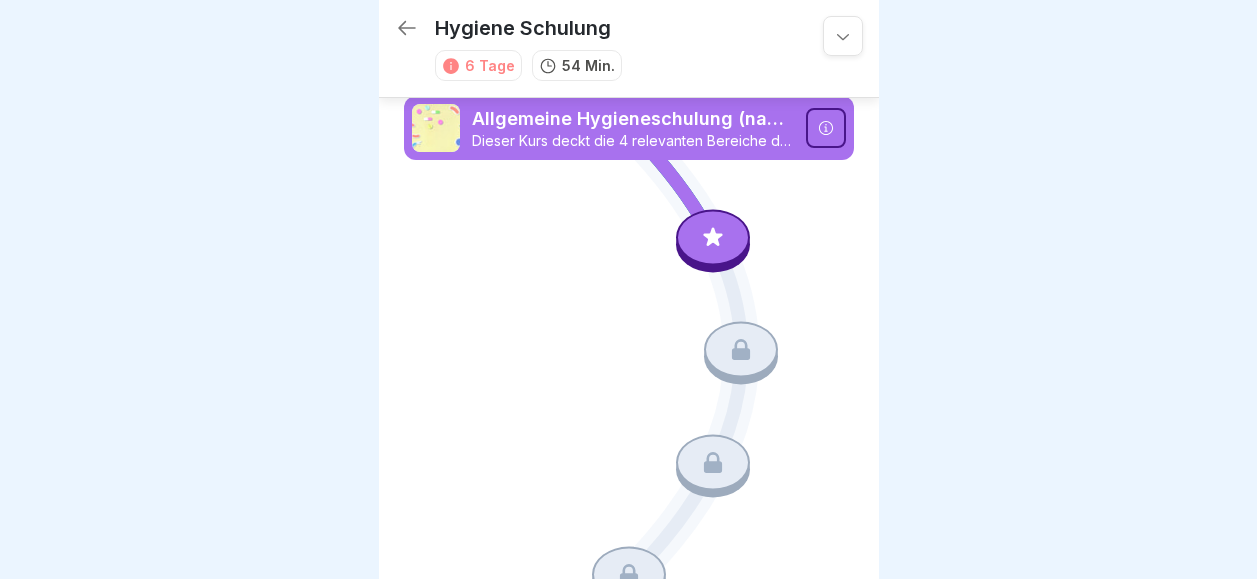 scroll, scrollTop: 0, scrollLeft: 0, axis: both 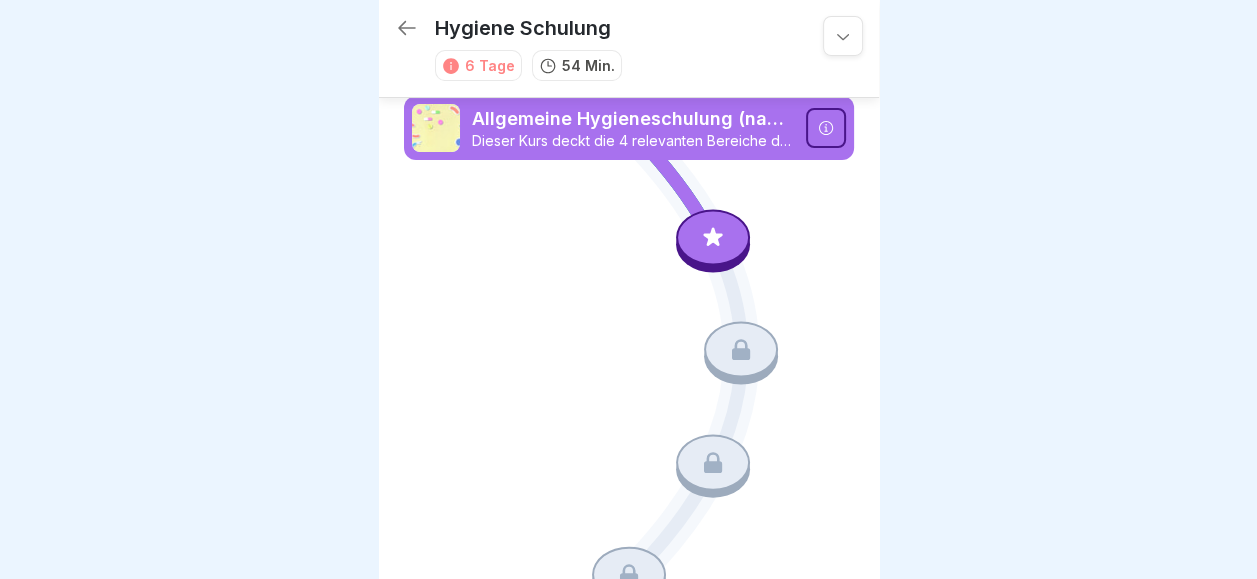 click 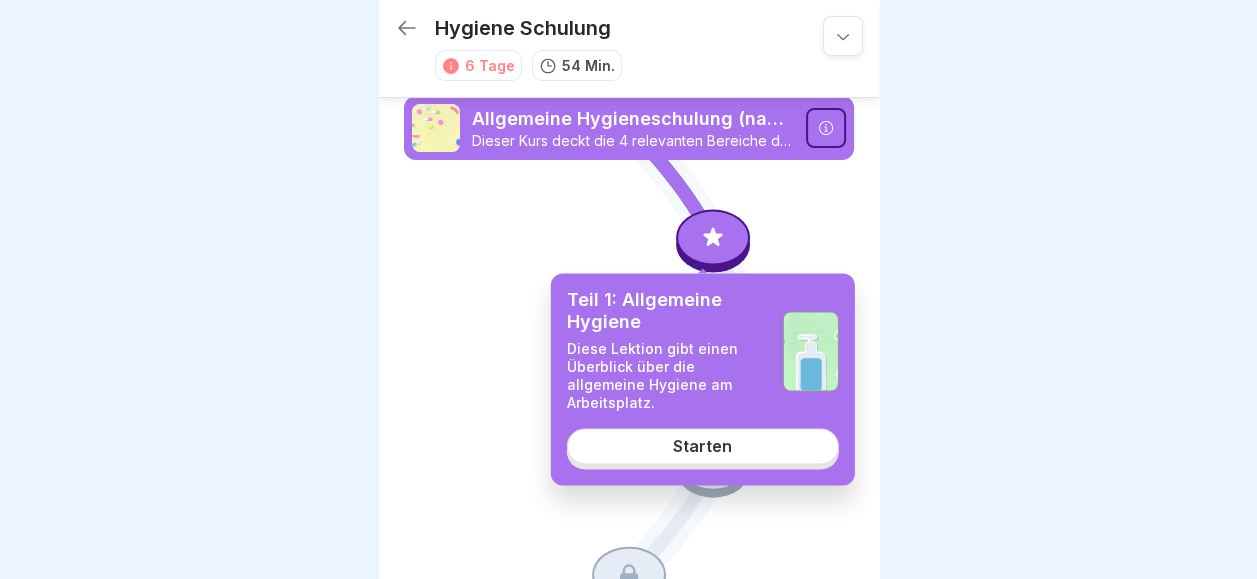 click on "Starten" at bounding box center [702, 447] 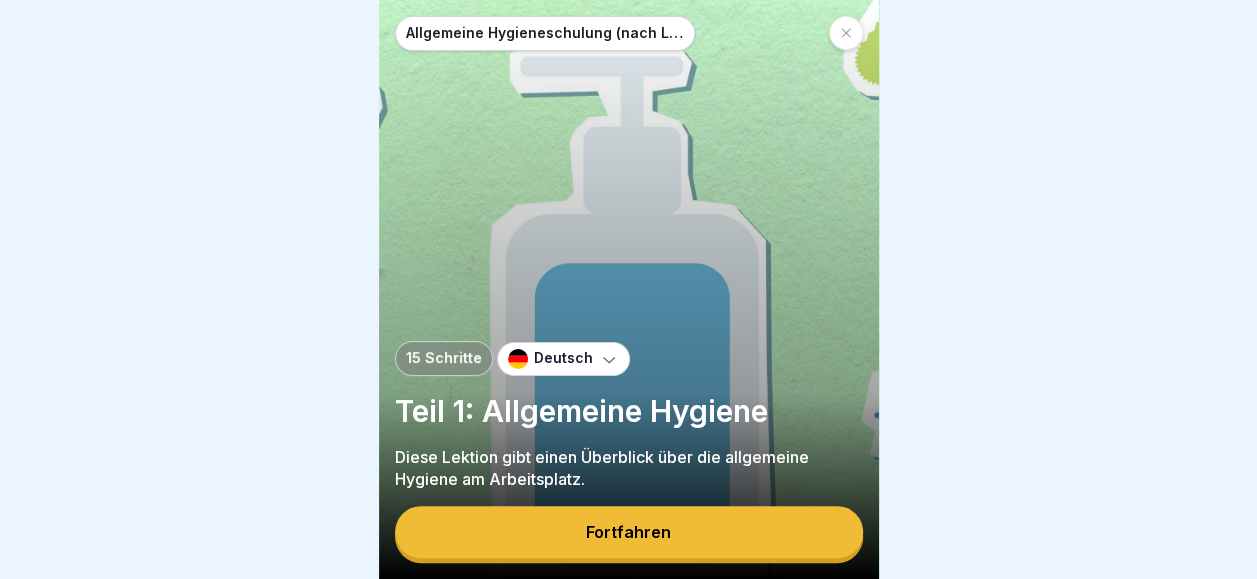 scroll, scrollTop: 15, scrollLeft: 0, axis: vertical 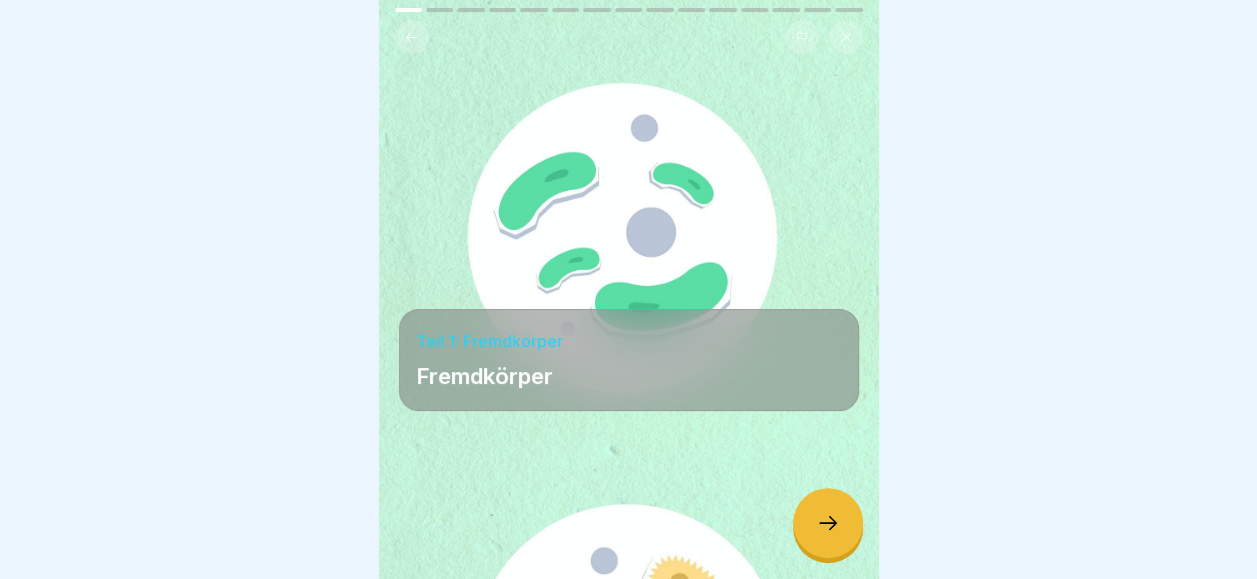 click 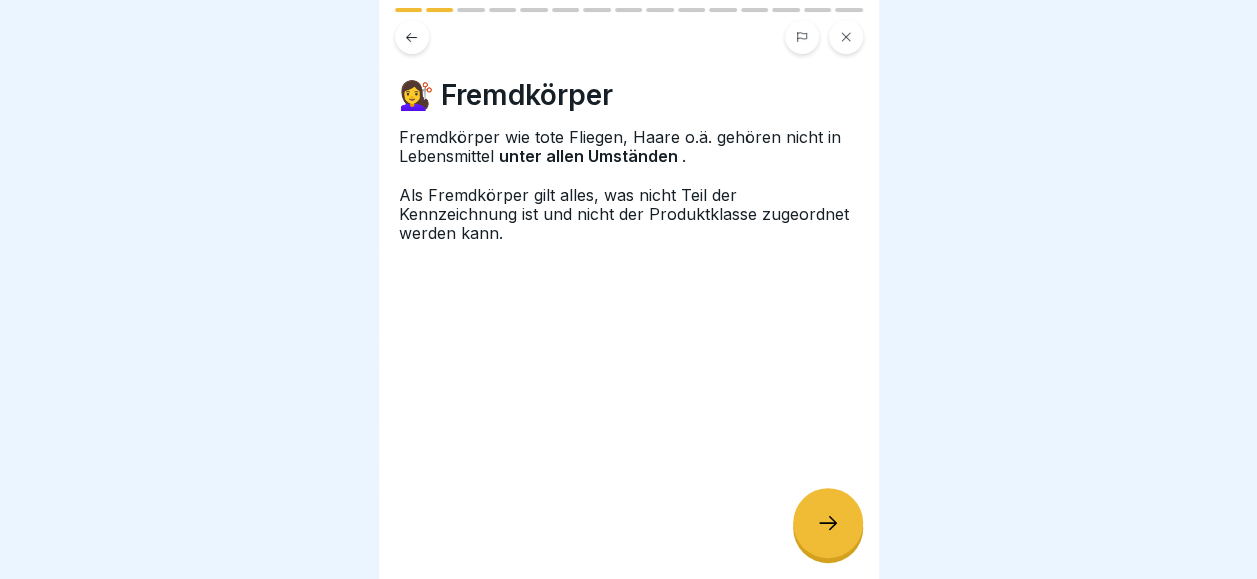 click at bounding box center [629, 252] 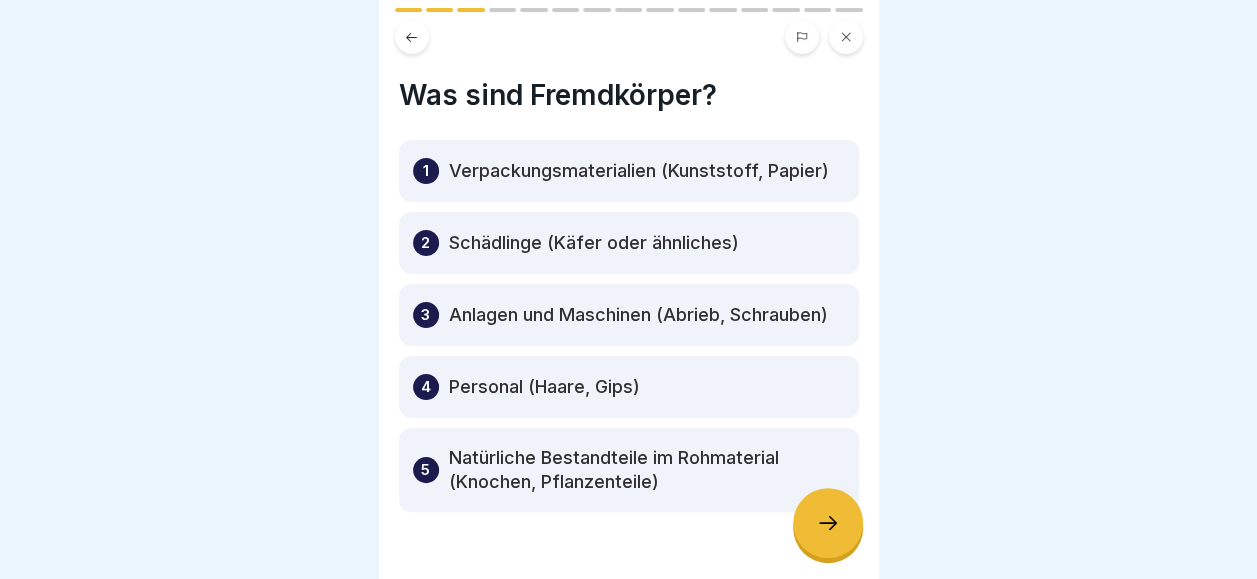 click on "Personal (Haare, Gips)" at bounding box center [544, 387] 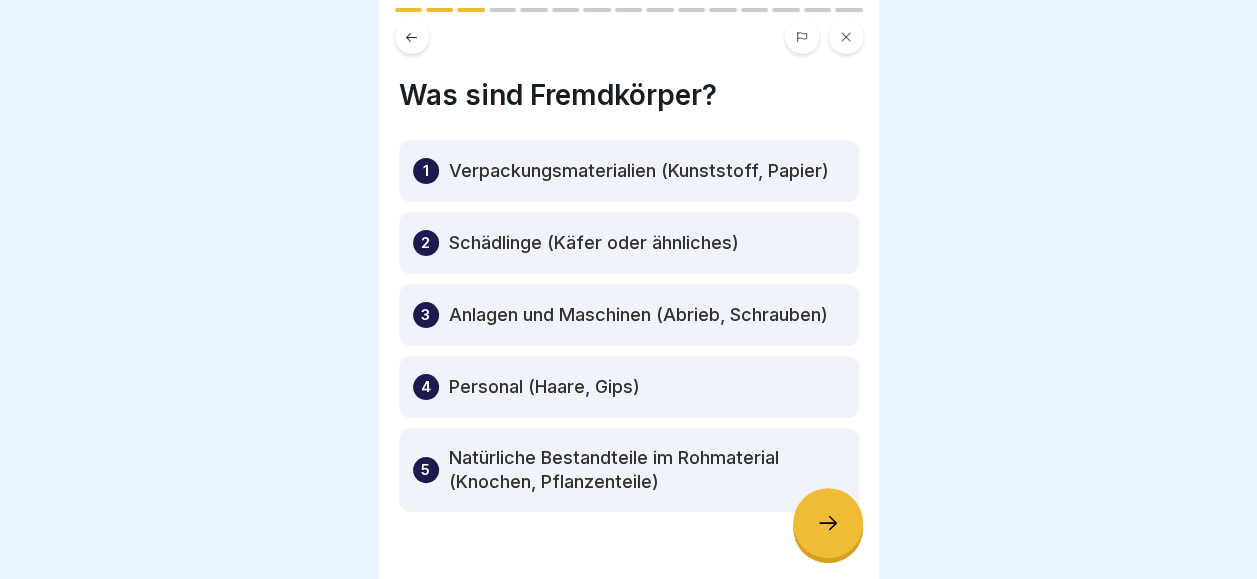 click 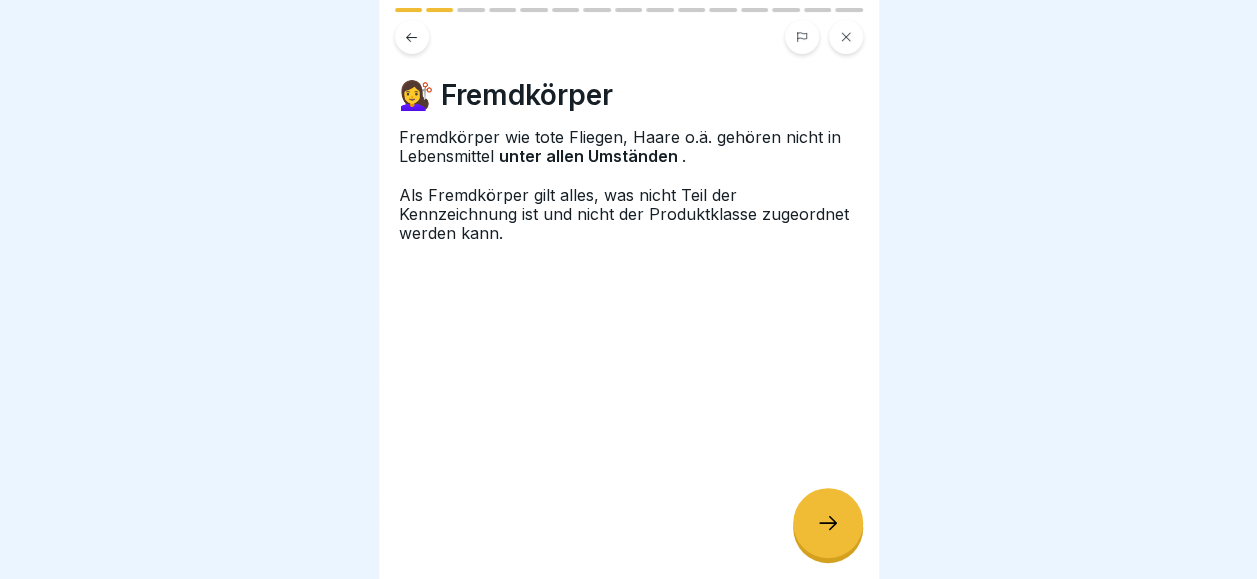 click at bounding box center [828, 523] 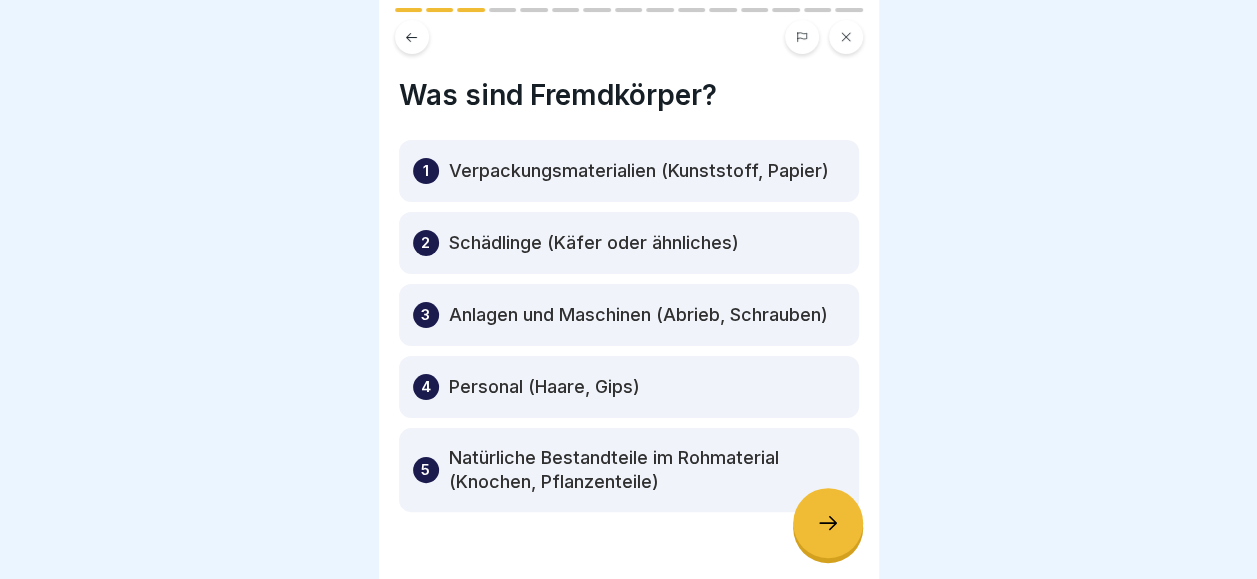 click on "Verpackungsmaterialien (Kunststoff, Papier)" at bounding box center (639, 171) 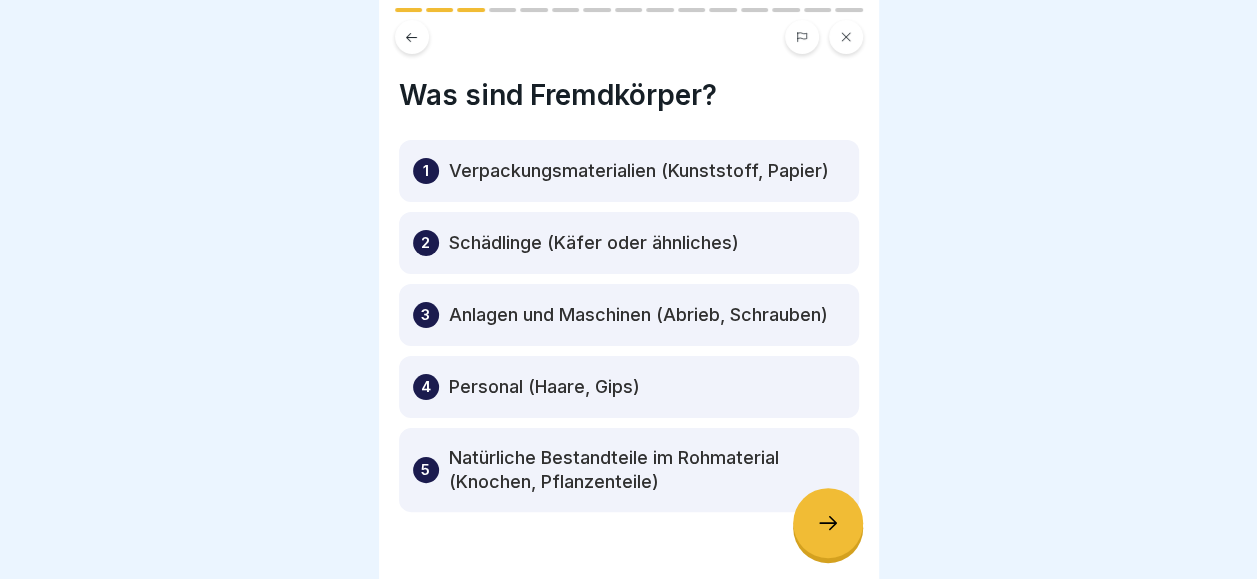 click on "Verpackungsmaterialien (Kunststoff, Papier)" at bounding box center [639, 171] 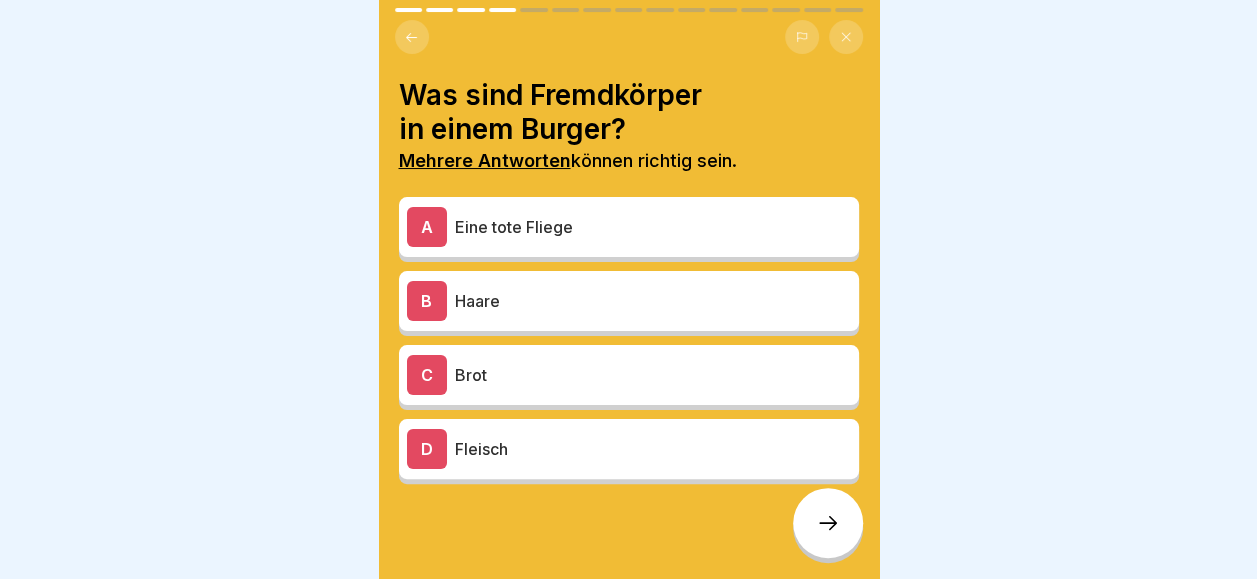 click 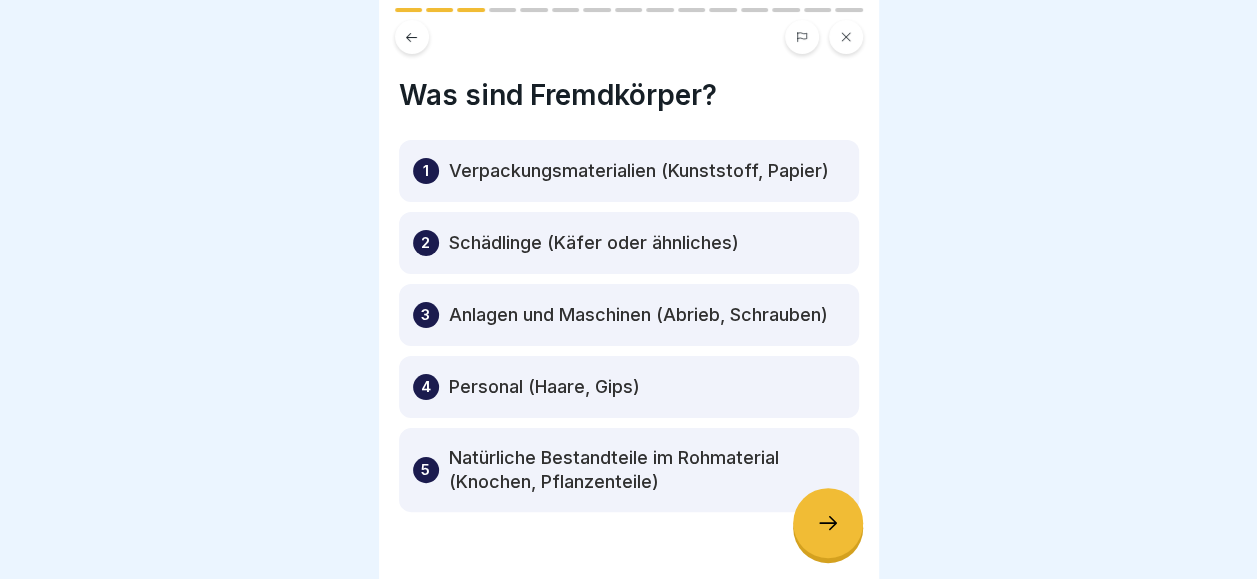 click 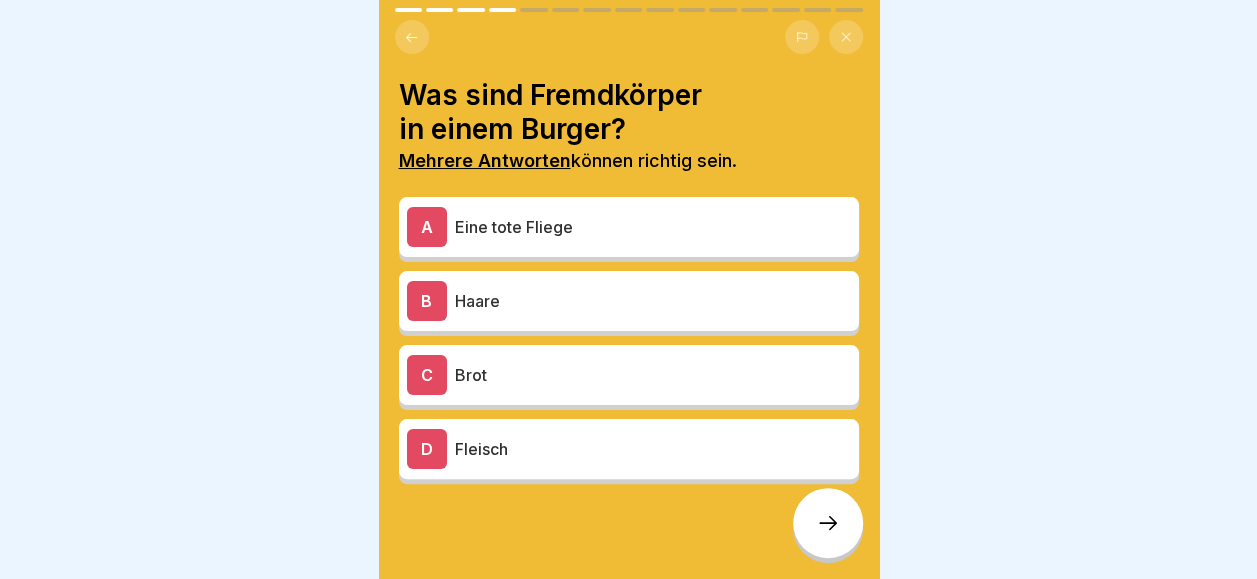 click on "Eine tote Fliege" at bounding box center (653, 227) 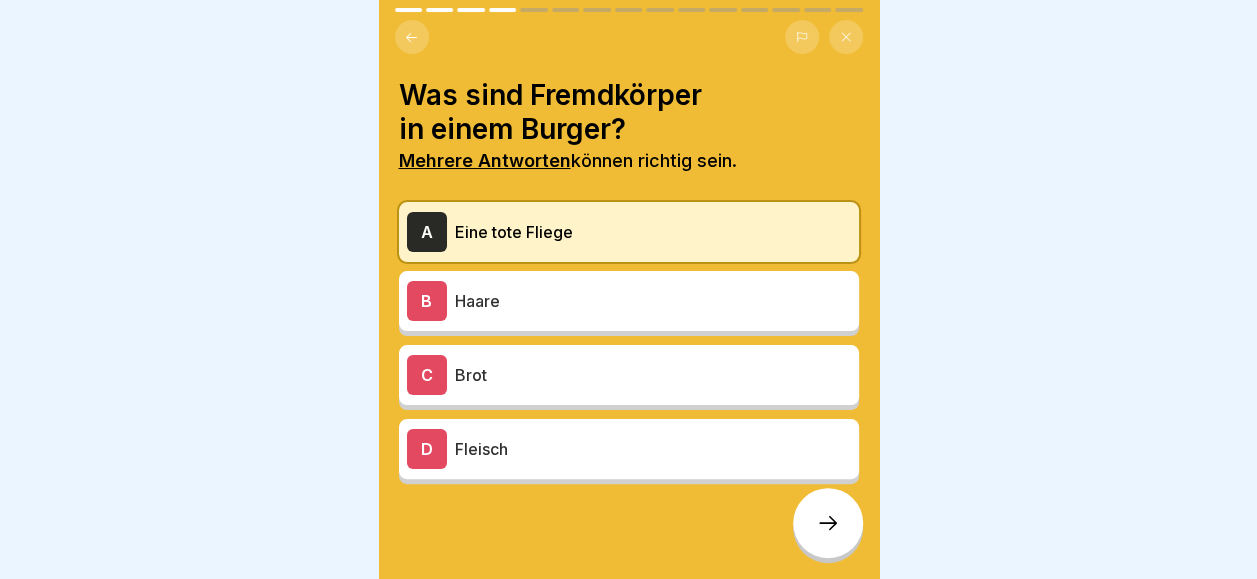 click on "Haare" at bounding box center [653, 301] 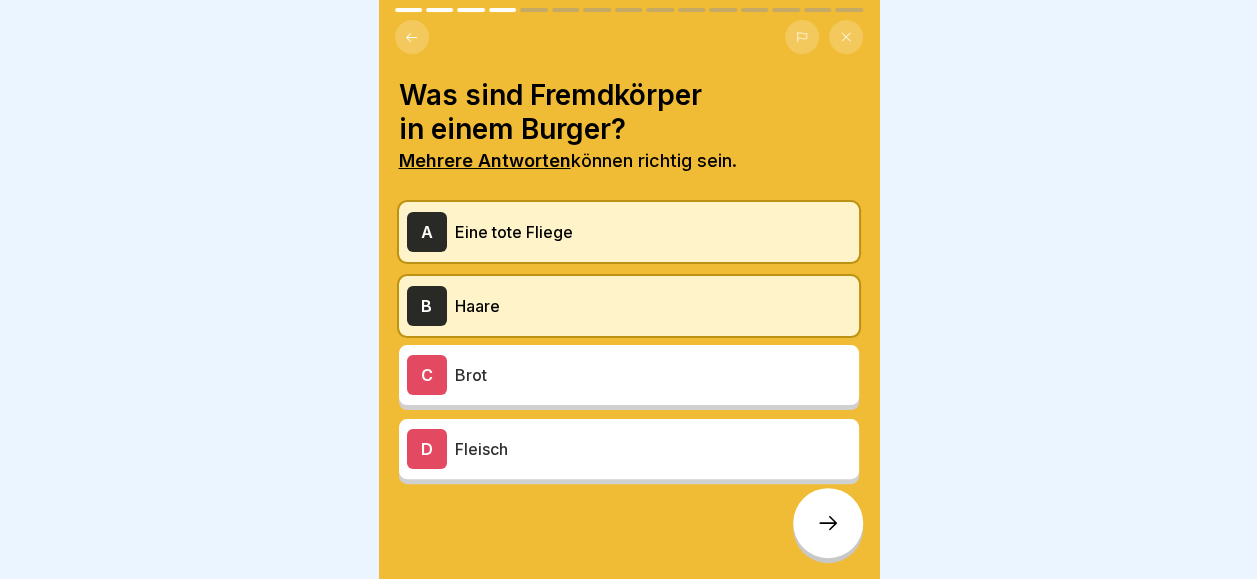 click at bounding box center [828, 523] 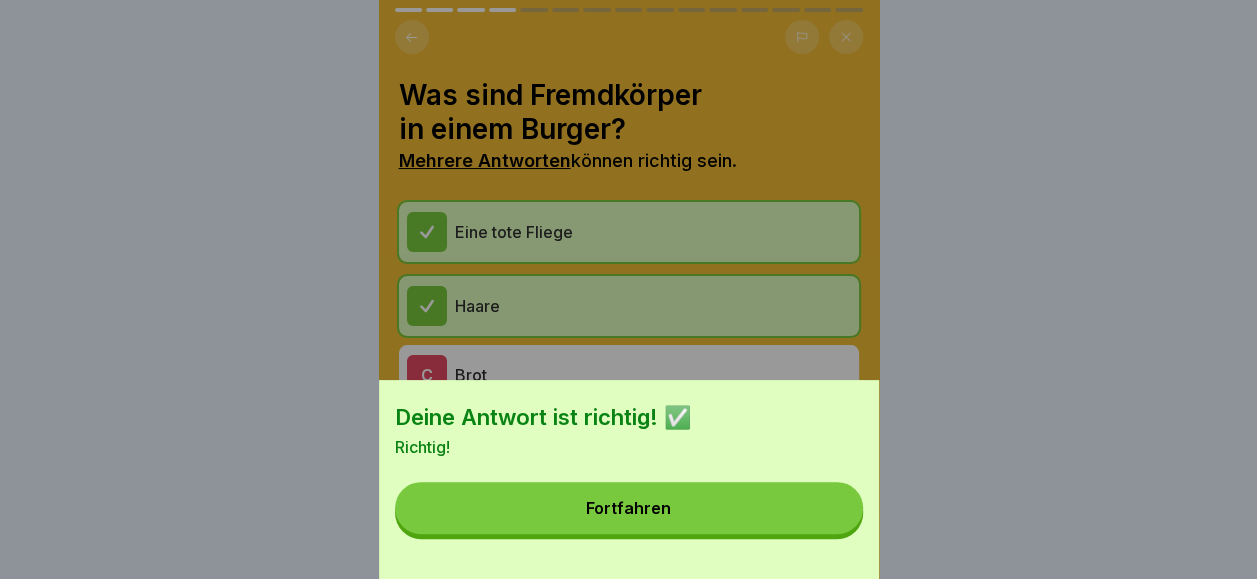 click on "Fortfahren" at bounding box center (629, 508) 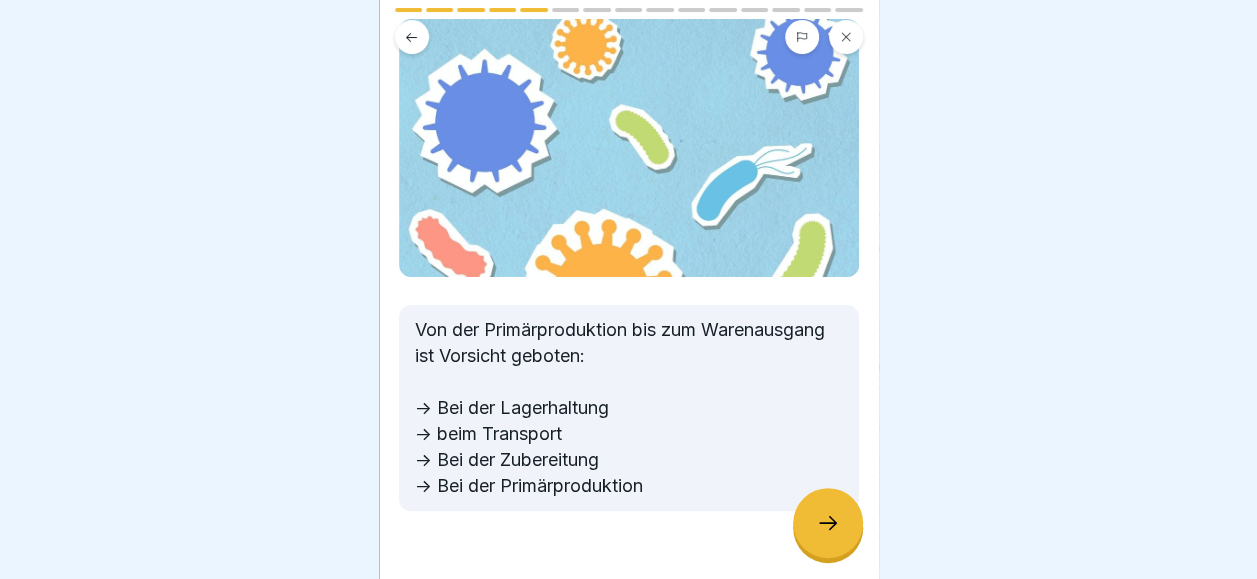 scroll, scrollTop: 165, scrollLeft: 0, axis: vertical 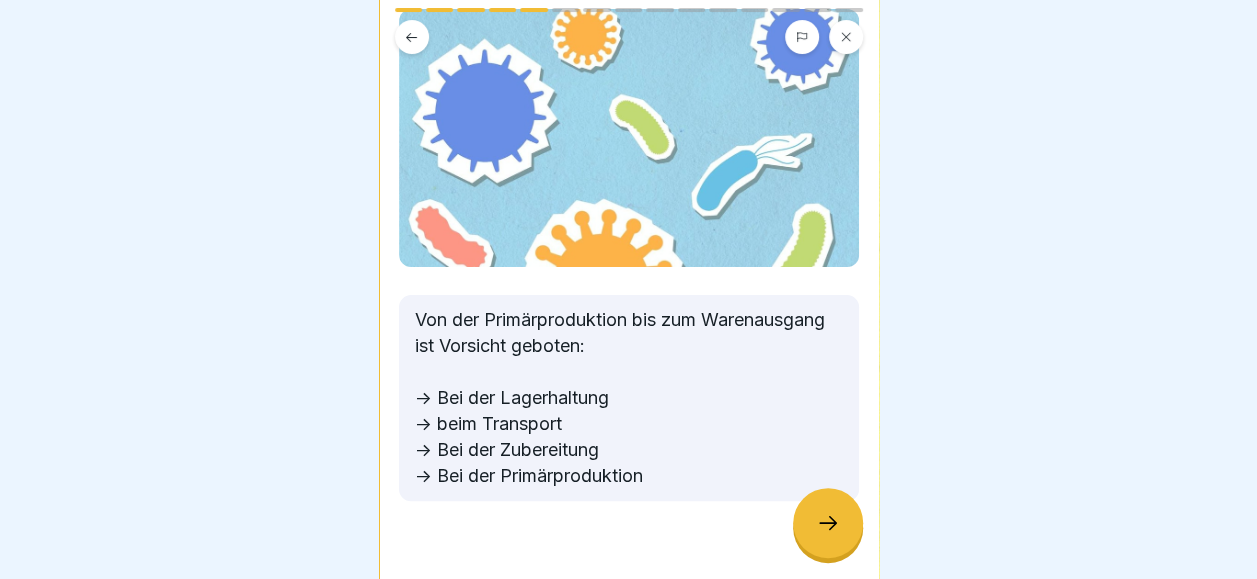 click at bounding box center (828, 523) 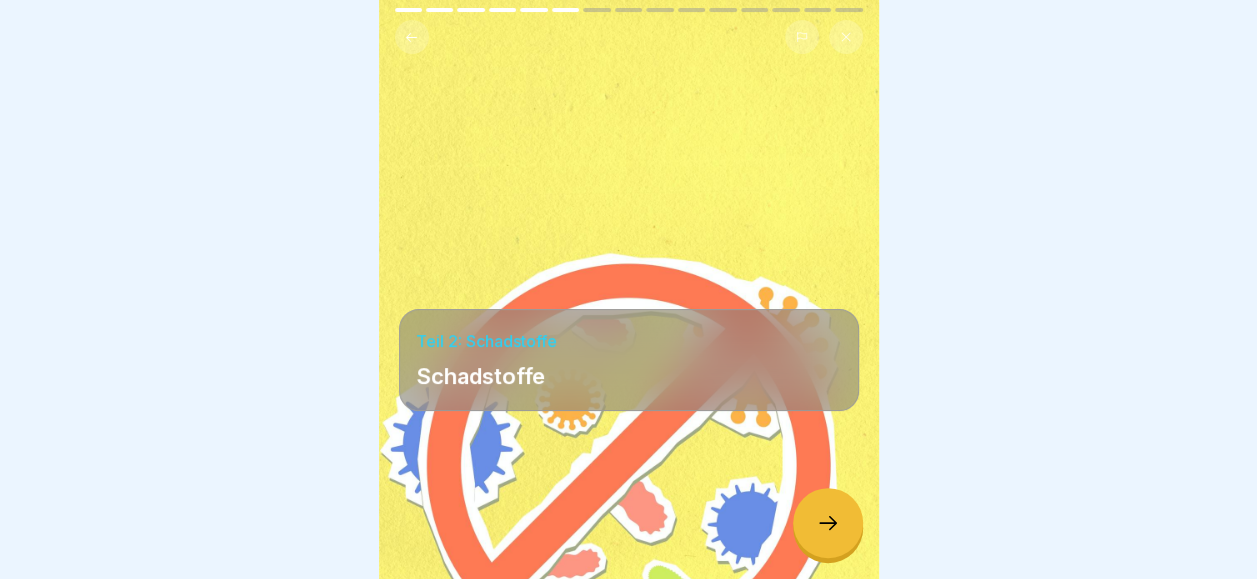 click at bounding box center [828, 523] 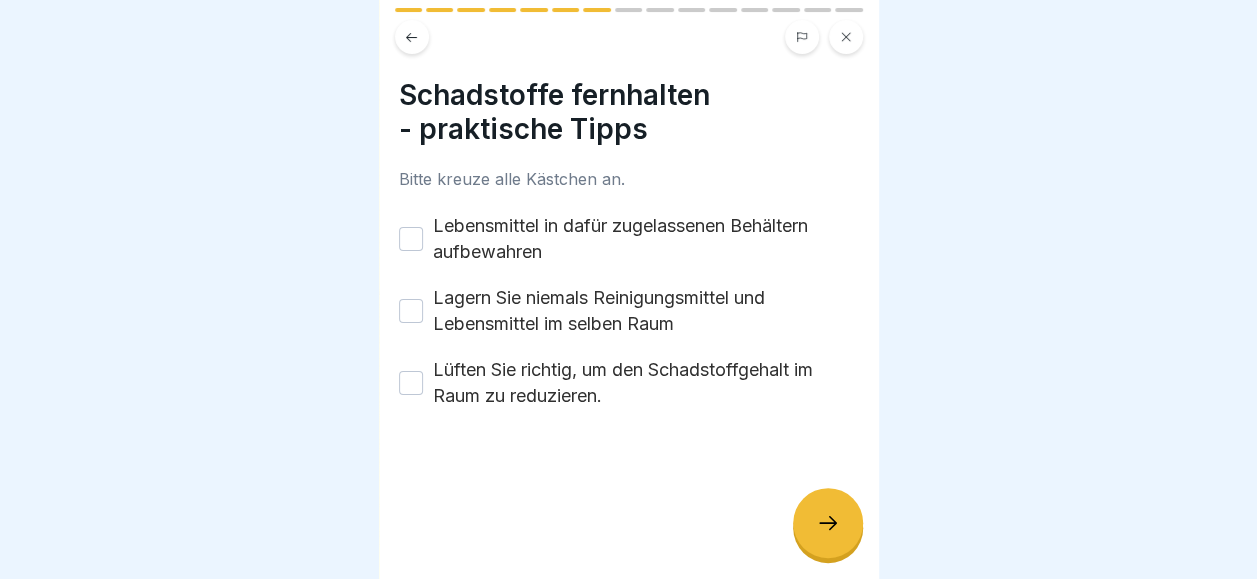 click on "Lebensmittel in dafür zugelassenen Behältern aufbewahren" at bounding box center (411, 239) 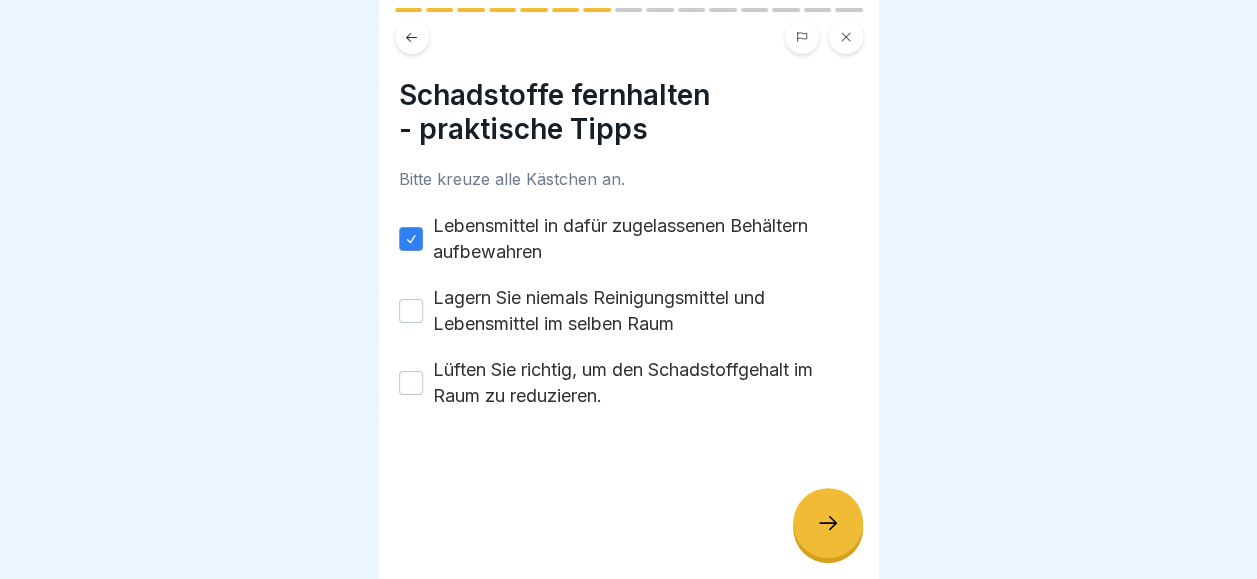 click on "Lüften Sie richtig, um den Schadstoffgehalt im Raum zu reduzieren." at bounding box center (411, 383) 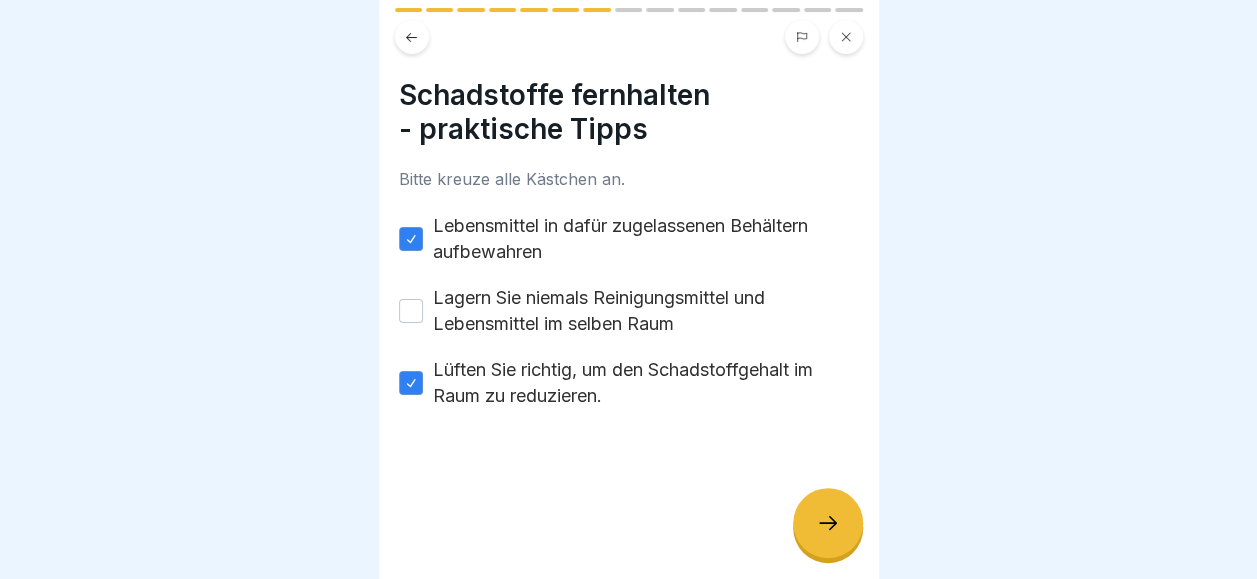 click at bounding box center (828, 523) 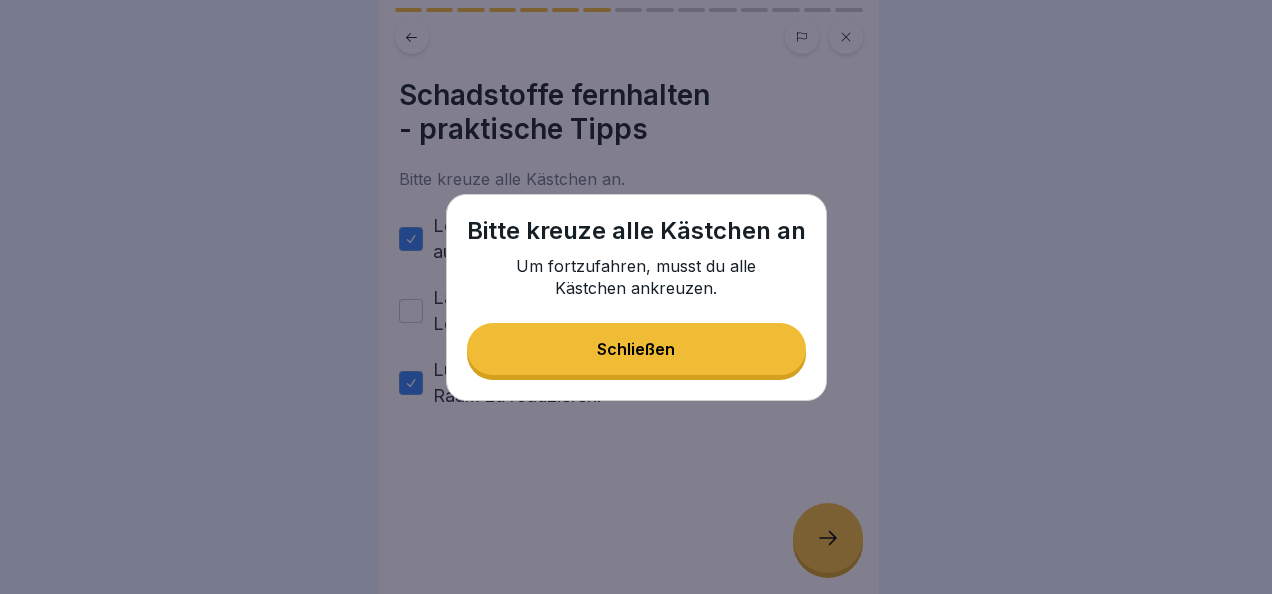 click on "Schließen" at bounding box center [636, 349] 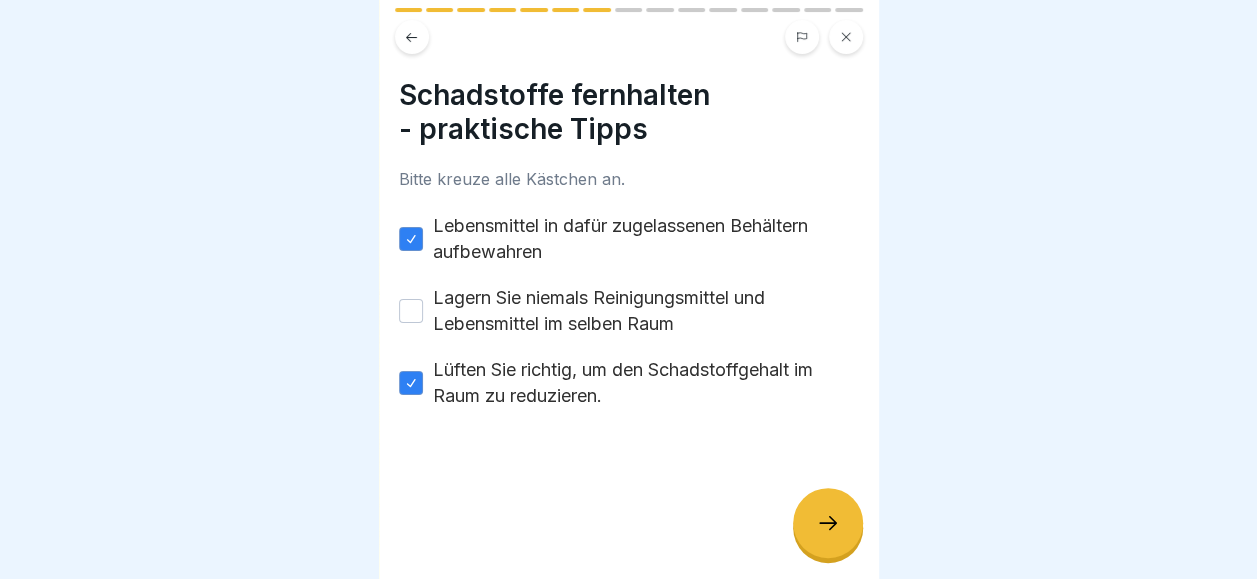 click on "Lagern Sie niemals Reinigungsmittel und Lebensmittel im selben Raum" at bounding box center (411, 311) 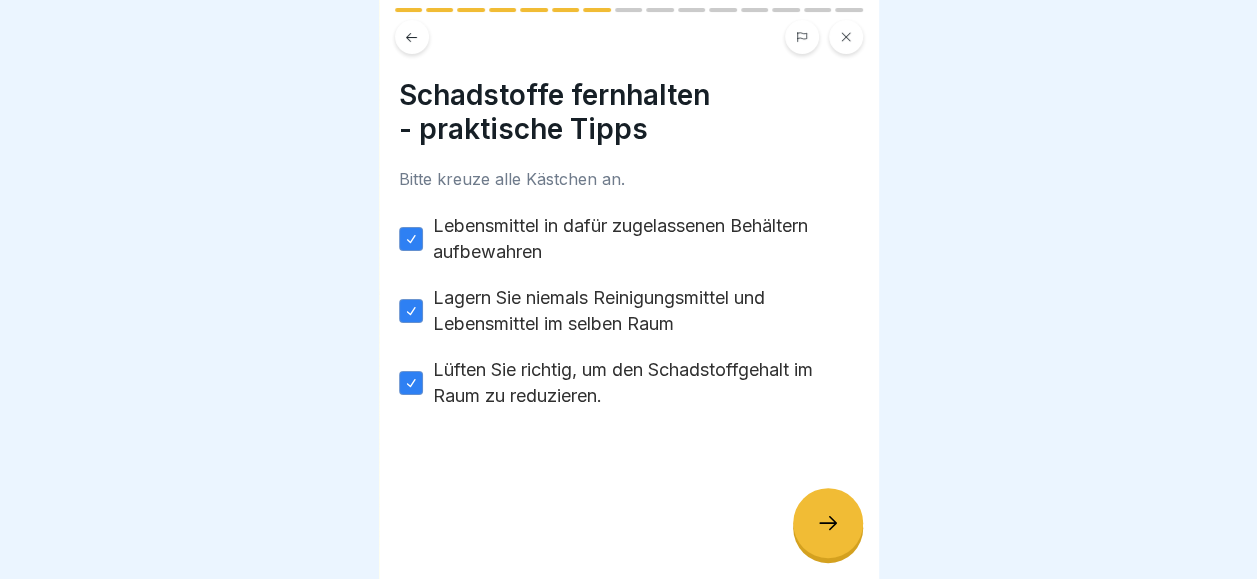 click at bounding box center (828, 523) 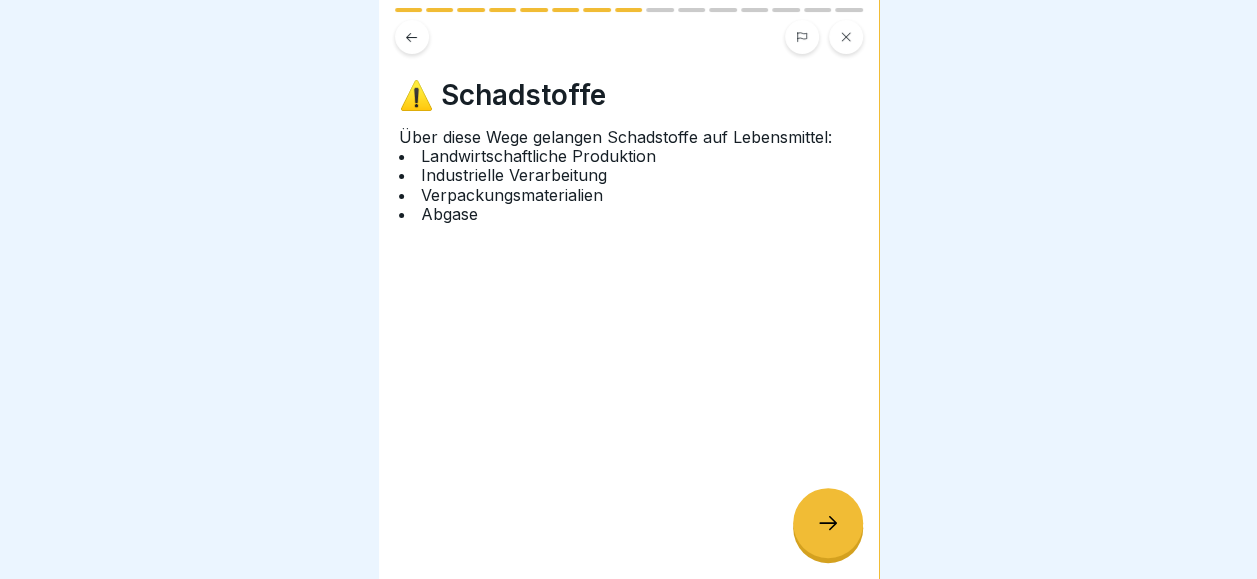 click 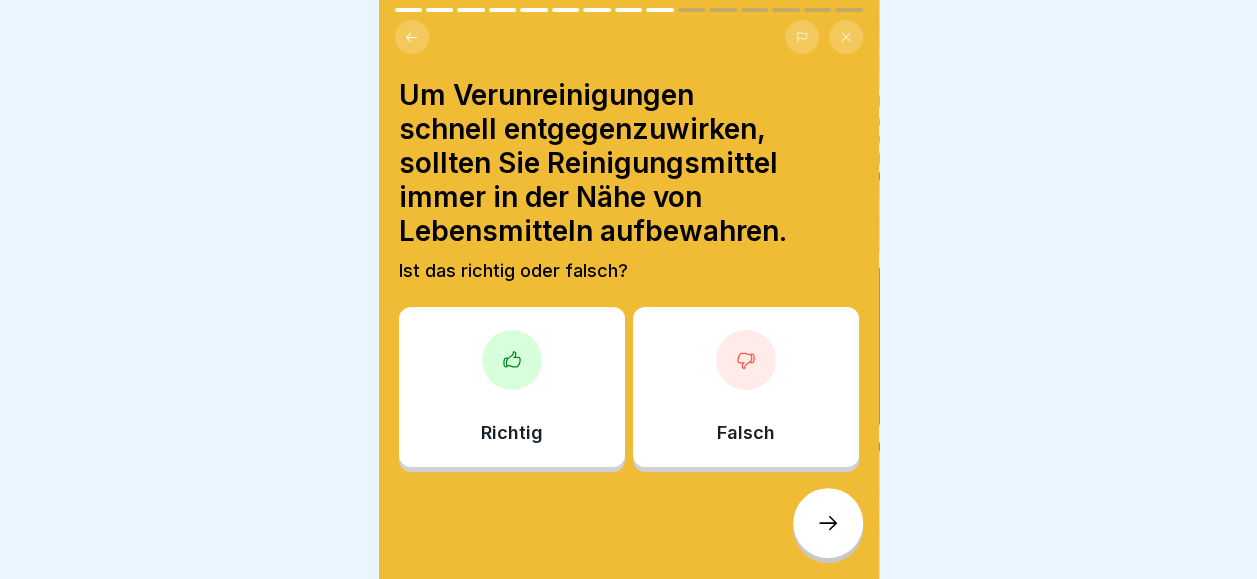 click at bounding box center (746, 360) 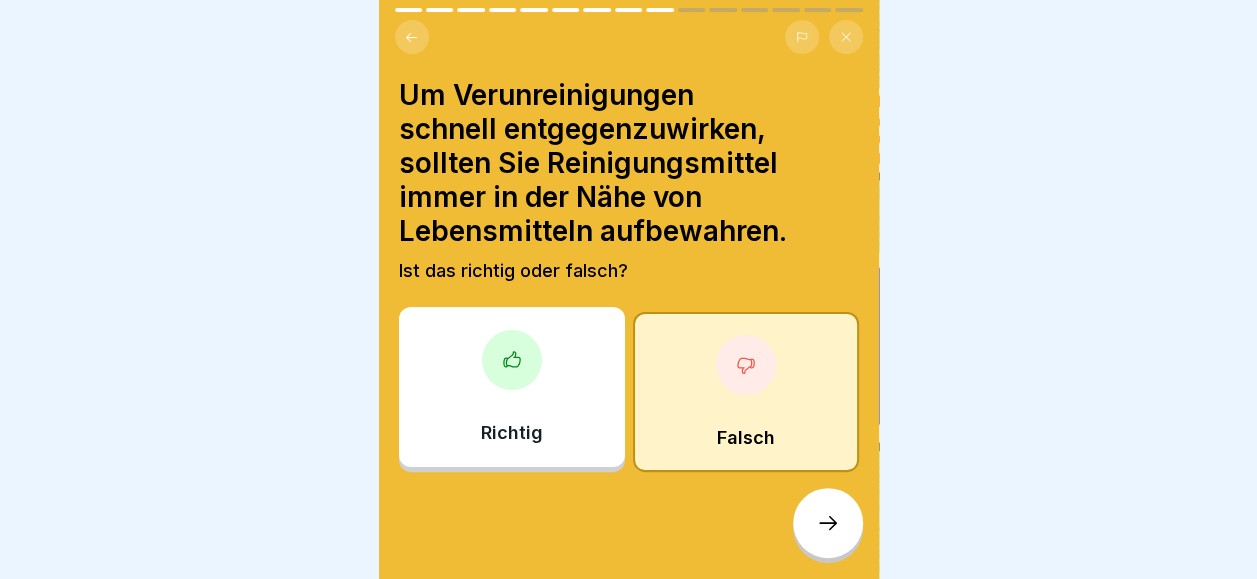 click at bounding box center (828, 523) 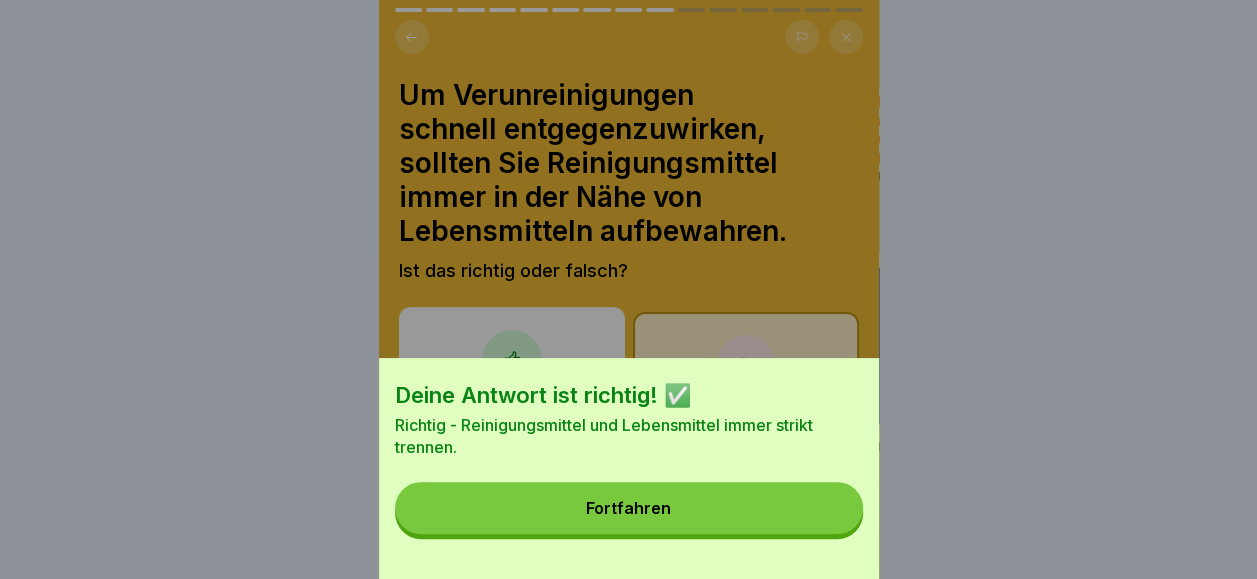 click on "Fortfahren" at bounding box center [629, 508] 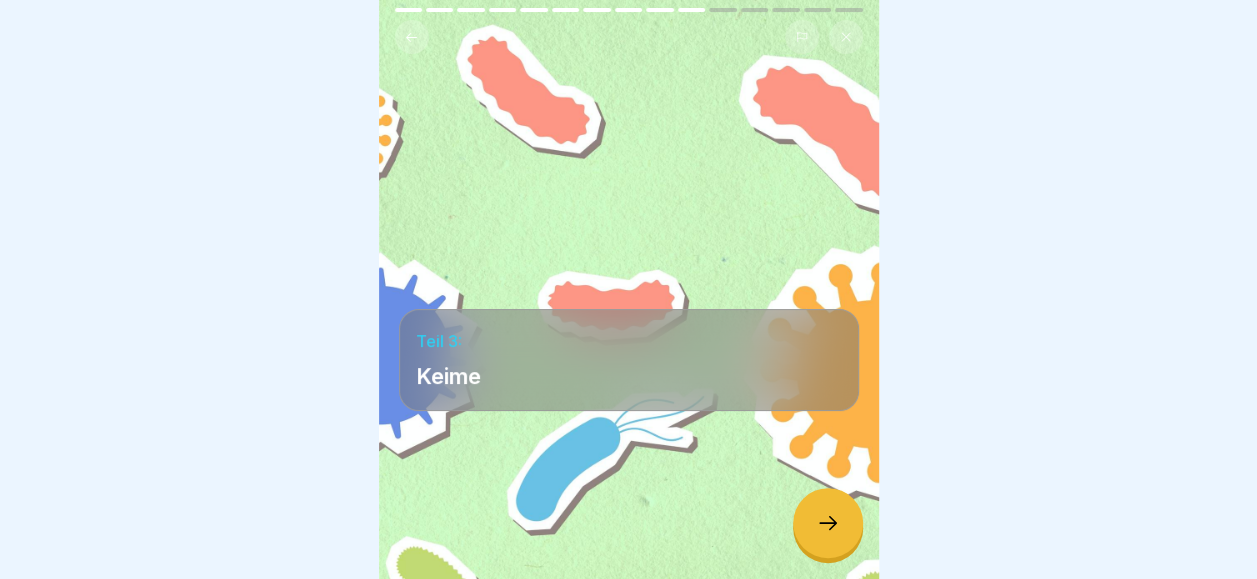 click at bounding box center [828, 523] 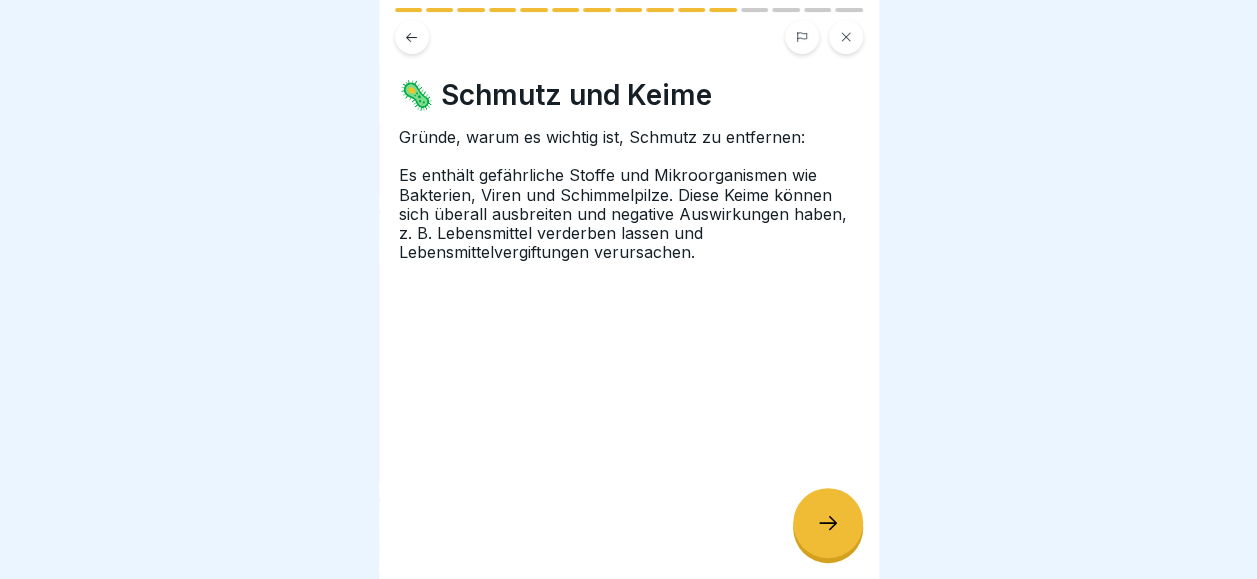 click 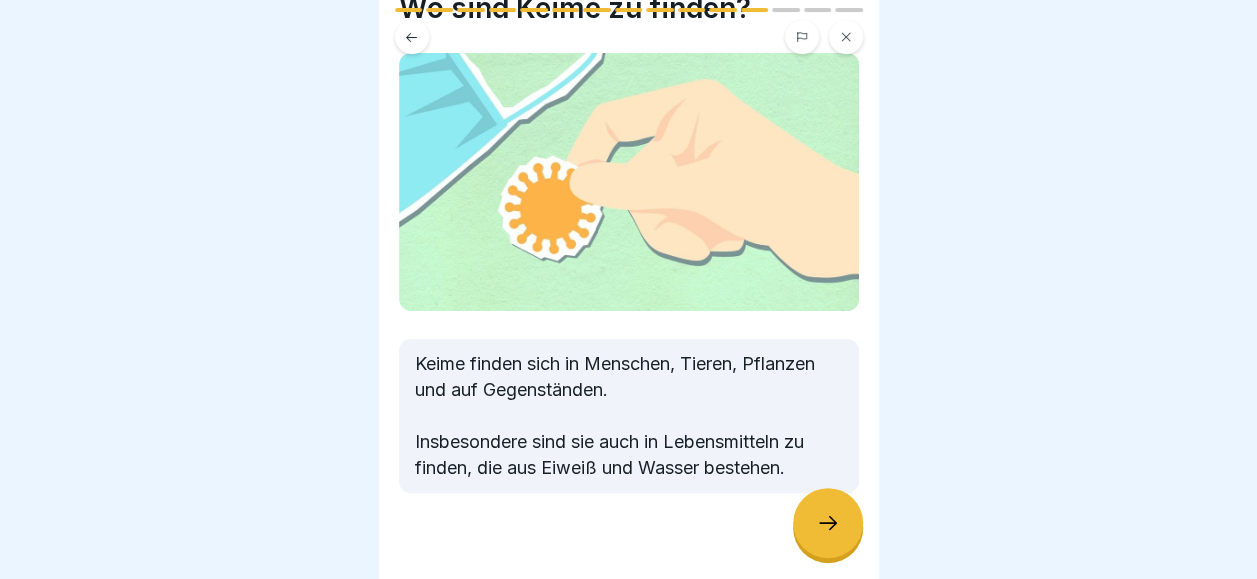 scroll, scrollTop: 112, scrollLeft: 0, axis: vertical 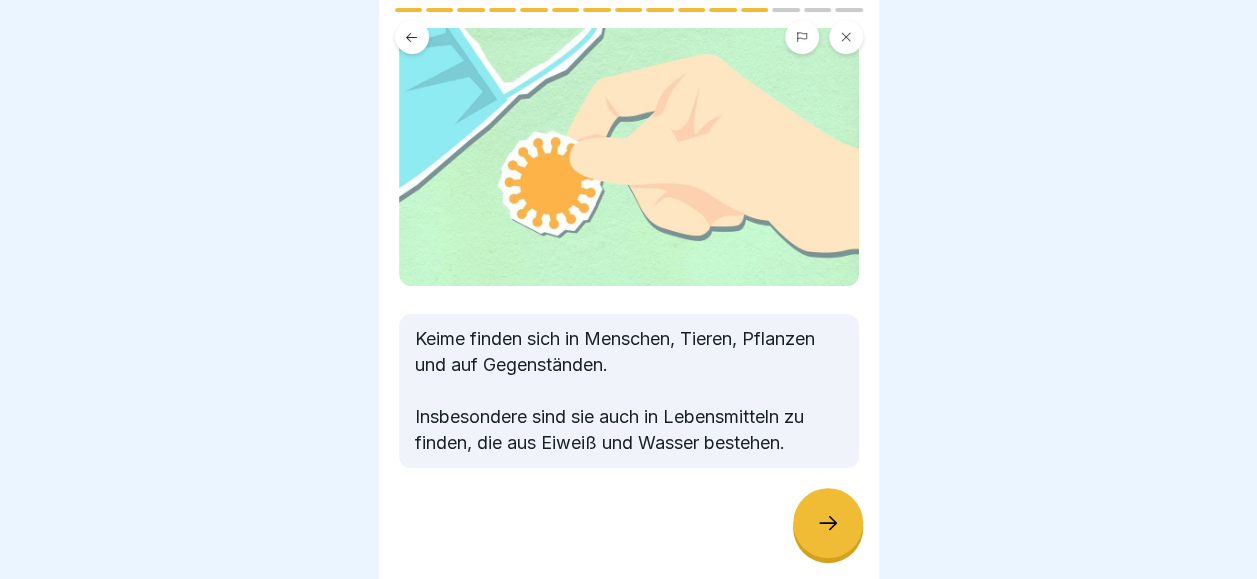 click at bounding box center [828, 523] 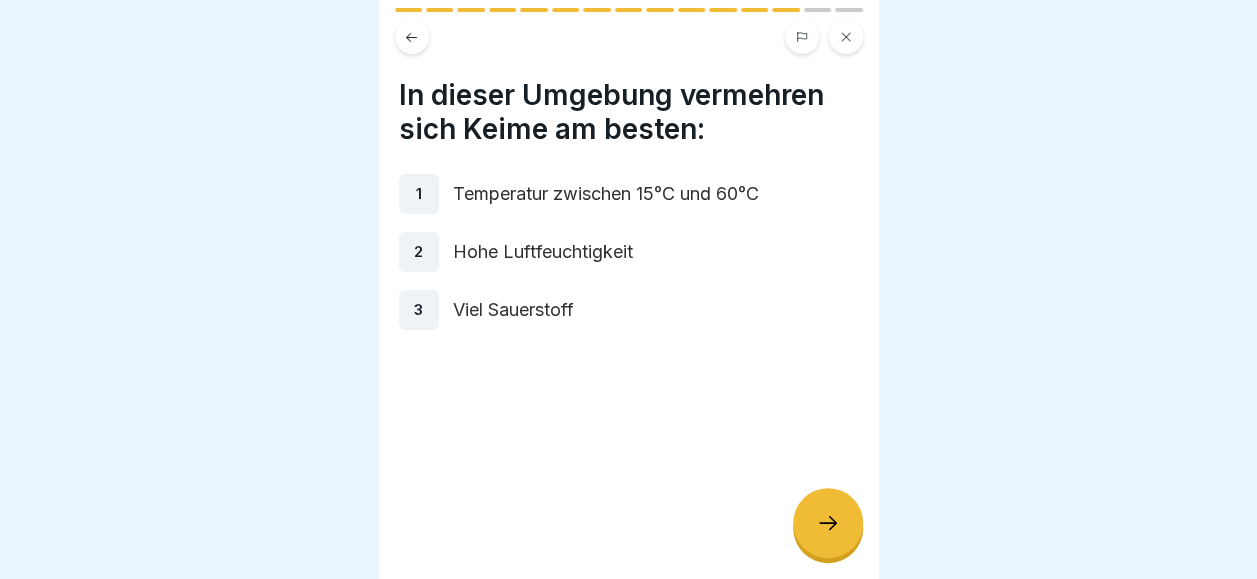 click 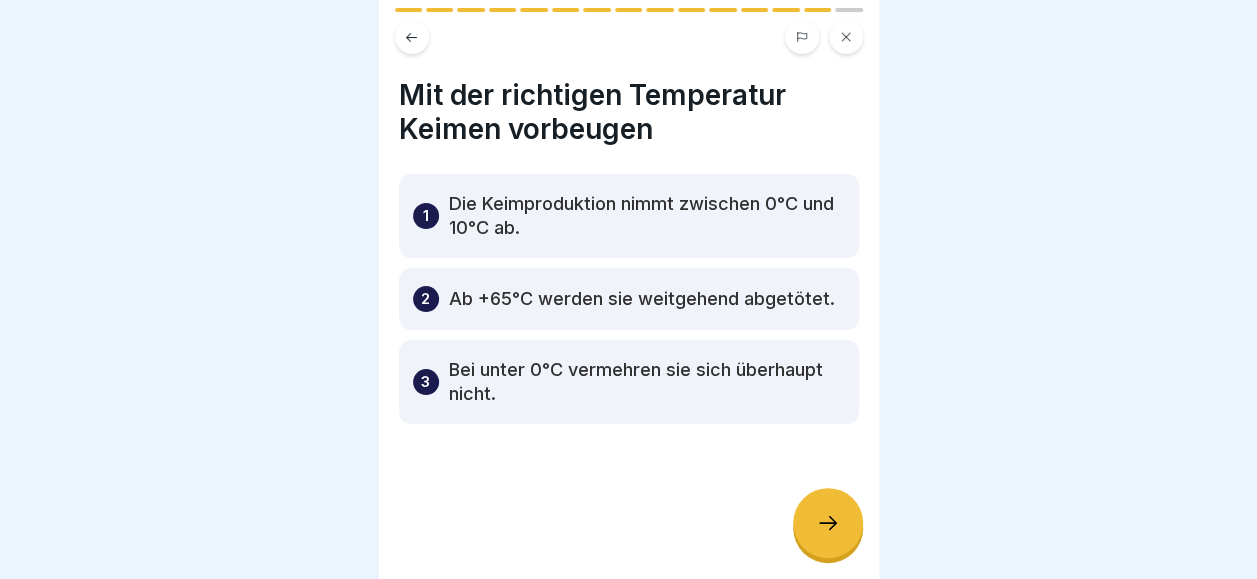 click 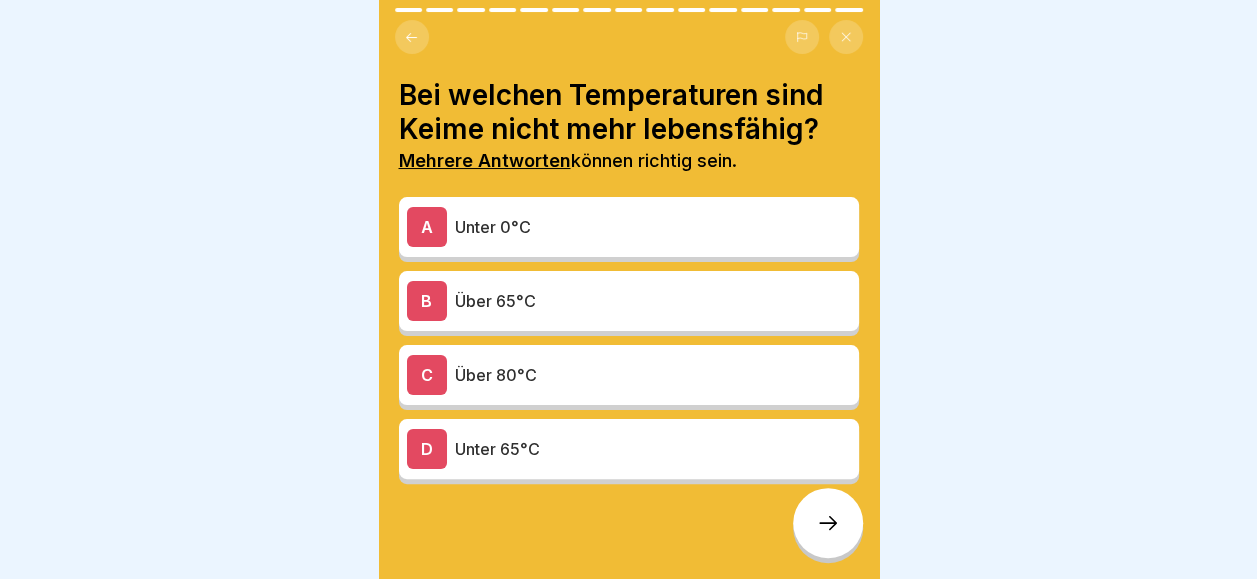 click 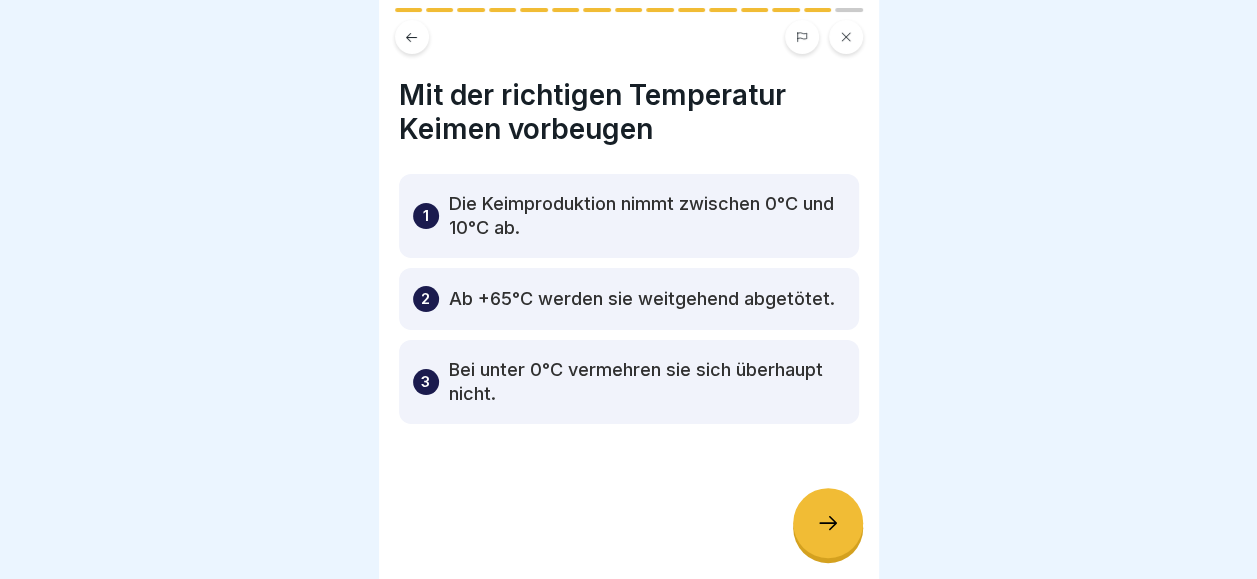 click at bounding box center (828, 523) 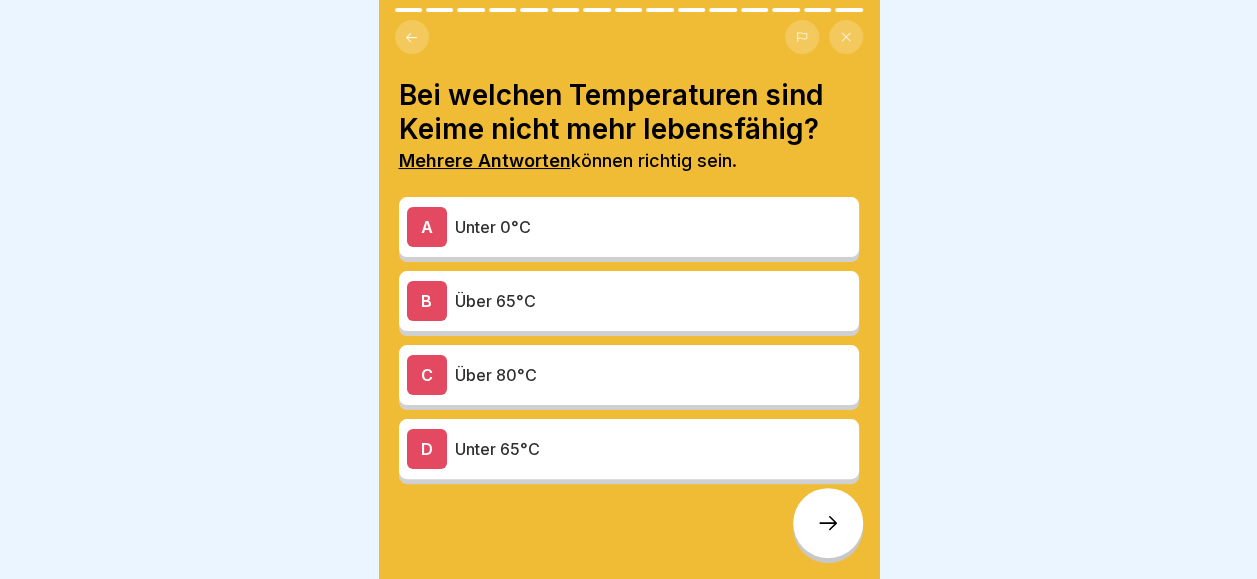 click on "Unter 0°C" at bounding box center [653, 227] 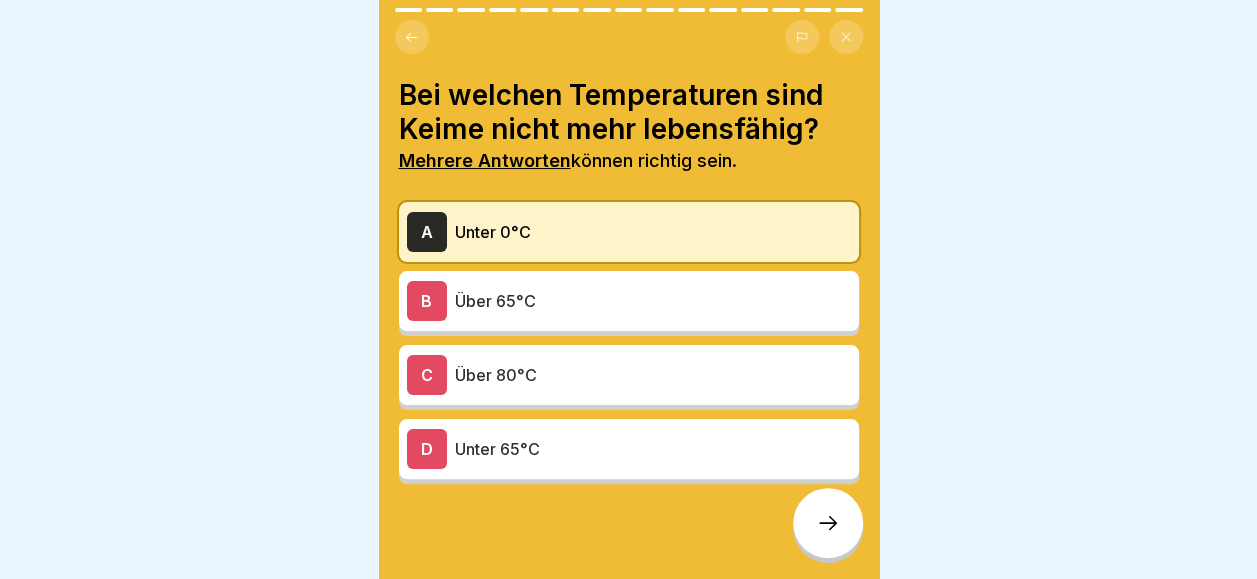 click on "Über 65°C" at bounding box center (653, 301) 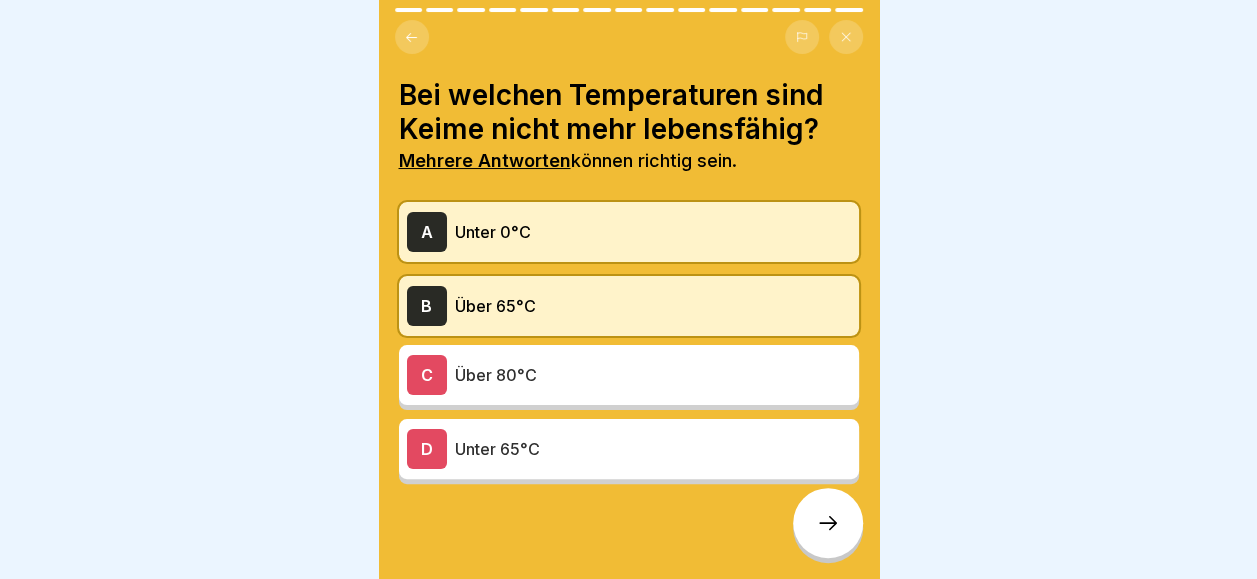 click on "Über 80°C" at bounding box center [653, 375] 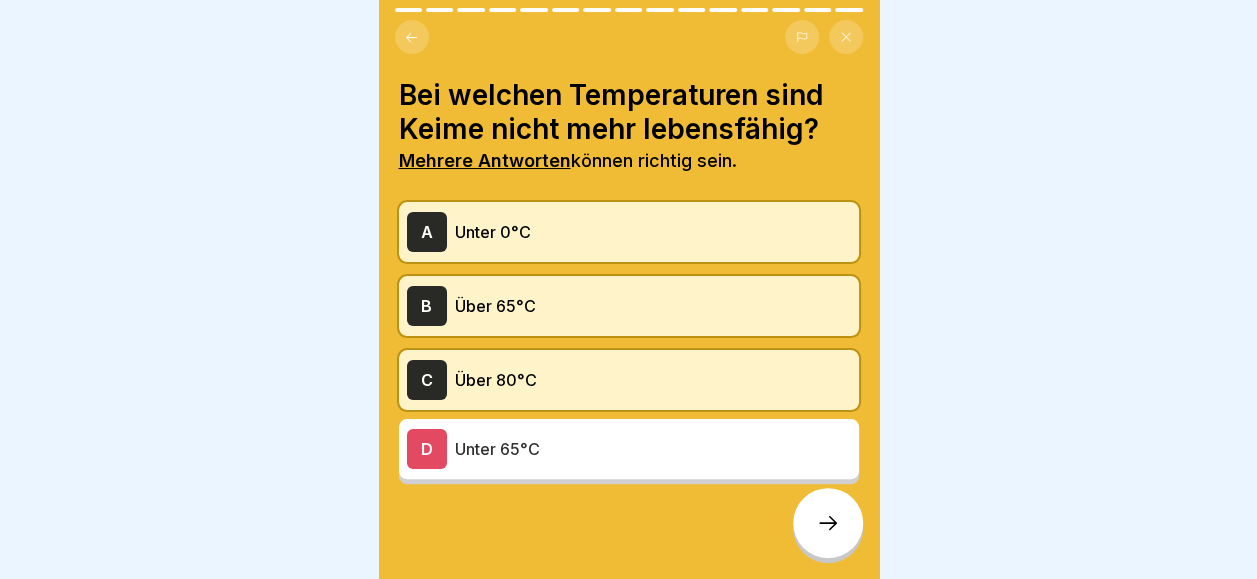 click at bounding box center (828, 523) 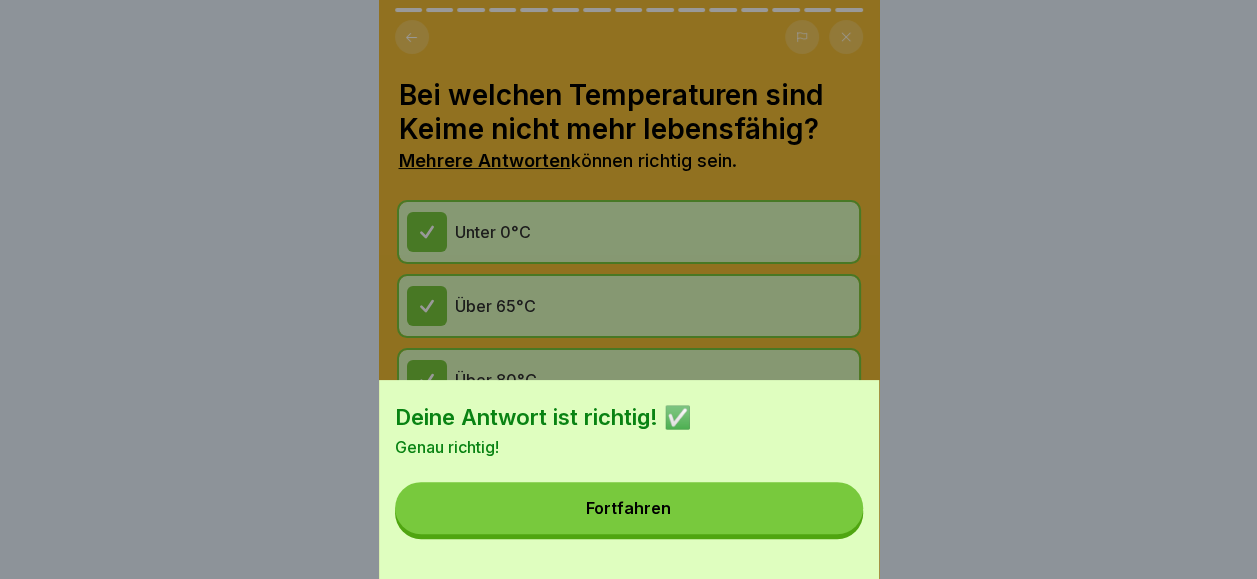 click on "Fortfahren" at bounding box center [629, 508] 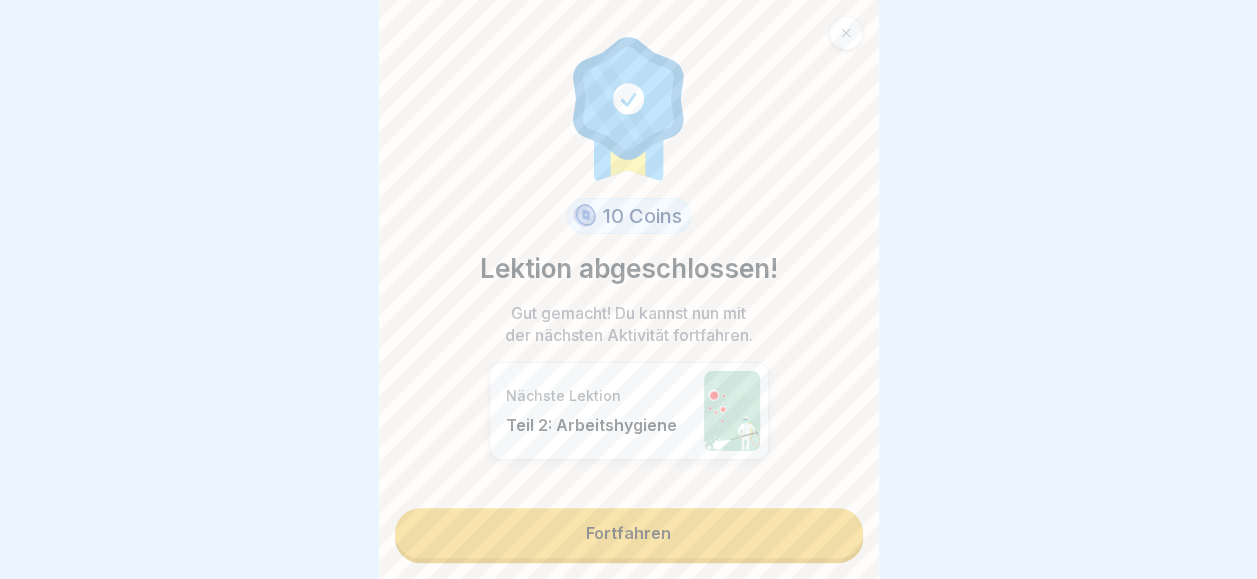 click on "Fortfahren" at bounding box center (629, 533) 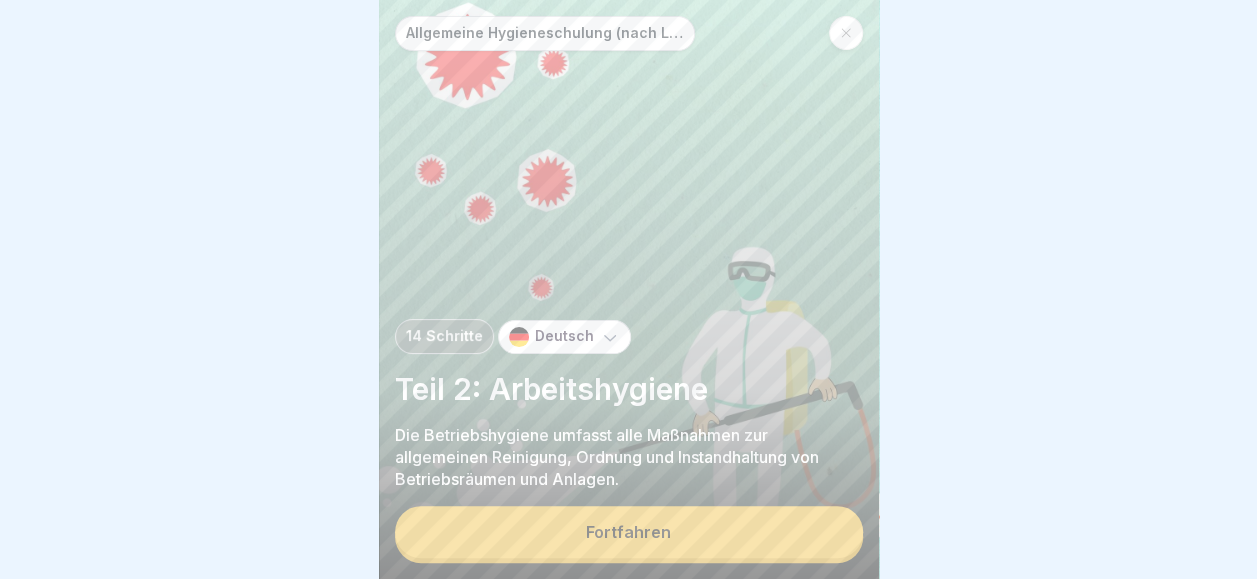 click on "Fortfahren" at bounding box center (629, 532) 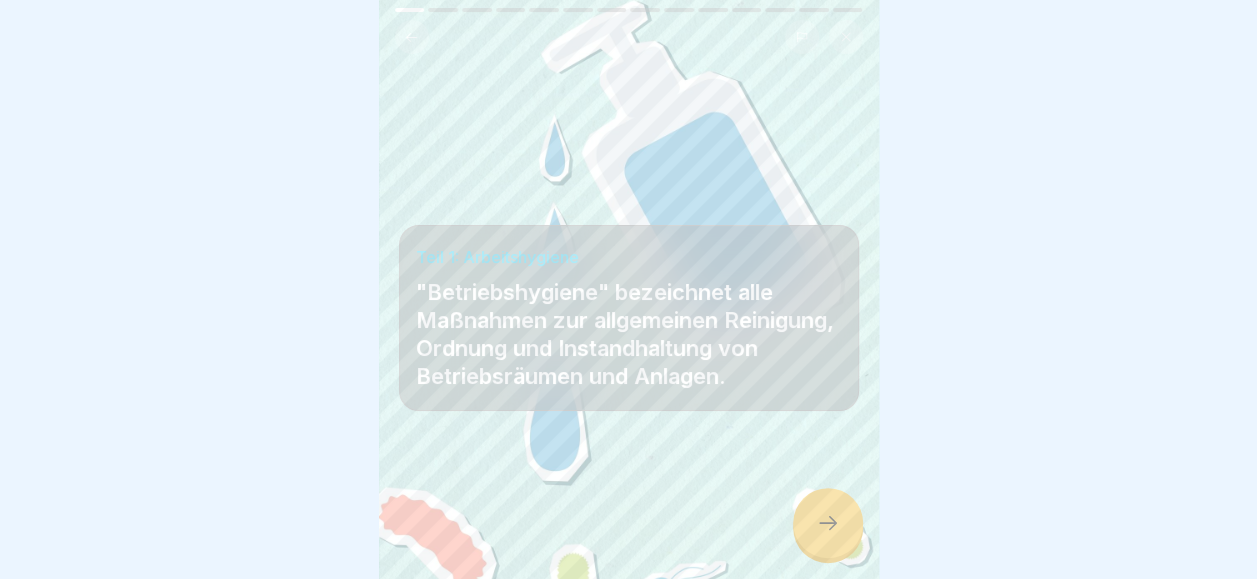scroll, scrollTop: 15, scrollLeft: 0, axis: vertical 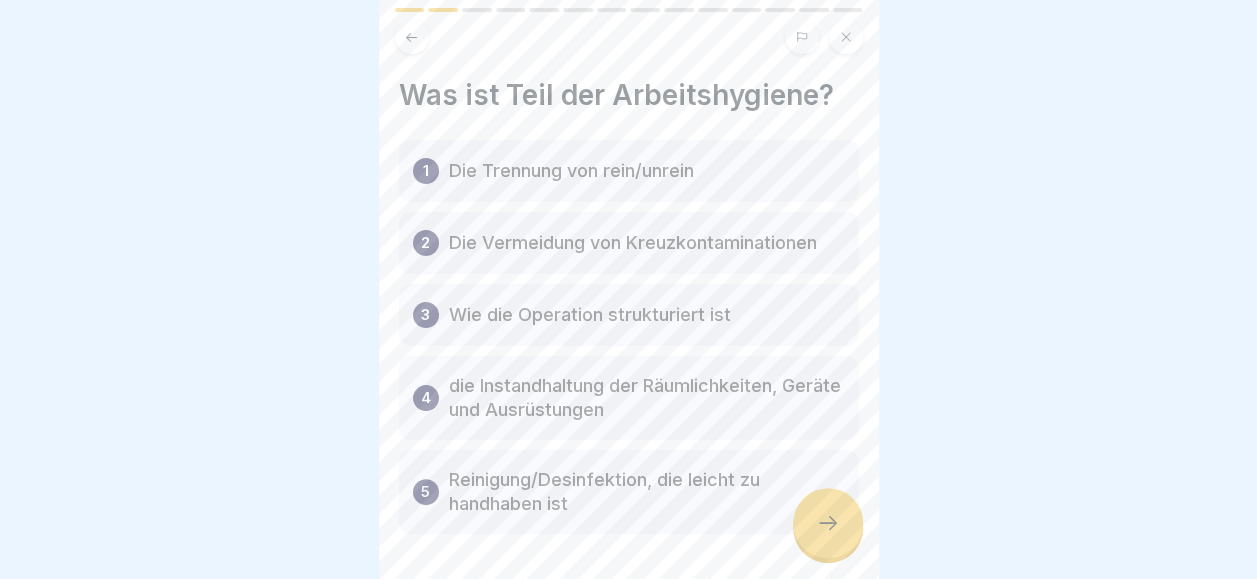 click 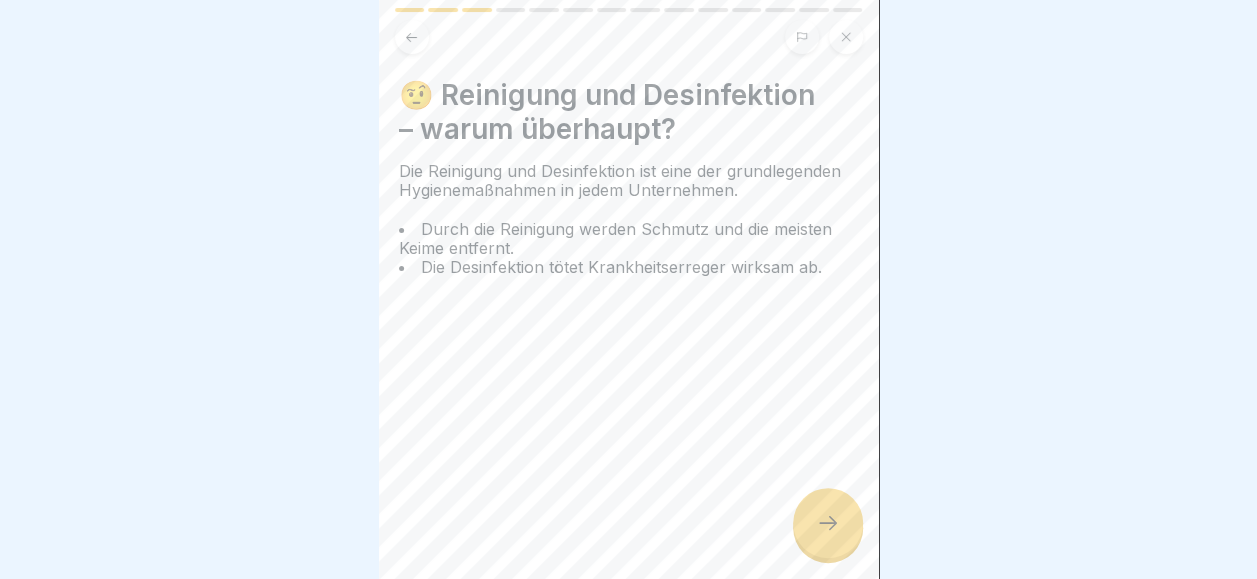 click at bounding box center [828, 523] 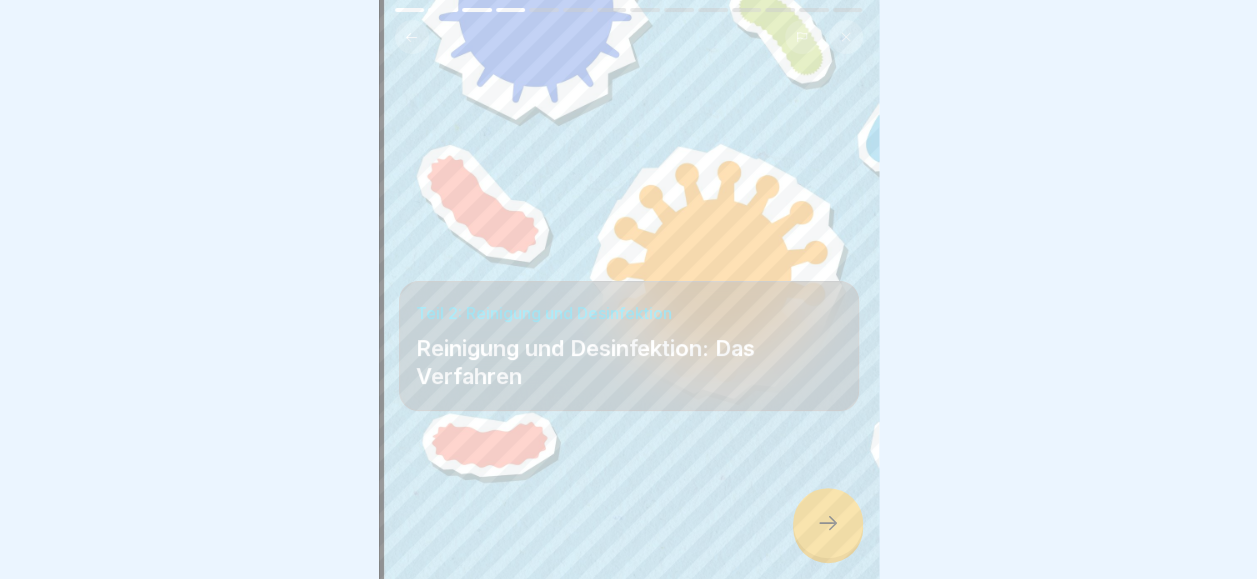 click at bounding box center [828, 523] 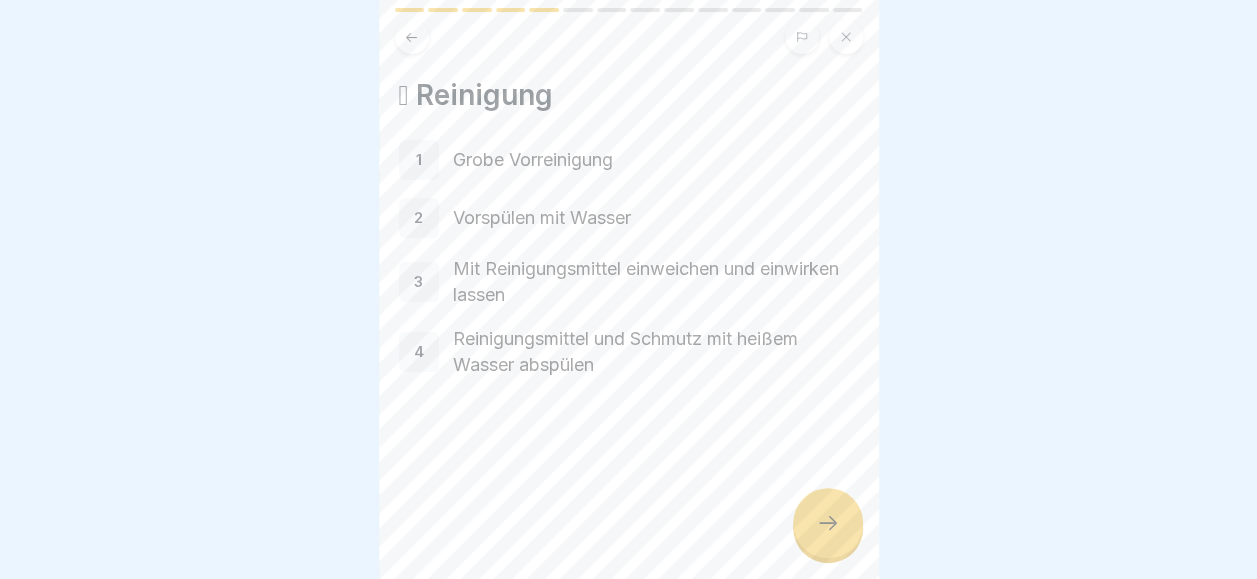click at bounding box center [412, 37] 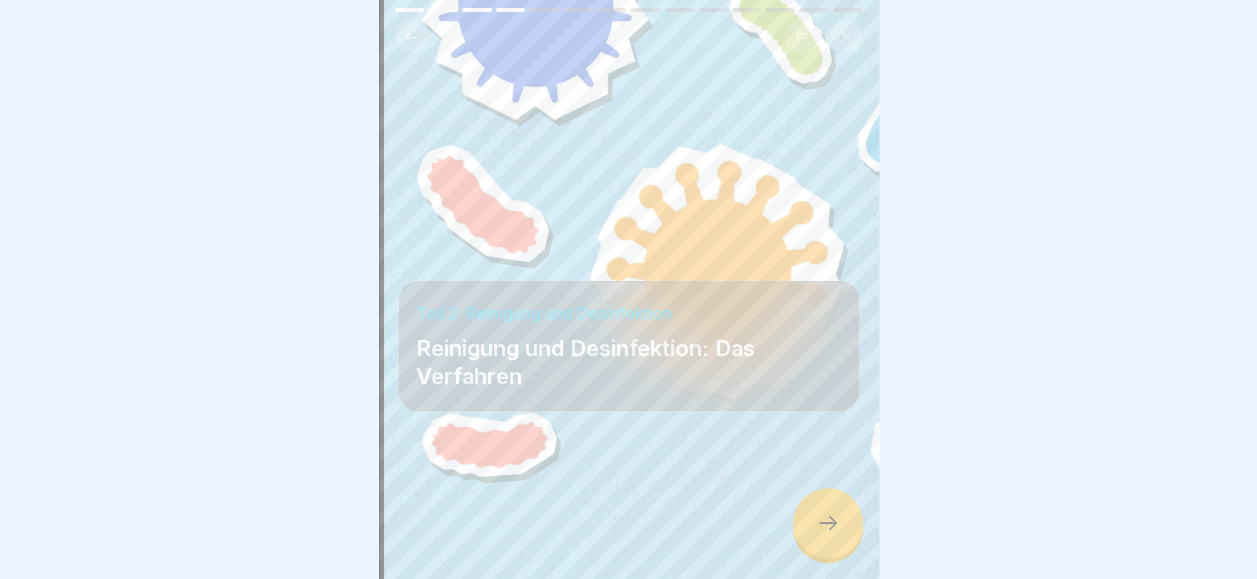 click 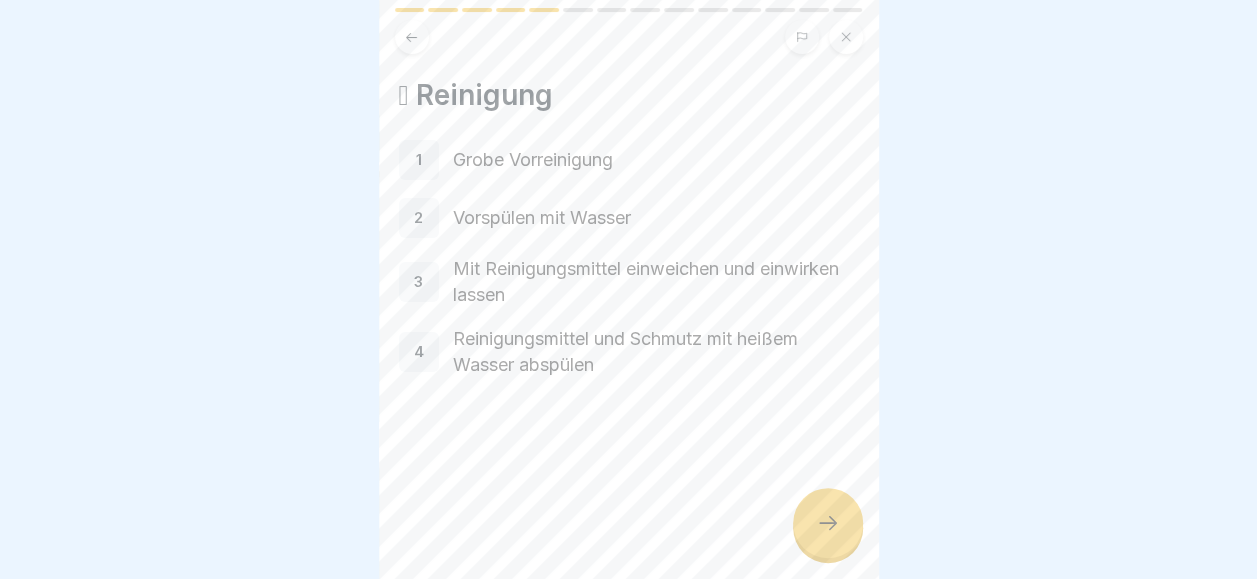 click 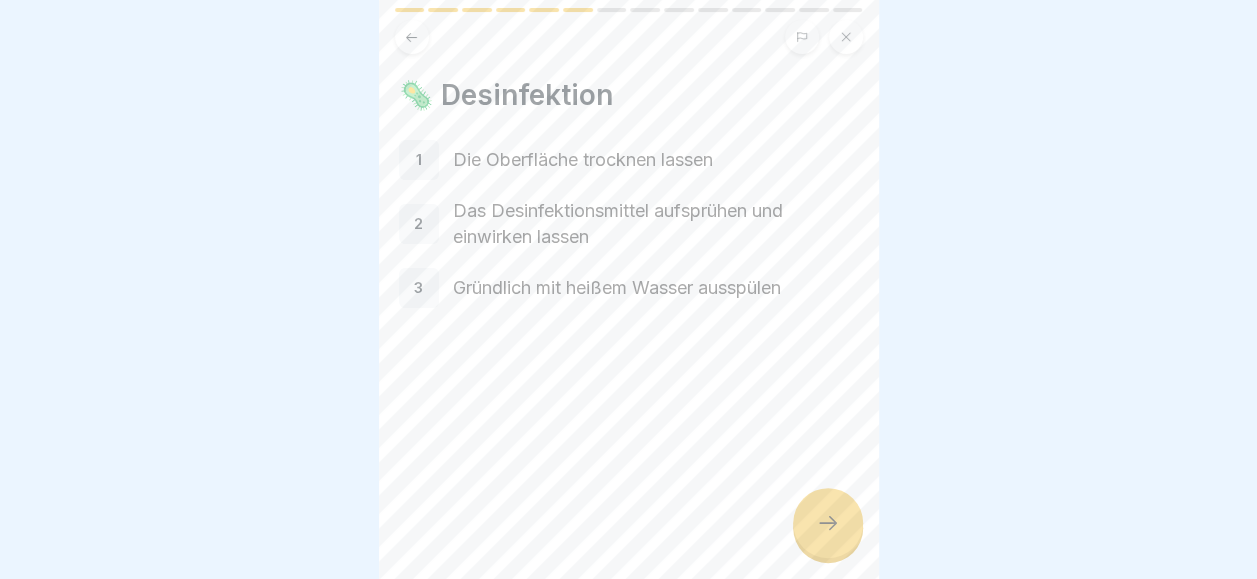 click at bounding box center [828, 523] 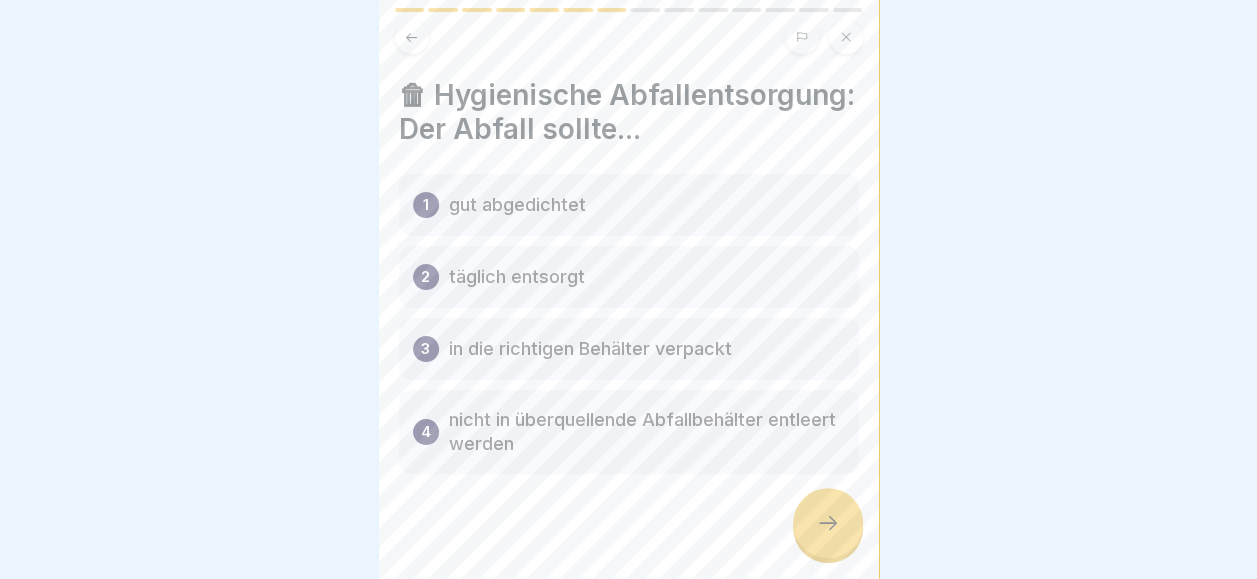 click at bounding box center [828, 523] 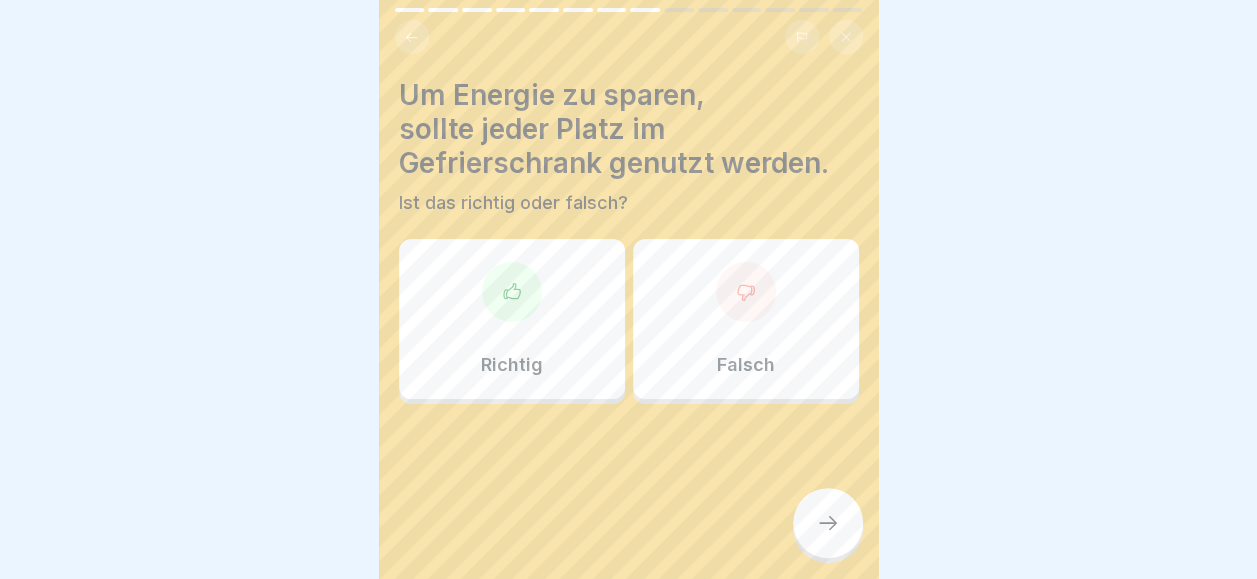 click 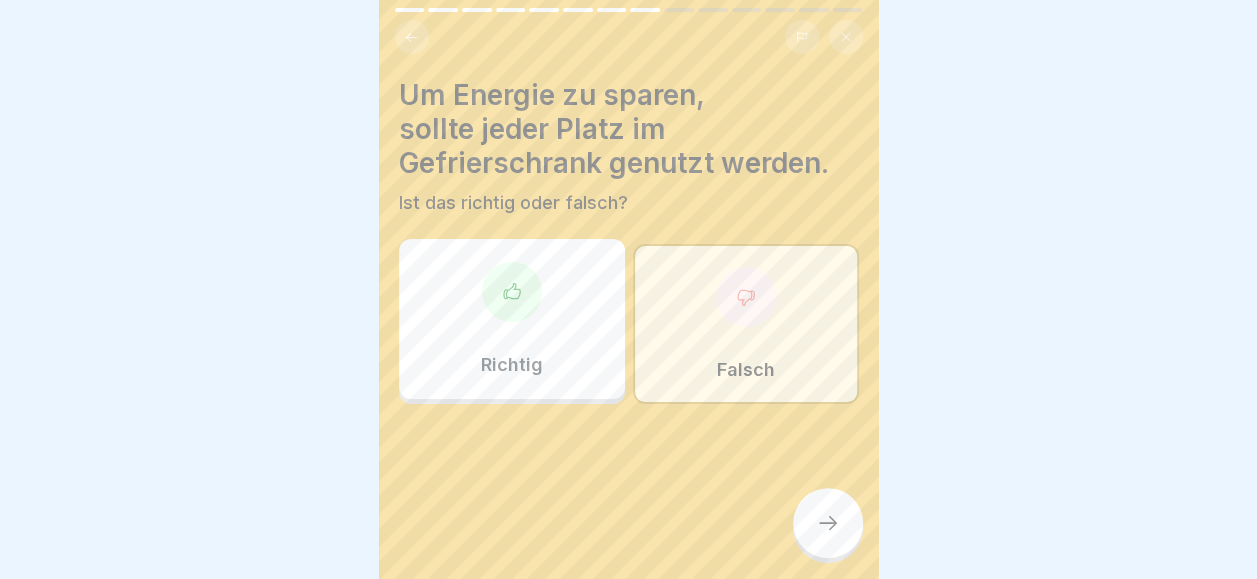 click 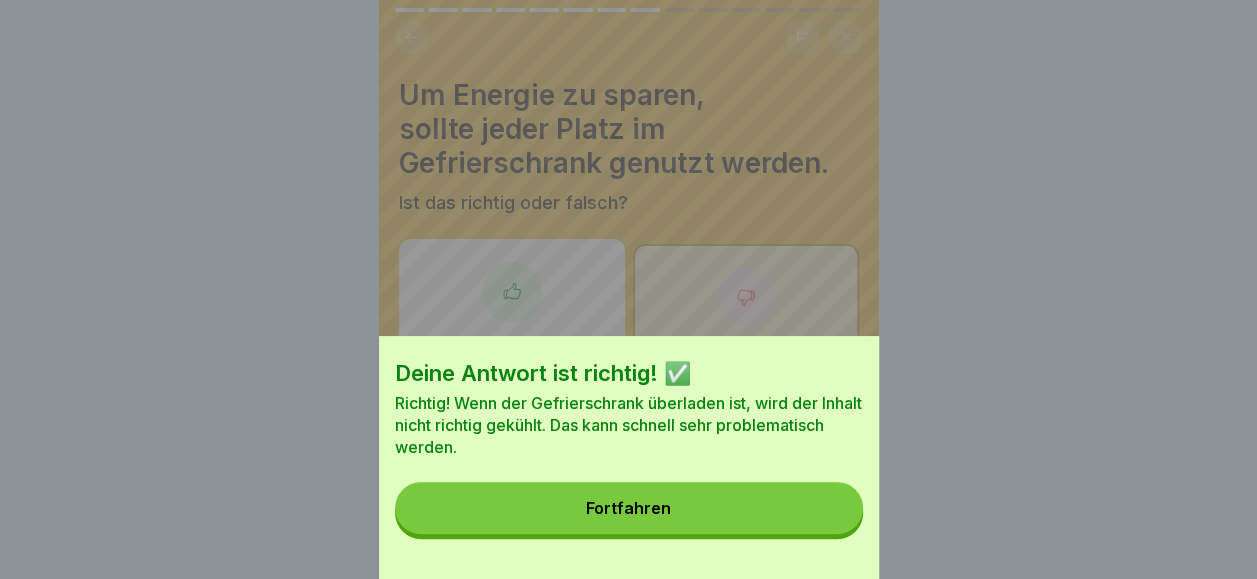 click on "Fortfahren" at bounding box center (629, 508) 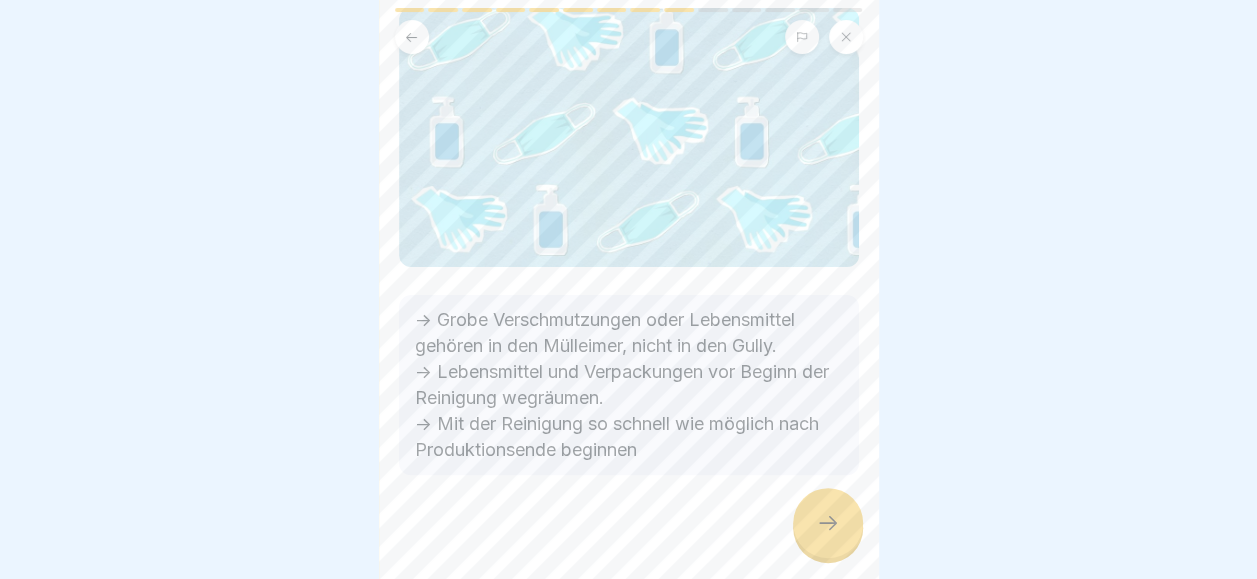 scroll, scrollTop: 139, scrollLeft: 0, axis: vertical 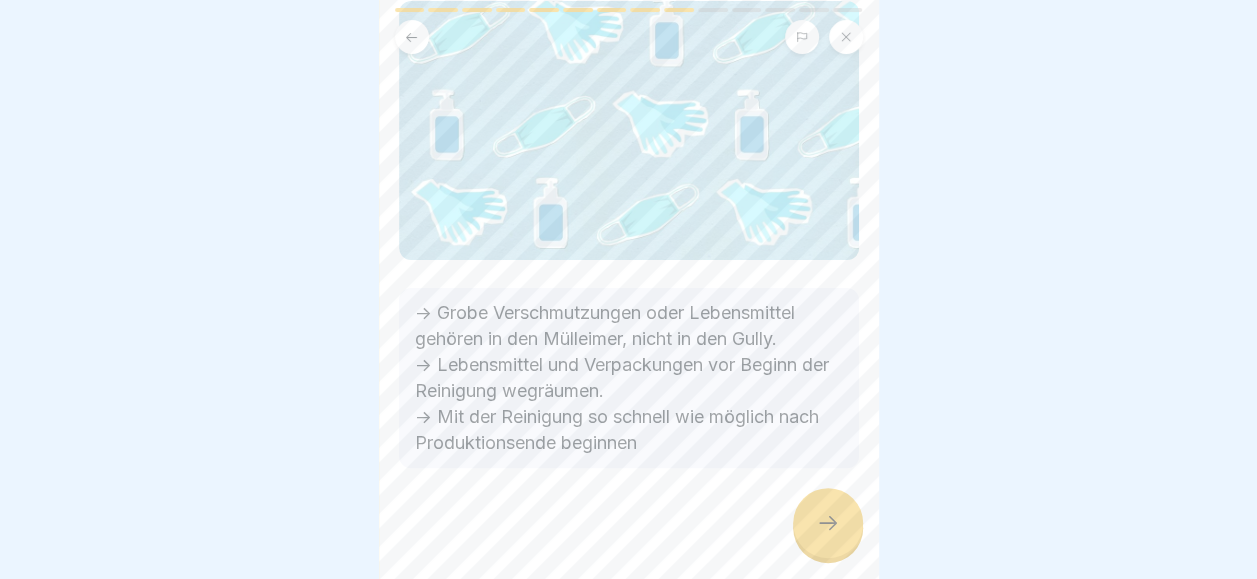 click at bounding box center (828, 523) 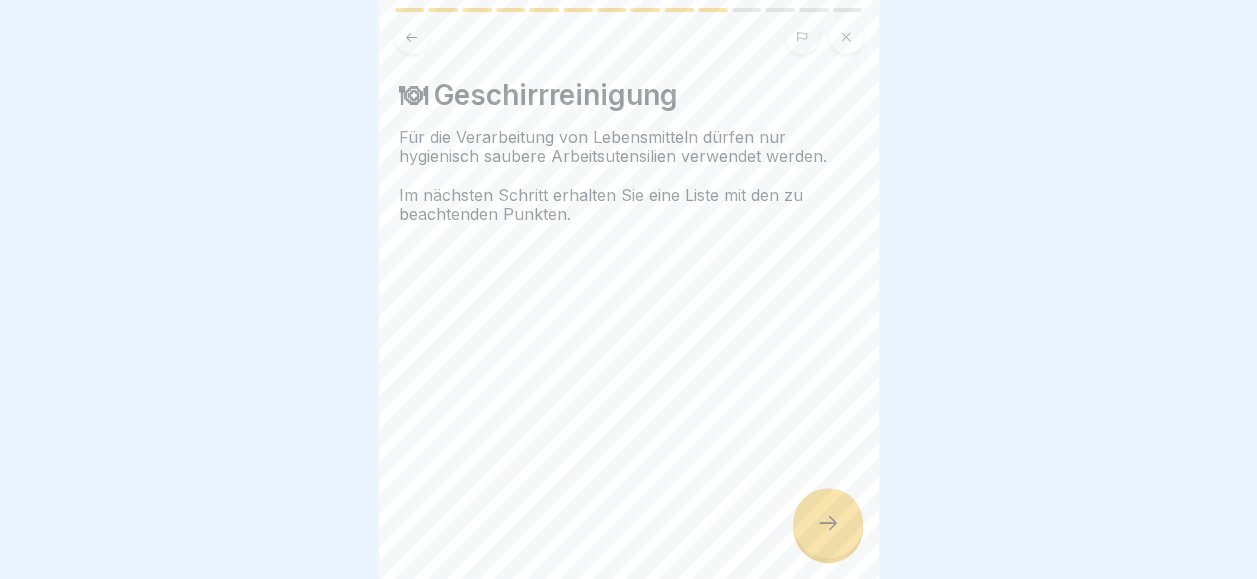 scroll, scrollTop: 1, scrollLeft: 0, axis: vertical 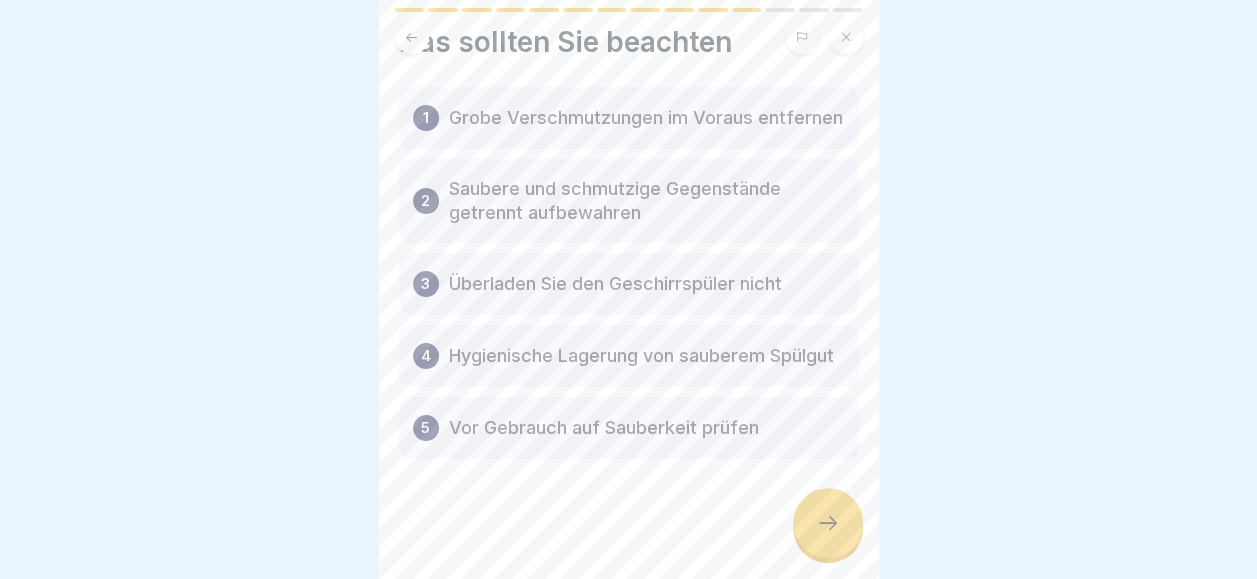click at bounding box center (828, 523) 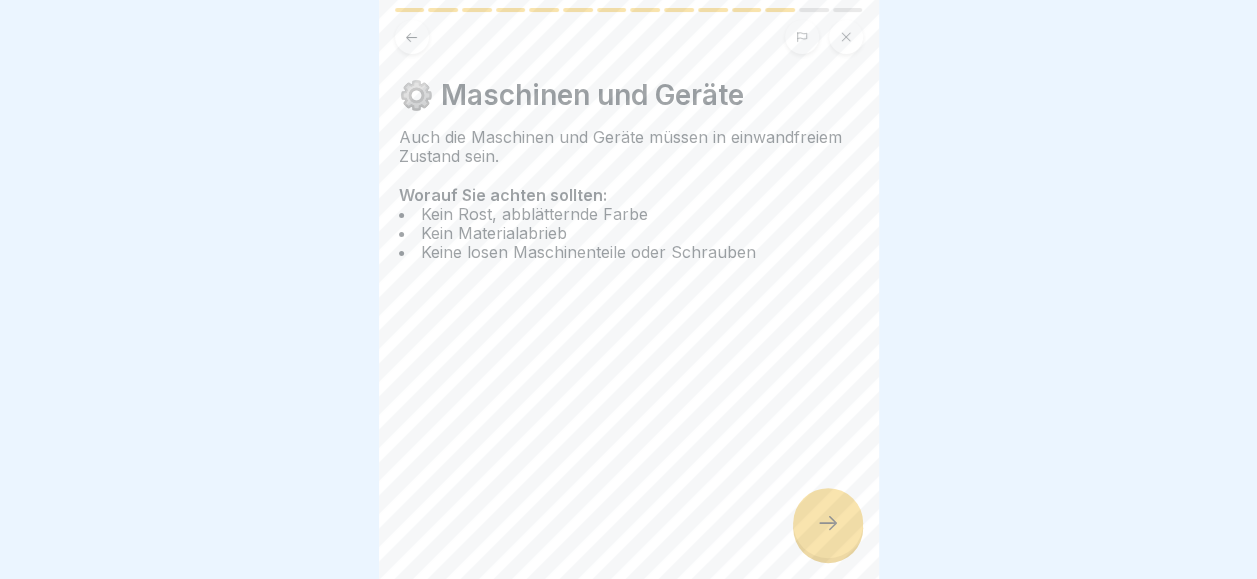 click at bounding box center [828, 523] 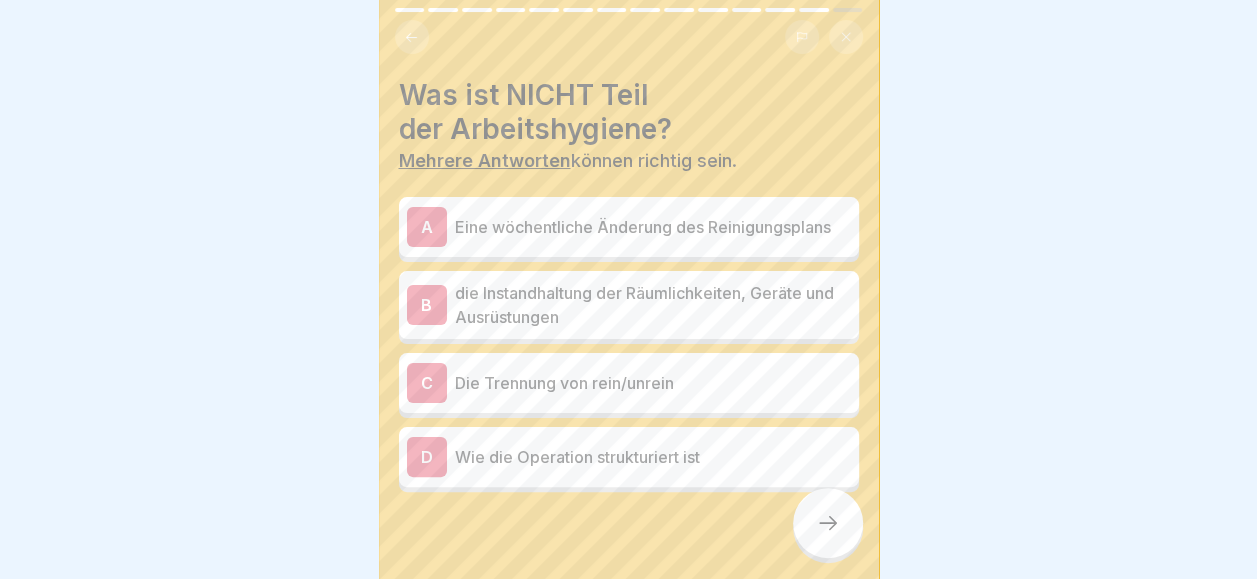 click 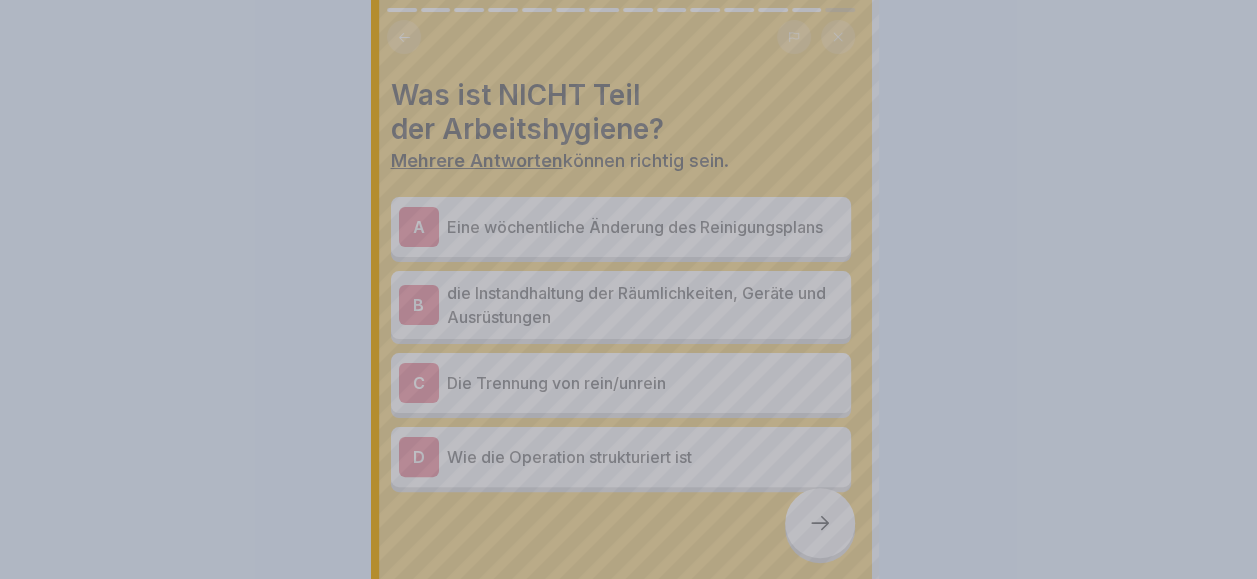 scroll, scrollTop: 0, scrollLeft: 0, axis: both 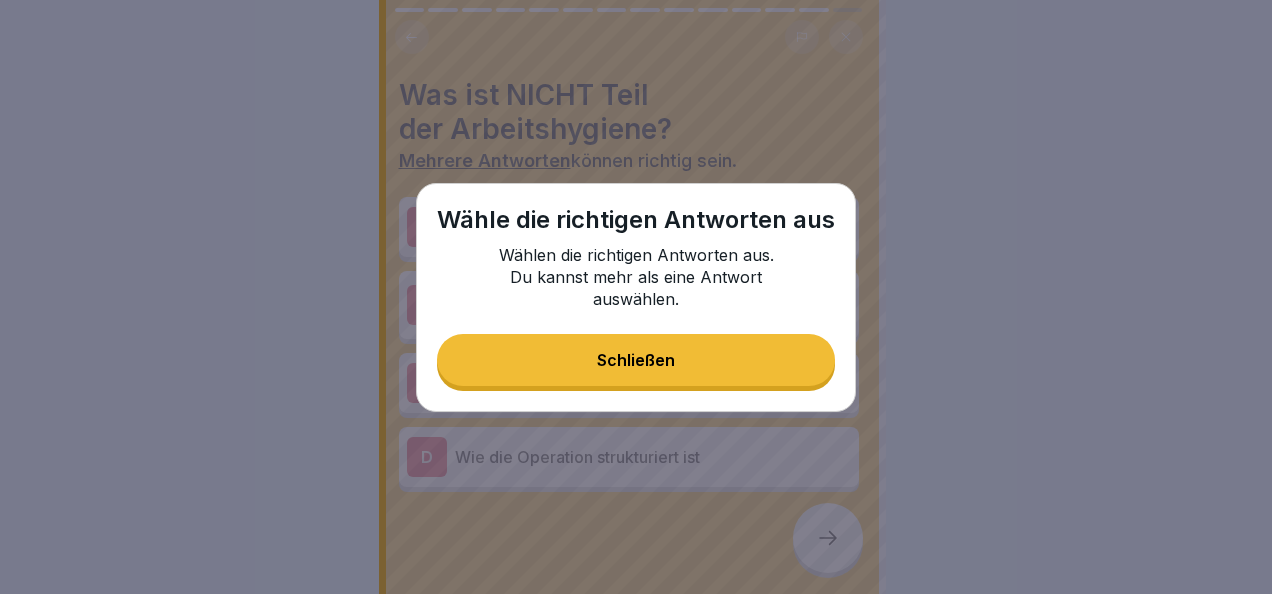 click on "Schließen" at bounding box center (636, 360) 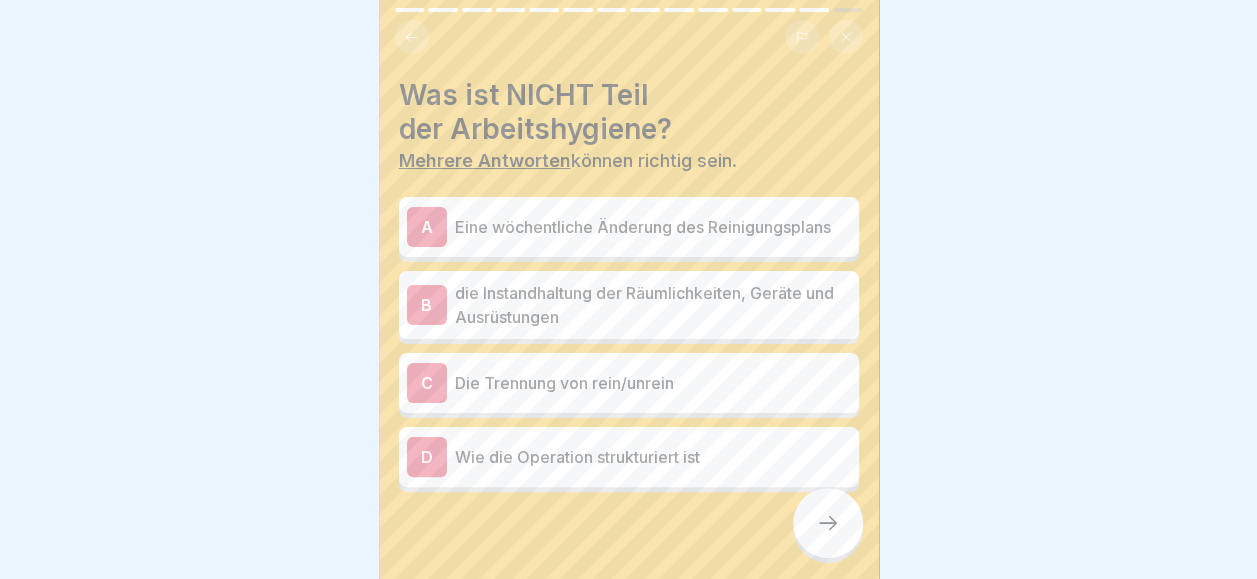 click on "die Instandhaltung der Räumlichkeiten, Geräte und Ausrüstungen" at bounding box center [653, 305] 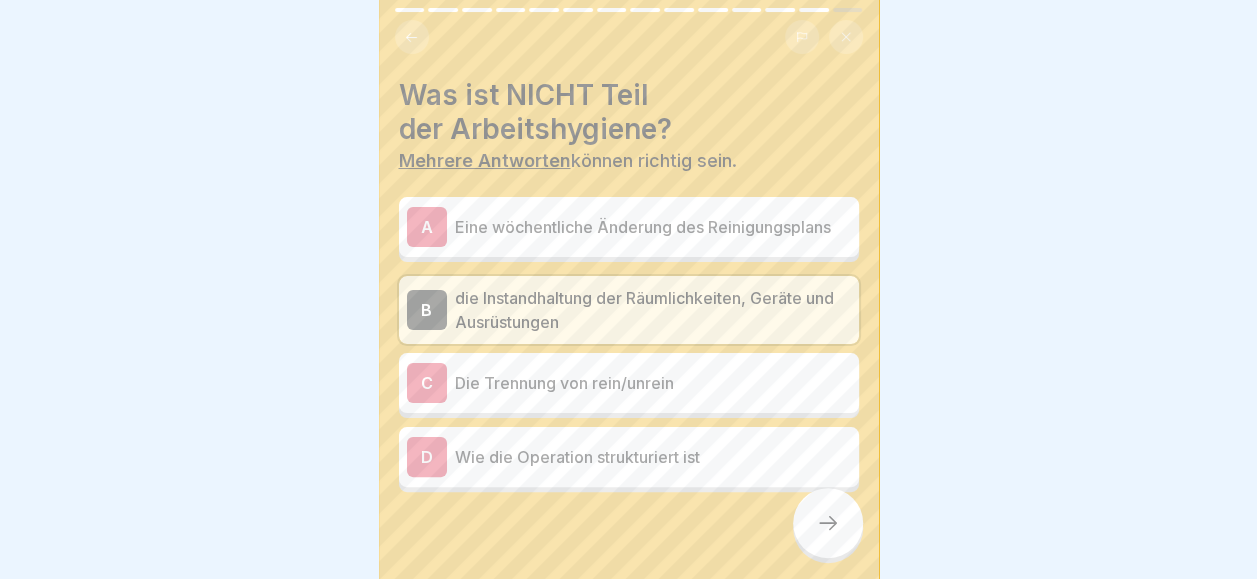 click 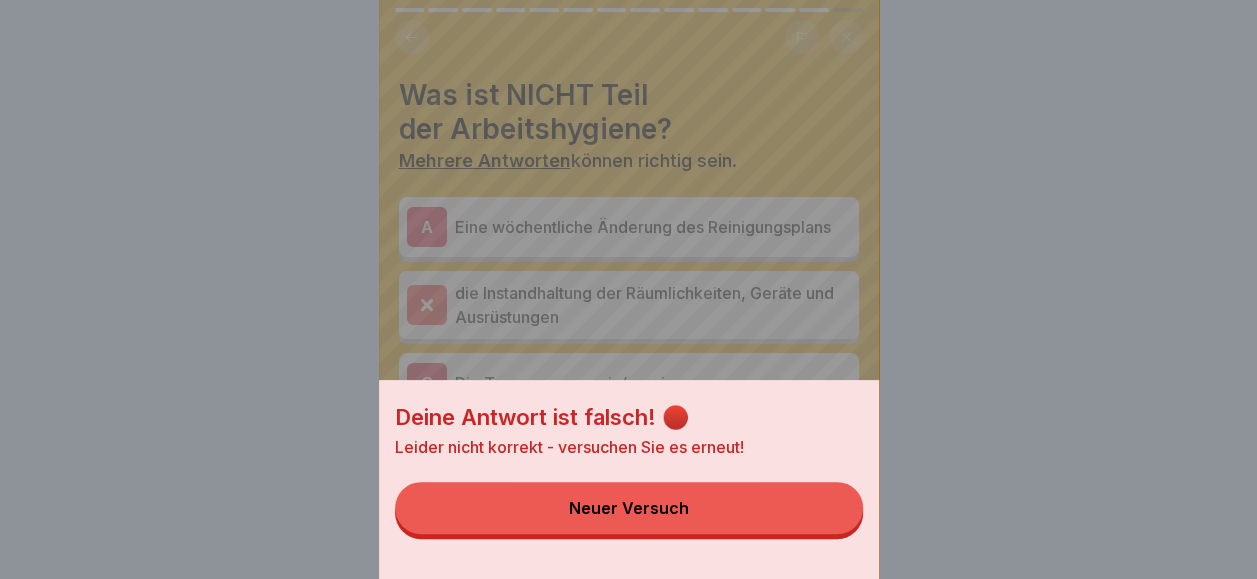 click on "Neuer Versuch" at bounding box center (629, 508) 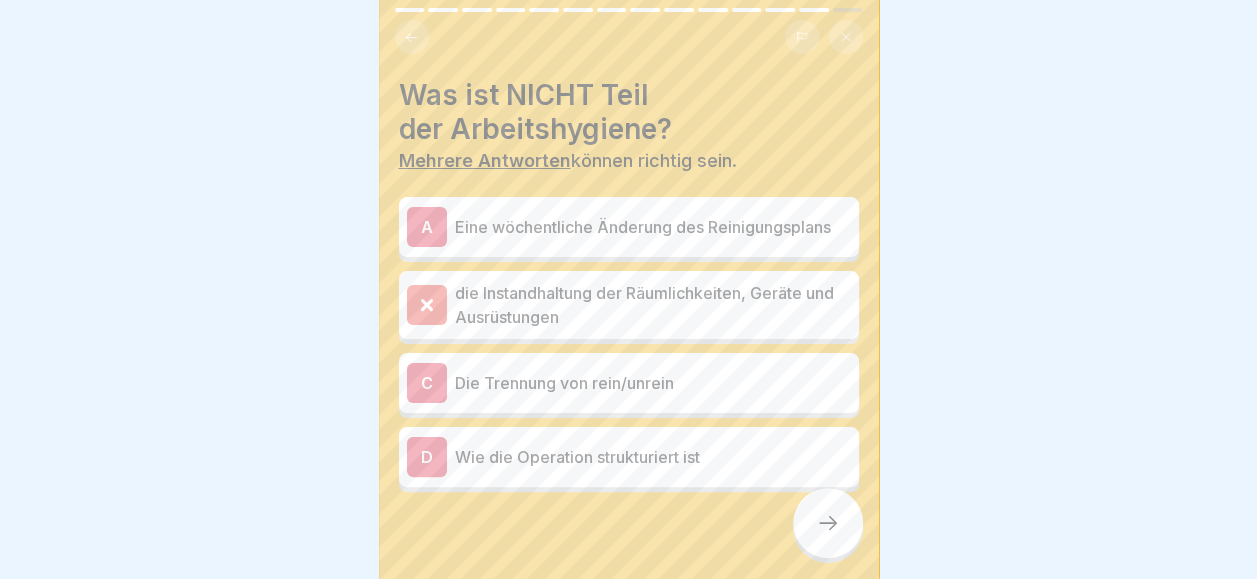 click at bounding box center (427, 305) 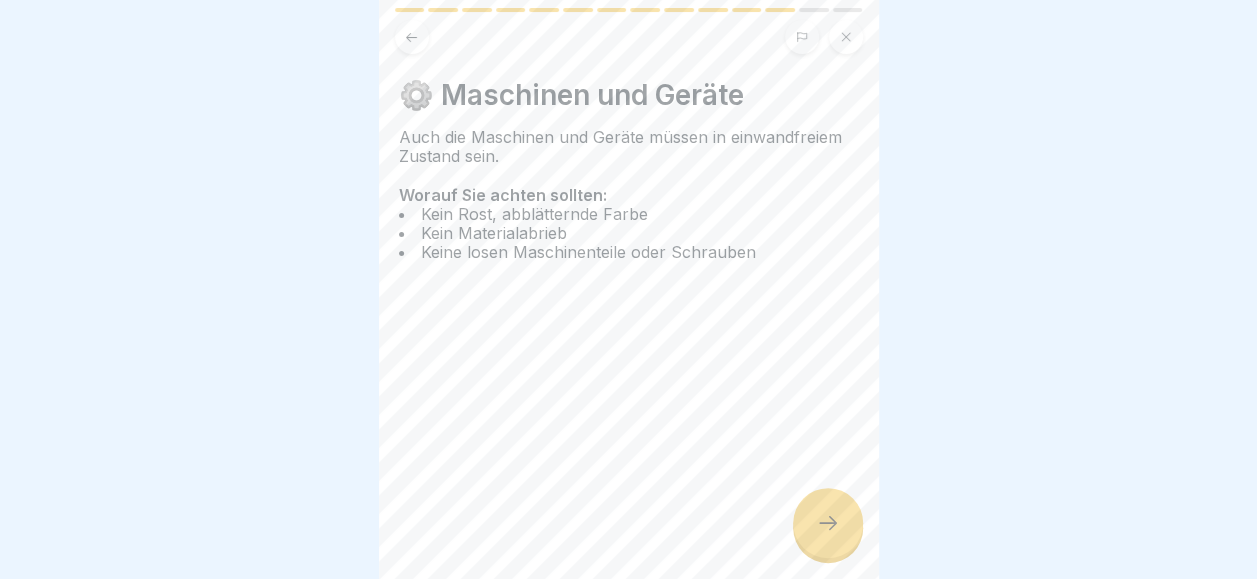 click 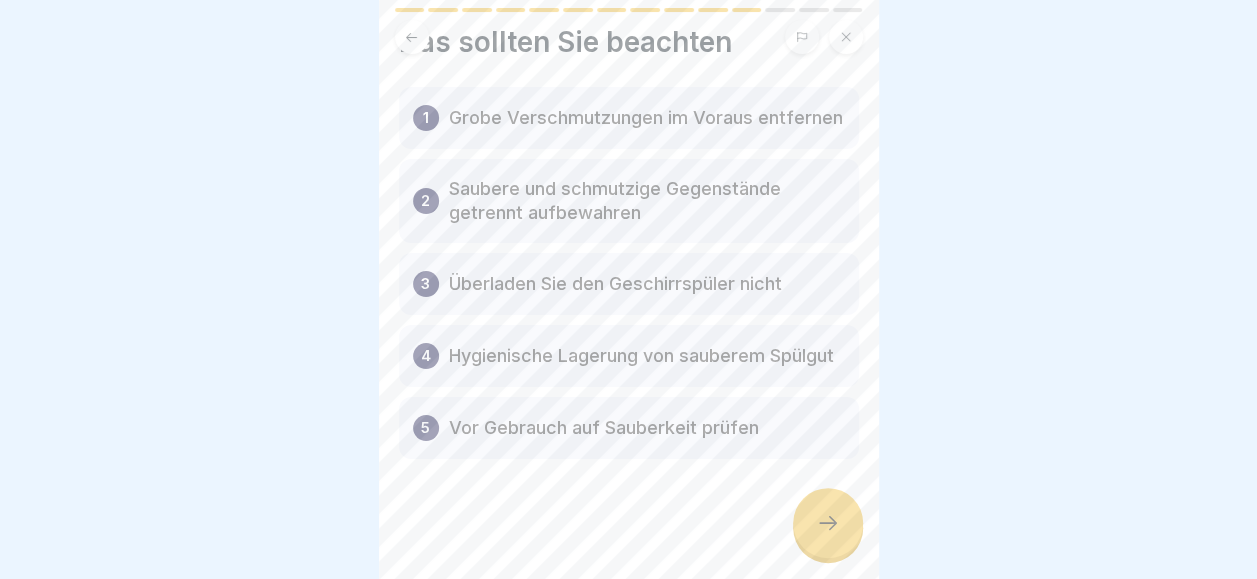 click 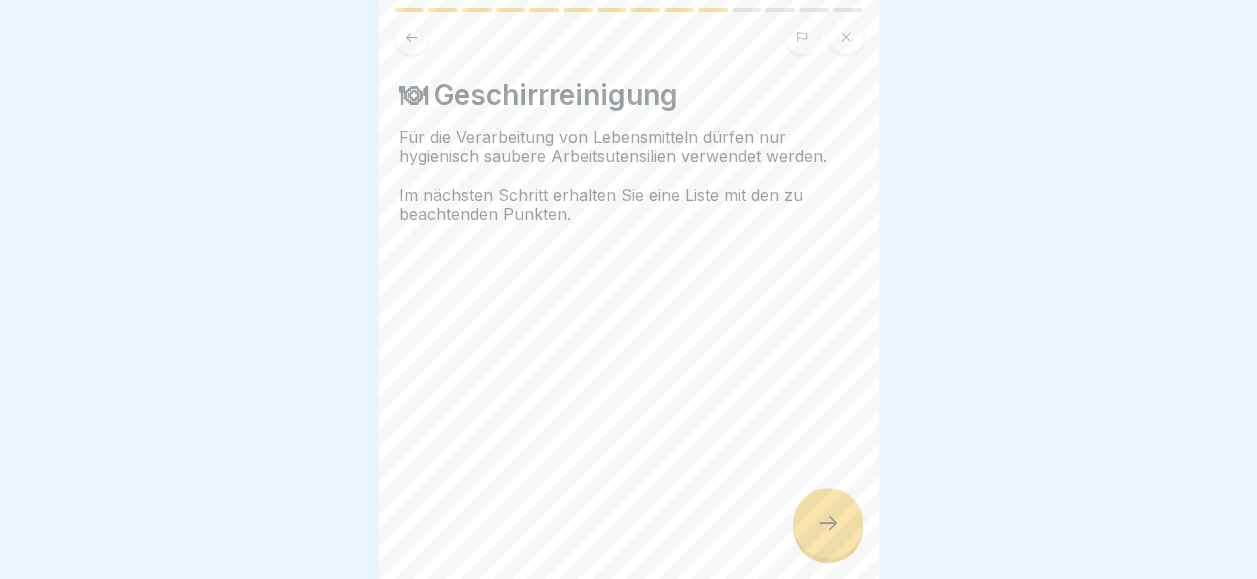 click 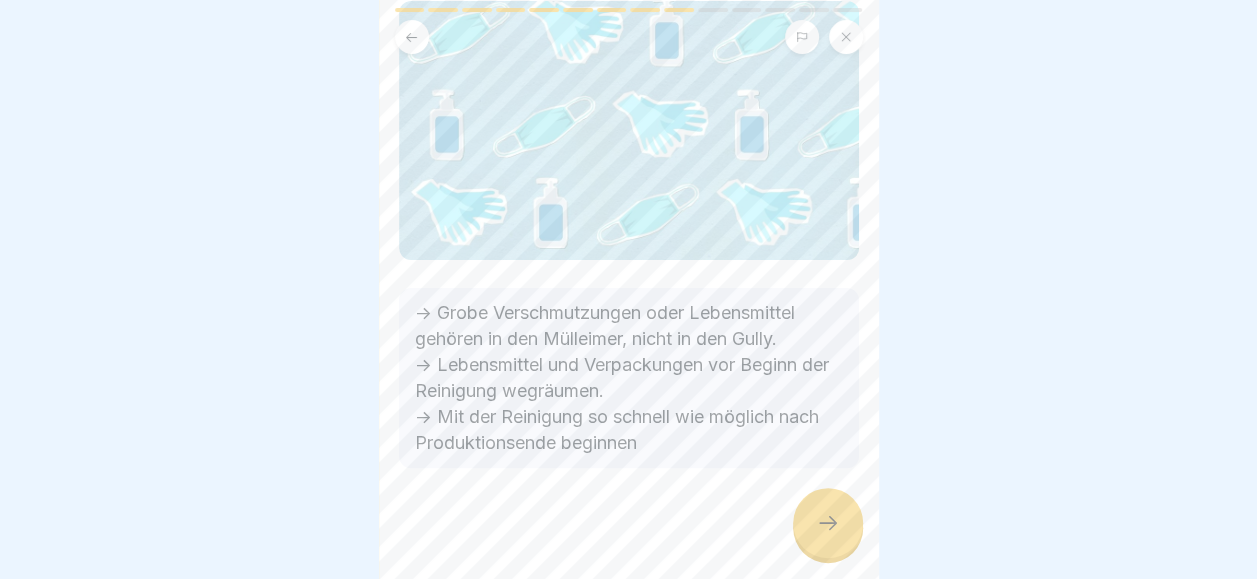 click 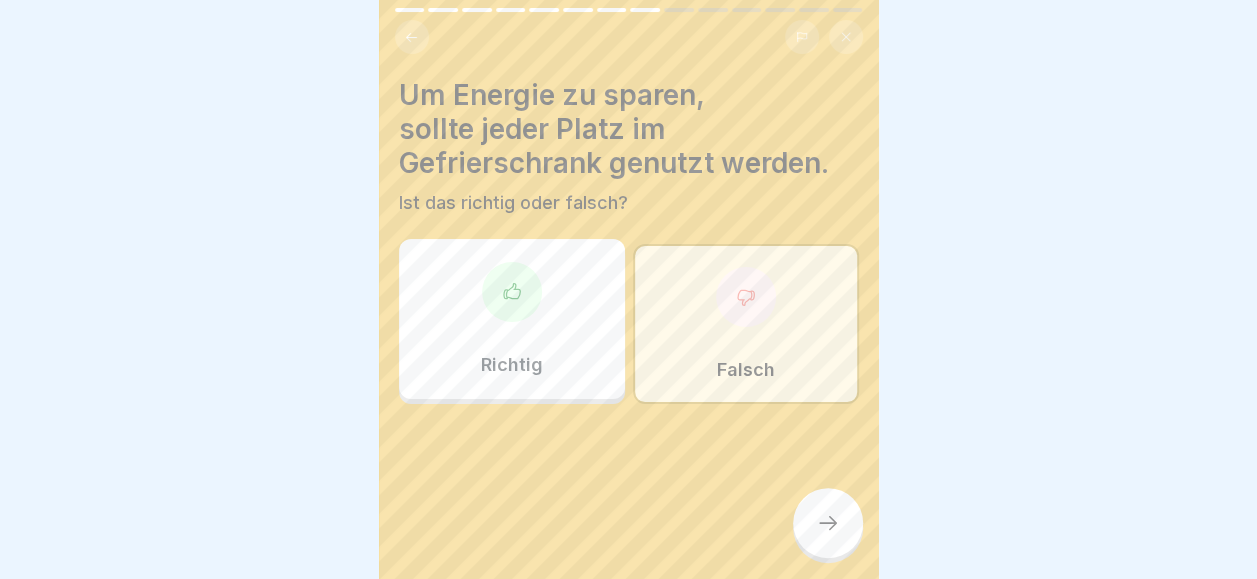 click 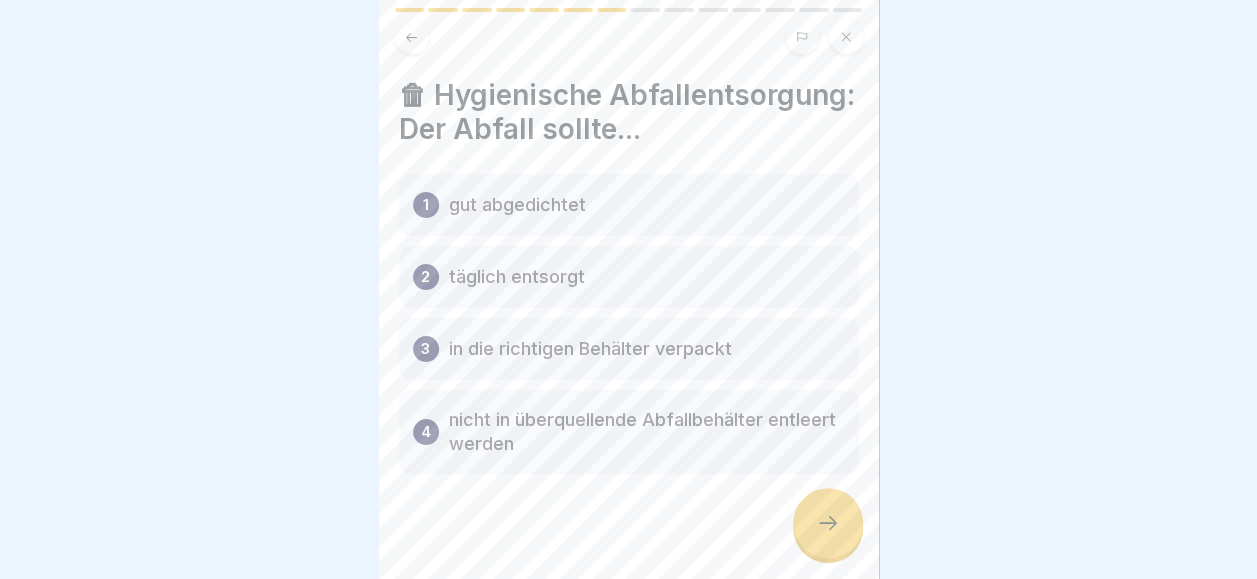 click 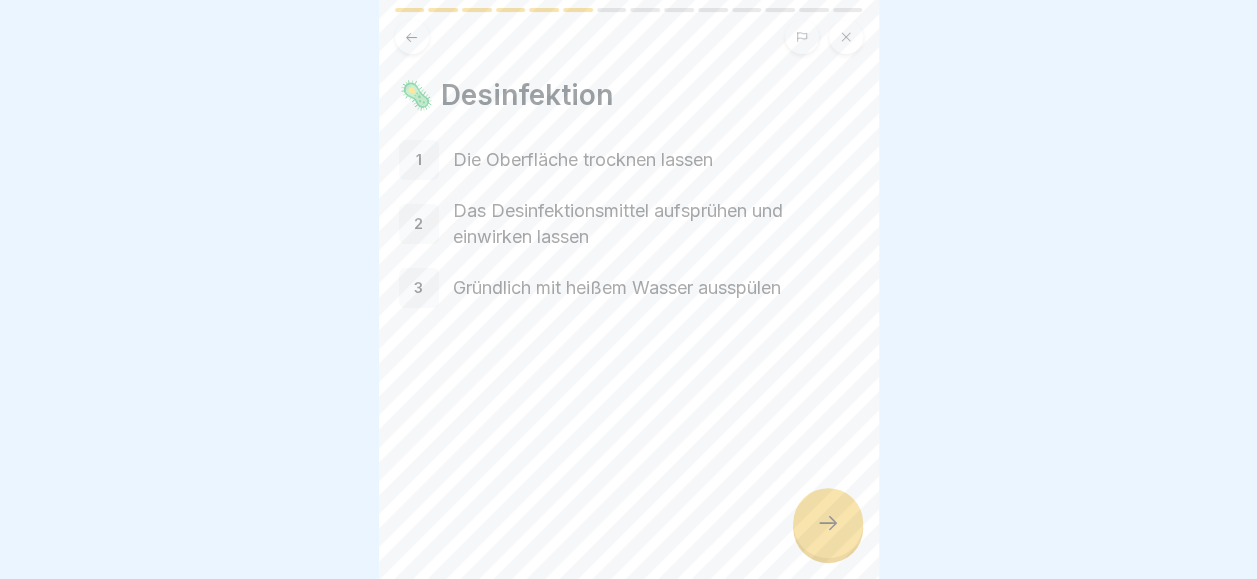 click 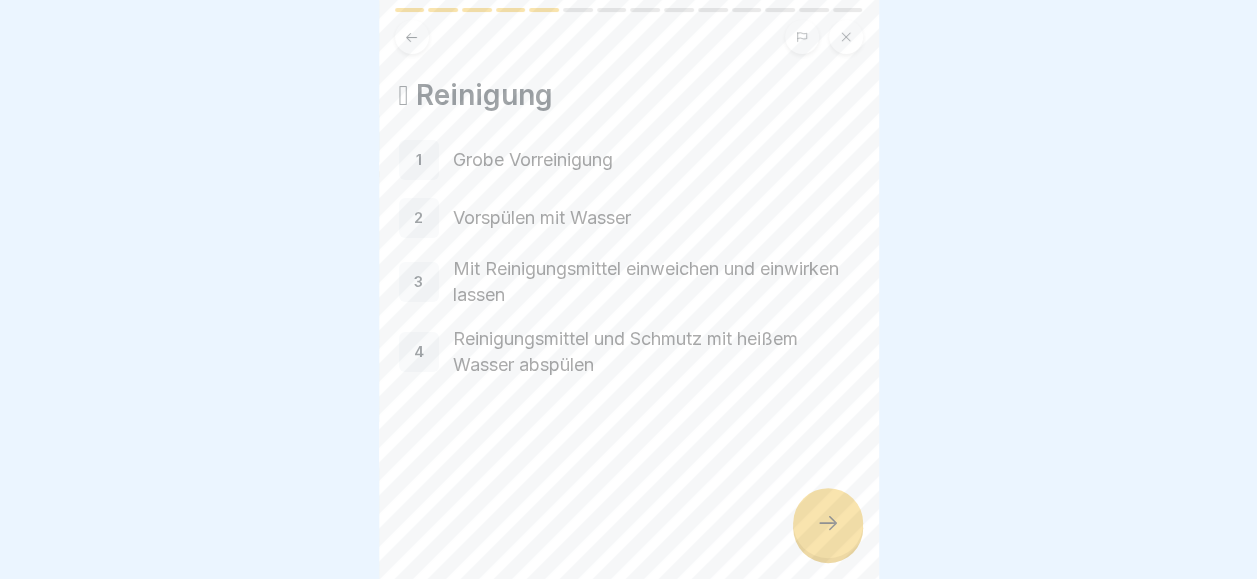 click 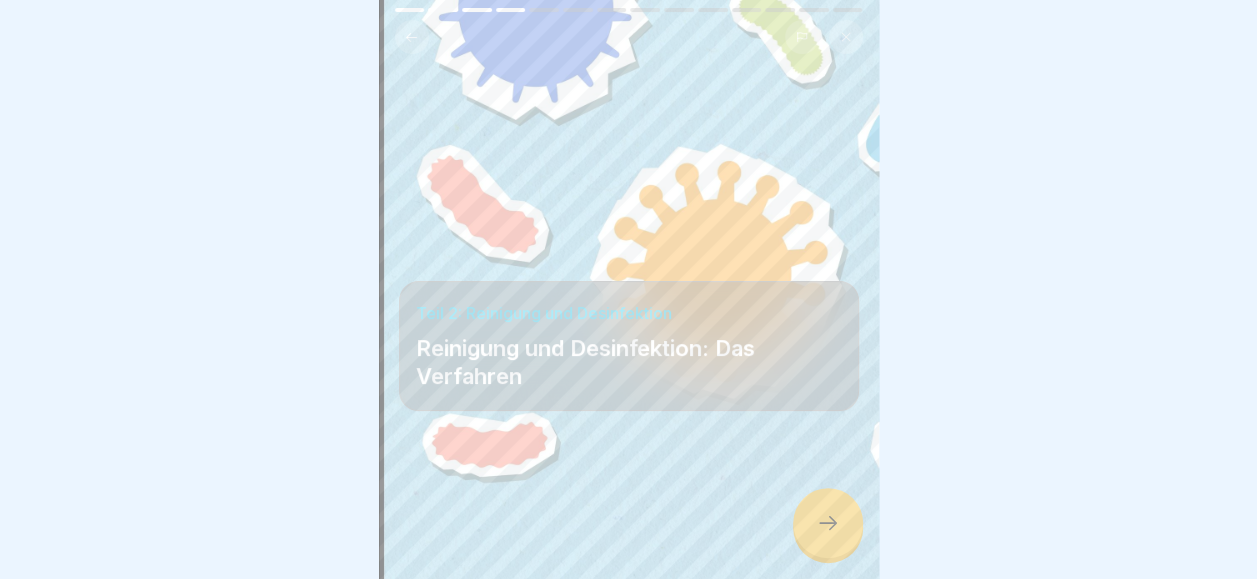 click 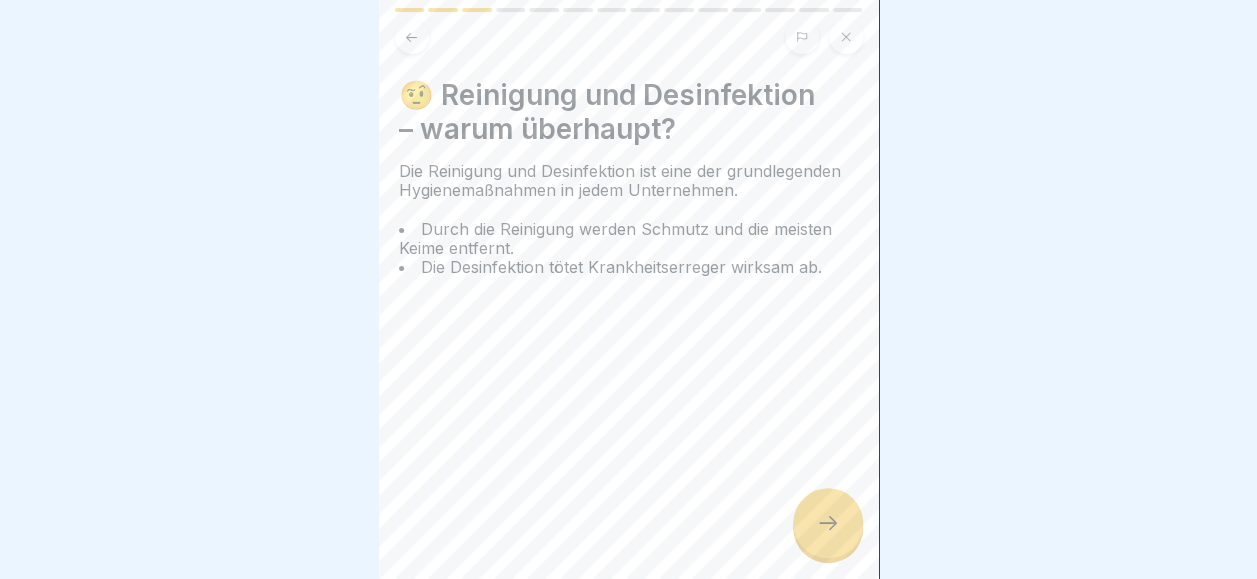 click 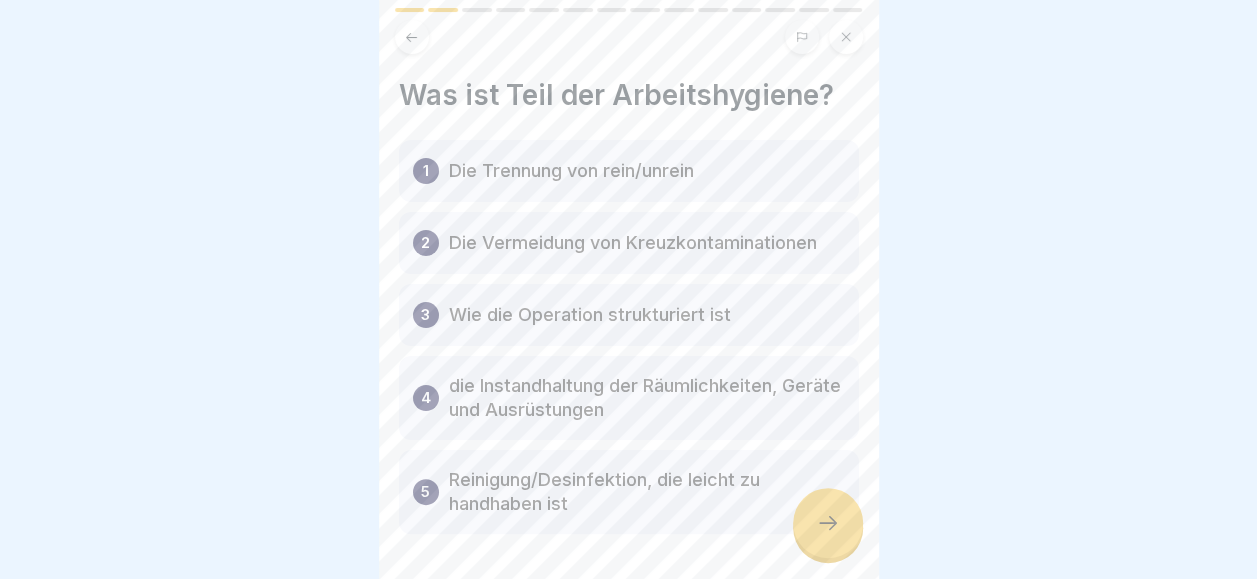 click 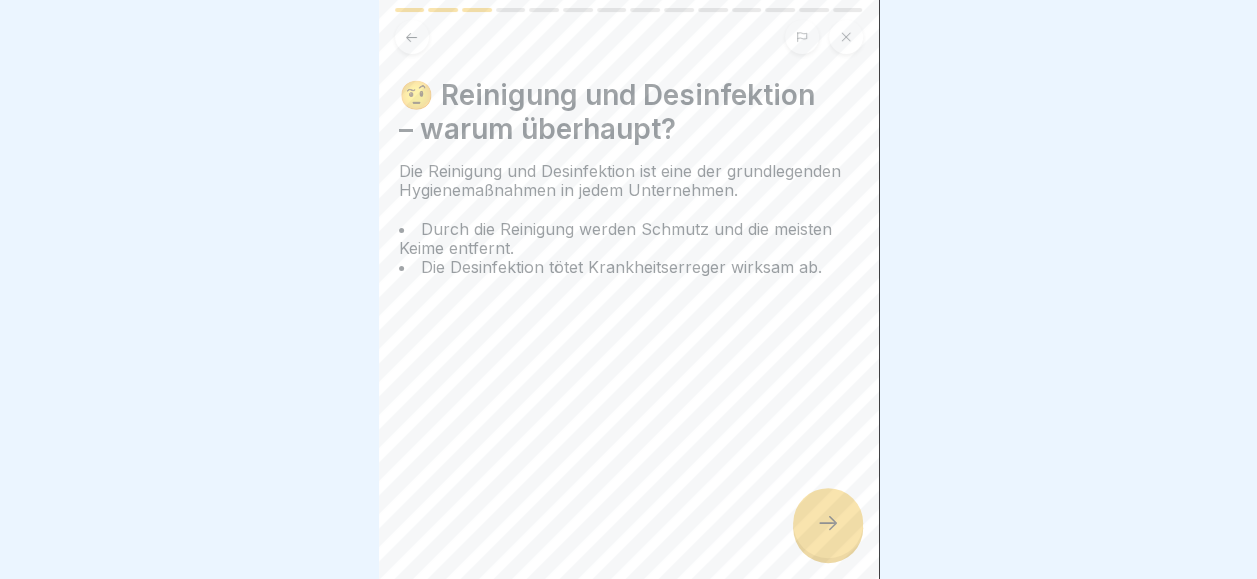 click 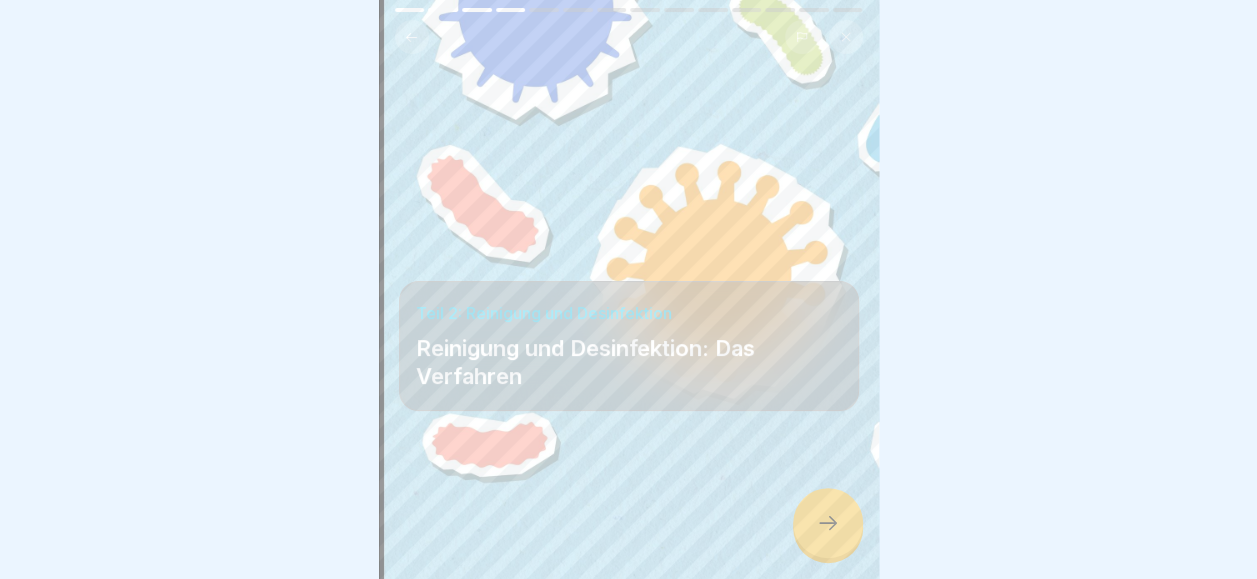 click 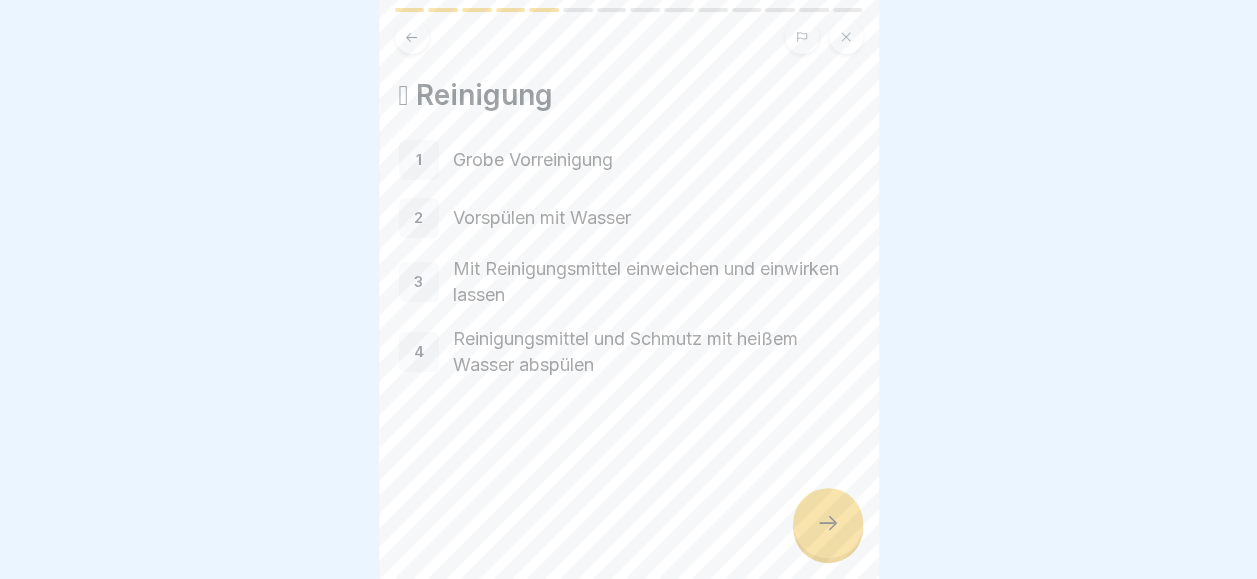 click 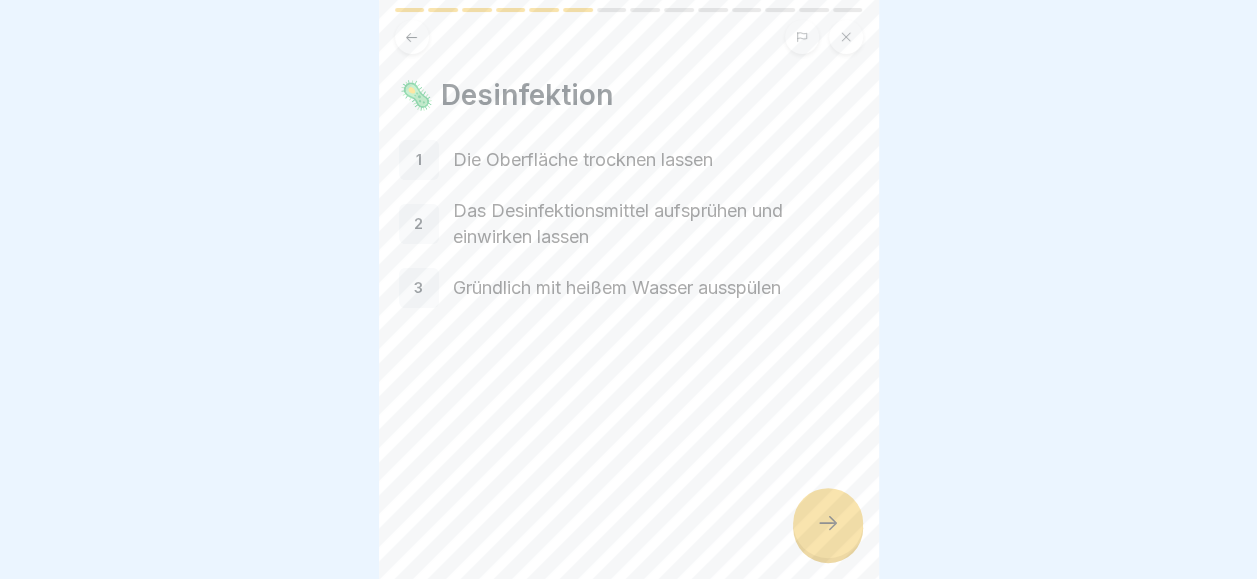 click 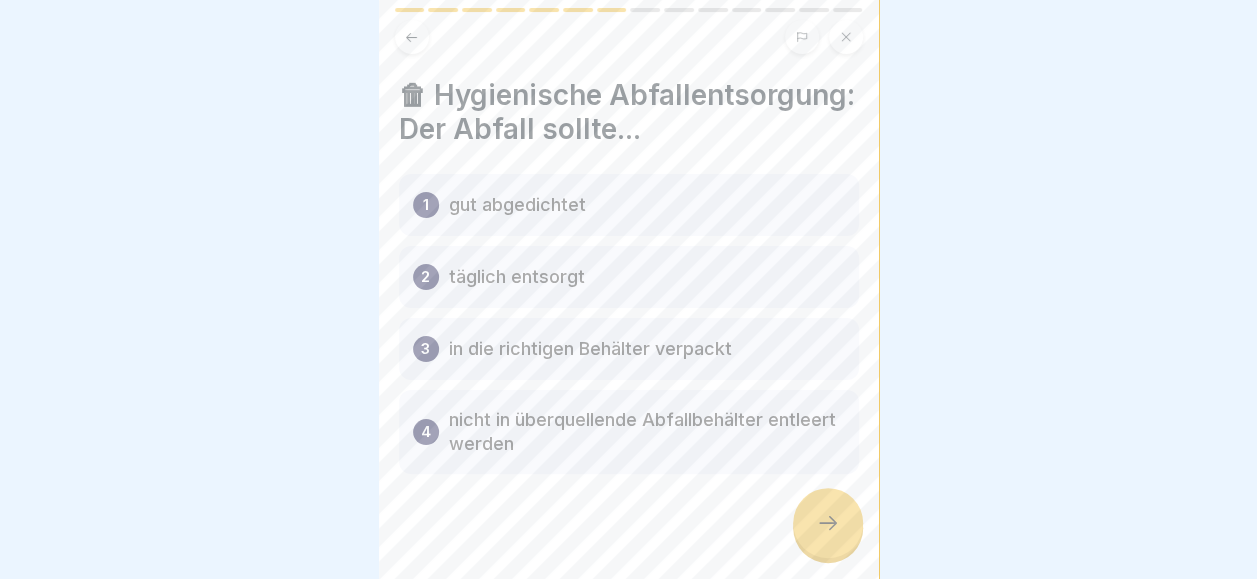 drag, startPoint x: 830, startPoint y: 540, endPoint x: 832, endPoint y: 556, distance: 16.124516 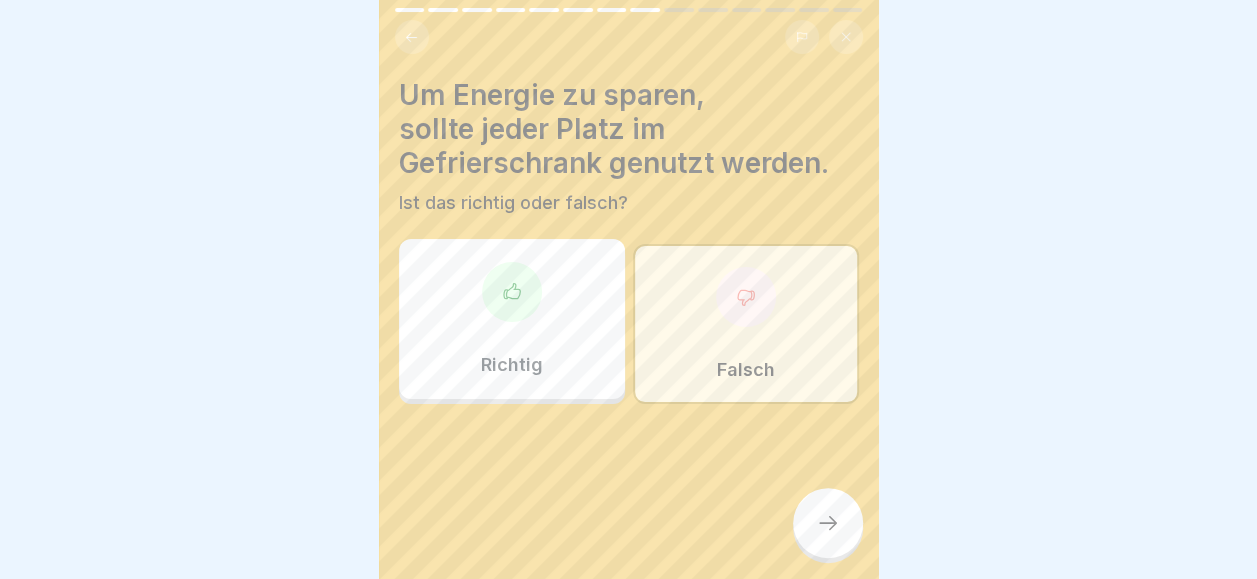 click at bounding box center (828, 523) 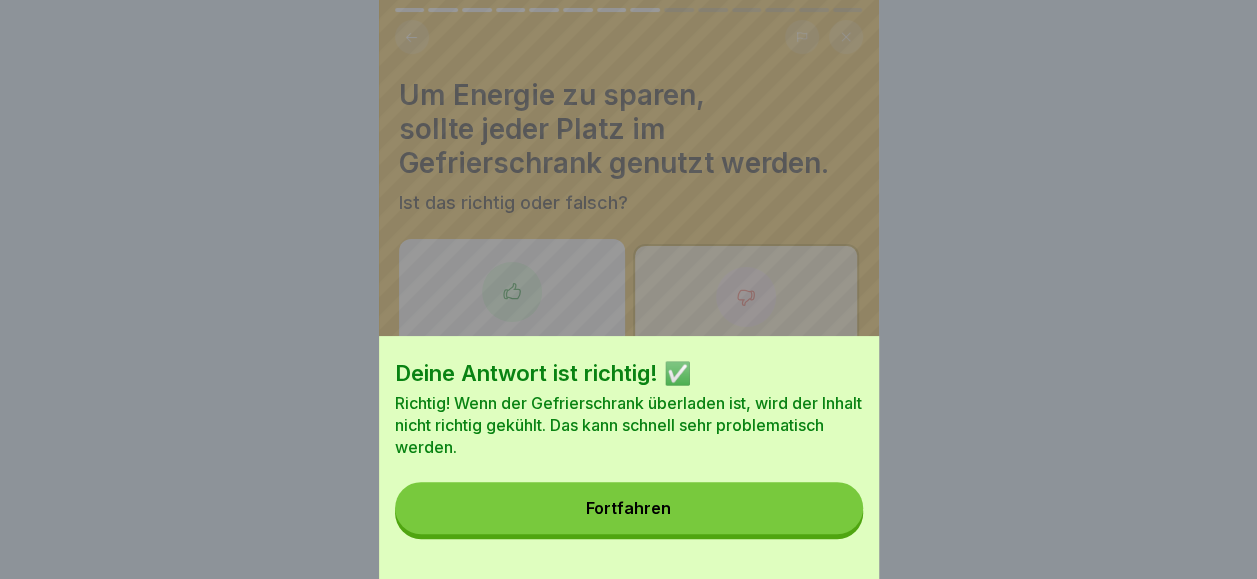 click on "Fortfahren" at bounding box center [629, 508] 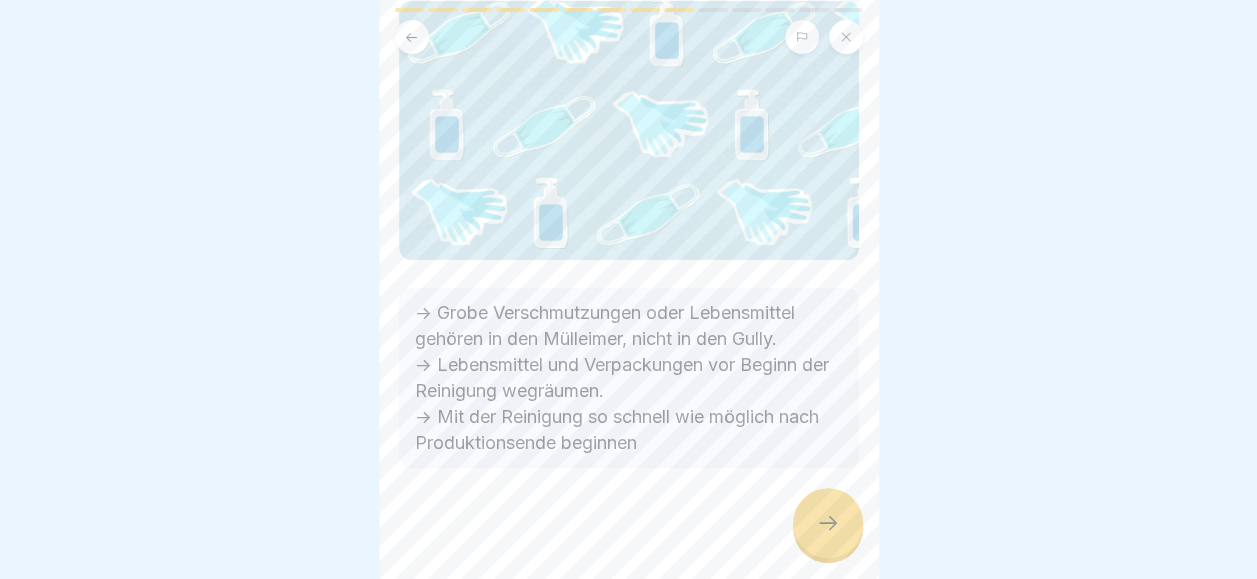 click 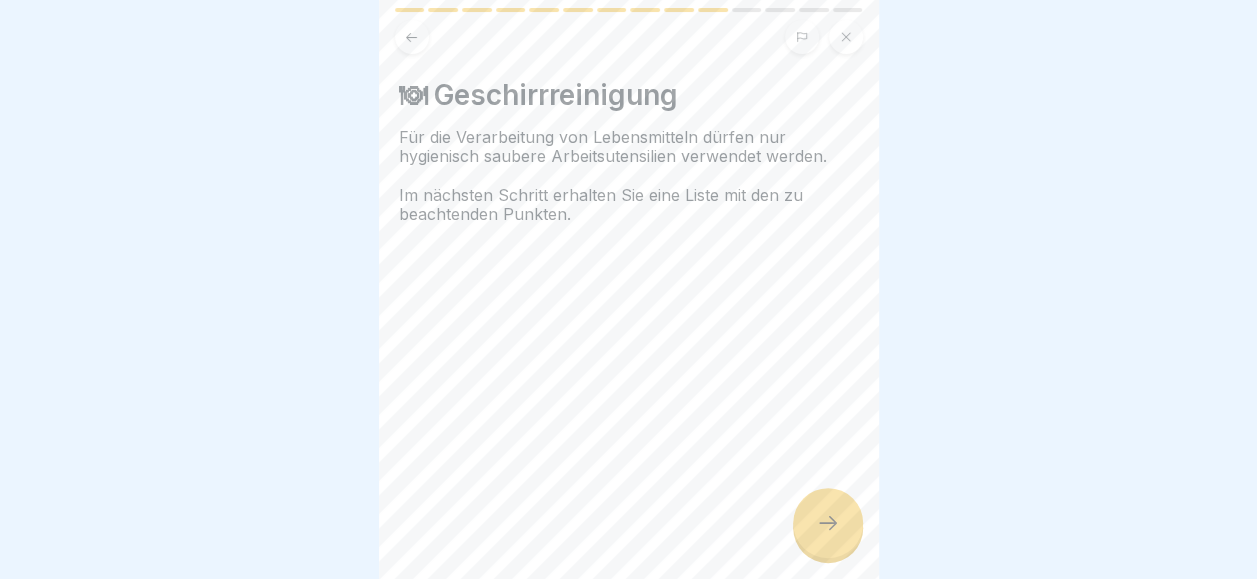 click 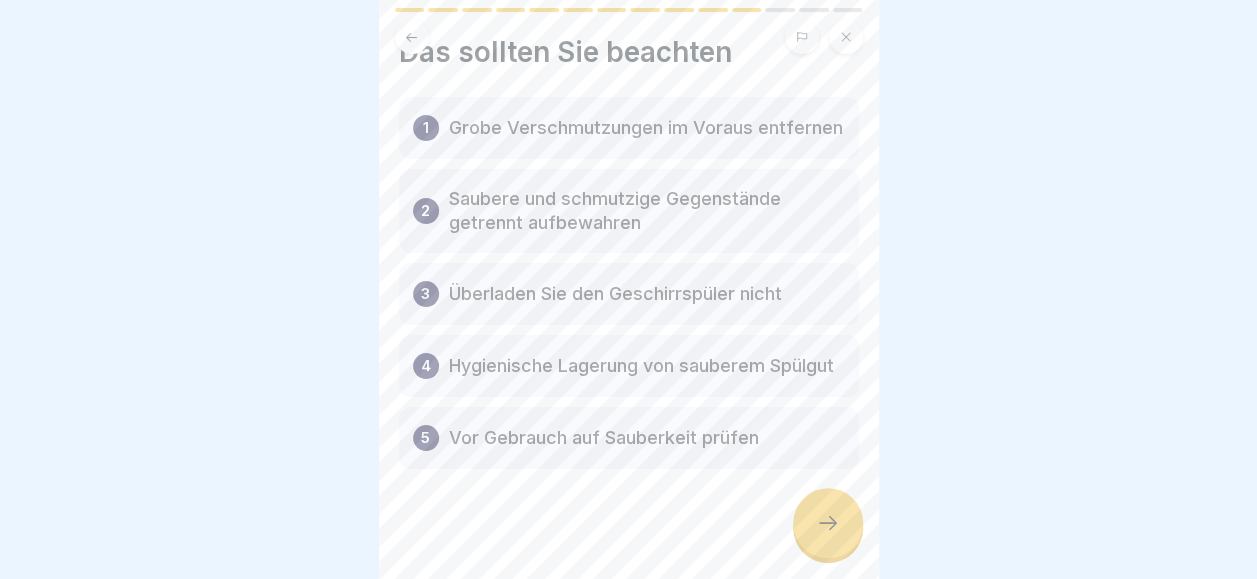 scroll, scrollTop: 42, scrollLeft: 0, axis: vertical 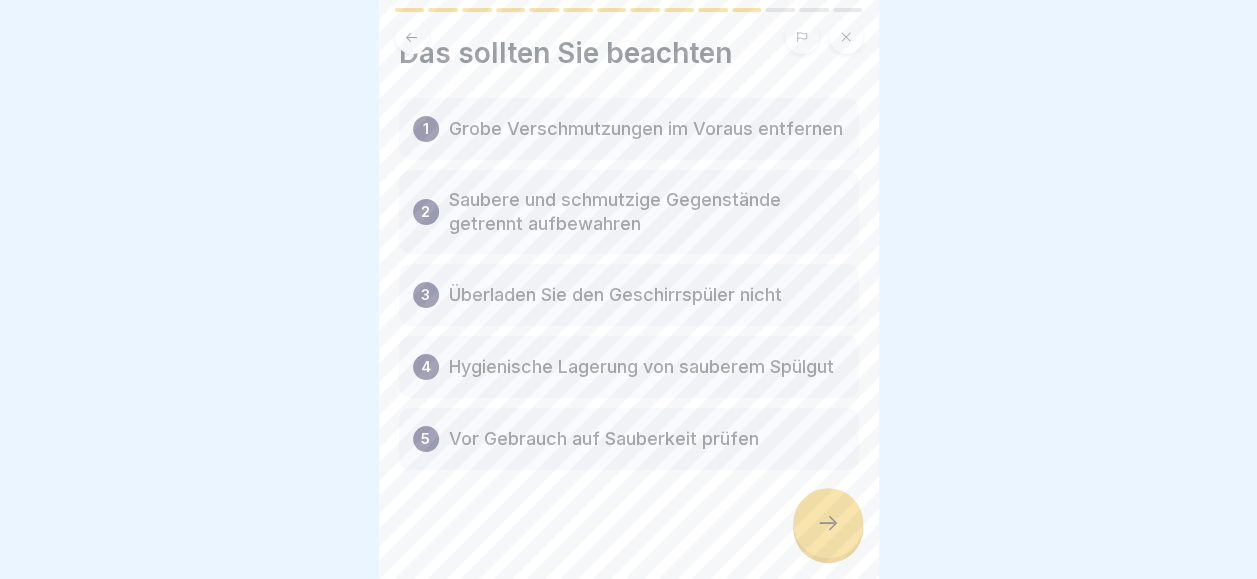 click at bounding box center [828, 523] 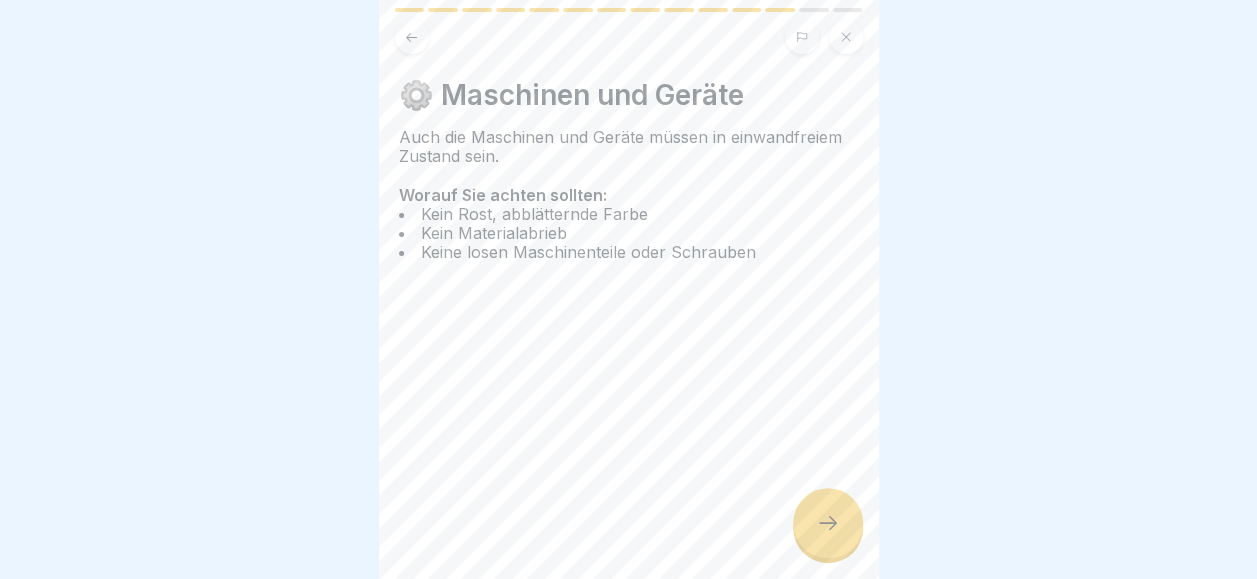 drag, startPoint x: 812, startPoint y: 532, endPoint x: 818, endPoint y: 558, distance: 26.683329 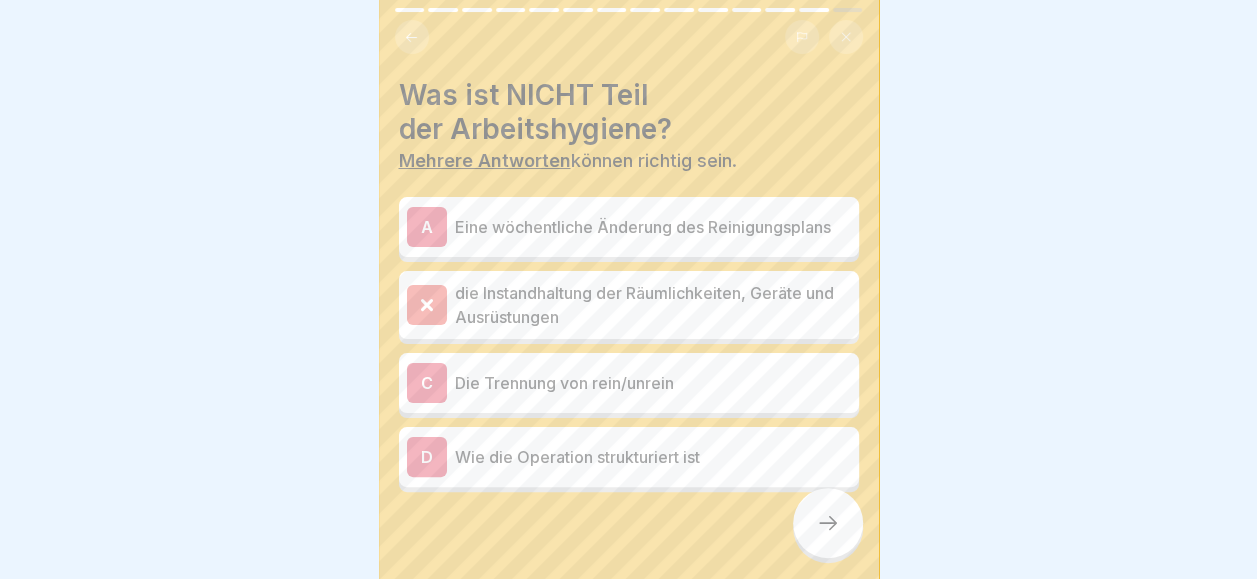 click on "Eine wöchentliche Änderung des Reinigungsplans" at bounding box center [653, 227] 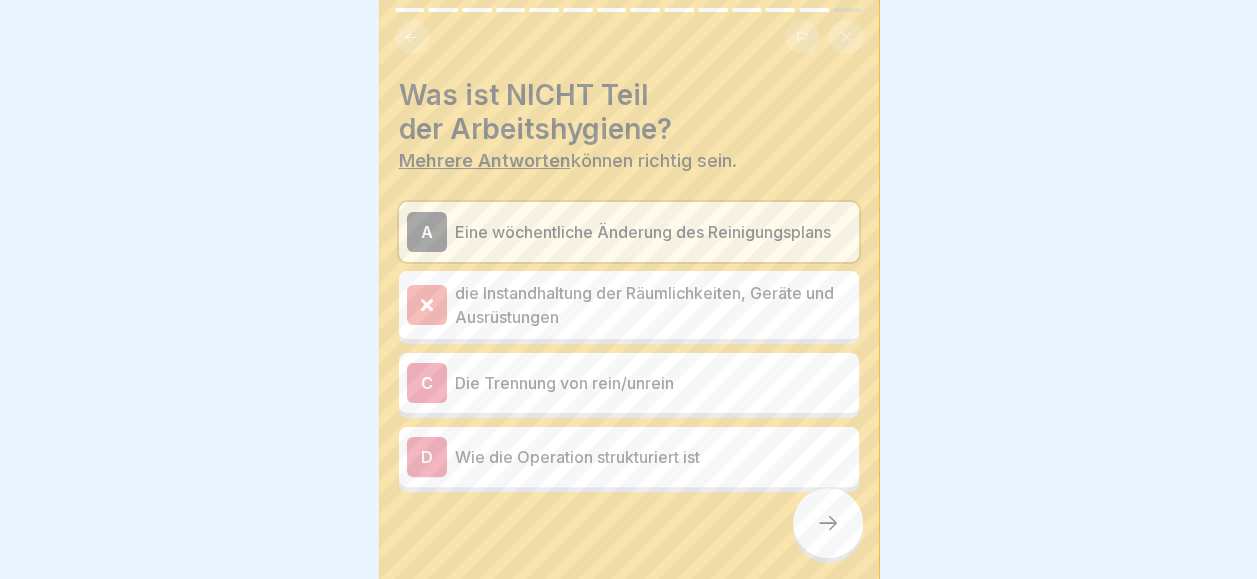 click 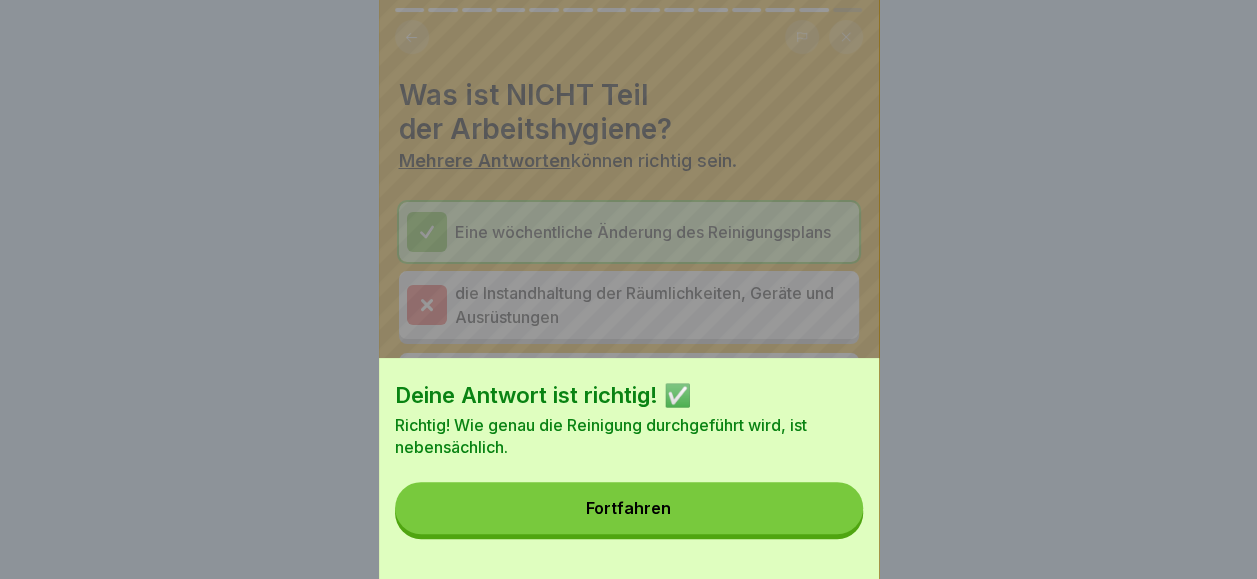 click on "Fortfahren" at bounding box center [629, 508] 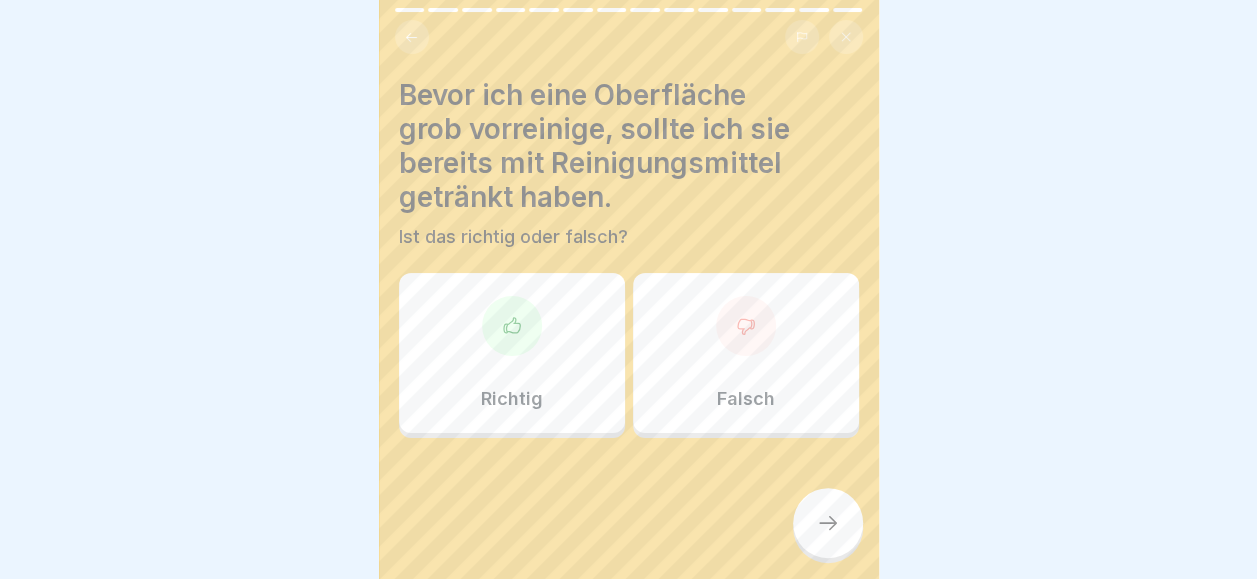 click 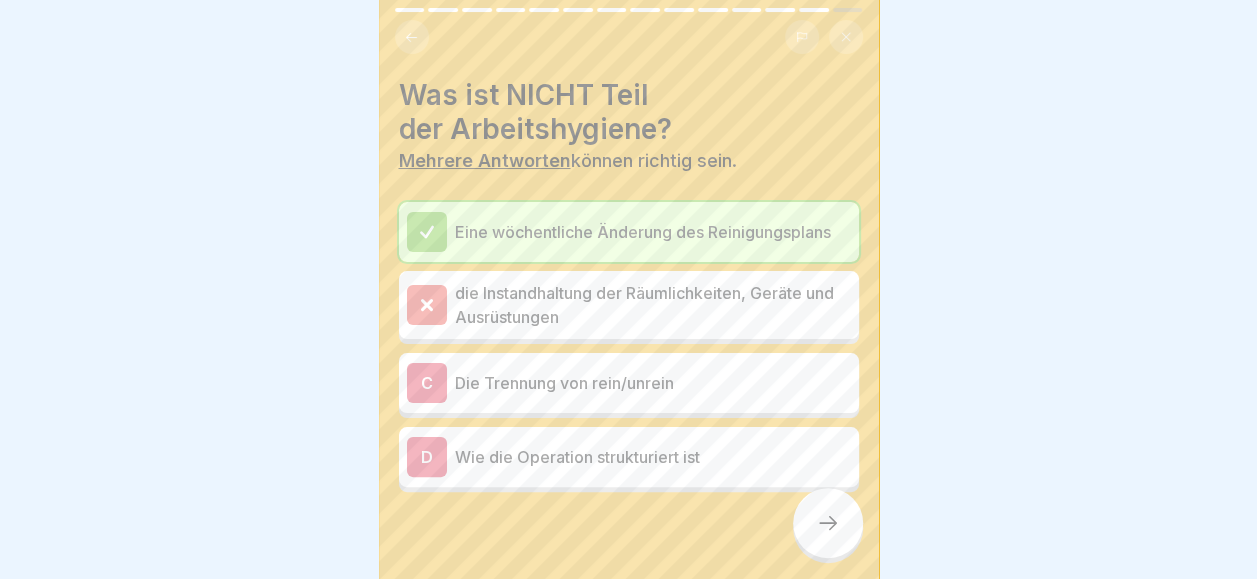 click 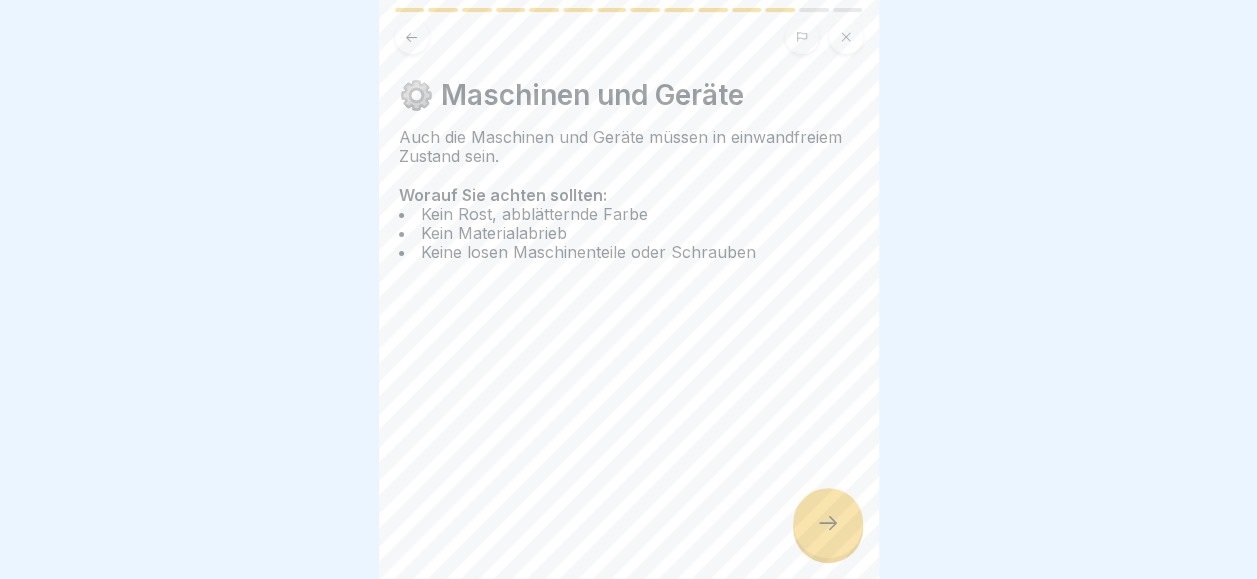 click 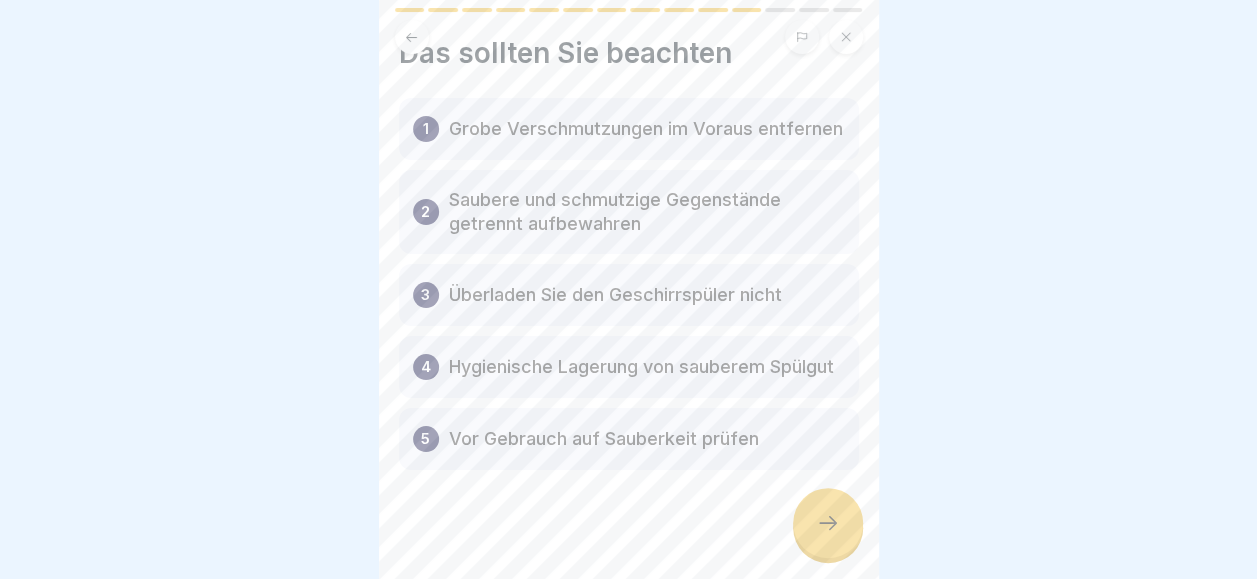 click 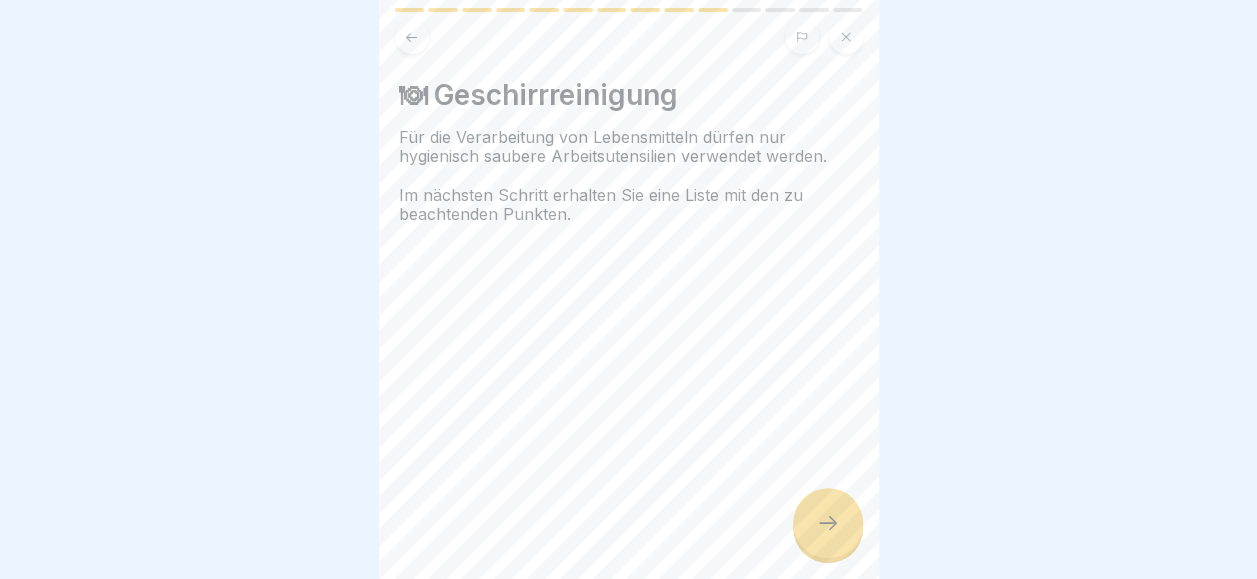 click at bounding box center [412, 37] 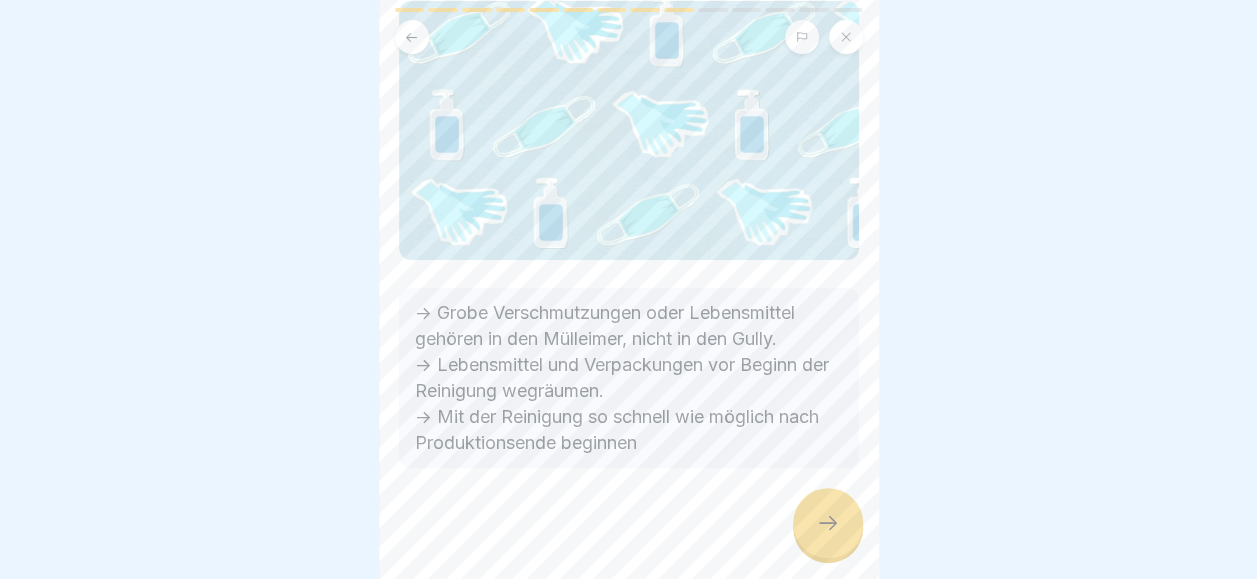 click at bounding box center [412, 37] 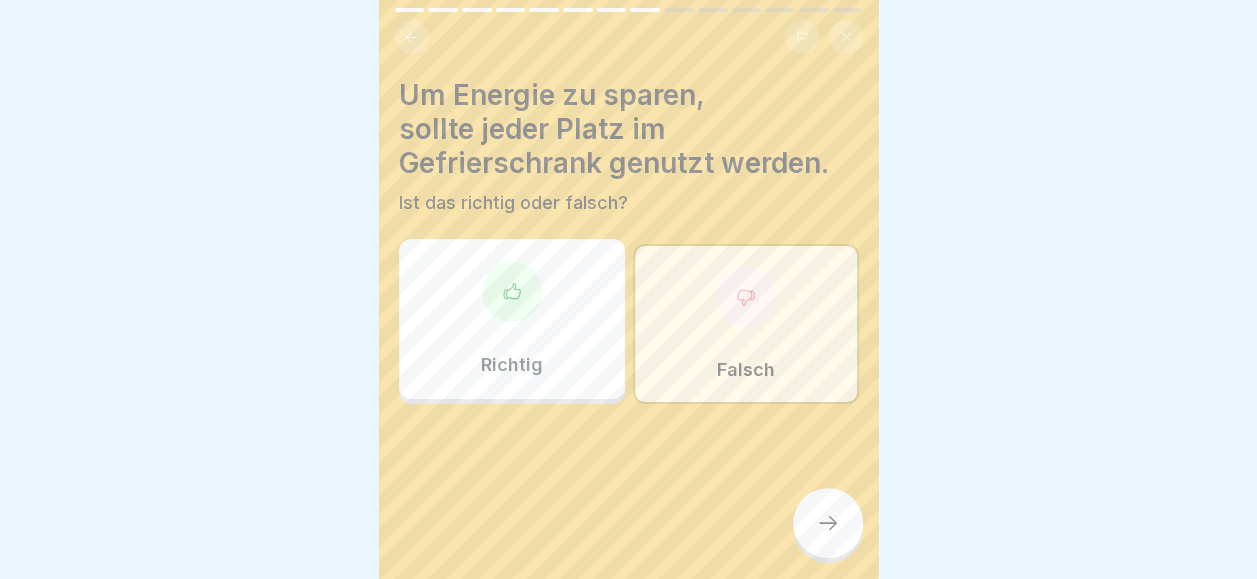 click at bounding box center (412, 37) 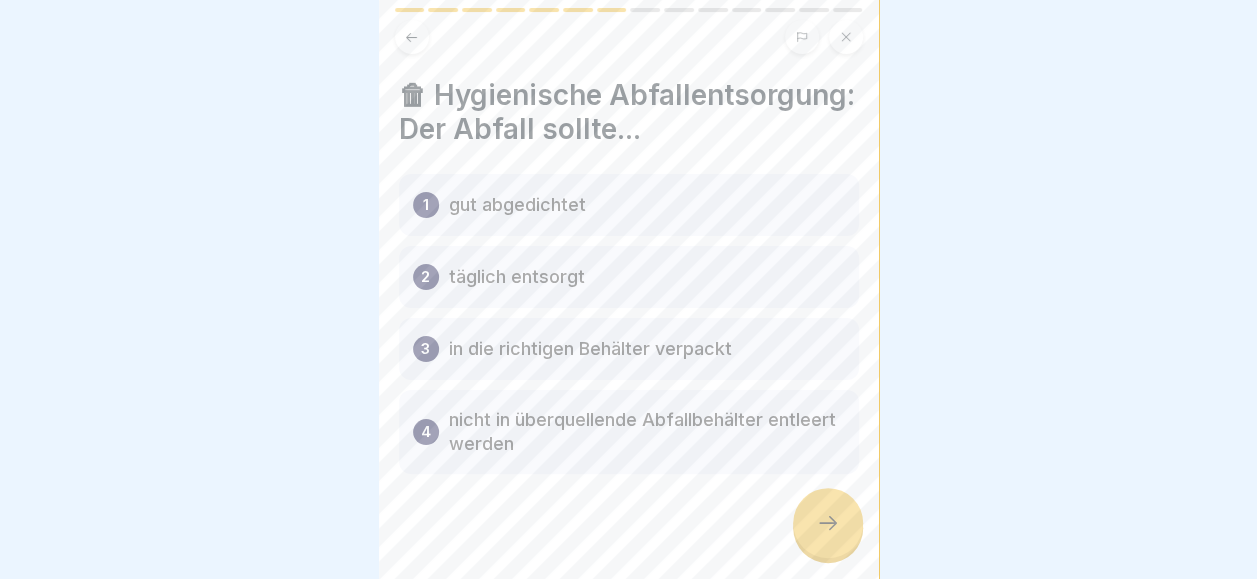 click at bounding box center [412, 37] 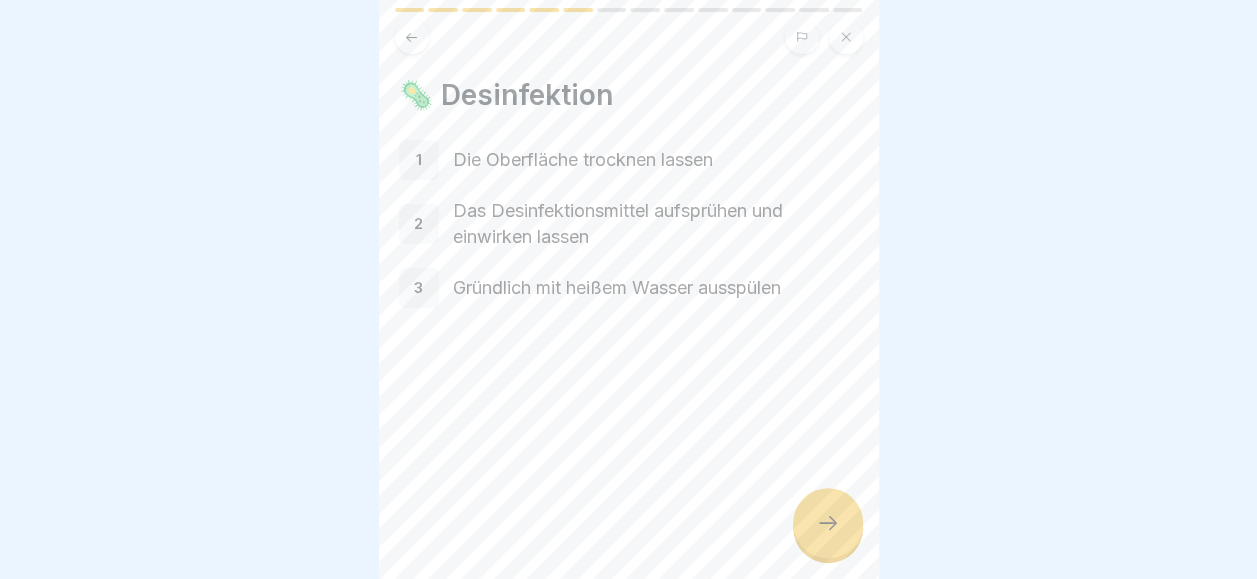 click at bounding box center (412, 37) 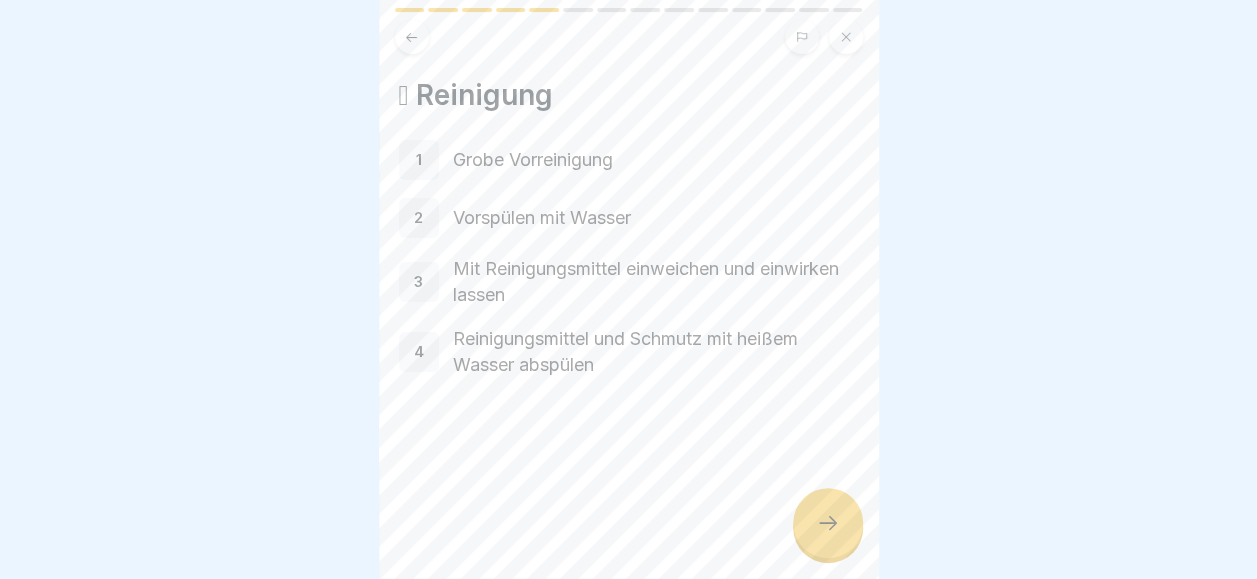 click at bounding box center (412, 37) 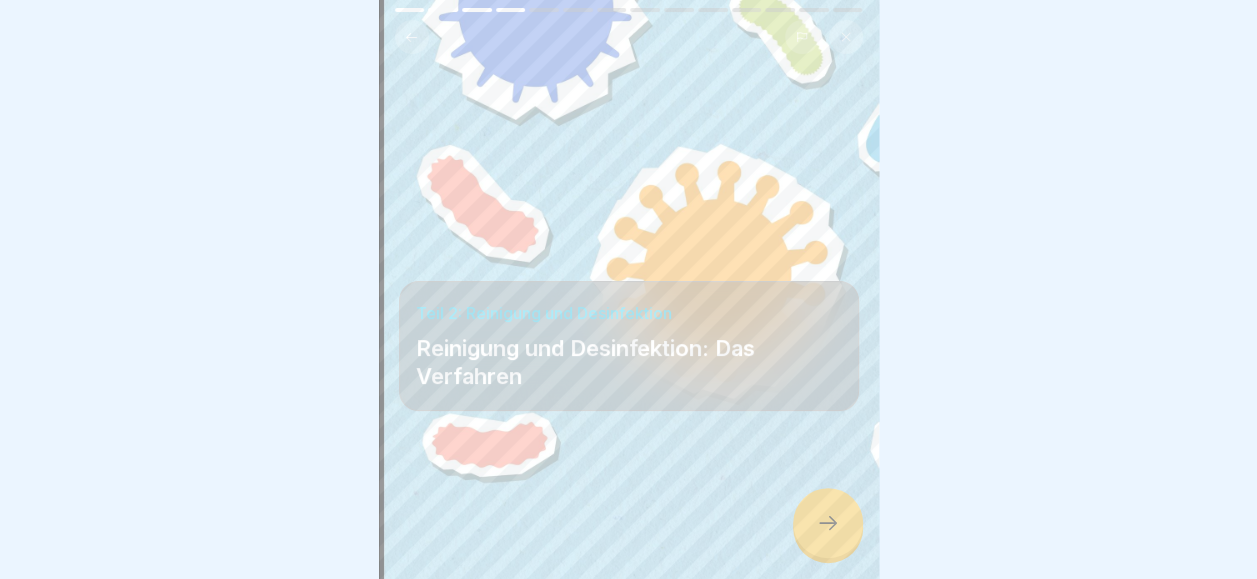 click at bounding box center [828, 523] 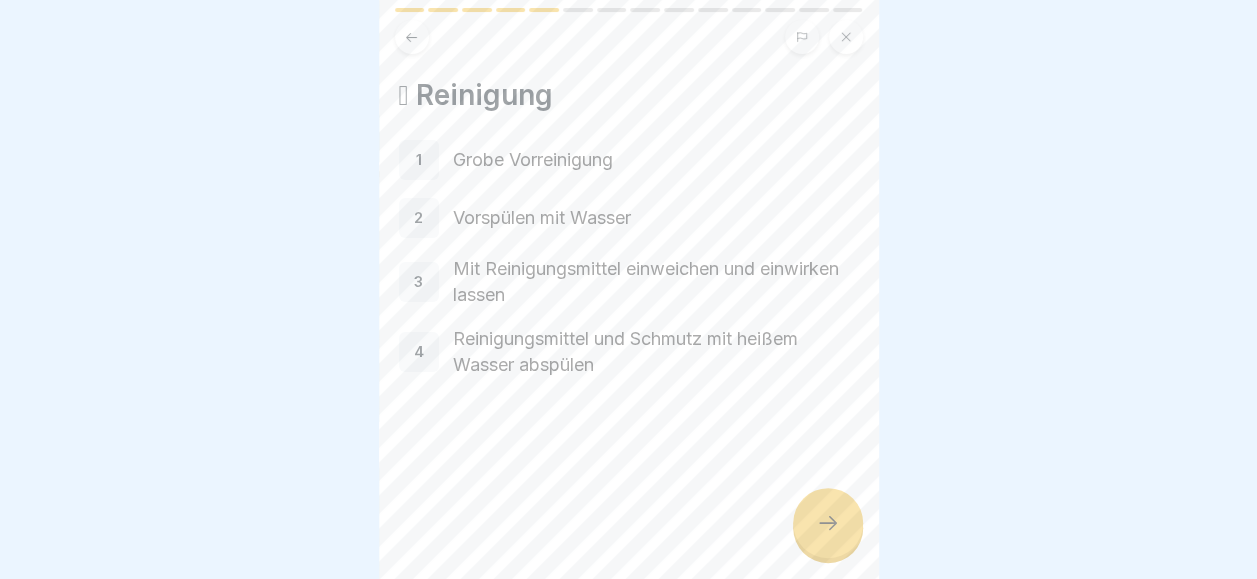 click 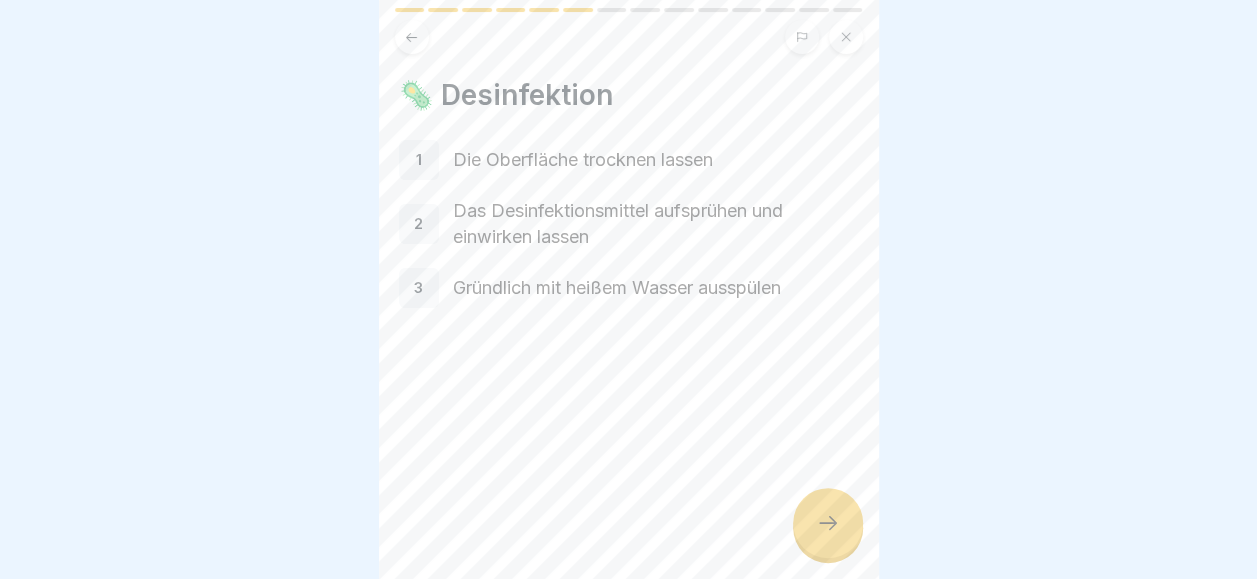 click 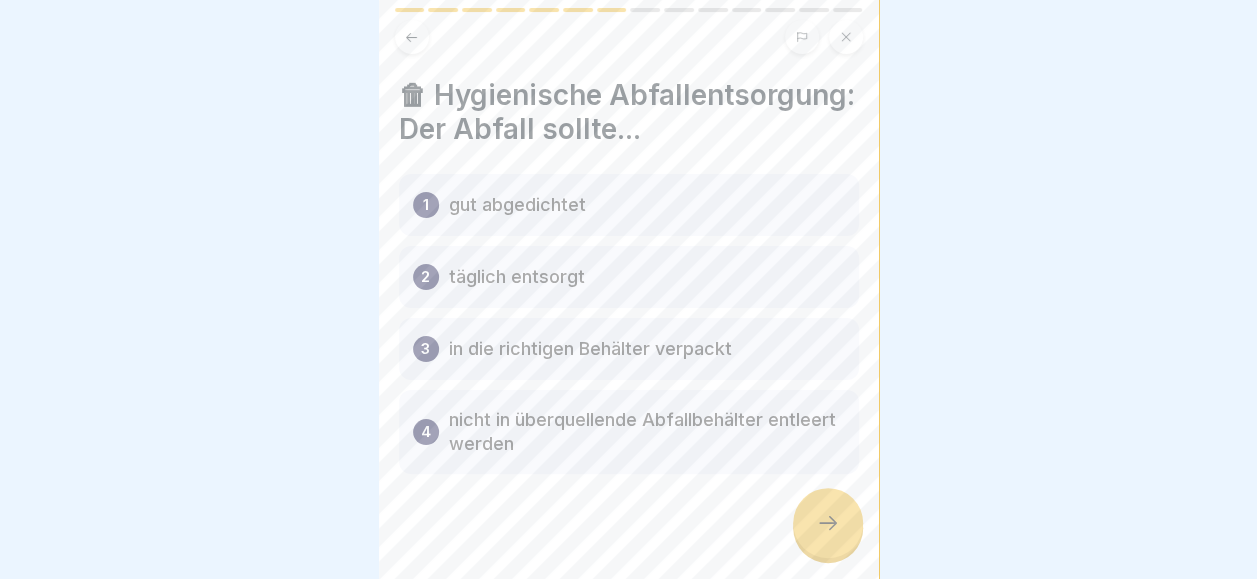 click 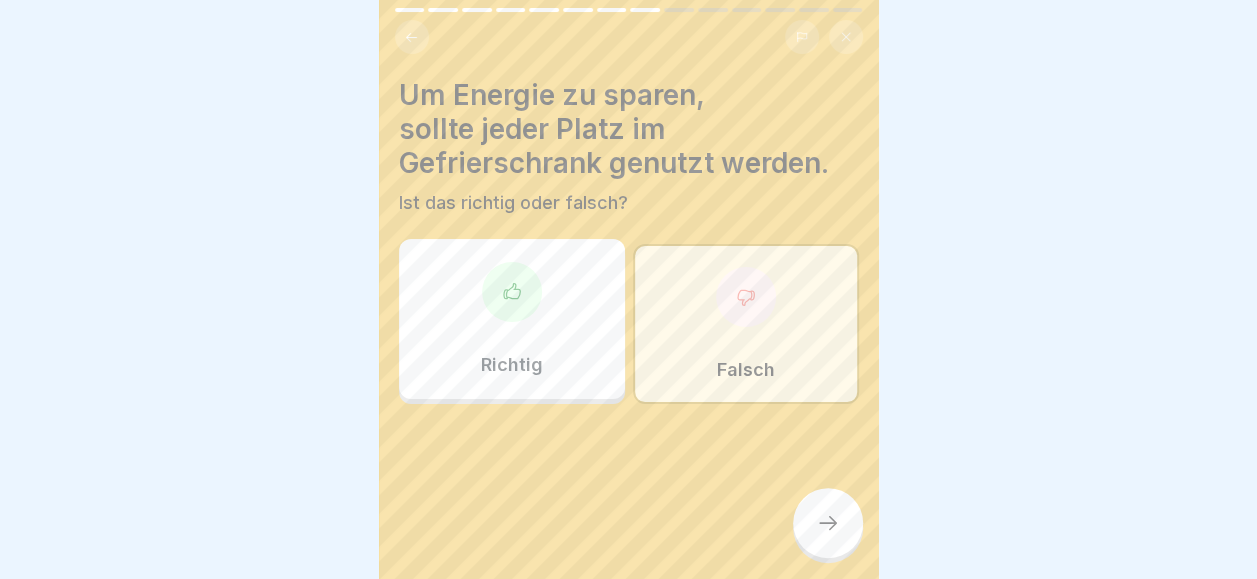 click 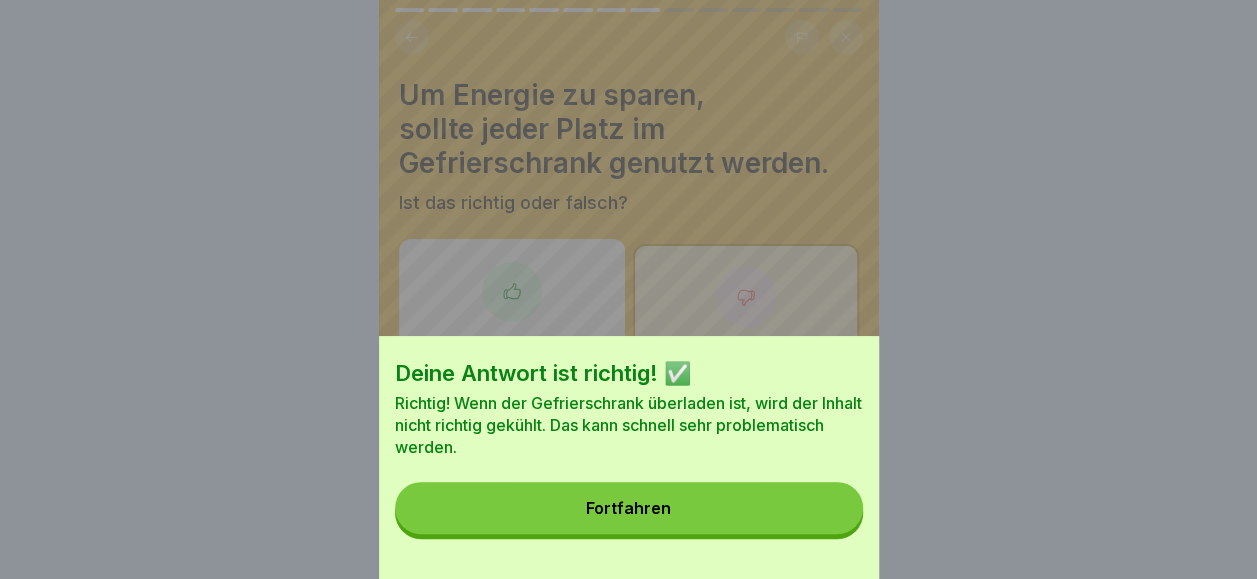 click on "Fortfahren" at bounding box center [629, 508] 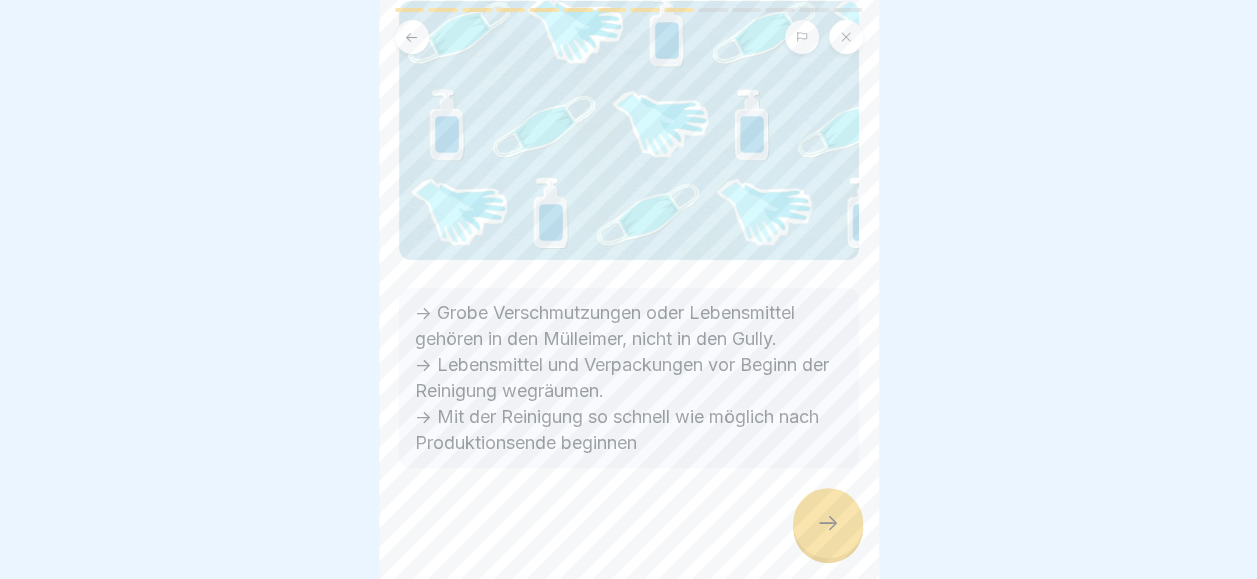click 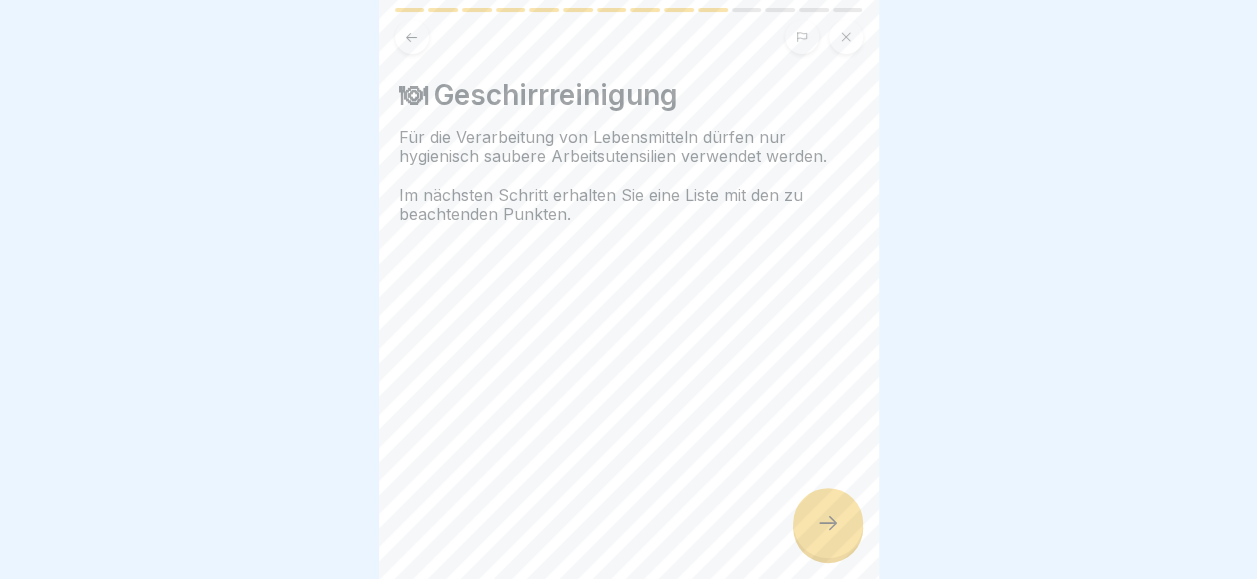 click 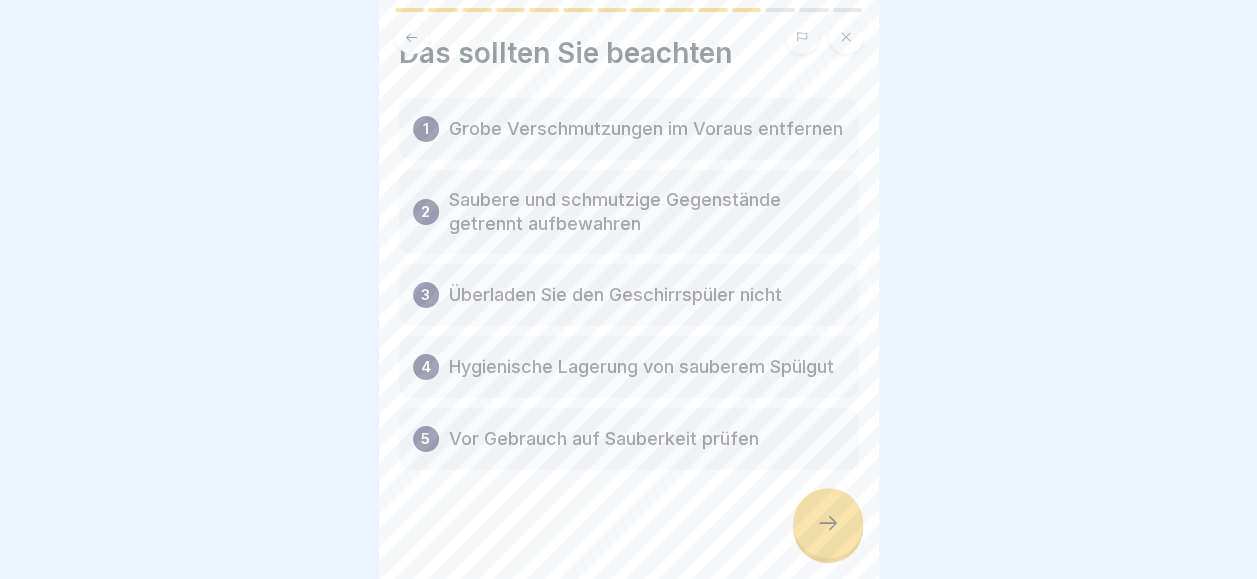 click 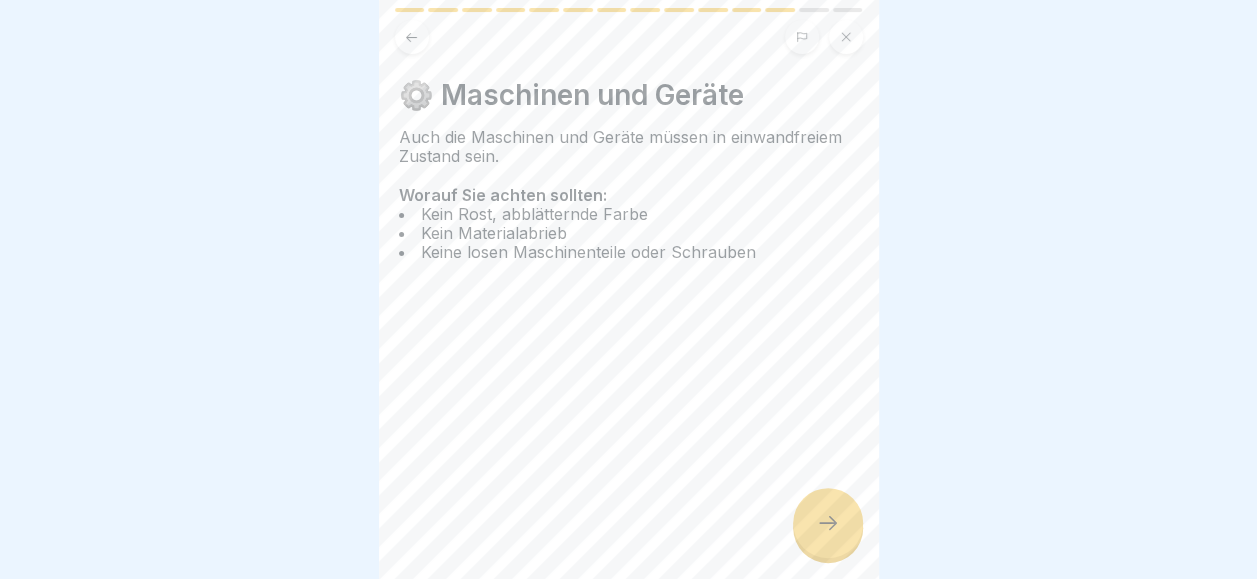 click 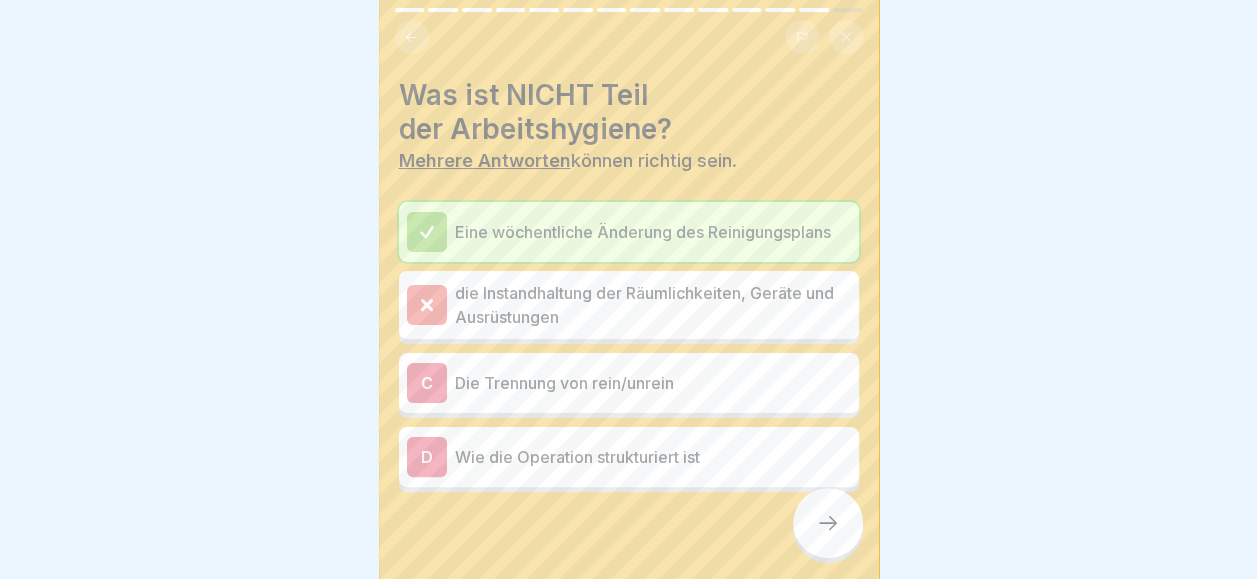click 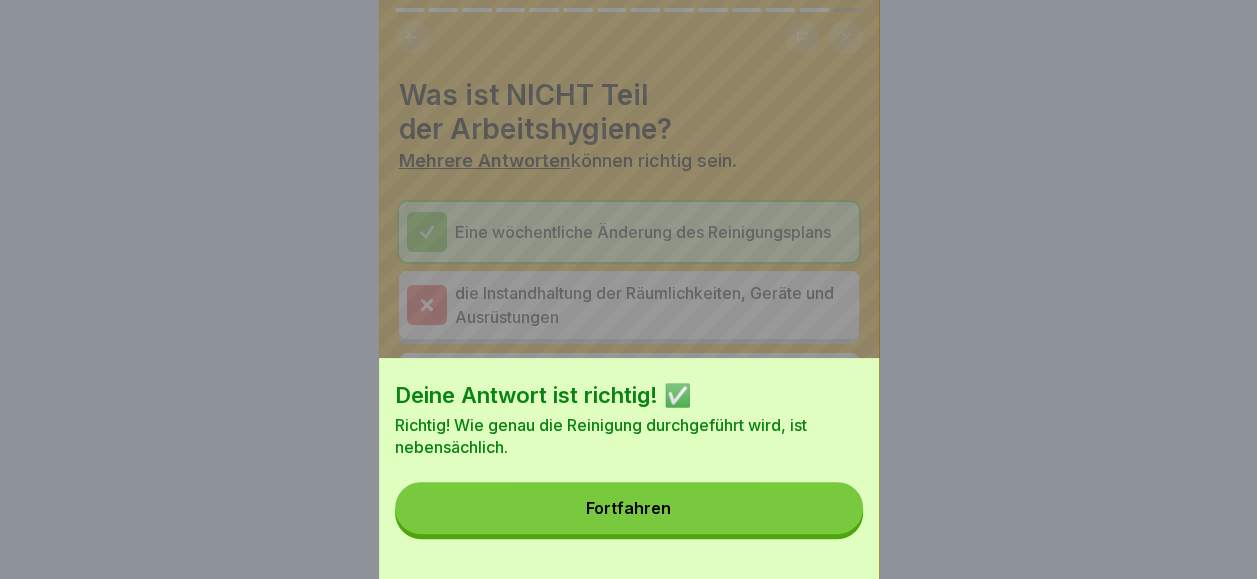 click on "Fortfahren" at bounding box center [629, 508] 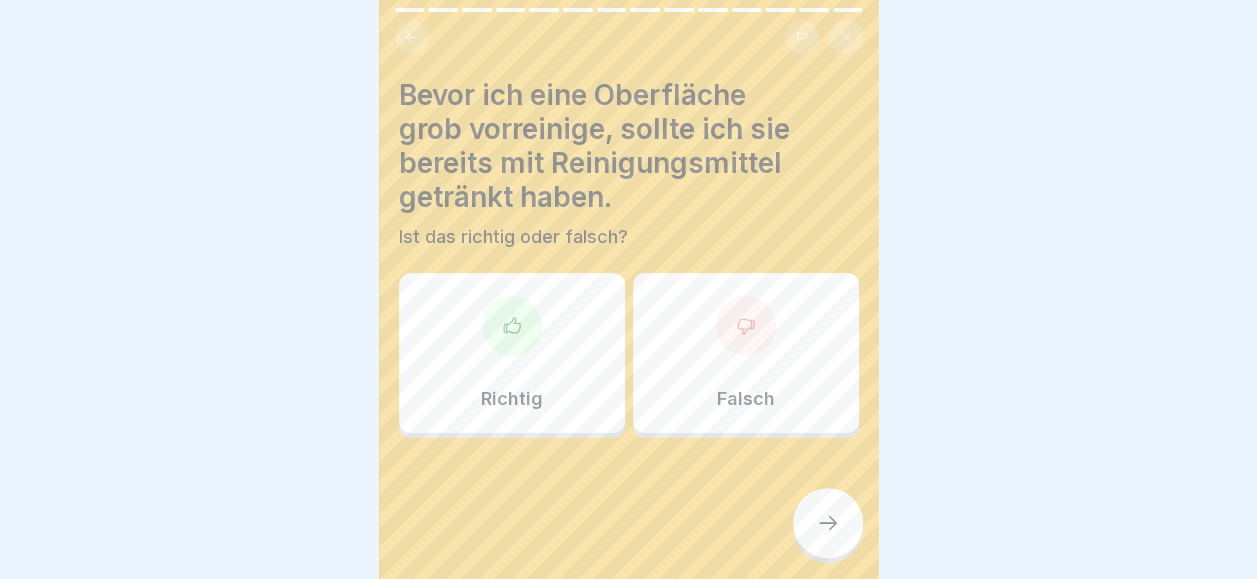 click on "Richtig" at bounding box center (512, 353) 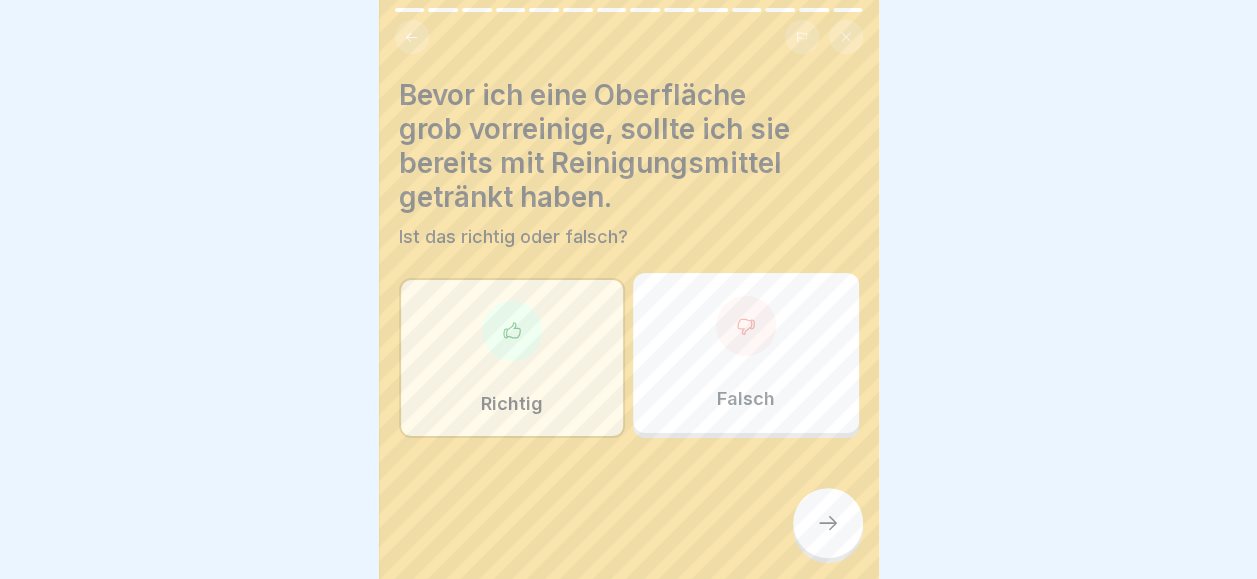 click at bounding box center (828, 523) 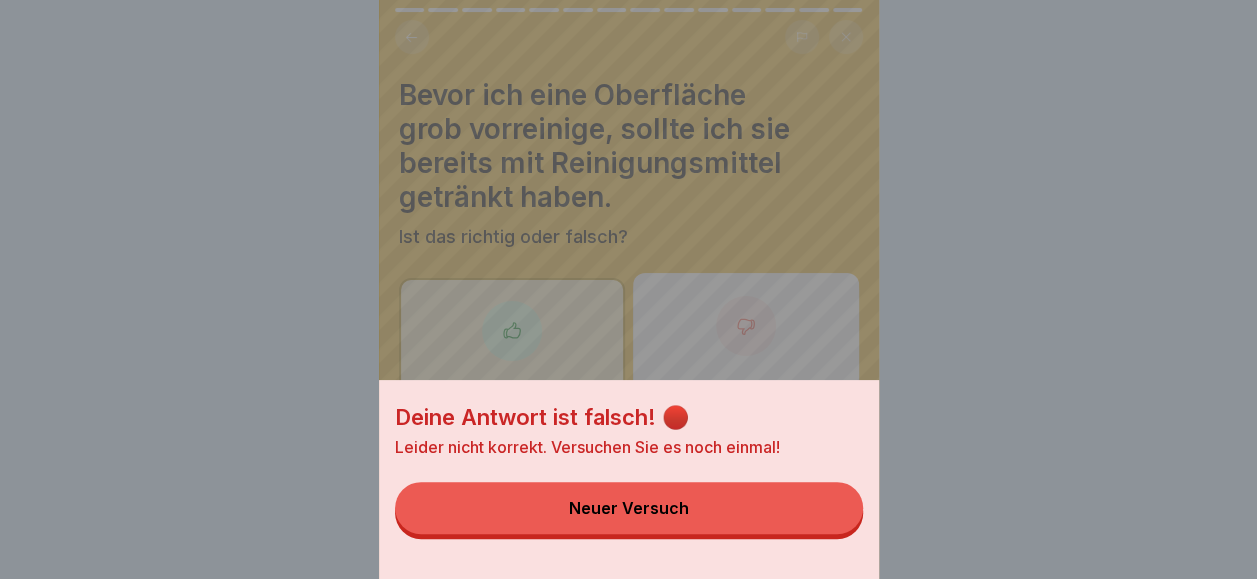 click on "Neuer Versuch" at bounding box center (629, 508) 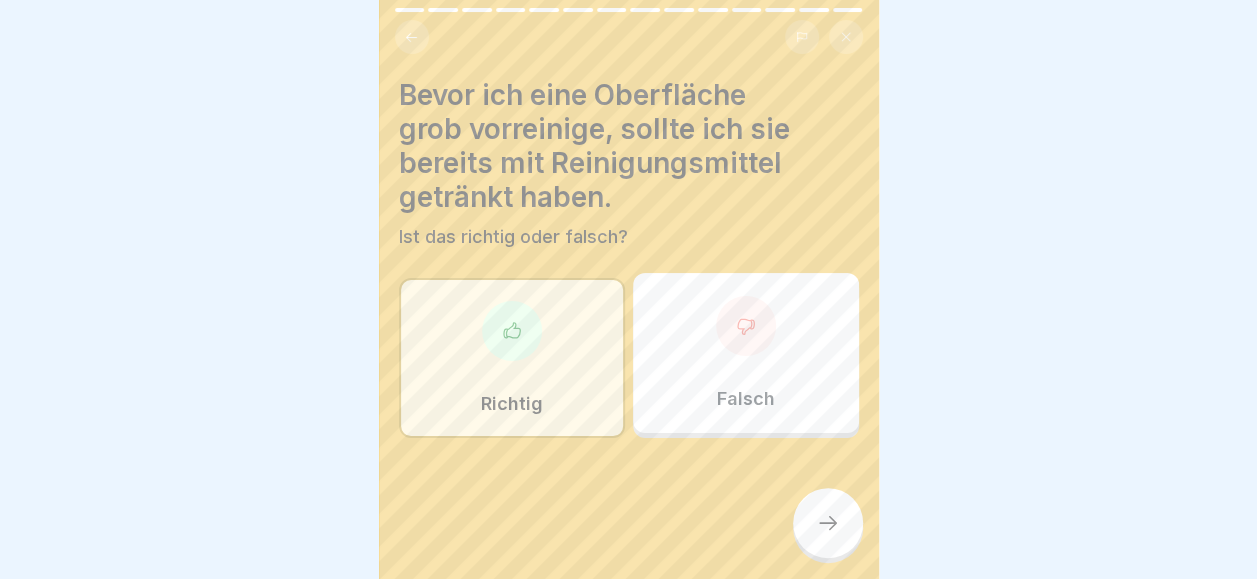 click on "Falsch" at bounding box center (746, 353) 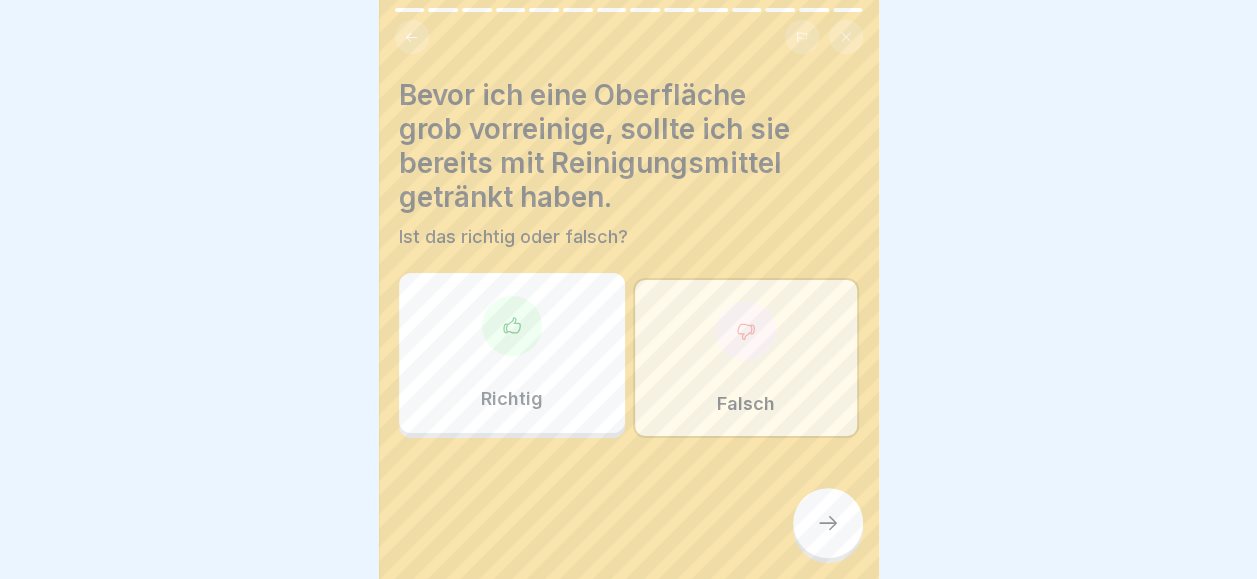 click at bounding box center [629, 498] 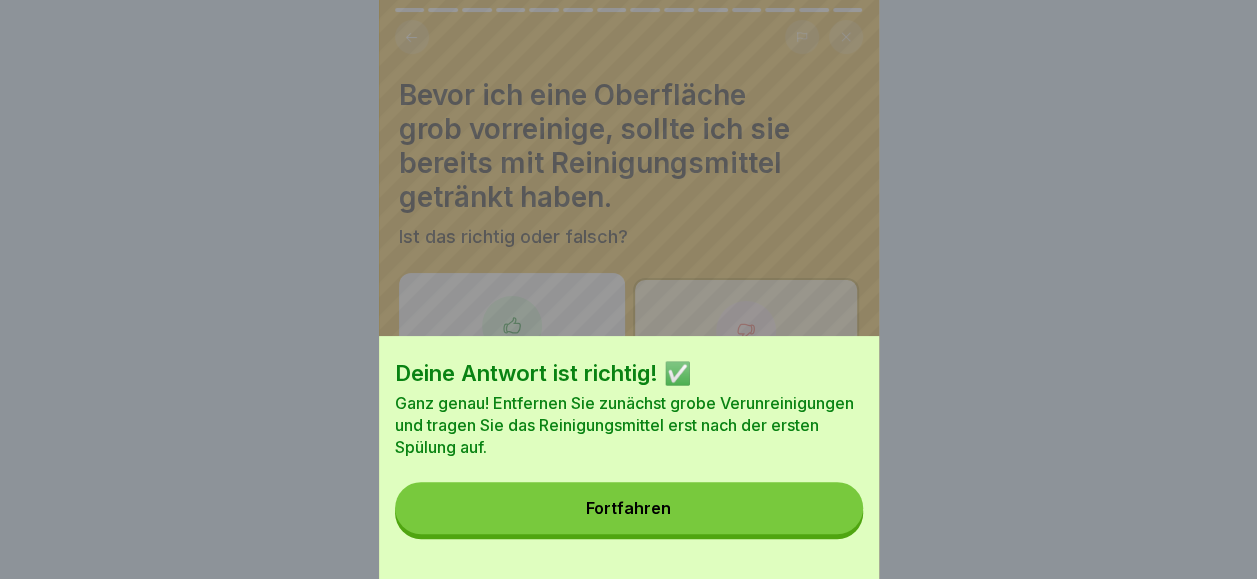 click on "Fortfahren" at bounding box center [629, 508] 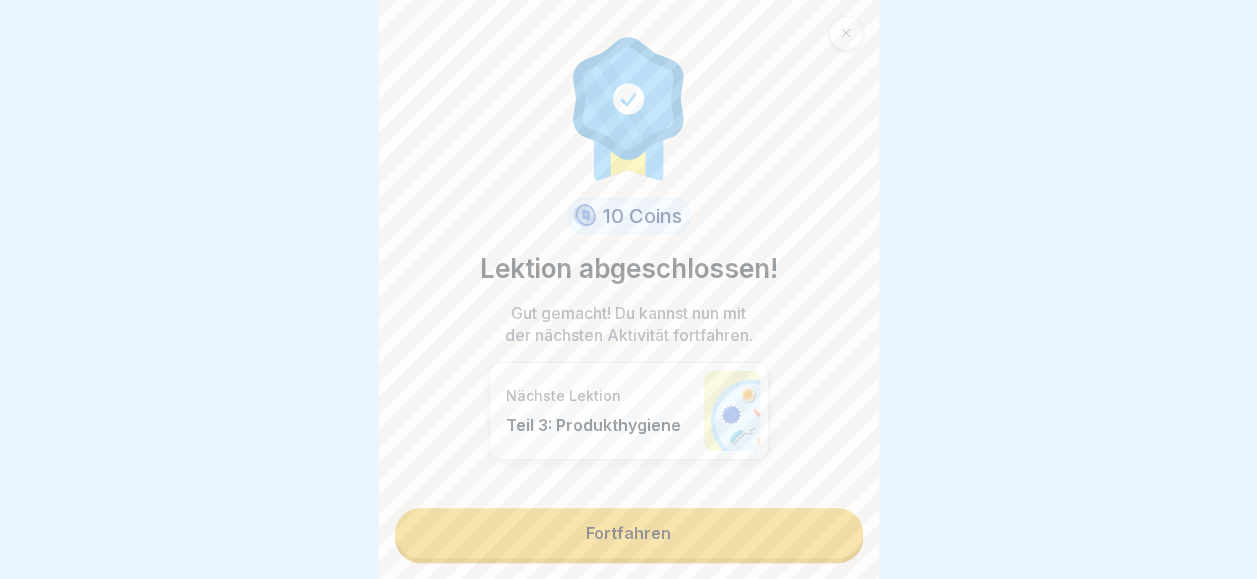 click on "Fortfahren" at bounding box center [629, 533] 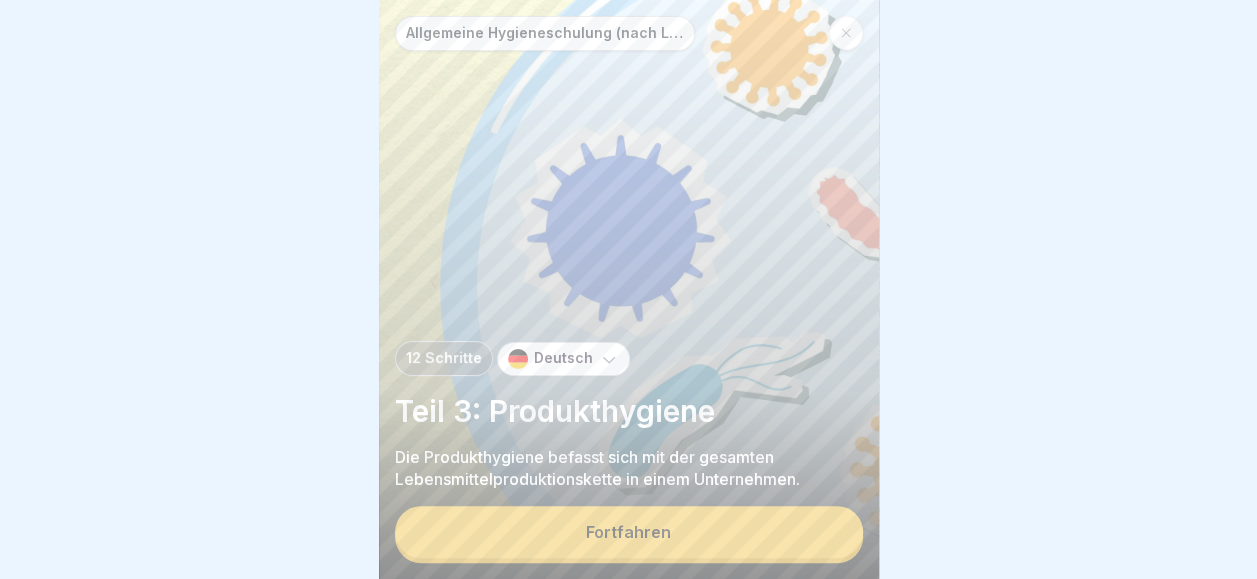 click on "Fortfahren" at bounding box center (628, 532) 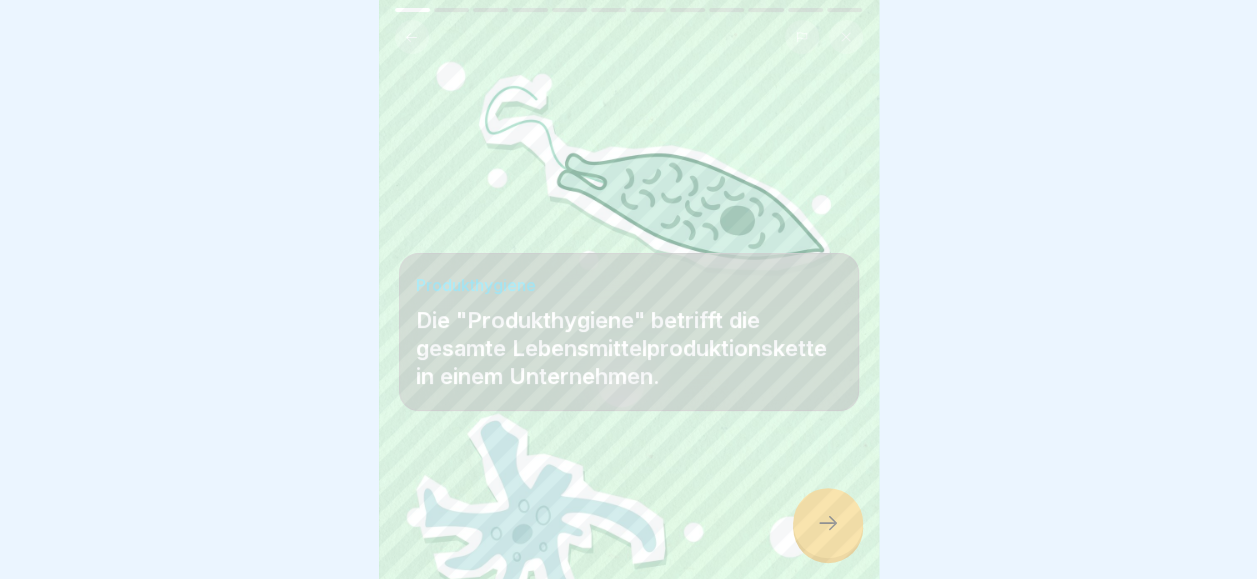 click at bounding box center [828, 523] 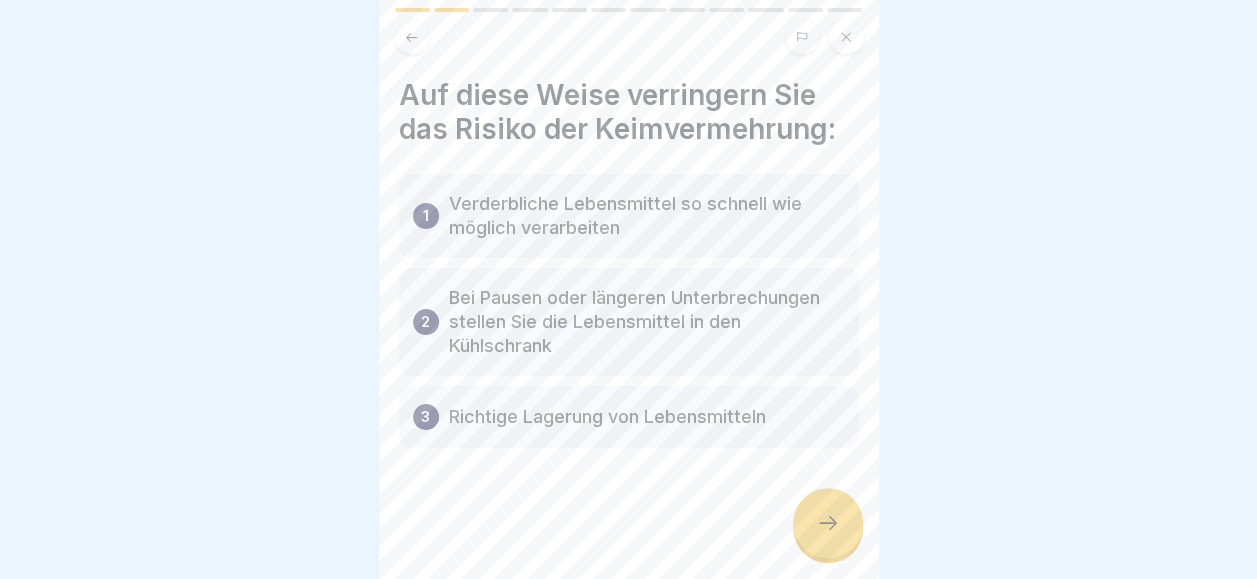 scroll, scrollTop: 0, scrollLeft: 0, axis: both 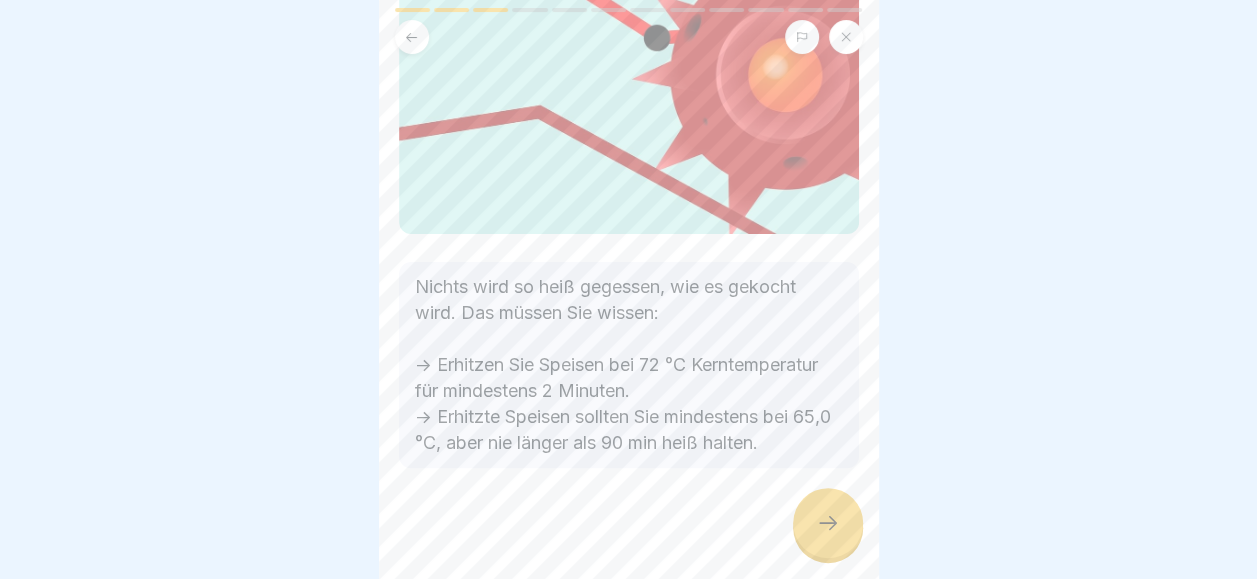 click at bounding box center (828, 523) 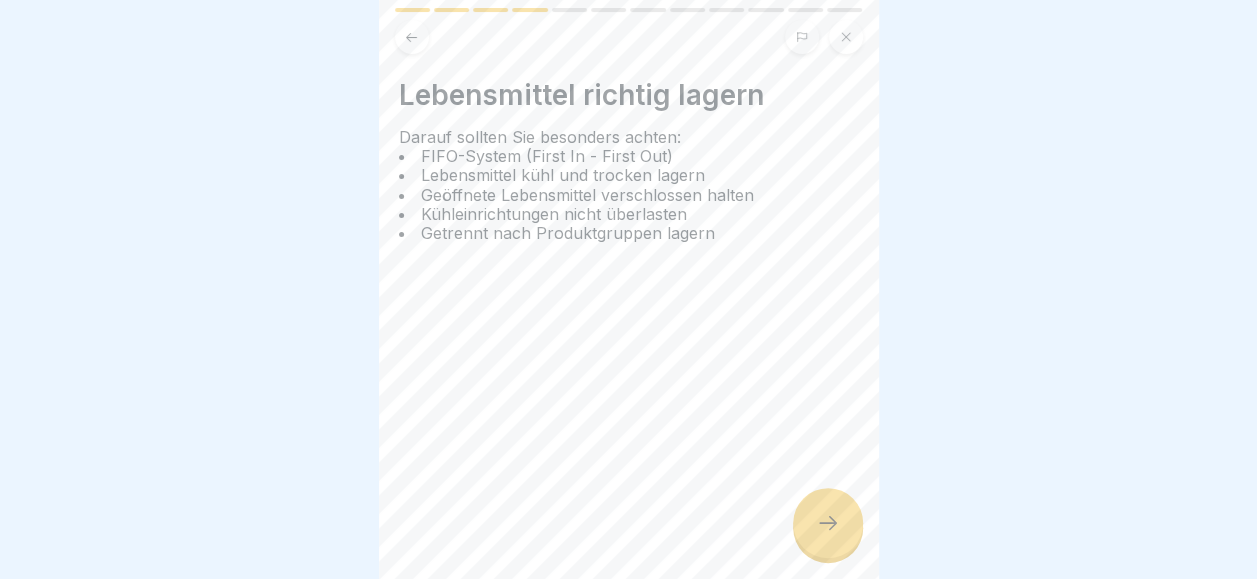 click 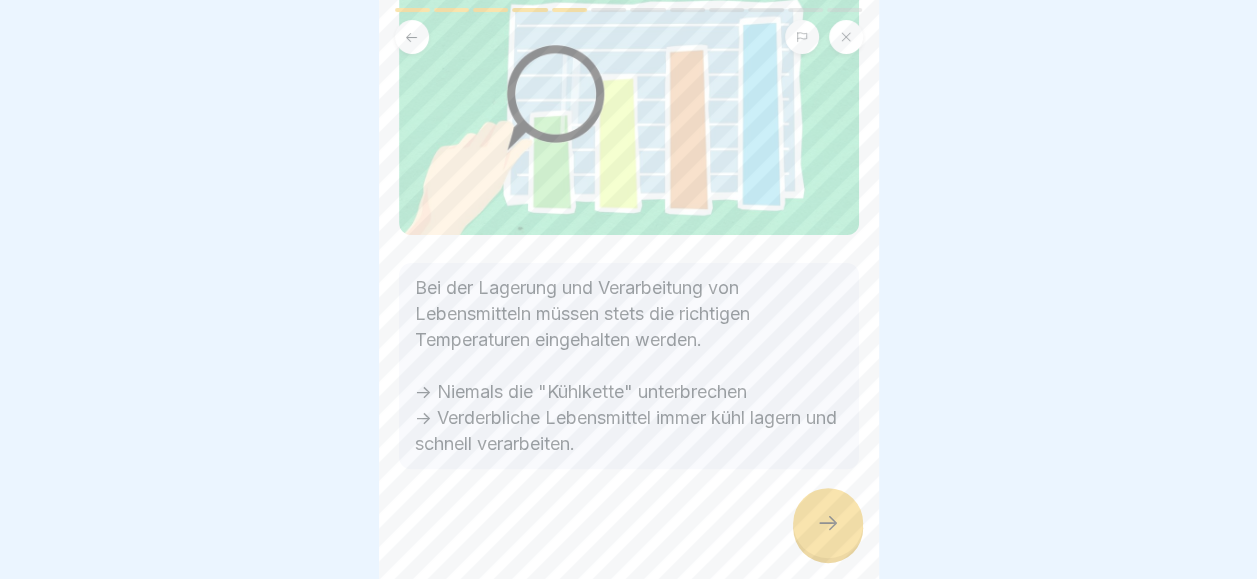 scroll, scrollTop: 165, scrollLeft: 0, axis: vertical 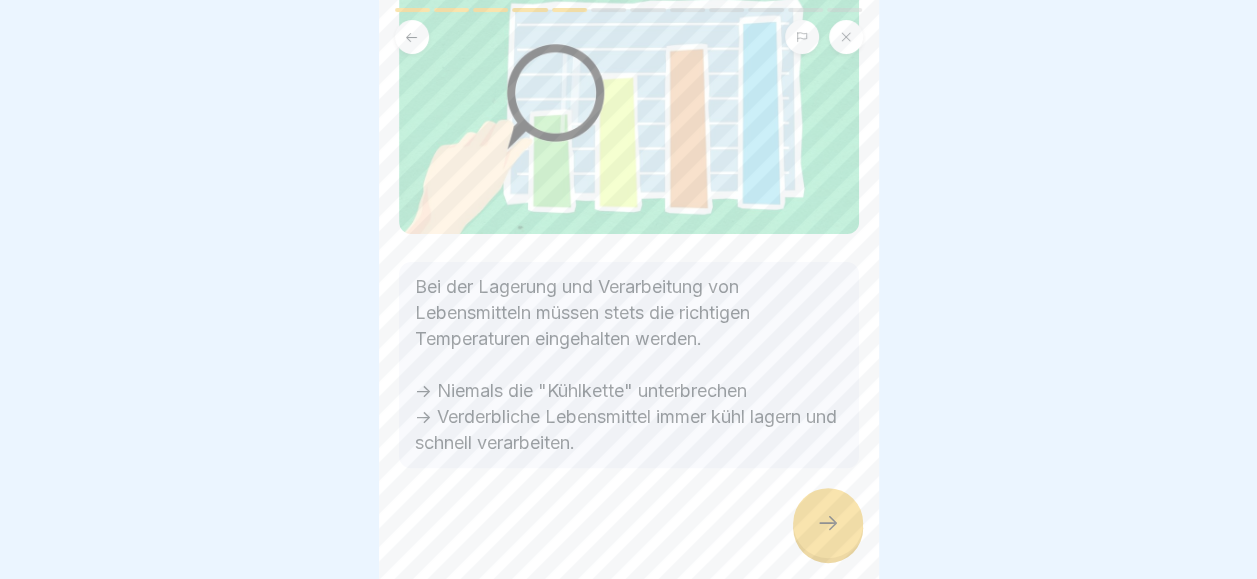 click at bounding box center [828, 523] 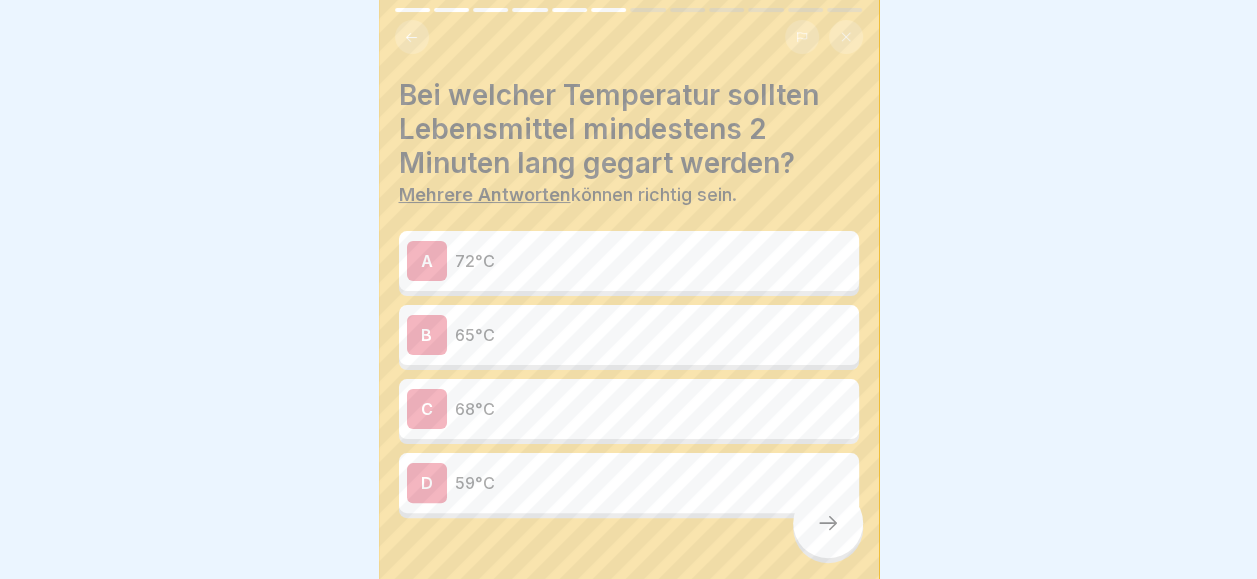 click on "72°C" at bounding box center [653, 261] 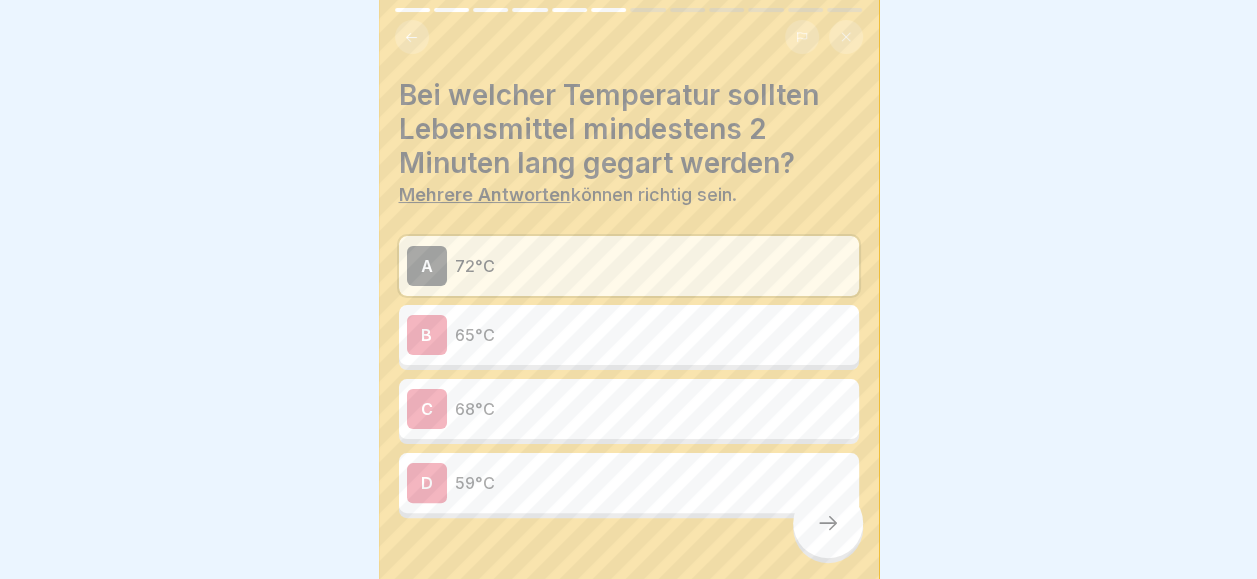 click at bounding box center (828, 523) 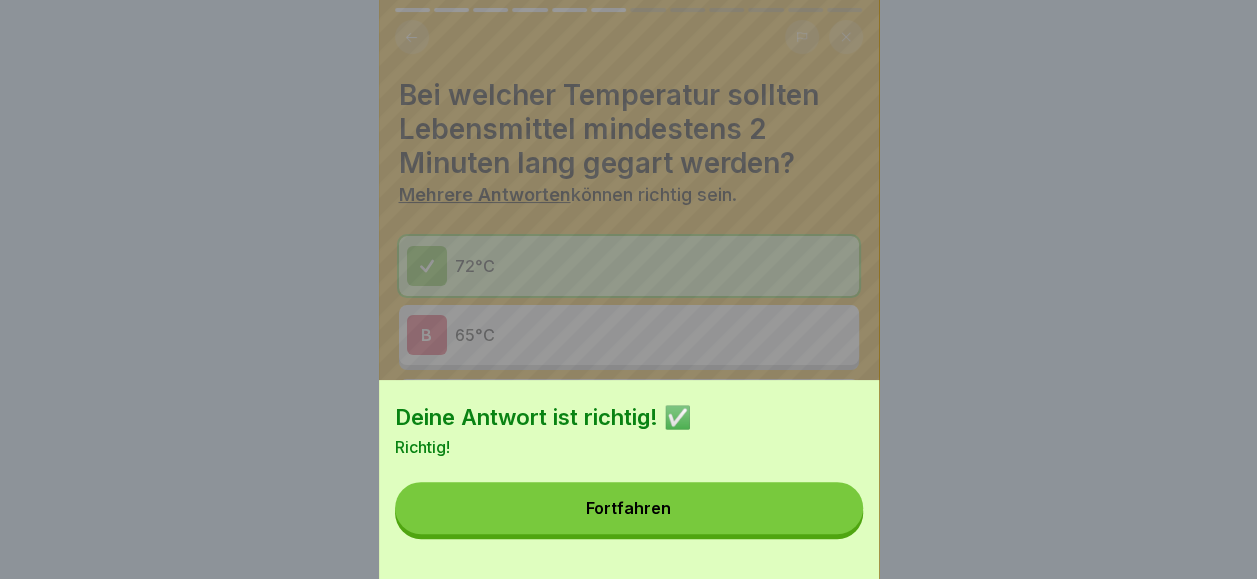 click on "Fortfahren" at bounding box center [629, 508] 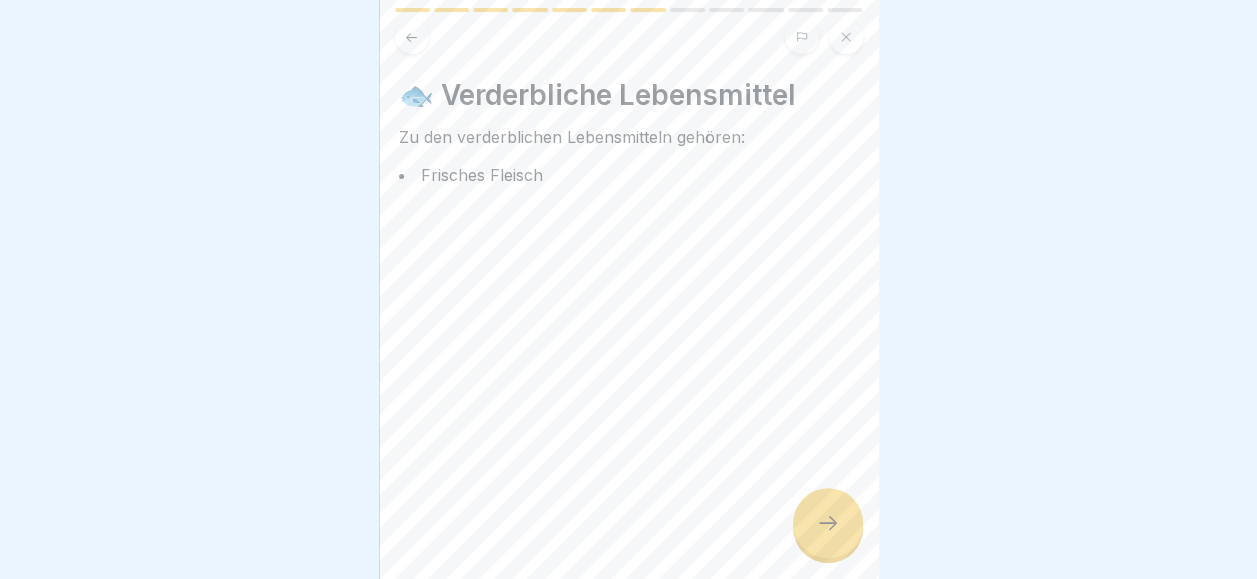 click at bounding box center [828, 523] 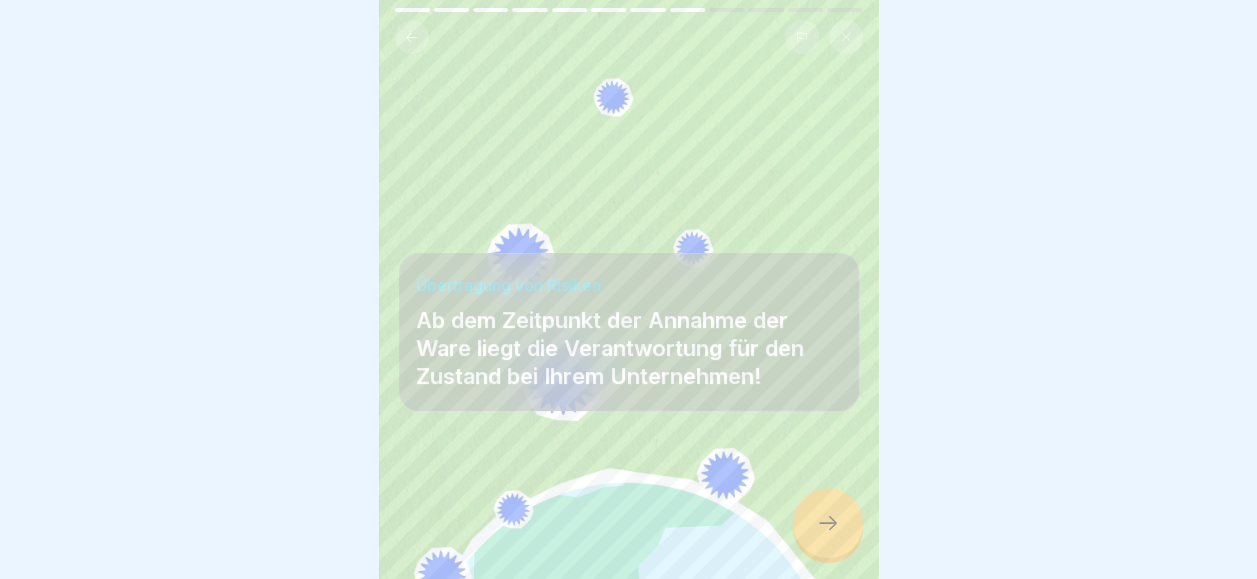 click 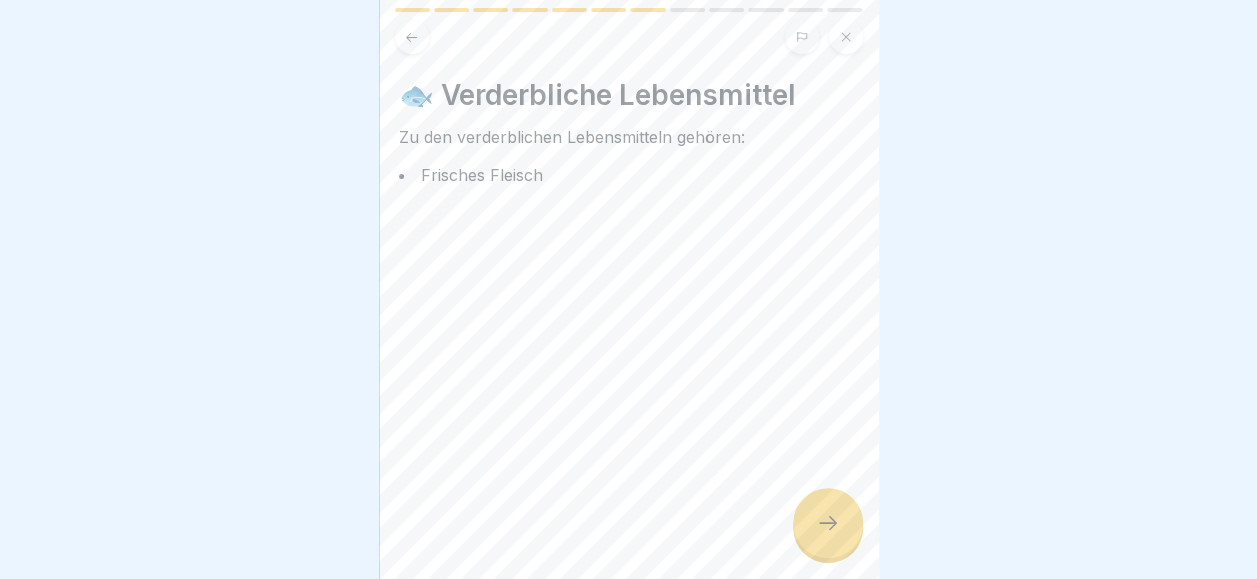 click at bounding box center (828, 523) 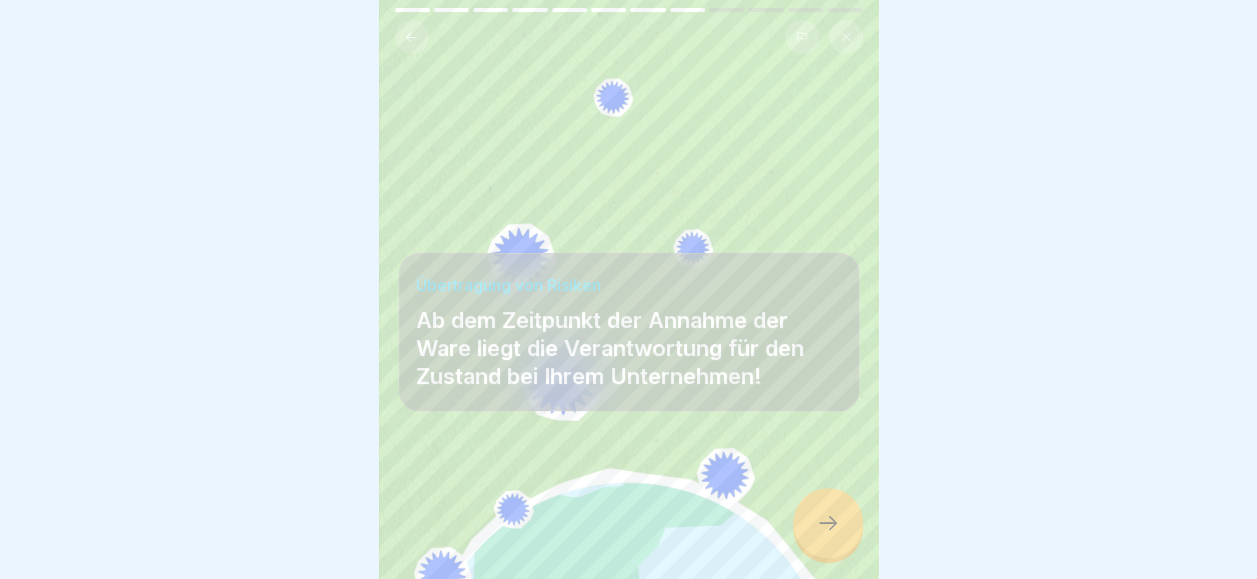 click 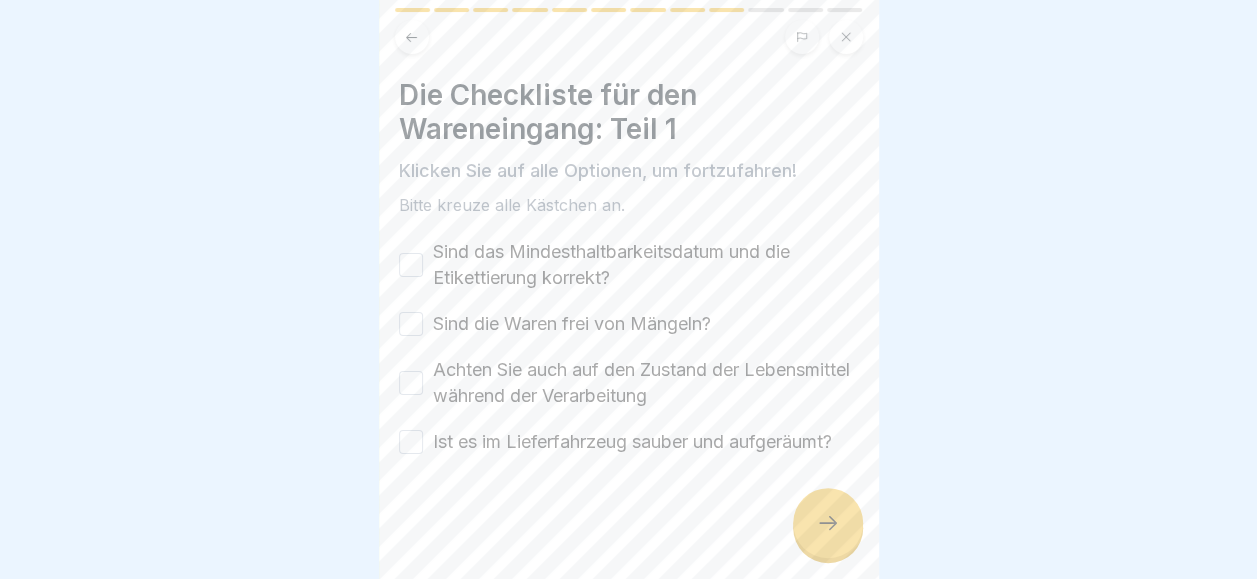 click on "Sind das Mindesthaltbarkeitsdatum und die Etikettierung korrekt?" at bounding box center [411, 265] 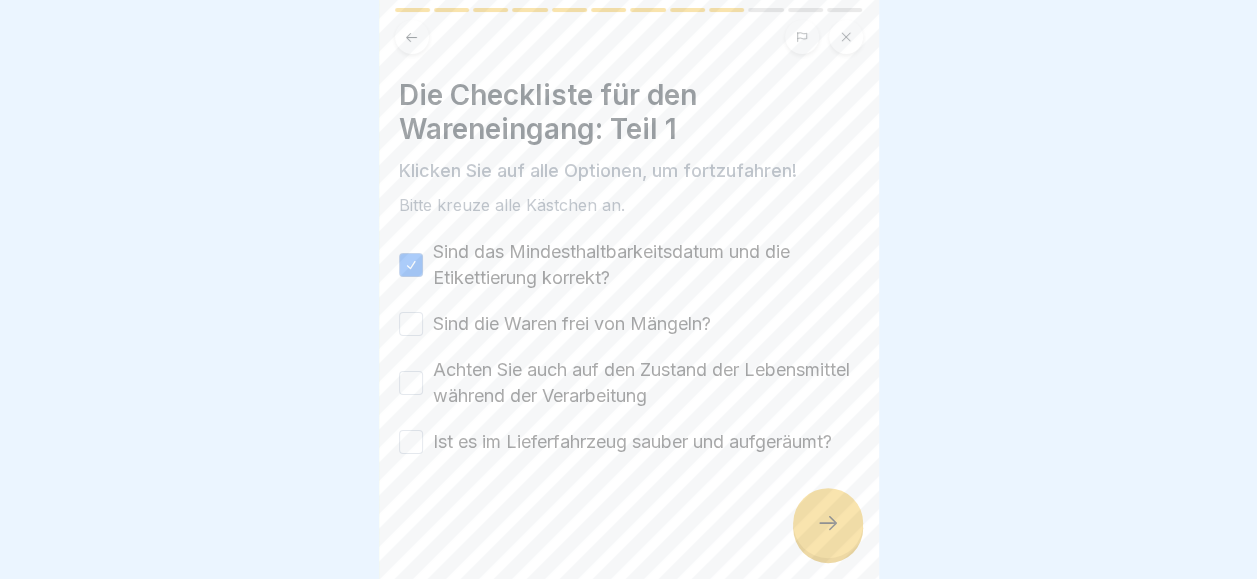 click on "Sind das Mindesthaltbarkeitsdatum und die Etikettierung korrekt?" at bounding box center (411, 265) 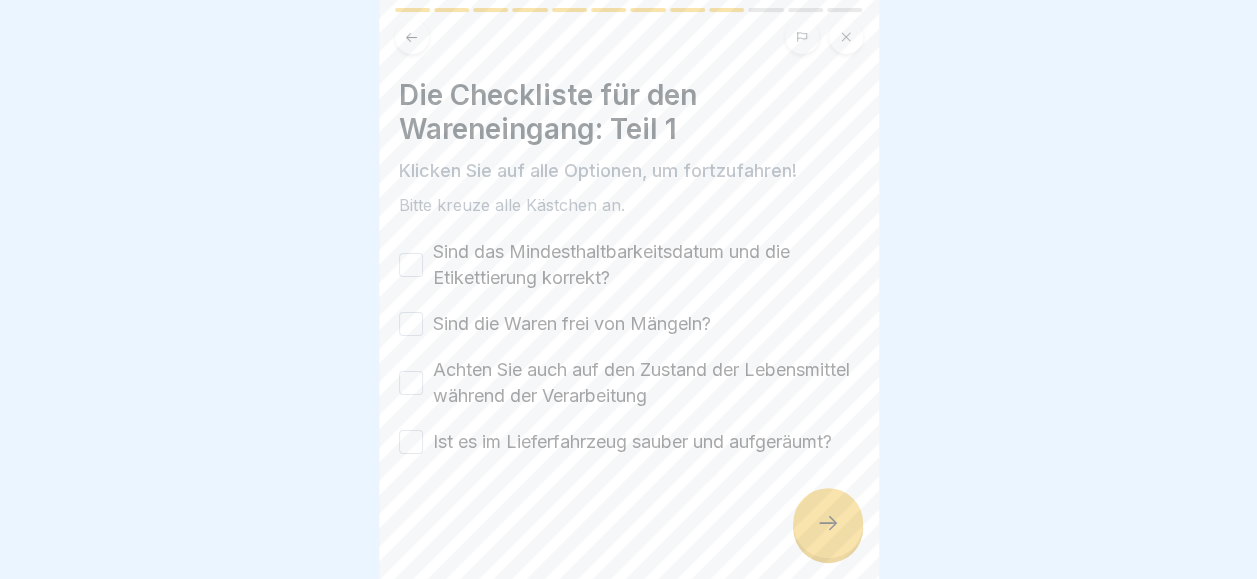 click on "Sind das Mindesthaltbarkeitsdatum und die Etikettierung korrekt?" at bounding box center [411, 265] 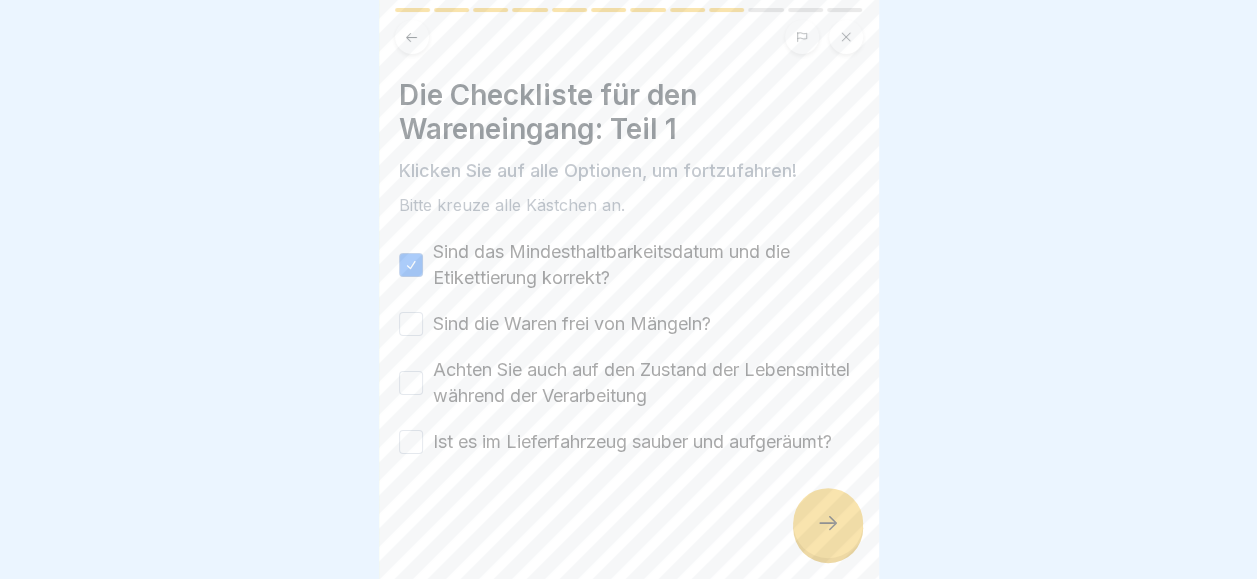 click on "Sind die Waren frei von Mängeln?" at bounding box center (411, 324) 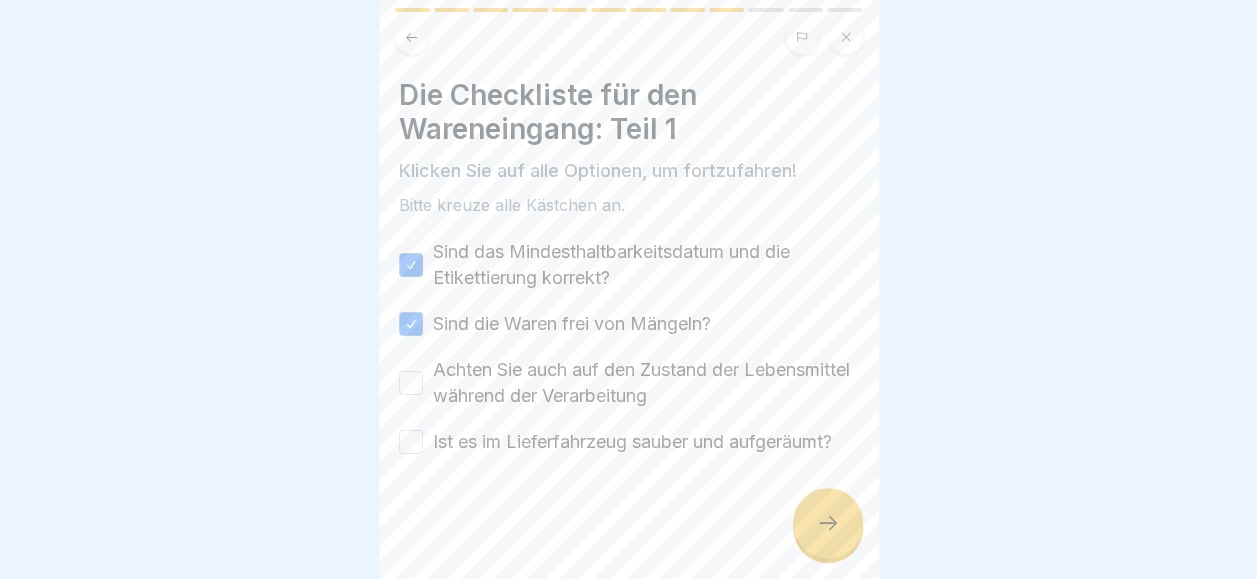click on "Achten Sie auch auf den Zustand der Lebensmittel während der Verarbeitung" at bounding box center (411, 383) 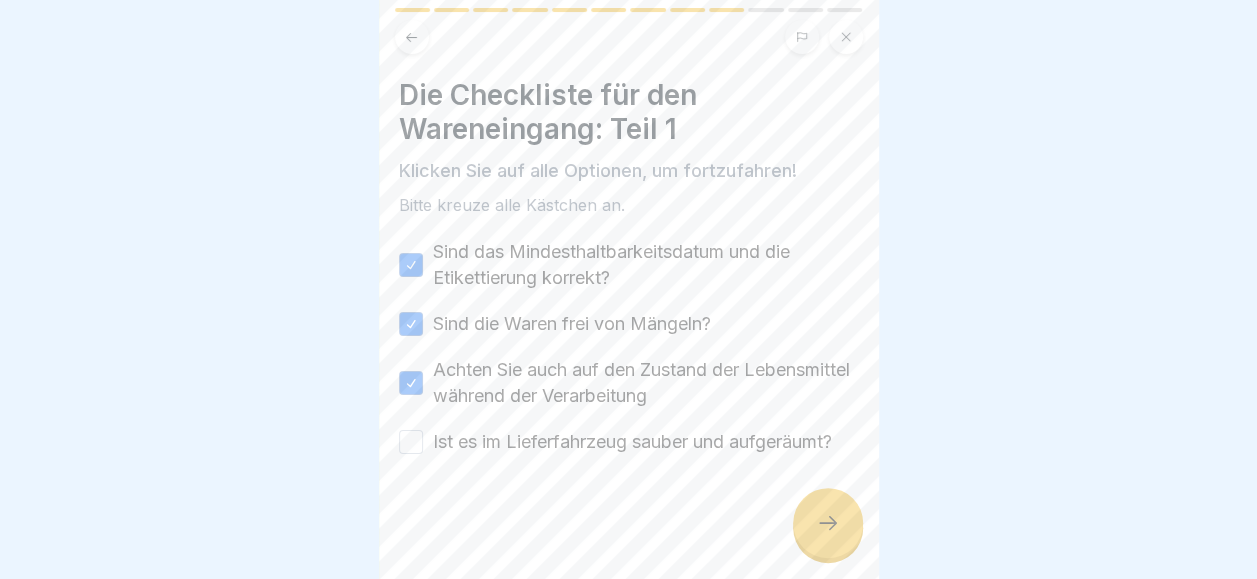 click on "Ist es im Lieferfahrzeug sauber und aufgeräumt?" at bounding box center (411, 442) 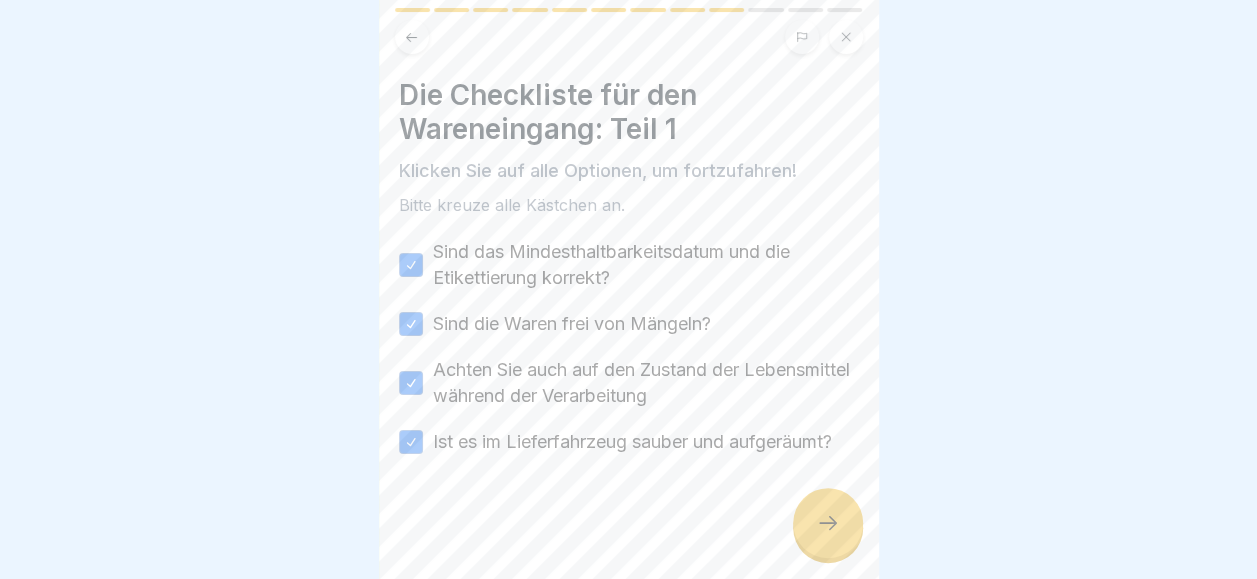click at bounding box center (828, 523) 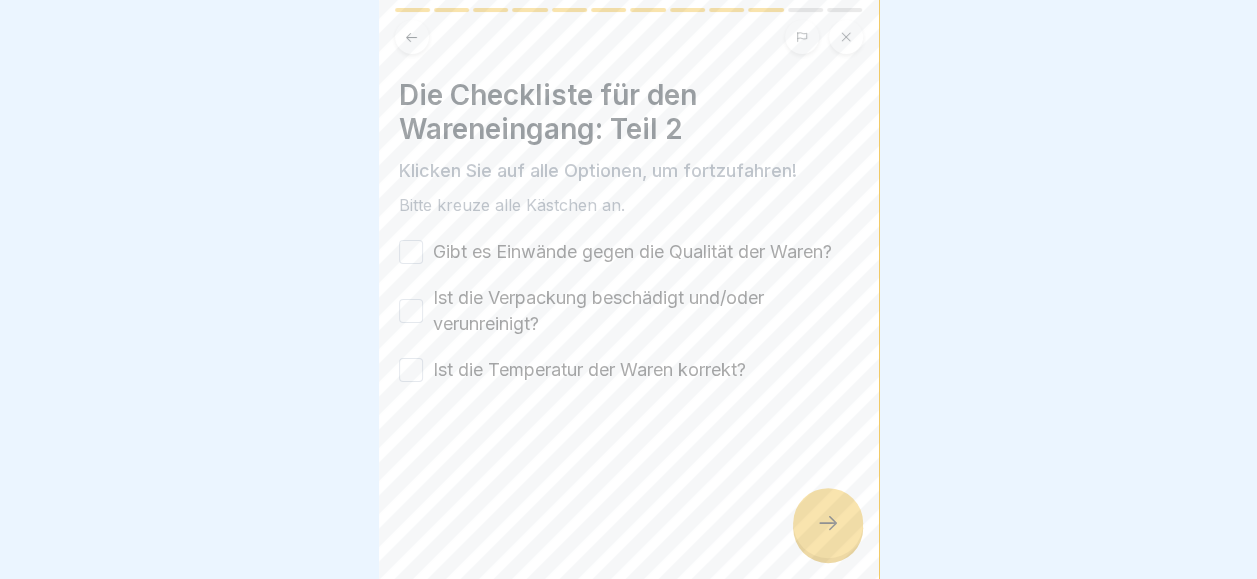 click on "Gibt es Einwände gegen die Qualität der Waren?" at bounding box center [411, 252] 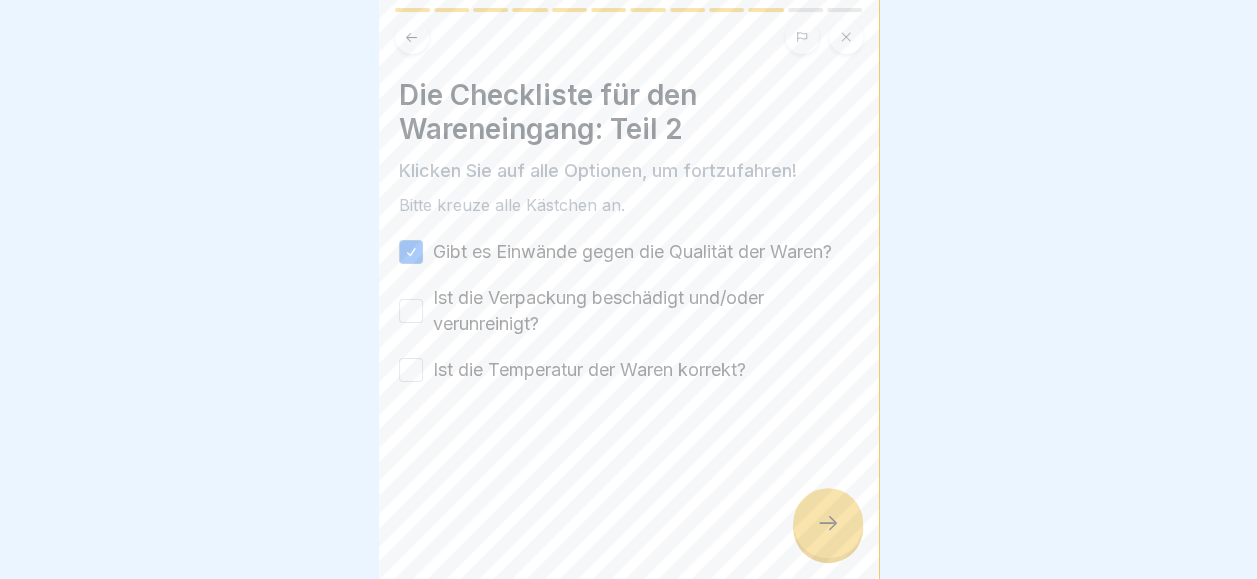 click on "Ist die Verpackung beschädigt und/oder verunreinigt?" at bounding box center (411, 311) 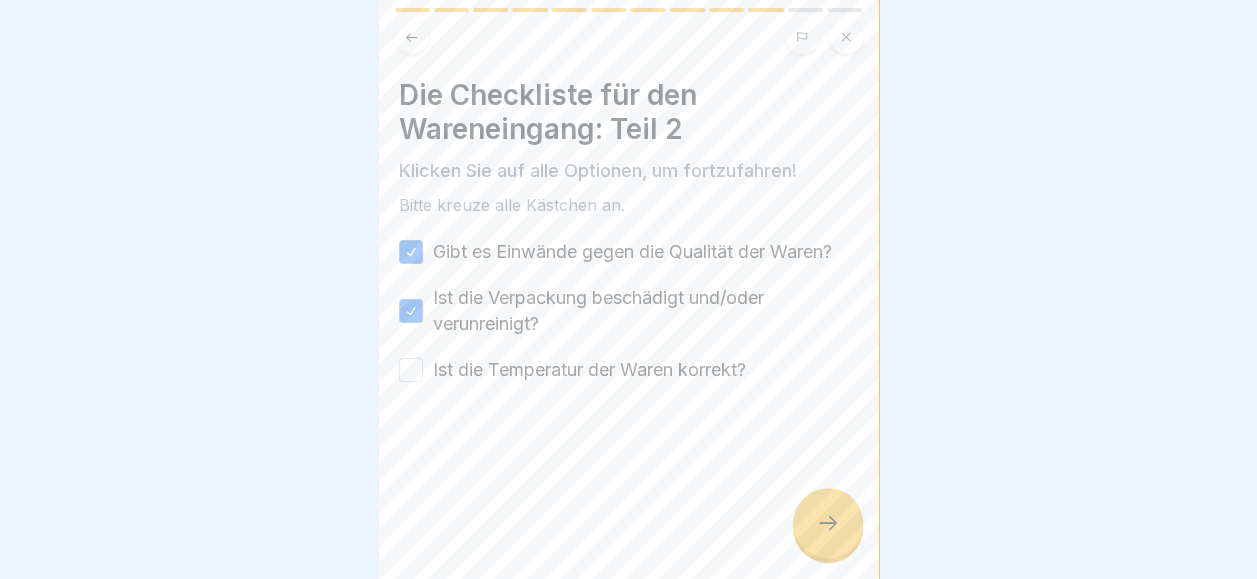 click on "Ist die Temperatur der Waren korrekt?" at bounding box center [411, 370] 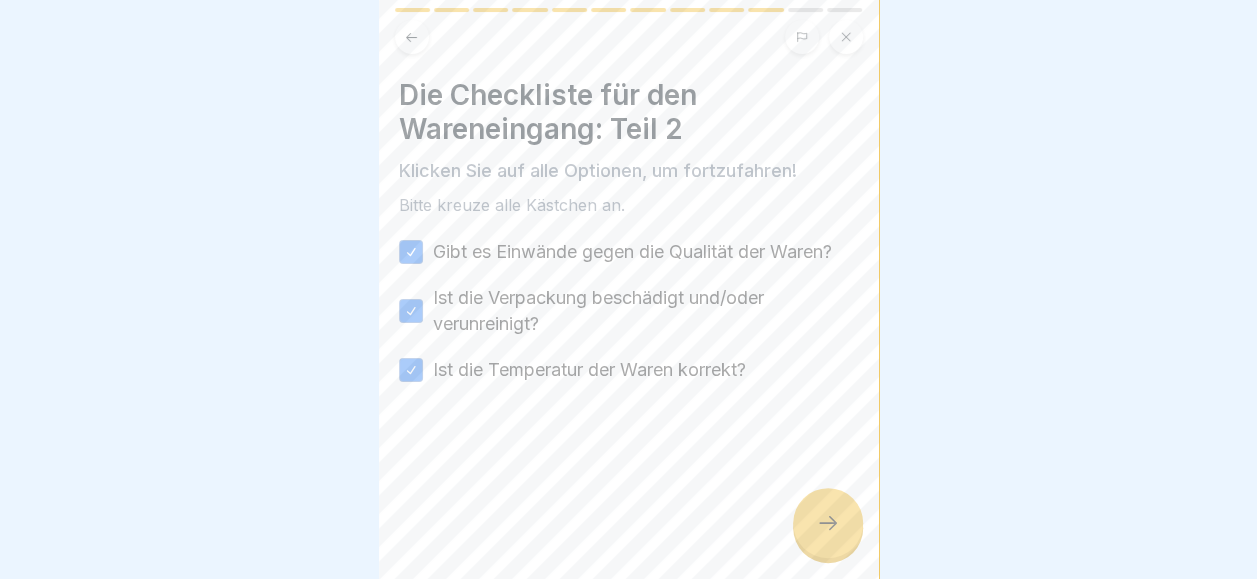 click at bounding box center [828, 523] 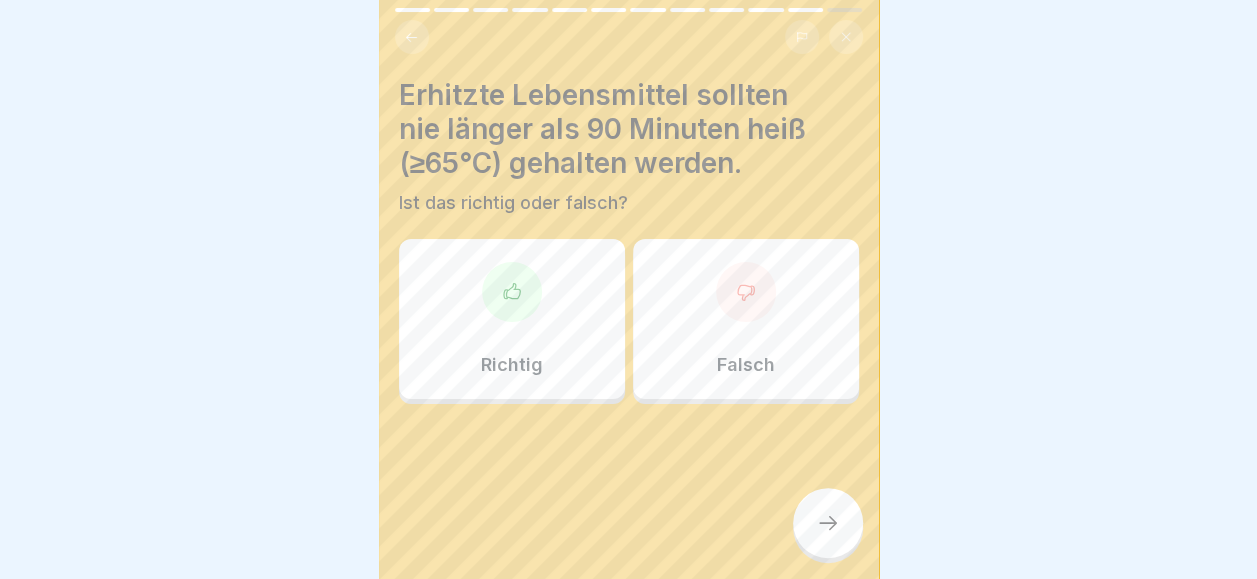 click 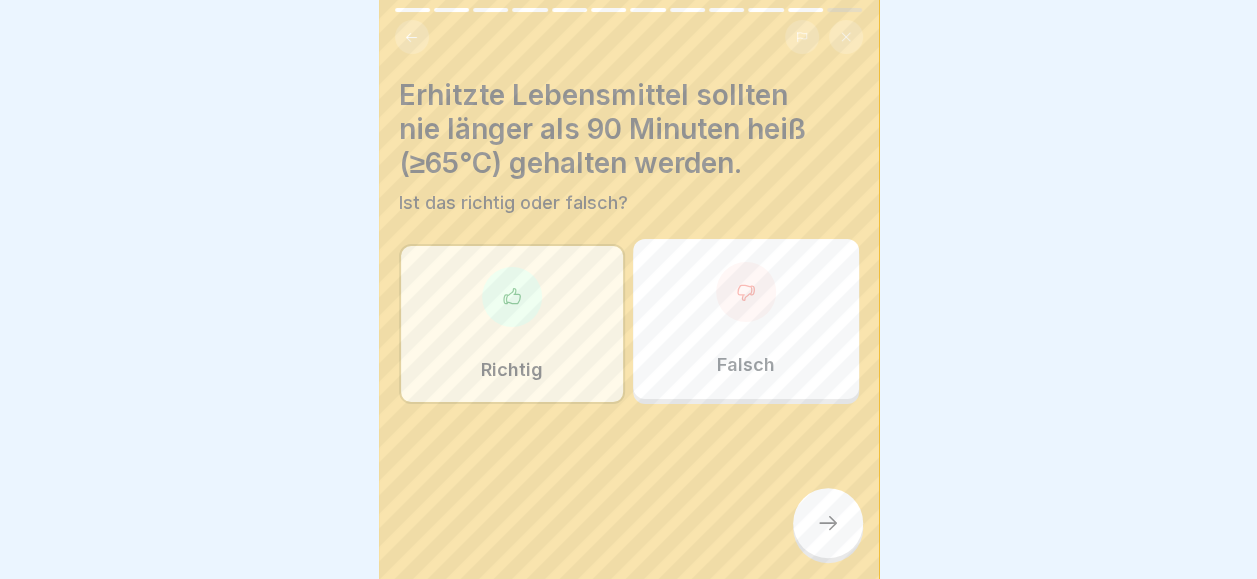 click at bounding box center (828, 523) 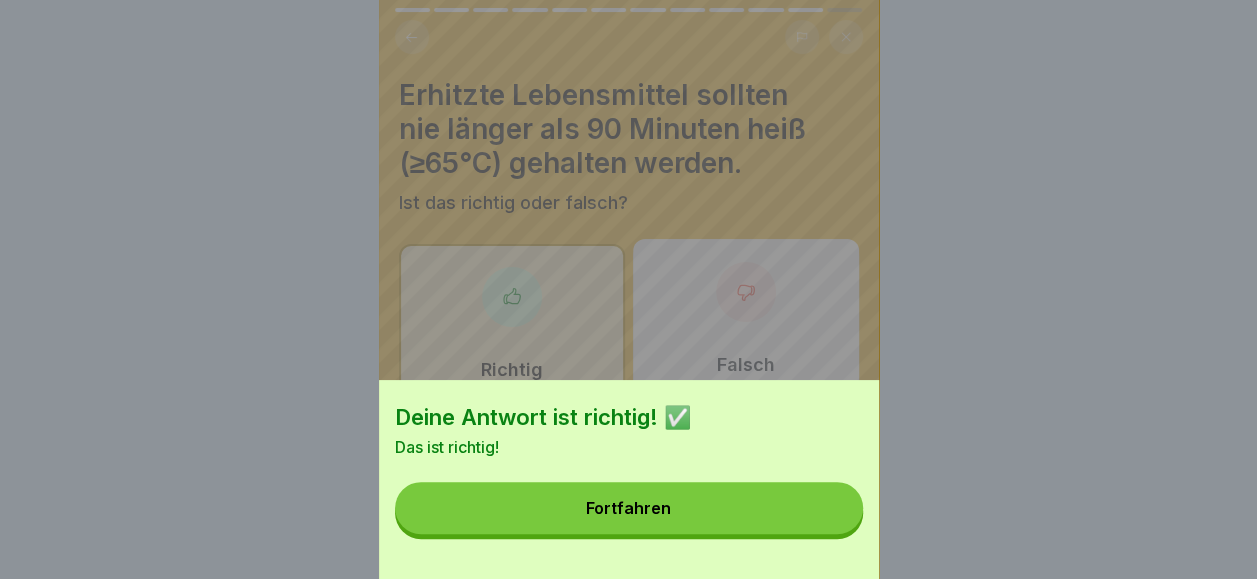 click on "Fortfahren" at bounding box center (629, 508) 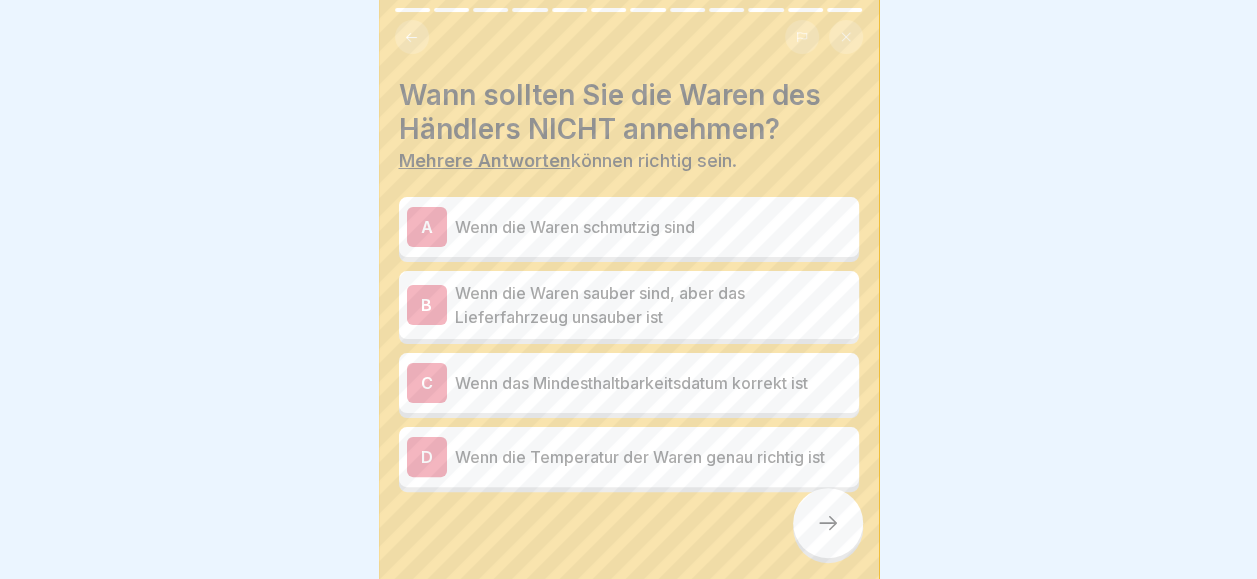 click on "Wenn die Waren schmutzig sind" at bounding box center (653, 227) 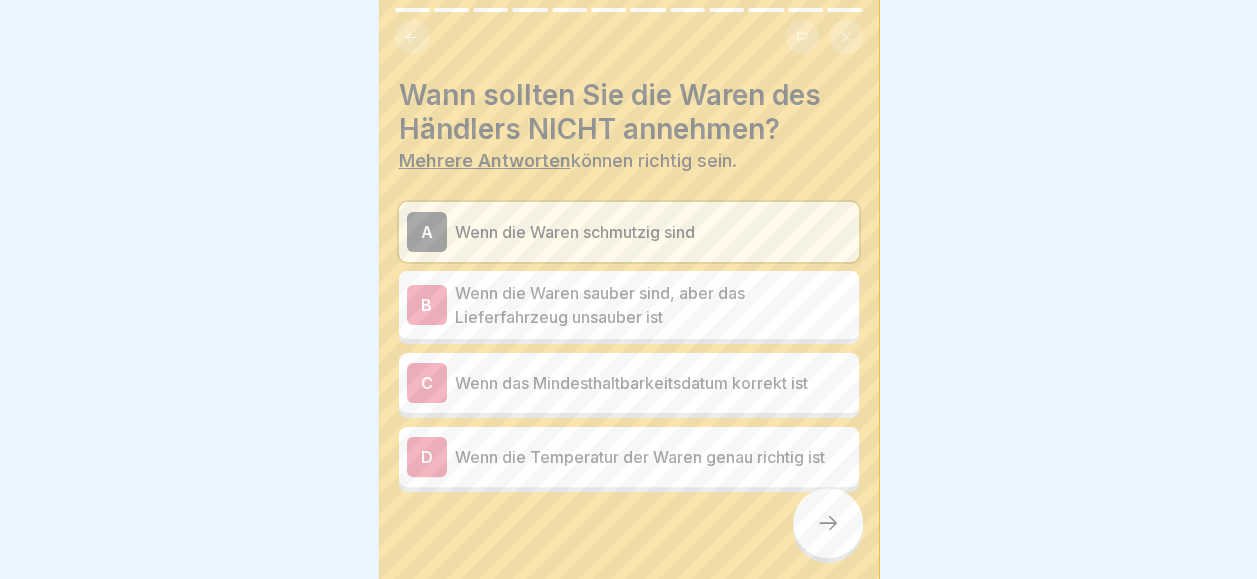 click 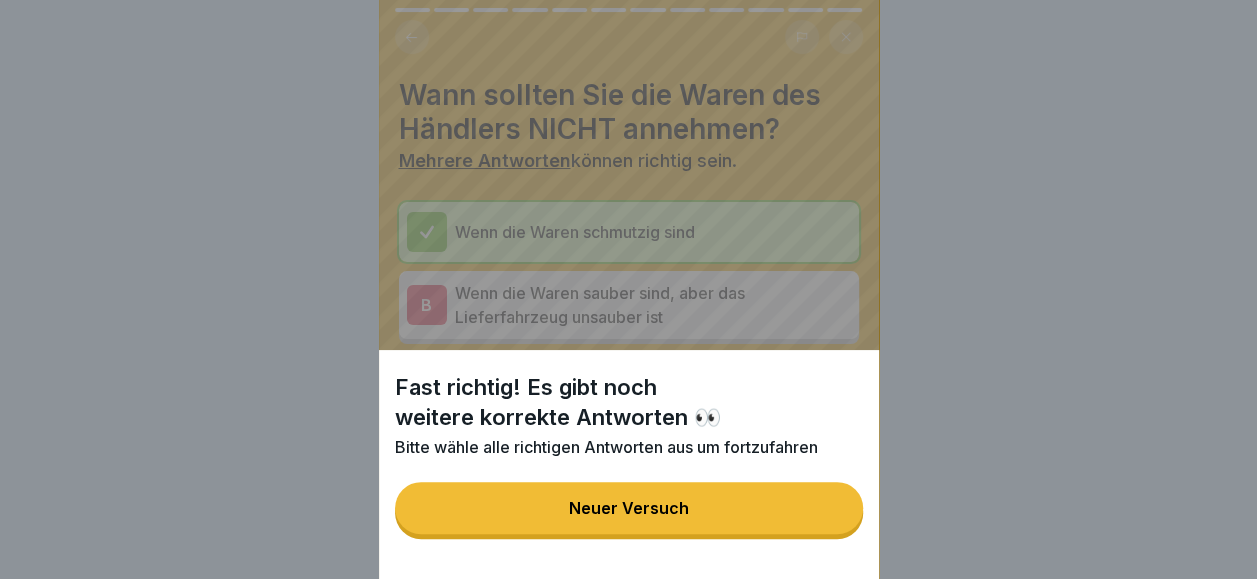 click on "Neuer Versuch" at bounding box center (629, 508) 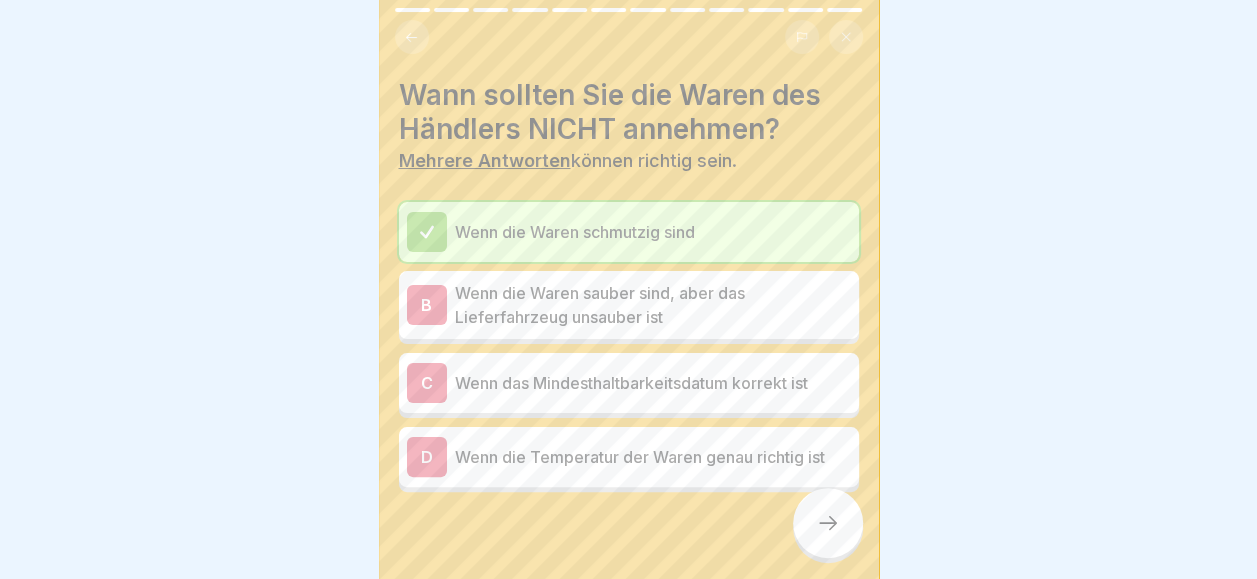 click on "Wenn die Waren sauber sind, aber das Lieferfahrzeug unsauber ist" at bounding box center [653, 305] 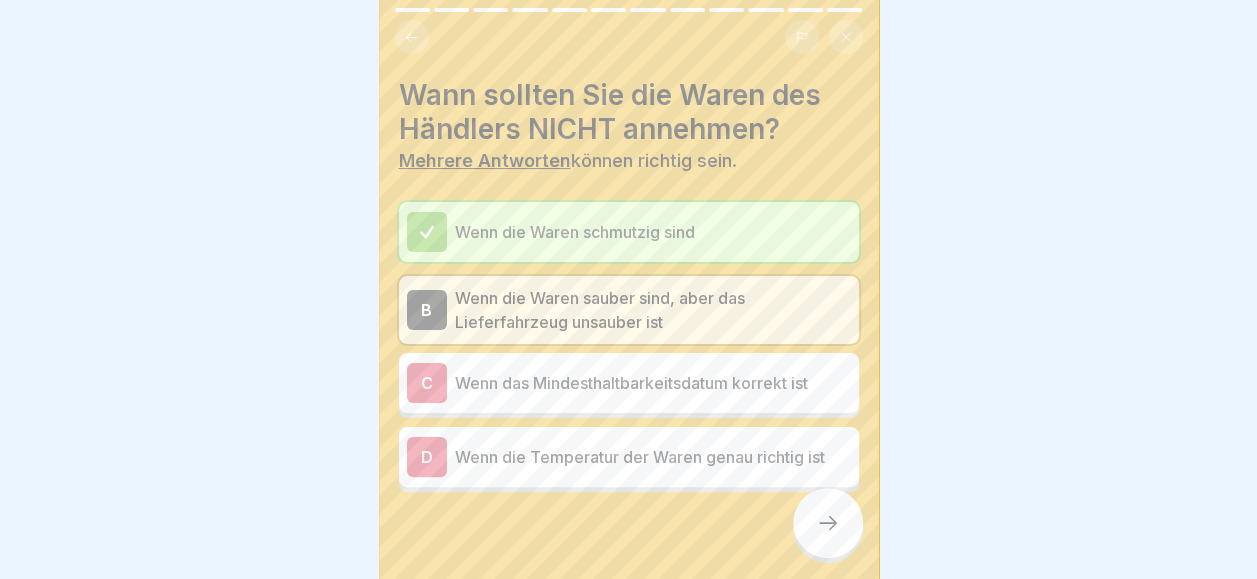 click at bounding box center (828, 523) 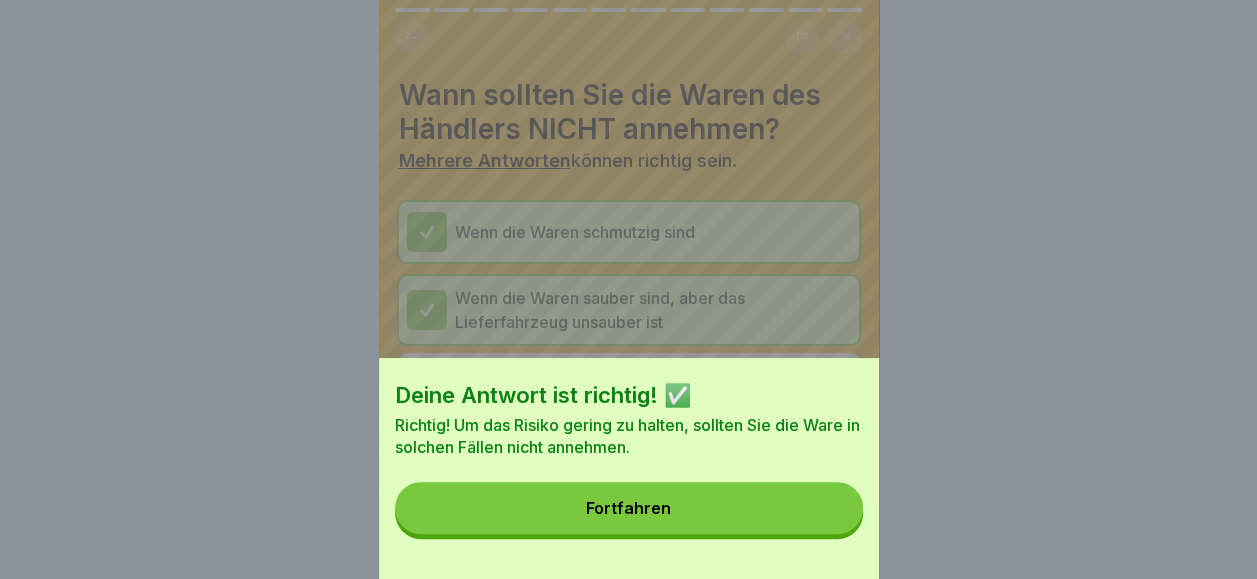 click on "Fortfahren" at bounding box center (629, 508) 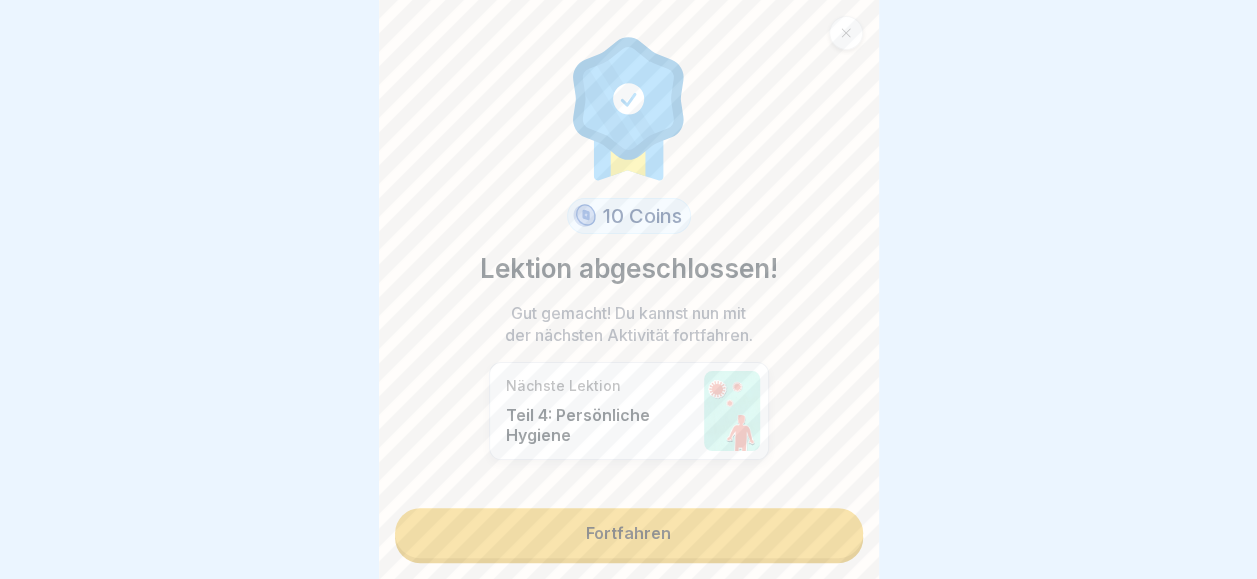 click on "Fortfahren" at bounding box center [629, 533] 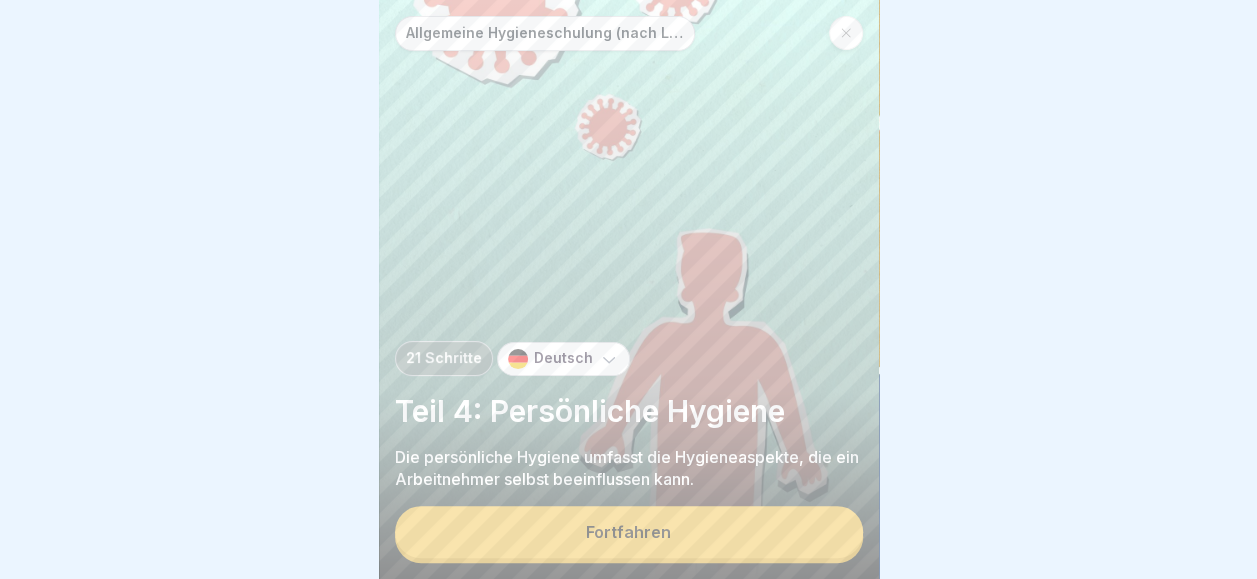 click on "Fortfahren" at bounding box center (629, 532) 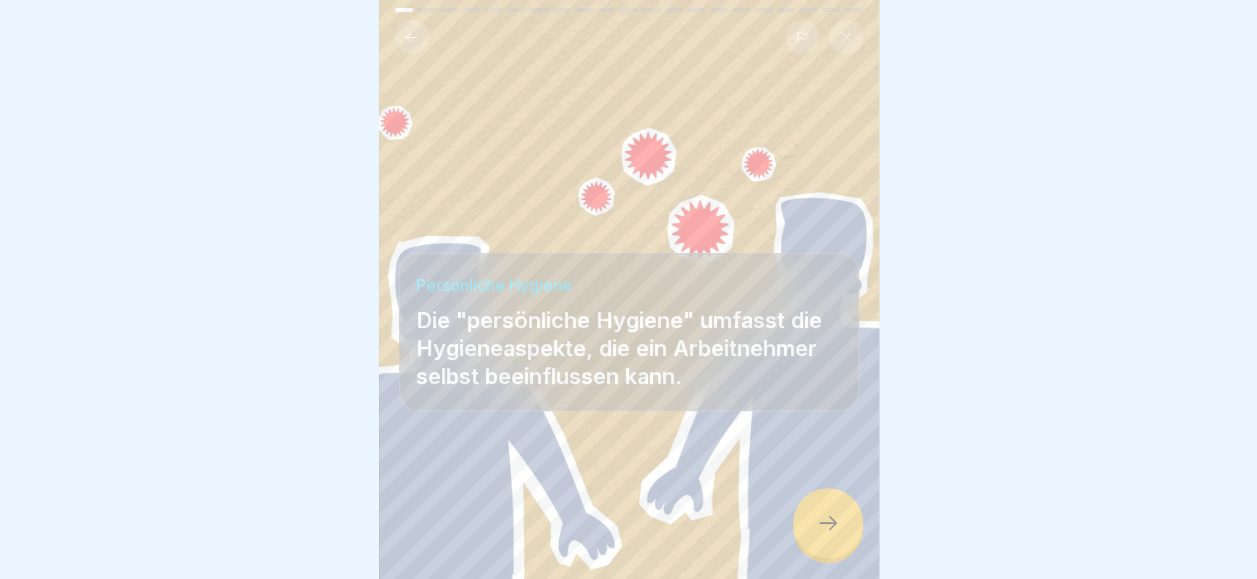 scroll, scrollTop: 15, scrollLeft: 0, axis: vertical 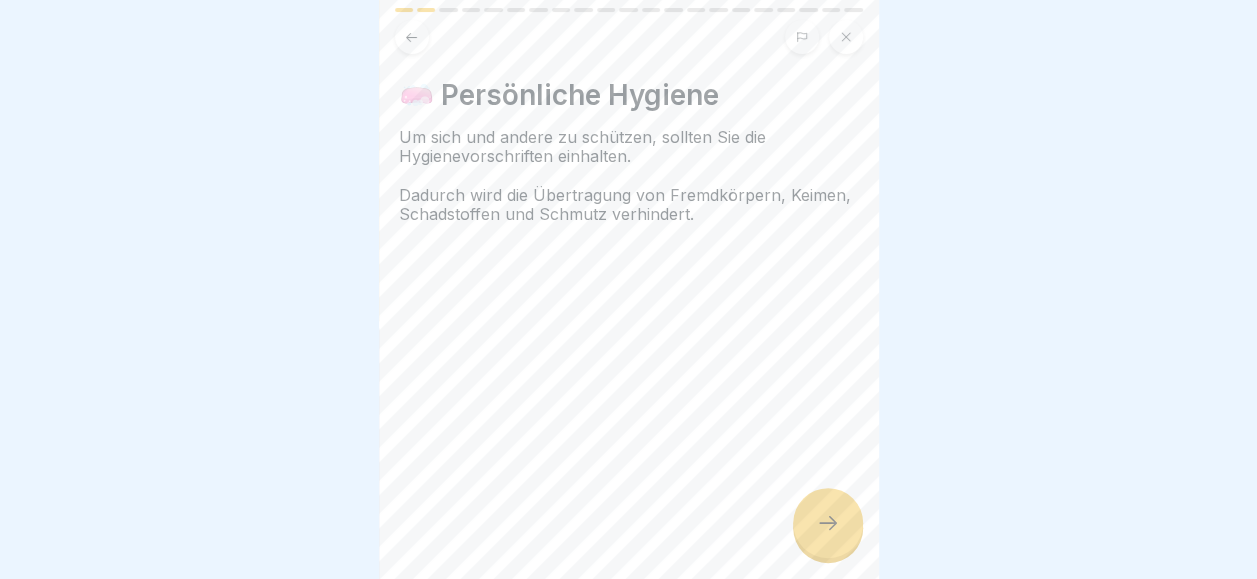 click at bounding box center [828, 523] 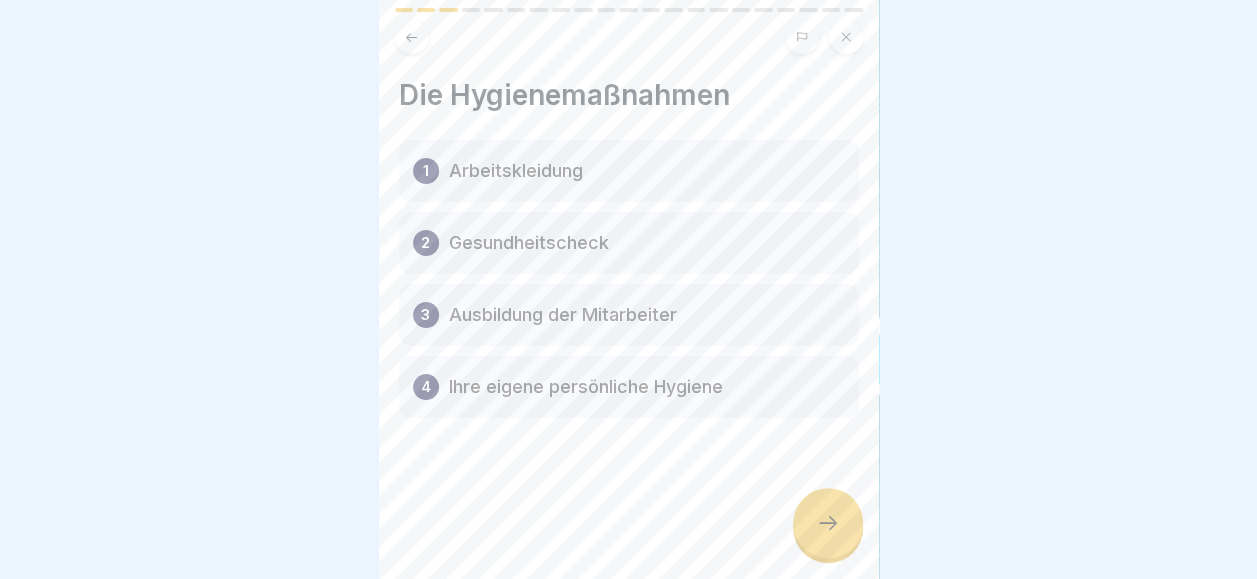 click 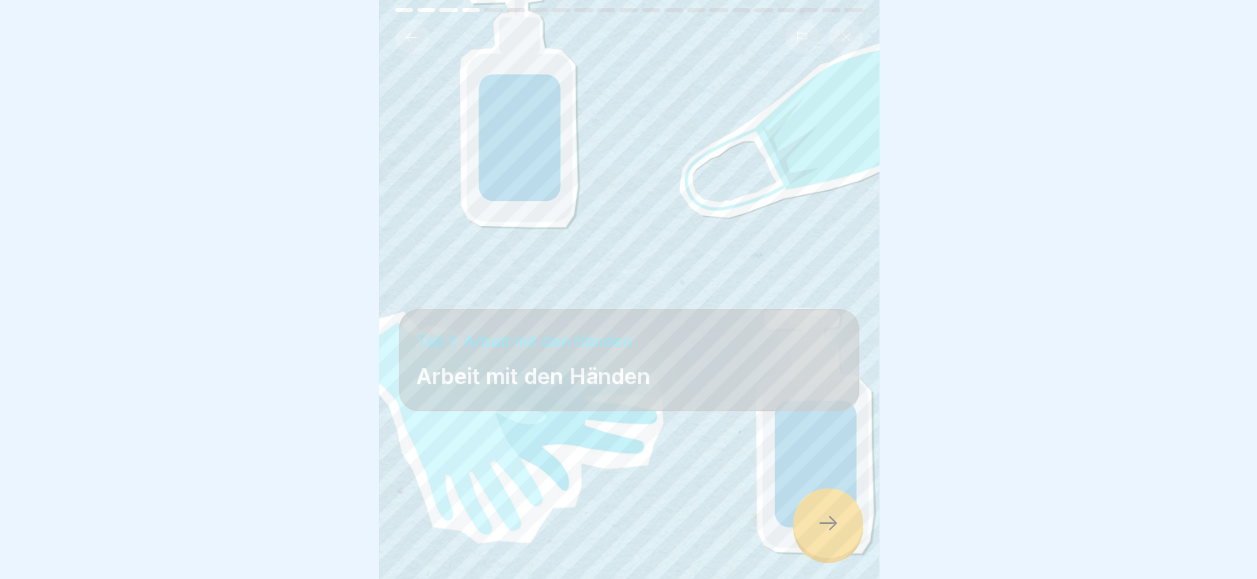 click at bounding box center (828, 523) 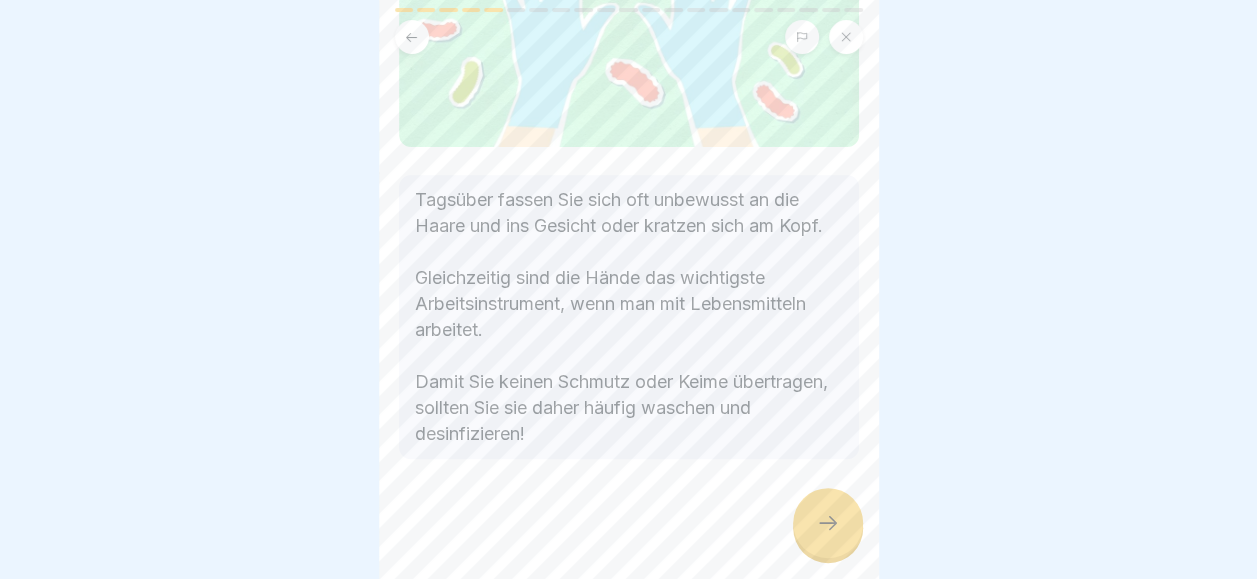 scroll, scrollTop: 268, scrollLeft: 0, axis: vertical 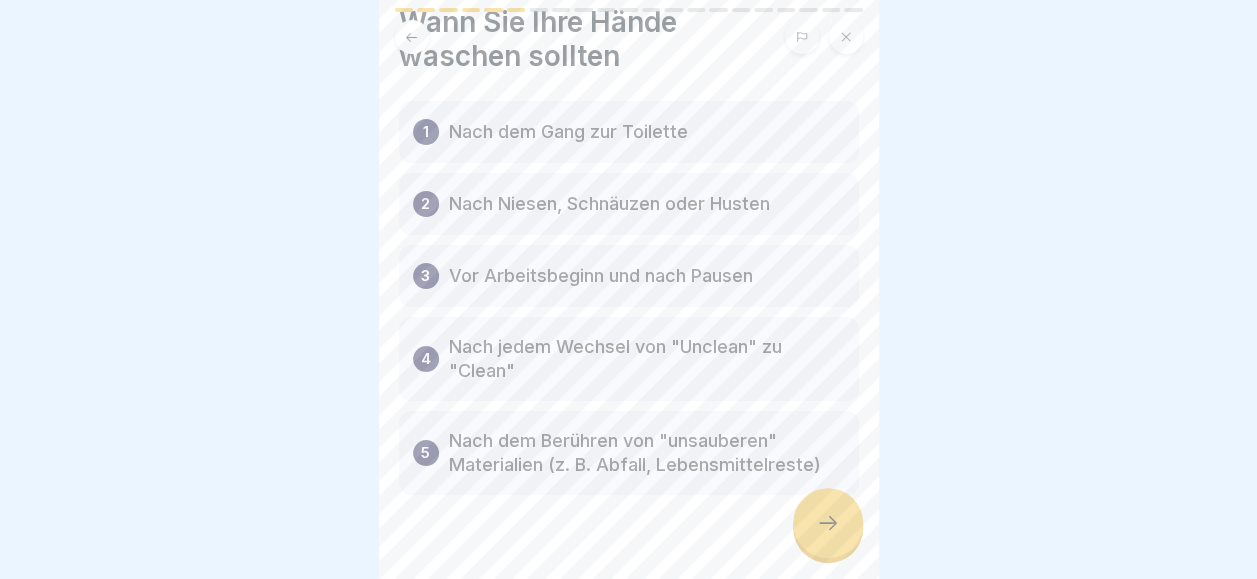click 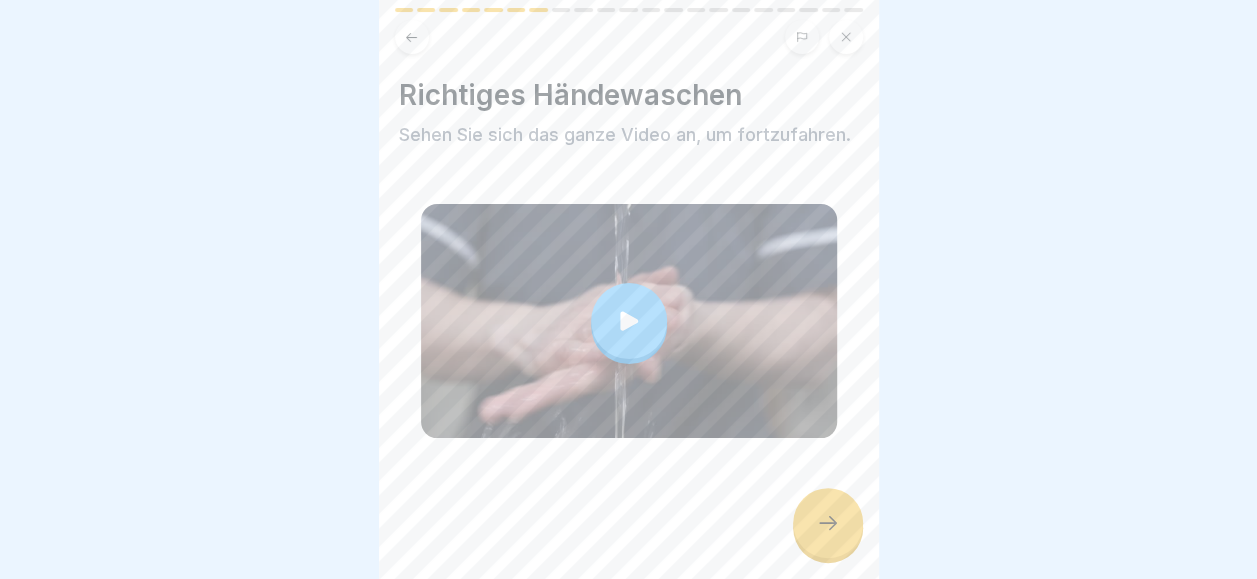 click 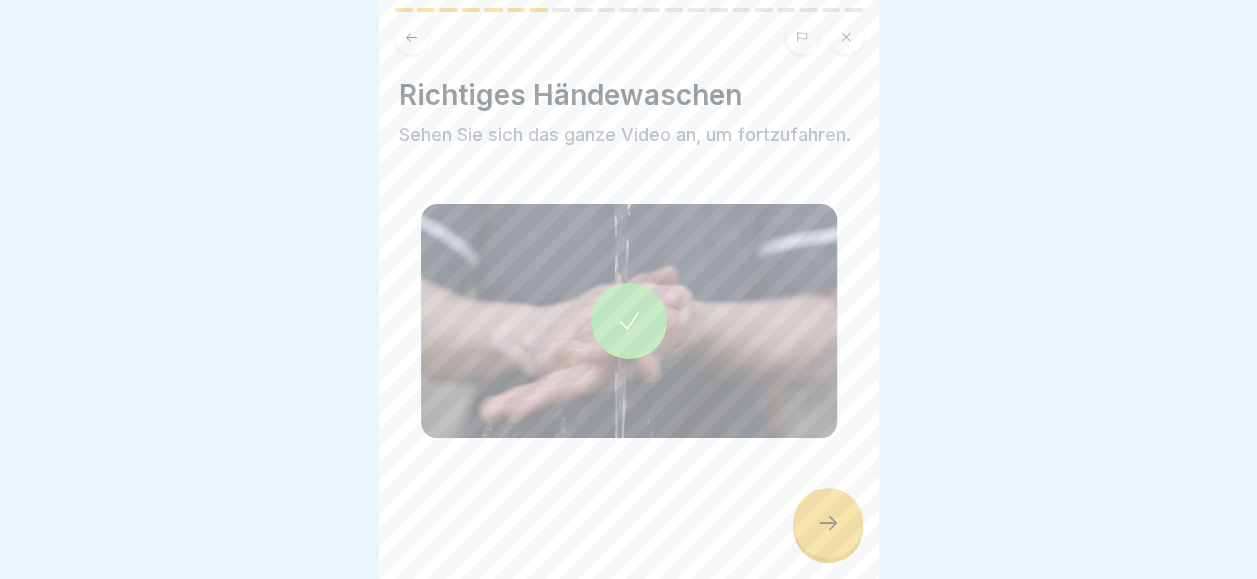 click 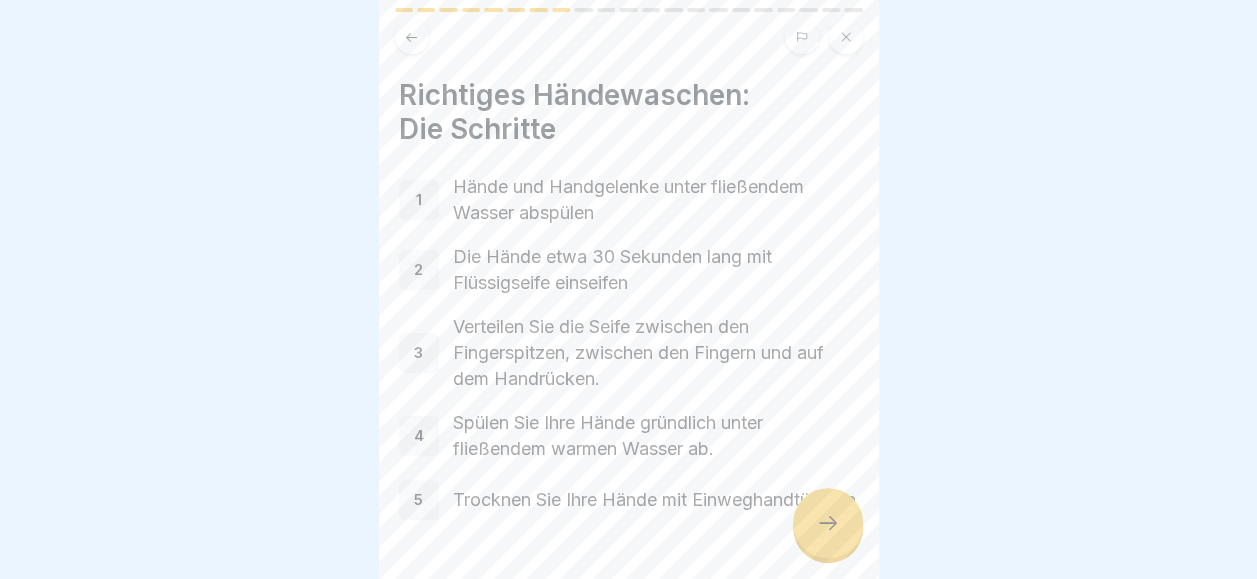 scroll, scrollTop: 66, scrollLeft: 0, axis: vertical 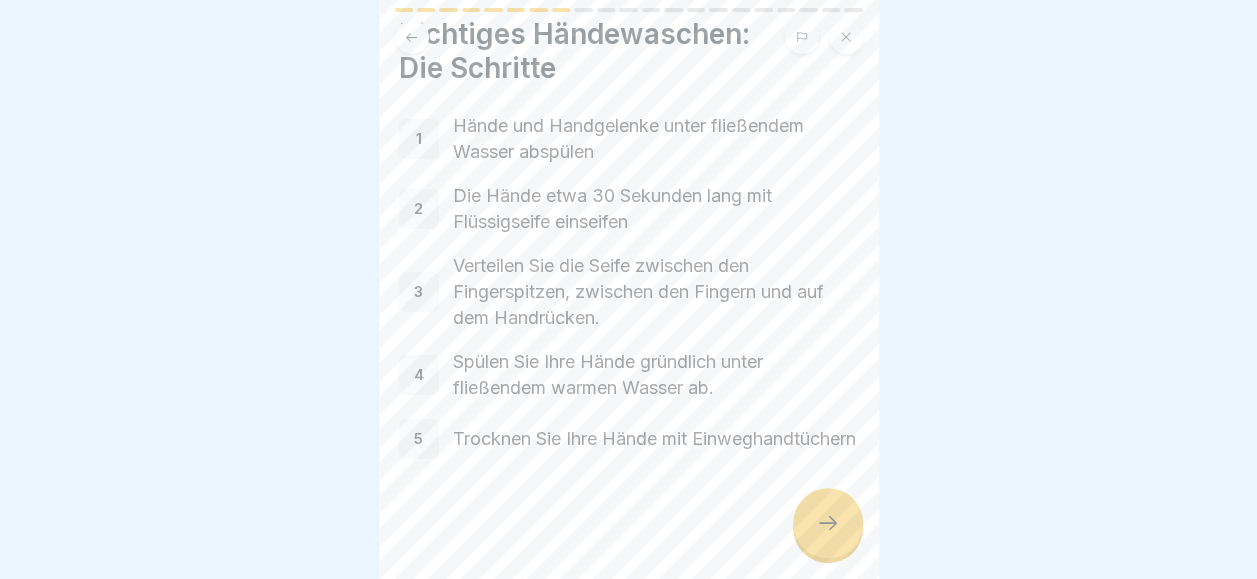 click at bounding box center (828, 523) 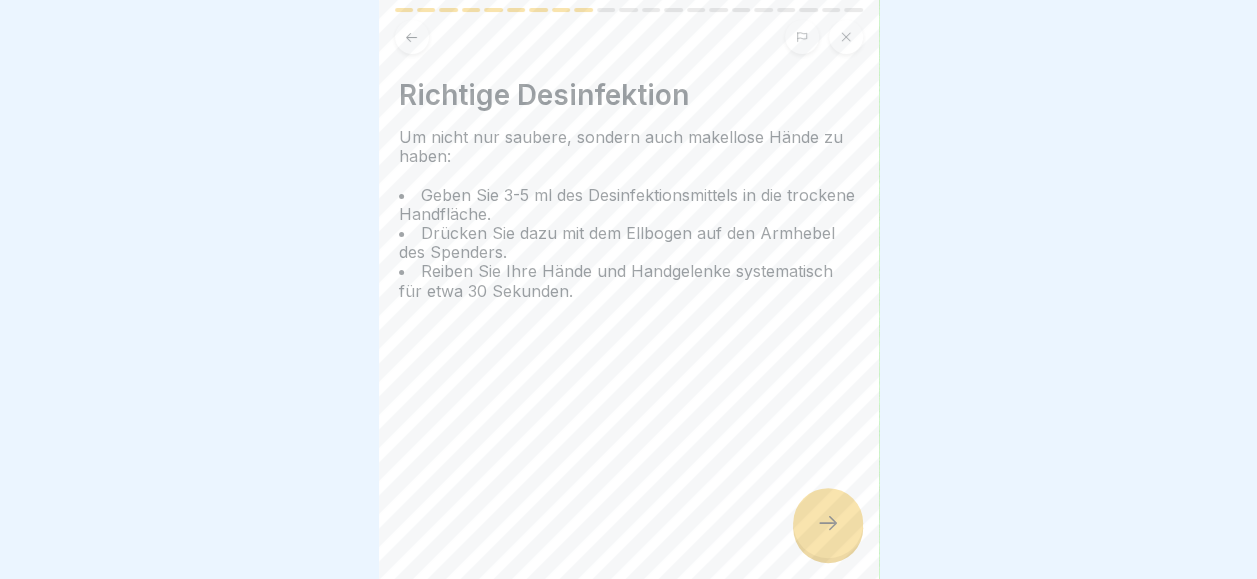 click at bounding box center [828, 523] 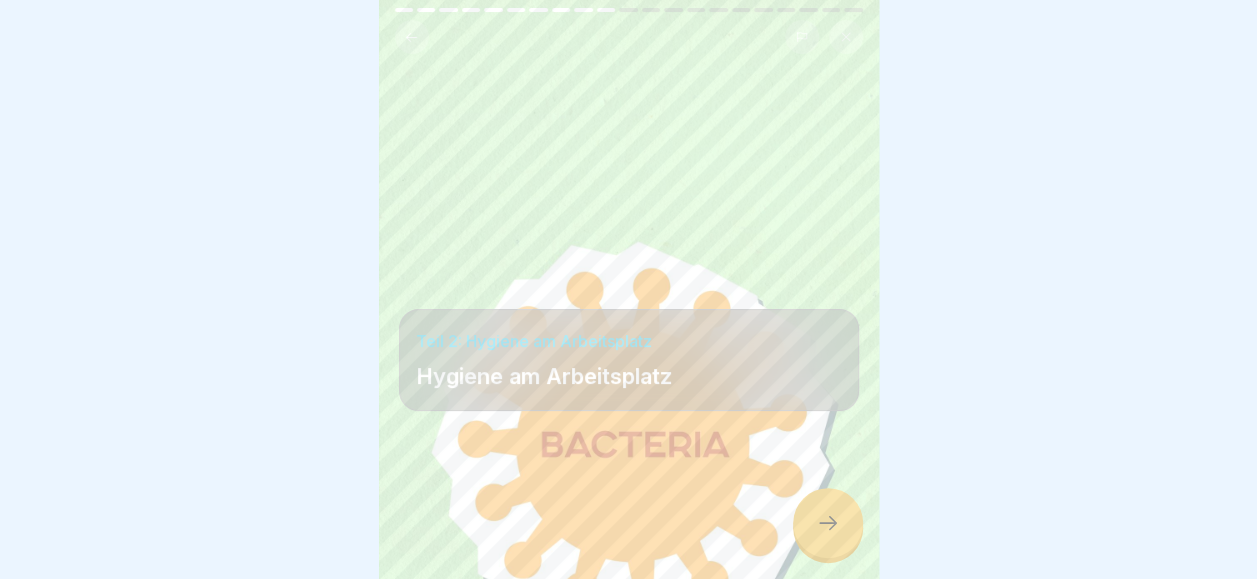 click at bounding box center [828, 523] 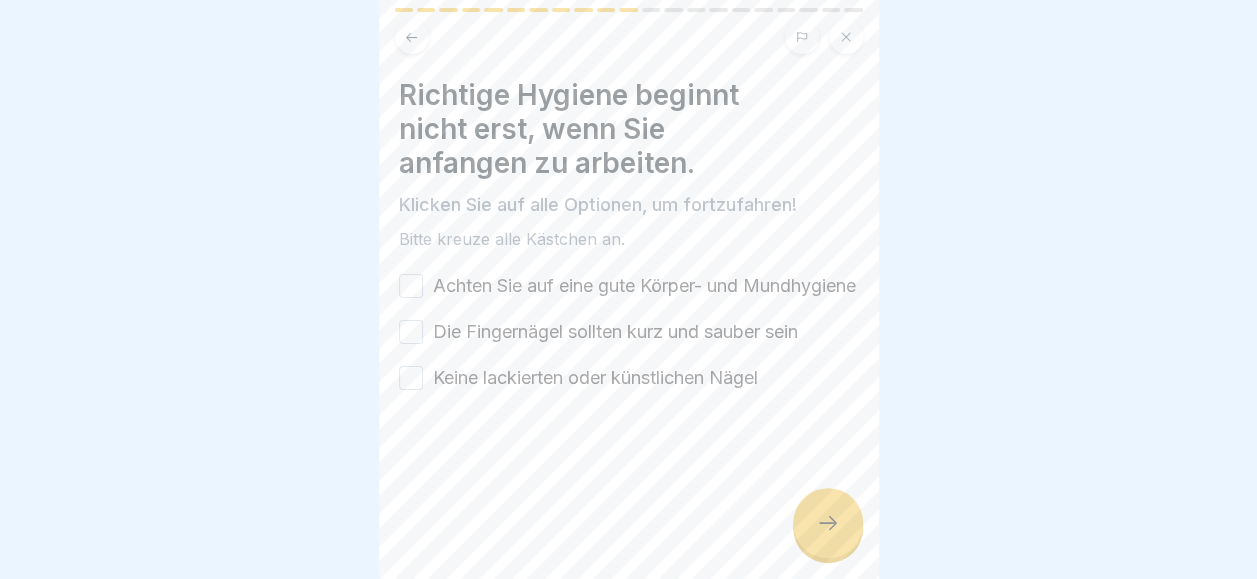 click on "Achten Sie auf eine gute Körper- und Mundhygiene" at bounding box center [411, 286] 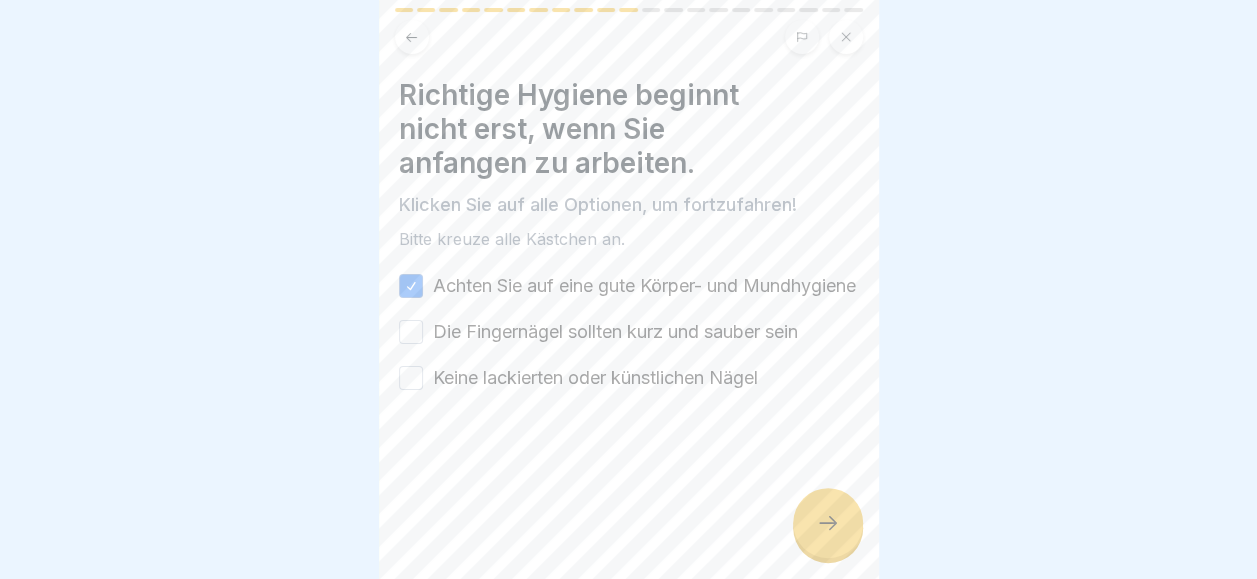 click on "Die Fingernägel sollten kurz und sauber sein" at bounding box center [411, 332] 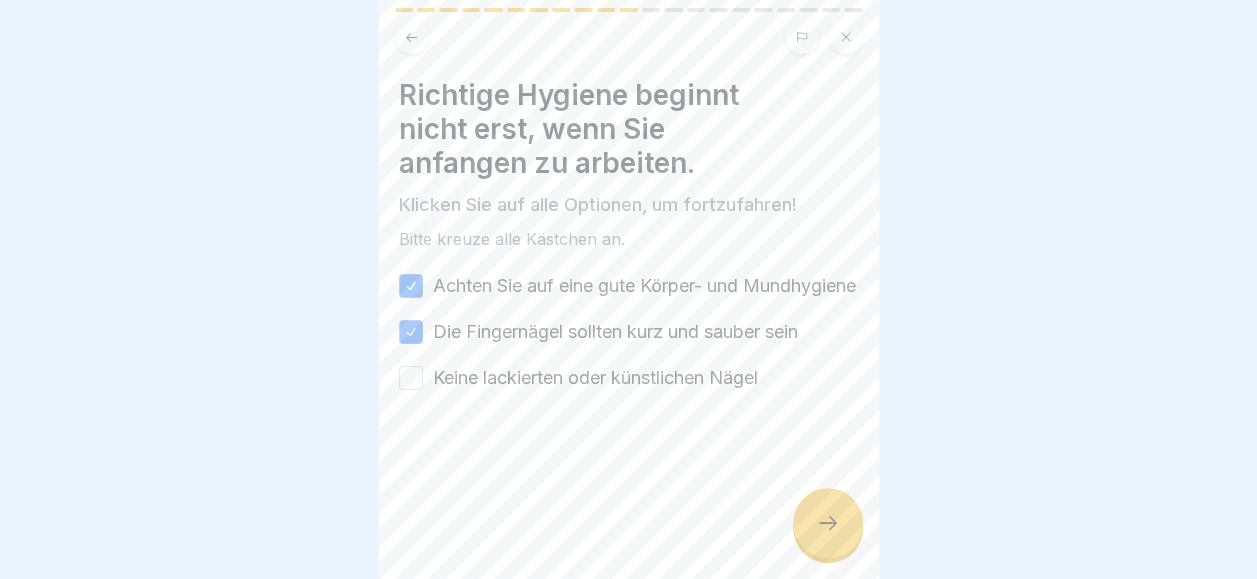click on "Keine lackierten oder künstlichen Nägel" at bounding box center (411, 378) 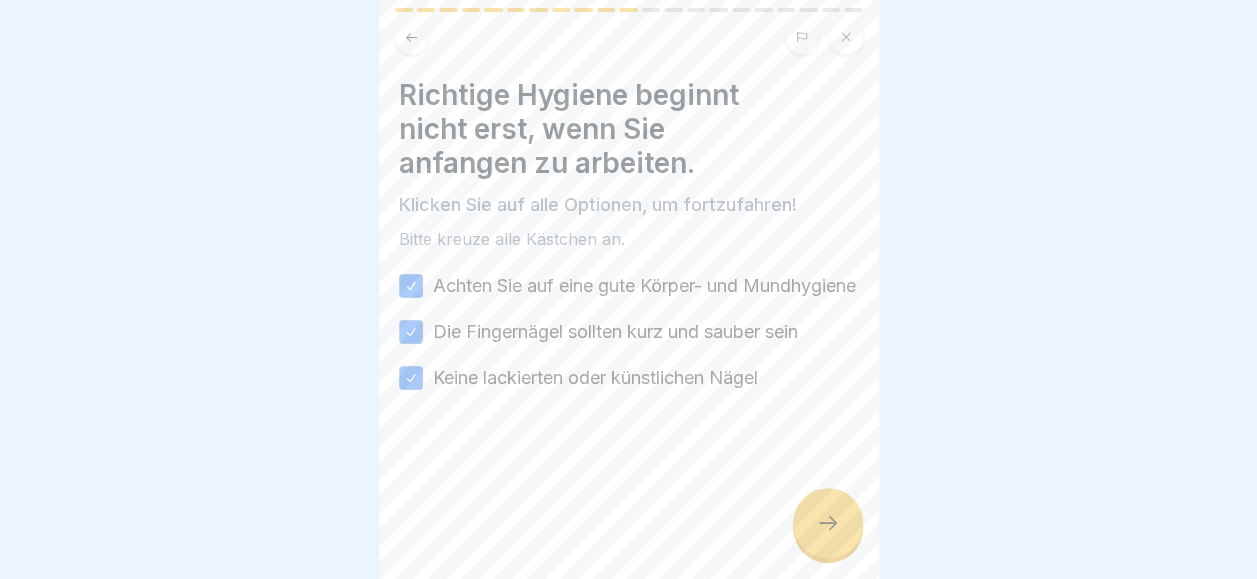 click at bounding box center (828, 523) 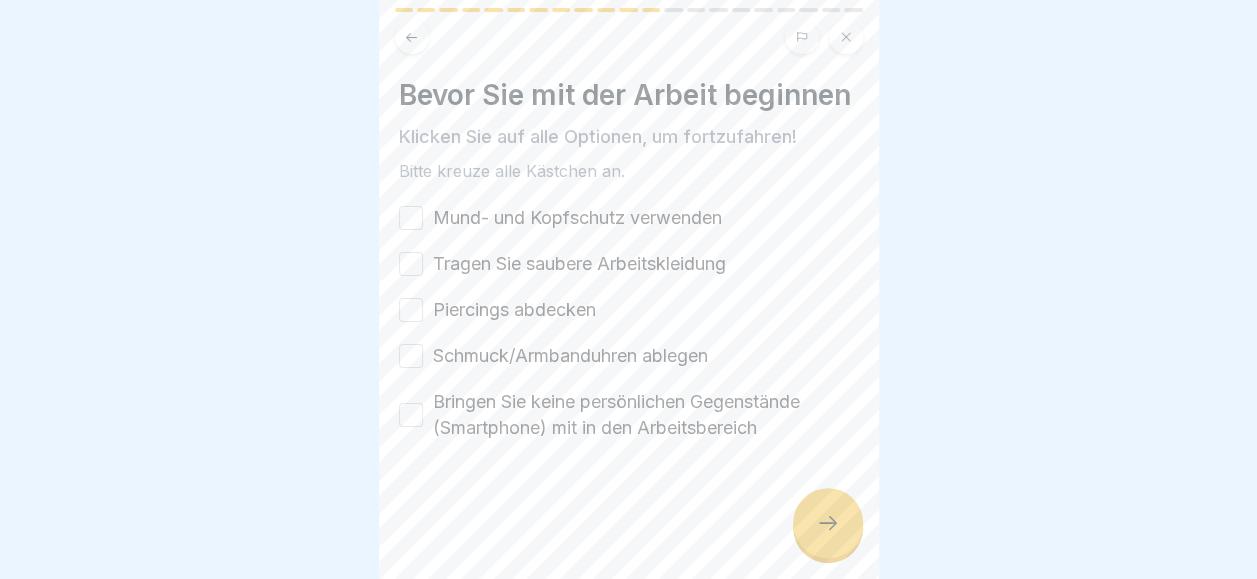click on "Mund- und Kopfschutz verwenden" at bounding box center (411, 218) 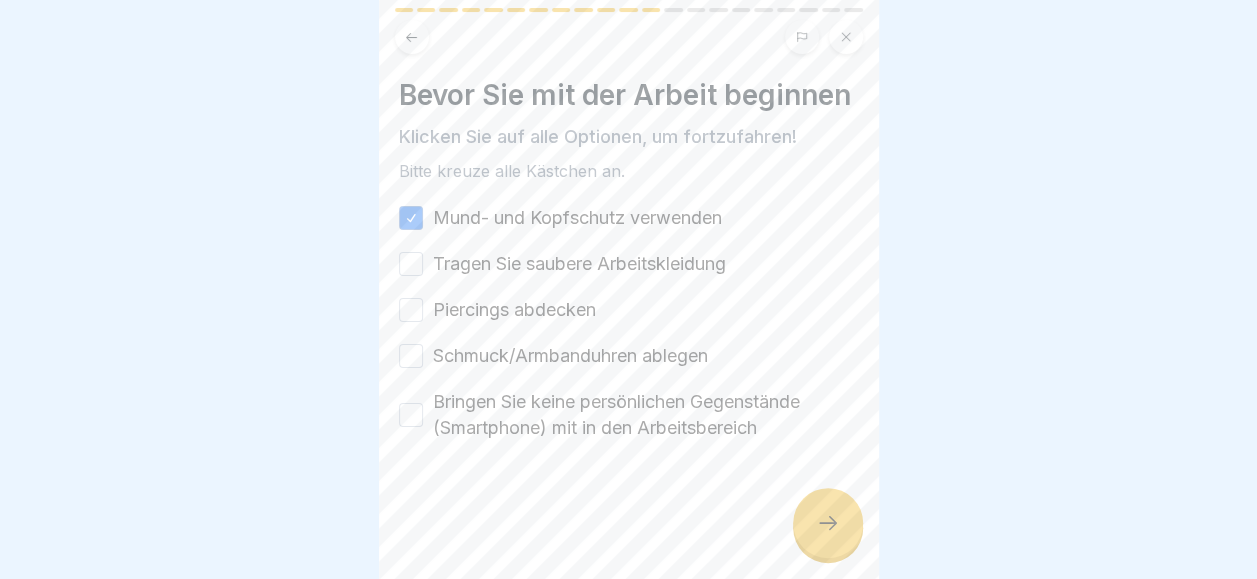 click on "Tragen Sie saubere Arbeitskleidung" at bounding box center (411, 264) 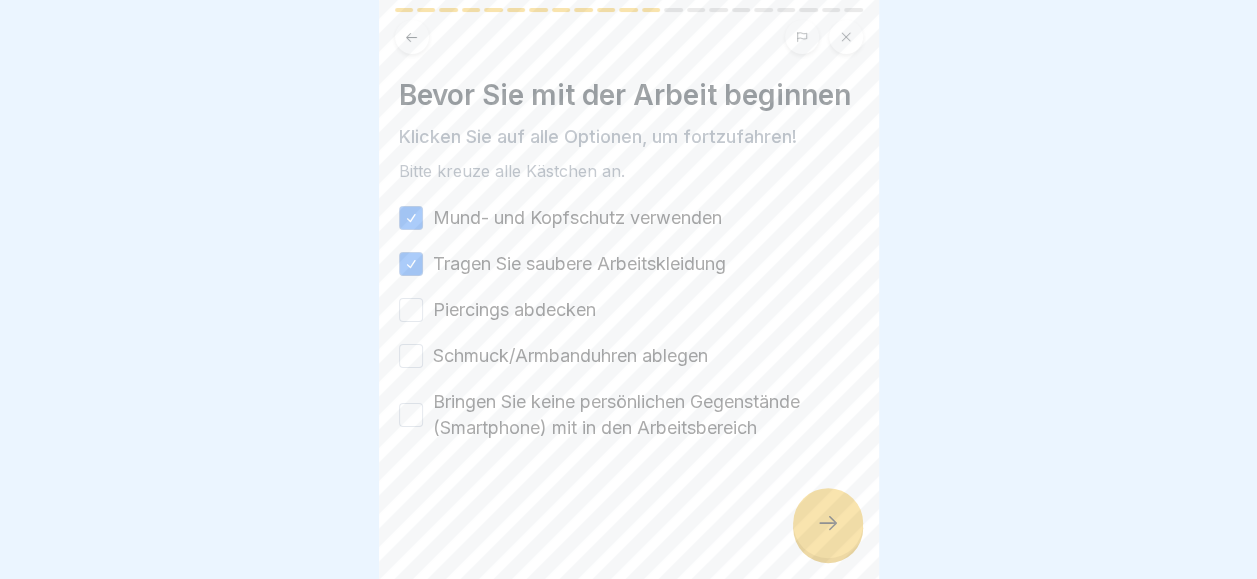 click on "Piercings abdecken" at bounding box center (411, 310) 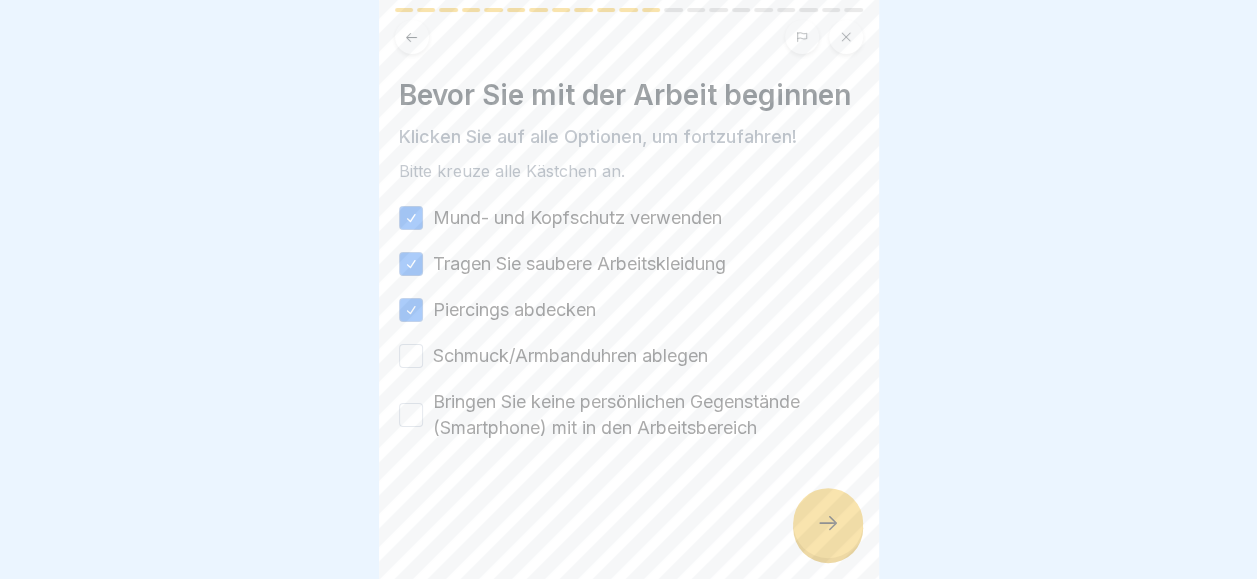 click on "Schmuck/Armbanduhren ablegen" at bounding box center [411, 356] 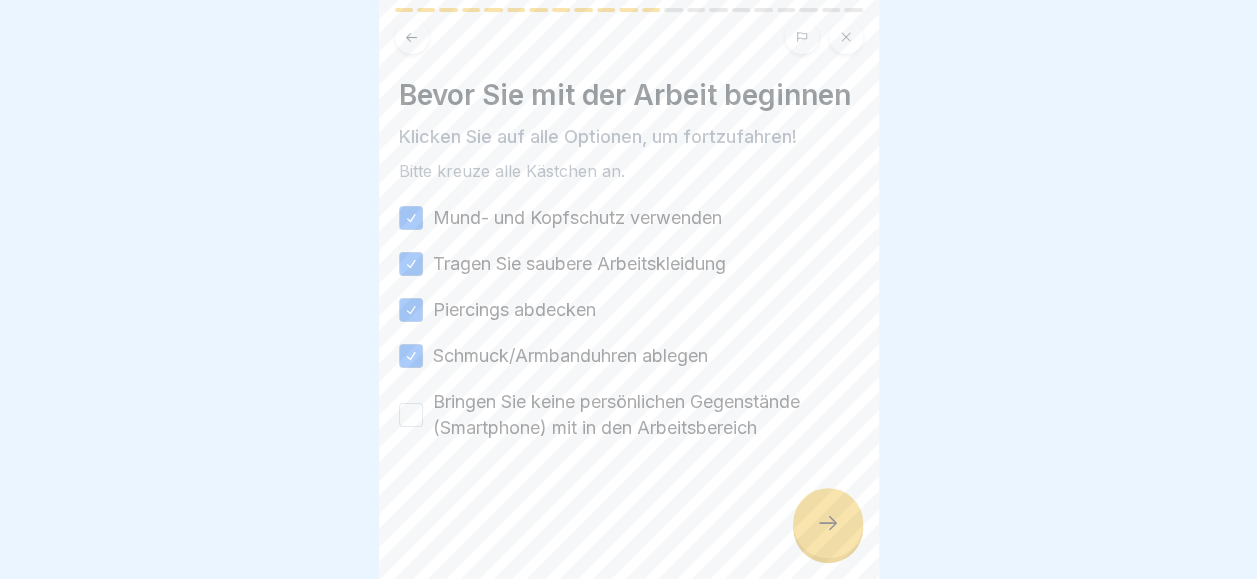 click on "Bringen Sie keine persönlichen Gegenstände (Smartphone) mit in den Arbeitsbereich" at bounding box center (411, 415) 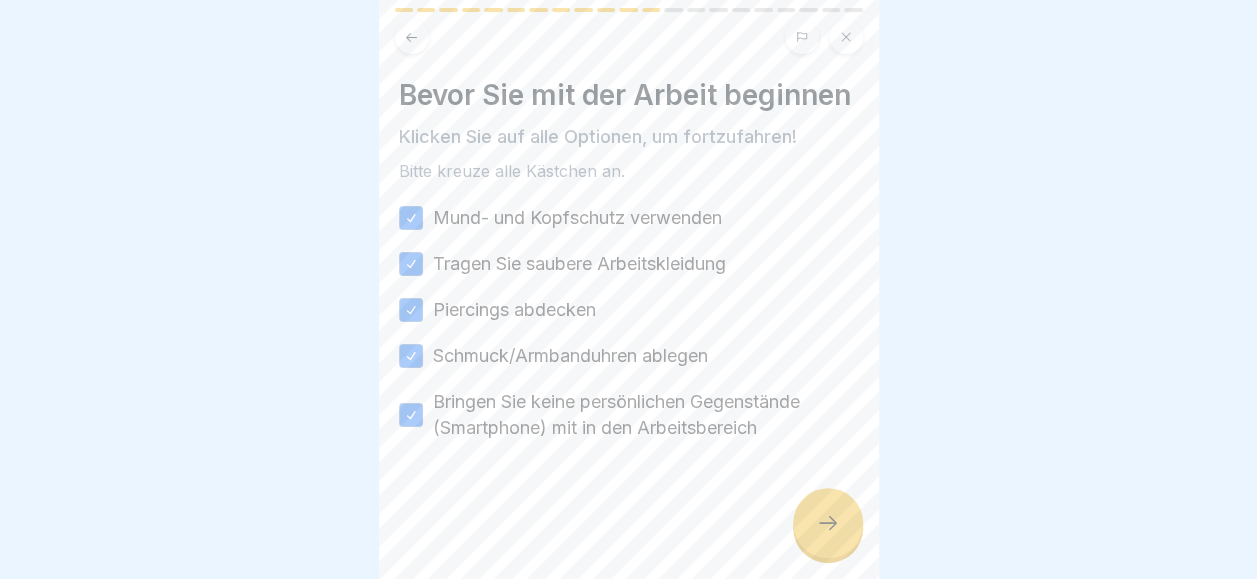 click at bounding box center [828, 523] 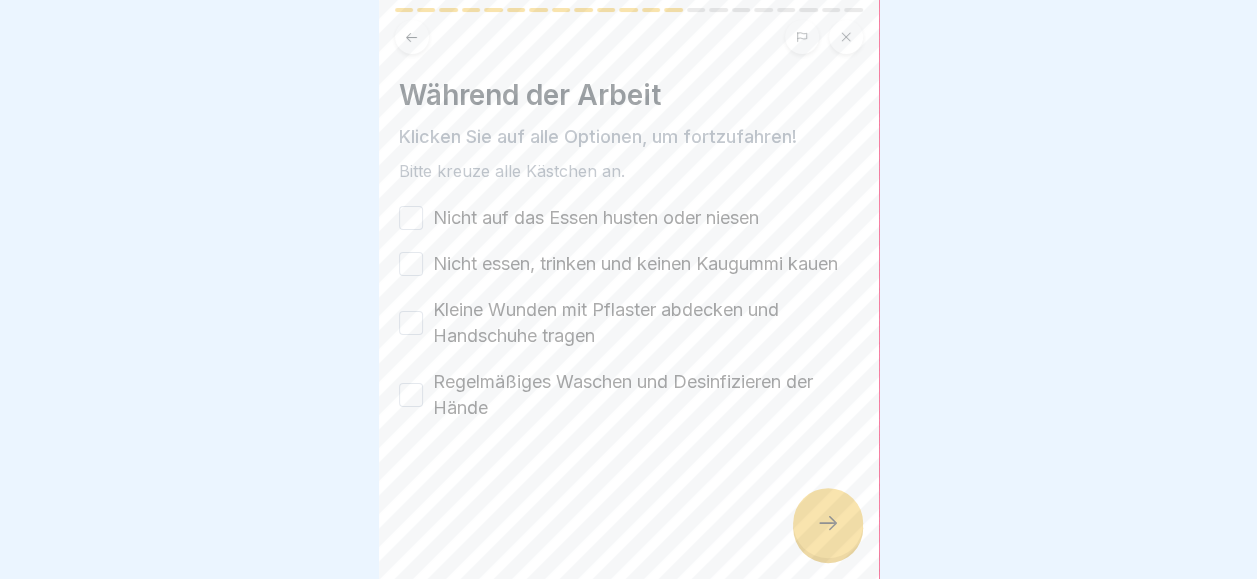 click on "Nicht auf das Essen husten oder niesen" at bounding box center [411, 218] 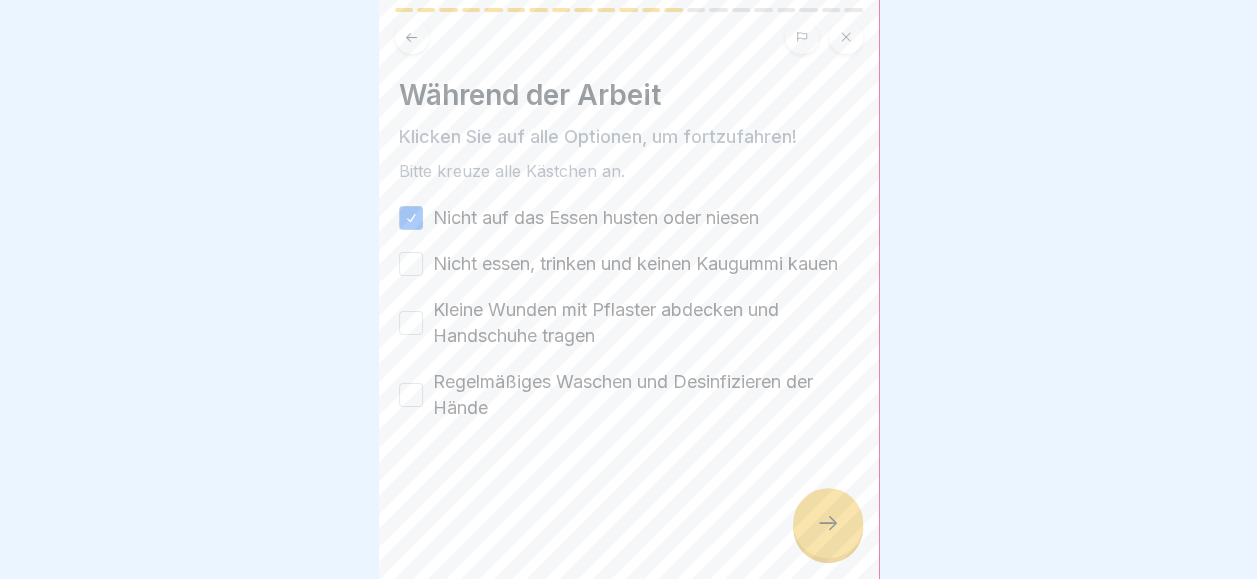 click on "Nicht essen, trinken und keinen Kaugummi kauen" at bounding box center [411, 264] 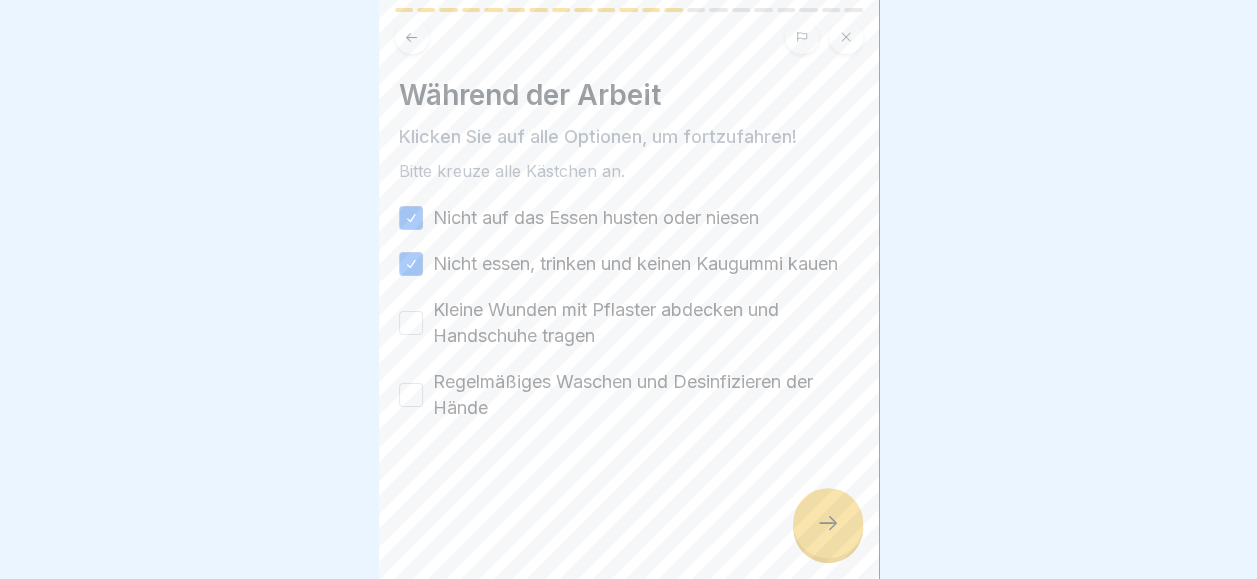 click on "Kleine Wunden mit Pflaster abdecken und Handschuhe tragen" at bounding box center [411, 323] 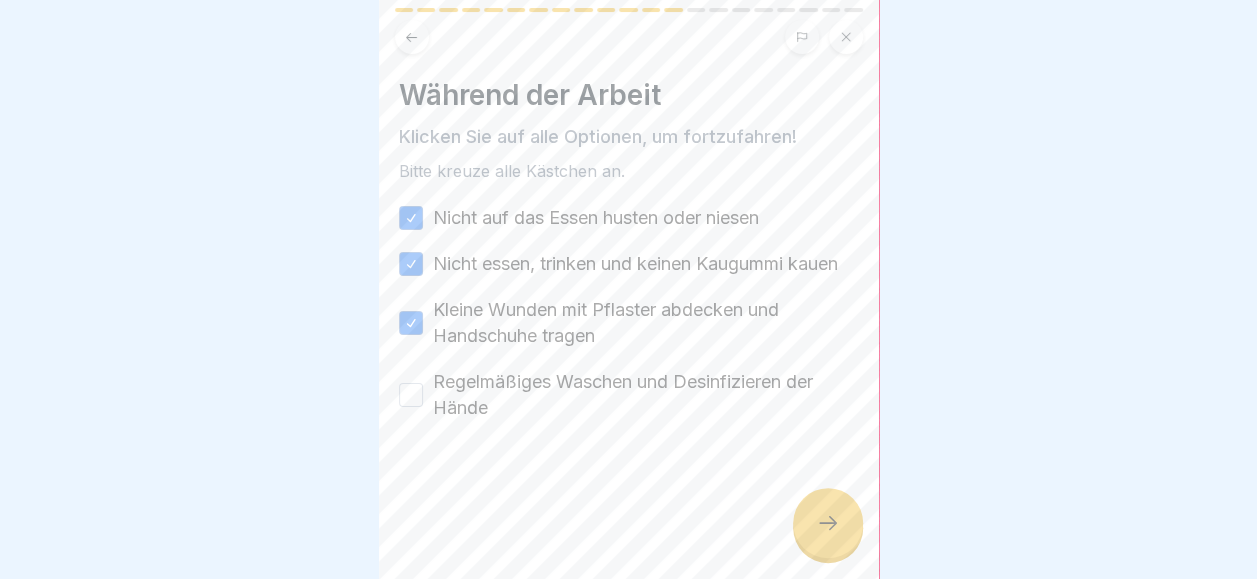 click on "Regelmäßiges Waschen und Desinfizieren der Hände" at bounding box center (411, 395) 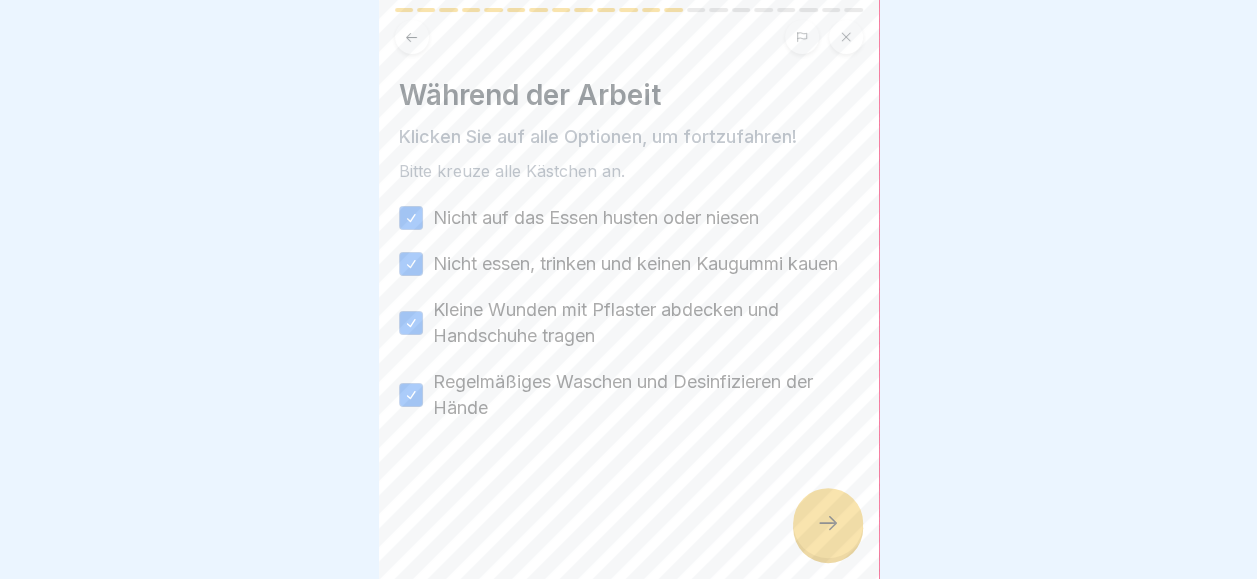 click at bounding box center (828, 523) 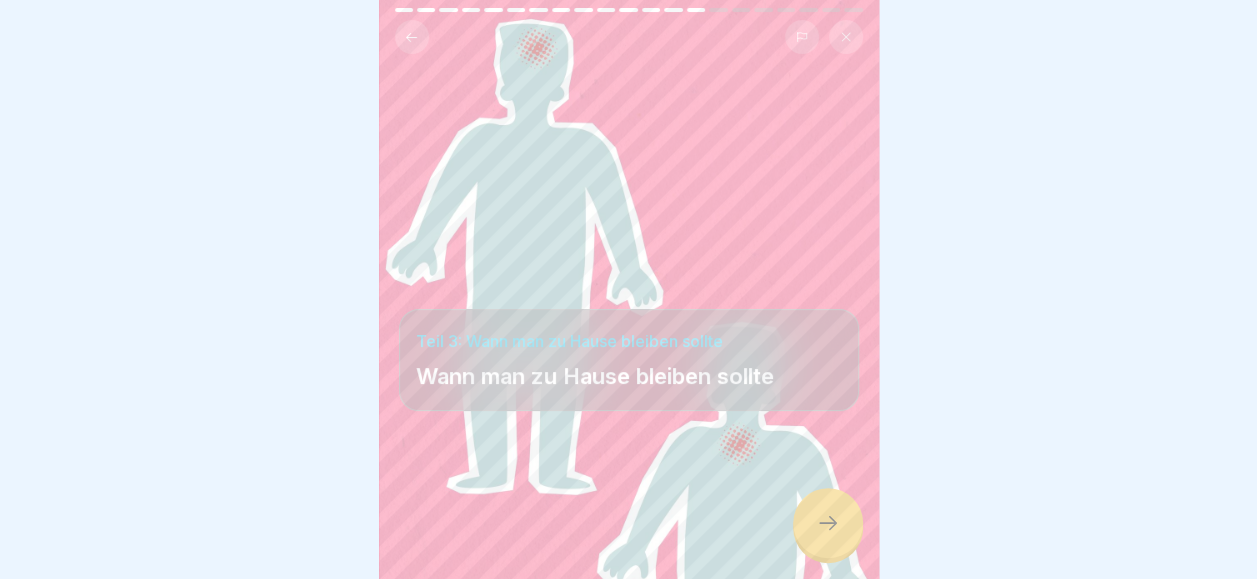 click 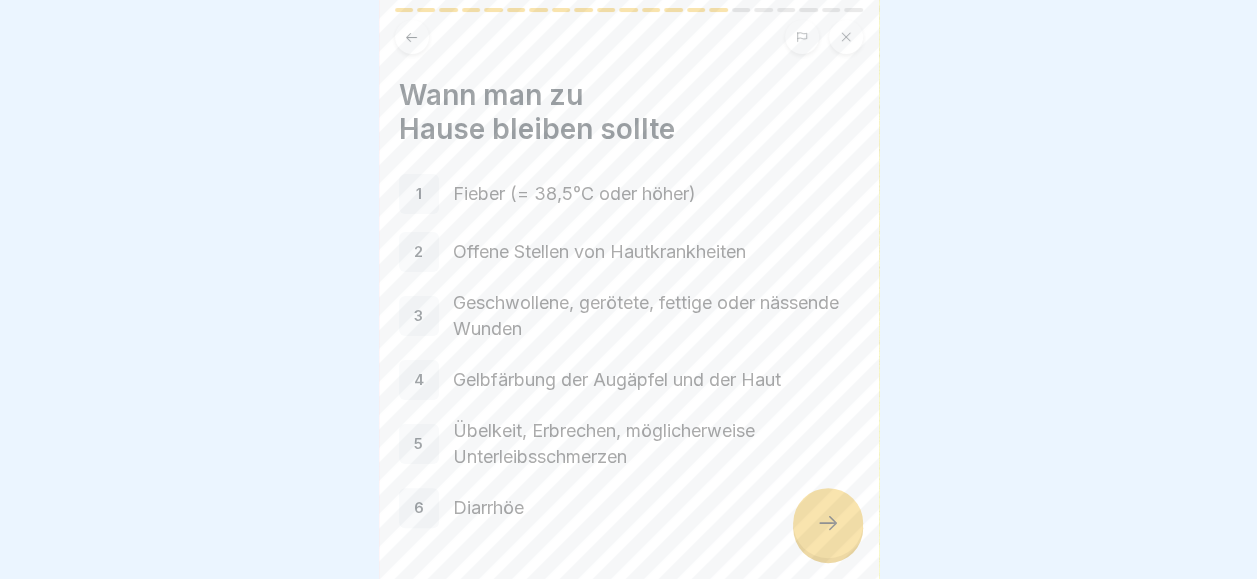 click at bounding box center (828, 523) 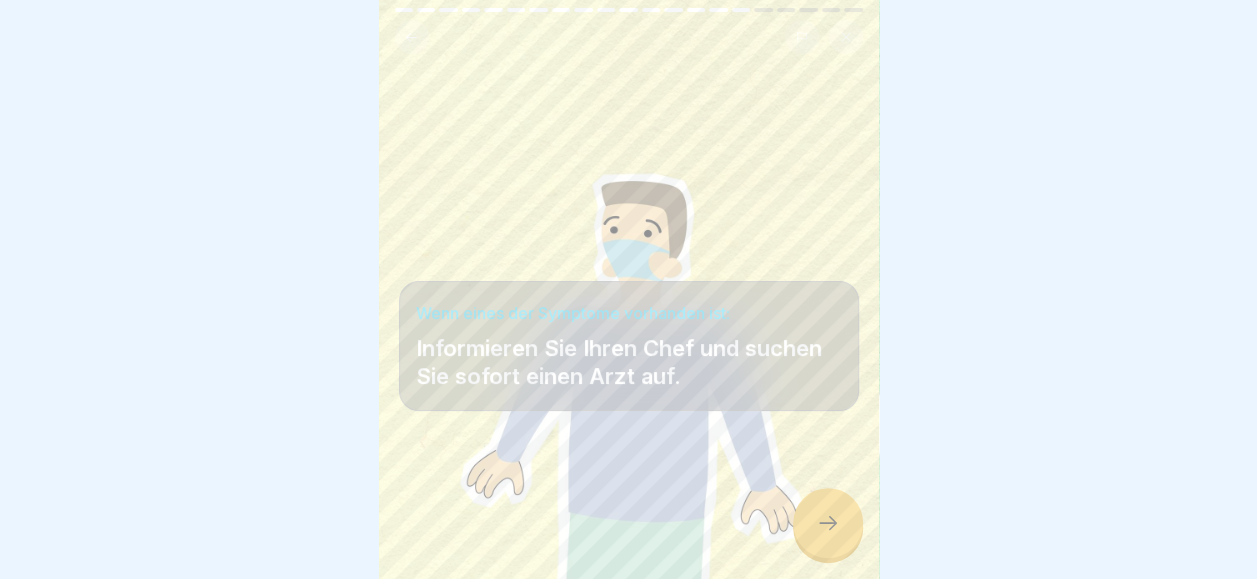 click at bounding box center (828, 523) 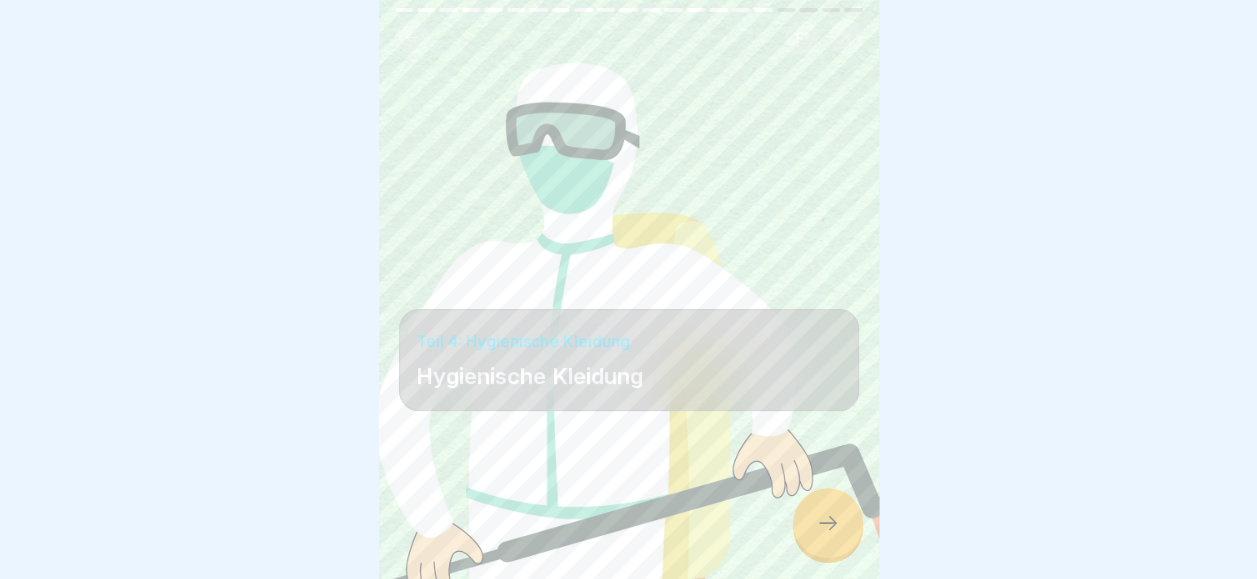 click at bounding box center [828, 523] 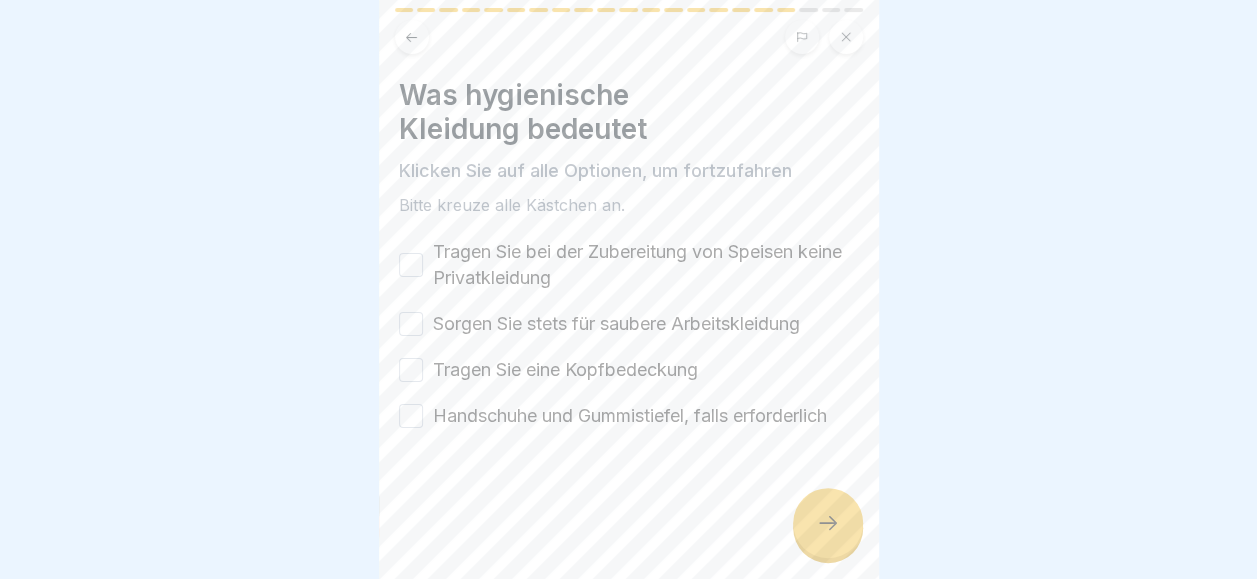 click on "Tragen Sie bei der Zubereitung von Speisen keine Privatkleidung" at bounding box center [411, 265] 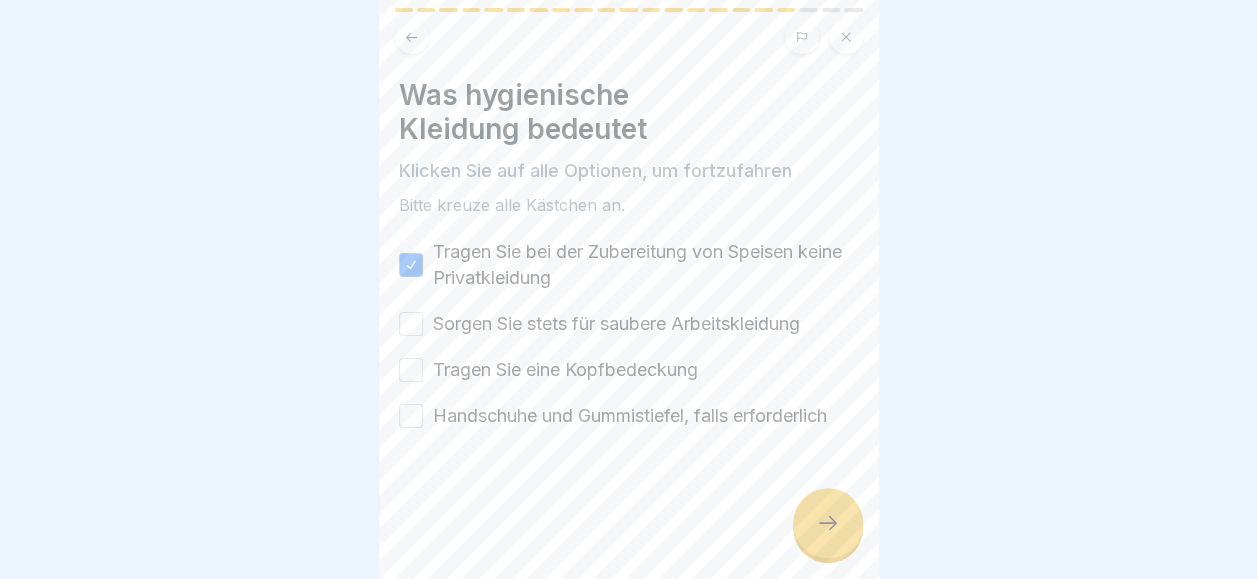 click on "Sorgen Sie stets für saubere Arbeitskleidung" at bounding box center [411, 324] 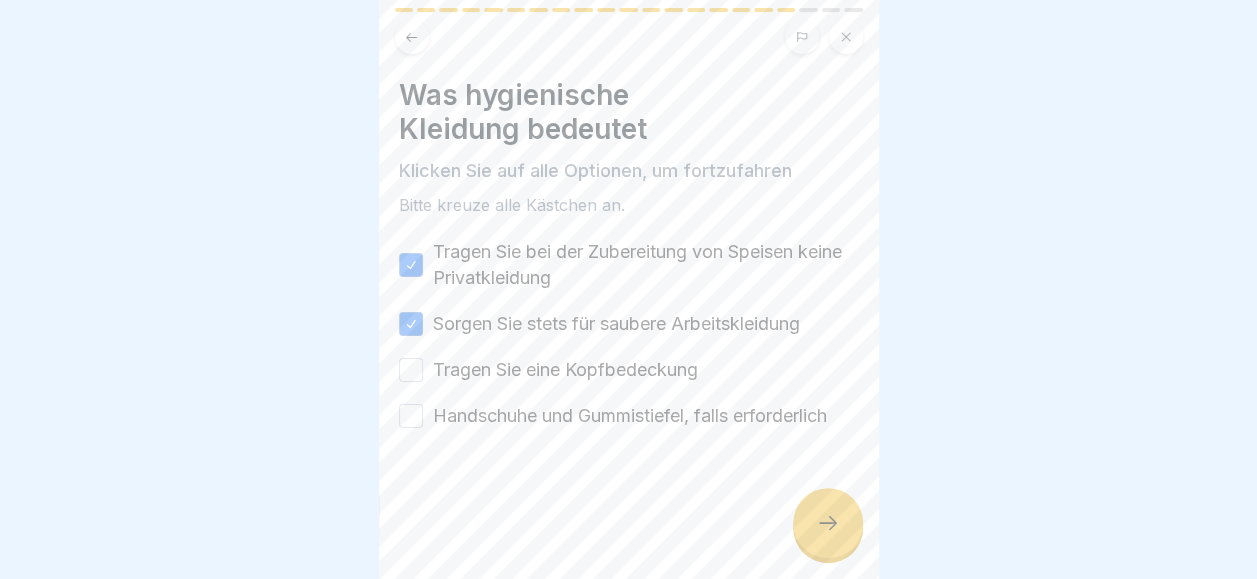 click on "Tragen Sie eine Kopfbedeckung" at bounding box center (411, 370) 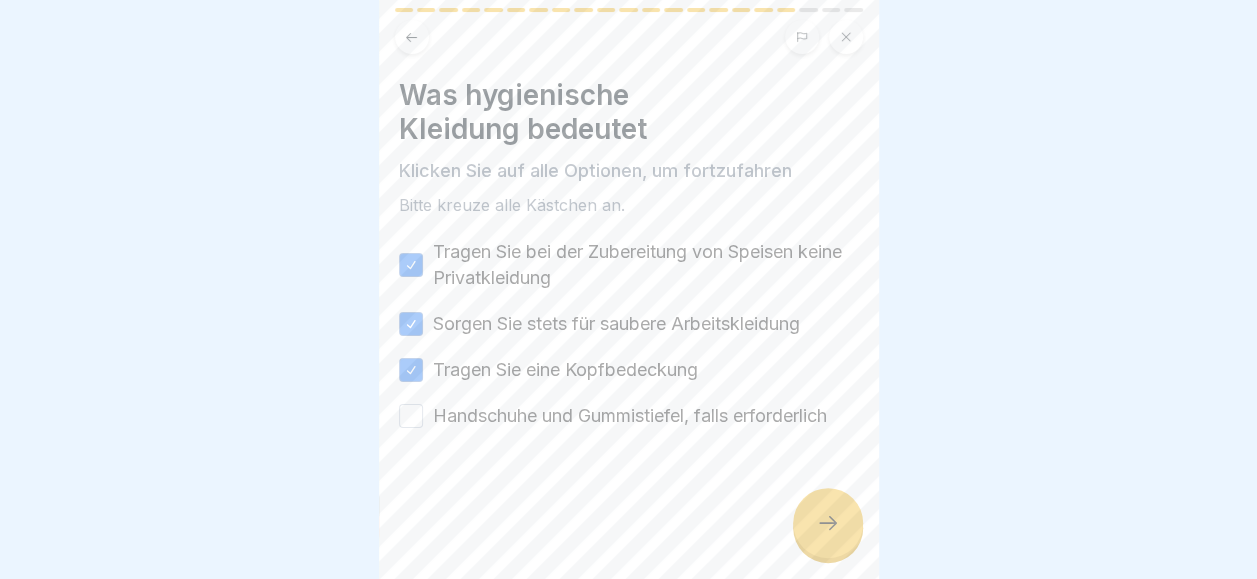 click on "Handschuhe und Gummistiefel, falls erforderlich" at bounding box center [411, 416] 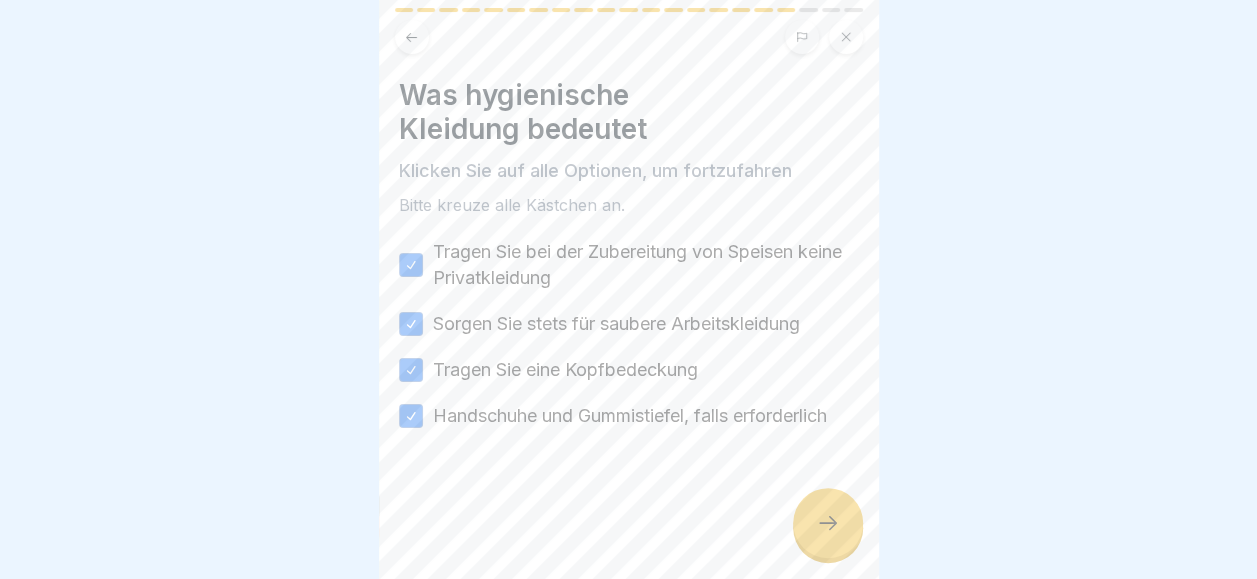 click 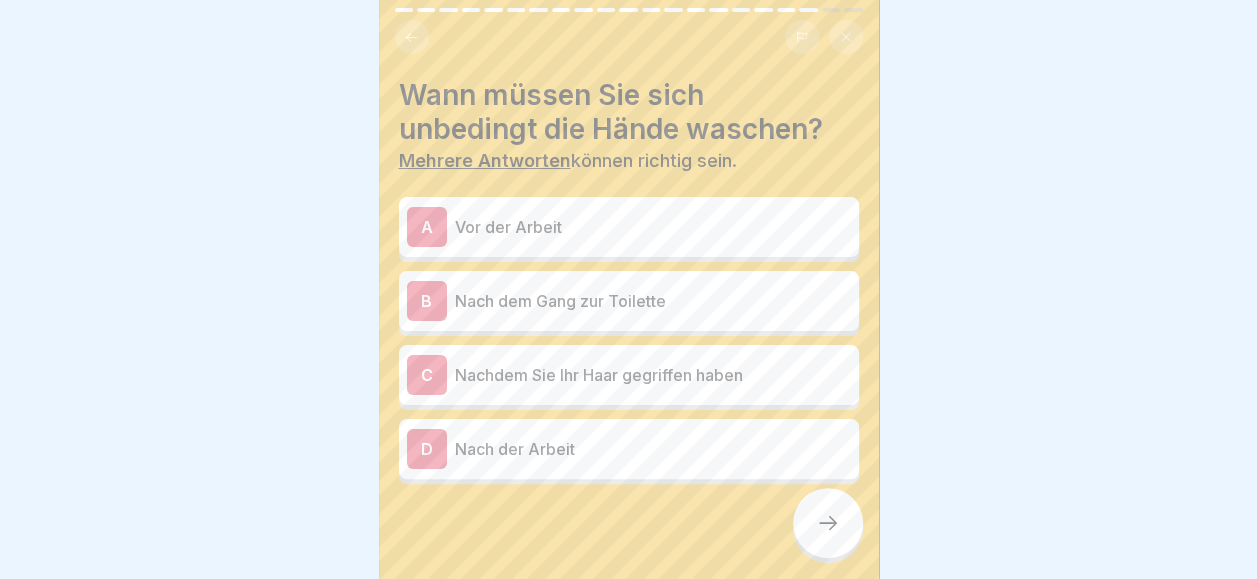 click on "Vor der Arbeit" at bounding box center [653, 227] 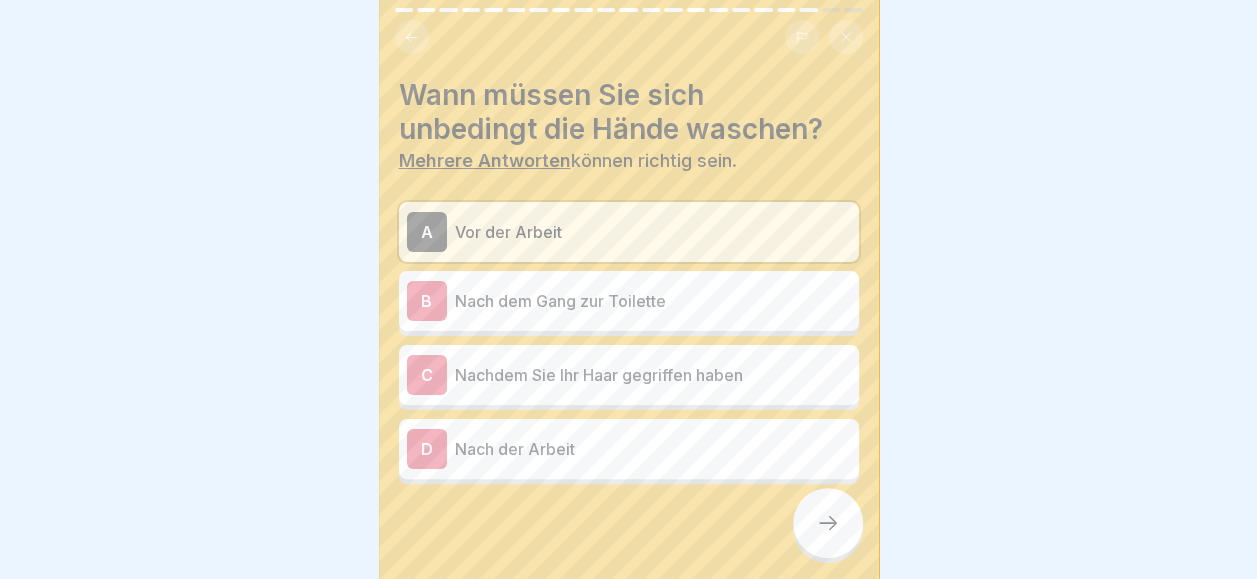 click on "Nach dem Gang zur Toilette" at bounding box center (653, 301) 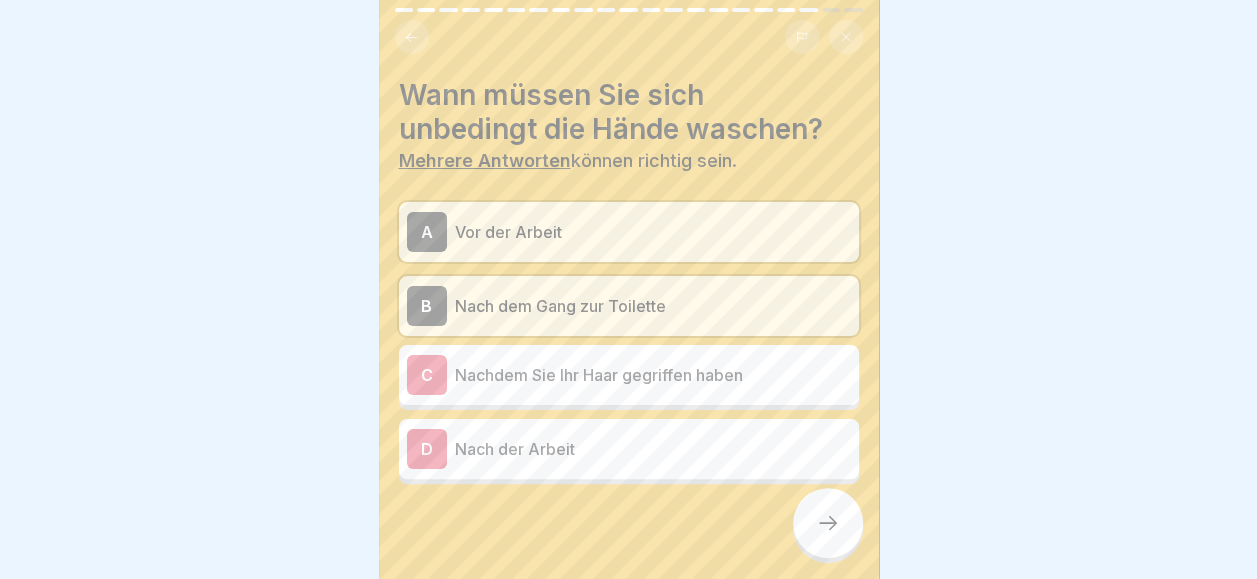click on "C Nachdem Sie Ihr Haar gegriffen haben" at bounding box center (629, 375) 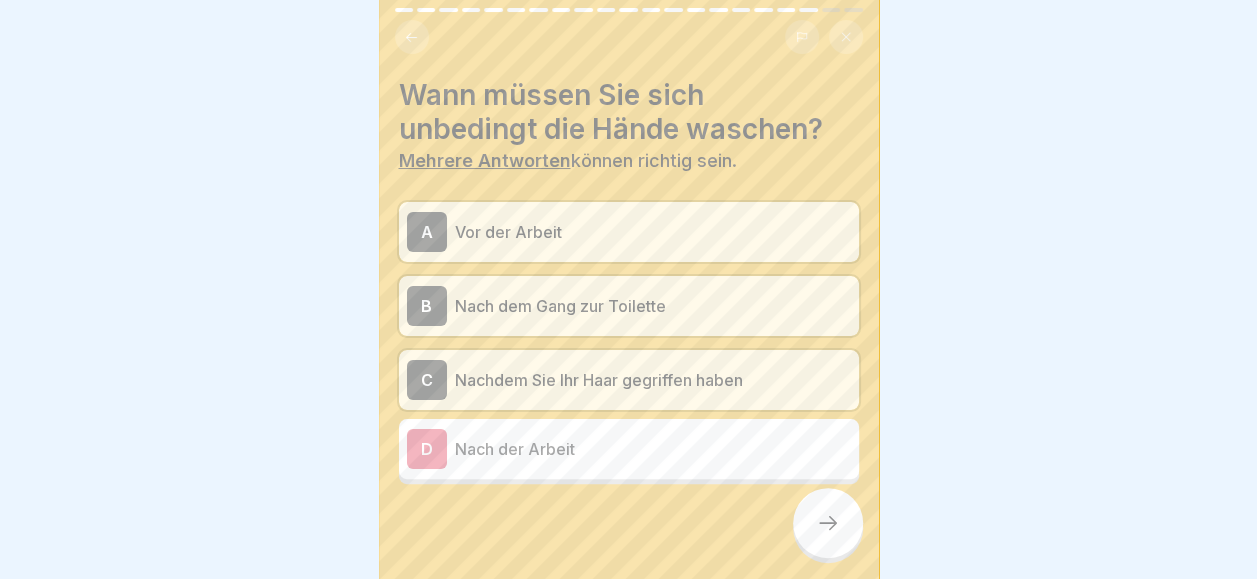 click on "Nach der Arbeit" at bounding box center [653, 449] 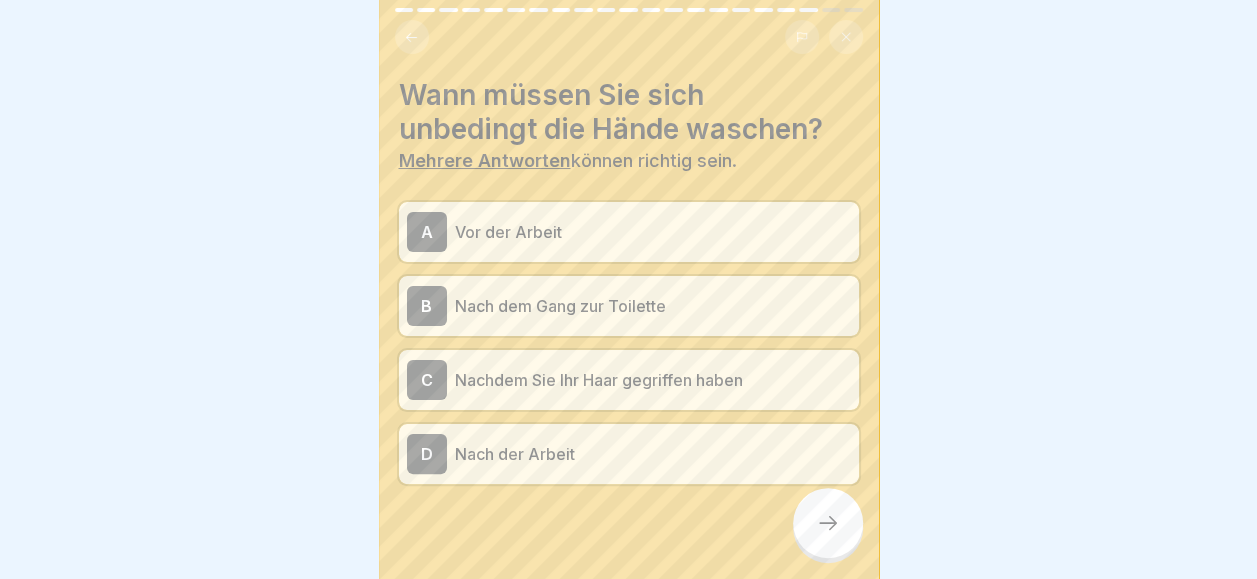 click 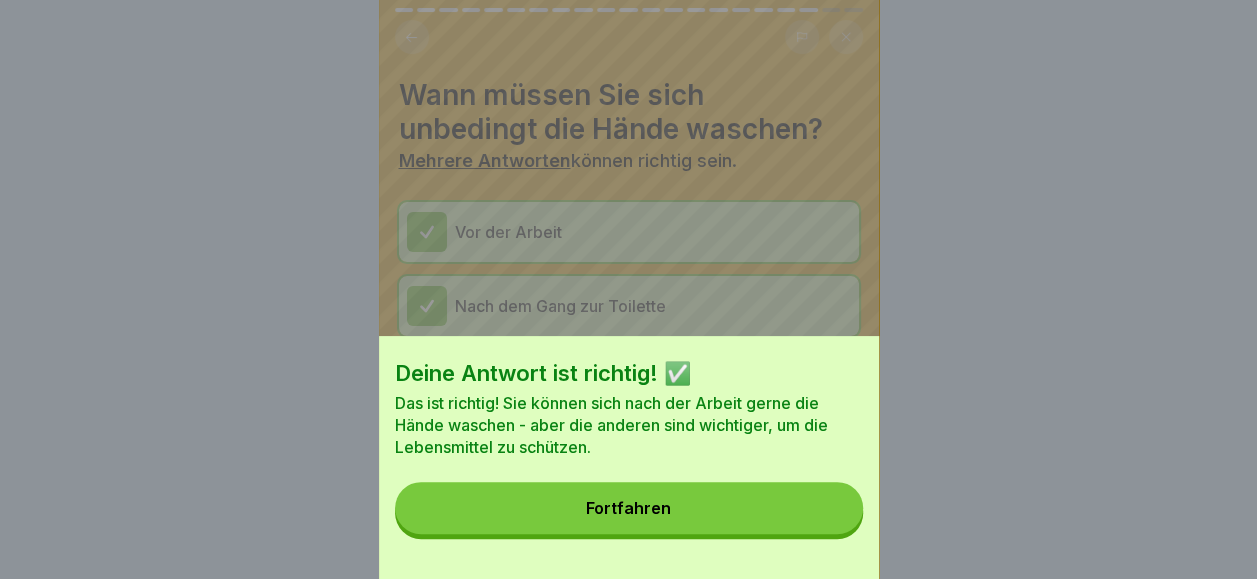click on "Fortfahren" at bounding box center [629, 508] 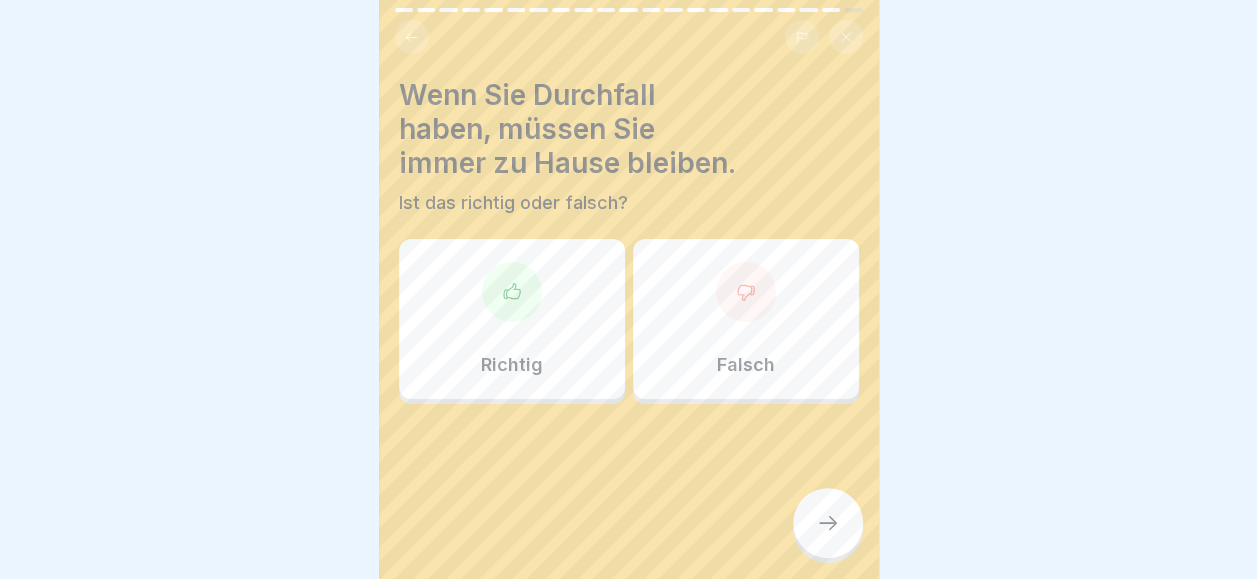 click at bounding box center [512, 292] 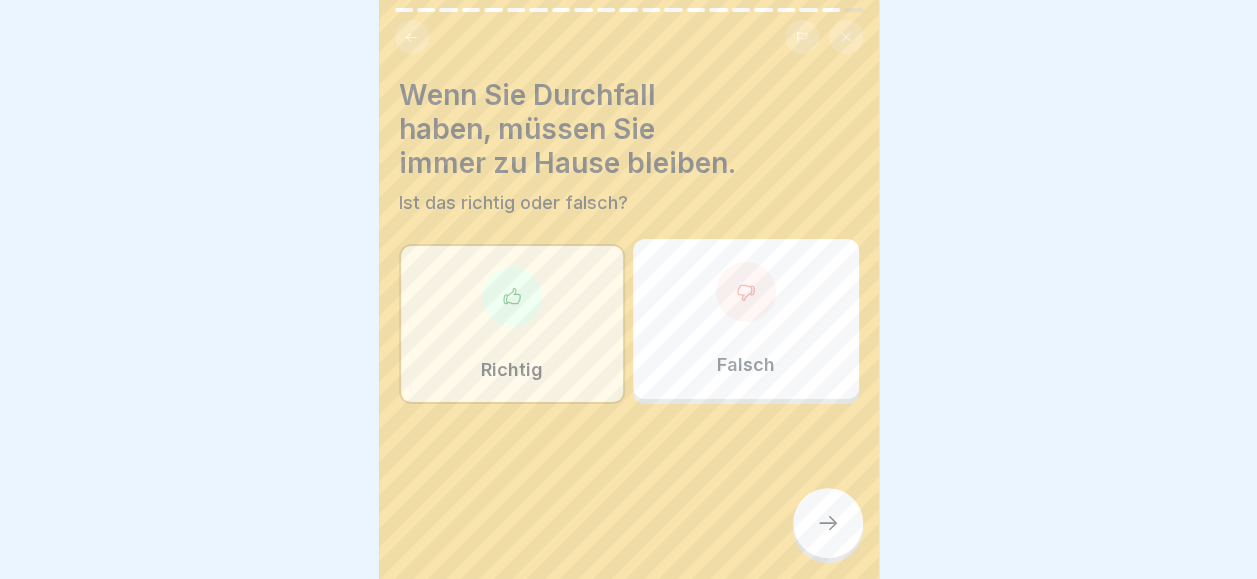 click 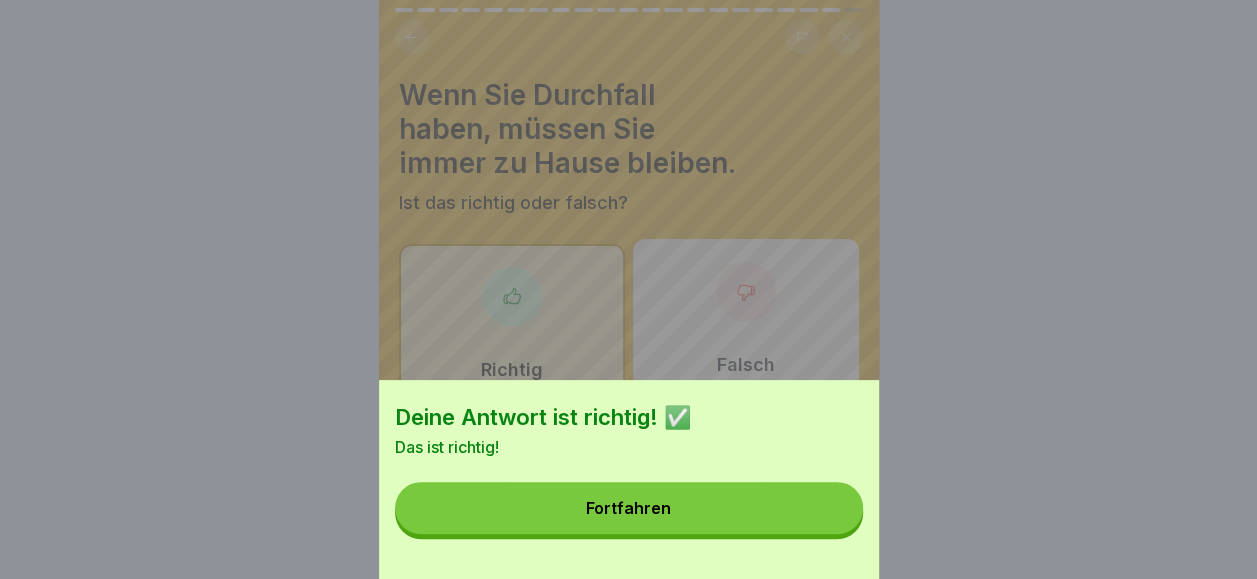 click on "Fortfahren" at bounding box center (628, 508) 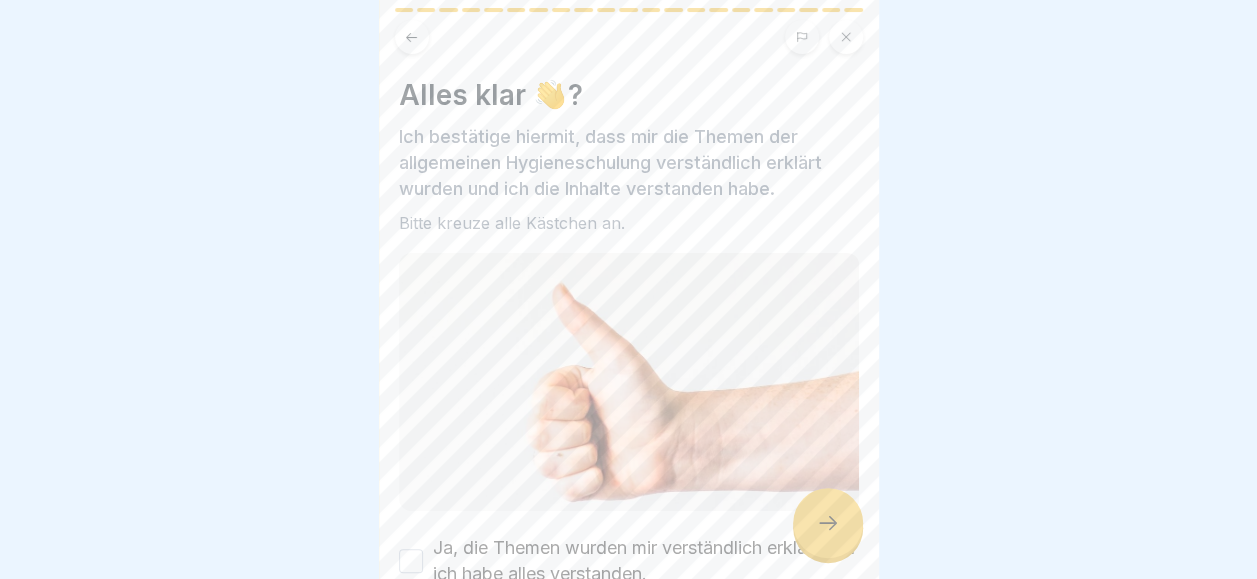 scroll, scrollTop: 120, scrollLeft: 0, axis: vertical 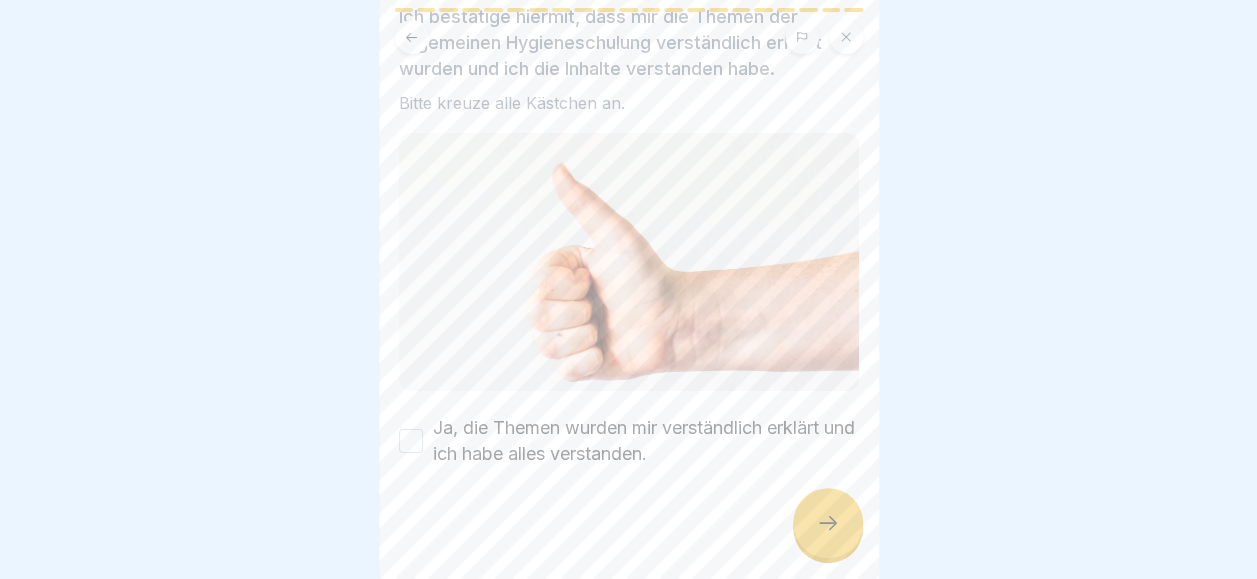 click on "Ja, die Themen wurden mir verständlich erklärt und ich habe alles verstanden." at bounding box center [411, 441] 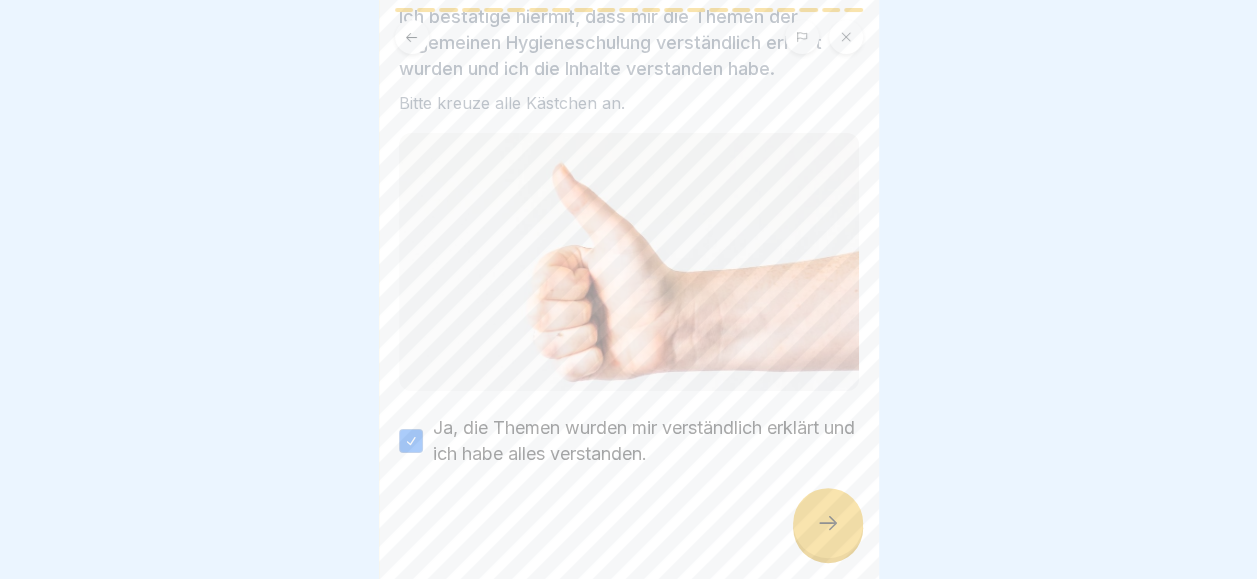click at bounding box center (828, 523) 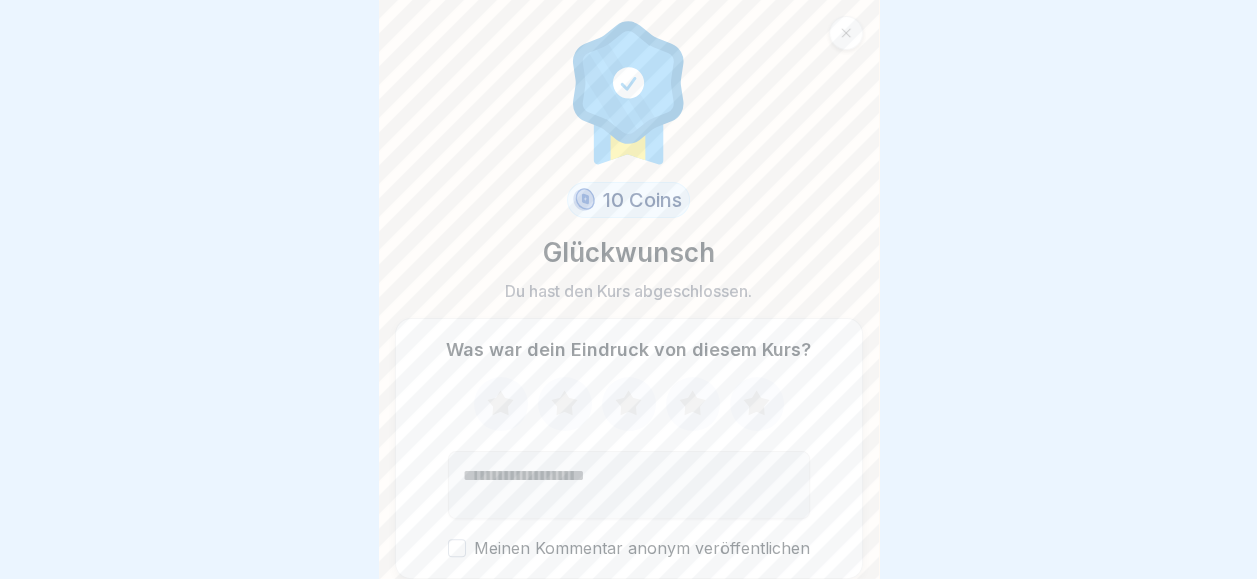 scroll, scrollTop: 72, scrollLeft: 0, axis: vertical 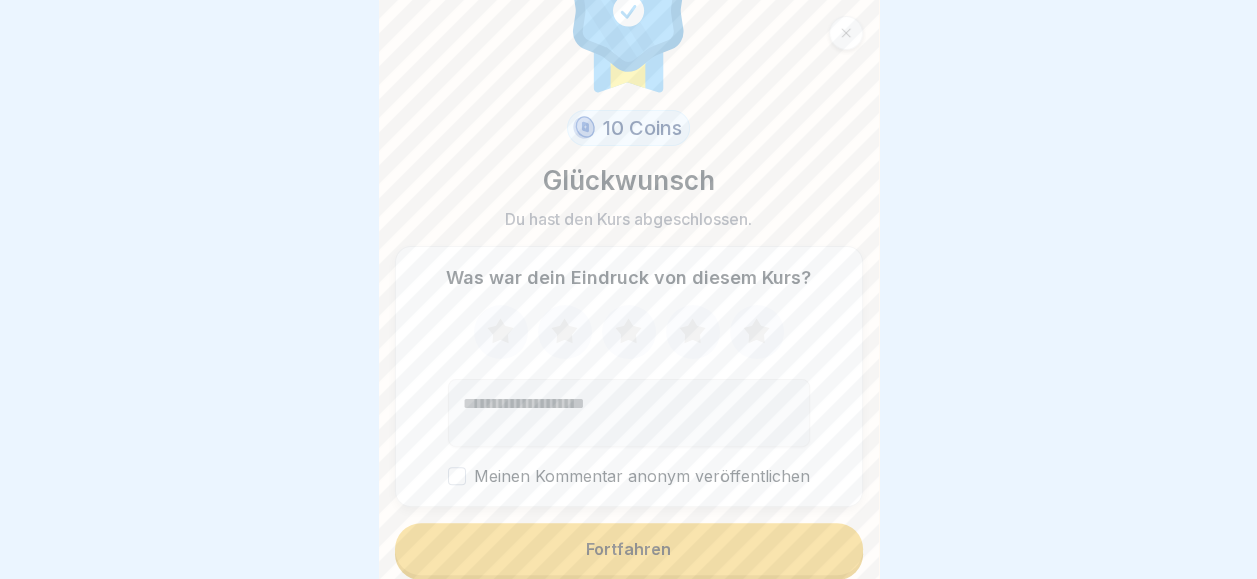 click on "Fortfahren" at bounding box center [629, 549] 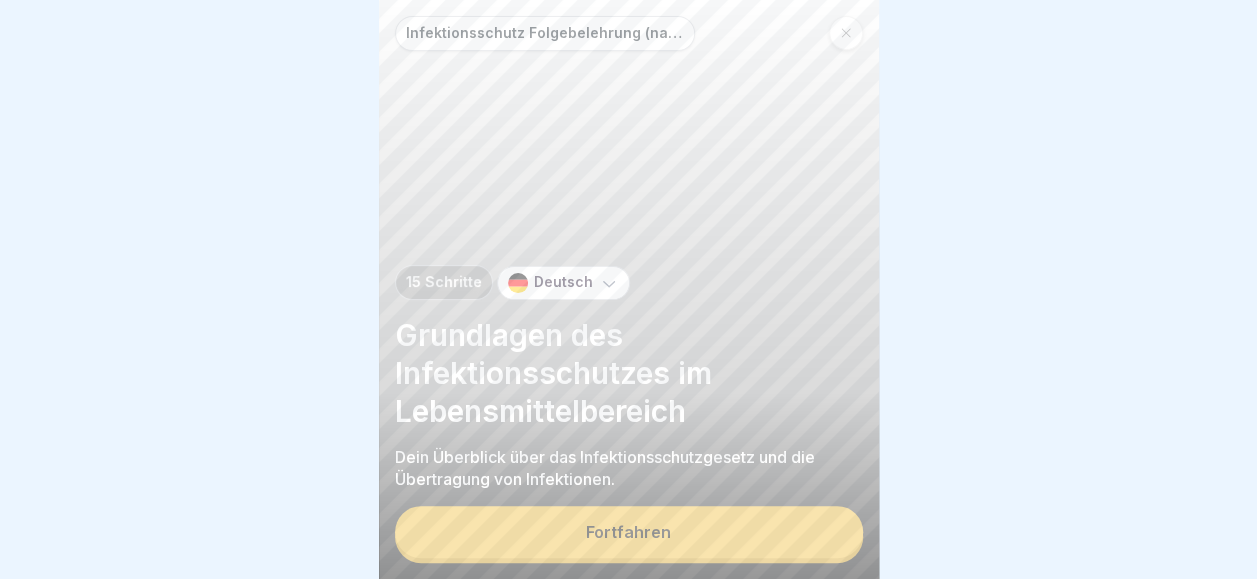 scroll, scrollTop: 15, scrollLeft: 0, axis: vertical 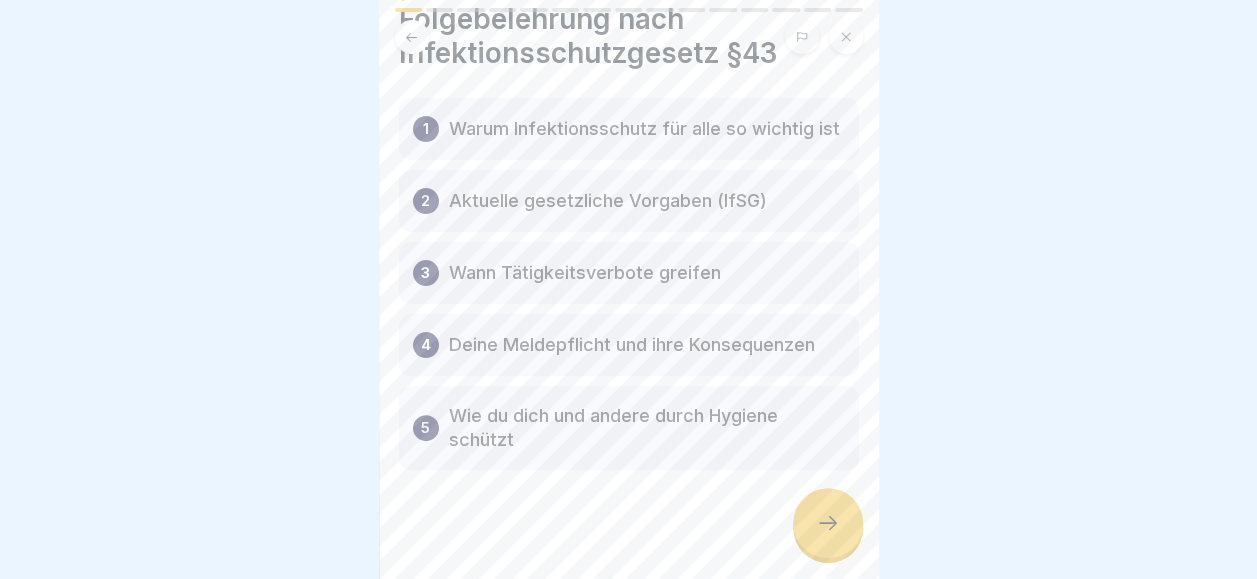 click at bounding box center (828, 523) 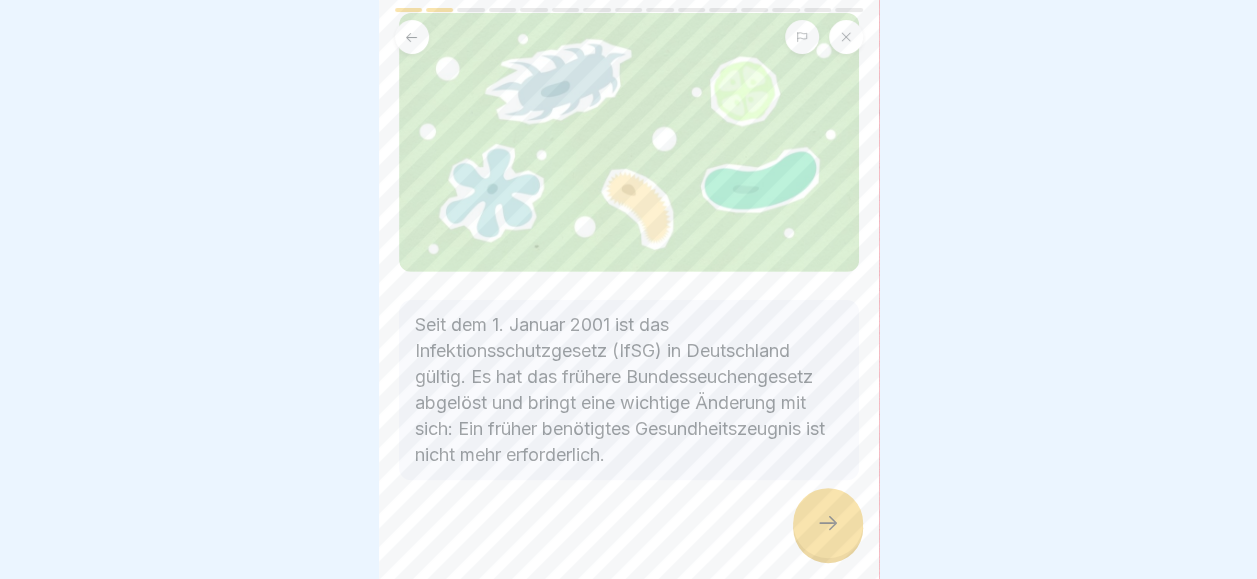 scroll, scrollTop: 185, scrollLeft: 0, axis: vertical 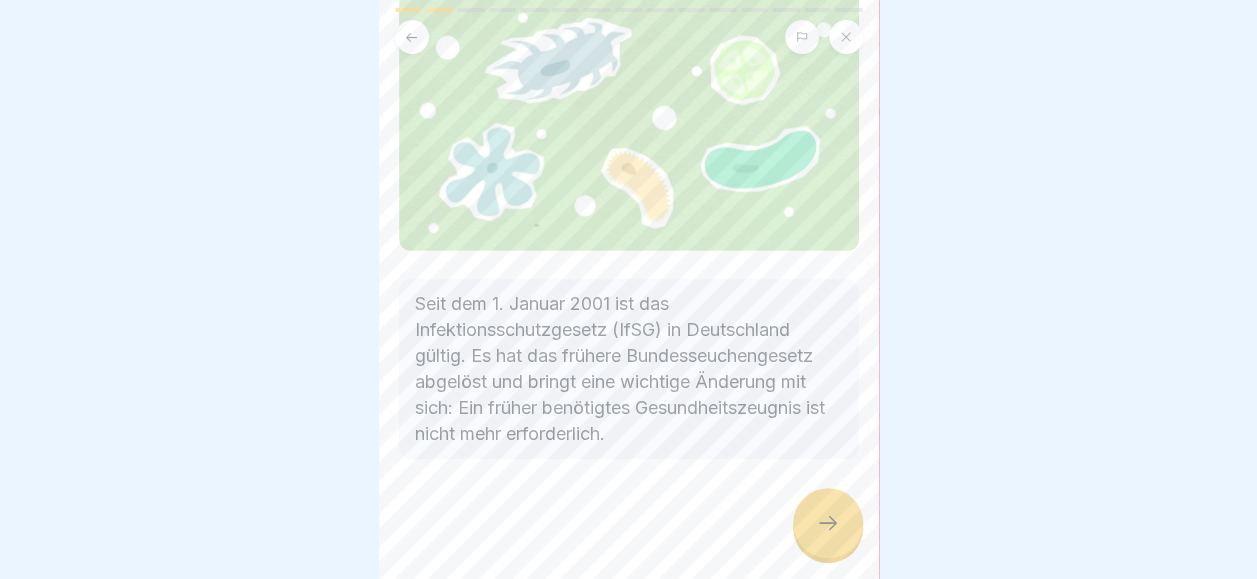 click 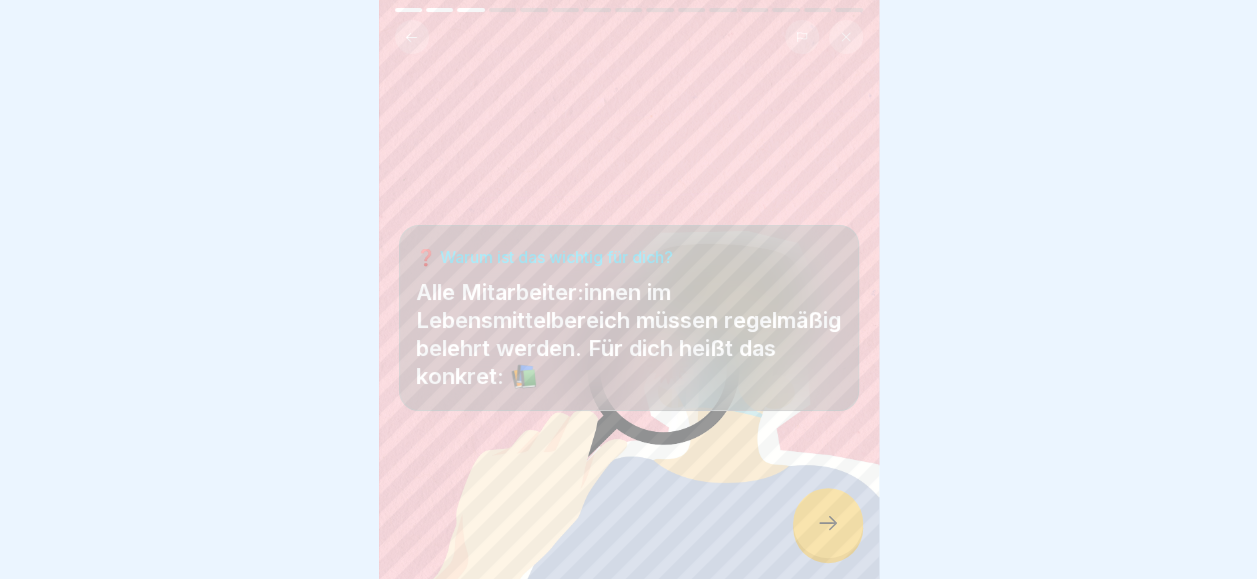 click 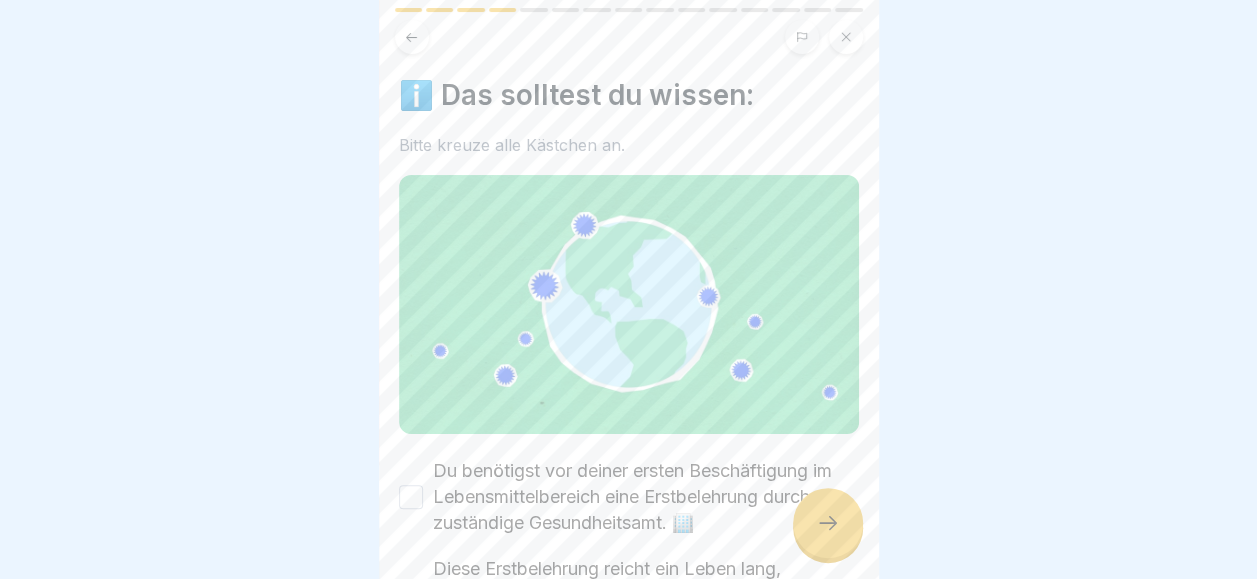 click on "Du benötigst vor deiner ersten Beschäftigung im Lebensmittelbereich eine Erstbelehrung durch das zuständige Gesundheitsamt. 🏢" at bounding box center (411, 497) 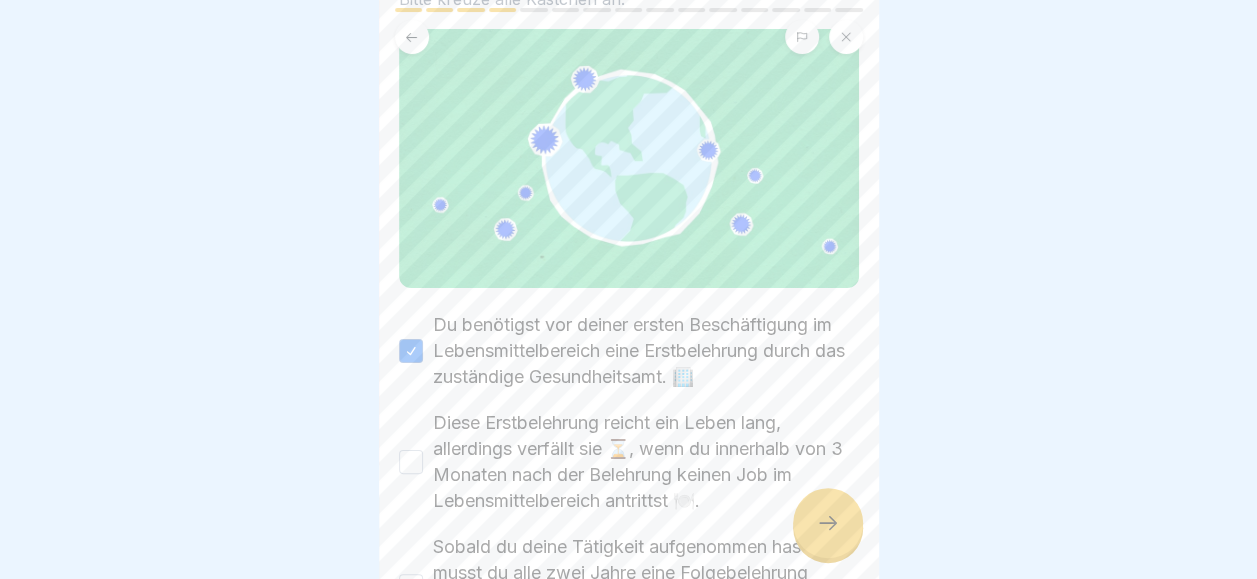 scroll, scrollTop: 150, scrollLeft: 0, axis: vertical 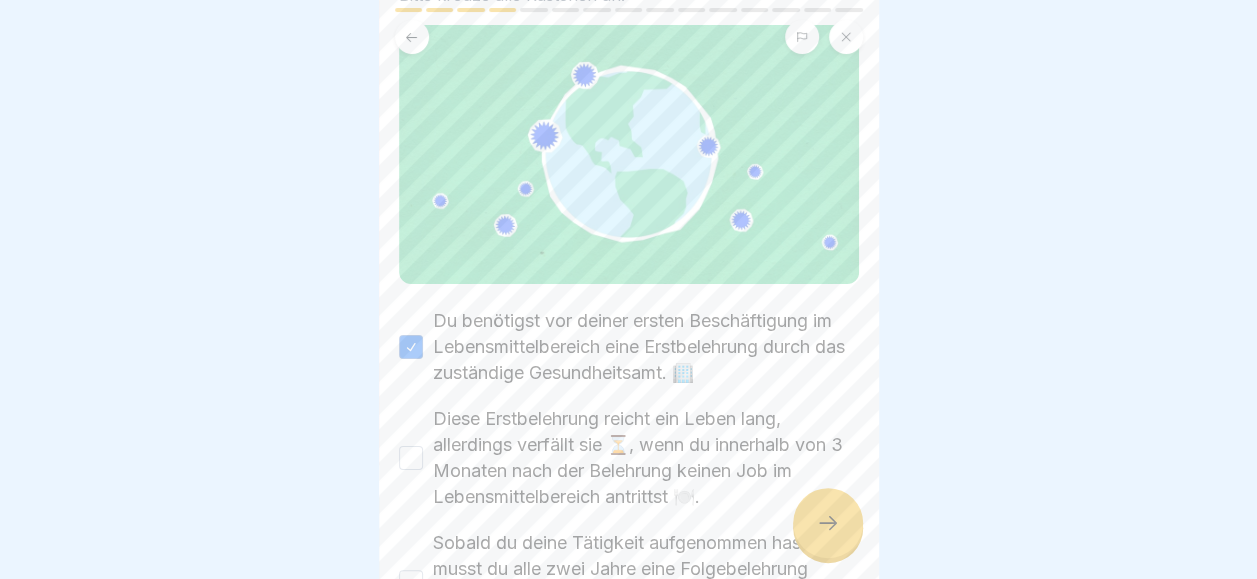 click on "Diese Erstbelehrung reicht ein Leben lang, allerdings verfällt sie ⏳, wenn du innerhalb von 3 Monaten nach der Belehrung keinen Job im Lebensmittelbereich antrittst 🍽️." at bounding box center (411, 458) 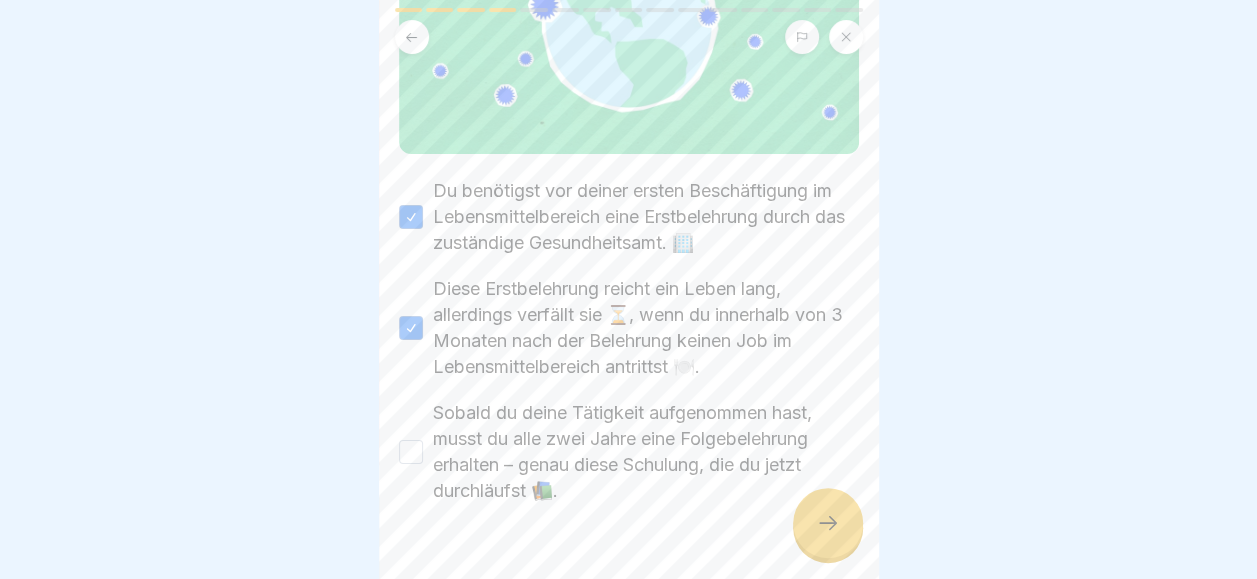 scroll, scrollTop: 282, scrollLeft: 0, axis: vertical 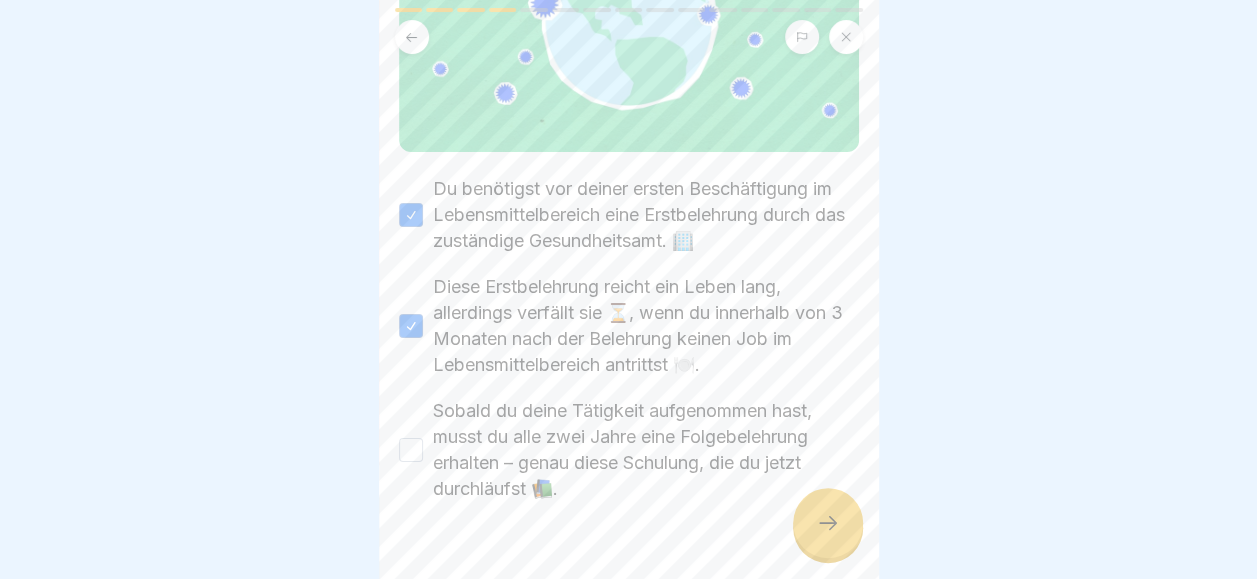 click on "Sobald du deine Tätigkeit aufgenommen hast, musst du alle zwei Jahre eine Folgebelehrung erhalten – genau diese Schulung, die du jetzt durchläufst 📚." at bounding box center (411, 450) 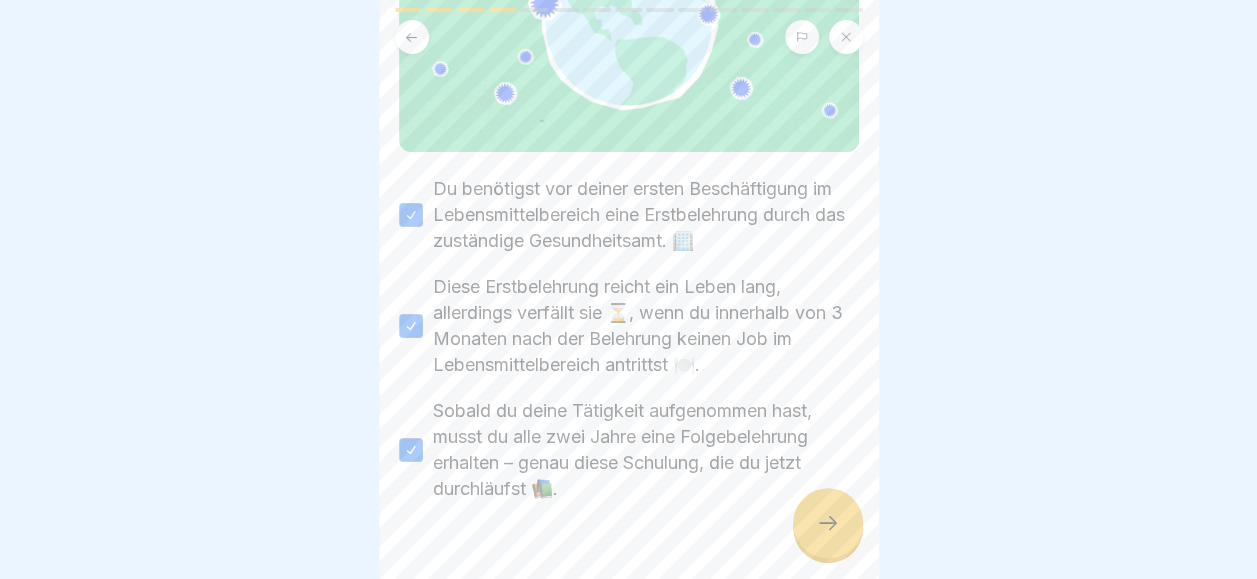 click 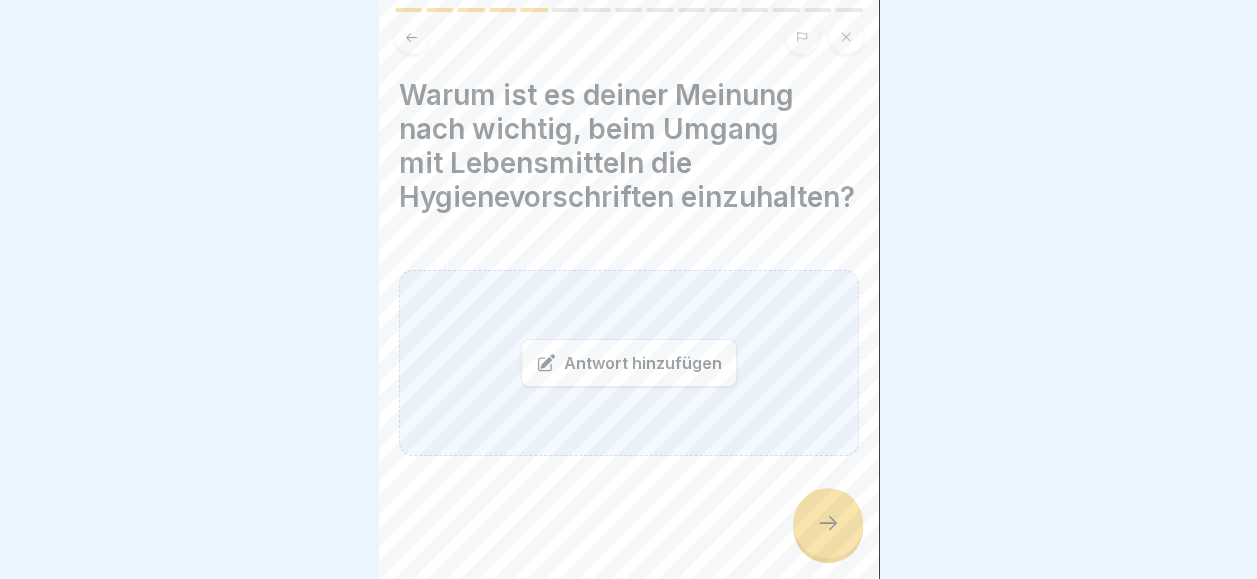 click on "Antwort hinzufügen" at bounding box center (629, 363) 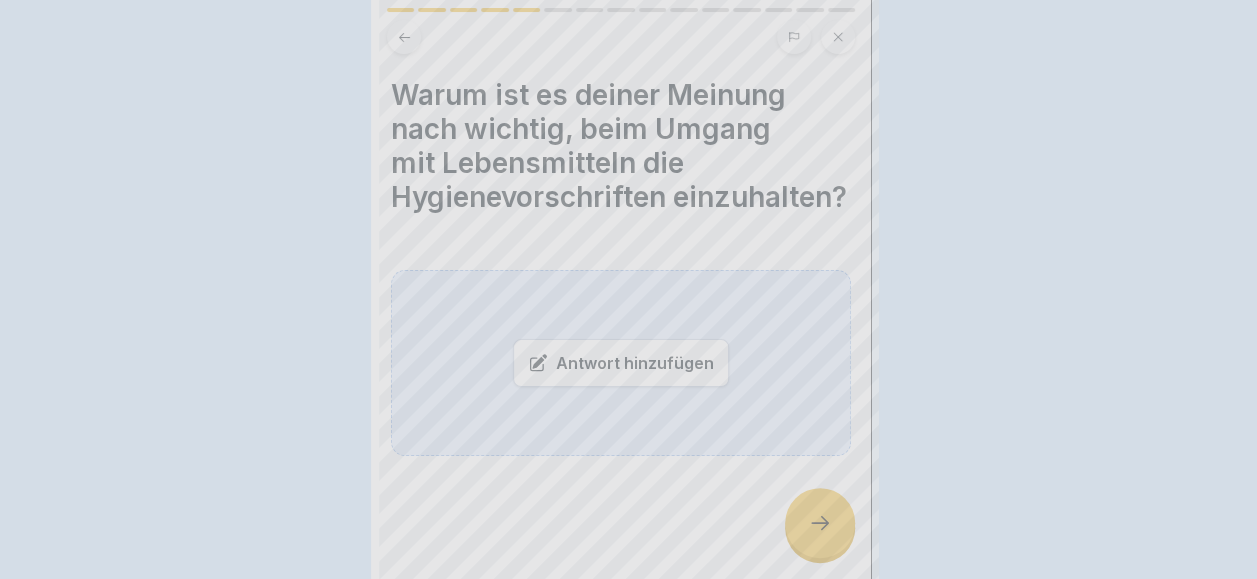 scroll, scrollTop: 0, scrollLeft: 0, axis: both 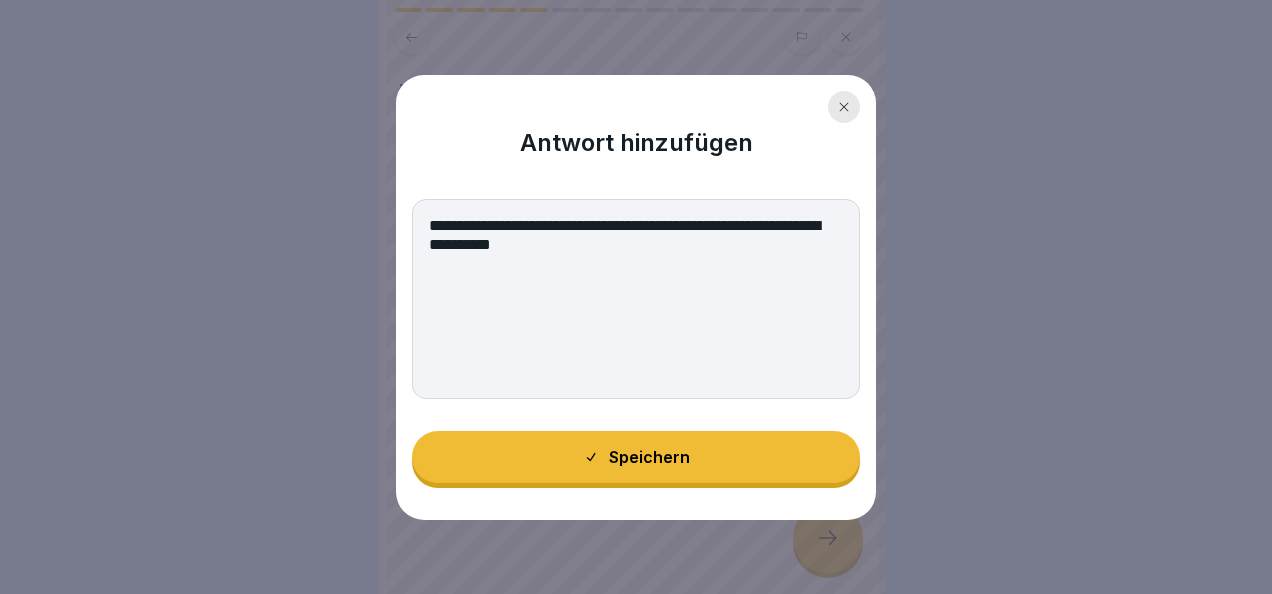 type on "**********" 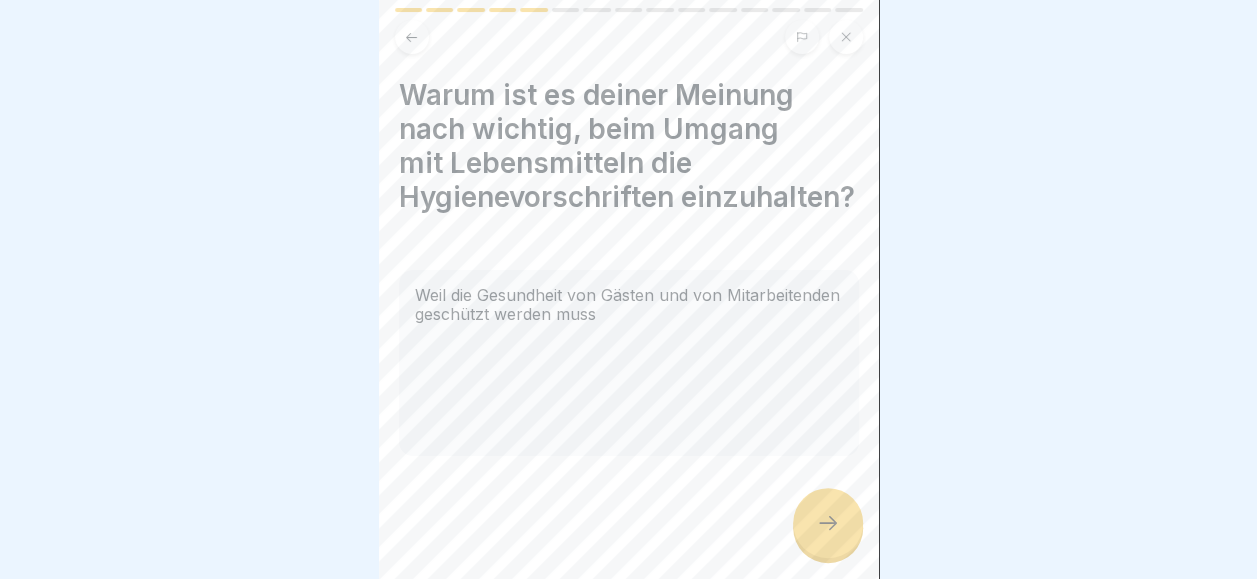 click 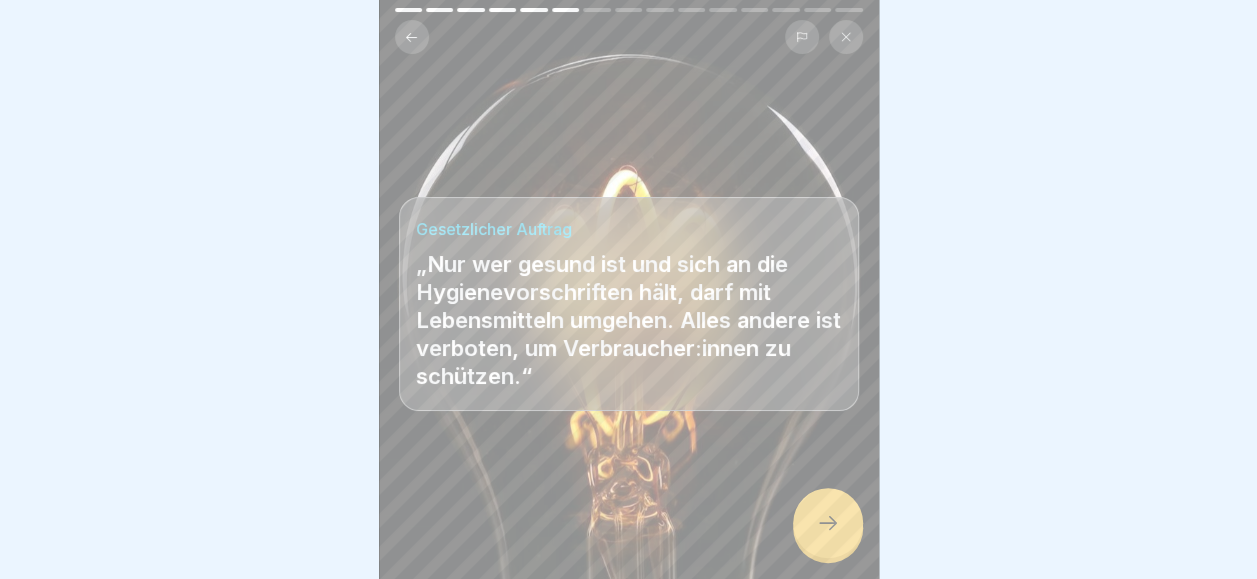 click at bounding box center [828, 523] 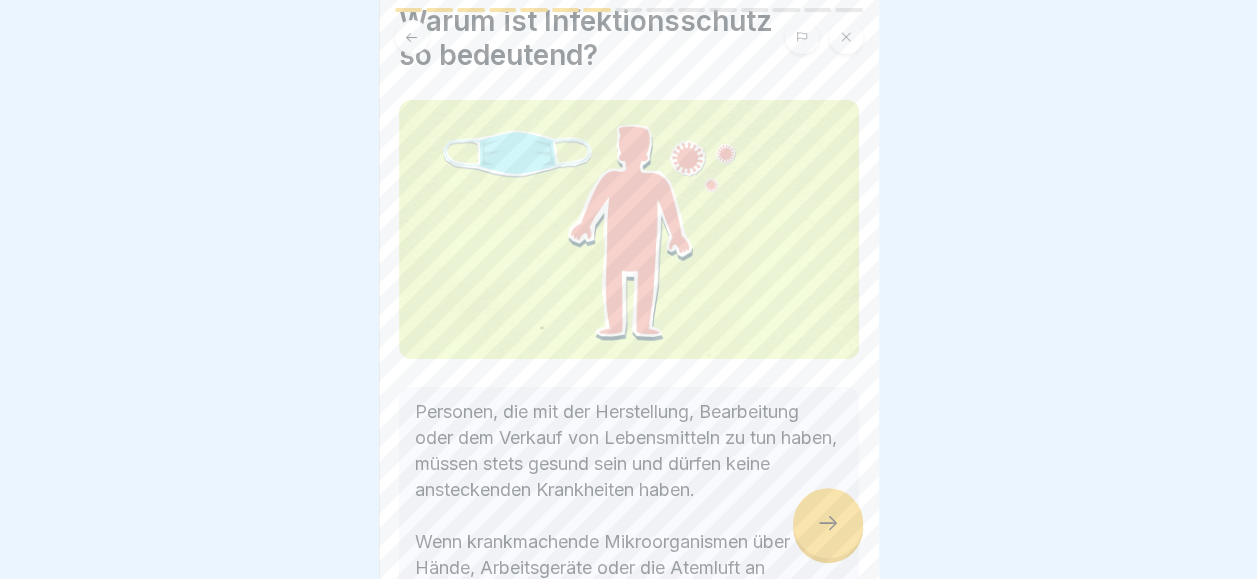 scroll, scrollTop: 251, scrollLeft: 0, axis: vertical 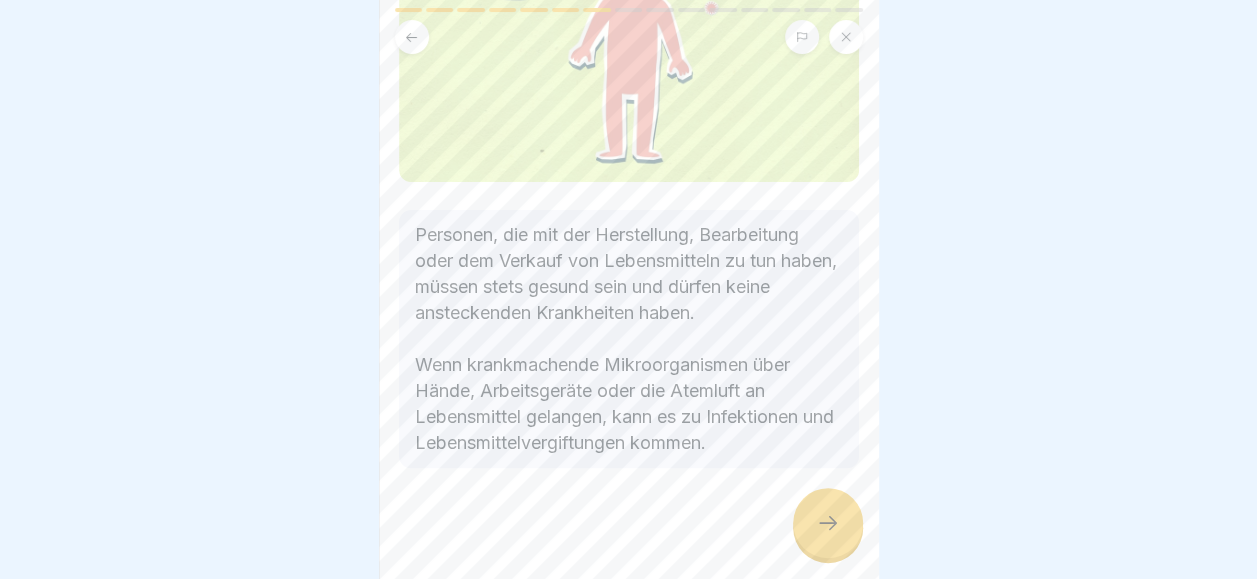 click 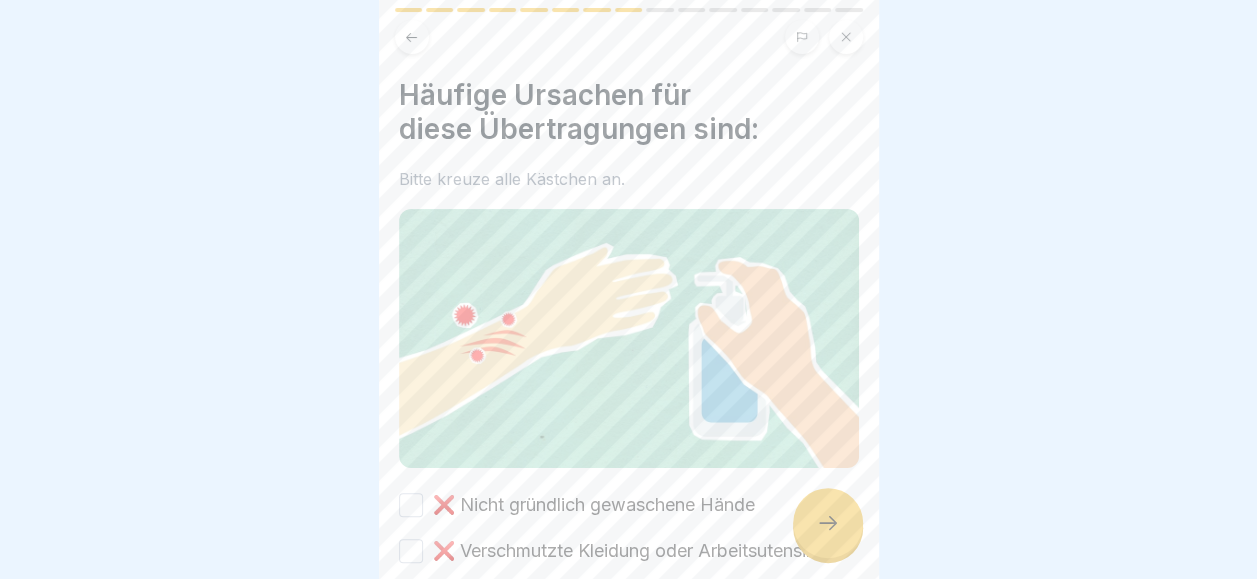 click on "❌ Nicht gründlich gewaschene Hände" at bounding box center (411, 505) 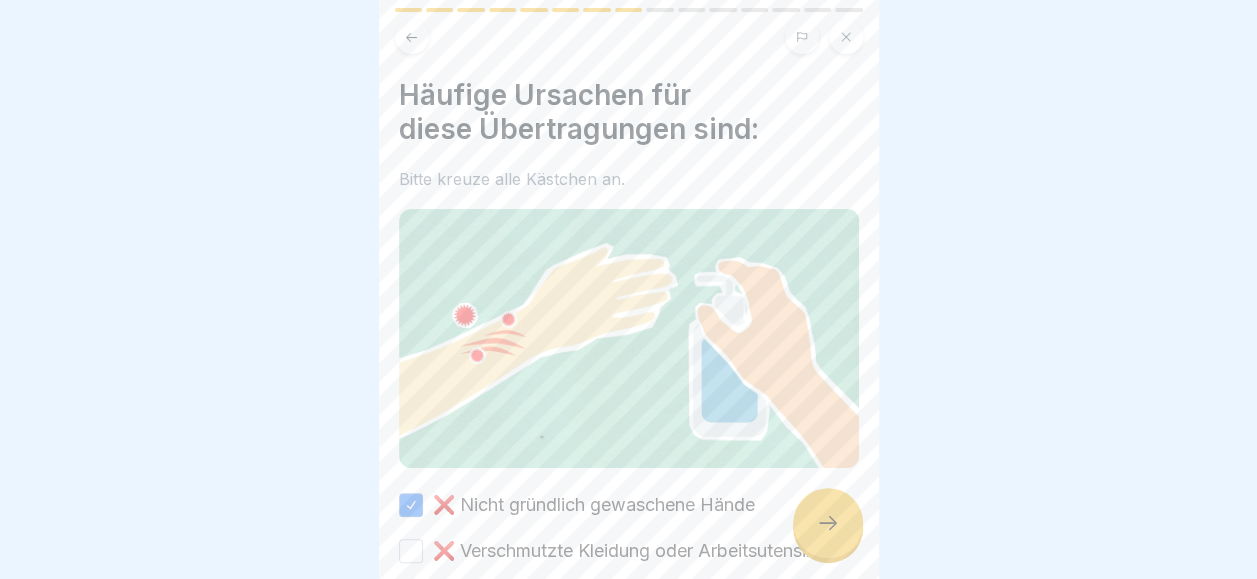 click on "❌ Verschmutzte Kleidung oder Arbeitsutensilien" at bounding box center (411, 551) 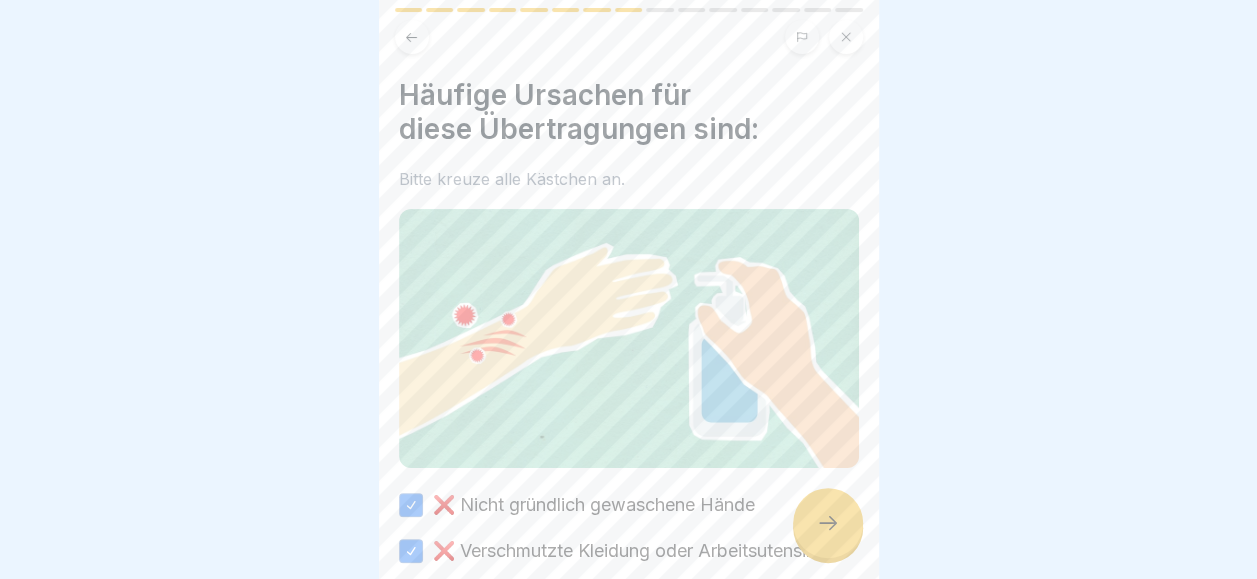 scroll, scrollTop: 266, scrollLeft: 0, axis: vertical 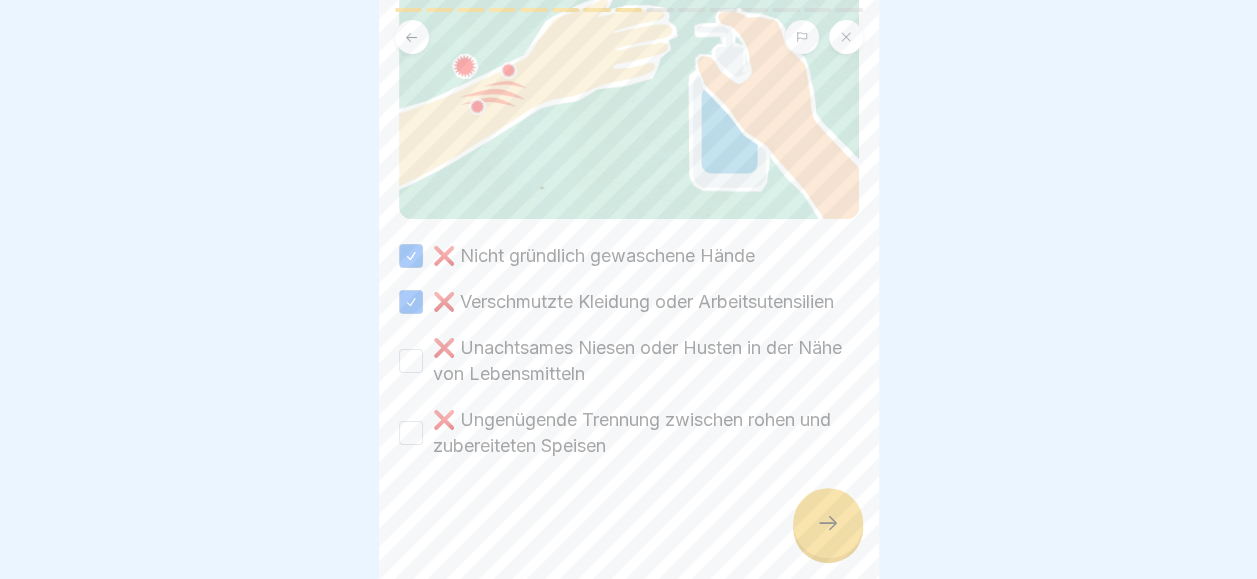 click on "❌ Unachtsames Niesen oder Husten in der Nähe von Lebensmitteln" at bounding box center (411, 361) 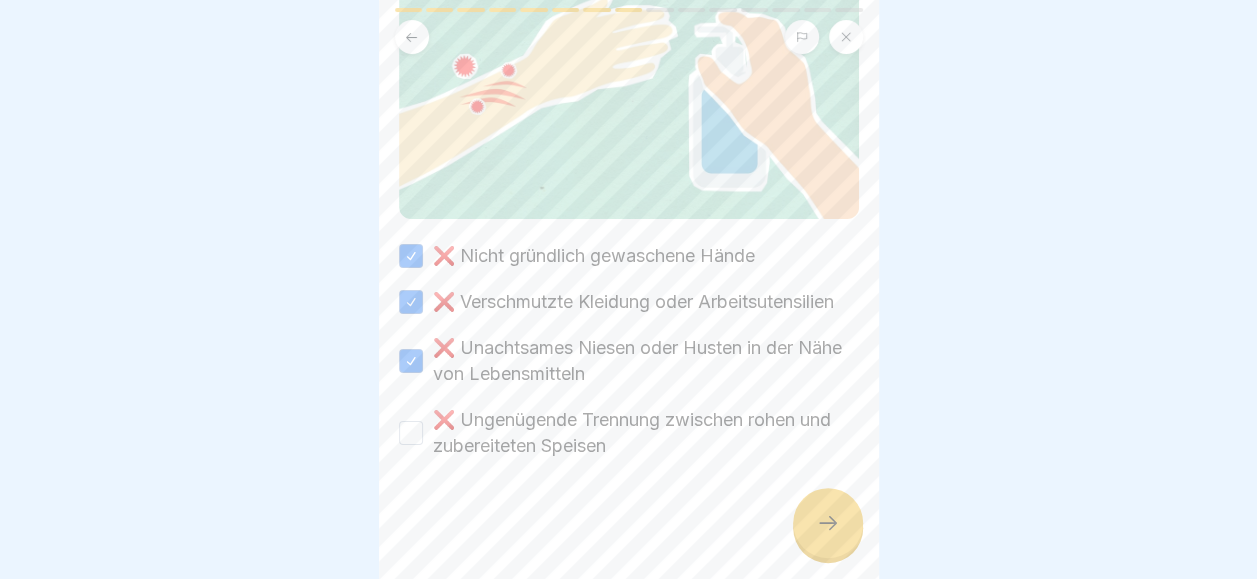 click on "❌ Ungenügende Trennung zwischen rohen und zubereiteten Speisen" at bounding box center (629, 433) 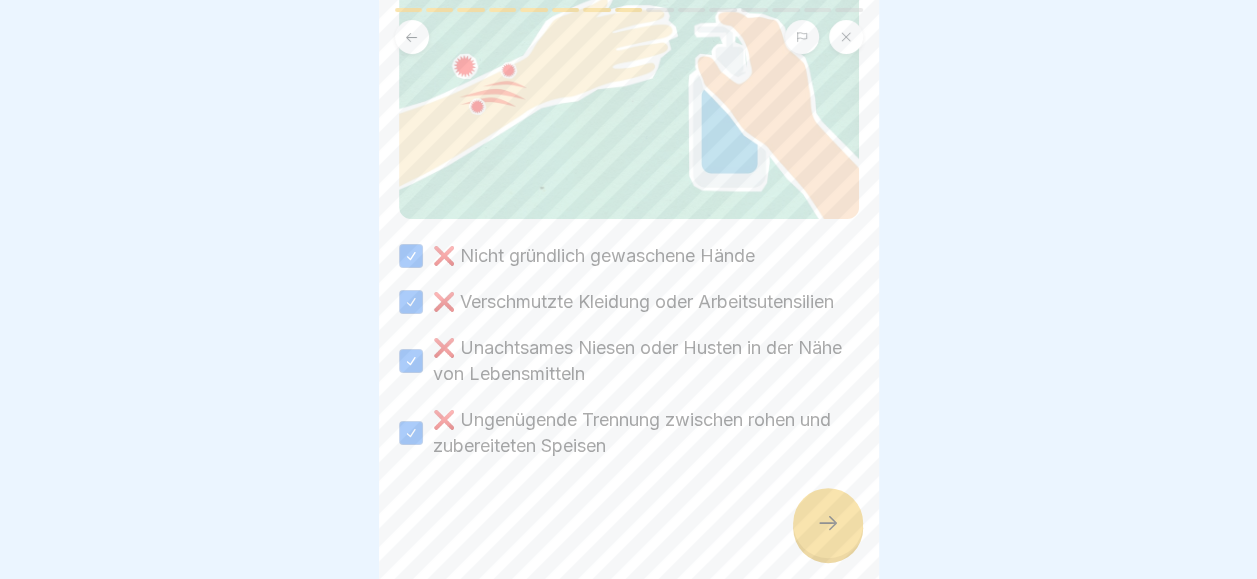 click at bounding box center (828, 523) 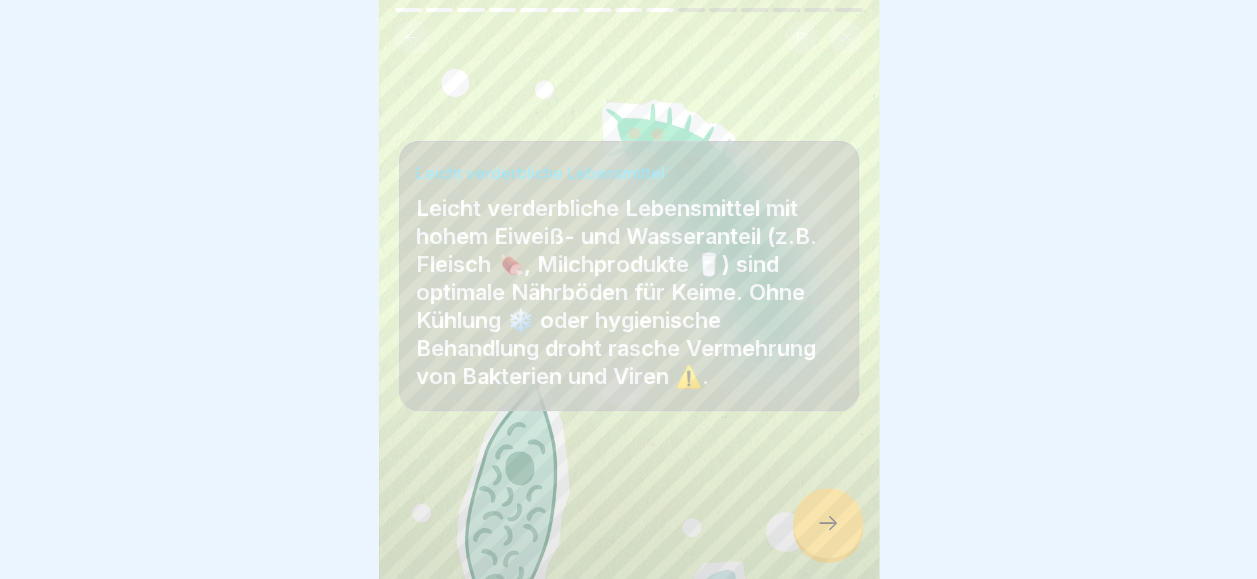 scroll, scrollTop: 15, scrollLeft: 0, axis: vertical 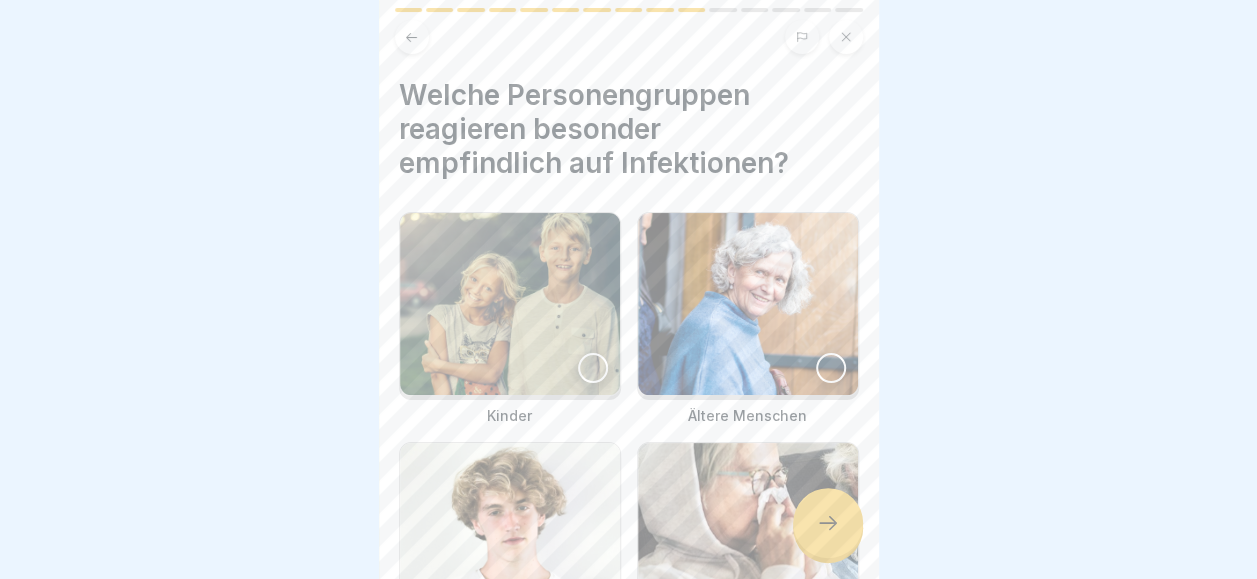 click at bounding box center [593, 368] 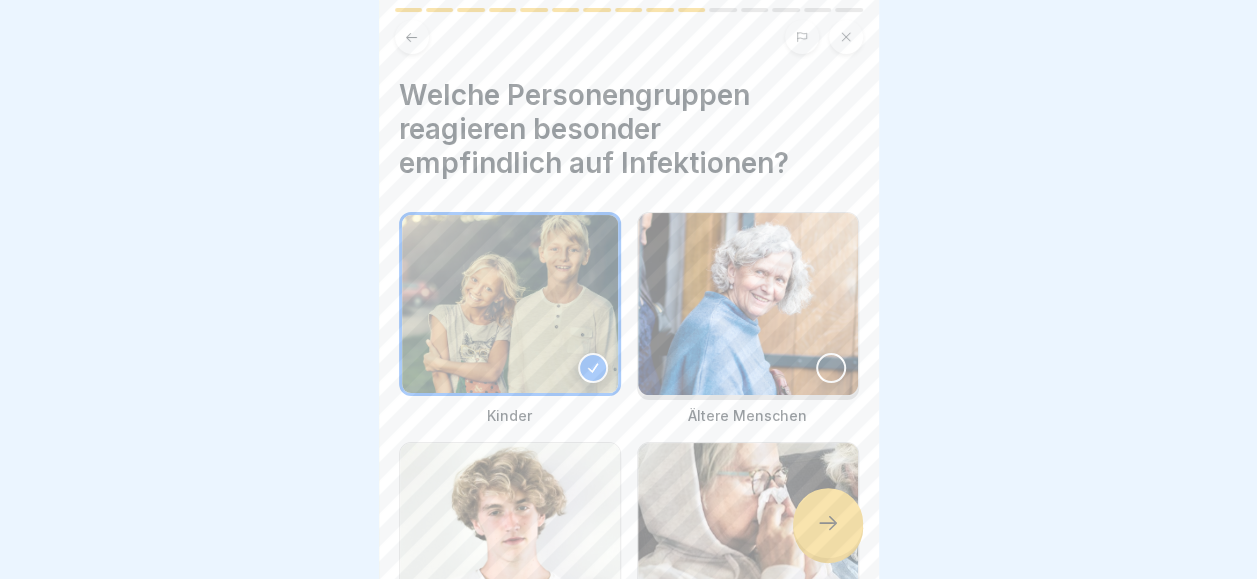 click at bounding box center [831, 368] 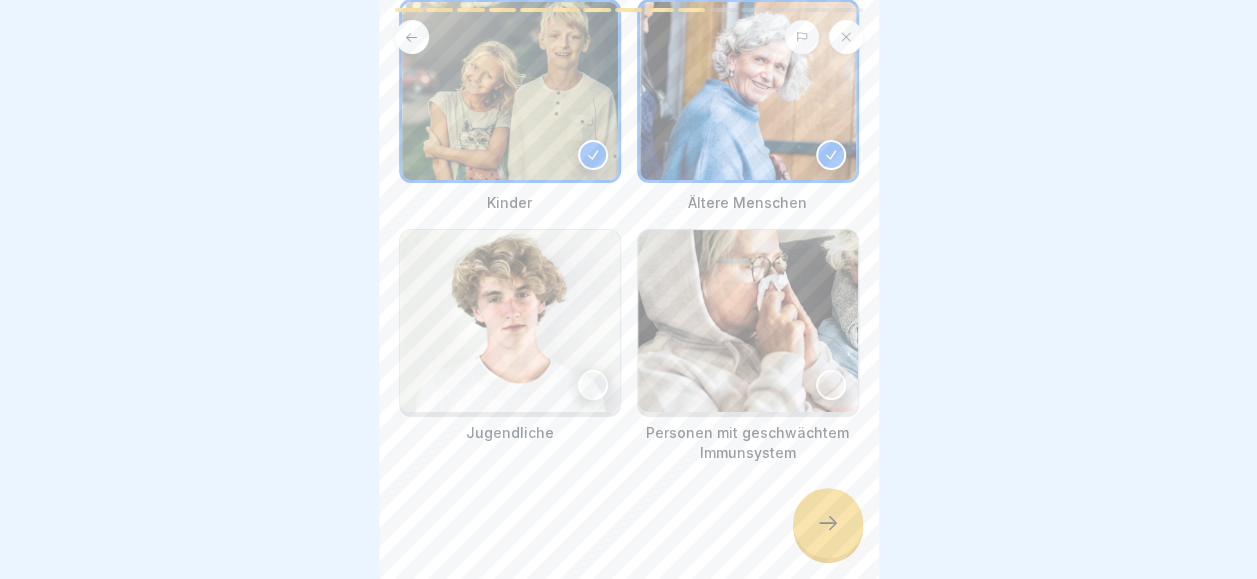 scroll, scrollTop: 214, scrollLeft: 0, axis: vertical 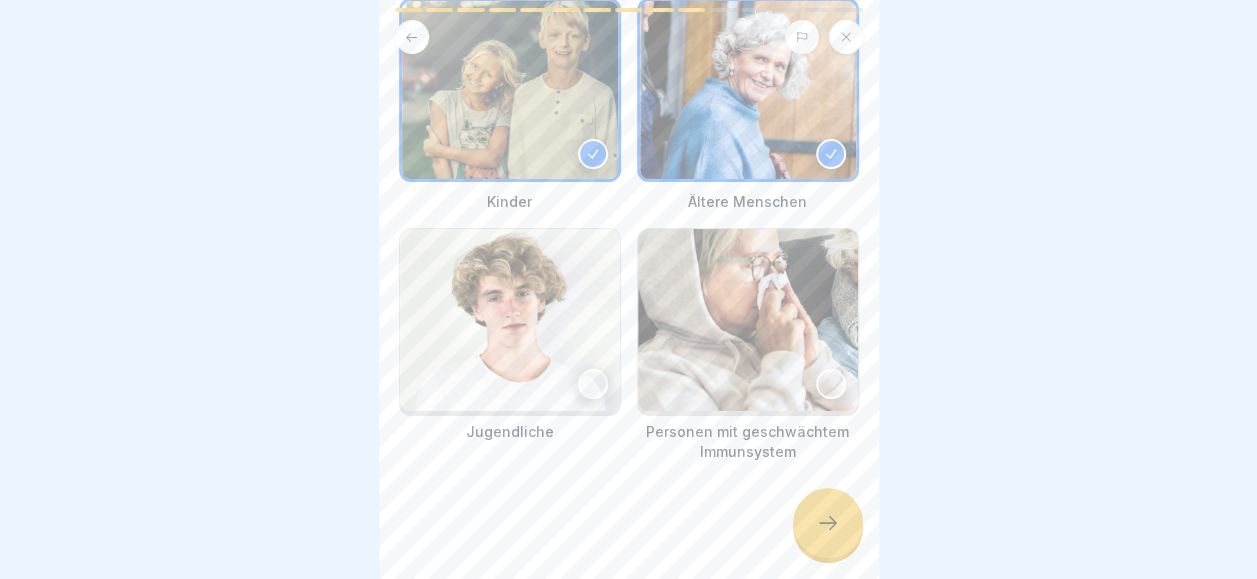 click at bounding box center (831, 384) 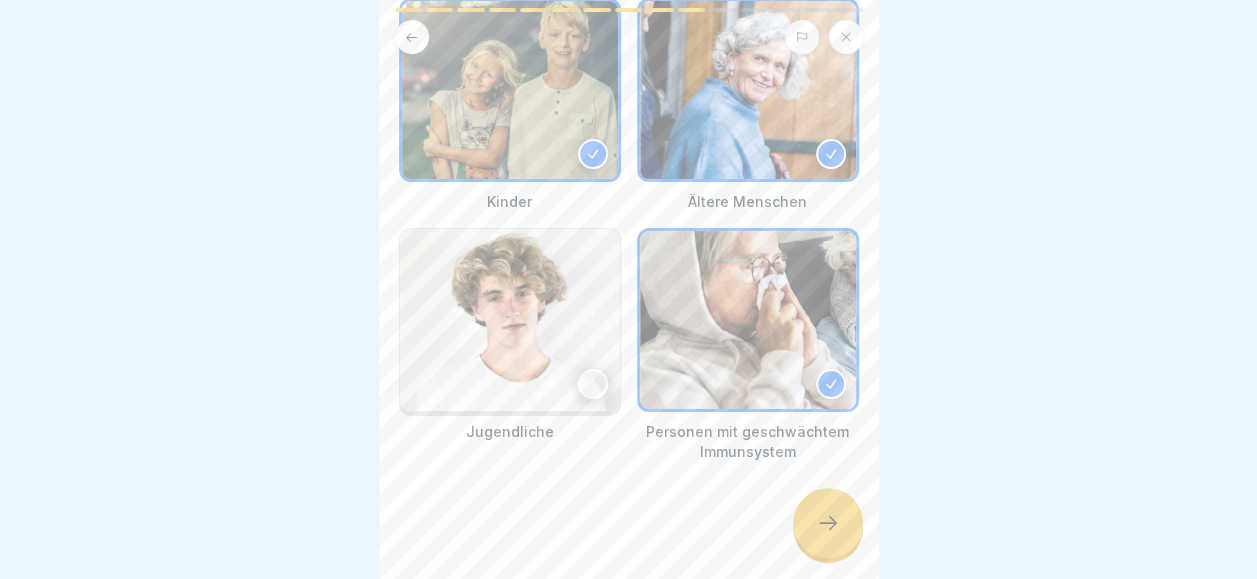 click 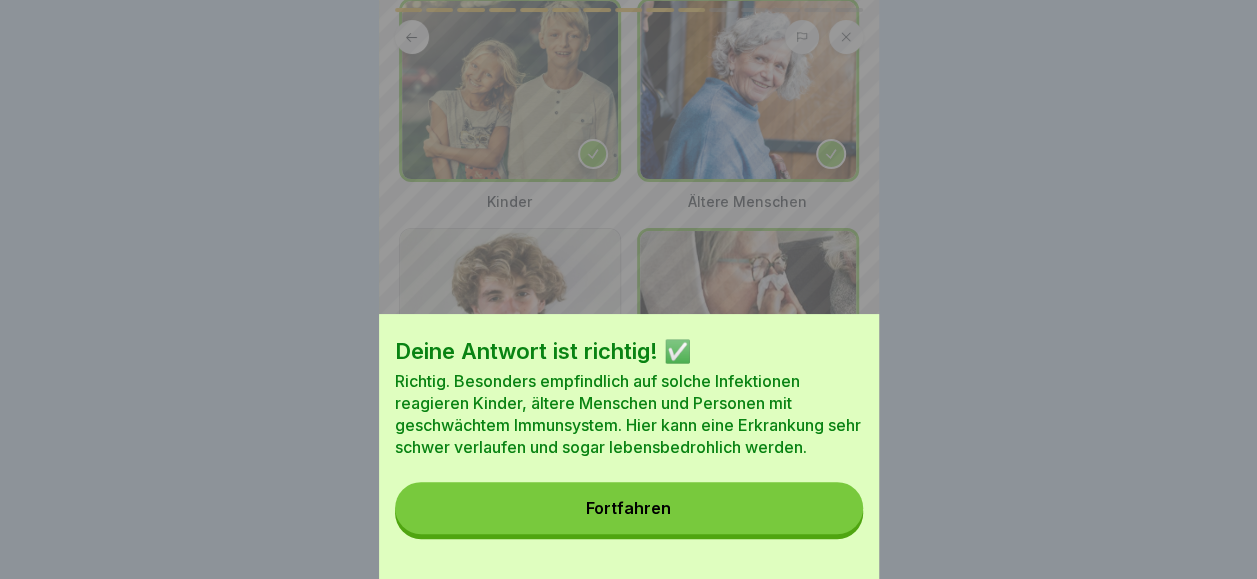 click on "Fortfahren" at bounding box center (629, 508) 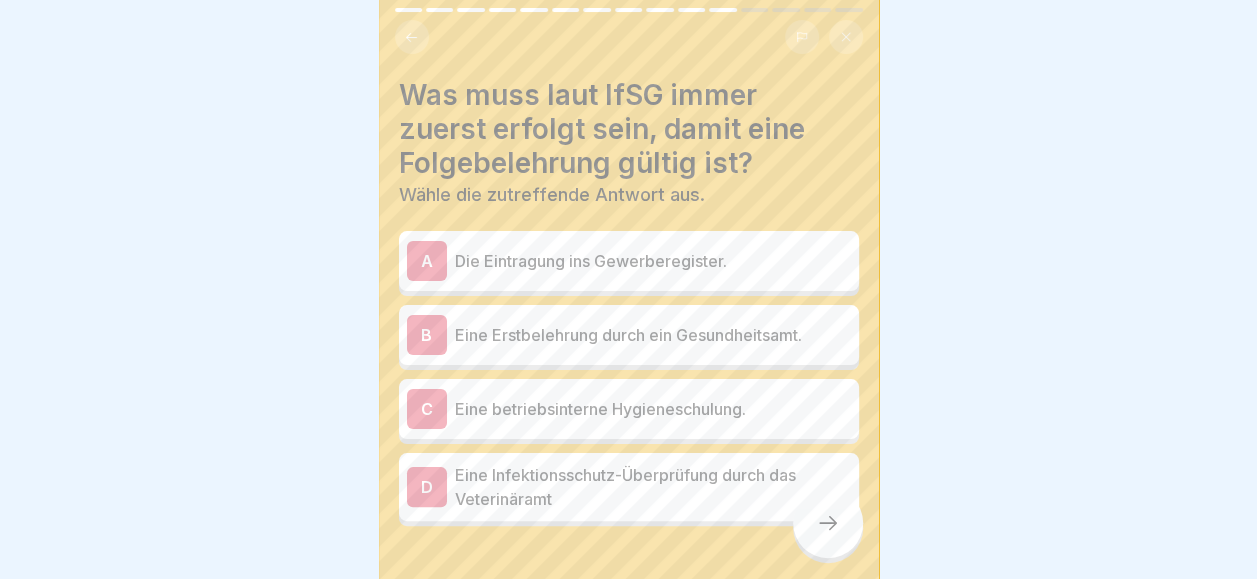 click on "Eine Erstbelehrung durch ein Gesundheitsamt." at bounding box center [653, 335] 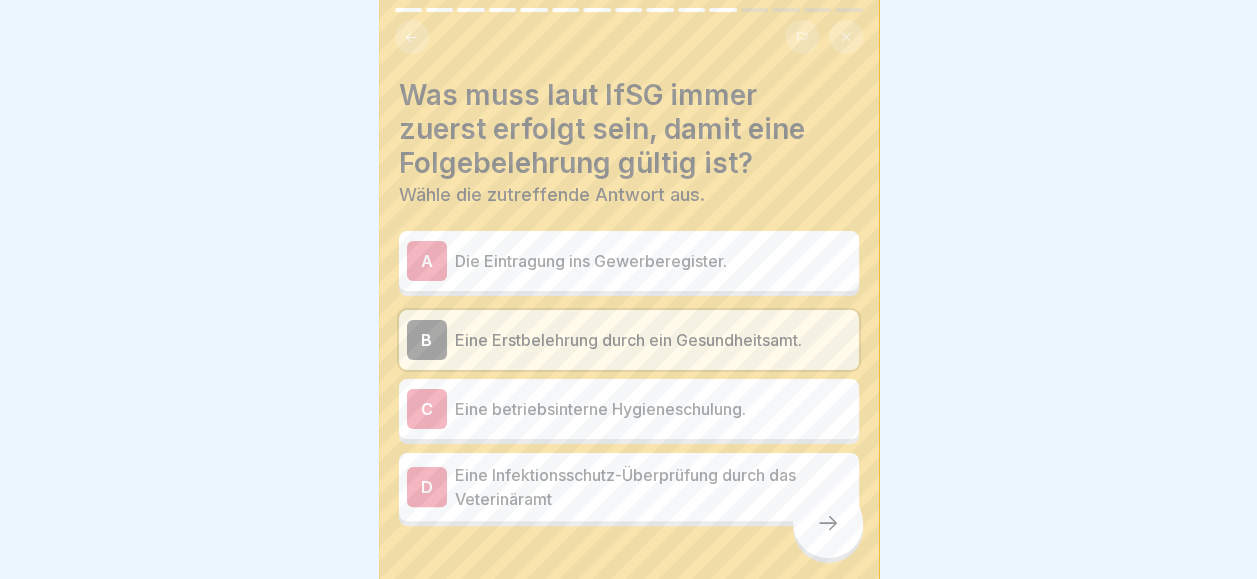 click 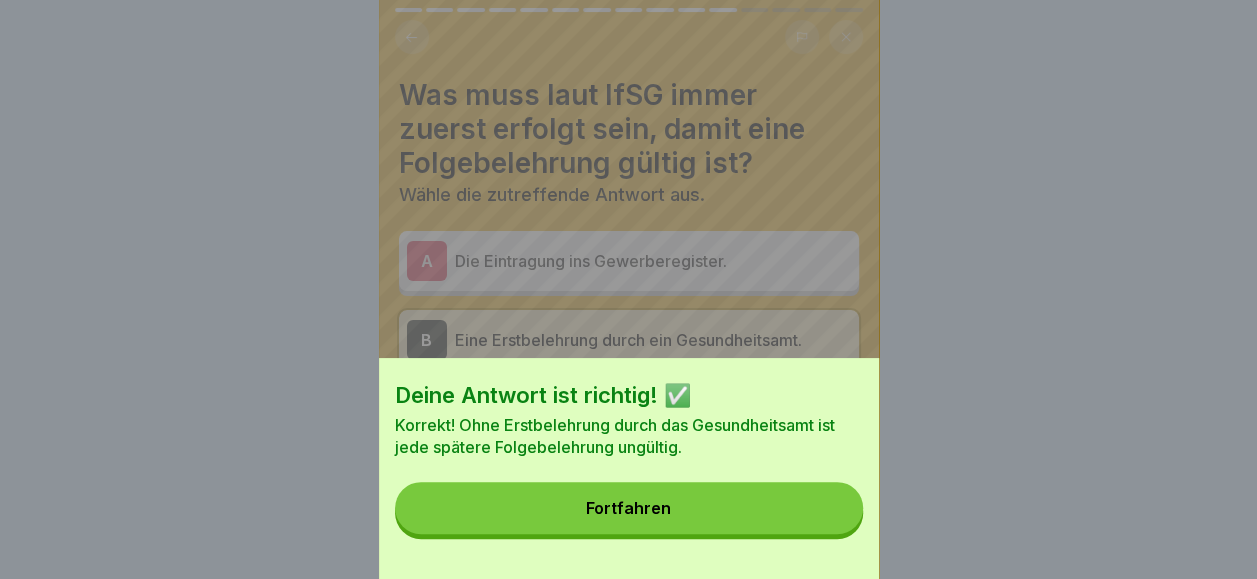click on "Fortfahren" at bounding box center [629, 508] 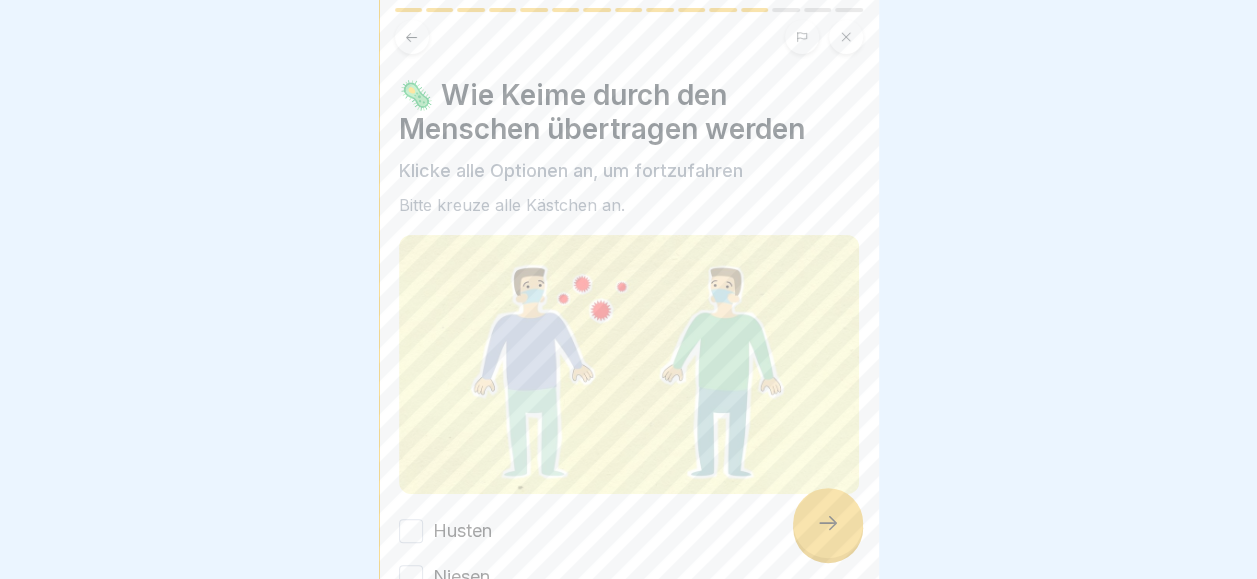 scroll, scrollTop: 107, scrollLeft: 0, axis: vertical 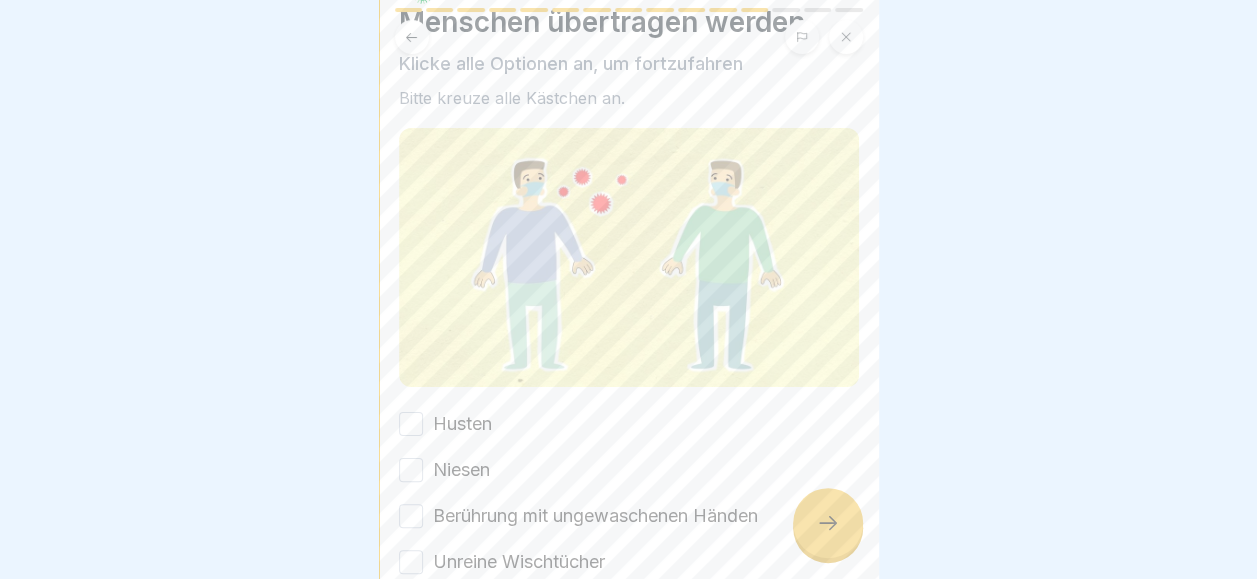 click on "Husten Niesen Berührung mit ungewaschenen Händen Unreine Wischtücher Unreine Bedarfsgegenstände" at bounding box center [629, 516] 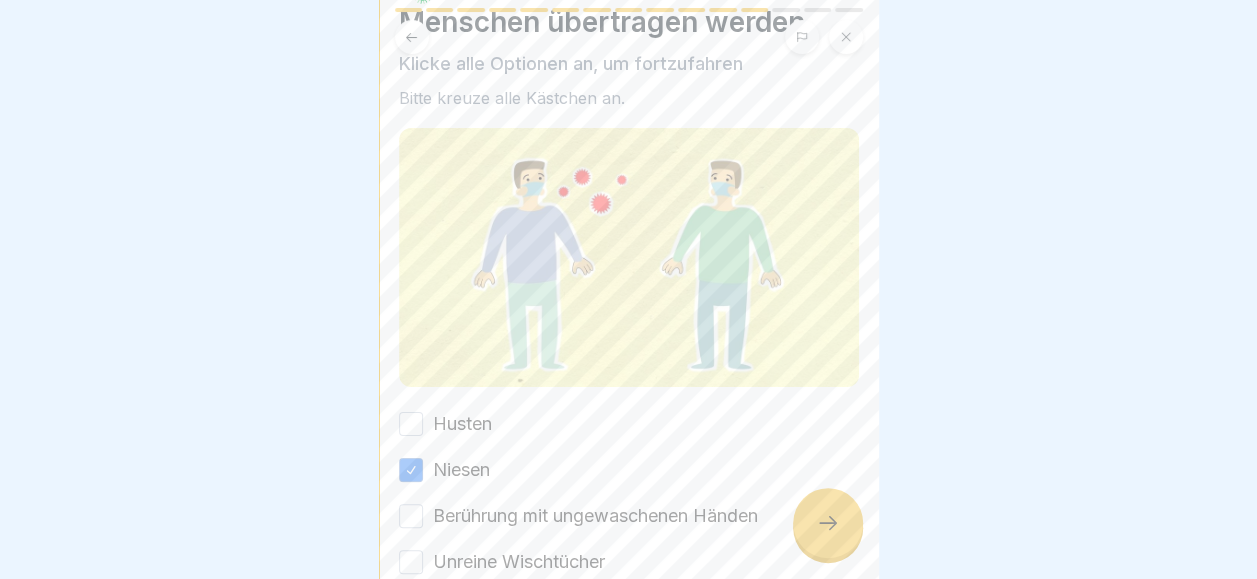 click on "Husten" at bounding box center (411, 424) 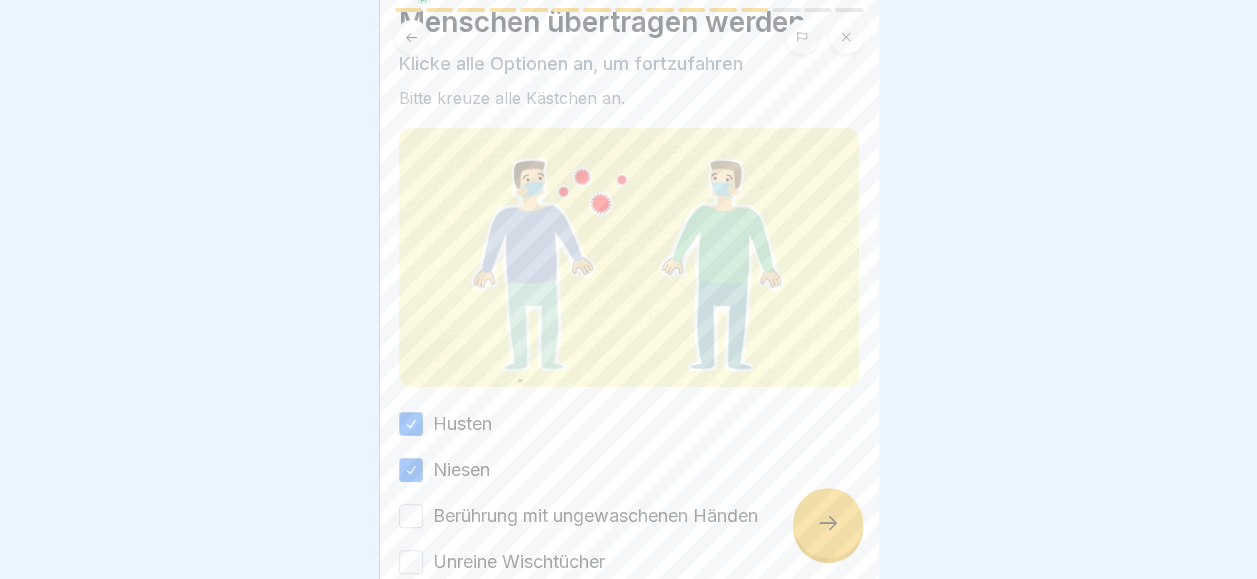 click on "Berührung mit ungewaschenen Händen" at bounding box center [411, 516] 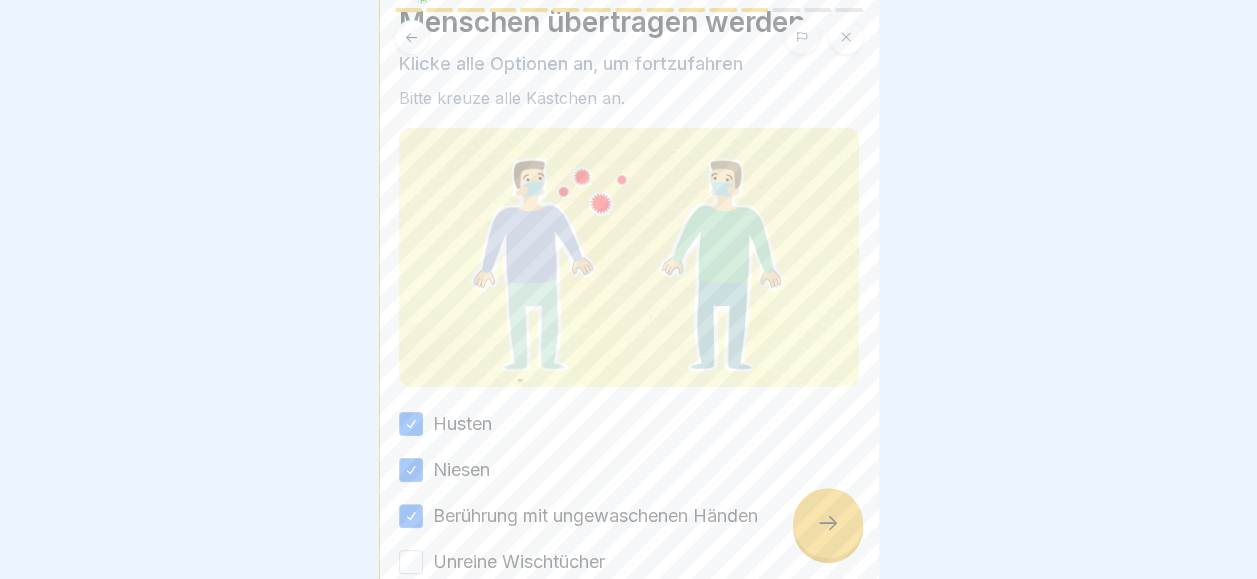 click on "Unreine Wischtücher" at bounding box center [629, 562] 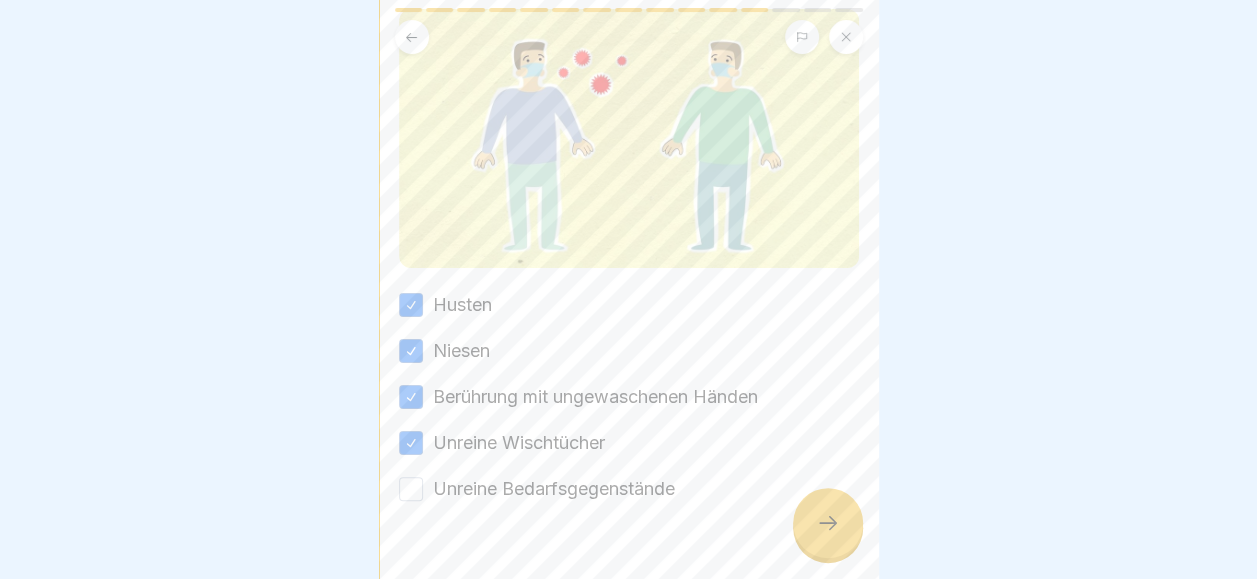 scroll, scrollTop: 233, scrollLeft: 0, axis: vertical 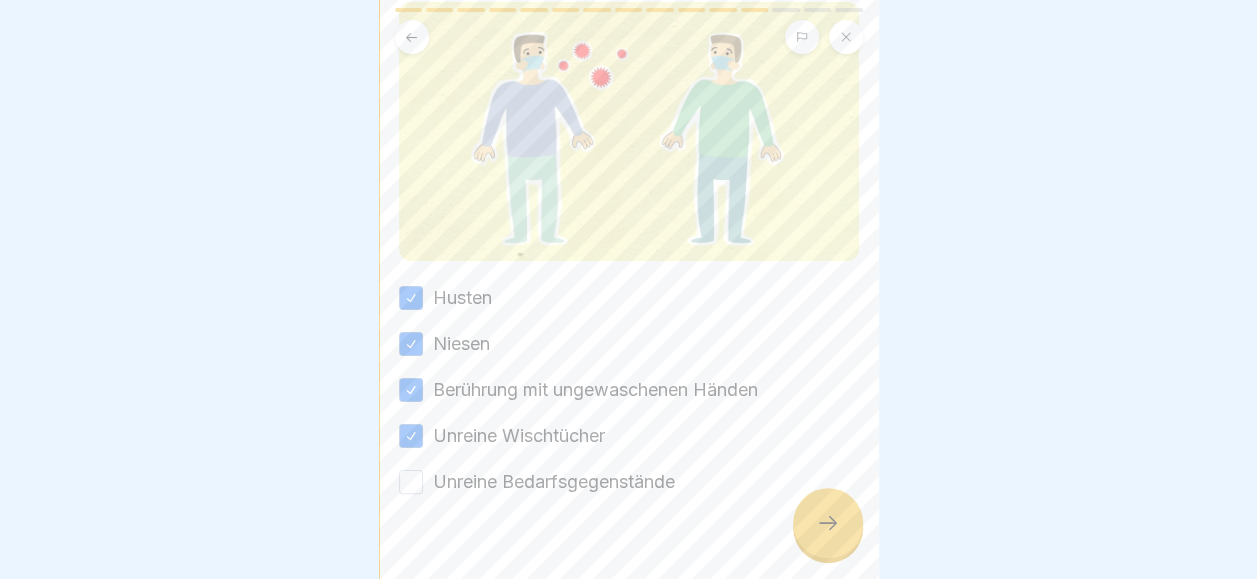 click on "Unreine Bedarfsgegenstände" at bounding box center (411, 482) 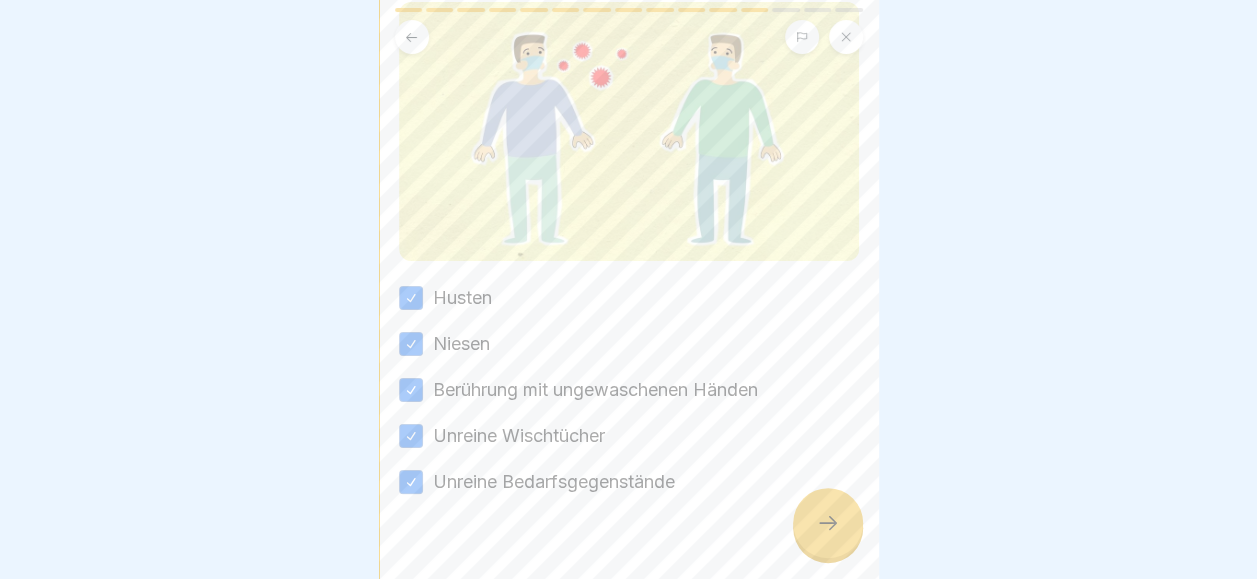 click at bounding box center (828, 523) 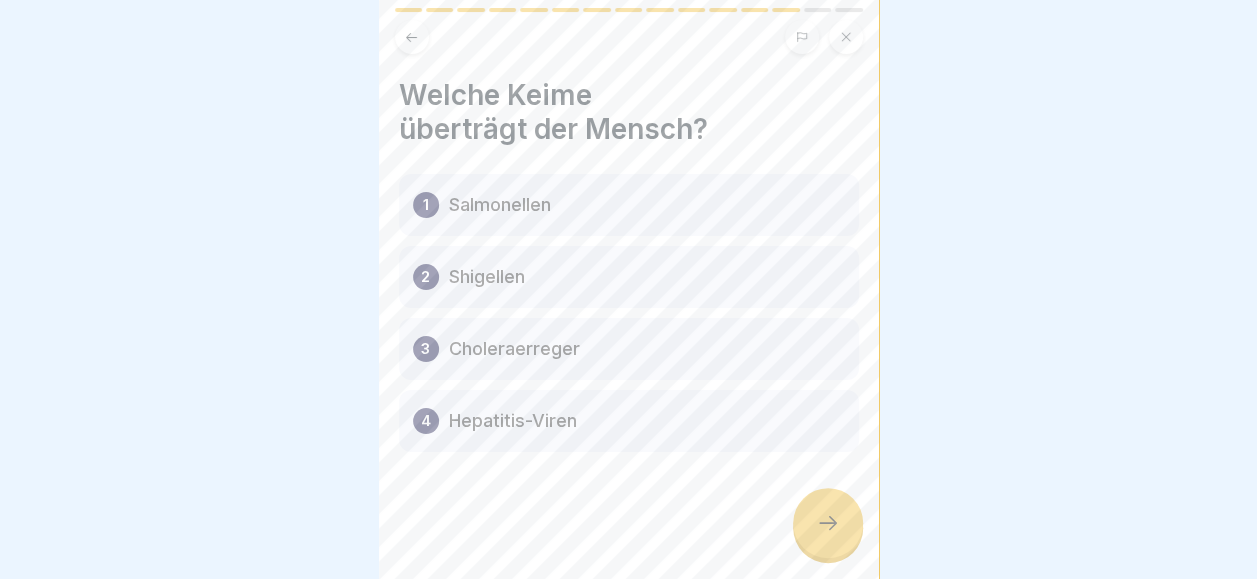 click on "4" at bounding box center (426, 421) 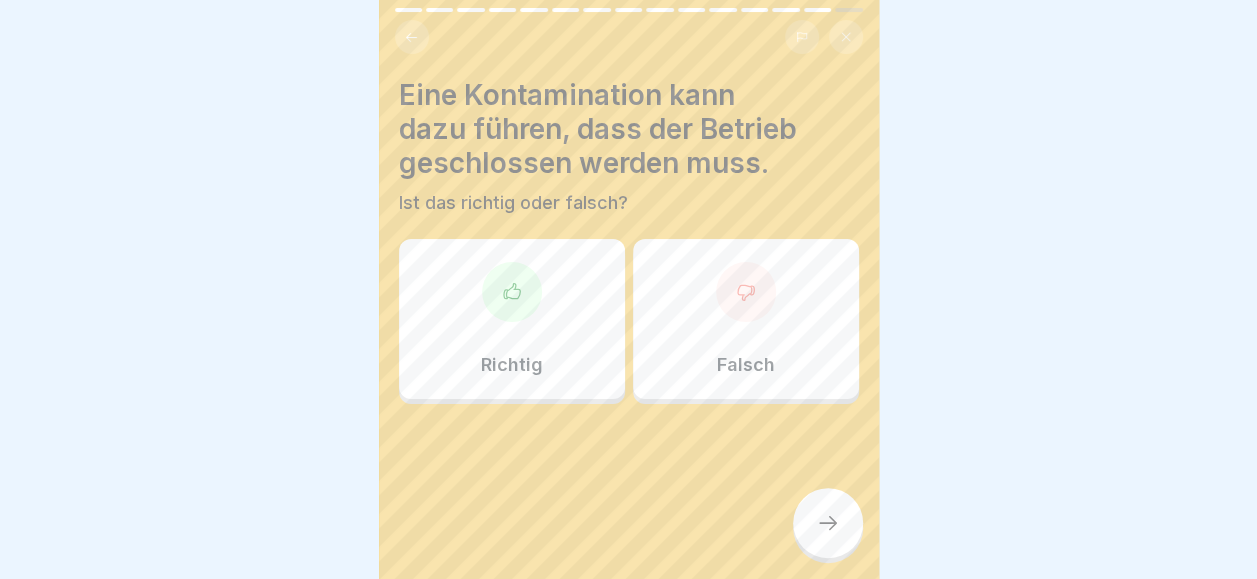 click 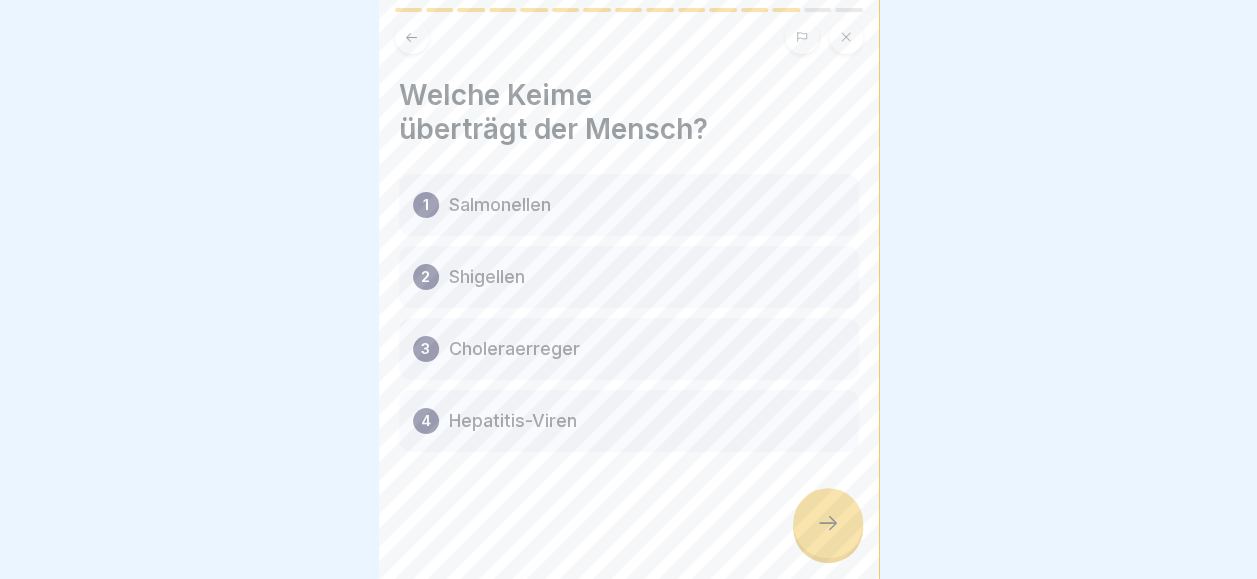 click 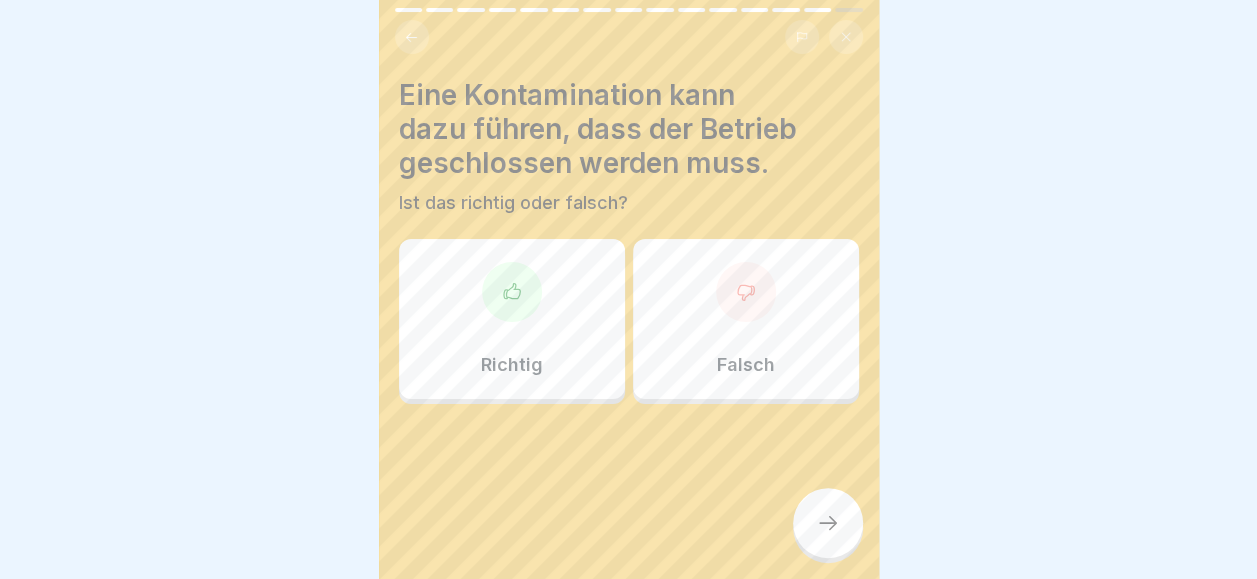 click at bounding box center (512, 292) 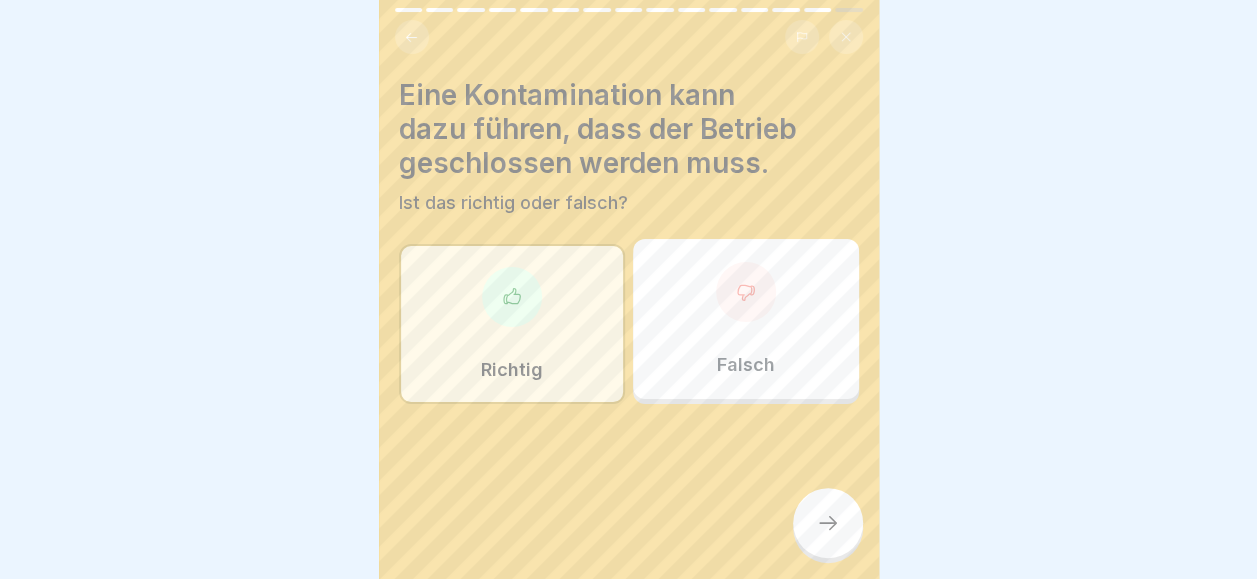 click 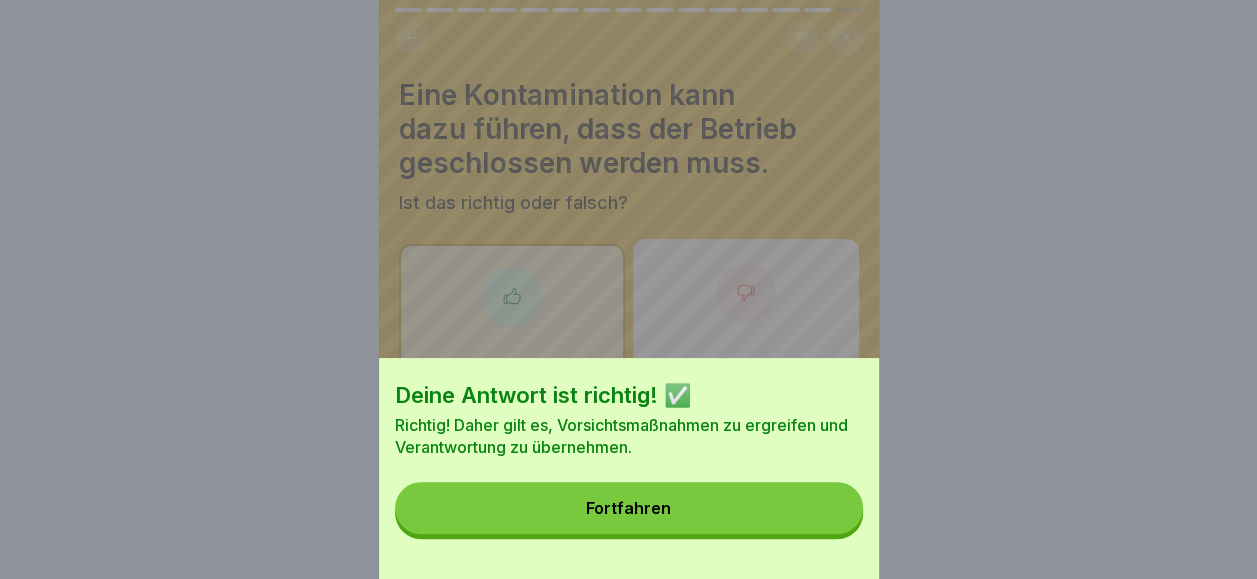 click on "Fortfahren" at bounding box center (629, 508) 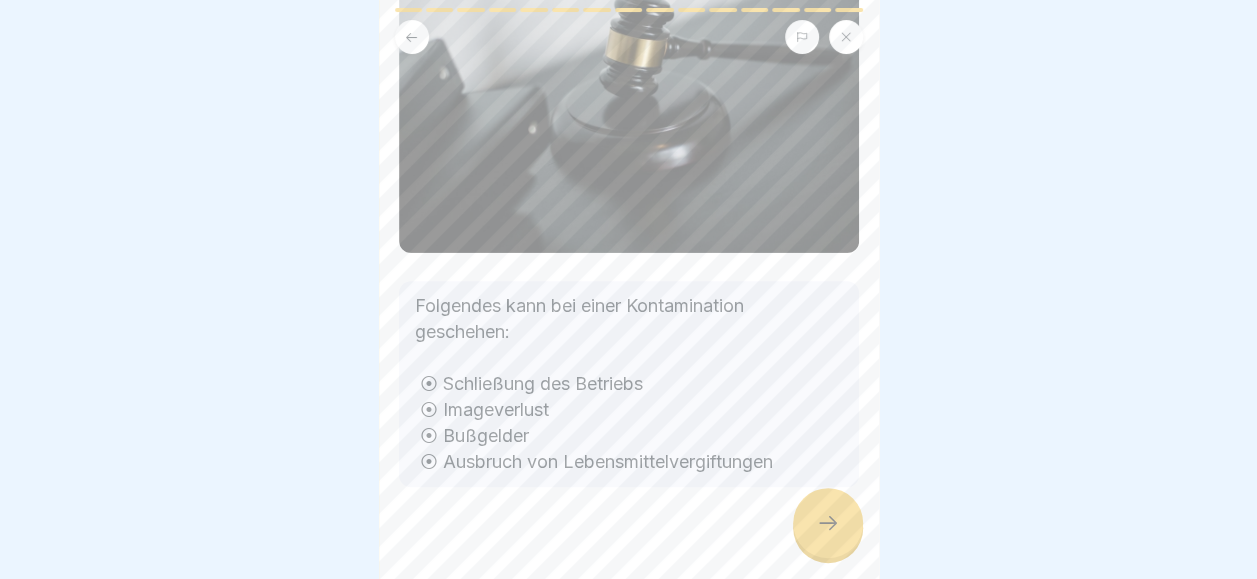 scroll, scrollTop: 194, scrollLeft: 0, axis: vertical 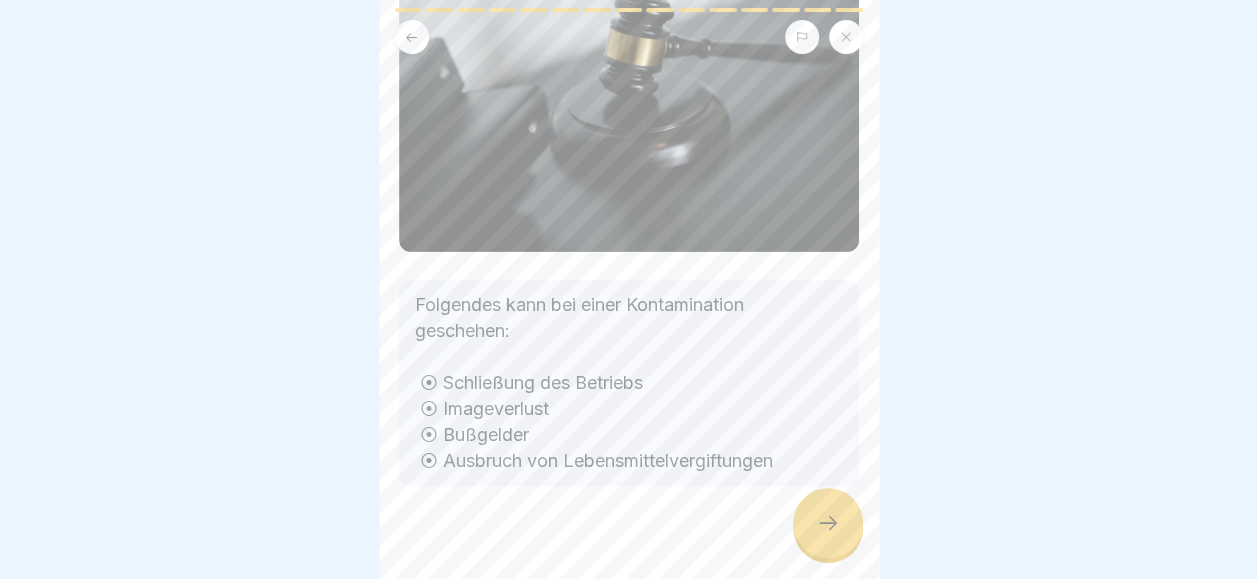 click on "Folgen der Verunreinigung Folgendes kann bei einer Kontamination geschehen:
⦿ Schließung des Betriebs
⦿ Imageverlust
⦿ Bußgelder
⦿ Ausbruch von Lebensmittelvergiftungen" at bounding box center (629, 289) 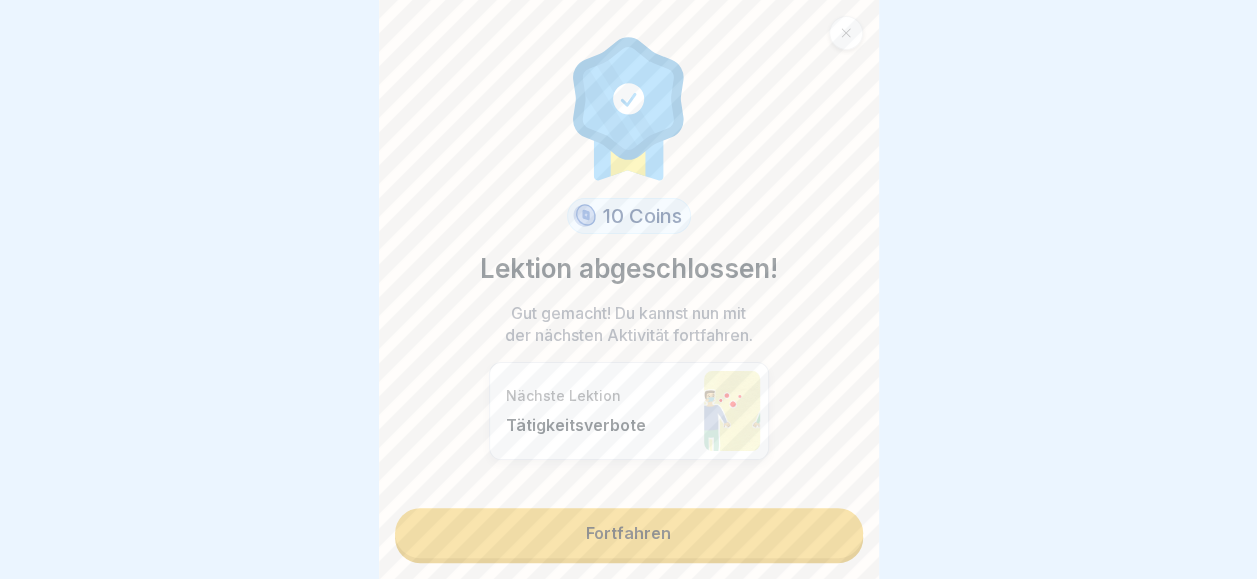 click on "Fortfahren" at bounding box center (629, 533) 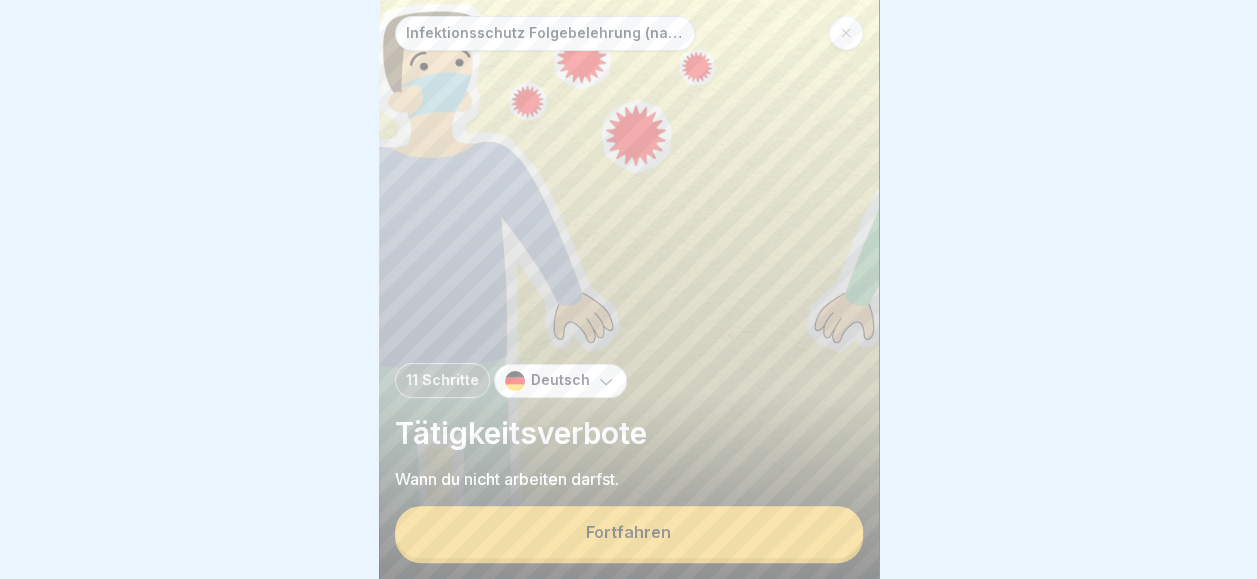 click on "Fortfahren" at bounding box center [629, 532] 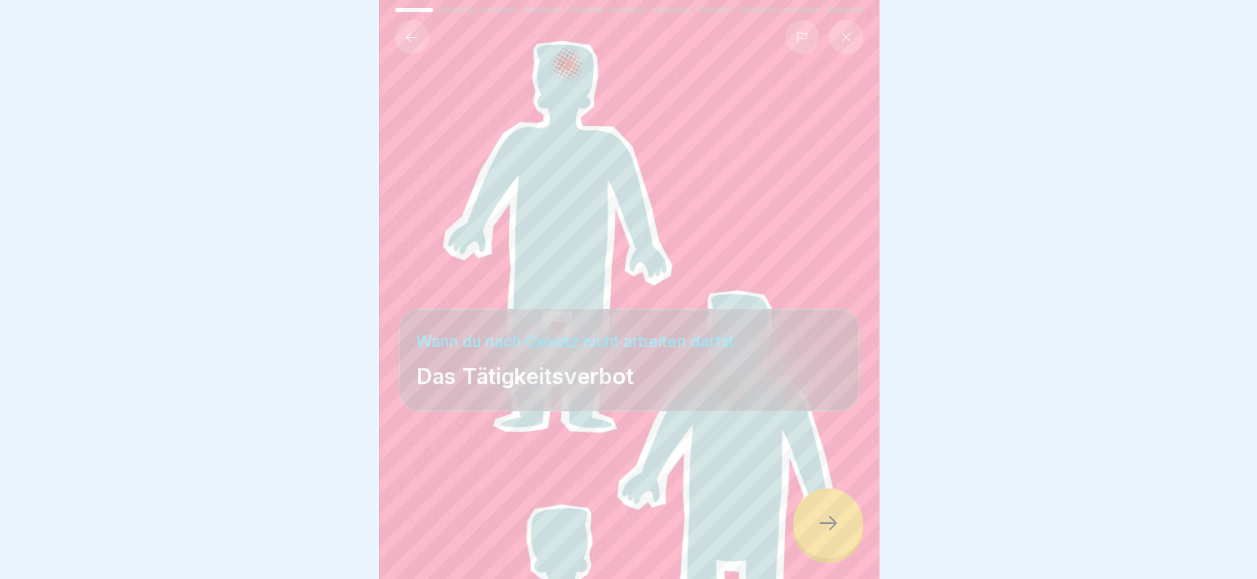 click at bounding box center (828, 523) 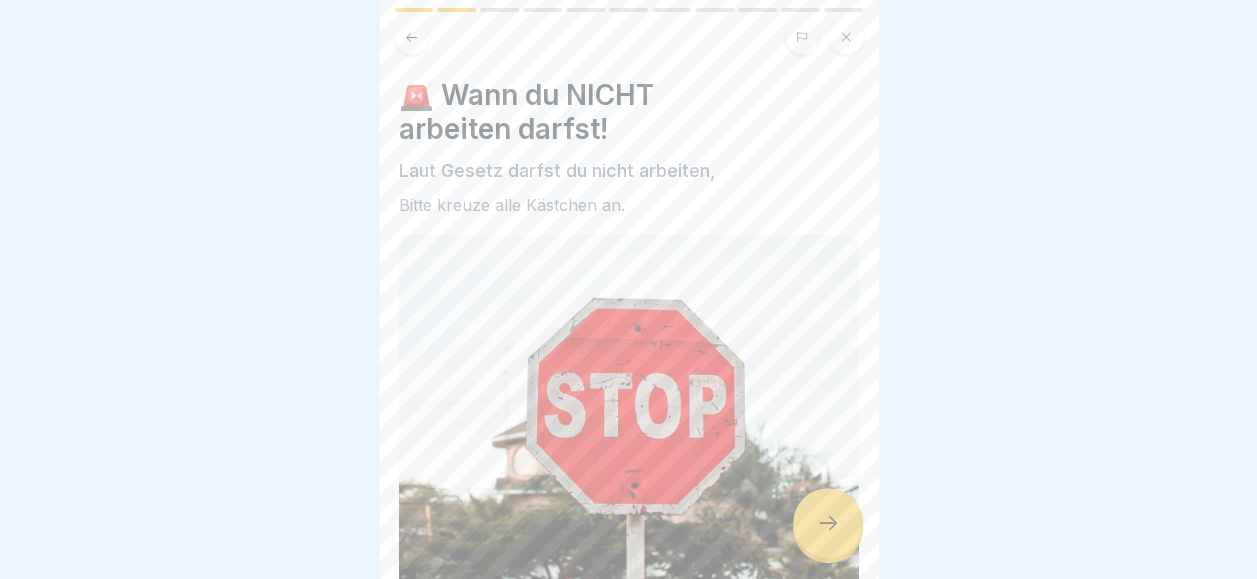 click at bounding box center (828, 523) 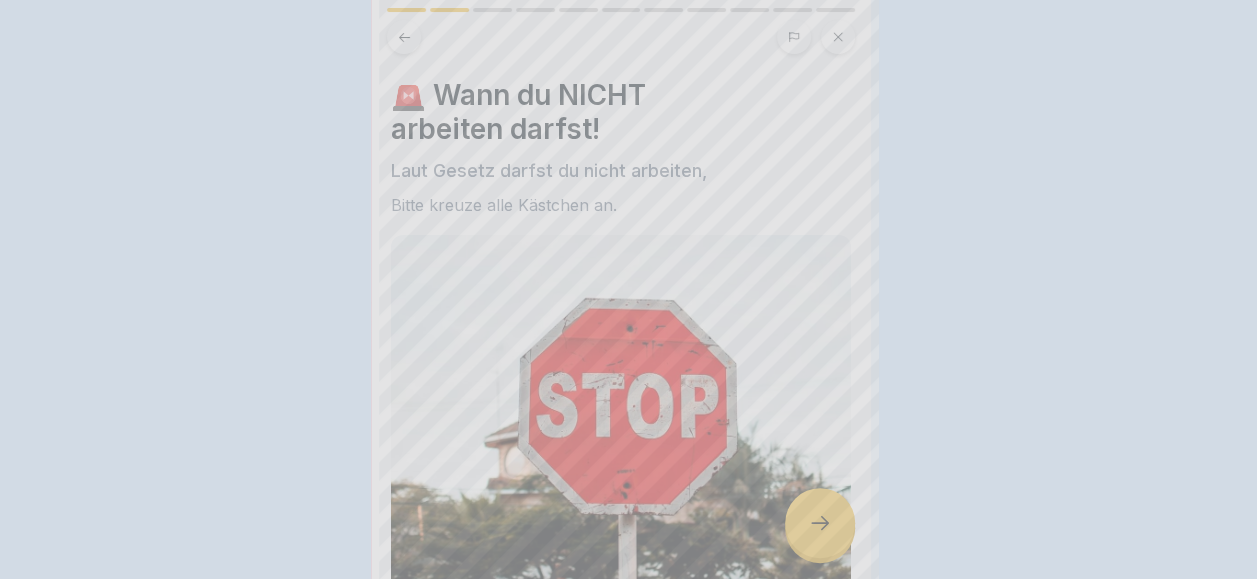 scroll, scrollTop: 0, scrollLeft: 0, axis: both 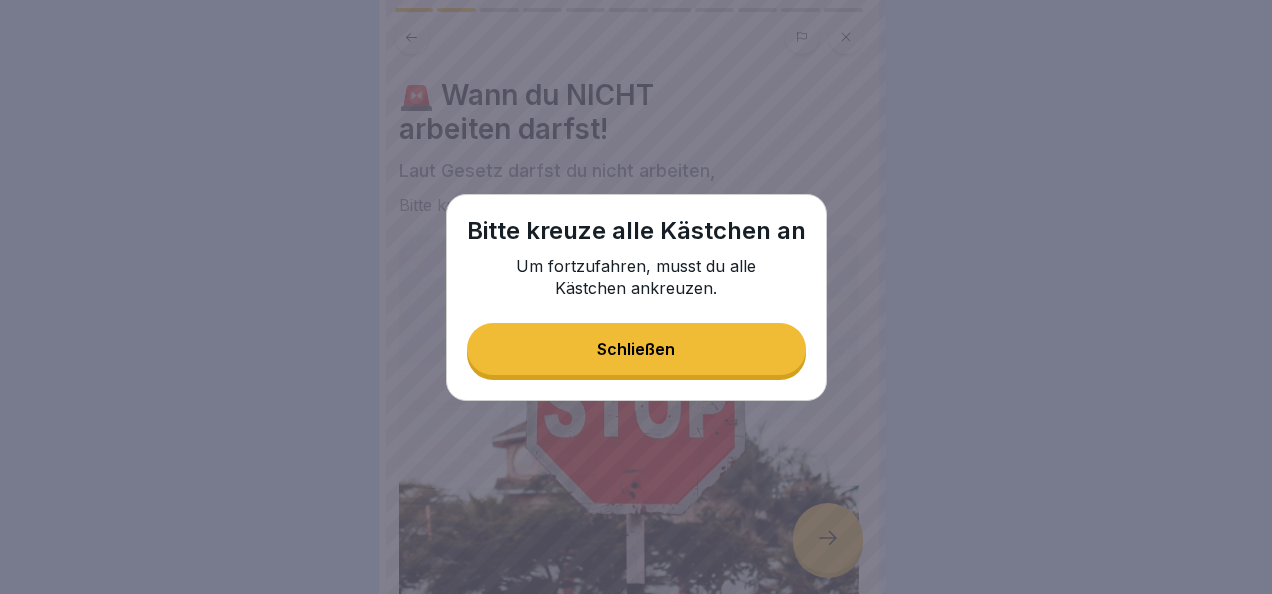 click on "Schließen" at bounding box center [636, 349] 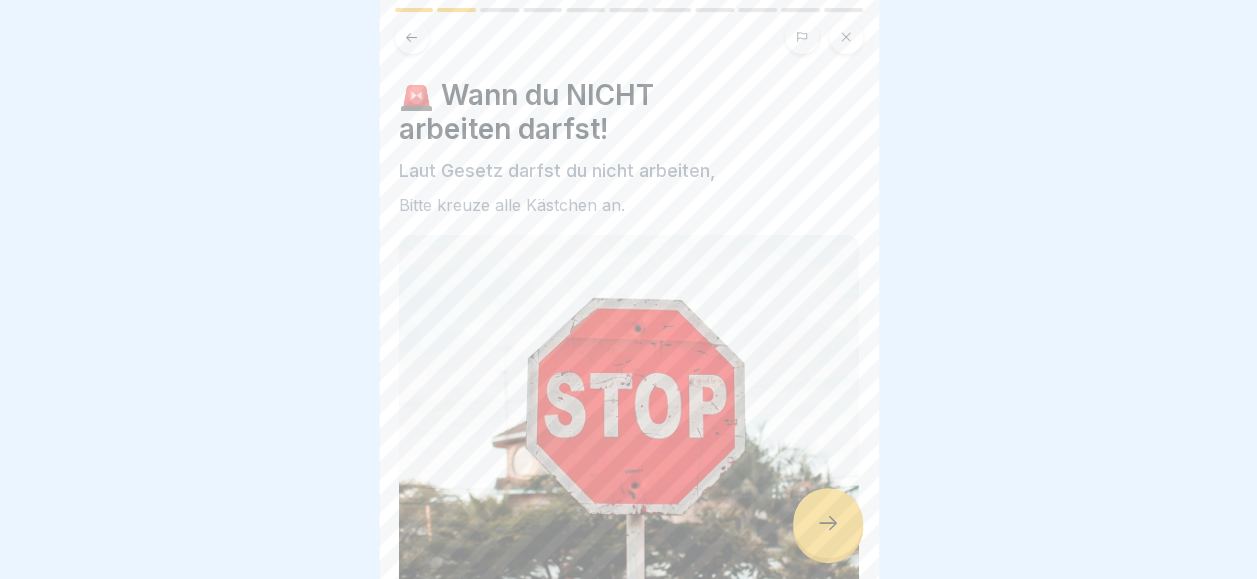 scroll, scrollTop: 308, scrollLeft: 0, axis: vertical 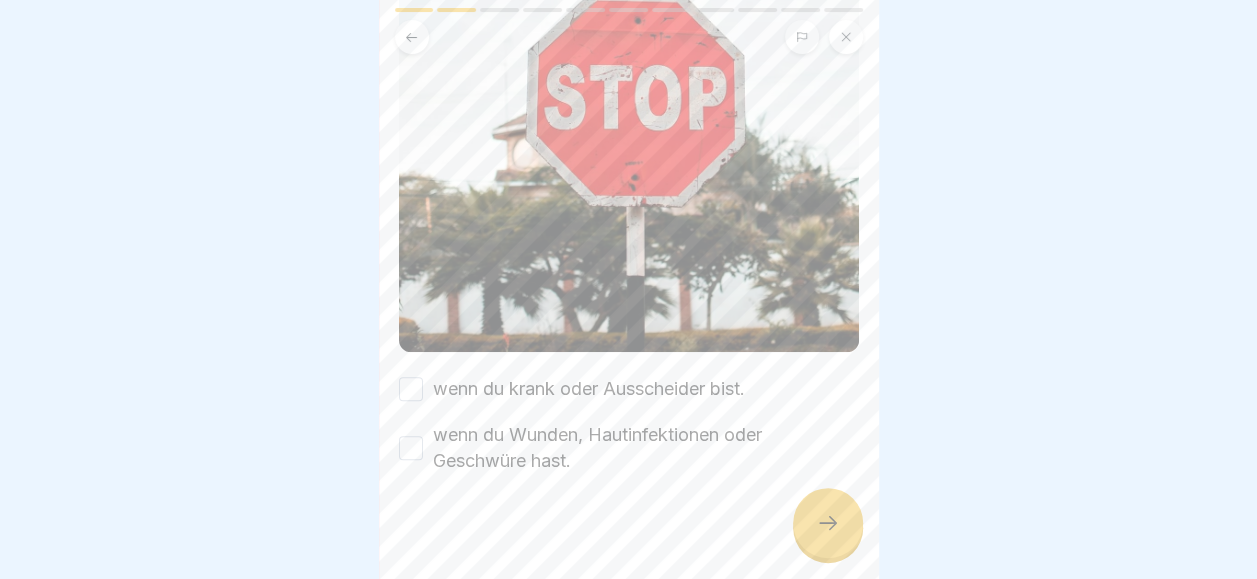 click on "wenn du krank oder Ausscheider bist." at bounding box center (411, 389) 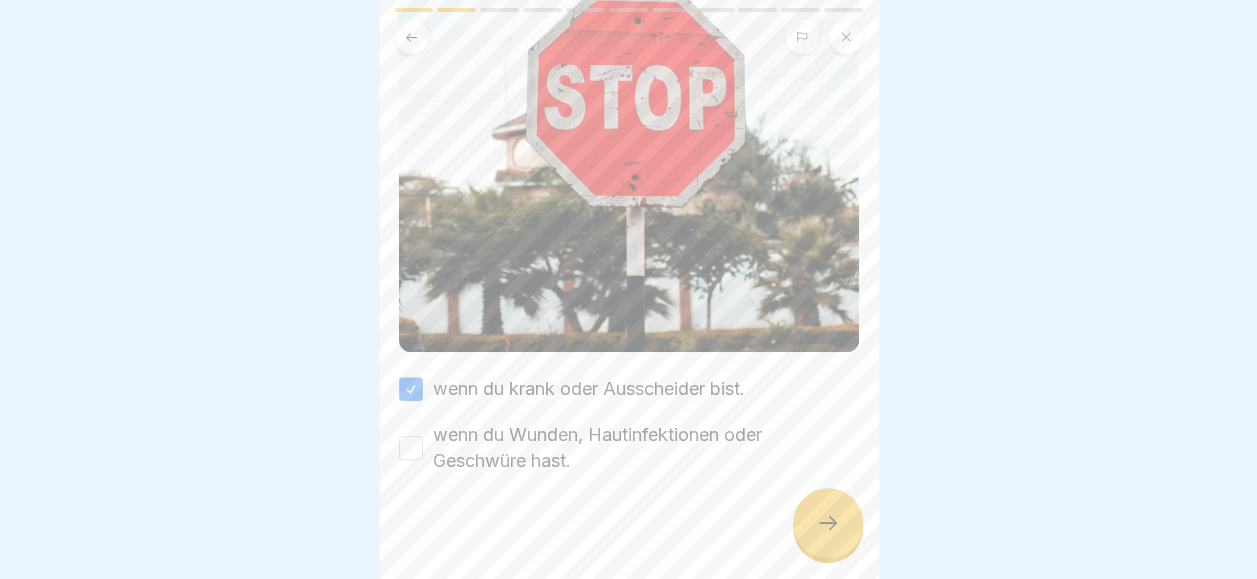 click on "wenn du Wunden, Hautinfektionen oder Geschwüre hast." at bounding box center [411, 448] 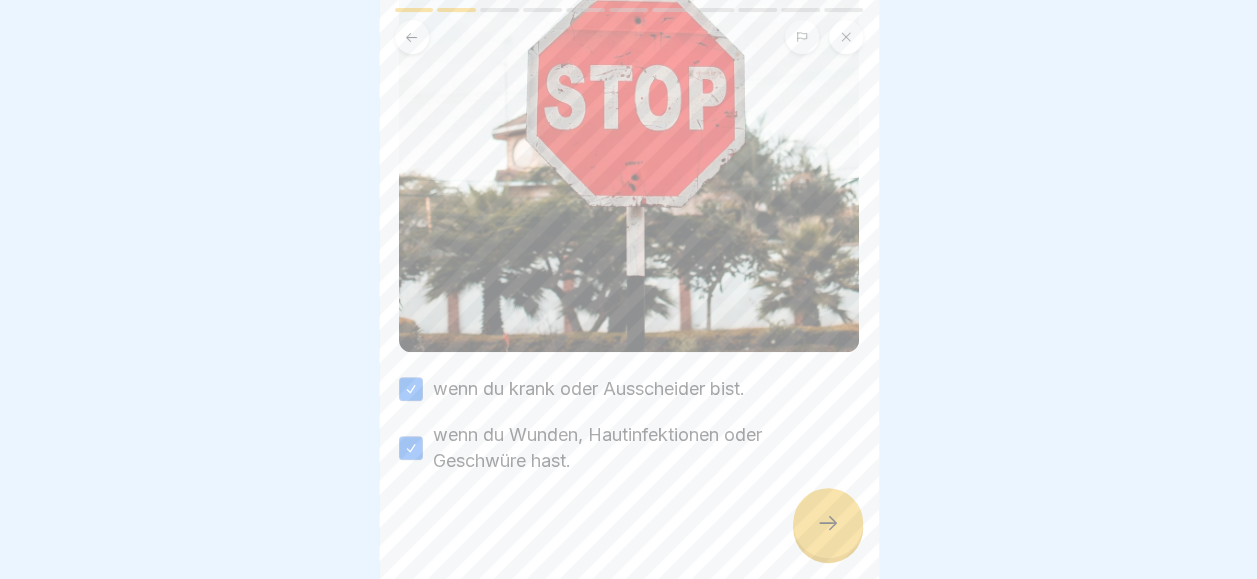 click at bounding box center (828, 523) 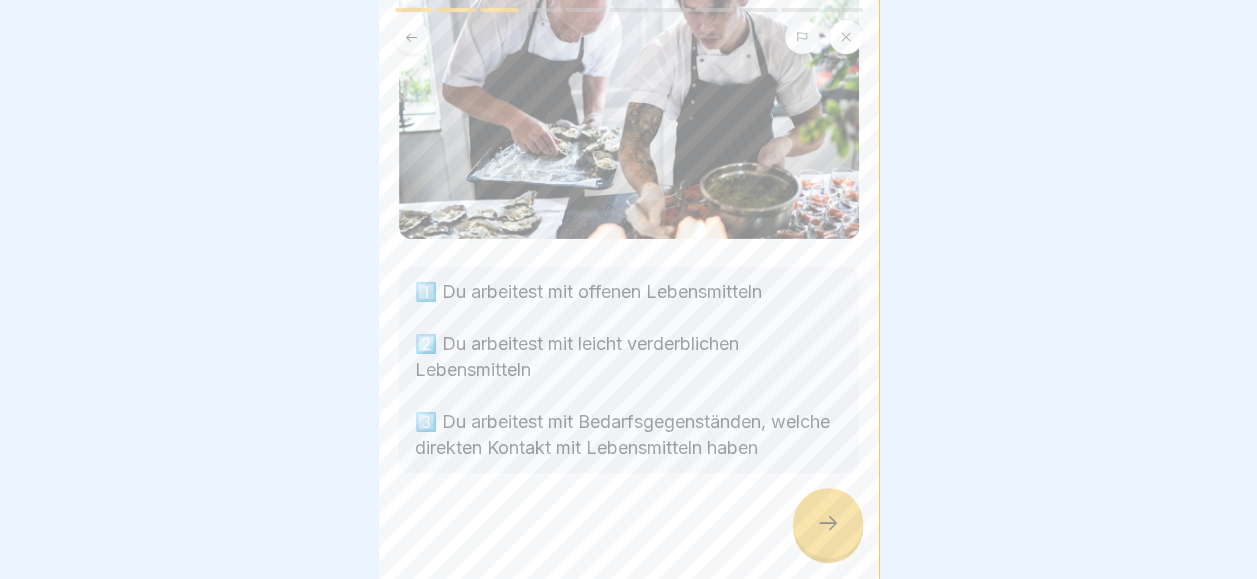 scroll, scrollTop: 208, scrollLeft: 0, axis: vertical 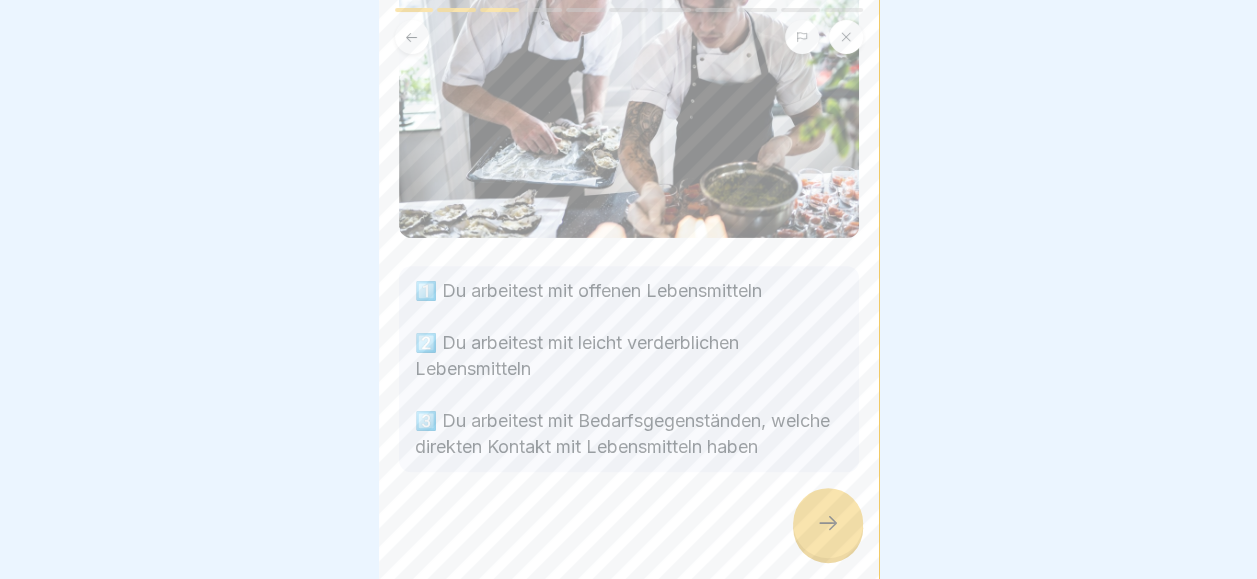 click 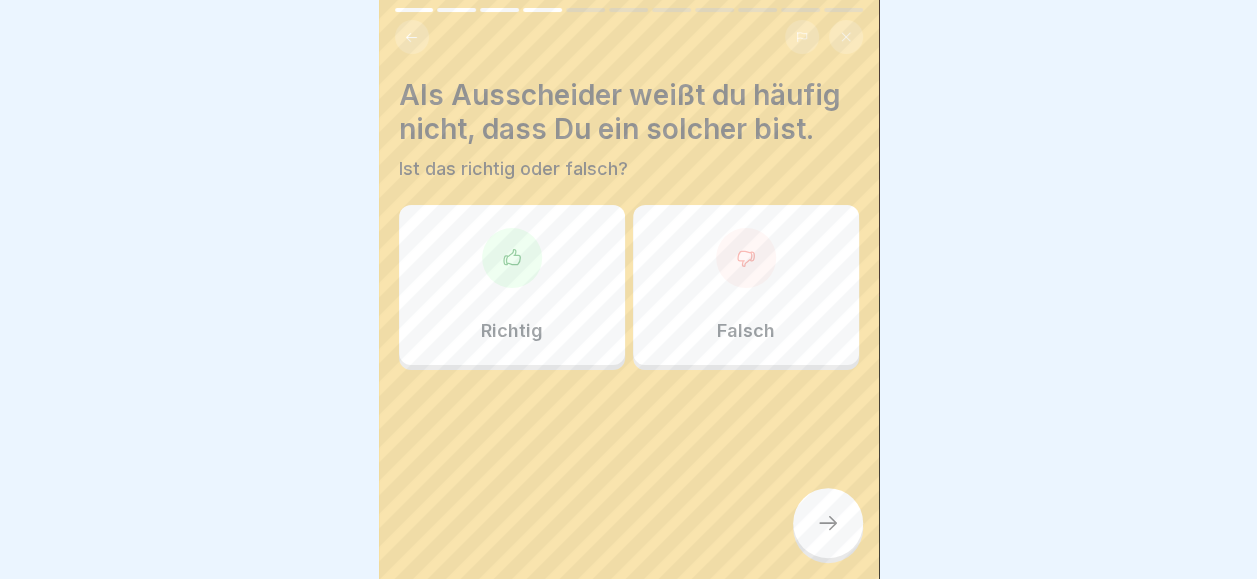 click at bounding box center [512, 258] 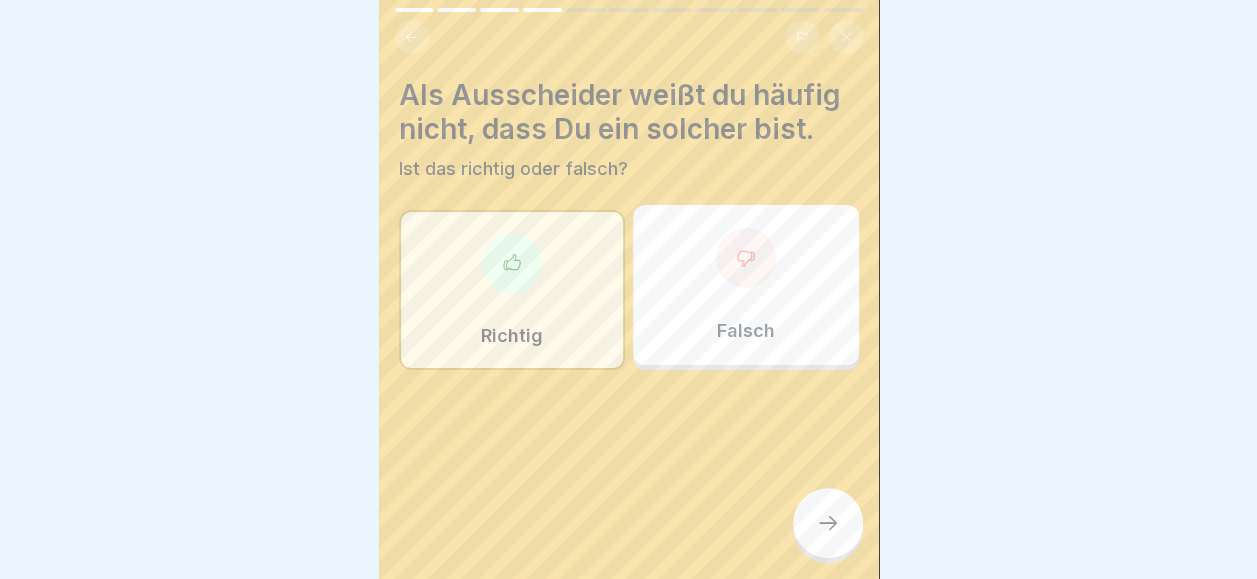 click 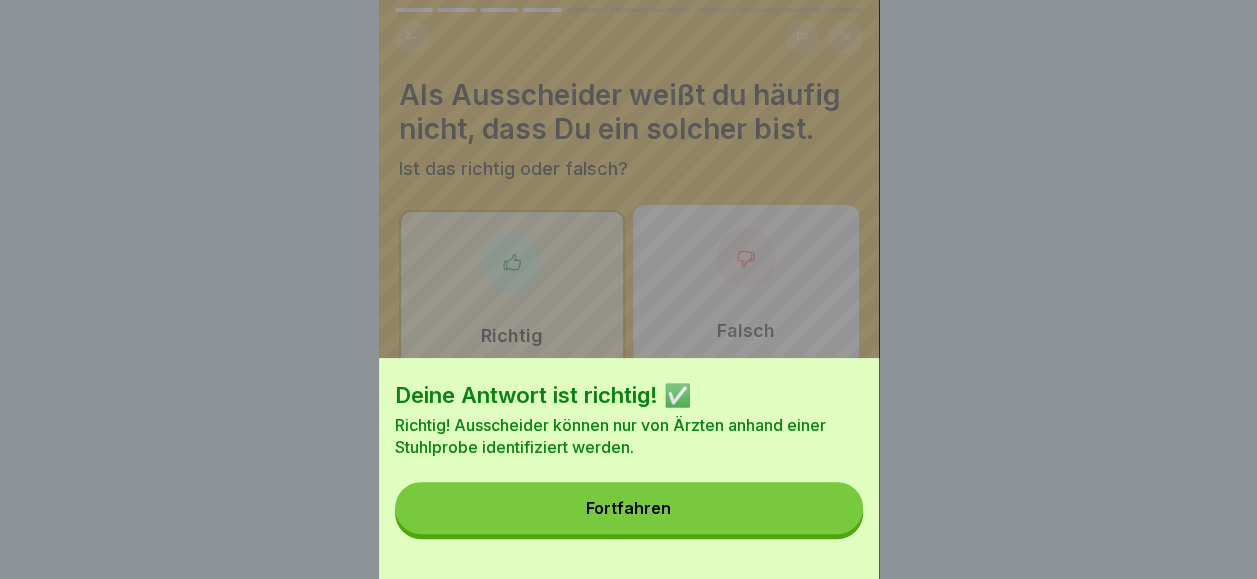 click on "Fortfahren" at bounding box center (629, 508) 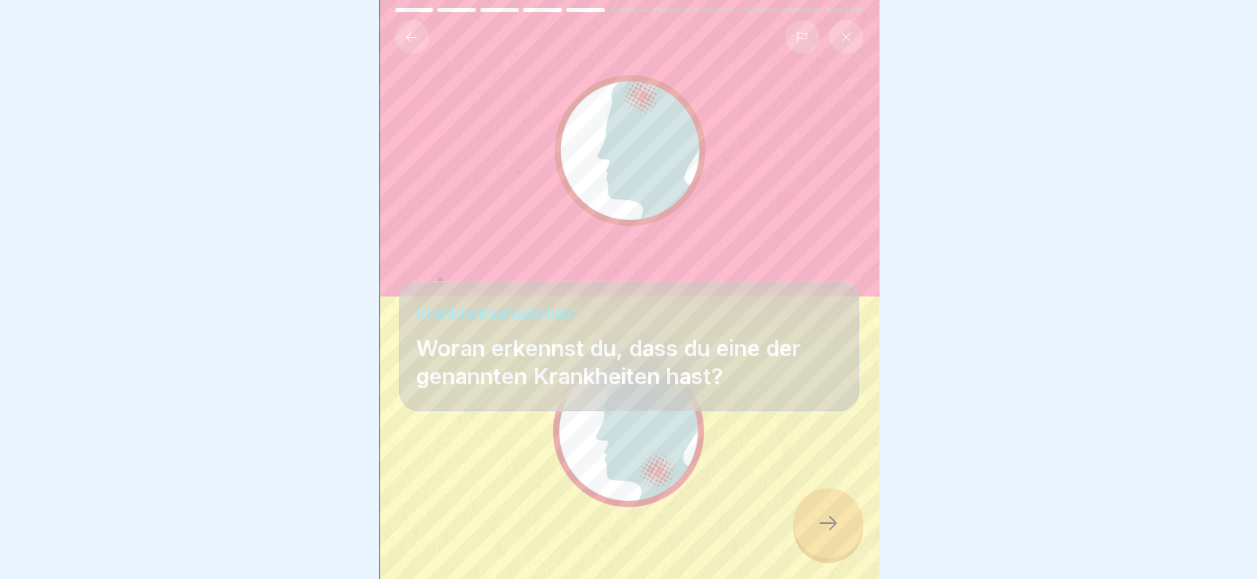 scroll, scrollTop: 15, scrollLeft: 0, axis: vertical 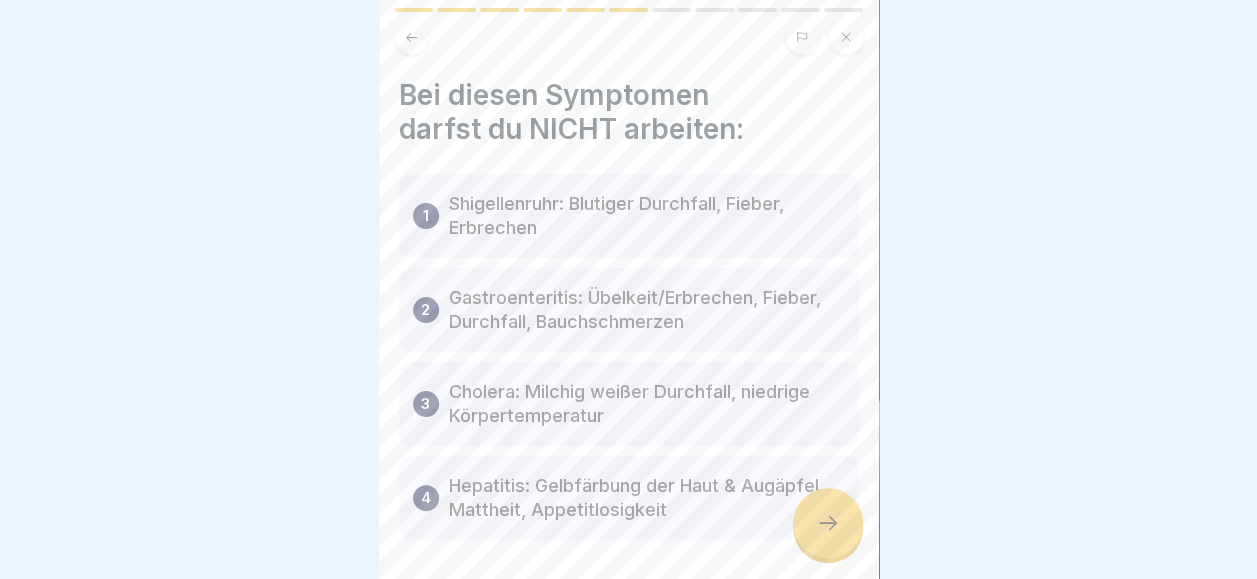 click at bounding box center [828, 523] 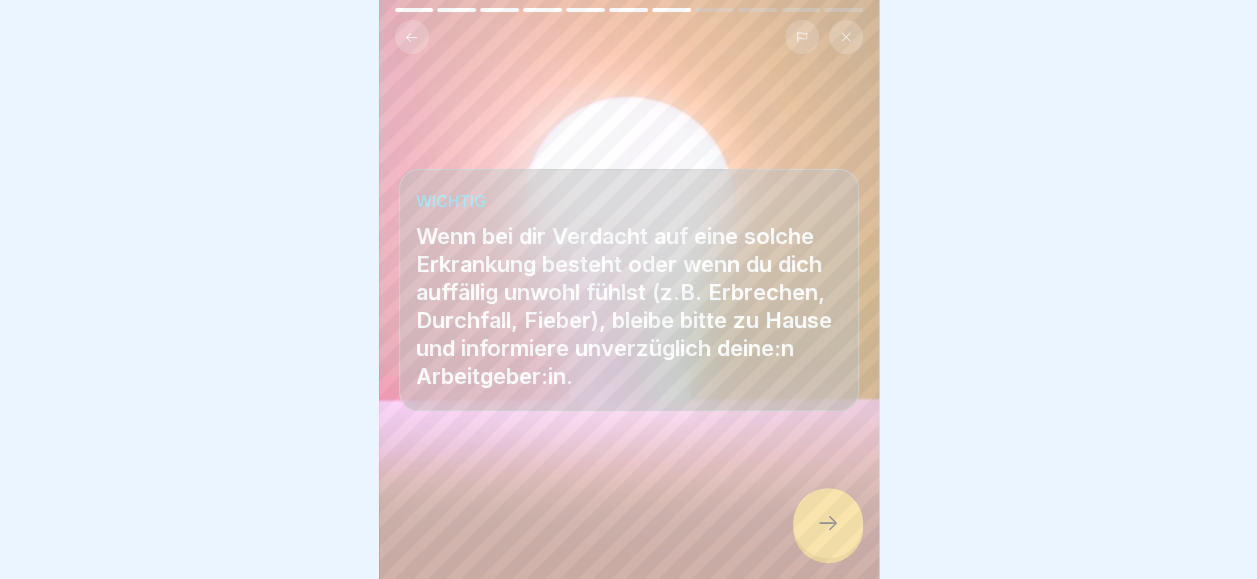 click at bounding box center [828, 523] 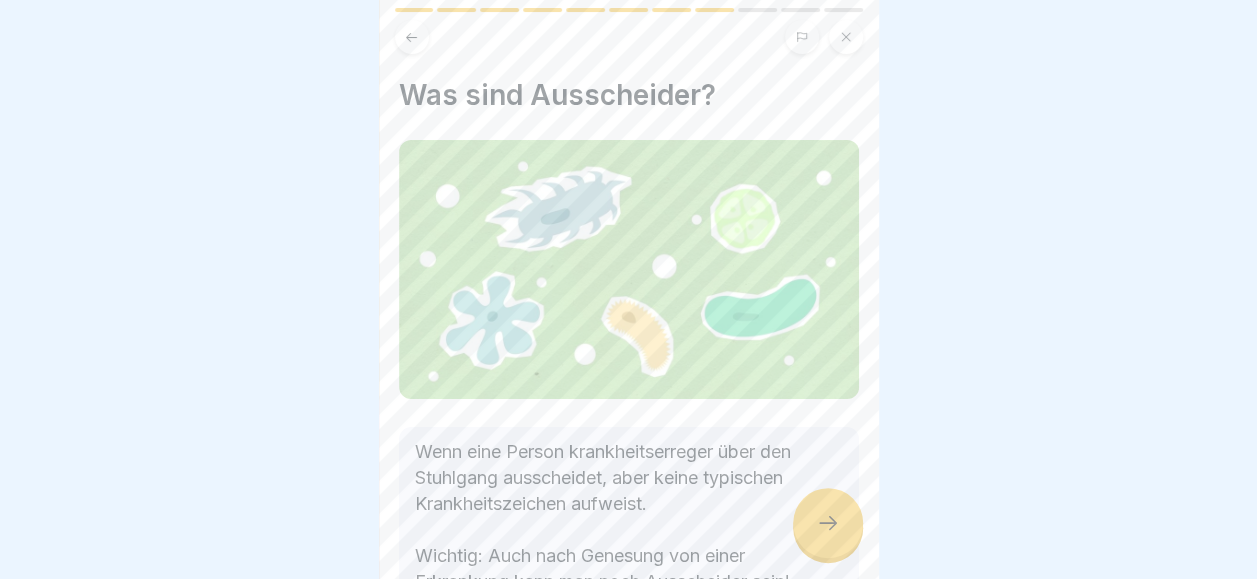 click at bounding box center (828, 523) 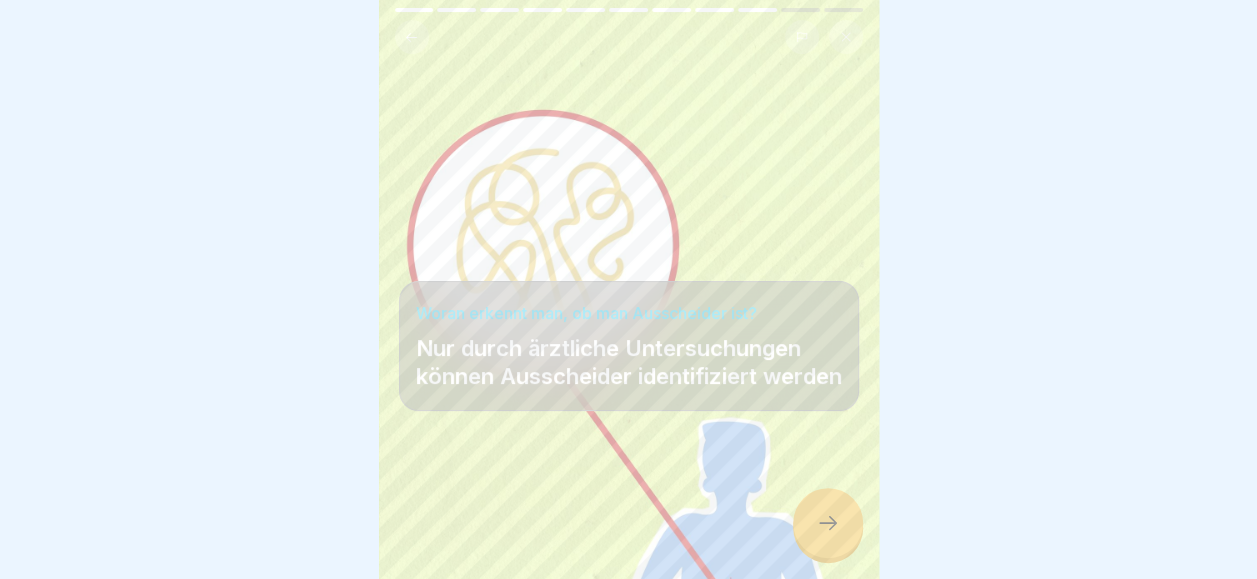 click at bounding box center [828, 523] 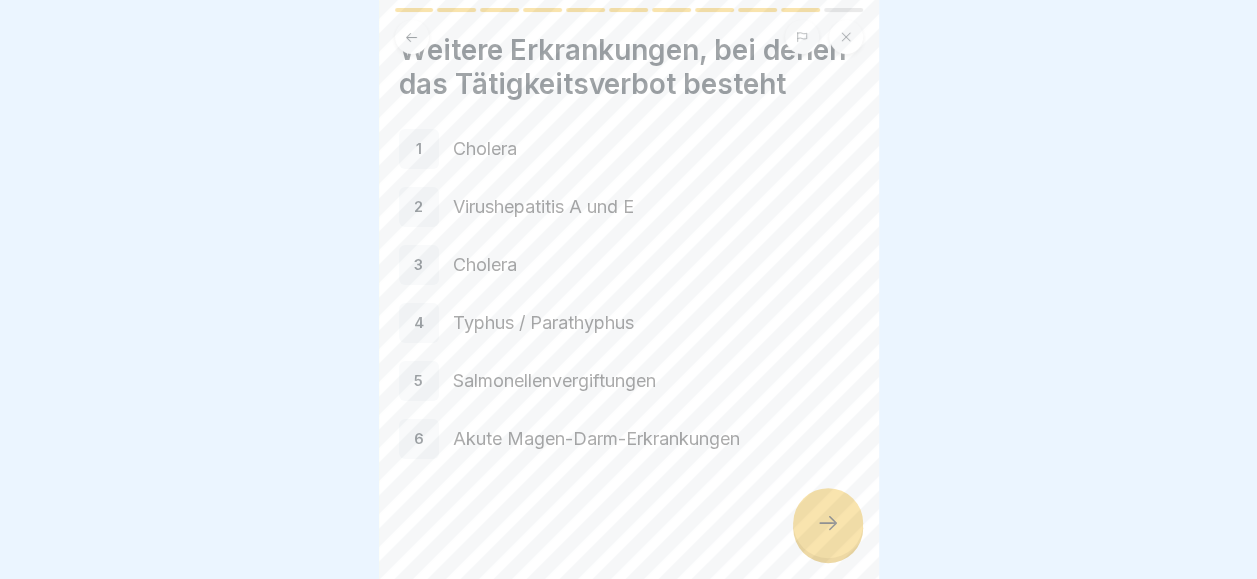 scroll, scrollTop: 61, scrollLeft: 0, axis: vertical 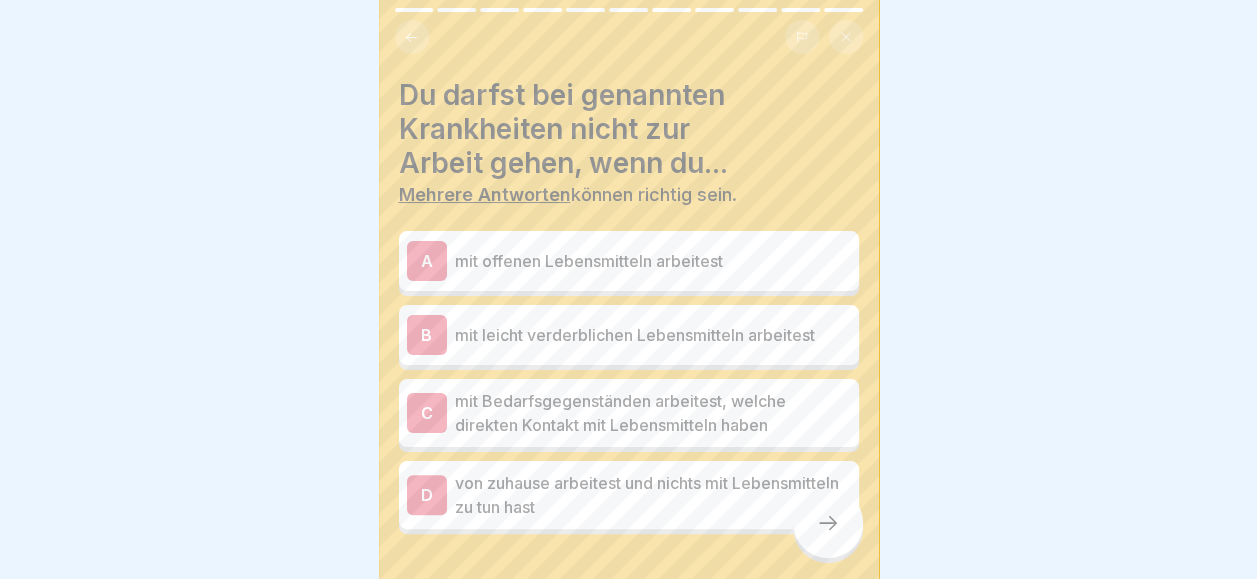 click on "mit offenen Lebensmitteln arbeitest" at bounding box center [653, 261] 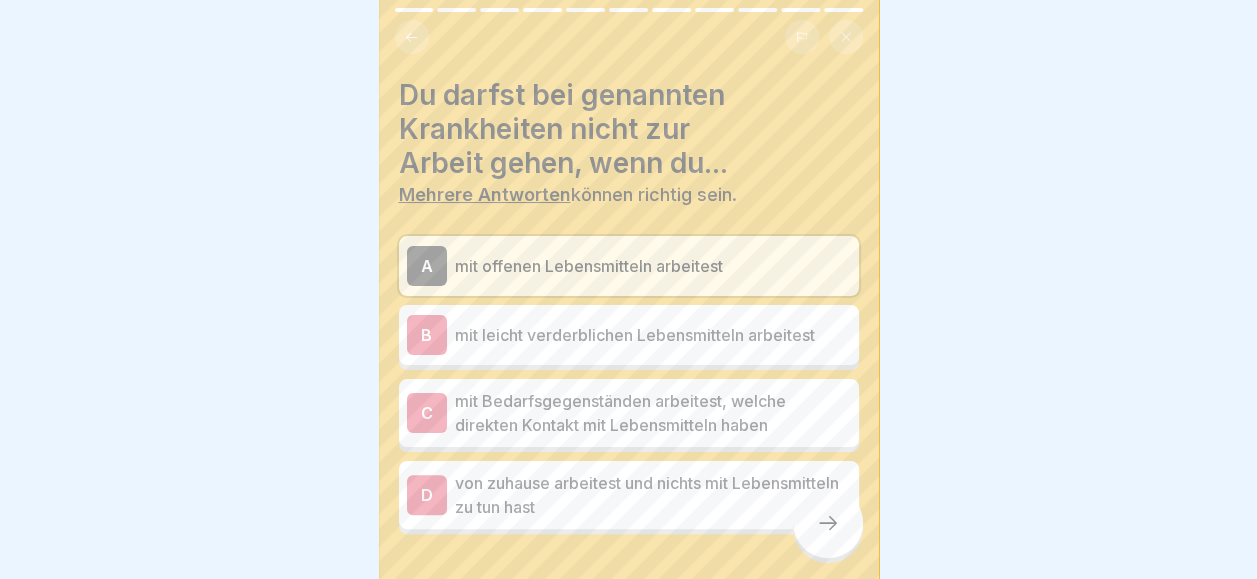 click on "mit leicht verderblichen Lebensmitteln arbeitest" at bounding box center (653, 335) 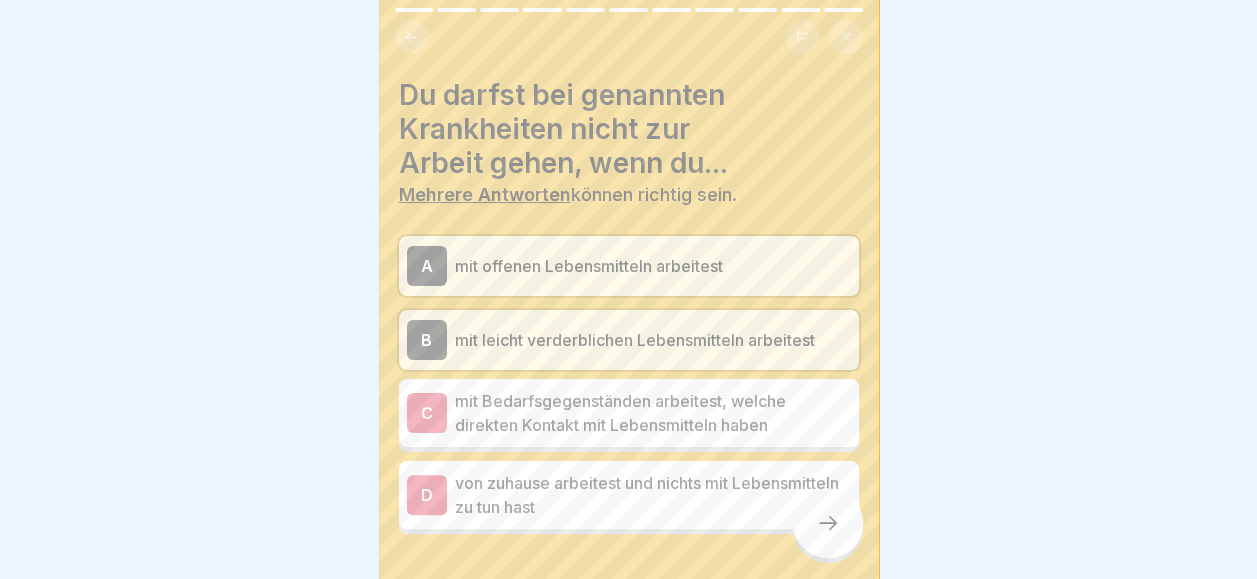 click on "mit Bedarfsgegenständen arbeitest, welche direkten Kontakt mit Lebensmitteln haben" at bounding box center [653, 413] 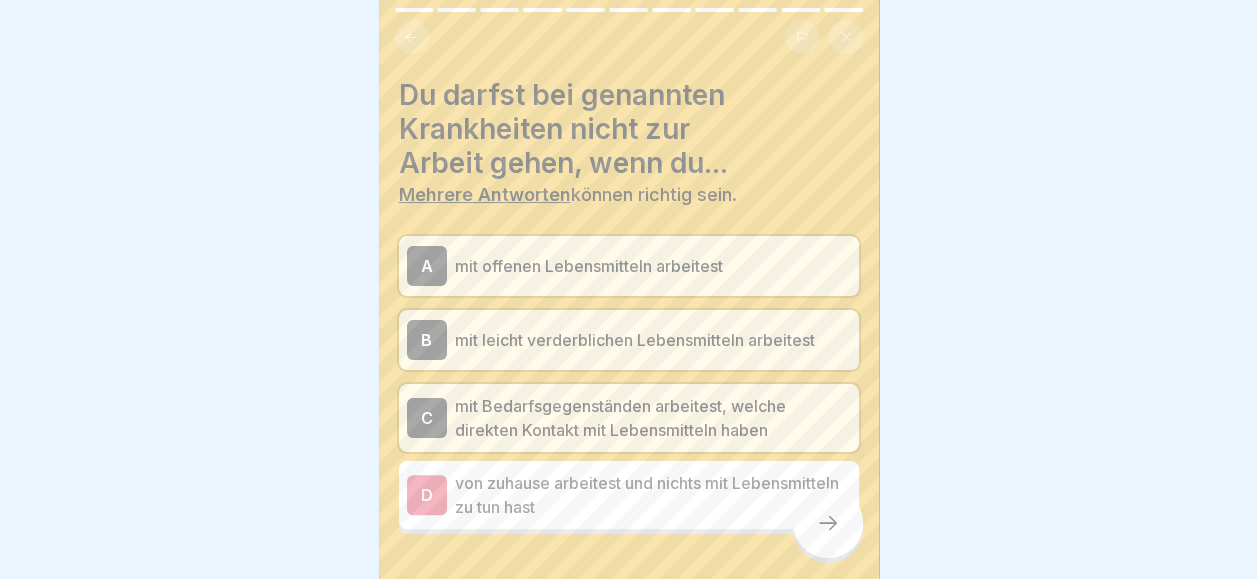 click 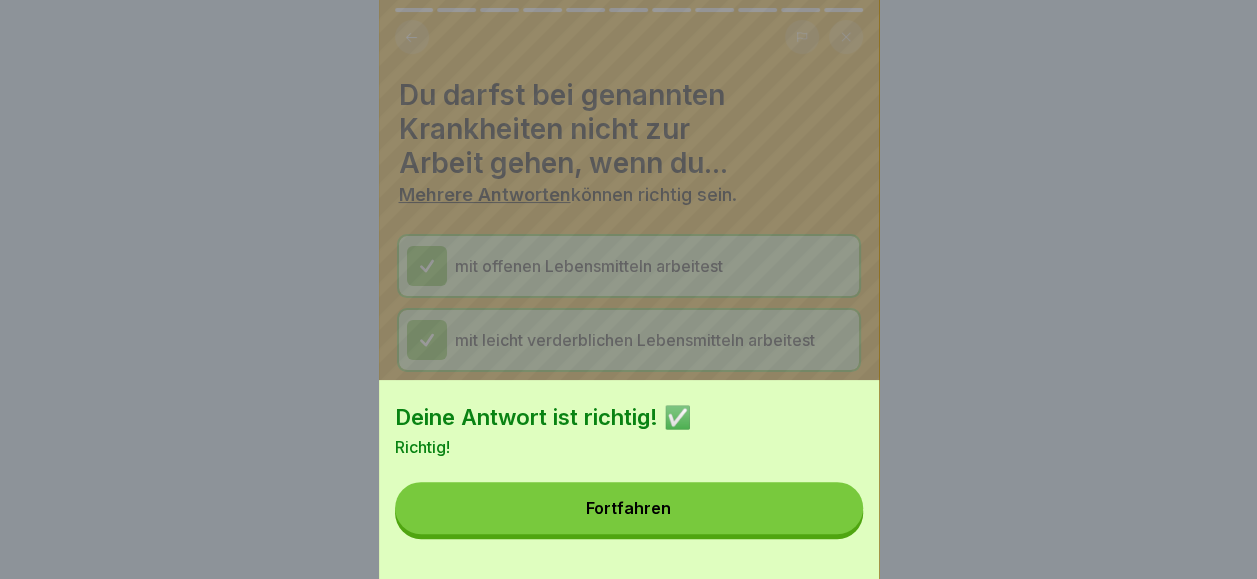 click on "Fortfahren" at bounding box center [629, 508] 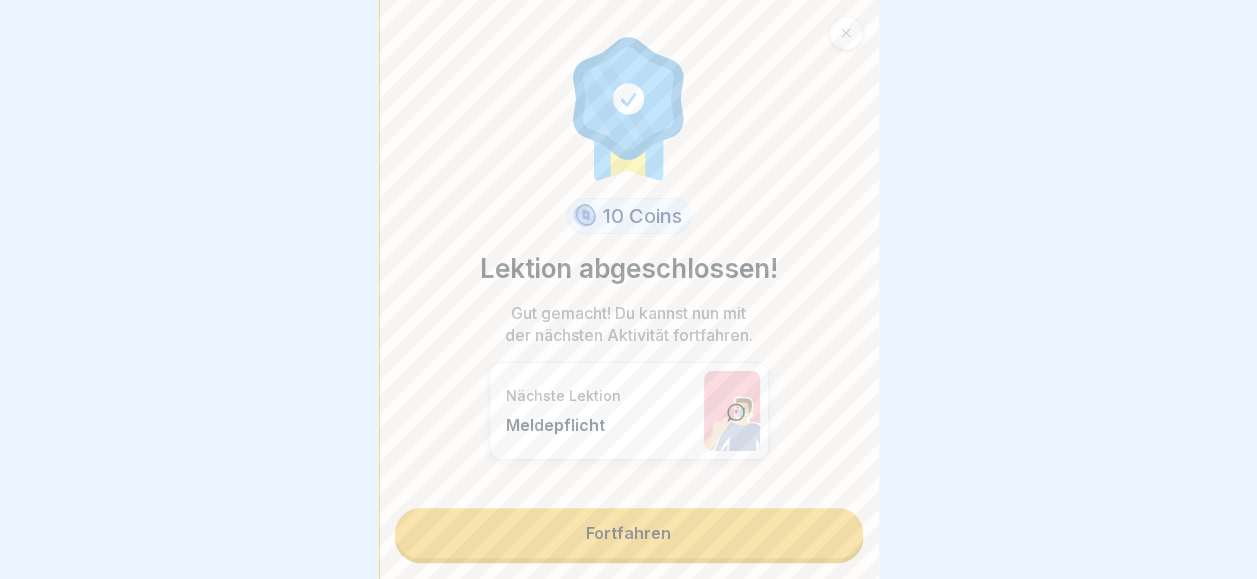 click on "Fortfahren" at bounding box center [629, 533] 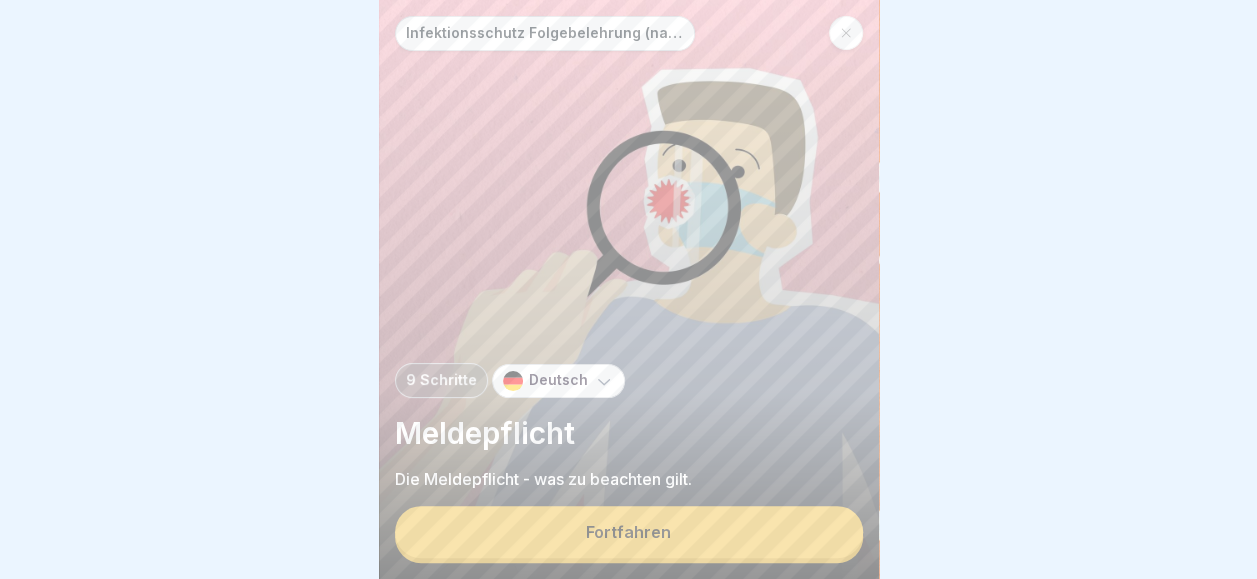 click on "Fortfahren" at bounding box center [629, 532] 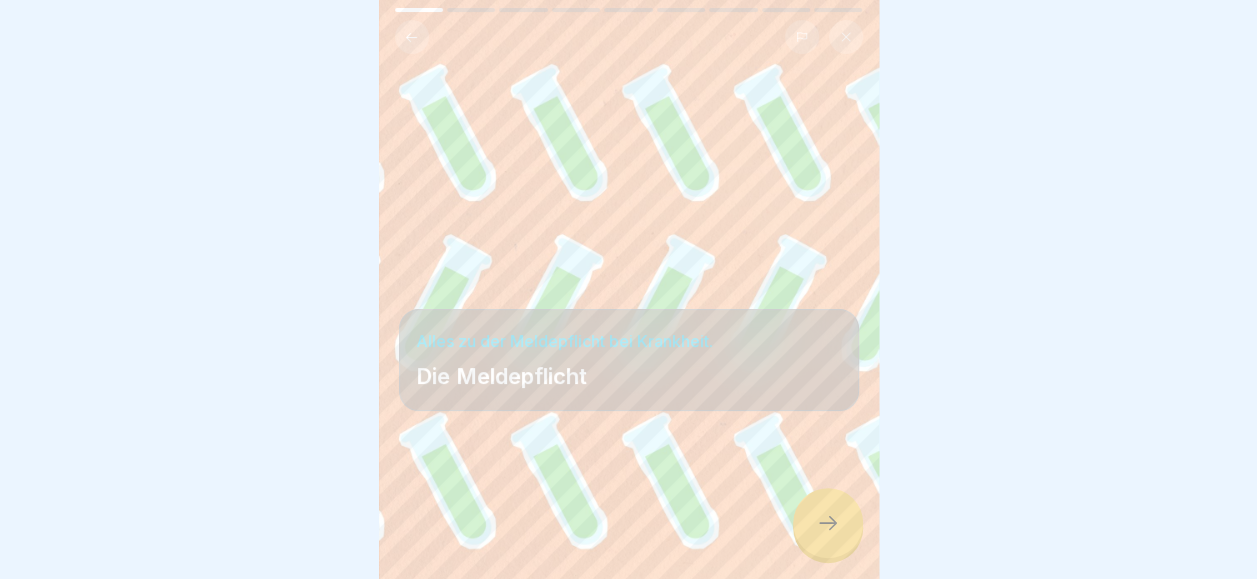 click at bounding box center [828, 523] 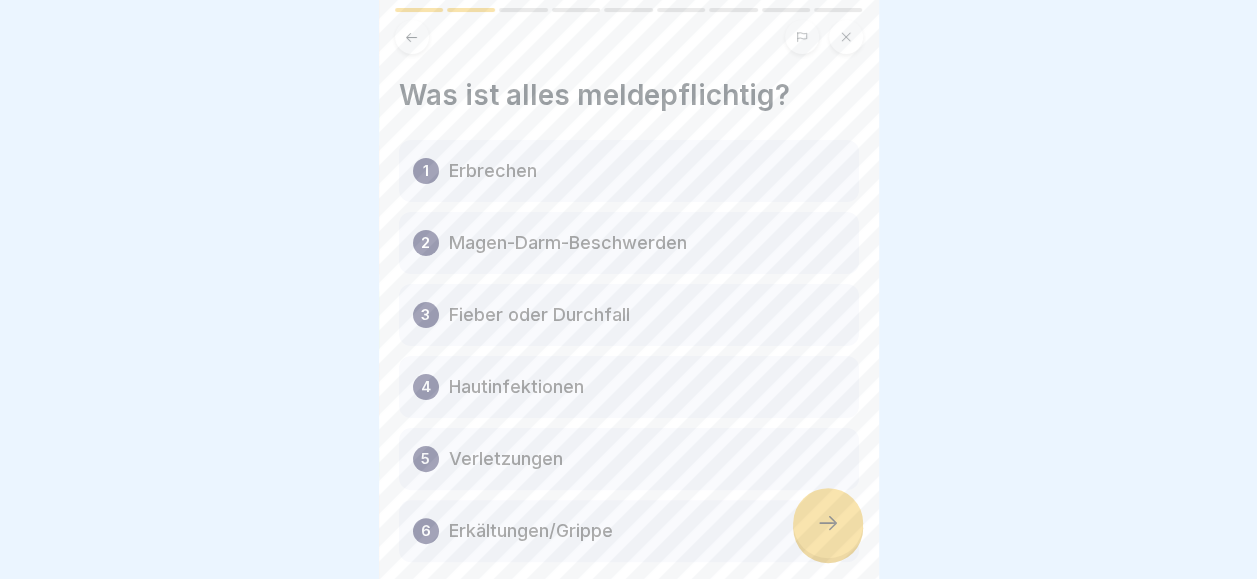 click at bounding box center (828, 523) 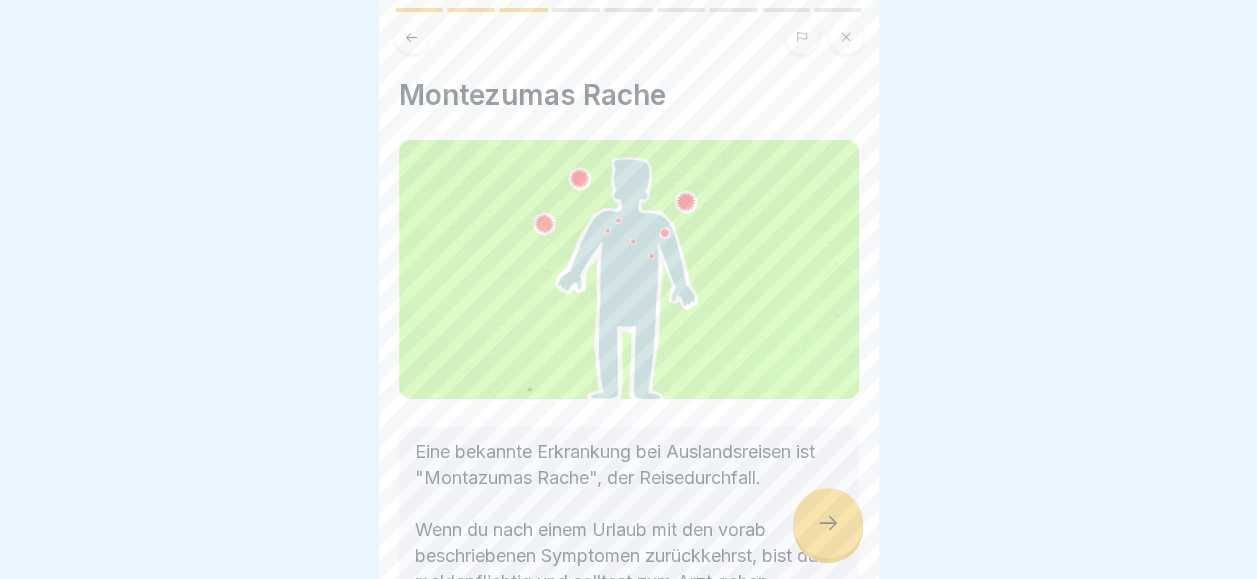 drag, startPoint x: 846, startPoint y: 533, endPoint x: 832, endPoint y: 546, distance: 19.104973 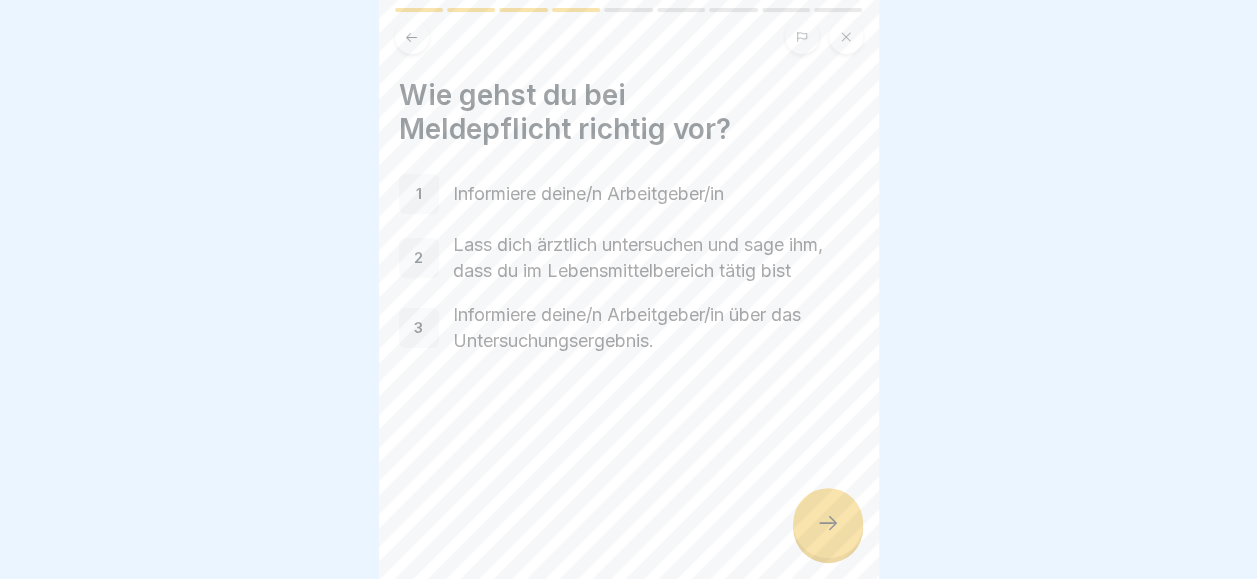 click at bounding box center [828, 523] 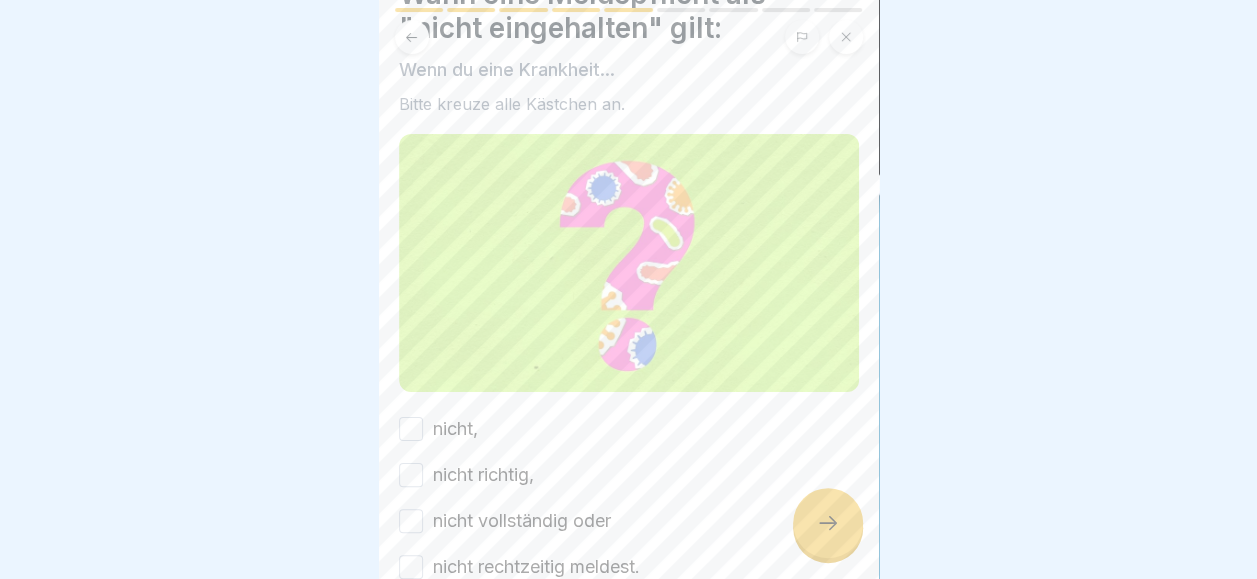 scroll, scrollTop: 102, scrollLeft: 0, axis: vertical 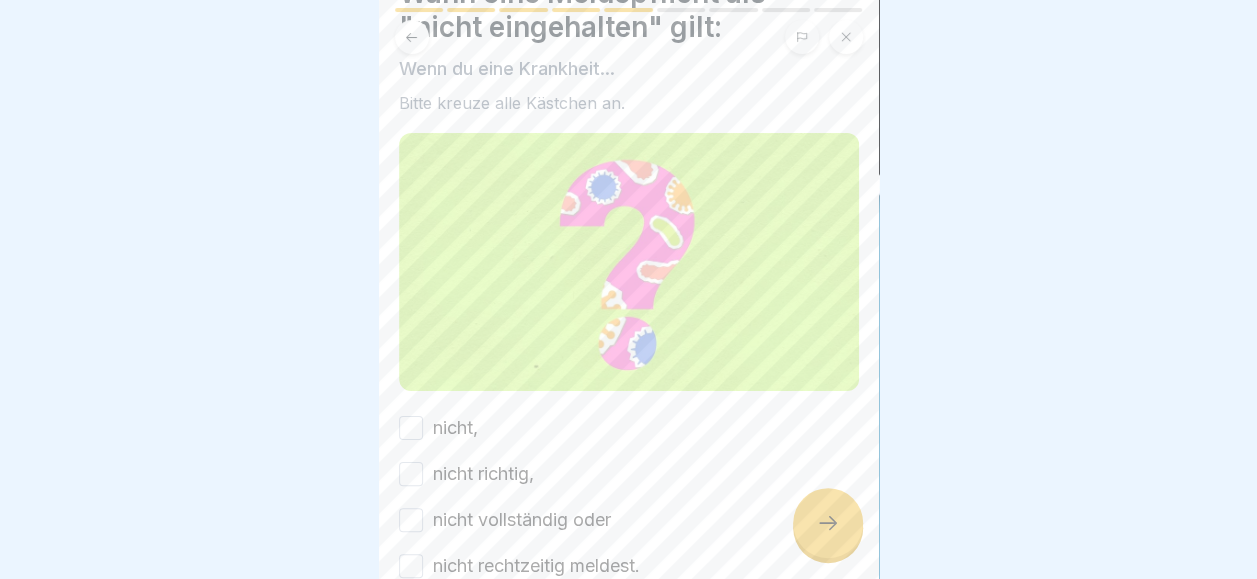 click on "nicht," at bounding box center [411, 428] 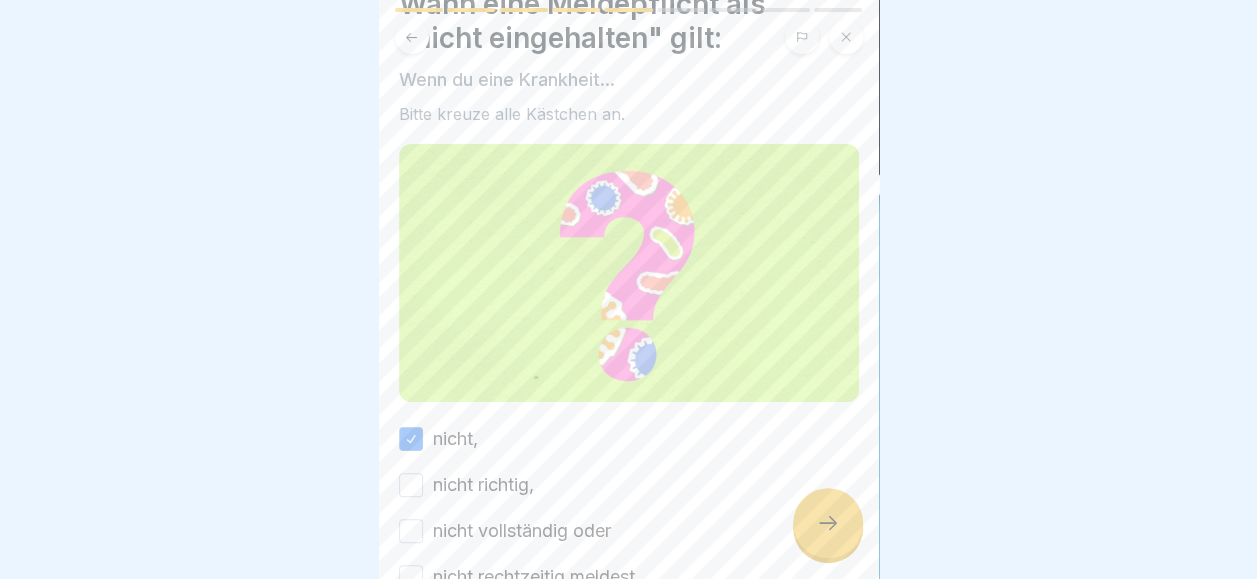 scroll, scrollTop: 91, scrollLeft: 0, axis: vertical 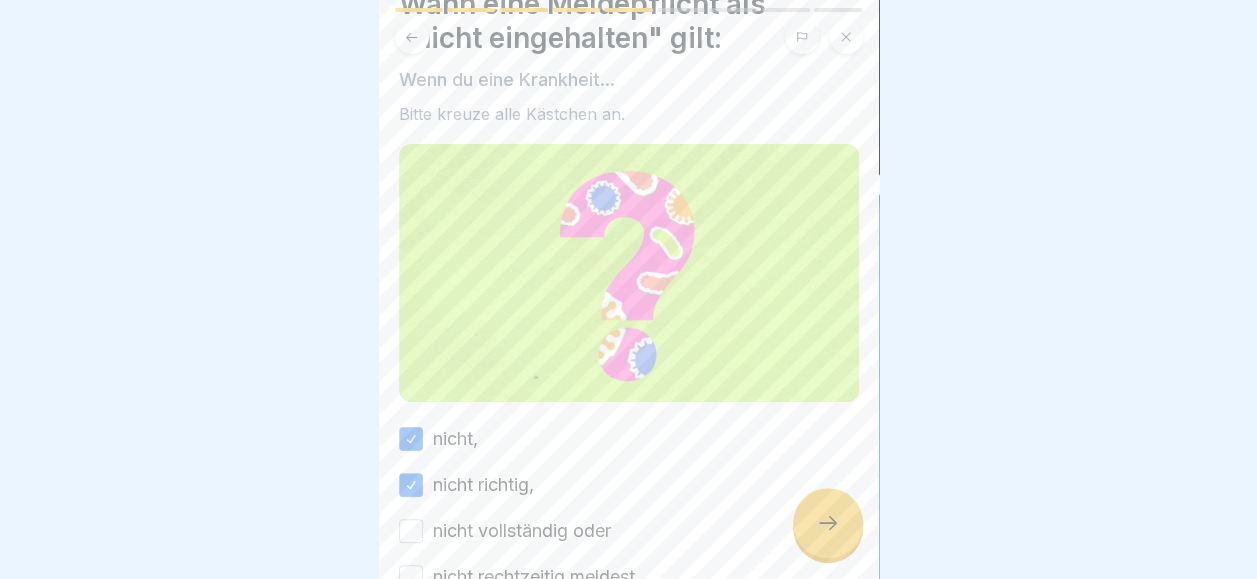 click on "nicht vollständig oder" at bounding box center [411, 531] 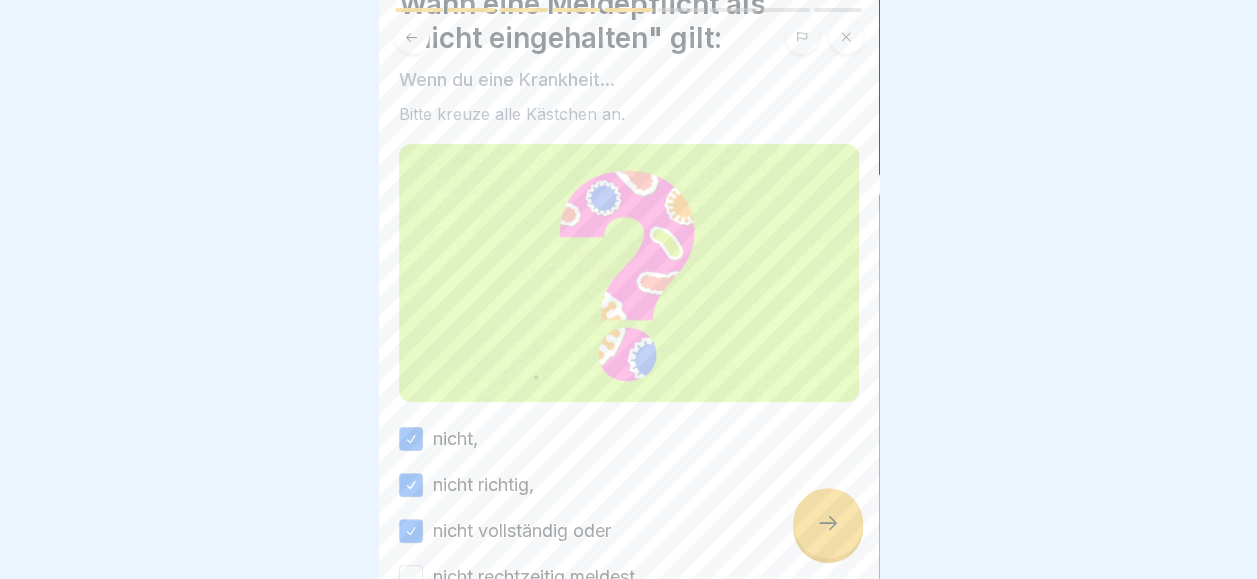 click on "nicht rechtzeitig meldest." at bounding box center [411, 577] 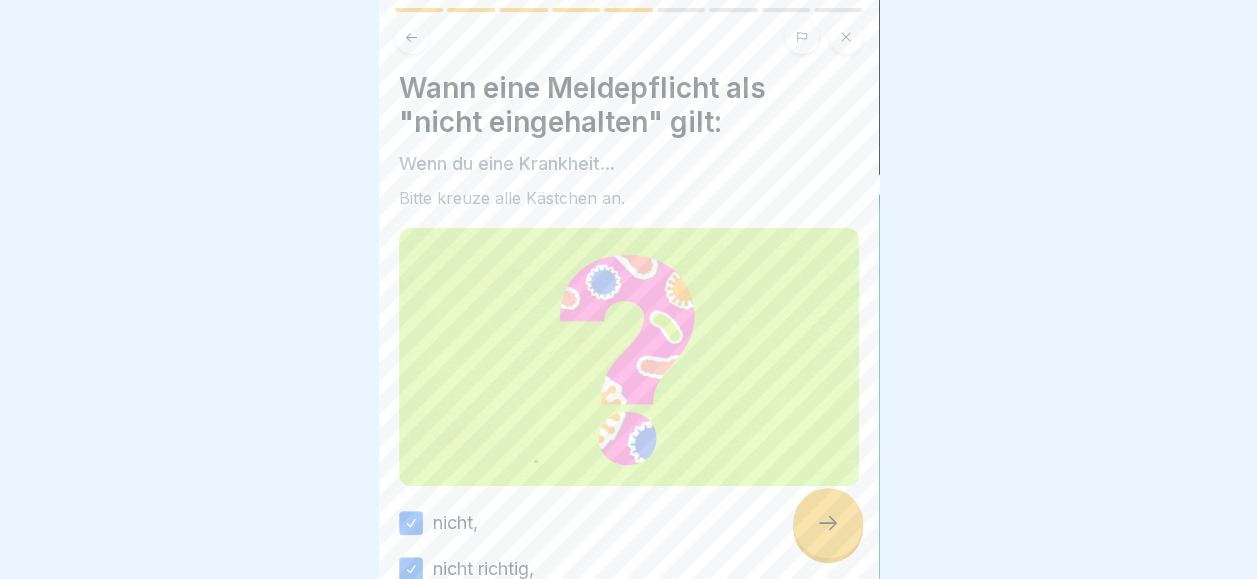 scroll, scrollTop: 3, scrollLeft: 0, axis: vertical 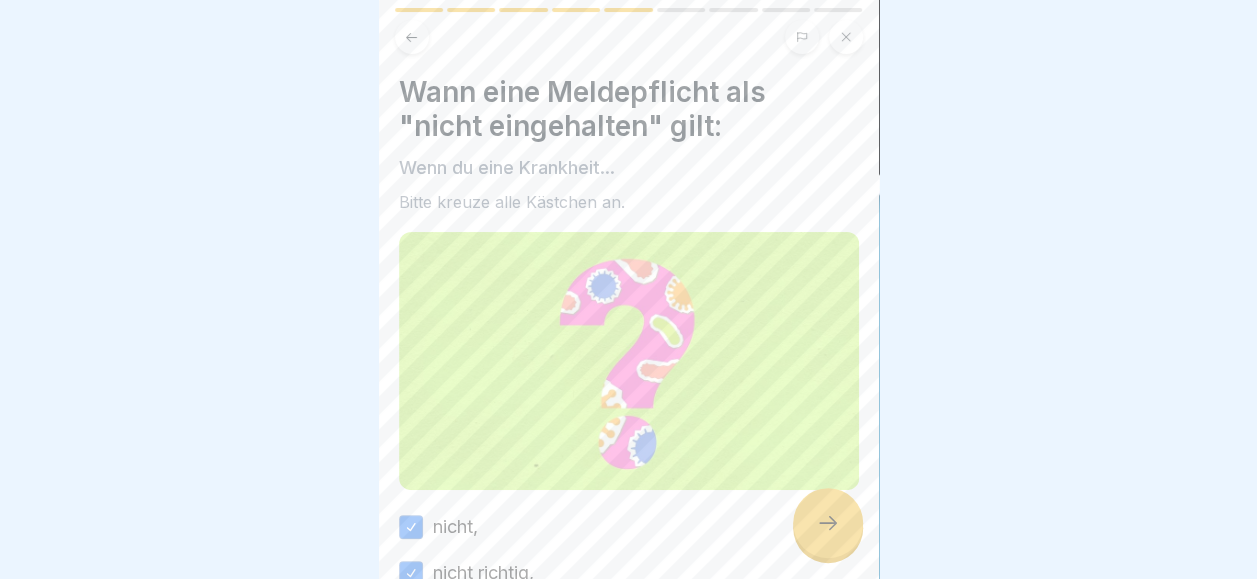 click at bounding box center [828, 523] 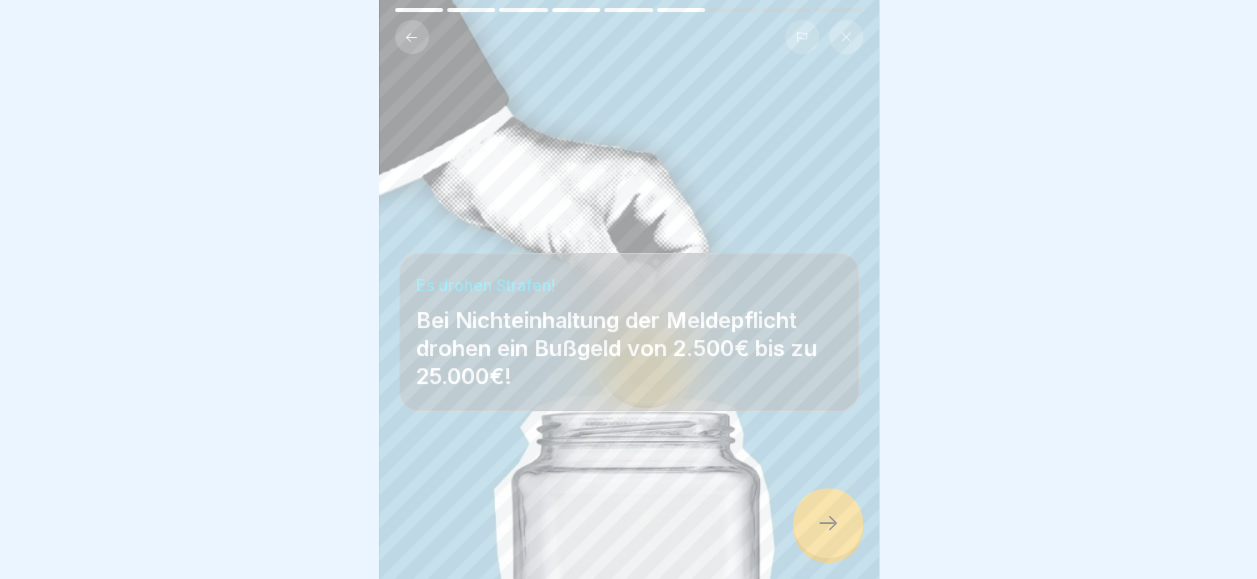 click 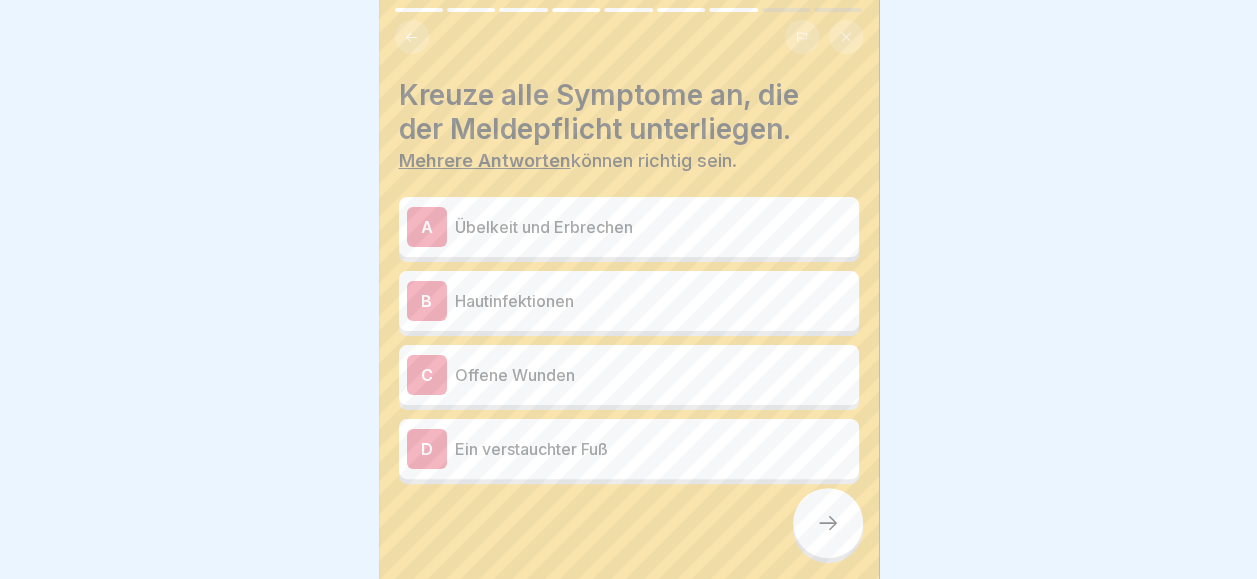click on "Hautinfektionen" at bounding box center [653, 301] 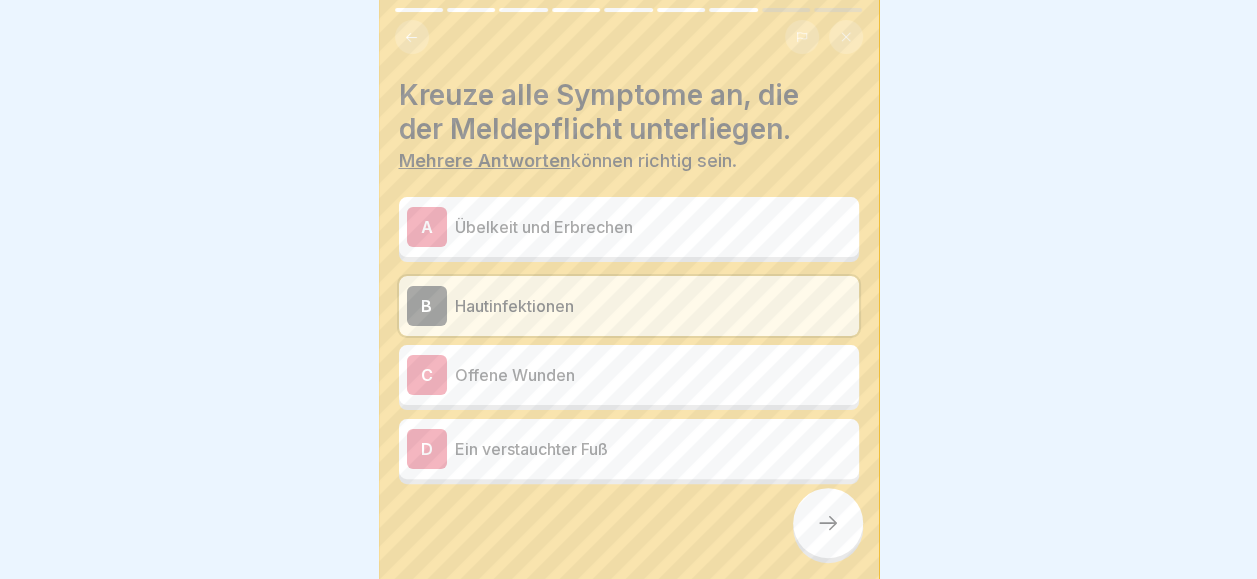 click 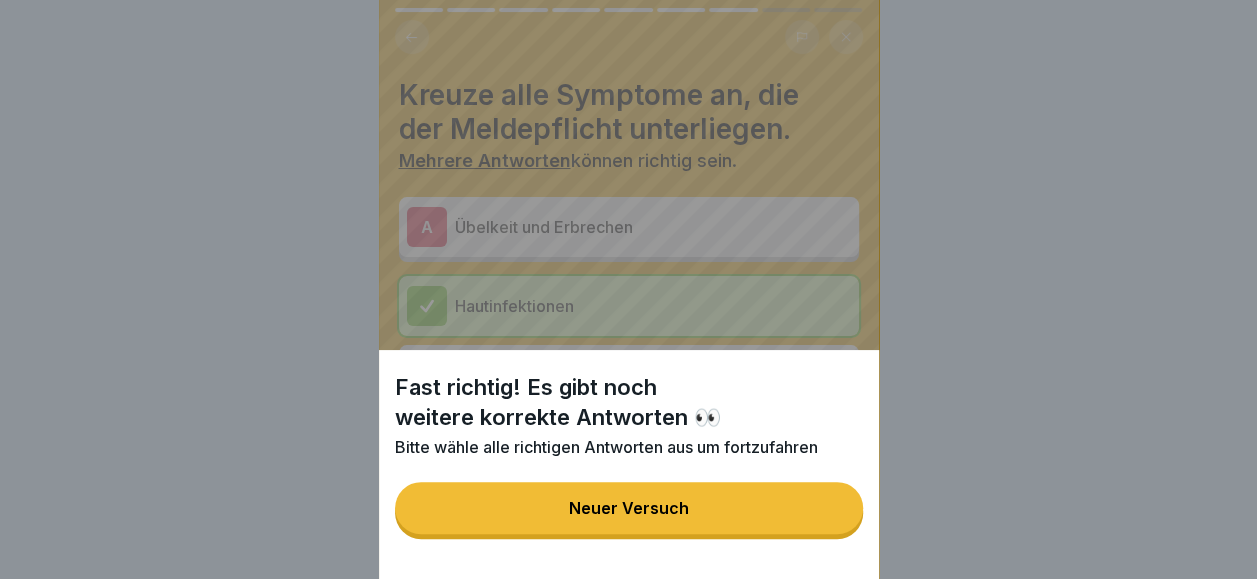 click on "Neuer Versuch" at bounding box center [629, 508] 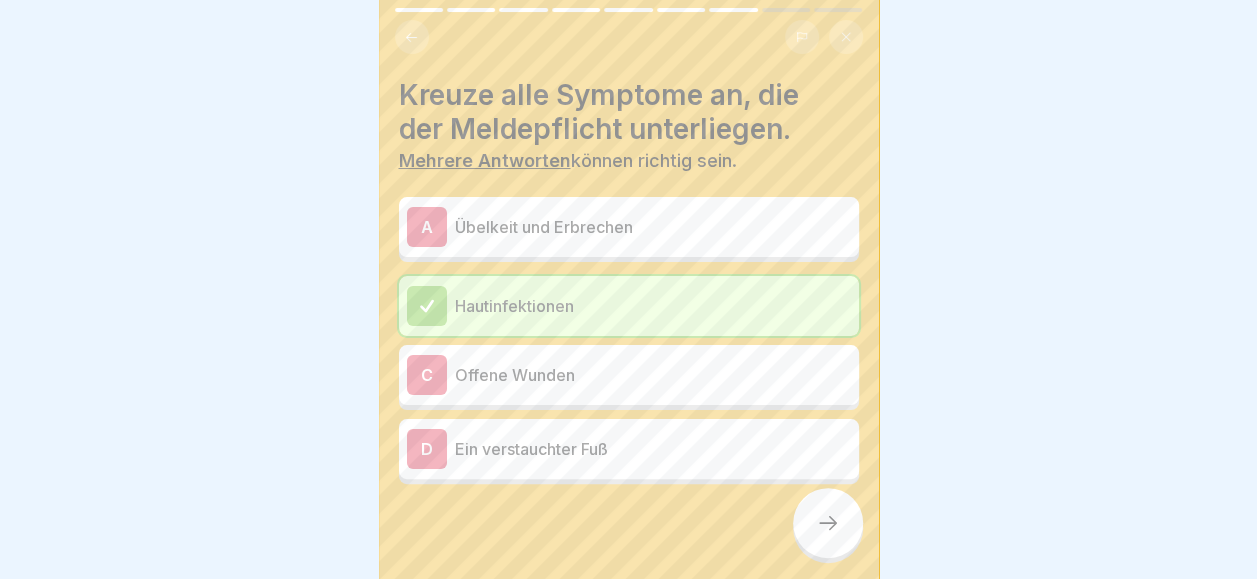 click on "Übelkeit und Erbrechen" at bounding box center [653, 227] 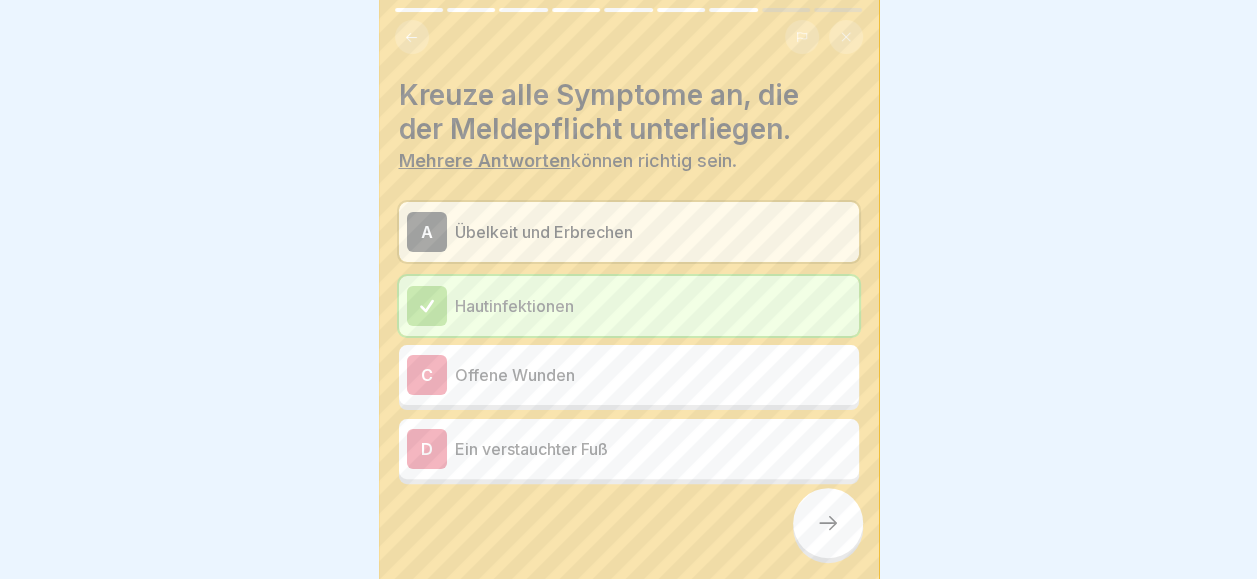 click at bounding box center (828, 523) 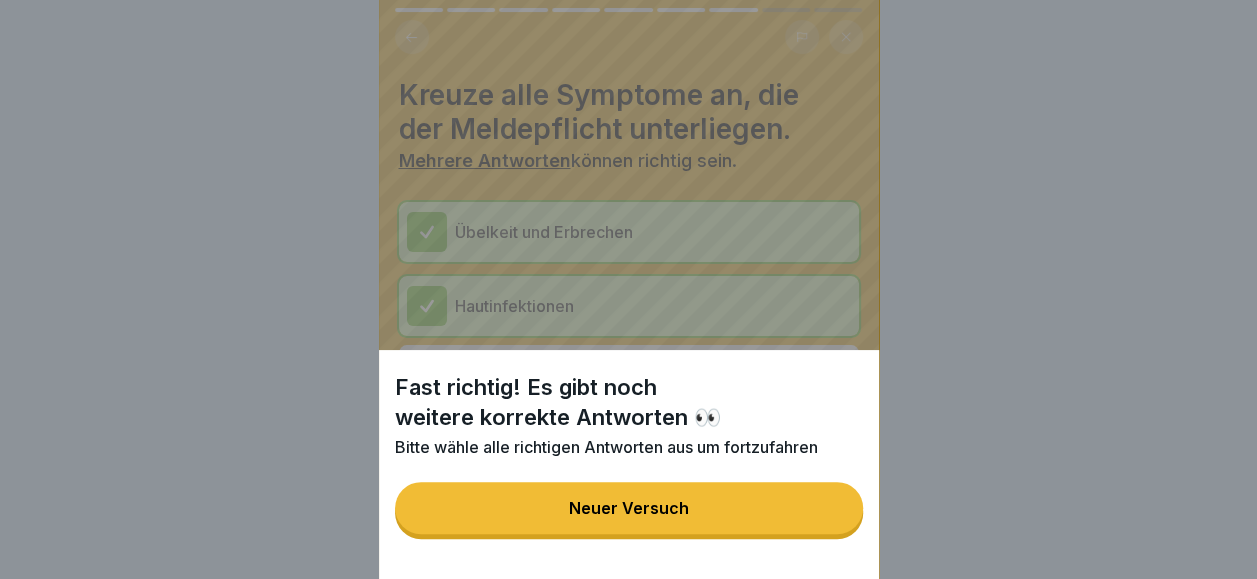 click on "Neuer Versuch" at bounding box center (629, 508) 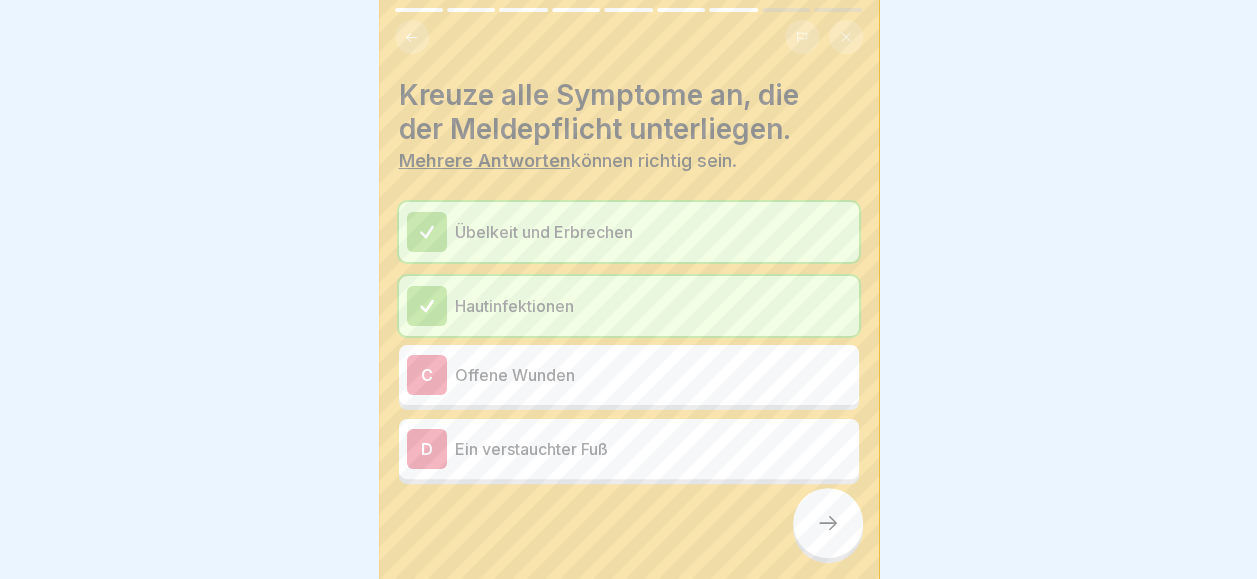 click on "Offene Wunden" at bounding box center (653, 375) 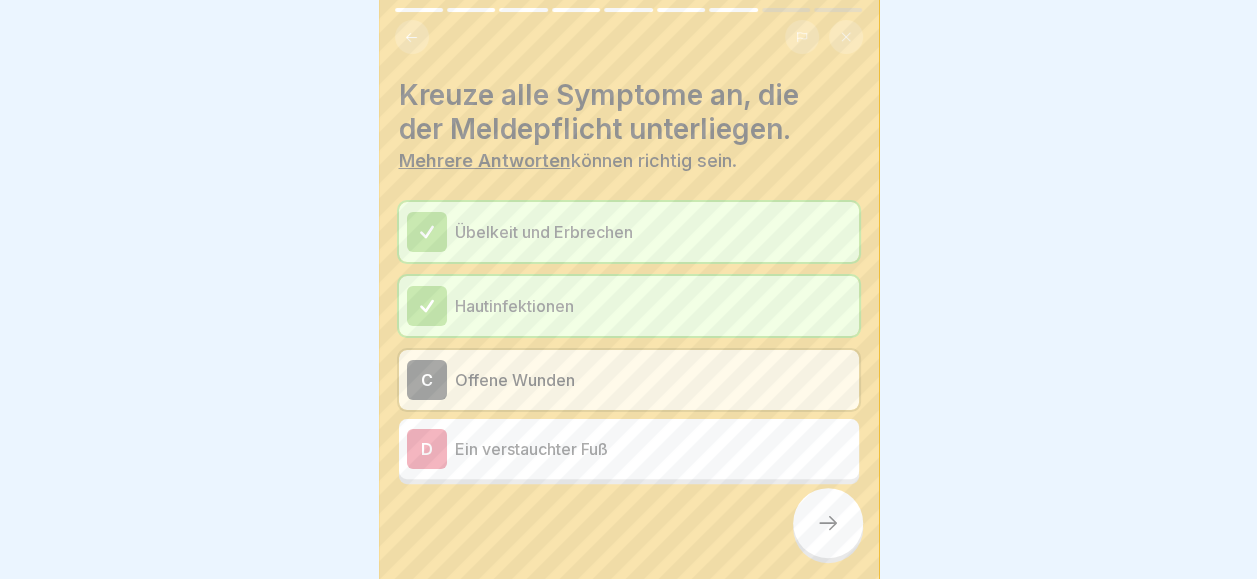 click 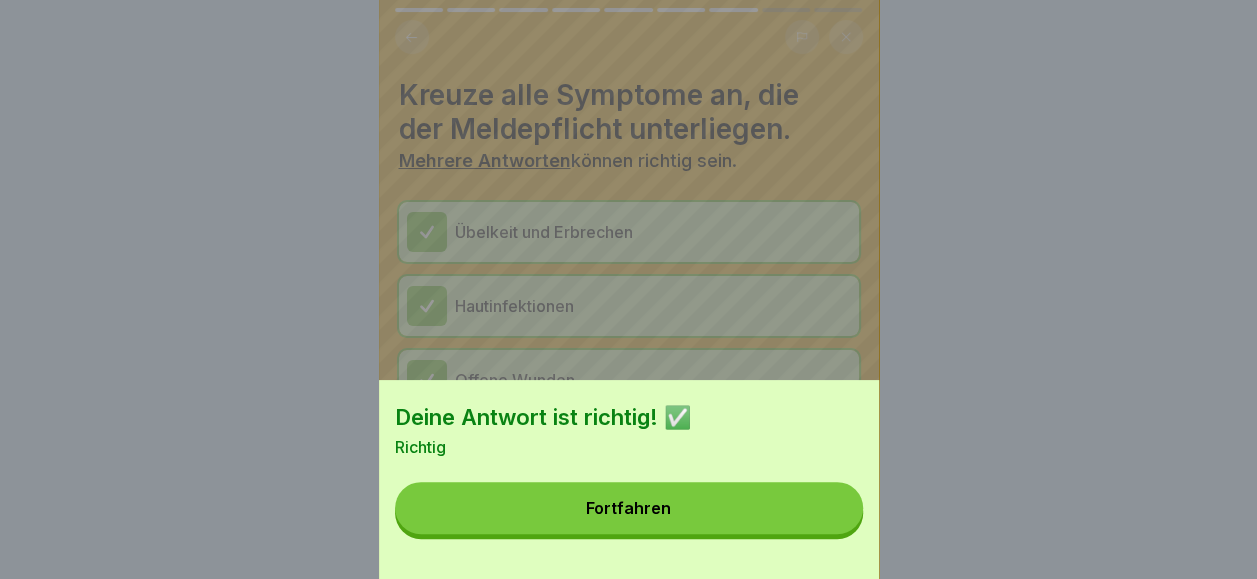 click on "Fortfahren" at bounding box center [629, 508] 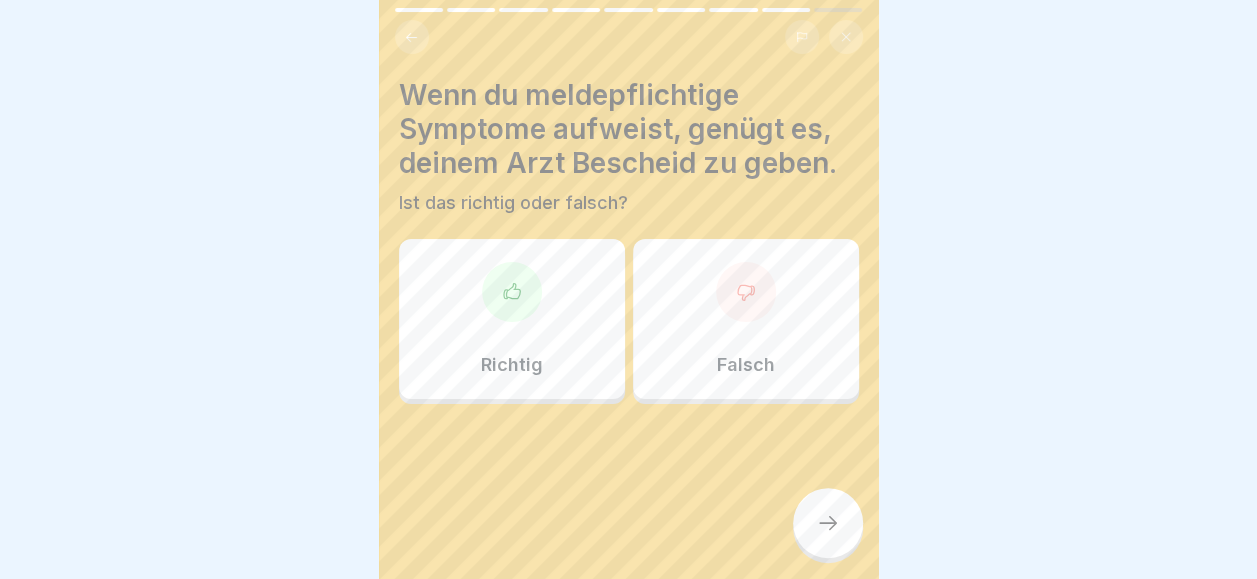 click on "Falsch" at bounding box center (746, 319) 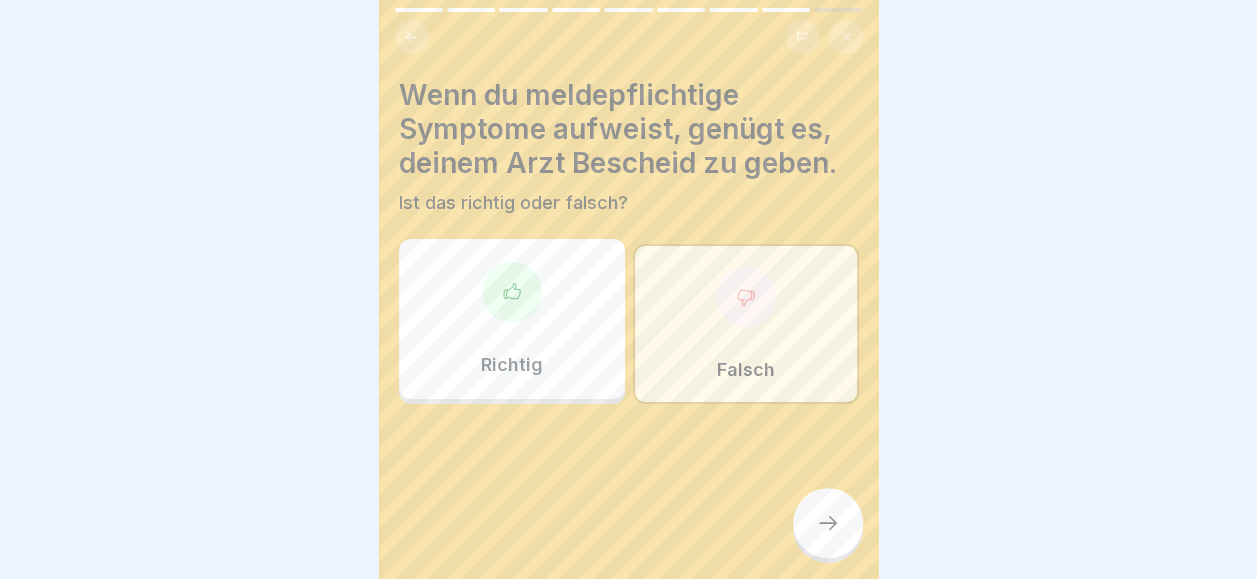 click at bounding box center [828, 523] 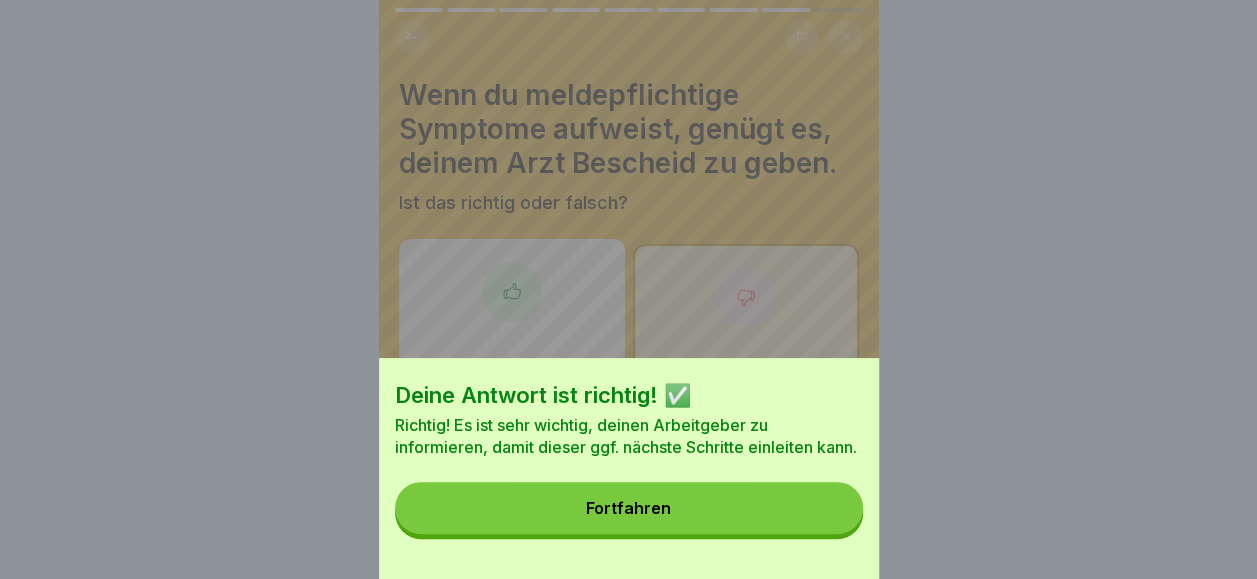 click on "Fortfahren" at bounding box center (629, 508) 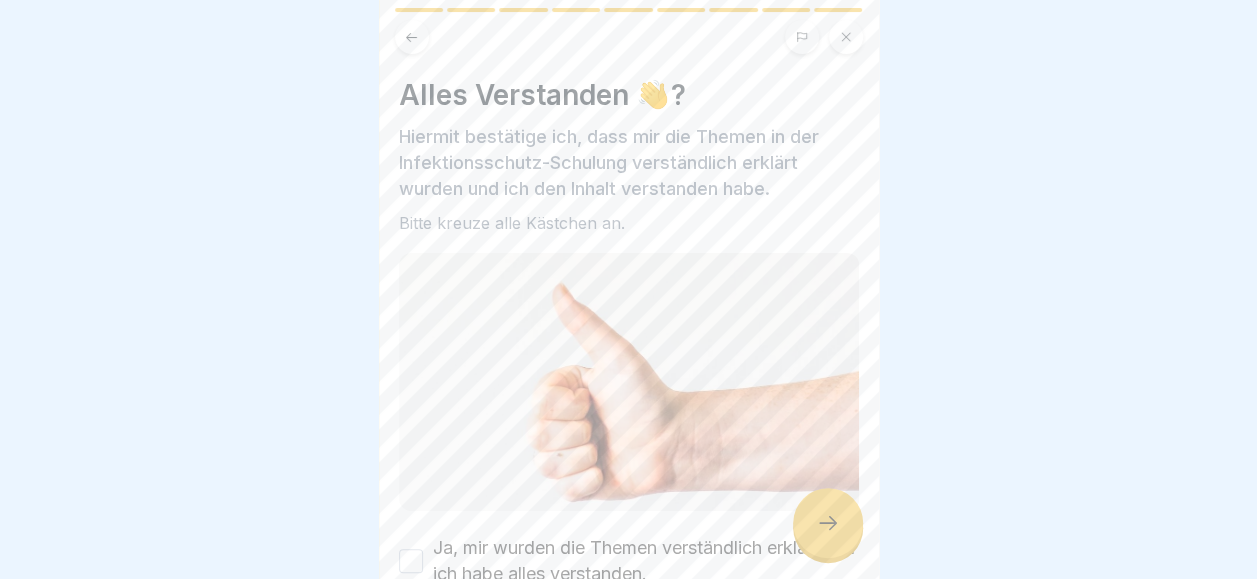 click on "Ja, mir wurden die Themen verständlich erklärt und ich habe alles verstanden." at bounding box center [629, 561] 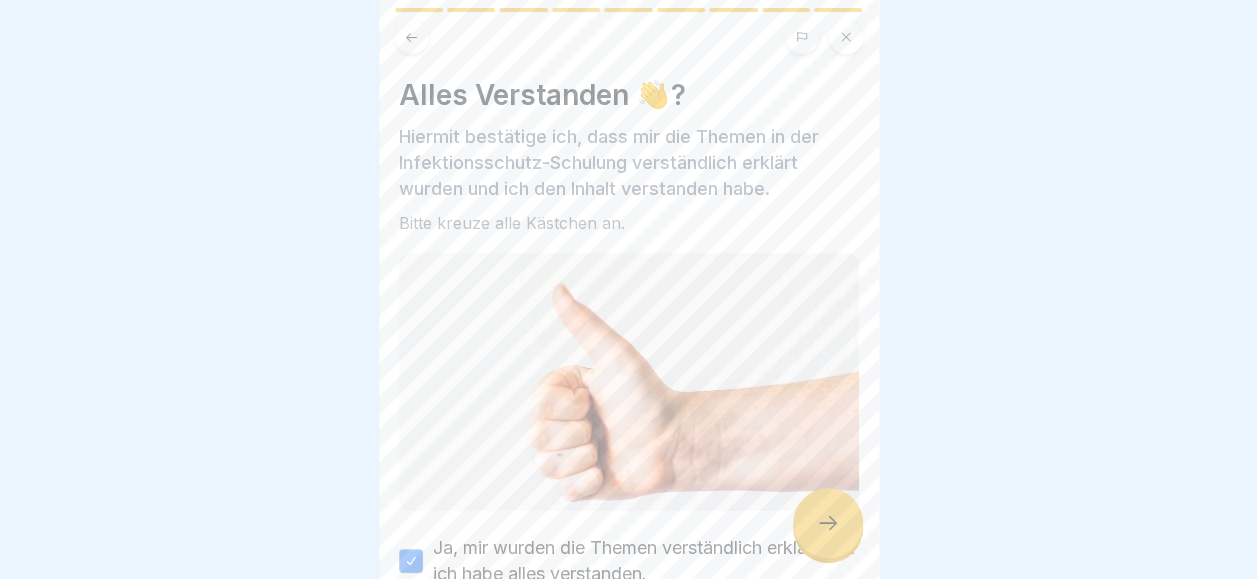 click 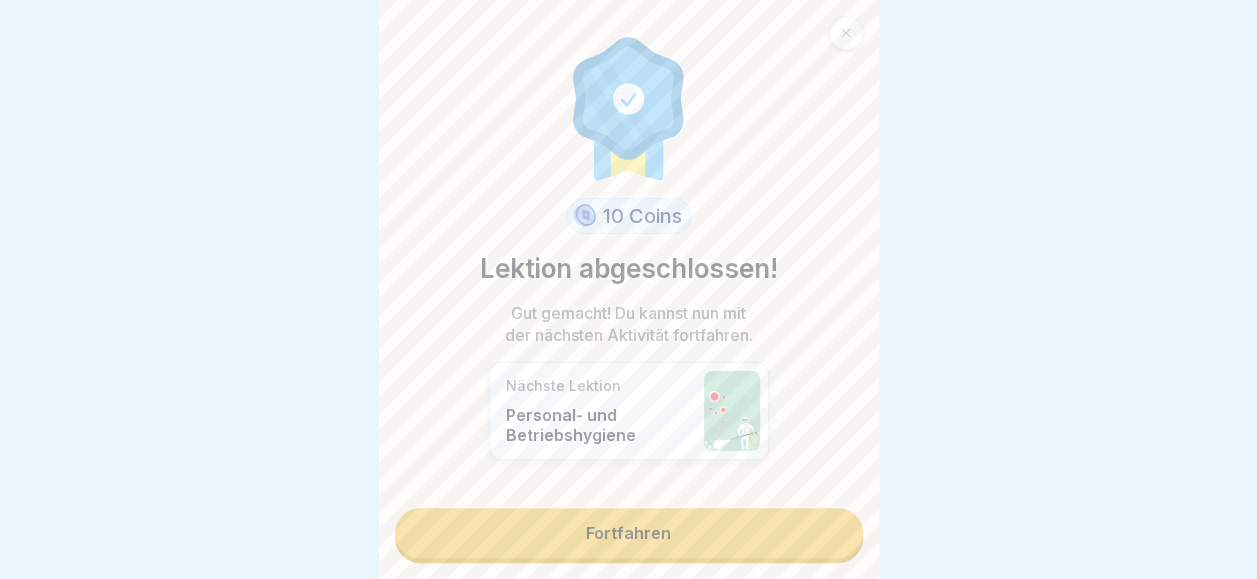 click on "Fortfahren" at bounding box center (629, 533) 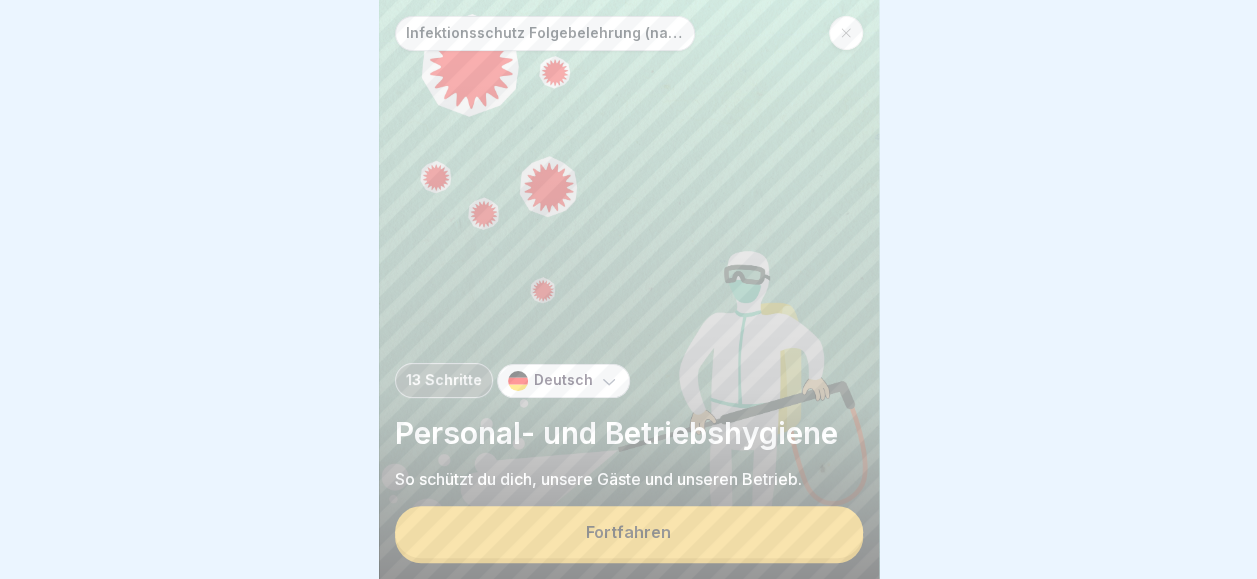 click on "Fortfahren" at bounding box center (628, 532) 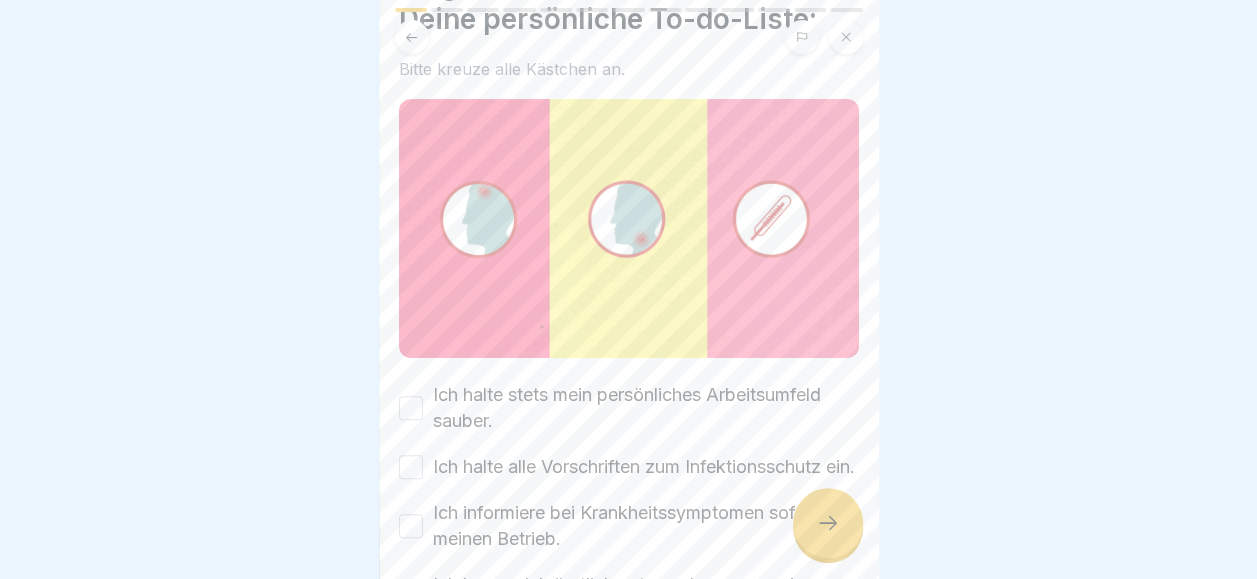 scroll, scrollTop: 112, scrollLeft: 0, axis: vertical 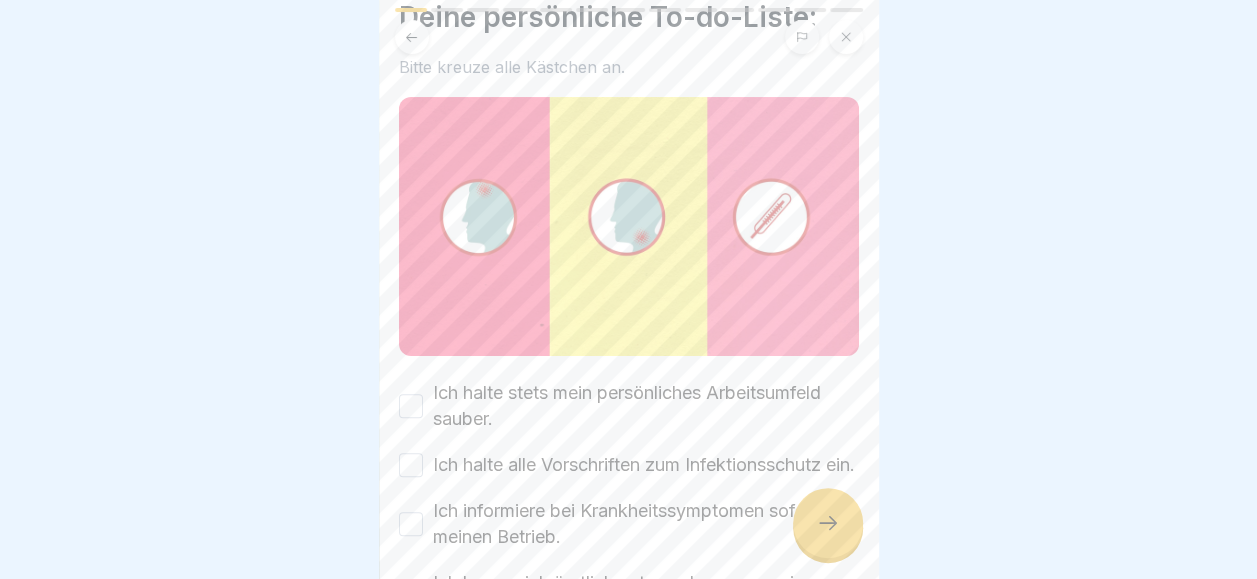 click on "Ich halte stets mein persönliches Arbeitsumfeld sauber." at bounding box center [411, 406] 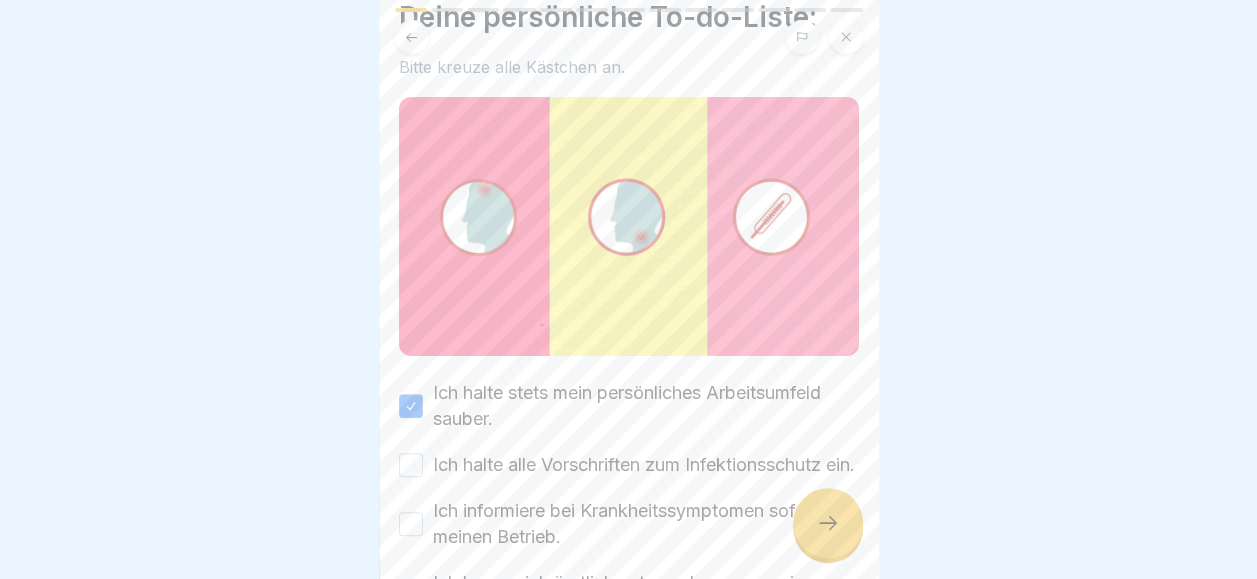 click on "Ich halte alle Vorschriften zum Infektionsschutz ein." at bounding box center [411, 465] 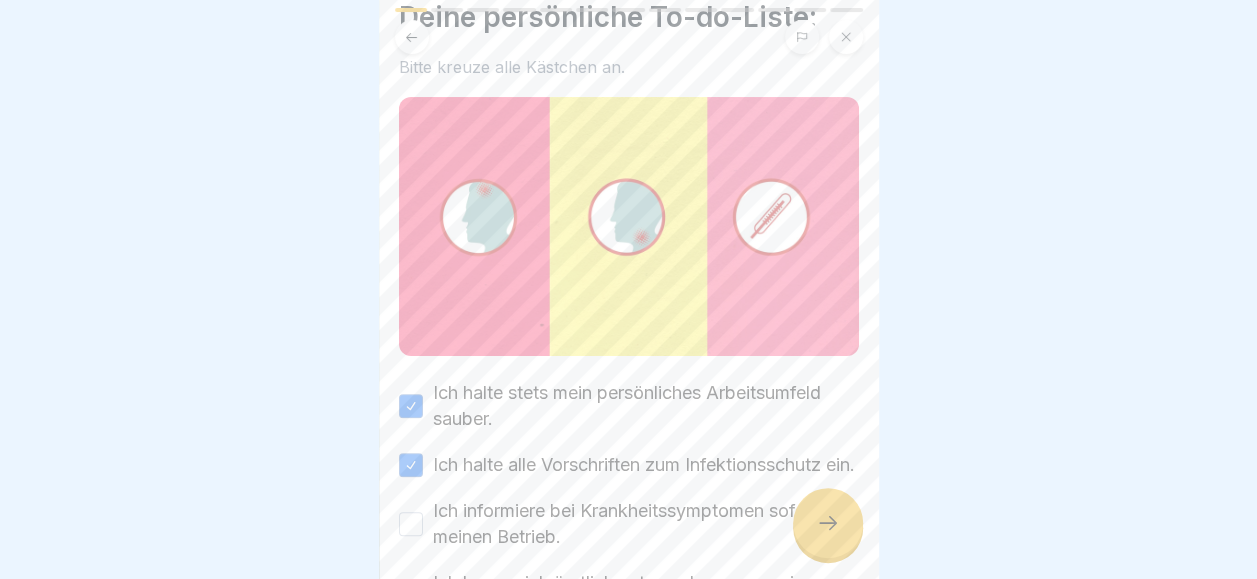 click on "Ich informiere bei Krankheitssymptomen sofort meinen Betrieb." at bounding box center (411, 524) 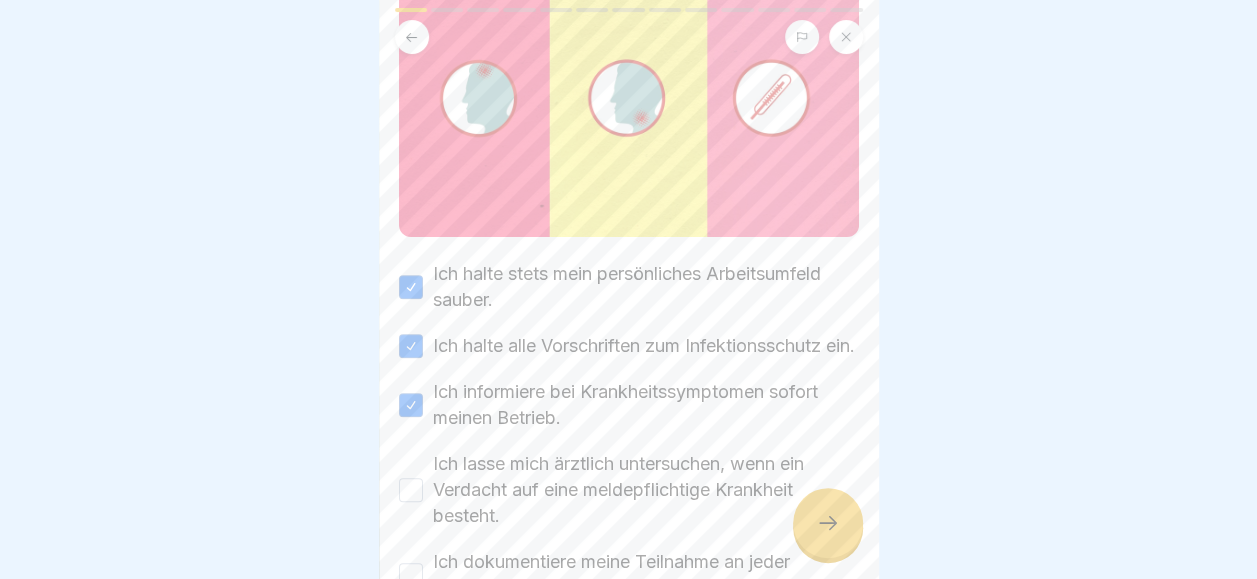 scroll, scrollTop: 248, scrollLeft: 0, axis: vertical 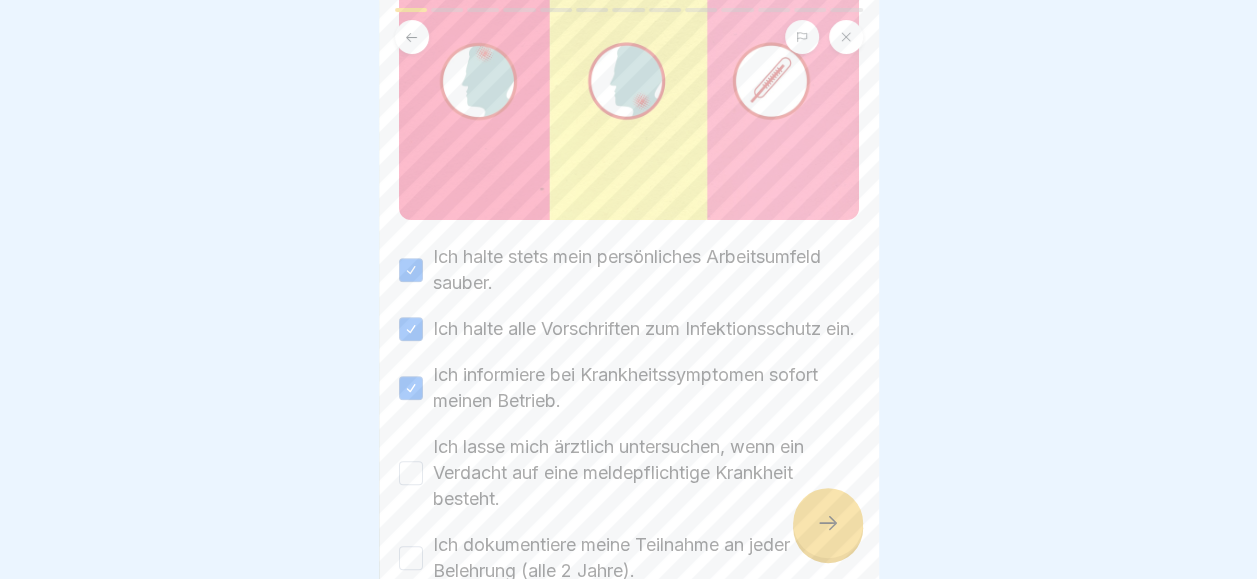 click on "Ich lasse mich ärztlich untersuchen, wenn ein Verdacht auf eine meldepflichtige Krankheit besteht." at bounding box center [411, 473] 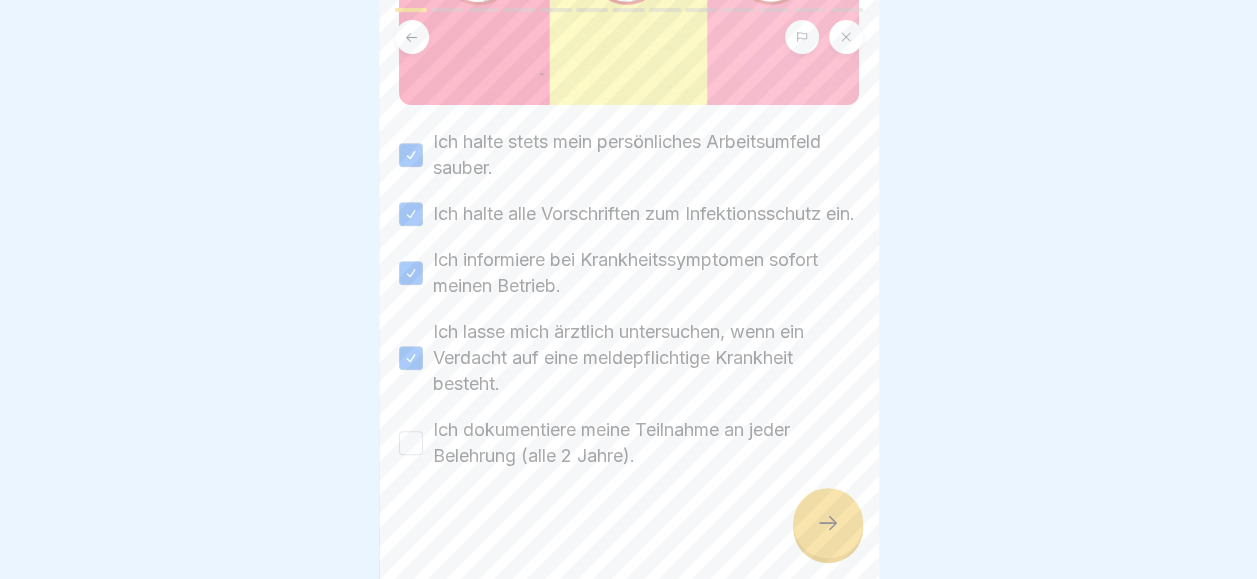 scroll, scrollTop: 367, scrollLeft: 0, axis: vertical 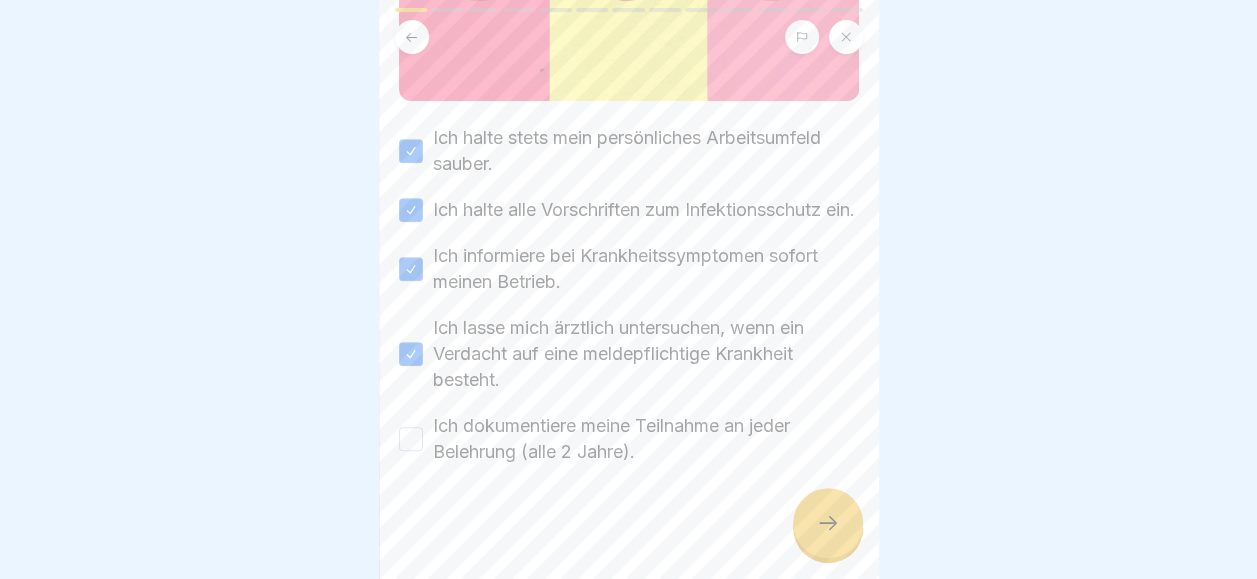 click on "Ich dokumentiere meine Teilnahme an jeder Belehrung (alle 2 Jahre)." at bounding box center (411, 439) 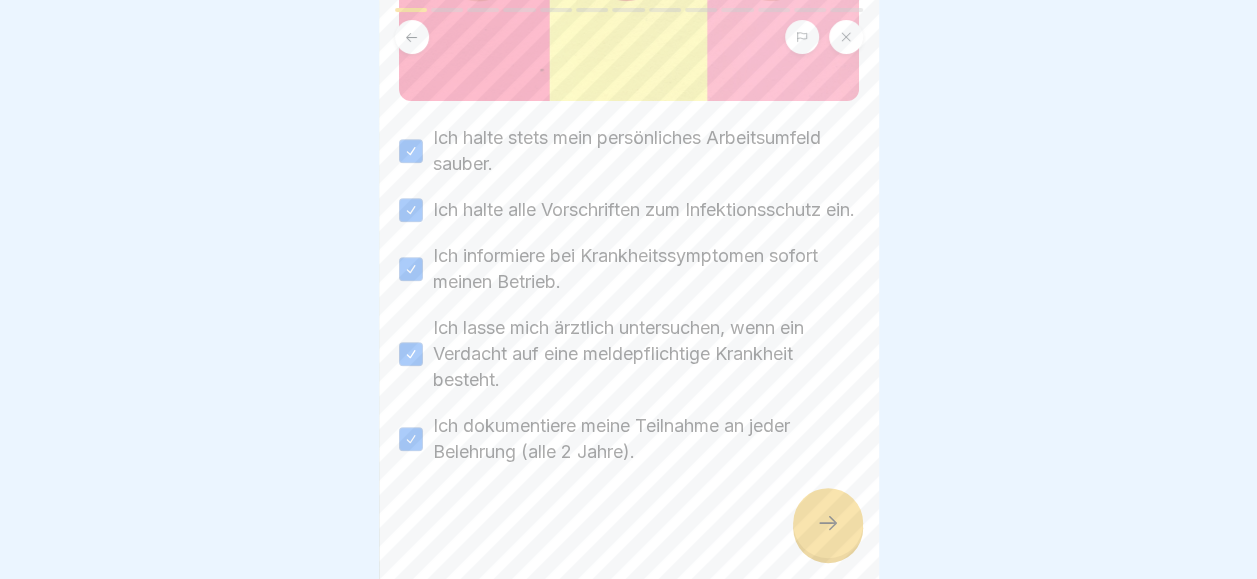 click at bounding box center (828, 523) 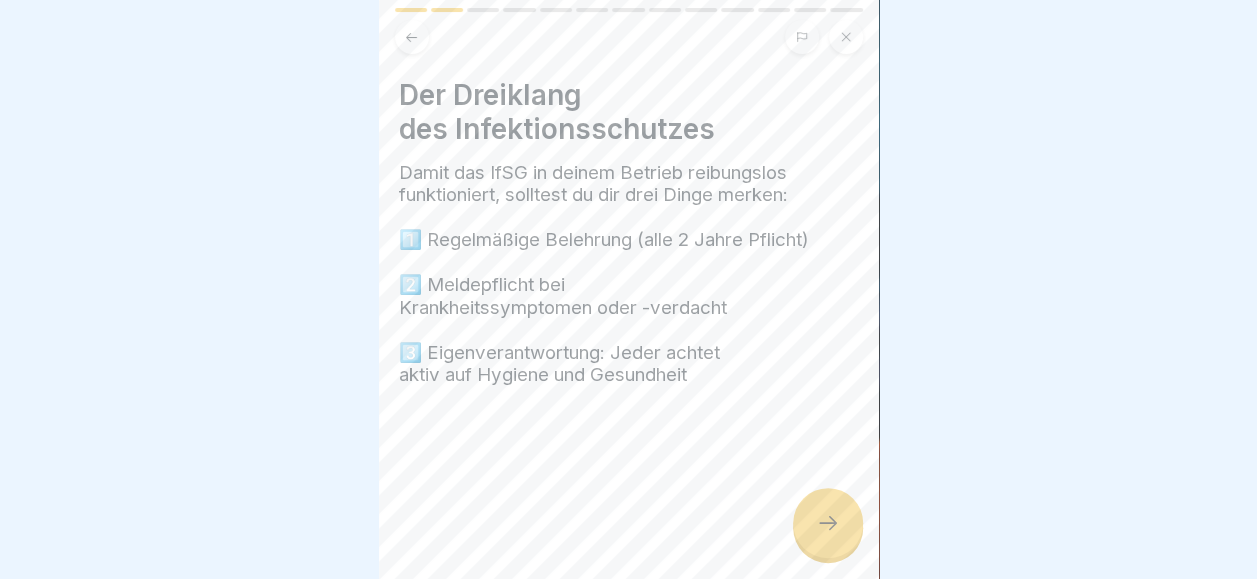 click at bounding box center (828, 523) 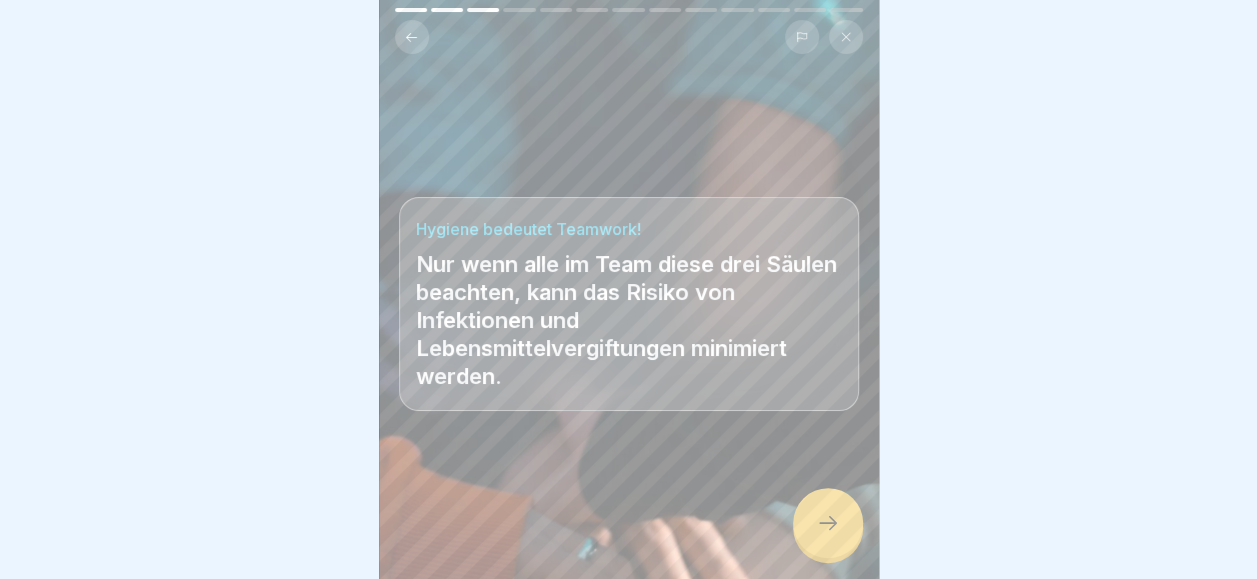 click at bounding box center [828, 523] 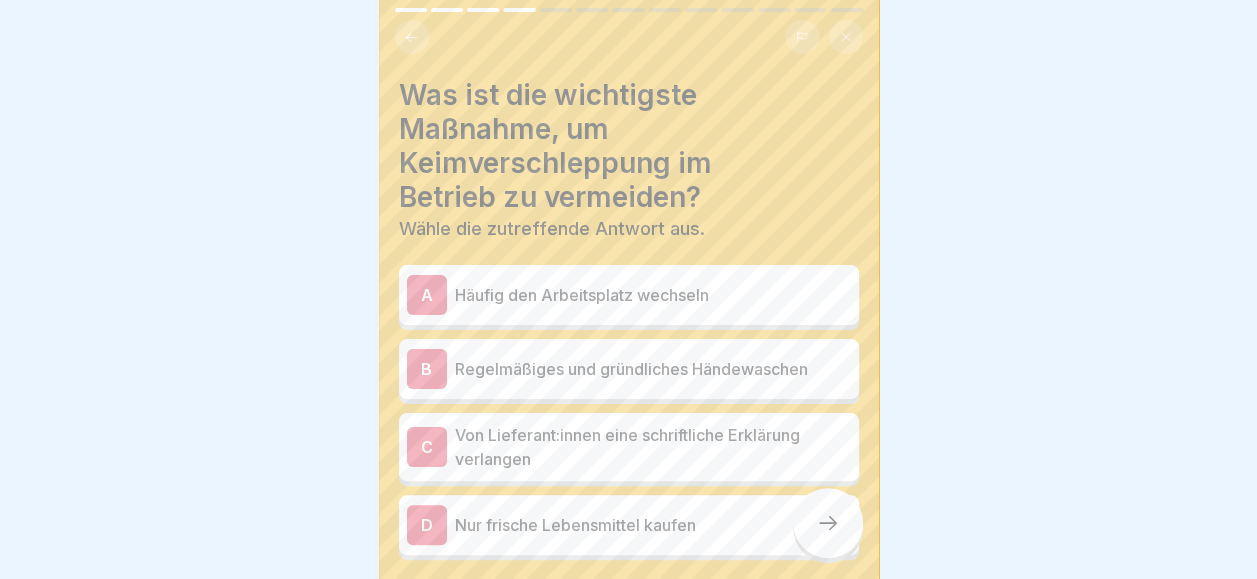 click on "Regelmäßiges und gründliches Händewaschen" at bounding box center (653, 369) 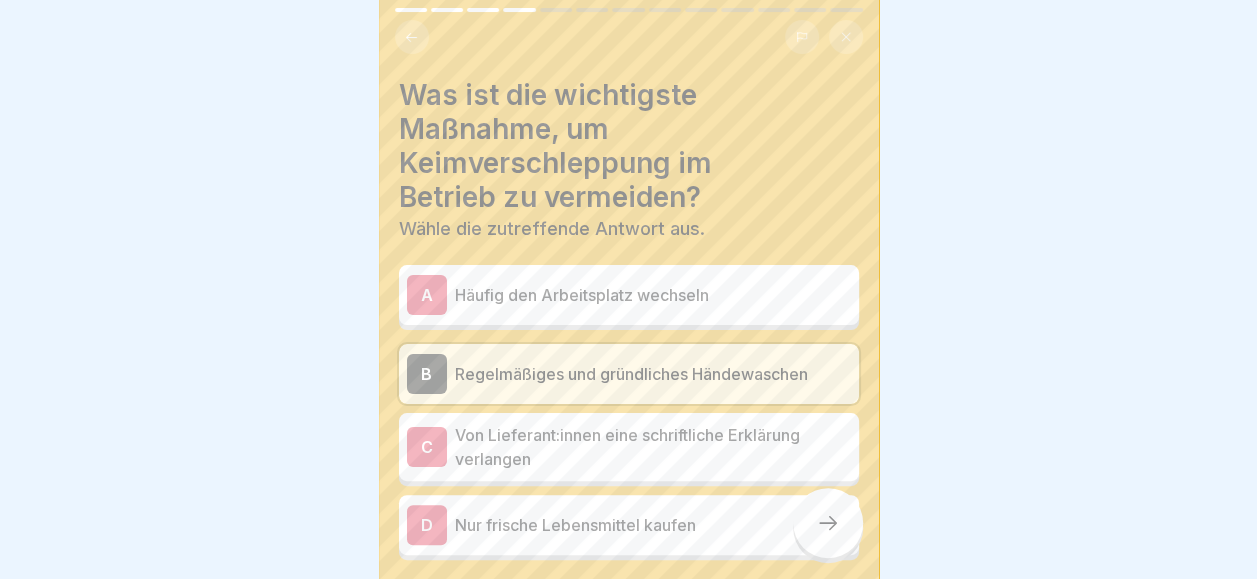 click on "D Nur frische Lebensmittel kaufen" at bounding box center (629, 525) 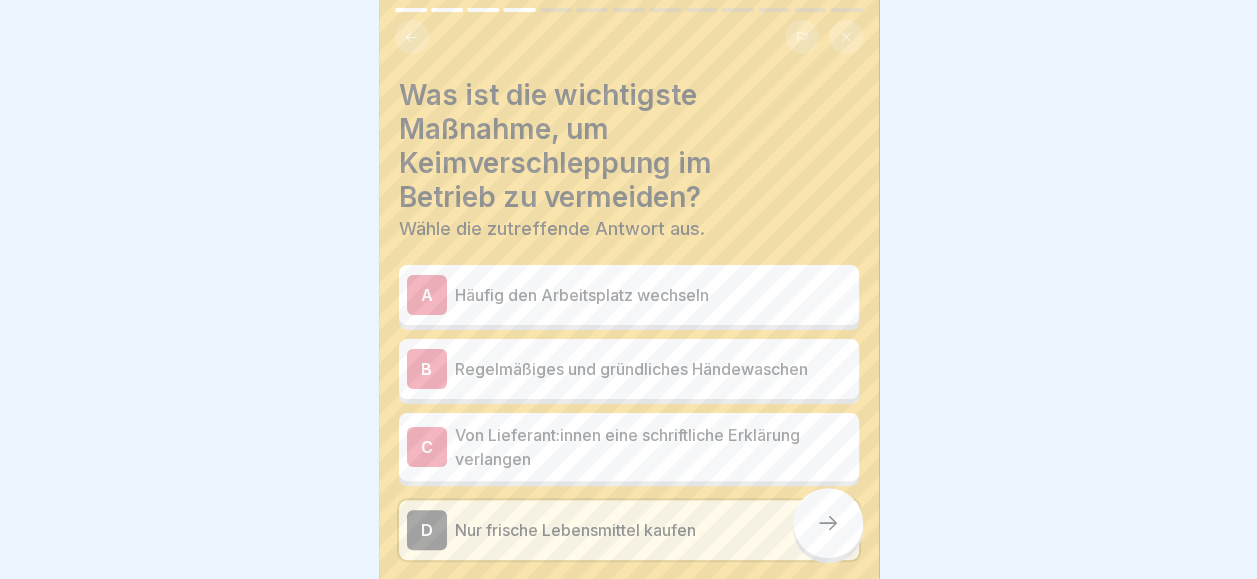 click on "B Regelmäßiges und gründliches Händewaschen" at bounding box center [629, 369] 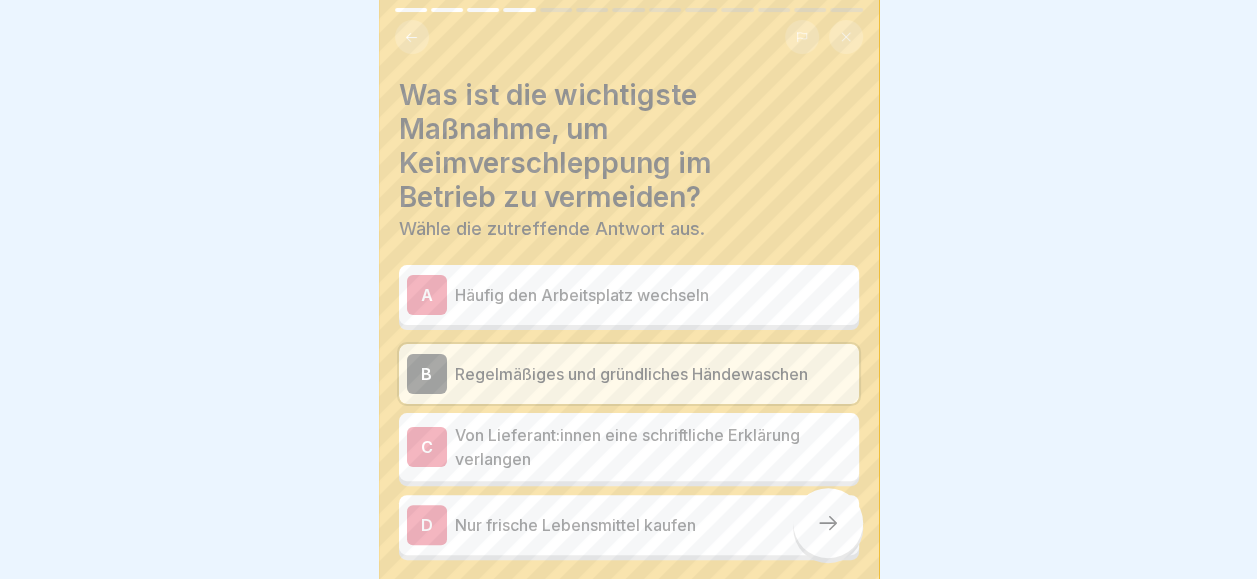 click 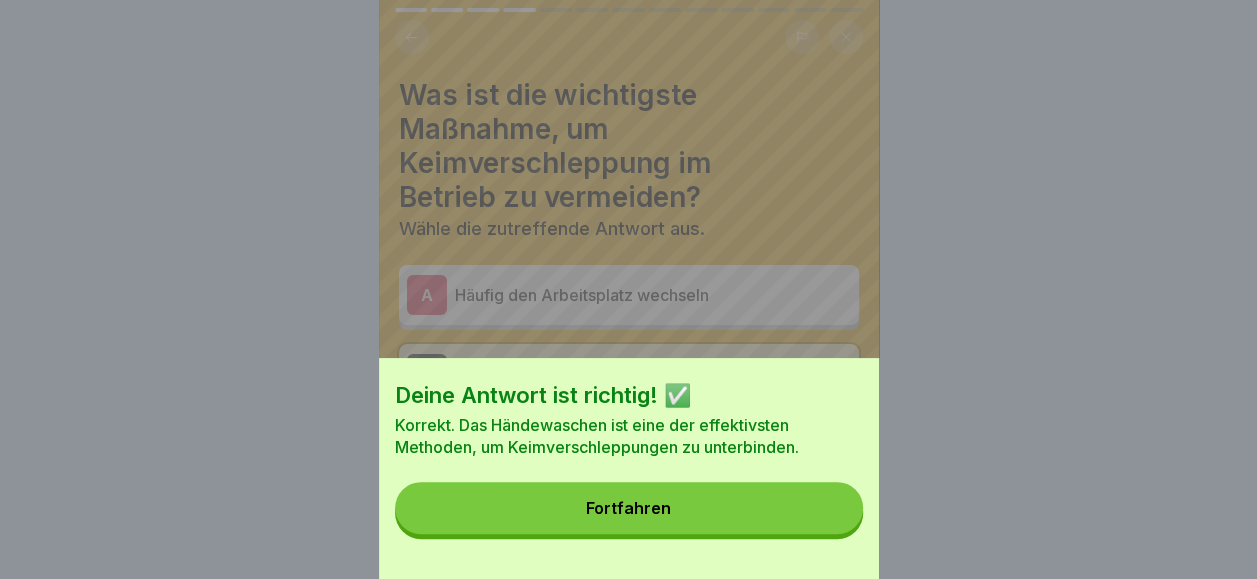 click on "Fortfahren" at bounding box center (629, 508) 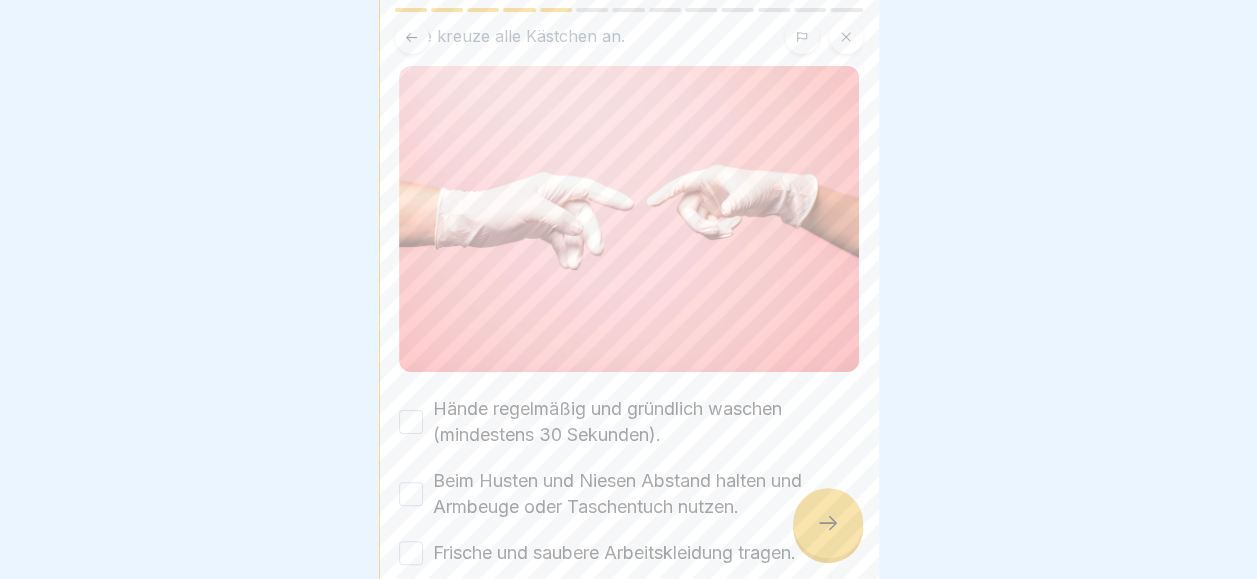 scroll, scrollTop: 148, scrollLeft: 0, axis: vertical 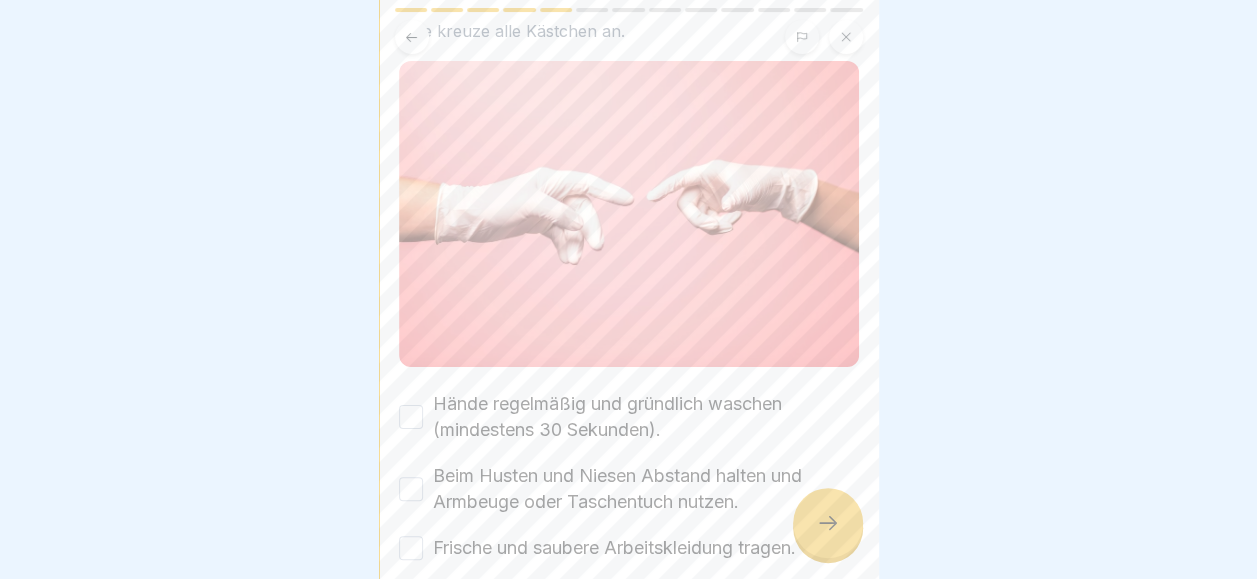 click on "Hände regelmäßig und gründlich waschen (mindestens 30 Sekunden)." at bounding box center [411, 417] 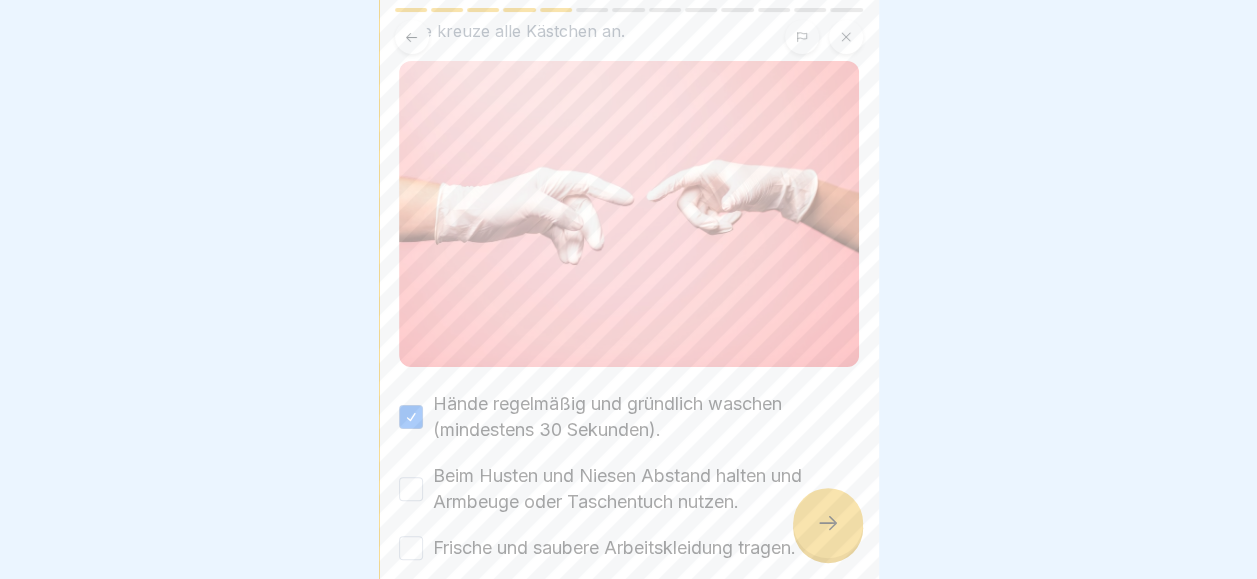click on "Beim Husten und Niesen Abstand halten und Armbeuge oder Taschentuch nutzen." at bounding box center (411, 489) 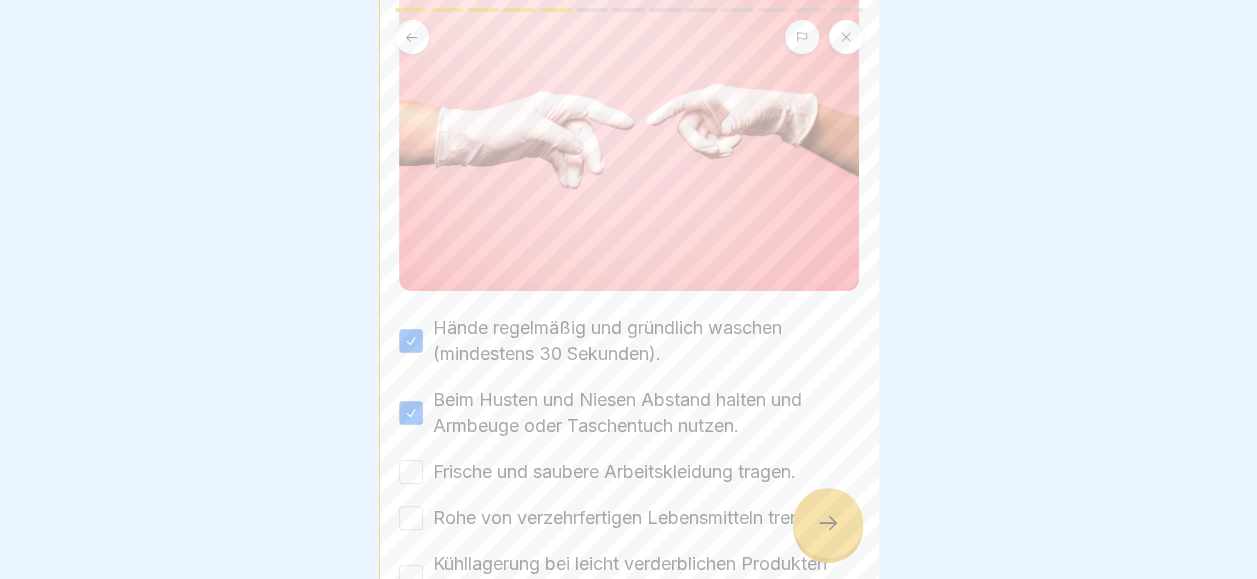 scroll, scrollTop: 238, scrollLeft: 0, axis: vertical 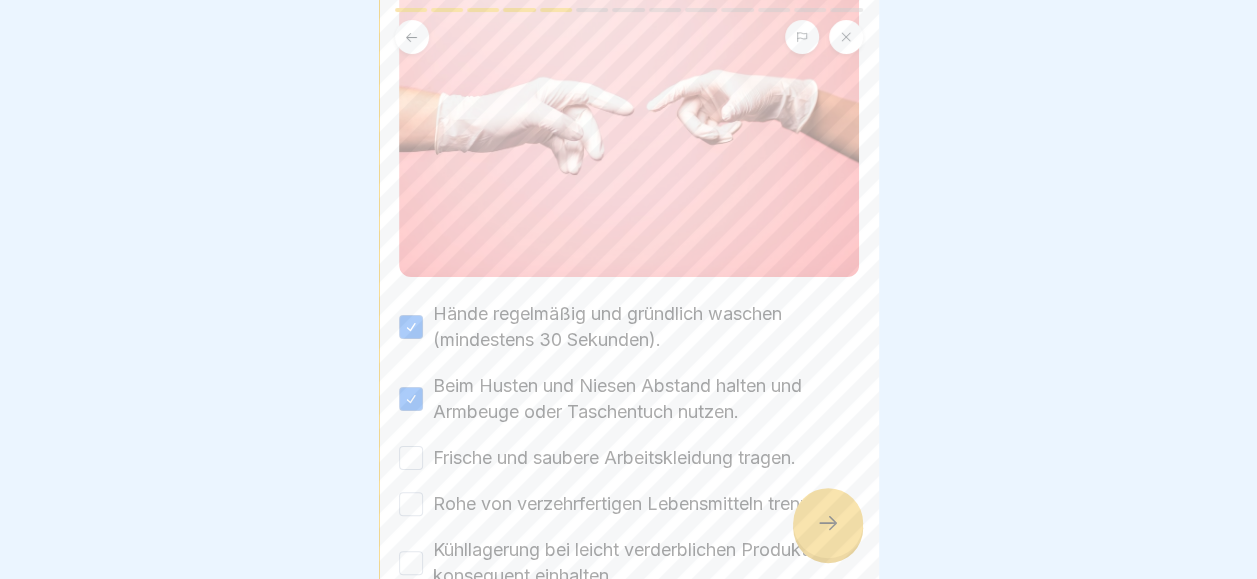 click on "Frische und saubere Arbeitskleidung tragen." at bounding box center [411, 458] 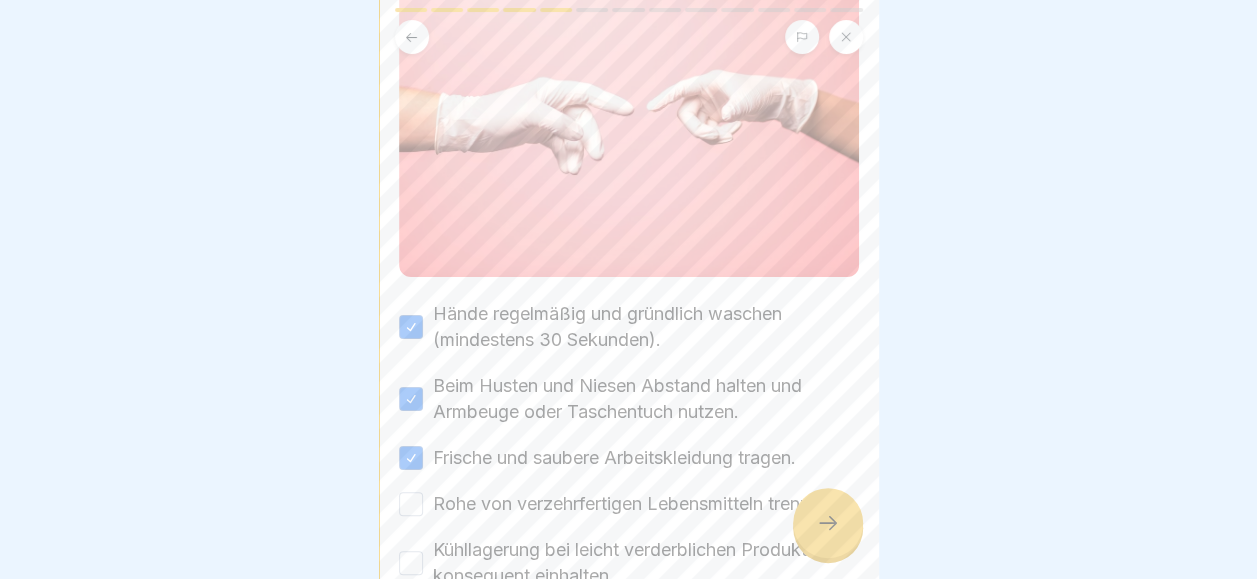 click on "Rohe von verzehrfertigen Lebensmitteln trennen." at bounding box center [411, 504] 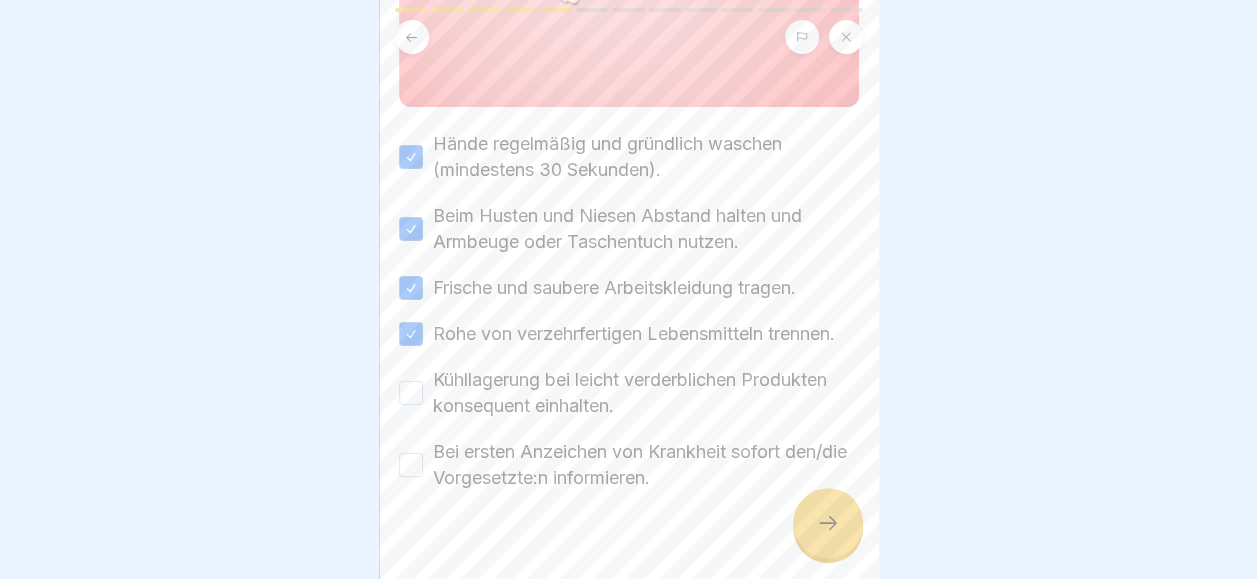 scroll, scrollTop: 409, scrollLeft: 0, axis: vertical 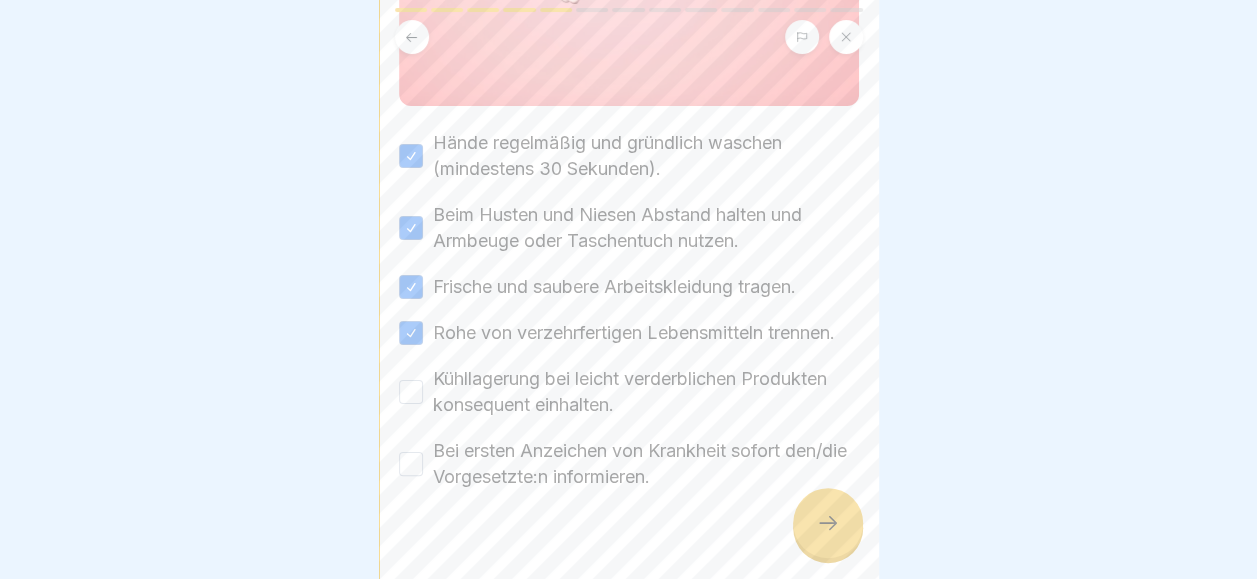 click on "Kühllagerung bei leicht verderblichen Produkten konsequent einhalten." at bounding box center (411, 392) 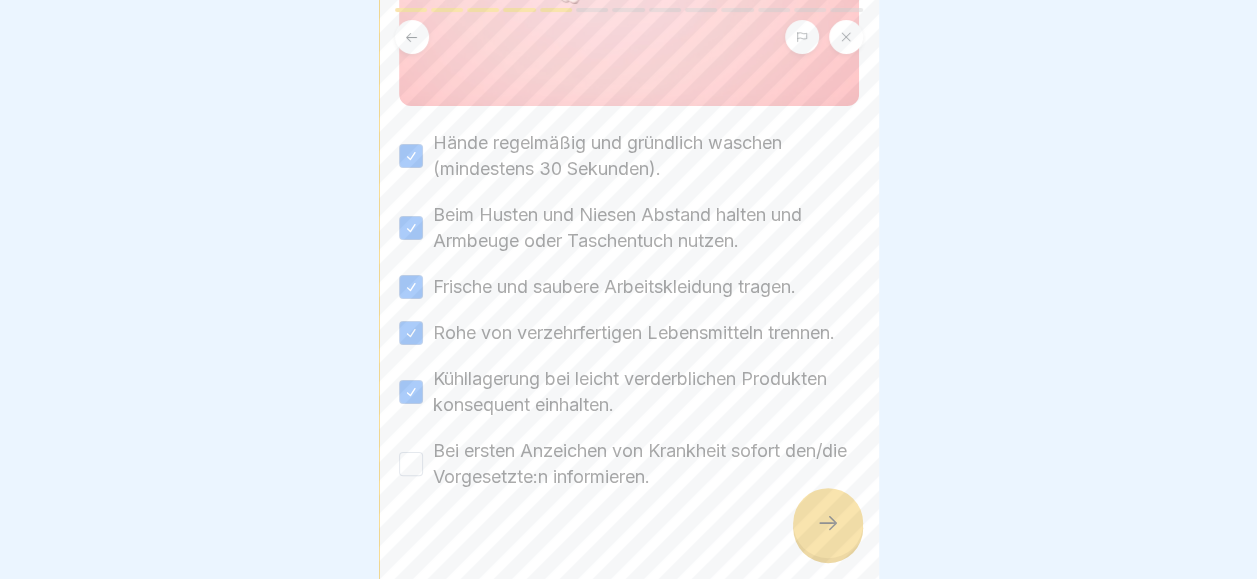 click on "Bei ersten Anzeichen von Krankheit sofort den/die Vorgesetzte:n informieren." at bounding box center [629, 464] 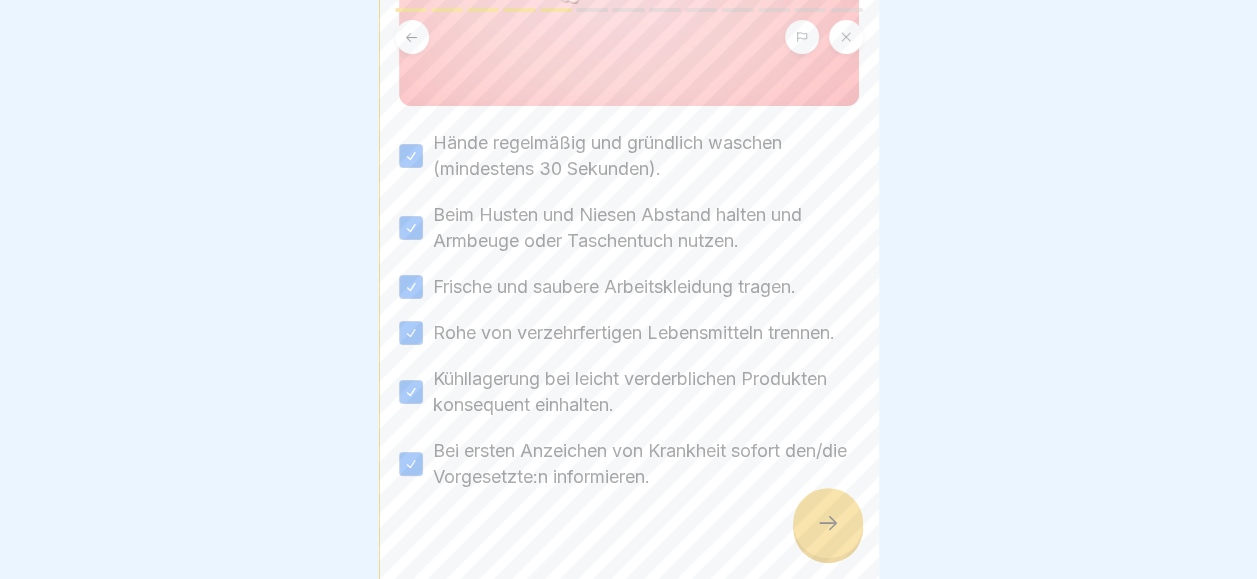 click at bounding box center [828, 523] 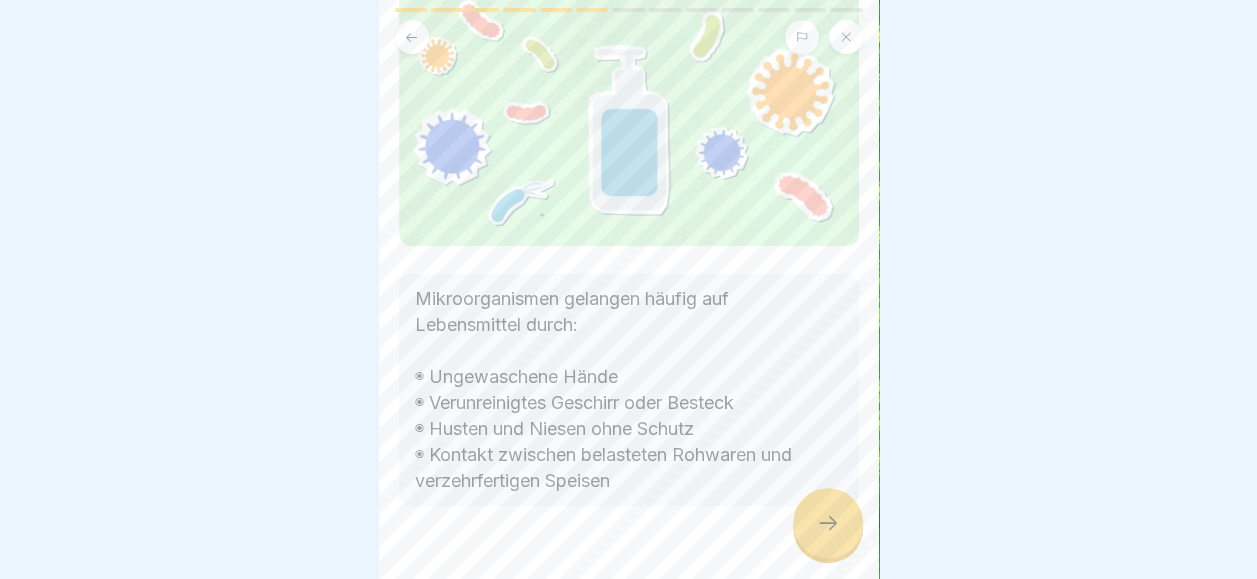 scroll, scrollTop: 189, scrollLeft: 0, axis: vertical 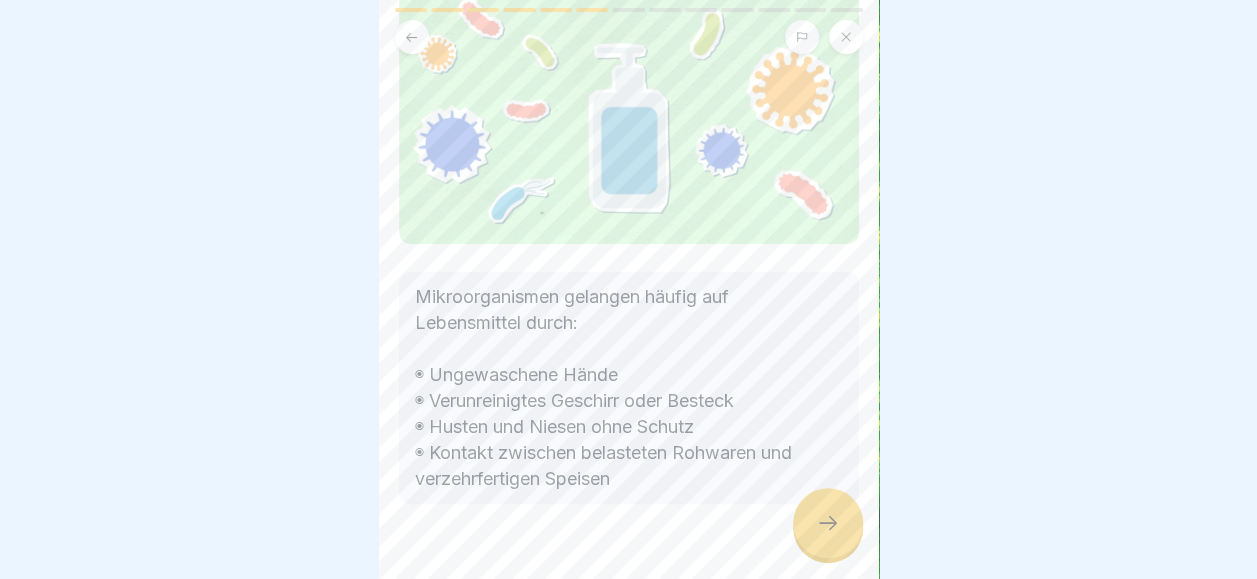 click at bounding box center (828, 523) 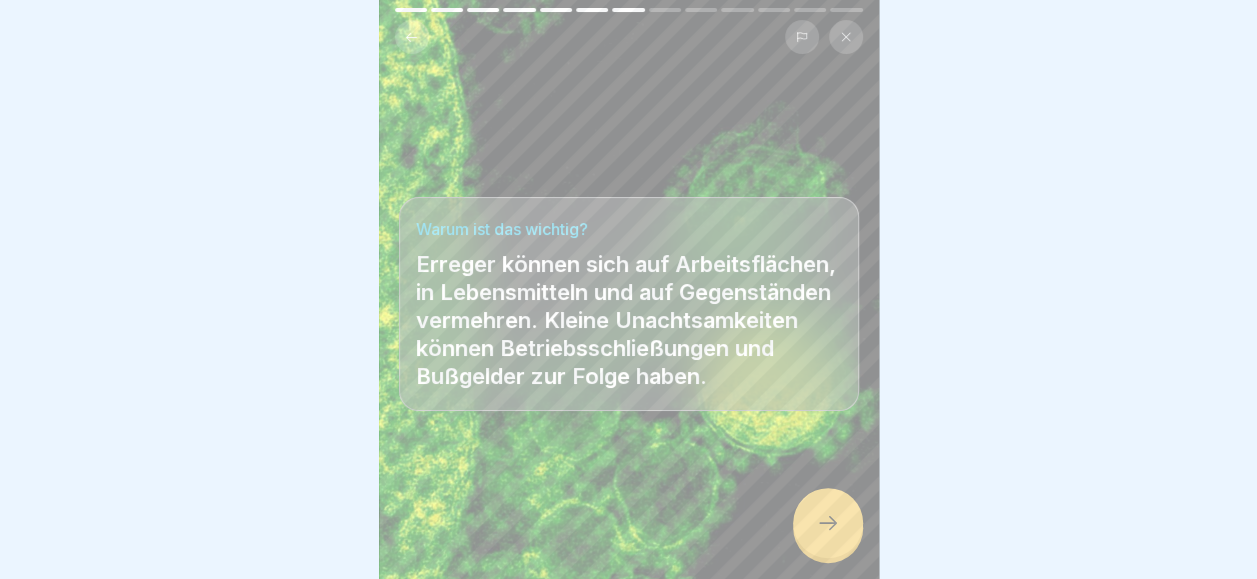 click at bounding box center [828, 523] 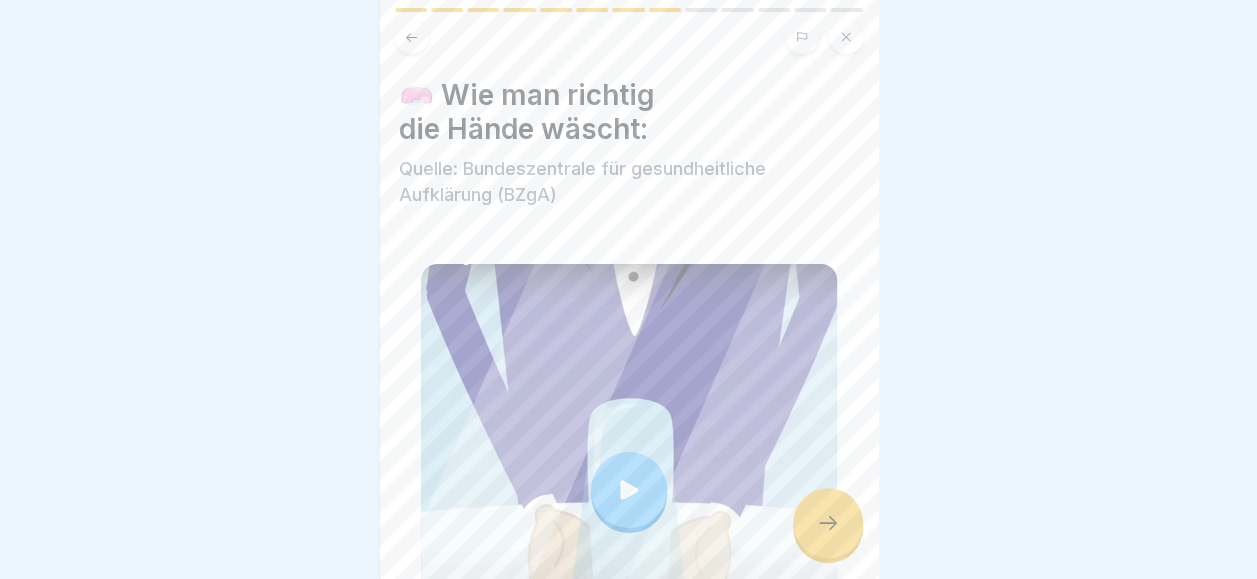 click at bounding box center (828, 523) 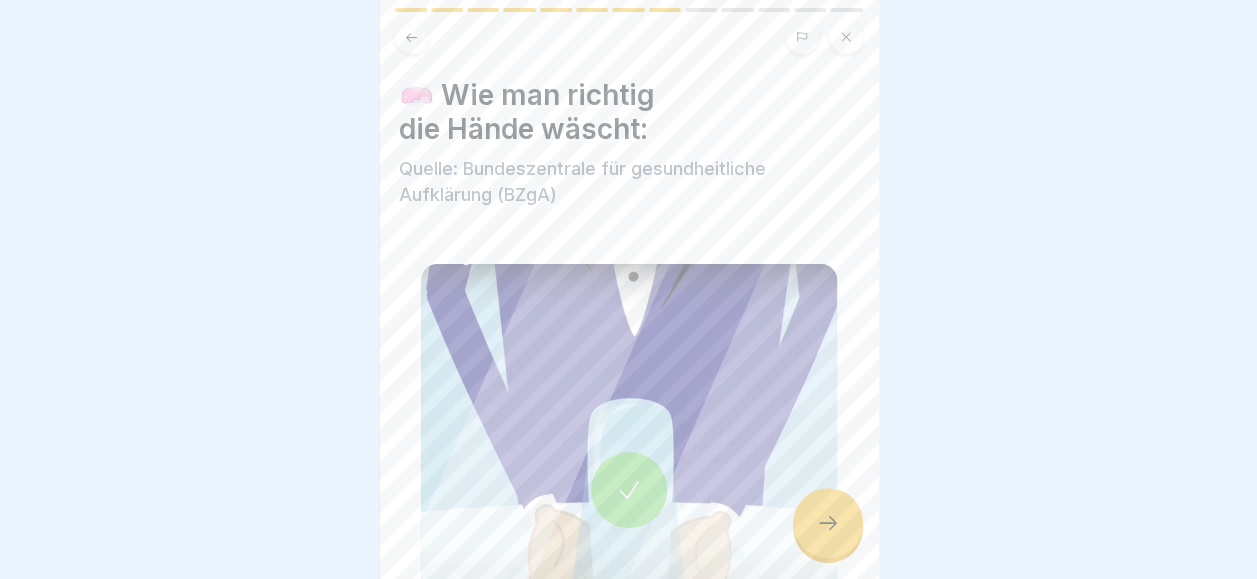 click on "Infektionsschutz Folgebelehrung (nach §43 IfSG) 13 Schritte Deutsch Personal- und Betriebshygiene So schützt du dich, unsere Gäste und unseren Betrieb. Fortfahren So geht Infektionsschutz – Deine persönliche To-do-Liste: Bitte kreuze alle Kästchen an. Ich halte stets mein persönliches Arbeitsumfeld sauber. Ich halte alle Vorschriften zum Infektionsschutz ein. Ich informiere bei Krankheitssymptomen sofort meinen Betrieb. Ich lasse mich ärztlich untersuchen, wenn ein Verdacht auf eine meldepflichtige Krankheit besteht. Ich dokumentiere meine Teilnahme an jeder Belehrung (alle 2 Jahre). Der Dreiklang des Infektionsschutzes Damit das IfSG in deinem Betrieb reibungslos funktioniert, solltest du dir drei Dinge merken:     1️⃣ Regelmäßige Belehrung (alle 2 Jahre Pflicht)      2️⃣ Meldepflicht bei Krankheitssymptomen oder -verdacht     3️⃣ Eigenverantwortung: Jeder achtet aktiv auf Hygiene und Gesundheit   Hygiene bedeutet Teamwork! Wähle die zutreffende Antwort aus. A B C D A B C D" at bounding box center [629, 289] 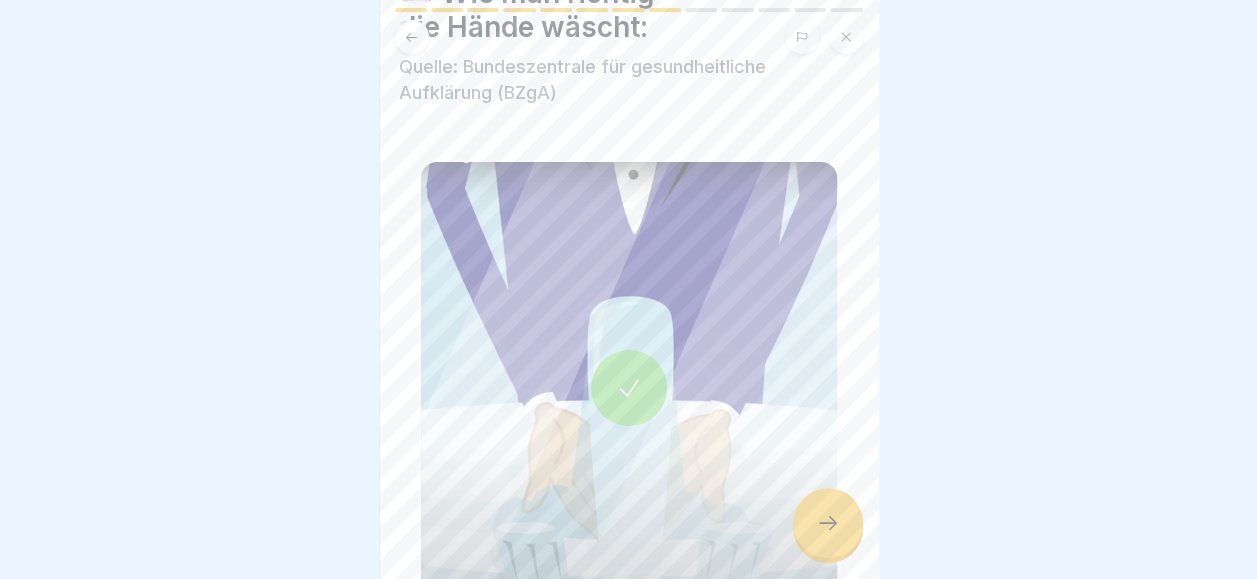 scroll, scrollTop: 103, scrollLeft: 0, axis: vertical 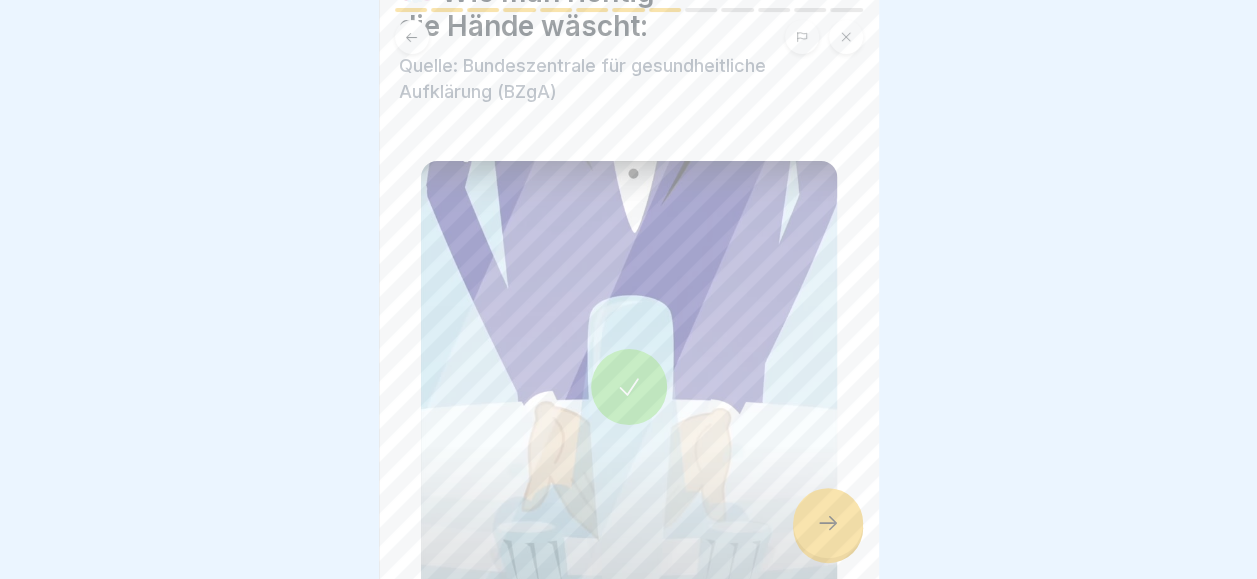click at bounding box center [828, 523] 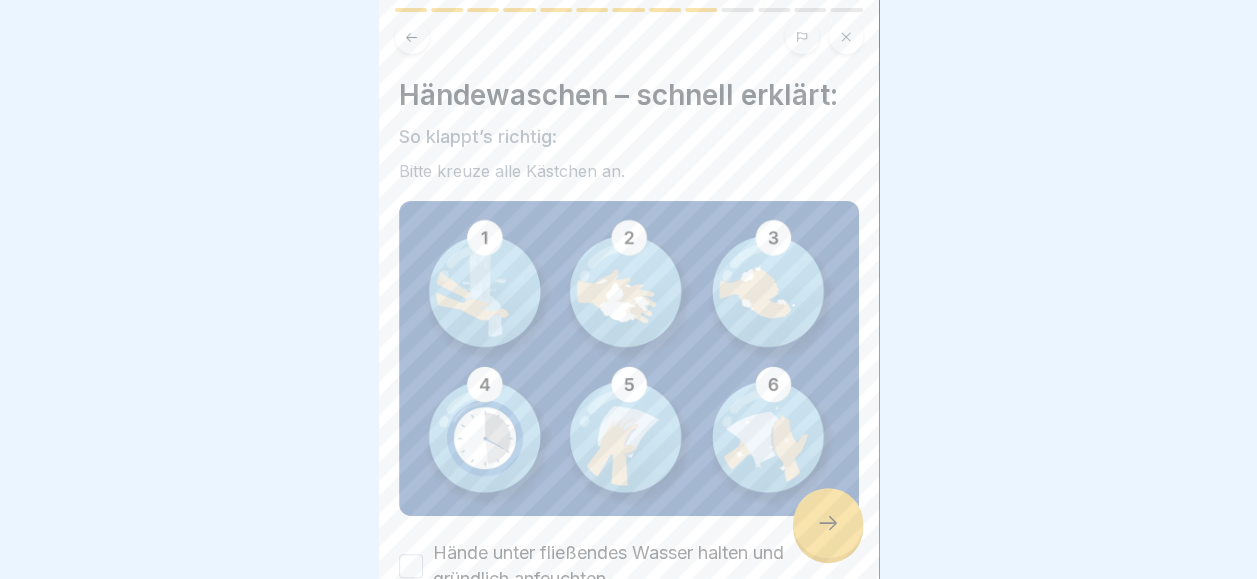 click 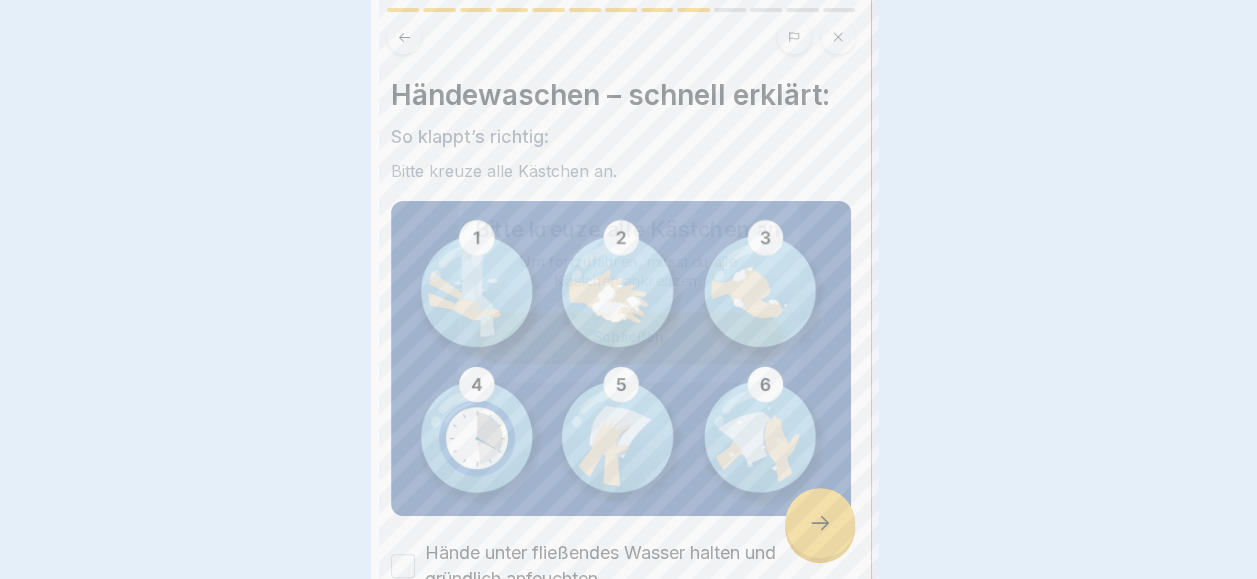 scroll, scrollTop: 0, scrollLeft: 0, axis: both 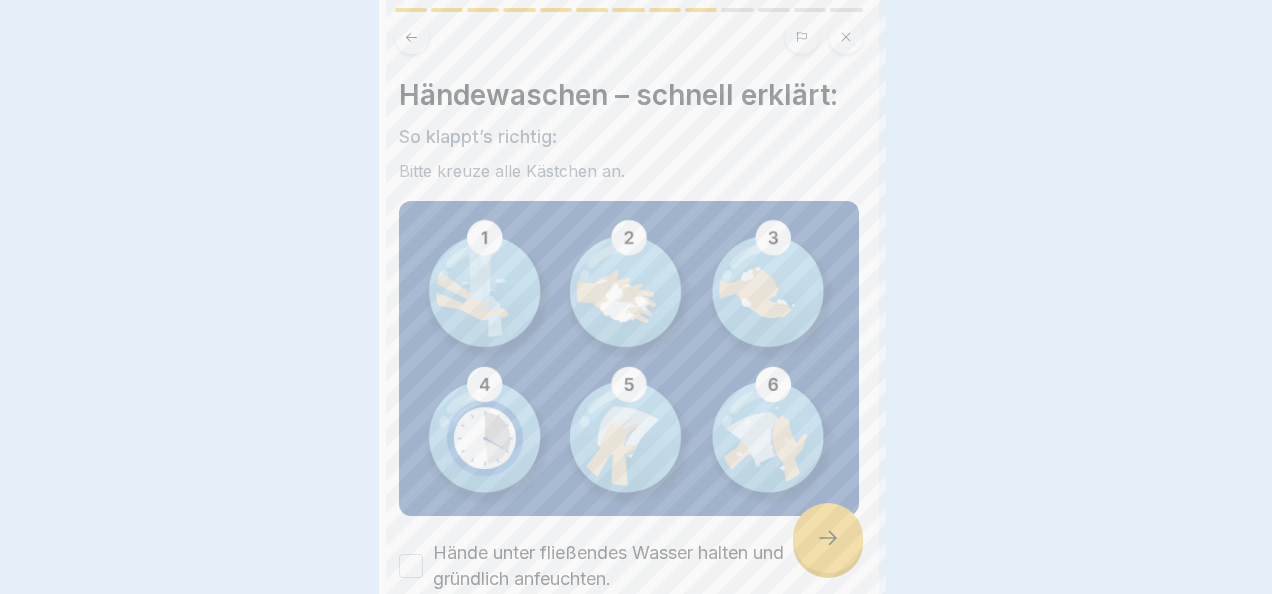 click at bounding box center (636, 297) 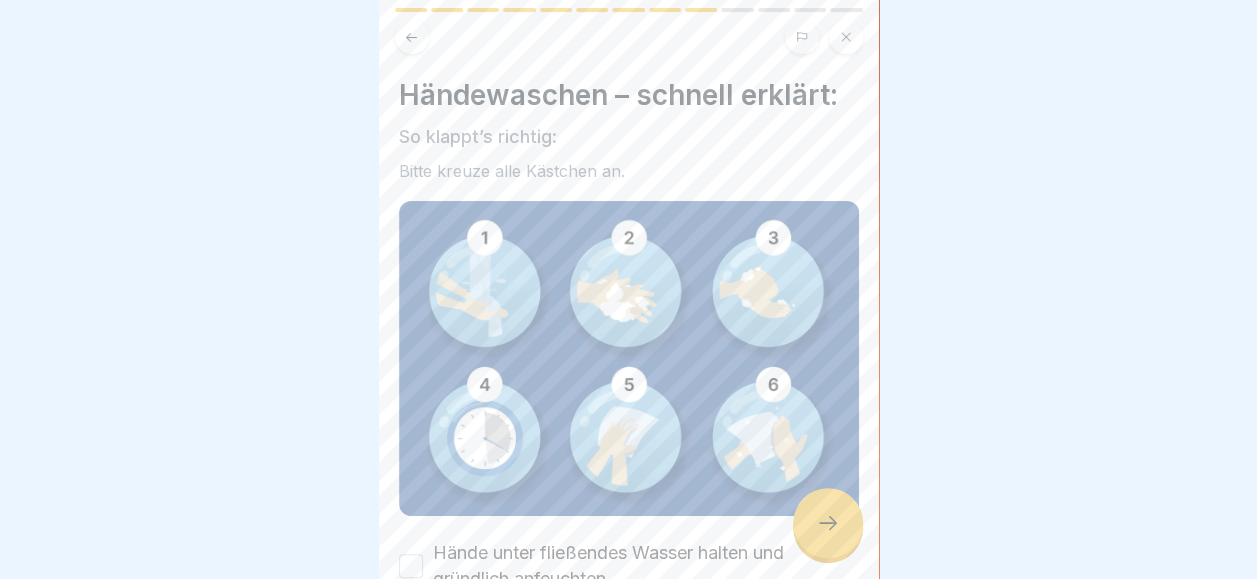 drag, startPoint x: 816, startPoint y: 530, endPoint x: 486, endPoint y: 319, distance: 391.68994 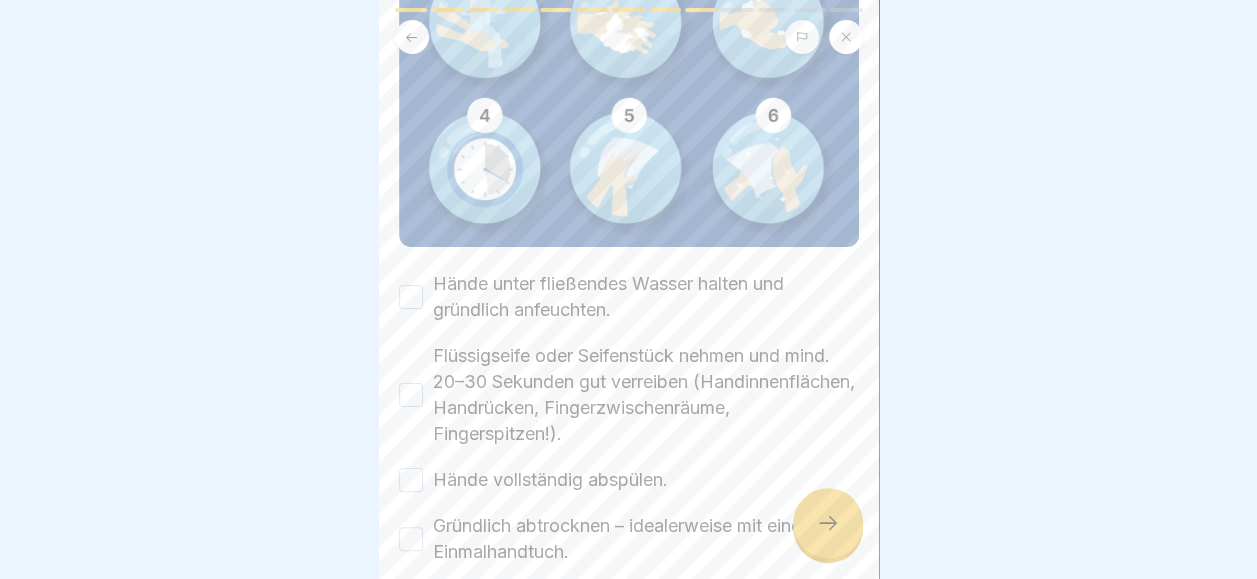 scroll, scrollTop: 270, scrollLeft: 0, axis: vertical 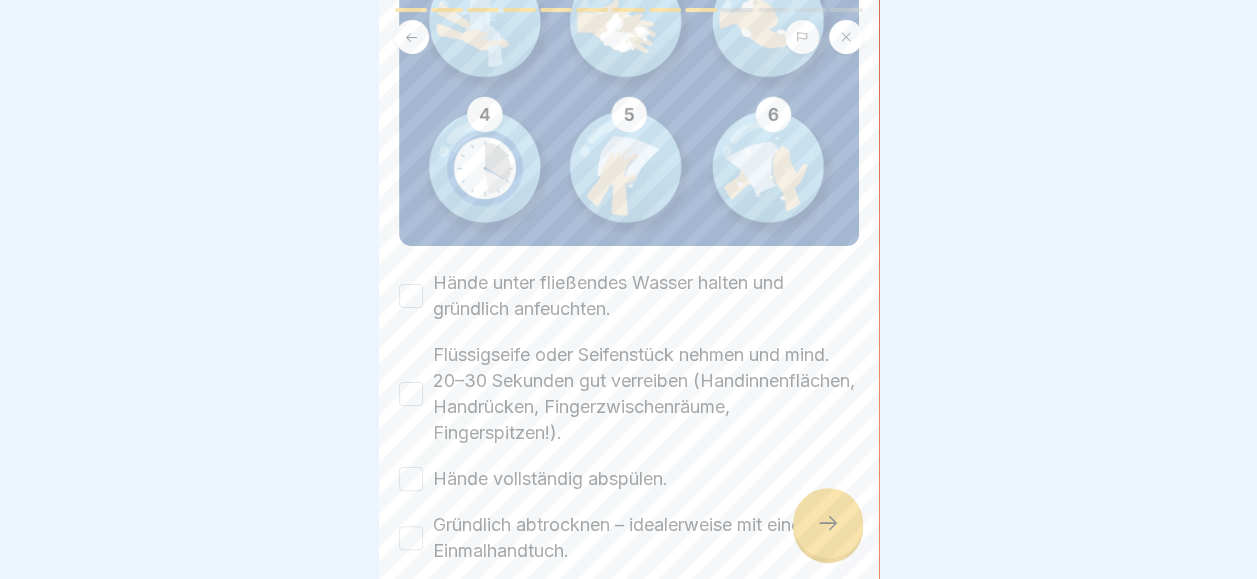 click on "Hände unter fließendes Wasser halten und gründlich anfeuchten." at bounding box center (411, 296) 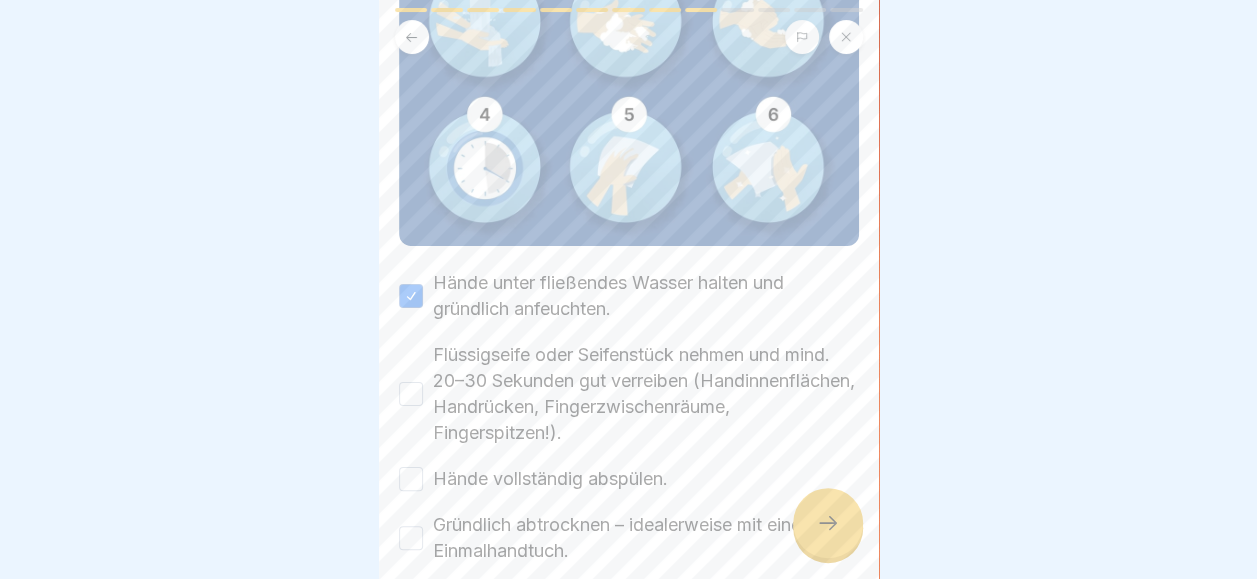 click on "Flüssigseife oder Seifenstück nehmen und mind. 20–30 Sekunden gut verreiben (Handinnenflächen, Handrücken, Fingerzwischenräume, Fingerspitzen!)." at bounding box center (411, 394) 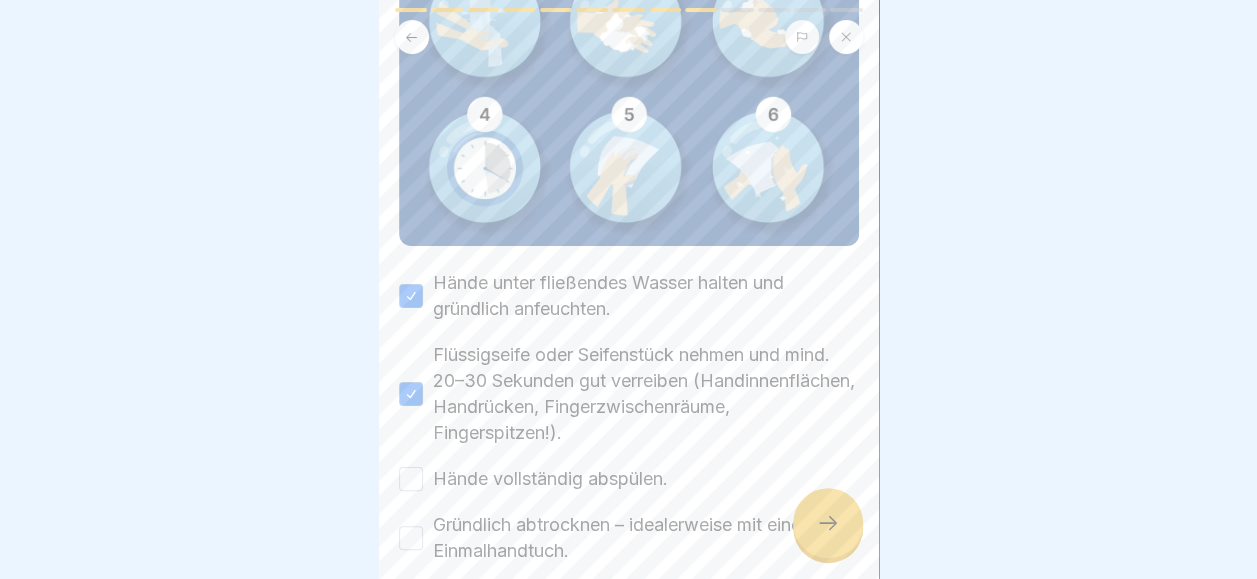 click on "Hände vollständig abspülen." at bounding box center [411, 479] 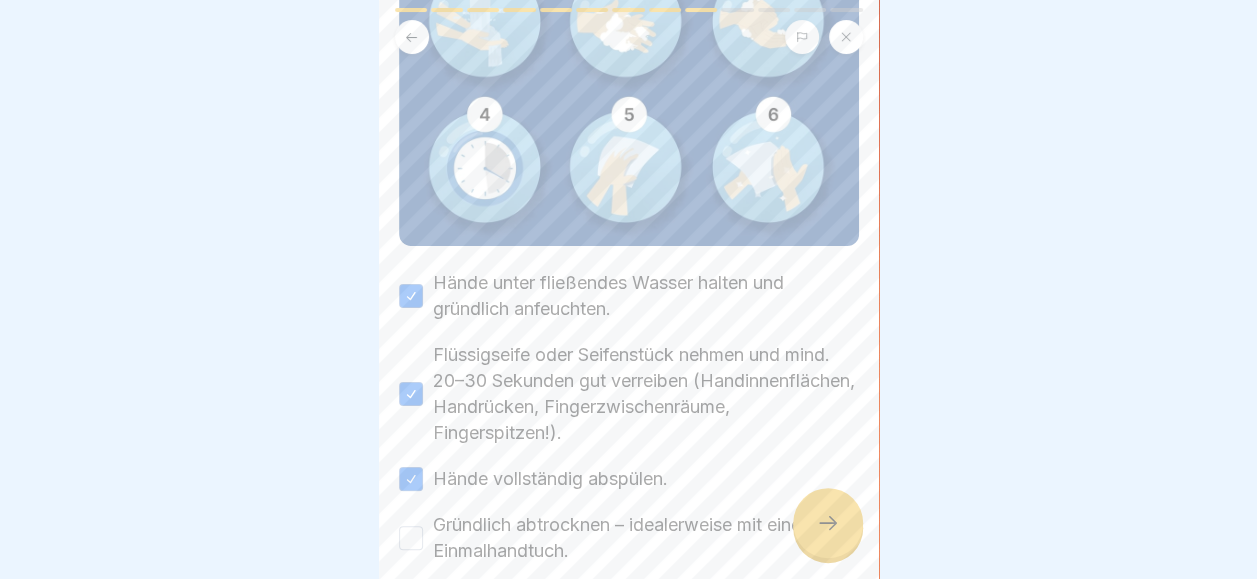 click on "Gründlich abtrocknen – idealerweise mit einem Einmalhandtuch." at bounding box center (411, 538) 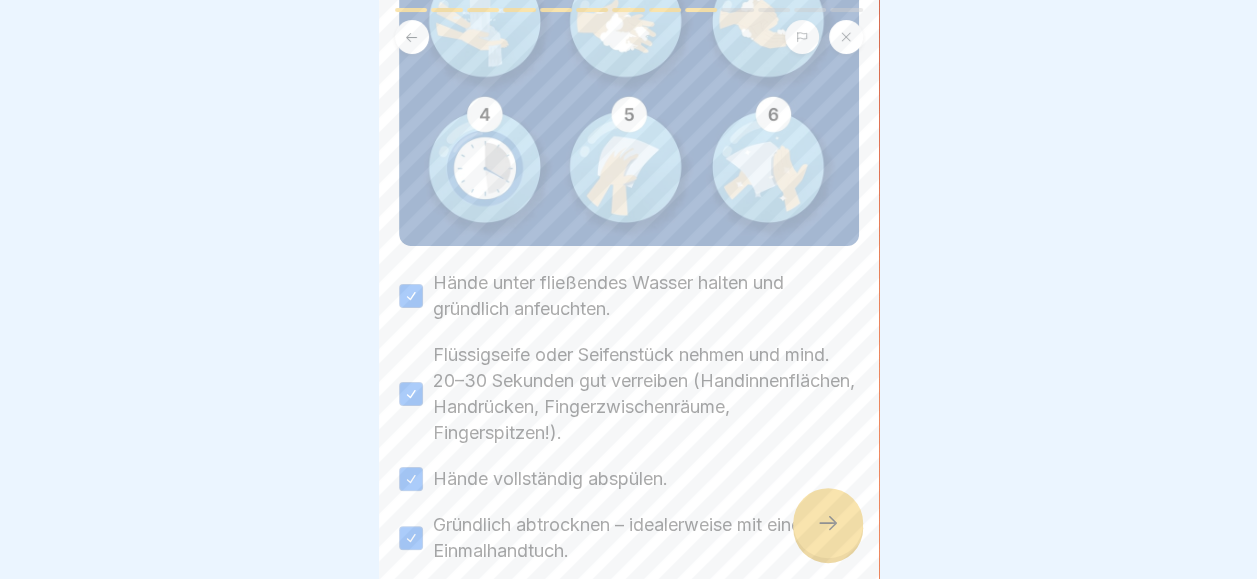 scroll, scrollTop: 436, scrollLeft: 0, axis: vertical 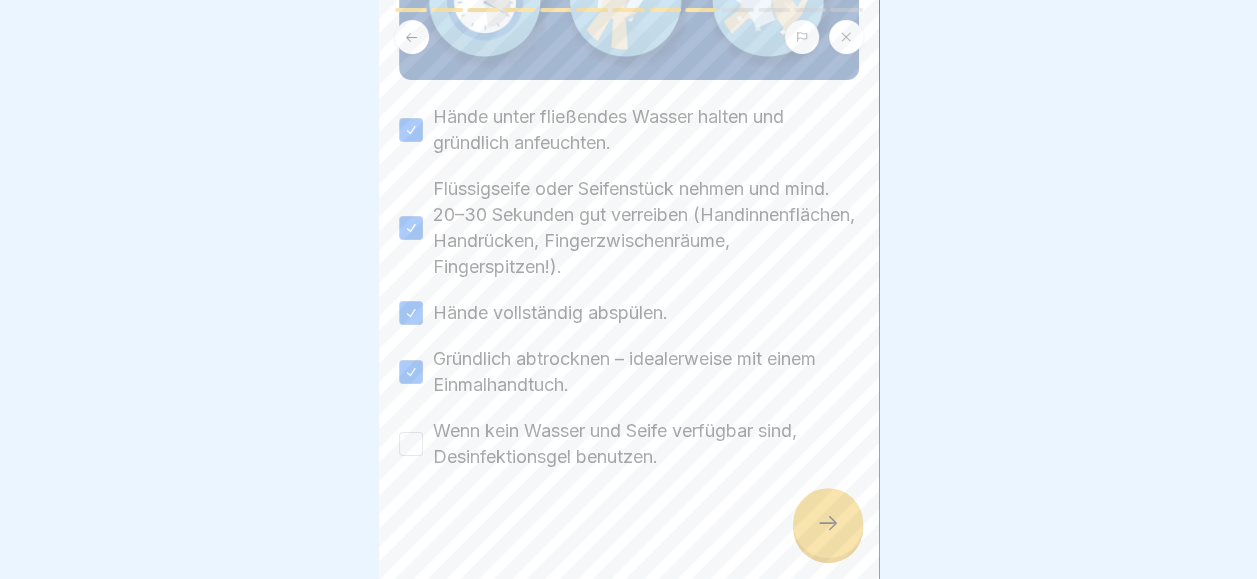 click on "Wenn kein Wasser und Seife verfügbar sind, Desinfektionsgel benutzen." at bounding box center [411, 444] 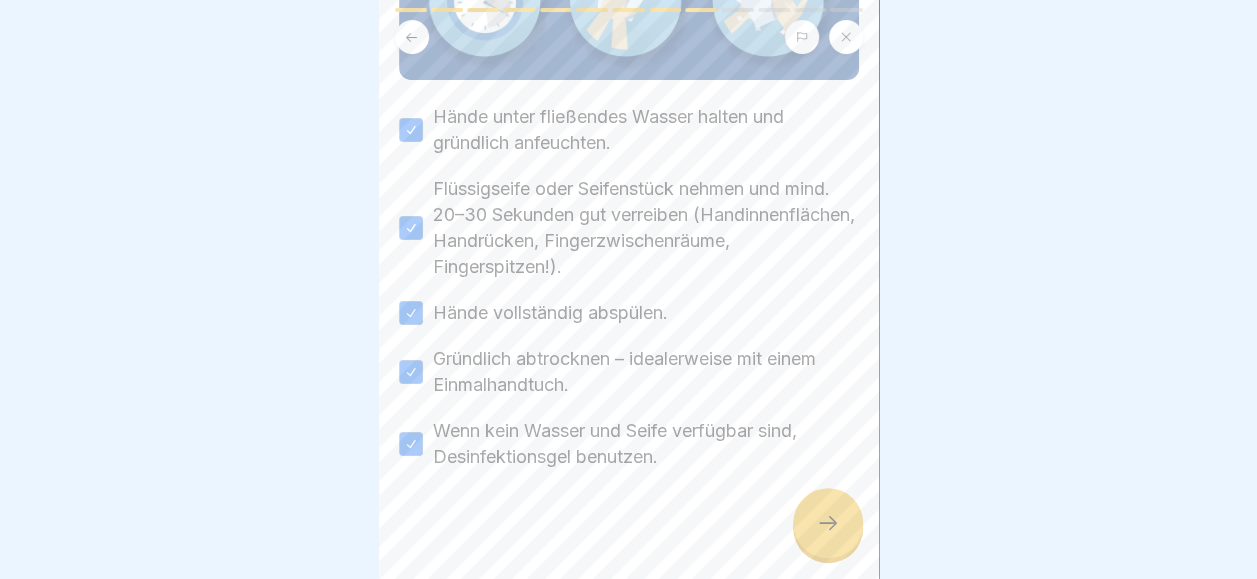 click at bounding box center [828, 523] 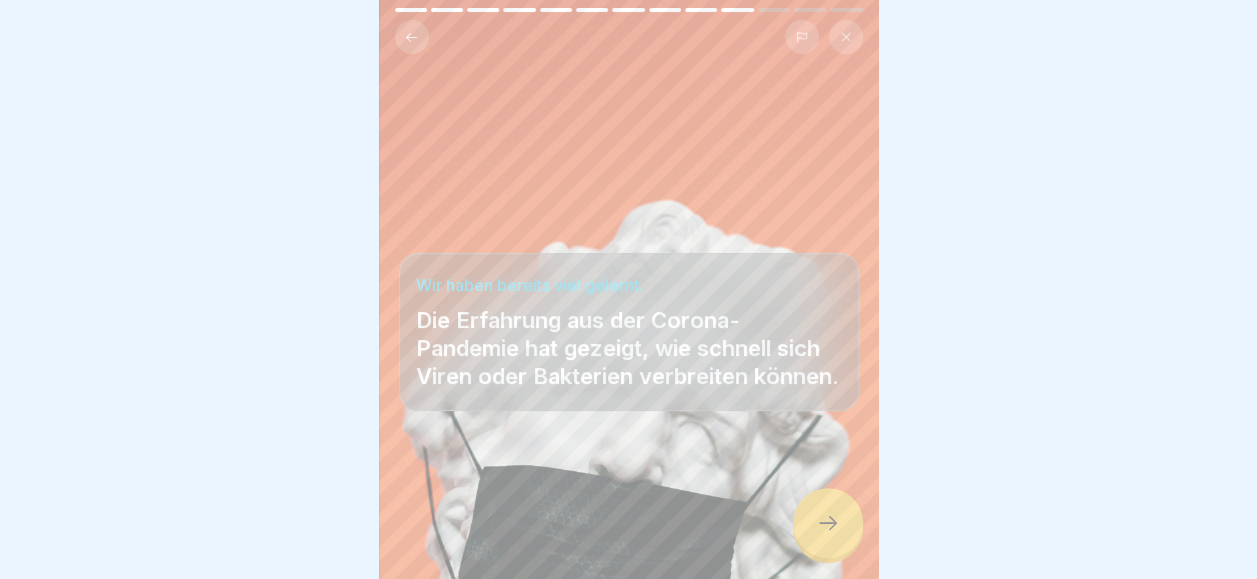 scroll, scrollTop: 15, scrollLeft: 0, axis: vertical 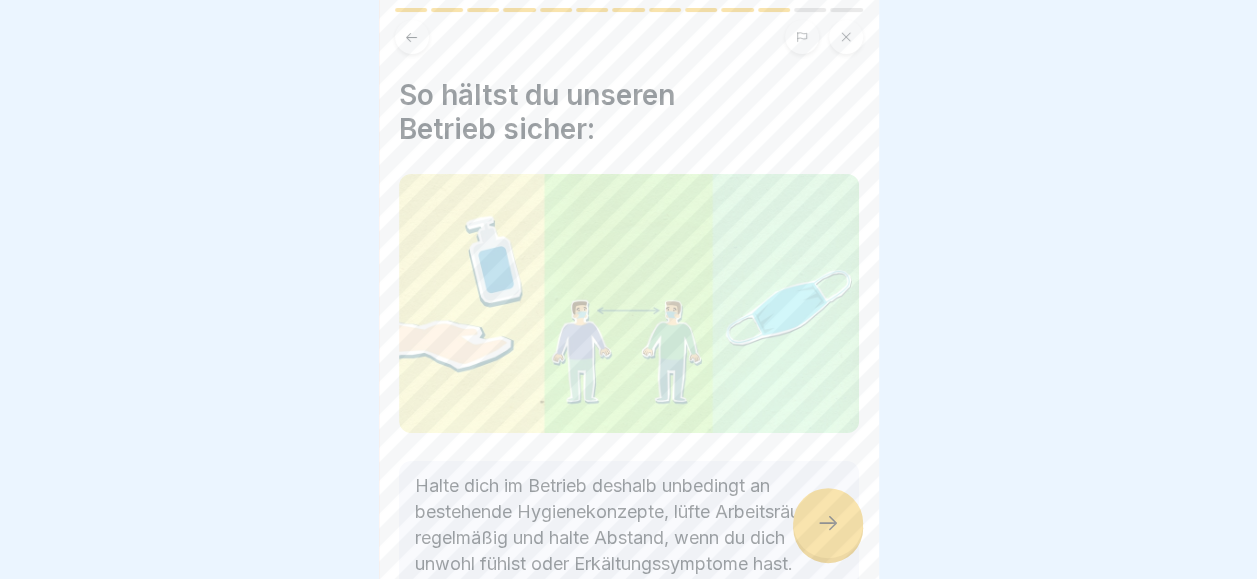 click 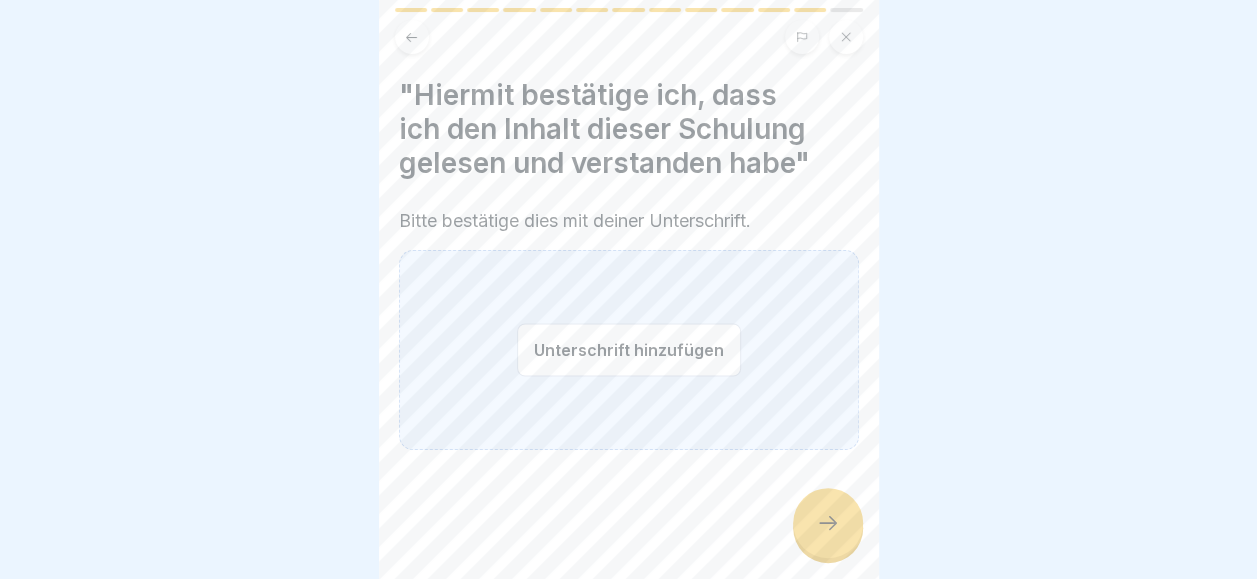 click on "Unterschrift hinzufügen" at bounding box center [629, 349] 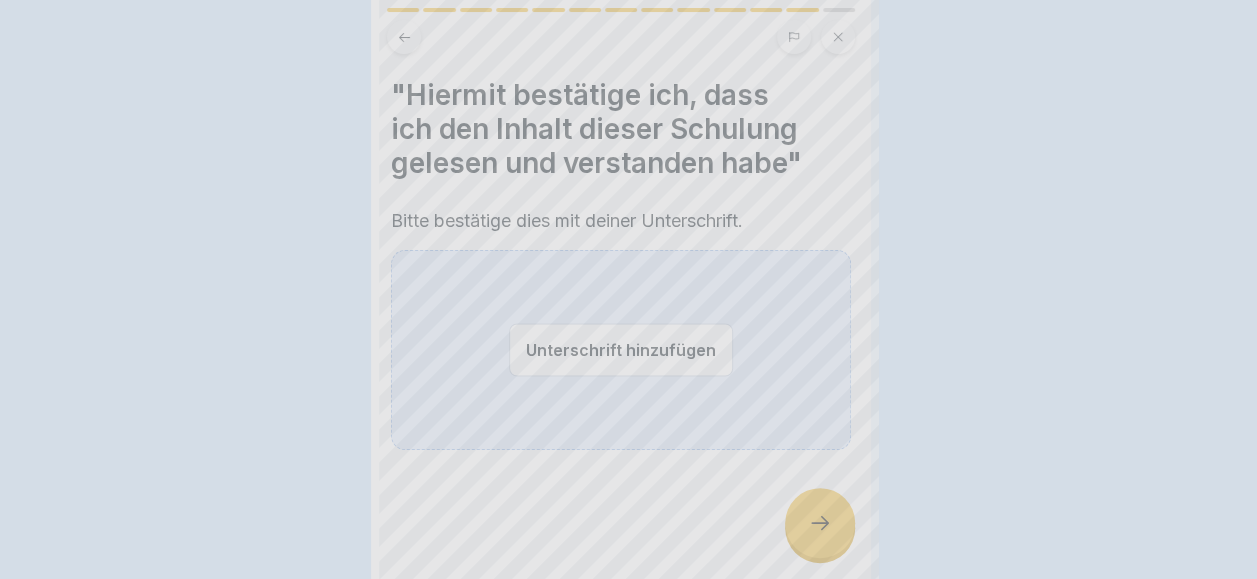 scroll, scrollTop: 0, scrollLeft: 0, axis: both 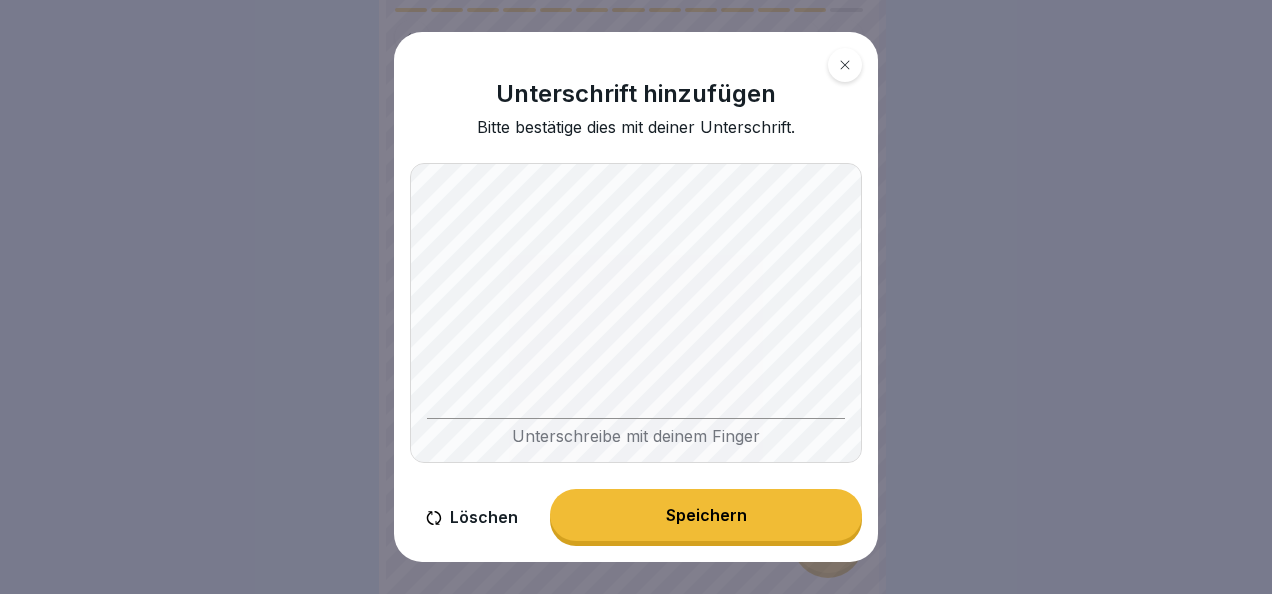 click on "Speichern" at bounding box center [706, 515] 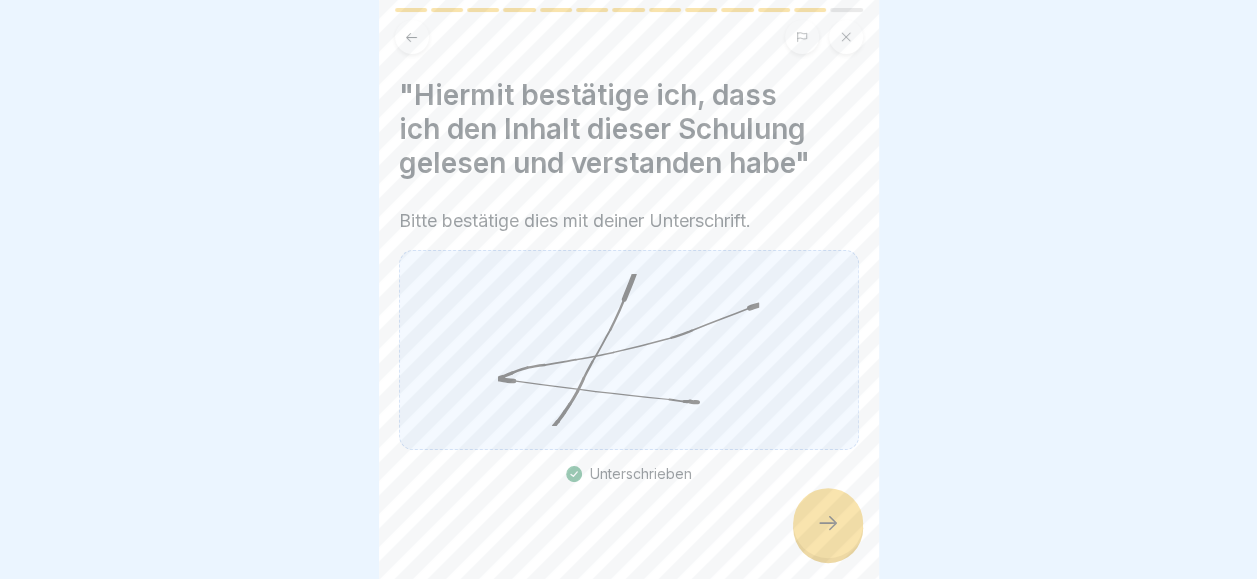 click 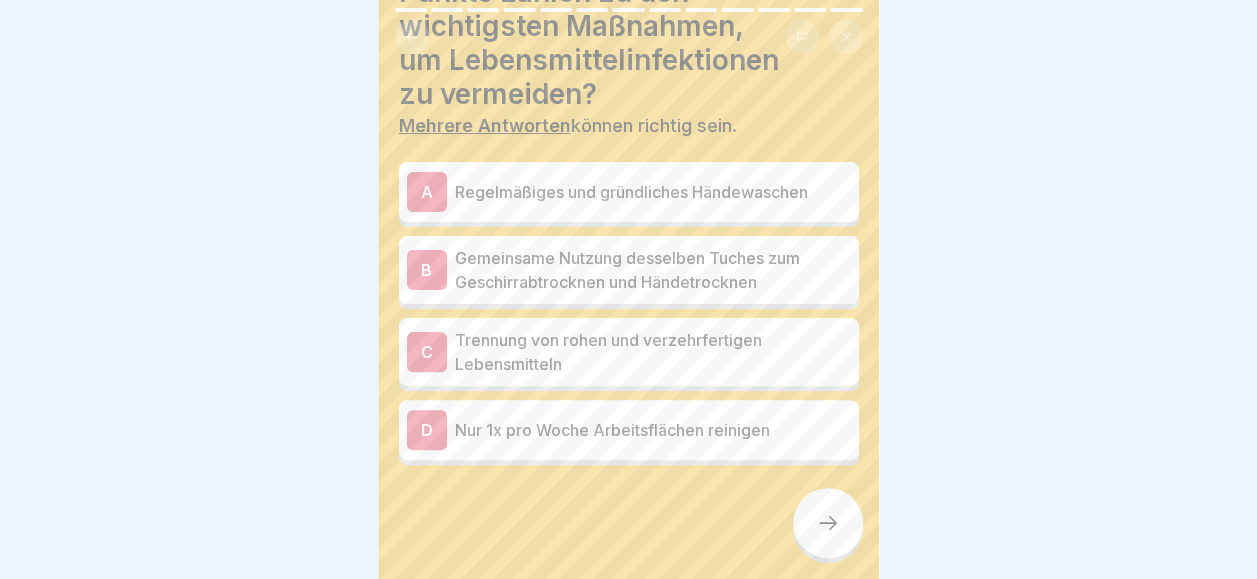 scroll, scrollTop: 142, scrollLeft: 0, axis: vertical 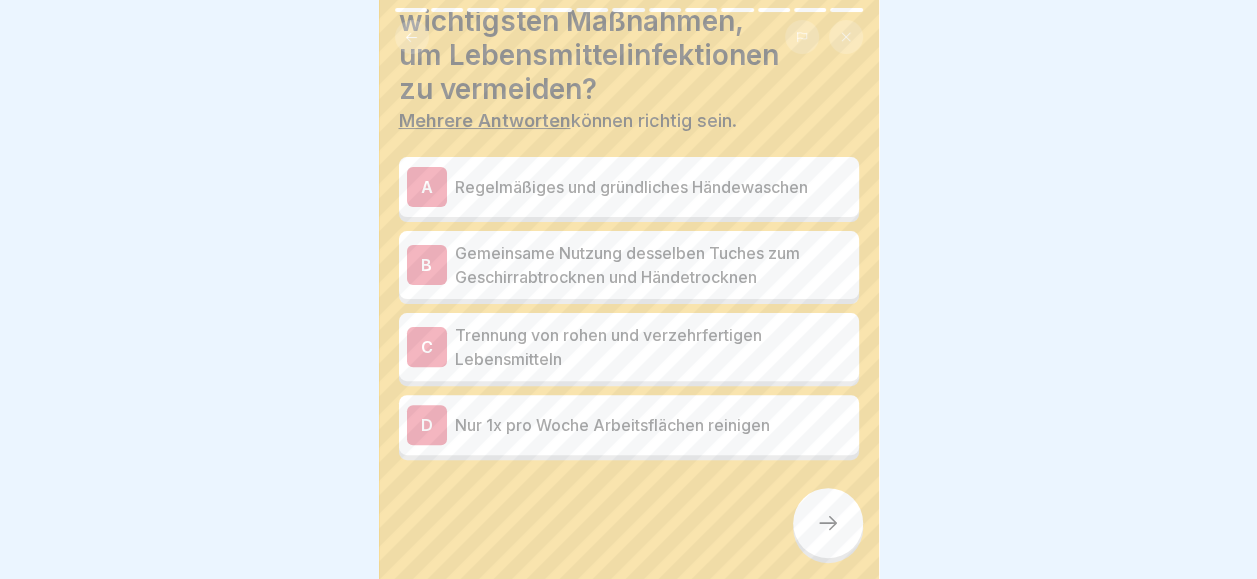 click on "A  Regelmäßiges und gründliches Händewaschen" at bounding box center [629, 187] 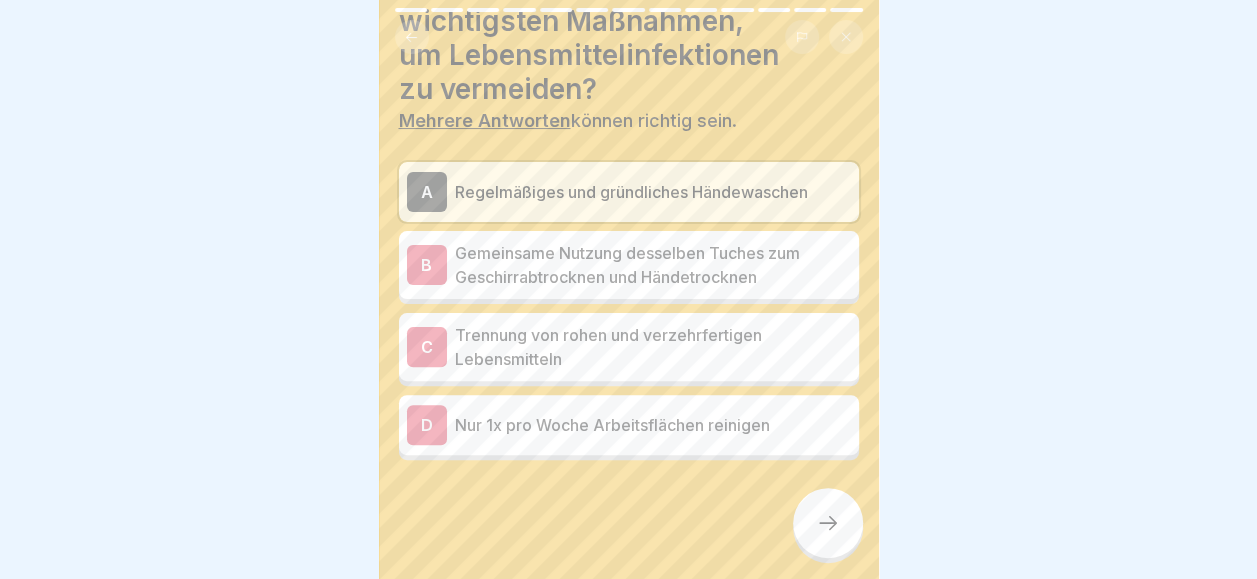 click on "Trennung von rohen und verzehrfertigen Lebensmitteln" at bounding box center (653, 347) 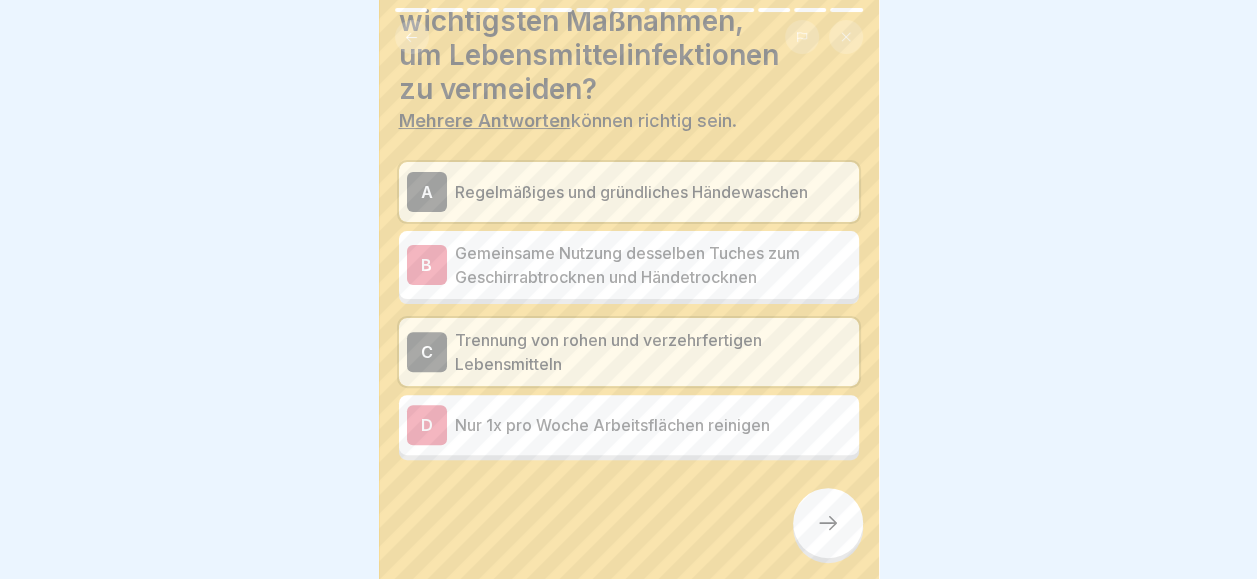 click at bounding box center (828, 523) 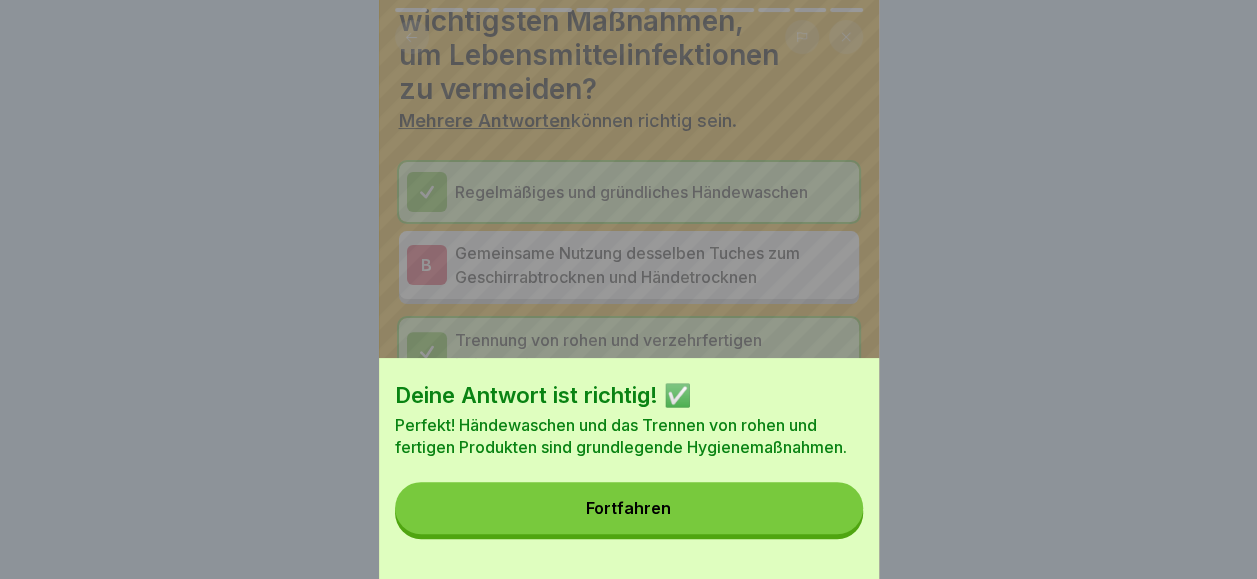 click on "Fortfahren" at bounding box center [629, 508] 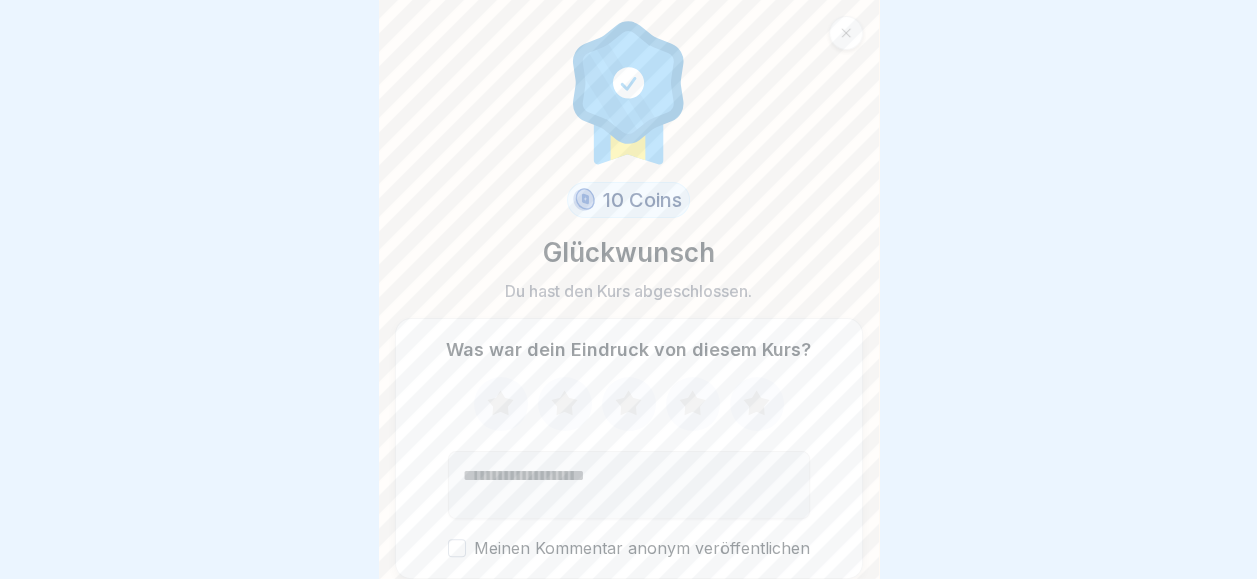 scroll, scrollTop: 72, scrollLeft: 0, axis: vertical 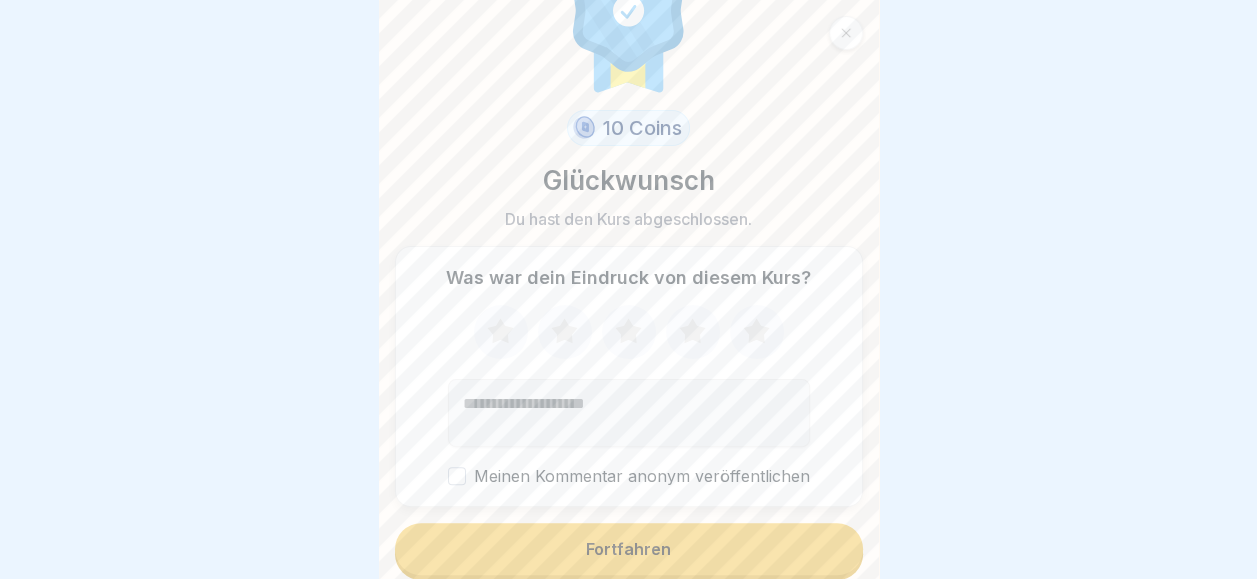 click on "Fortfahren" at bounding box center (629, 549) 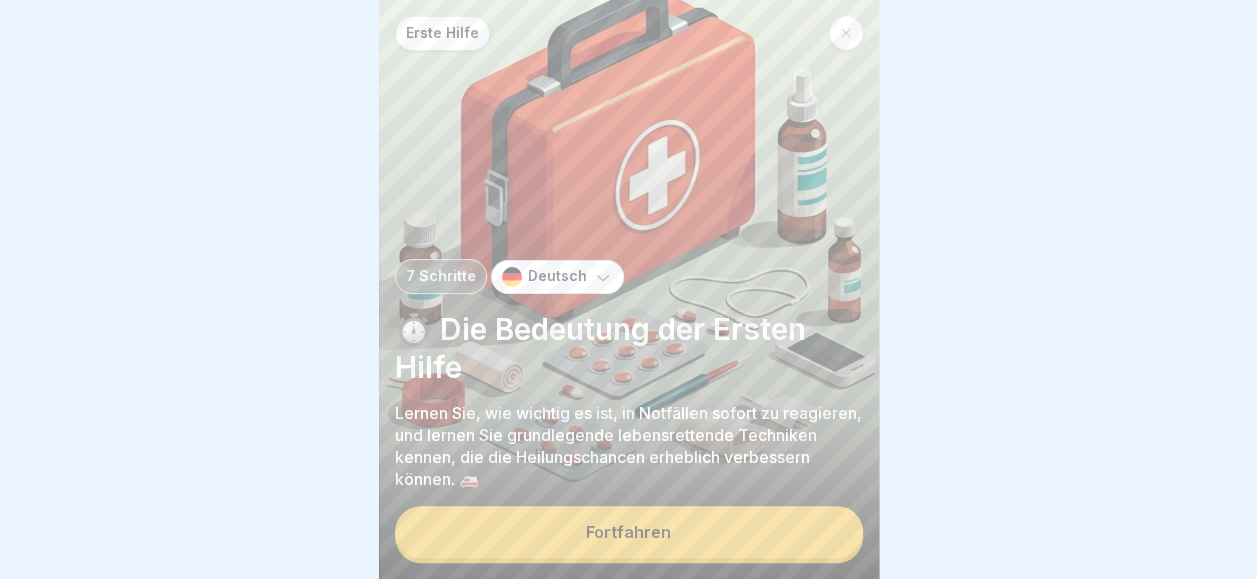 scroll, scrollTop: 15, scrollLeft: 0, axis: vertical 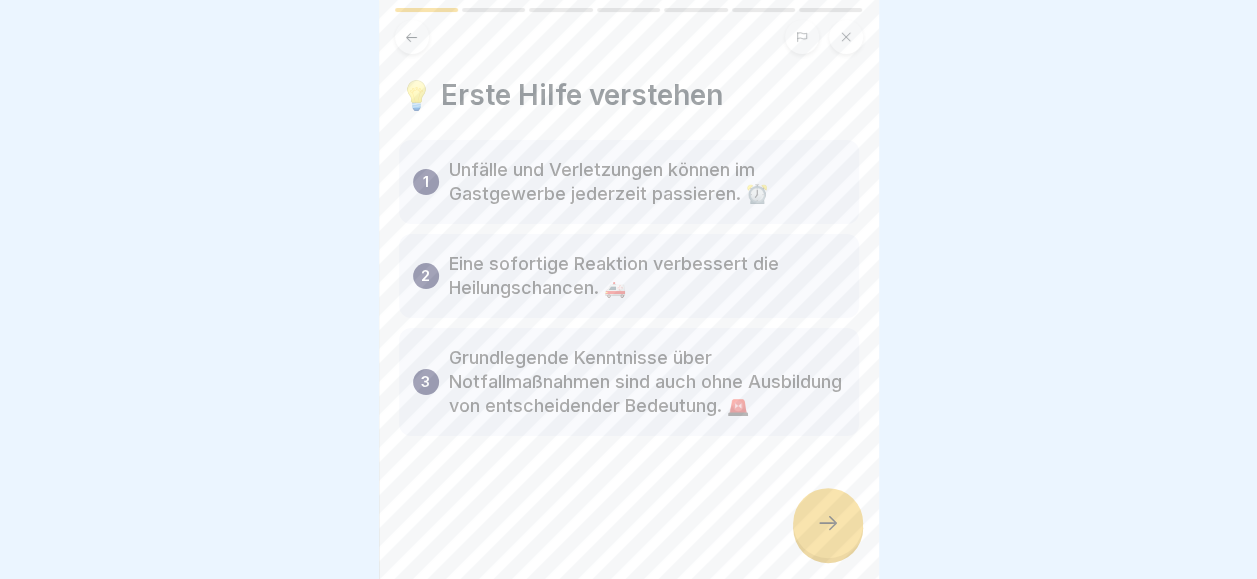 click at bounding box center [828, 523] 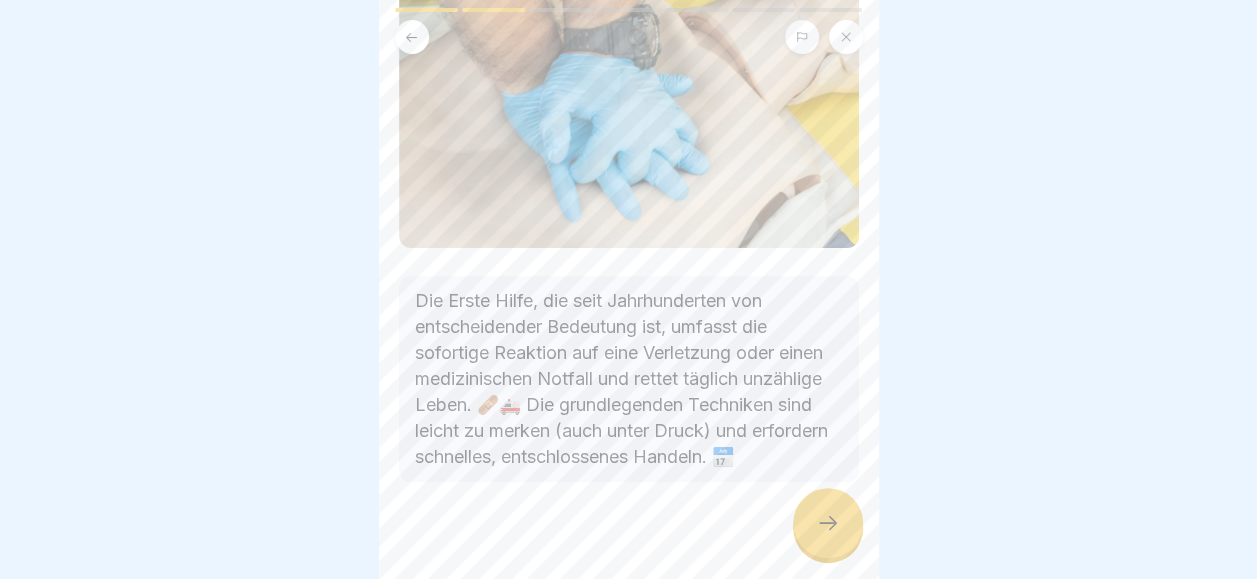 scroll, scrollTop: 234, scrollLeft: 0, axis: vertical 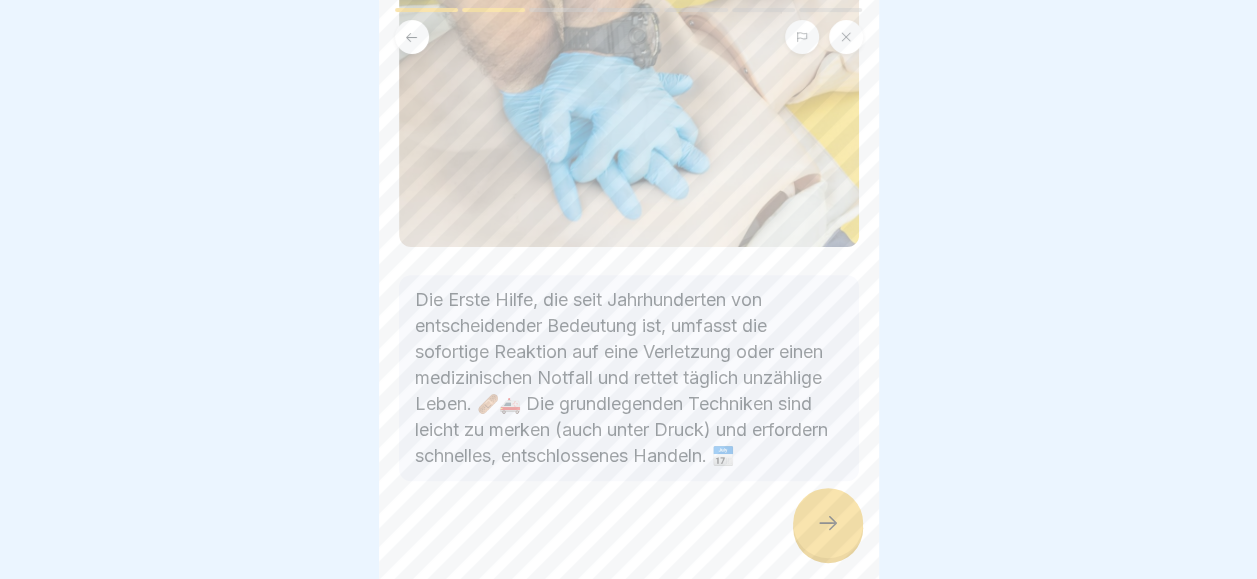 click 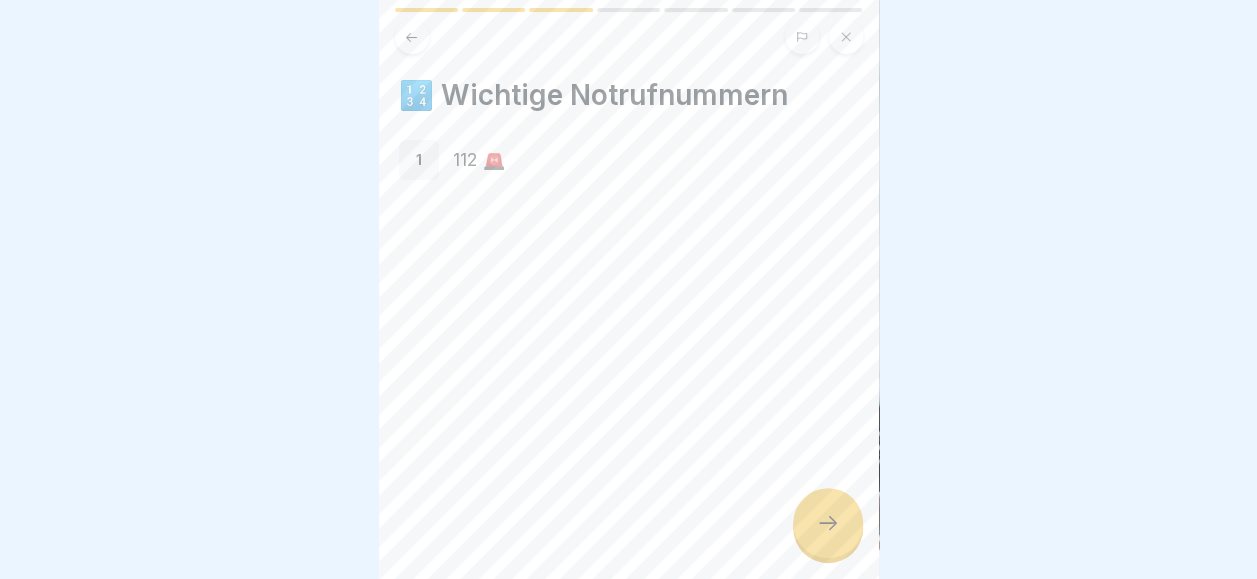 click 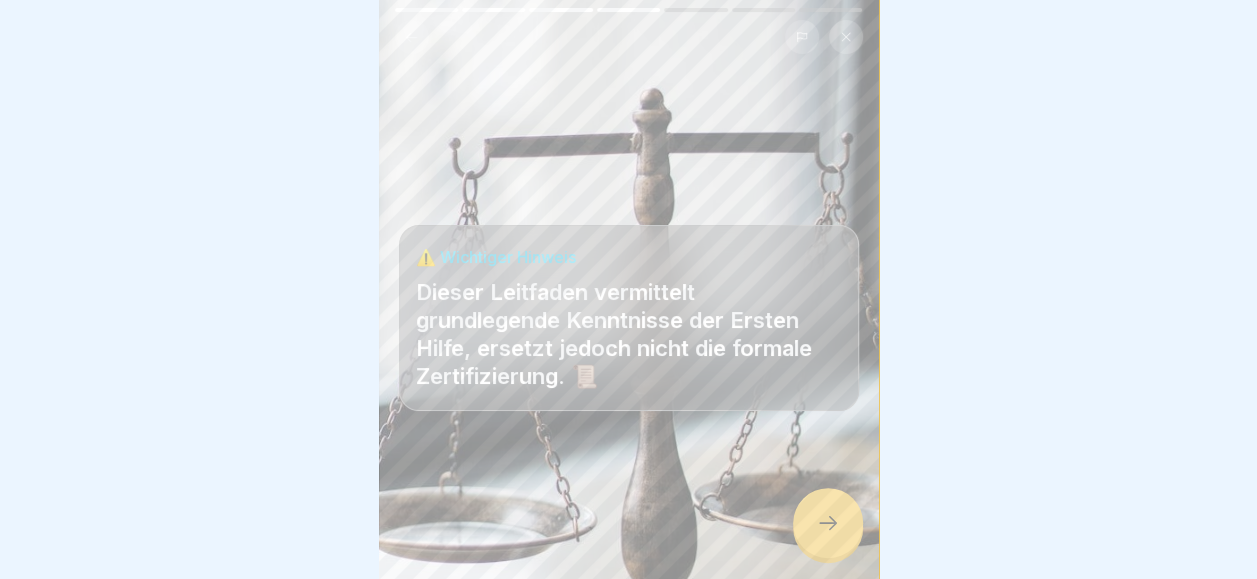click 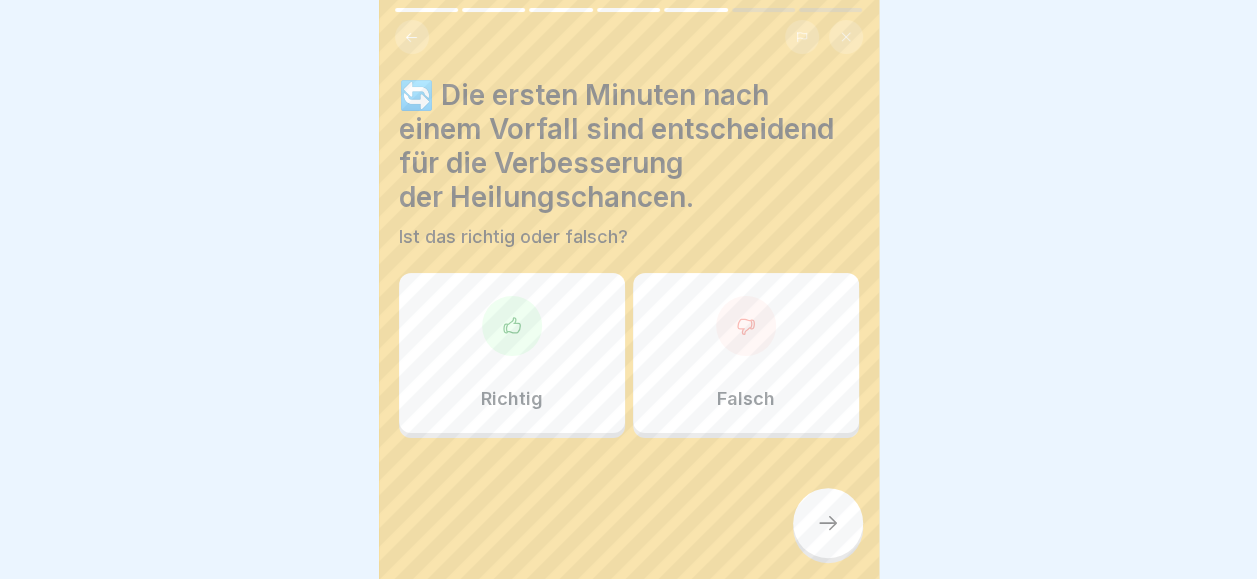 click at bounding box center [512, 326] 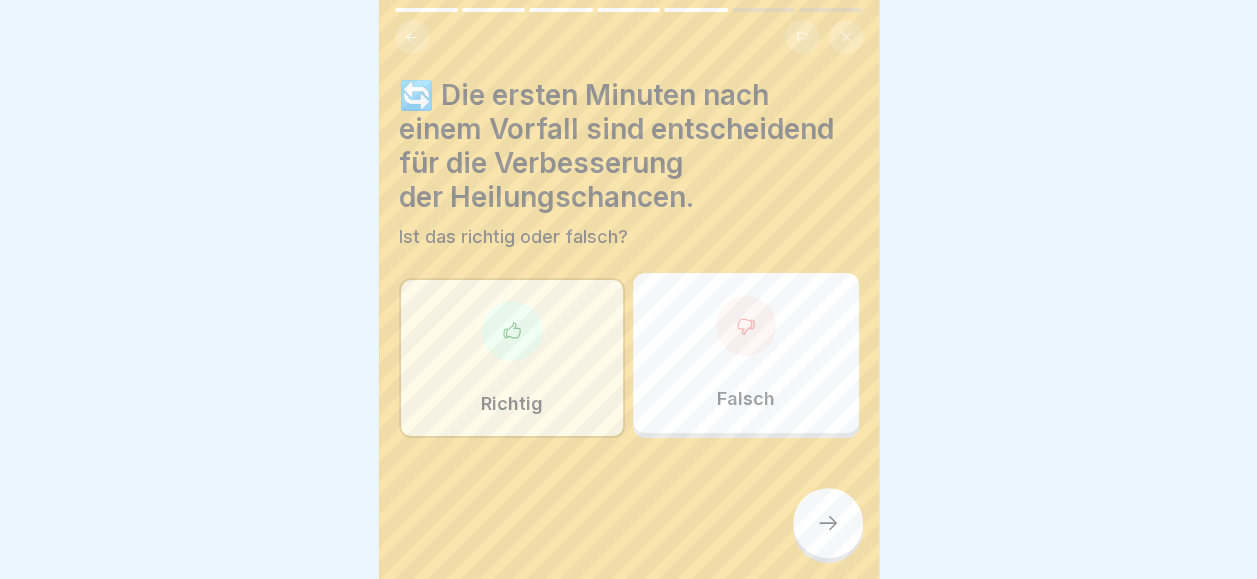 click at bounding box center [828, 523] 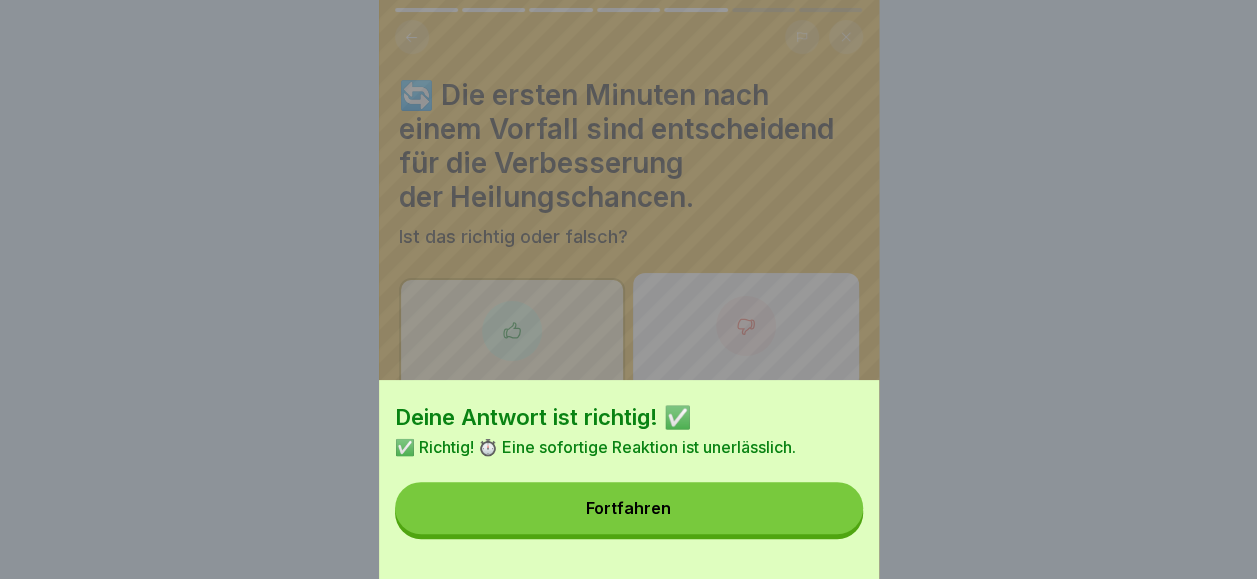 click on "Fortfahren" at bounding box center (629, 508) 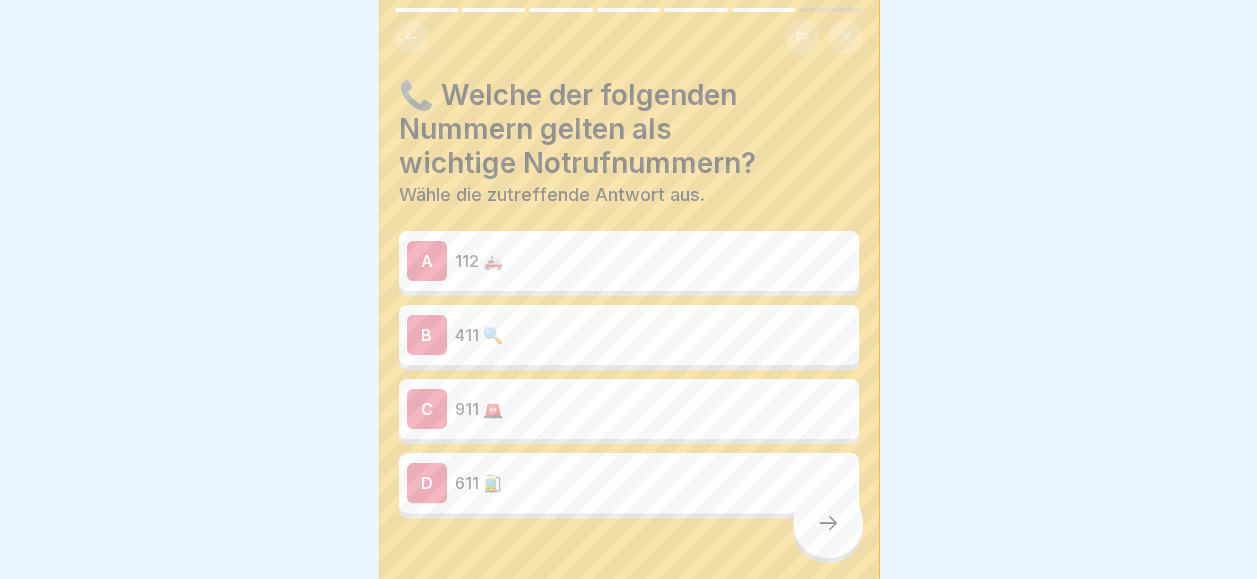 click on "112 🚑" at bounding box center (653, 261) 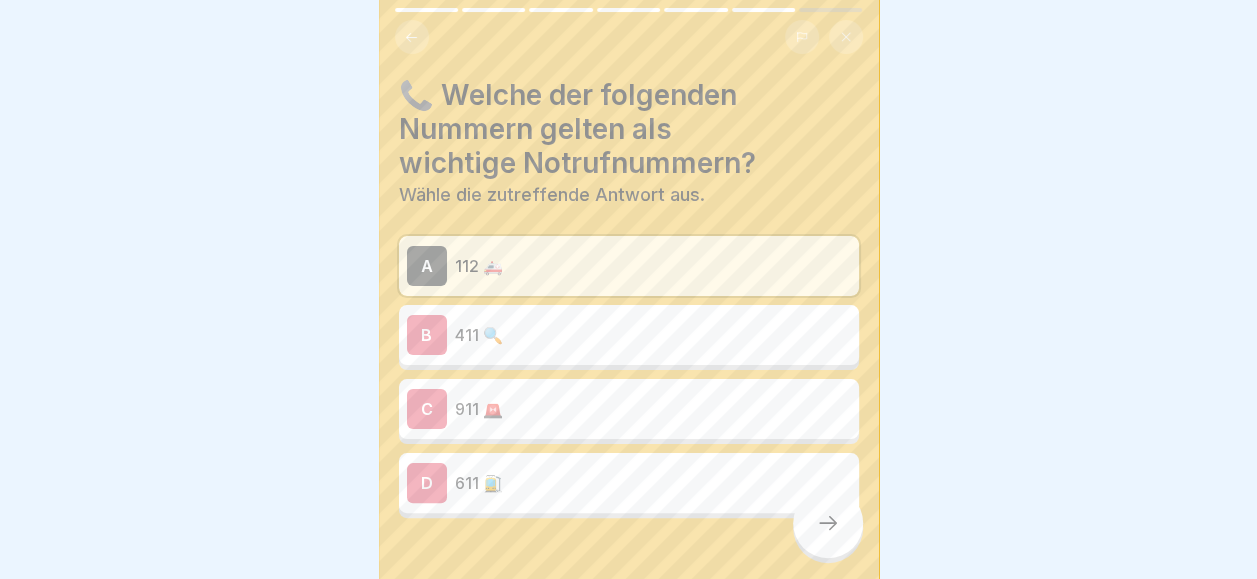 click 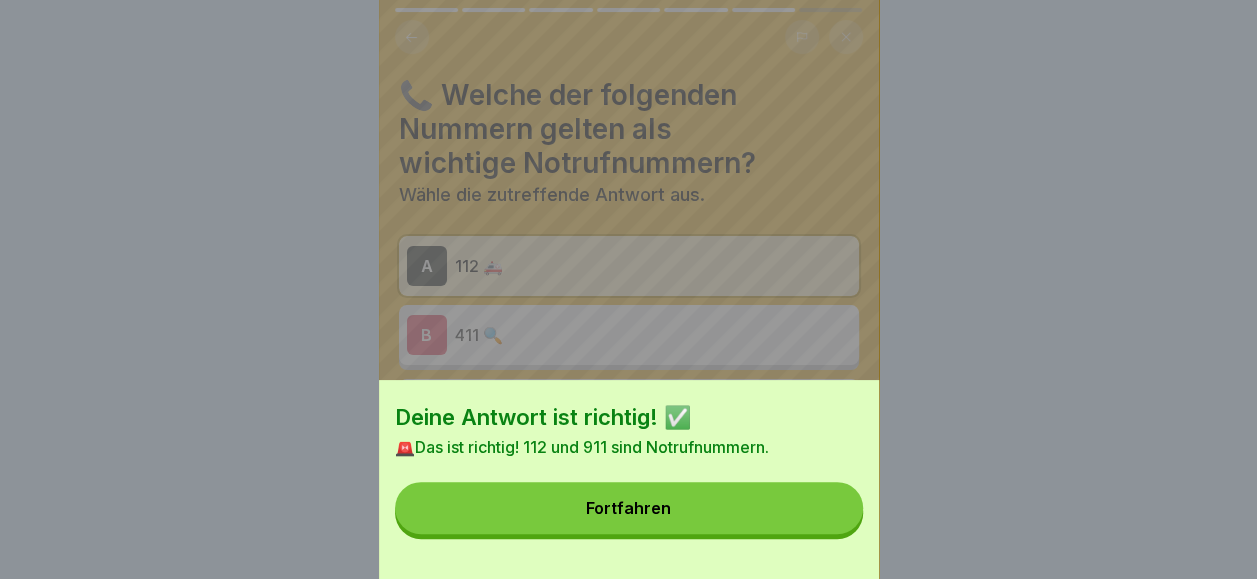 click on "Fortfahren" at bounding box center (629, 508) 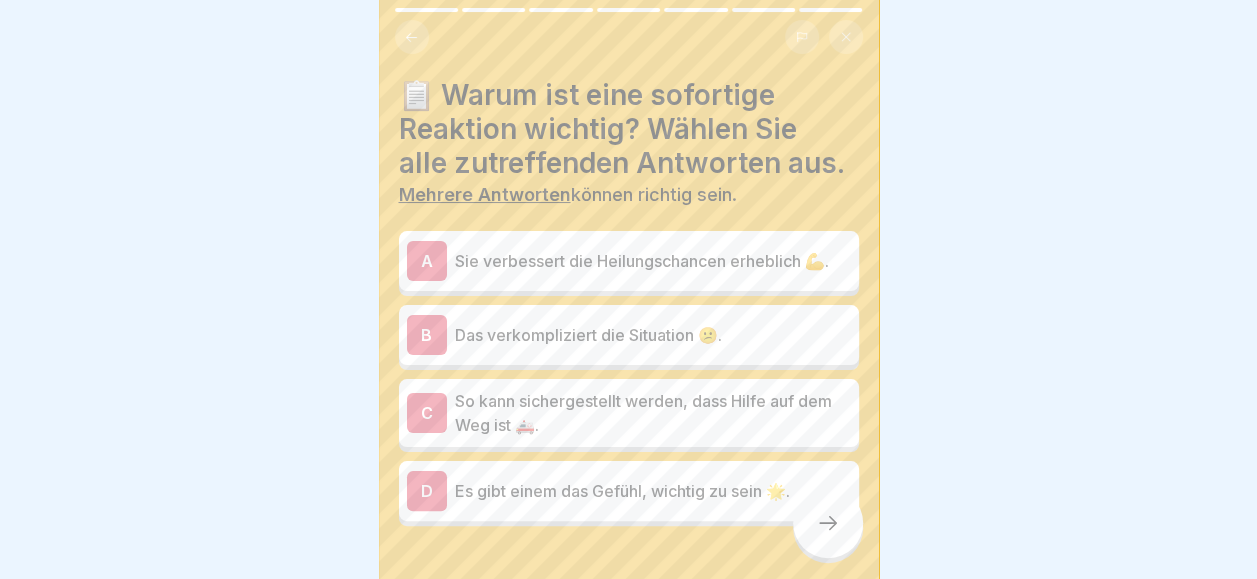 click on "Sie verbessert die Heilungschancen erheblich 💪." at bounding box center [653, 261] 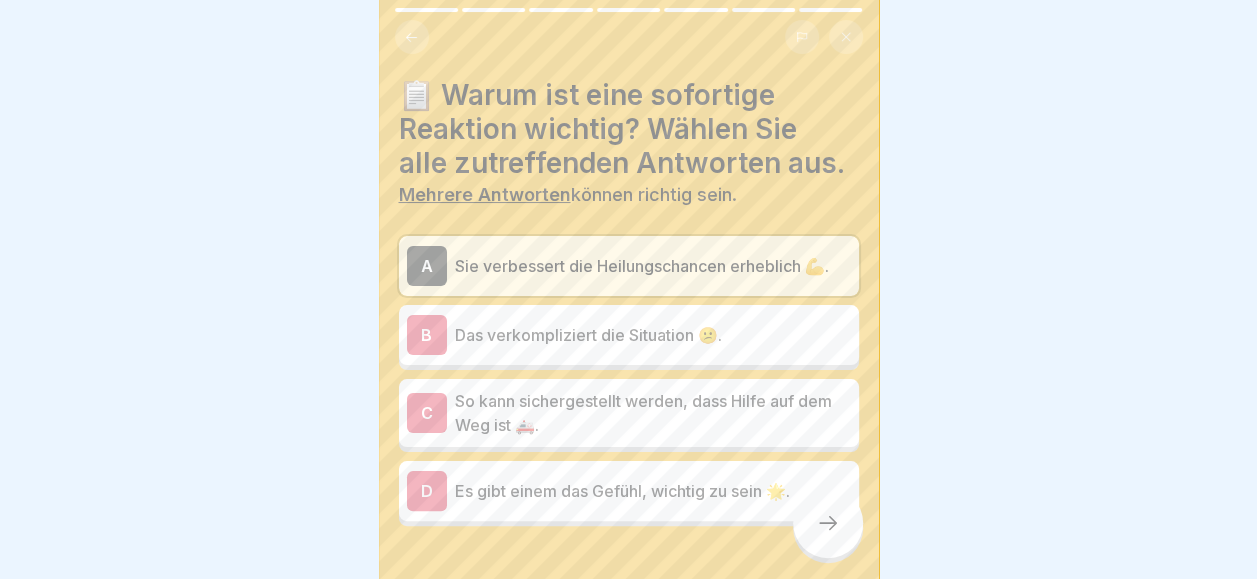 click on "So kann sichergestellt werden, dass Hilfe auf dem Weg ist 🚑." at bounding box center [653, 413] 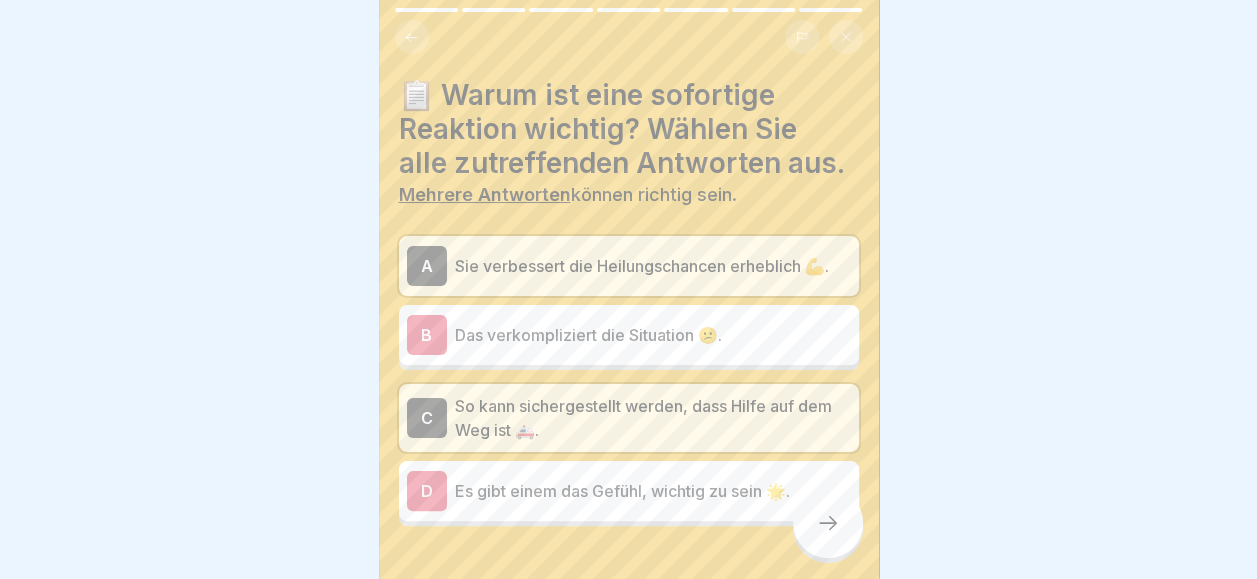 click at bounding box center (828, 523) 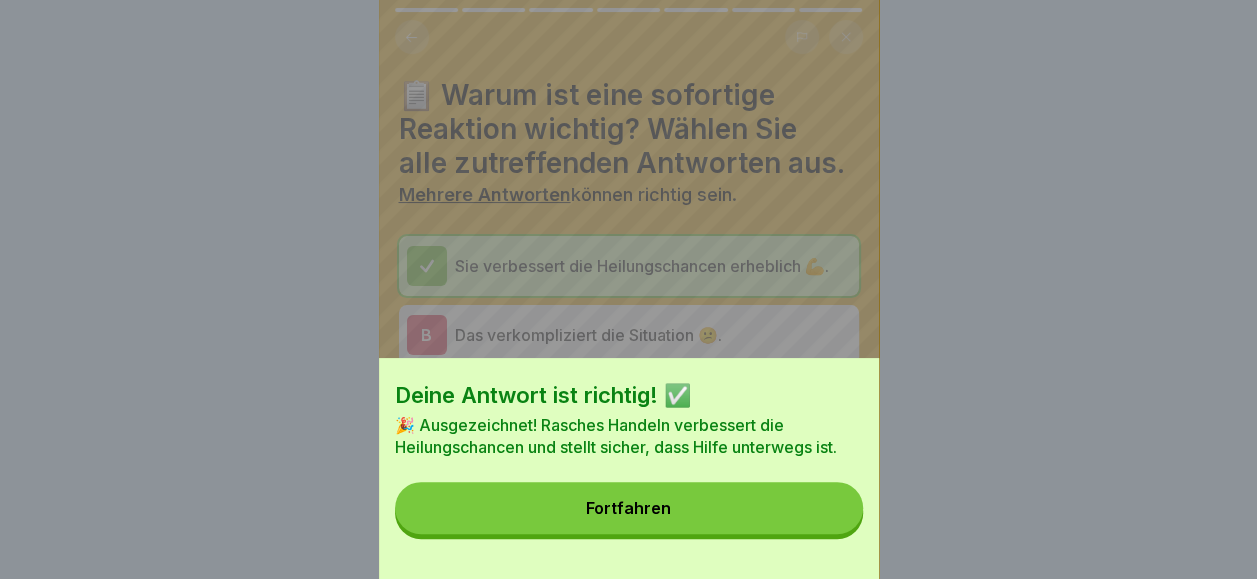 click on "Fortfahren" at bounding box center (629, 508) 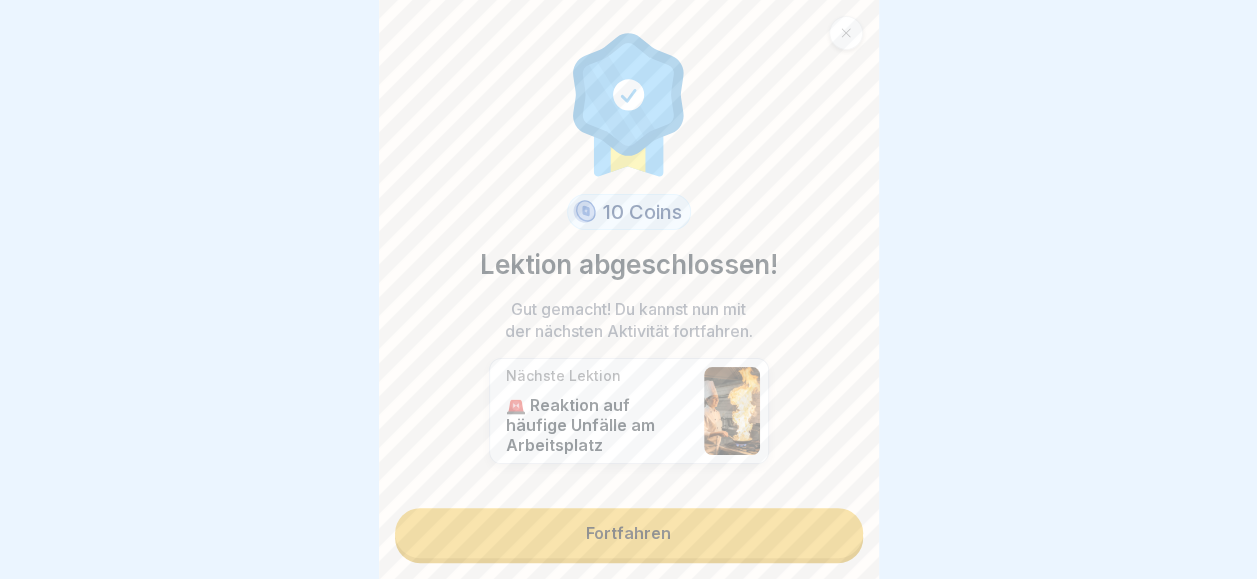 click on "Fortfahren" at bounding box center [629, 533] 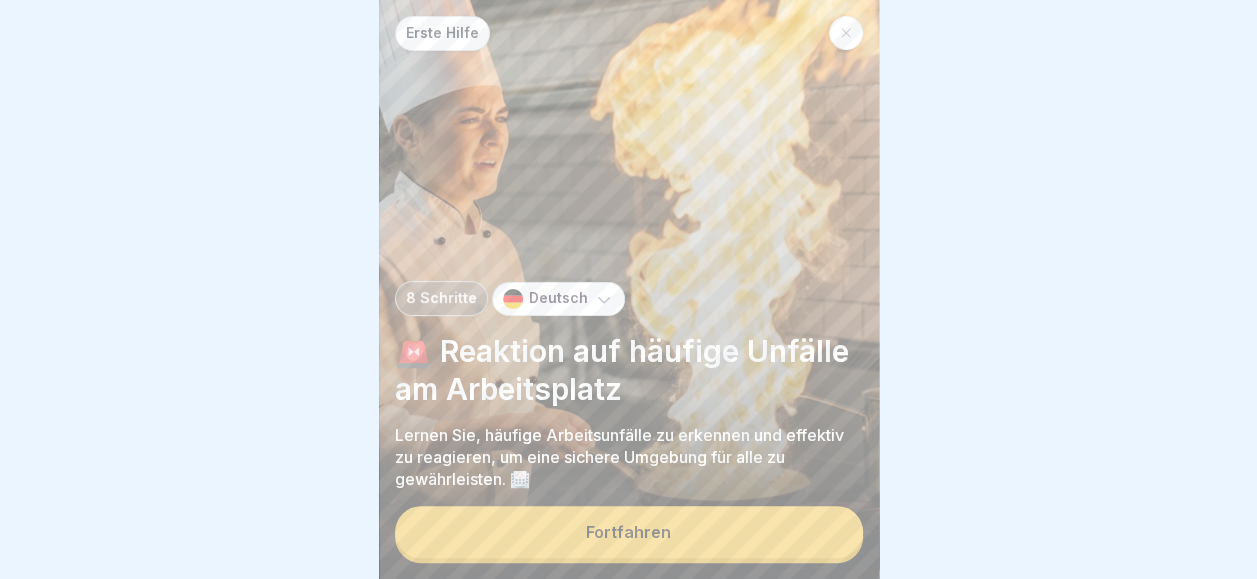 click on "Fortfahren" at bounding box center [629, 532] 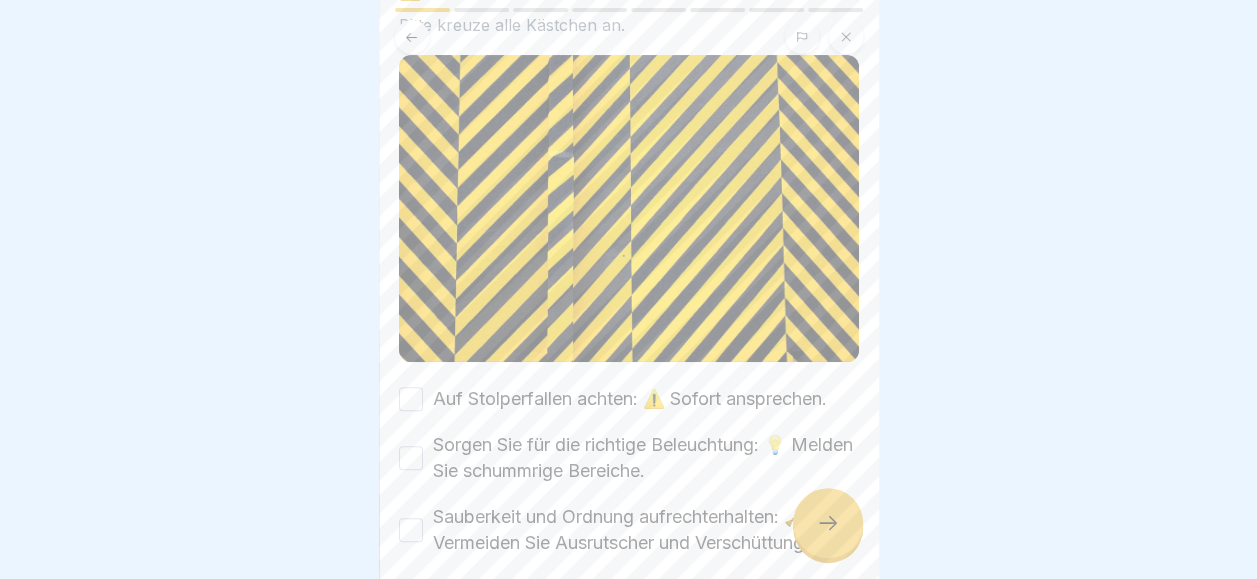 scroll, scrollTop: 192, scrollLeft: 0, axis: vertical 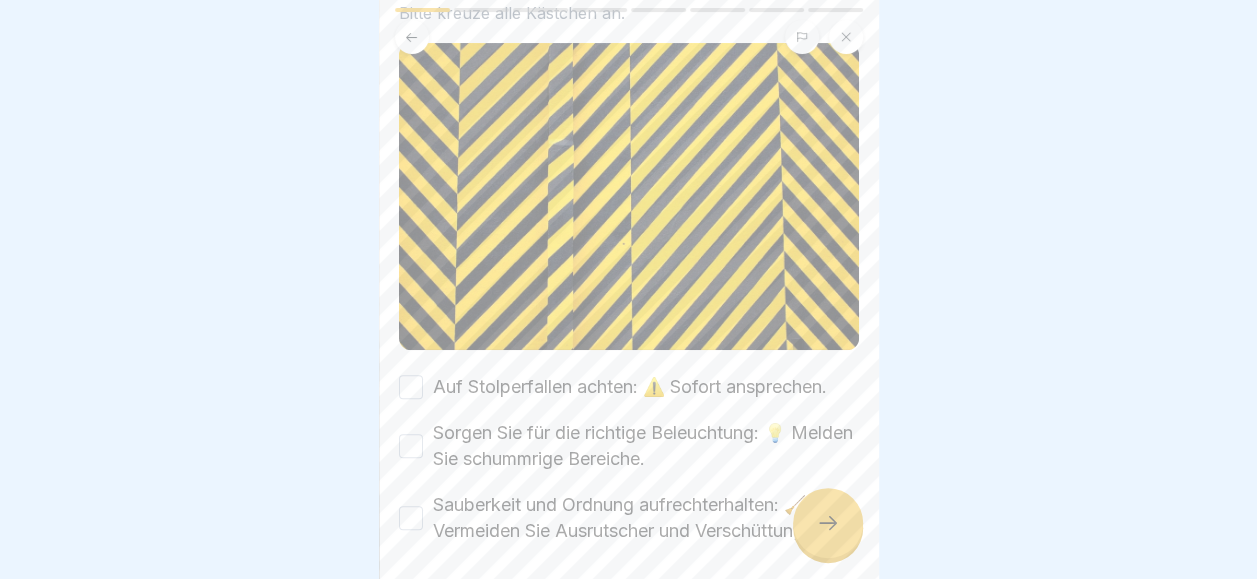 click on "Auf Stolperfallen achten: ⚠️ Sofort ansprechen." at bounding box center (411, 387) 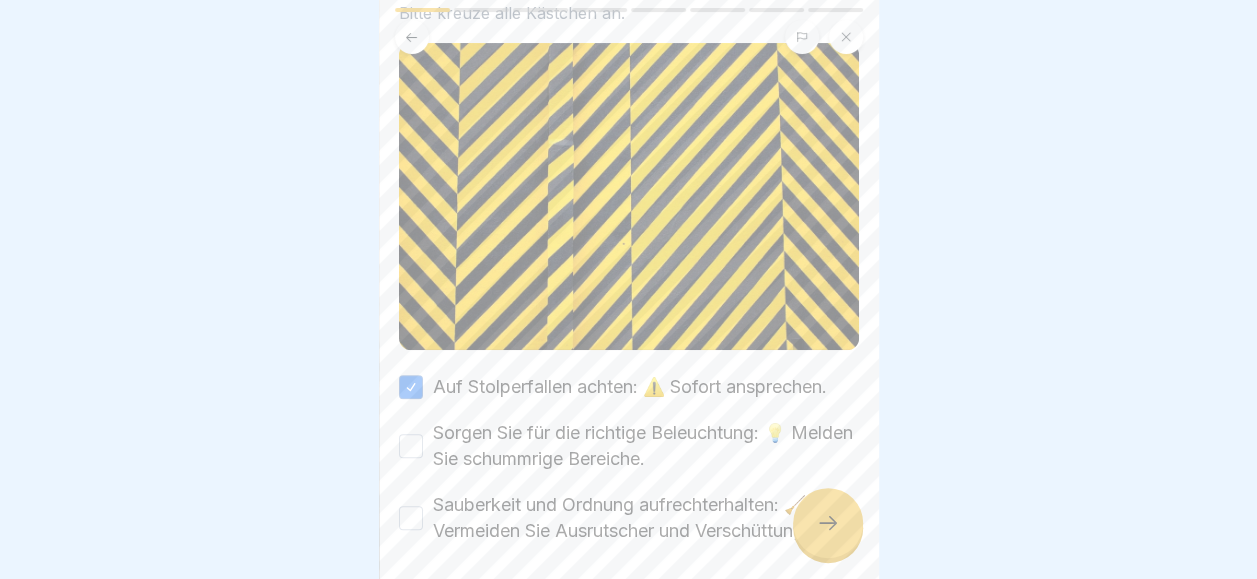 click on "Sorgen Sie für die richtige Beleuchtung: 💡 Melden Sie schummrige Bereiche." at bounding box center [411, 446] 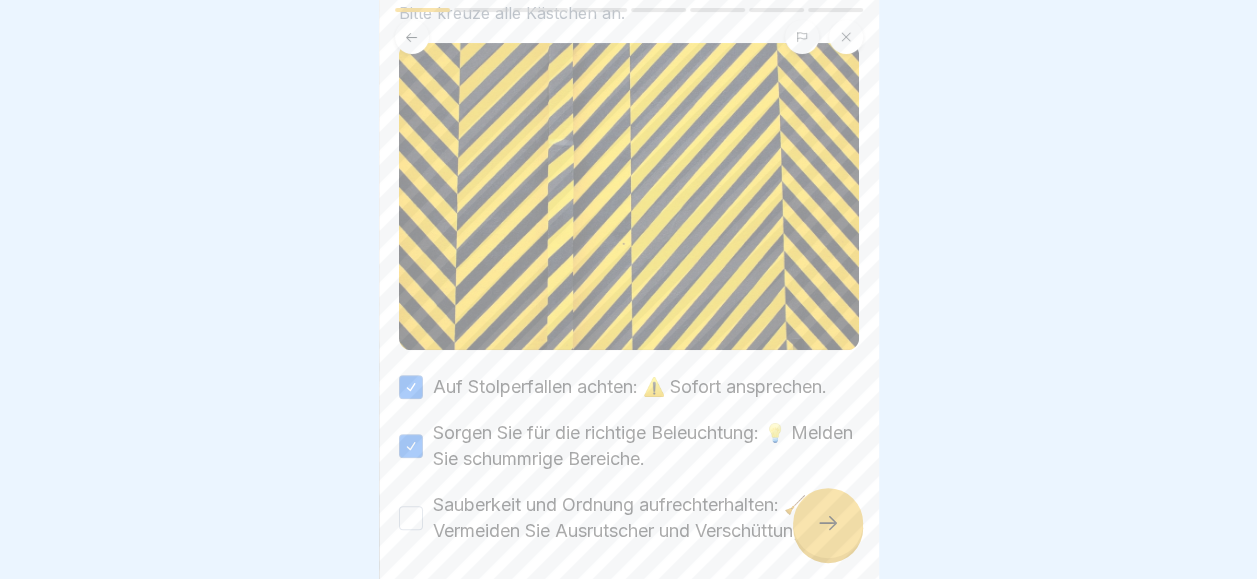 click on "Sauberkeit und Ordnung aufrechterhalten: 🧹Vermeiden Sie Ausrutscher und Verschüttungen." at bounding box center [411, 518] 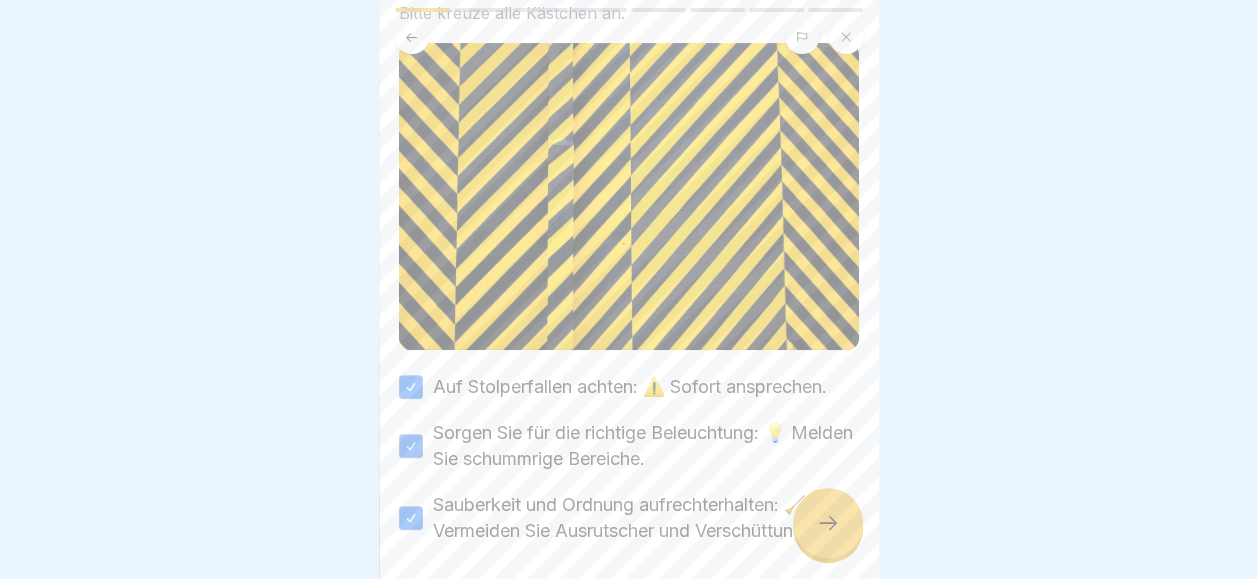 scroll, scrollTop: 292, scrollLeft: 0, axis: vertical 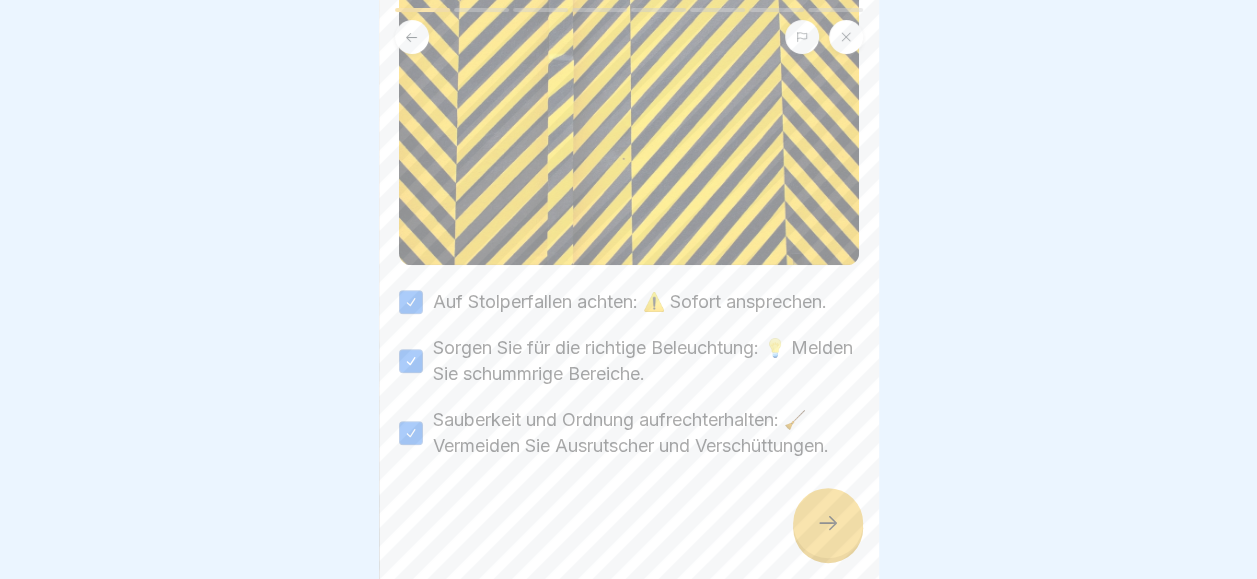 click at bounding box center (828, 523) 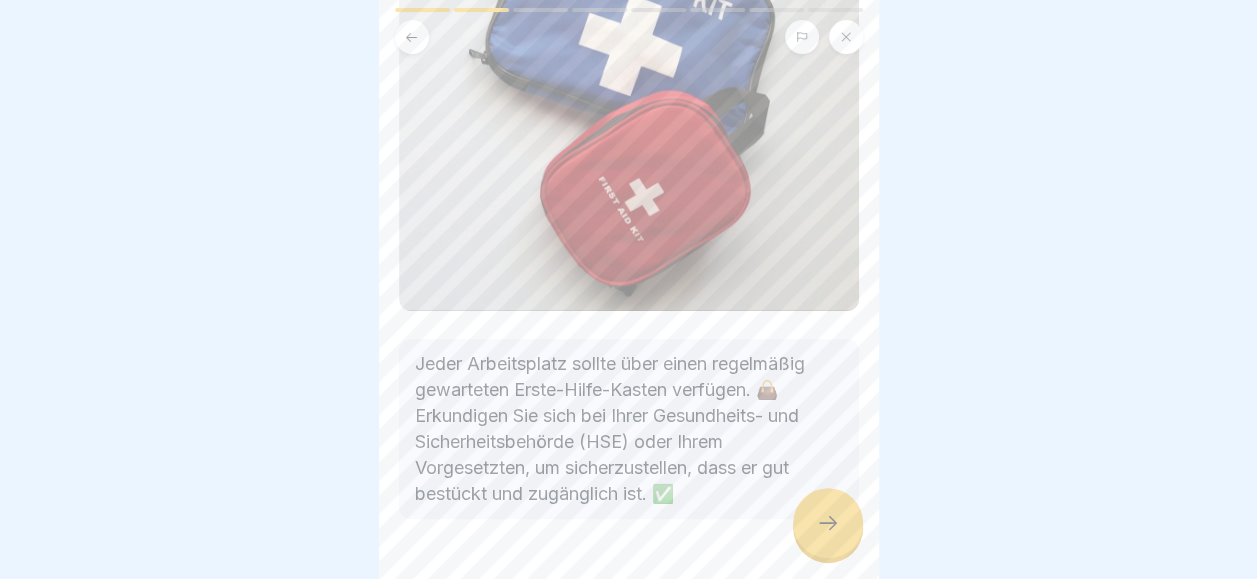scroll, scrollTop: 374, scrollLeft: 0, axis: vertical 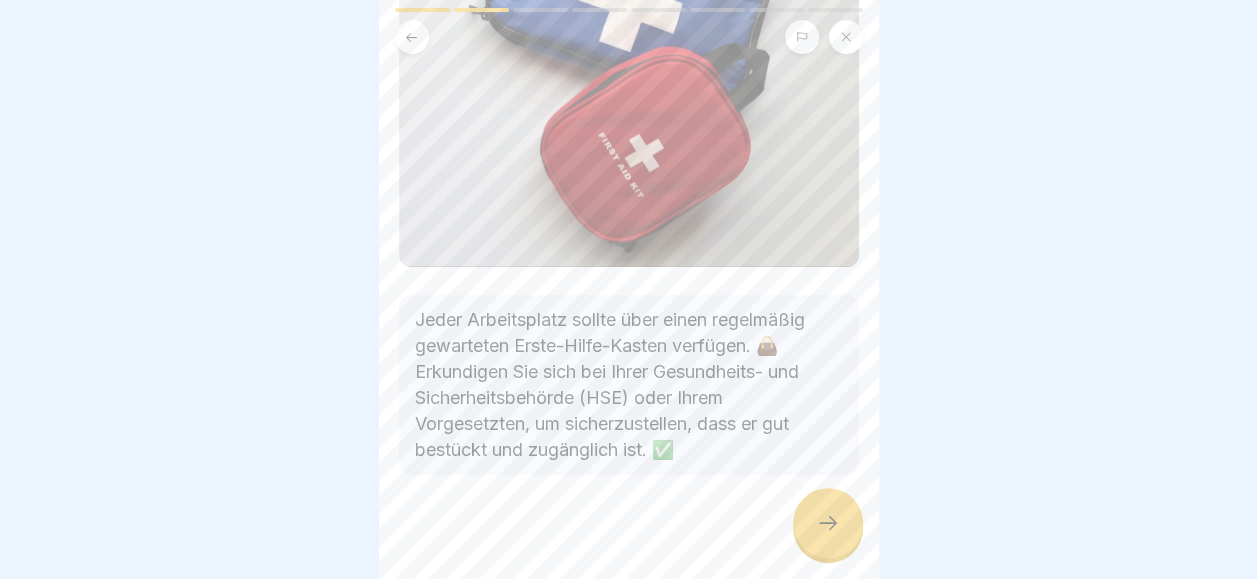 click 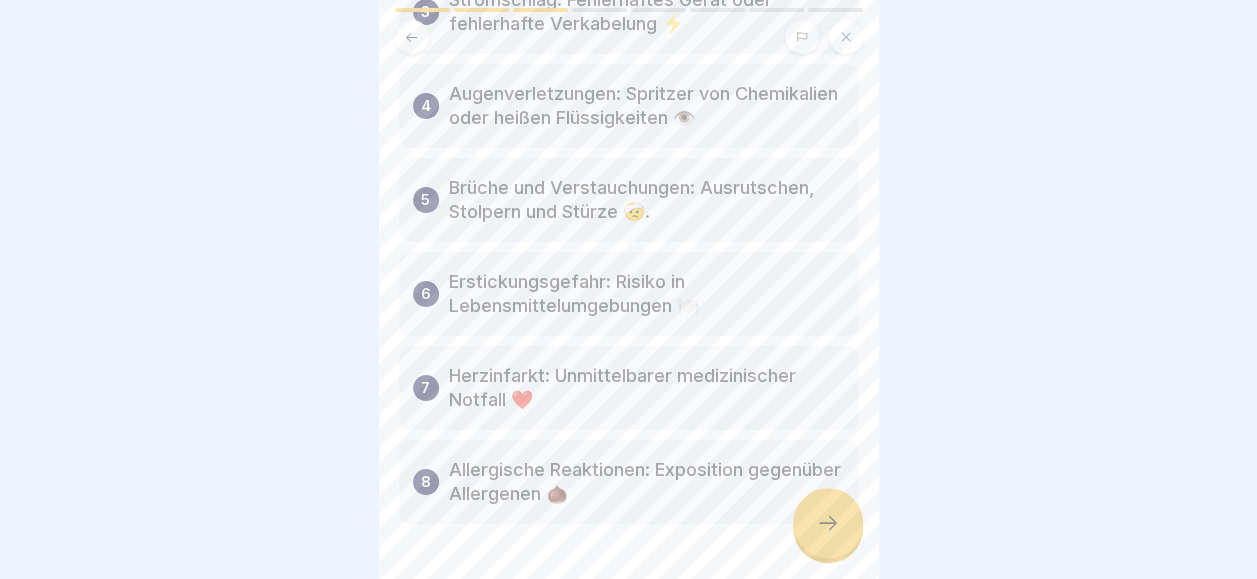scroll, scrollTop: 396, scrollLeft: 0, axis: vertical 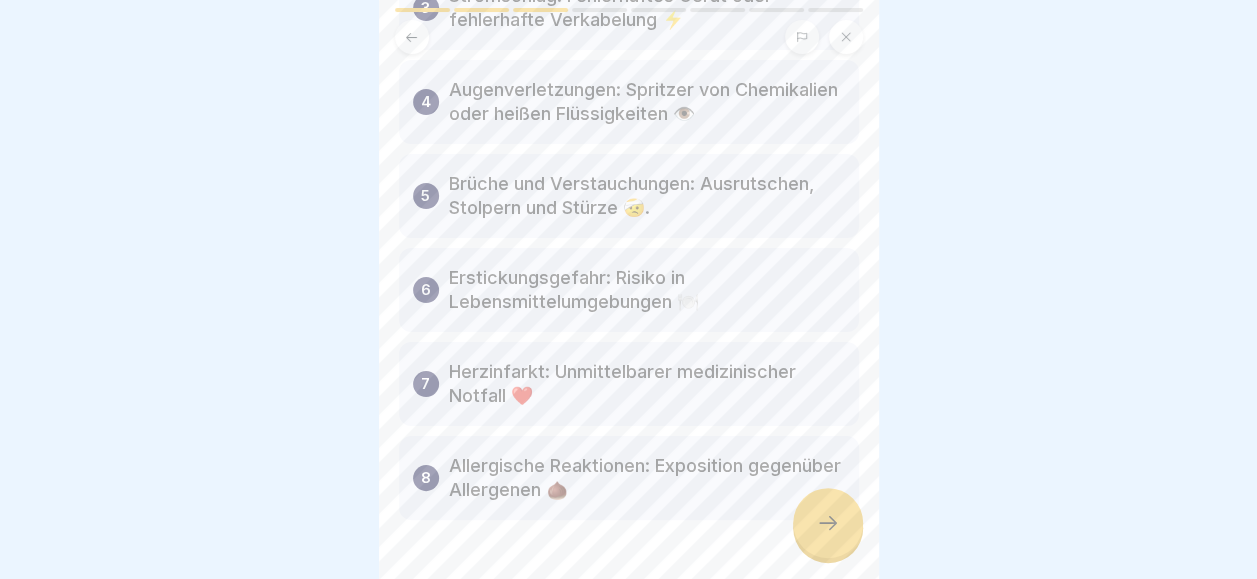 click at bounding box center [828, 523] 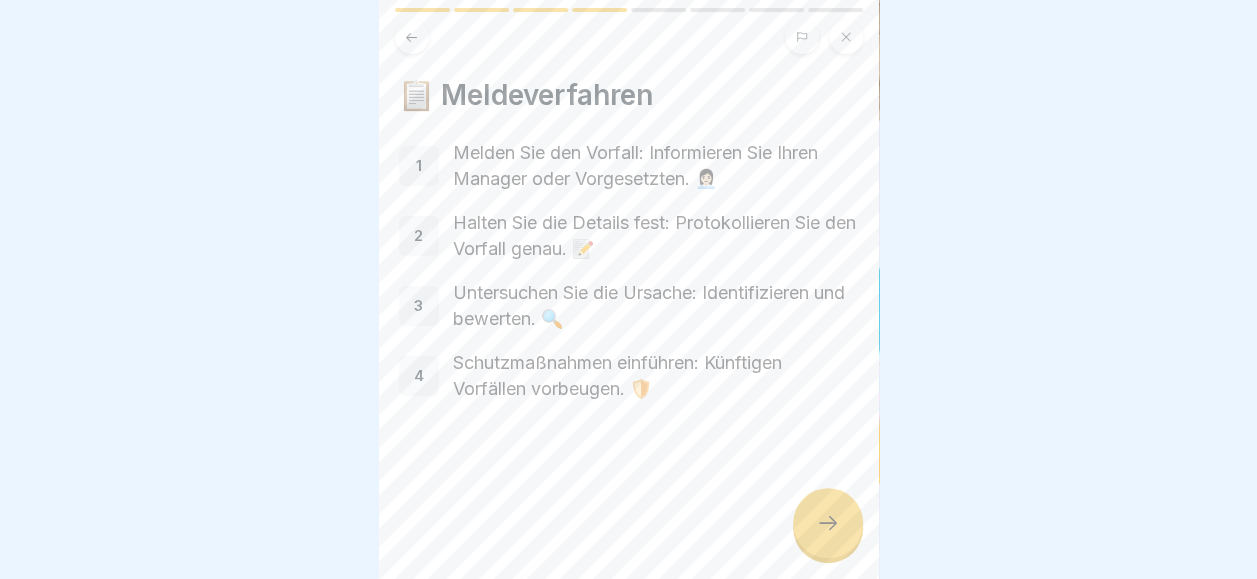 click at bounding box center (828, 523) 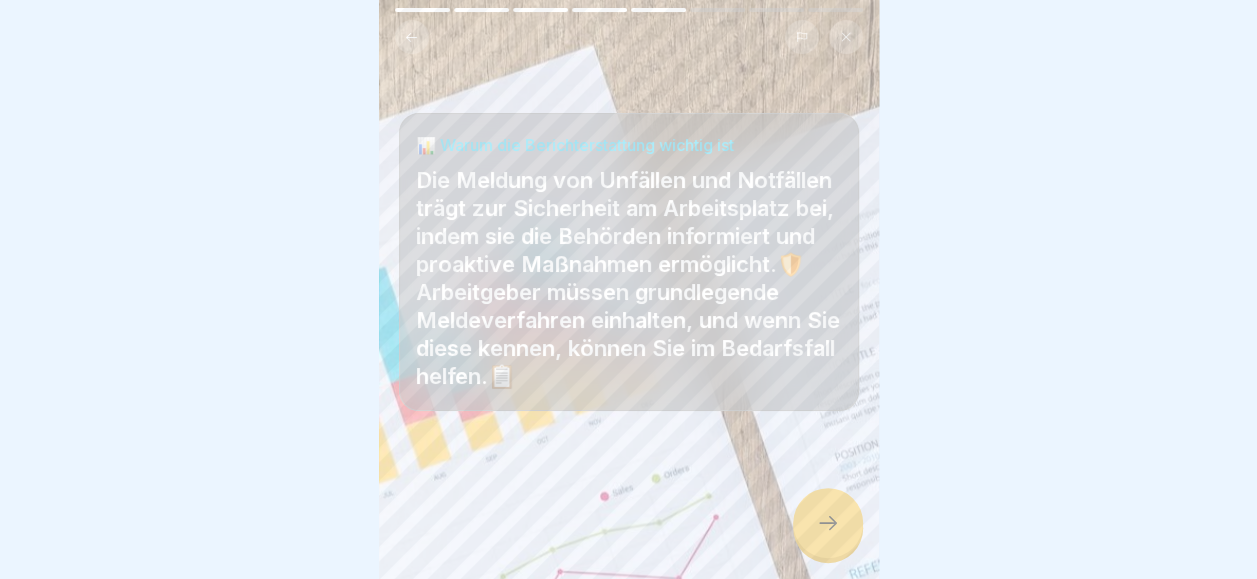 click at bounding box center [828, 523] 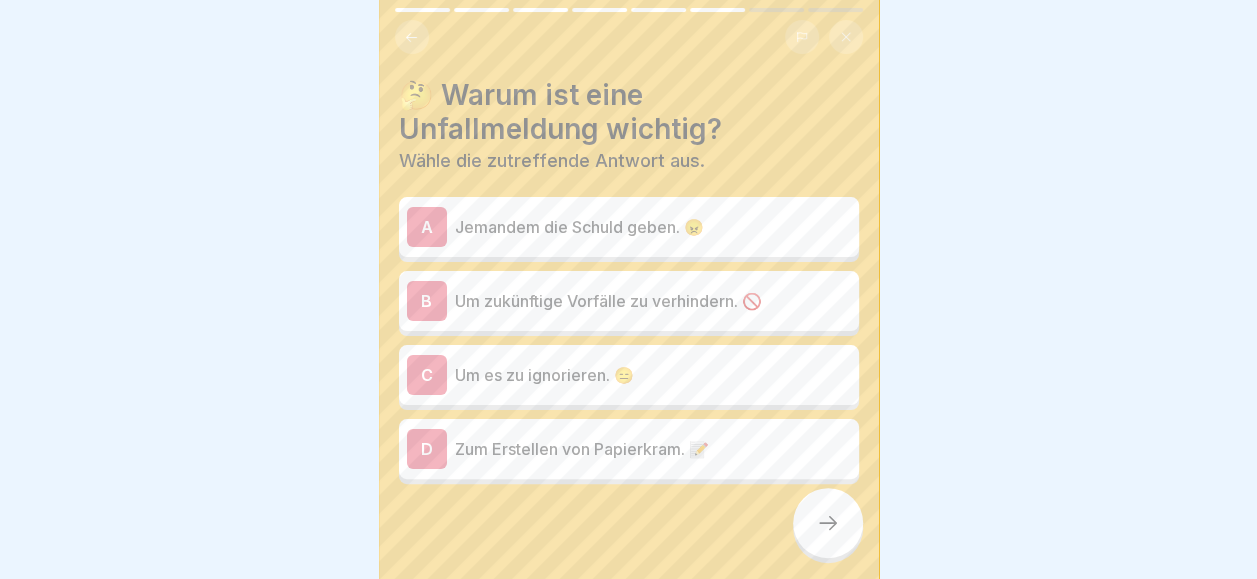 click on "Um zukünftige Vorfälle zu verhindern. 🚫" at bounding box center (653, 301) 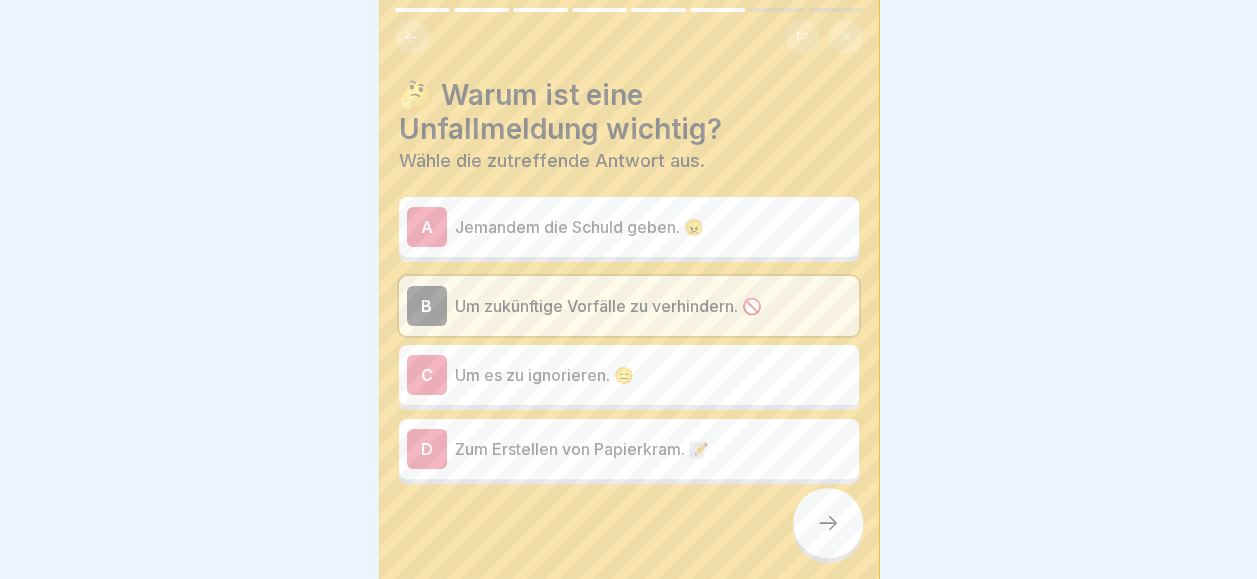 click at bounding box center (828, 523) 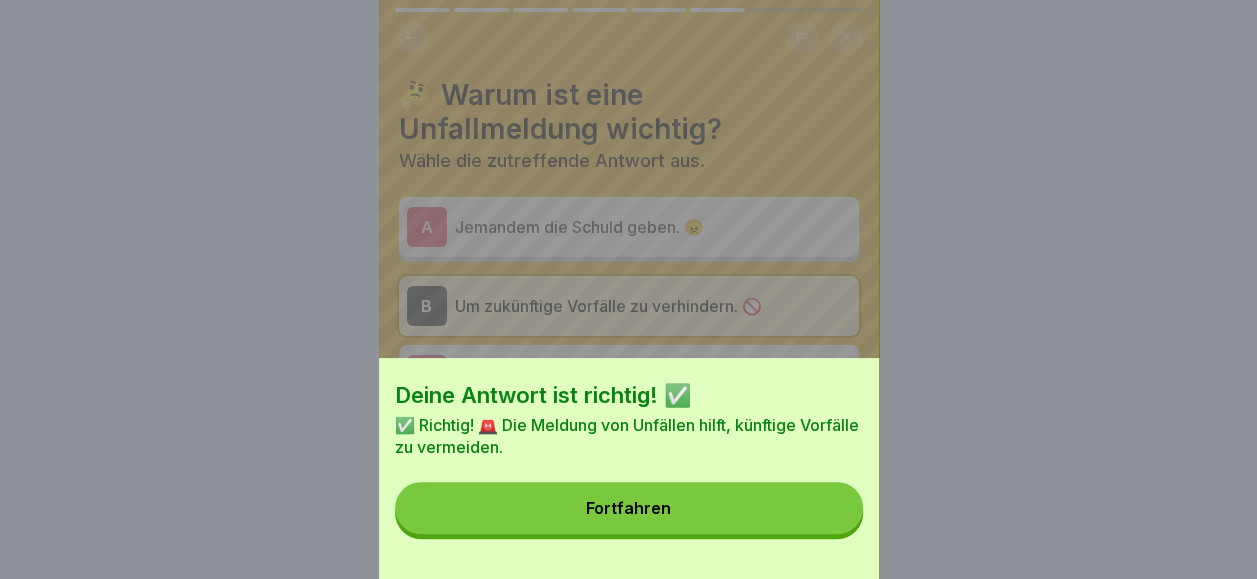 click on "Deine Antwort ist richtig!
✅ ✅ Richtig! 🚨 Die Meldung von Unfällen hilft, künftige Vorfälle zu vermeiden.   Fortfahren" at bounding box center [629, 468] 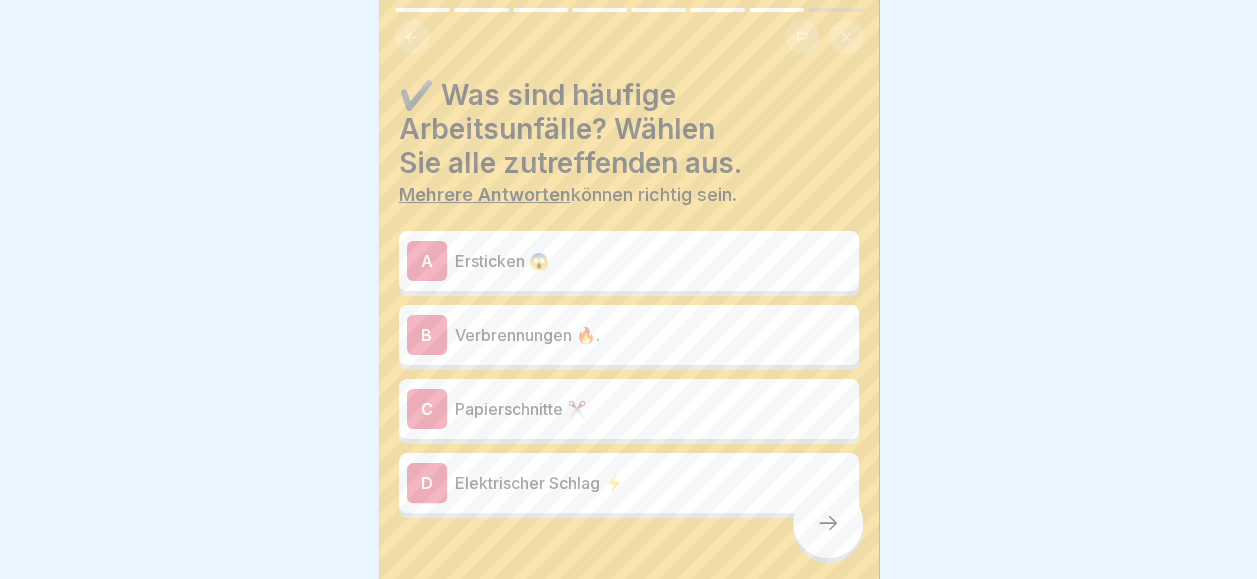 click on "Verbrennungen 🔥." at bounding box center (653, 335) 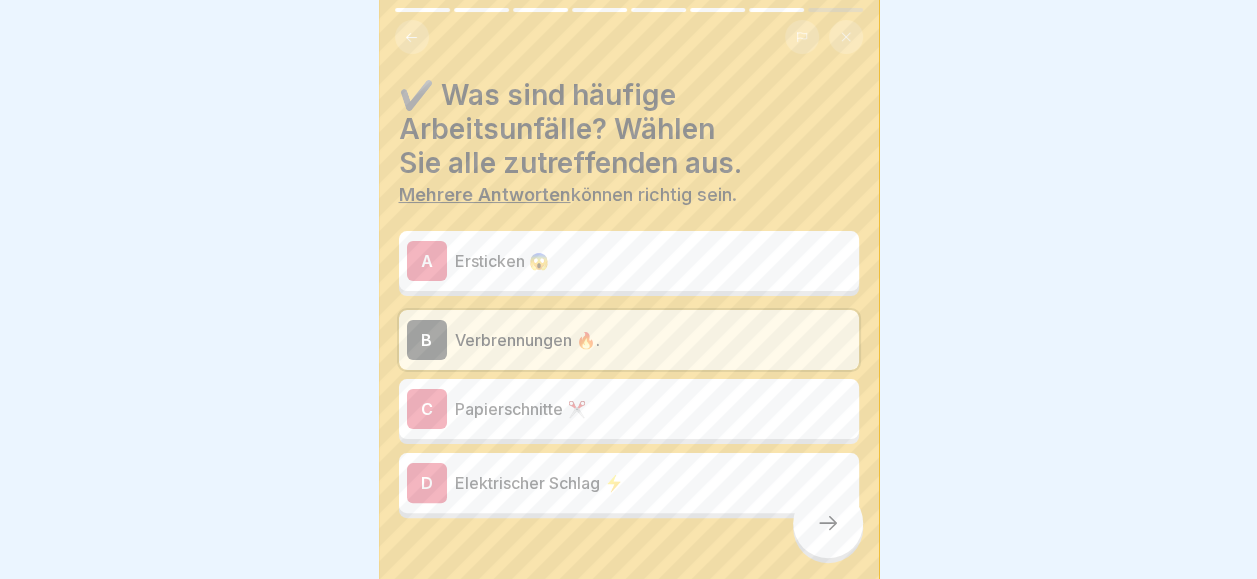 click on "D Elektrischer Schlag ⚡" at bounding box center [629, 483] 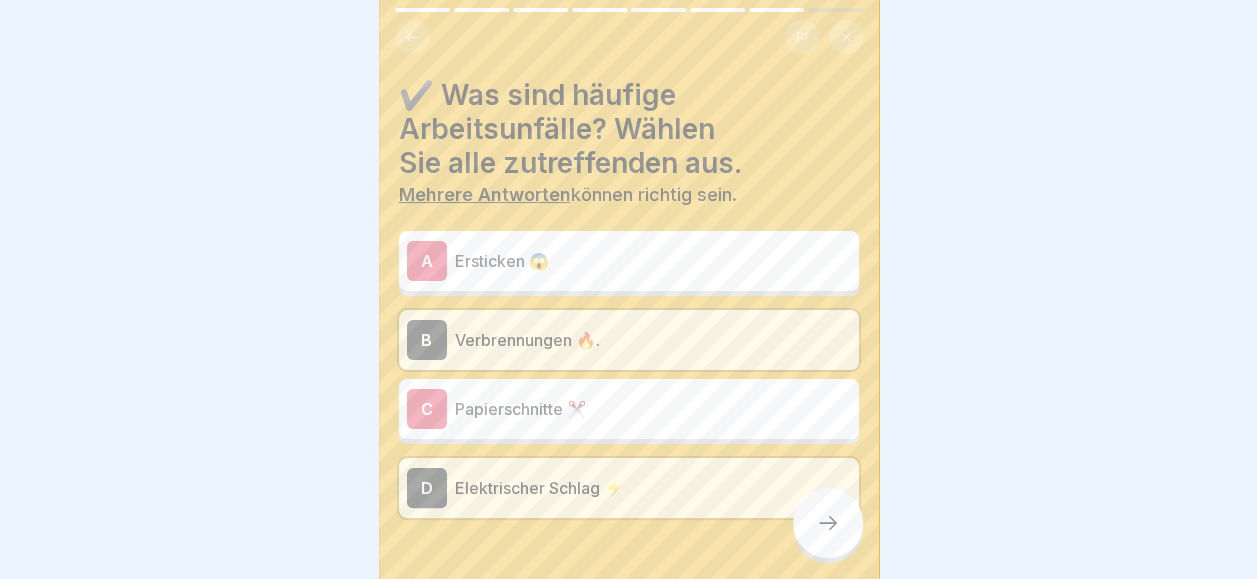 click at bounding box center [828, 523] 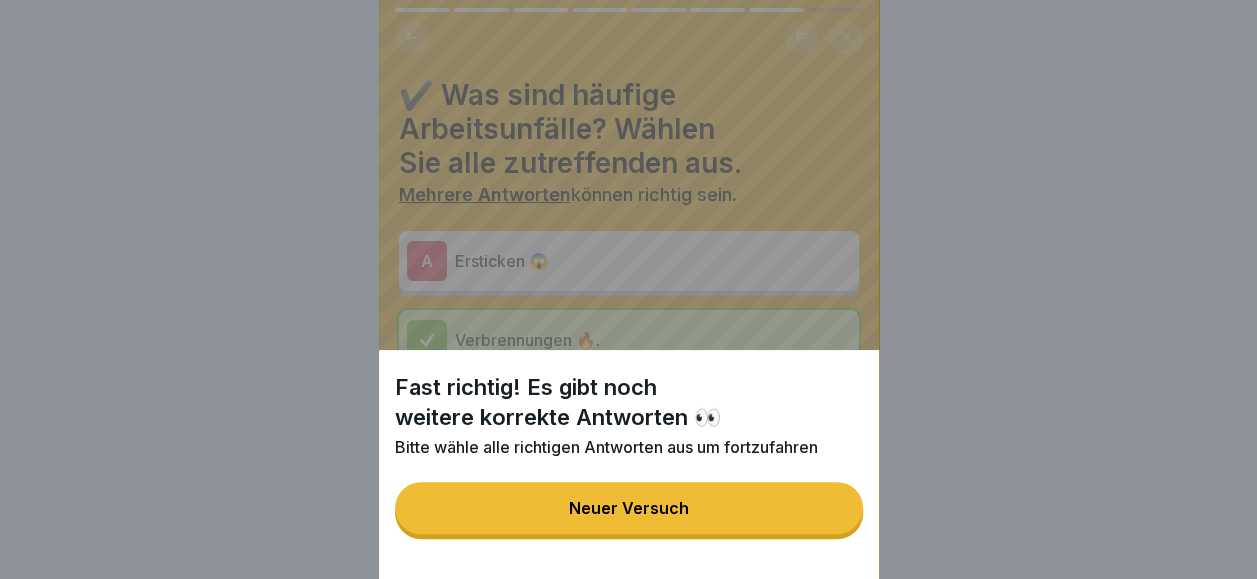 click on "Neuer Versuch" at bounding box center (629, 508) 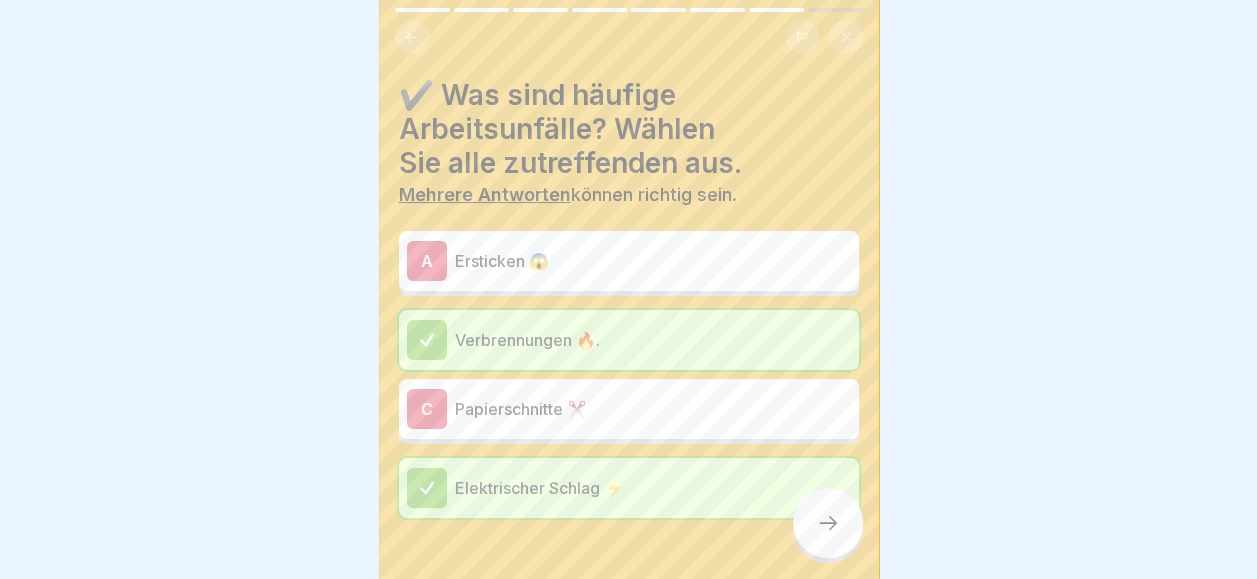 click on "Ersticken 😱" at bounding box center [653, 261] 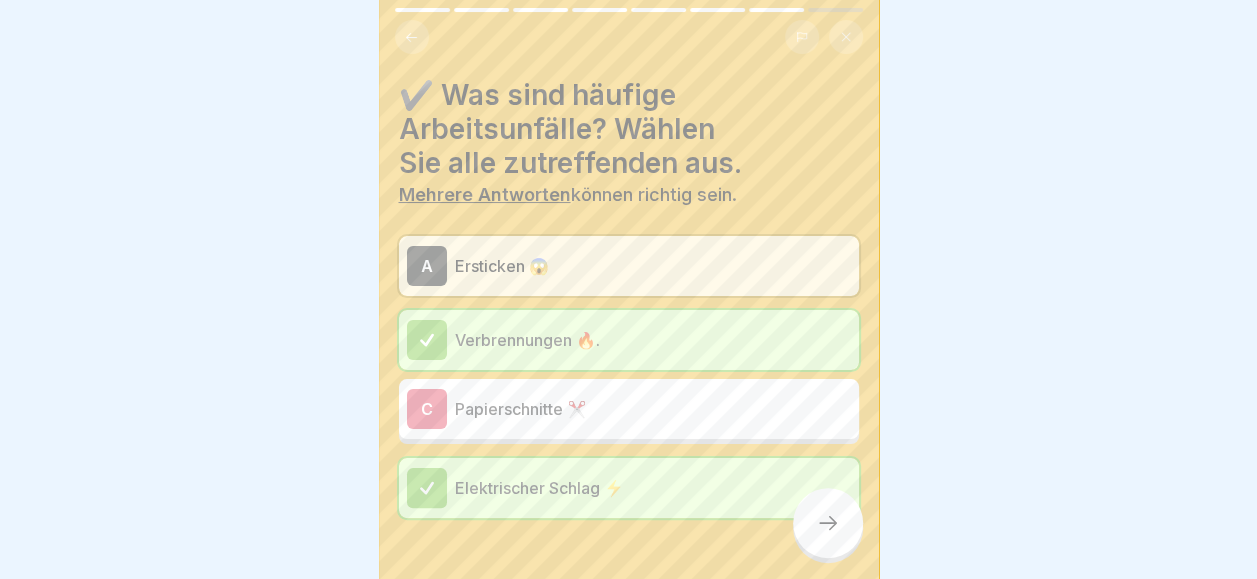 click on "A Ersticken 😱 Verbrennungen 🔥. C Papierschnitte ✂️ Elektrischer Schlag ⚡" at bounding box center [629, 377] 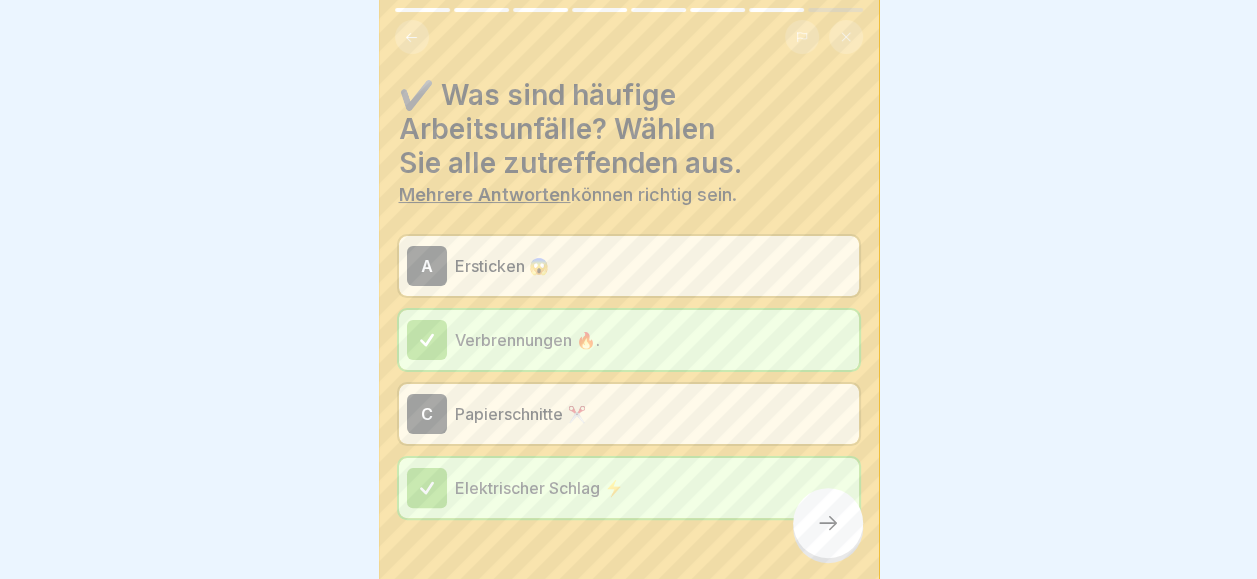 click at bounding box center [828, 523] 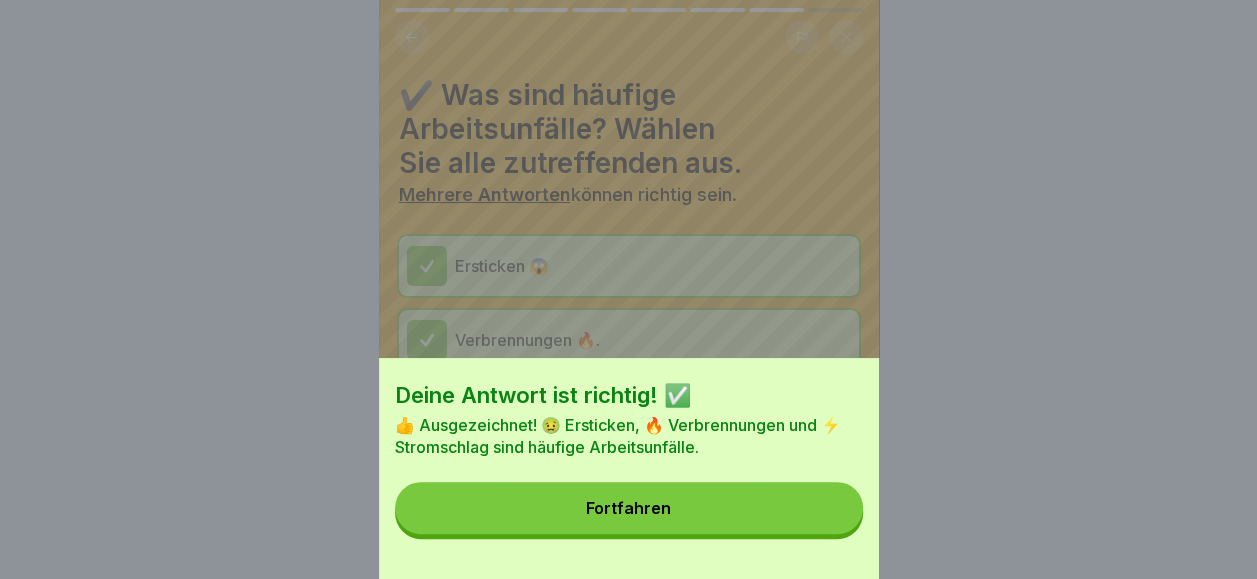 click on "Fortfahren" at bounding box center (629, 508) 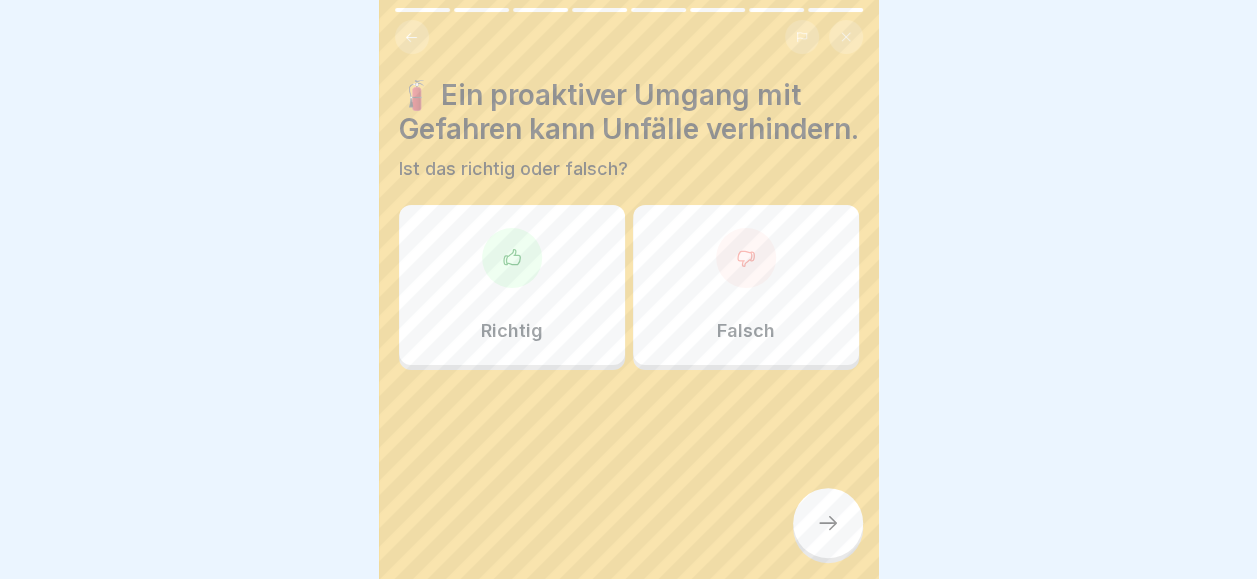 click at bounding box center [746, 258] 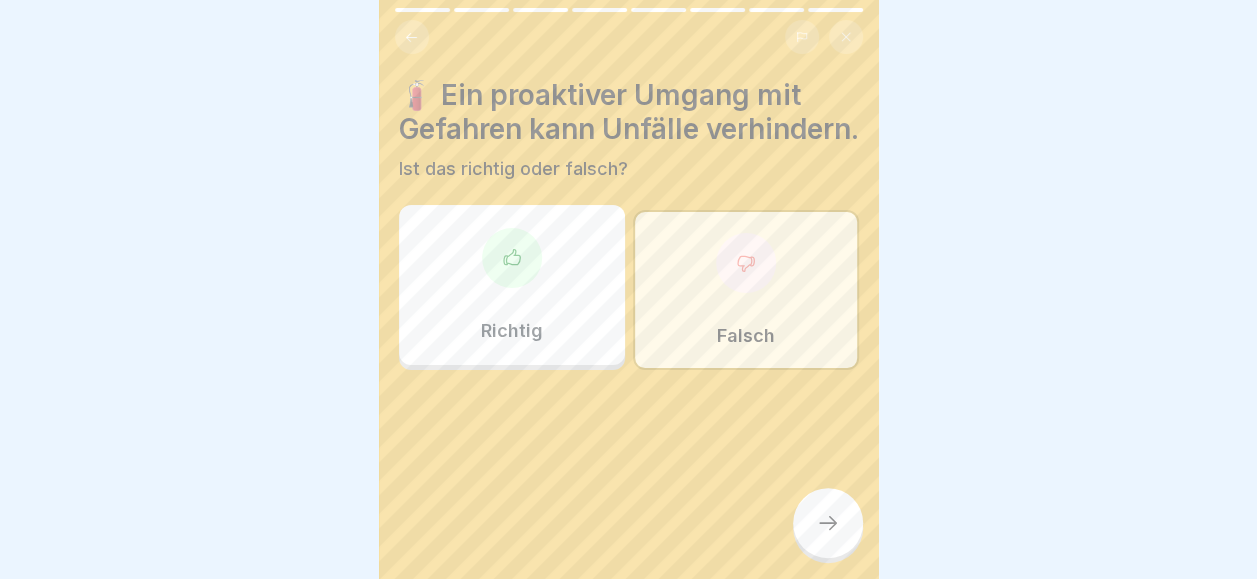 click at bounding box center [828, 523] 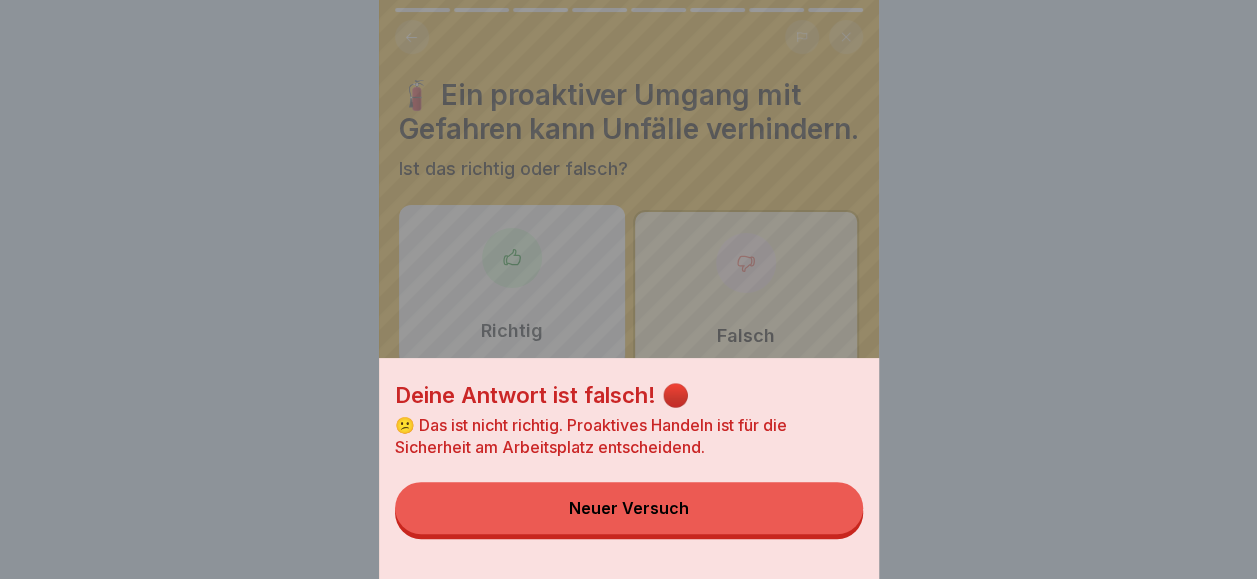 click on "Neuer Versuch" at bounding box center [629, 508] 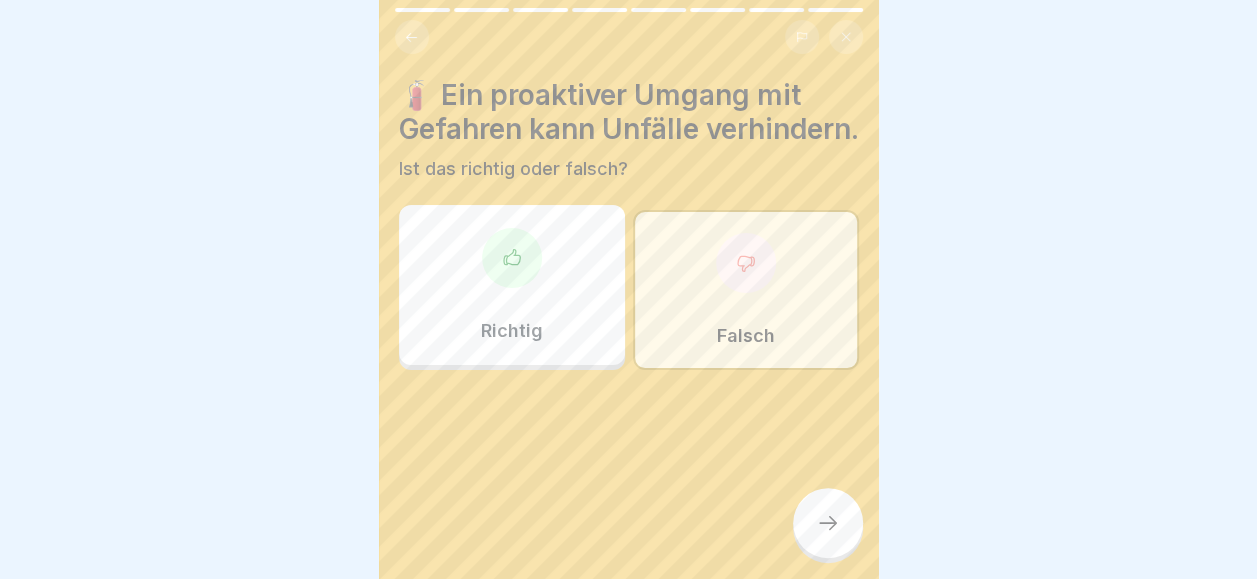click on "Richtig" at bounding box center (512, 285) 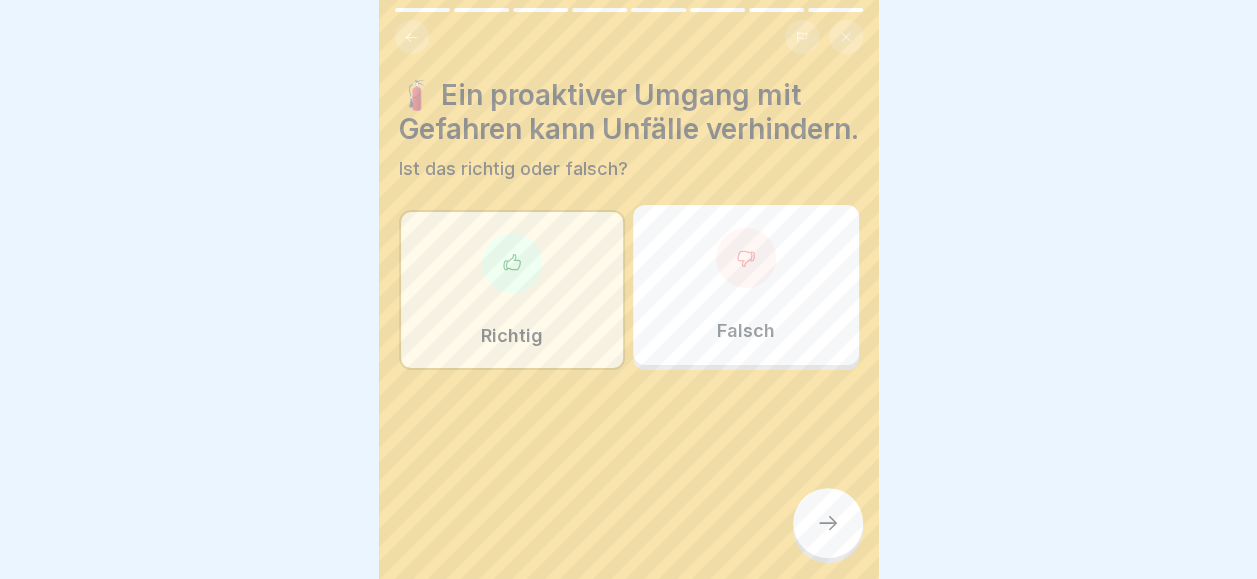 click 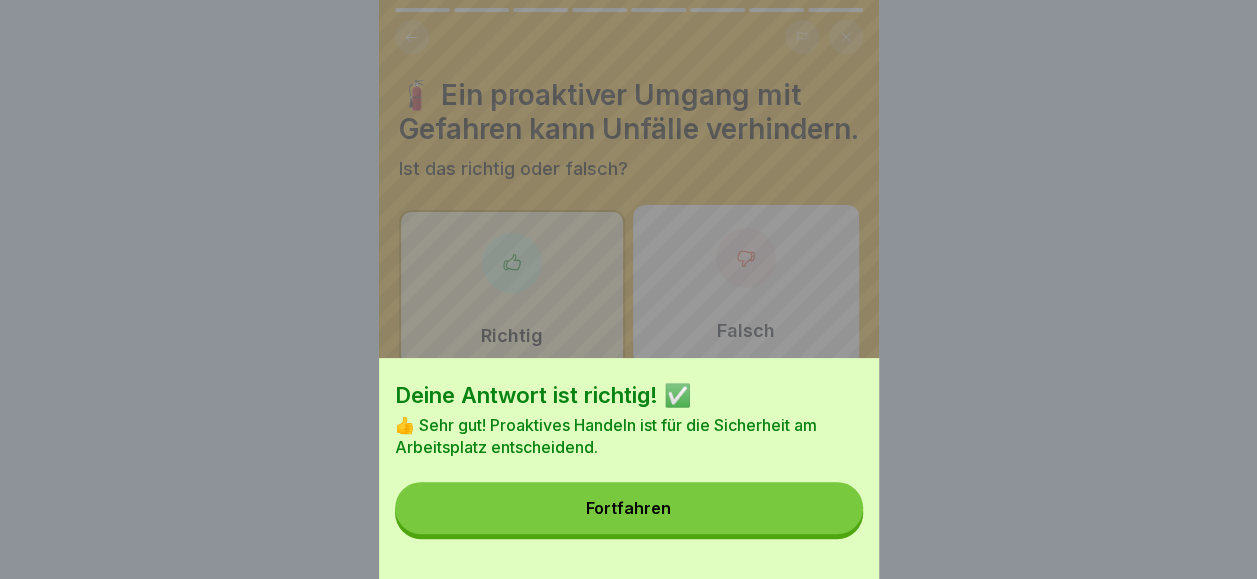click on "Fortfahren" at bounding box center (629, 508) 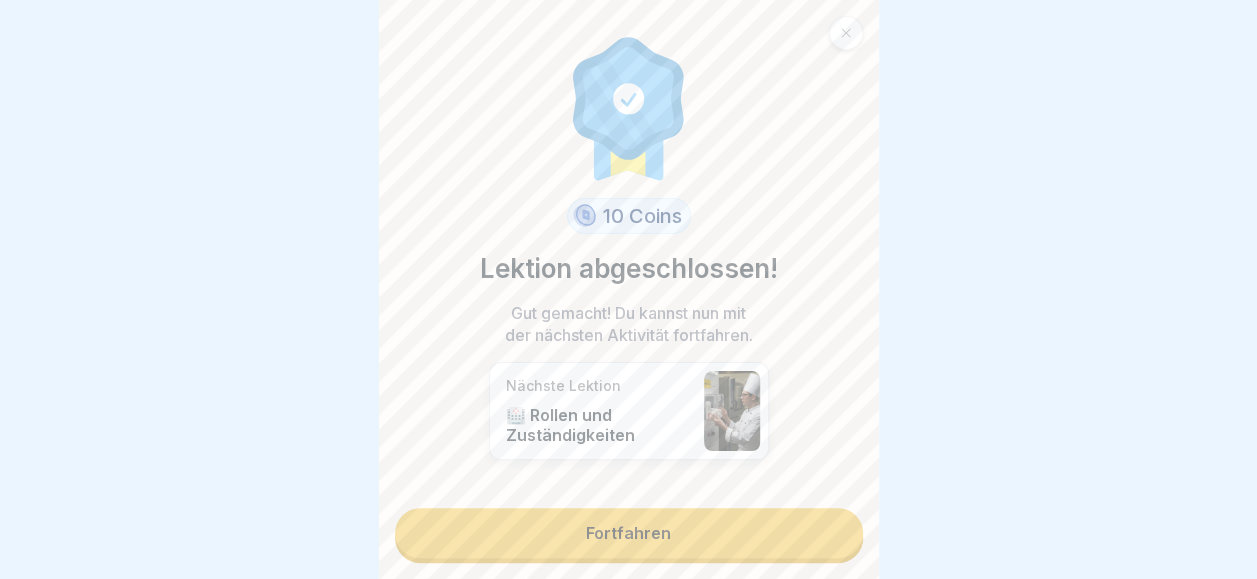 click on "Fortfahren" at bounding box center [629, 533] 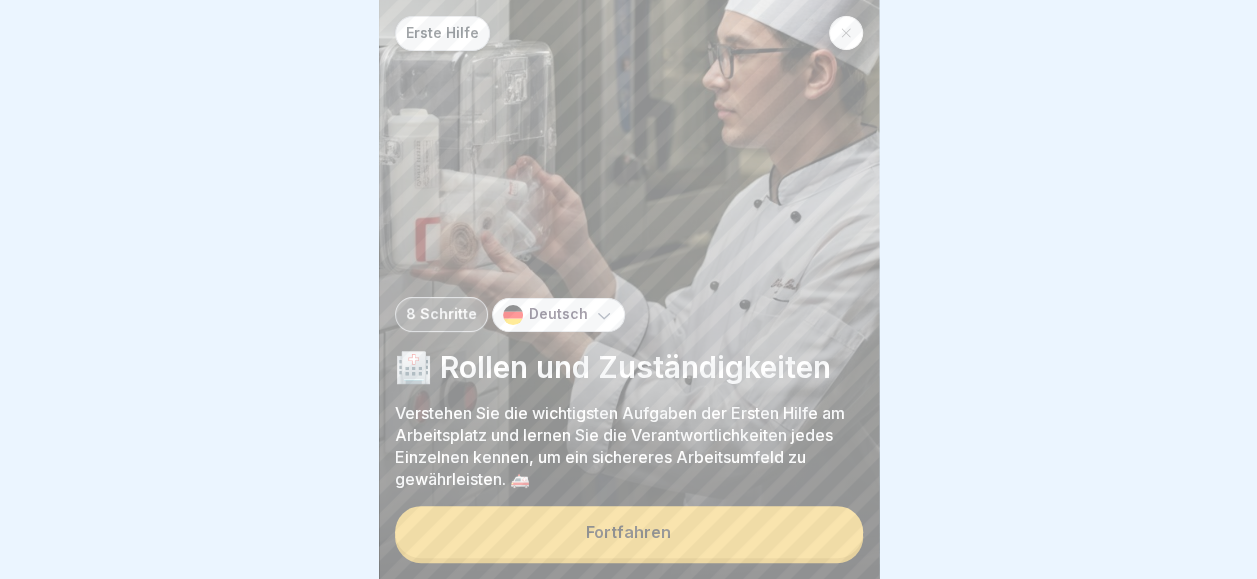 click on "Fortfahren" at bounding box center (629, 532) 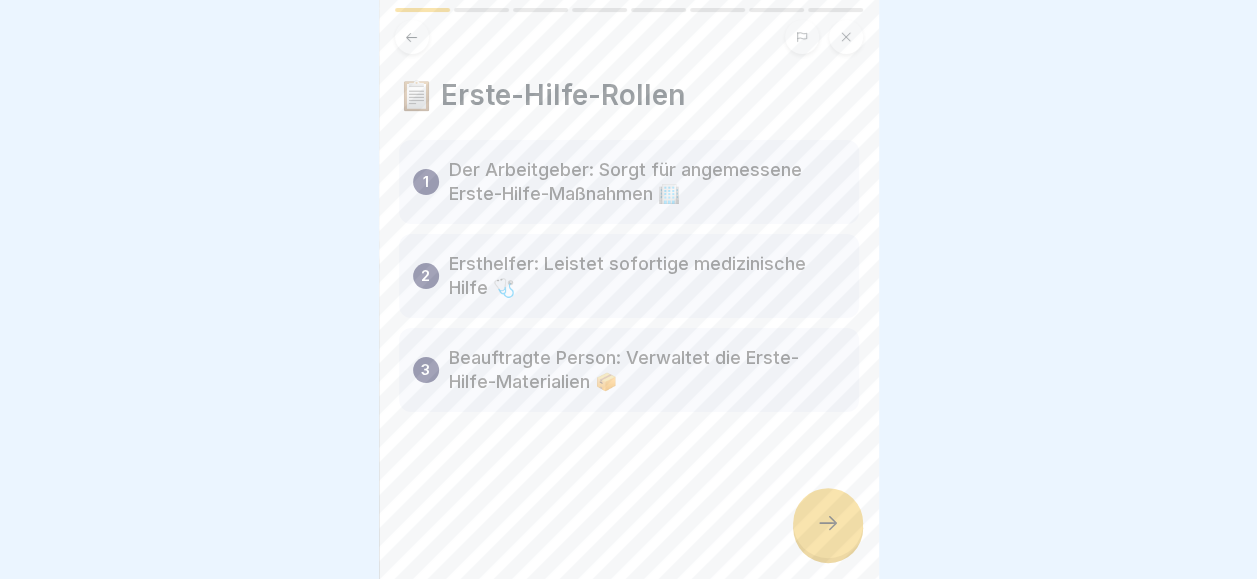 click on "Erste Hilfe 8 Schritte Deutsch 🏥 Rollen und Zuständigkeiten Verstehen Sie die wichtigsten Aufgaben der Ersten Hilfe am Arbeitsplatz und lernen Sie die Verantwortlichkeiten jedes Einzelnen kennen, um ein sichereres Arbeitsumfeld zu gewährleisten. 🚑 Fortfahren 📋 Erste-Hilfe-Rollen 1 Der Arbeitgeber: Sorgt für angemessene Erste-Hilfe-Maßnahmen 🏢 2 Ersthelfer: Leistet sofortige medizinische Hilfe 🩺 3 Beauftragte Person: Verwaltet die Erste-Hilfe-Materialien 📦 🔍 Verantwortlichkeiten des Arbeitgebers Nach den Health and Safety (First Aid) Regulations 1981 sind Arbeitgeber verpflichtet, das Personal zu beurteilen, auszubilden und über die Erste Hilfe zu informieren. Außerdem müssen sie deutlich anzeigen, wo sich der Erste-Hilfe-Kasten befindet. 📑 🩺 Aufgaben eines Ersthelfers 1 Muss eine anerkannte Ausbildung absolvieren und eine entsprechende Qualifikation besitzen 🎓. 2 Instandhaltung der Erste-Hilfe-Ausrüstung. 🩹 3 Erste Hilfe leisten, falls erforderlich. 🚑 4 5 6 A B C A" at bounding box center (629, 289) 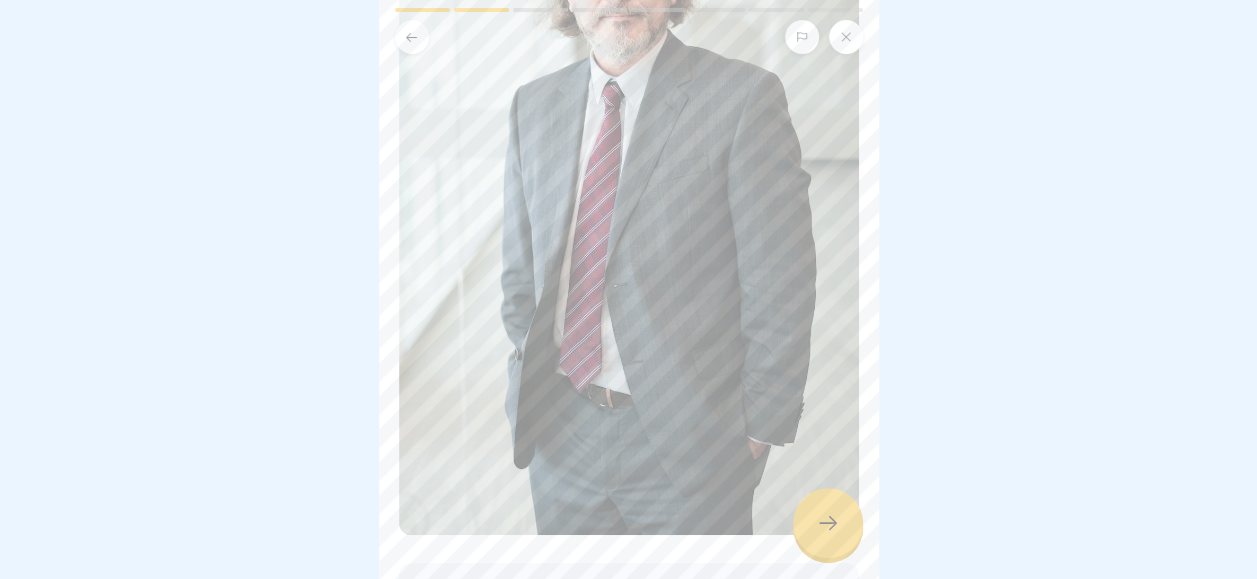 scroll, scrollTop: 589, scrollLeft: 0, axis: vertical 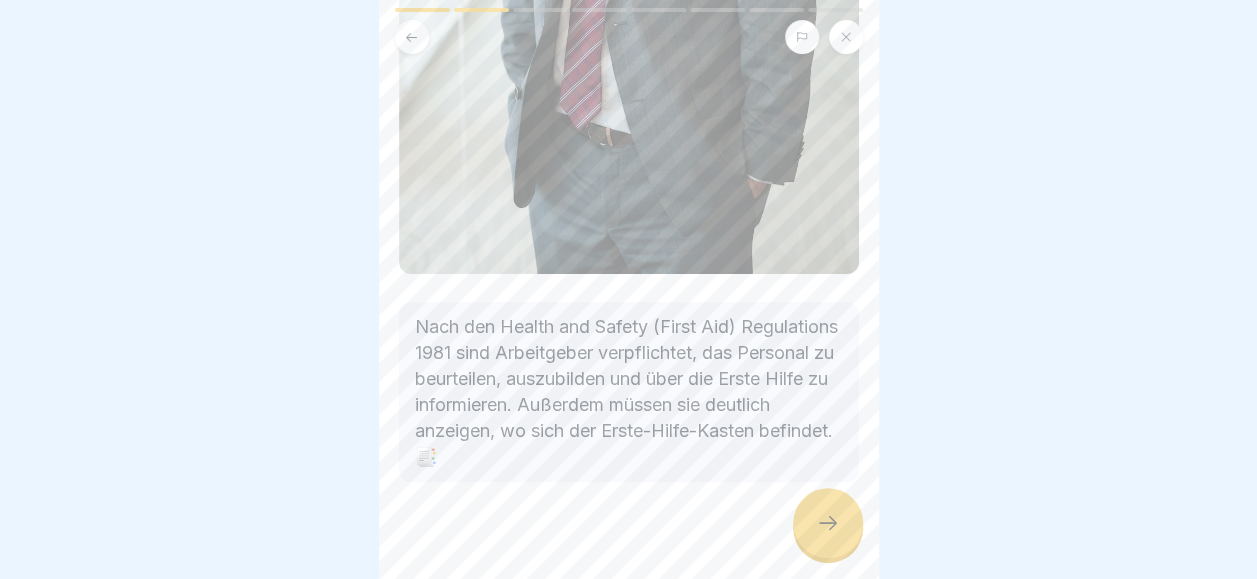 click 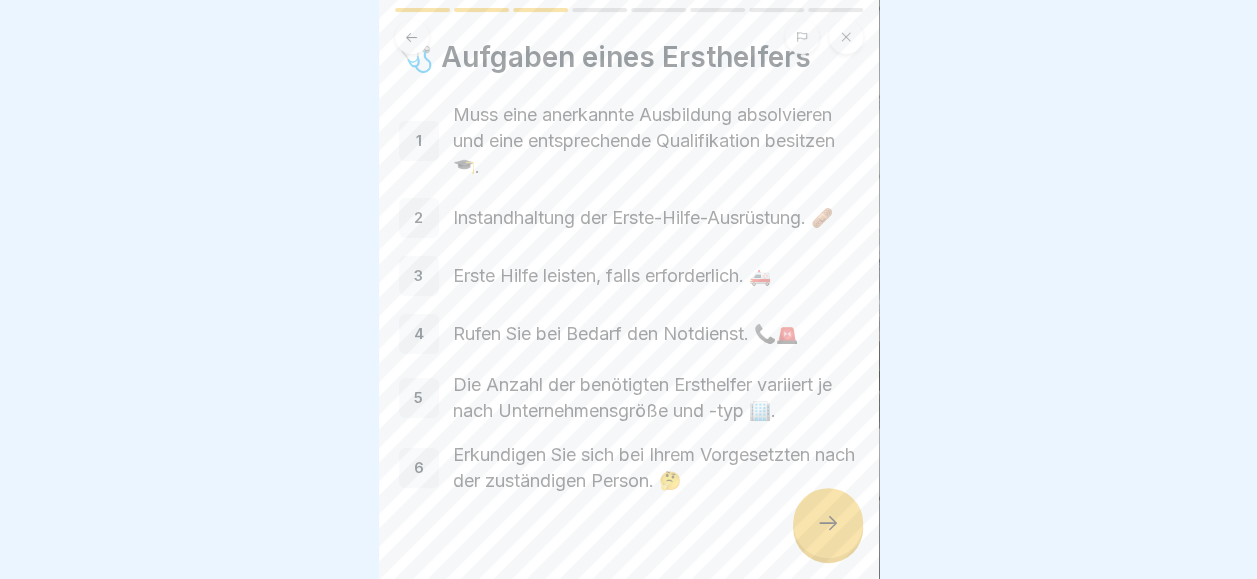 scroll, scrollTop: 0, scrollLeft: 0, axis: both 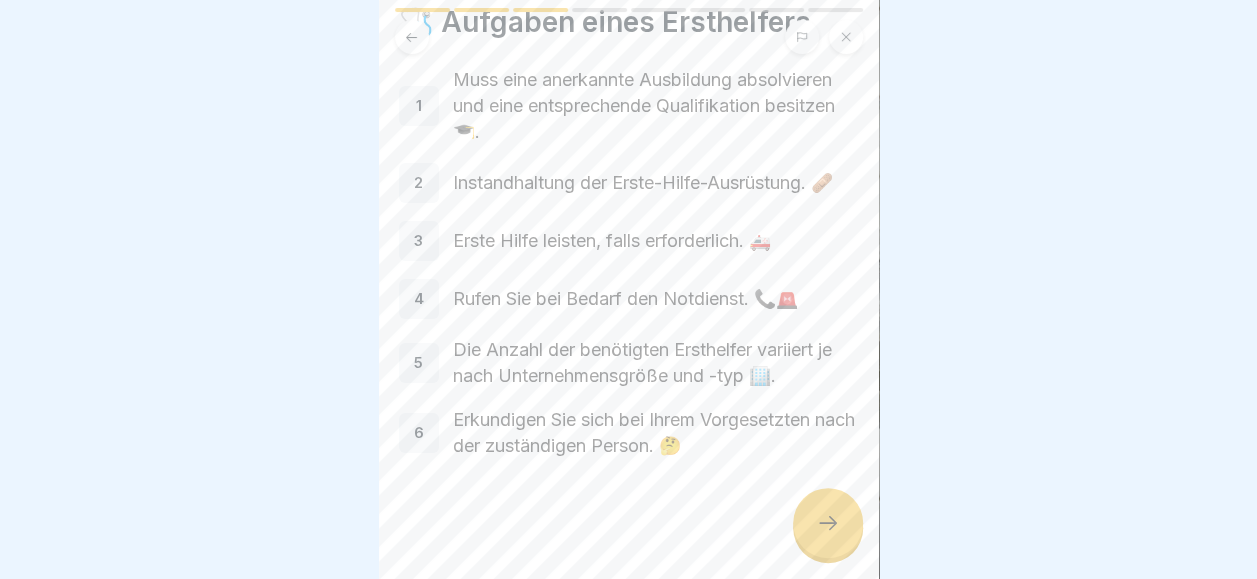 click at bounding box center [828, 523] 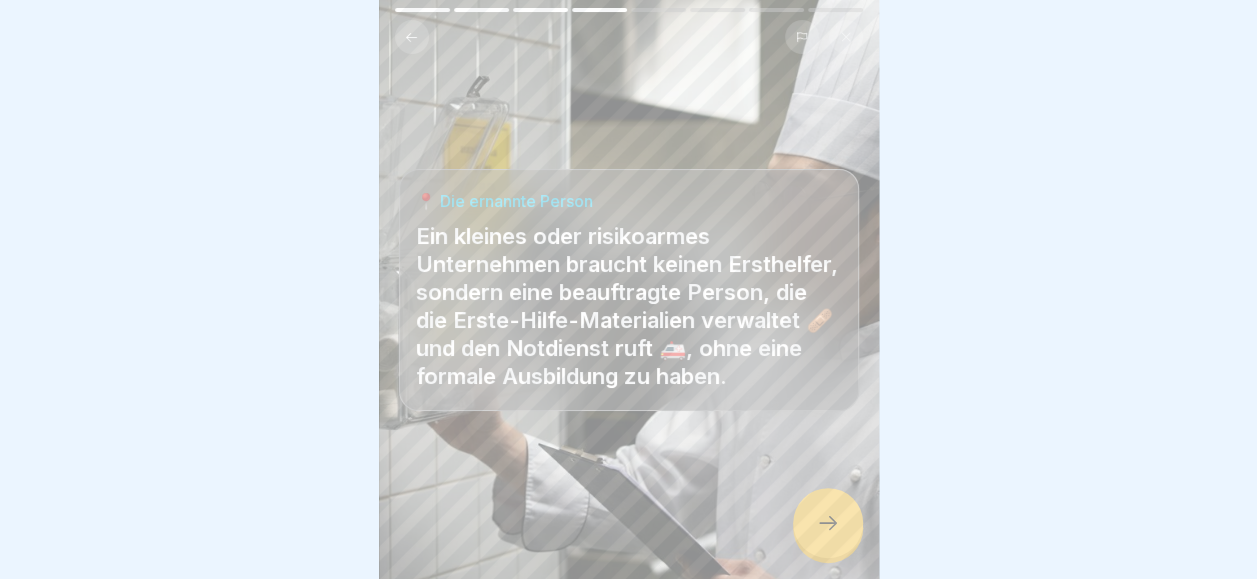 scroll, scrollTop: 15, scrollLeft: 0, axis: vertical 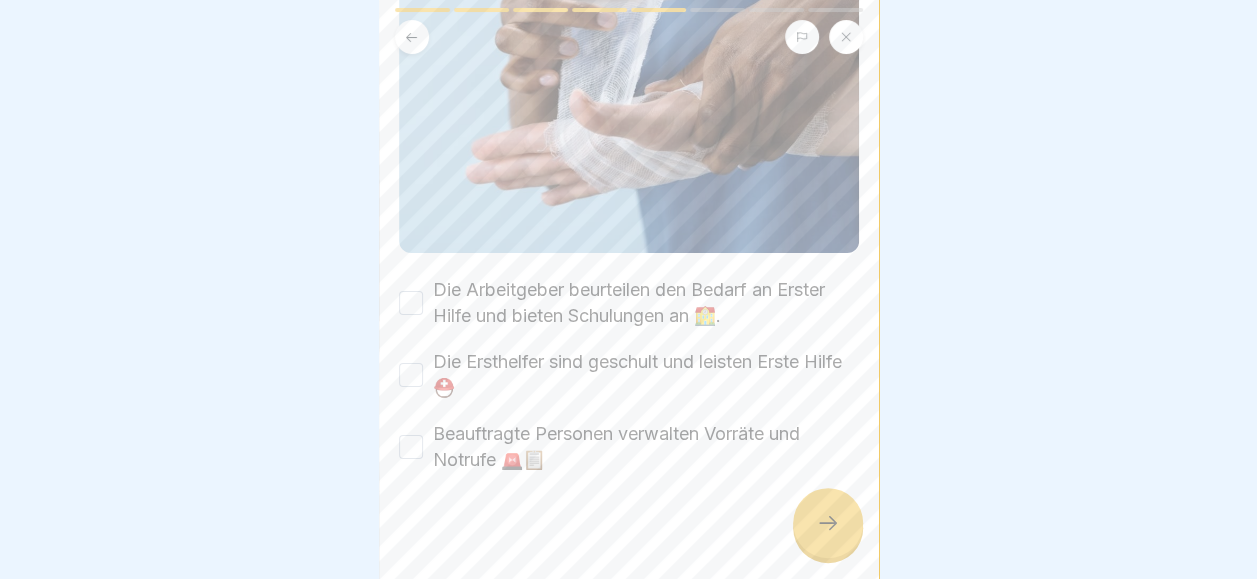 click on "Die Arbeitgeber beurteilen den Bedarf an Erster Hilfe und bieten Schulungen an 🏫." at bounding box center [411, 303] 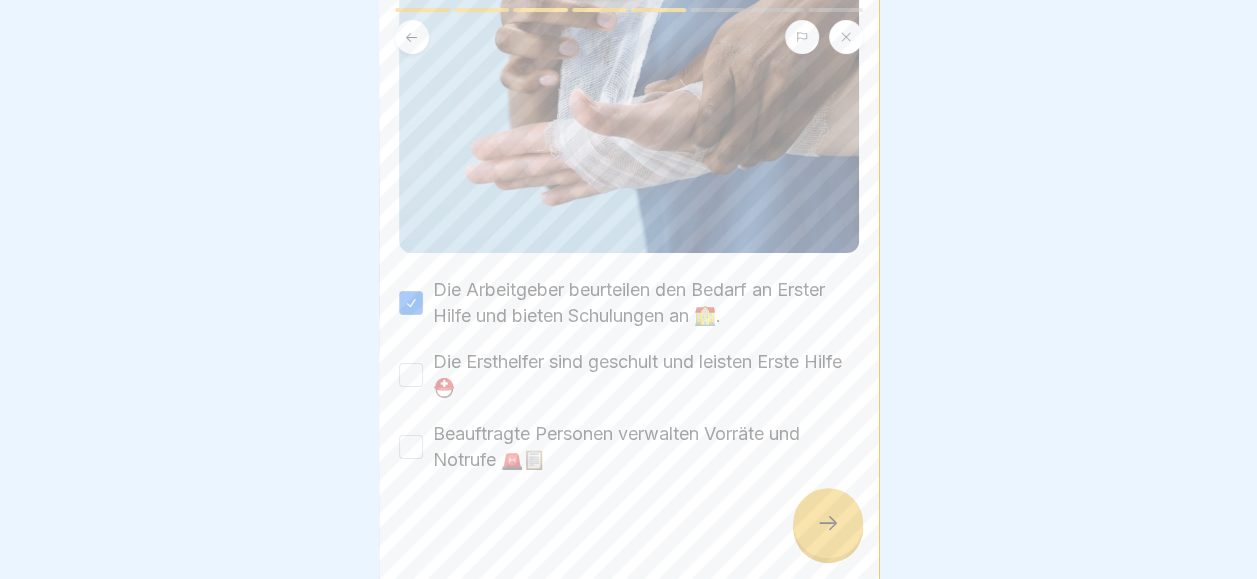 click on "Die Ersthelfer sind geschult und leisten Erste Hilfe ⛑️" at bounding box center [411, 375] 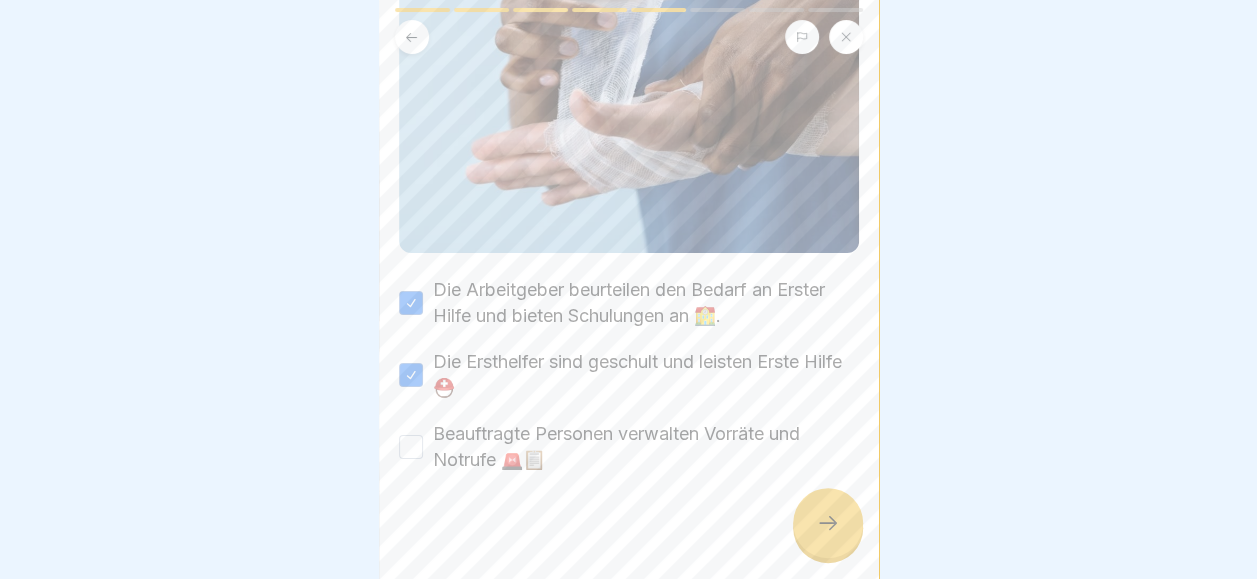 click on "Beauftragte Personen verwalten Vorräte und Notrufe 🚨📋" at bounding box center [411, 447] 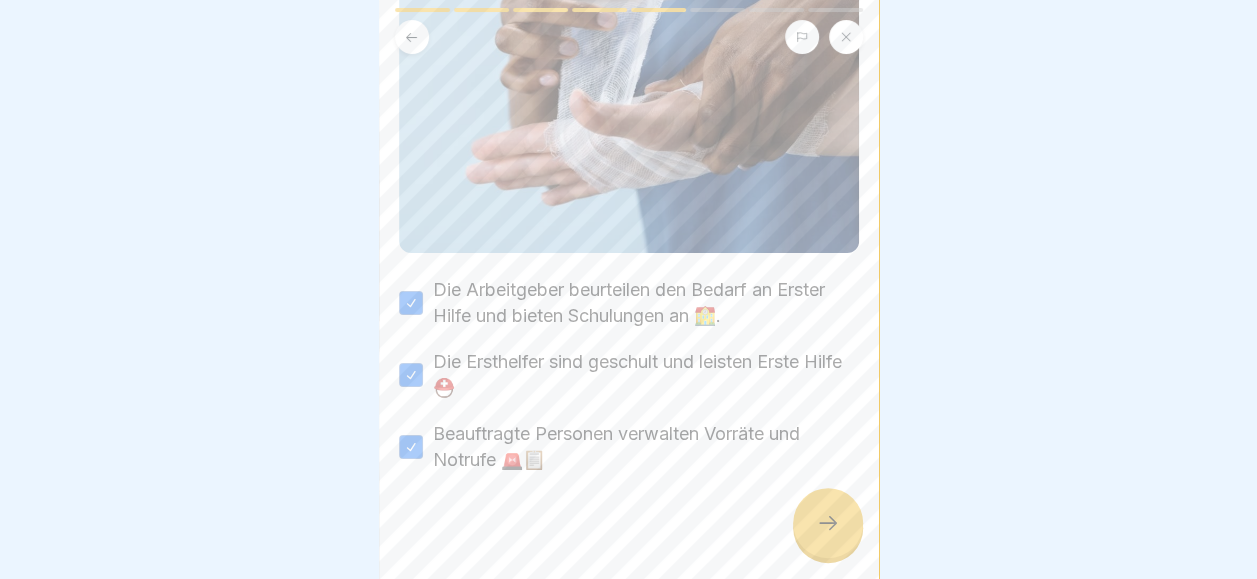click at bounding box center (828, 523) 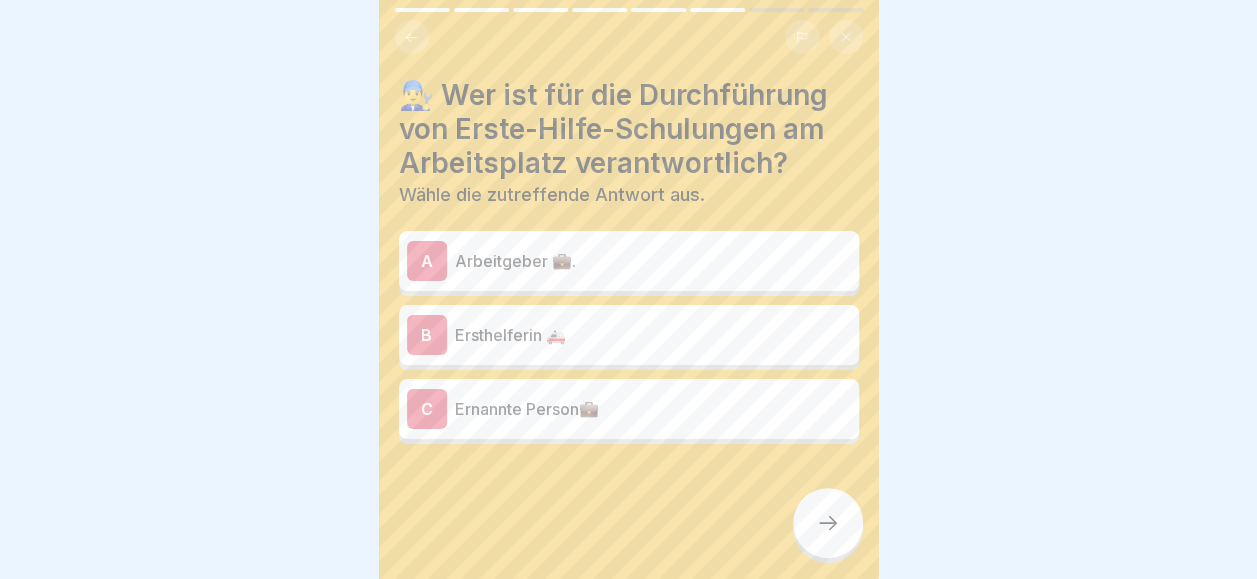 click on "Ernannte Person💼" at bounding box center (653, 409) 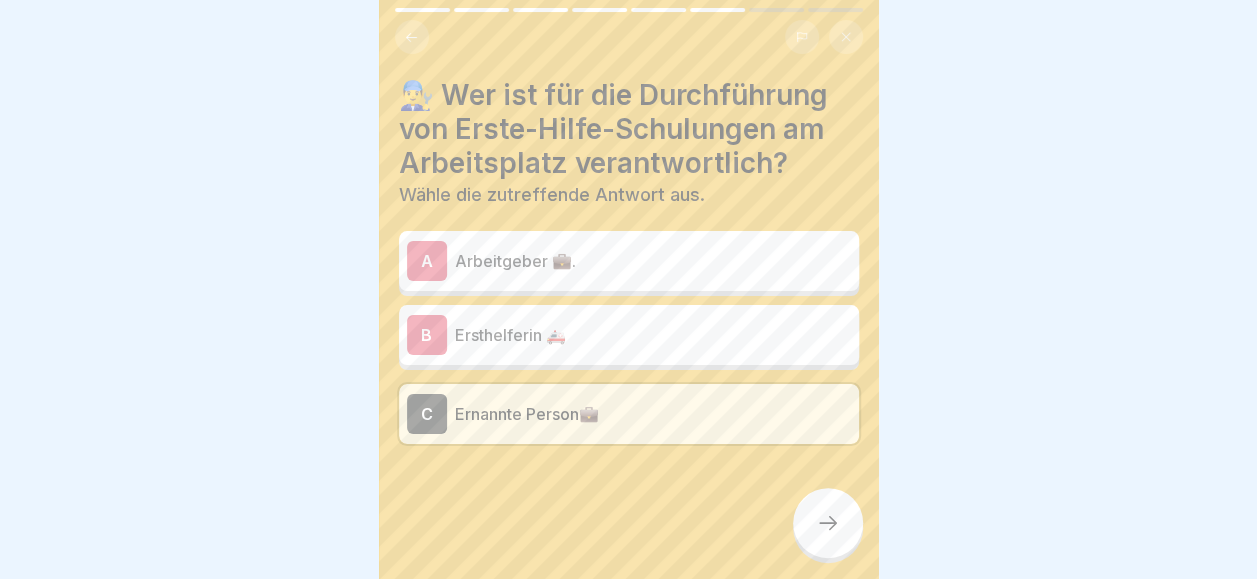click 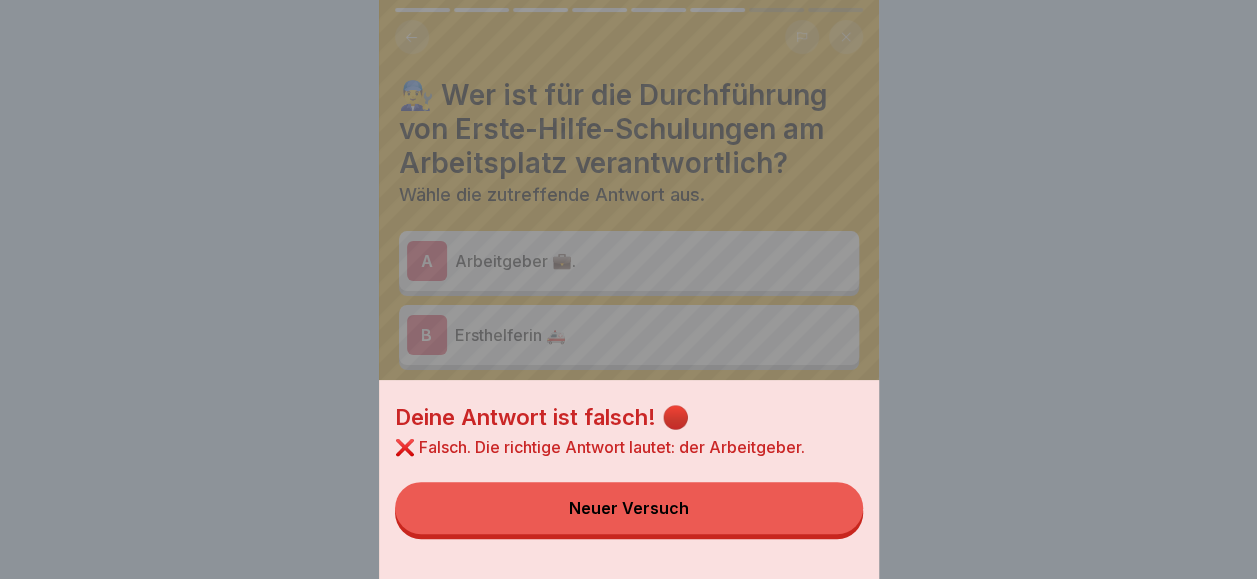 click on "Neuer Versuch" at bounding box center (629, 508) 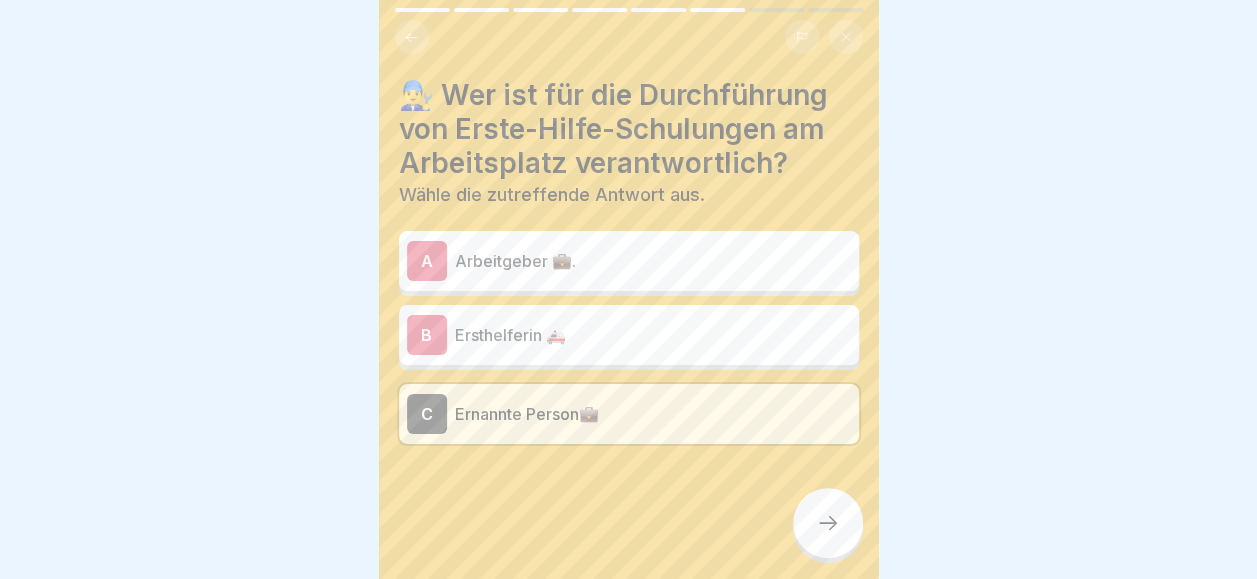 click on "A Arbeitgeber 💼." at bounding box center [629, 261] 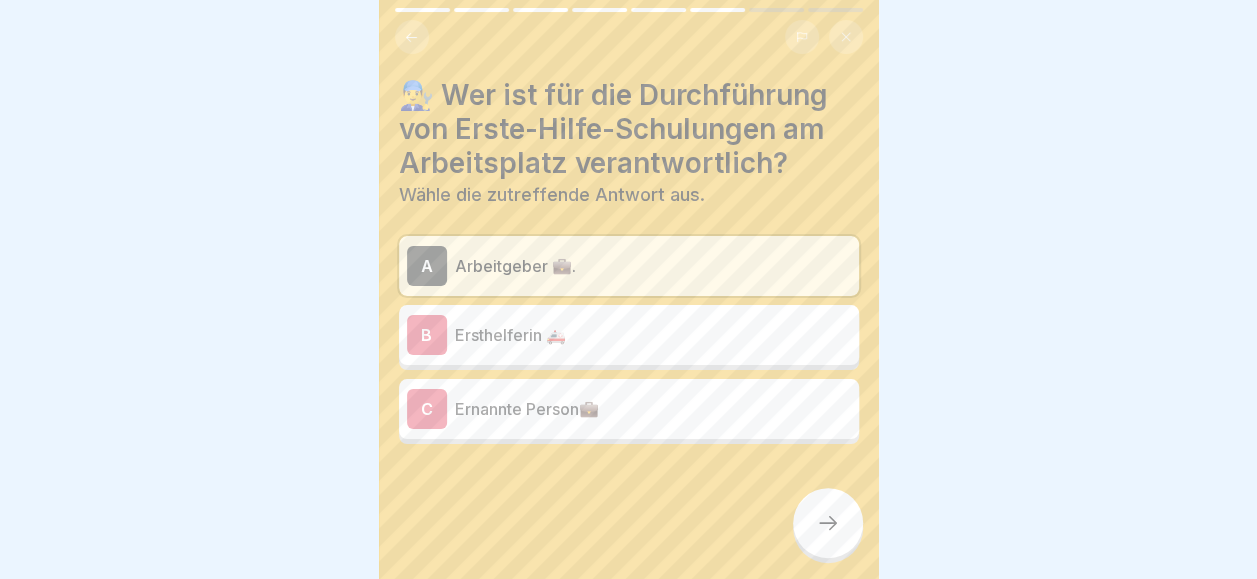 click 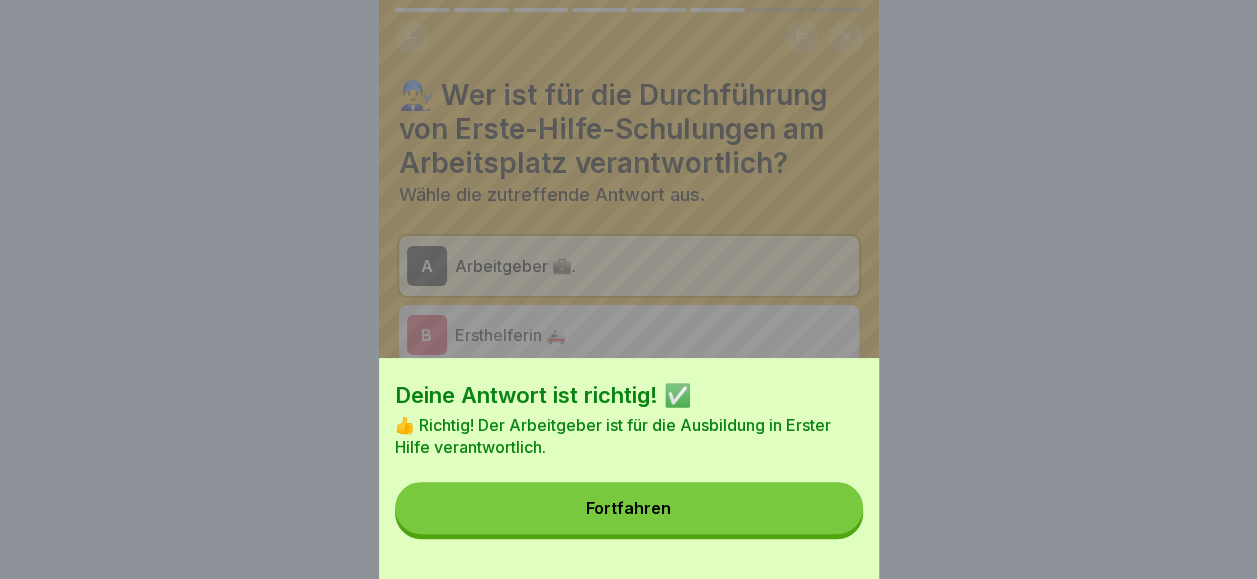 click on "Fortfahren" at bounding box center (629, 508) 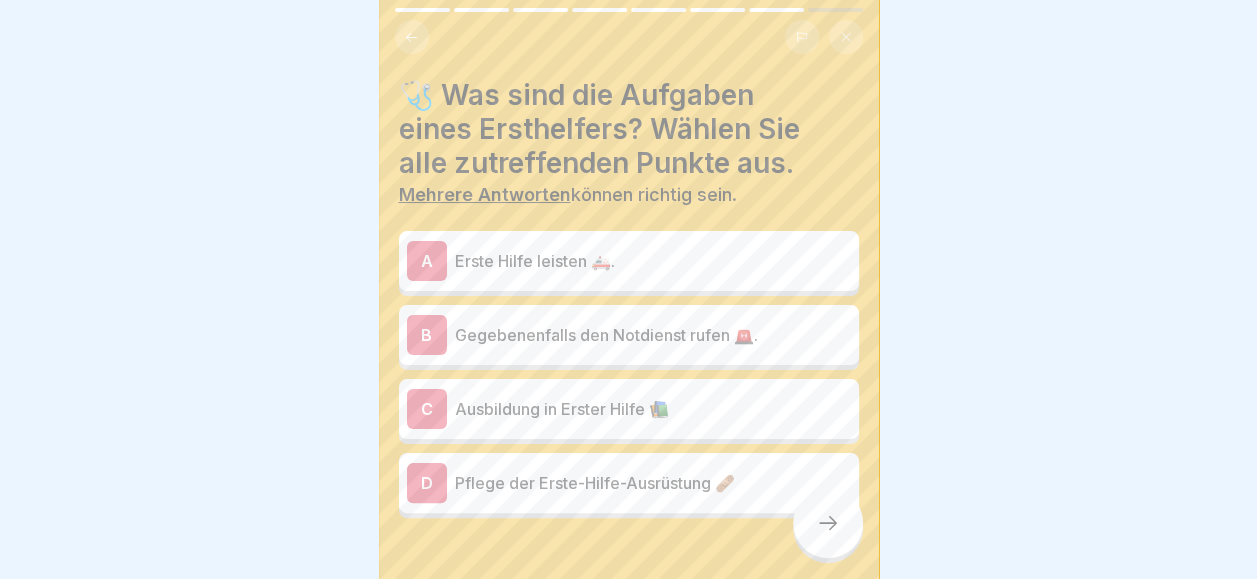 click on "Erste Hilfe leisten 🚑." at bounding box center [653, 261] 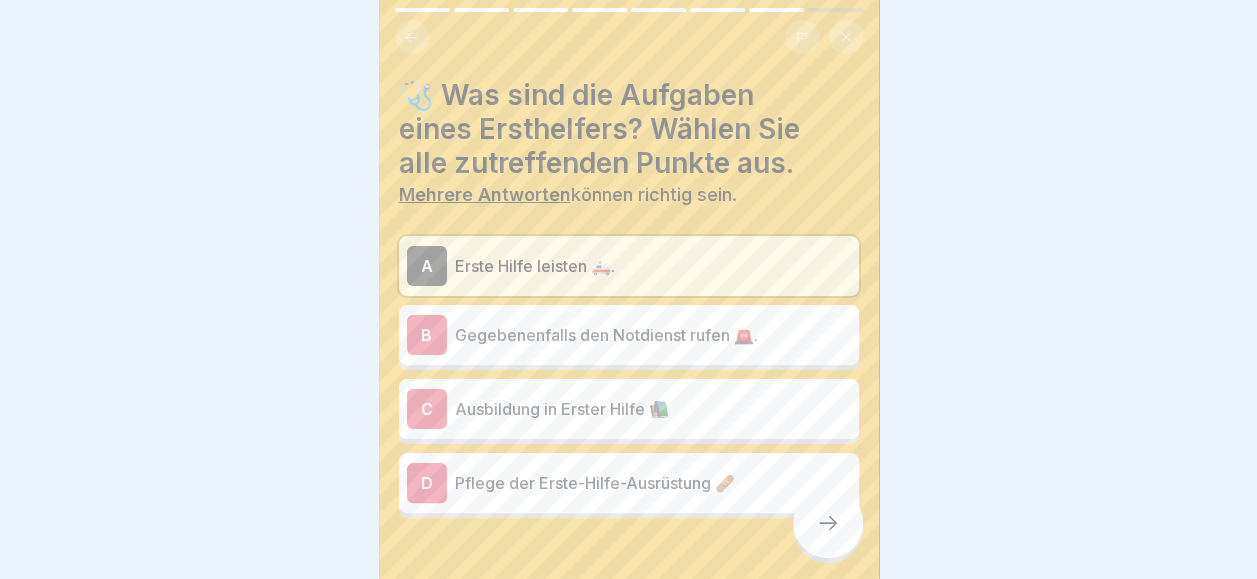 click on "Gegebenenfalls den Notdienst rufen 🚨." at bounding box center (653, 335) 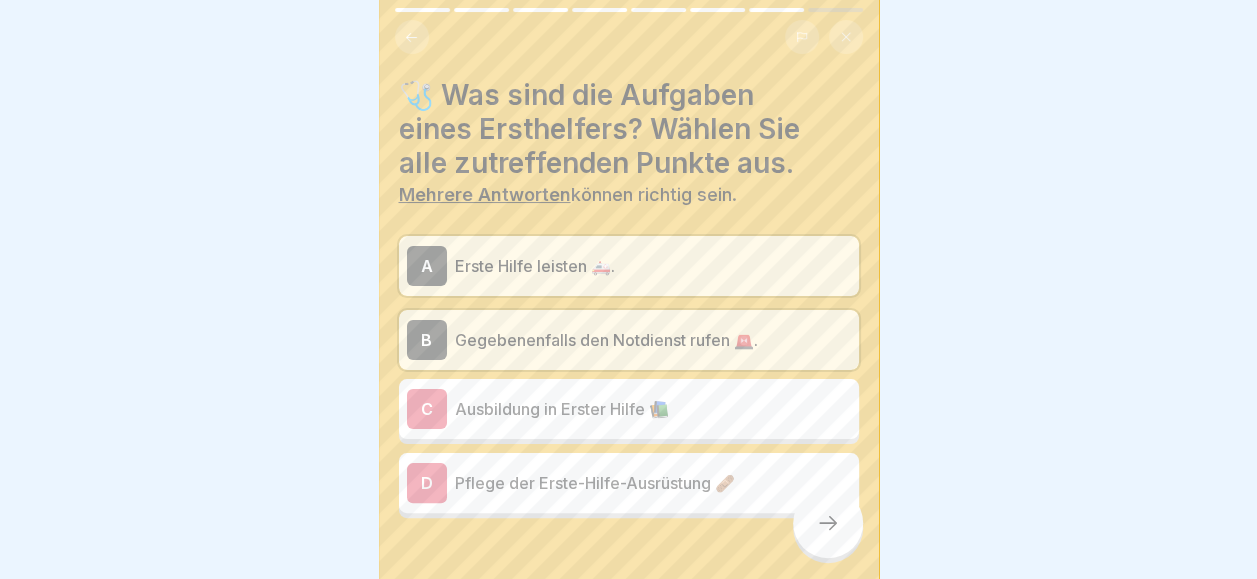 click at bounding box center [828, 523] 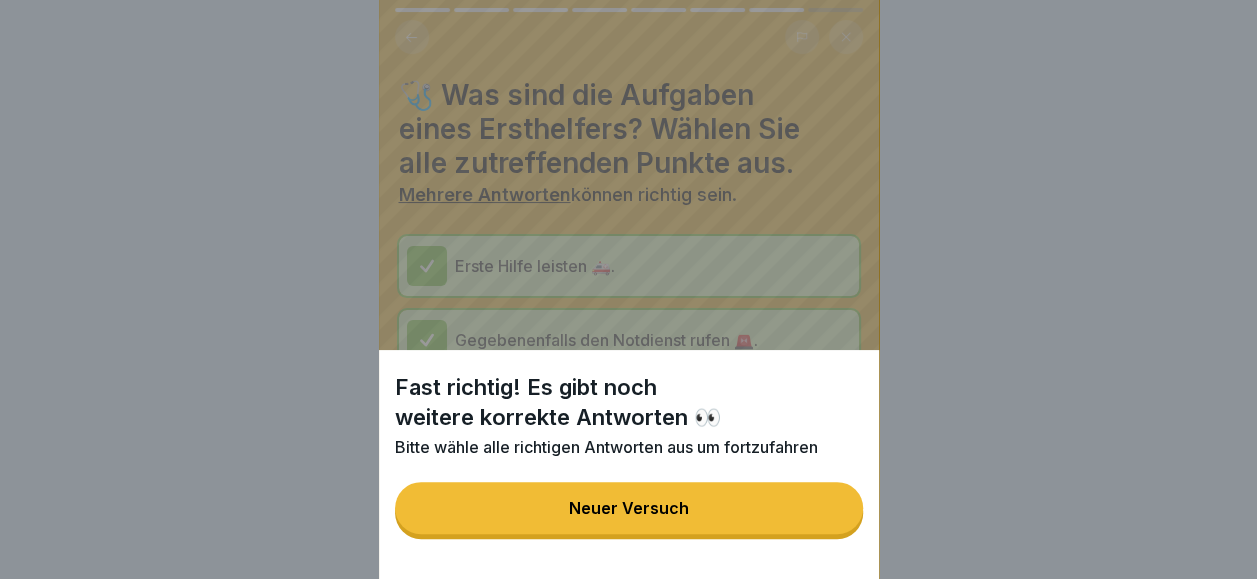 click on "Neuer Versuch" at bounding box center [629, 508] 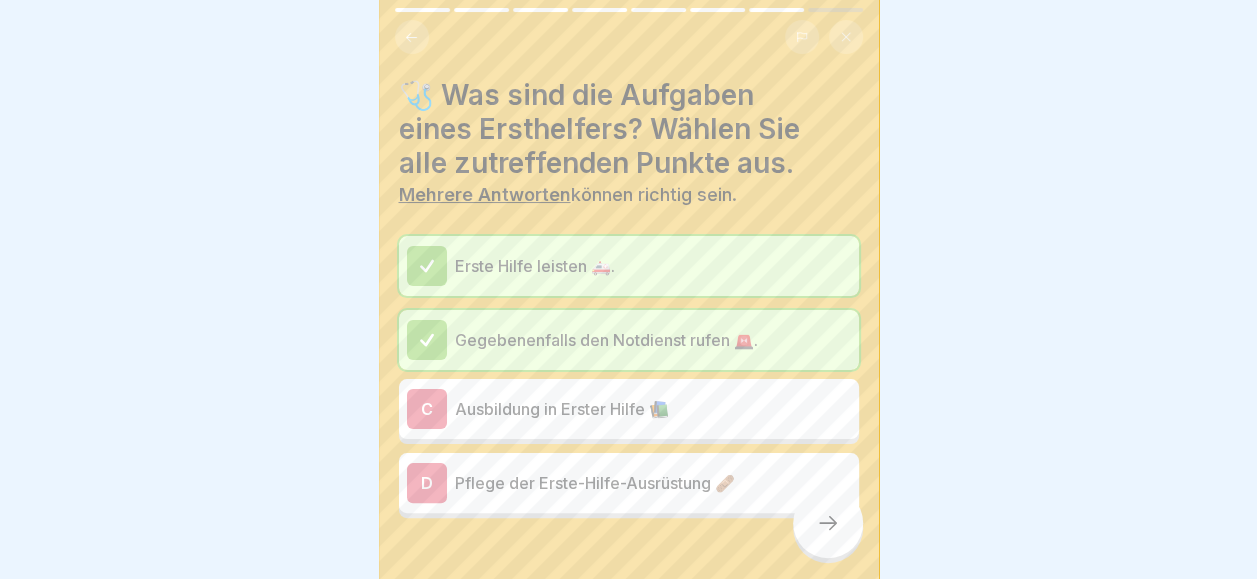 click on "Ausbildung in Erster Hilfe 📚" at bounding box center (653, 409) 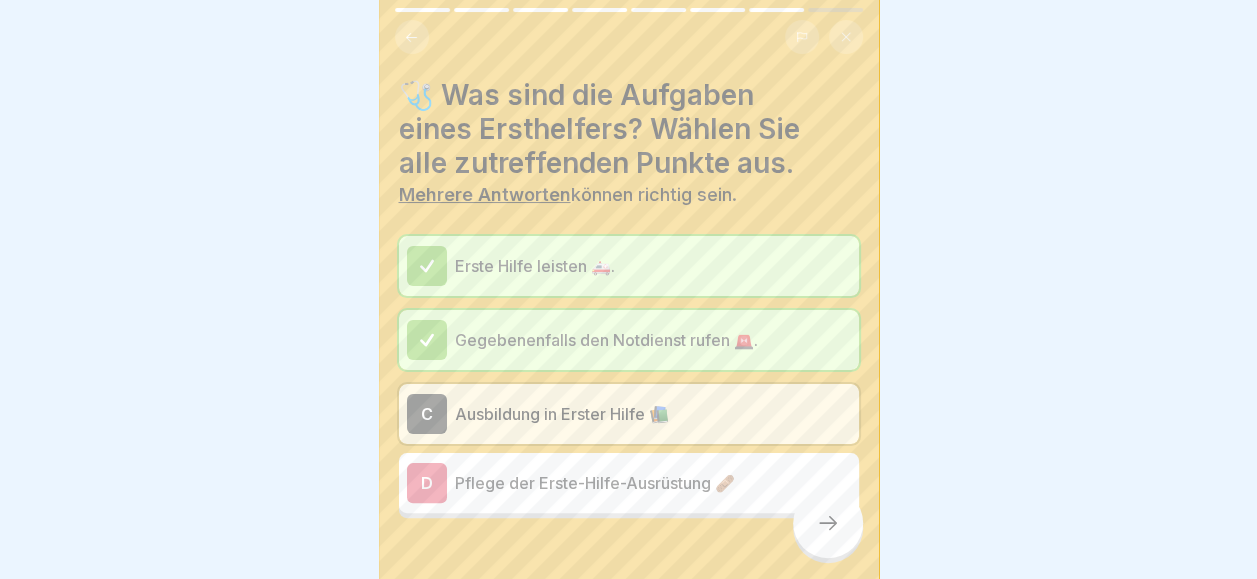 click at bounding box center (828, 523) 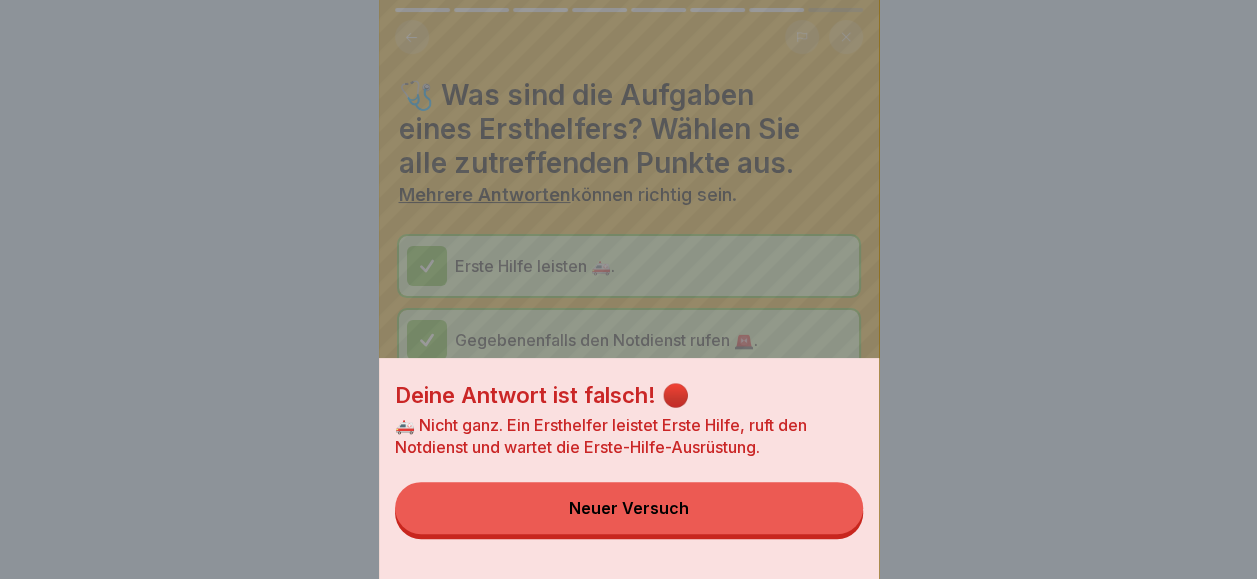 click on "Neuer Versuch" at bounding box center [629, 508] 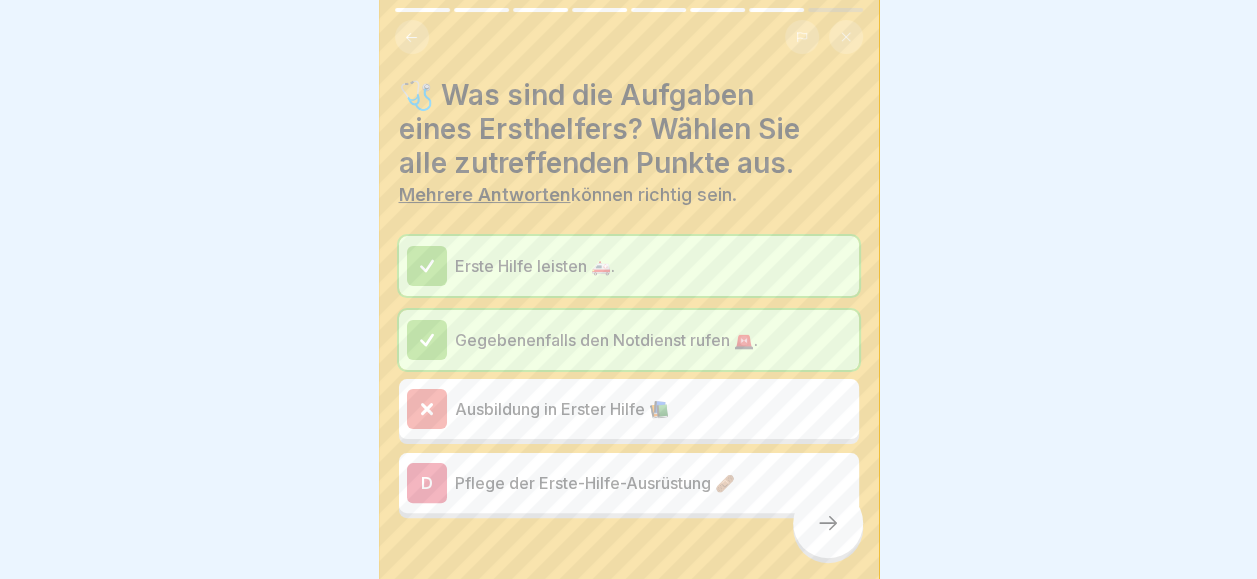 click on "Pflege der Erste-Hilfe-Ausrüstung 🩹" at bounding box center (653, 483) 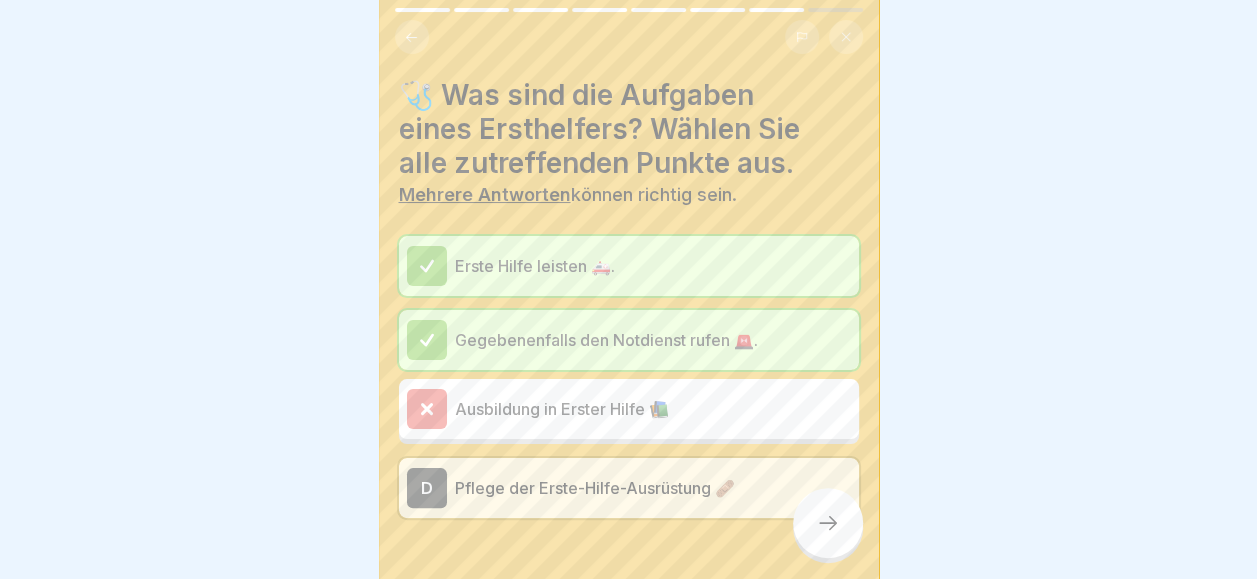 click 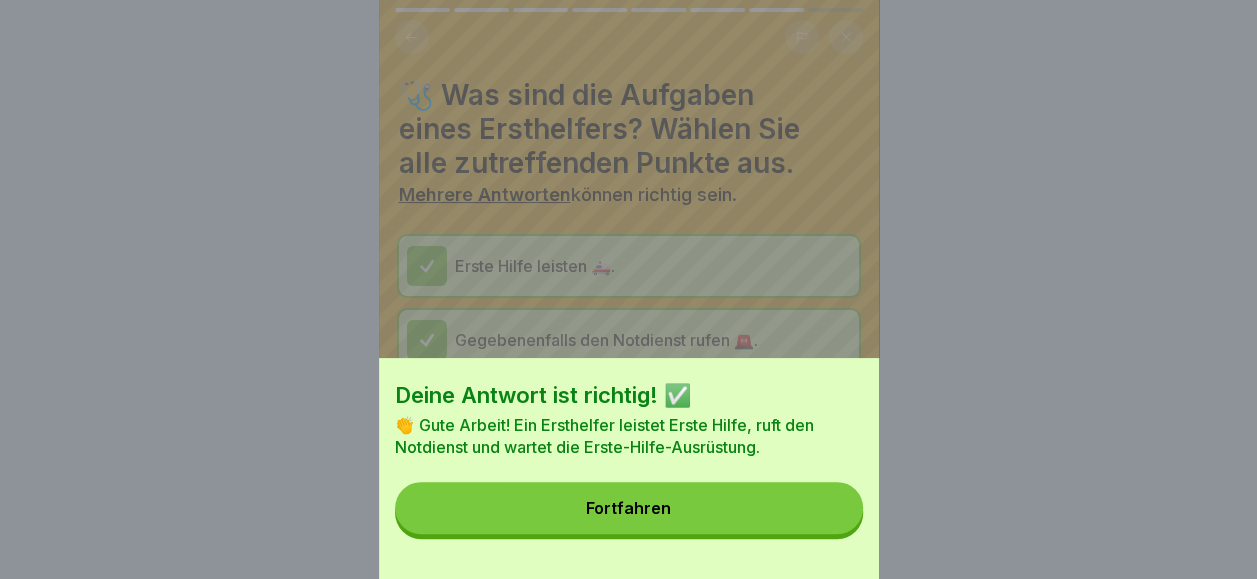 click on "Deine Antwort ist richtig!
✅ 👏 Gute Arbeit! Ein Ersthelfer leistet Erste Hilfe, ruft den Notdienst und wartet die Erste-Hilfe-Ausrüstung.   Fortfahren" at bounding box center (629, 468) 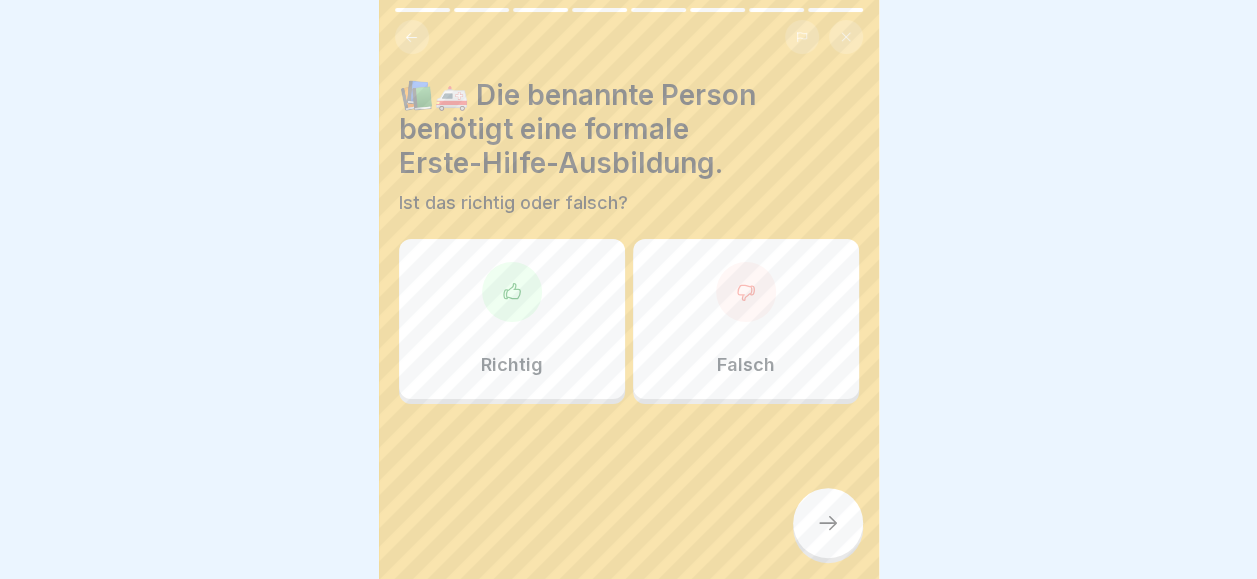 click at bounding box center (512, 292) 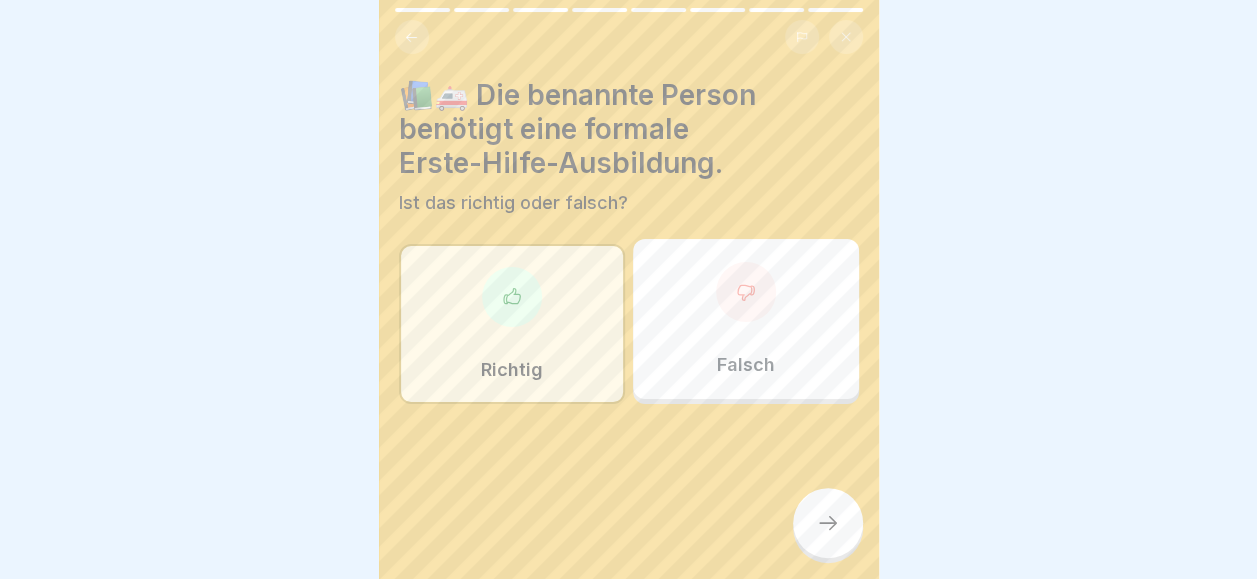 click 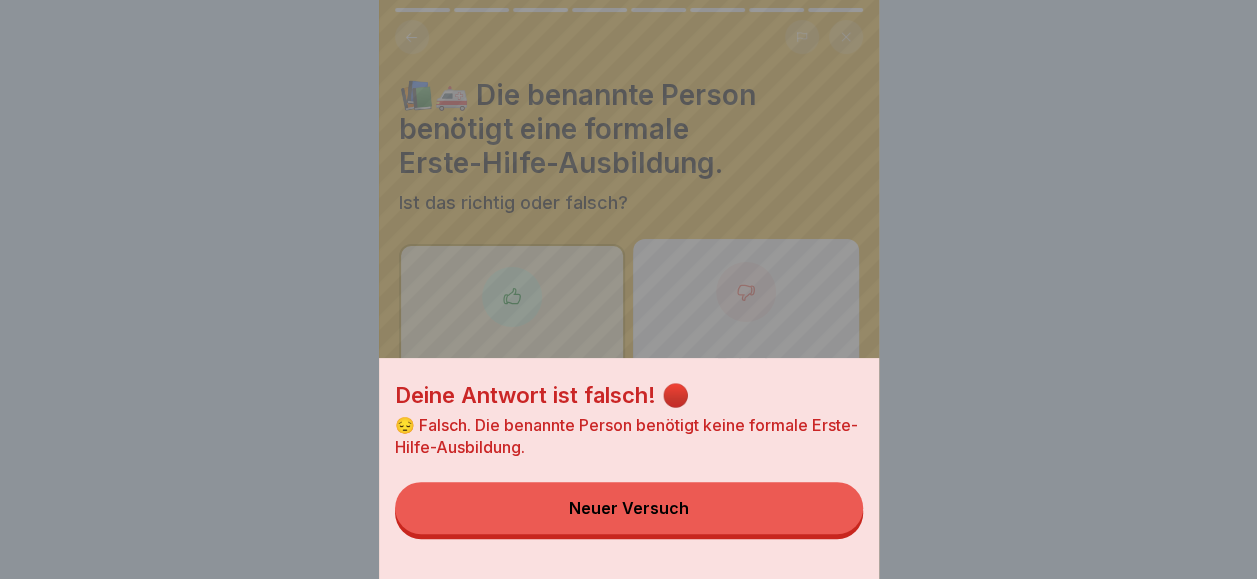 click on "Neuer Versuch" at bounding box center [629, 508] 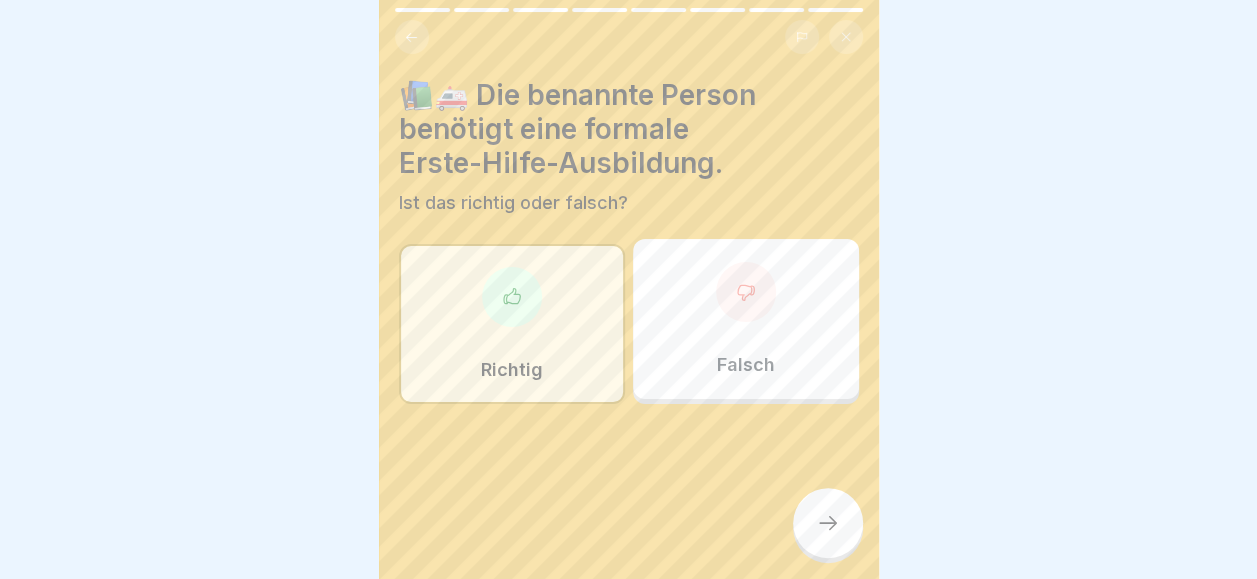 click on "Falsch" at bounding box center [746, 319] 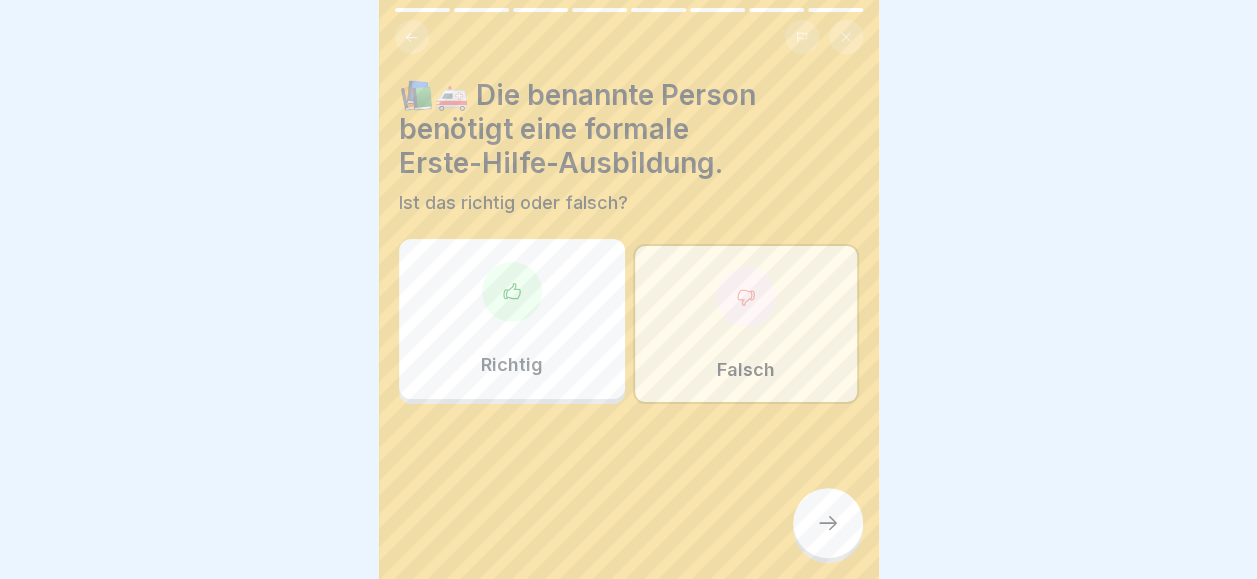 click at bounding box center [828, 523] 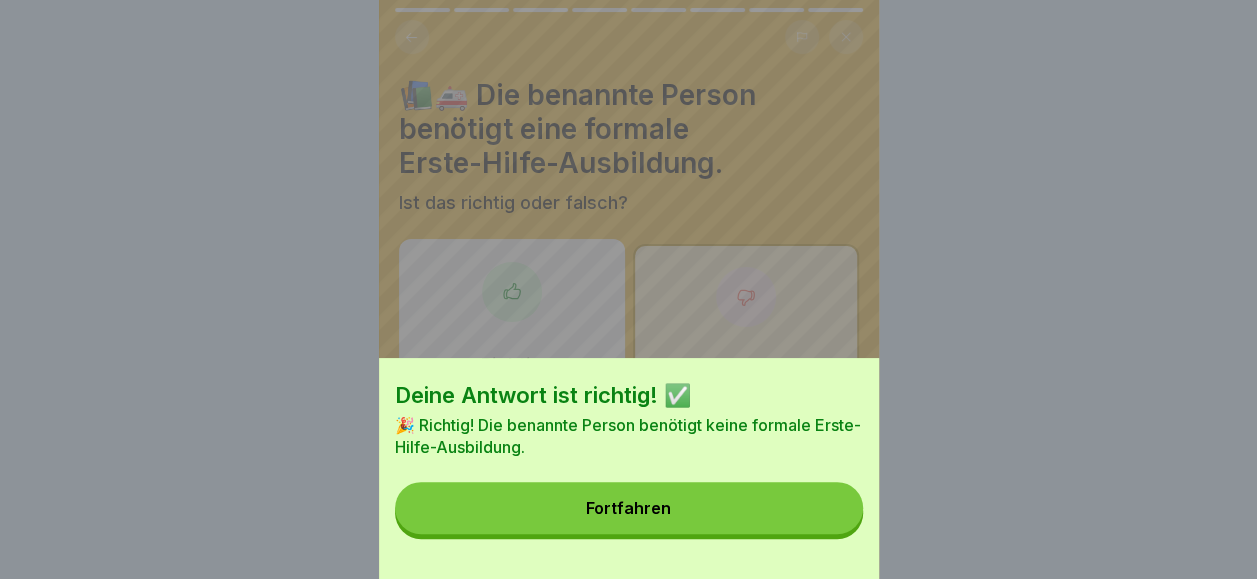 click on "Fortfahren" at bounding box center [629, 508] 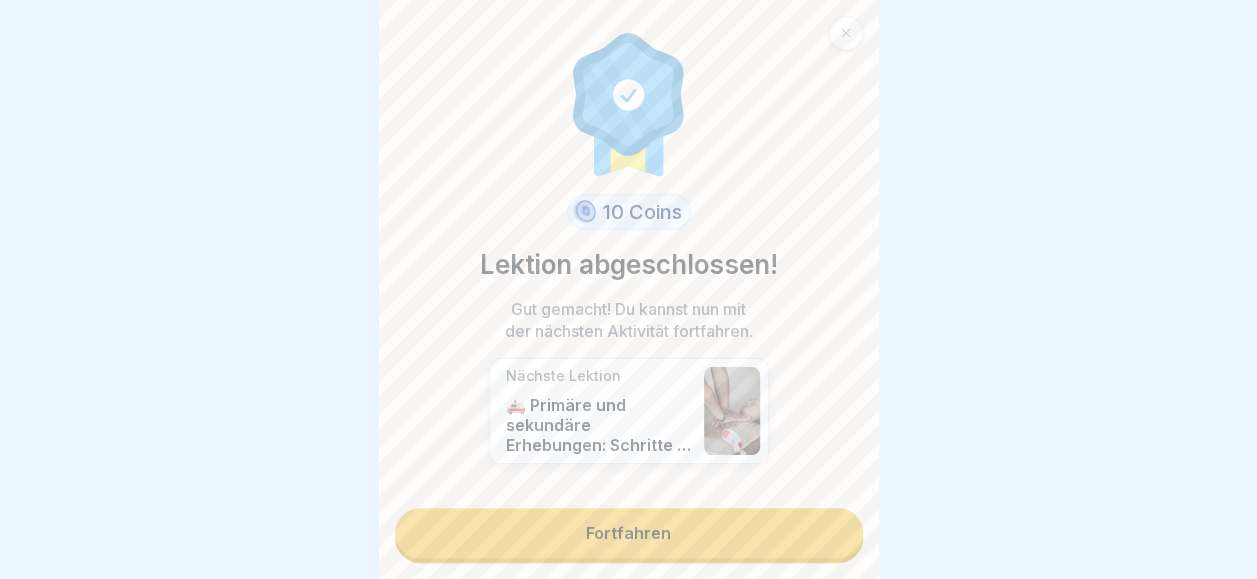 click on "Fortfahren" at bounding box center [629, 533] 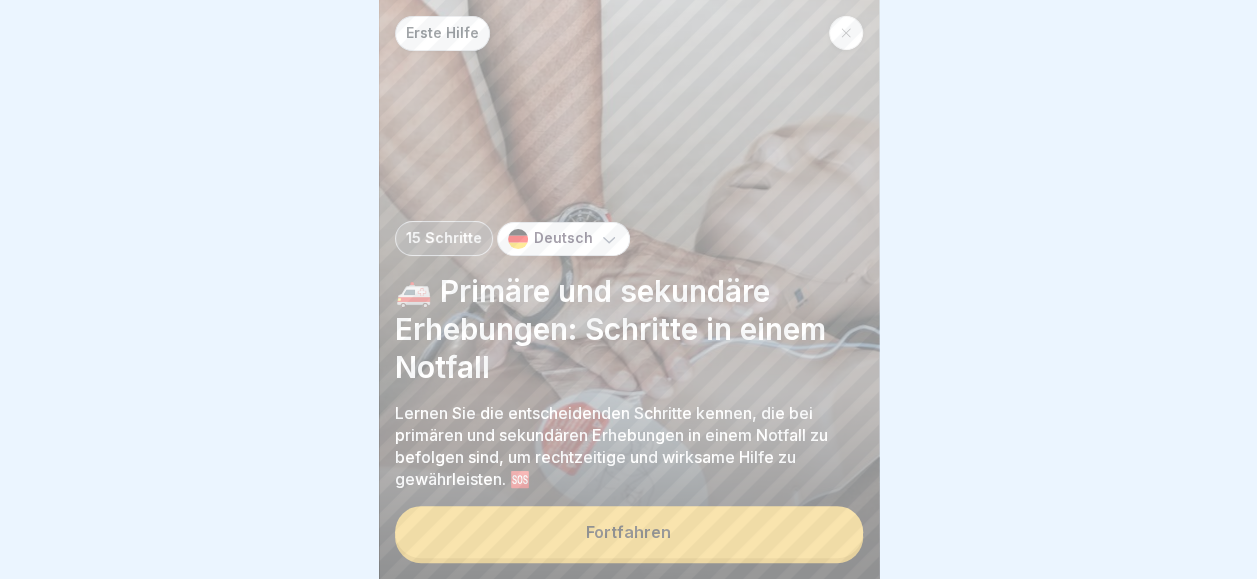 click on "Fortfahren" at bounding box center [629, 532] 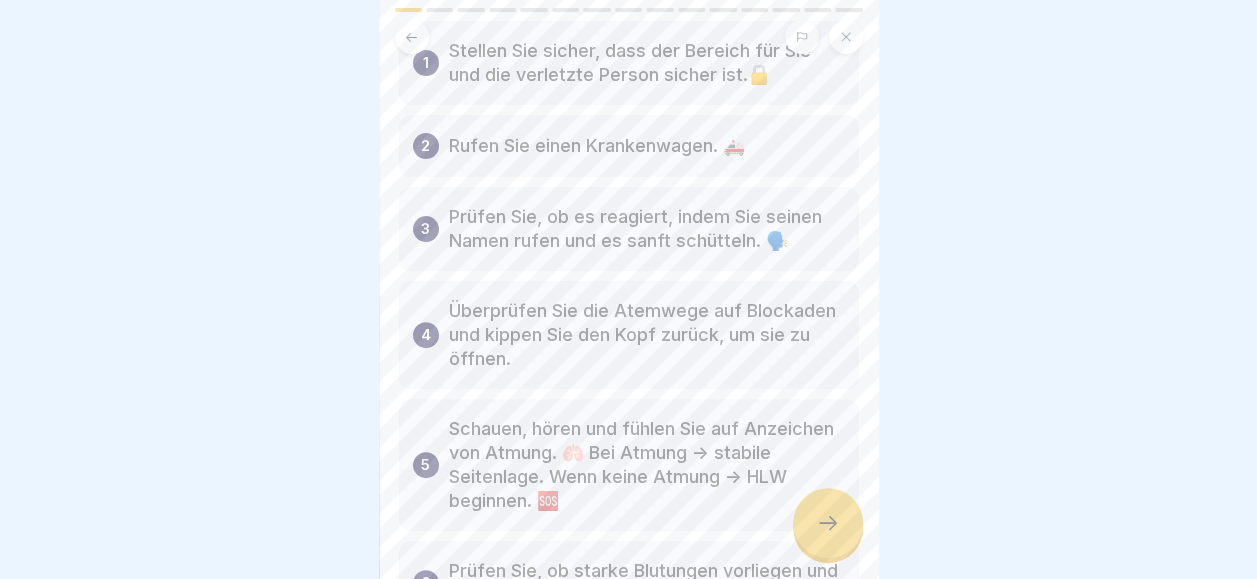 scroll, scrollTop: 319, scrollLeft: 0, axis: vertical 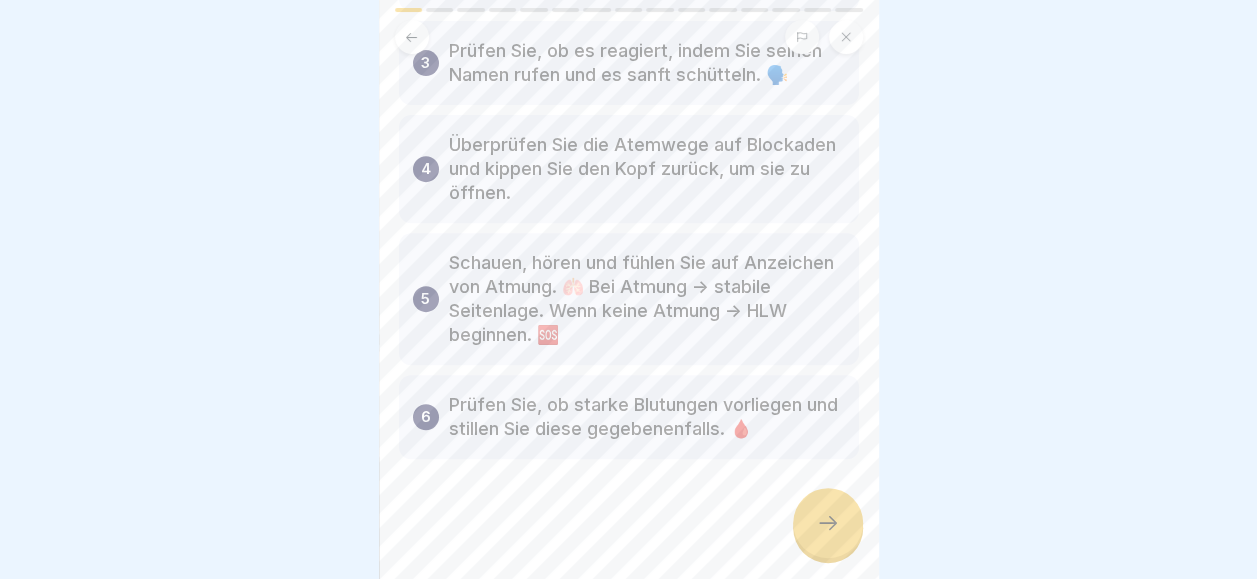 click at bounding box center [828, 523] 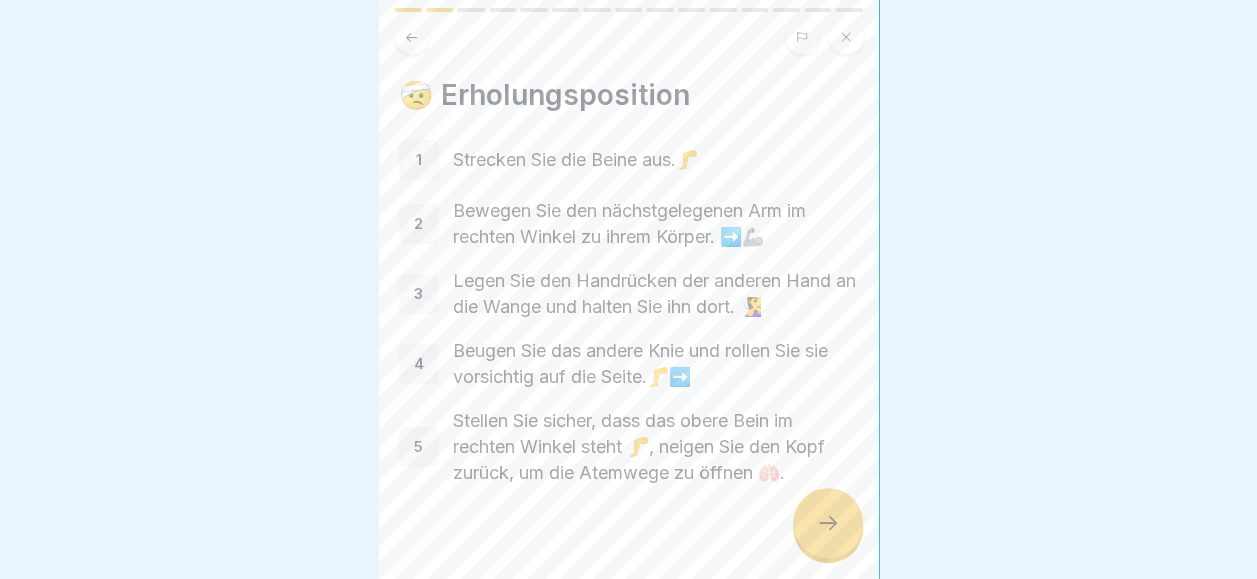 scroll, scrollTop: 27, scrollLeft: 0, axis: vertical 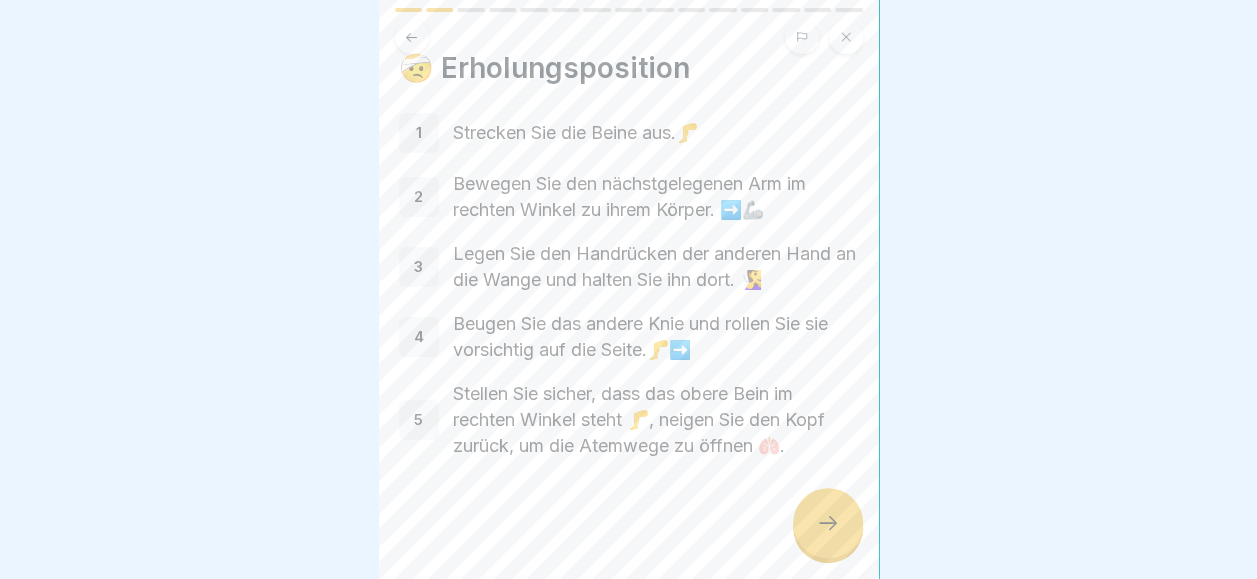 click at bounding box center [828, 523] 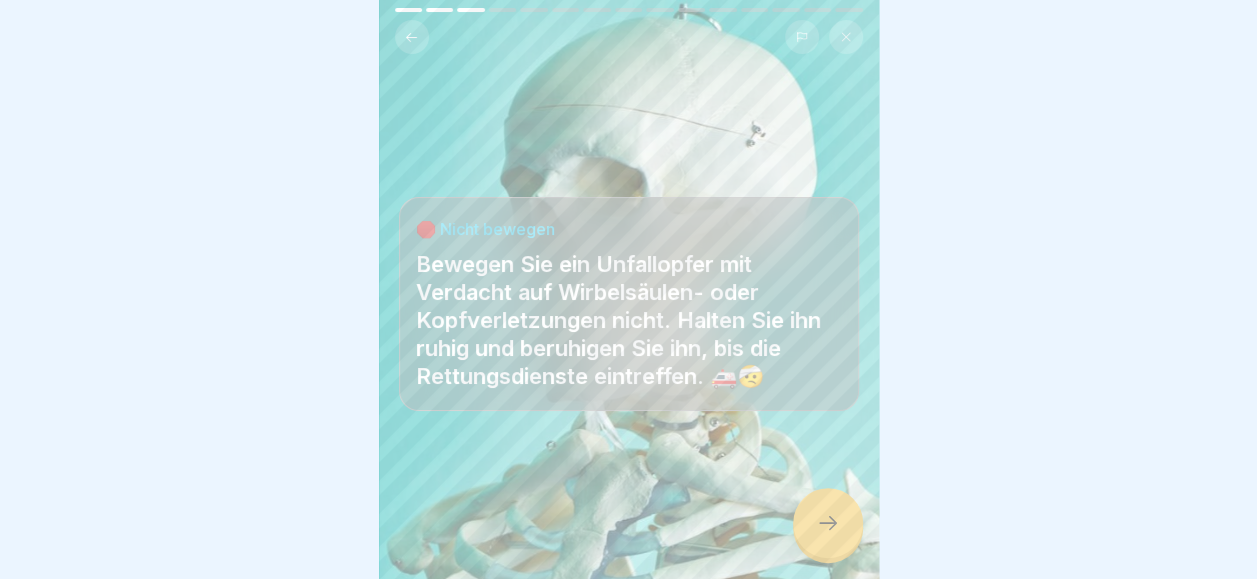 click 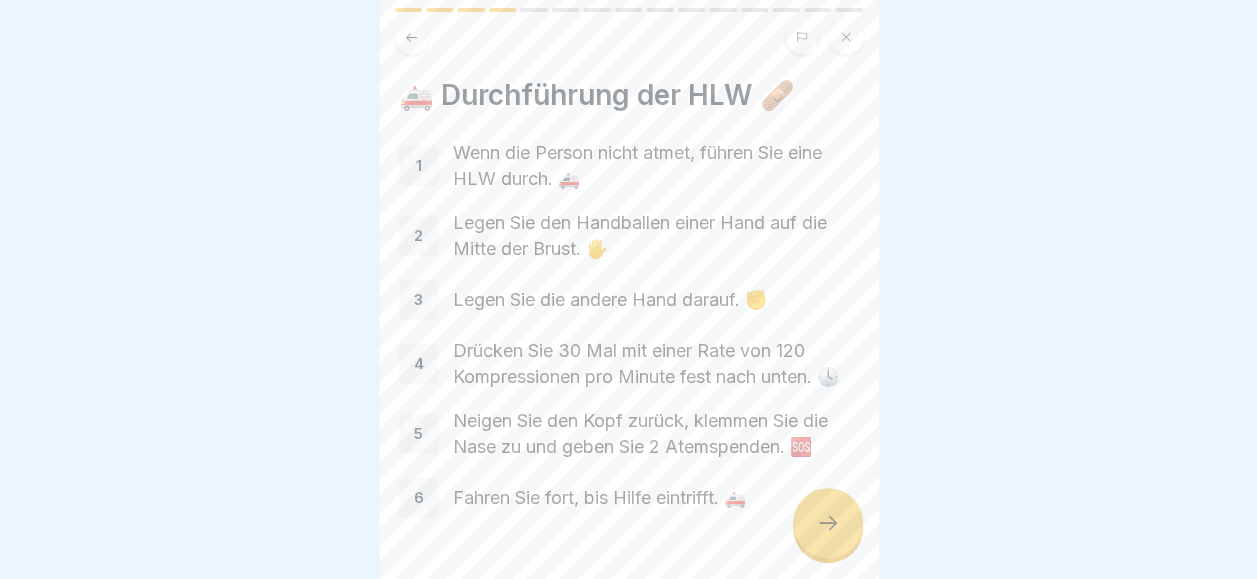 click 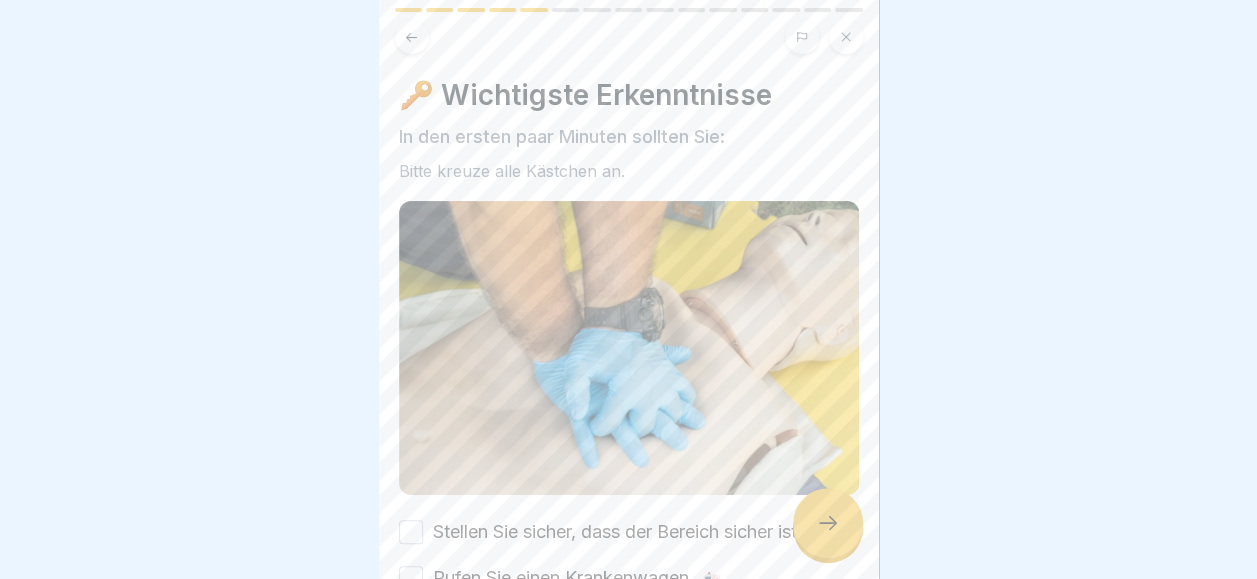 click 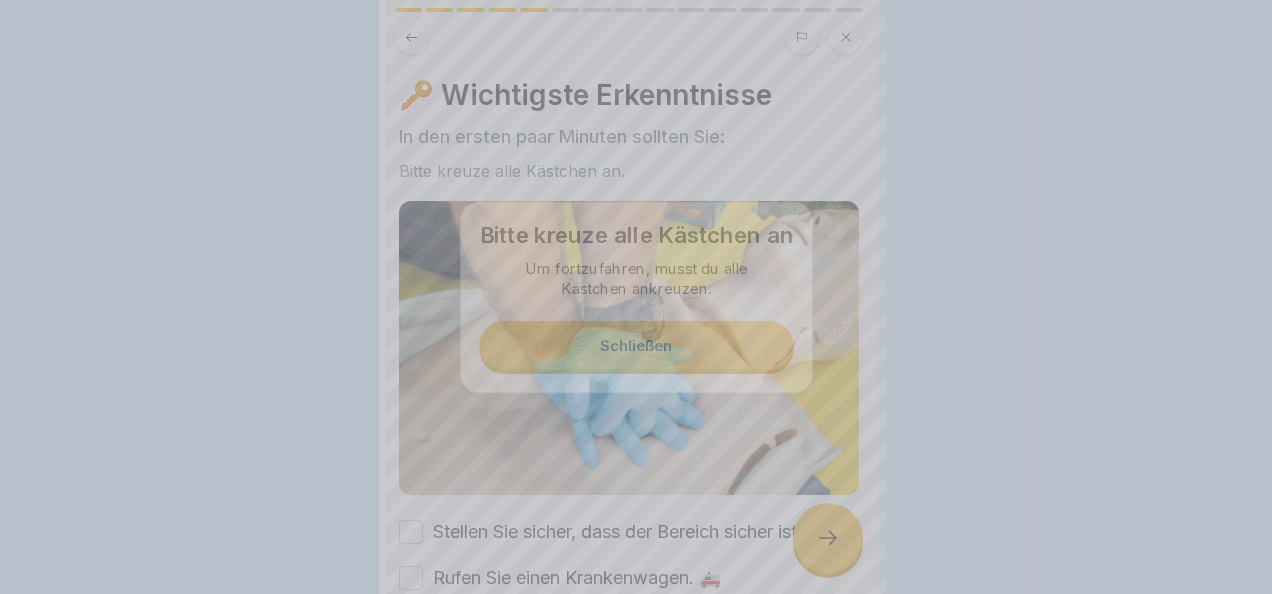 click at bounding box center [636, 297] 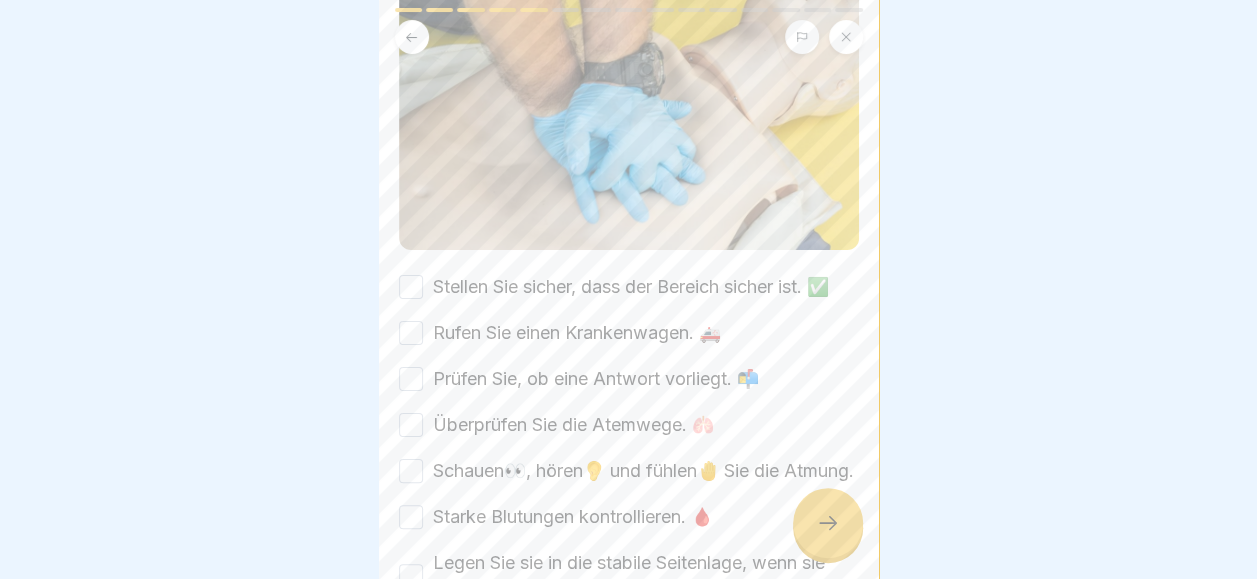 scroll, scrollTop: 246, scrollLeft: 0, axis: vertical 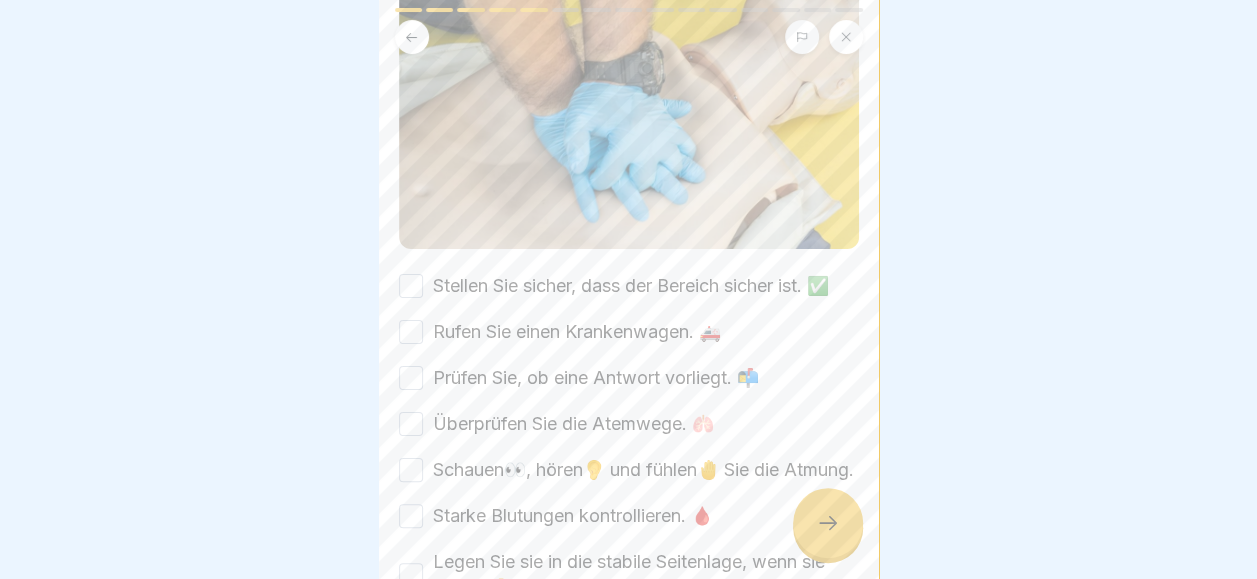 click on "Stellen Sie sicher, dass der Bereich sicher ist. ✅" at bounding box center [411, 286] 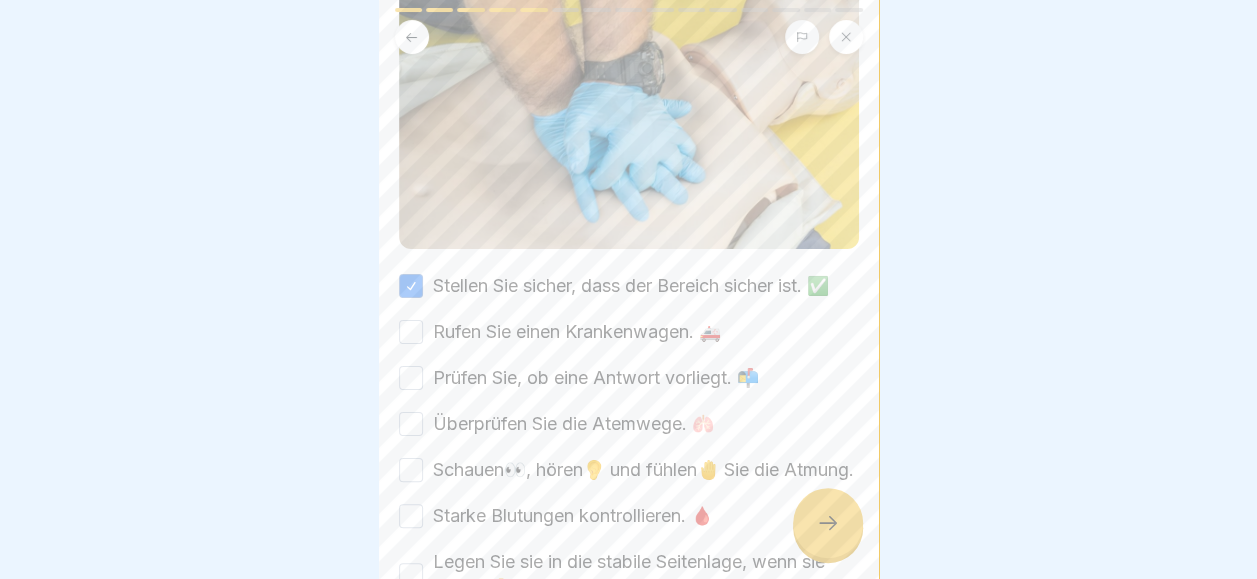 click on "Rufen Sie einen Krankenwagen. 🚑" at bounding box center [411, 332] 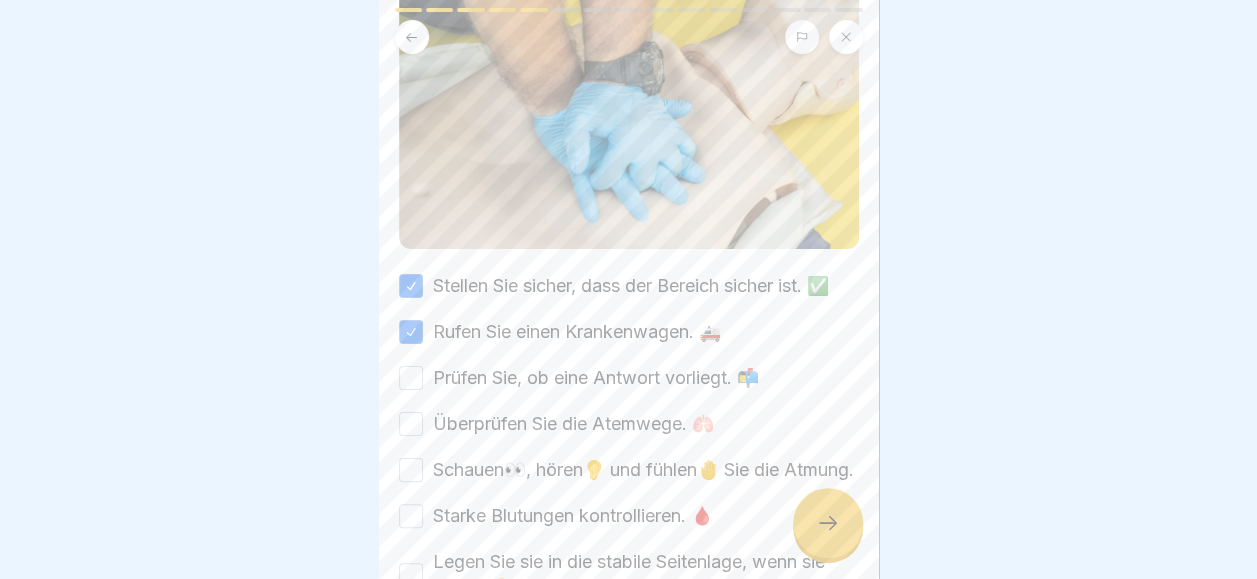 click on "Prüfen Sie, ob eine Antwort vorliegt. 📬" at bounding box center (411, 378) 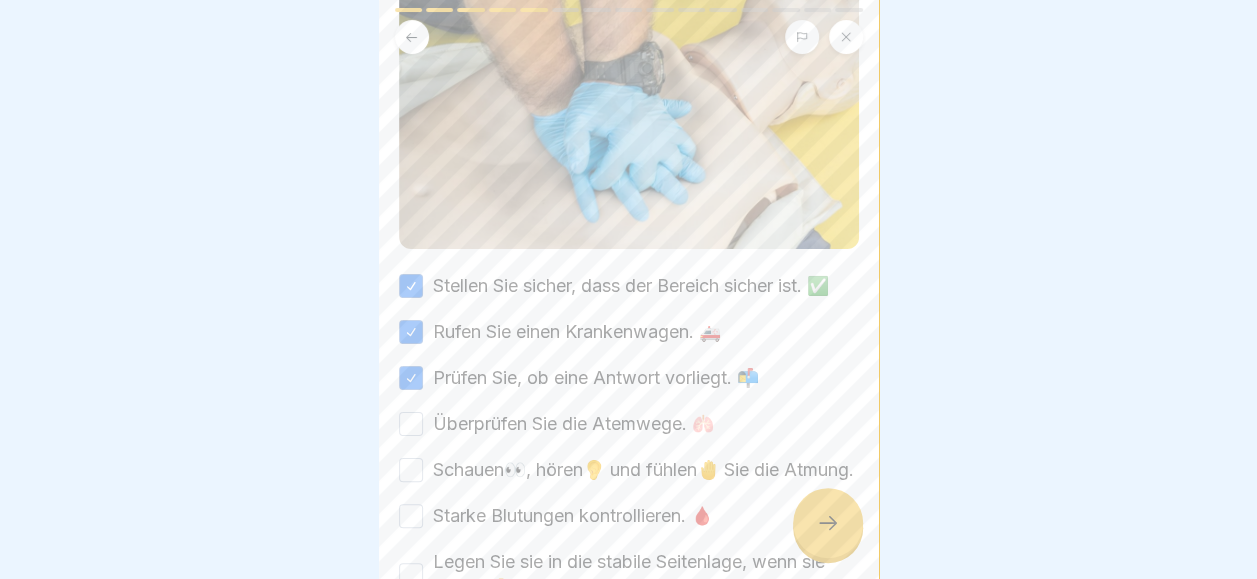 click on "Überprüfen Sie die Atemwege. 🫁" at bounding box center (411, 424) 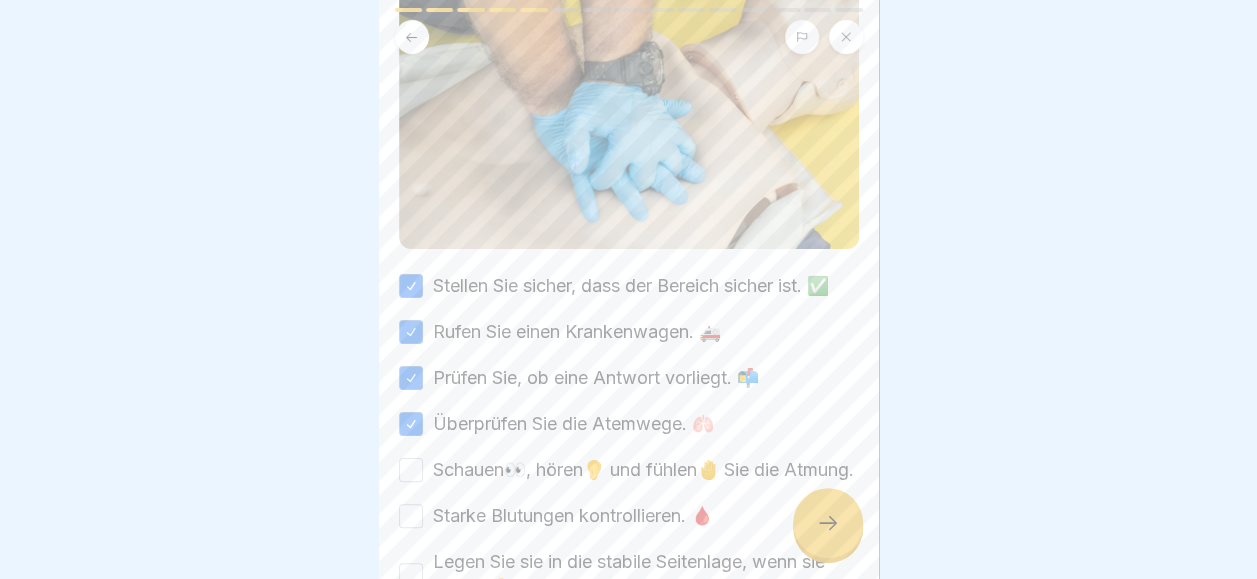 click on "Schauen👀, hören👂 und fühlen🤚 Sie die Atmung." at bounding box center (411, 470) 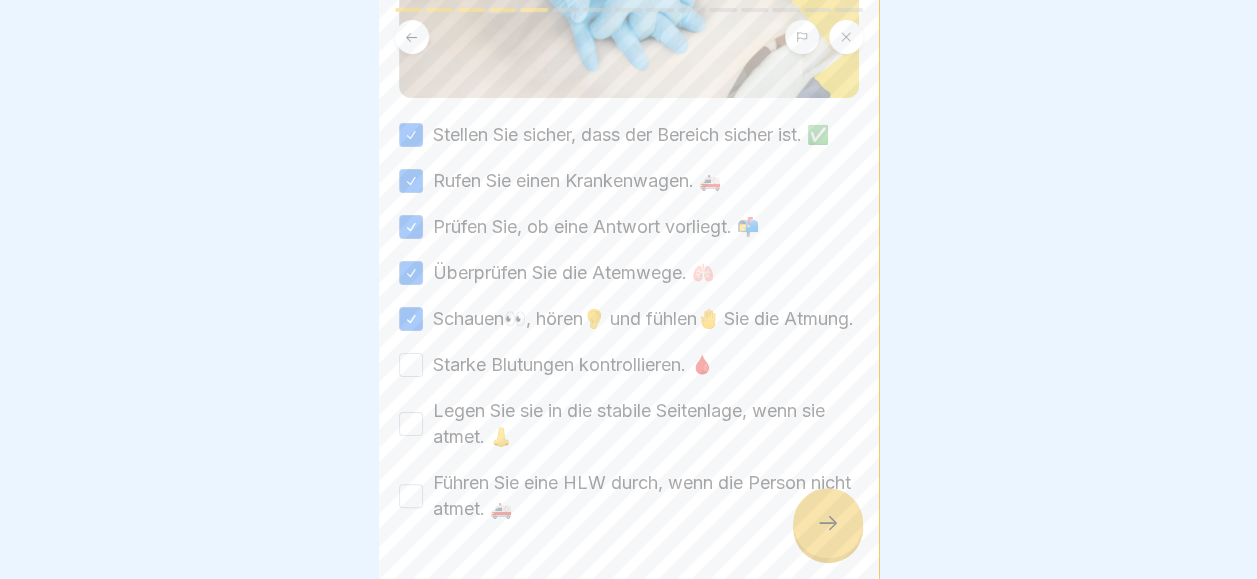 scroll, scrollTop: 398, scrollLeft: 0, axis: vertical 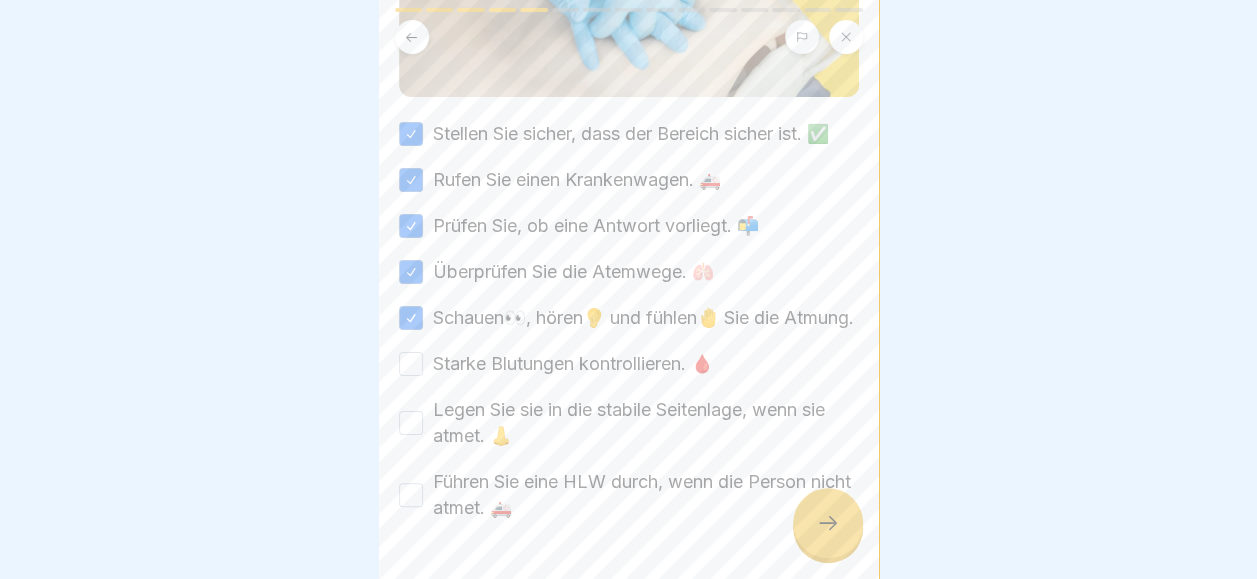 click on "Starke Blutungen kontrollieren. 🩸" at bounding box center (411, 364) 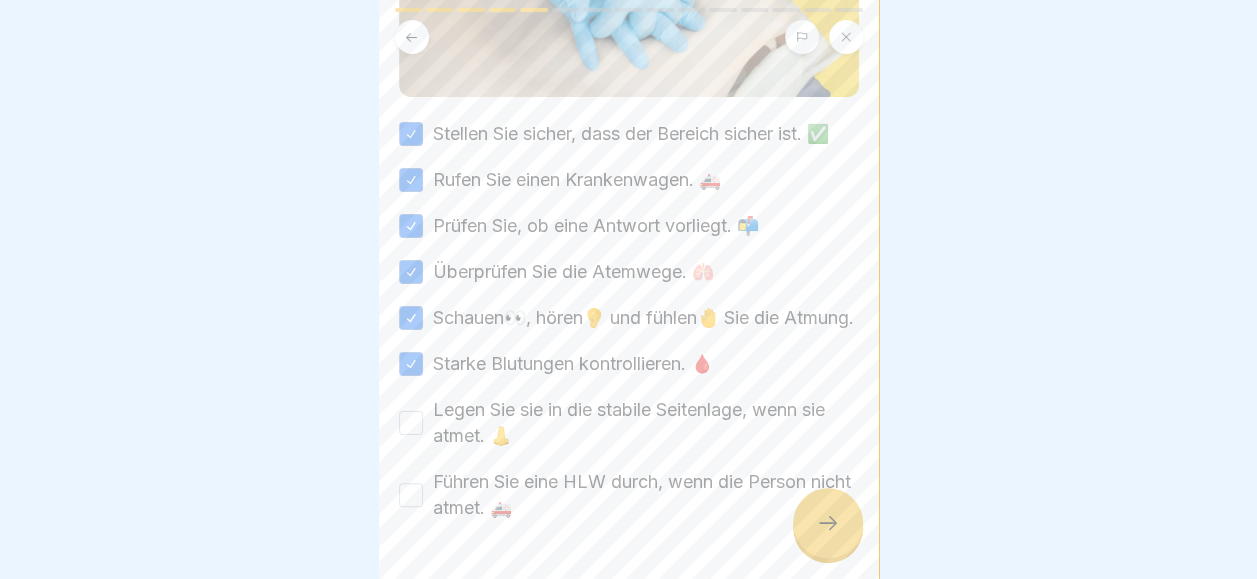 click on "Legen Sie sie in die stabile Seitenlage, wenn sie atmet. 👃" at bounding box center (411, 423) 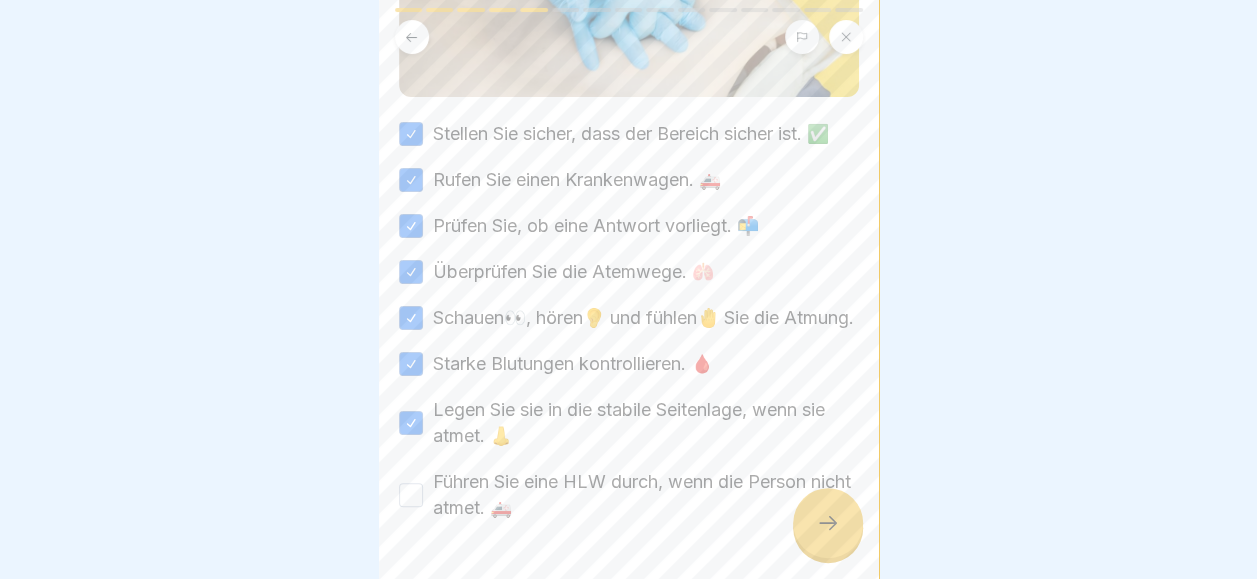 scroll, scrollTop: 502, scrollLeft: 0, axis: vertical 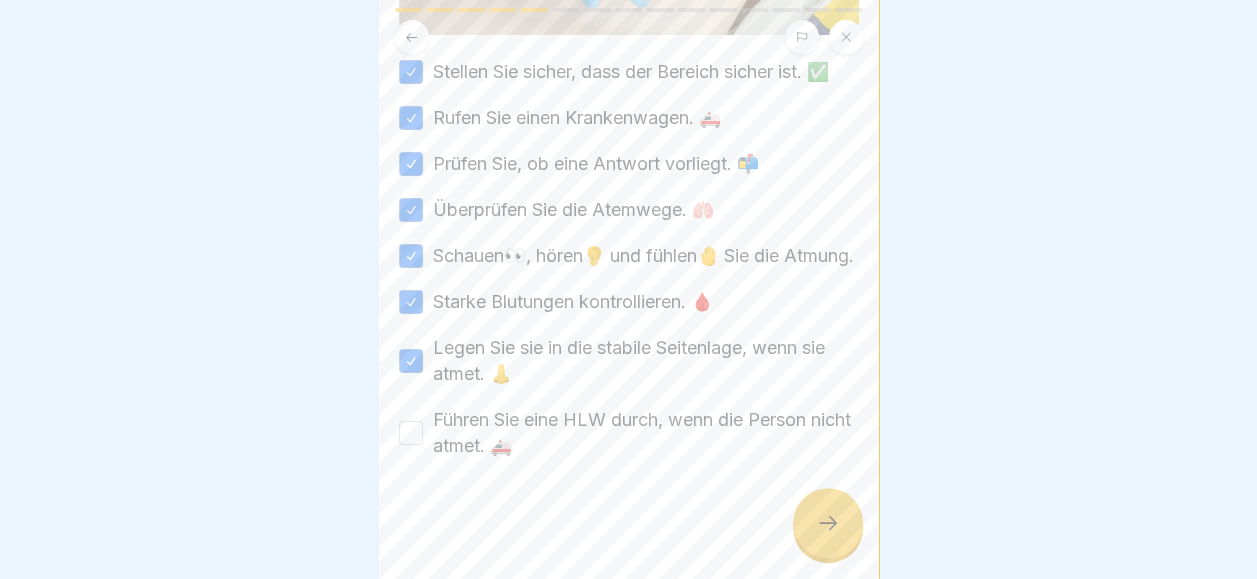 click on "Führen Sie eine HLW durch, wenn die Person nicht atmet. 🚑" at bounding box center [411, 433] 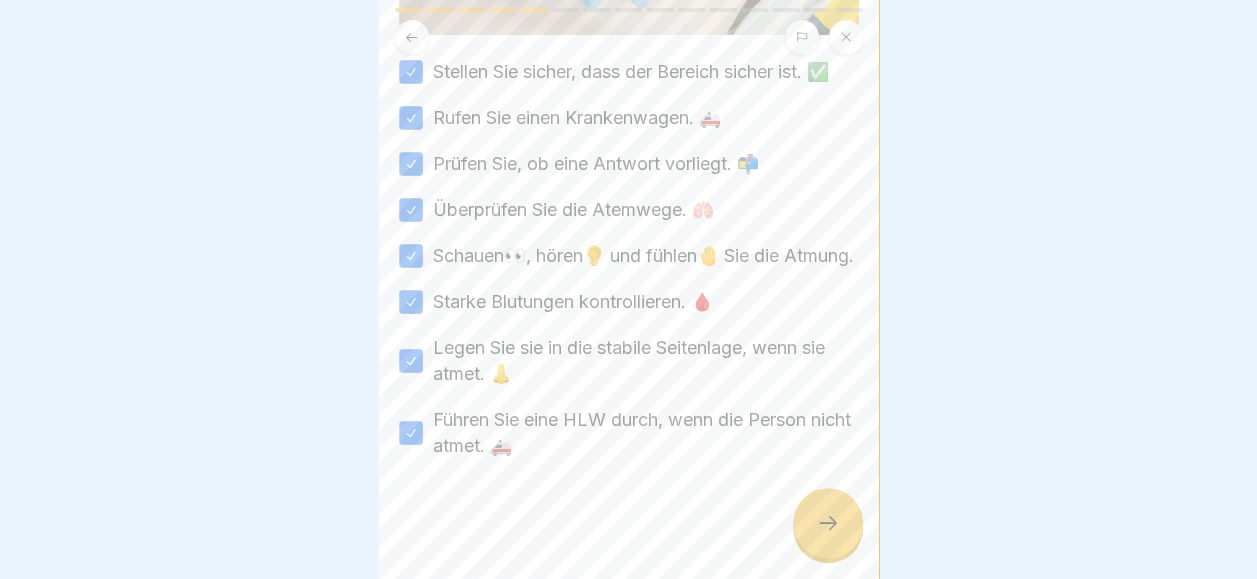 click at bounding box center [828, 523] 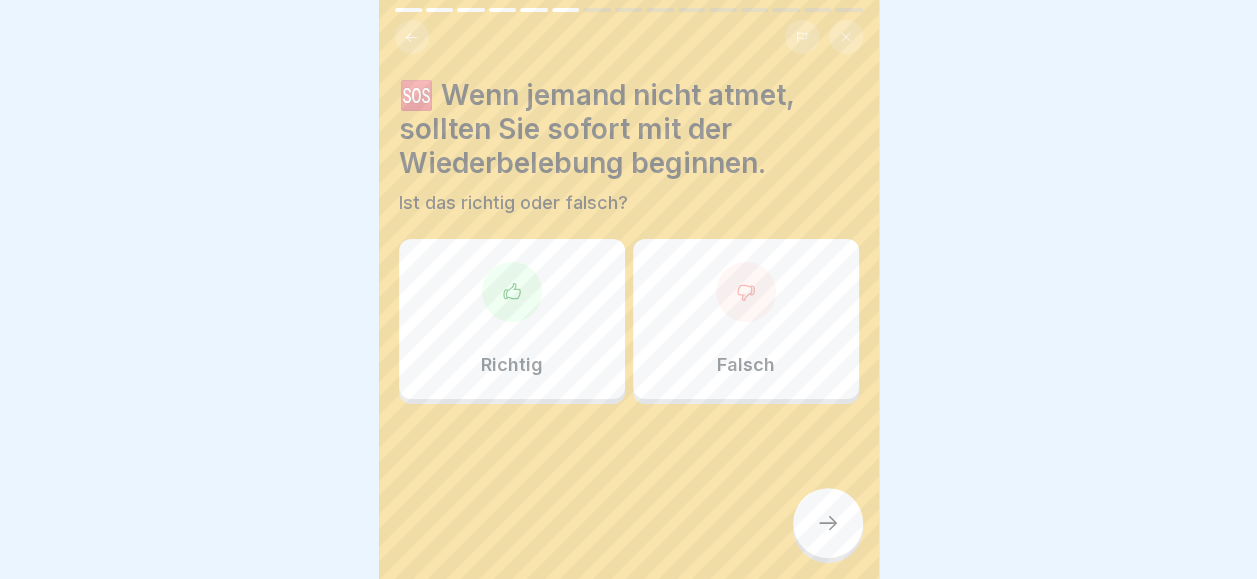 click on "Richtig" at bounding box center [512, 319] 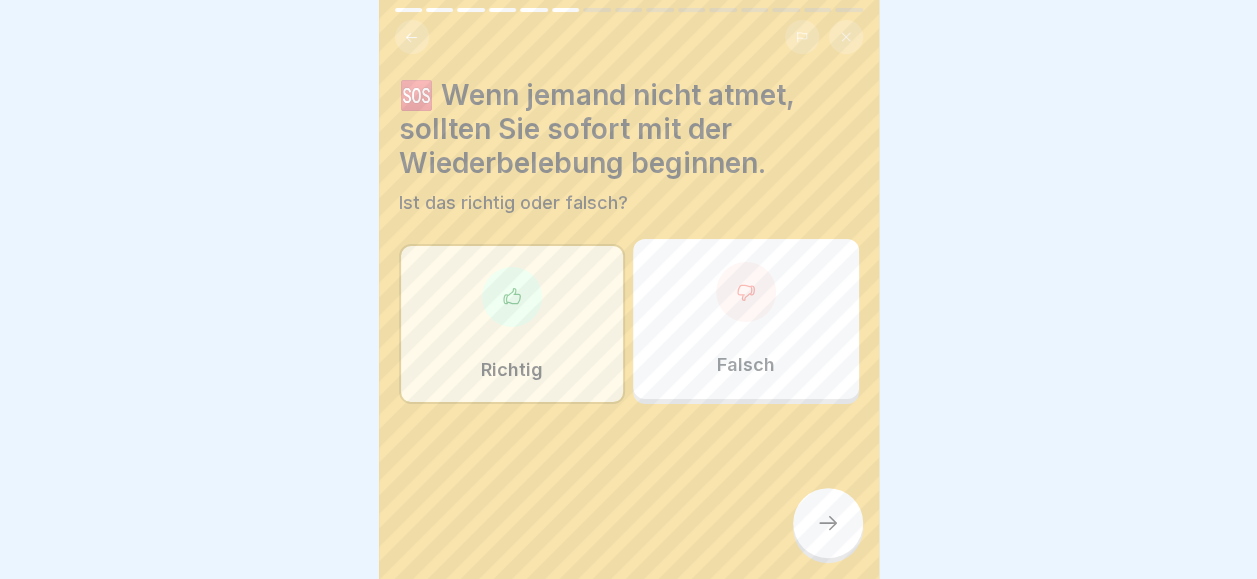 click on "Erste Hilfe 15 Schritte Deutsch 🚑 Primäre und sekundäre Erhebungen: Schritte in einem Notfall Lernen Sie die entscheidenden Schritte kennen, die bei primären und sekundären Erhebungen in einem Notfall zu befolgen sind, um rechtzeitige und wirksame Hilfe zu gewährleisten. 🆘 Fortfahren 🛡️ Primärerhebung: Sicherheit an erster Stelle 1 Stellen Sie sicher, dass der Bereich für Sie und die verletzte Person sicher ist.🔒 2 Rufen Sie einen Krankenwagen. 🚑 3 Prüfen Sie, ob es reagiert, indem Sie seinen Namen rufen und es sanft schütteln. 🗣️ 4 Überprüfen Sie die Atemwege auf Blockaden und kippen Sie den Kopf zurück, um sie zu öffnen. ️ 5 Schauen, hören und fühlen Sie auf Anzeichen von Atmung. 🫁 Bei Atmung -> stabile Seitenlage. Wenn keine Atmung -> HLW beginnen. 🆘 6 Prüfen Sie, ob starke Blutungen vorliegen und stillen Sie diese gegebenenfalls.  🩸 🤕 Erholungsposition 1 Strecken Sie die Beine aus.🦵 2 3 4 5 🛑 Nicht bewegen 🚑 Durchführung der HLW 🩹 1 2 3 4 5" at bounding box center (629, 289) 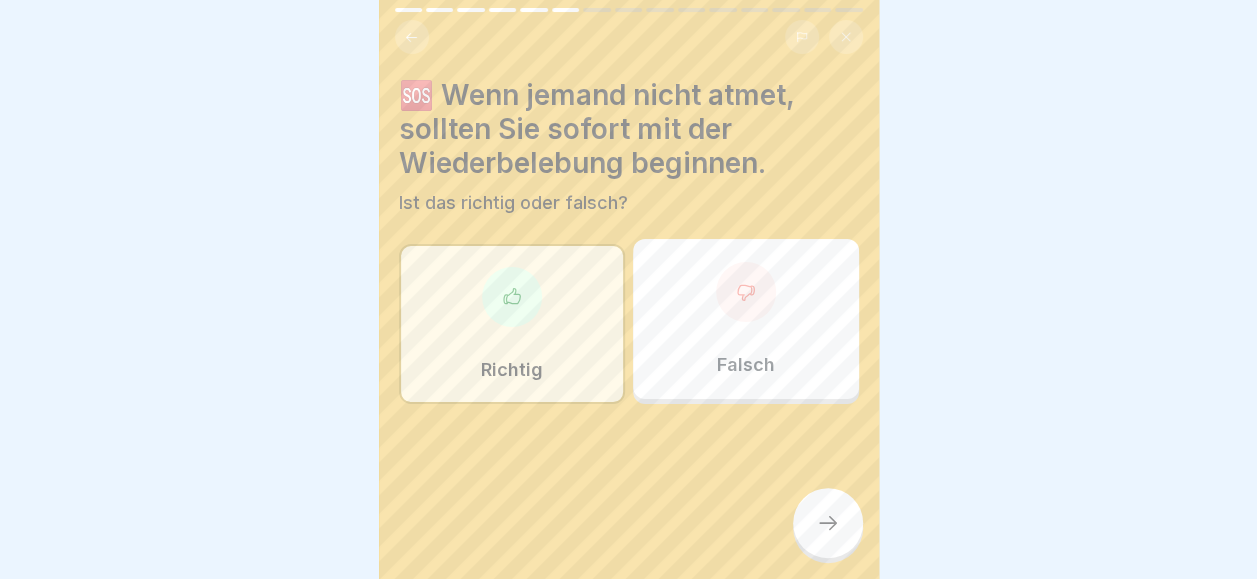 click 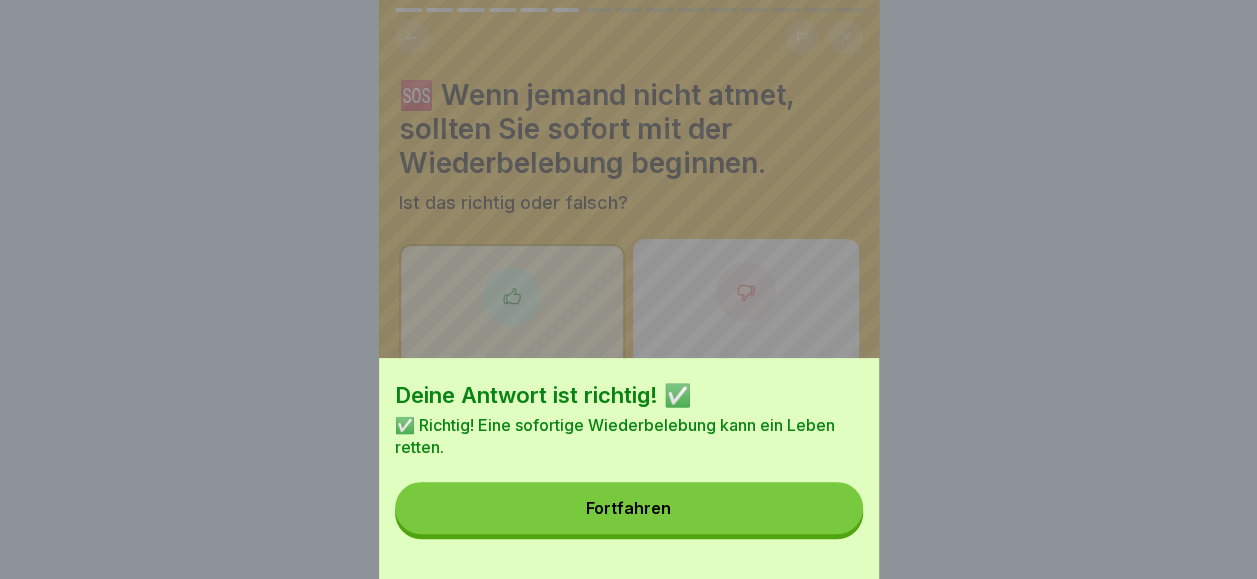 click on "Fortfahren" at bounding box center [629, 508] 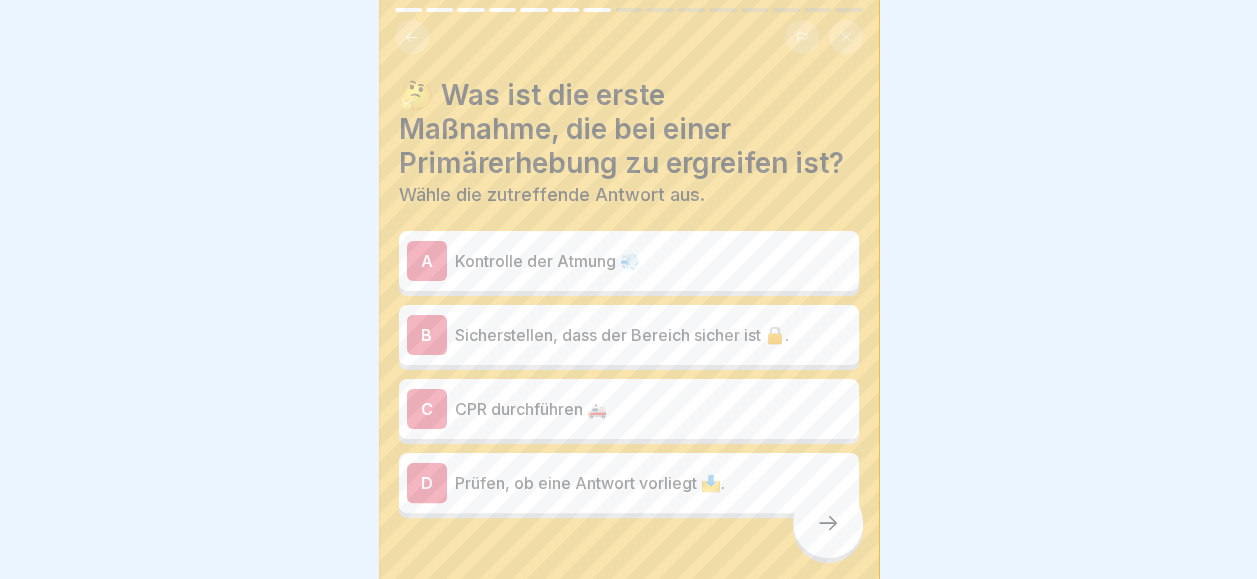 click on "A Kontrolle der Atmung 💨" at bounding box center (629, 261) 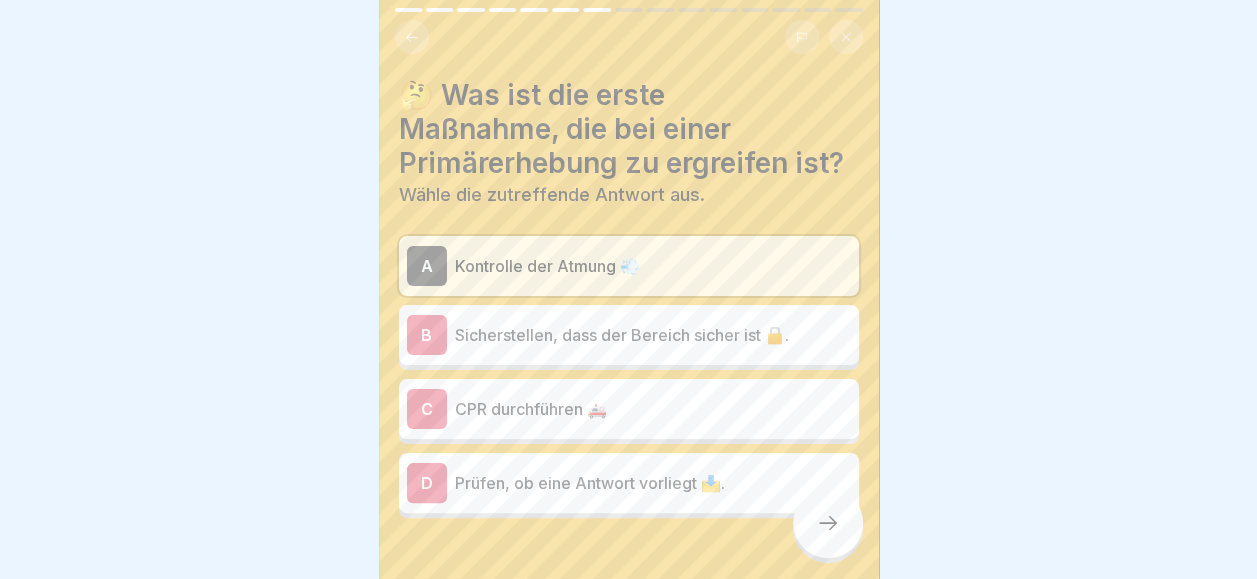 click on "Sicherstellen, dass der Bereich sicher ist 🔒." at bounding box center [653, 335] 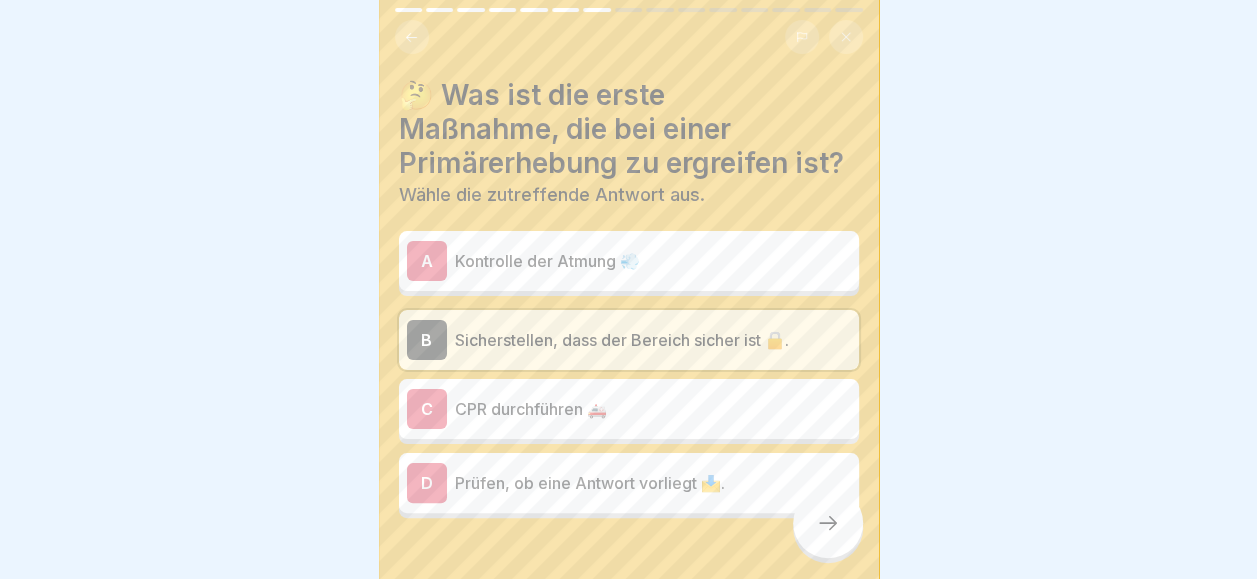 click on "A Kontrolle der Atmung 💨" at bounding box center (629, 261) 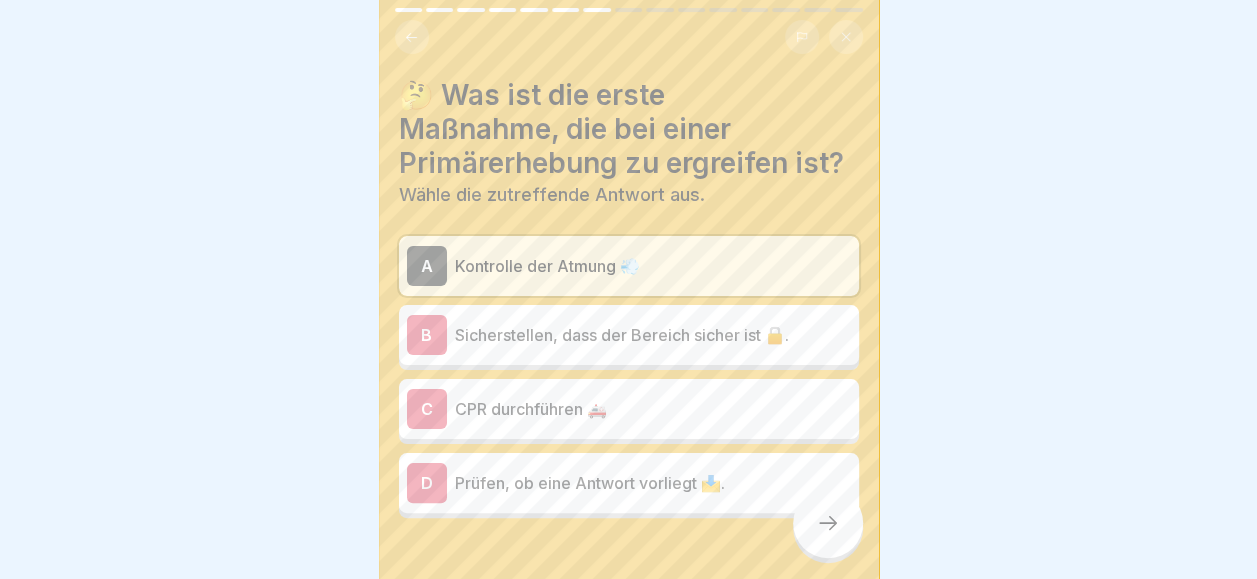 click 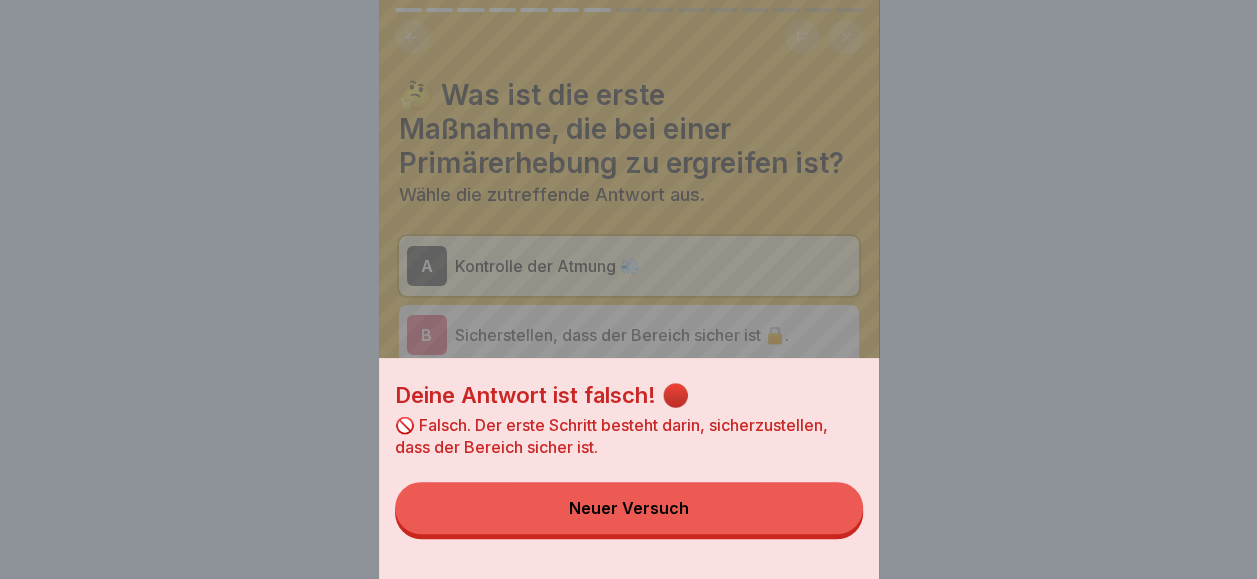 click on "Neuer Versuch" at bounding box center (629, 508) 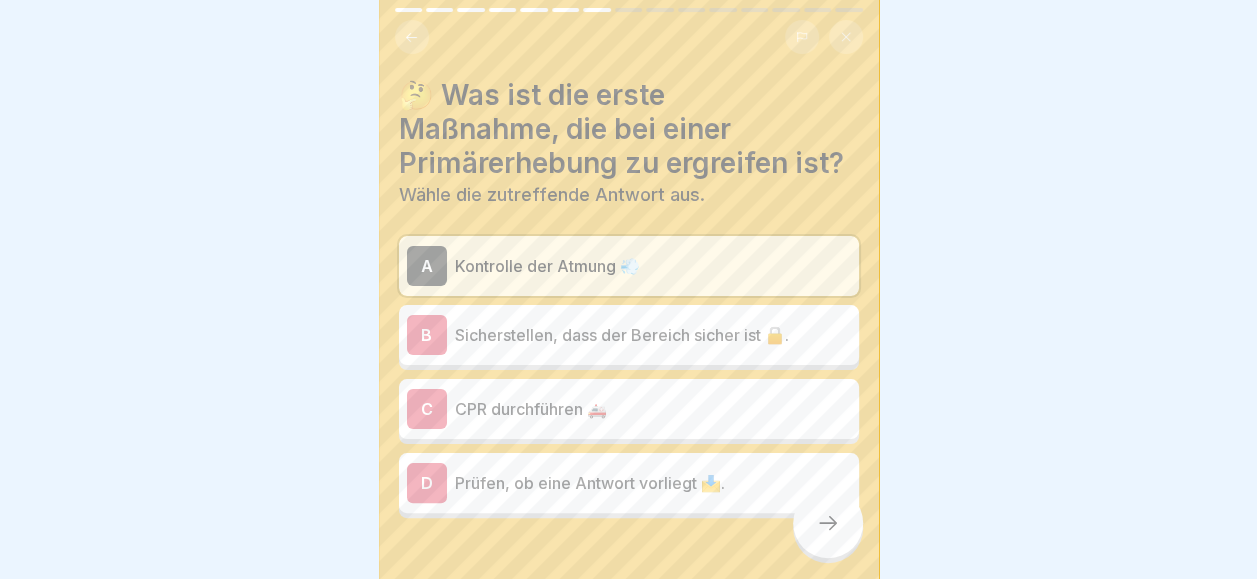 click on "B Sicherstellen, dass der Bereich sicher ist 🔒." at bounding box center (629, 335) 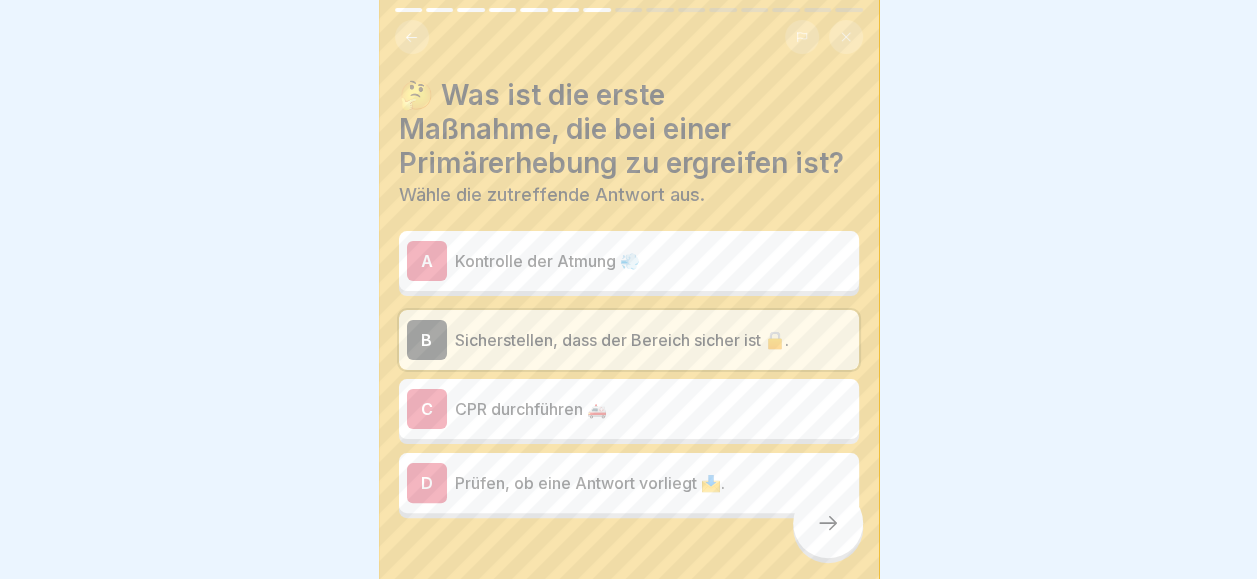 click at bounding box center [828, 523] 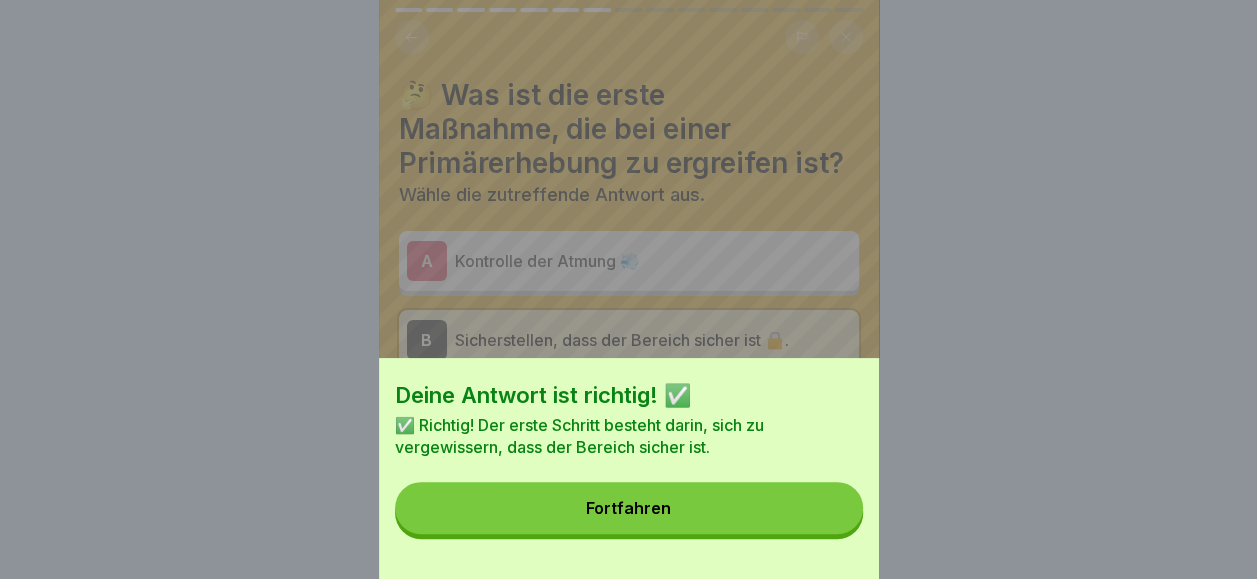 click on "Fortfahren" at bounding box center [629, 508] 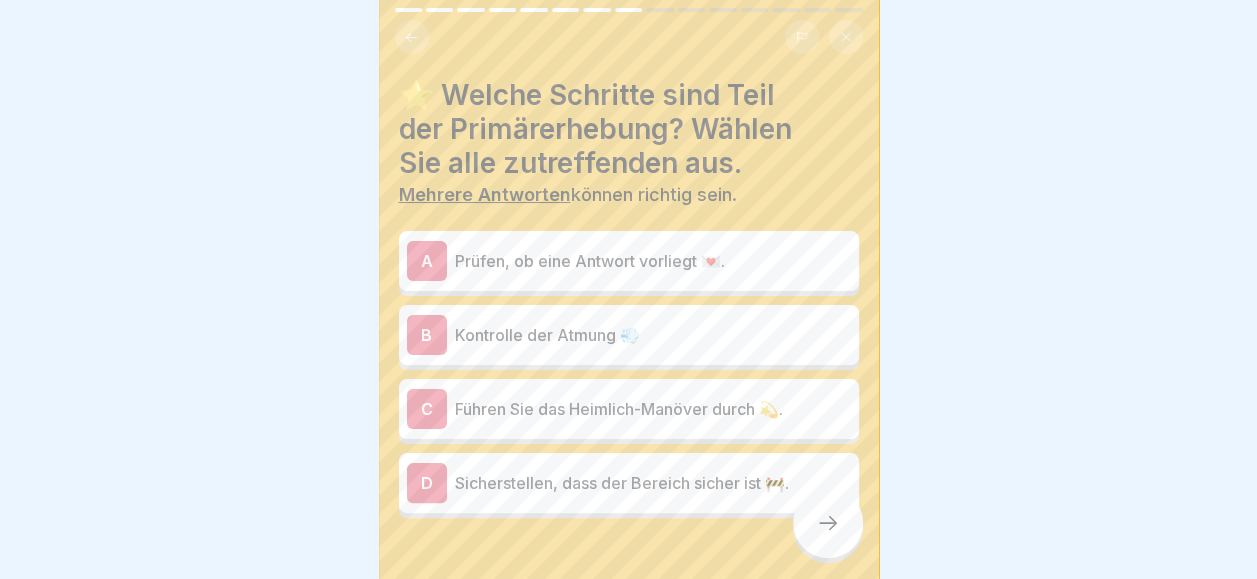 click on "B Kontrolle der Atmung 💨" at bounding box center (629, 335) 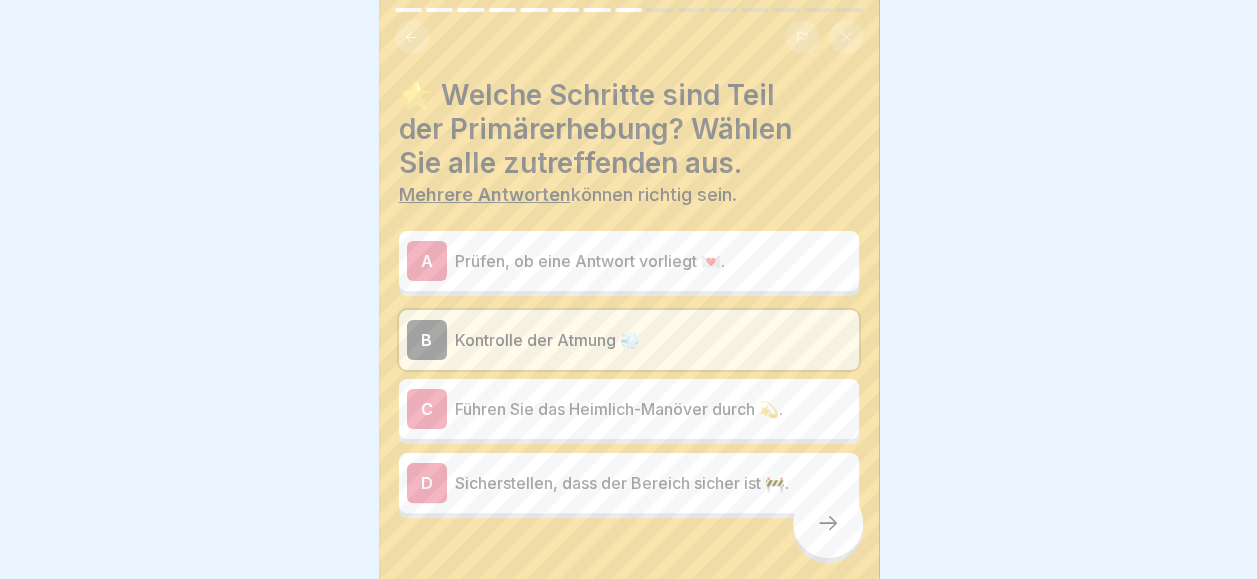 click on "D Sicherstellen, dass der Bereich sicher ist 🚧." at bounding box center [629, 483] 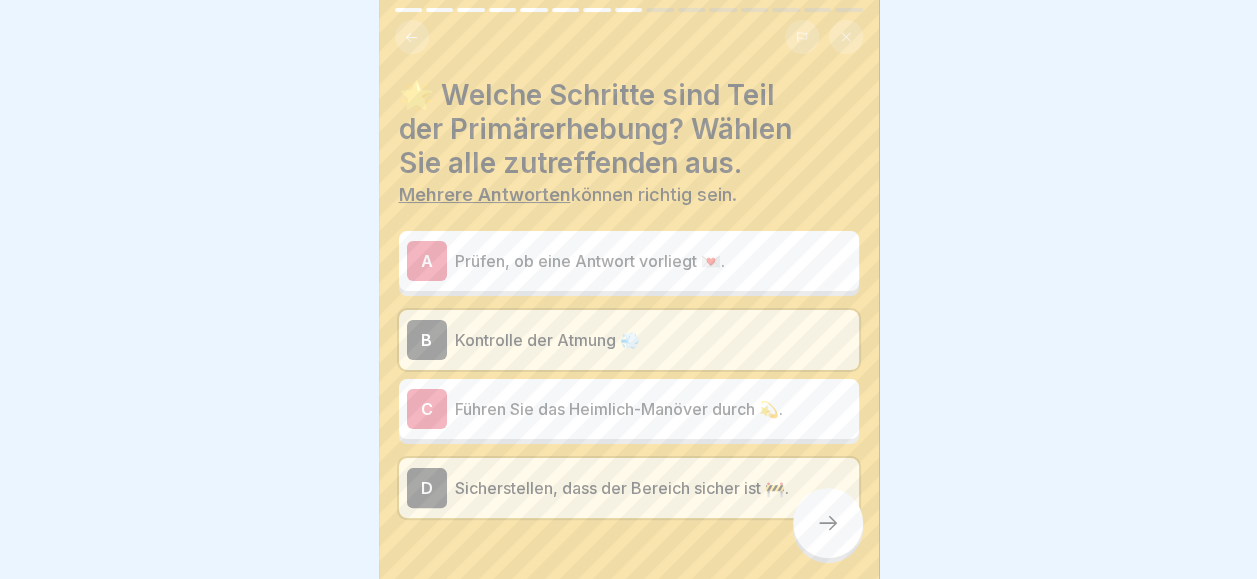 click at bounding box center [828, 523] 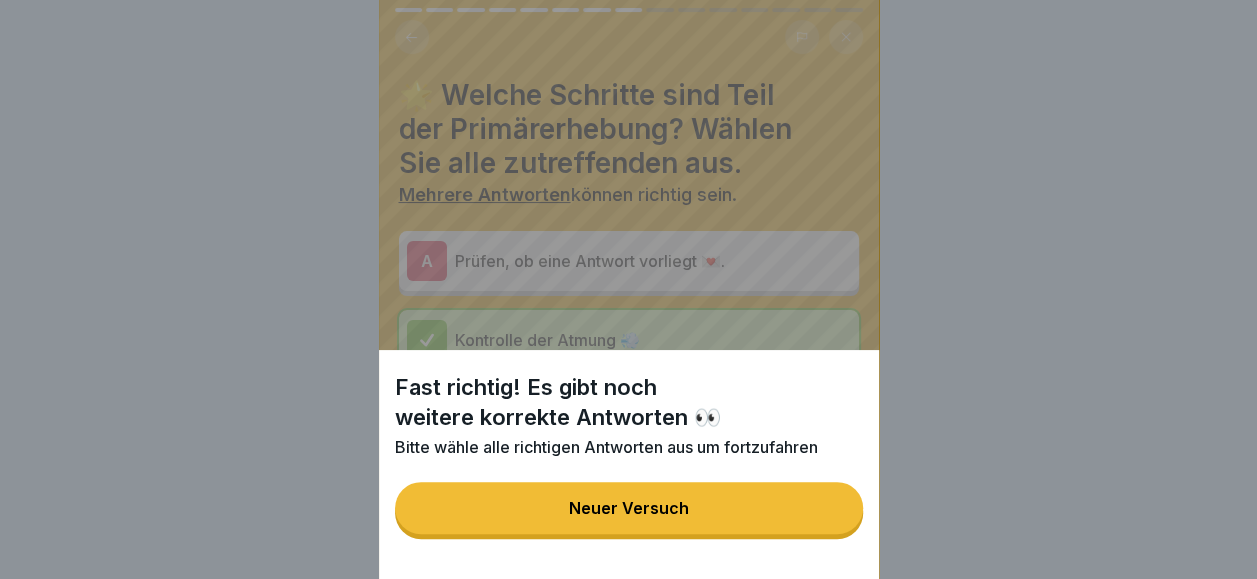 click on "Neuer Versuch" at bounding box center (629, 508) 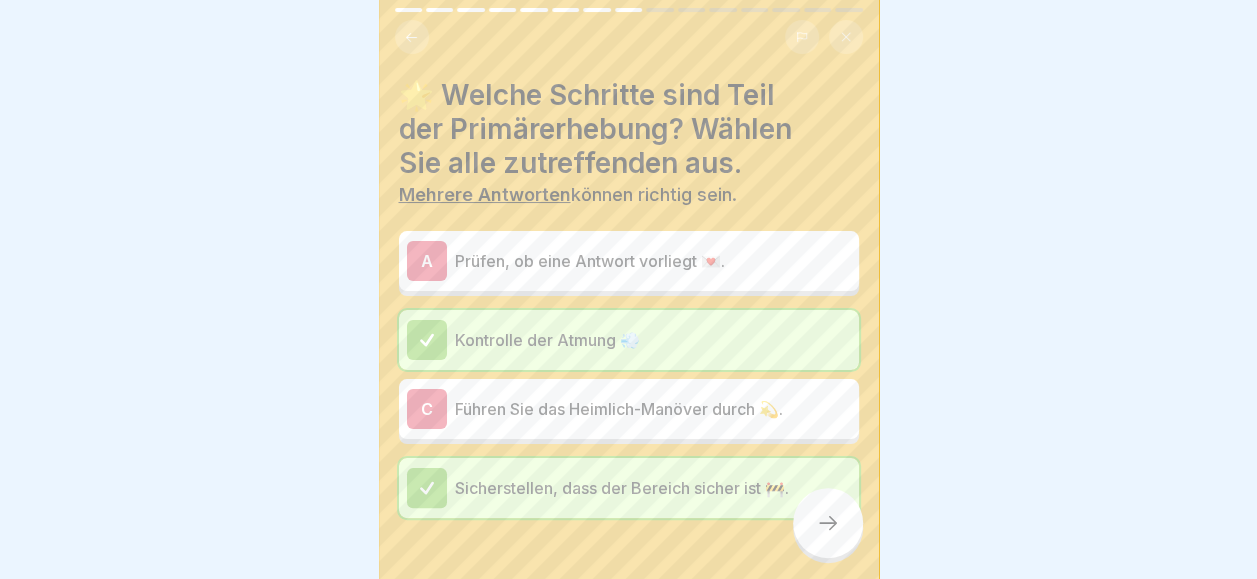 click on "Prüfen, ob eine Antwort vorliegt 💌." at bounding box center (653, 261) 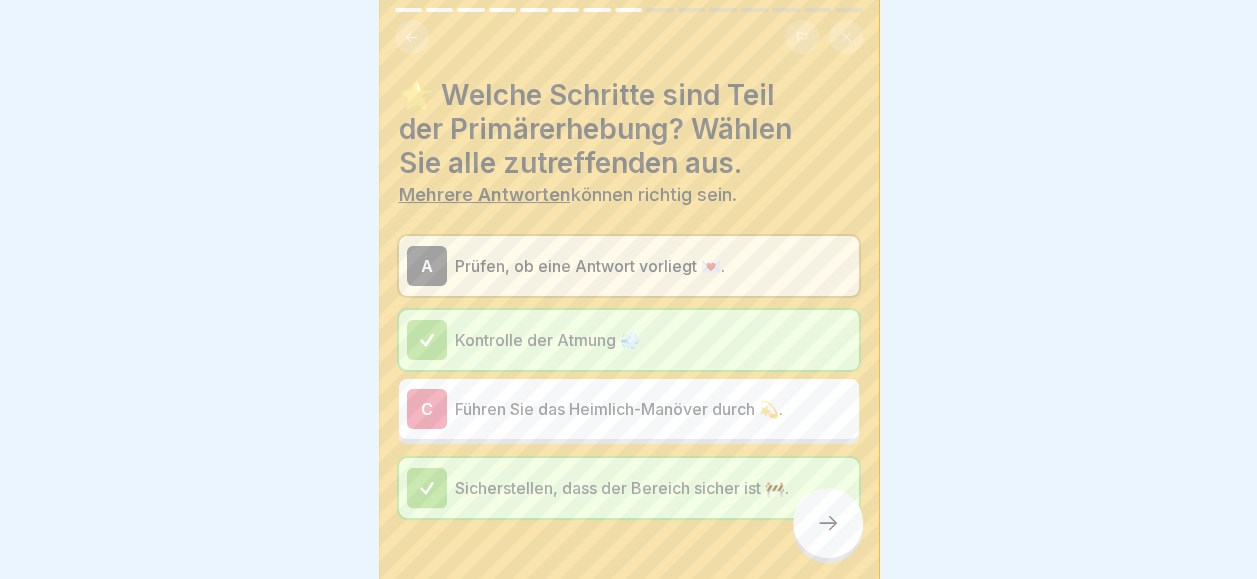 click at bounding box center (828, 523) 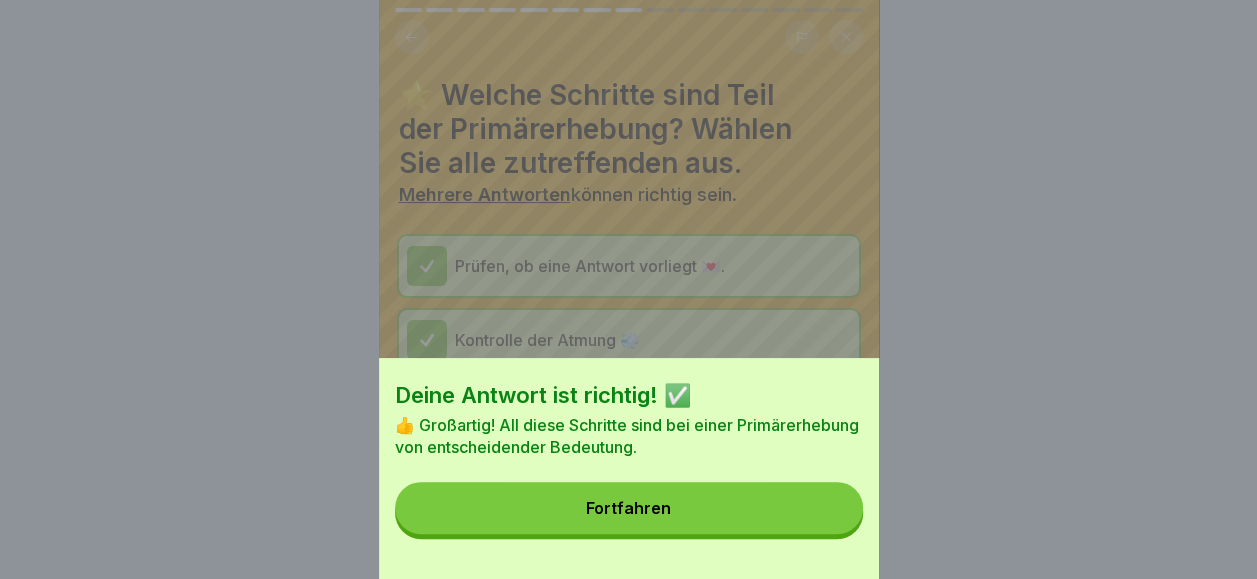click on "Fortfahren" at bounding box center (629, 508) 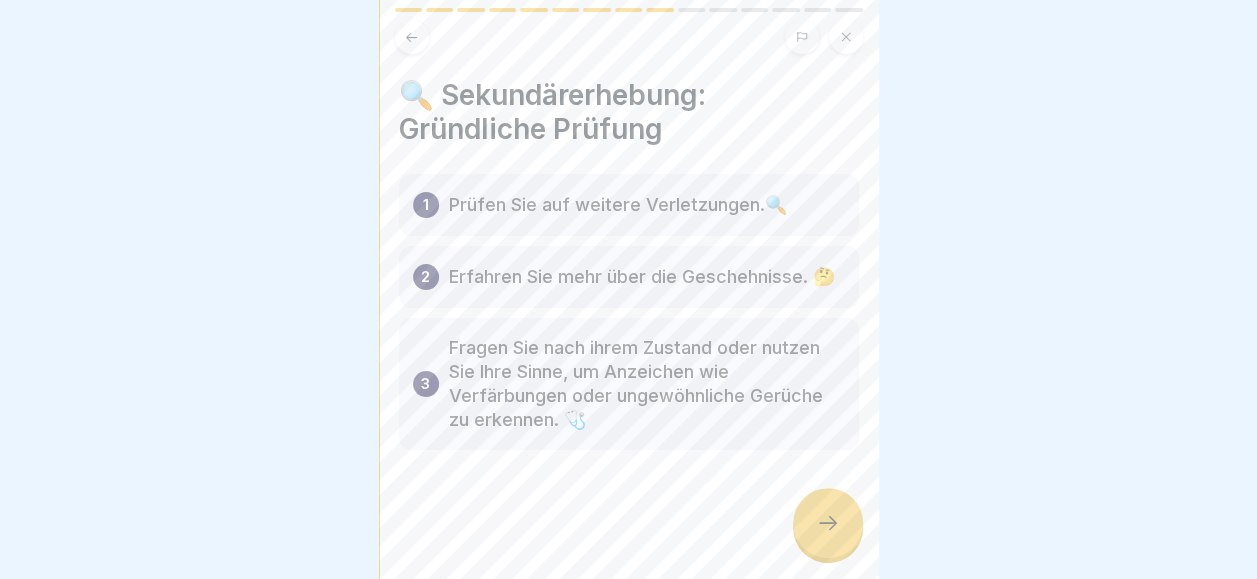click at bounding box center (828, 523) 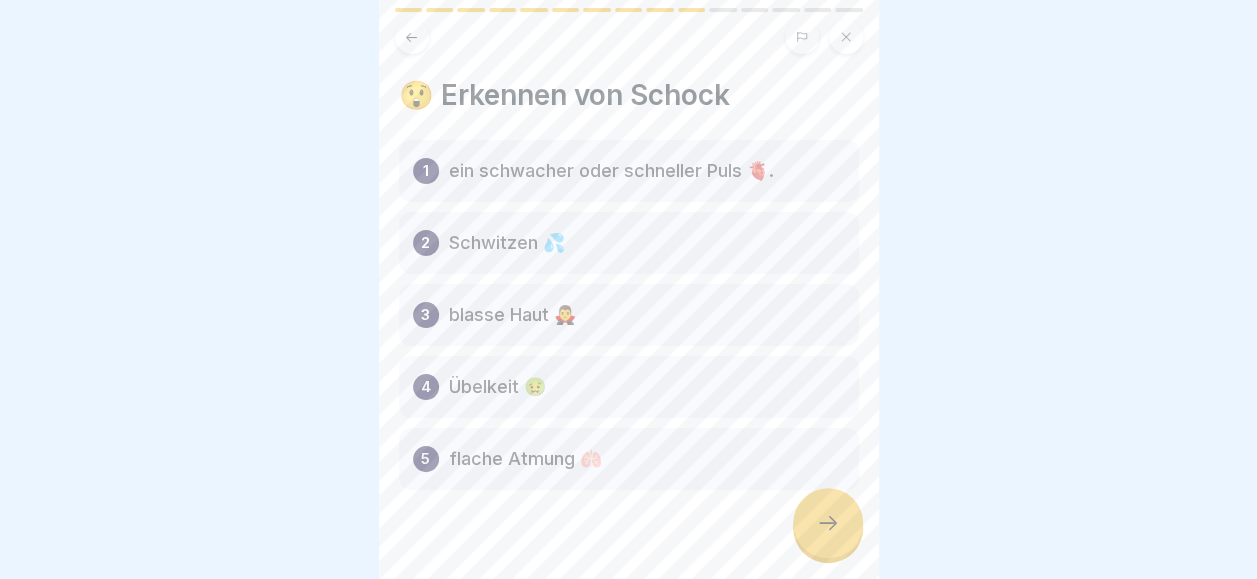 click at bounding box center (828, 523) 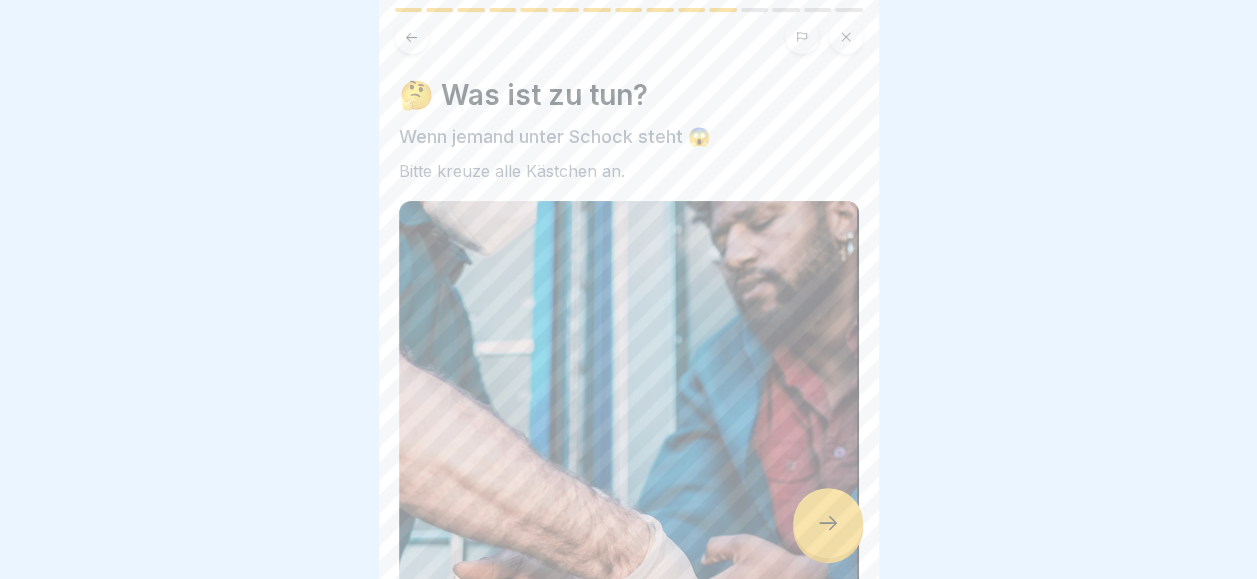 click at bounding box center (828, 523) 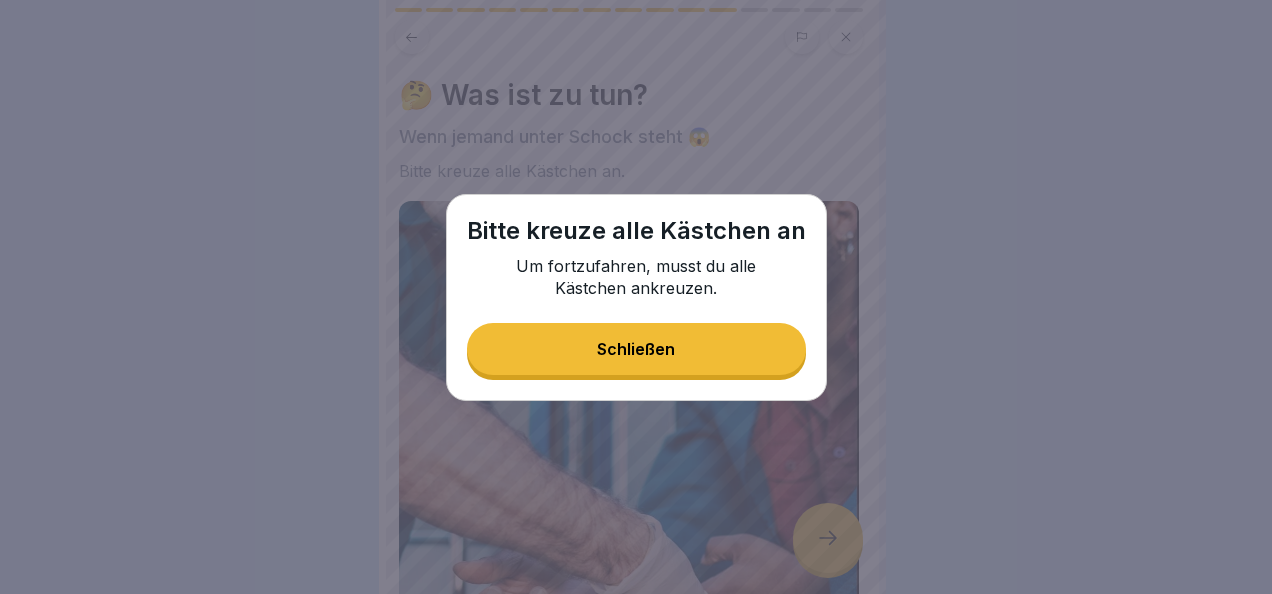 click on "Bitte kreuze alle Kästchen an Um fortzufahren, musst du alle Kästchen ankreuzen. Schließen" at bounding box center [636, 297] 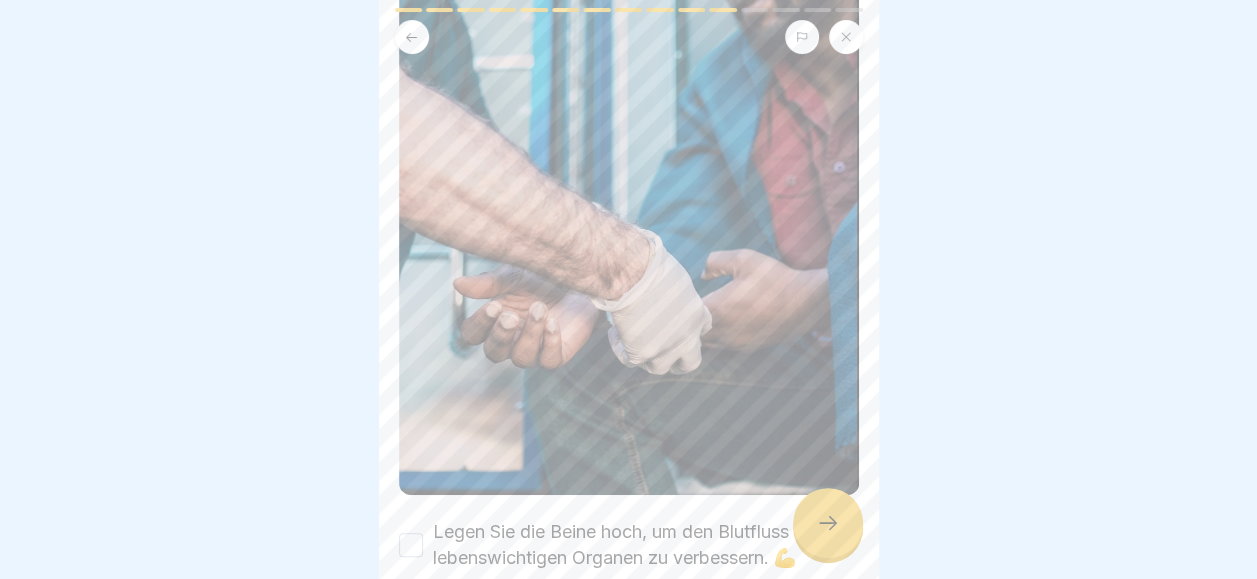 scroll, scrollTop: 459, scrollLeft: 0, axis: vertical 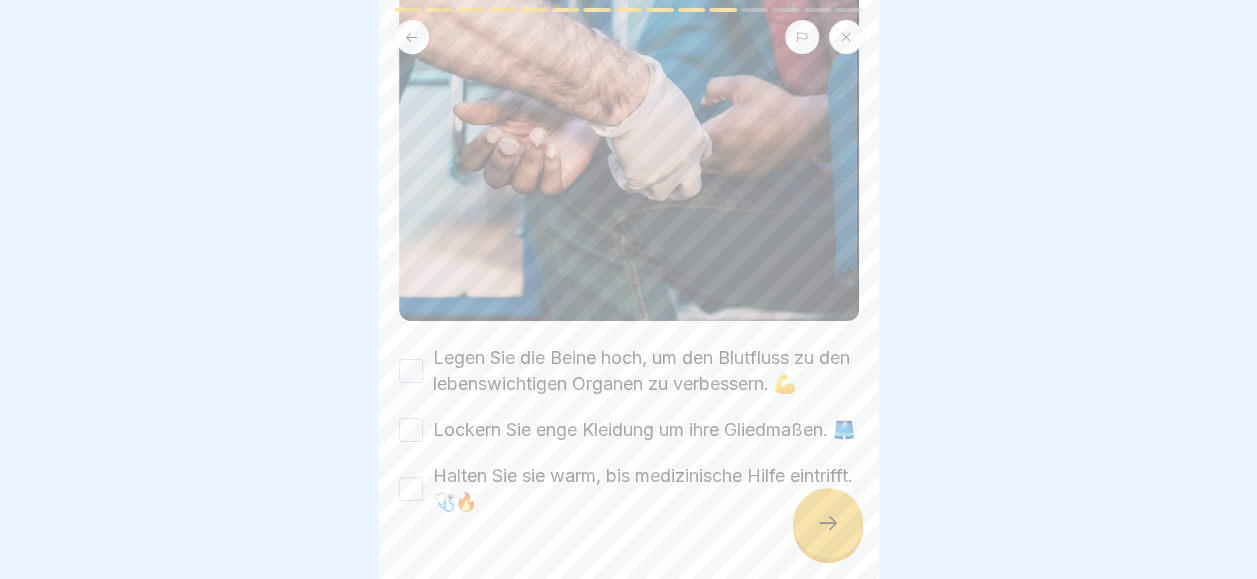 click on "Legen Sie die Beine hoch, um den Blutfluss zu den lebenswichtigen Organen zu verbessern. 💪" at bounding box center (411, 371) 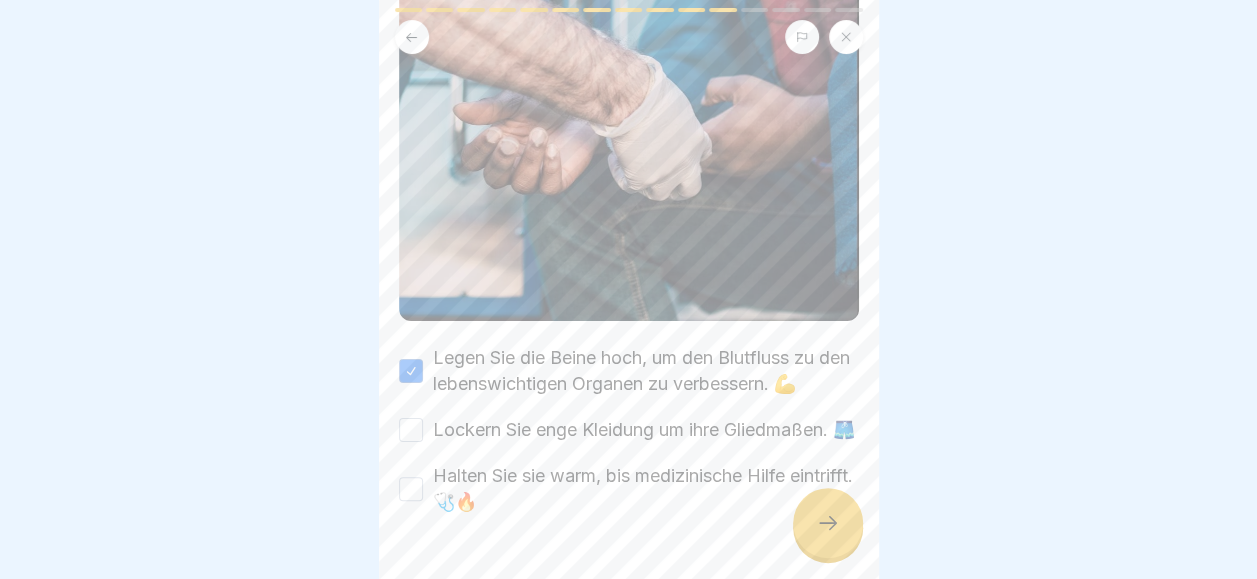 click on "Lockern Sie enge Kleidung um ihre Gliedmaßen. 🩳" at bounding box center [411, 430] 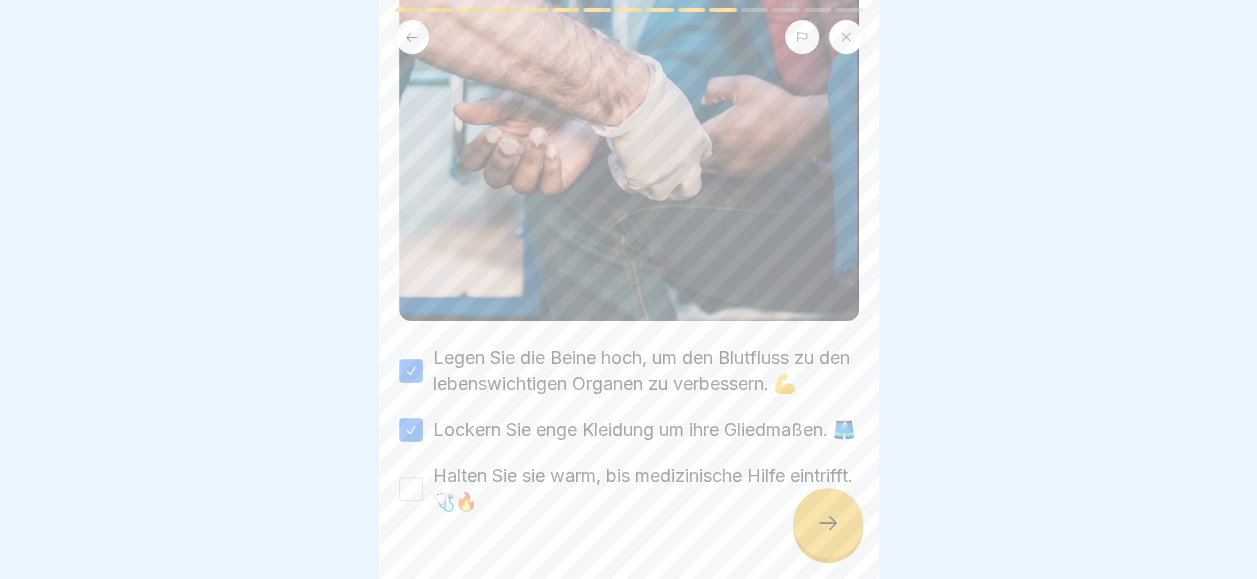 click on "Halten Sie sie warm, bis medizinische Hilfe eintrifft.🩺🔥" at bounding box center [411, 489] 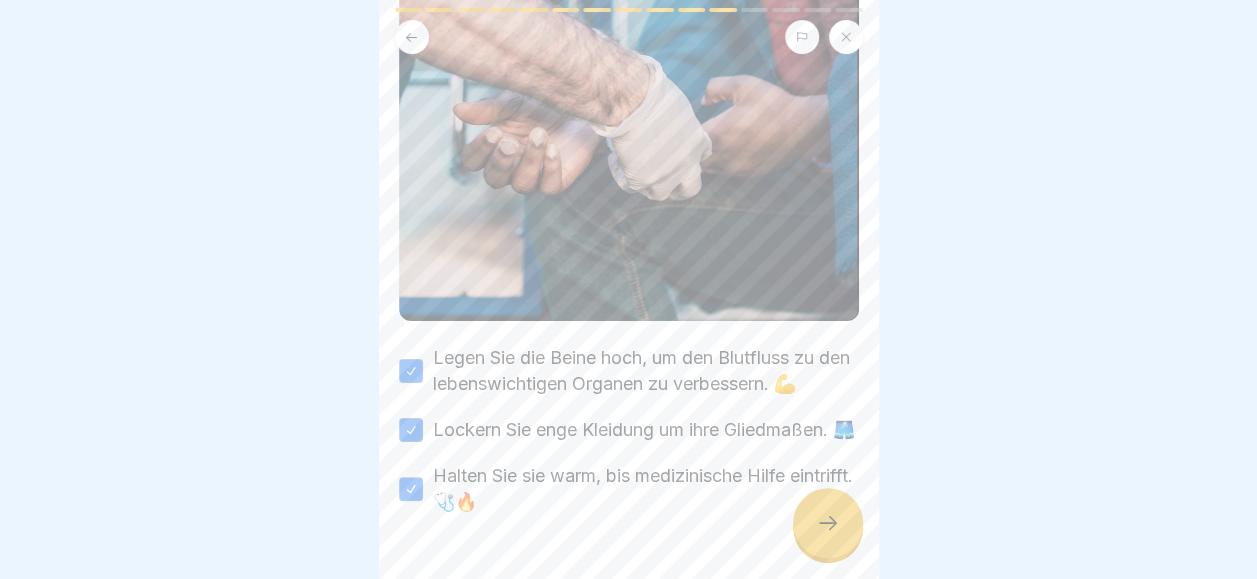 scroll, scrollTop: 548, scrollLeft: 0, axis: vertical 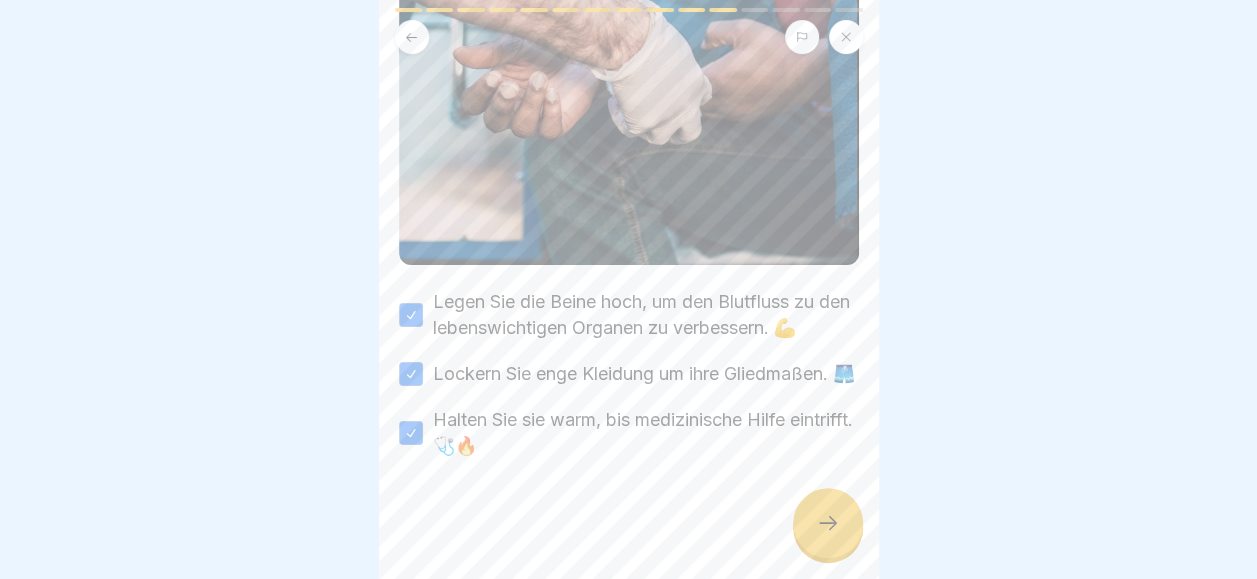 click at bounding box center [828, 523] 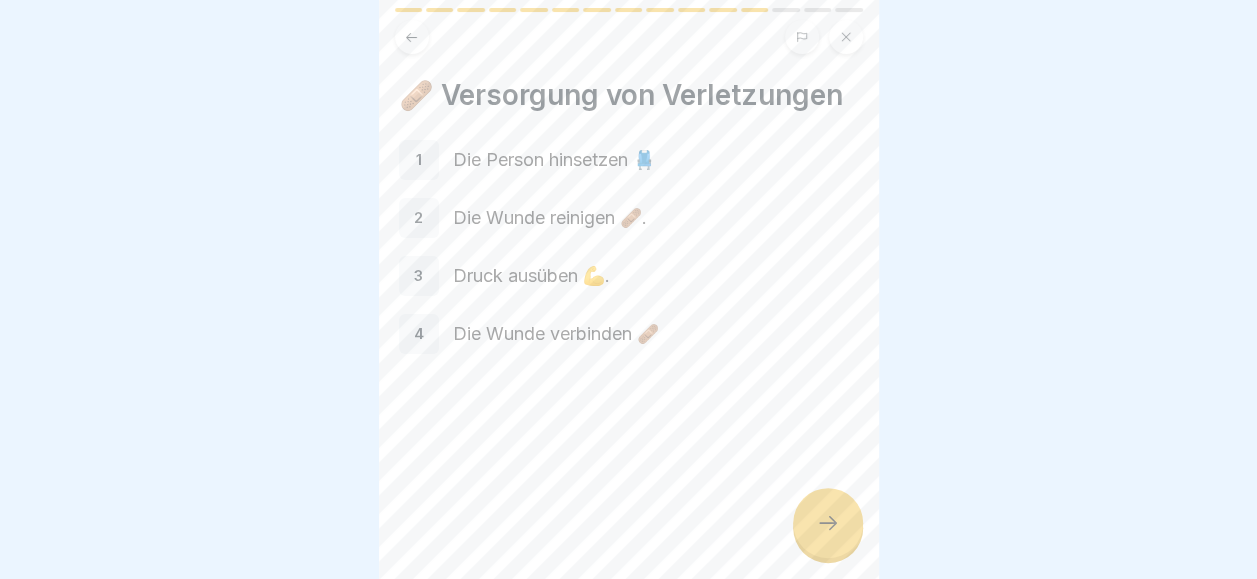 scroll, scrollTop: 15, scrollLeft: 0, axis: vertical 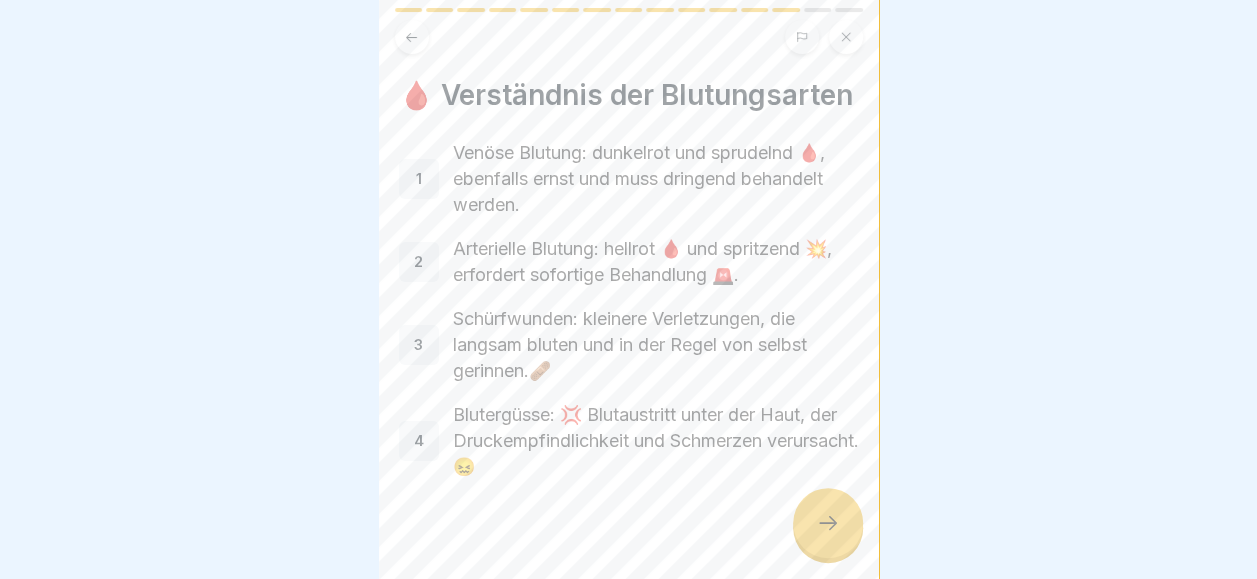 click at bounding box center (828, 523) 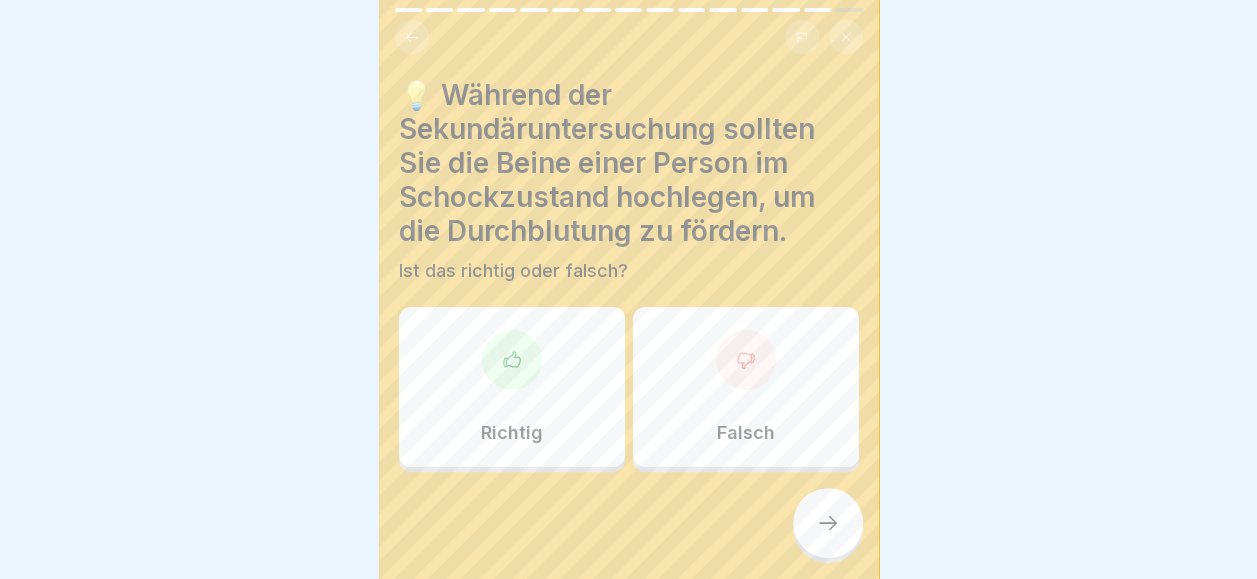 click on "Richtig" at bounding box center (512, 387) 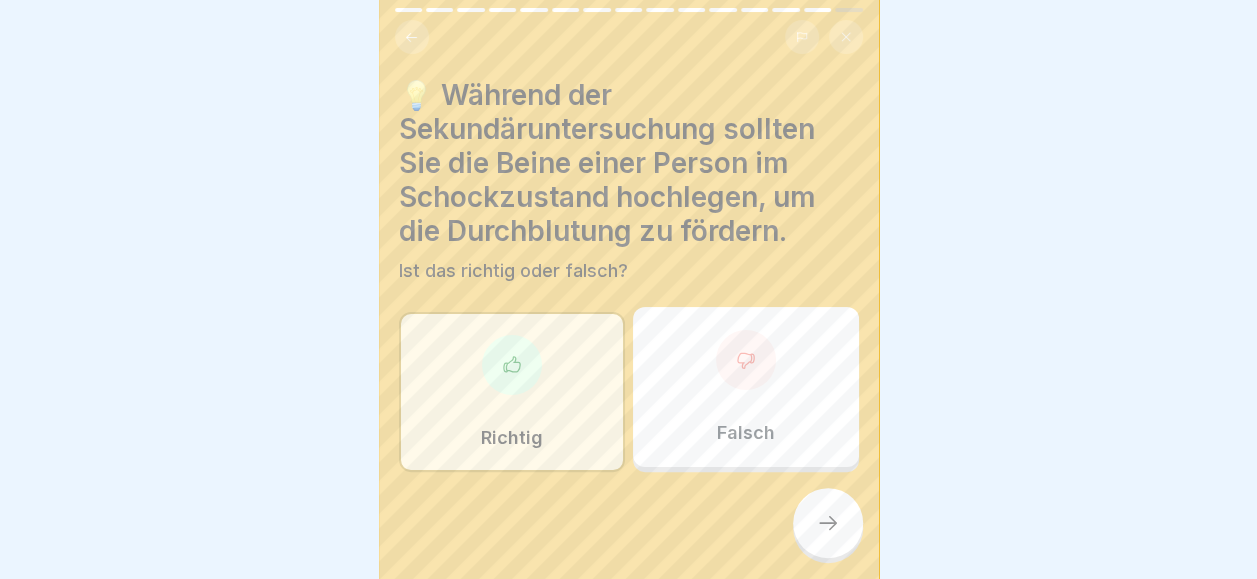 click at bounding box center [828, 523] 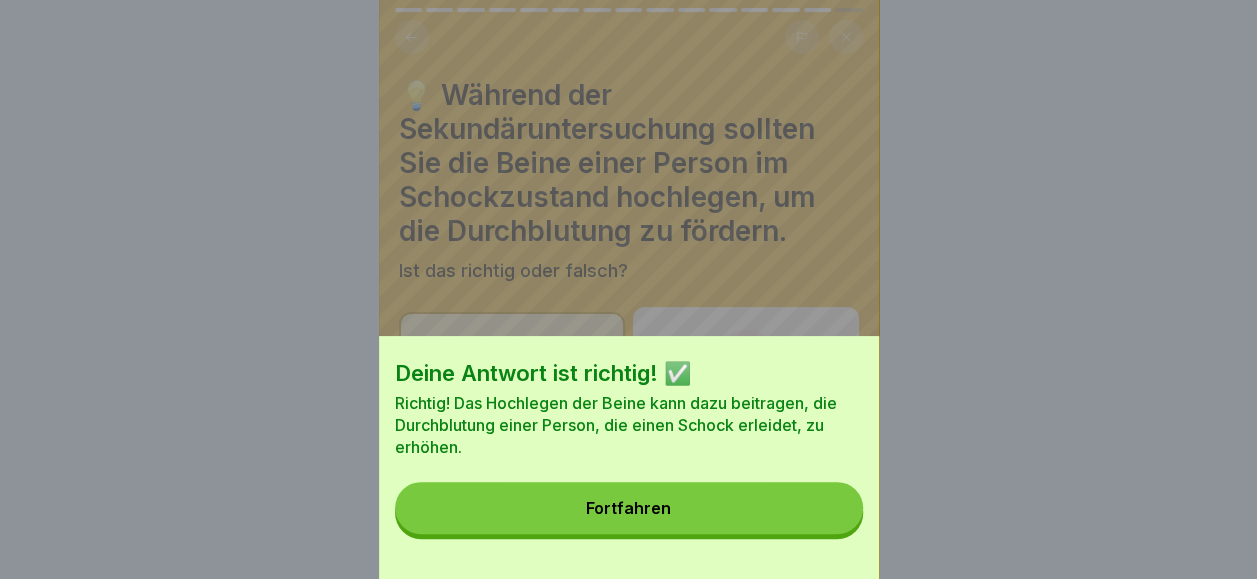 click on "Fortfahren" at bounding box center (629, 508) 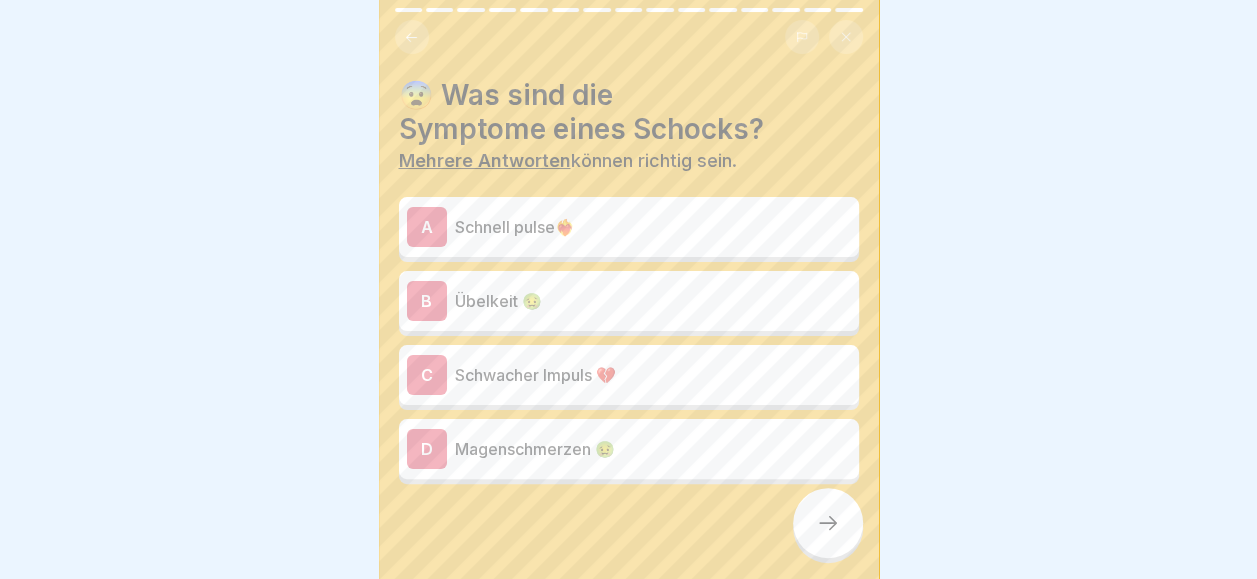 click on "Schnell pulse❤️‍🔥" at bounding box center (653, 227) 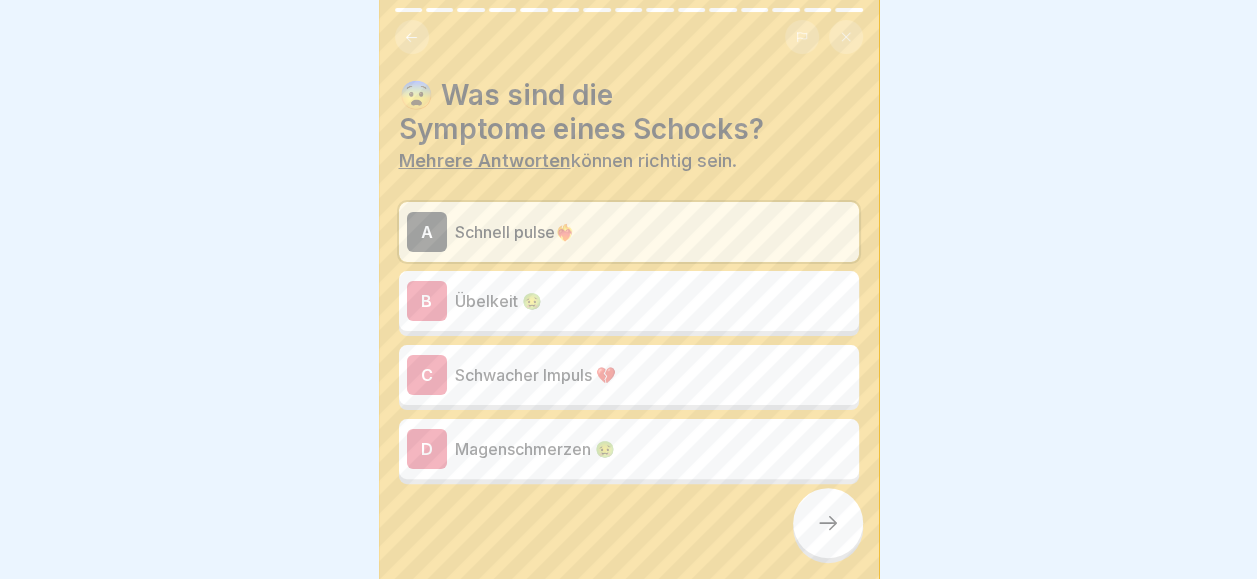 click on "B Übelkeit 🤢" at bounding box center [629, 301] 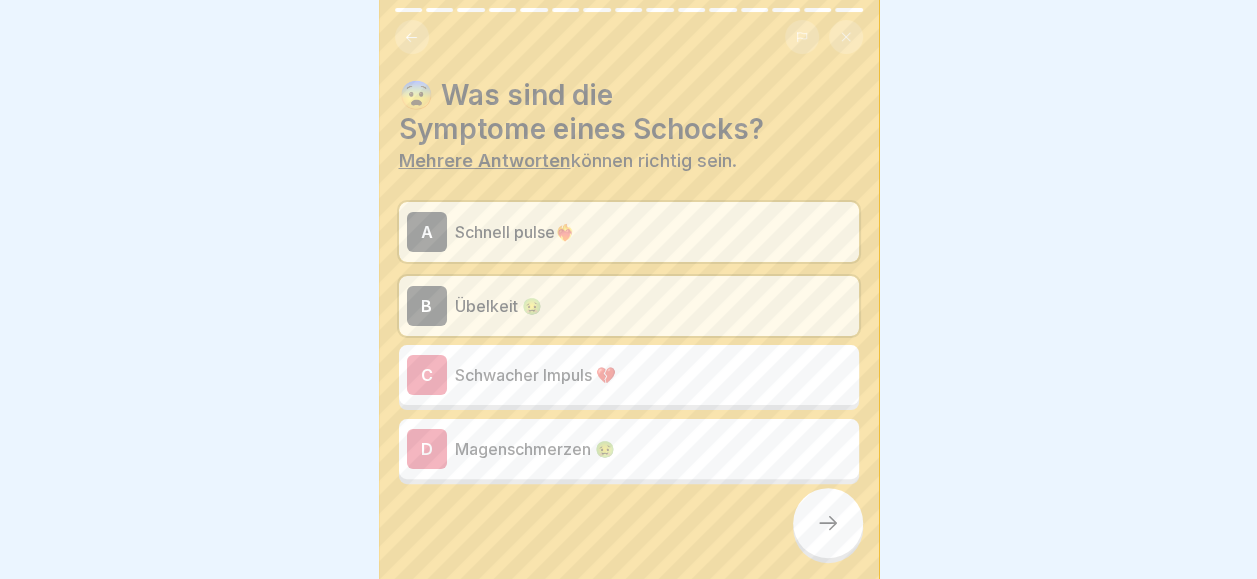 click at bounding box center [828, 523] 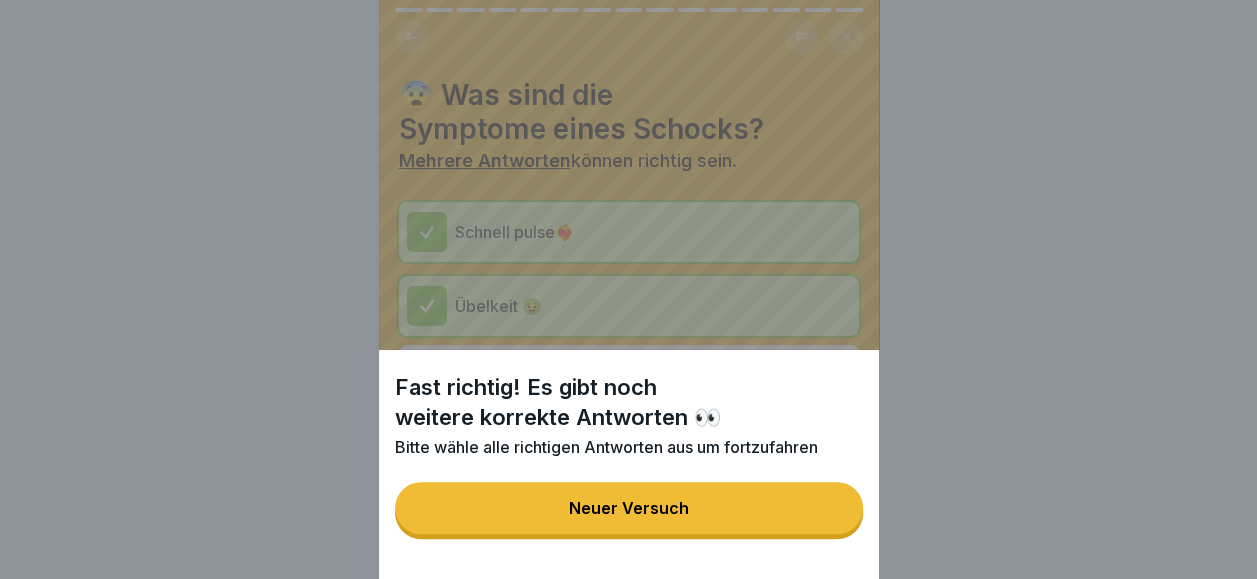 click on "Neuer Versuch" at bounding box center [629, 508] 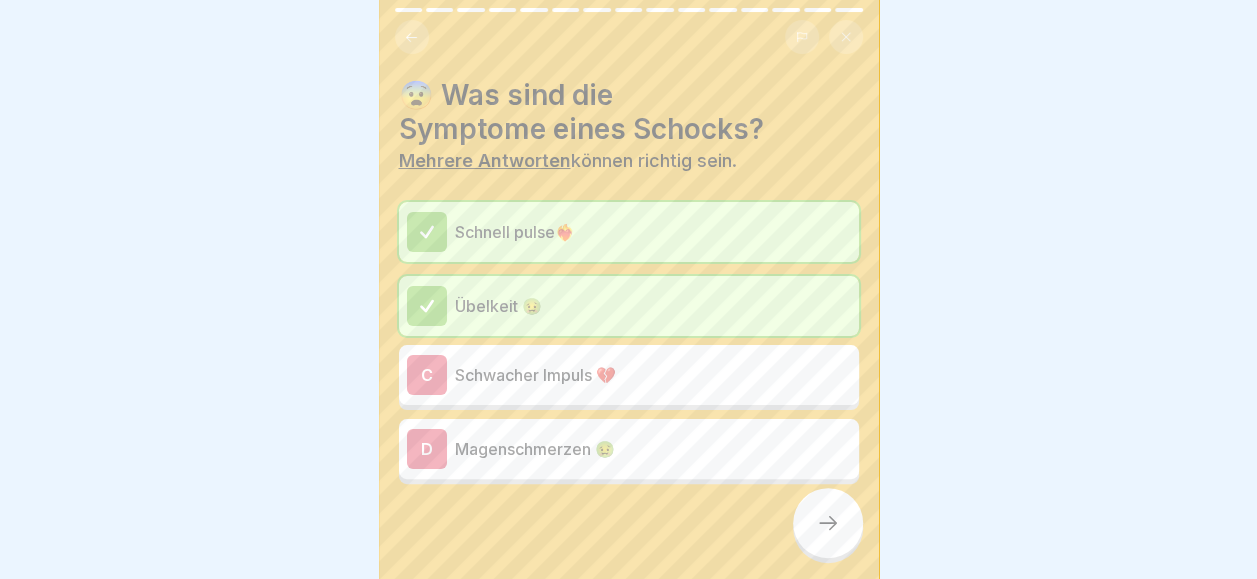 click on "Magenschmerzen 🤢" at bounding box center (653, 449) 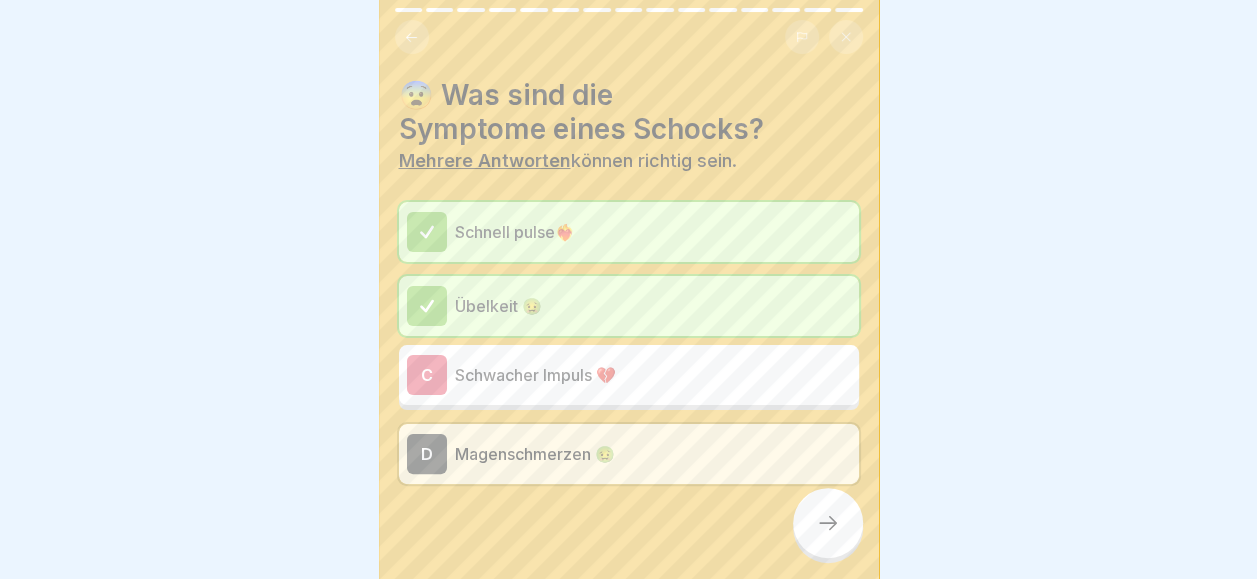 click at bounding box center (828, 523) 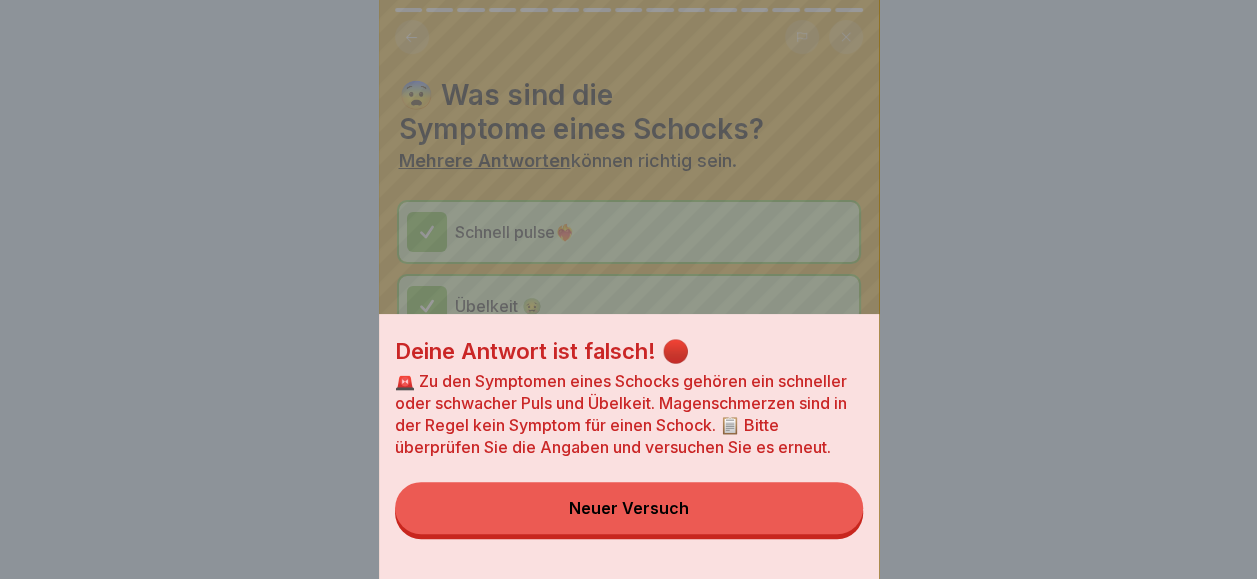 click on "Neuer Versuch" at bounding box center (629, 508) 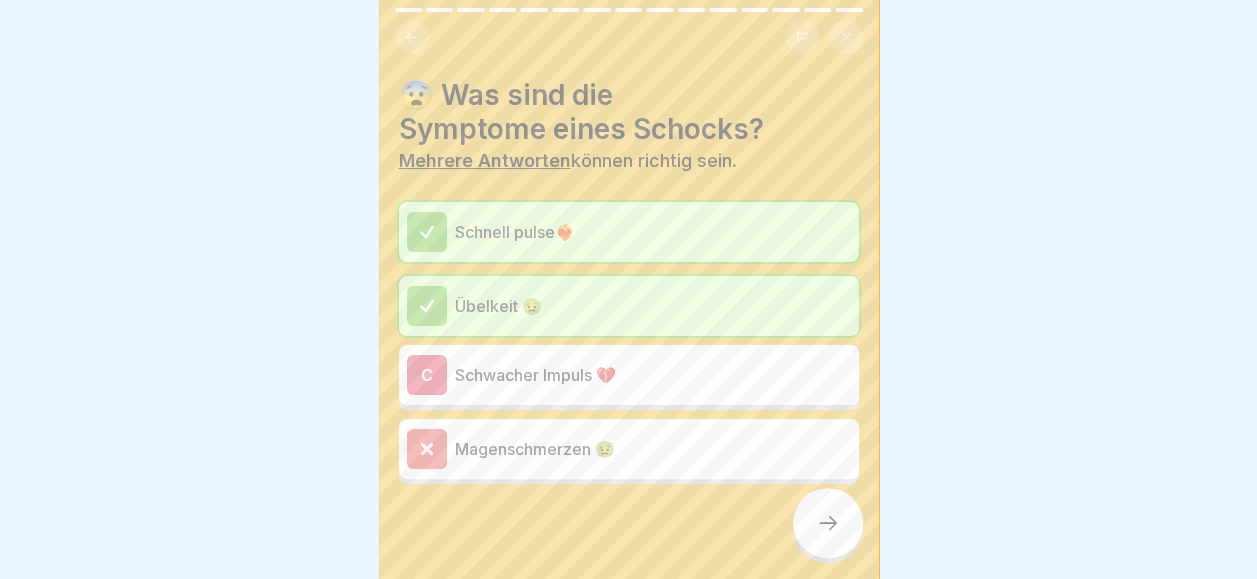 click at bounding box center (828, 523) 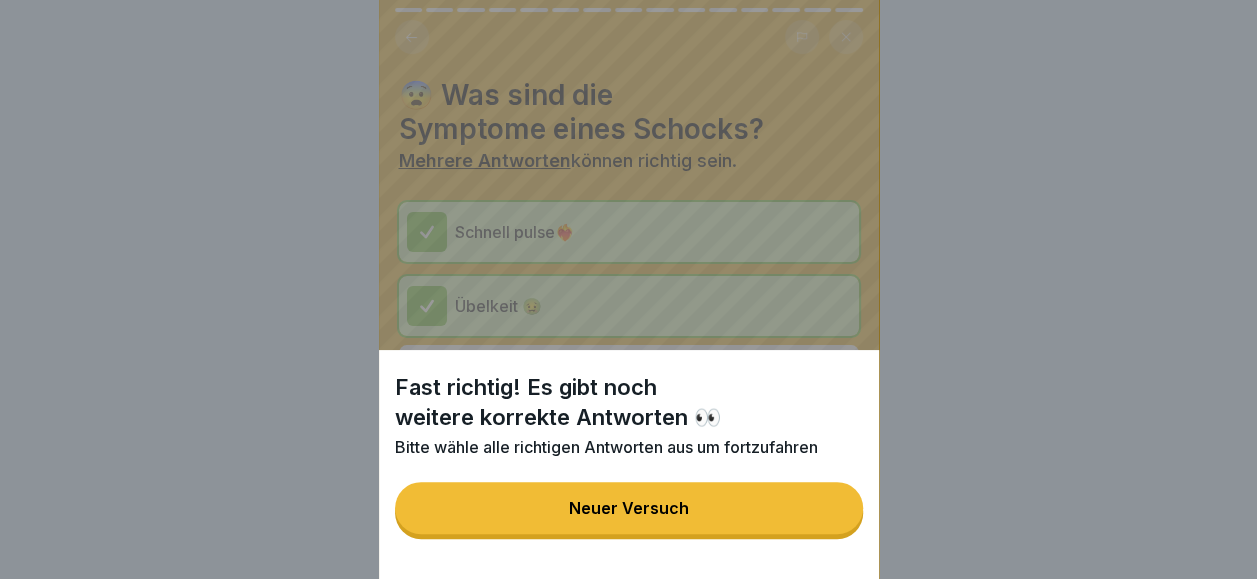 click on "Neuer Versuch" at bounding box center [629, 508] 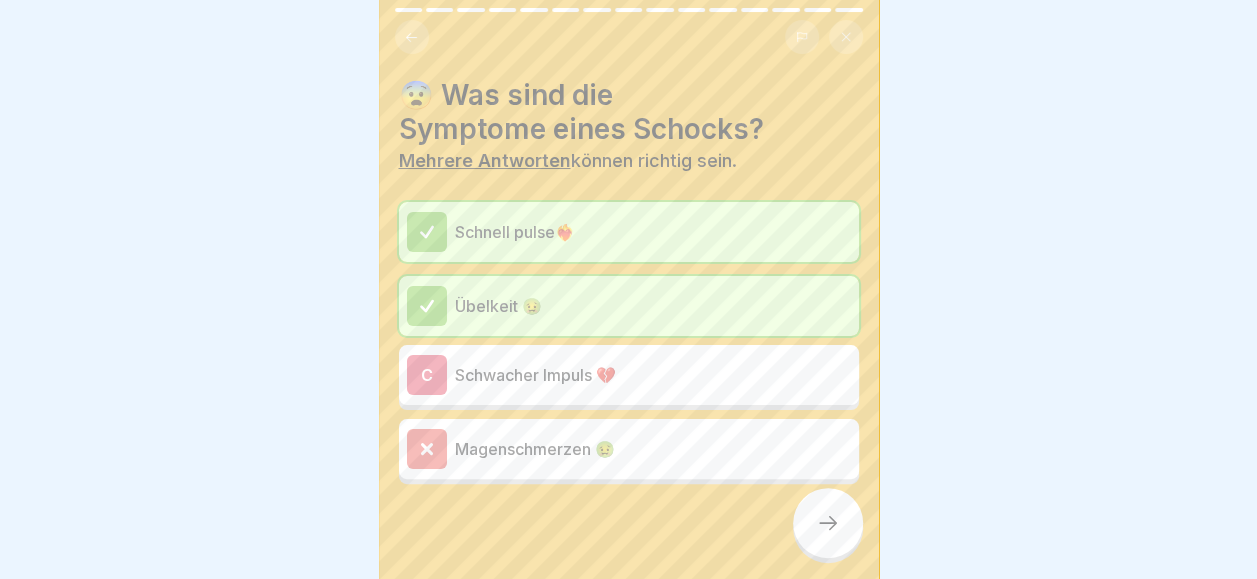 click on "Schwacher Impuls 💔" at bounding box center (653, 375) 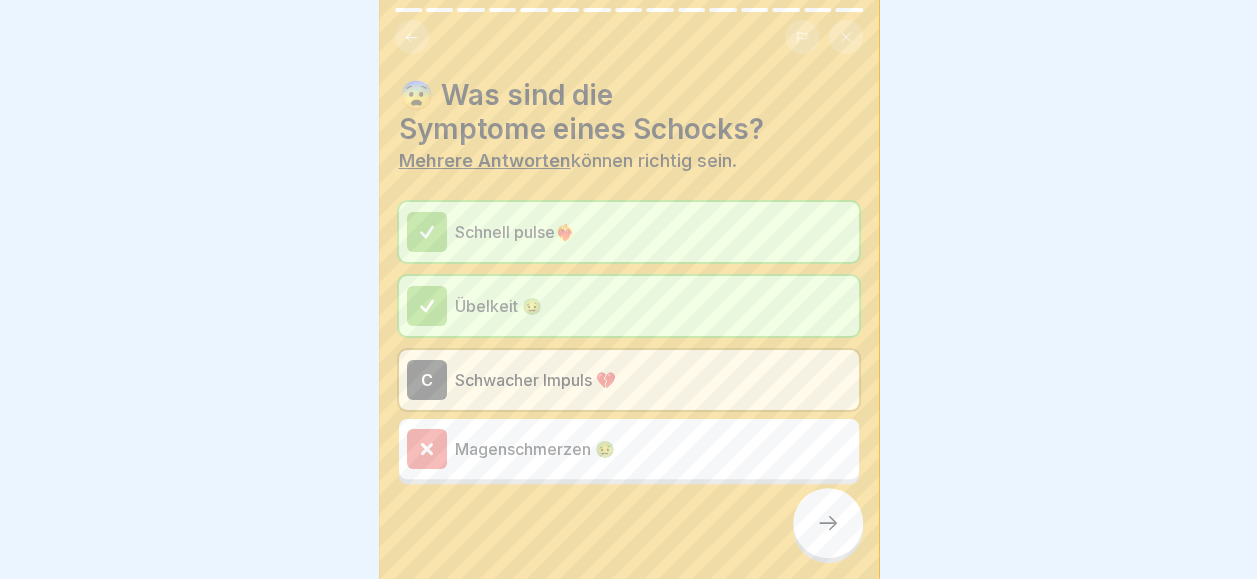 click 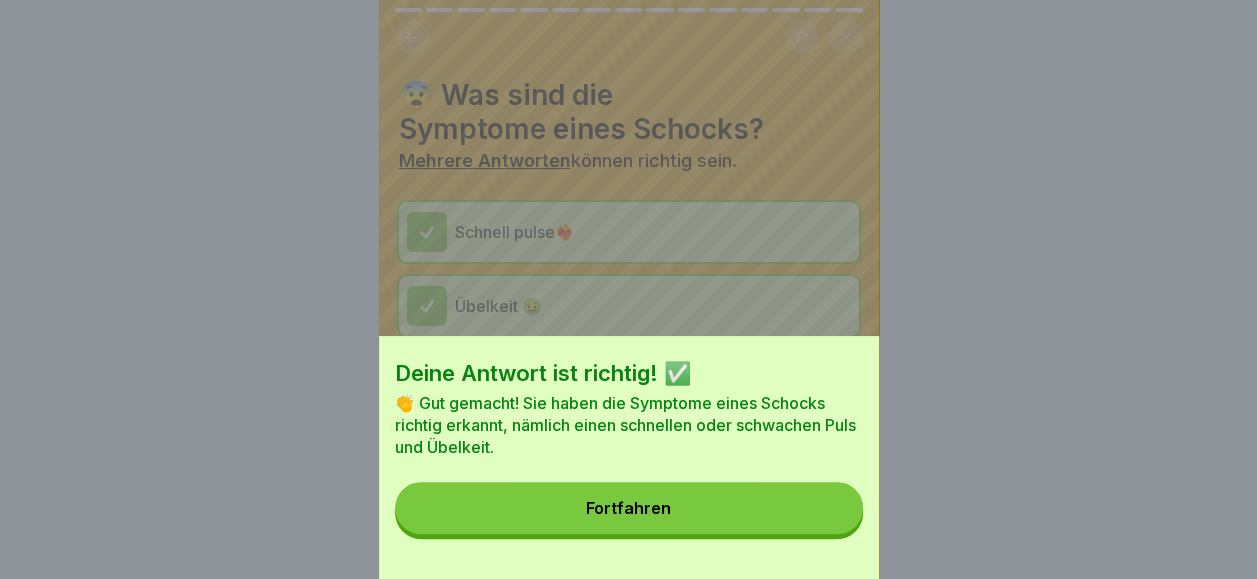 click on "Fortfahren" at bounding box center (628, 508) 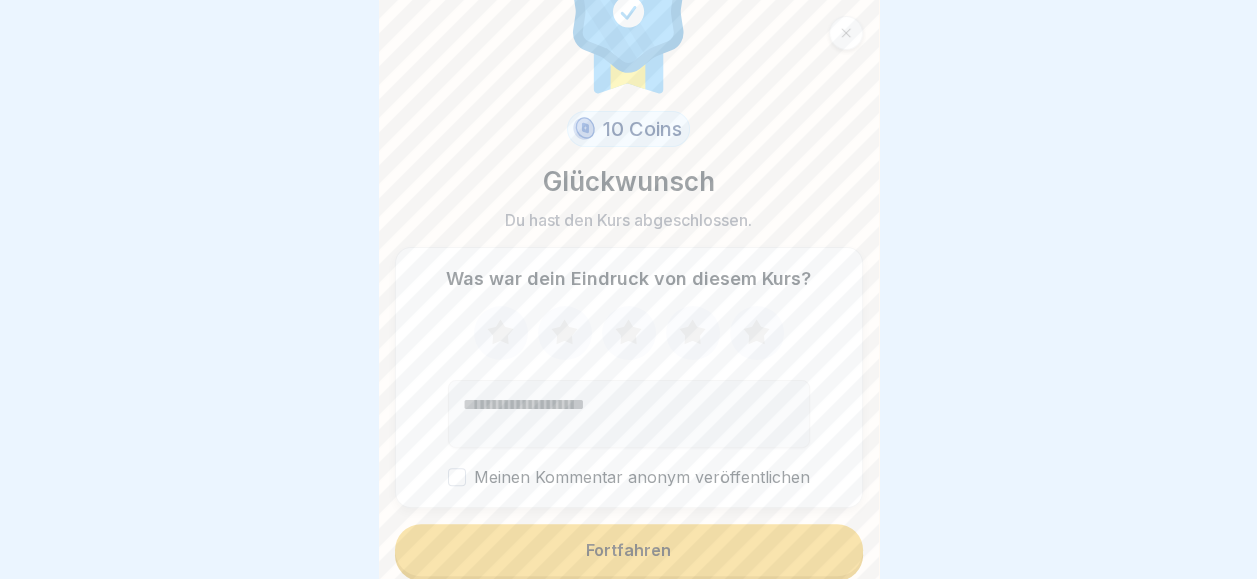 scroll, scrollTop: 72, scrollLeft: 0, axis: vertical 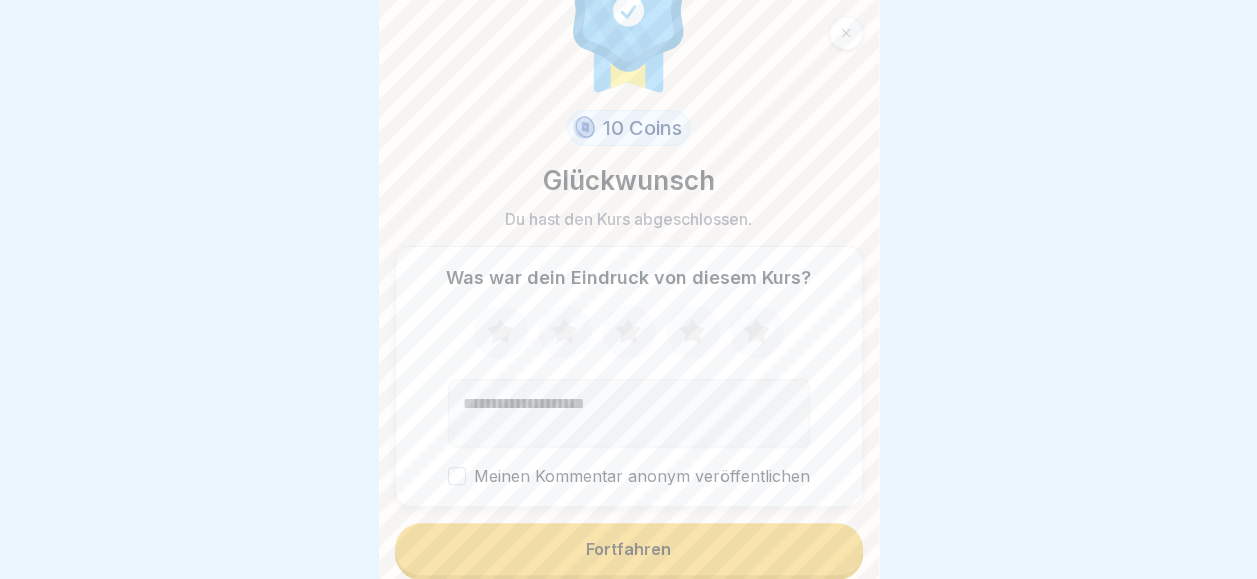 click on "Fortfahren" at bounding box center (629, 549) 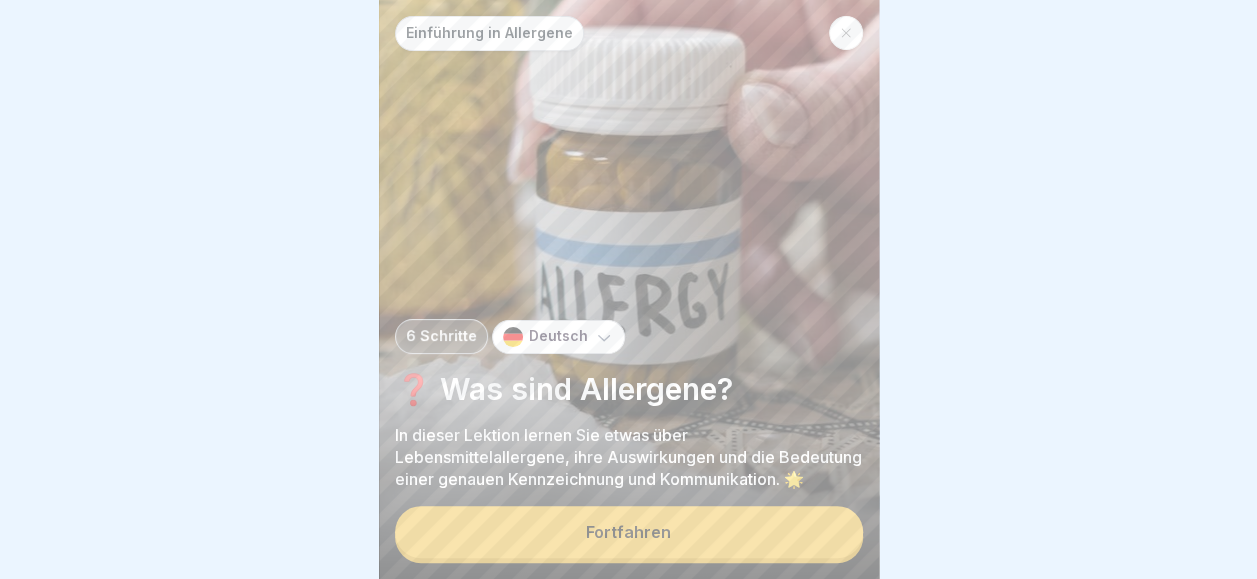 click on "Fortfahren" at bounding box center [629, 532] 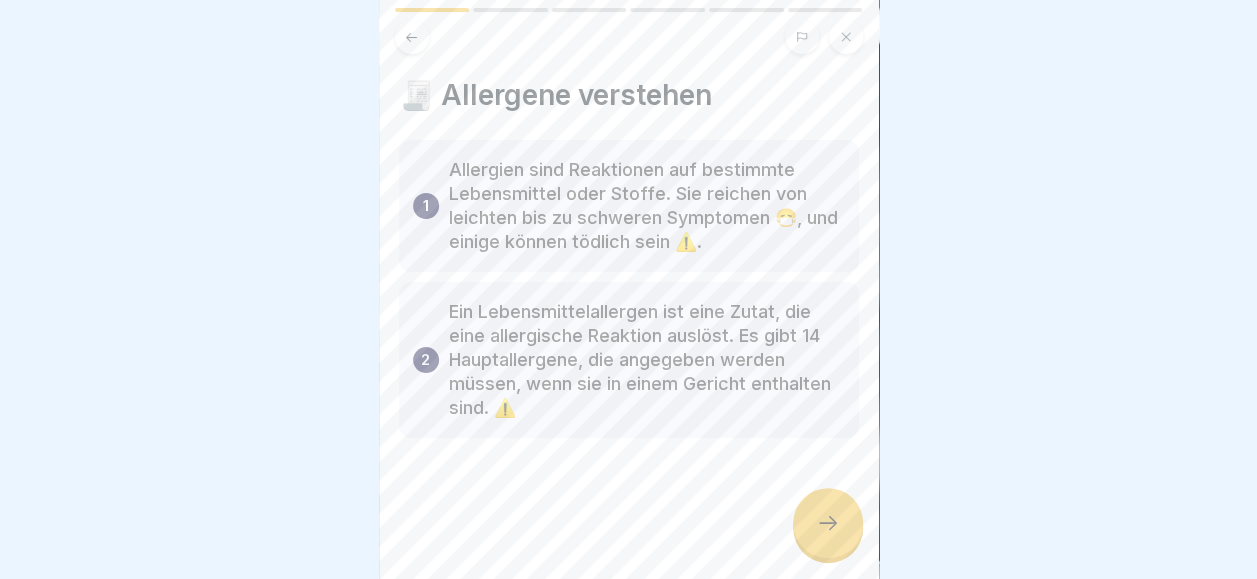 click at bounding box center (828, 523) 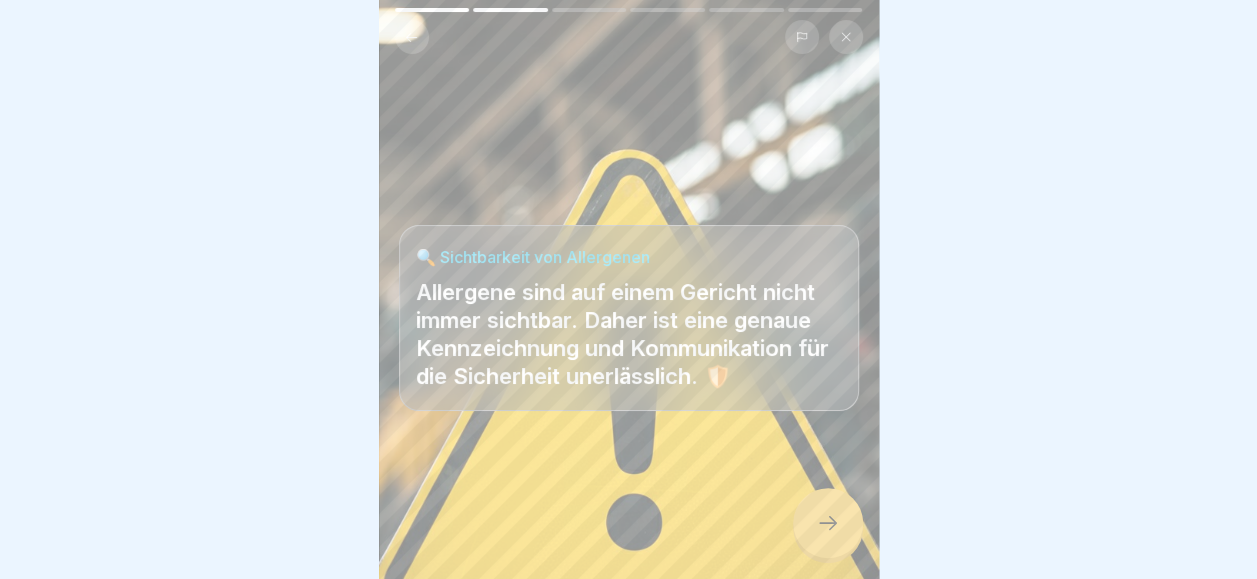 click at bounding box center (828, 523) 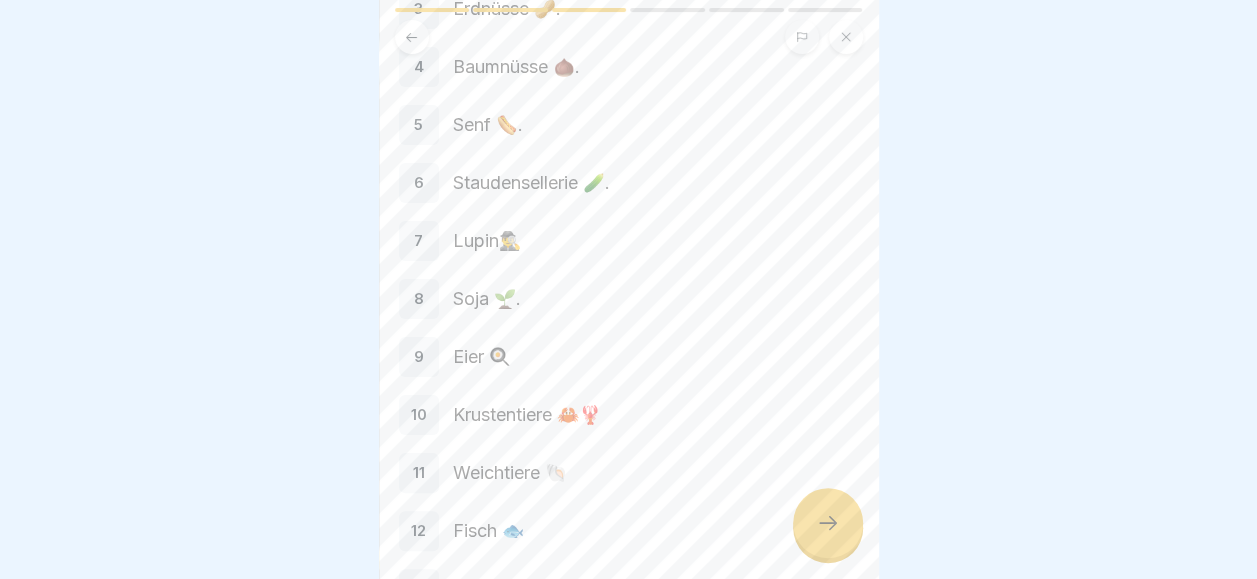 scroll, scrollTop: 475, scrollLeft: 0, axis: vertical 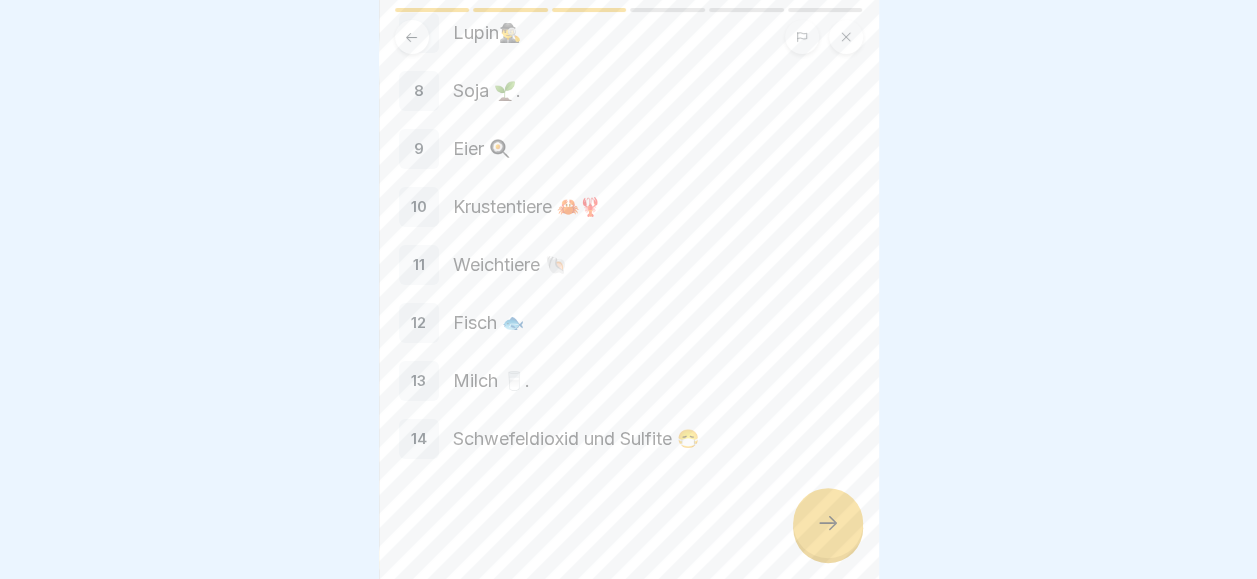 click at bounding box center (828, 523) 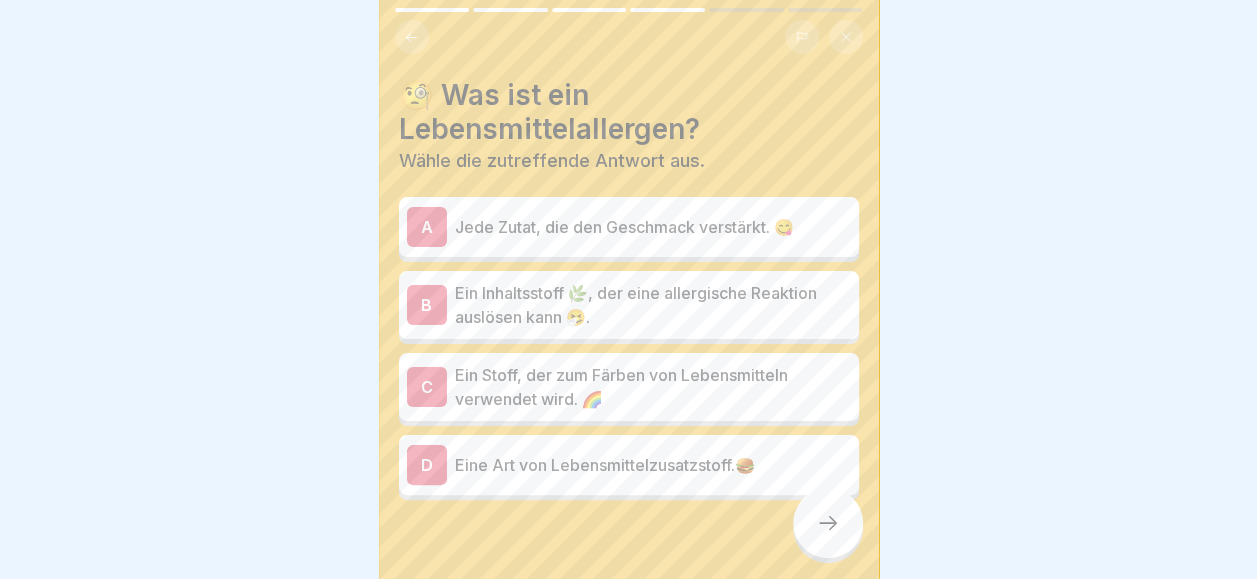 click on "Ein Inhaltsstoff 🌿, der eine allergische Reaktion auslösen kann 🤧." at bounding box center (653, 305) 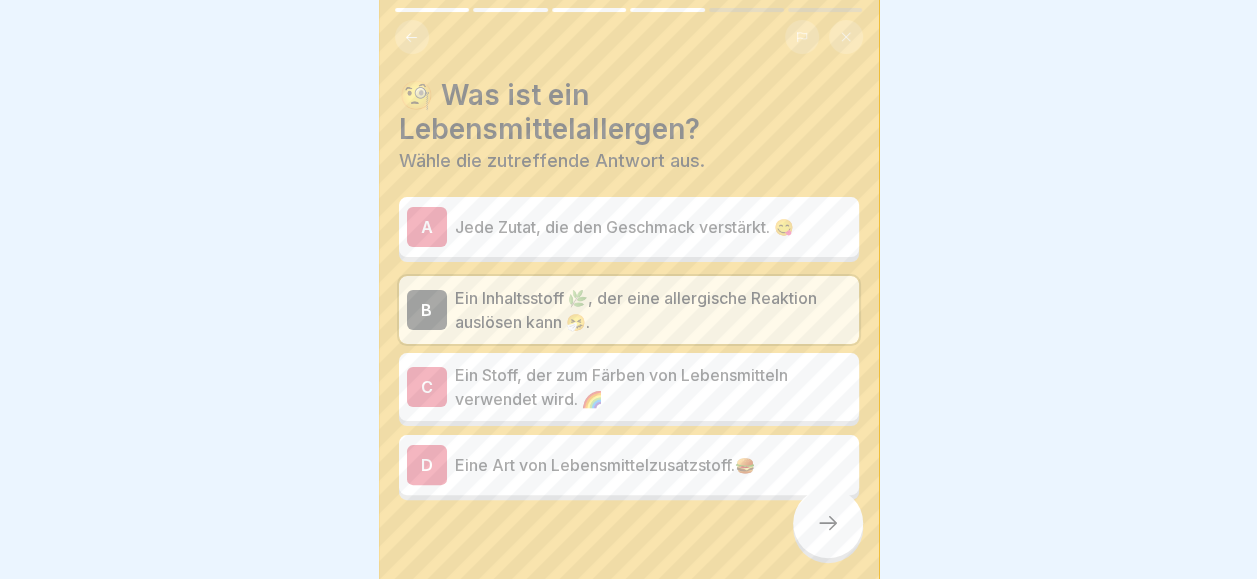 click 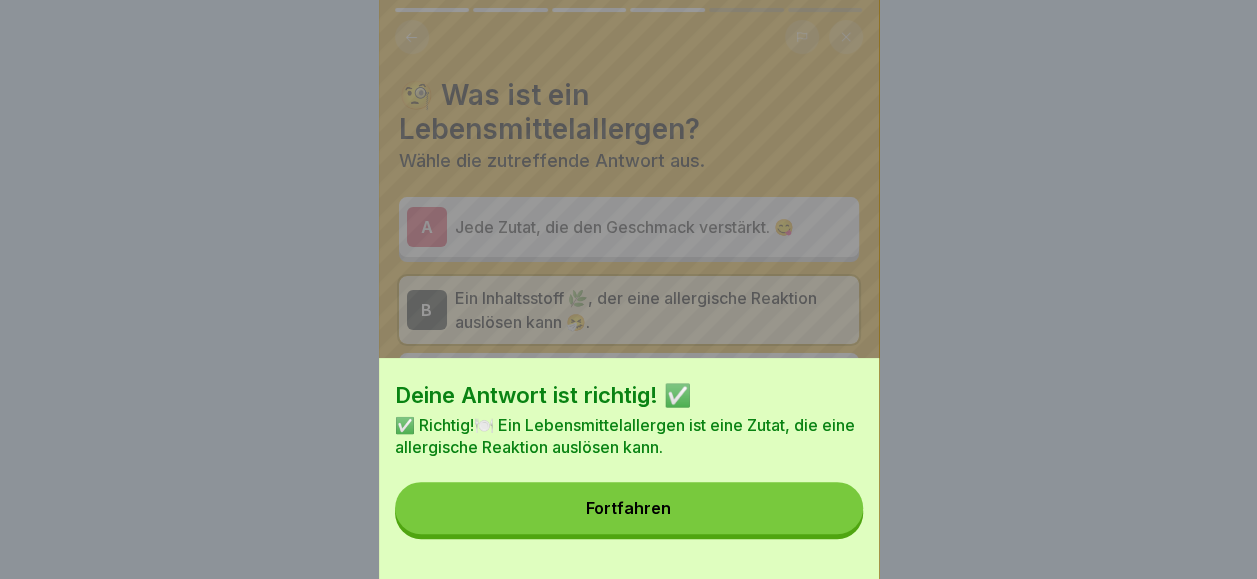 click on "Fortfahren" at bounding box center [629, 508] 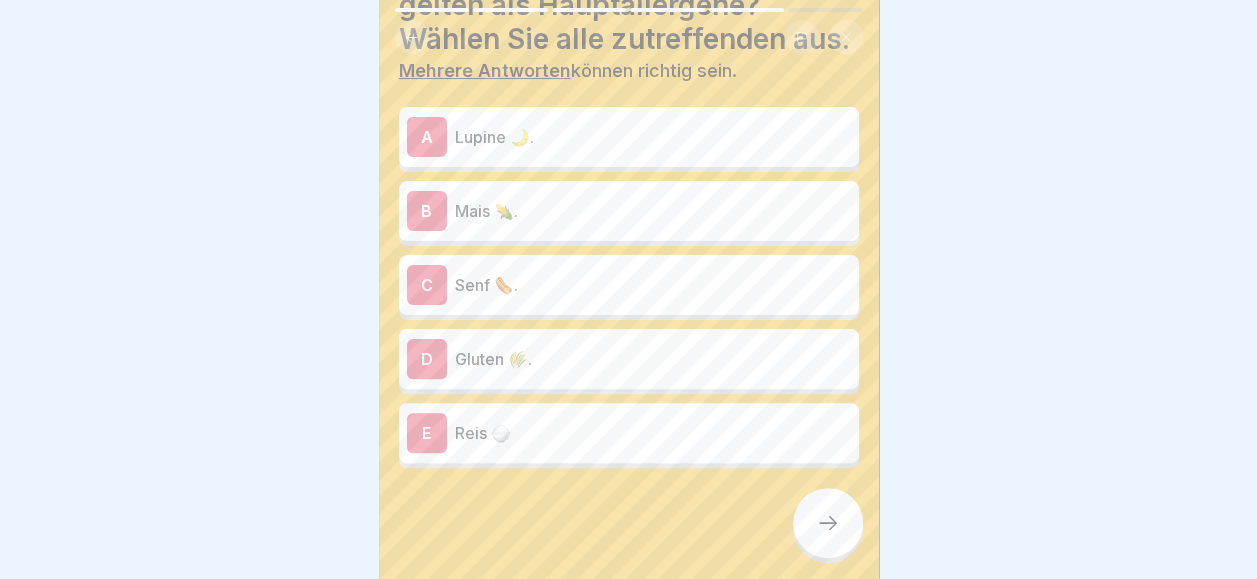 scroll, scrollTop: 125, scrollLeft: 0, axis: vertical 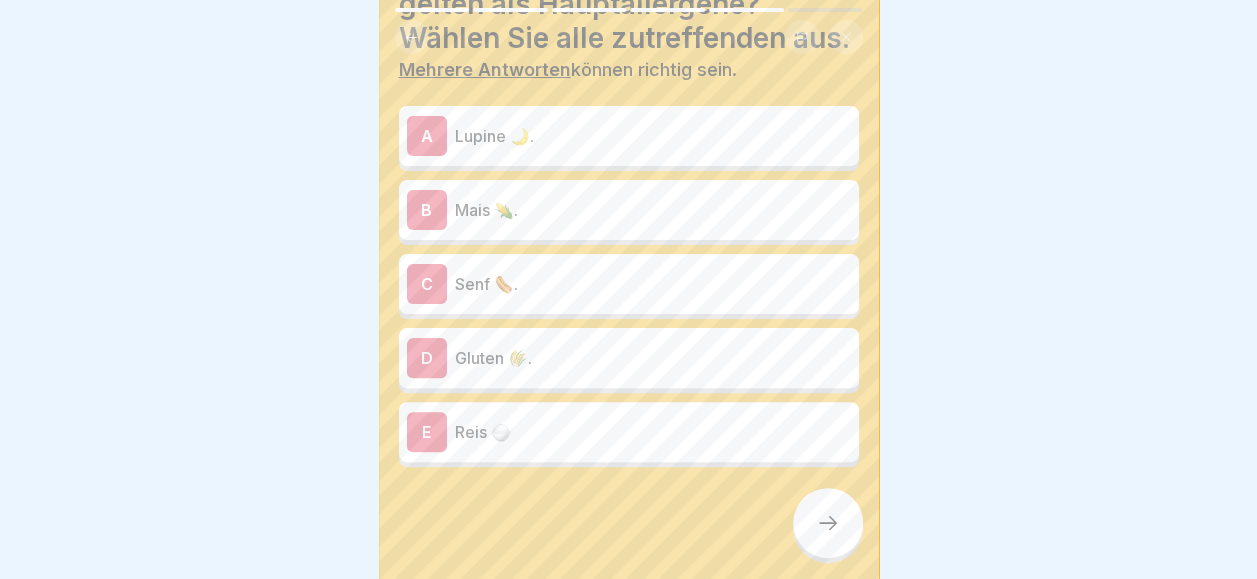 click on "Gluten 🌾." at bounding box center [653, 358] 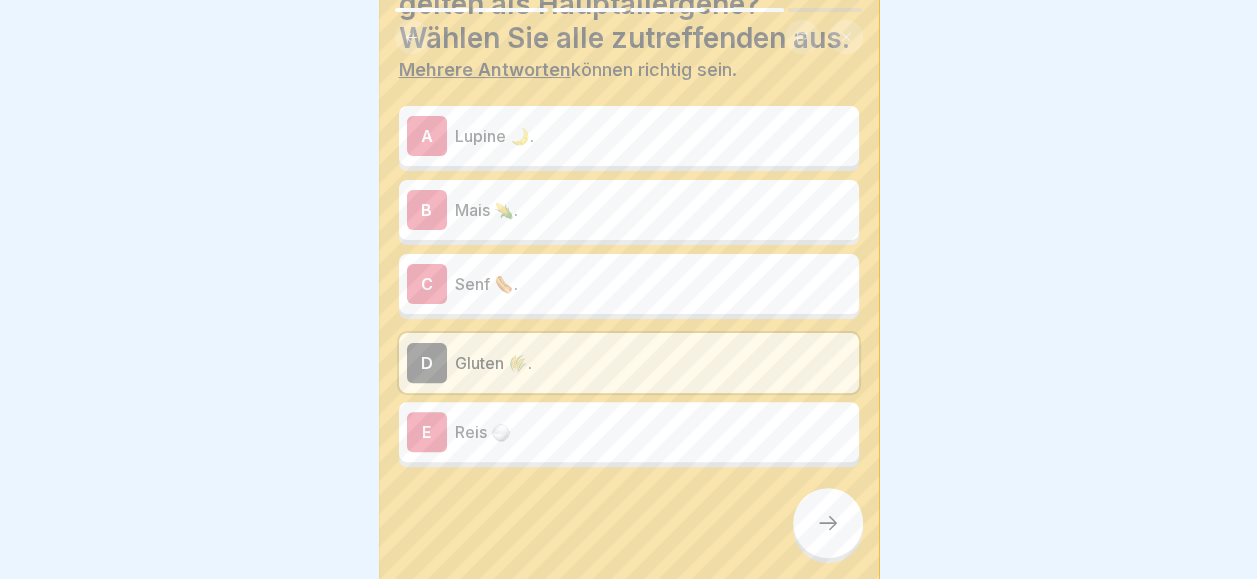 scroll, scrollTop: 84, scrollLeft: 0, axis: vertical 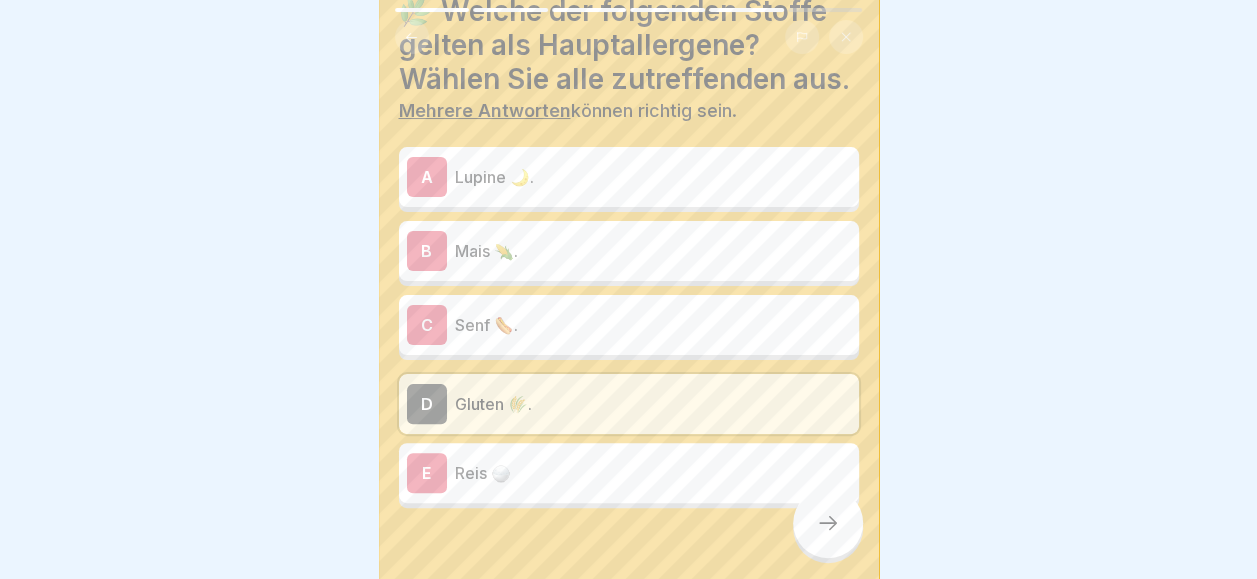 click on "Mais 🌽." at bounding box center [653, 251] 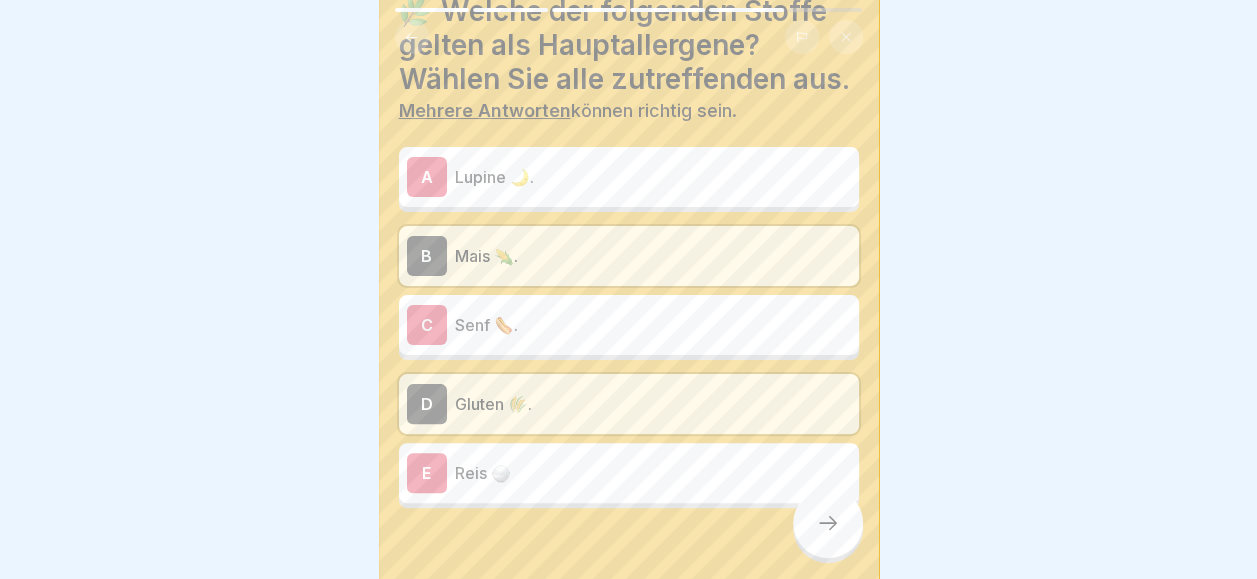 click 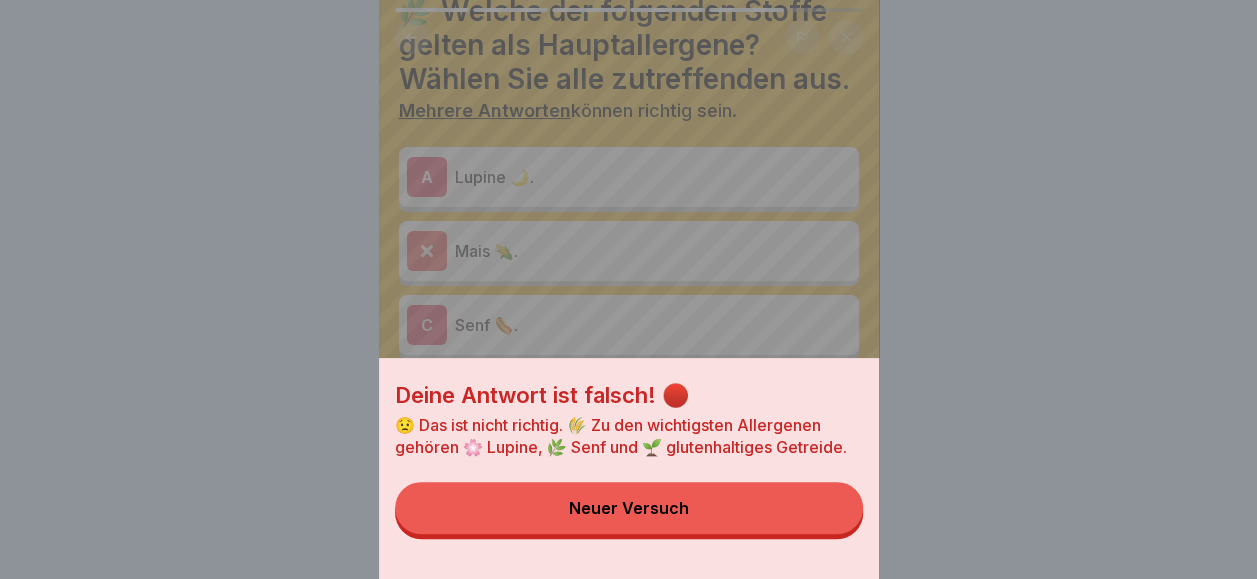 click on "Neuer Versuch" at bounding box center [629, 508] 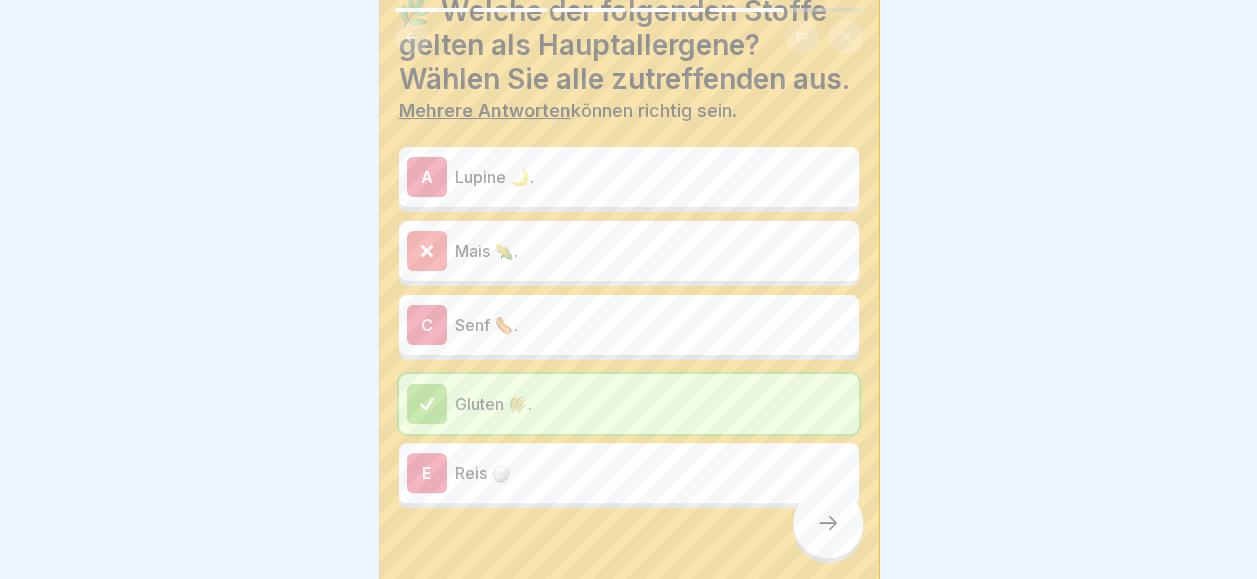 click on "Lupine 🌙." at bounding box center [653, 177] 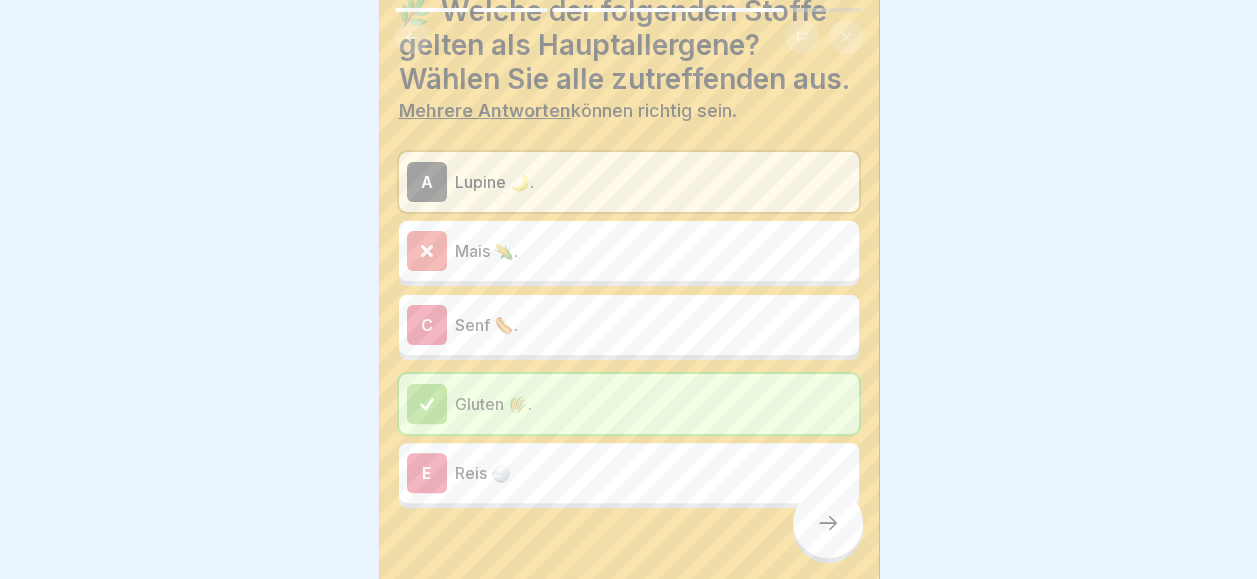 click on "C Senf 🌭." at bounding box center (629, 325) 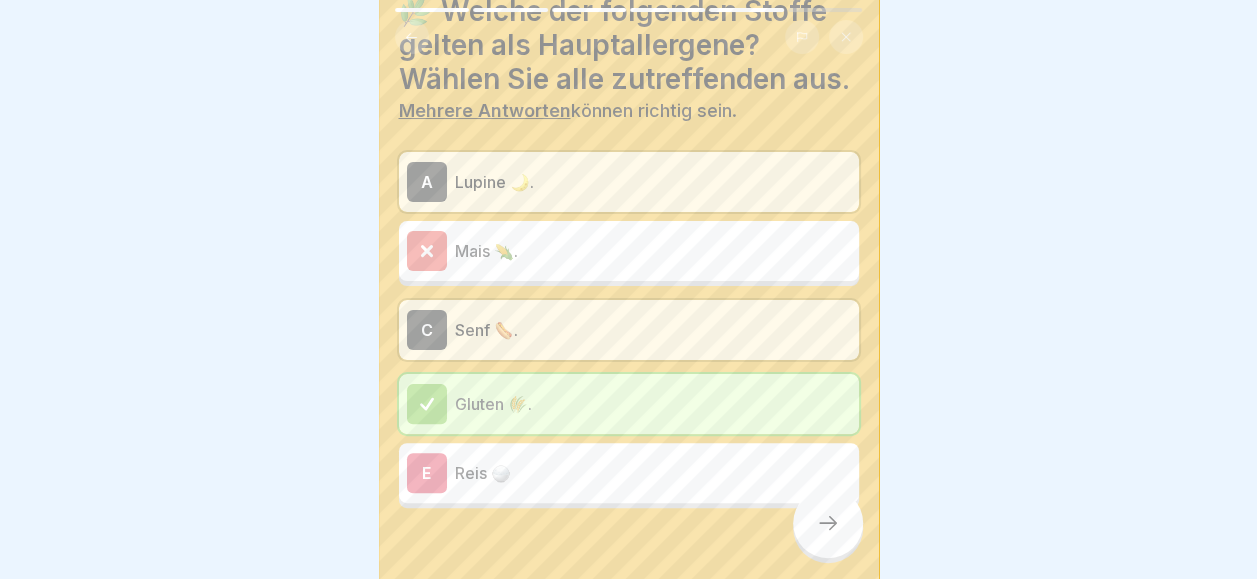 click 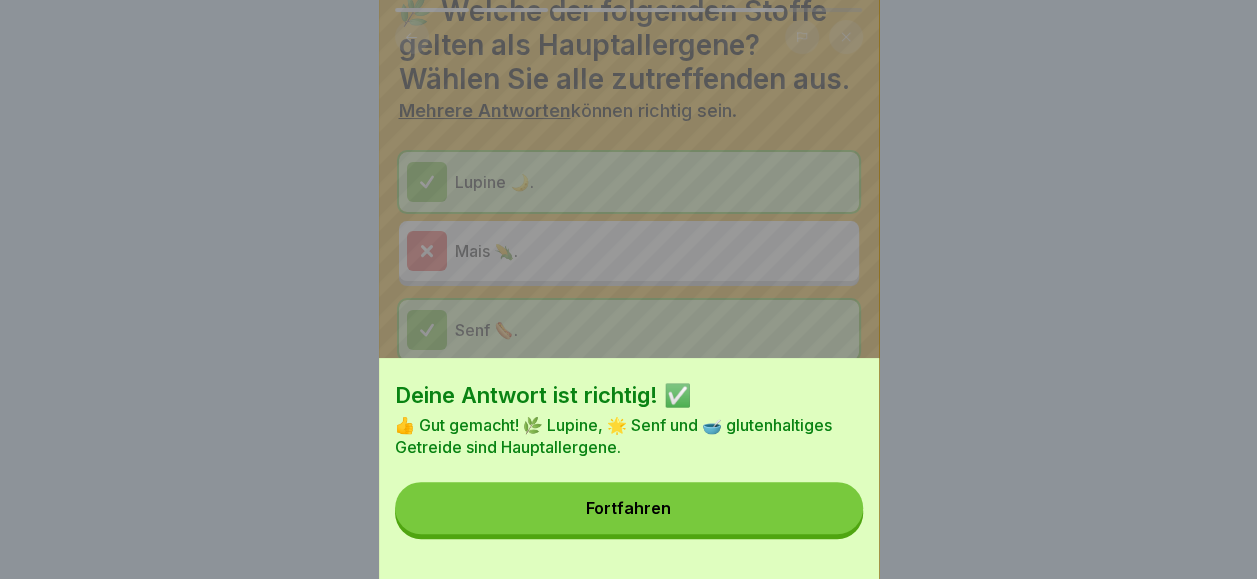 click on "Fortfahren" at bounding box center [629, 508] 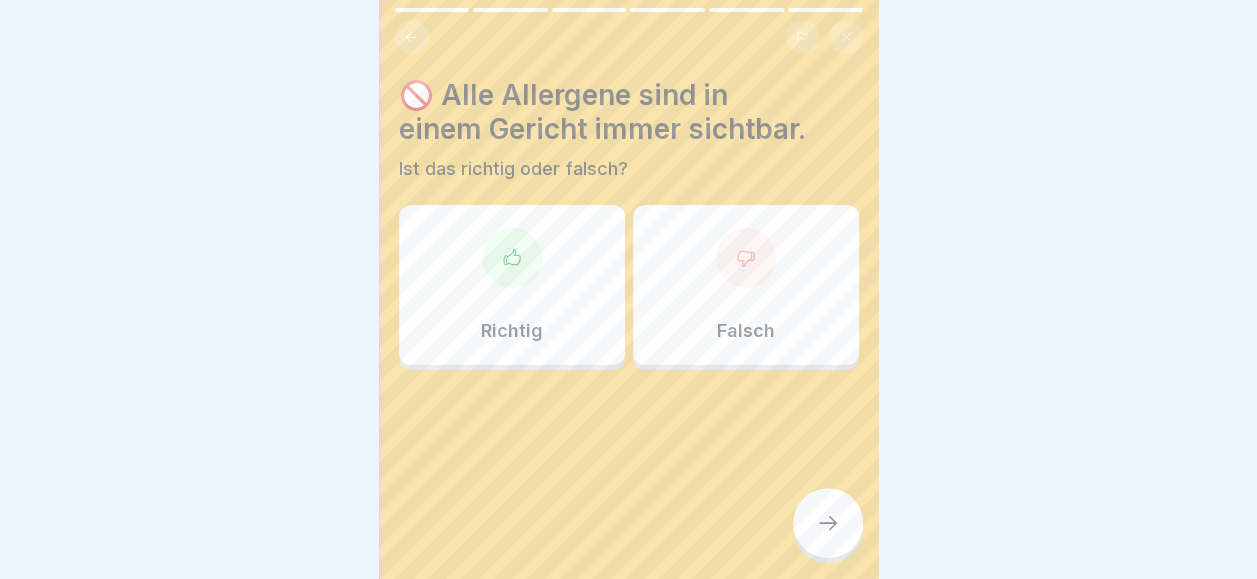 click on "Falsch" at bounding box center (746, 285) 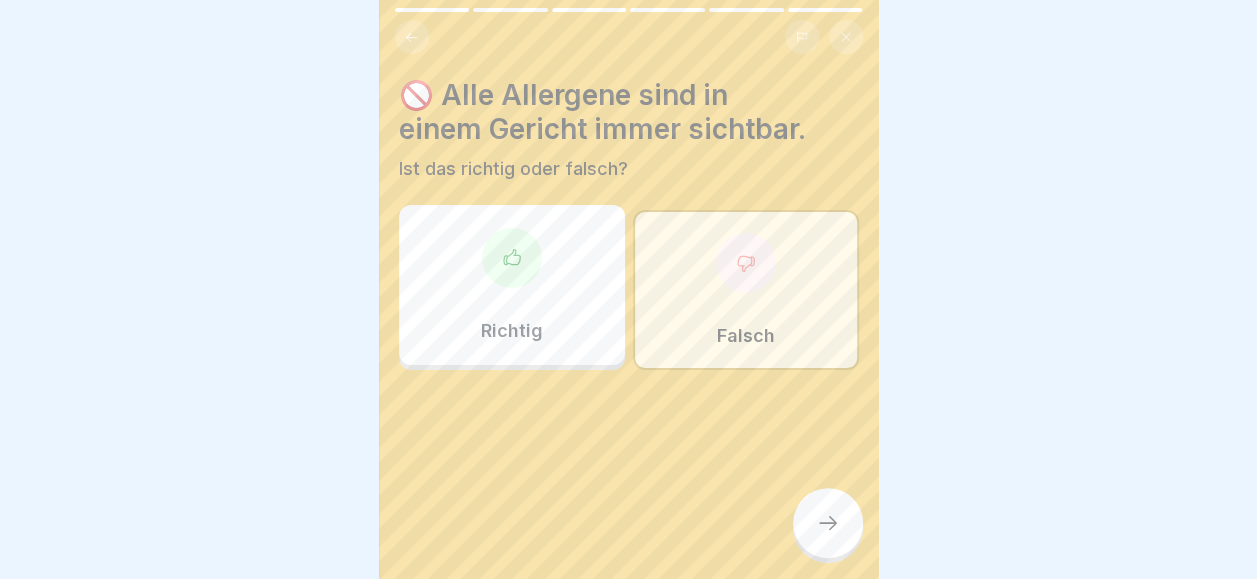 click at bounding box center (828, 523) 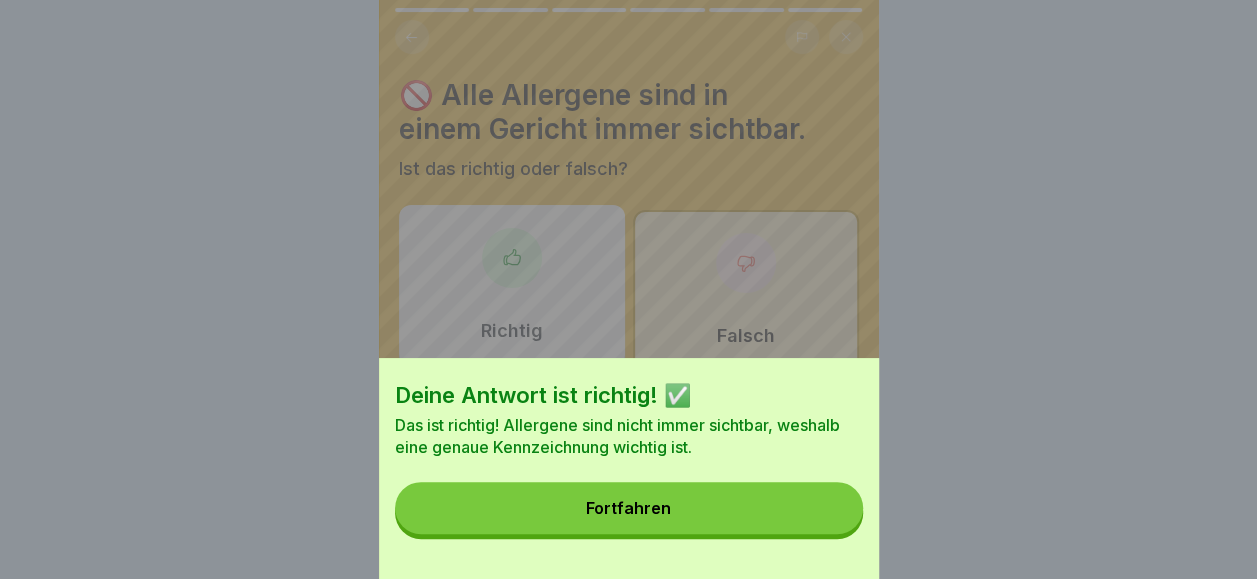 click on "Fortfahren" at bounding box center (629, 508) 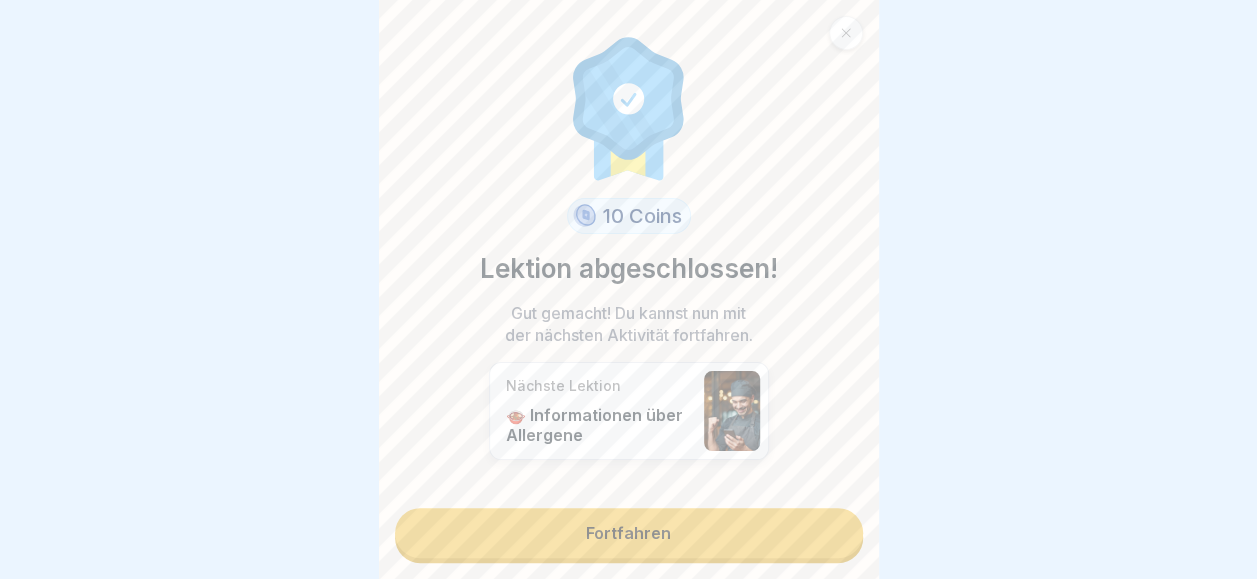 click on "Fortfahren" at bounding box center [629, 533] 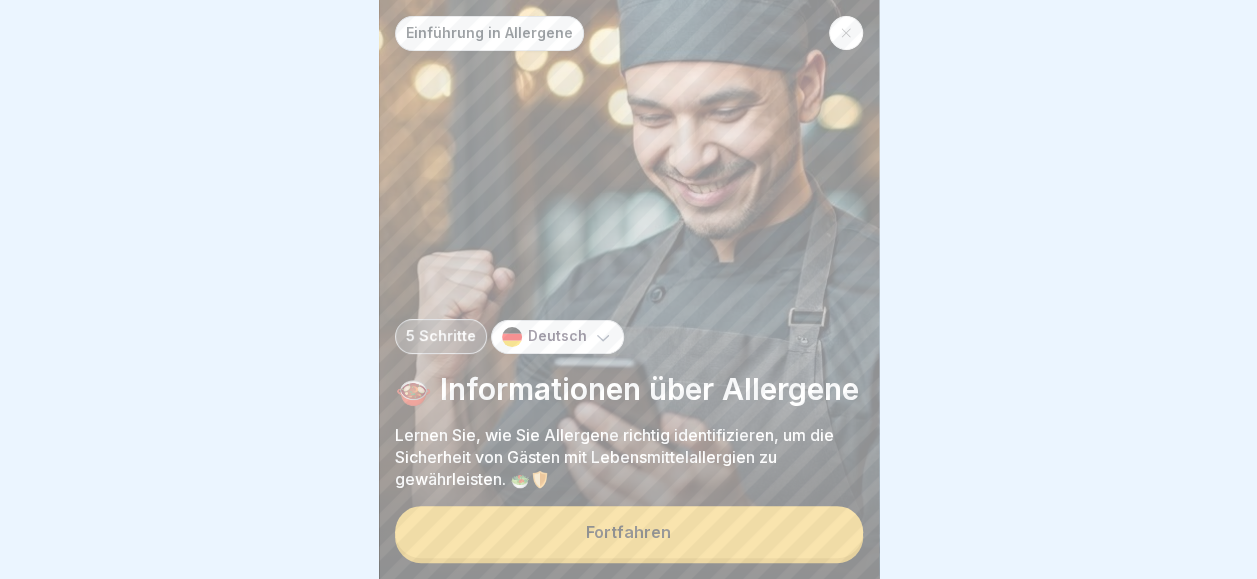 click on "Fortfahren" at bounding box center (628, 532) 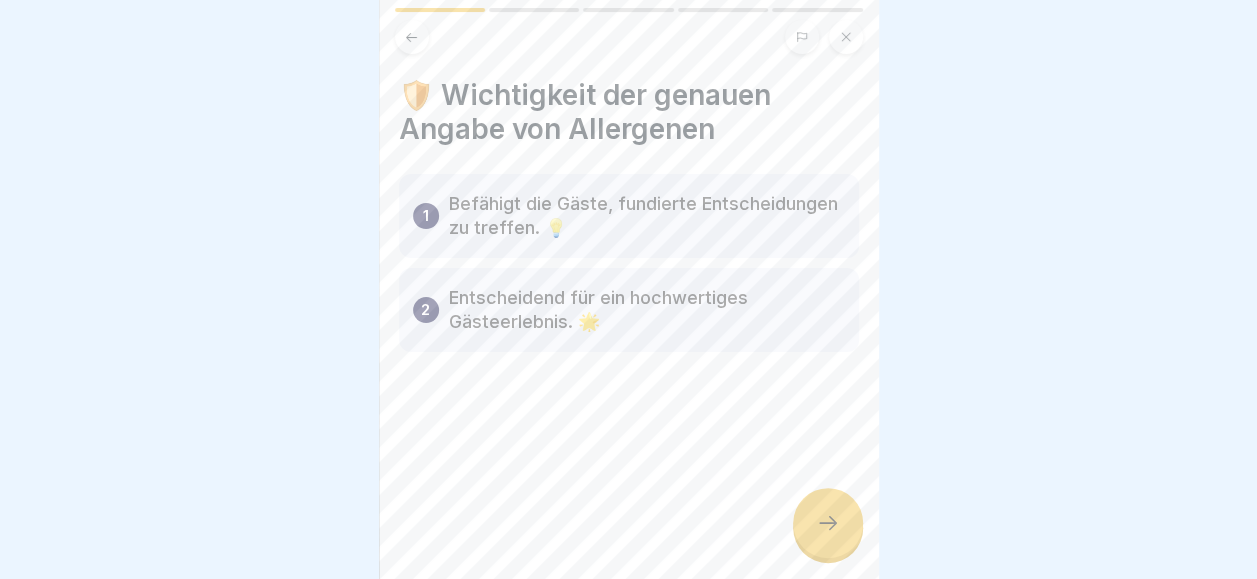 click 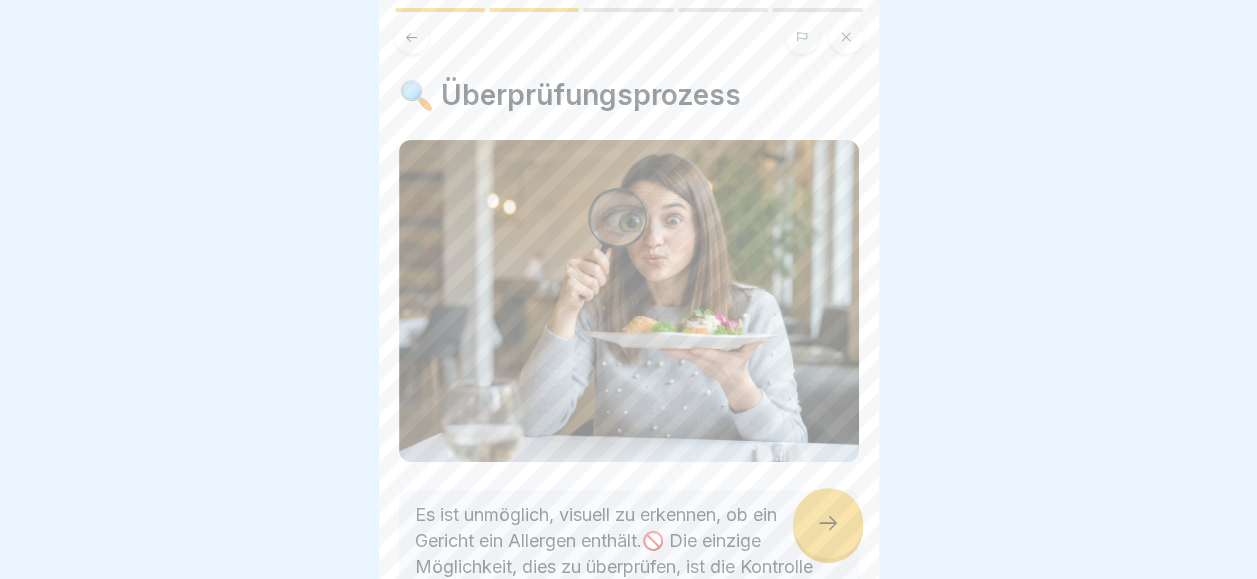 click 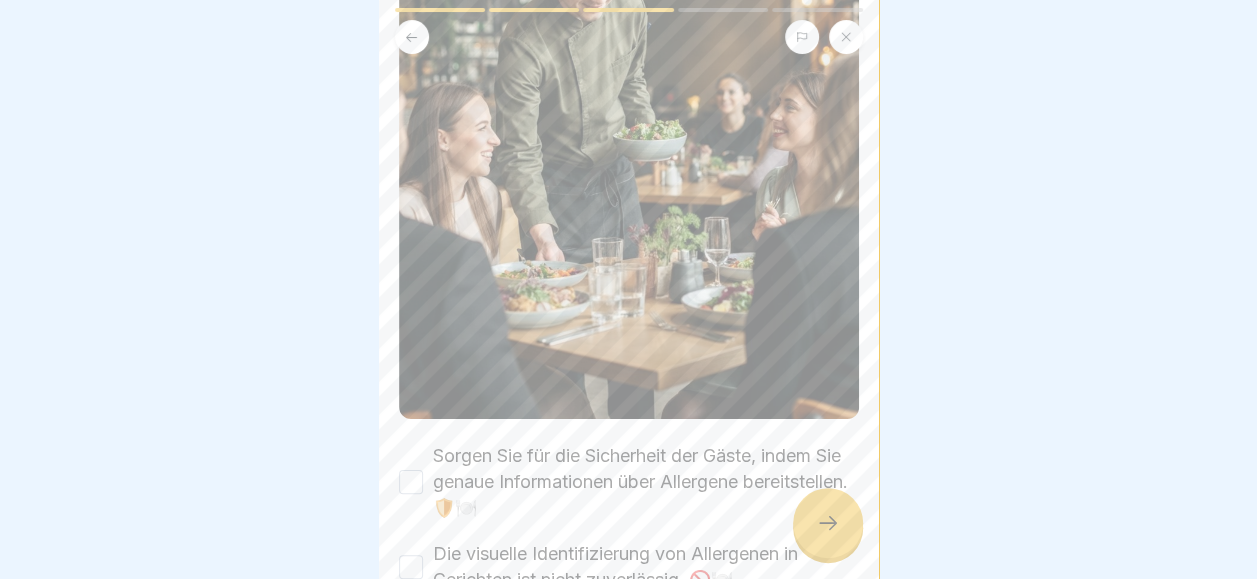 scroll, scrollTop: 372, scrollLeft: 0, axis: vertical 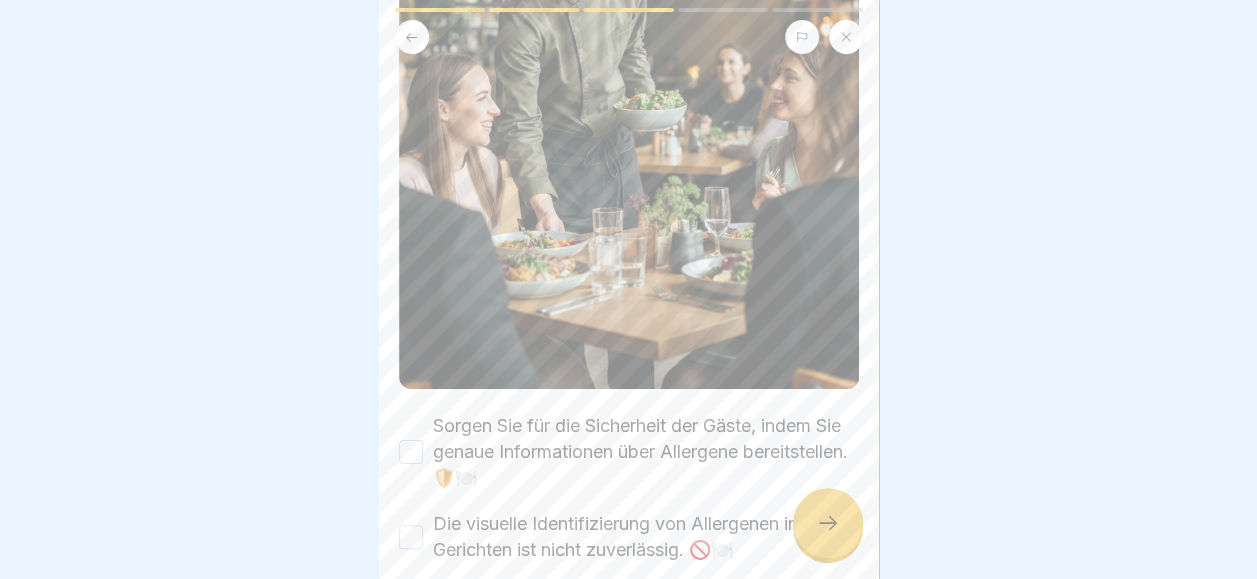 click on "Sorgen Sie für die Sicherheit der Gäste, indem Sie genaue Informationen über Allergene bereitstellen. 🛡️🍽️" at bounding box center (411, 452) 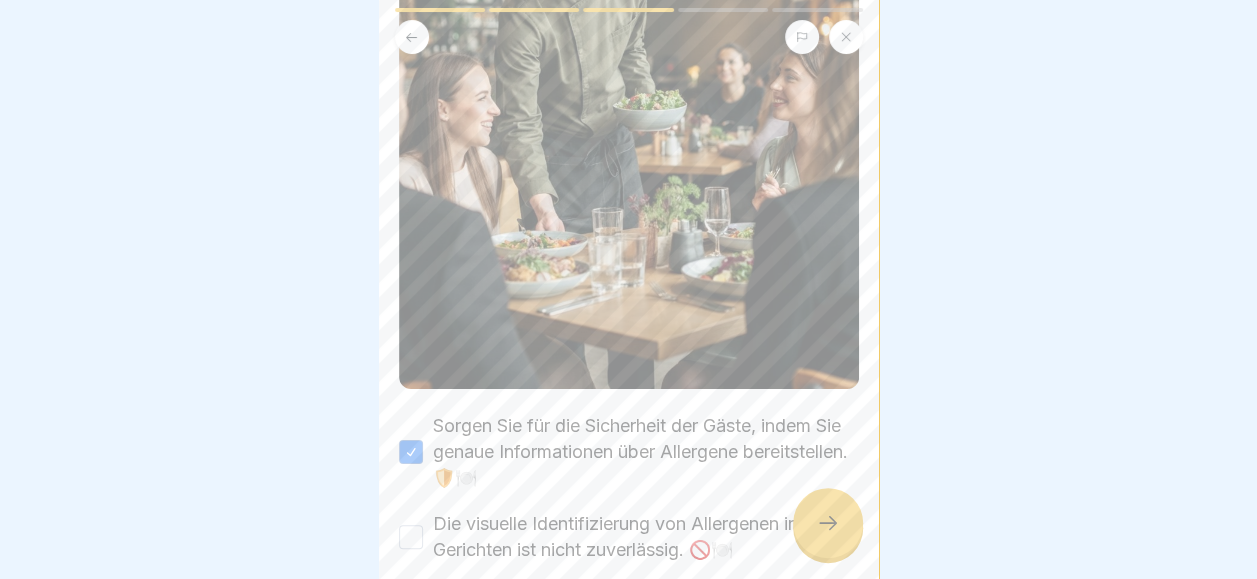 click on "Die visuelle Identifizierung von Allergenen in Gerichten ist nicht zuverlässig. 🚫🍽️" at bounding box center [411, 537] 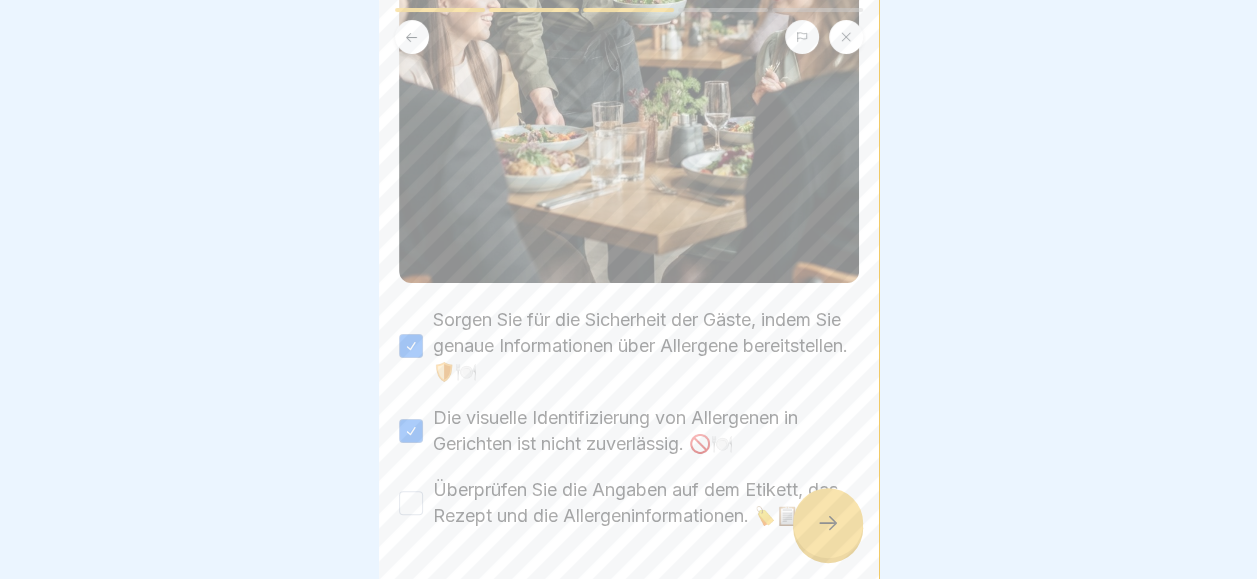 scroll, scrollTop: 555, scrollLeft: 0, axis: vertical 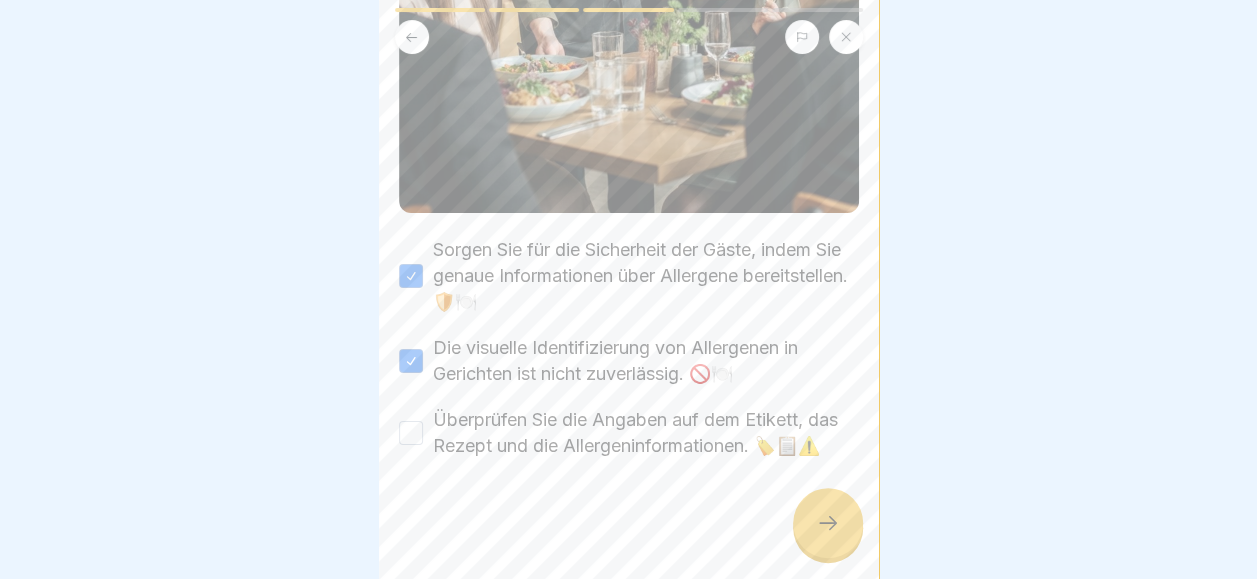 click on "Überprüfen Sie die Angaben auf dem Etikett, das Rezept und die Allergeninformationen. 🏷️📋⚠️" at bounding box center (411, 433) 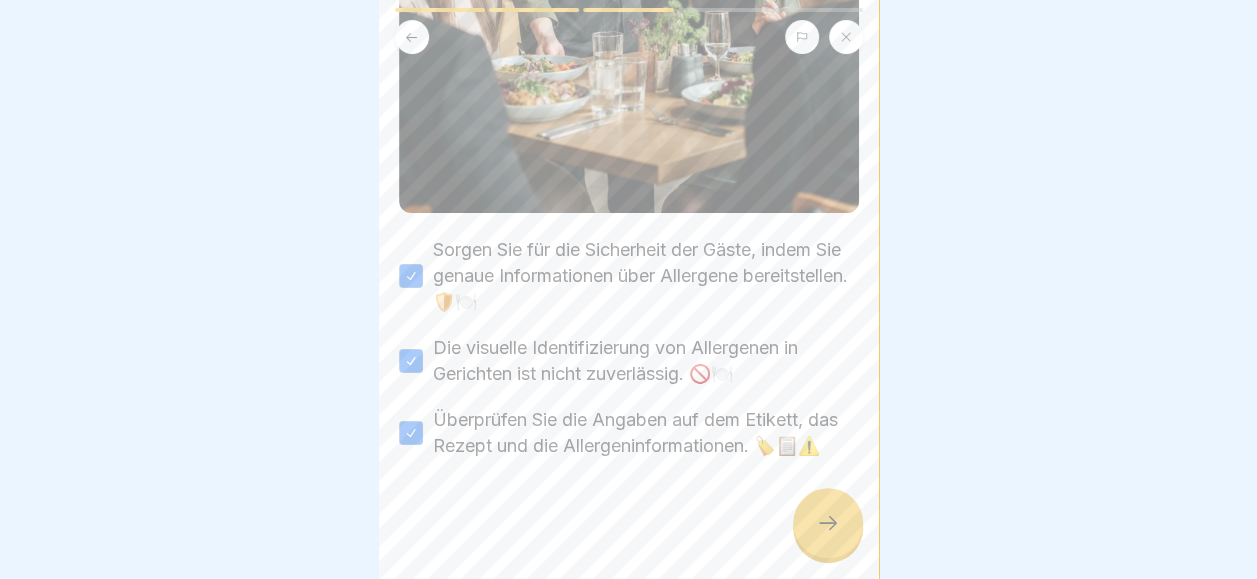 click 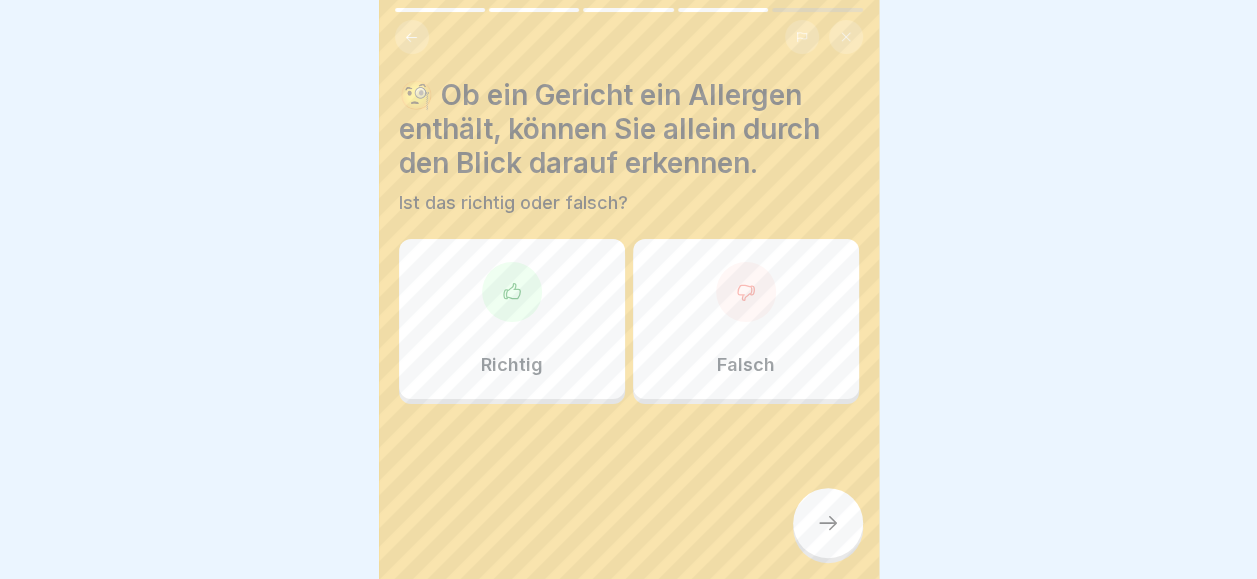 click at bounding box center (746, 292) 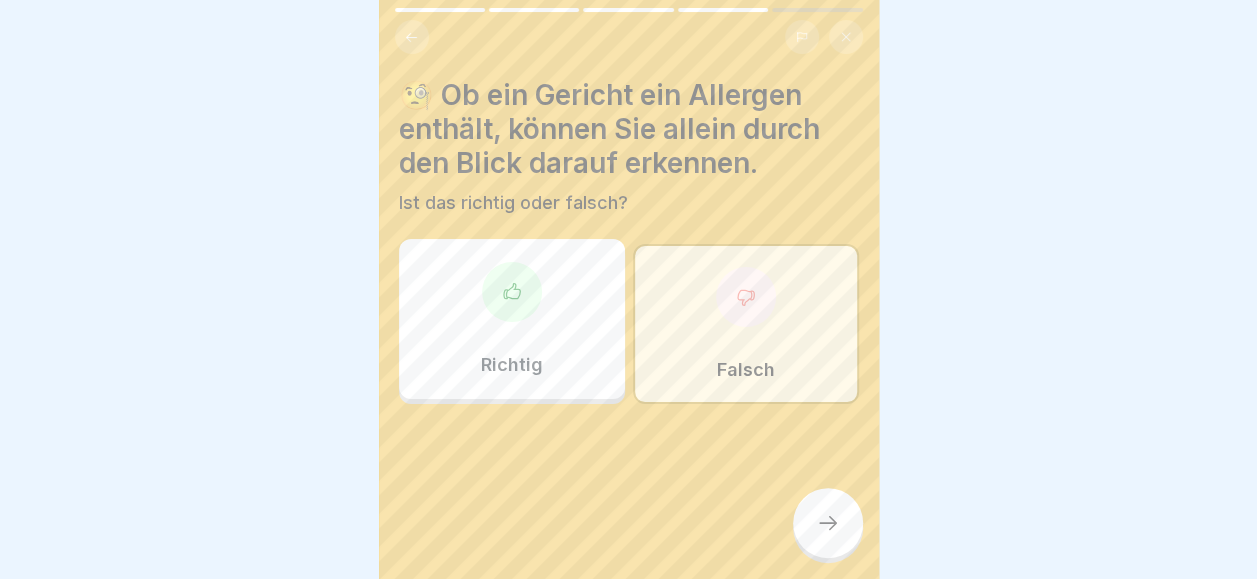 click 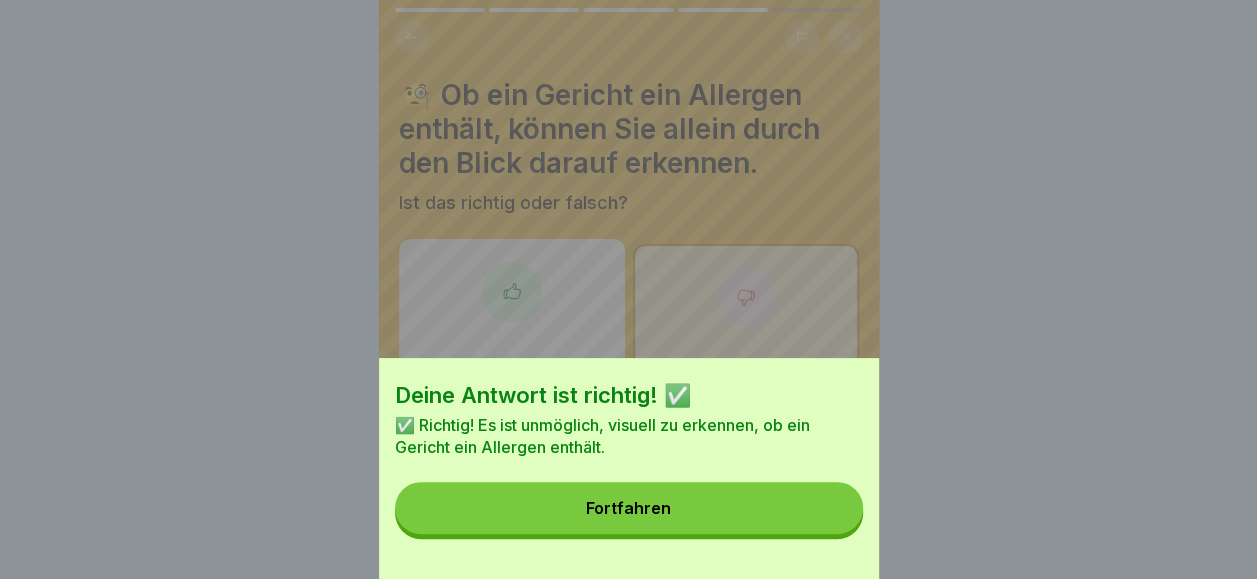 click on "Fortfahren" at bounding box center (629, 508) 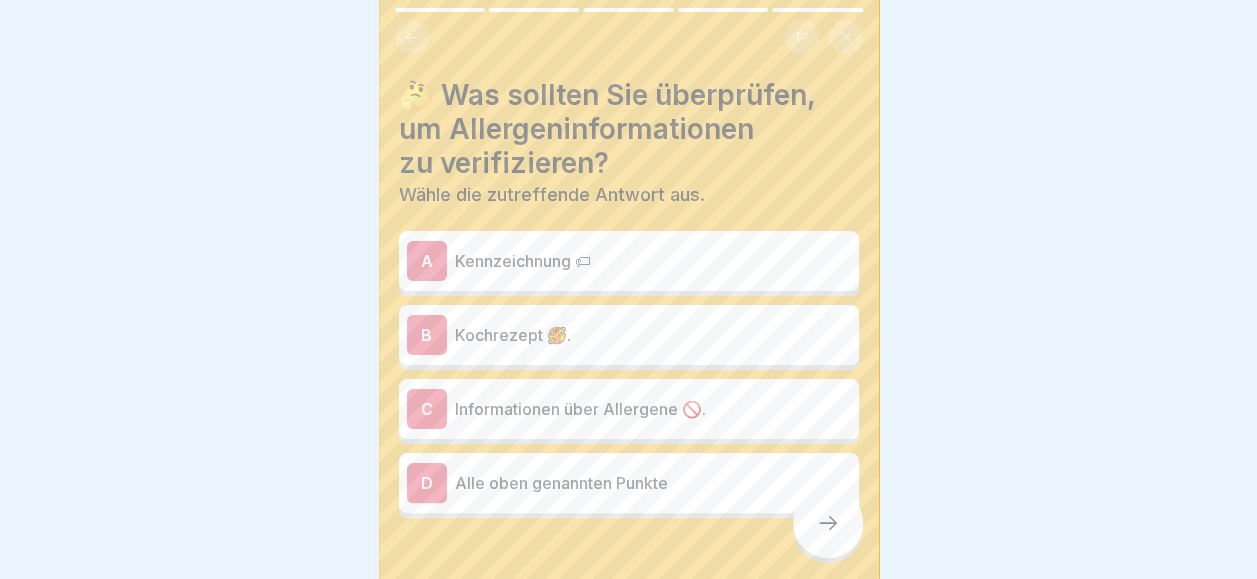 click on "Kennzeichnung 🏷" at bounding box center (653, 261) 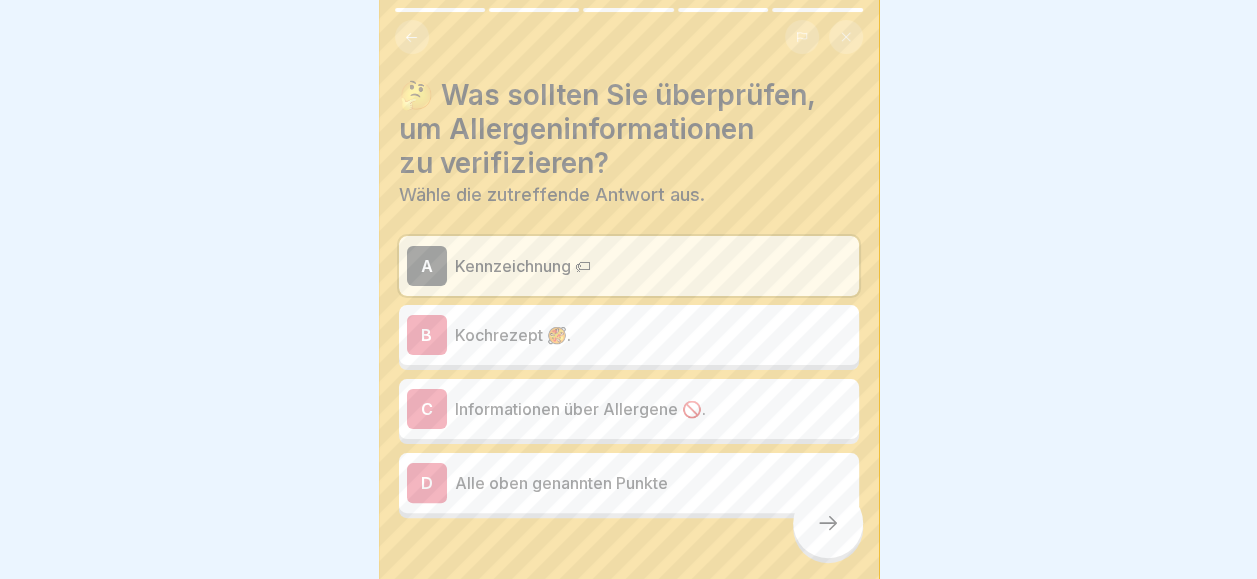 click on "Kochrezept 🥘." at bounding box center [653, 335] 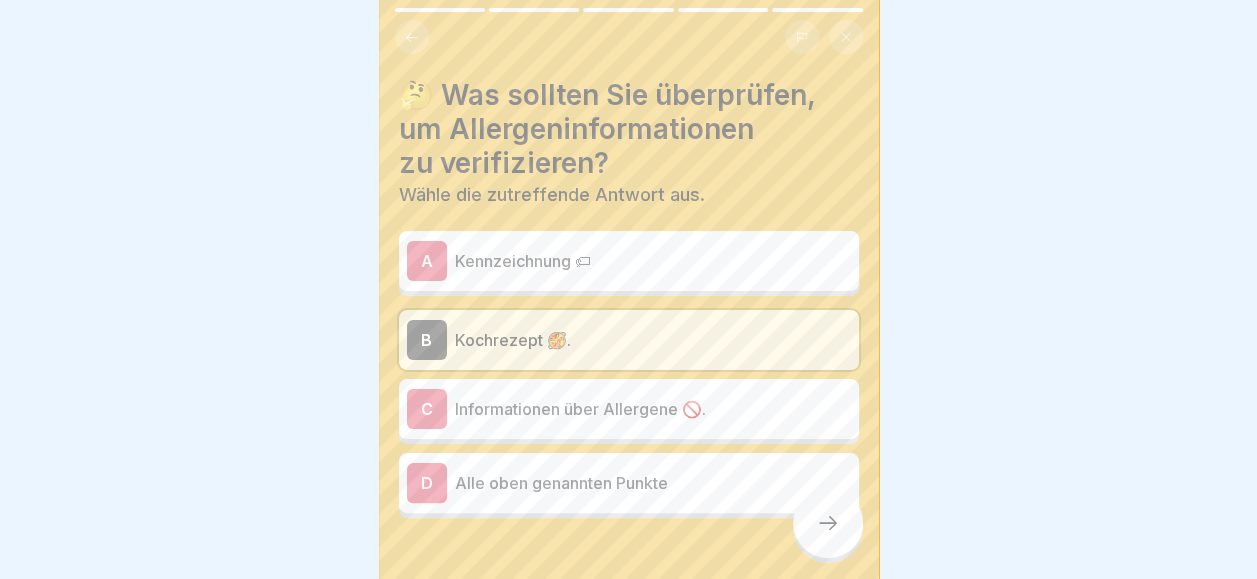 click on "D Alle oben genannten Punkte" at bounding box center (629, 483) 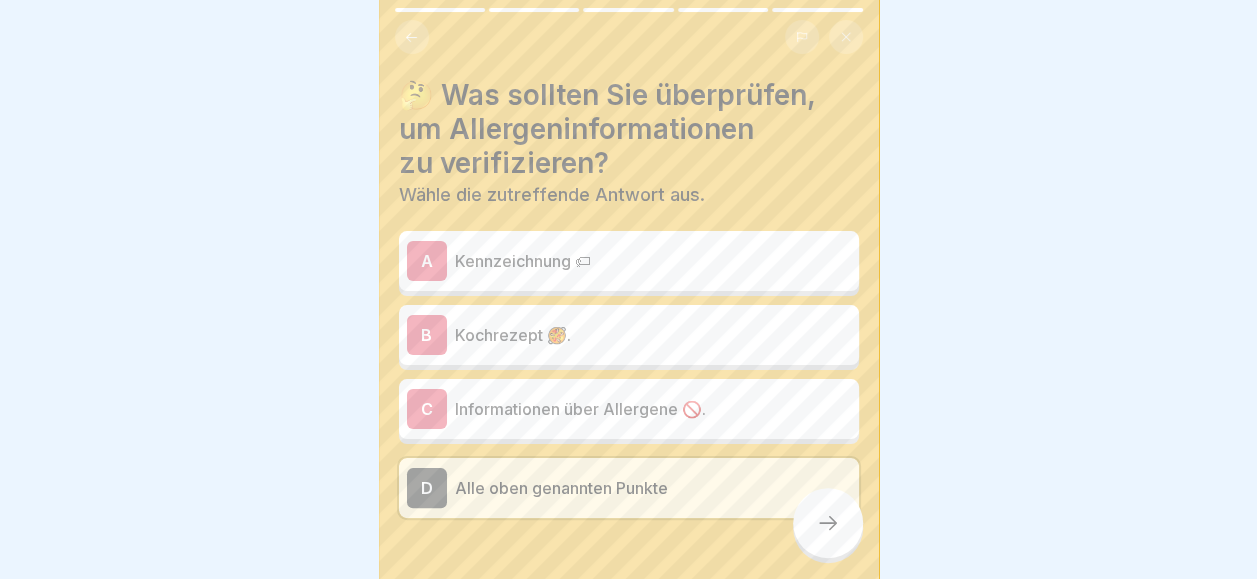 click 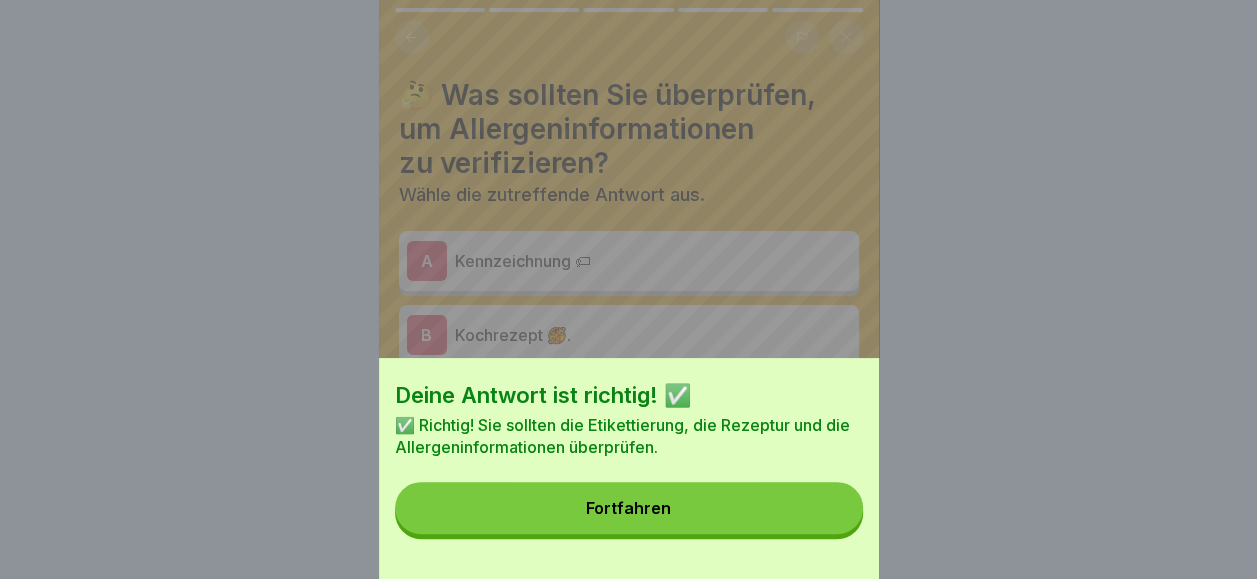 click on "Fortfahren" at bounding box center (629, 508) 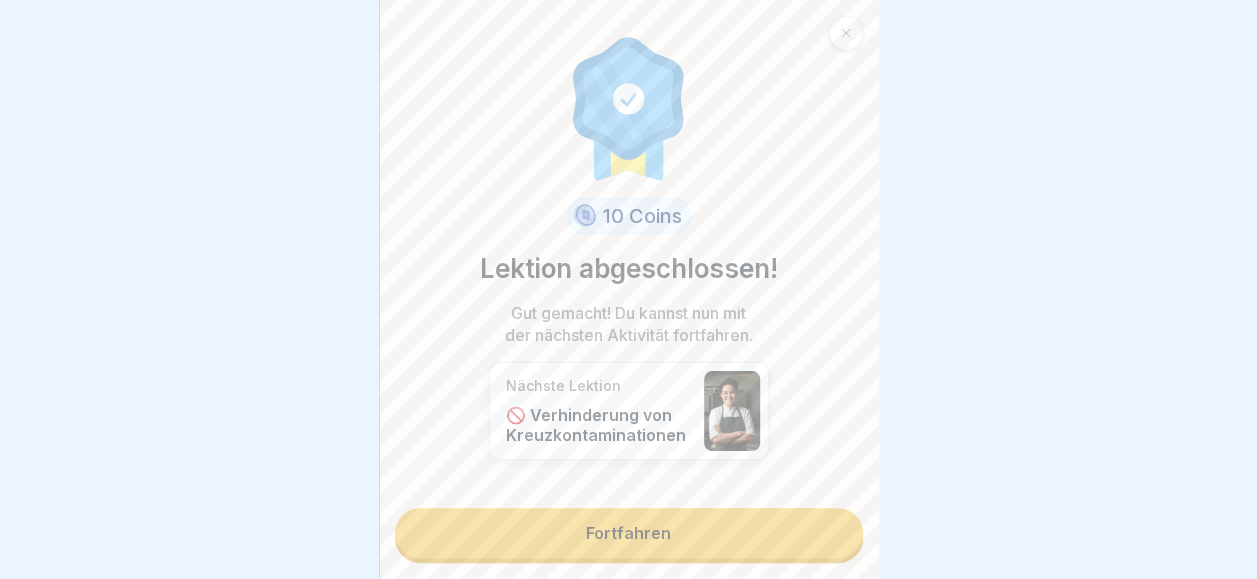 click on "Fortfahren" at bounding box center [629, 533] 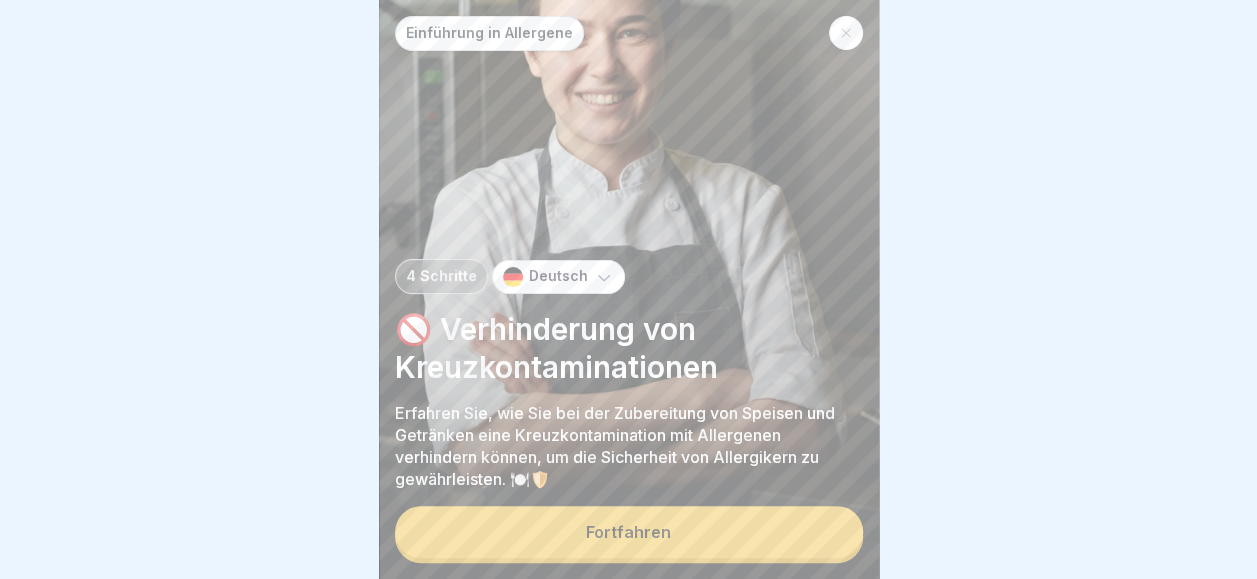 click on "Fortfahren" at bounding box center [629, 532] 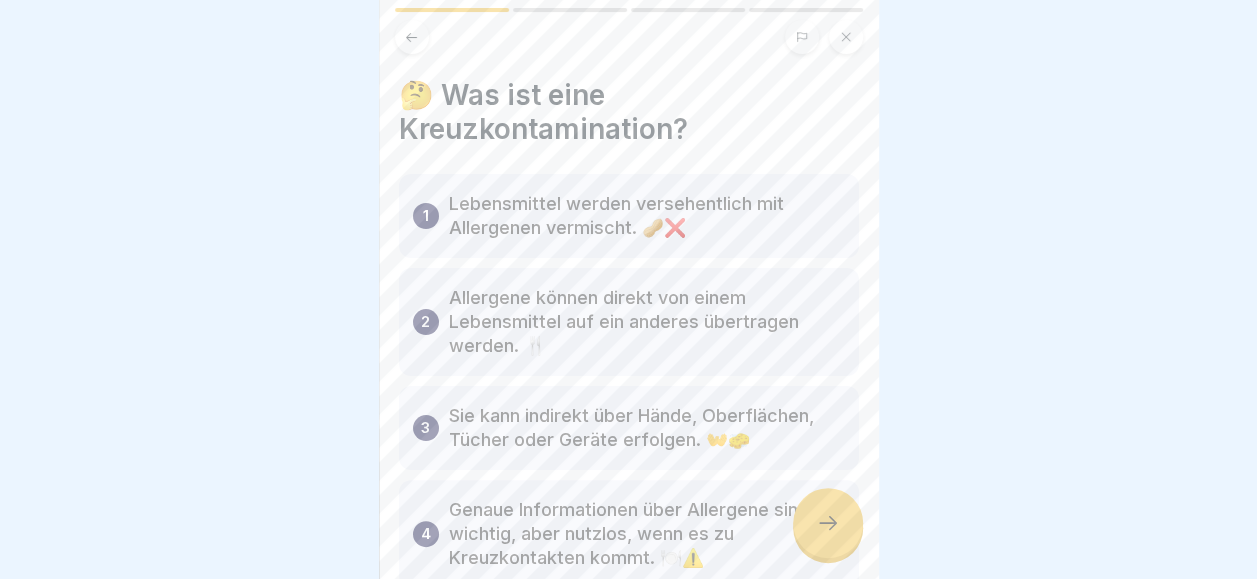 click on "Genaue Informationen über Allergene sind wichtig, aber nutzlos, wenn es zu Kreuzkontakten kommt. 🍽️⚠️" at bounding box center (647, 534) 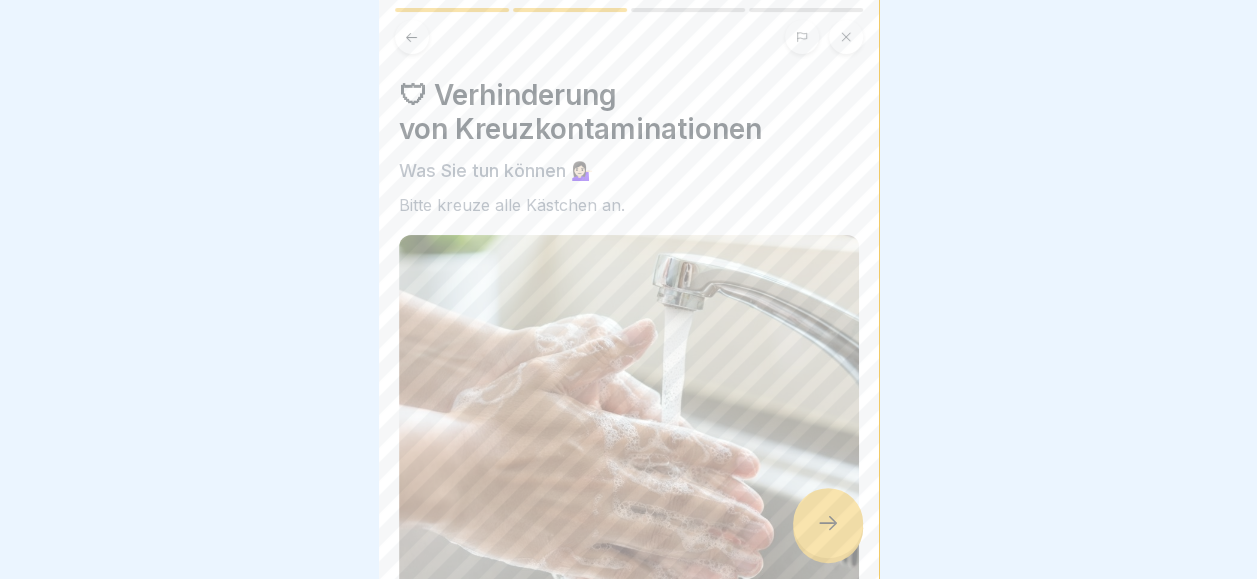 click at bounding box center [828, 523] 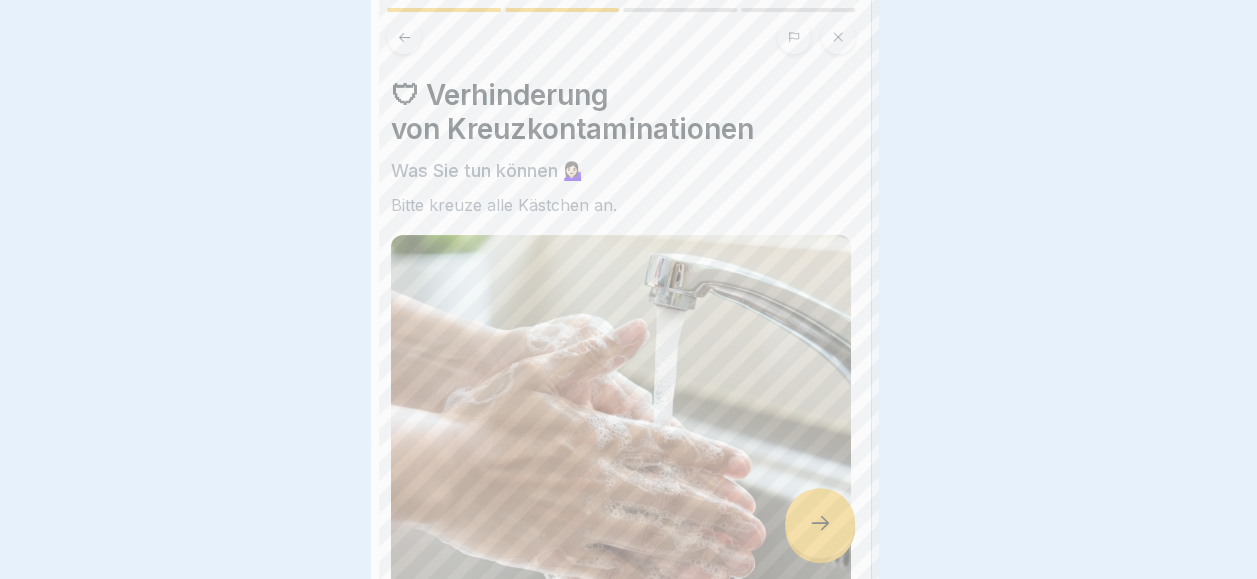 scroll, scrollTop: 0, scrollLeft: 0, axis: both 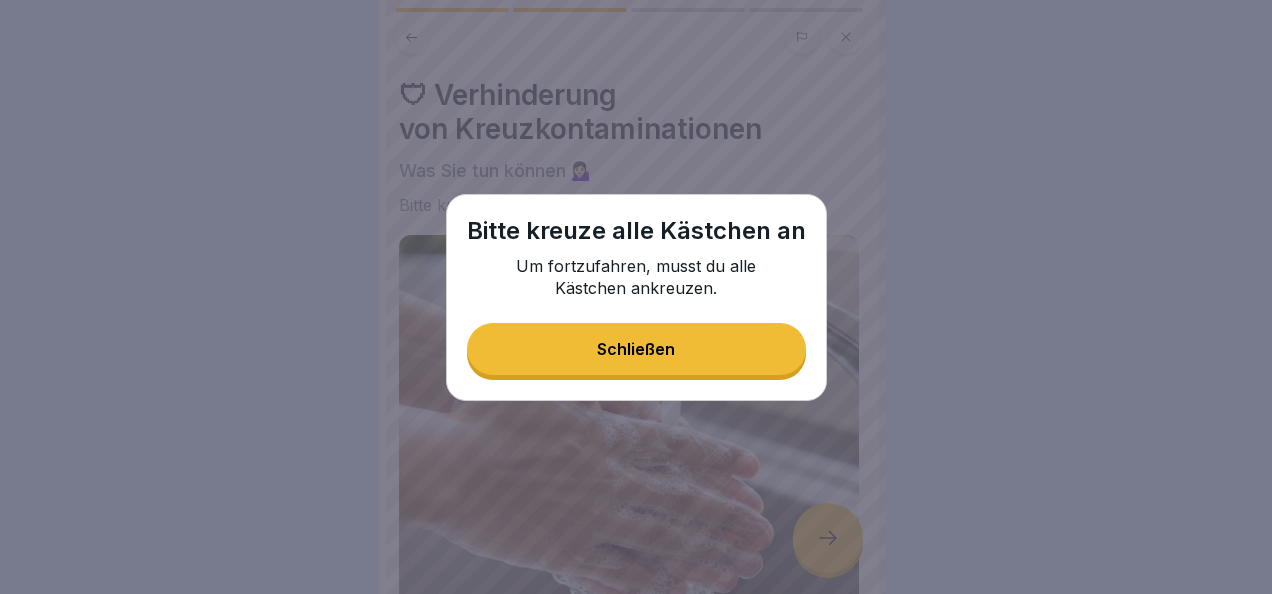 click on "Schließen" at bounding box center [636, 349] 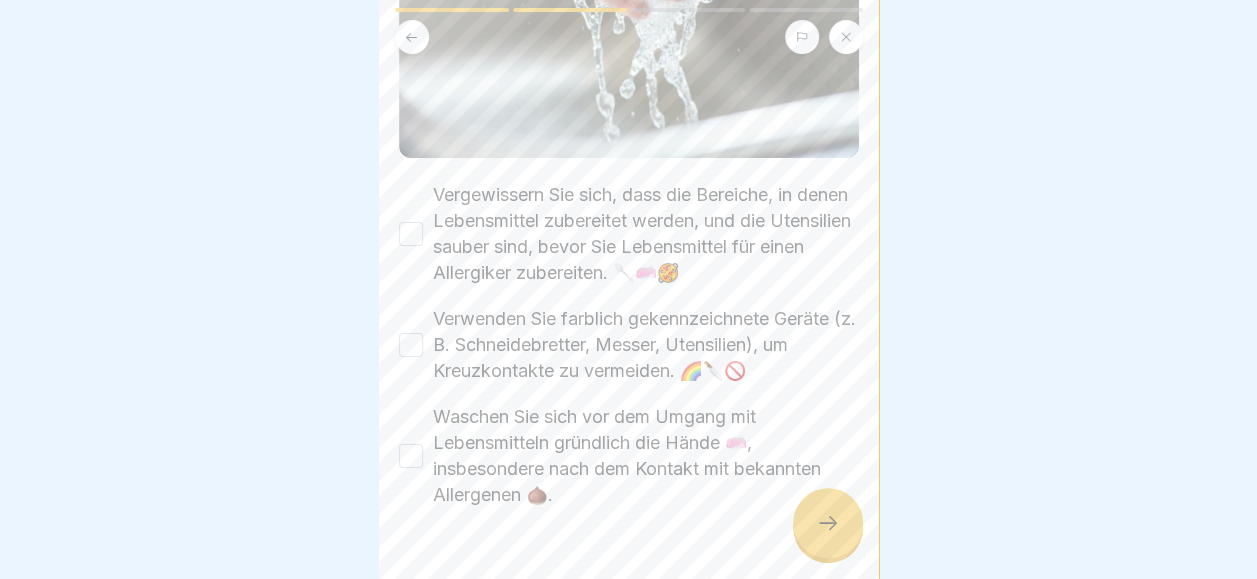 scroll, scrollTop: 630, scrollLeft: 0, axis: vertical 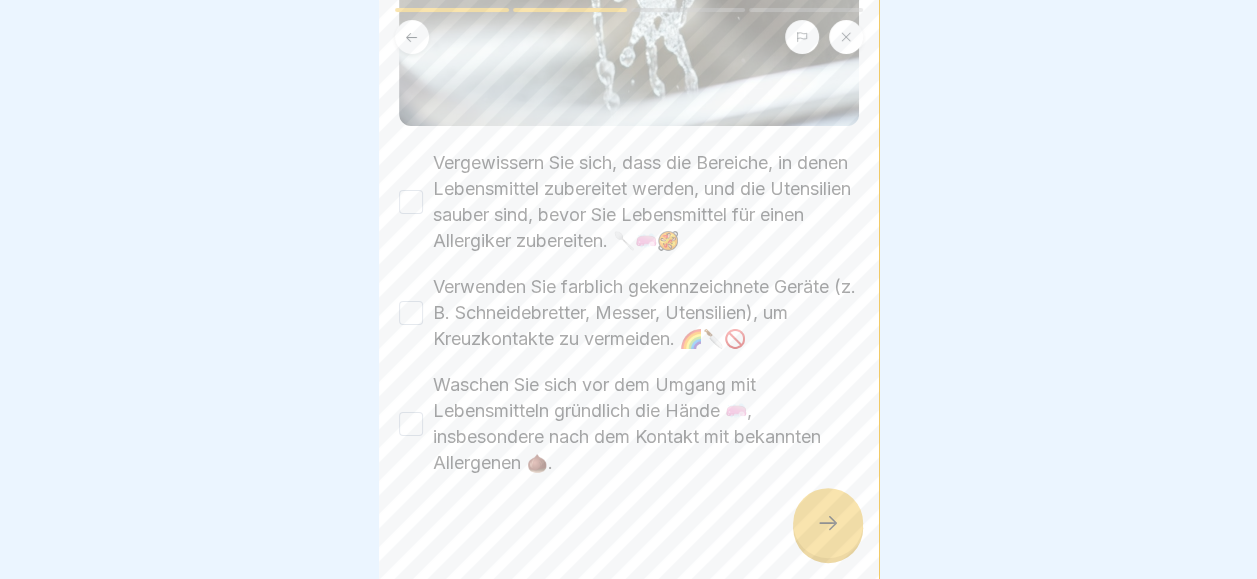 click on "Vergewissern Sie sich, dass die Bereiche, in denen Lebensmittel zubereitet werden, und die Utensilien sauber sind, bevor Sie Lebensmittel für einen Allergiker zubereiten. 🥄🧼🥘" at bounding box center (411, 202) 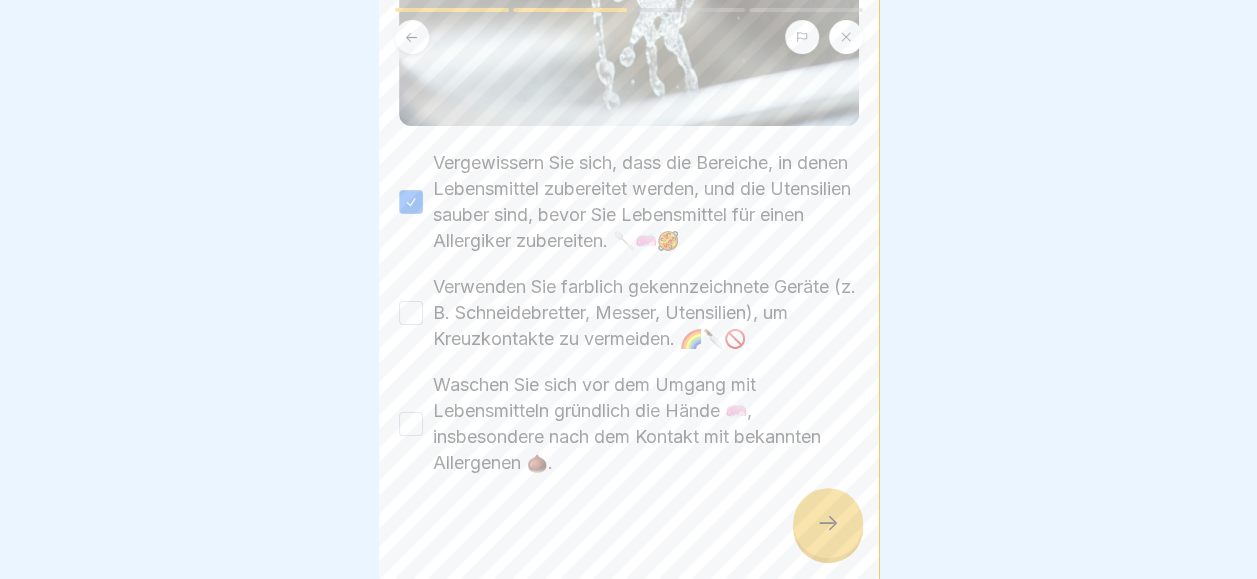 click on "Verwenden Sie farblich gekennzeichnete Geräte (z. B. Schneidebretter, Messer, Utensilien), um Kreuzkontakte zu vermeiden. 🌈🔪🚫" at bounding box center [411, 313] 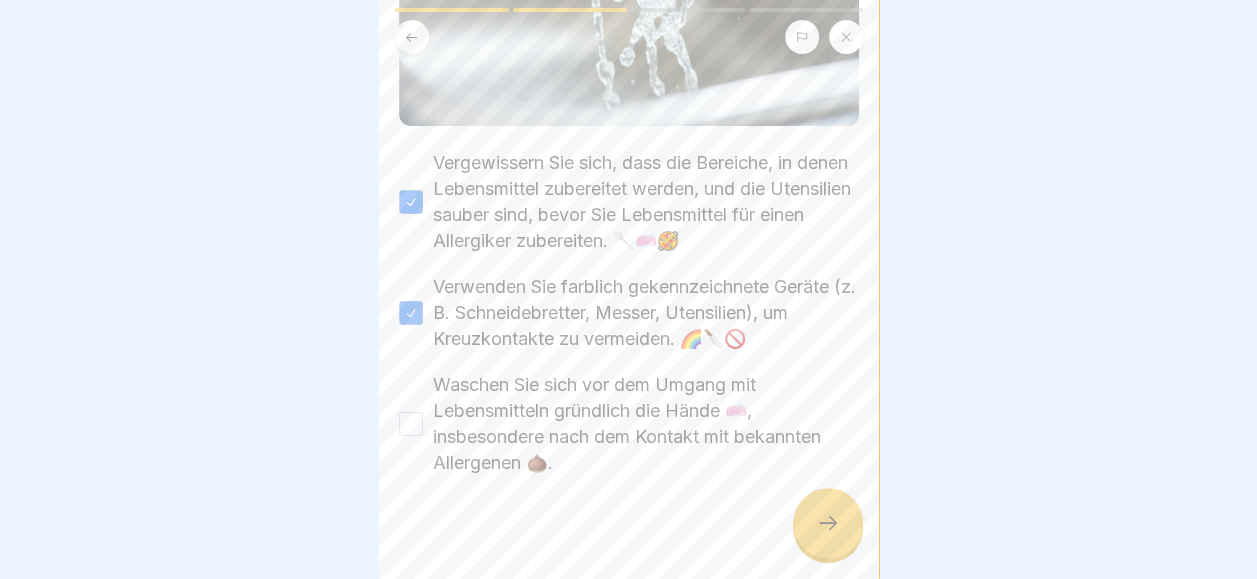 click on "Waschen Sie sich vor dem Umgang mit Lebensmitteln gründlich die Hände 🧼, insbesondere nach dem Kontakt mit bekannten Allergenen 🌰." at bounding box center [411, 424] 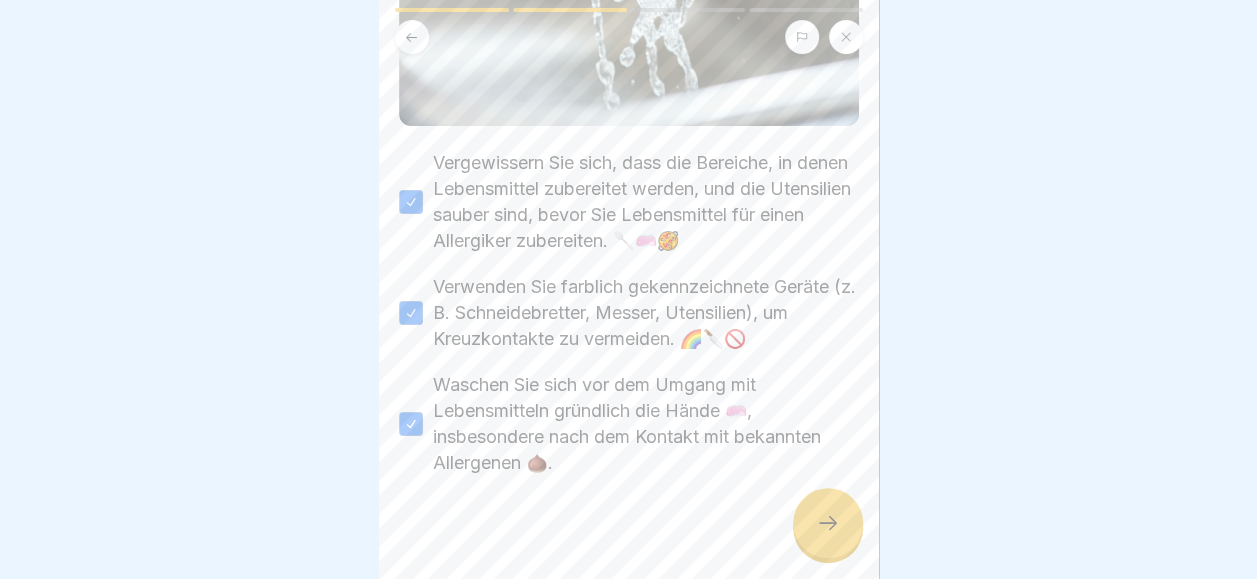 click at bounding box center [828, 523] 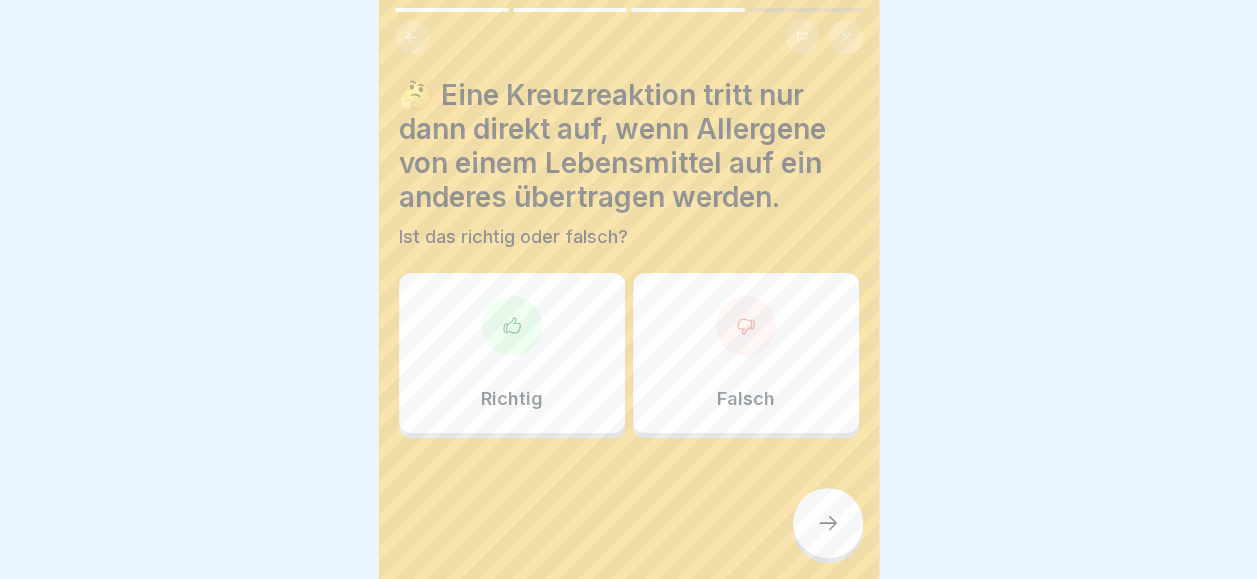 click on "Falsch" at bounding box center [746, 353] 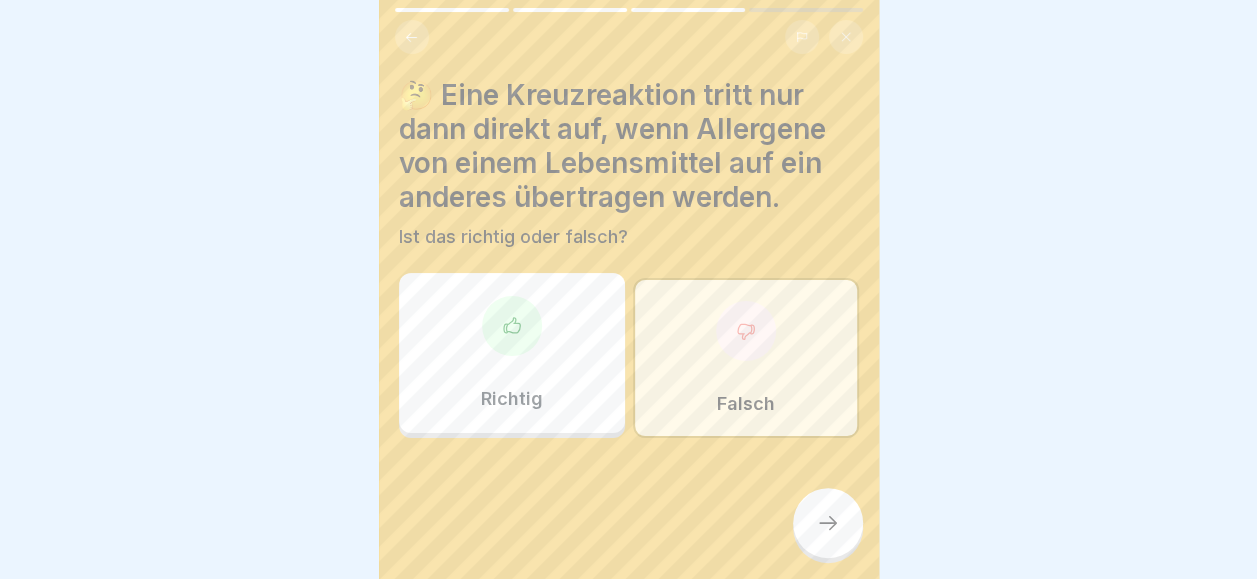 click at bounding box center (828, 523) 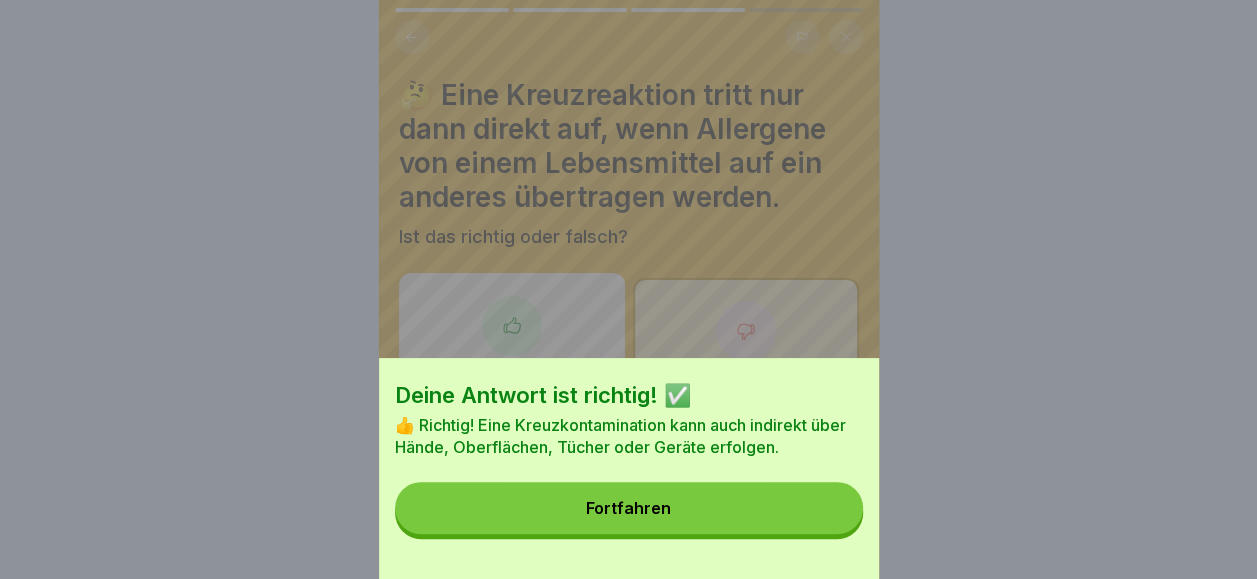 click on "Fortfahren" at bounding box center [629, 508] 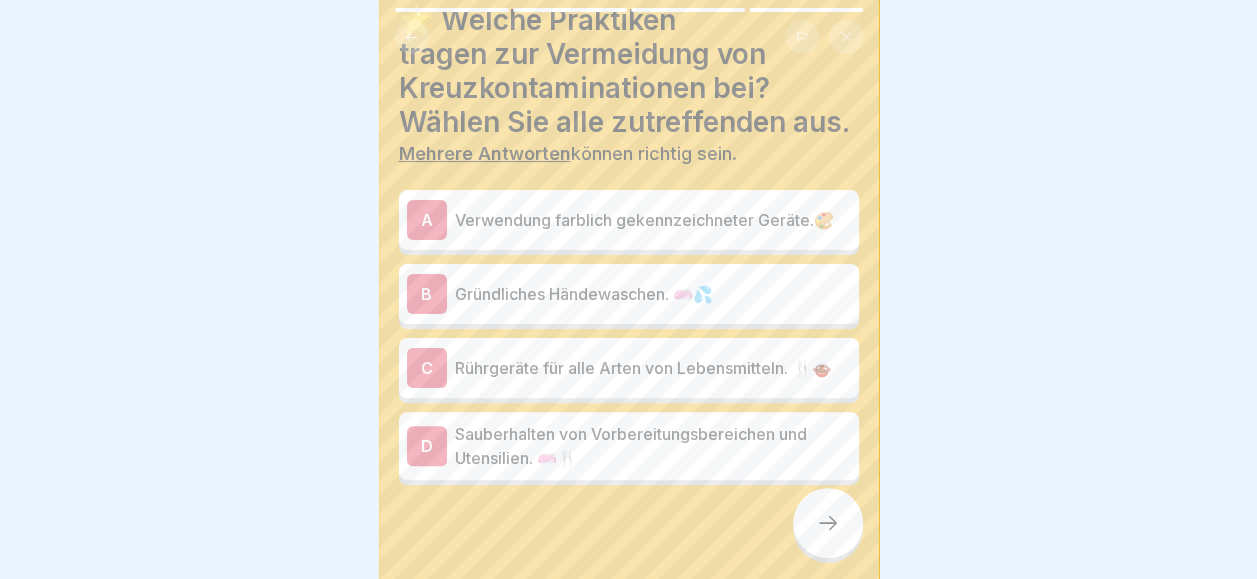 scroll, scrollTop: 76, scrollLeft: 0, axis: vertical 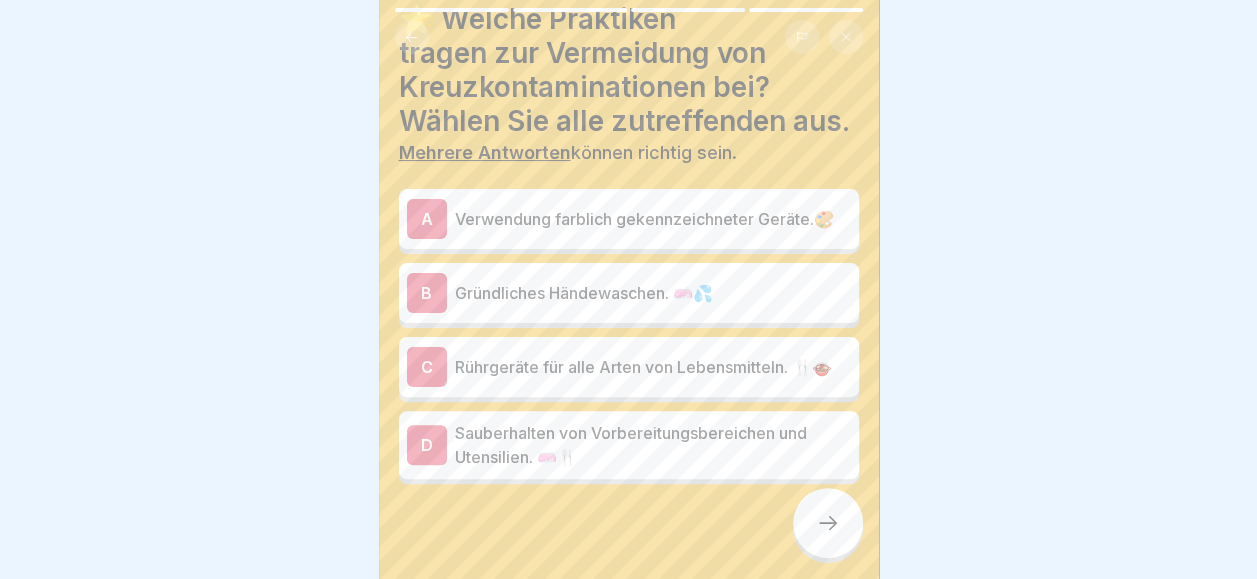 click on "Verwendung farblich gekennzeichneter Geräte.🎨" at bounding box center [653, 219] 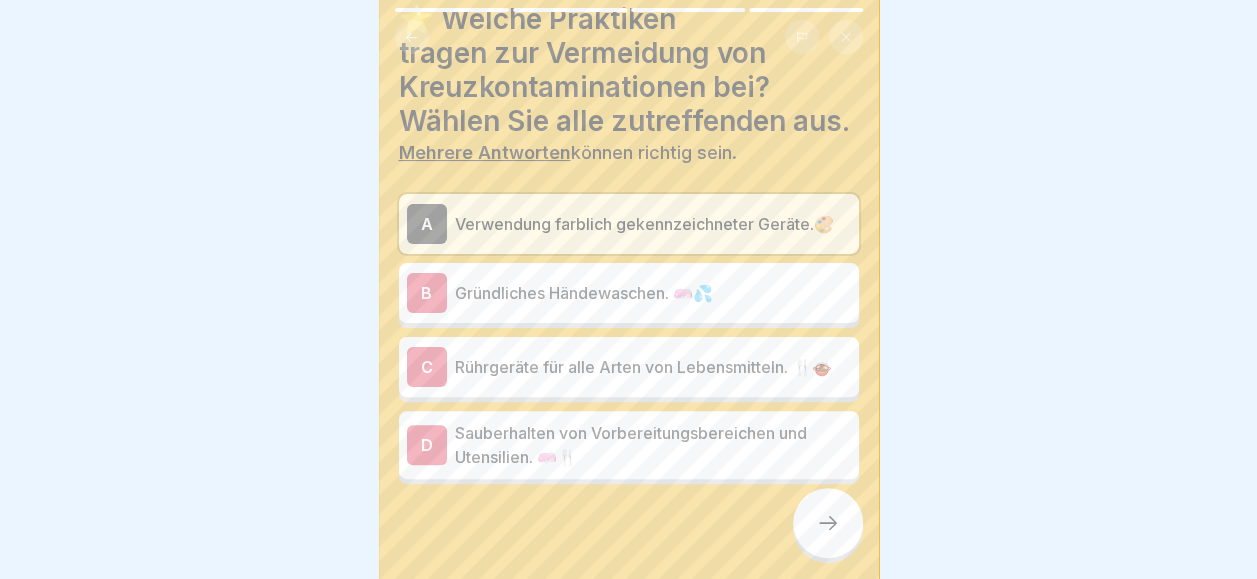 click on "Gründliches Händewaschen. 🧼💦" at bounding box center (653, 293) 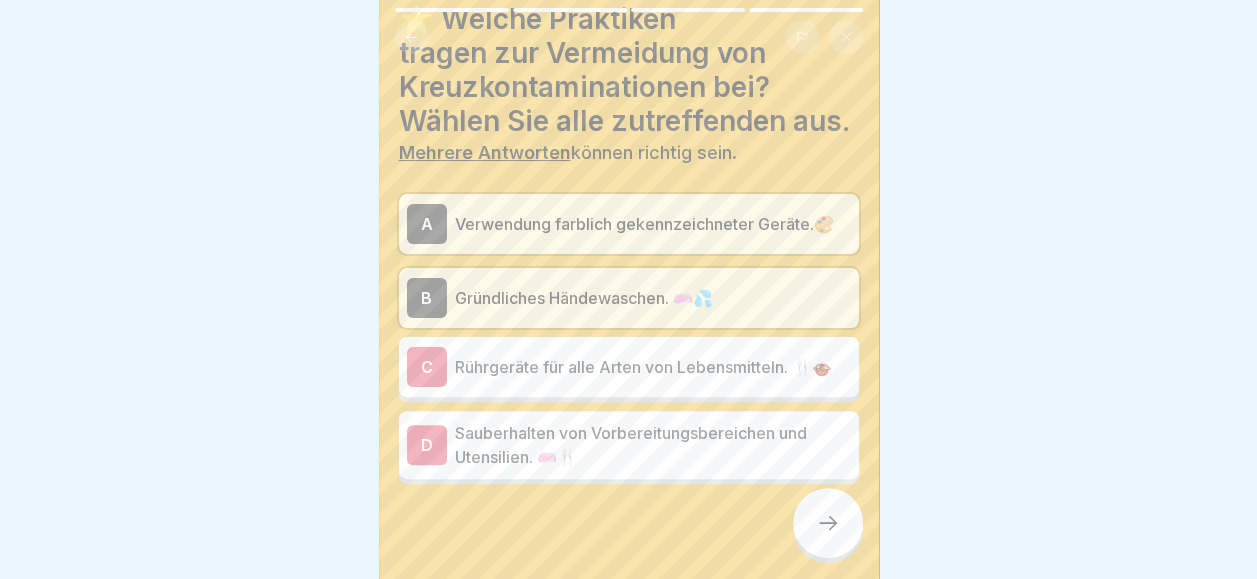click on "Sauberhalten von Vorbereitungsbereichen und Utensilien. 🧼🍴" at bounding box center [653, 445] 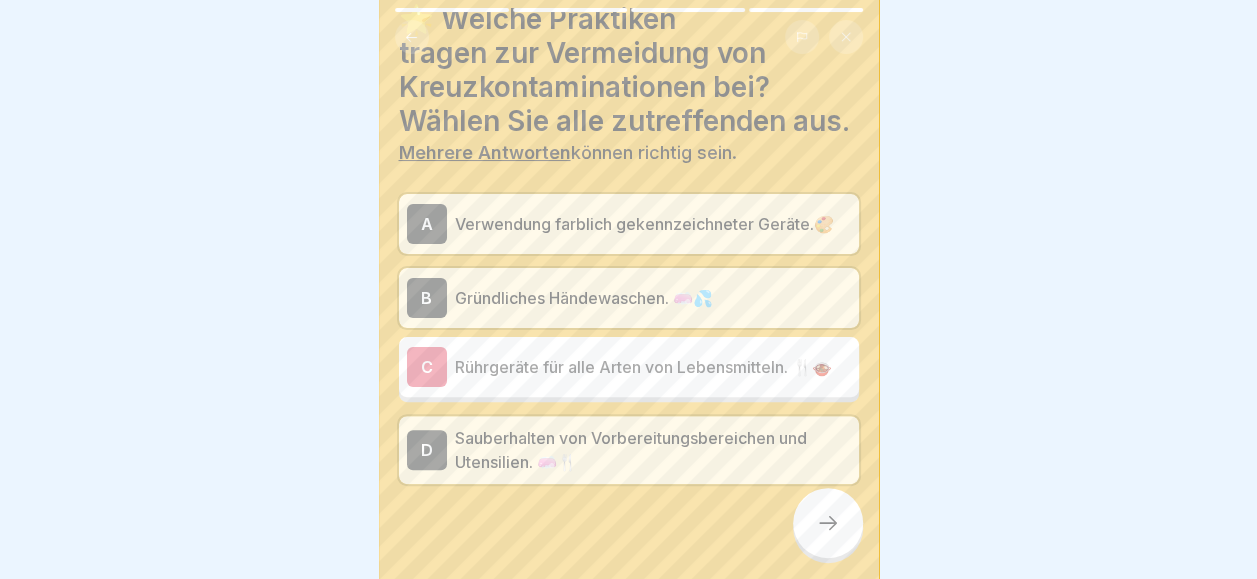 click at bounding box center [828, 523] 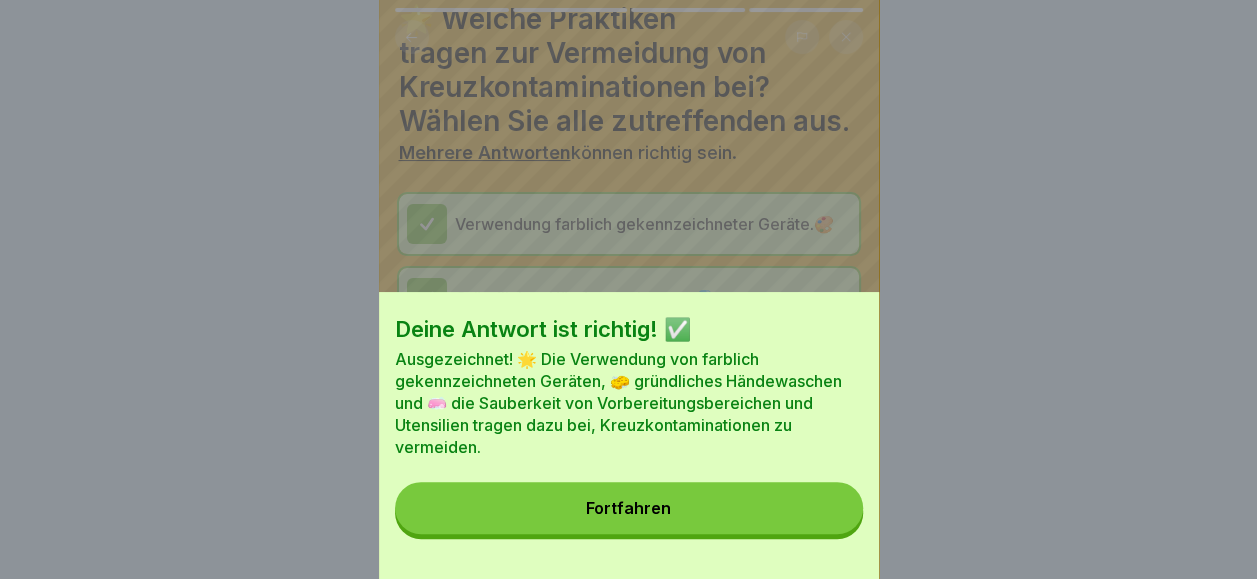 click on "Fortfahren" at bounding box center [629, 508] 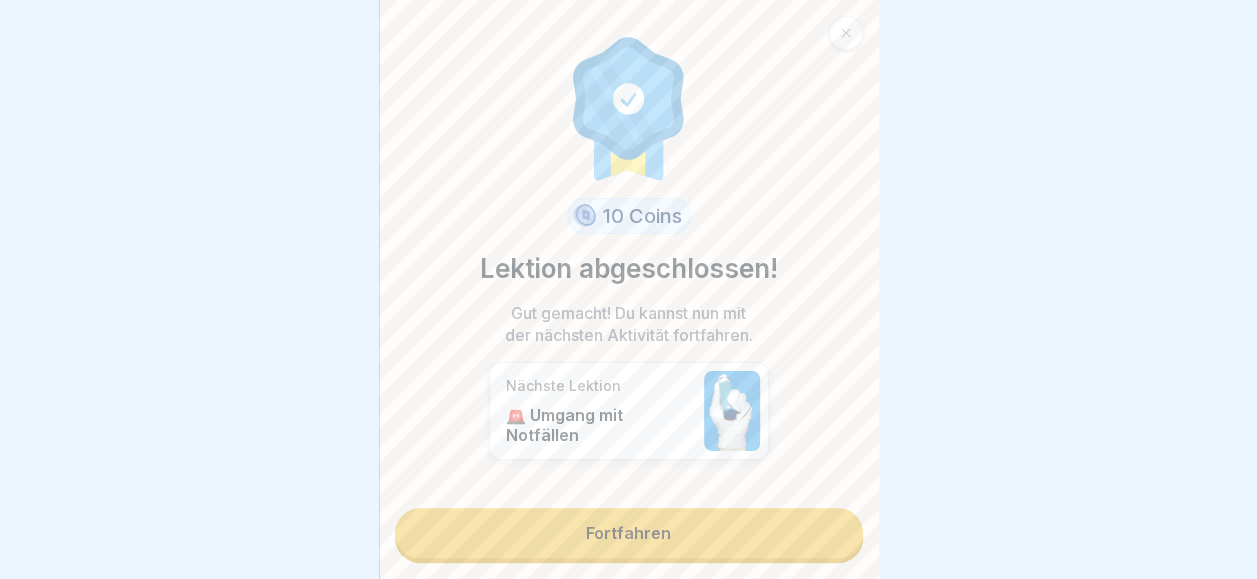click on "Fortfahren" at bounding box center [629, 533] 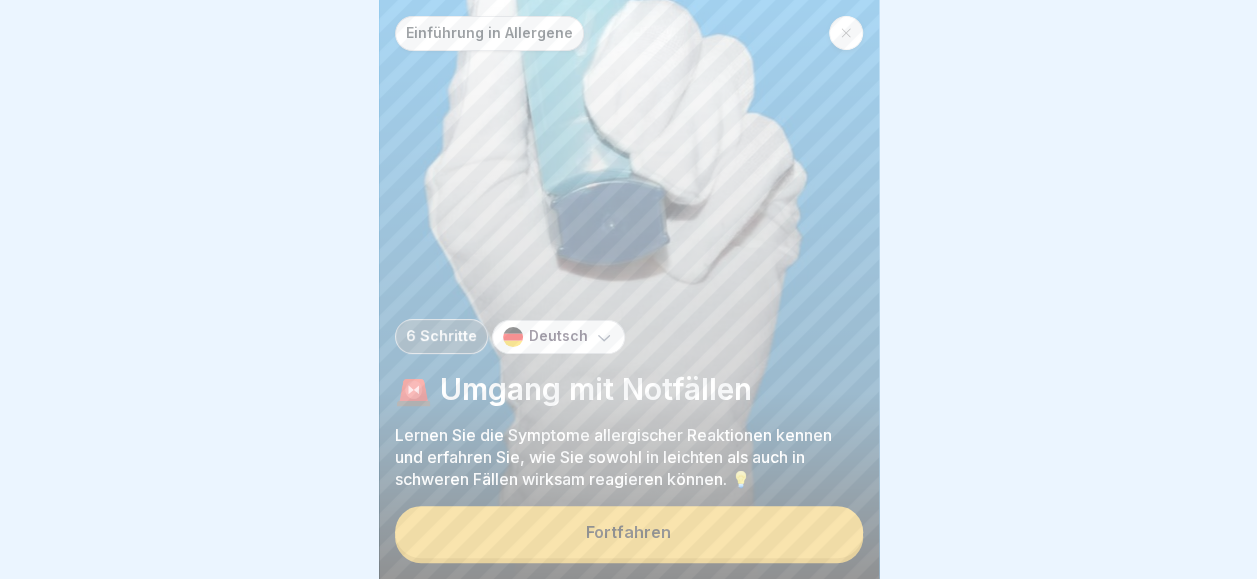 click on "Fortfahren" at bounding box center [629, 532] 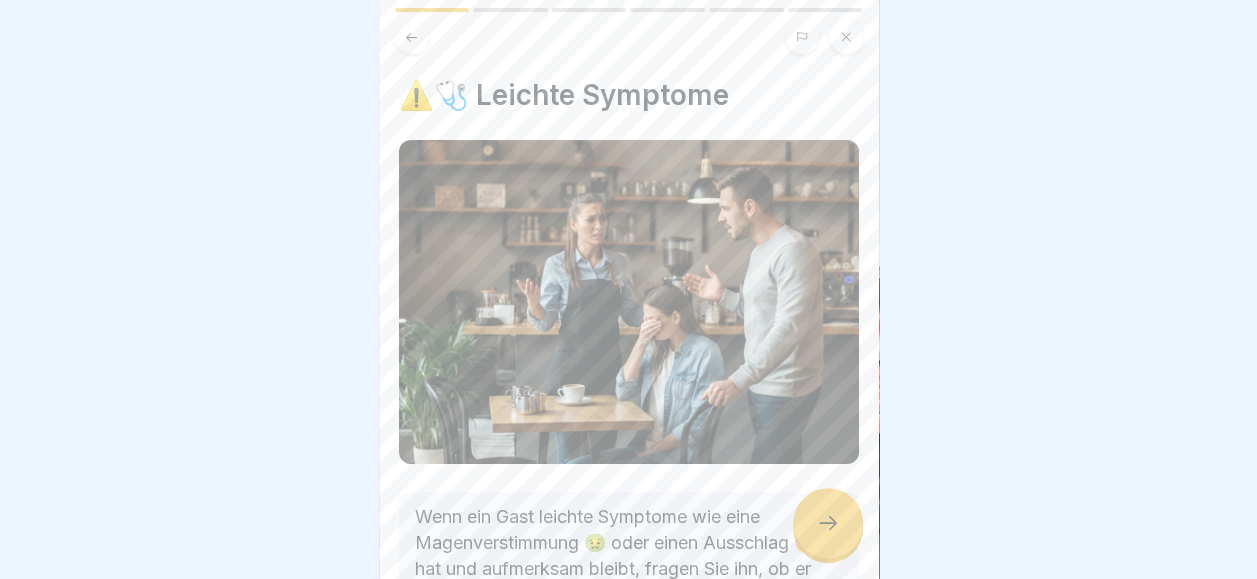scroll, scrollTop: 176, scrollLeft: 0, axis: vertical 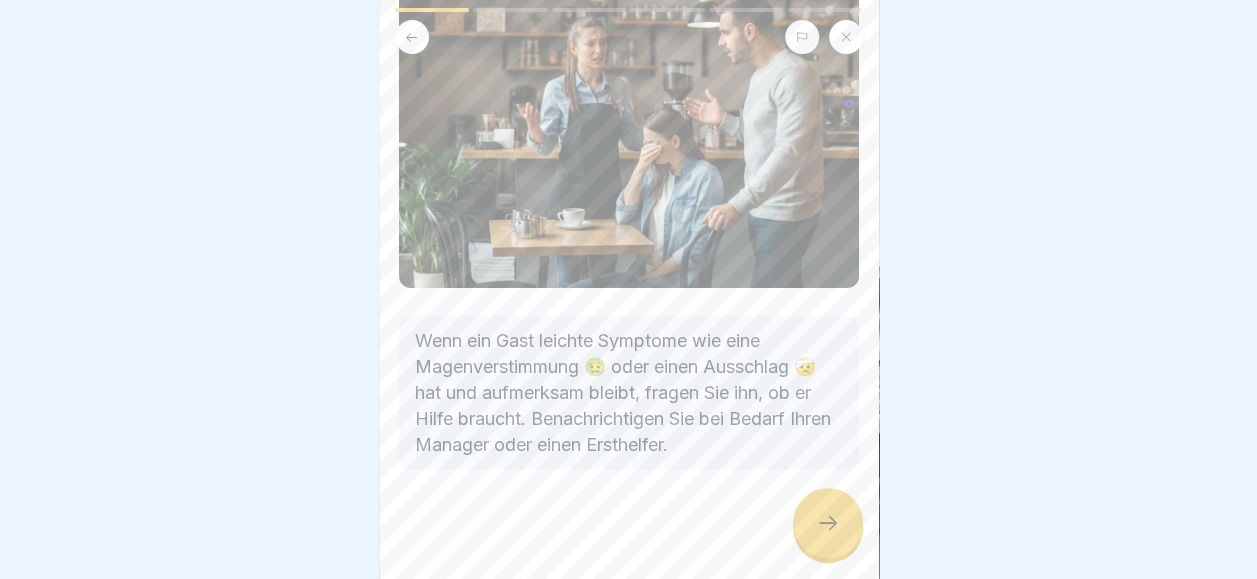 click 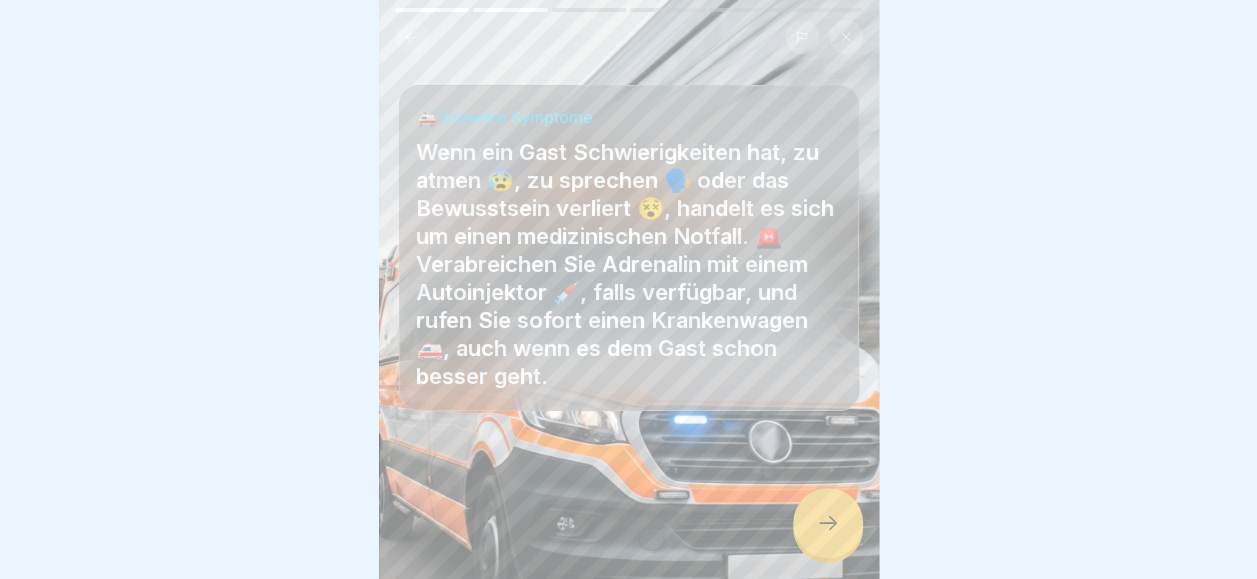 click 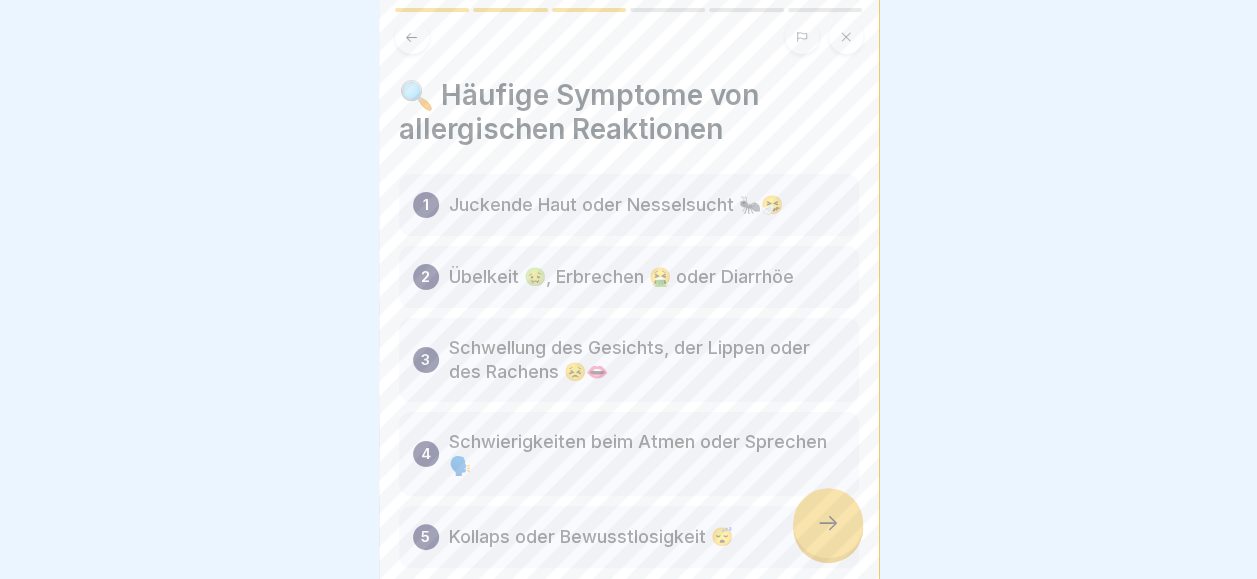 click 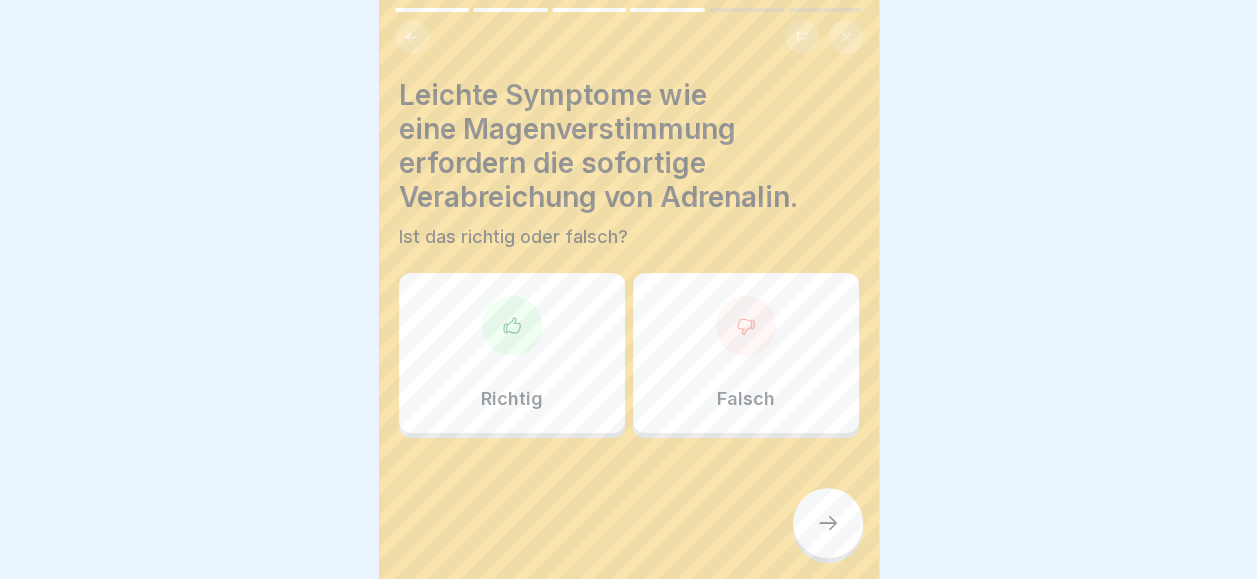 click on "Falsch" at bounding box center (746, 399) 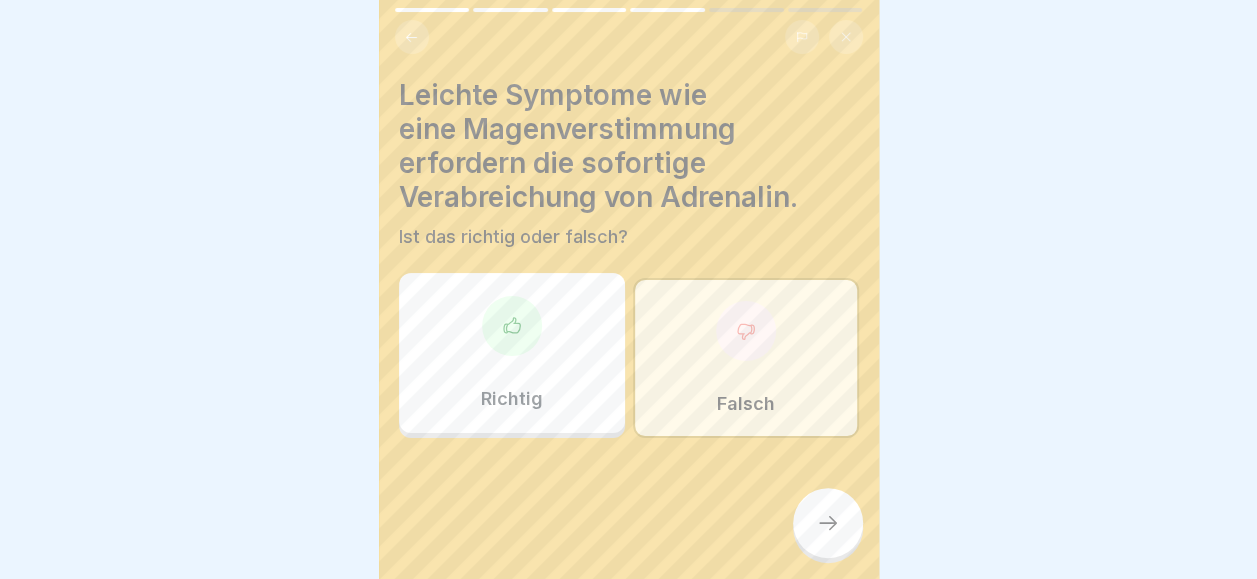 click at bounding box center (828, 523) 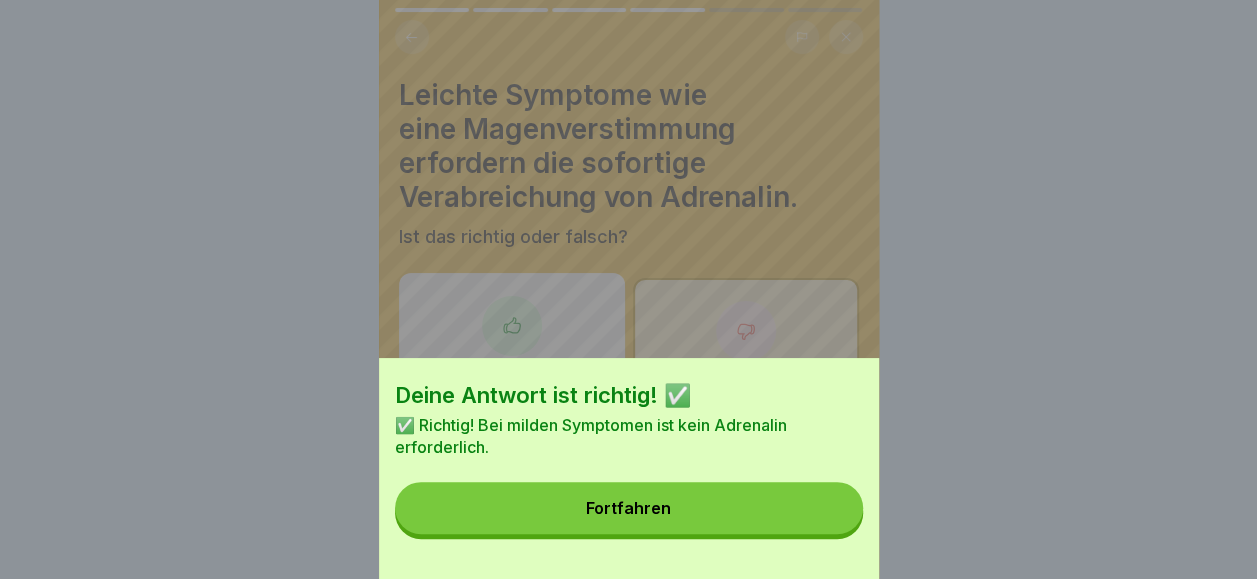 click on "Fortfahren" at bounding box center (629, 508) 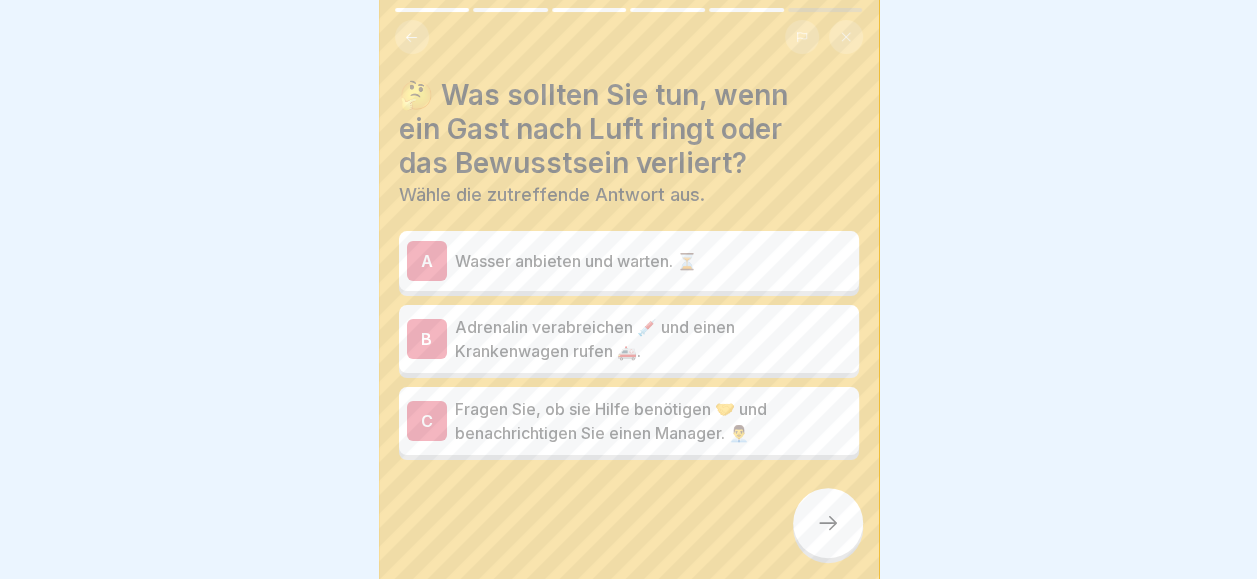 click on "Adrenalin verabreichen 💉 und einen Krankenwagen rufen 🚑." at bounding box center [653, 339] 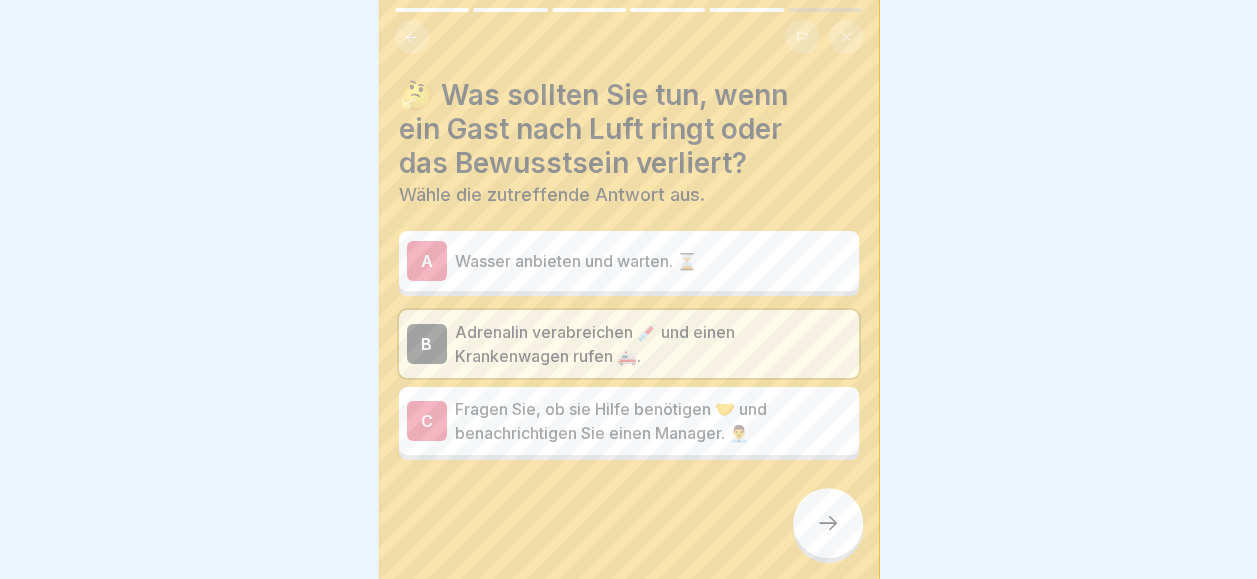 click at bounding box center [828, 523] 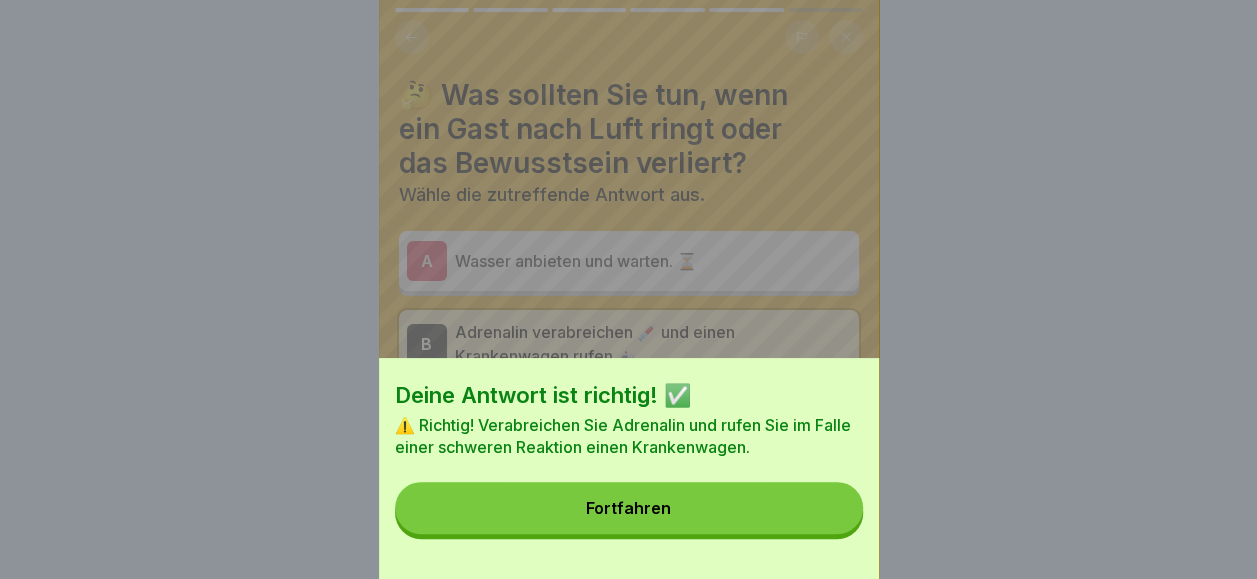 click on "Fortfahren" at bounding box center (629, 508) 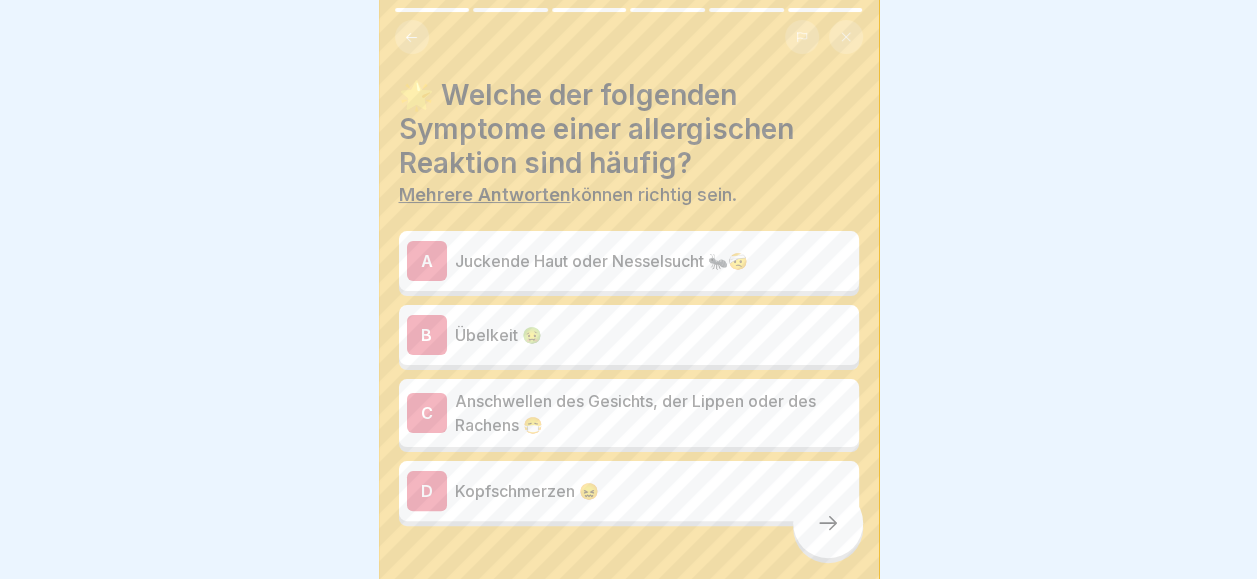 click on "Juckende Haut oder Nesselsucht 🐜🤕" at bounding box center (653, 261) 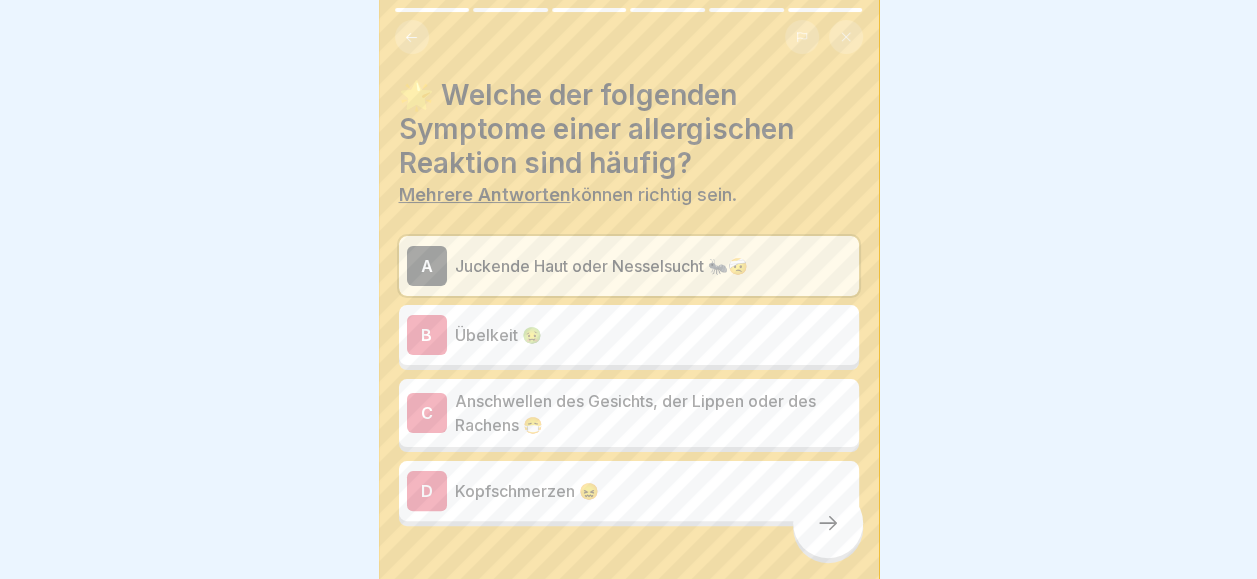 click on "B Übelkeit 🤢" at bounding box center (629, 335) 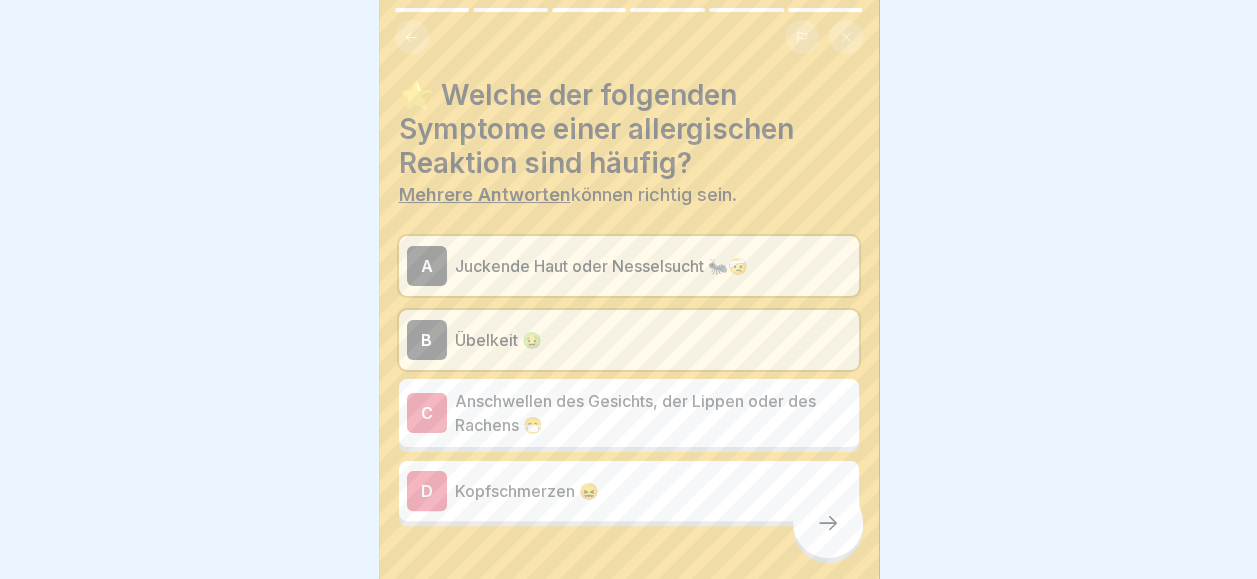 click on "Anschwellen des Gesichts, der Lippen oder des Rachens 😷" at bounding box center (653, 413) 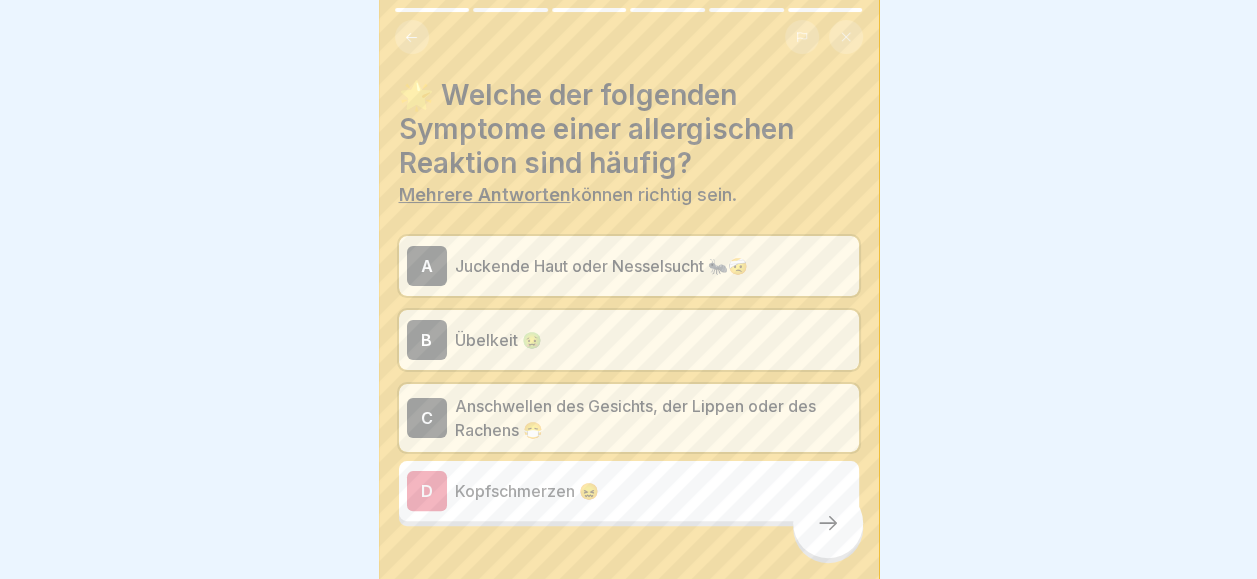 click on "Kopfschmerzen 😖" at bounding box center [653, 491] 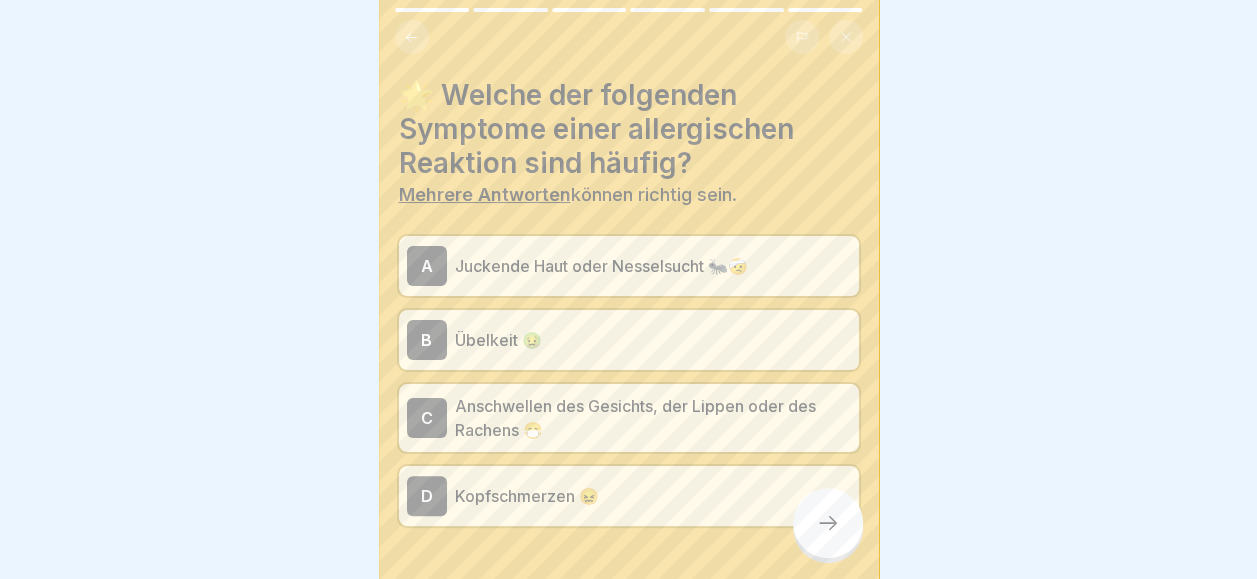 click at bounding box center (828, 523) 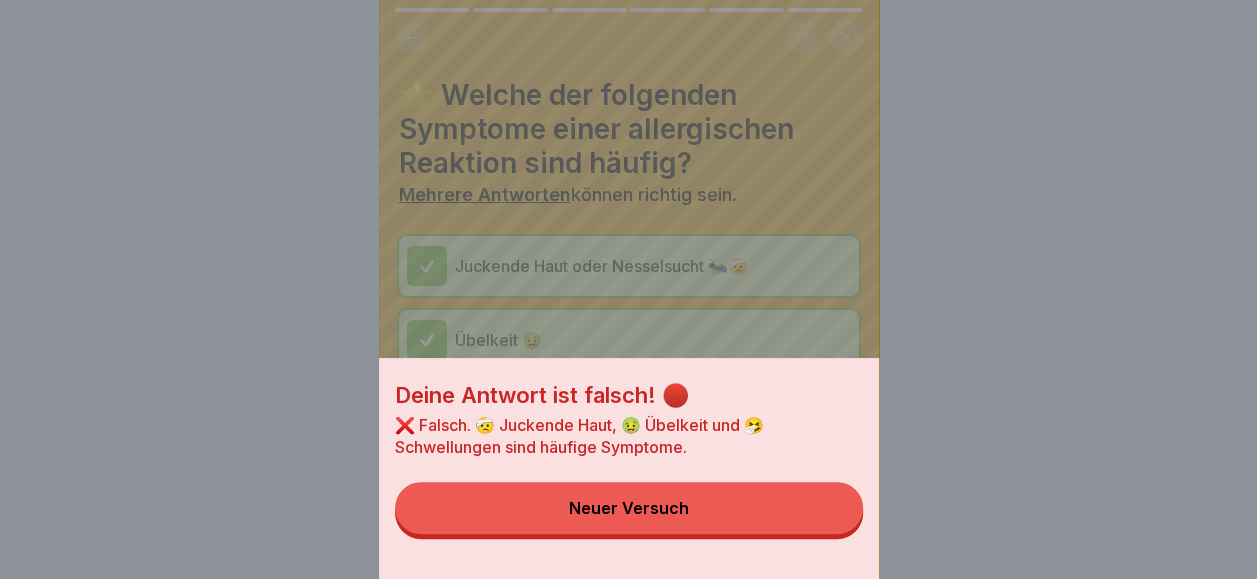 click on "Neuer Versuch" at bounding box center (629, 508) 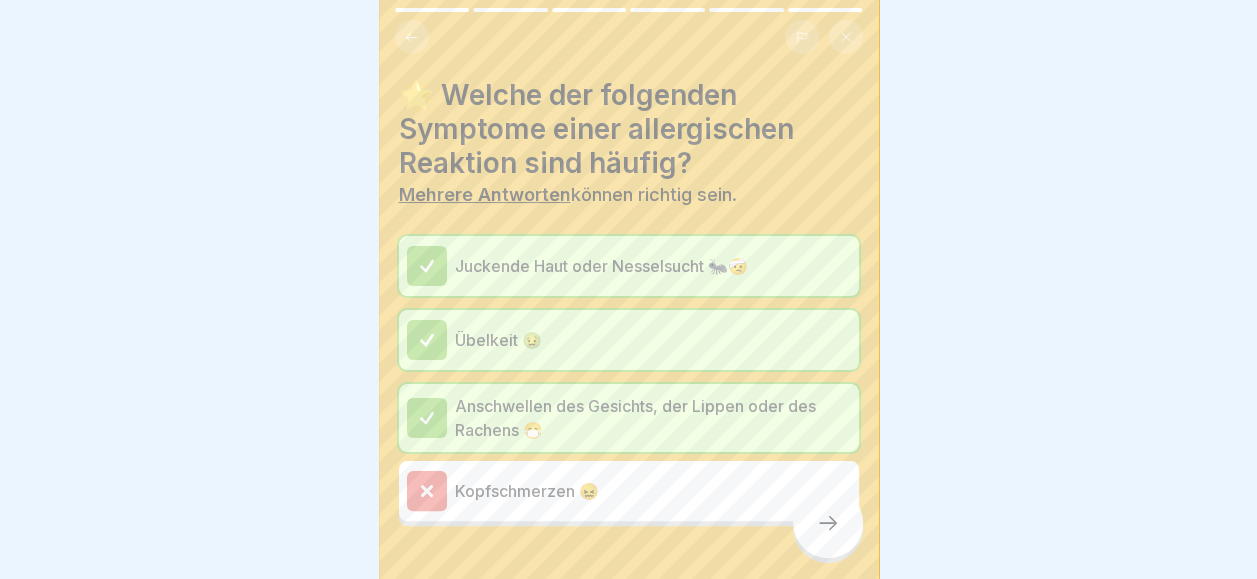 click at bounding box center [629, 586] 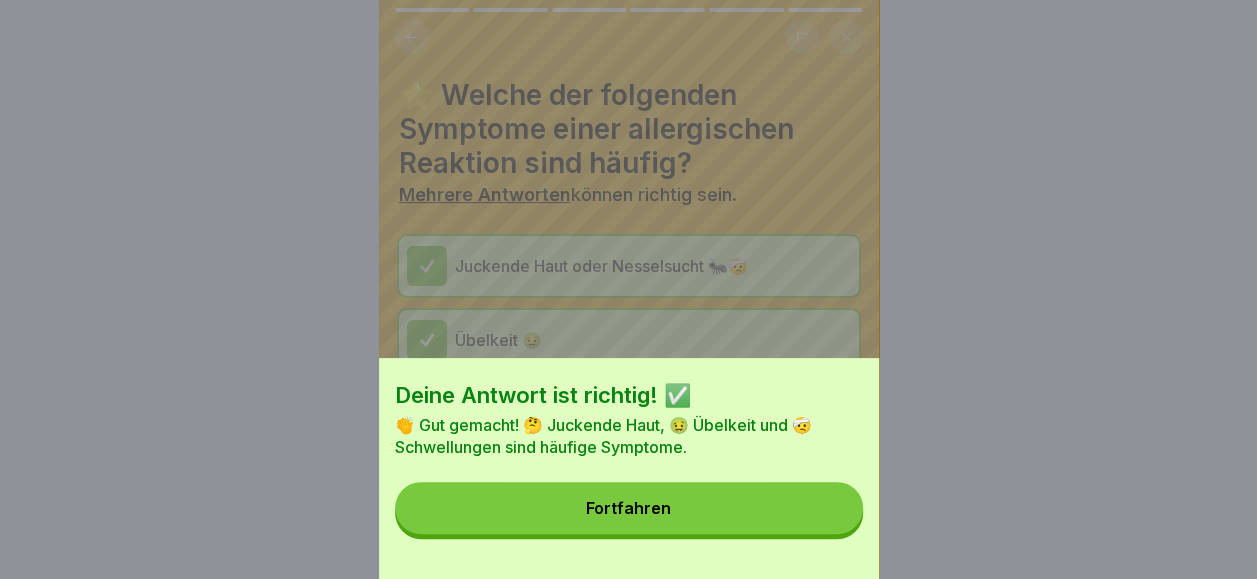 click on "Fortfahren" at bounding box center (629, 508) 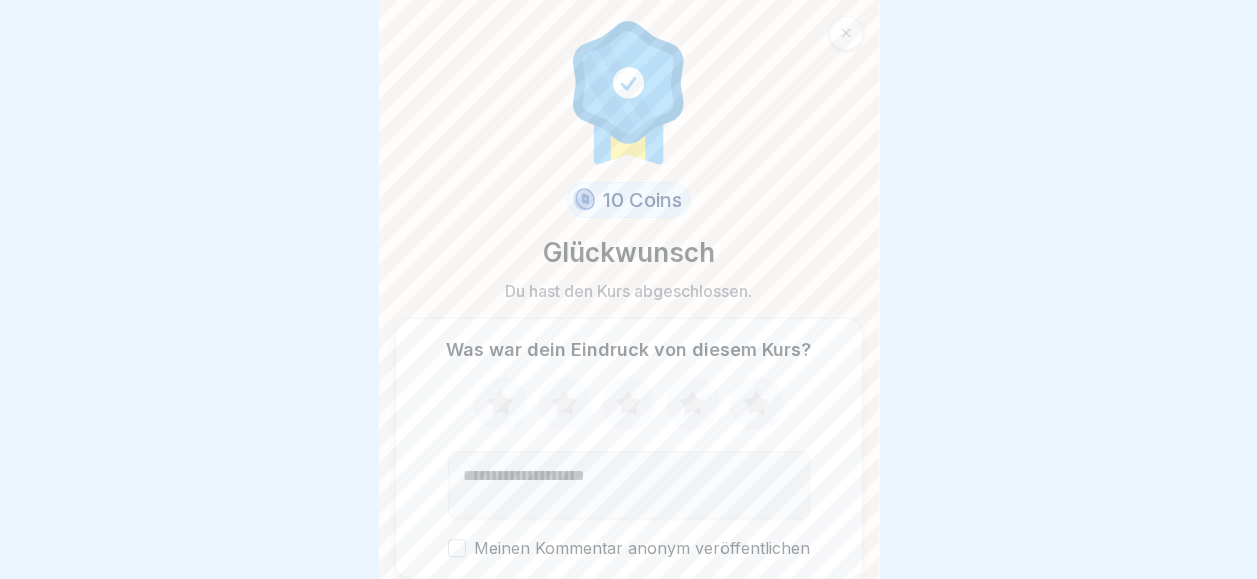 scroll, scrollTop: 72, scrollLeft: 0, axis: vertical 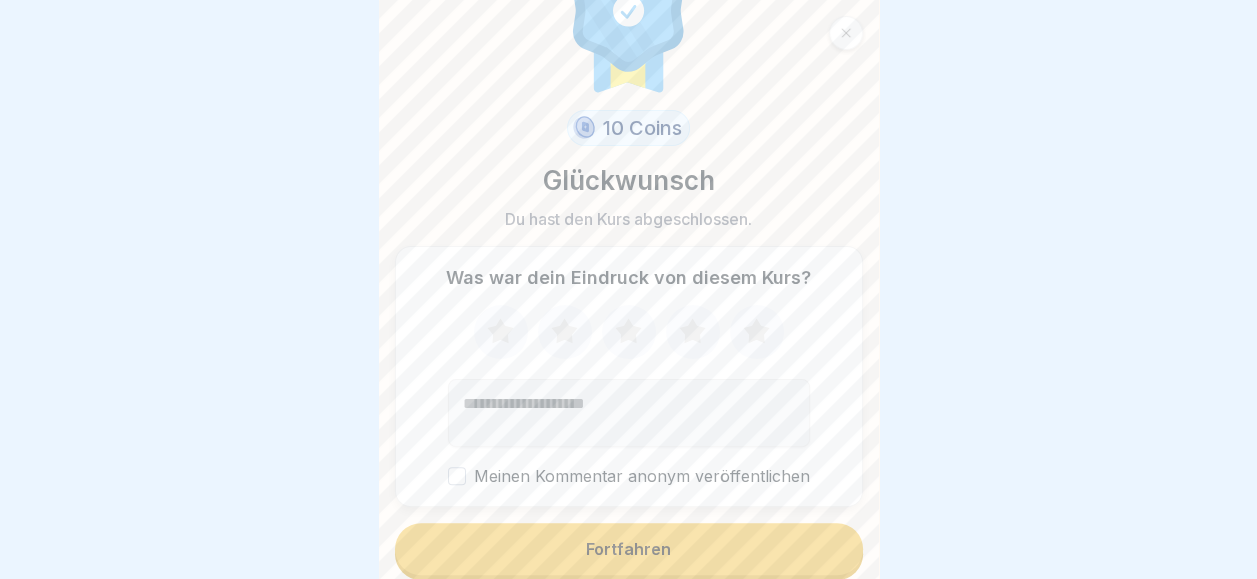 click on "Fortfahren" at bounding box center [629, 549] 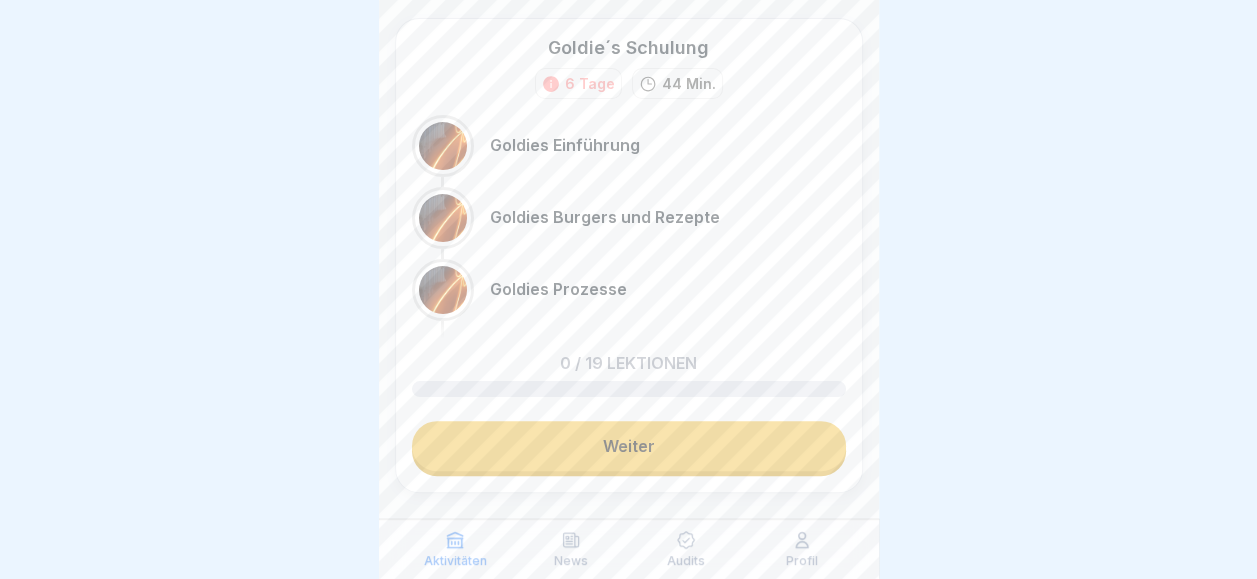 scroll, scrollTop: 96, scrollLeft: 0, axis: vertical 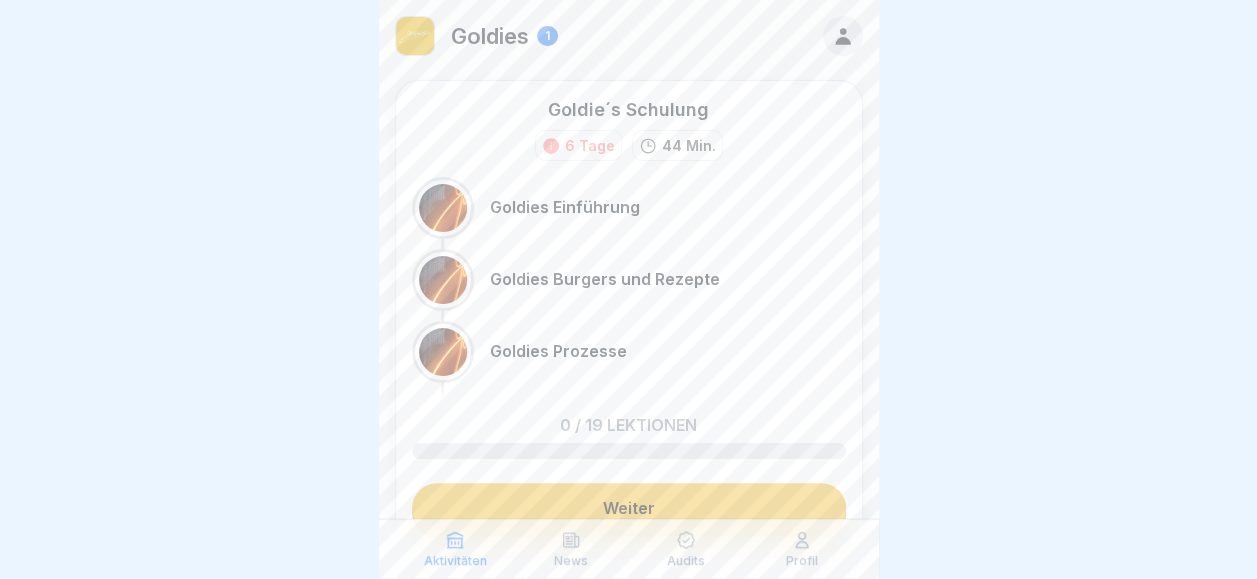 click on "Weiter" at bounding box center (629, 508) 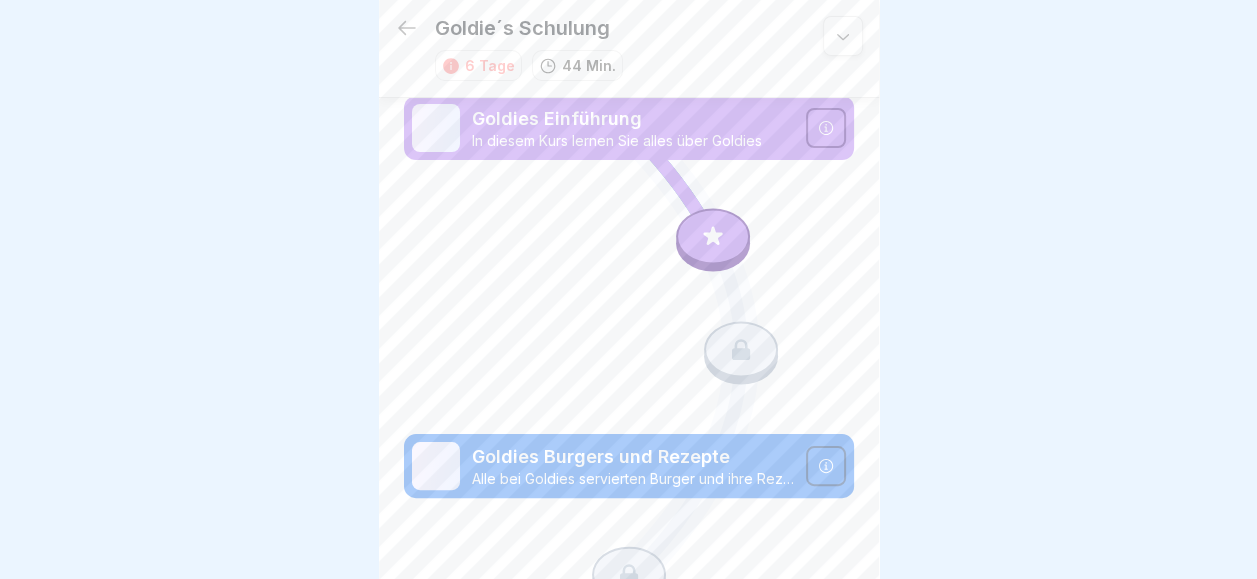 scroll, scrollTop: 0, scrollLeft: 0, axis: both 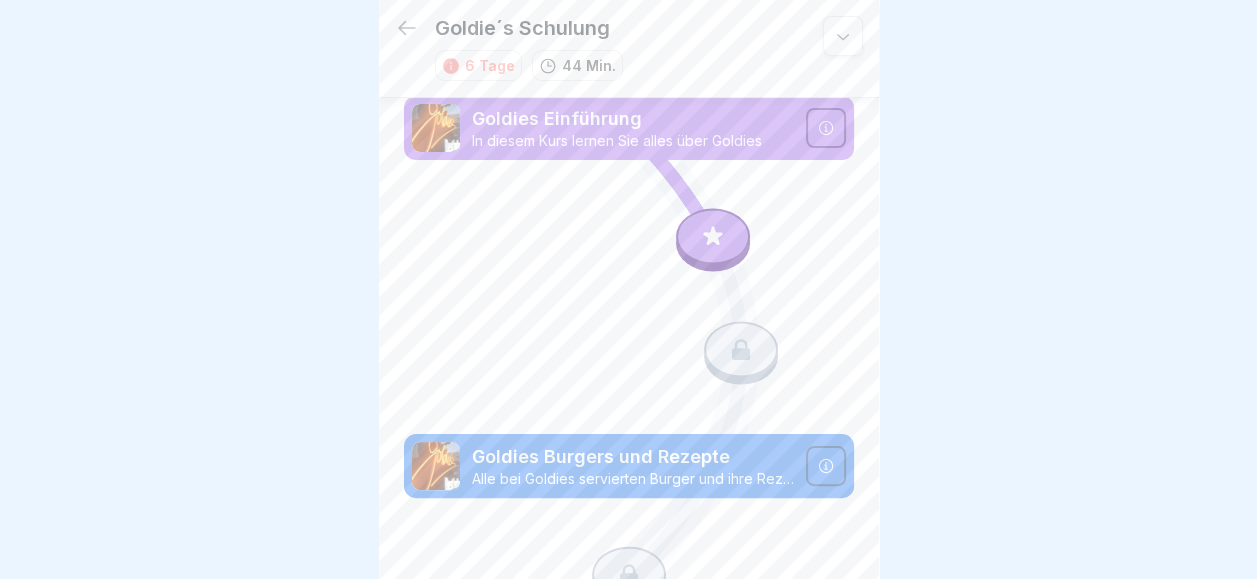 click on "In diesem Kurs lernen Sie alles über Goldies" at bounding box center (633, 141) 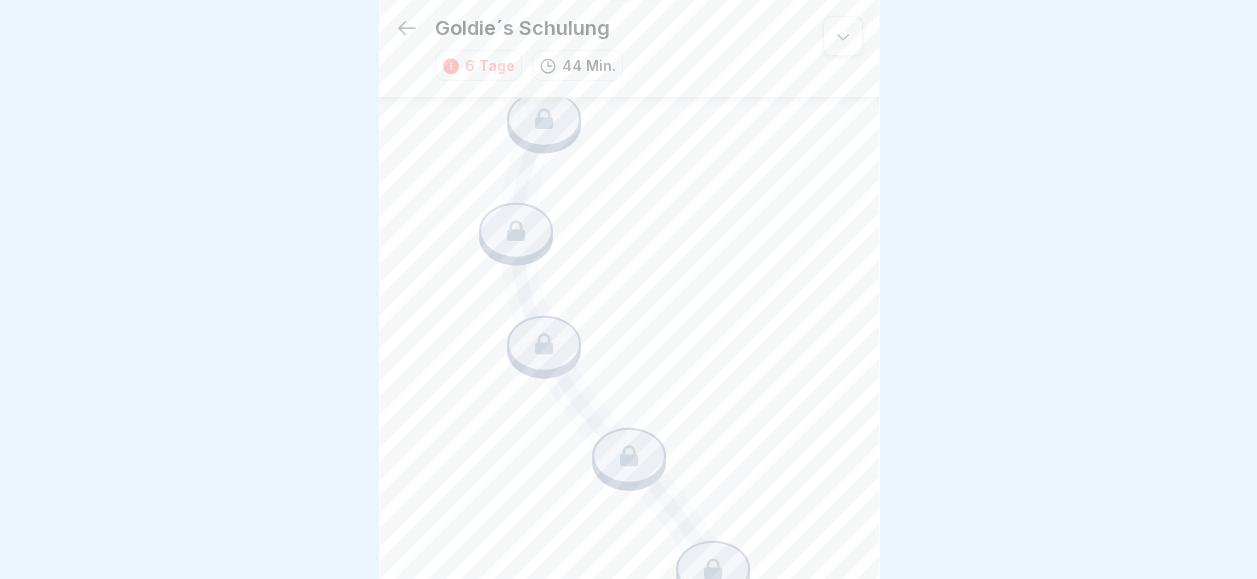 scroll, scrollTop: 0, scrollLeft: 0, axis: both 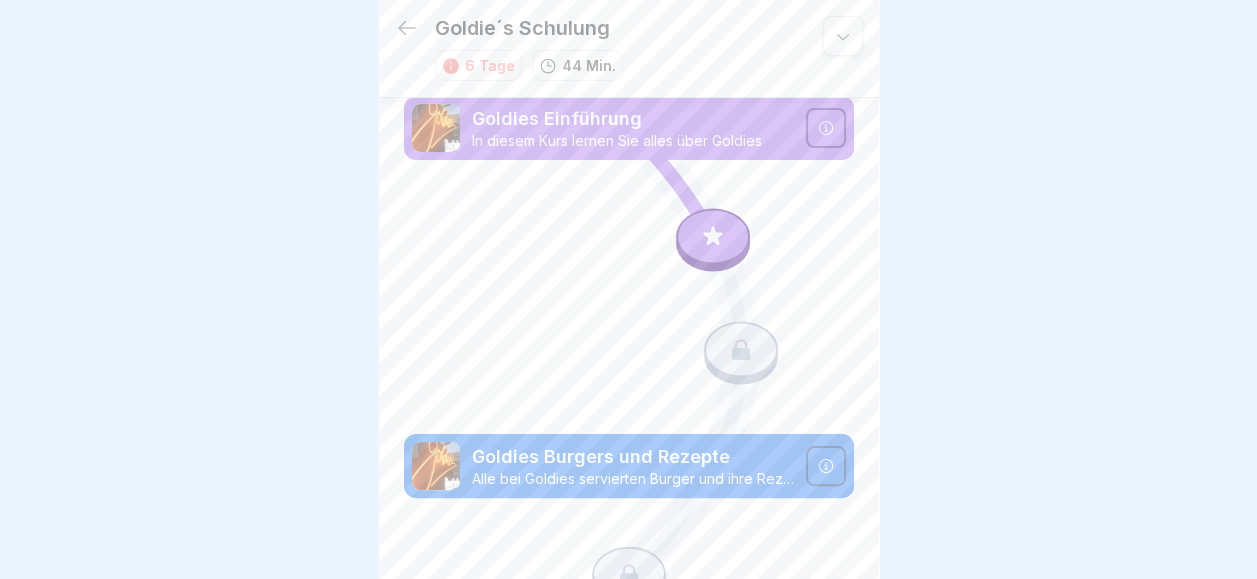 click 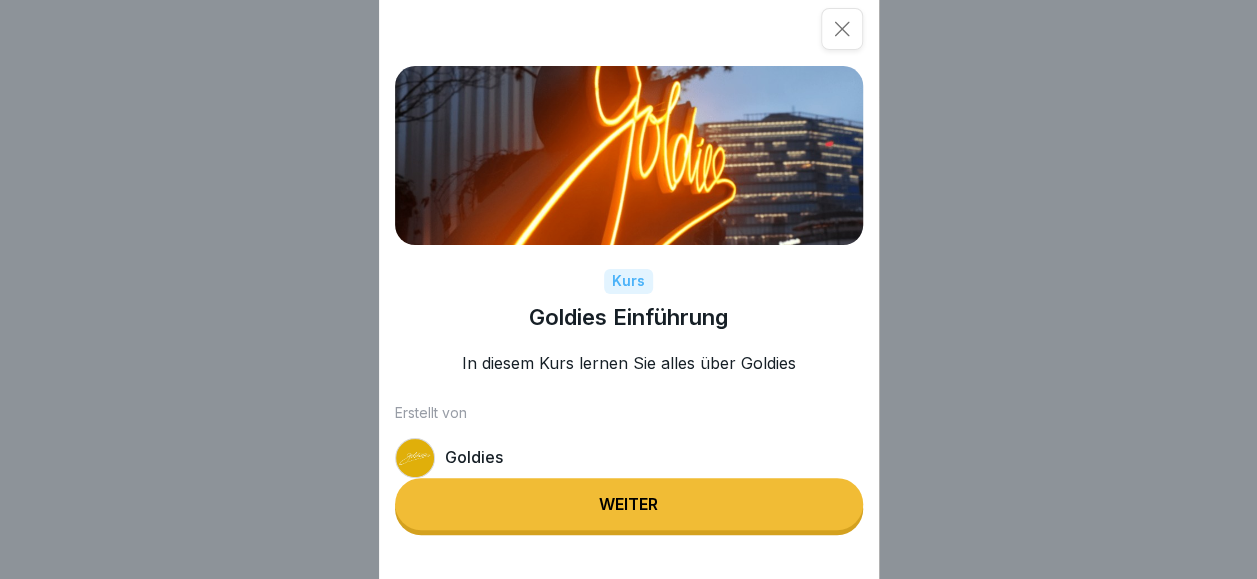 click on "Weiter" at bounding box center (629, 504) 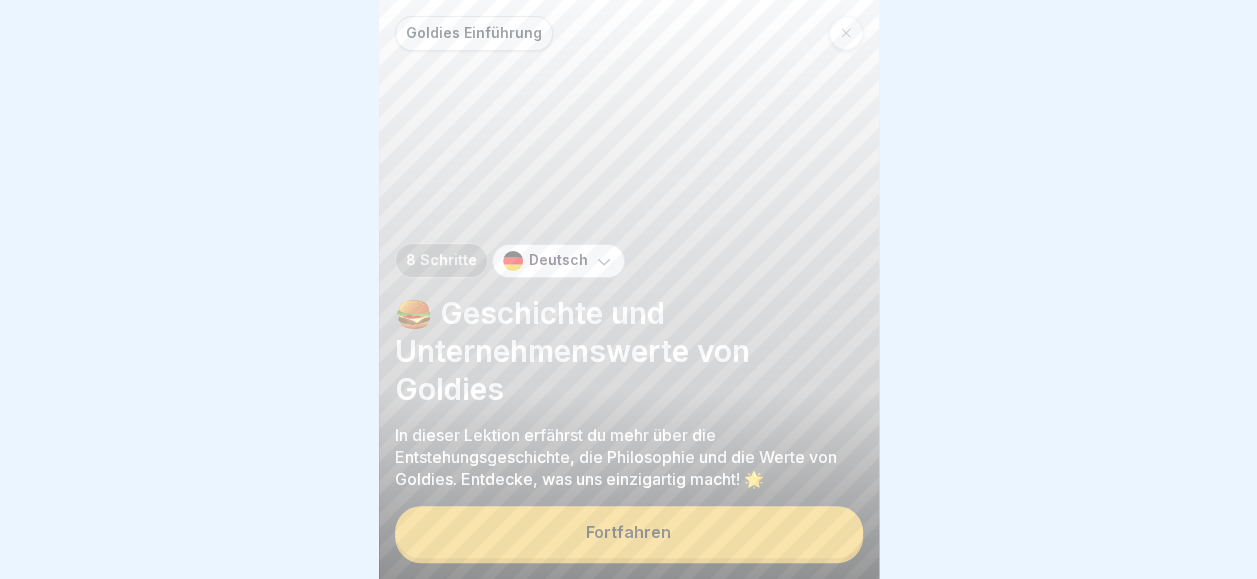 scroll, scrollTop: 15, scrollLeft: 0, axis: vertical 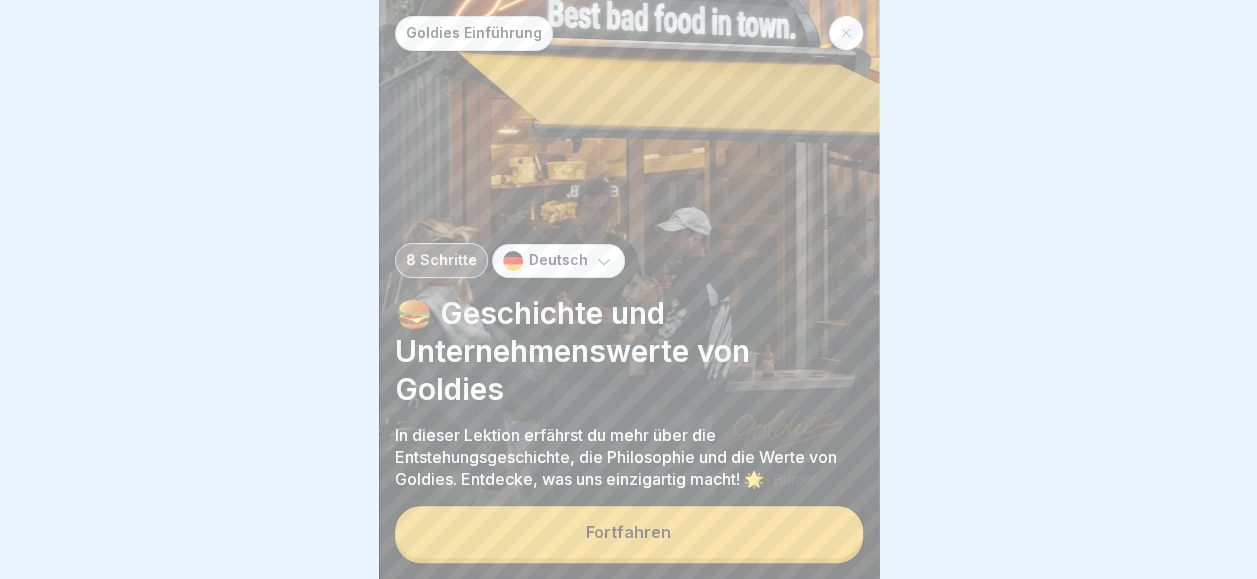 click on "Fortfahren" at bounding box center [629, 532] 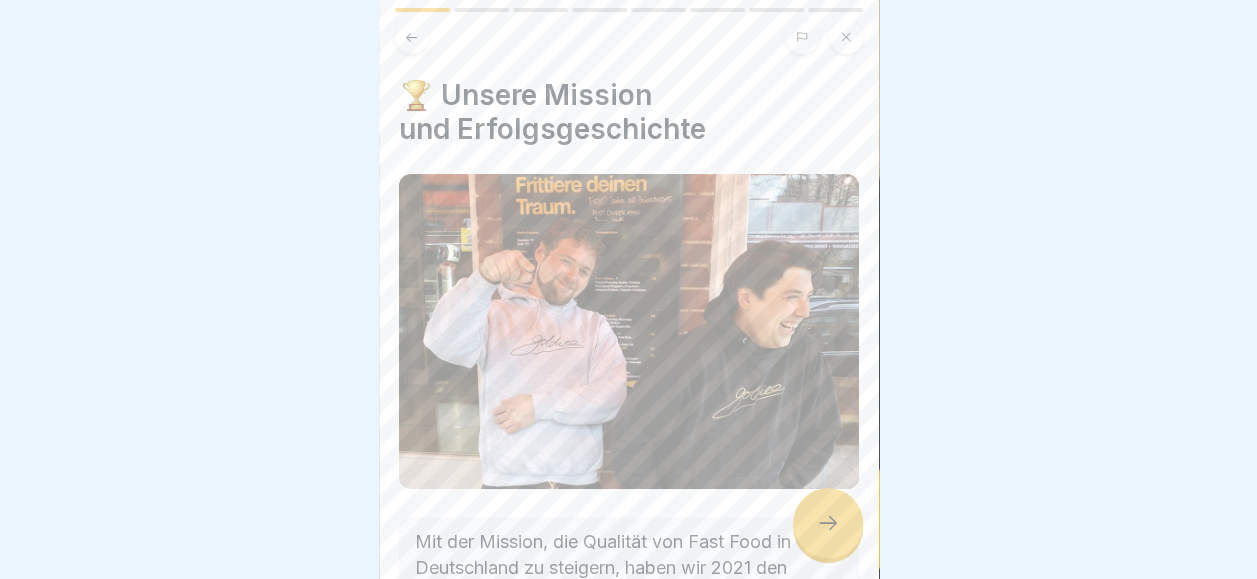 scroll, scrollTop: 149, scrollLeft: 0, axis: vertical 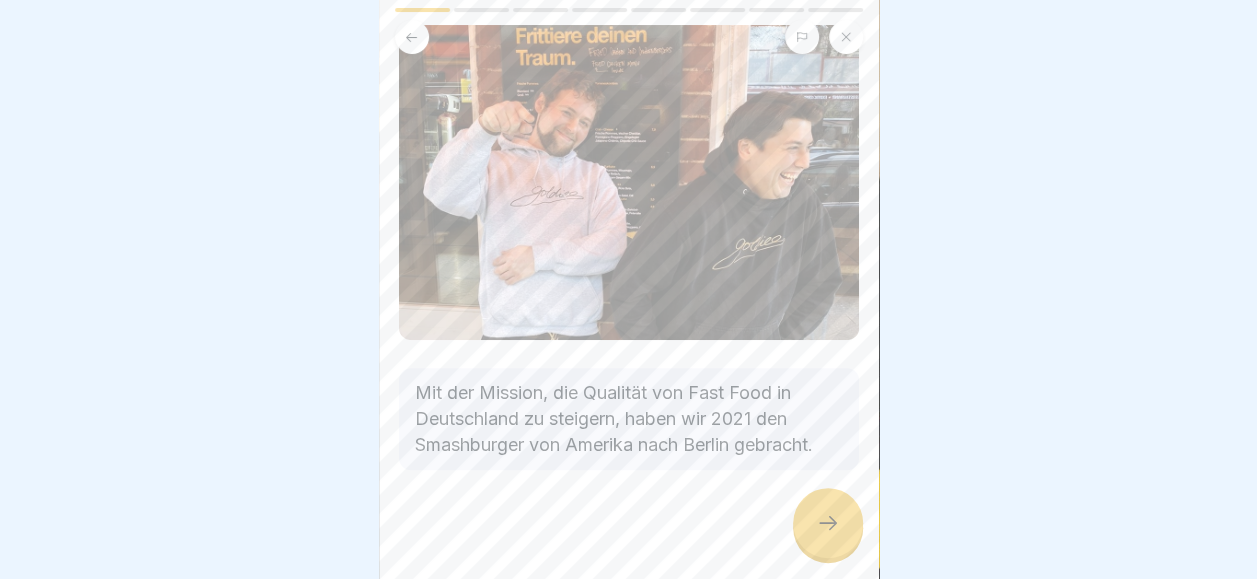 click at bounding box center [828, 523] 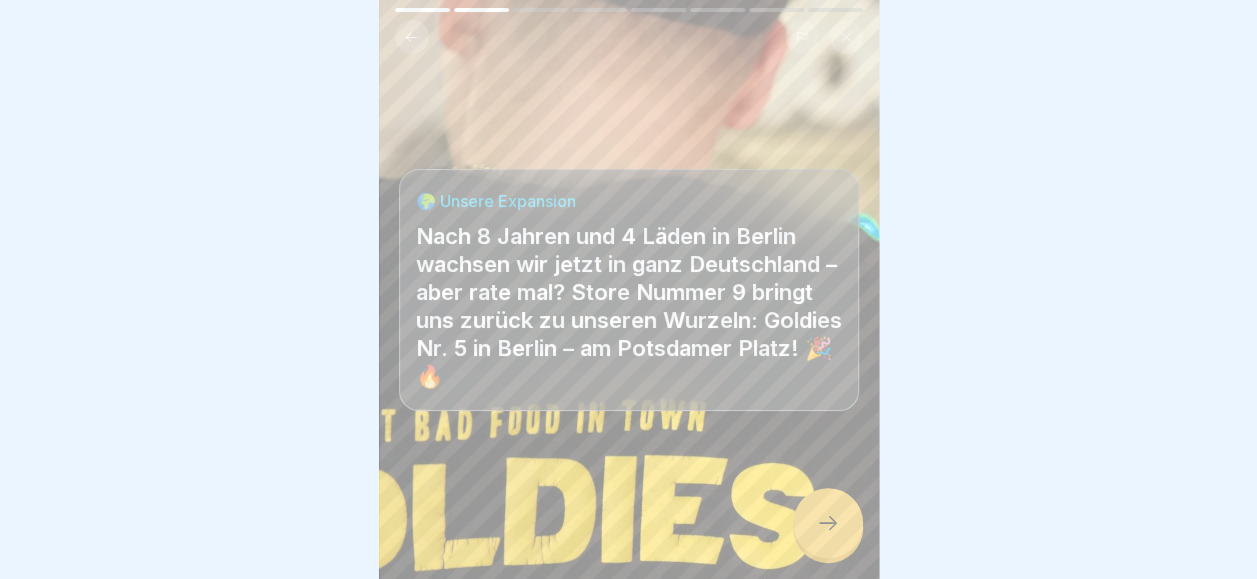 scroll, scrollTop: 15, scrollLeft: 0, axis: vertical 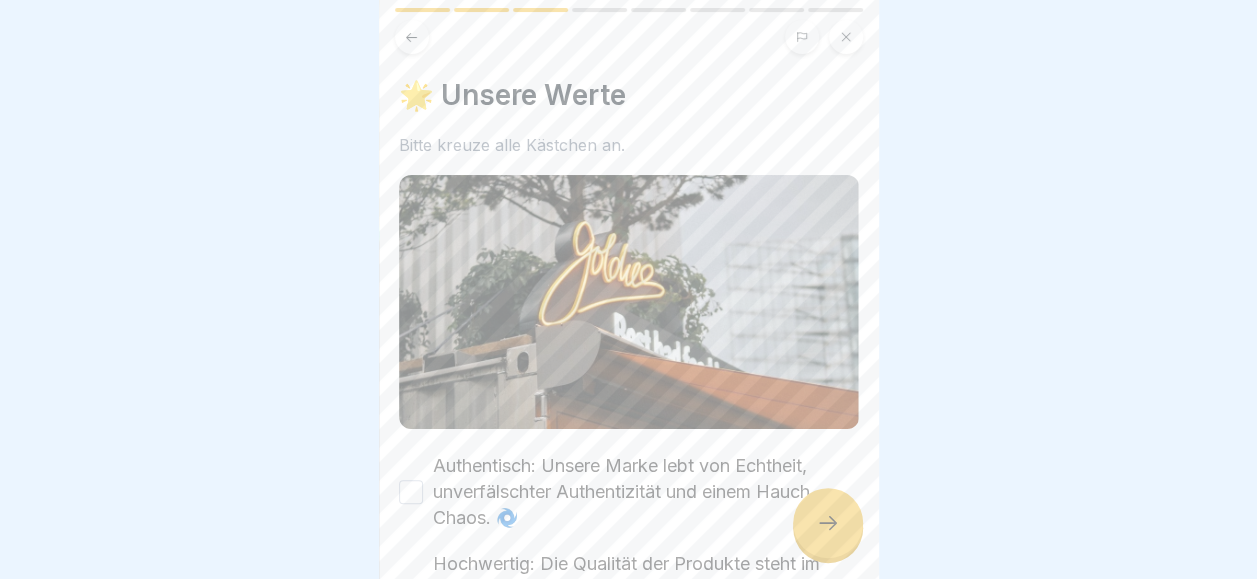 click on "Authentisch: Unsere Marke lebt von Echtheit, unverfälschter Authentizität und einem Hauch Chaos. 🌀" at bounding box center (411, 492) 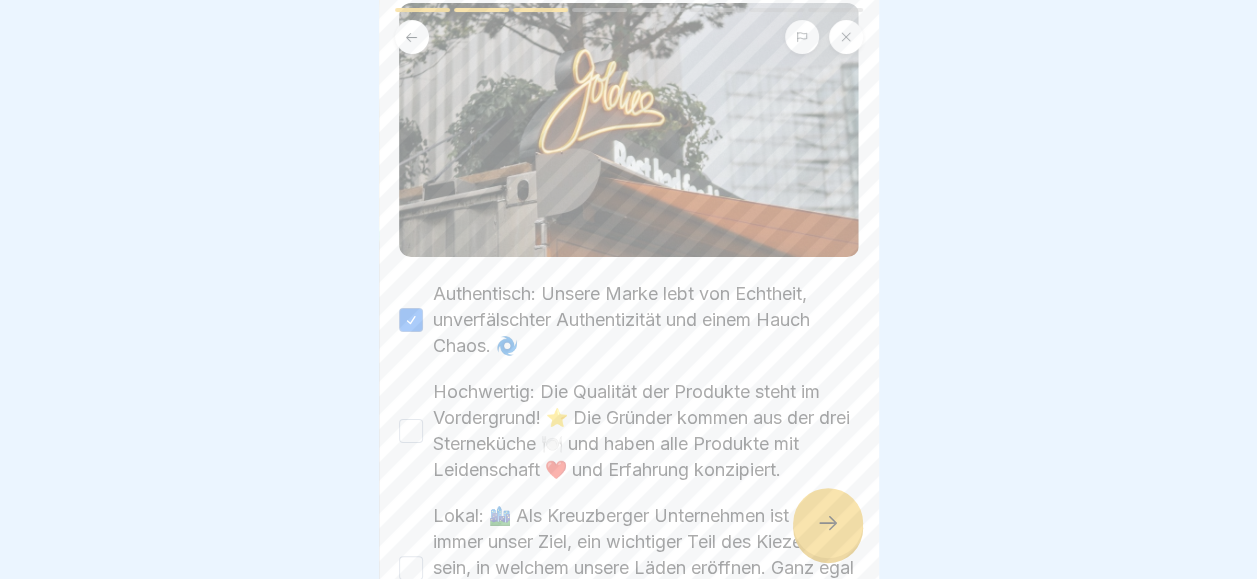 scroll, scrollTop: 190, scrollLeft: 0, axis: vertical 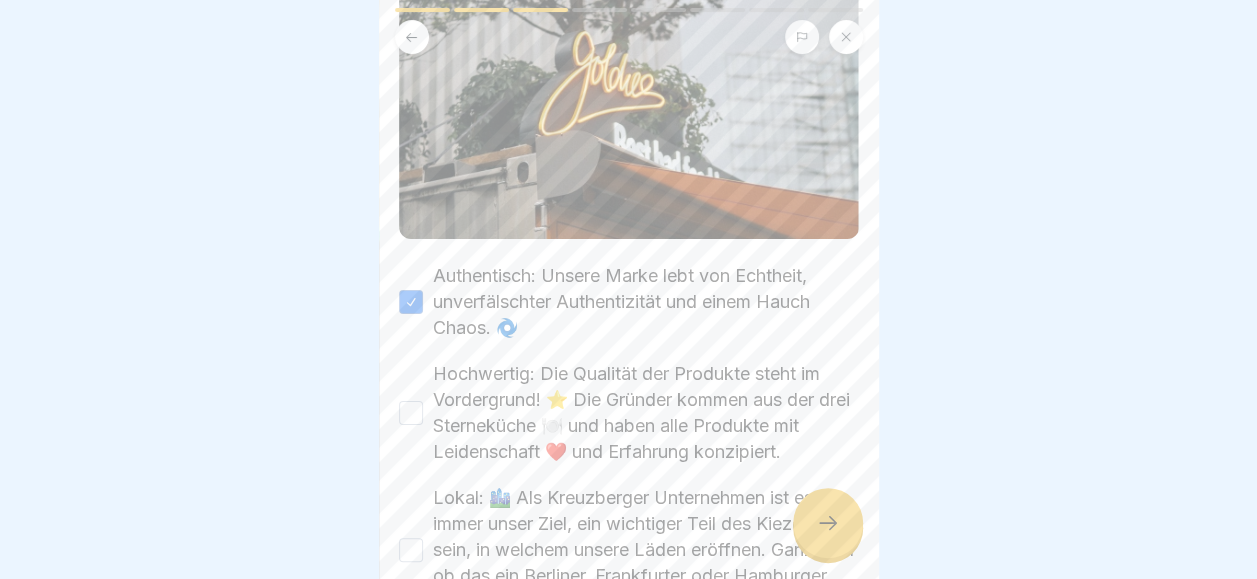 click on "Hochwertig: Die Qualität der Produkte steht im Vordergrund! ⭐ Die Gründer kommen aus der drei Sterneküche 🍽️ und haben alle Produkte mit Leidenschaft ❤️ und Erfahrung konzipiert." at bounding box center [411, 413] 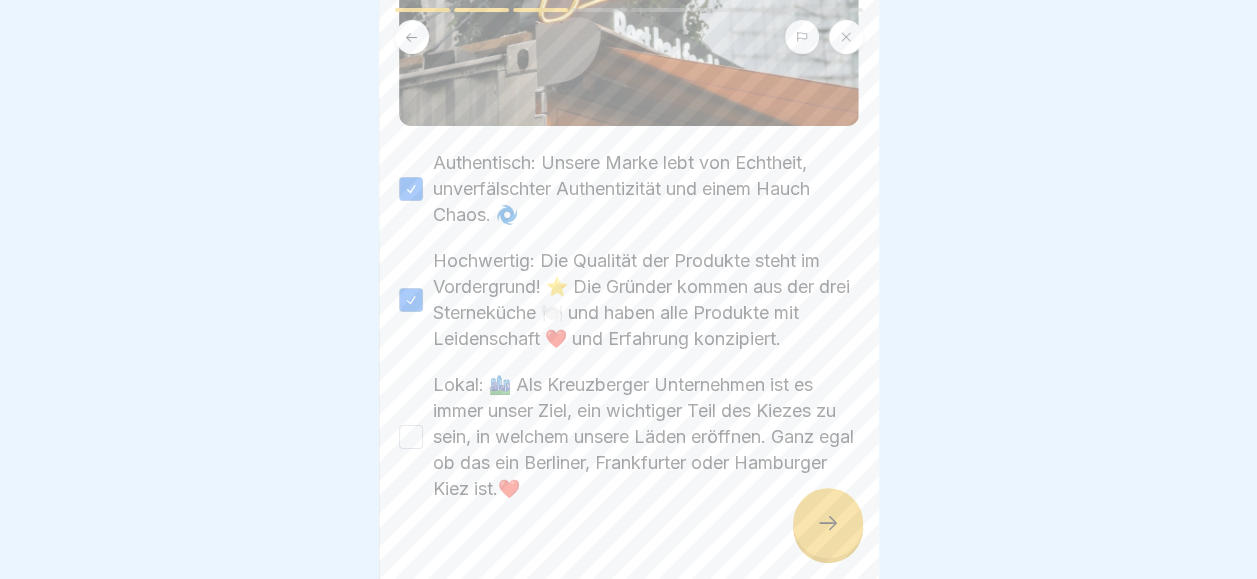 scroll, scrollTop: 308, scrollLeft: 0, axis: vertical 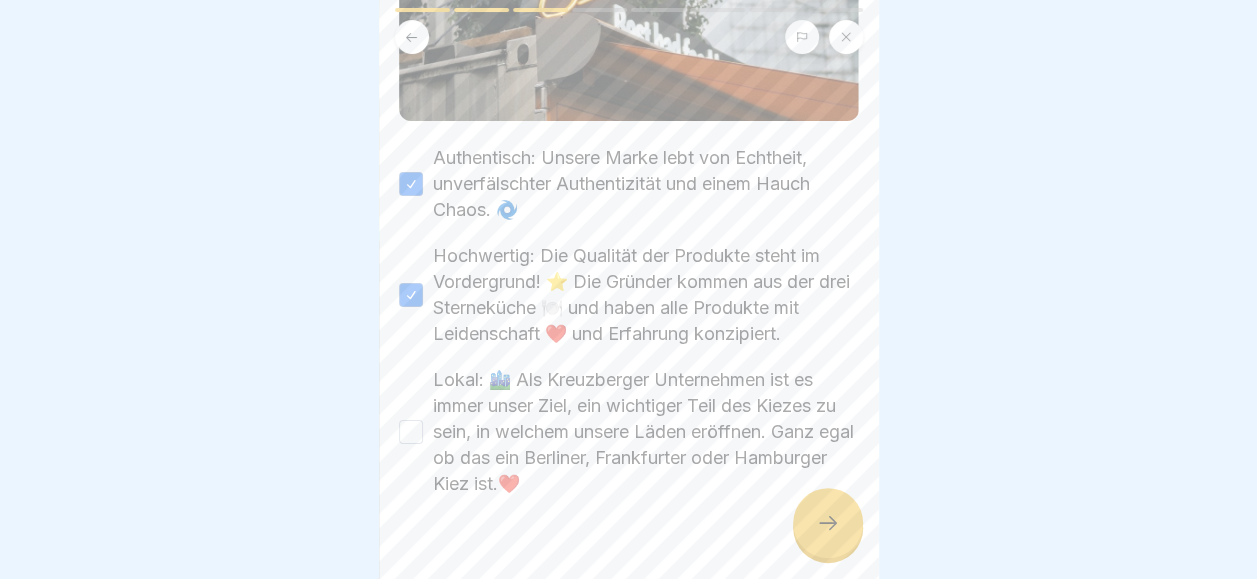 click on "Lokal: 🏙️ Als Kreuzberger Unternehmen ist es immer unser Ziel, ein wichtiger Teil des Kiezes zu sein, in welchem unsere Läden eröffnen. Ganz egal ob das ein Berliner, Frankfurter oder Hamburger Kiez ist.❤️" at bounding box center (411, 432) 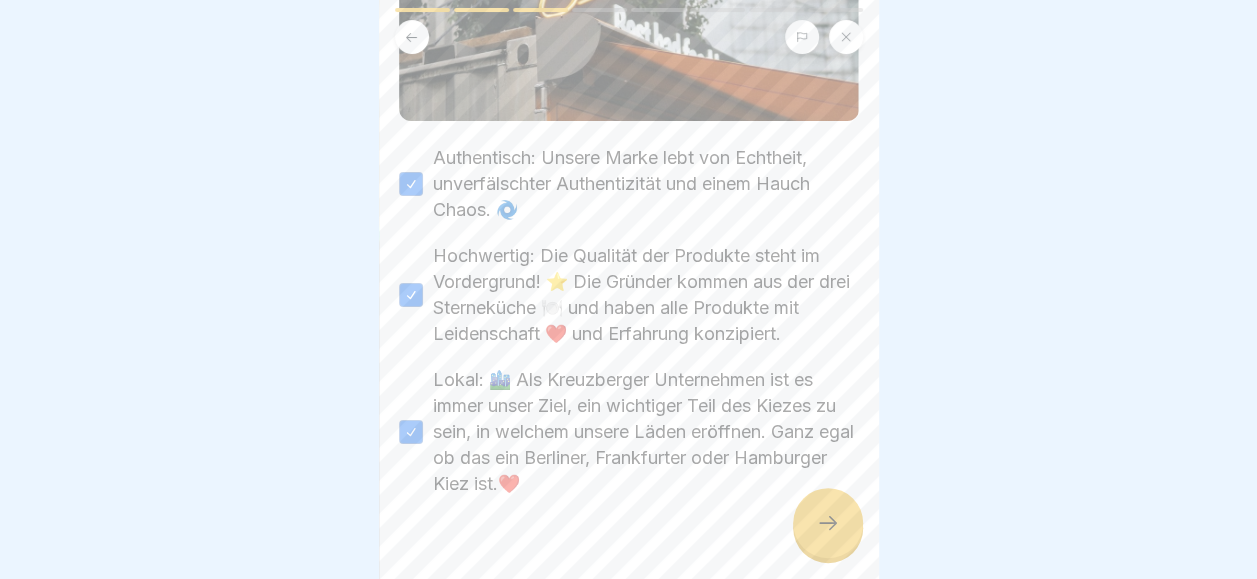 click at bounding box center (828, 523) 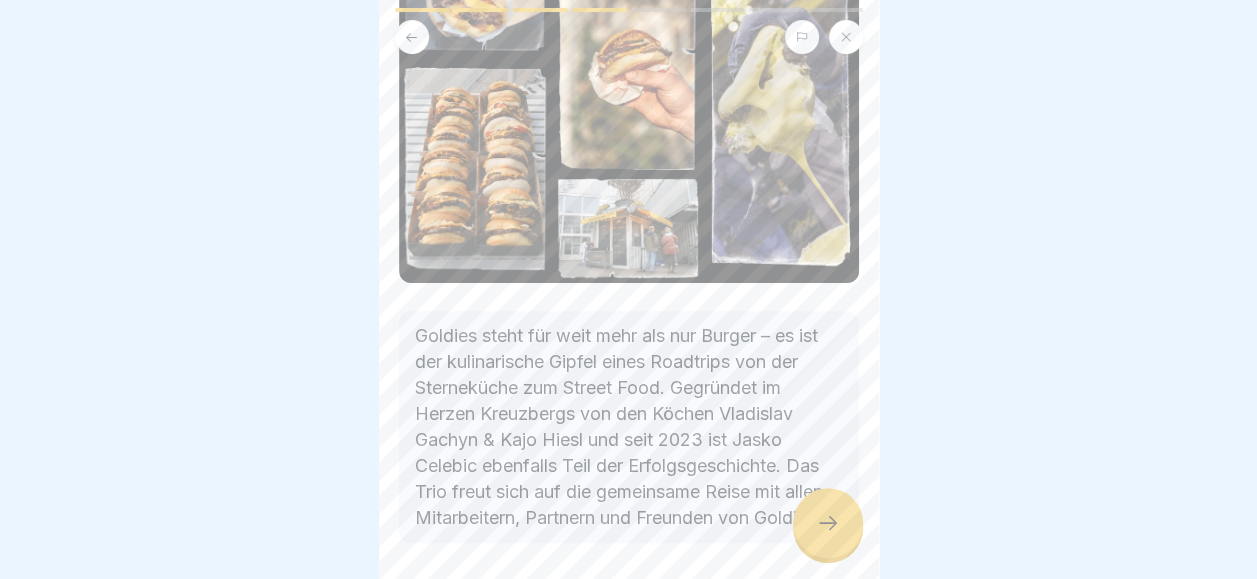 scroll, scrollTop: 187, scrollLeft: 0, axis: vertical 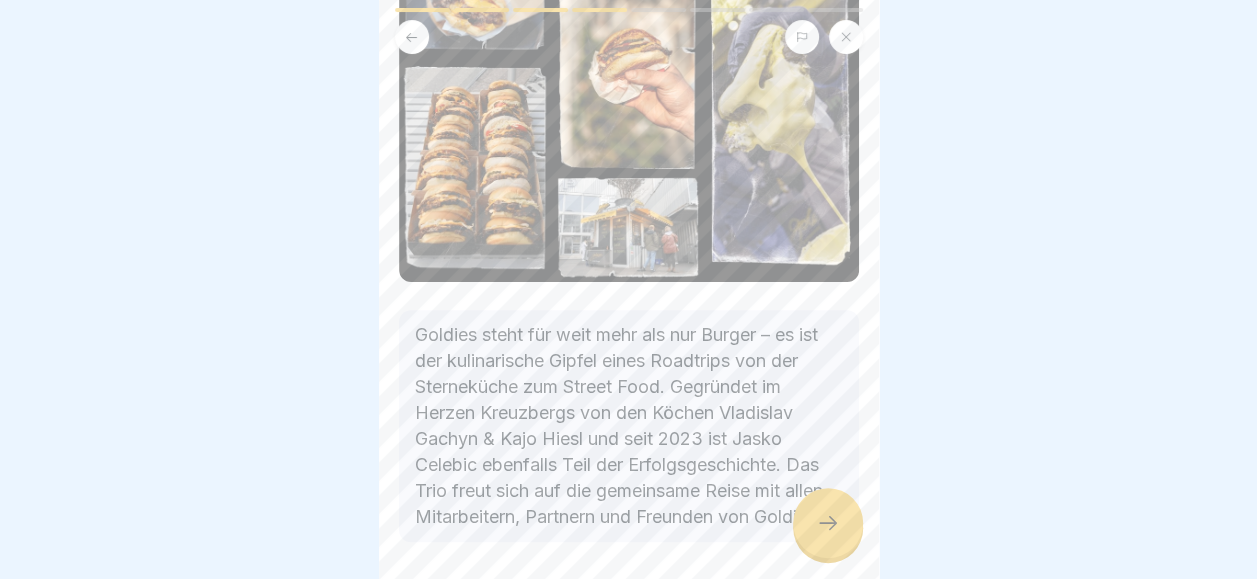 click 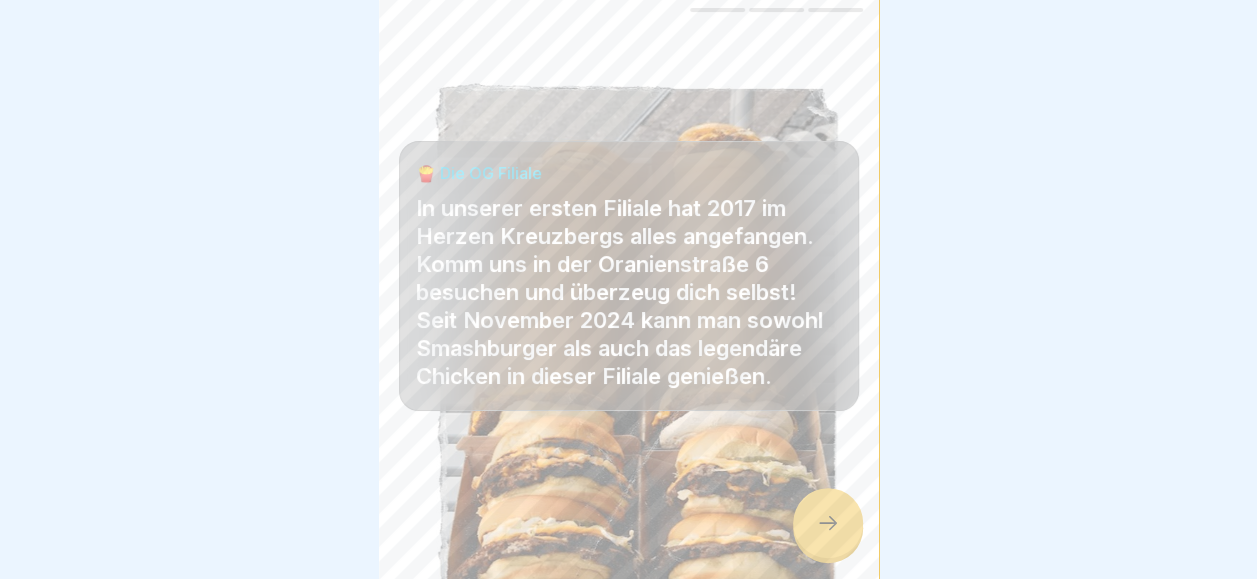 click 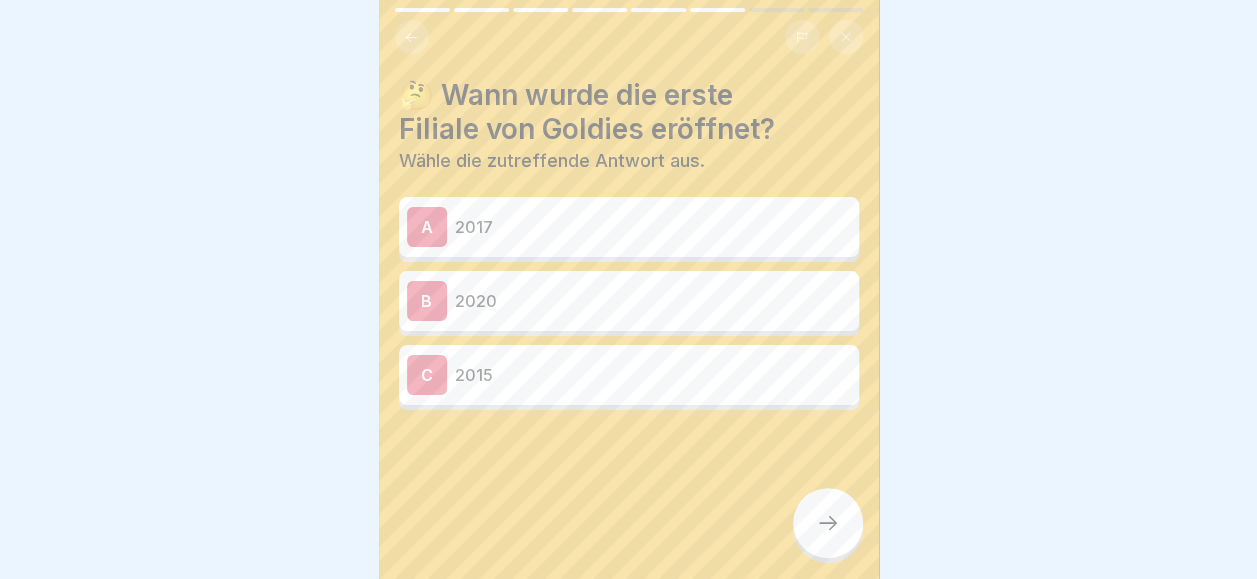 click 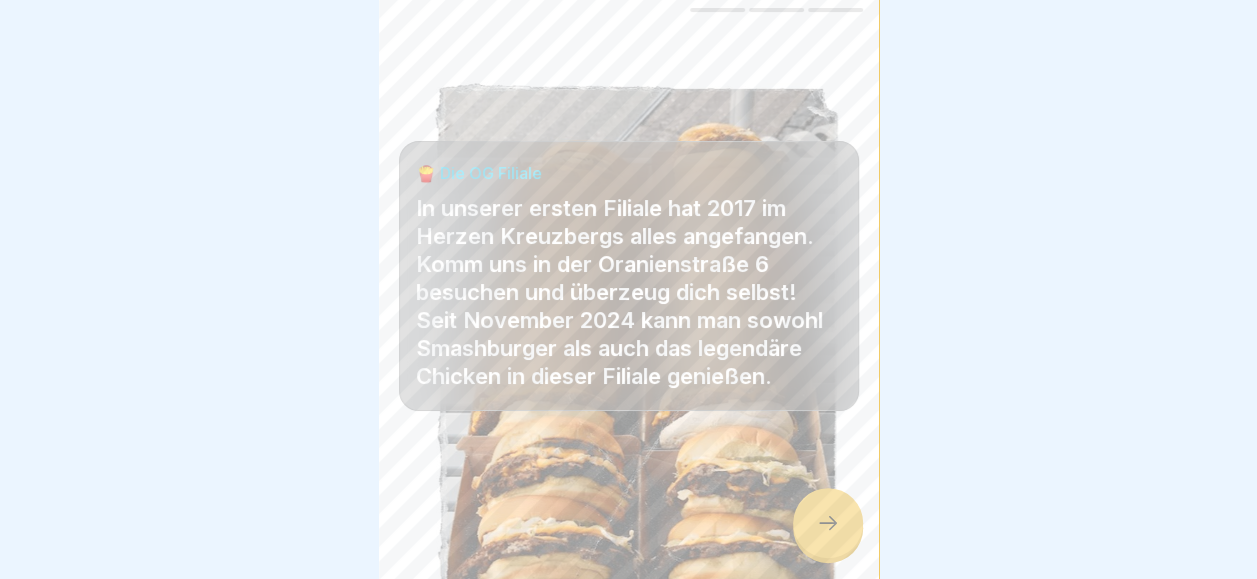 click 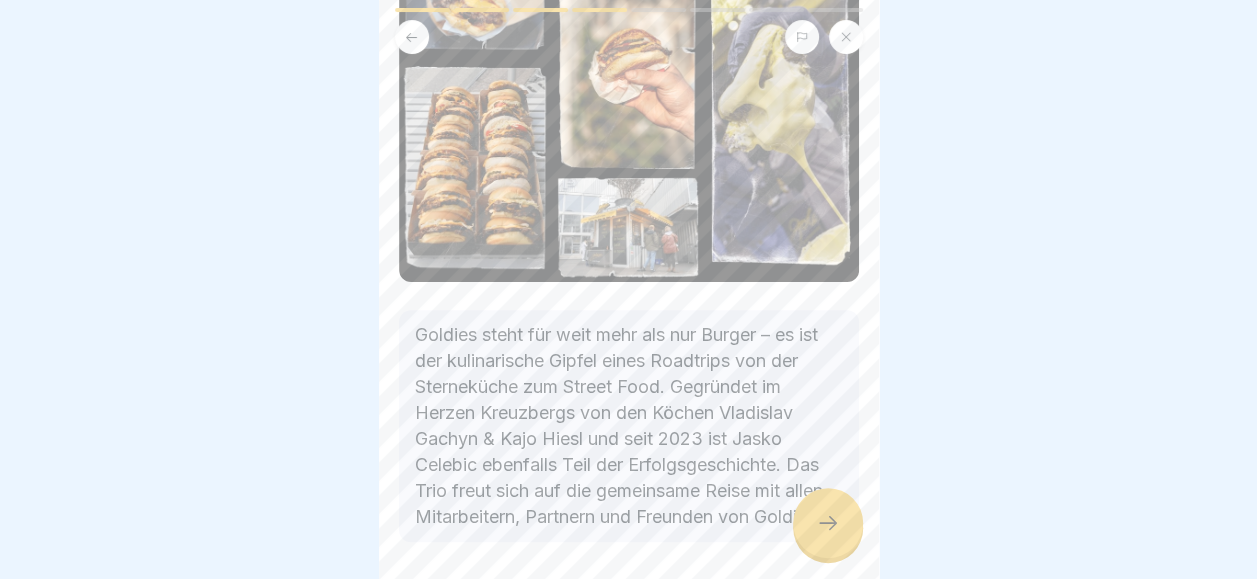 click 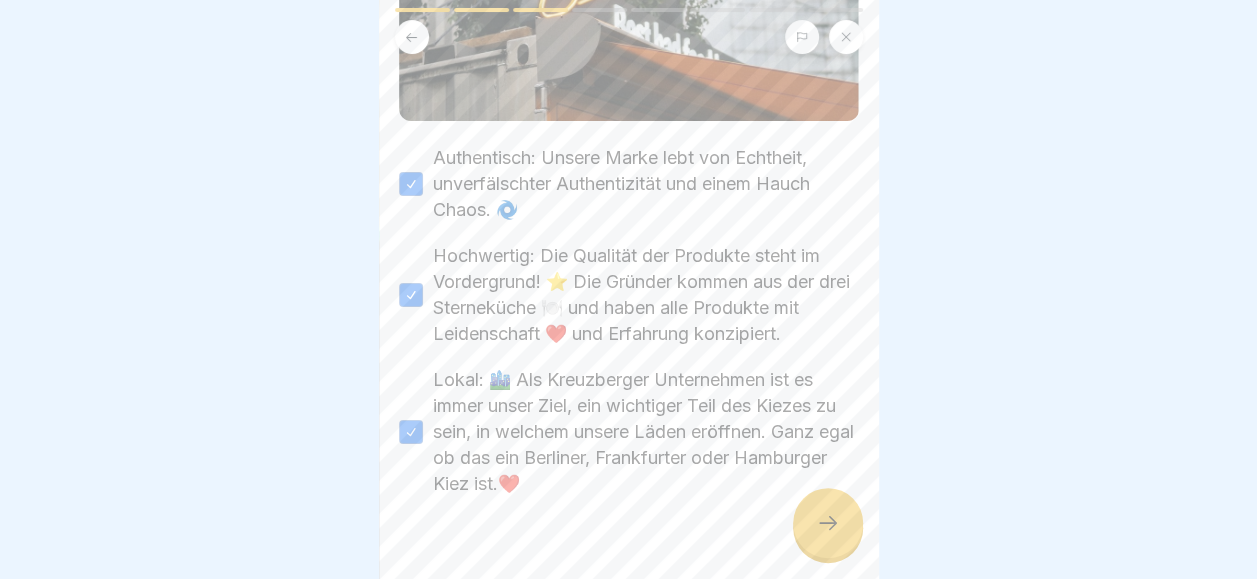 click 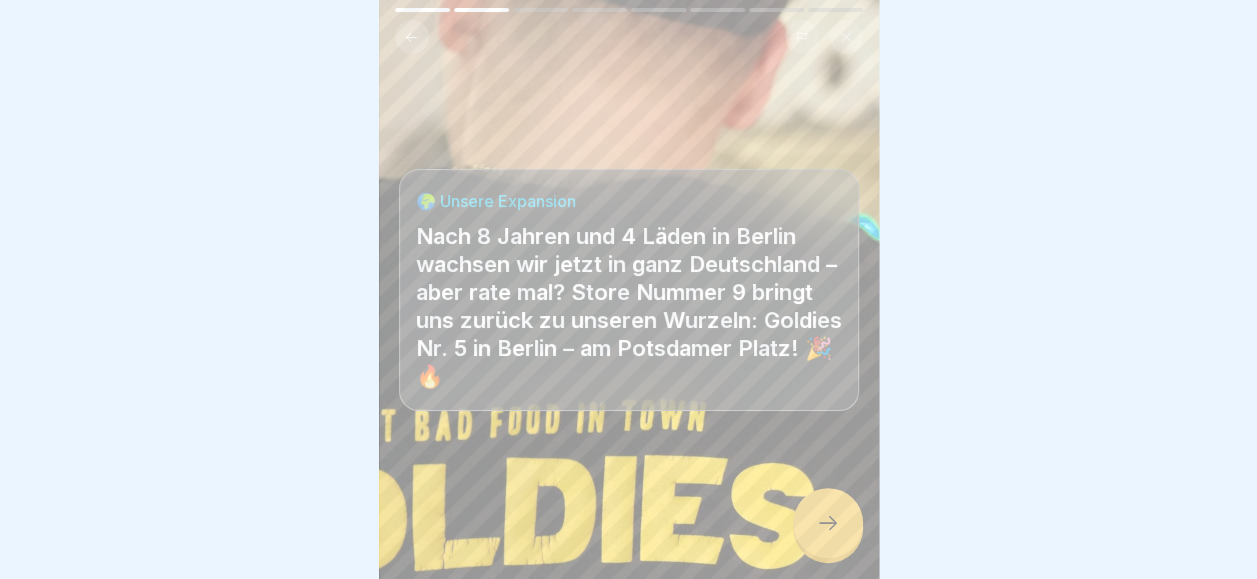 click 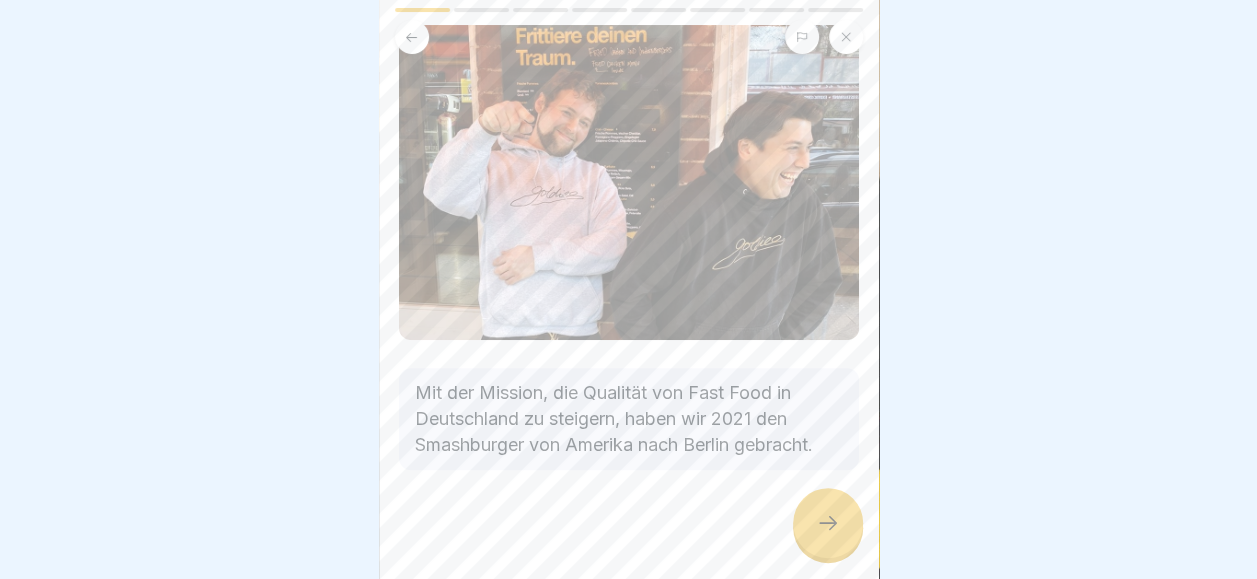 click at bounding box center [412, 37] 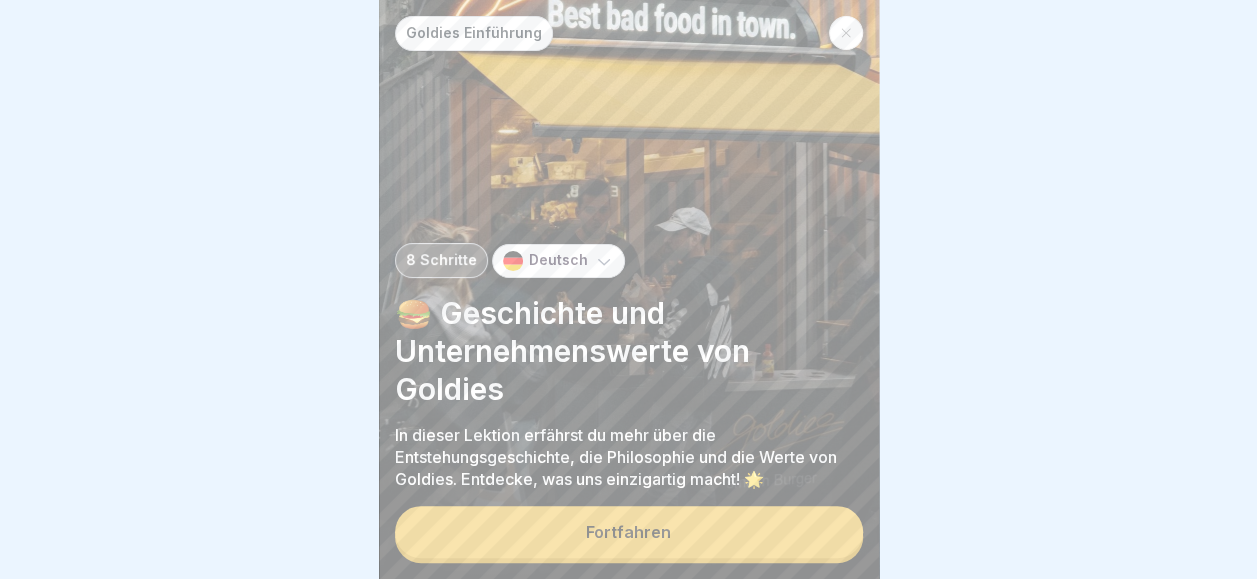 click on "Fortfahren" at bounding box center [629, 532] 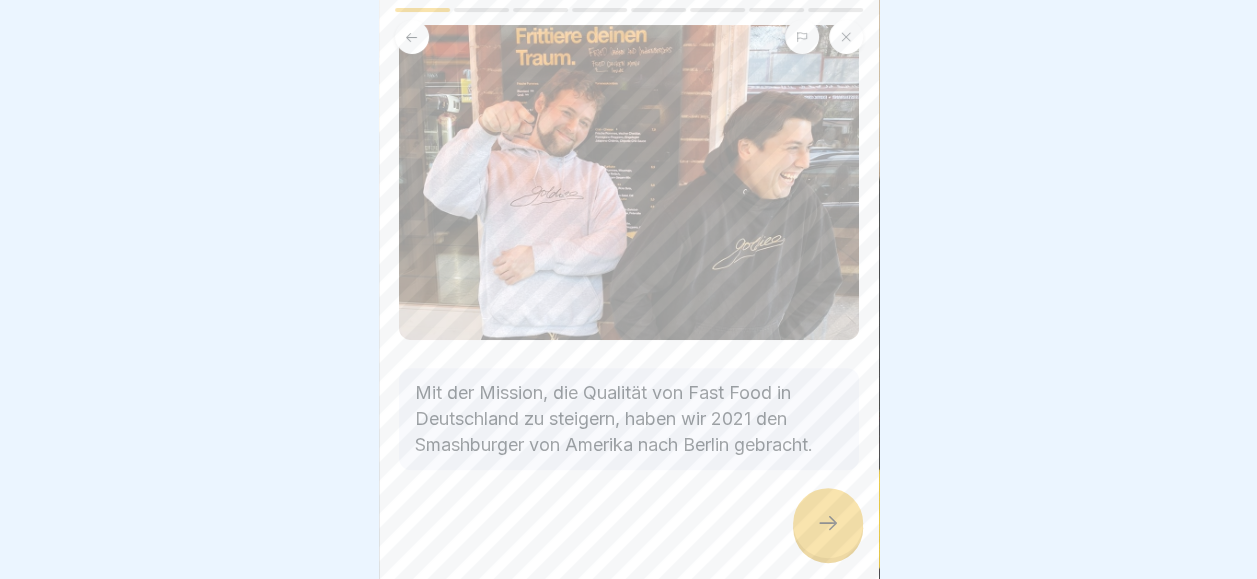 click at bounding box center [828, 523] 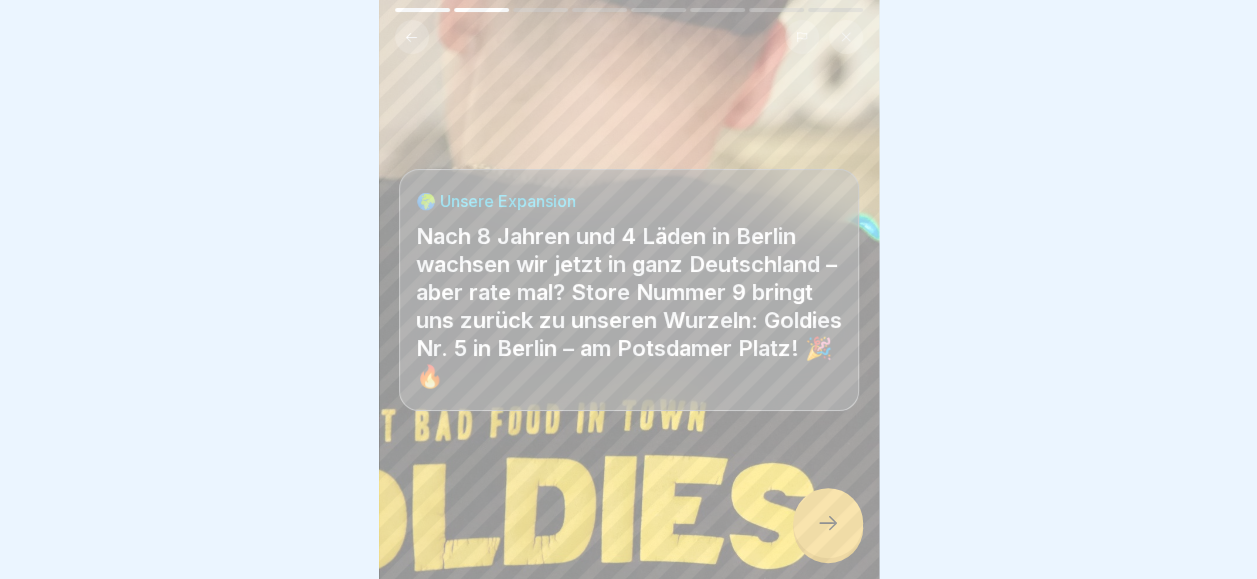 click 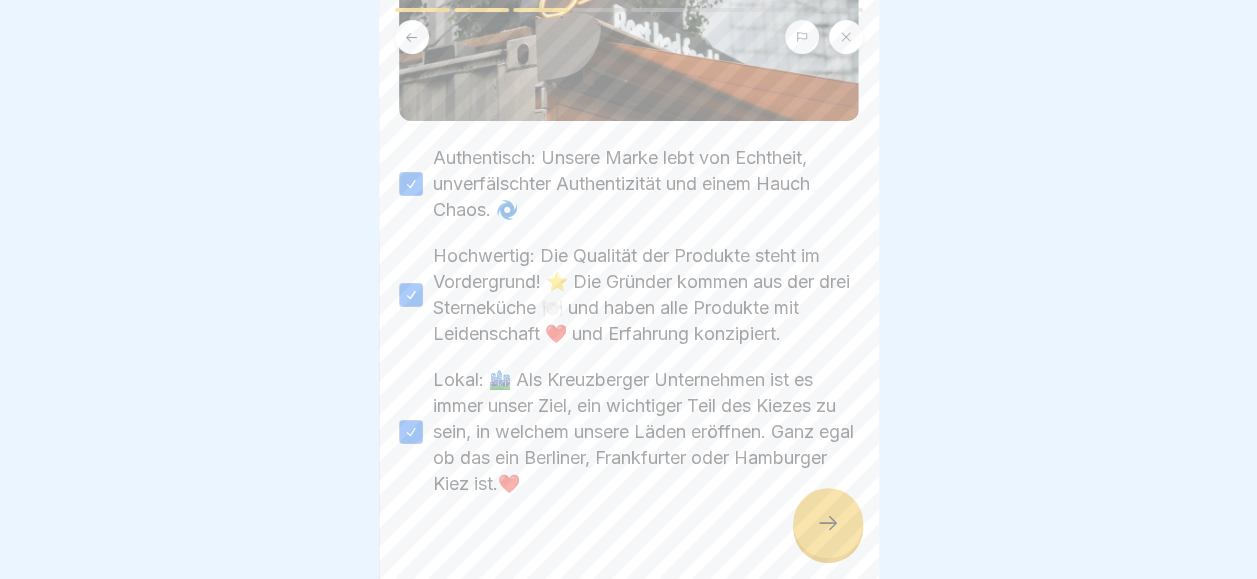 click 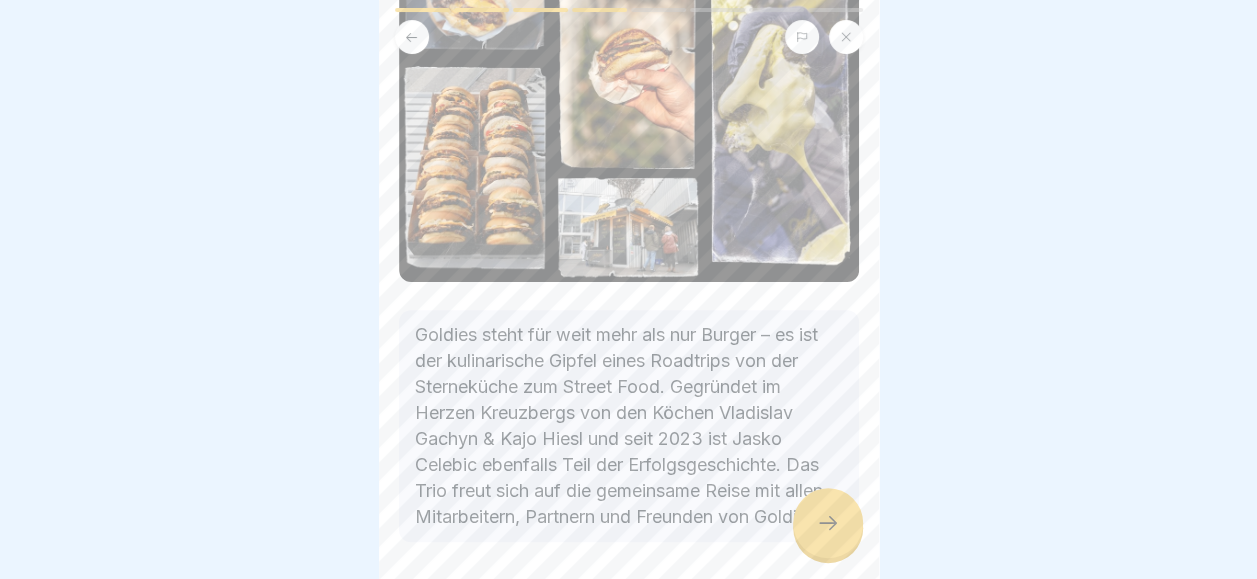 click 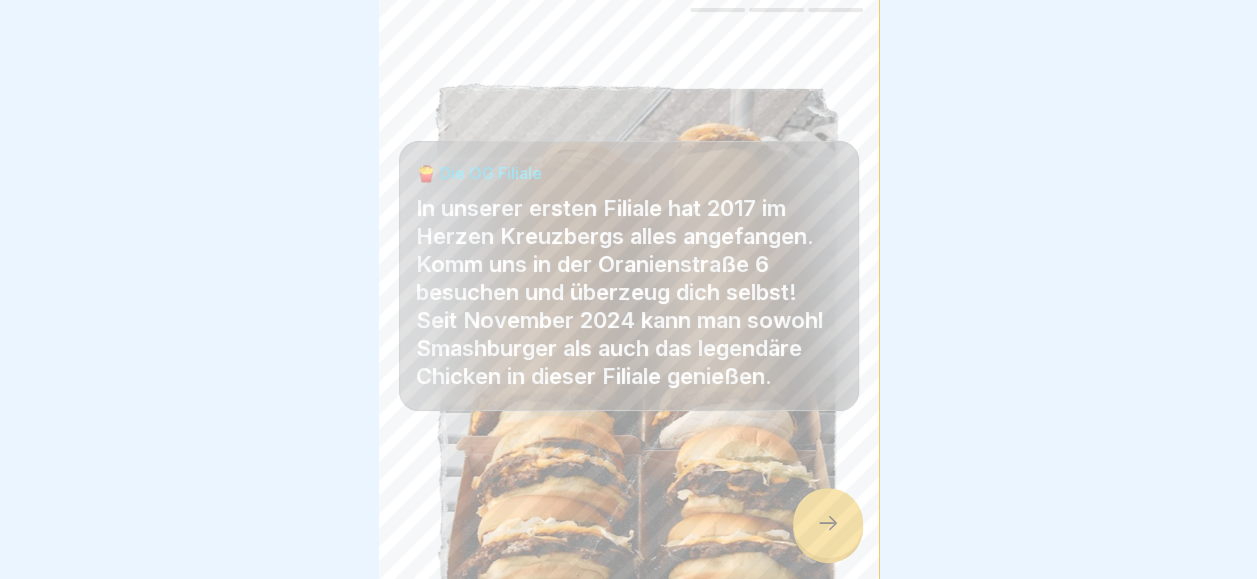 click 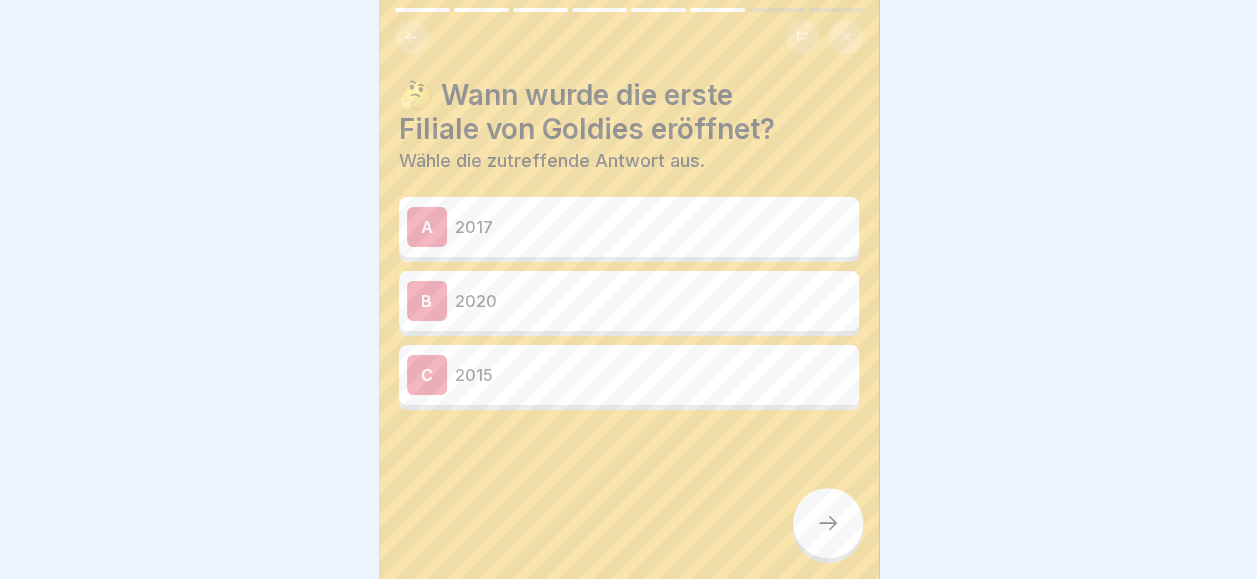 click on "2017" at bounding box center (653, 227) 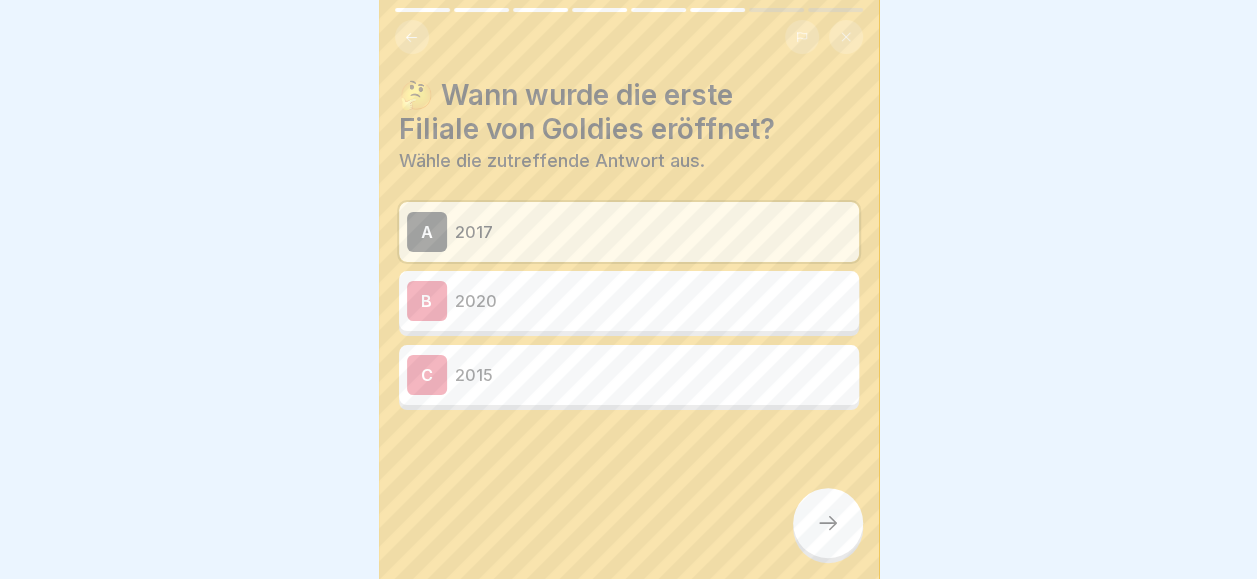 click at bounding box center [828, 523] 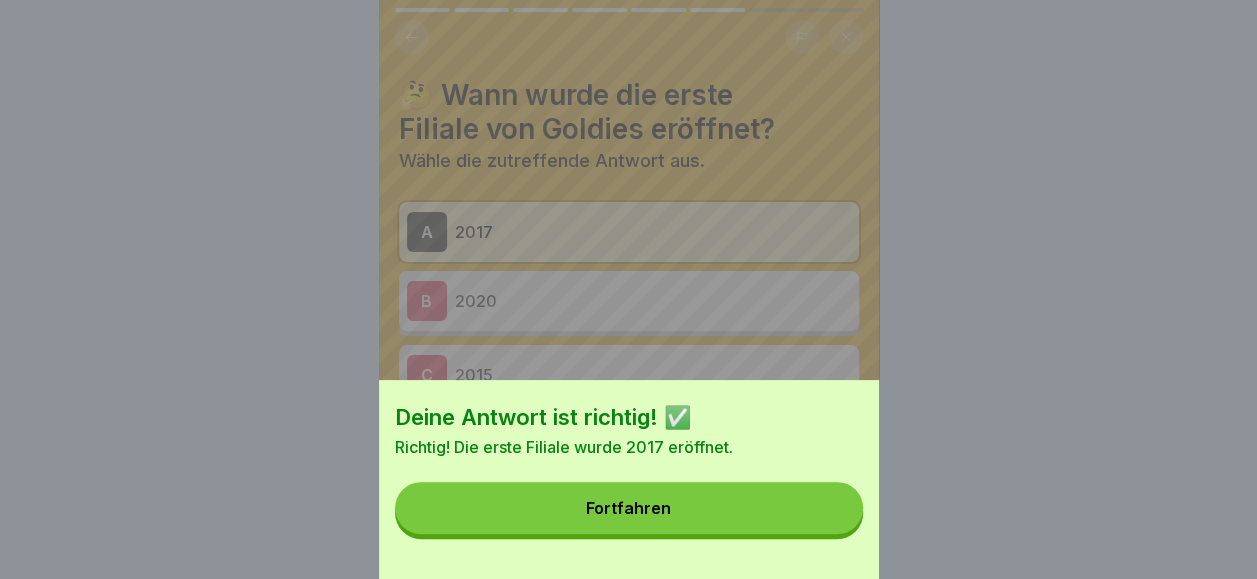 click on "Deine Antwort ist richtig!
✅ Richtig! Die erste Filiale wurde 2017 eröffnet.   Fortfahren" at bounding box center [629, 479] 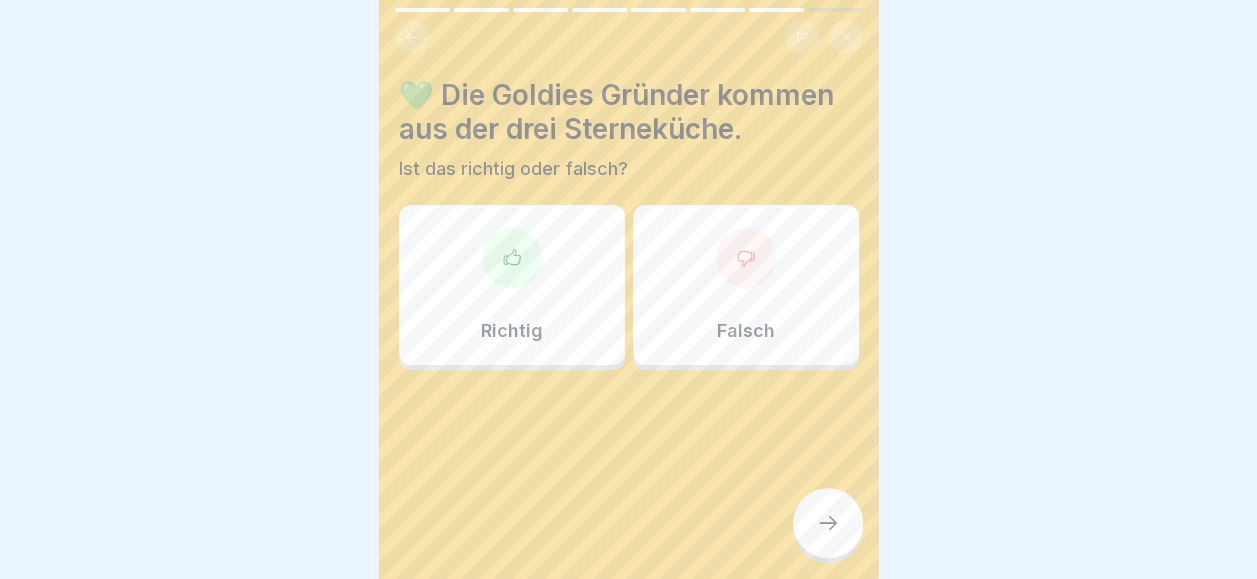 click on "Richtig" at bounding box center [512, 285] 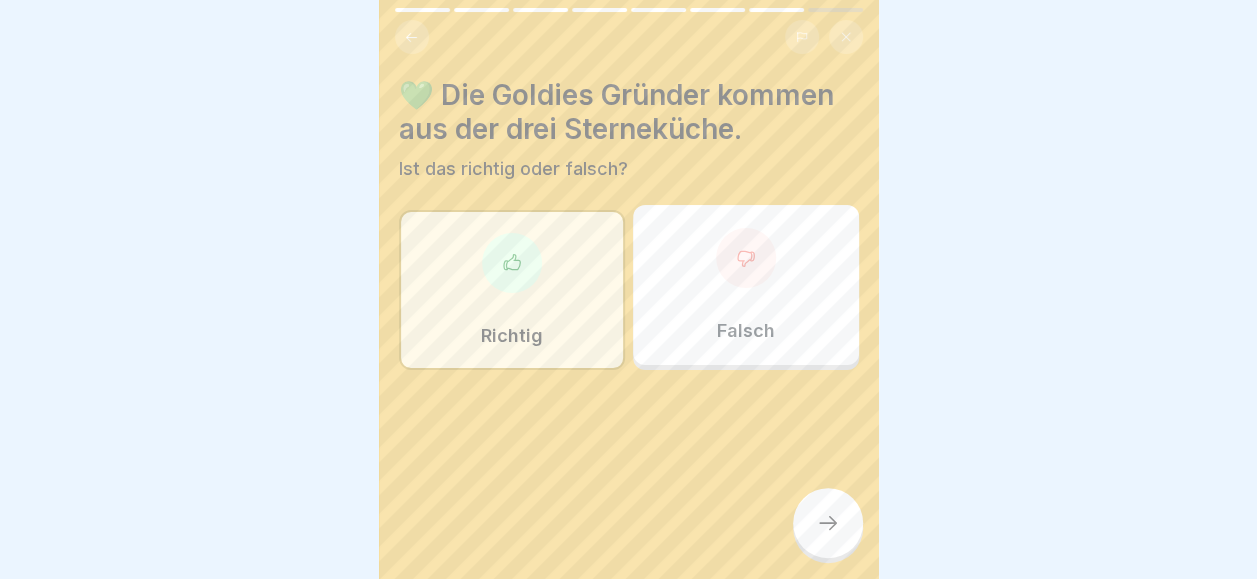 click at bounding box center (828, 523) 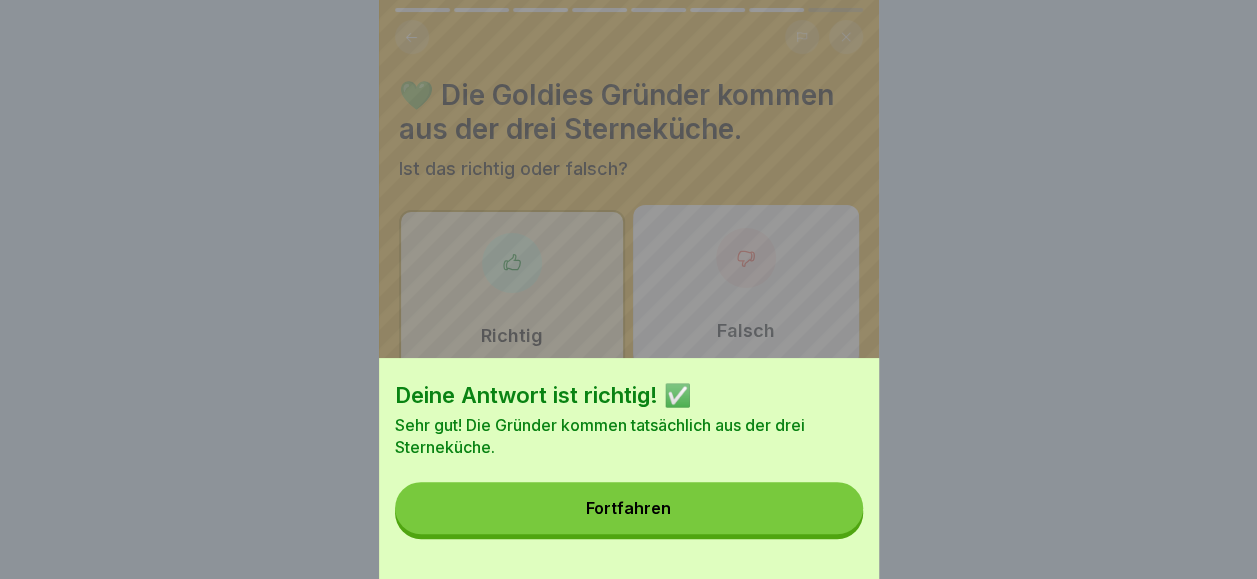 click on "Fortfahren" at bounding box center [629, 508] 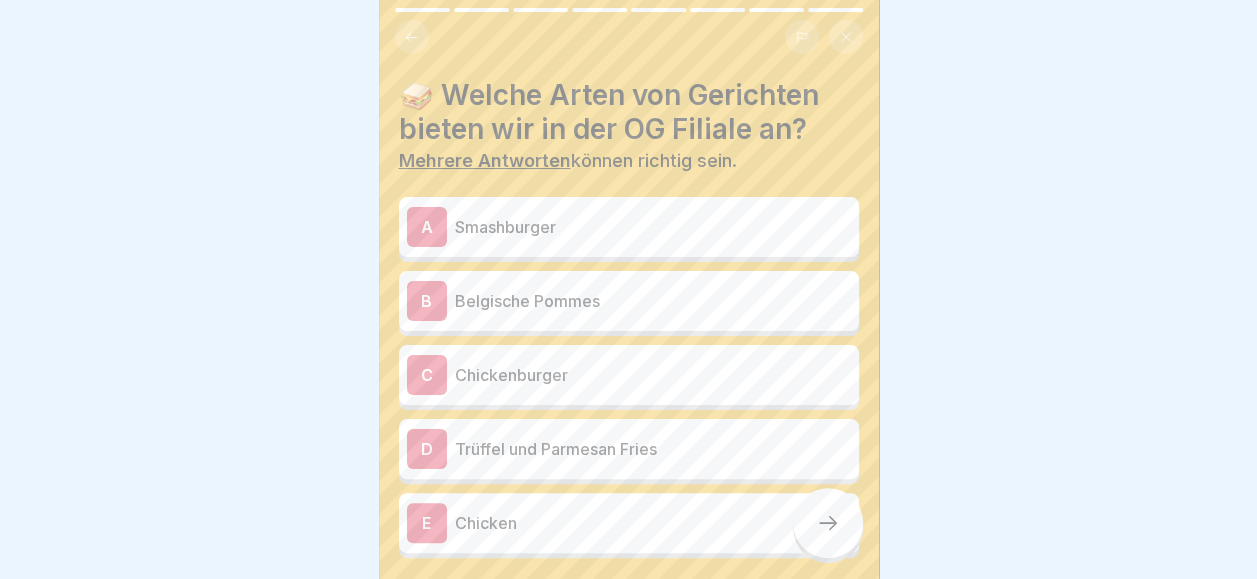 click on "Trüffel und Parmesan Fries" at bounding box center (653, 449) 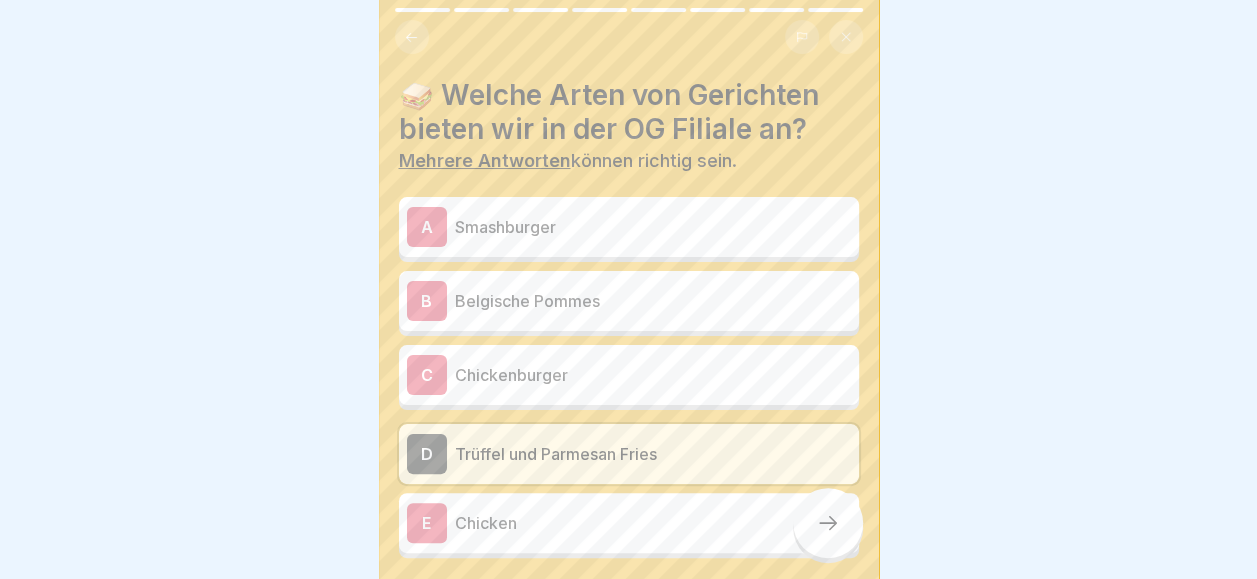 click on "Chicken" at bounding box center (653, 523) 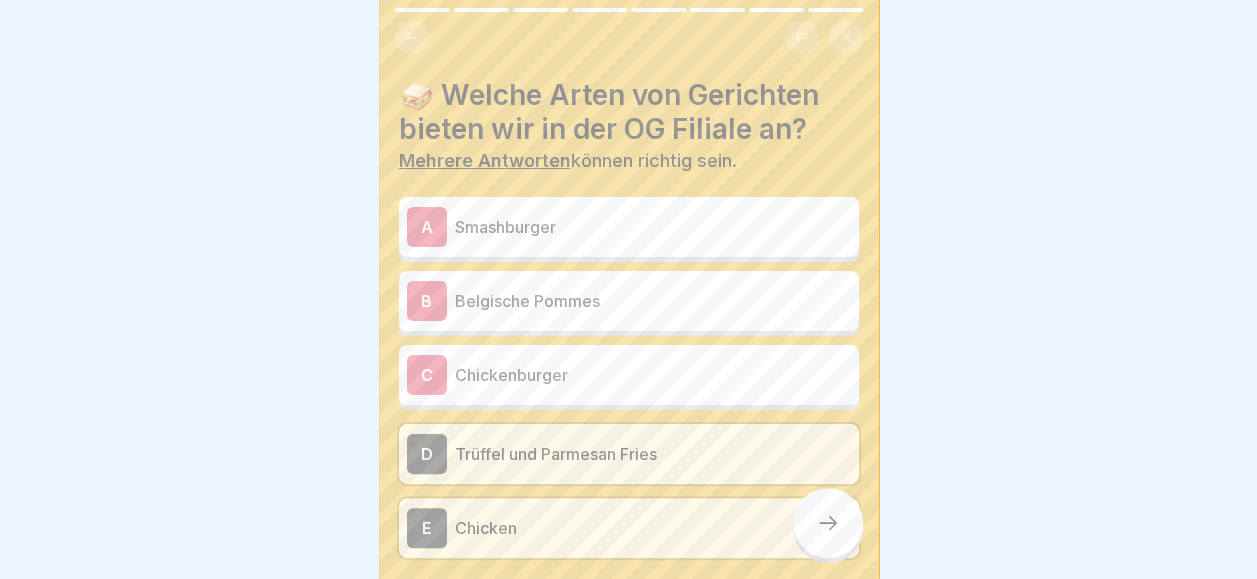 click at bounding box center [828, 523] 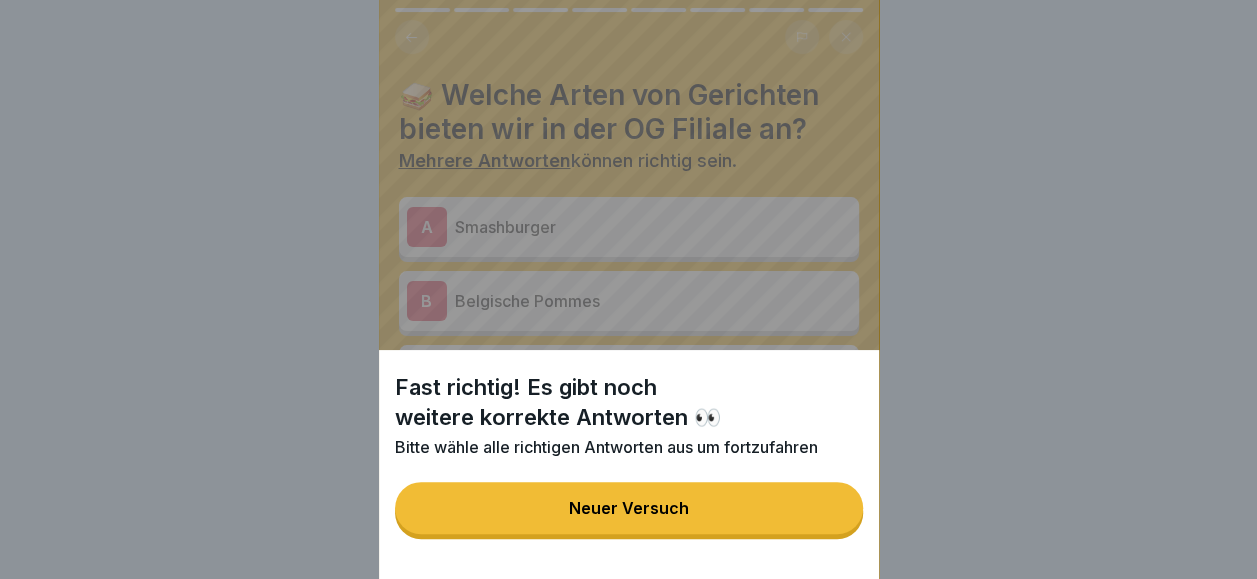 click on "Neuer Versuch" at bounding box center (629, 508) 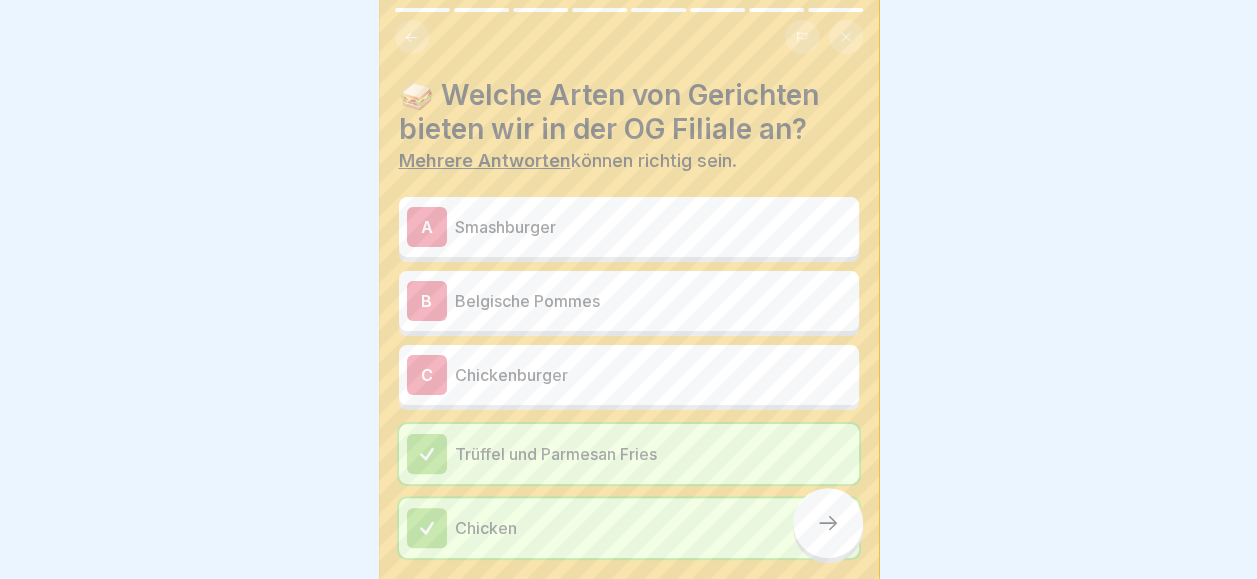 click on "A Smashburger" at bounding box center (629, 227) 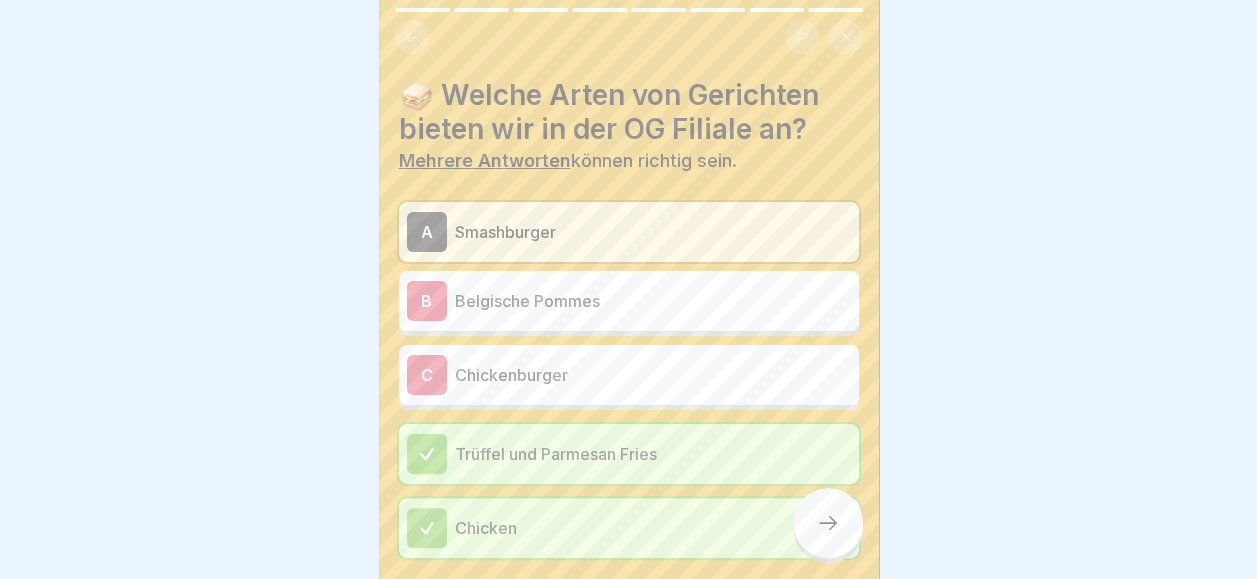 click on "Smashburger" at bounding box center (653, 232) 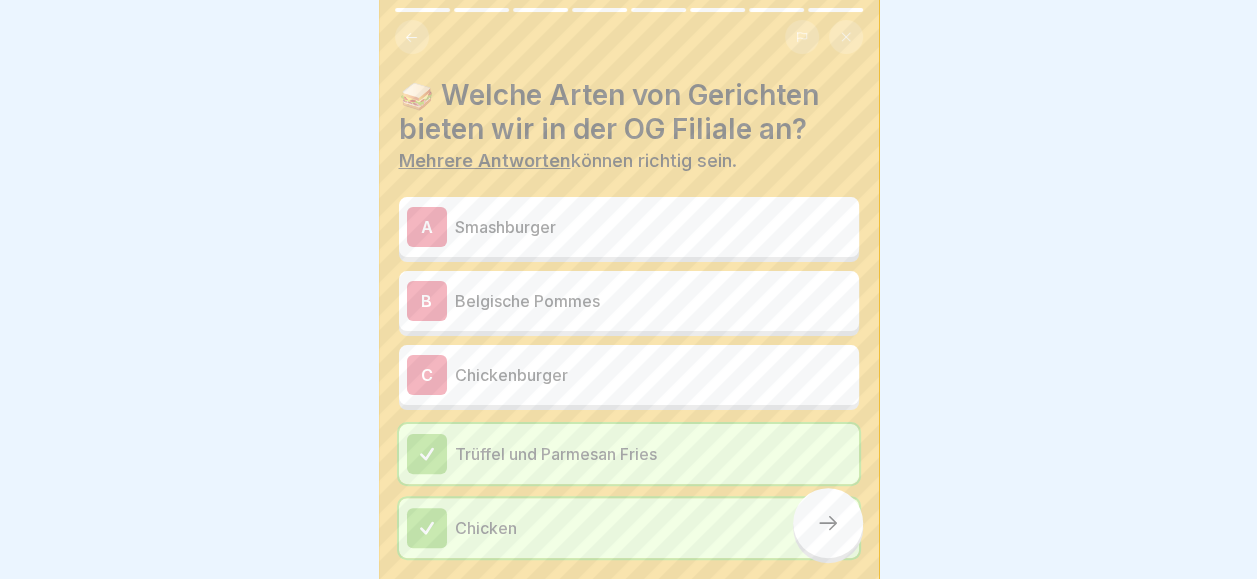 click on "Smashburger" at bounding box center (653, 227) 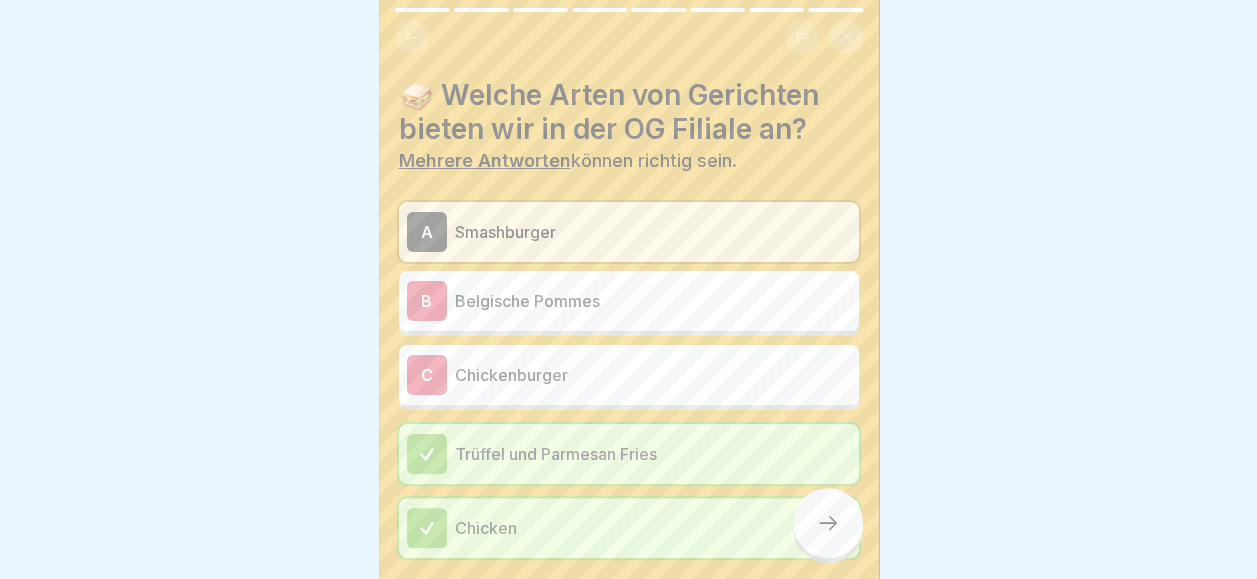 click 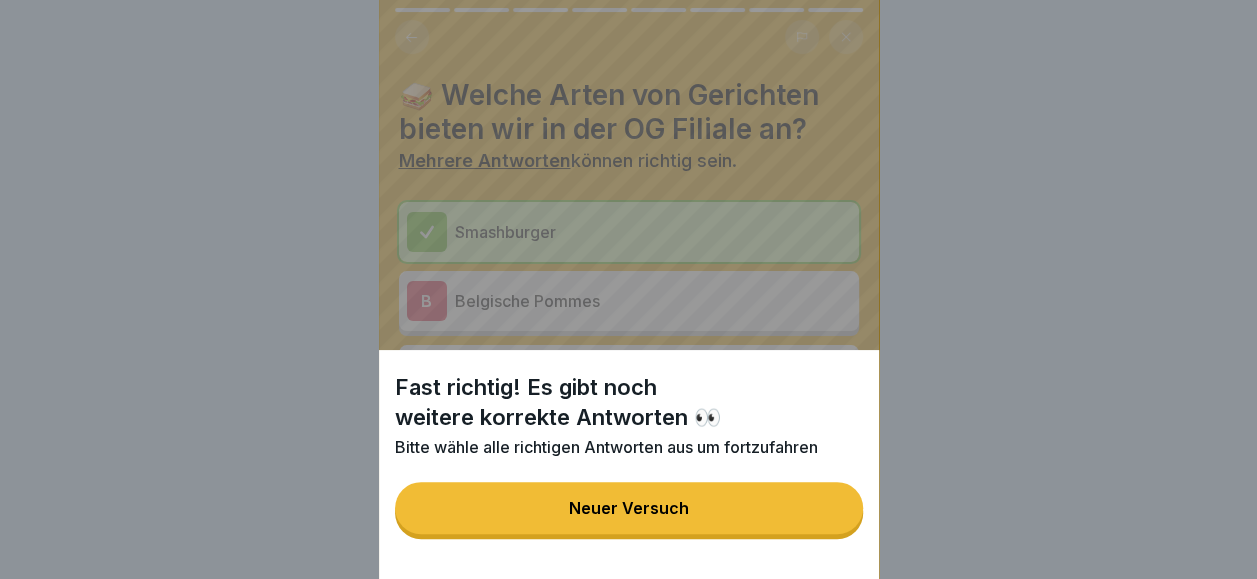 click on "Neuer Versuch" at bounding box center (629, 508) 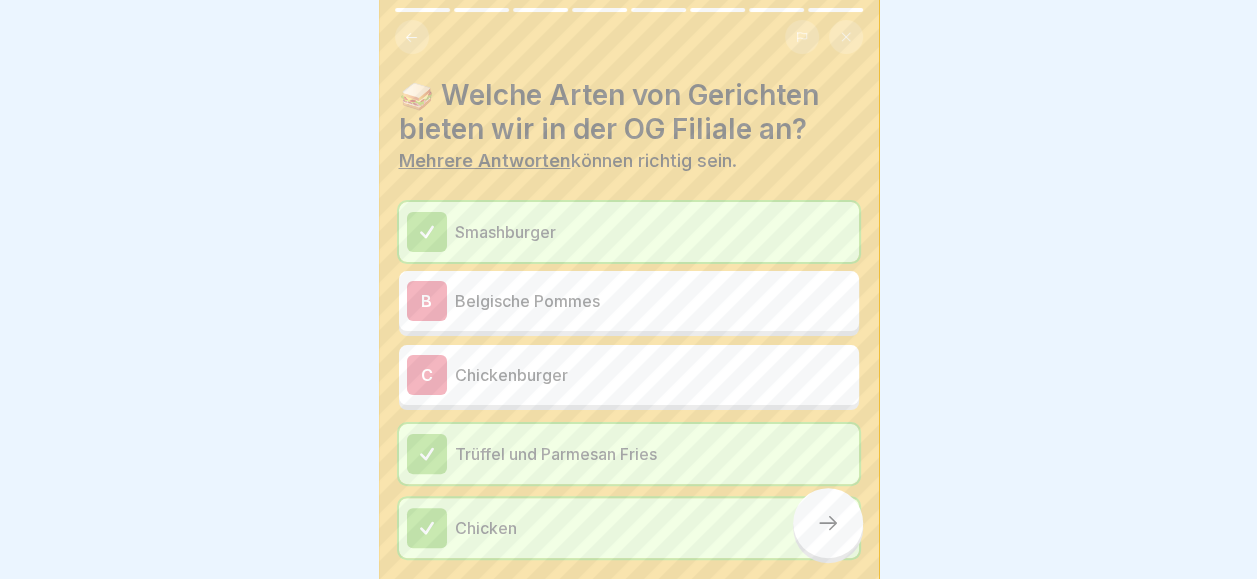 click on "Chickenburger" at bounding box center (653, 375) 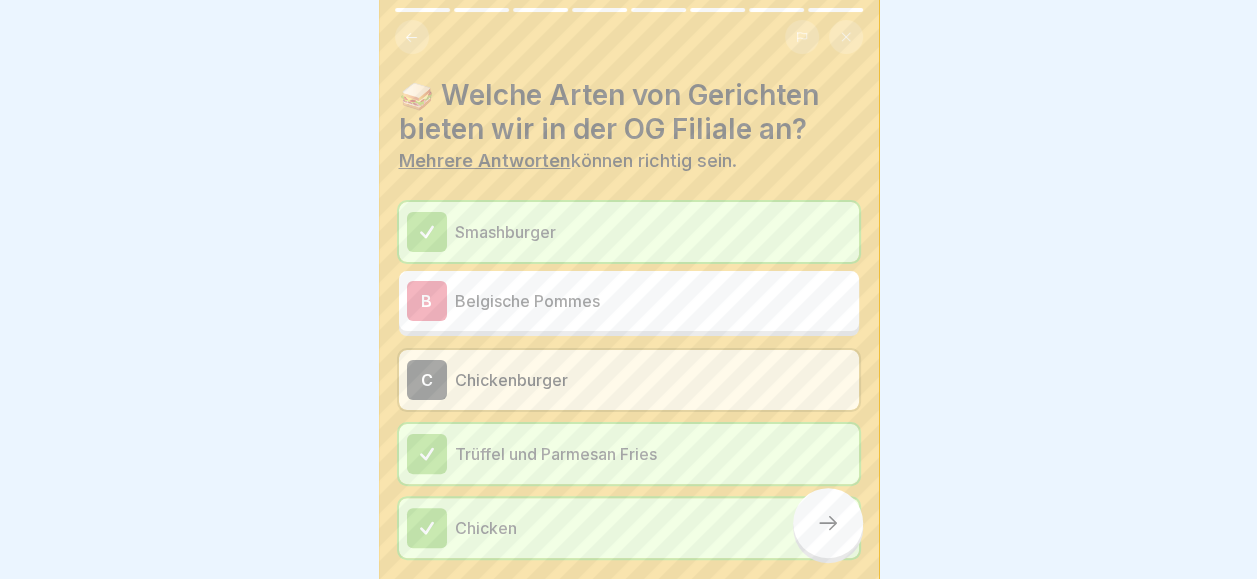 click 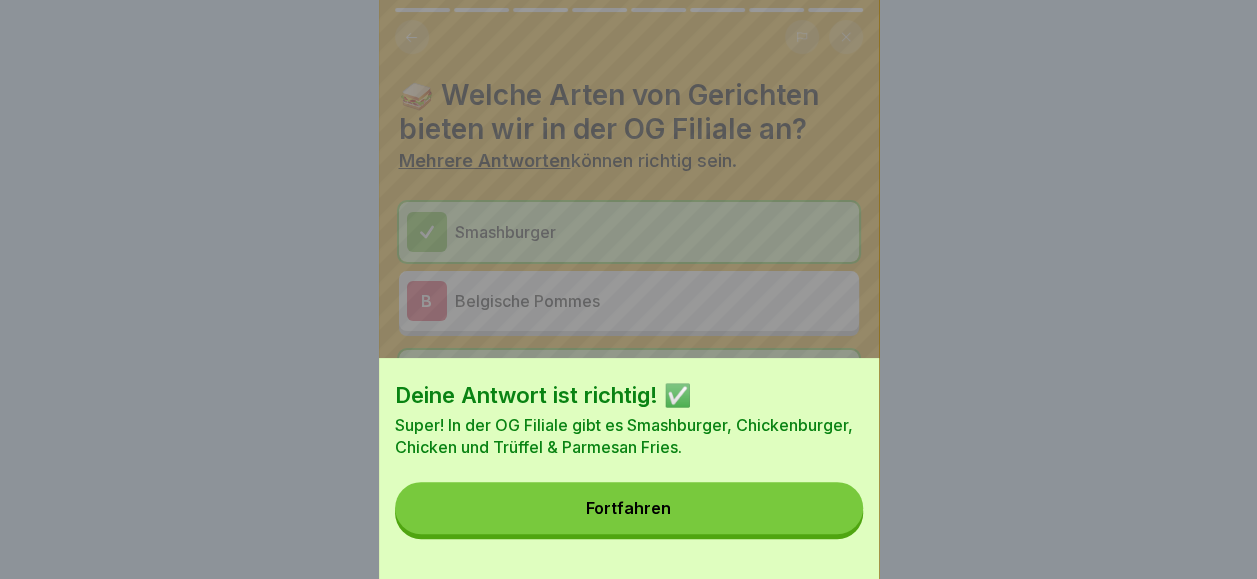 click on "Fortfahren" at bounding box center [629, 508] 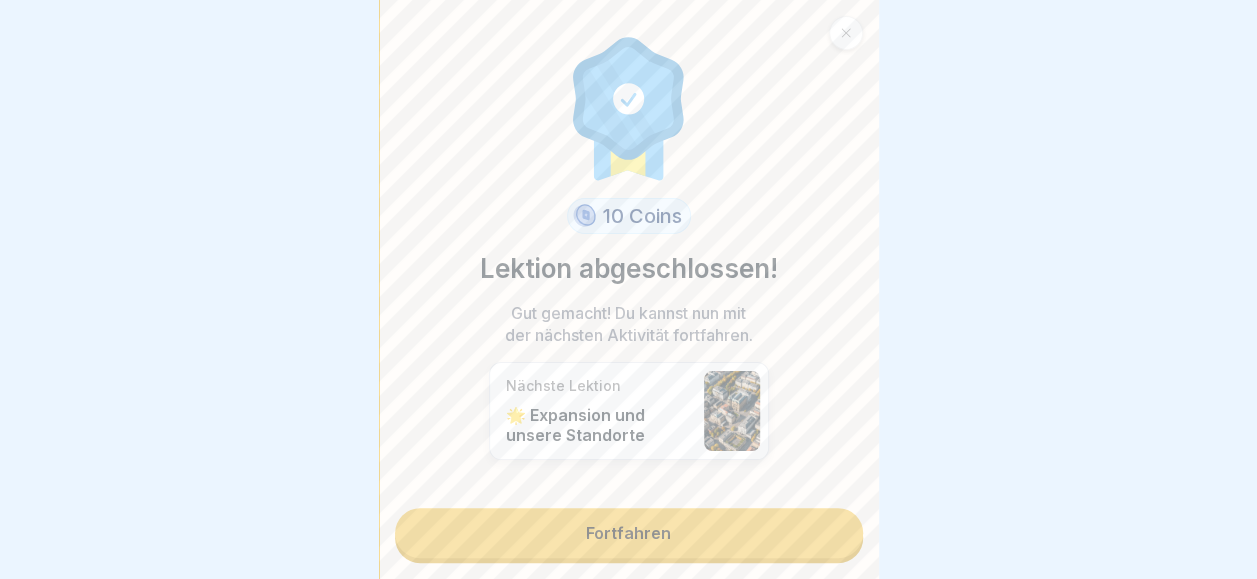click on "Fortfahren" at bounding box center (629, 533) 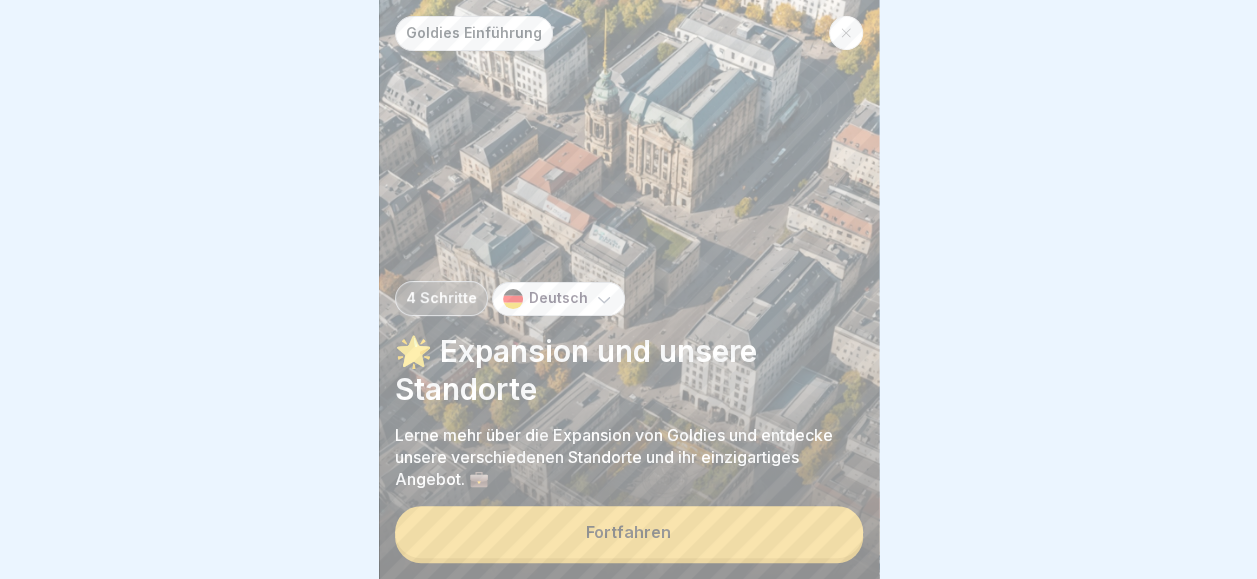 click on "Fortfahren" at bounding box center (629, 532) 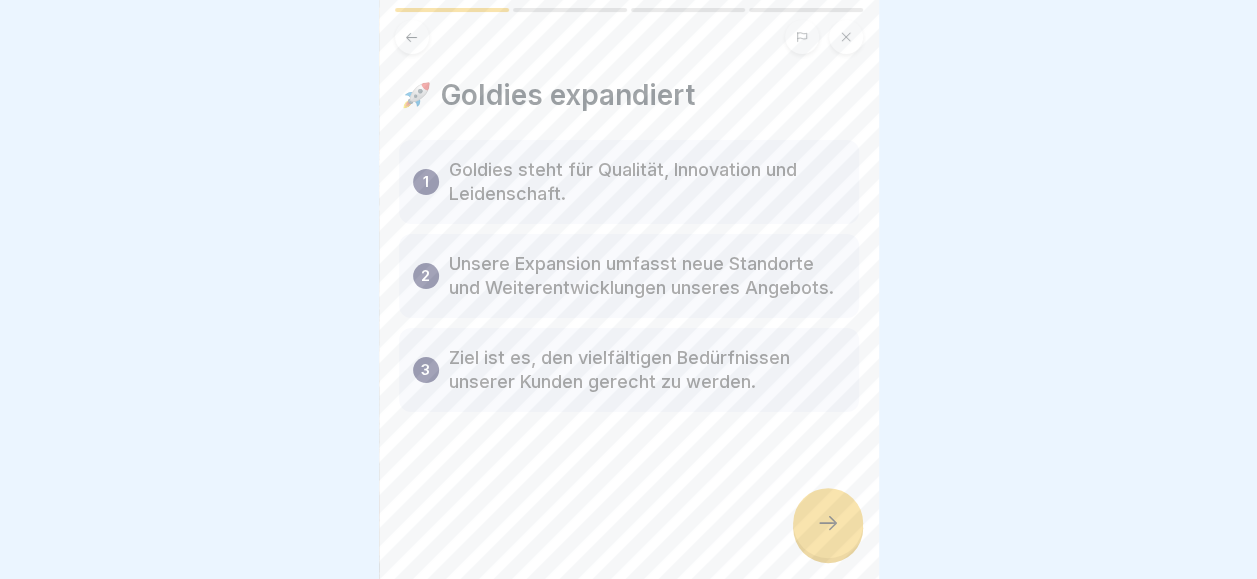 click 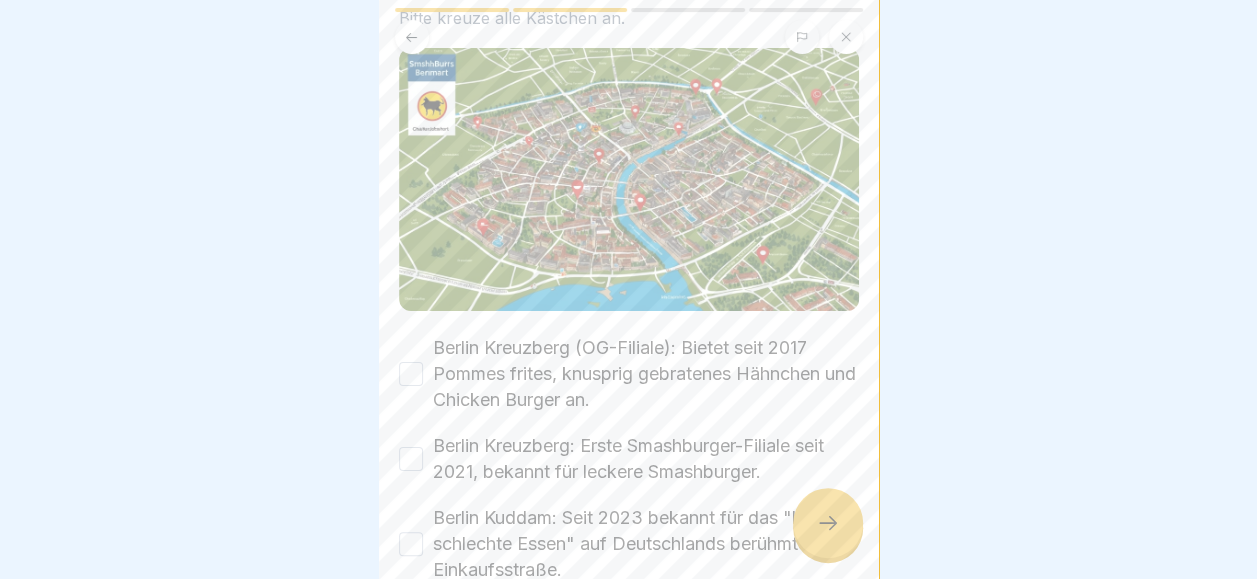 scroll, scrollTop: 137, scrollLeft: 0, axis: vertical 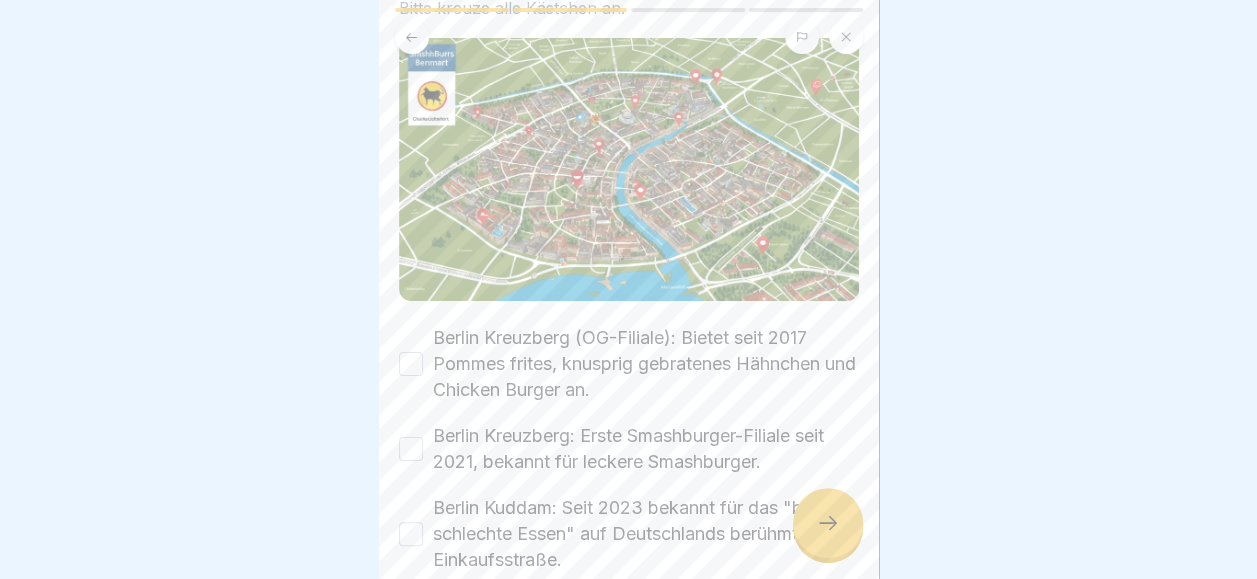 click on "Berlin Kreuzberg (OG-Filiale): Bietet seit 2017 Pommes frites, knusprig gebratenes Hähnchen und Chicken Burger an." at bounding box center [411, 364] 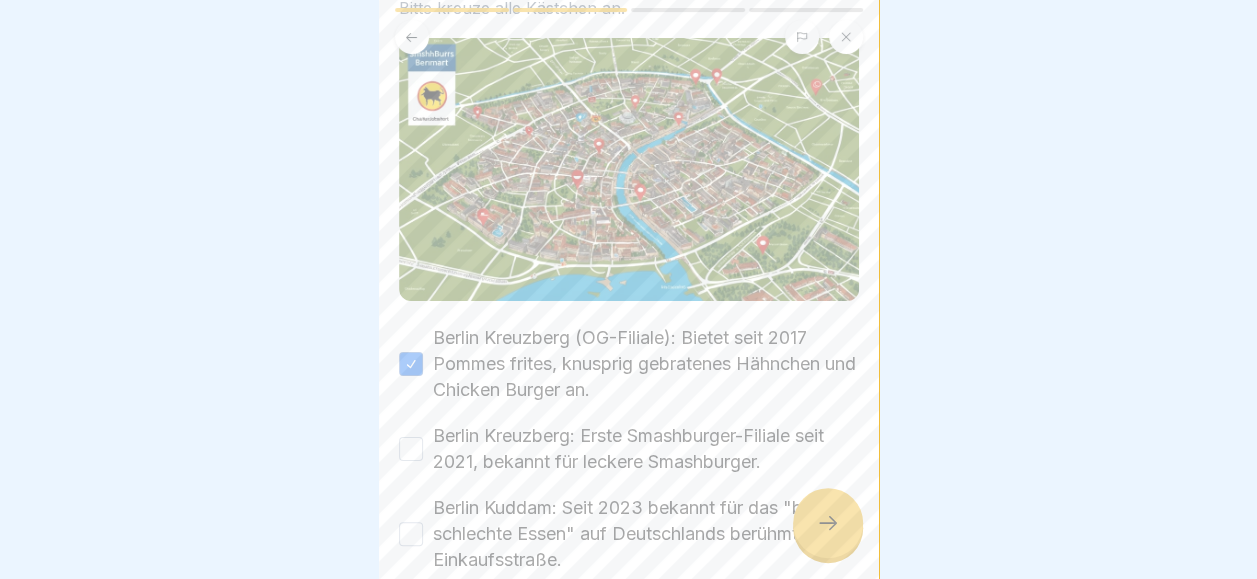 click on "Berlin Kreuzberg: Erste Smashburger-Filiale seit 2021, bekannt für leckere Smashburger." at bounding box center (411, 449) 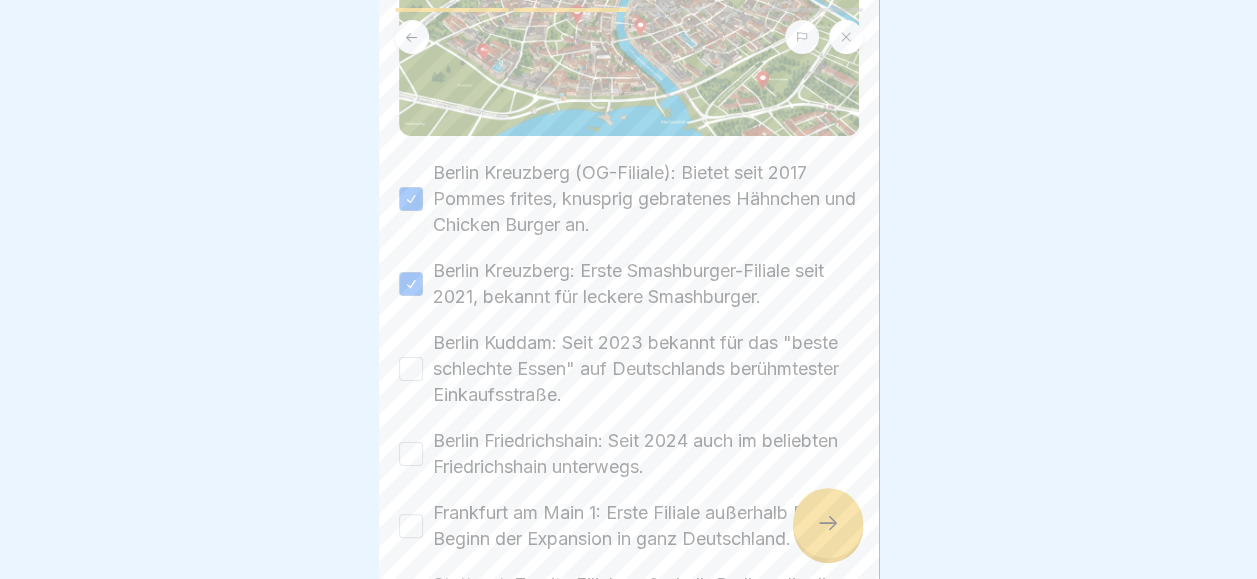 scroll, scrollTop: 304, scrollLeft: 0, axis: vertical 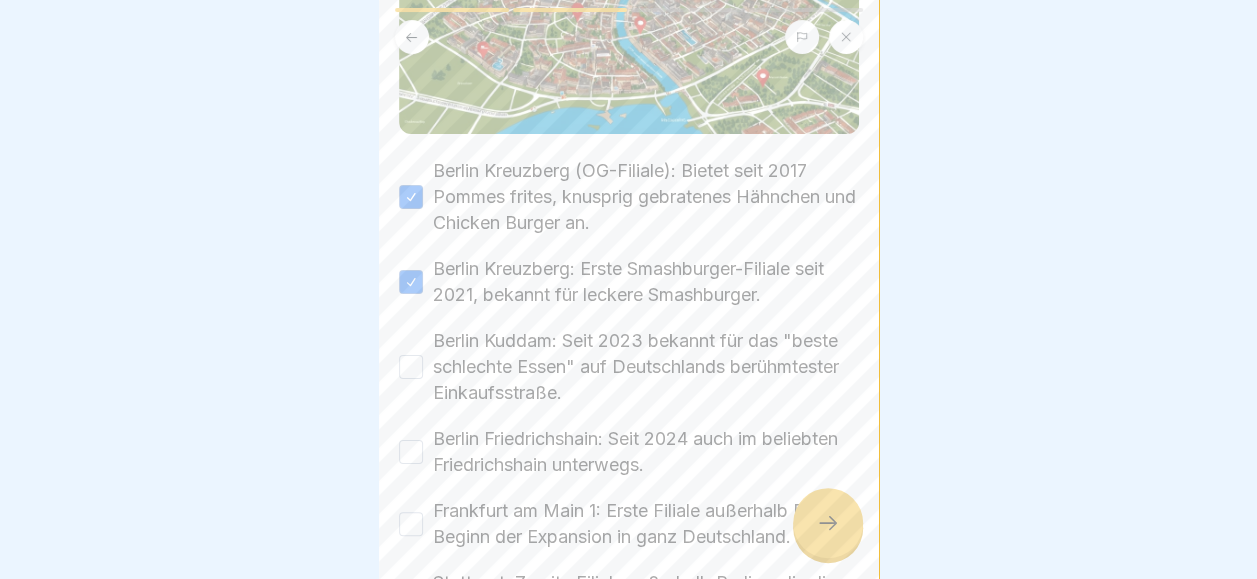 click on "Berlin Kuddam: Seit 2023 bekannt für das "beste schlechte Essen" auf Deutschlands berühmtester Einkaufsstraße." at bounding box center [411, 367] 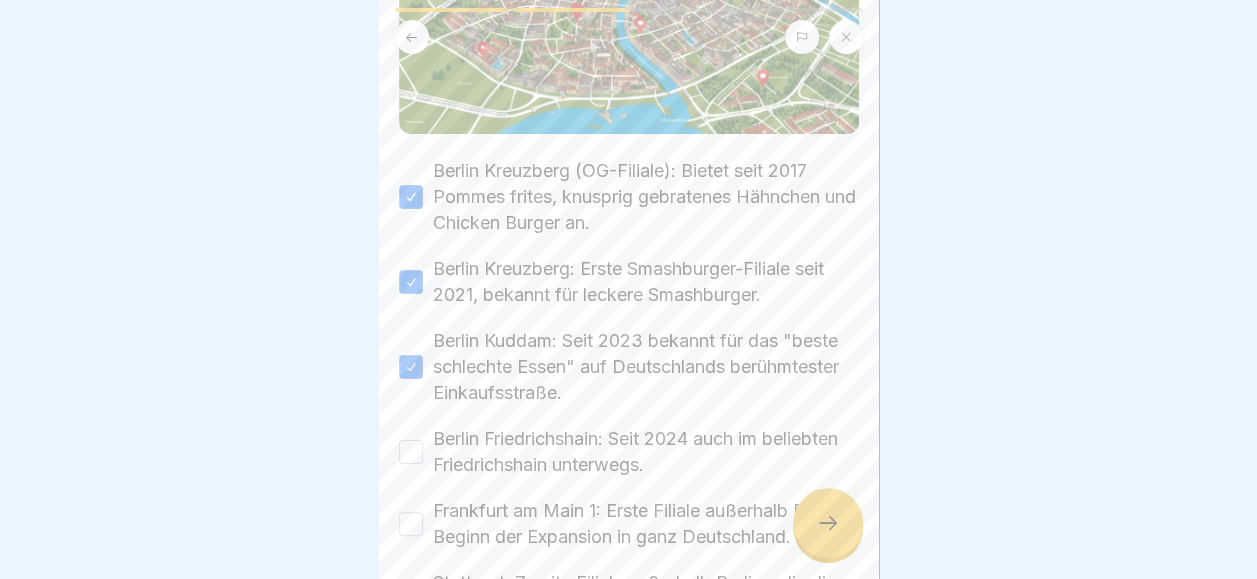 click on "Berlin Friedrichshain: Seit 2024 auch im beliebten Friedrichshain unterwegs." at bounding box center [411, 452] 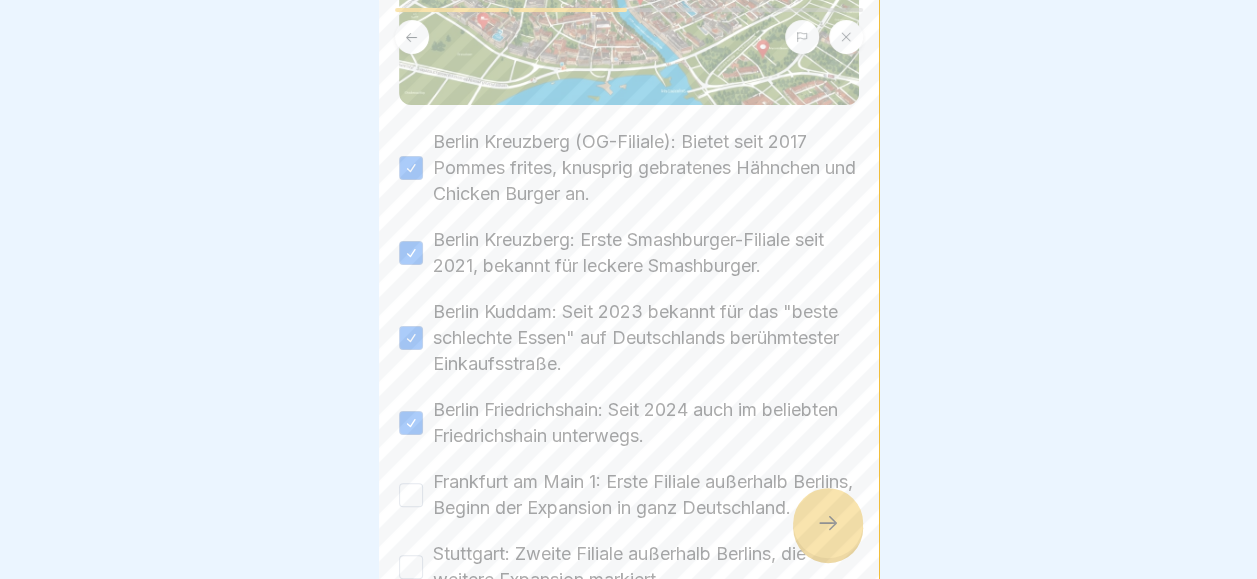 scroll, scrollTop: 334, scrollLeft: 0, axis: vertical 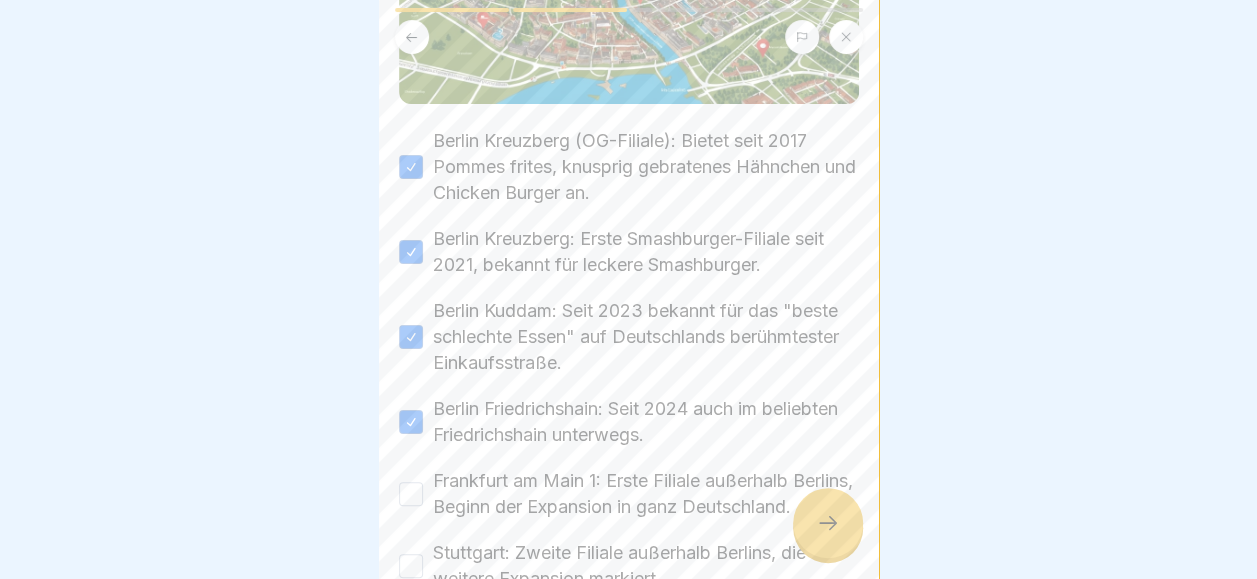 click on "Frankfurt am Main 1: Erste Filiale außerhalb Berlins, Beginn der Expansion in ganz Deutschland." at bounding box center (411, 494) 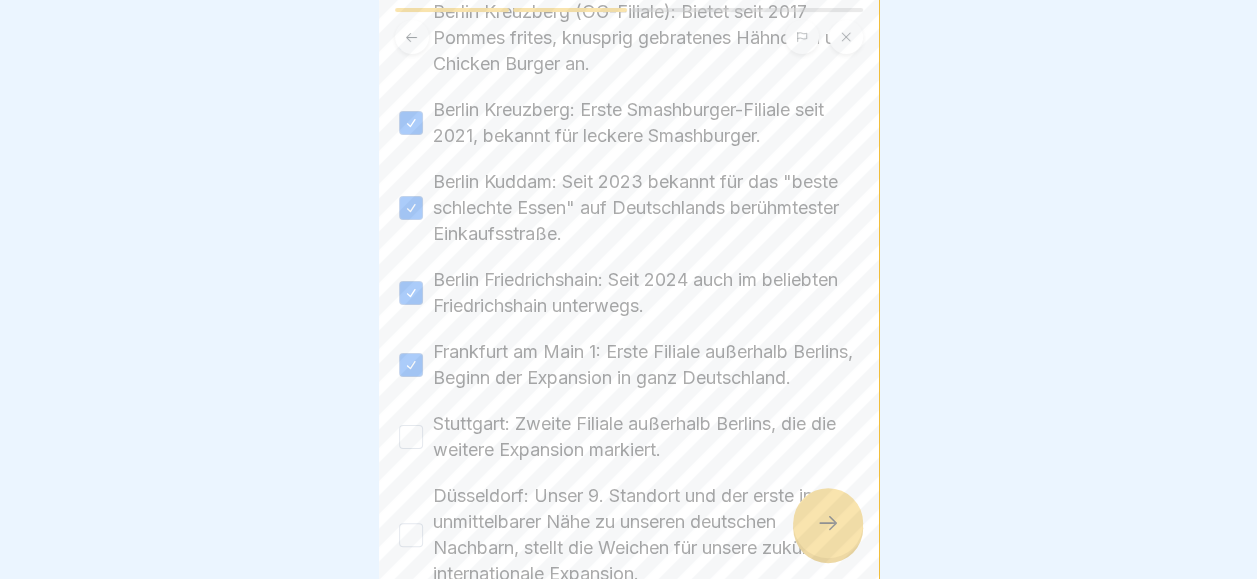 scroll, scrollTop: 464, scrollLeft: 0, axis: vertical 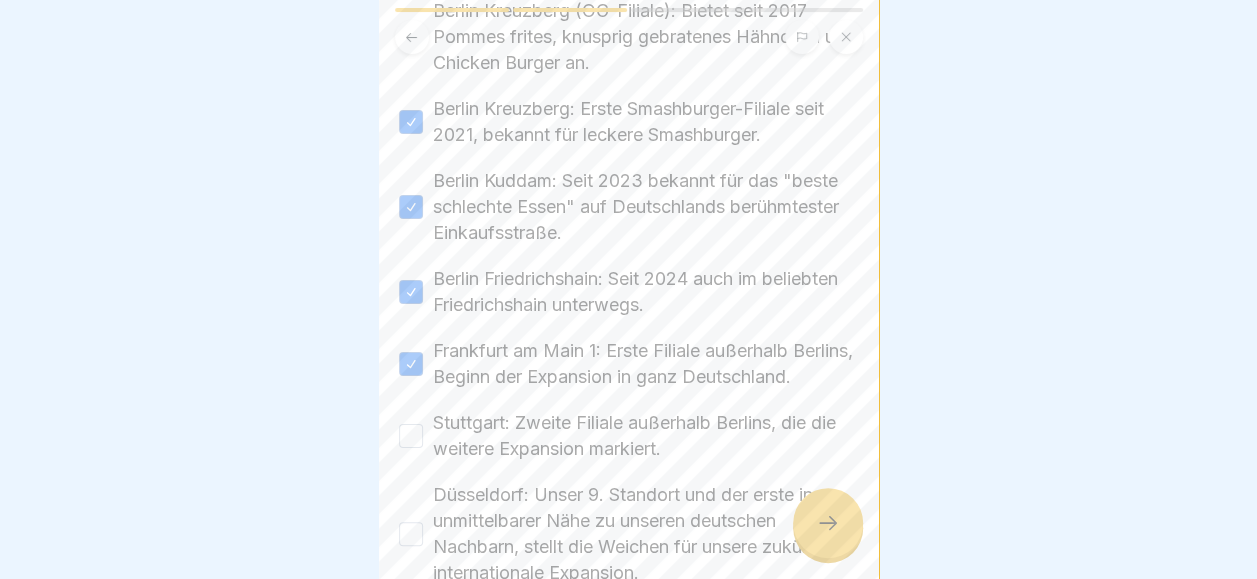 click on "Stuttgart: Zweite Filiale außerhalb Berlins, die die weitere Expansion markiert." at bounding box center (629, 436) 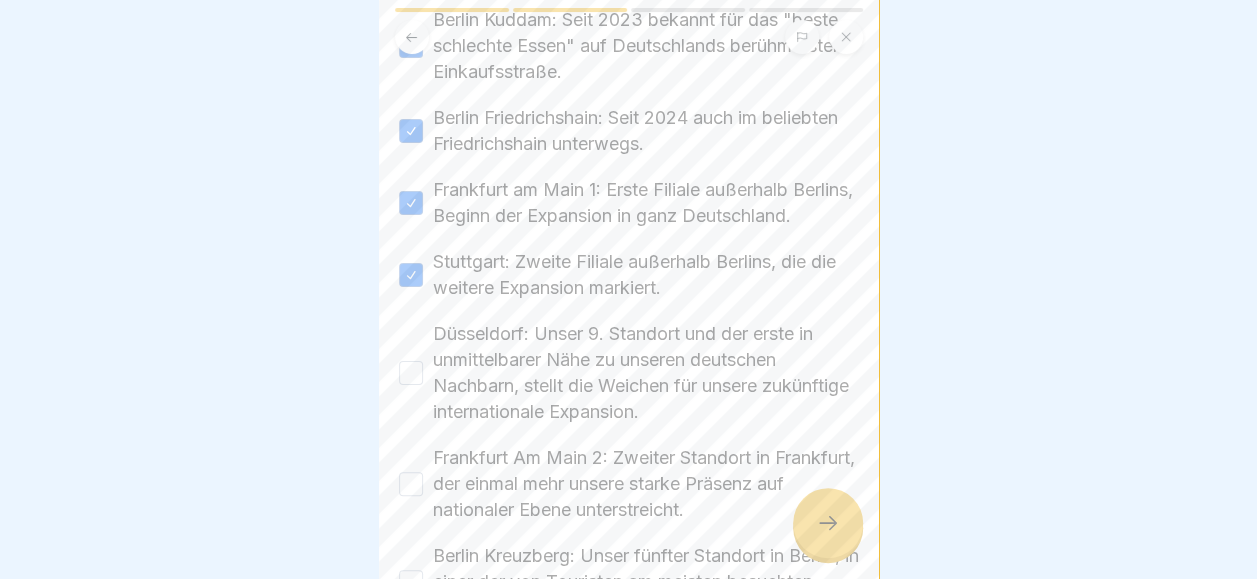 scroll, scrollTop: 630, scrollLeft: 0, axis: vertical 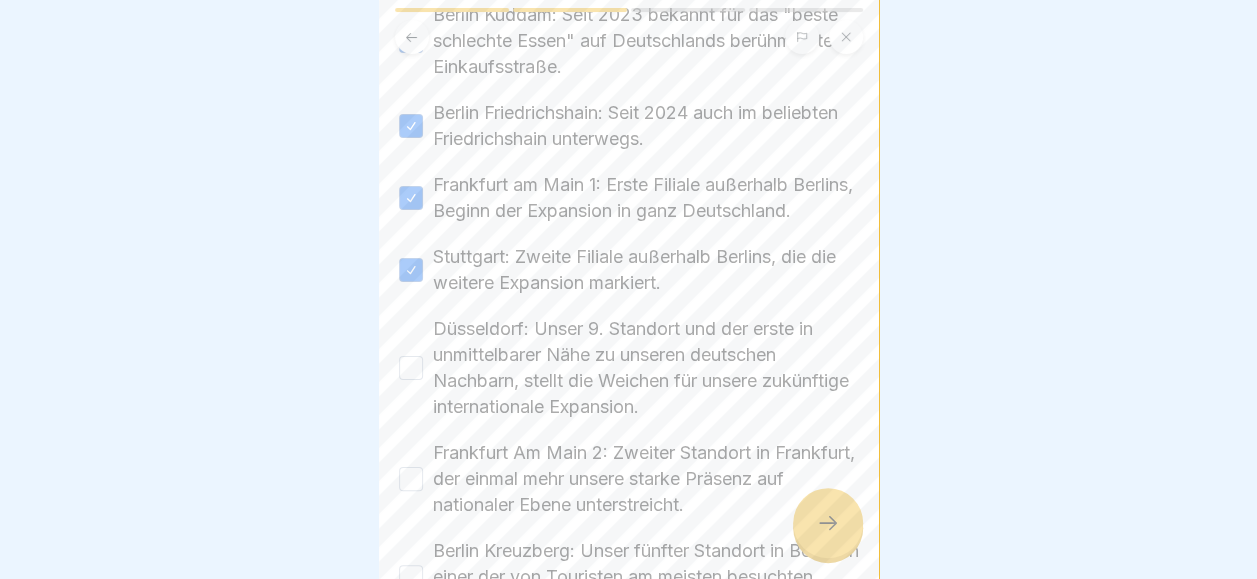 click on "Düsseldorf: Unser 9. Standort und der erste in unmittelbarer Nähe zu unseren deutschen Nachbarn, stellt die Weichen für unsere zukünftige internationale Expansion." at bounding box center [411, 368] 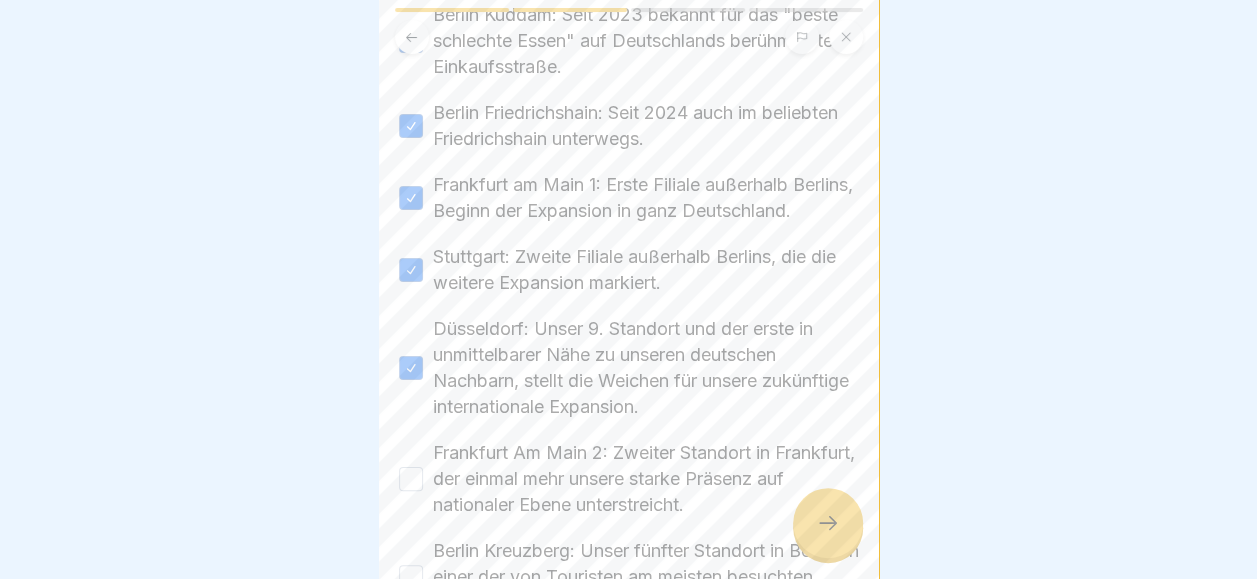 click on "Frankfurt Am Main 2: Zweiter Standort in Frankfurt, der einmal mehr unsere starke Präsenz auf nationaler Ebene unterstreicht." at bounding box center (411, 479) 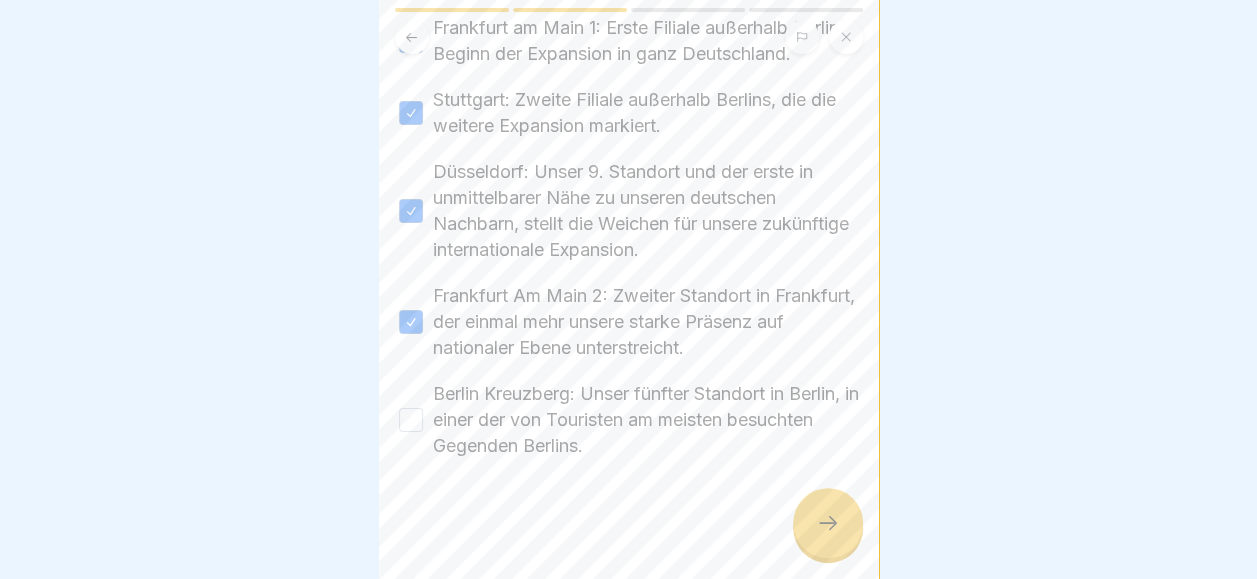 scroll, scrollTop: 804, scrollLeft: 0, axis: vertical 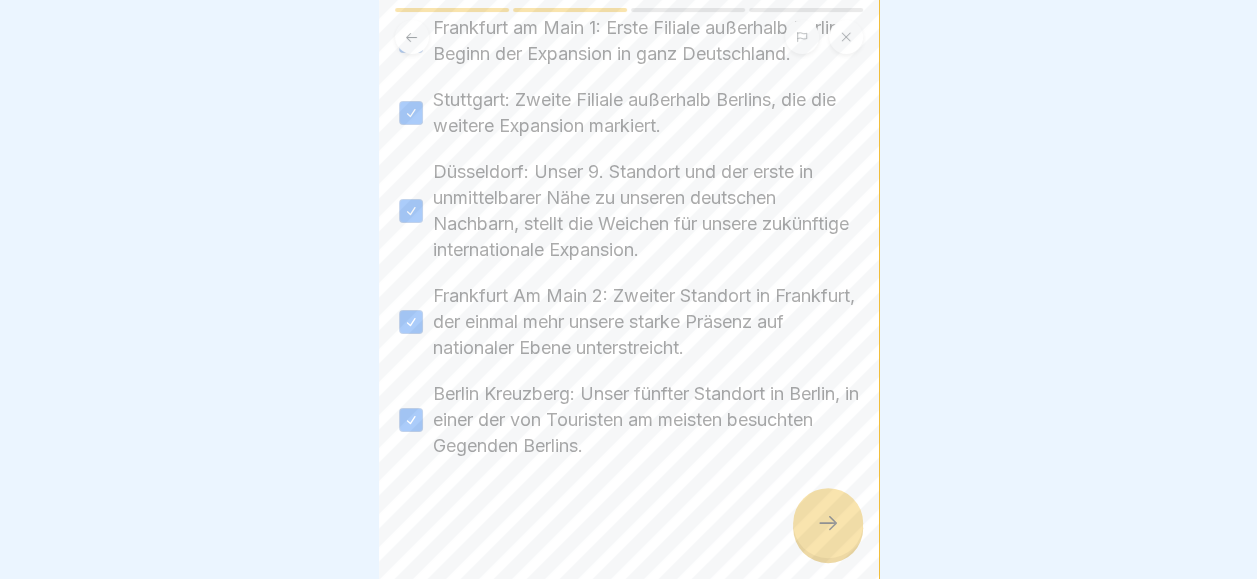 click 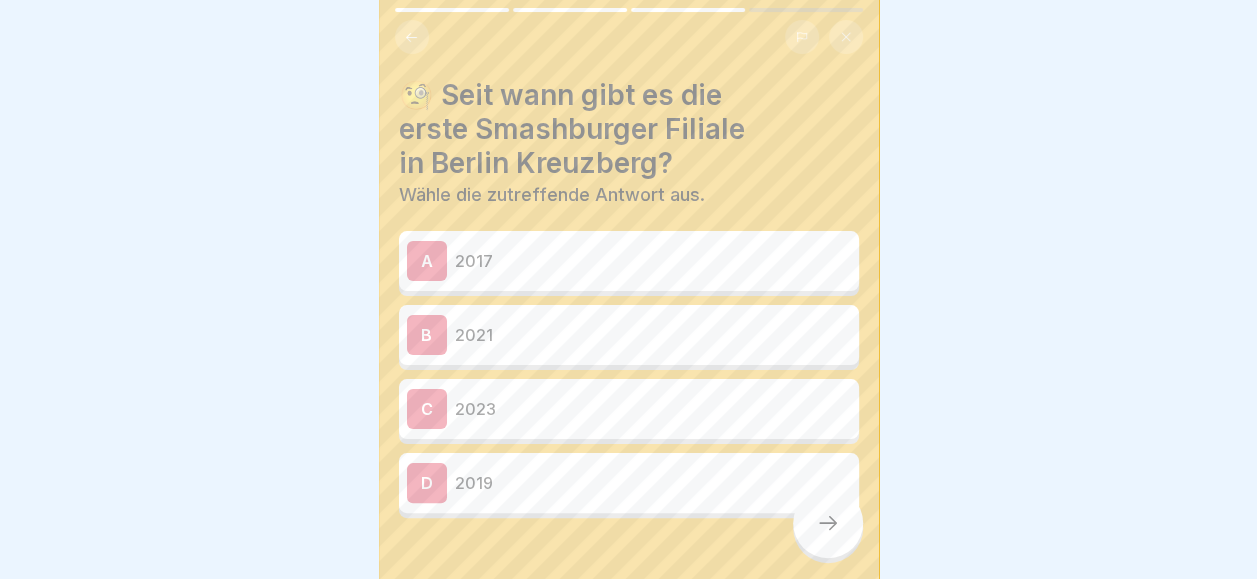 click 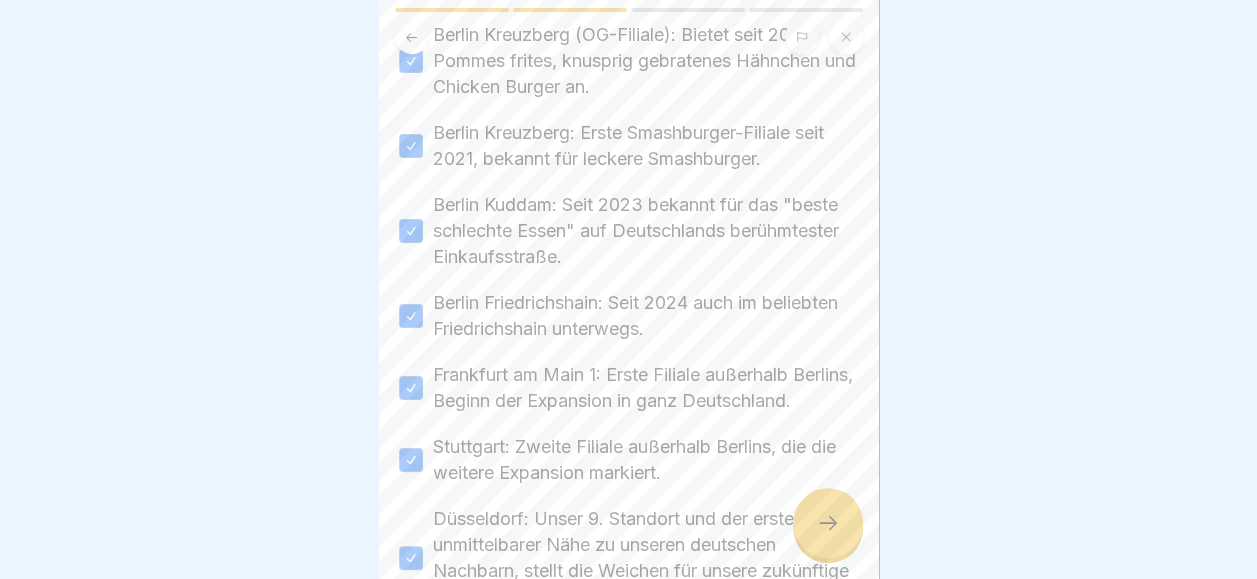scroll, scrollTop: 442, scrollLeft: 0, axis: vertical 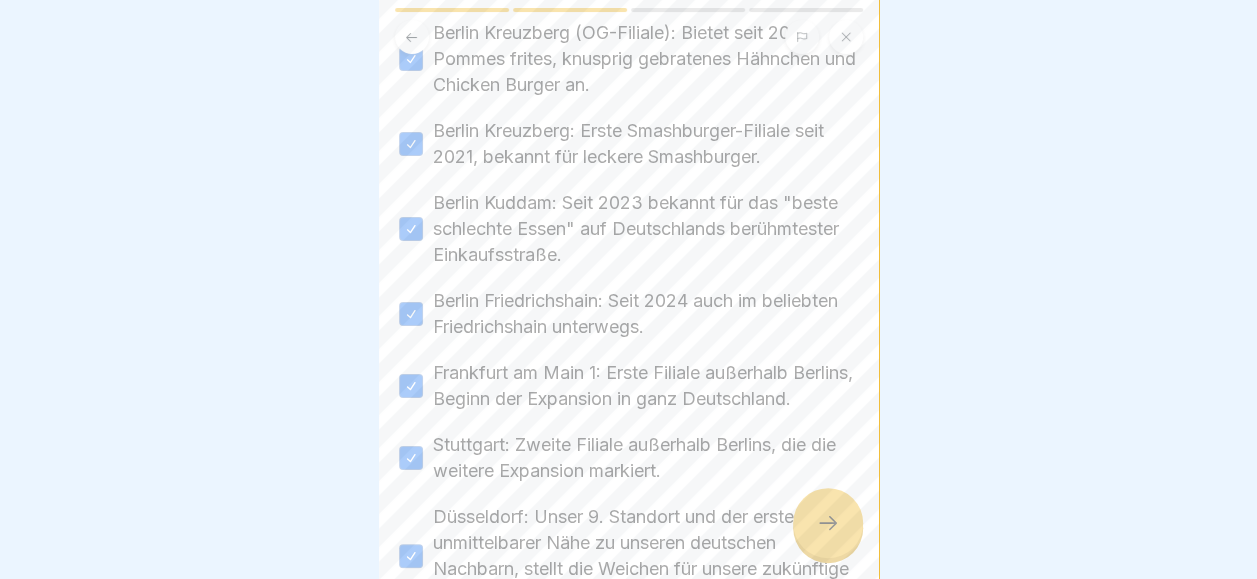 click at bounding box center [828, 523] 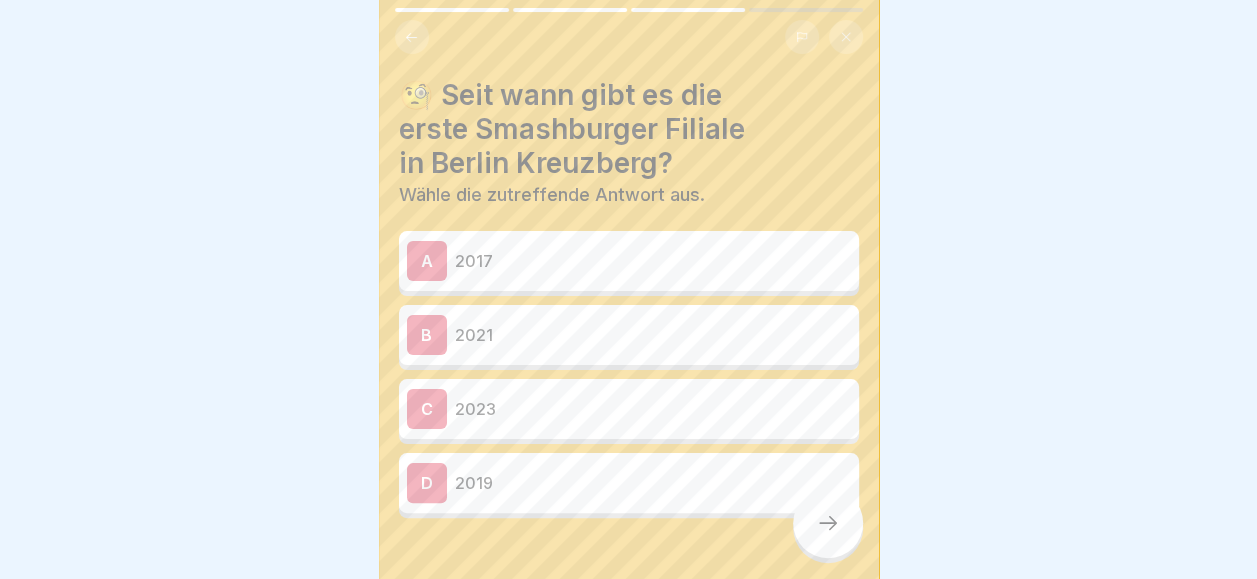 click on "2017" at bounding box center (653, 261) 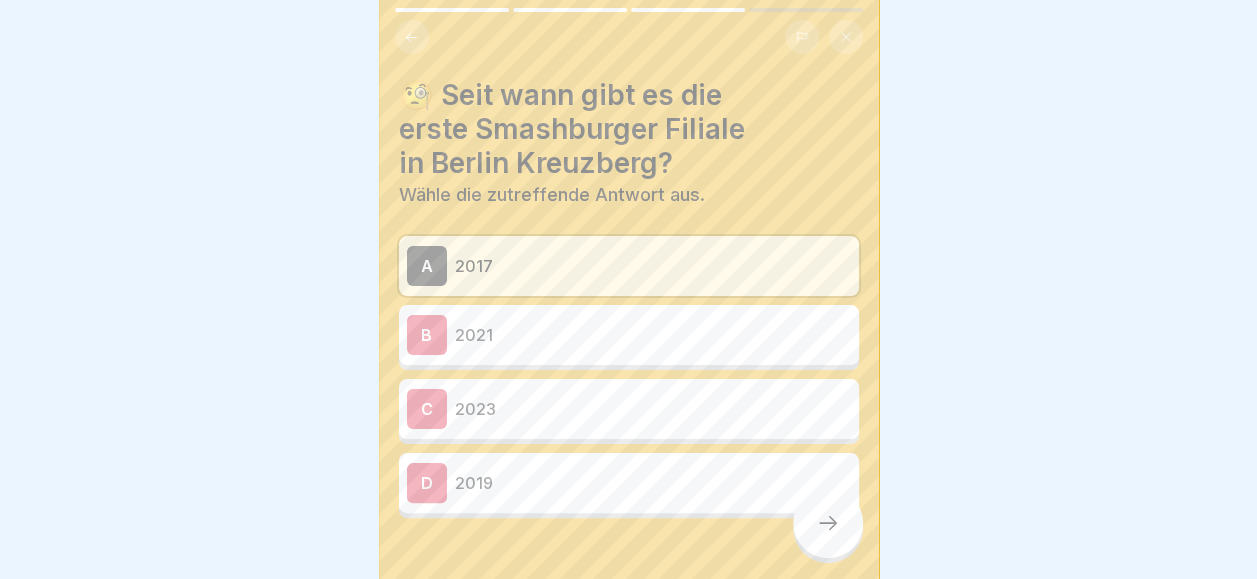 click at bounding box center (828, 523) 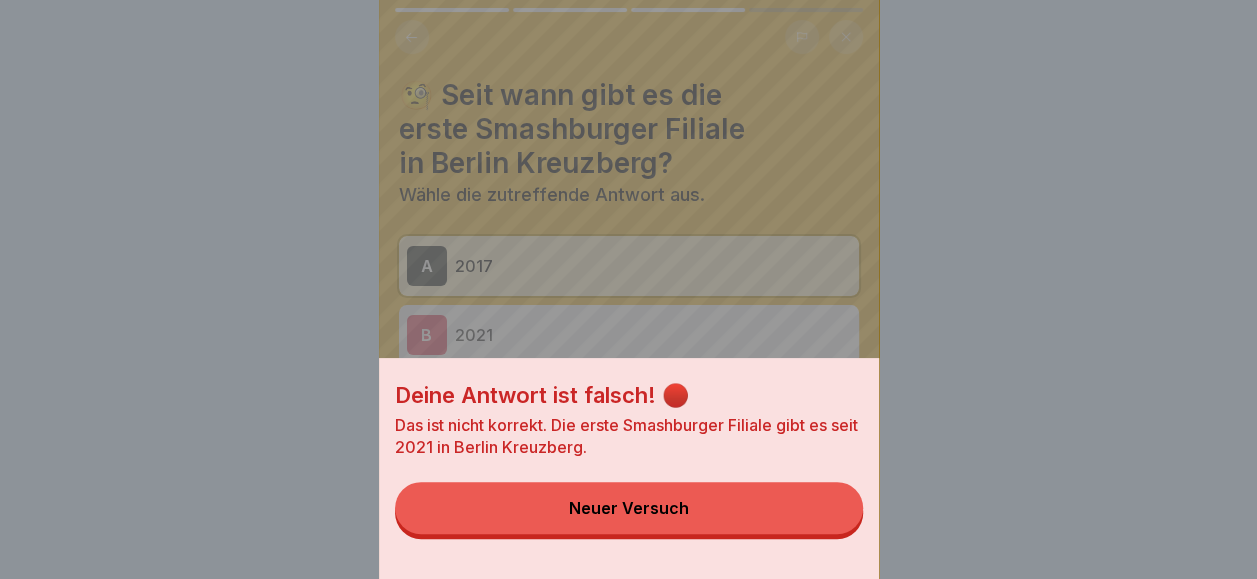 click on "Neuer Versuch" at bounding box center (629, 508) 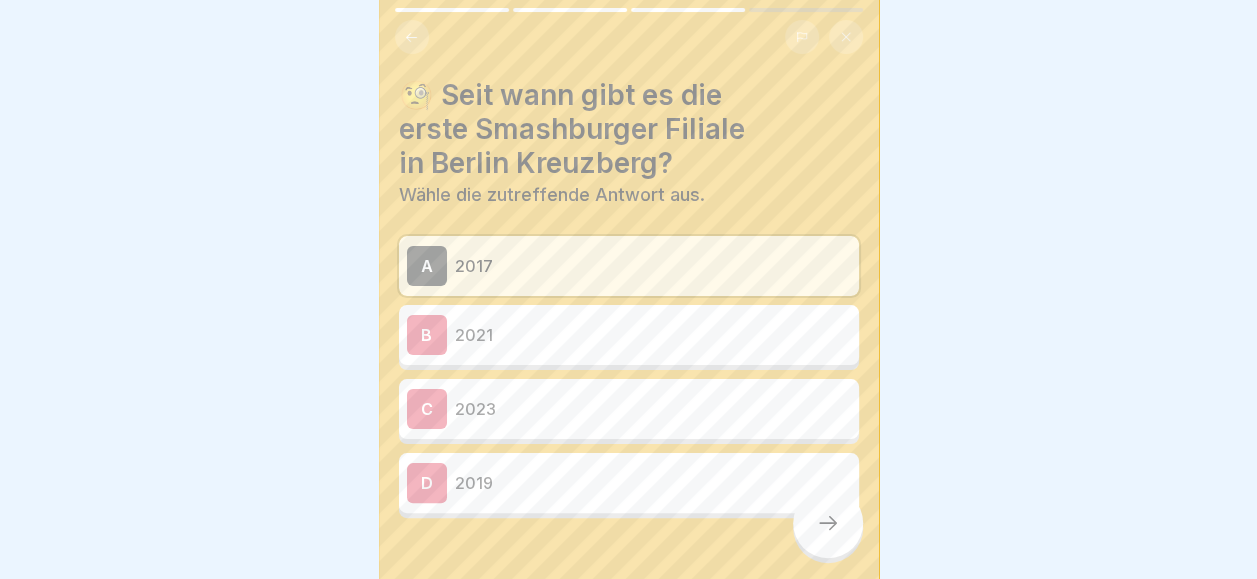 click on "B 2021" at bounding box center (629, 335) 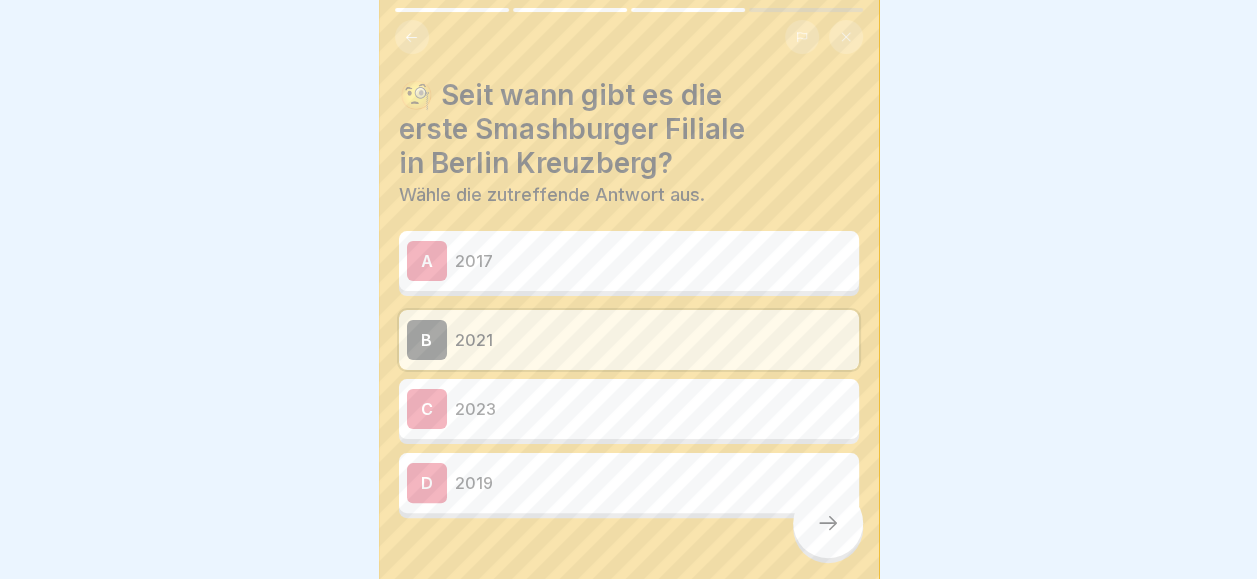click at bounding box center (828, 523) 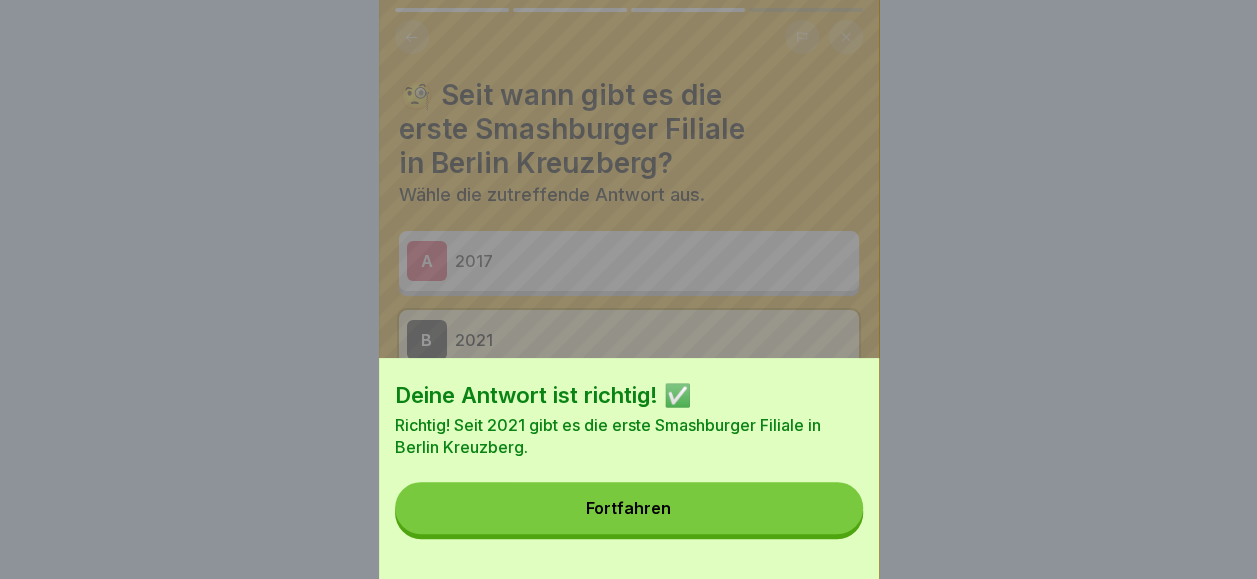 click on "Fortfahren" at bounding box center [629, 508] 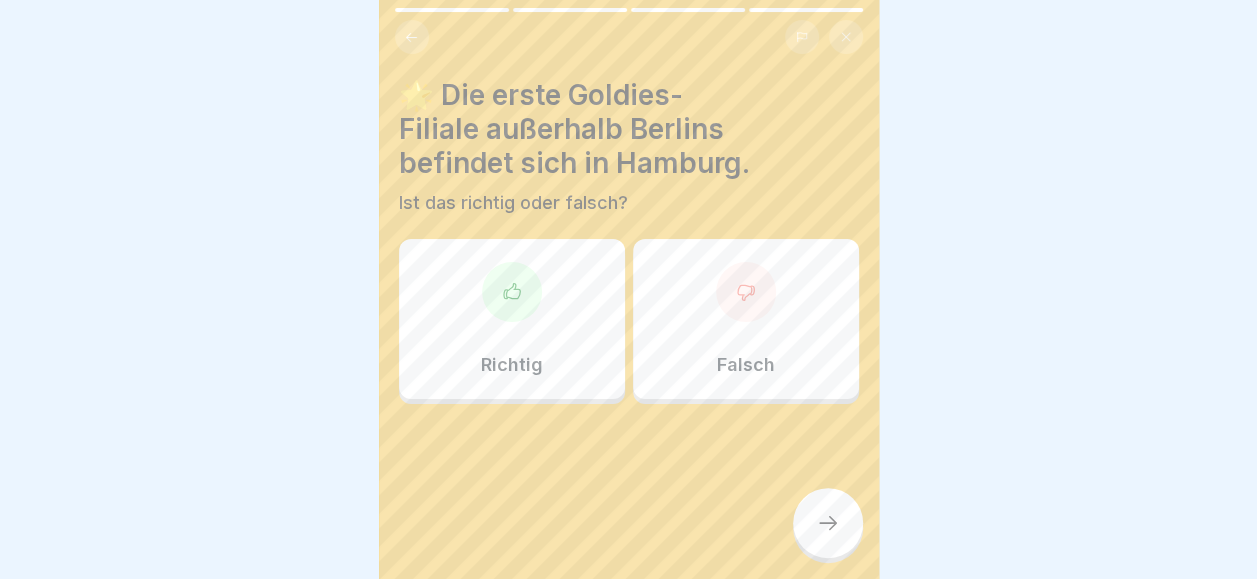 click on "Falsch" at bounding box center (746, 319) 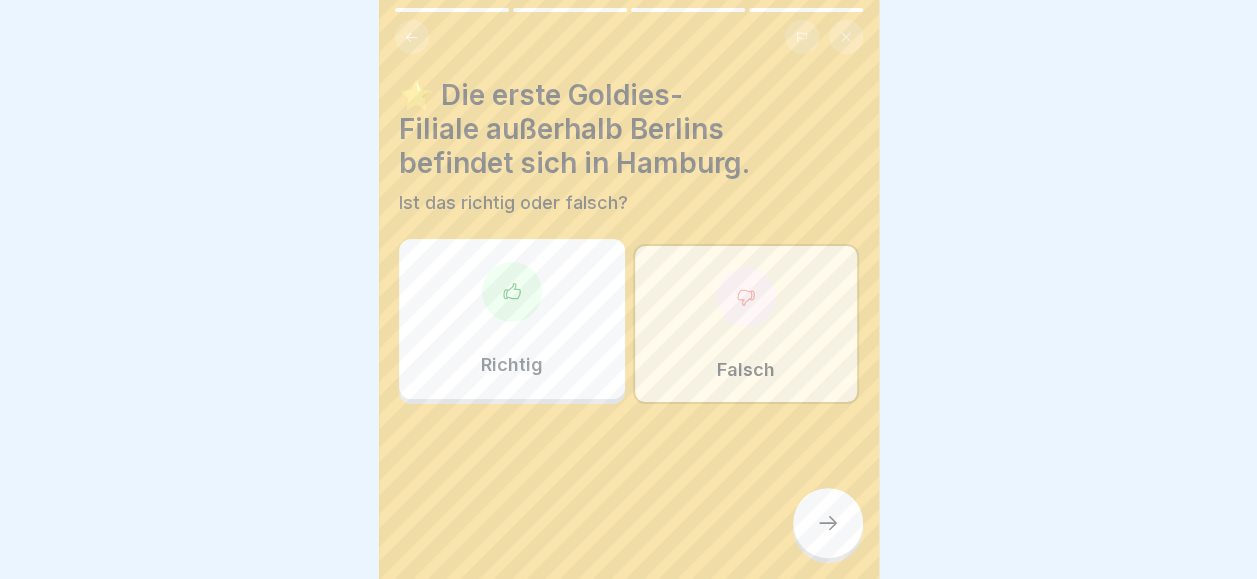 click at bounding box center [828, 523] 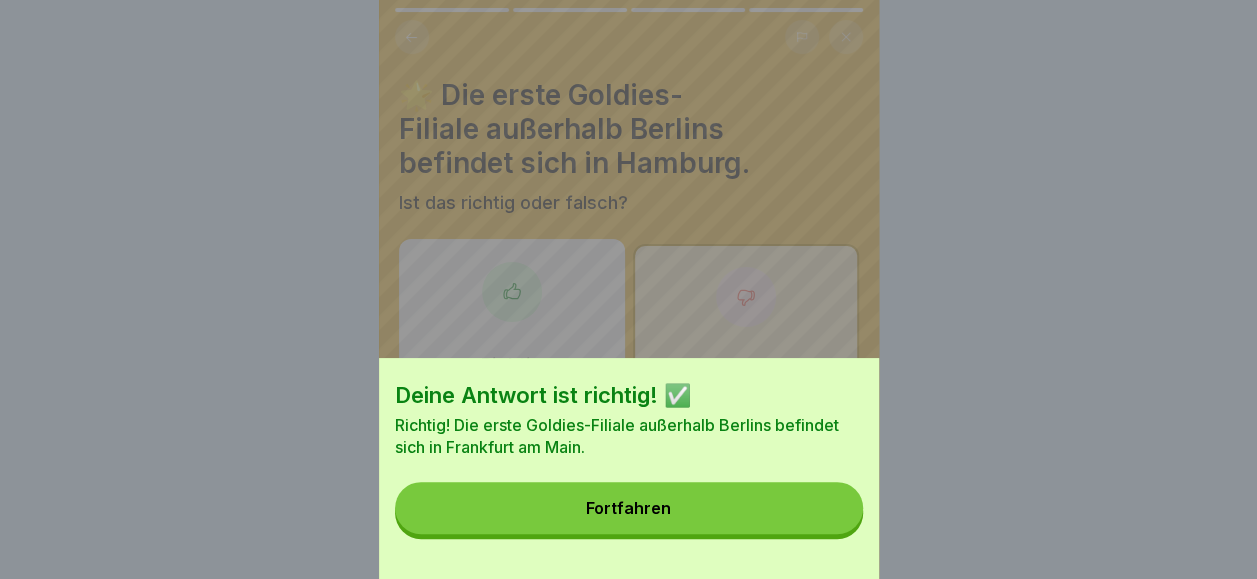 click on "Fortfahren" at bounding box center [629, 508] 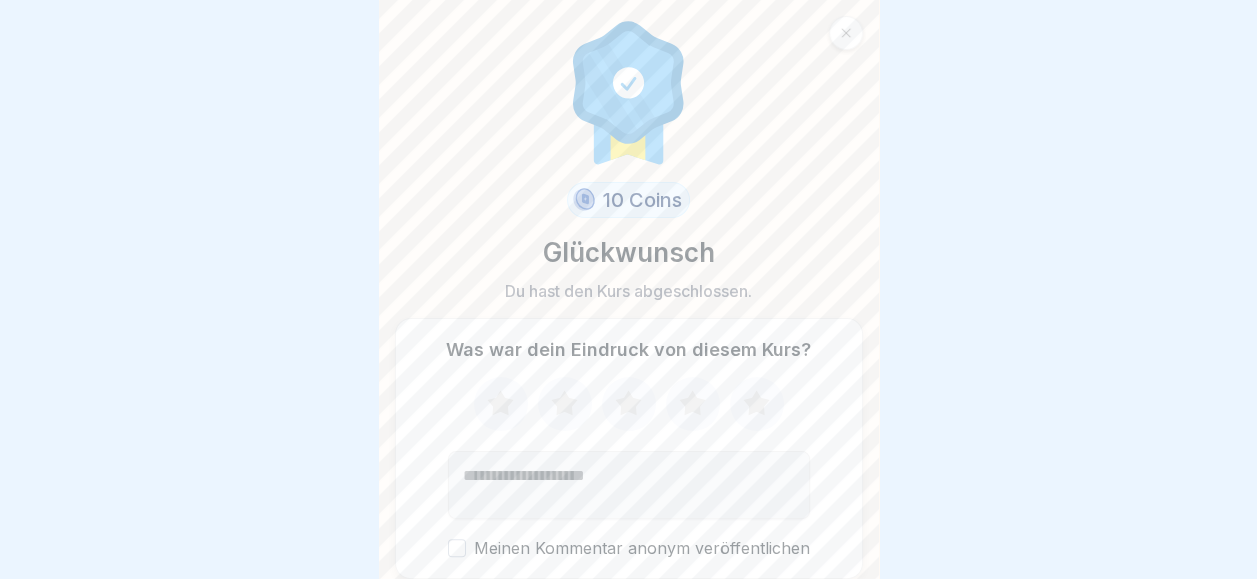 scroll, scrollTop: 72, scrollLeft: 0, axis: vertical 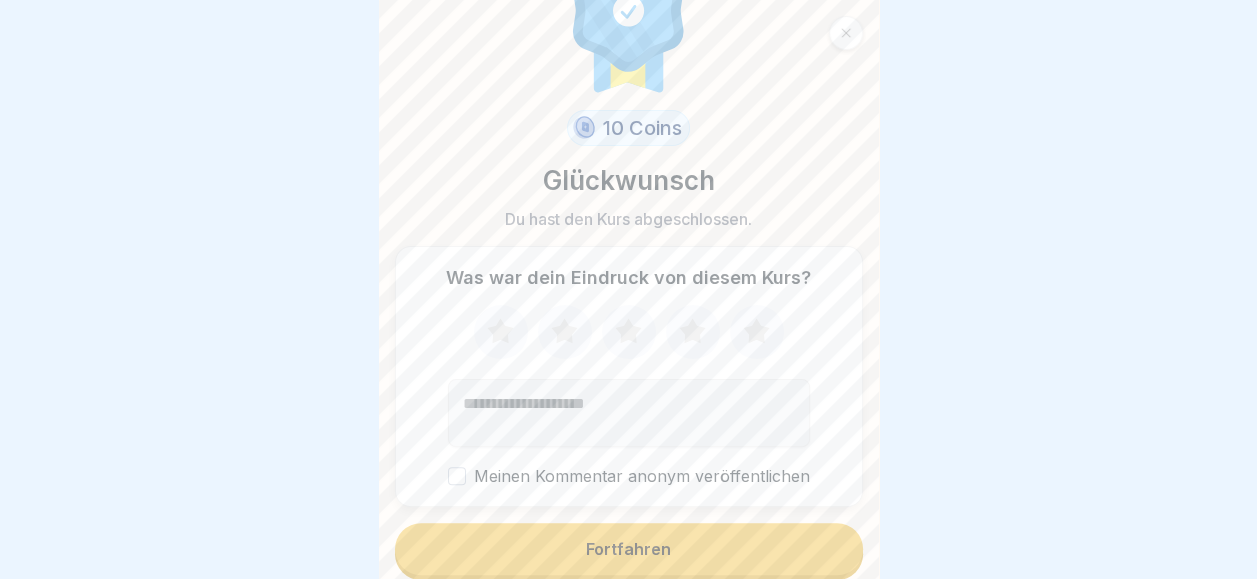 click on "Fortfahren" at bounding box center (629, 549) 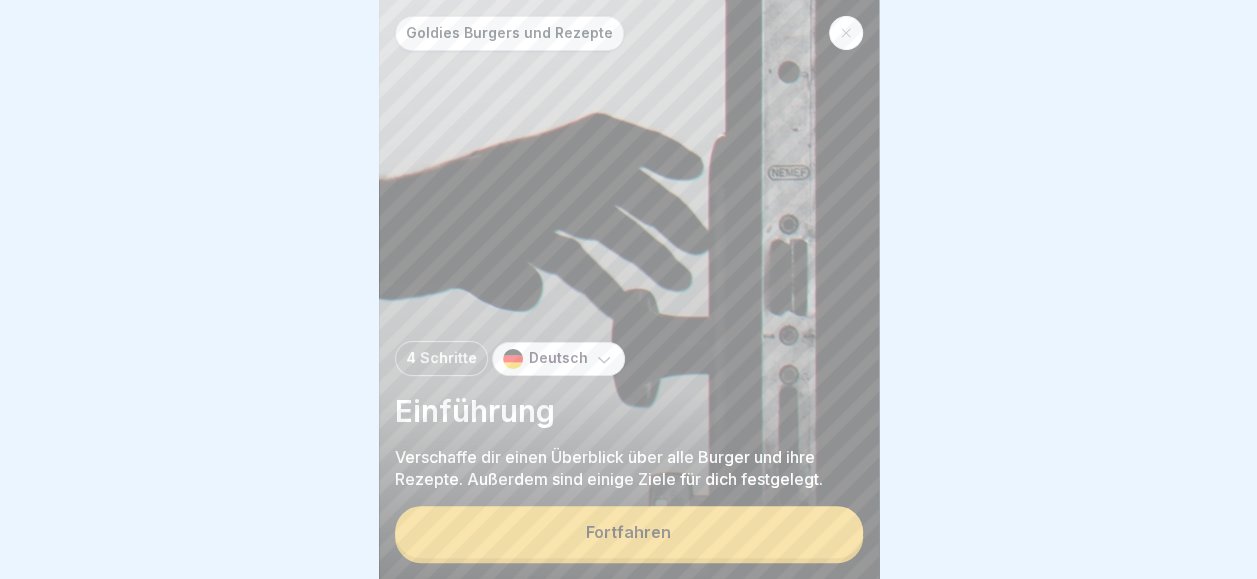 click on "Fortfahren" at bounding box center (628, 532) 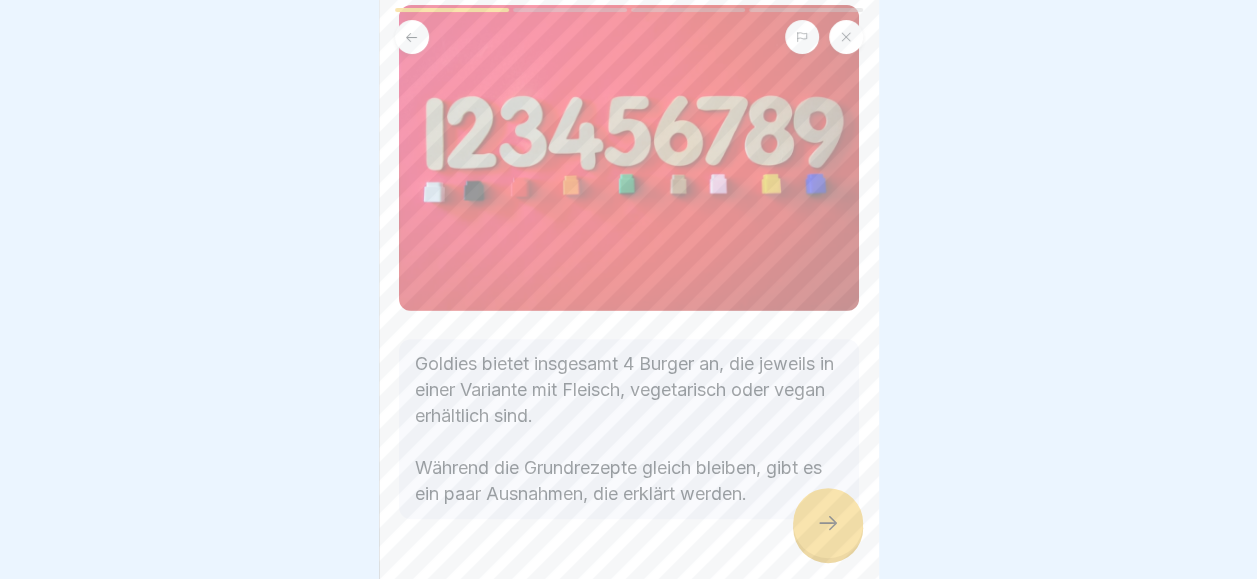 scroll, scrollTop: 138, scrollLeft: 0, axis: vertical 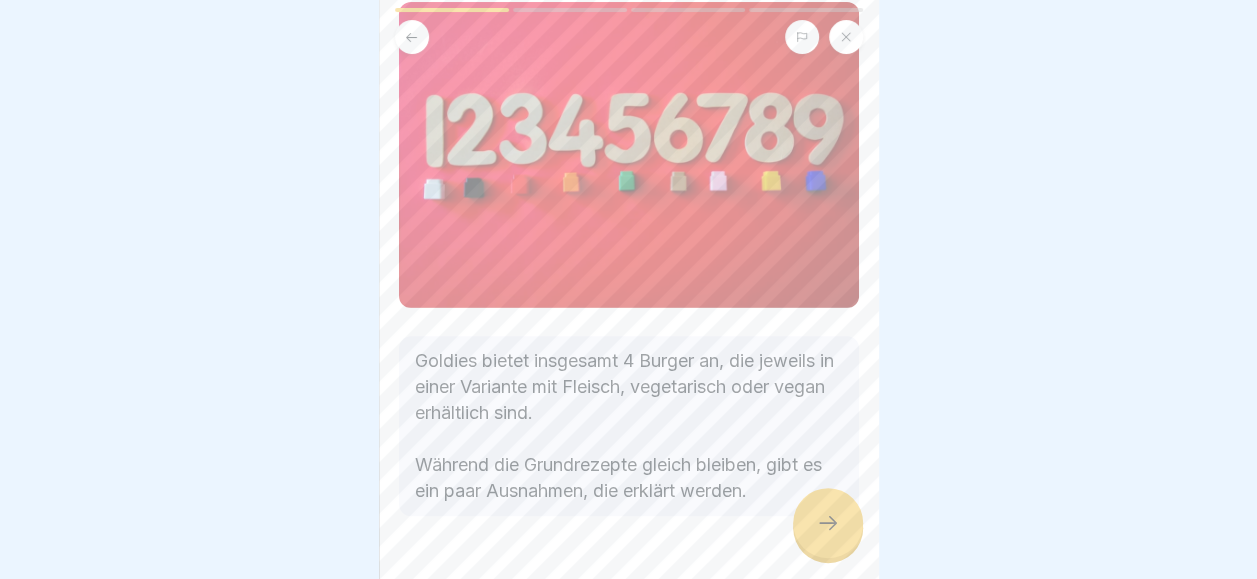 click at bounding box center (828, 523) 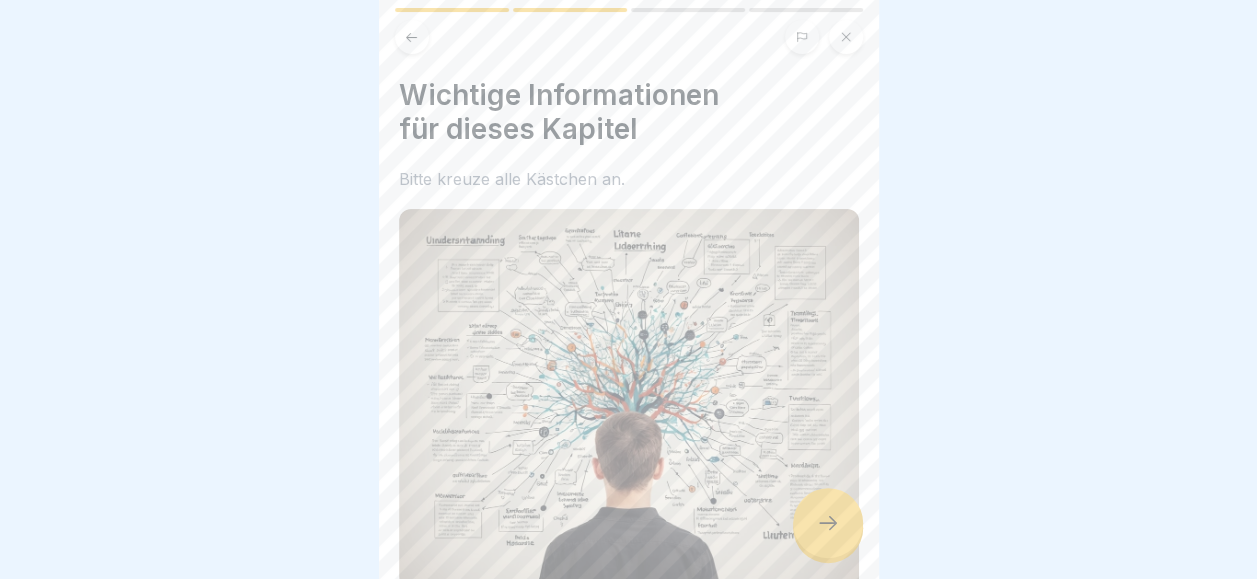 click at bounding box center [828, 523] 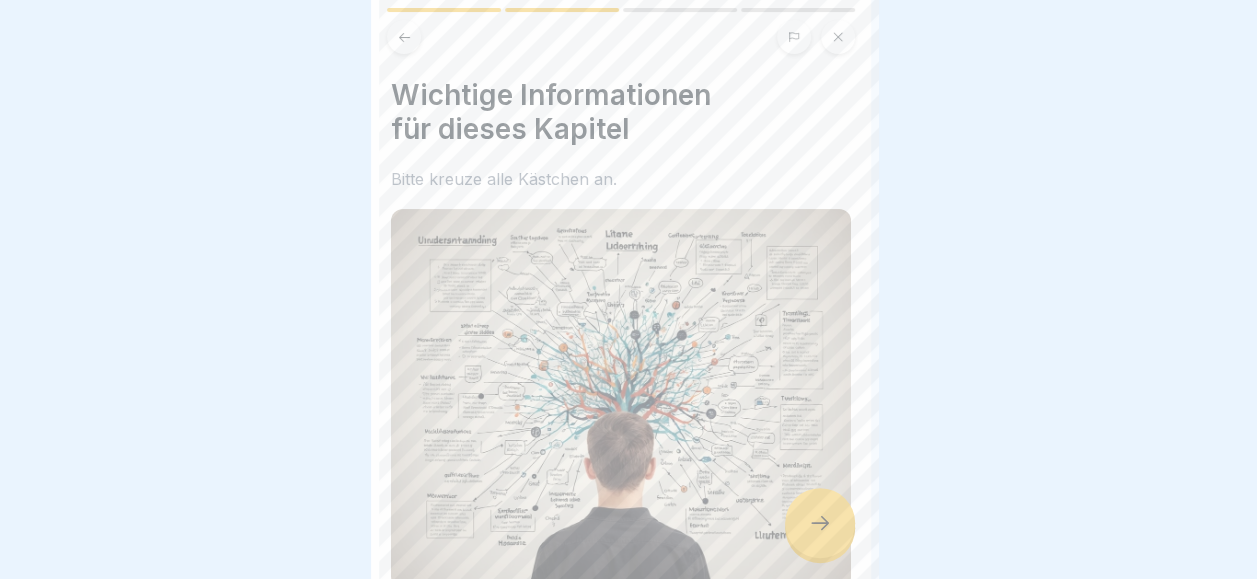 scroll, scrollTop: 0, scrollLeft: 0, axis: both 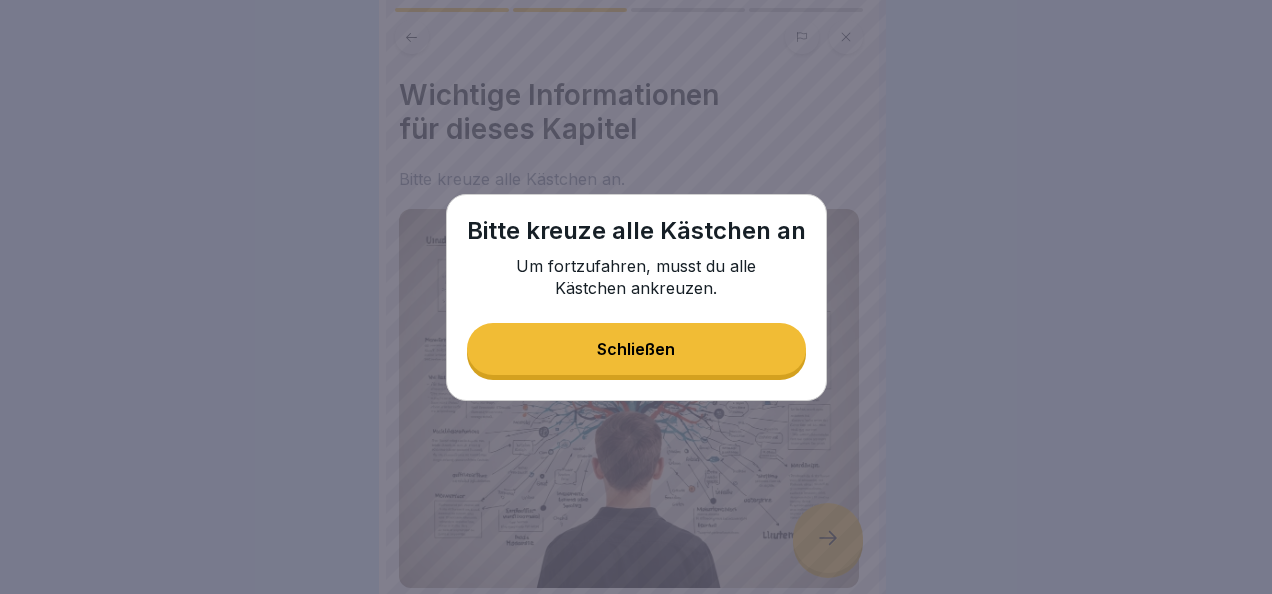 click on "Schließen" at bounding box center (636, 349) 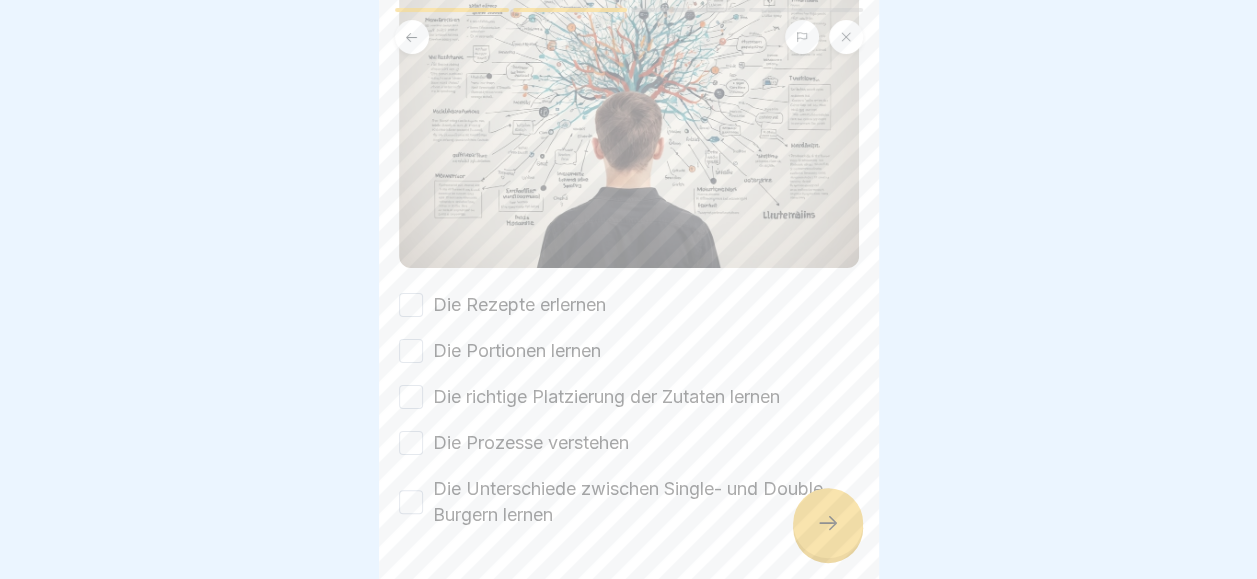 scroll, scrollTop: 322, scrollLeft: 0, axis: vertical 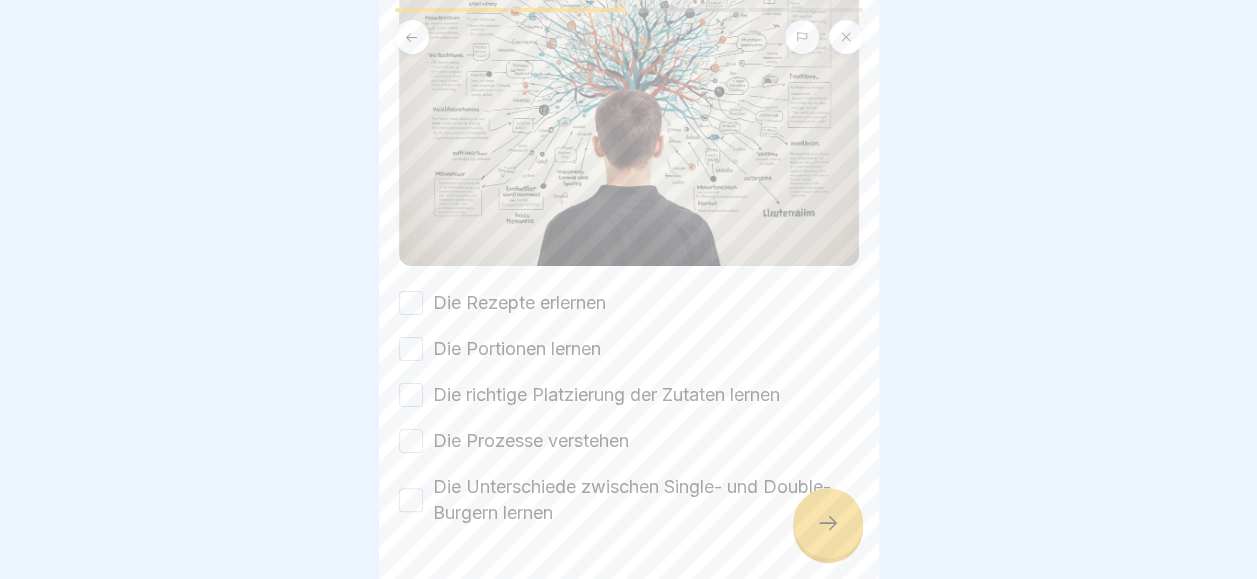 click on "Die Rezepte erlernen" at bounding box center (411, 303) 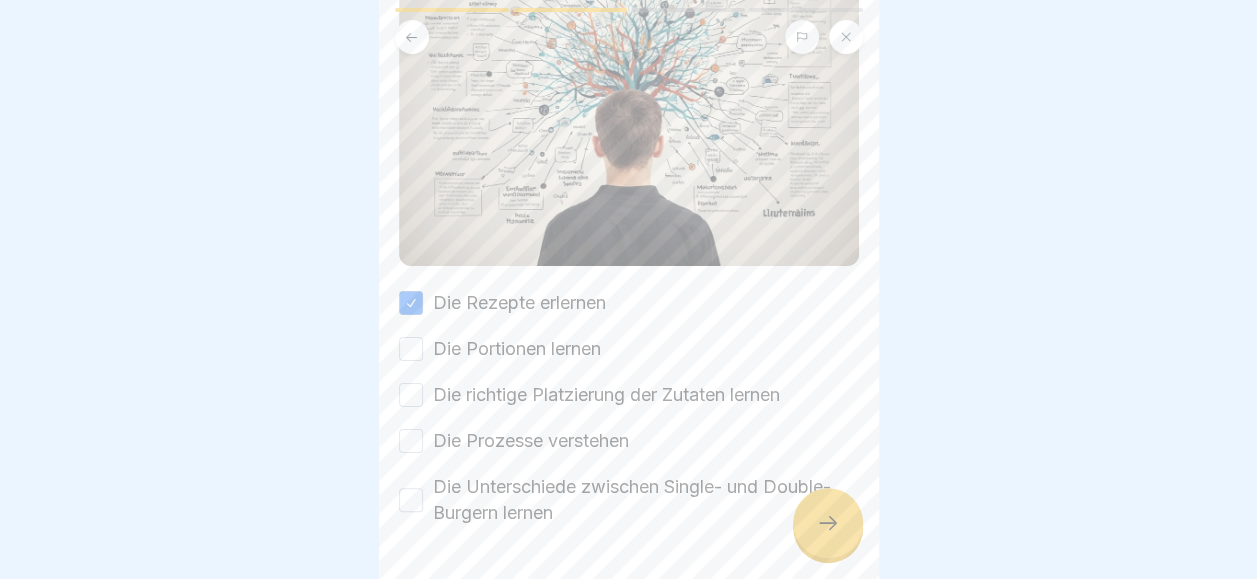 click on "Die Portionen lernen" at bounding box center [411, 349] 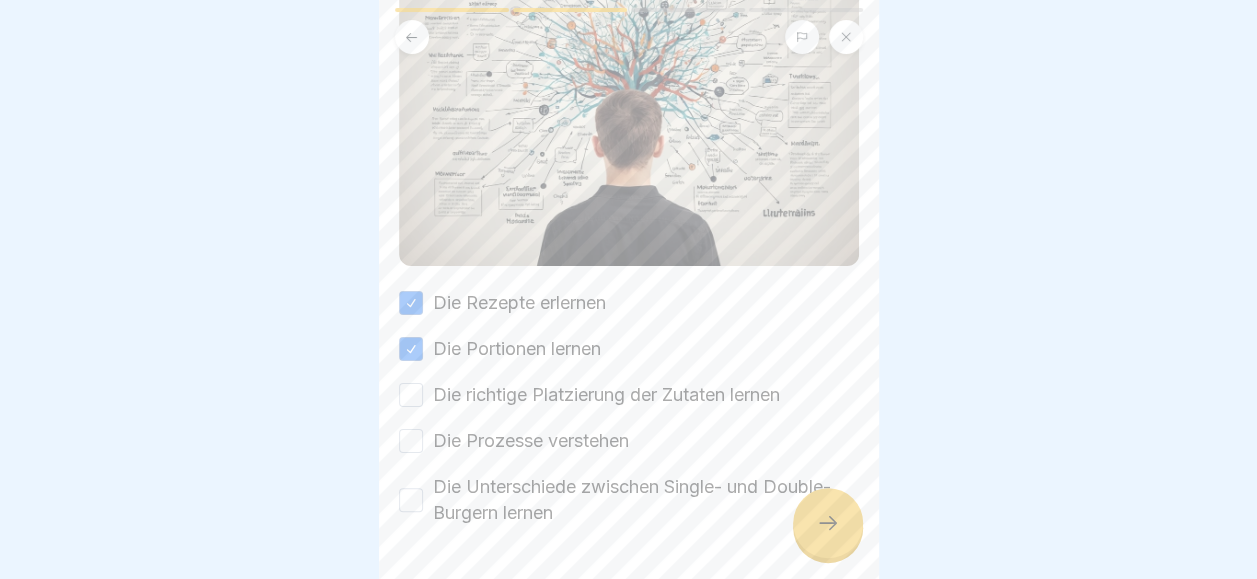 click on "Die Rezepte erlernen Die Portionen lernen Die richtige Platzierung der Zutaten lernen Die Prozesse verstehen Die Unterschiede zwischen Single- und Double-Burgern lernen" at bounding box center [629, 408] 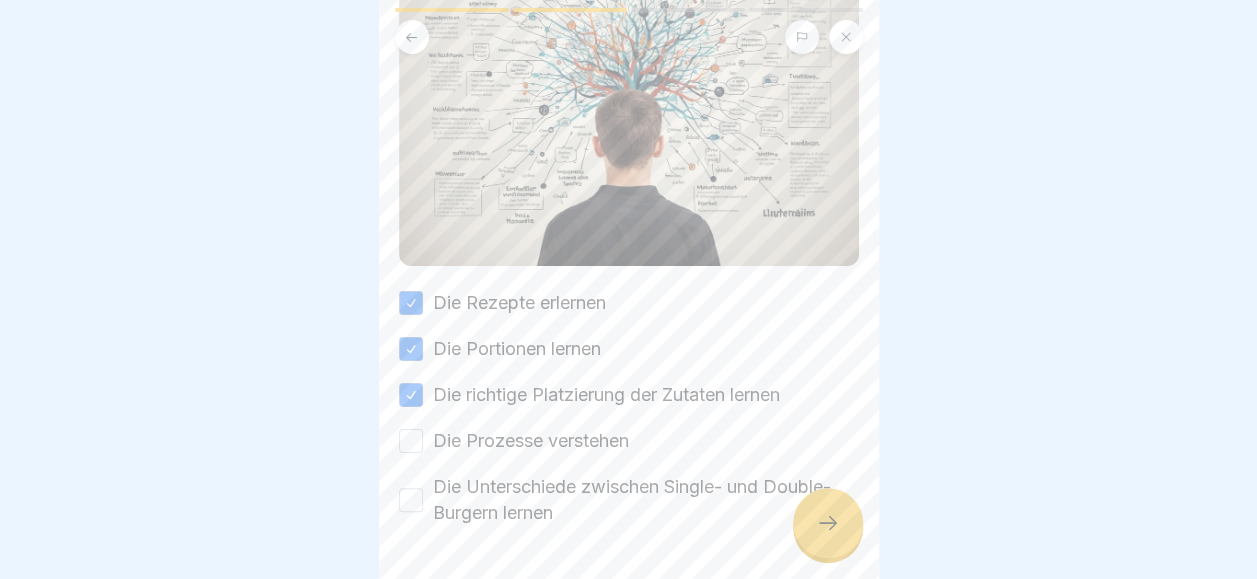 click on "Die Prozesse verstehen" at bounding box center [411, 441] 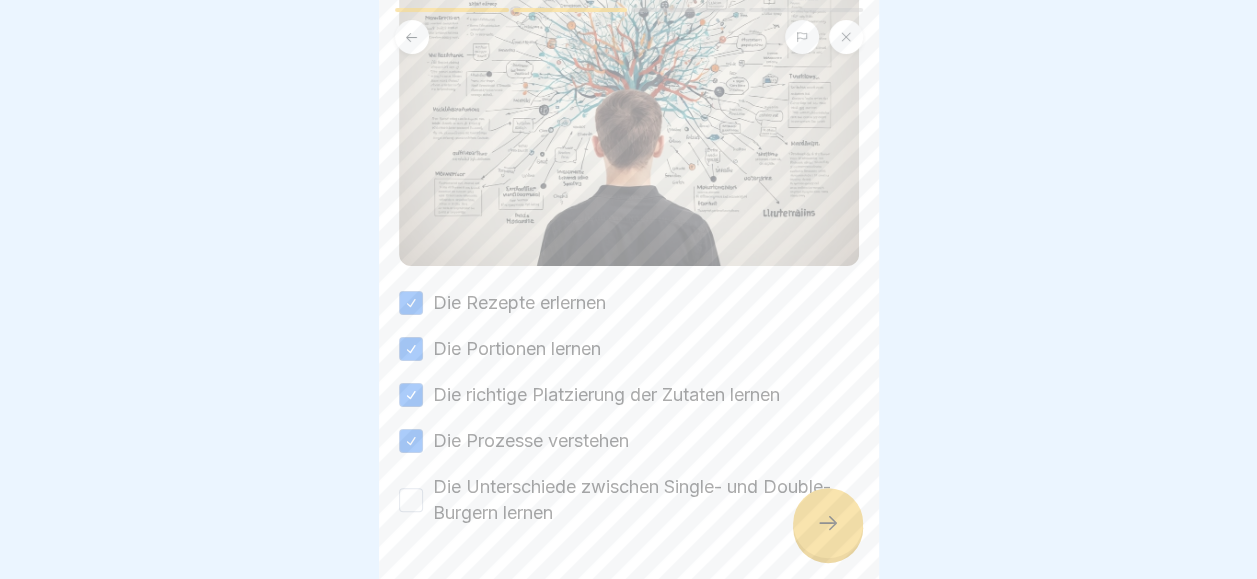 click on "Die Unterschiede zwischen Single- und Double-Burgern lernen" at bounding box center [411, 500] 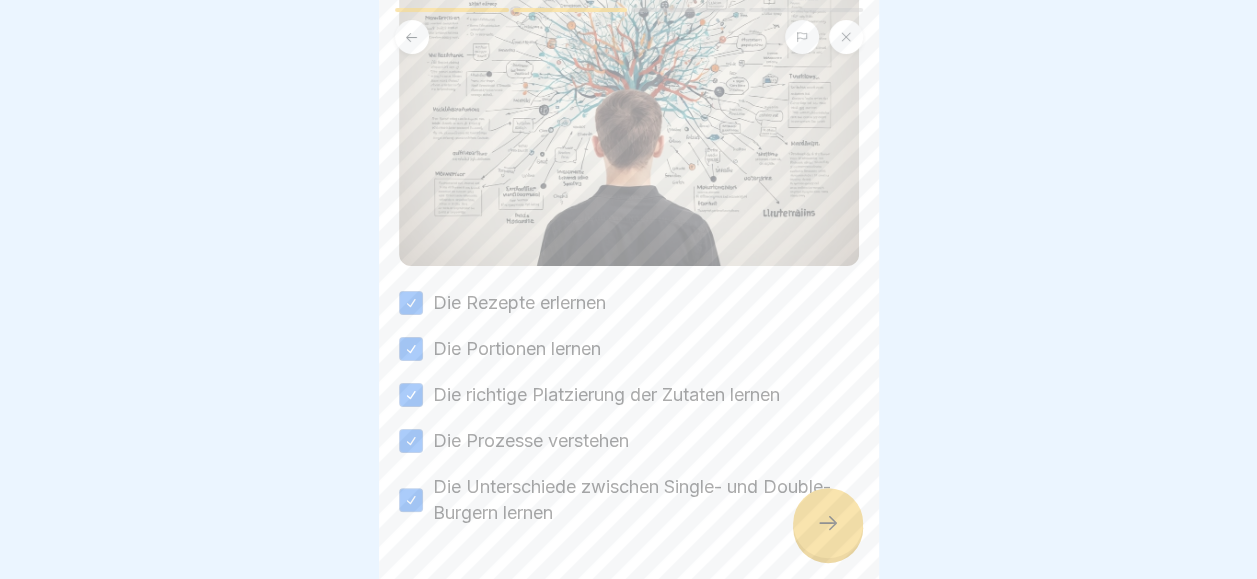 click 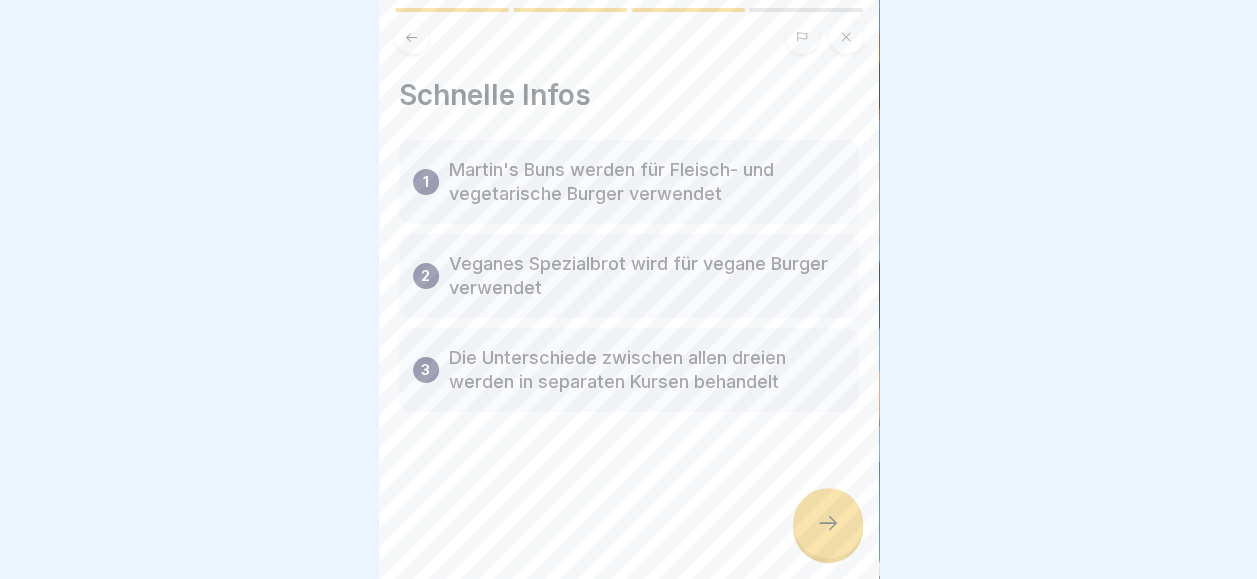 click at bounding box center (828, 523) 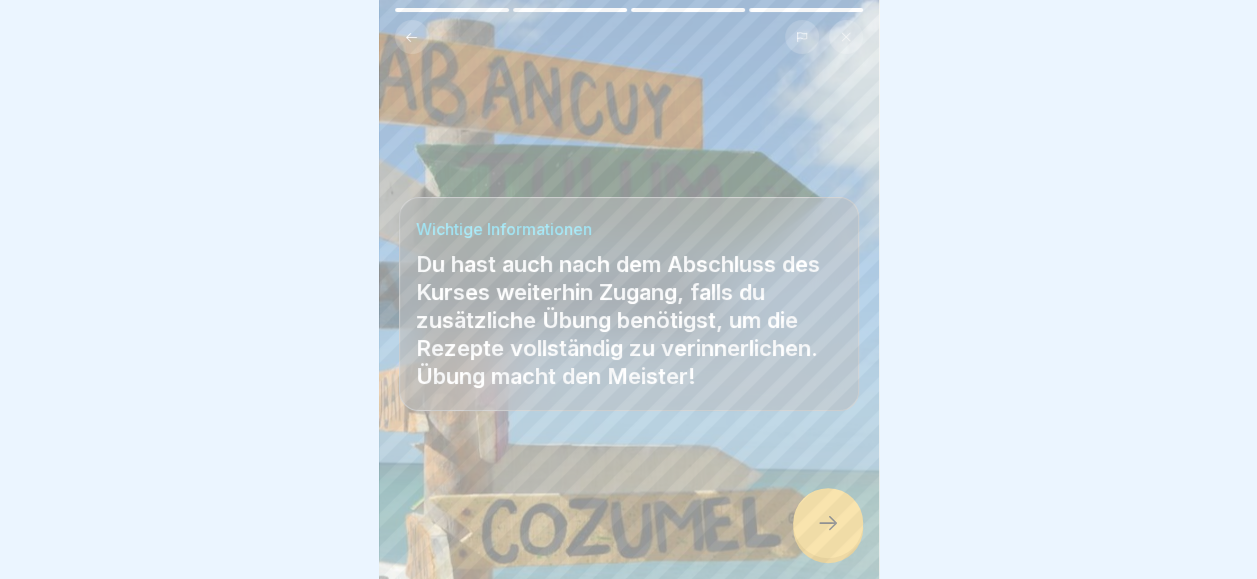 click at bounding box center (828, 523) 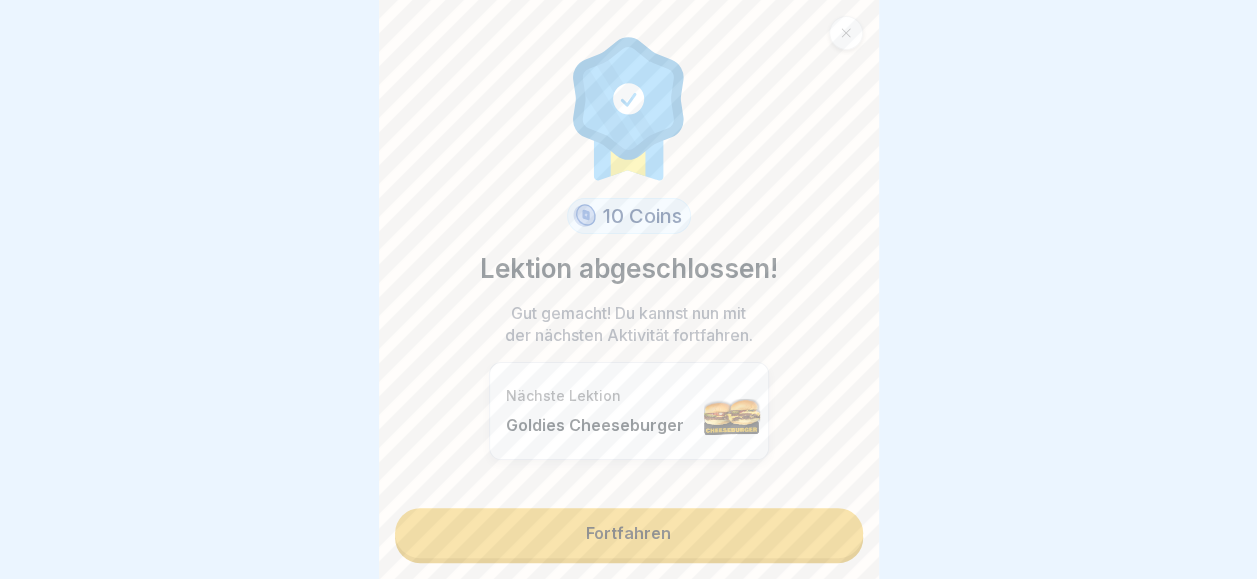 click on "Fortfahren" at bounding box center [629, 533] 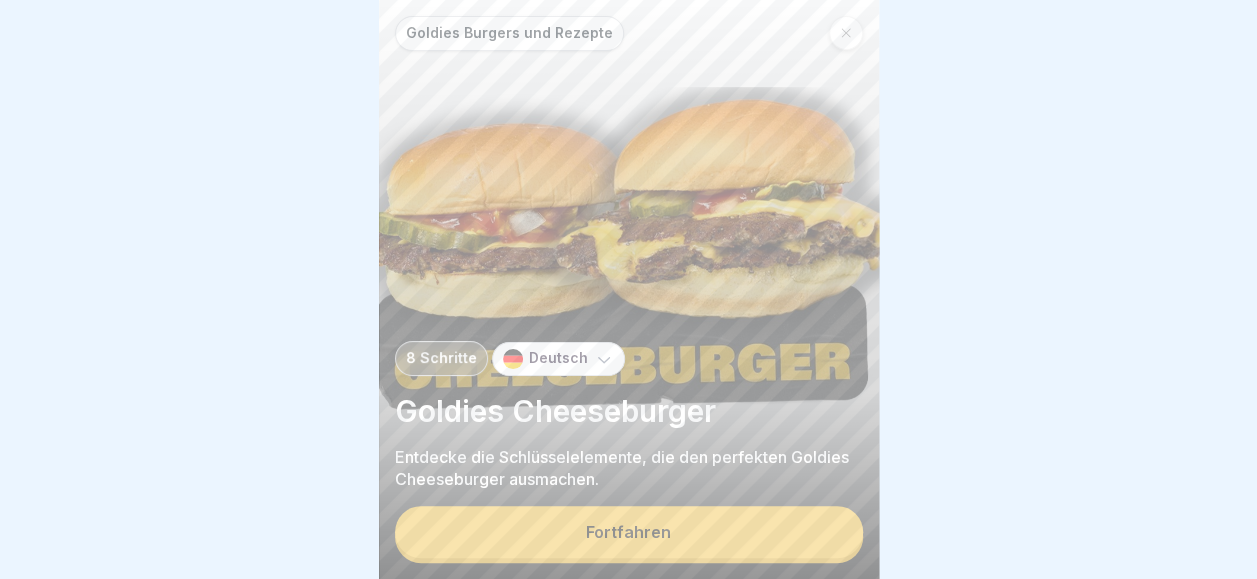 click on "Fortfahren" at bounding box center (629, 532) 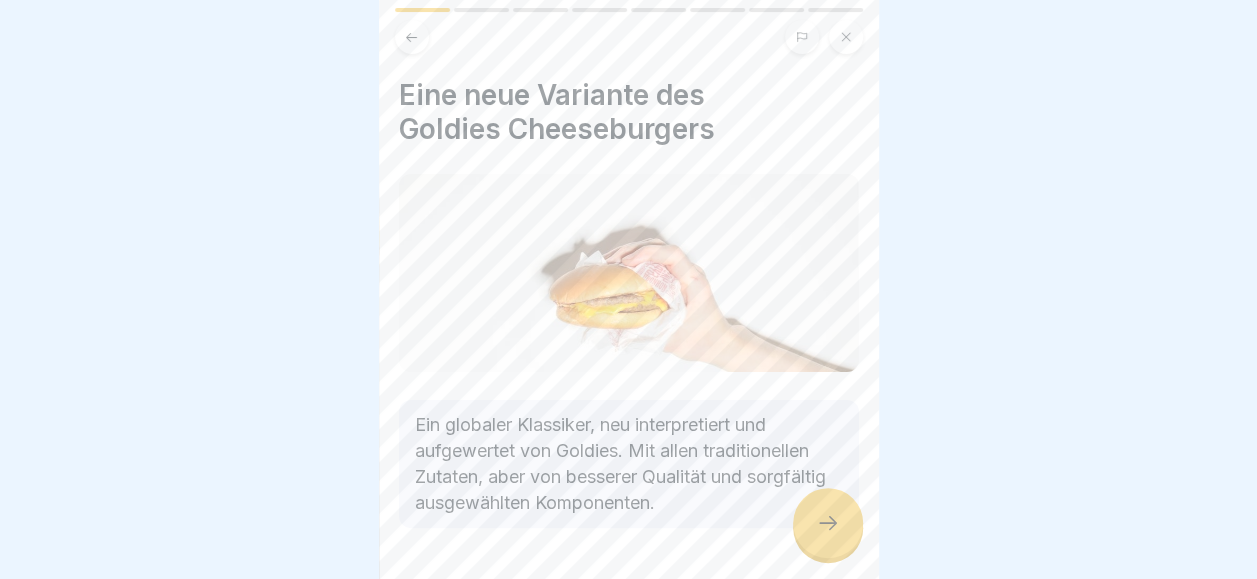scroll, scrollTop: 63, scrollLeft: 0, axis: vertical 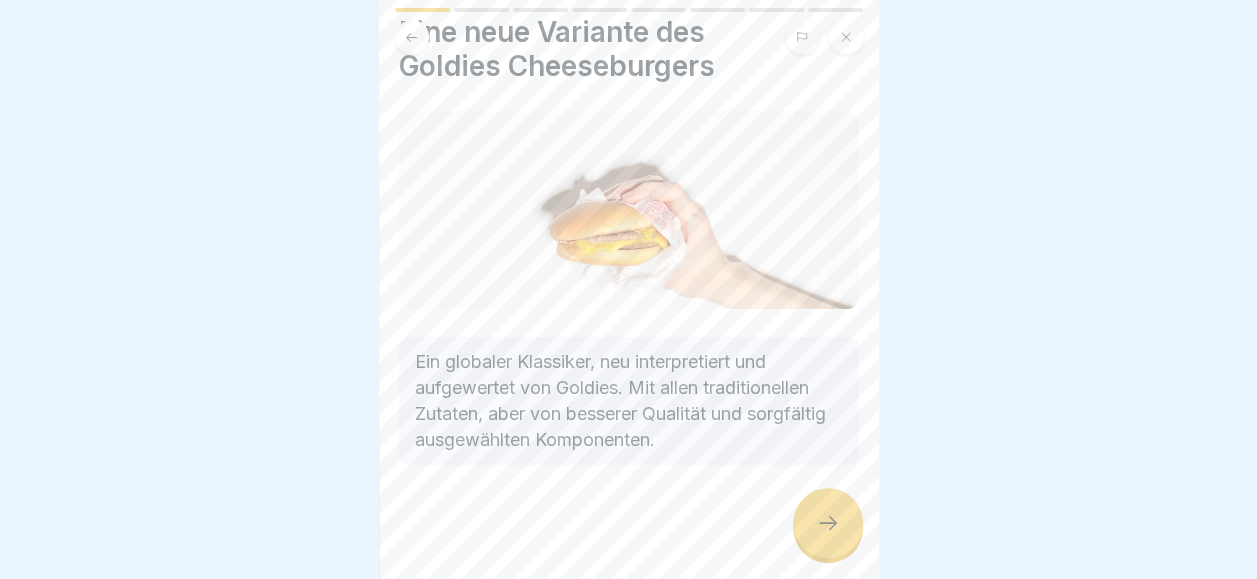 click 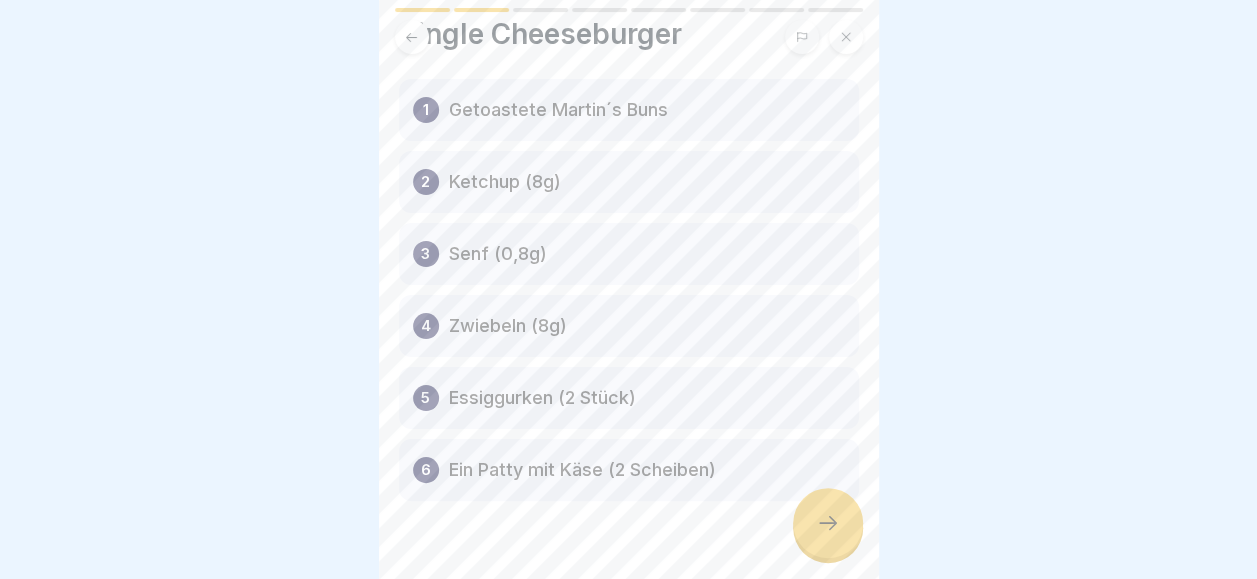 scroll, scrollTop: 38, scrollLeft: 0, axis: vertical 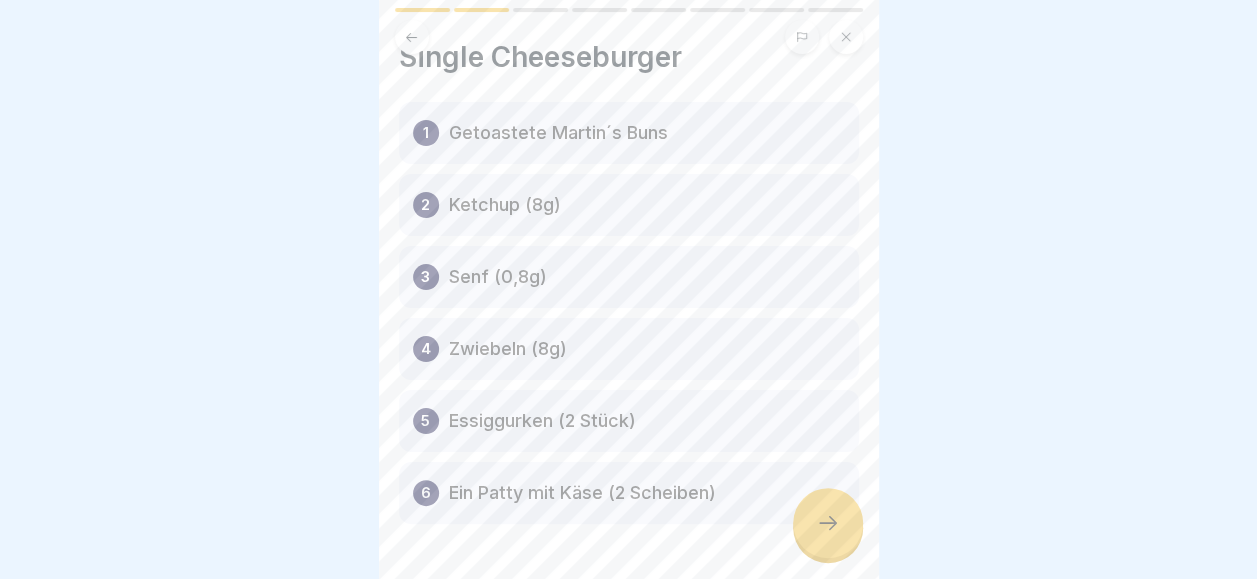 click 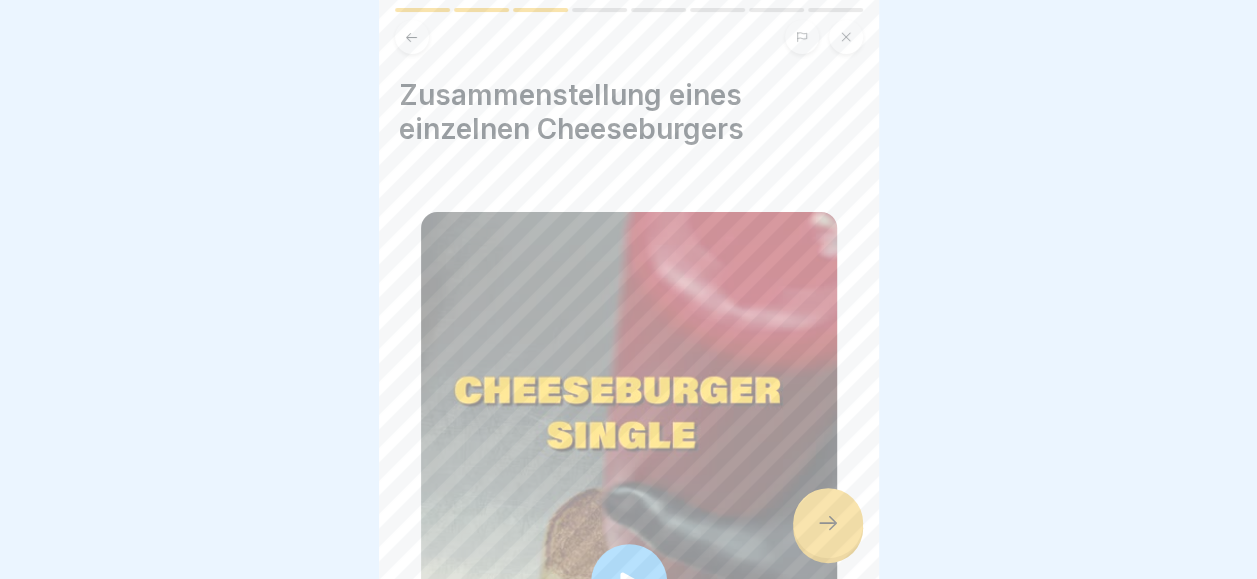 click at bounding box center [828, 523] 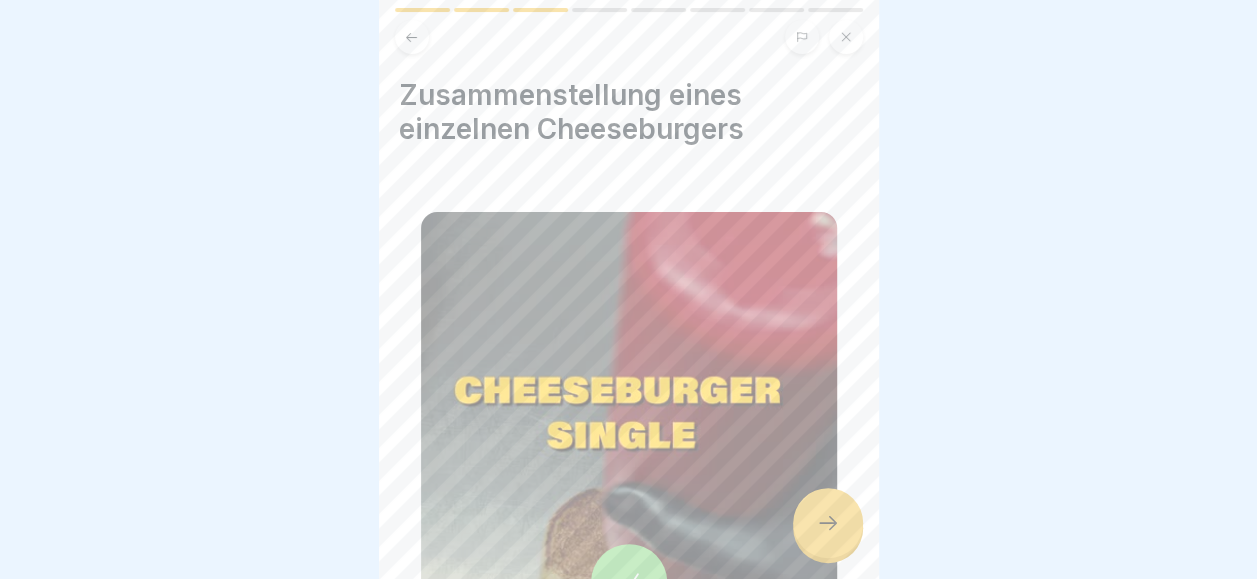 click at bounding box center [828, 523] 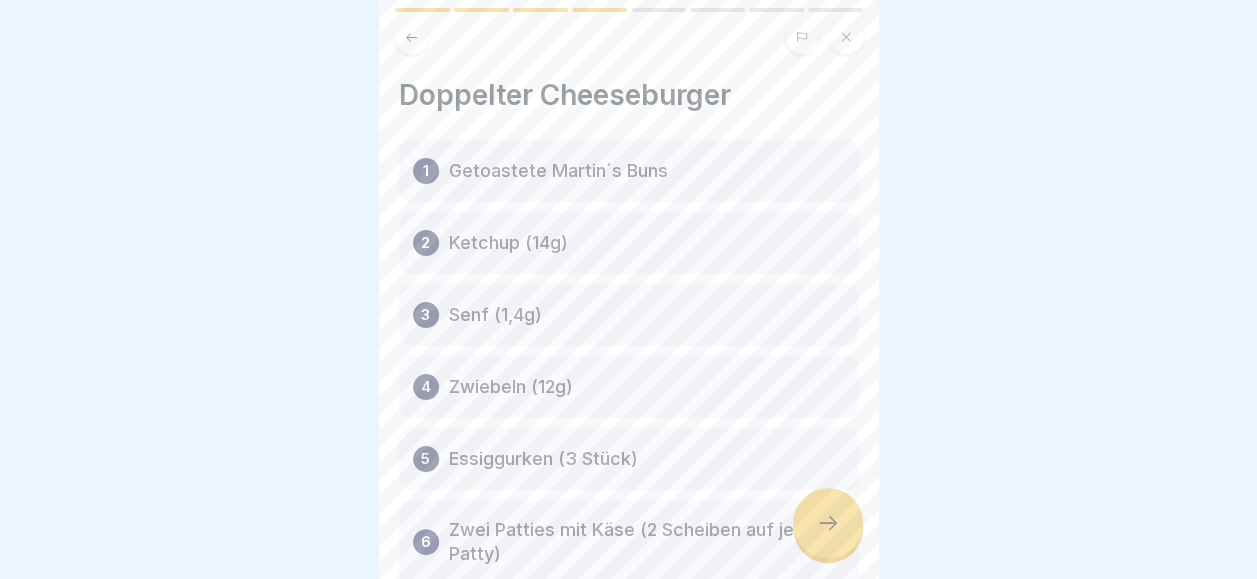 scroll, scrollTop: 125, scrollLeft: 0, axis: vertical 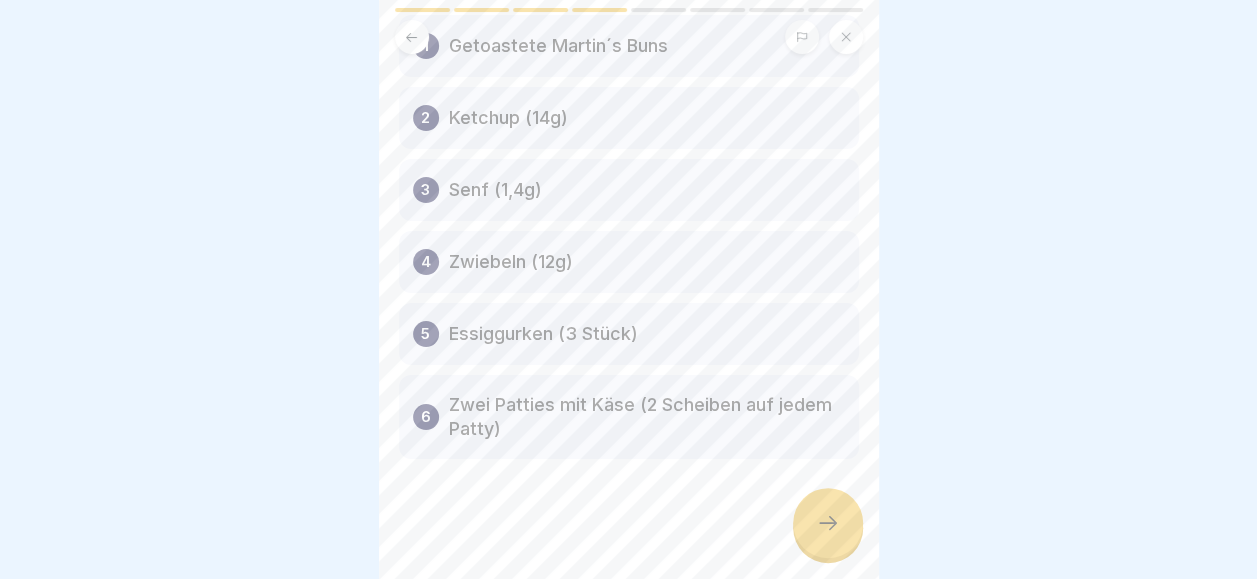 click 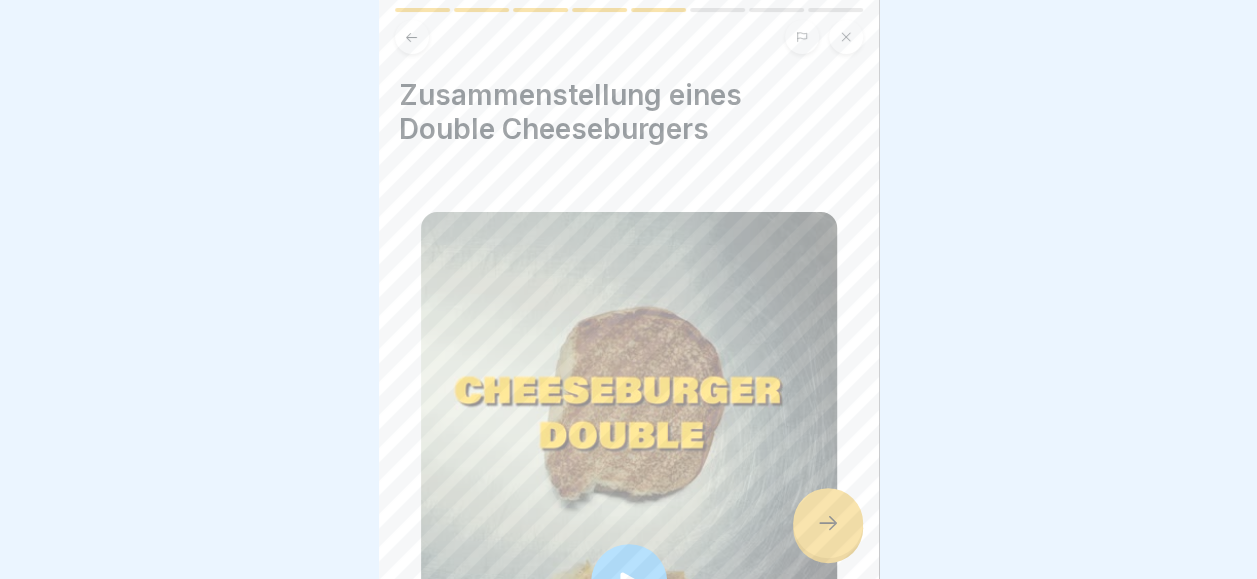 click 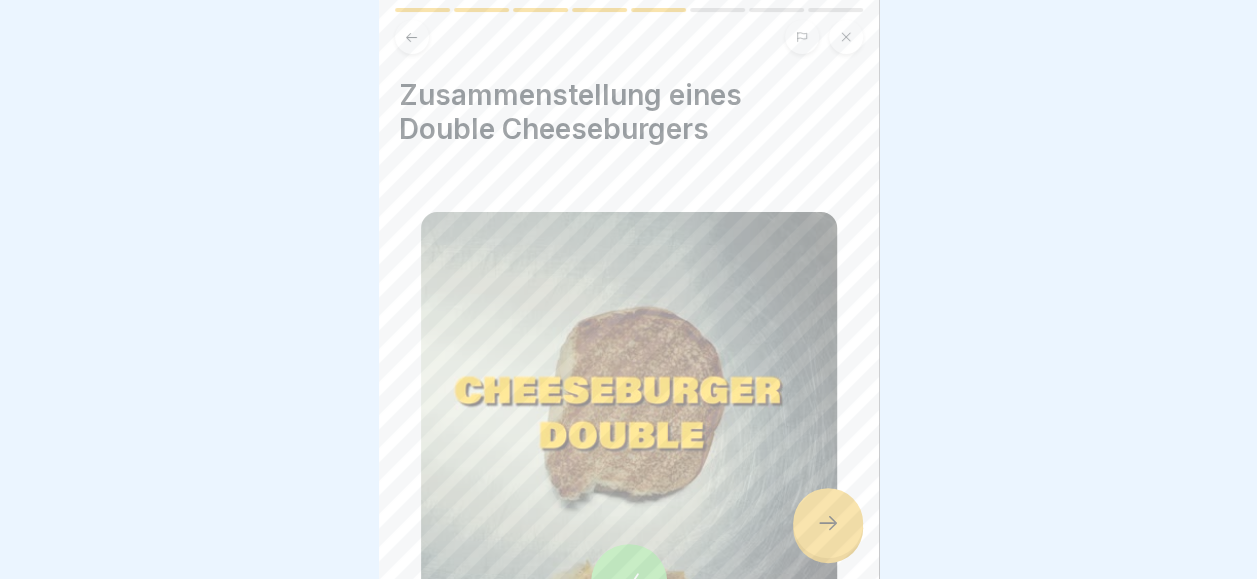 click 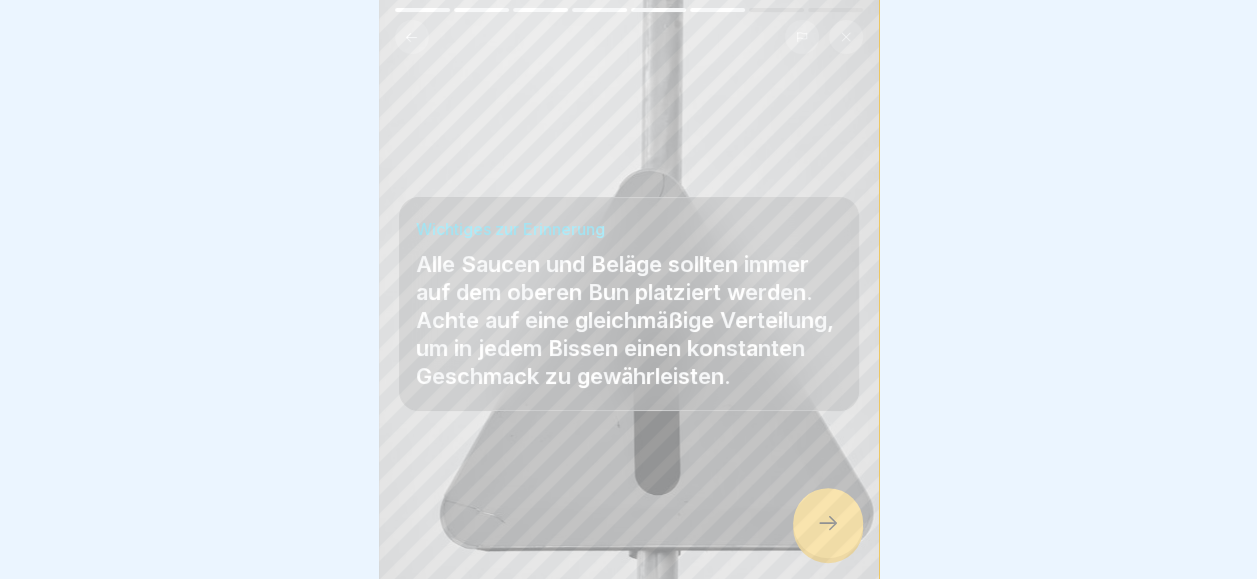 click 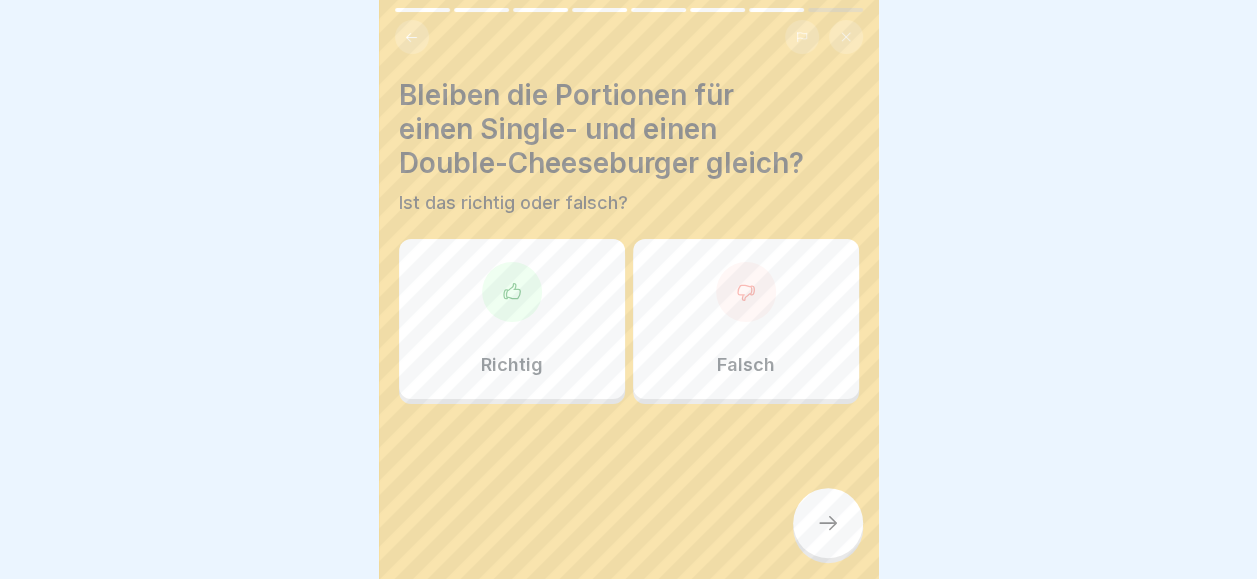 click on "Falsch" at bounding box center [746, 319] 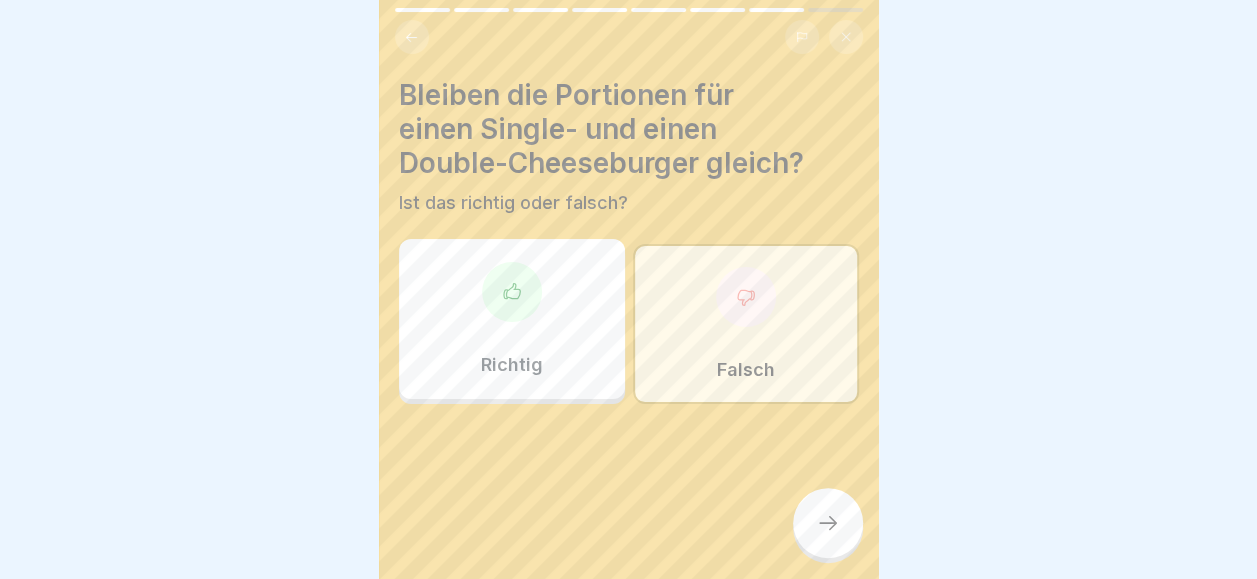 click at bounding box center (828, 523) 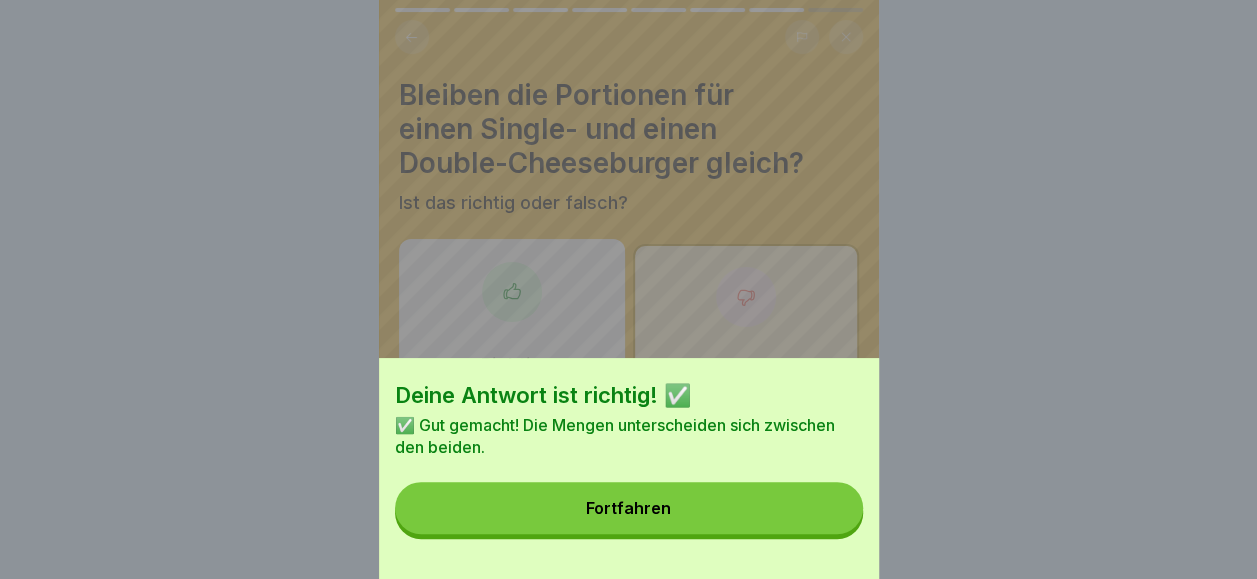 click on "Fortfahren" at bounding box center [629, 508] 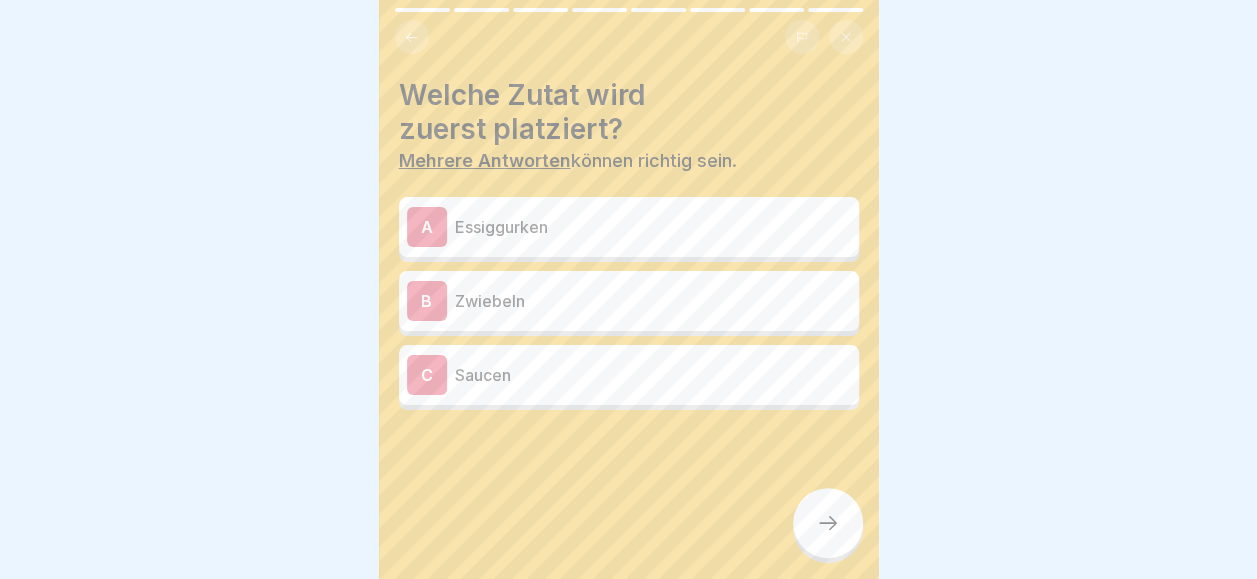 click on "Saucen" at bounding box center [653, 375] 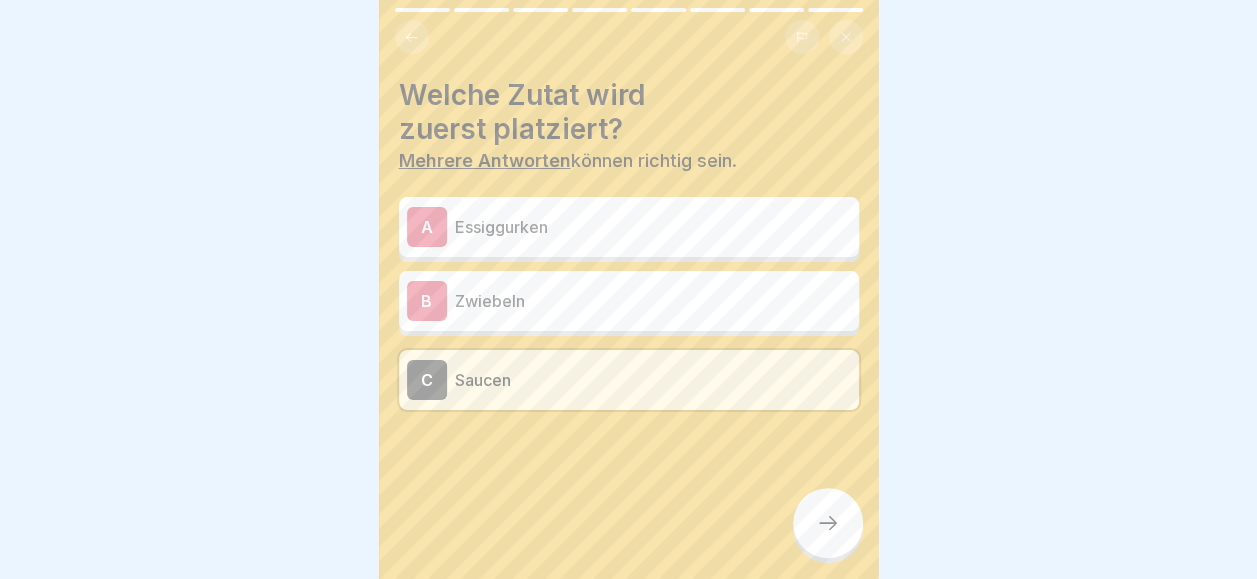 click at bounding box center (828, 523) 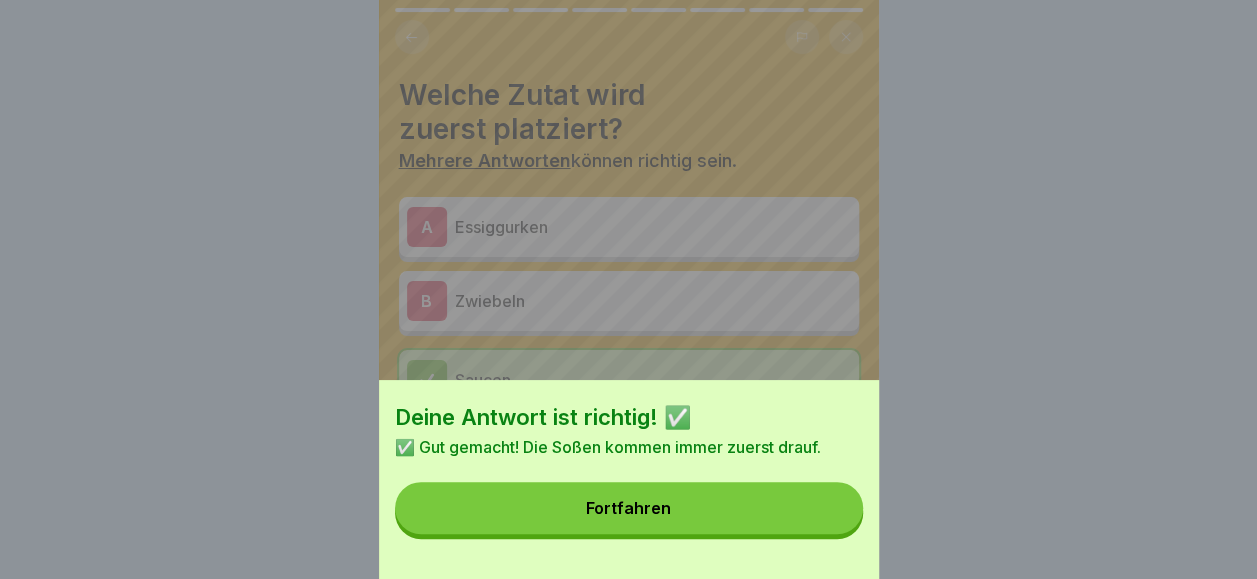 click on "Fortfahren" at bounding box center (629, 508) 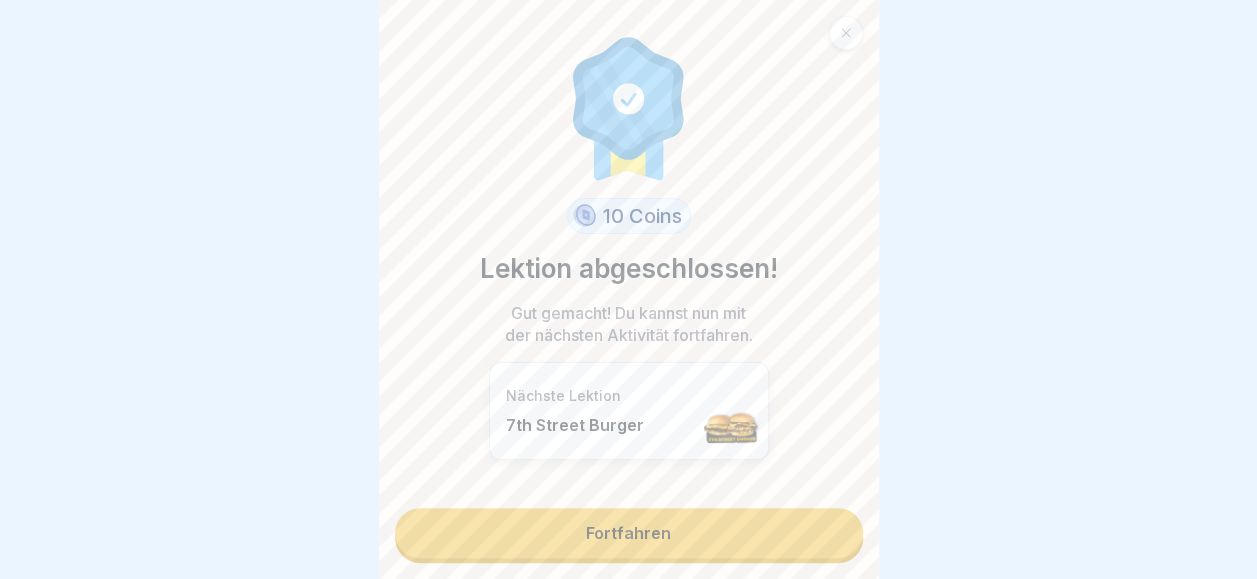 click on "Fortfahren" at bounding box center (629, 533) 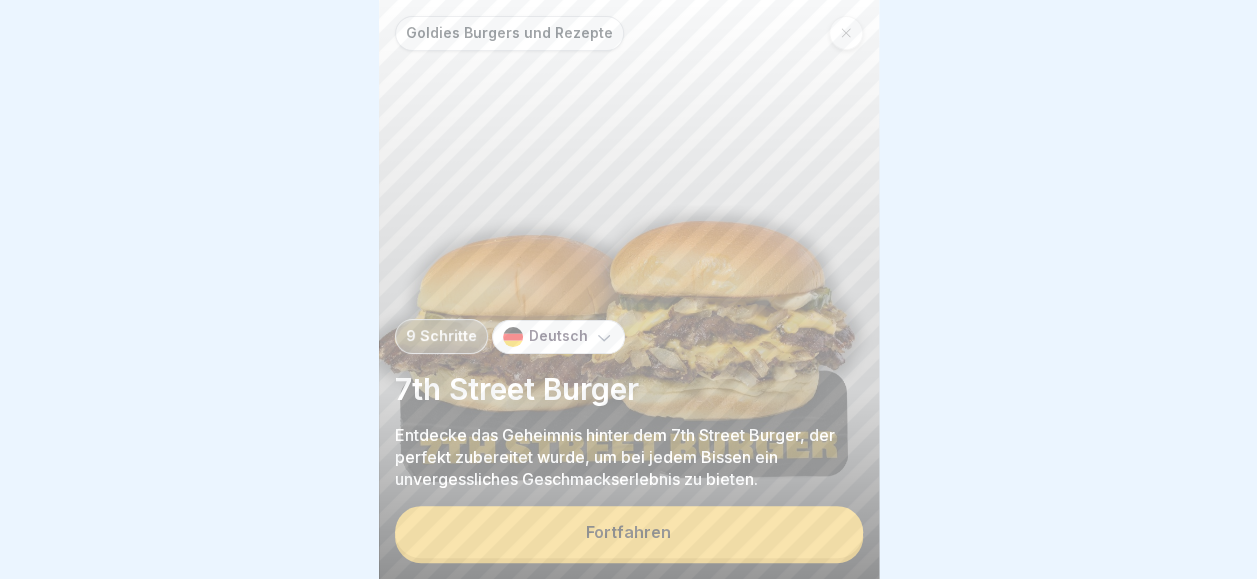 click on "Fortfahren" at bounding box center [629, 532] 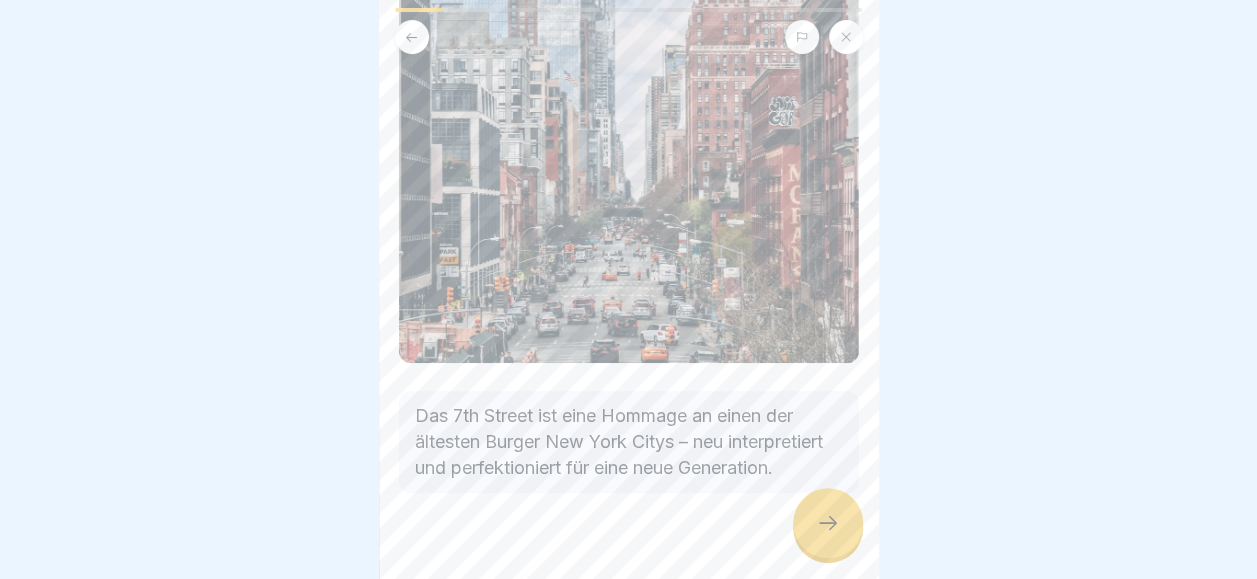 scroll, scrollTop: 332, scrollLeft: 0, axis: vertical 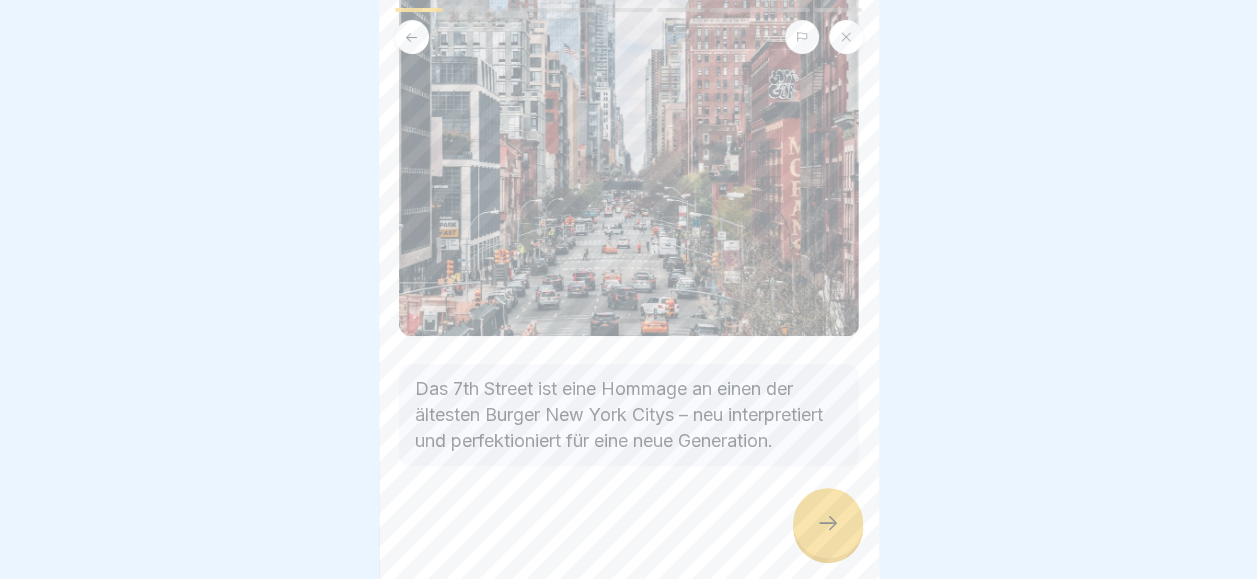 click 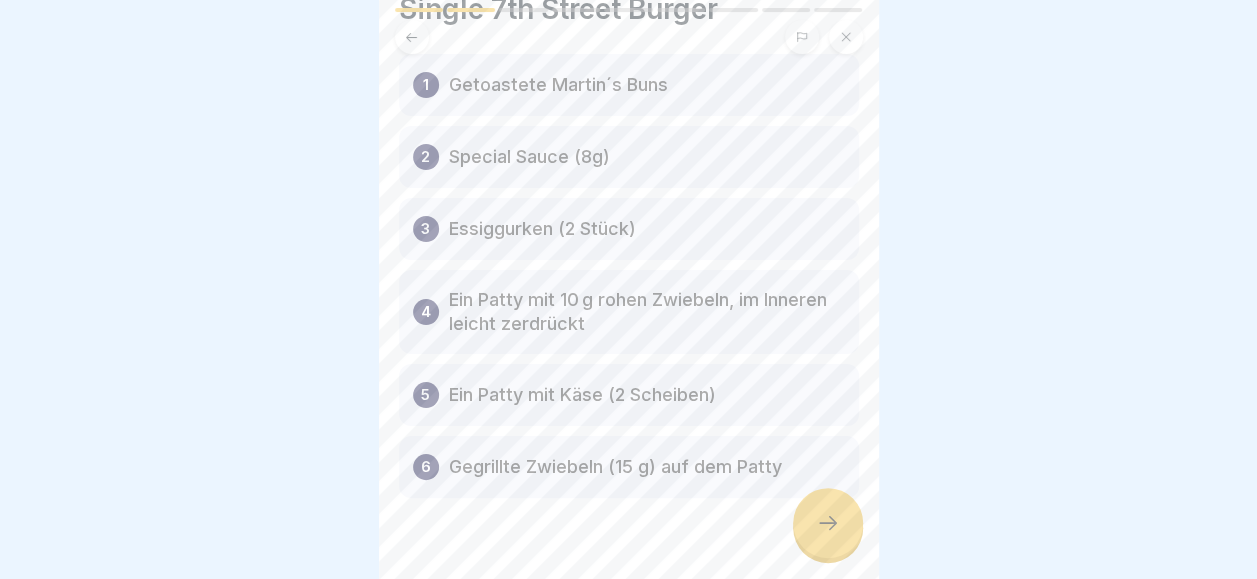 scroll, scrollTop: 101, scrollLeft: 0, axis: vertical 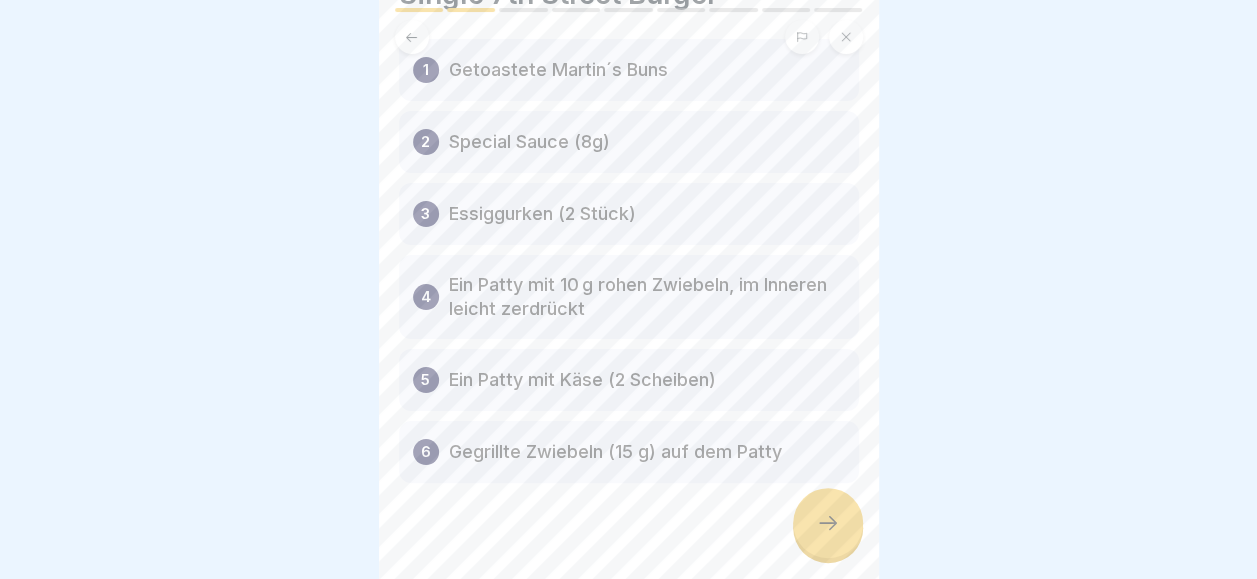 click 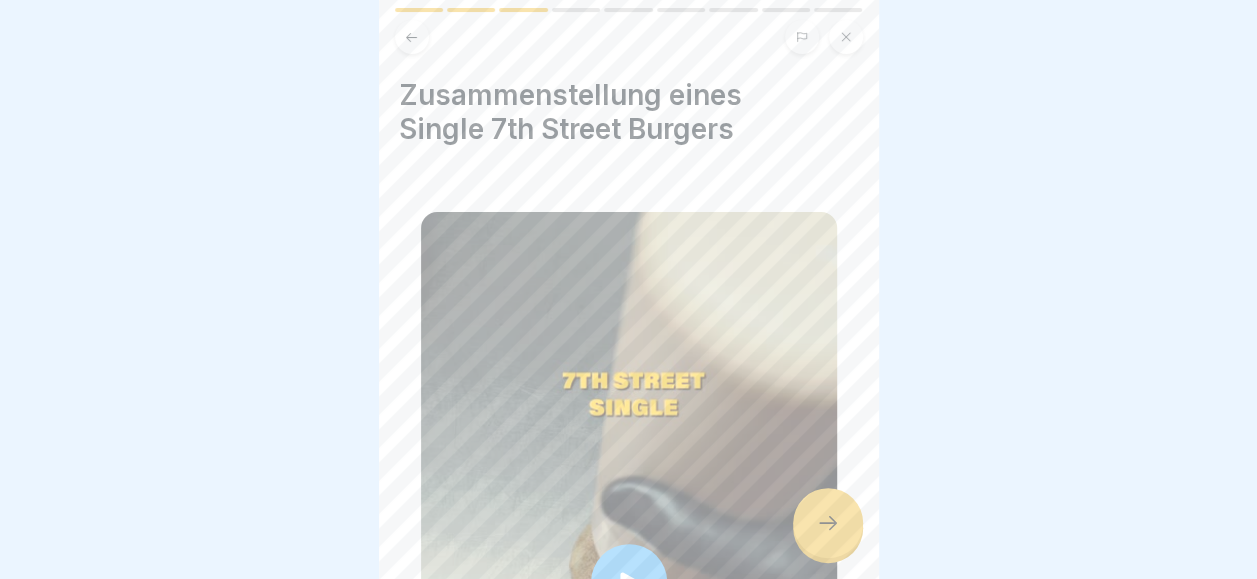click at bounding box center [629, 582] 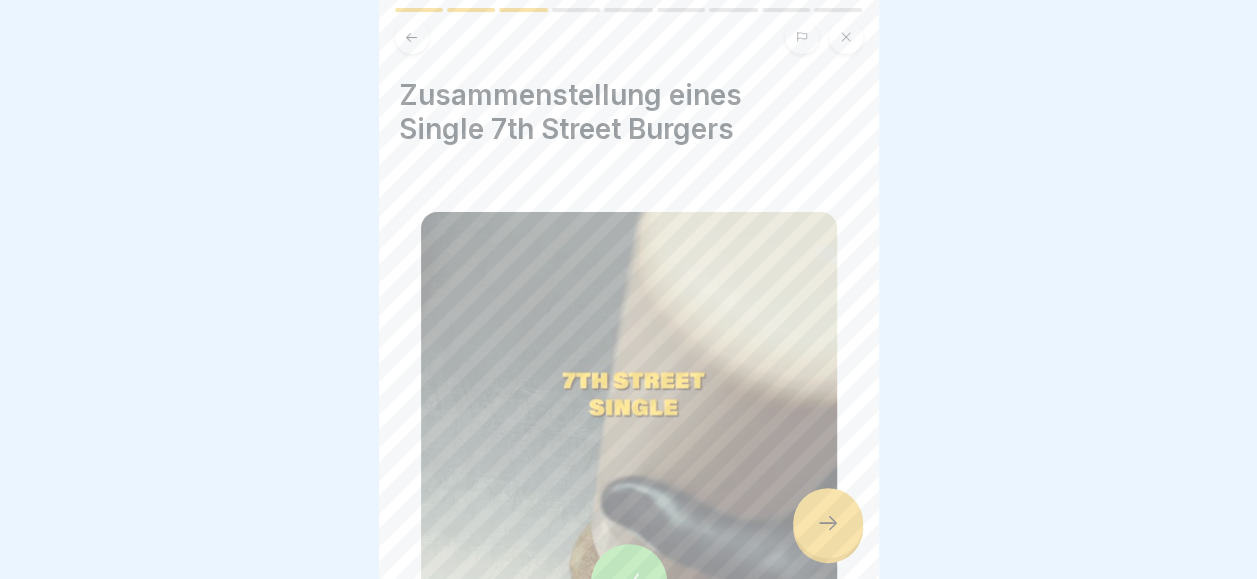 click at bounding box center (828, 523) 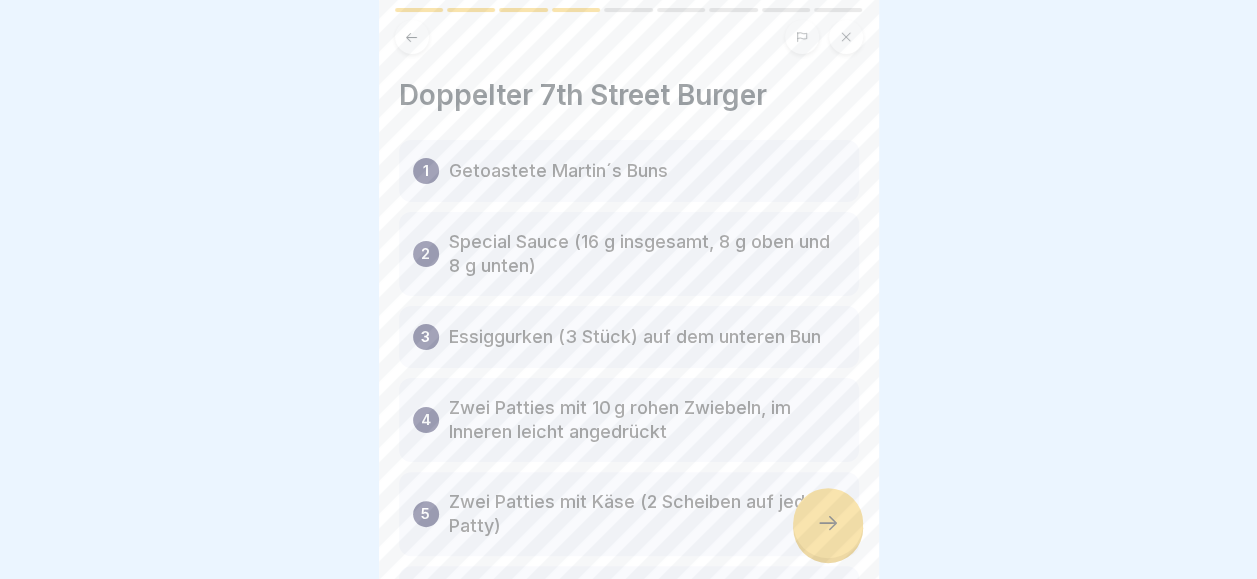 click 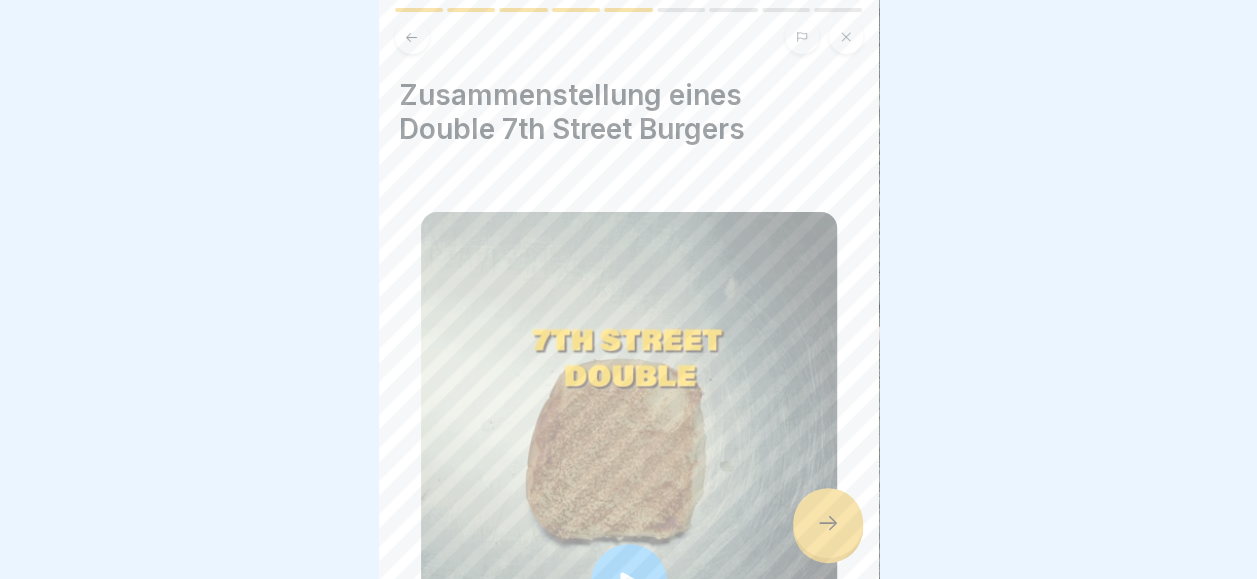 click 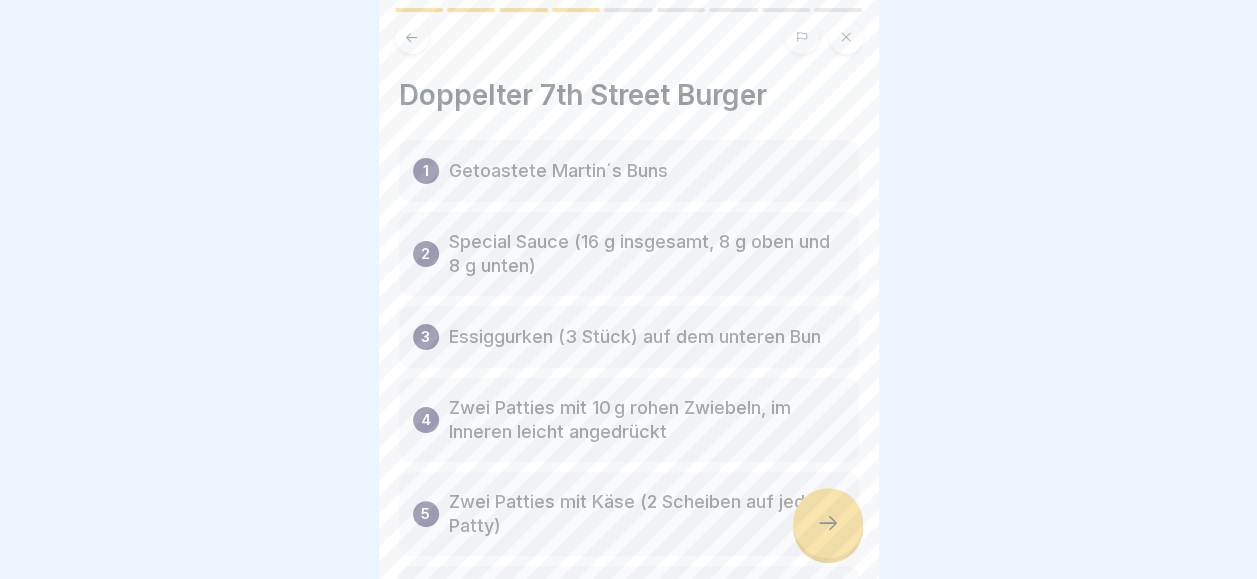 click 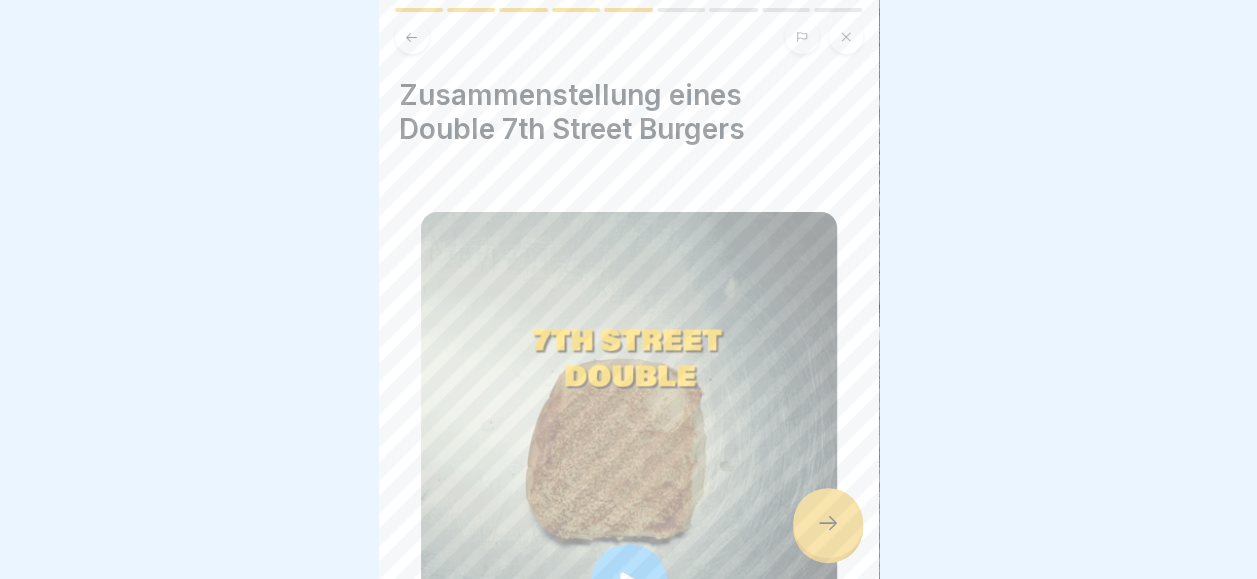 click at bounding box center [412, 37] 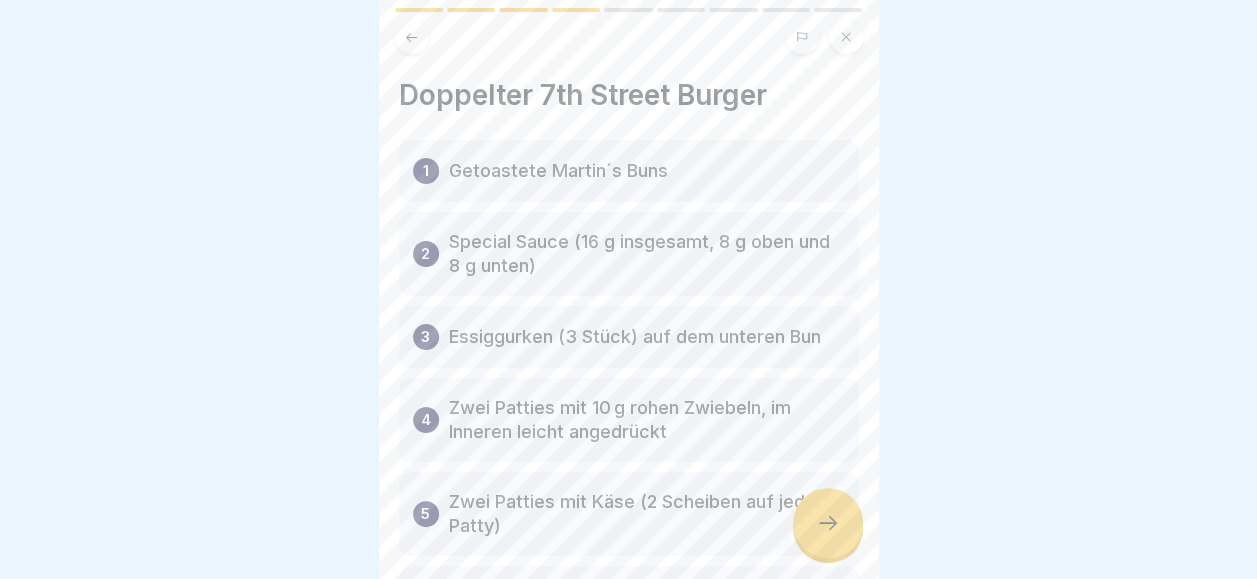 click at bounding box center (412, 37) 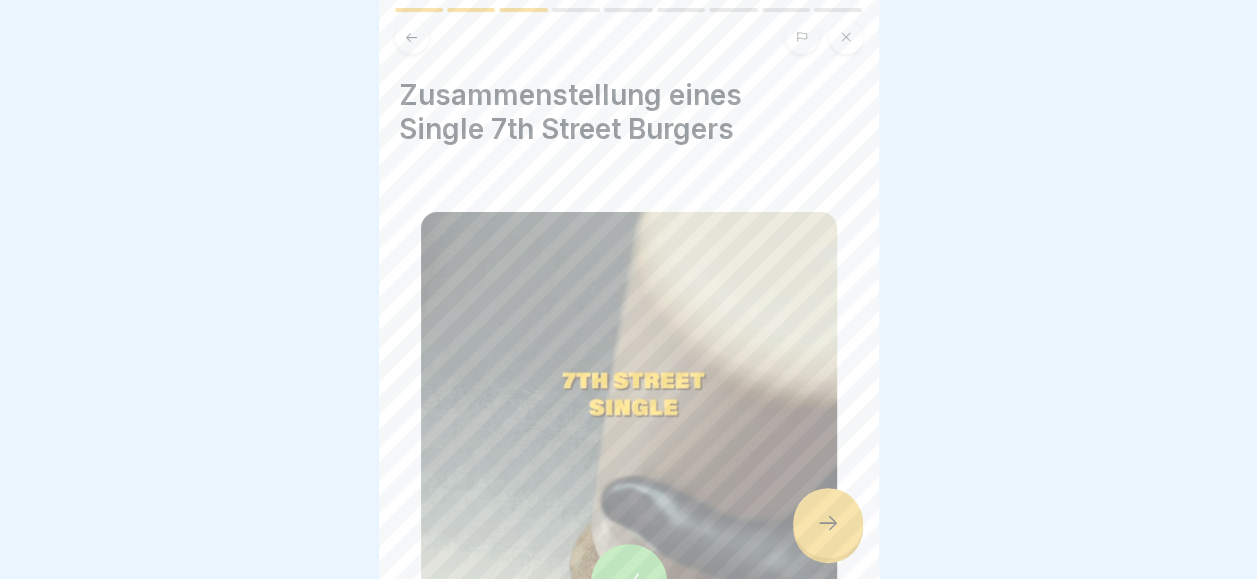 click at bounding box center (412, 37) 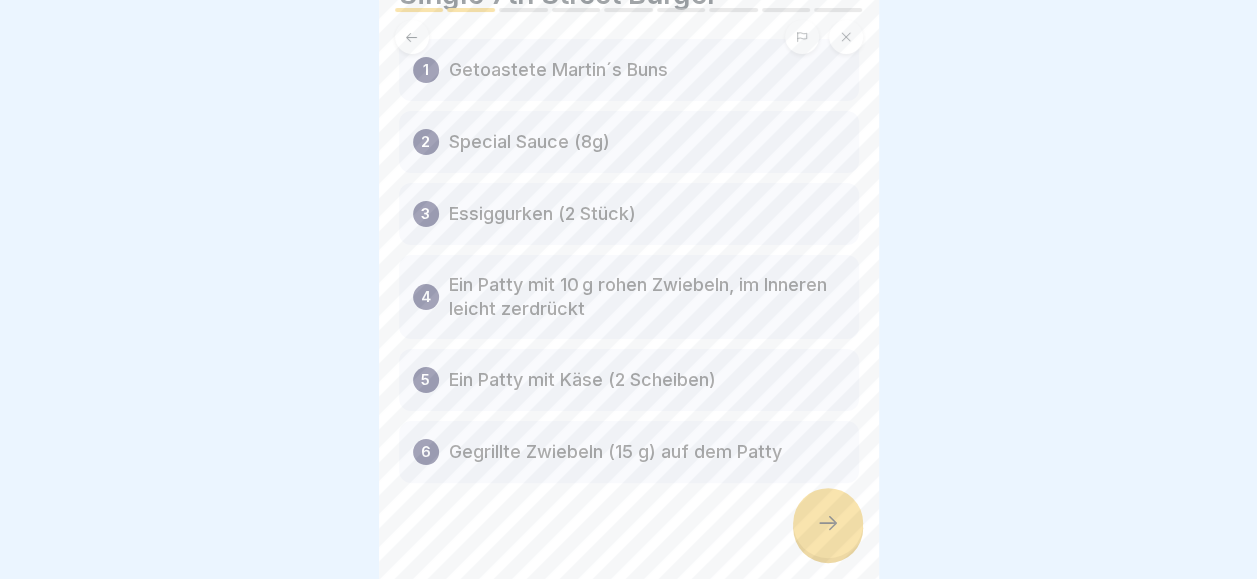 click at bounding box center (828, 523) 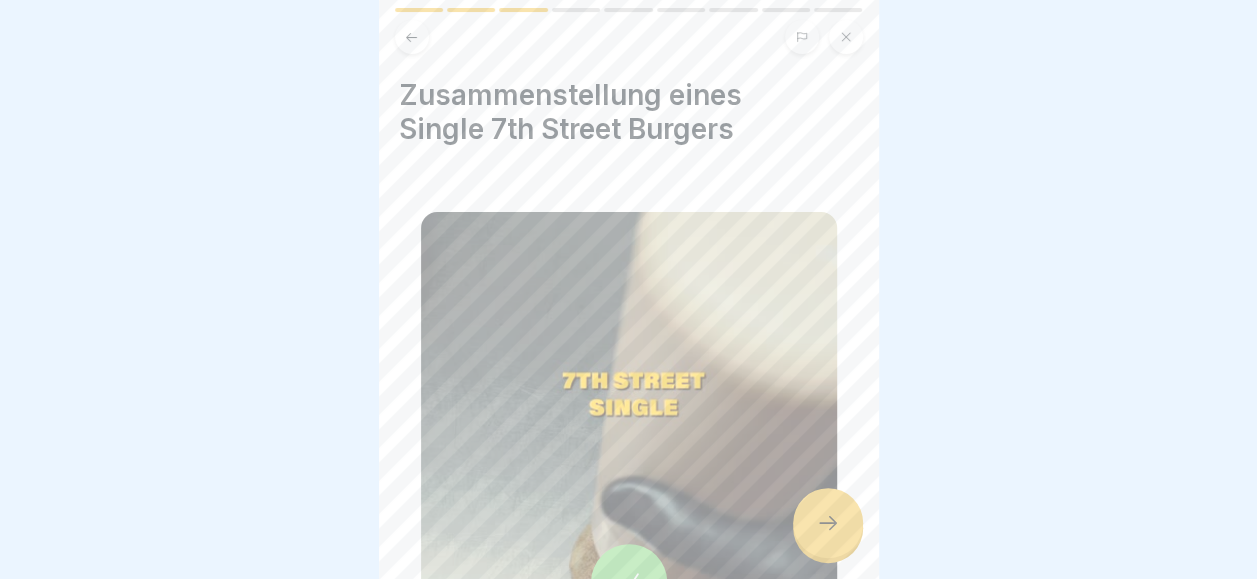 click at bounding box center (828, 523) 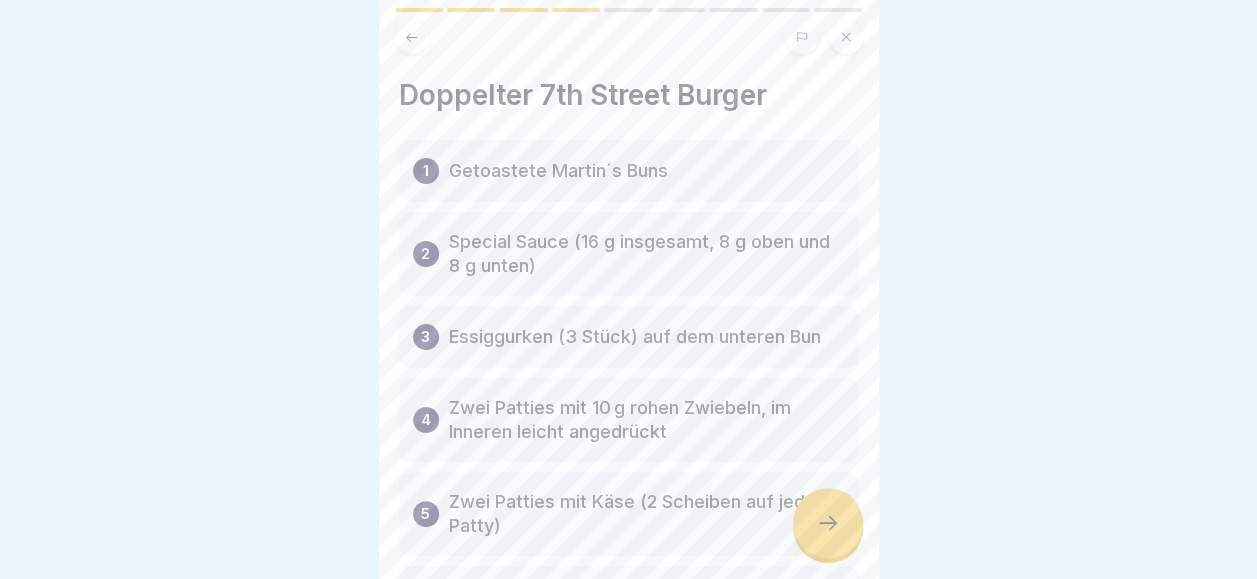 click at bounding box center (828, 523) 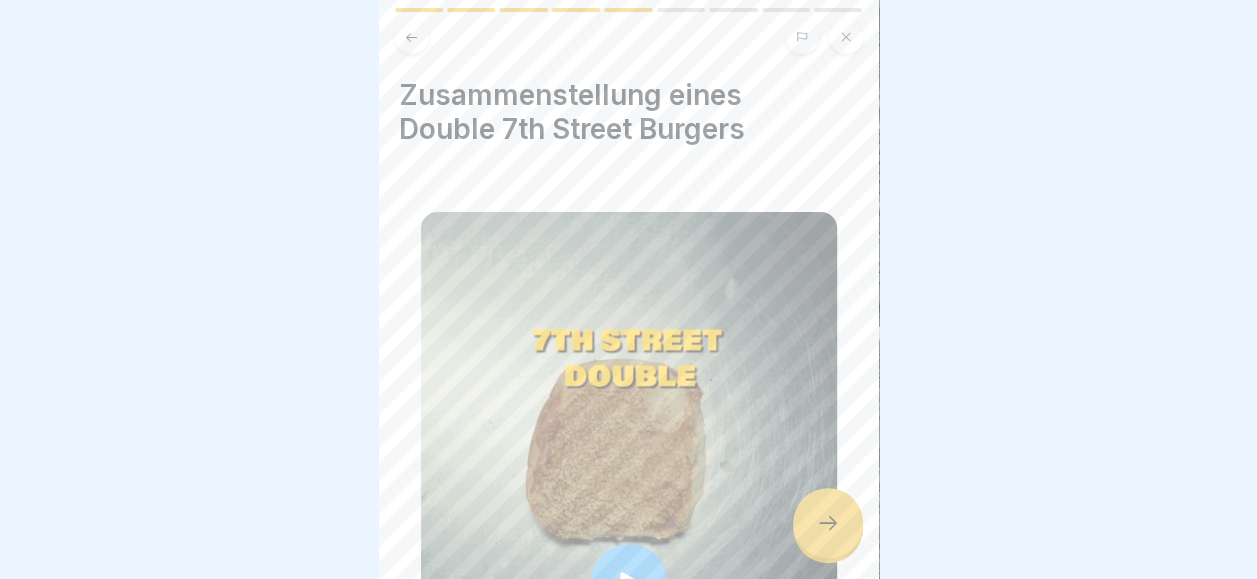 click on "Zusammenstellung eines Double 7th Street Burgers" at bounding box center (629, 515) 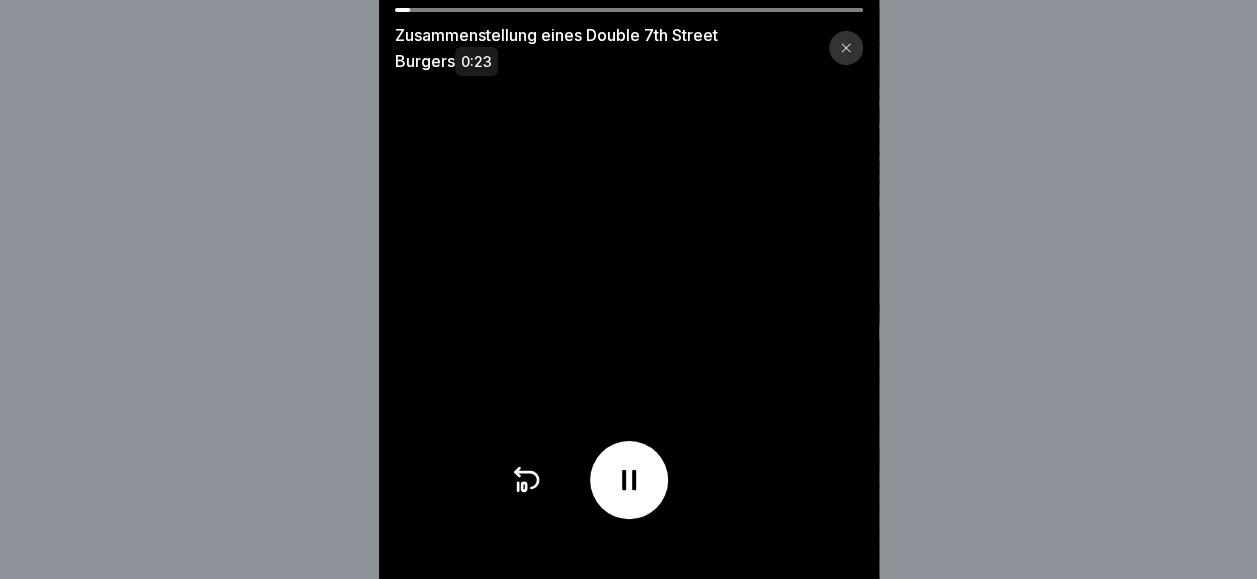 scroll, scrollTop: 15, scrollLeft: 0, axis: vertical 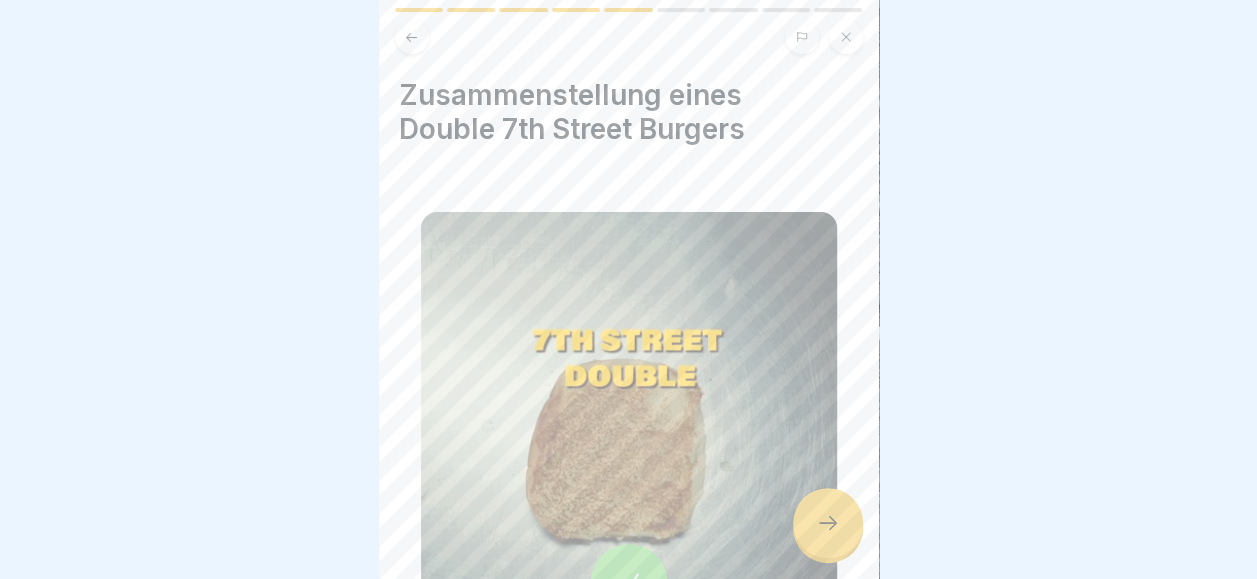 click on "Goldies Burgers und Rezepte 9 Schritte Deutsch 7th Street Burger Entdecke das Geheimnis hinter dem 7th Street Burger, der perfekt zubereitet wurde, um bei jedem Bissen ein unvergessliches Geschmackserlebnis zu bieten. Fortfahren Erfahren Sie mehr über die 7th Street Das 7th Street ist eine Hommage an einen der ältesten Burger New York Citys – neu interpretiert und perfektioniert für eine neue Generation. Single 7th Street Burger 1 Getoastete Martin´s Buns   2 Special Sauce (8g)  3 Essiggurken (2 Stück) 4 Ein Patty mit 10 g rohen Zwiebeln, im Inneren leicht zerdrückt 5 Ein Patty mit Käse (2 Scheiben) 6 Gegrillte Zwiebeln (15 g) auf dem Patty Zusammenstellung eines Single 7th Street Burgers Doppelter 7th Street Burger 1 Getoastete Martin´s Buns  2 Special Sauce (16 g insgesamt, 8 g oben und 8 g unten) 3 Essiggurken (3 Stück) auf dem unteren Bun 4 Zwei Patties mit 10 g rohen Zwiebeln, im Inneren leicht angedrückt 5 Zwei Patties mit Käse (2 Scheiben auf jedem Patty) 6 Wichtige Informationen! A B" at bounding box center (629, 289) 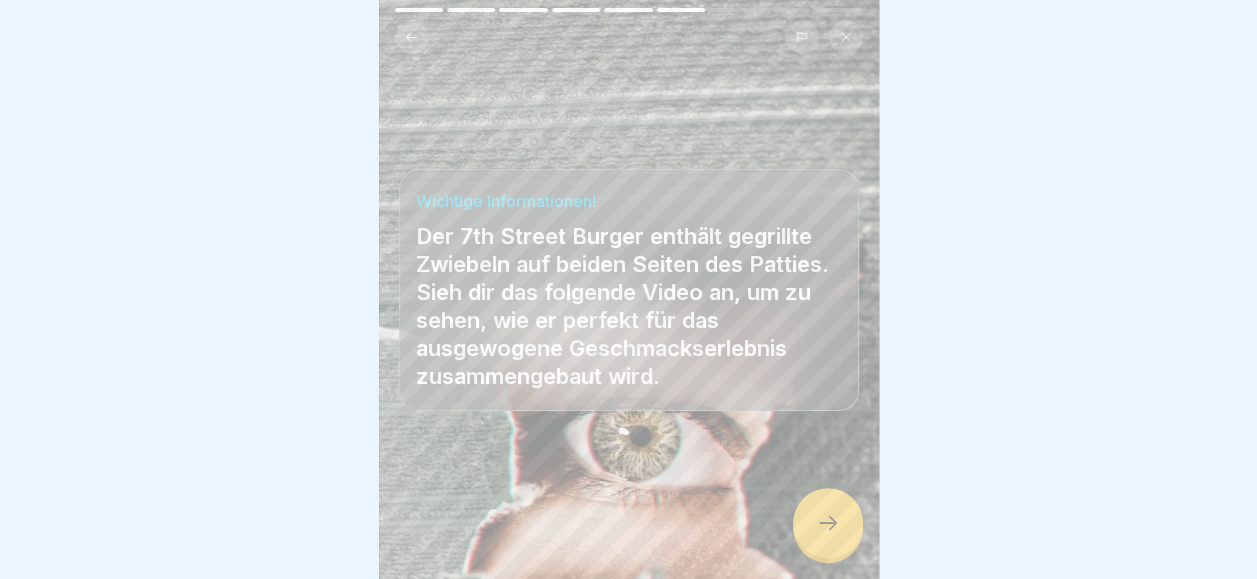 click at bounding box center [828, 523] 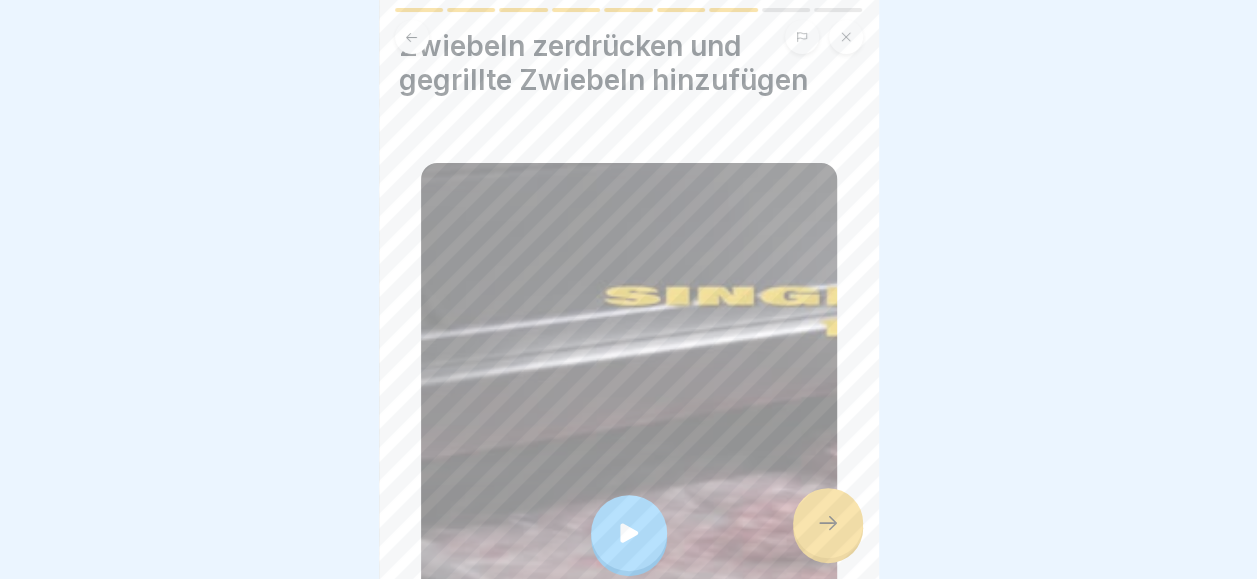 scroll, scrollTop: 51, scrollLeft: 0, axis: vertical 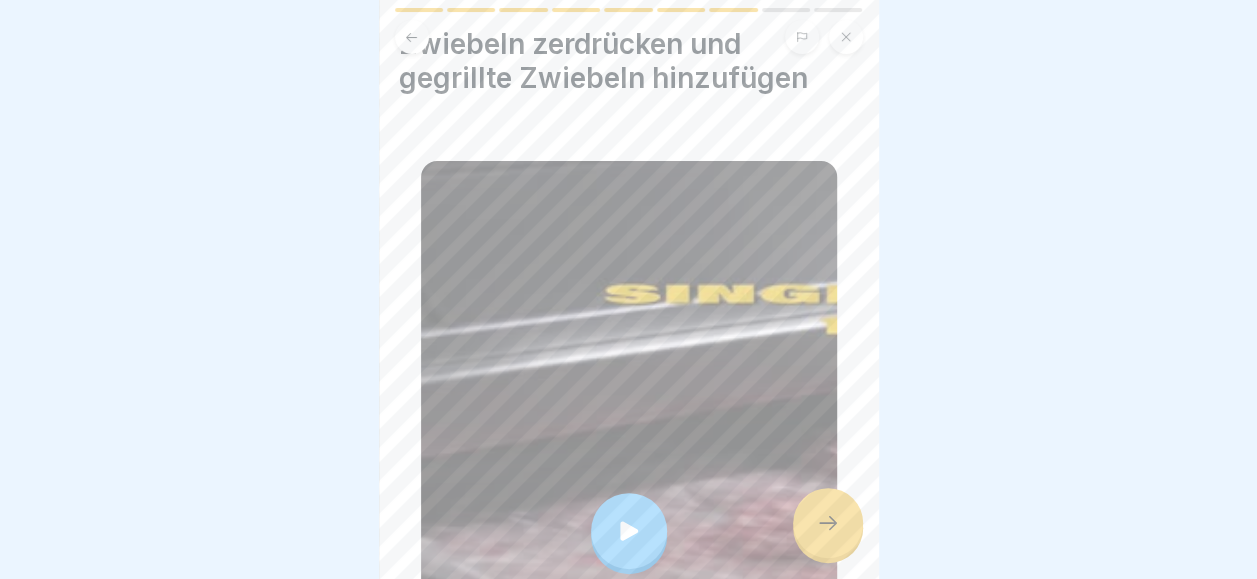 click at bounding box center (629, 531) 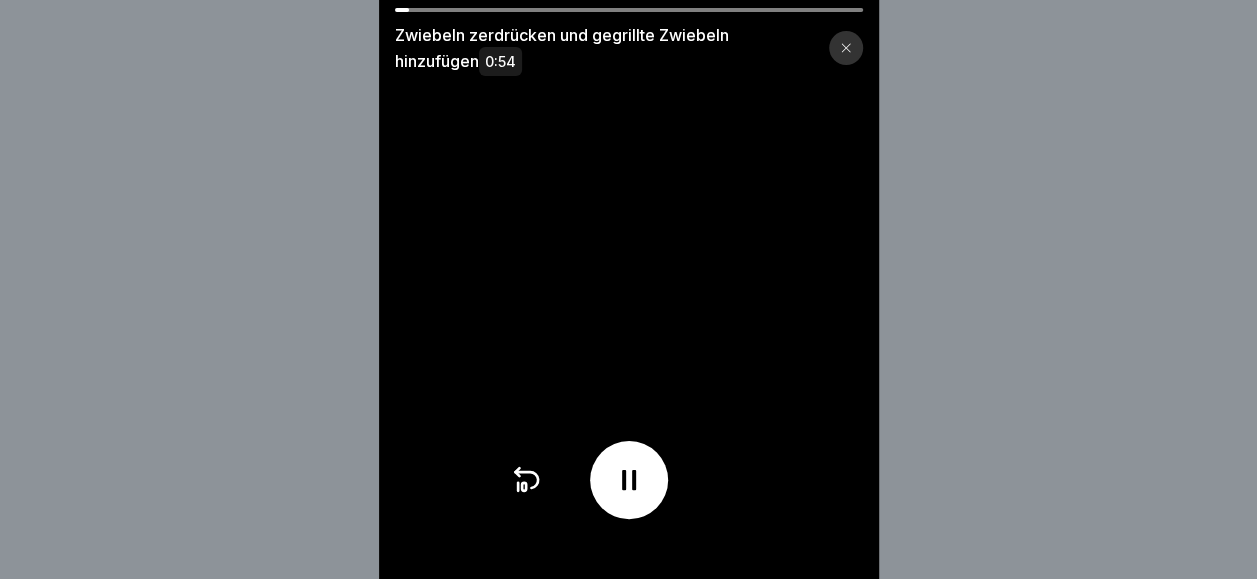 scroll, scrollTop: 0, scrollLeft: 0, axis: both 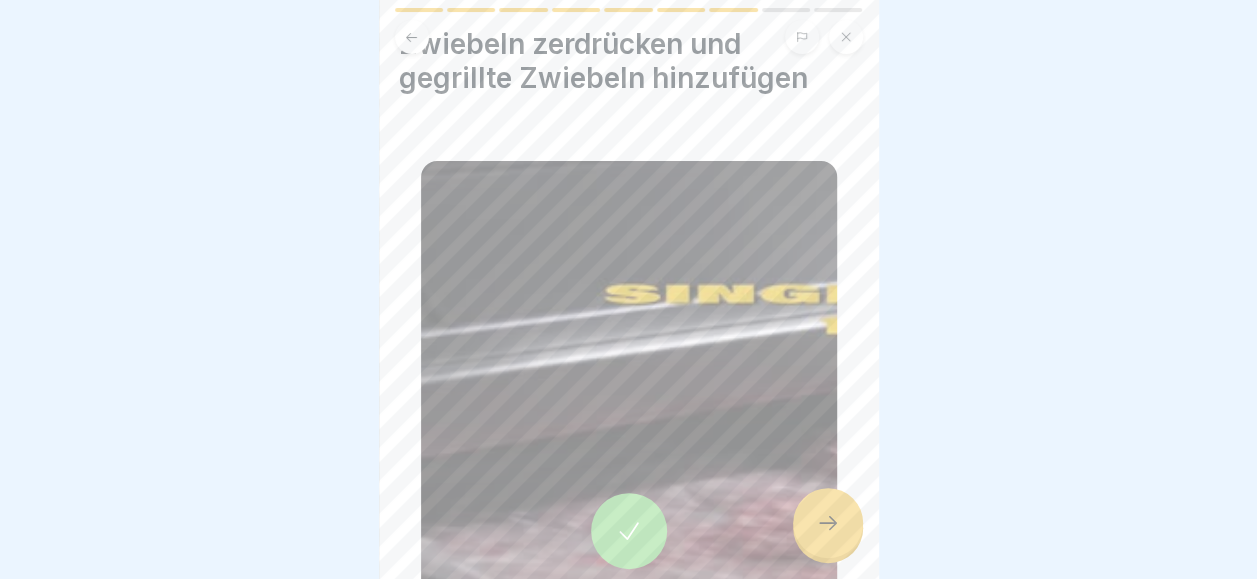 click at bounding box center [828, 523] 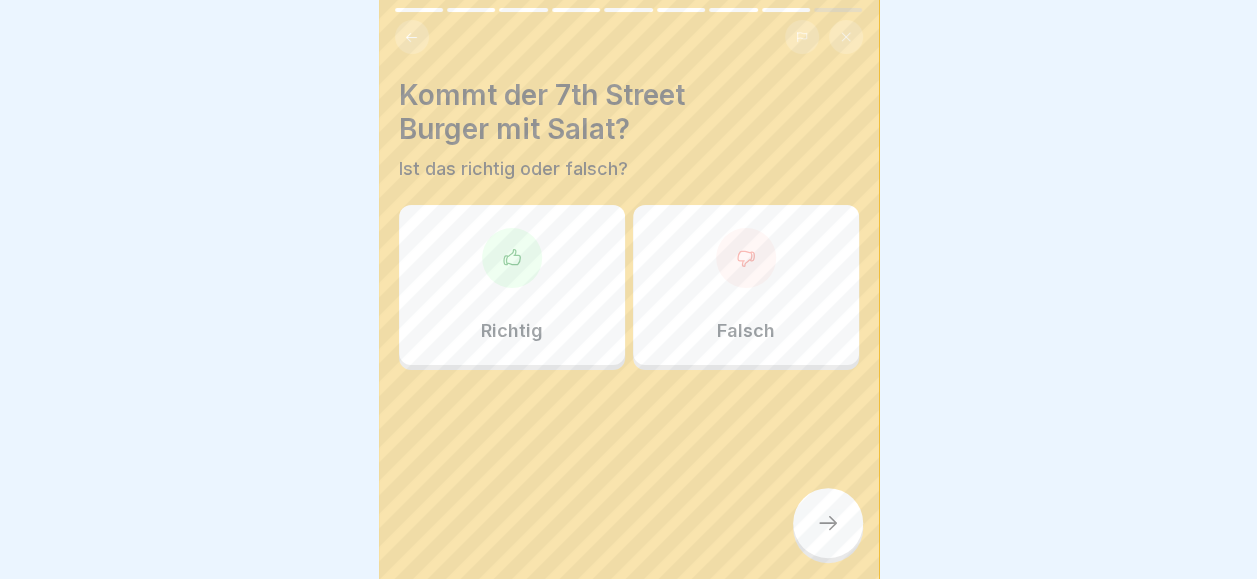click on "Falsch" at bounding box center (746, 331) 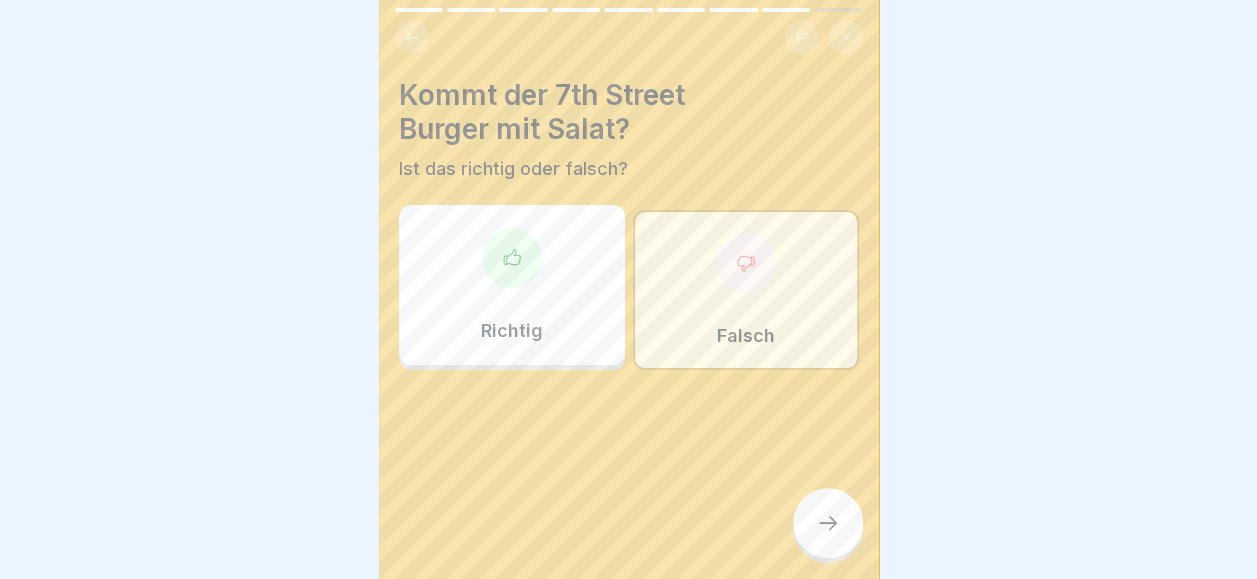click at bounding box center (828, 523) 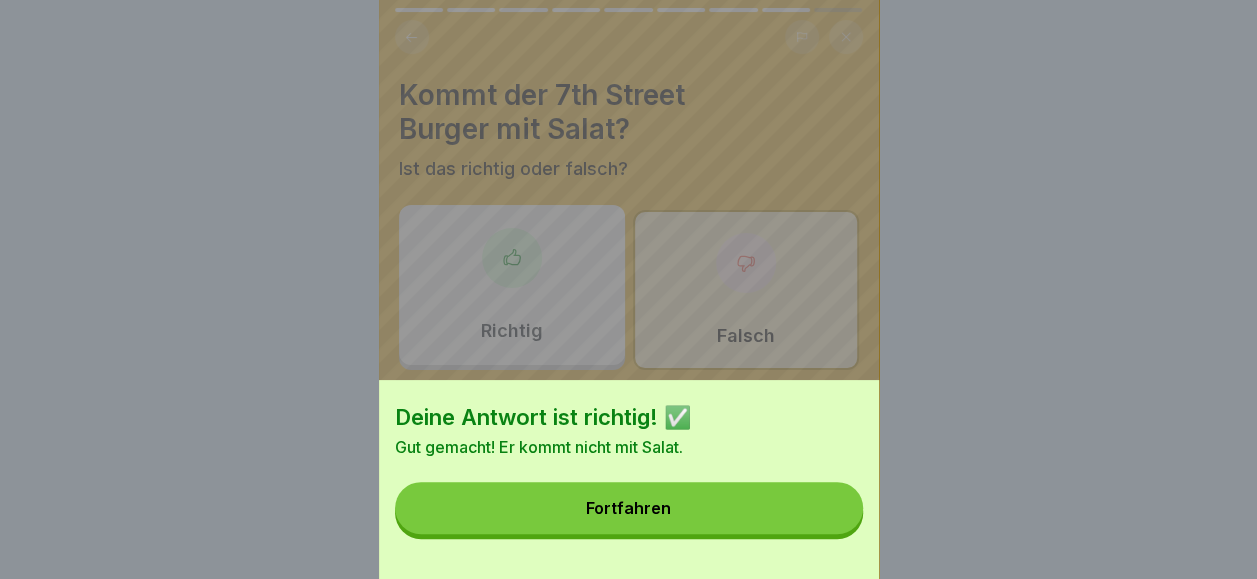 click on "Fortfahren" at bounding box center (629, 508) 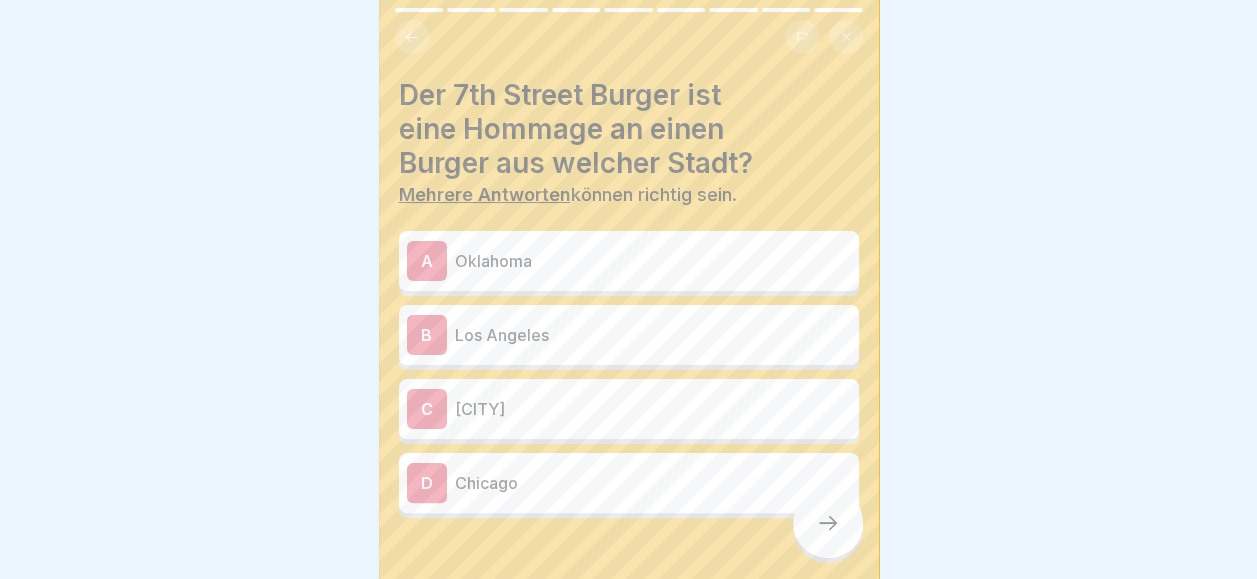 click on "New York City" at bounding box center (653, 409) 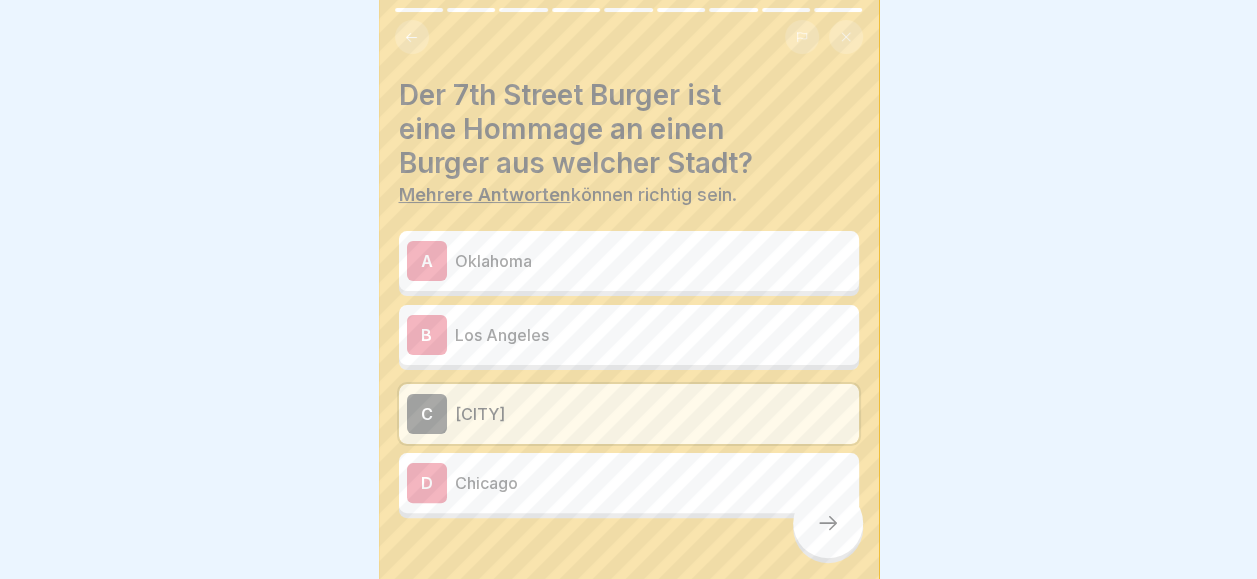 click 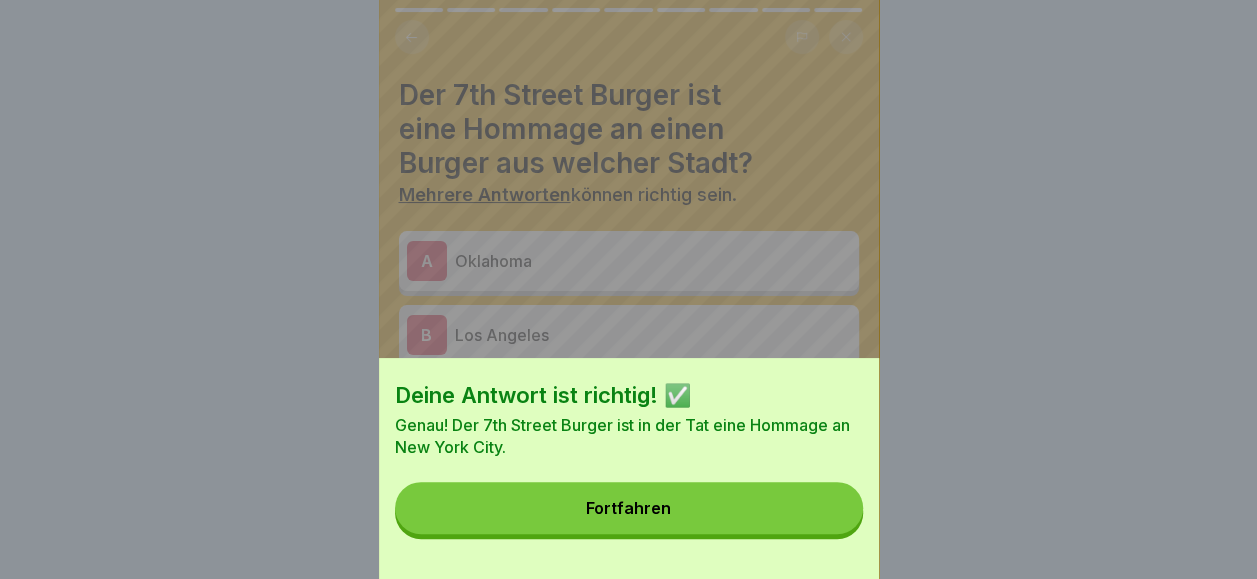 click on "Fortfahren" at bounding box center (629, 508) 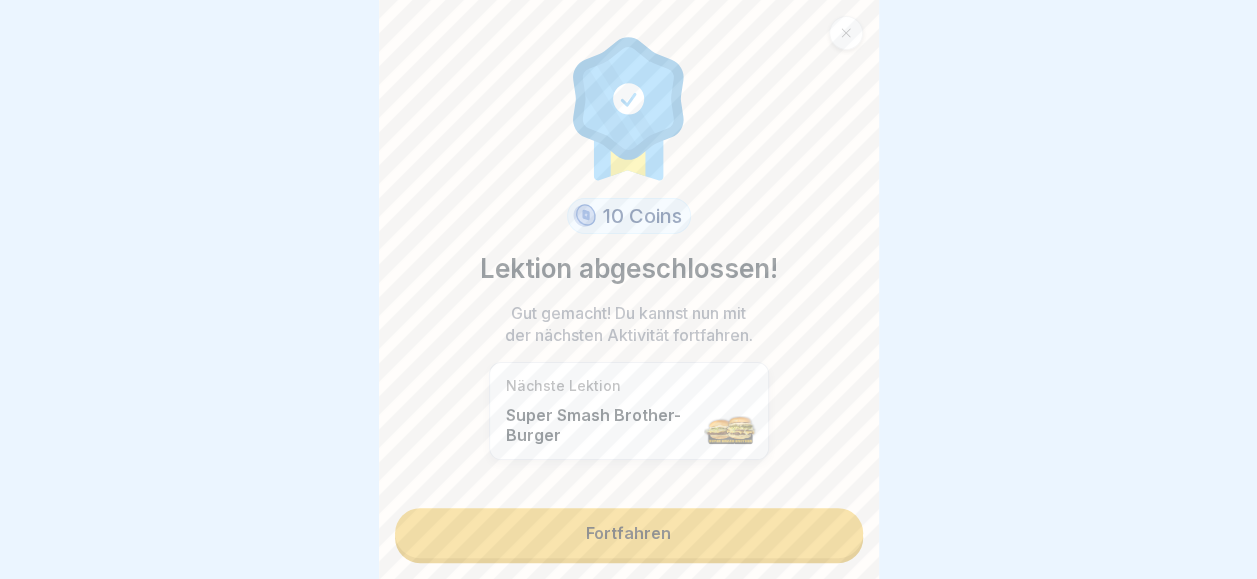 click on "Fortfahren" at bounding box center [629, 533] 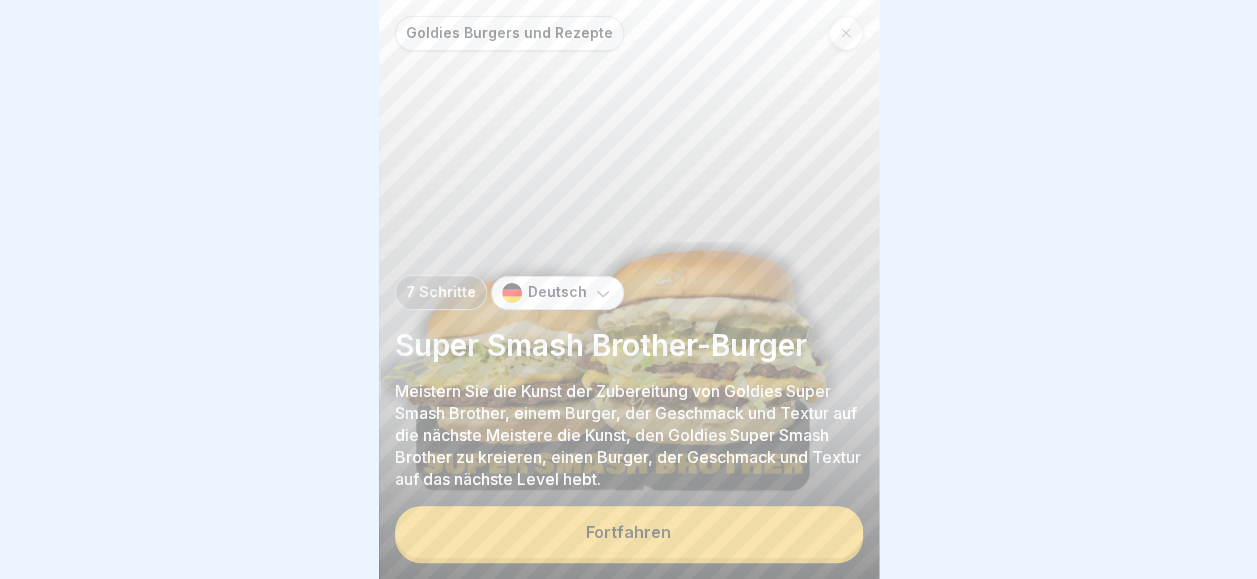 click on "Fortfahren" at bounding box center [629, 532] 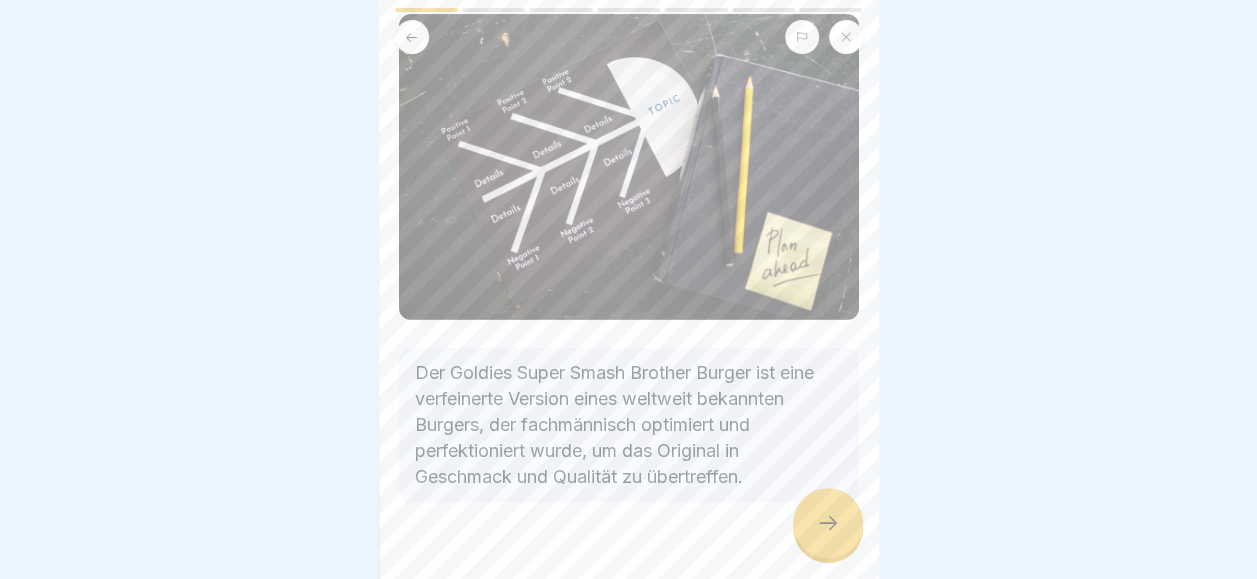 scroll, scrollTop: 165, scrollLeft: 0, axis: vertical 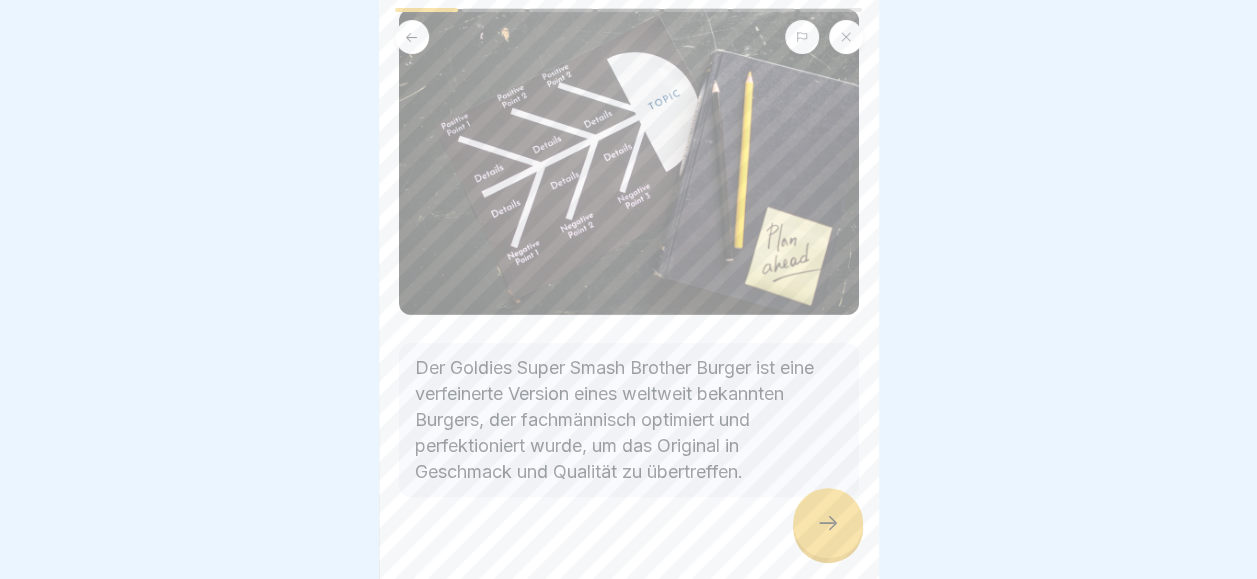 click 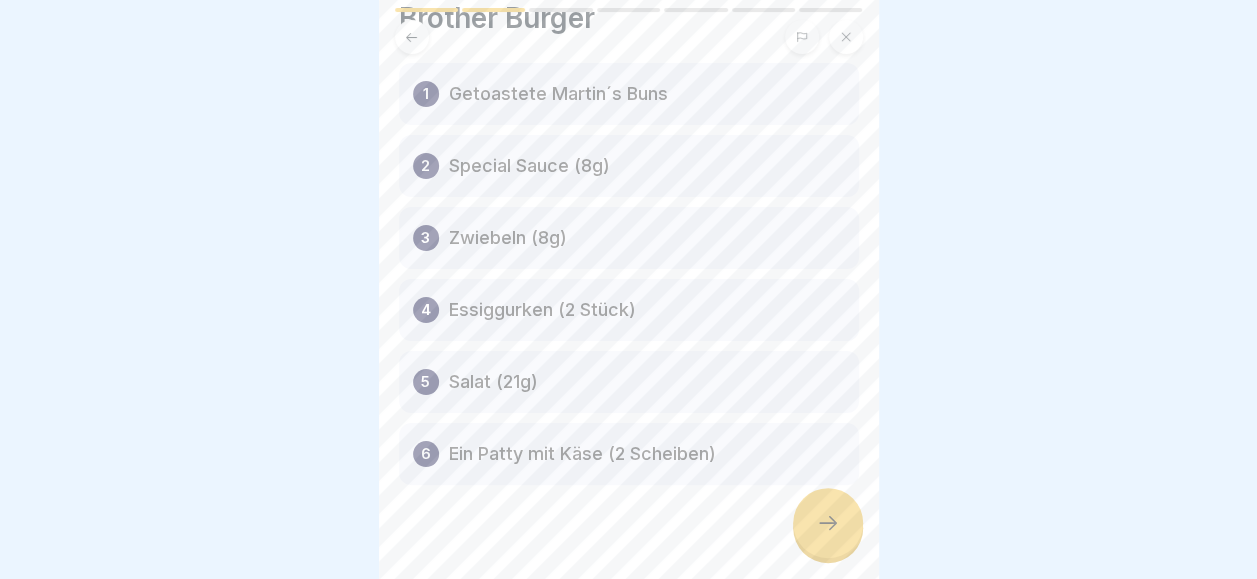 scroll, scrollTop: 137, scrollLeft: 0, axis: vertical 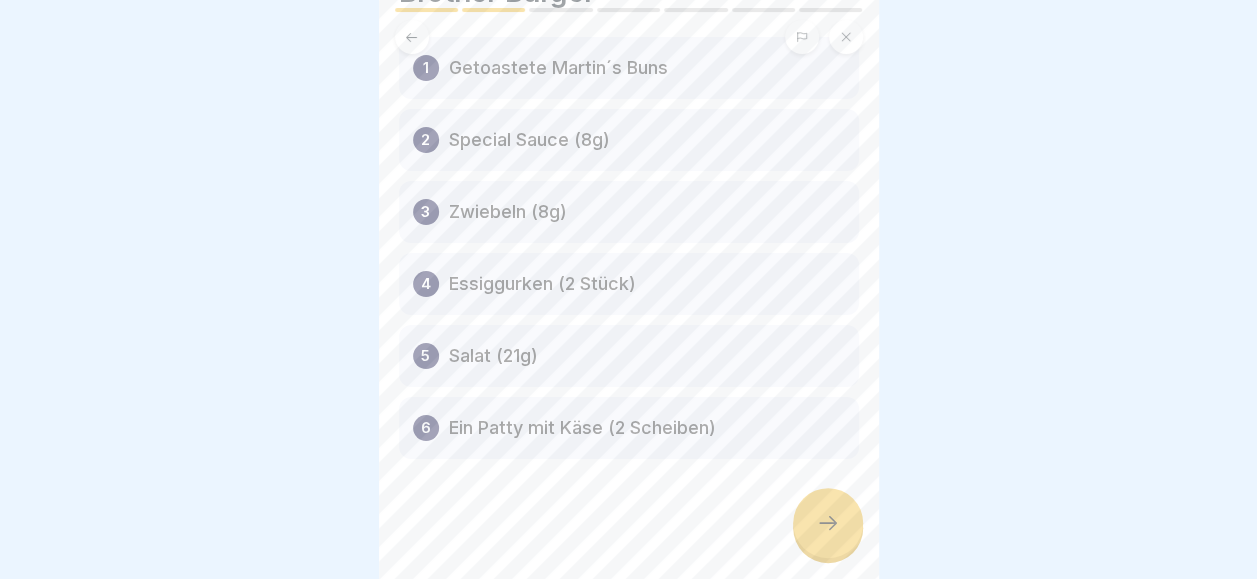 click at bounding box center [828, 523] 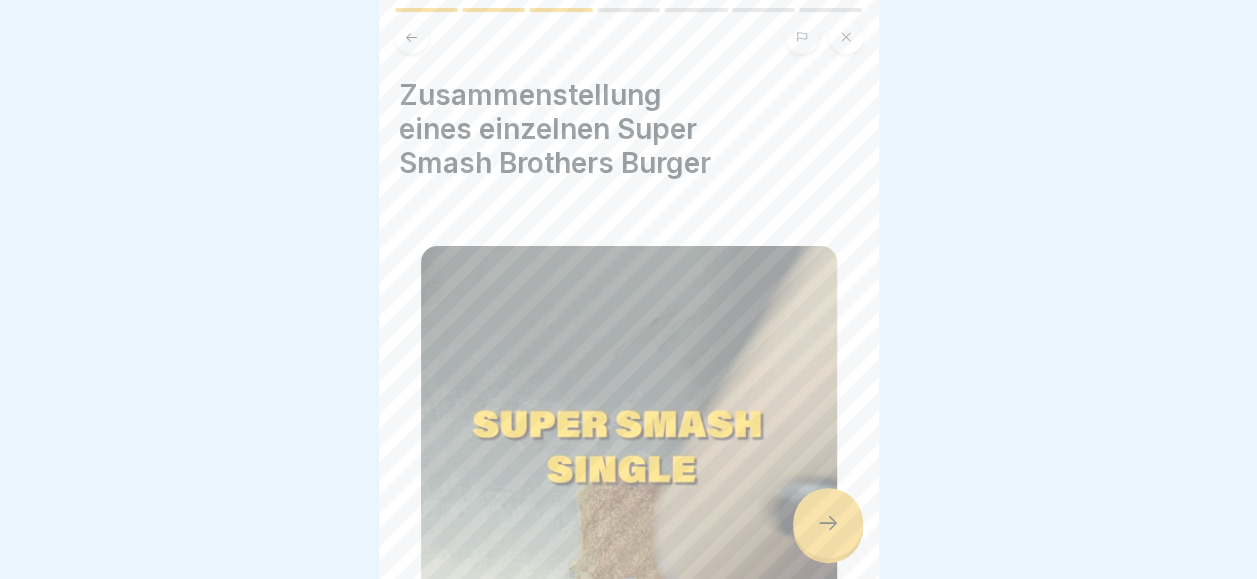 scroll, scrollTop: 15, scrollLeft: 0, axis: vertical 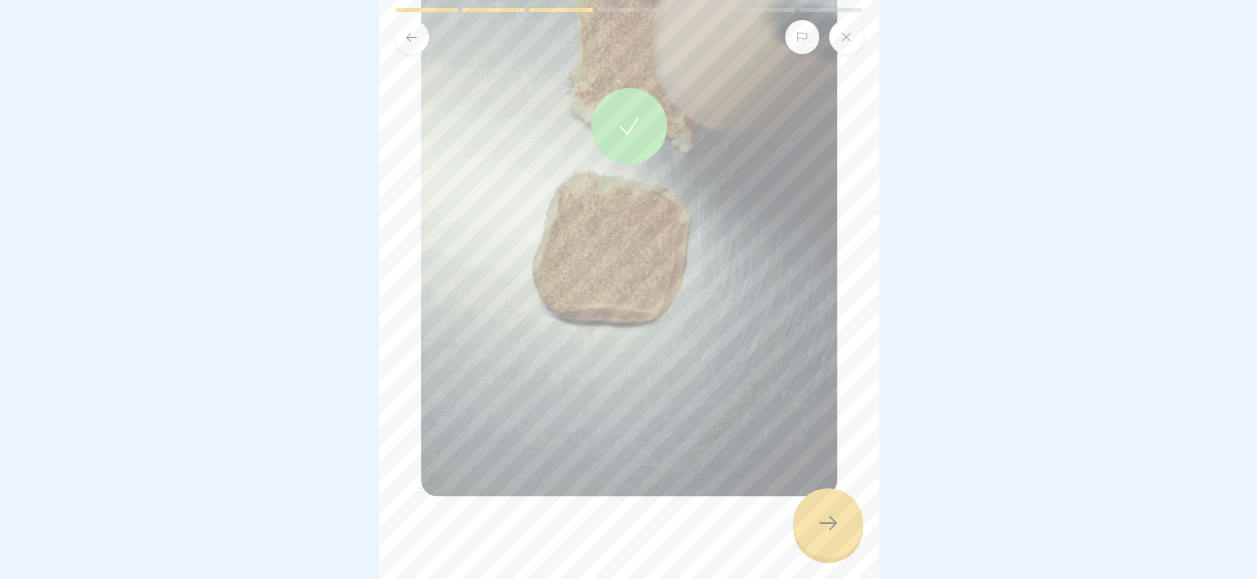 click at bounding box center (629, 126) 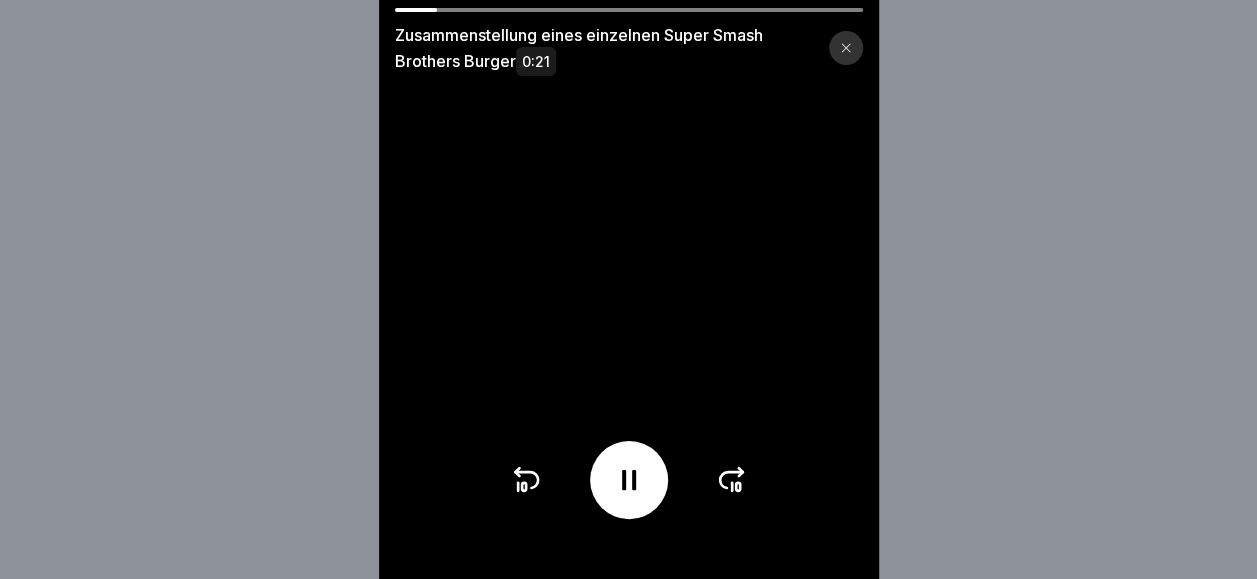 click 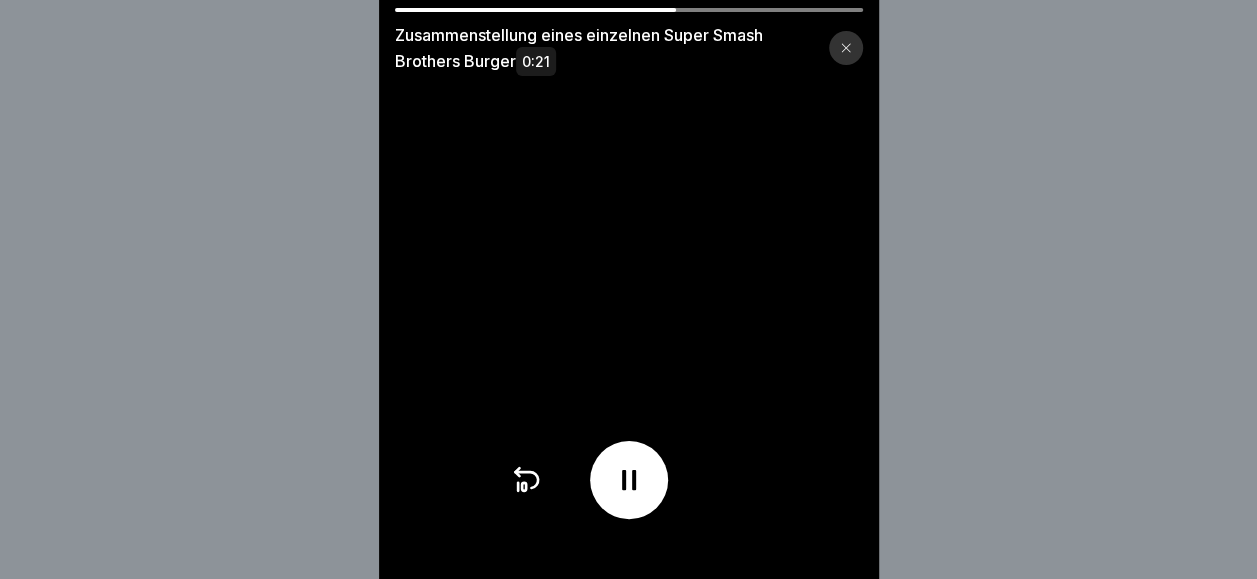 click 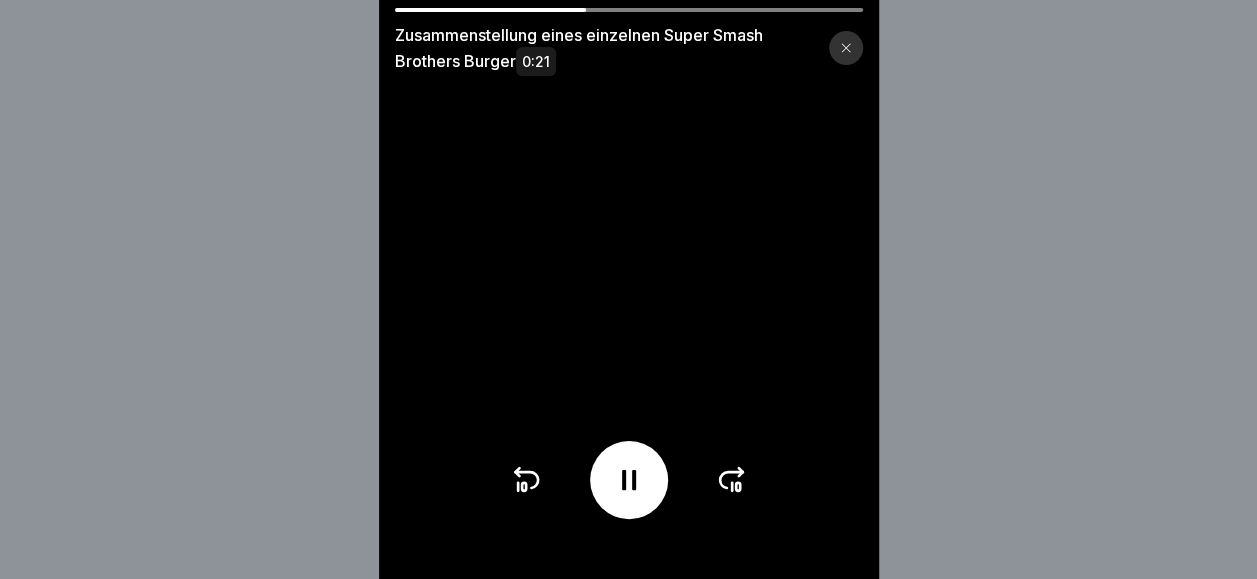 click 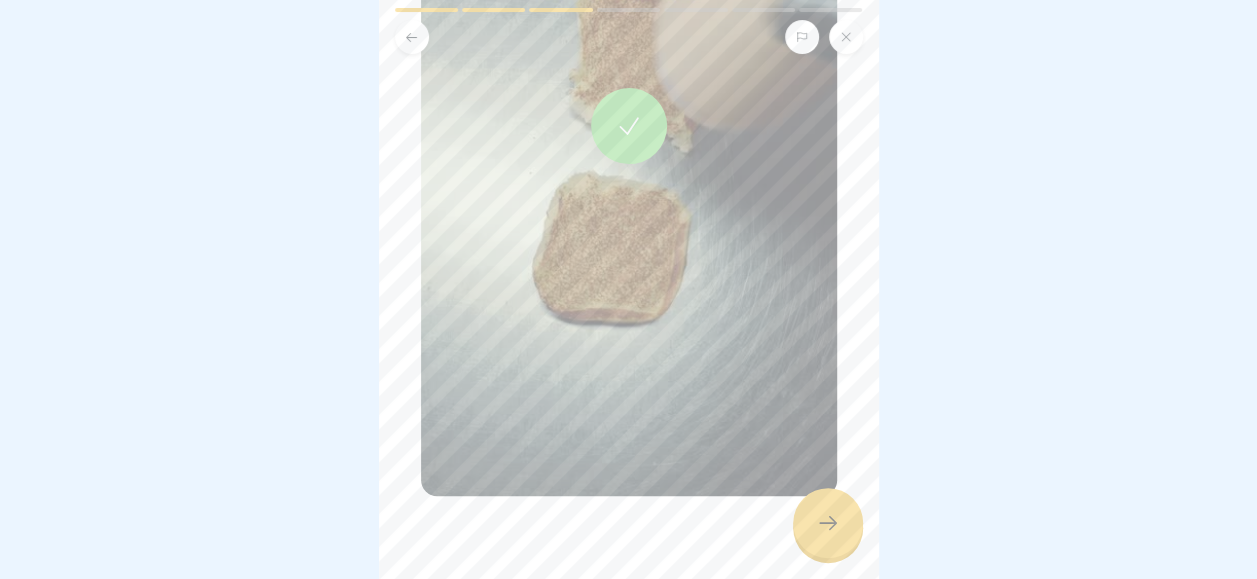 click at bounding box center (828, 523) 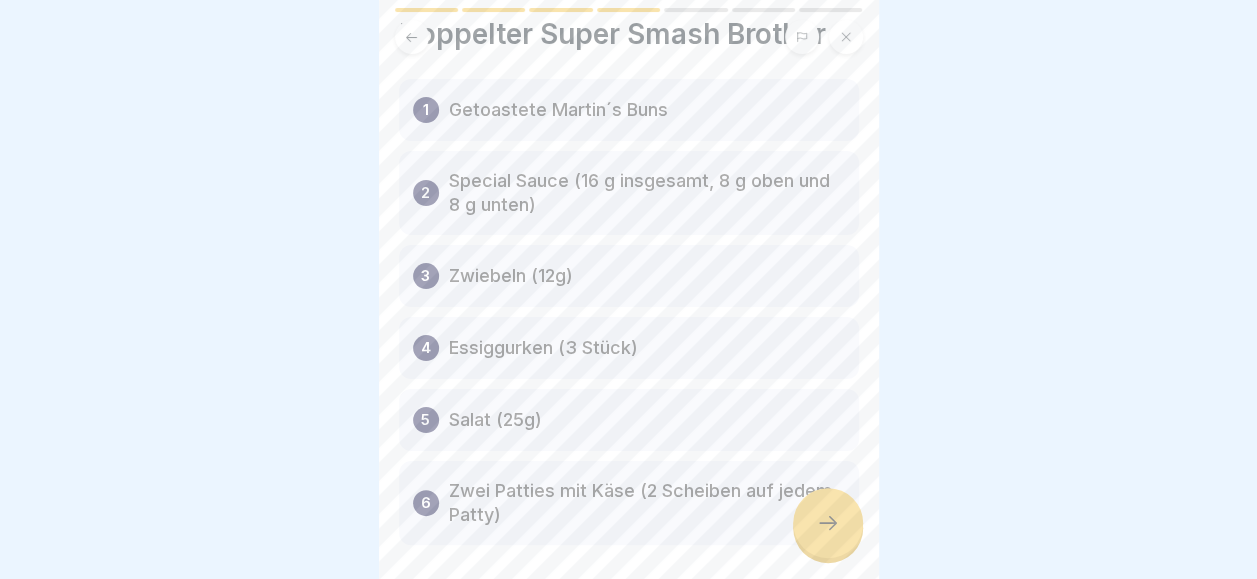 scroll, scrollTop: 62, scrollLeft: 0, axis: vertical 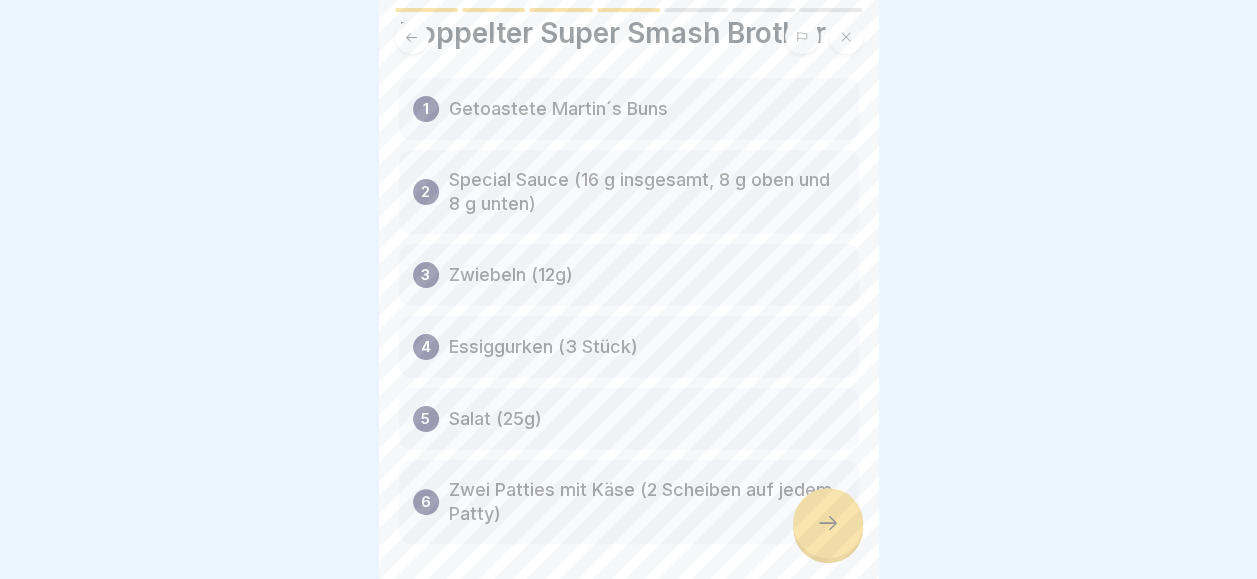 click at bounding box center [828, 523] 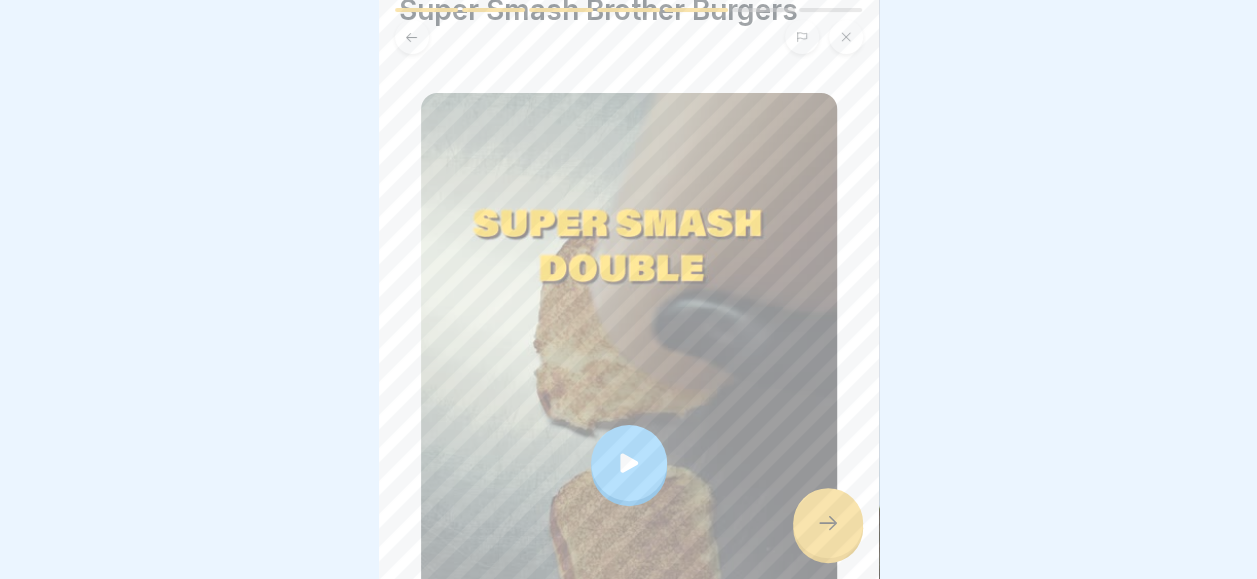 scroll, scrollTop: 120, scrollLeft: 0, axis: vertical 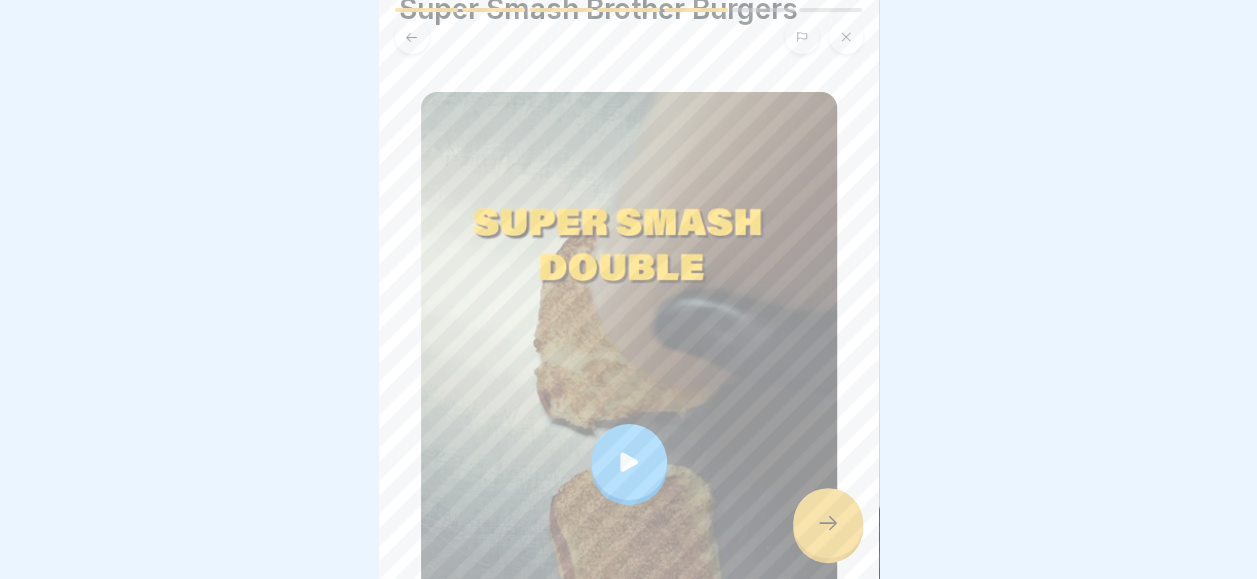 click at bounding box center (828, 523) 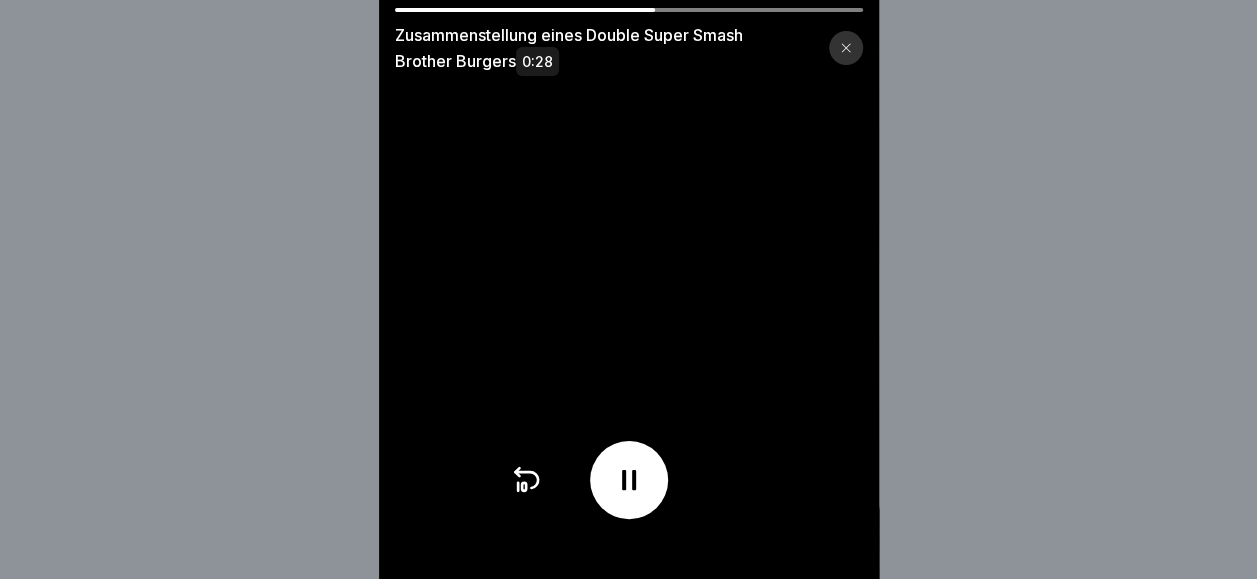 click 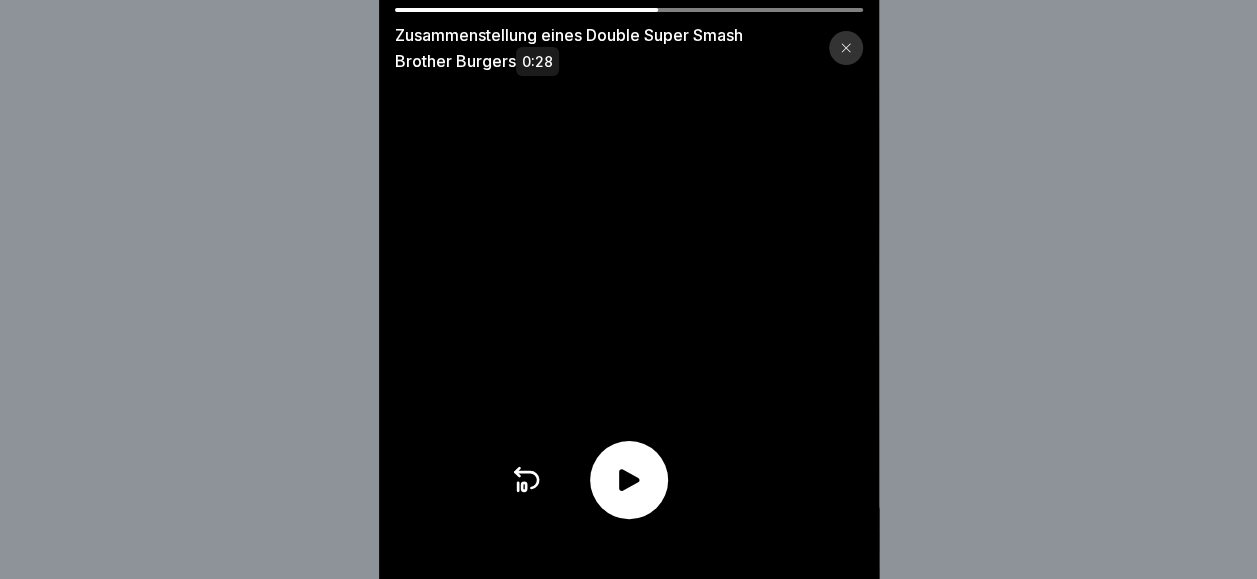 click at bounding box center [629, 480] 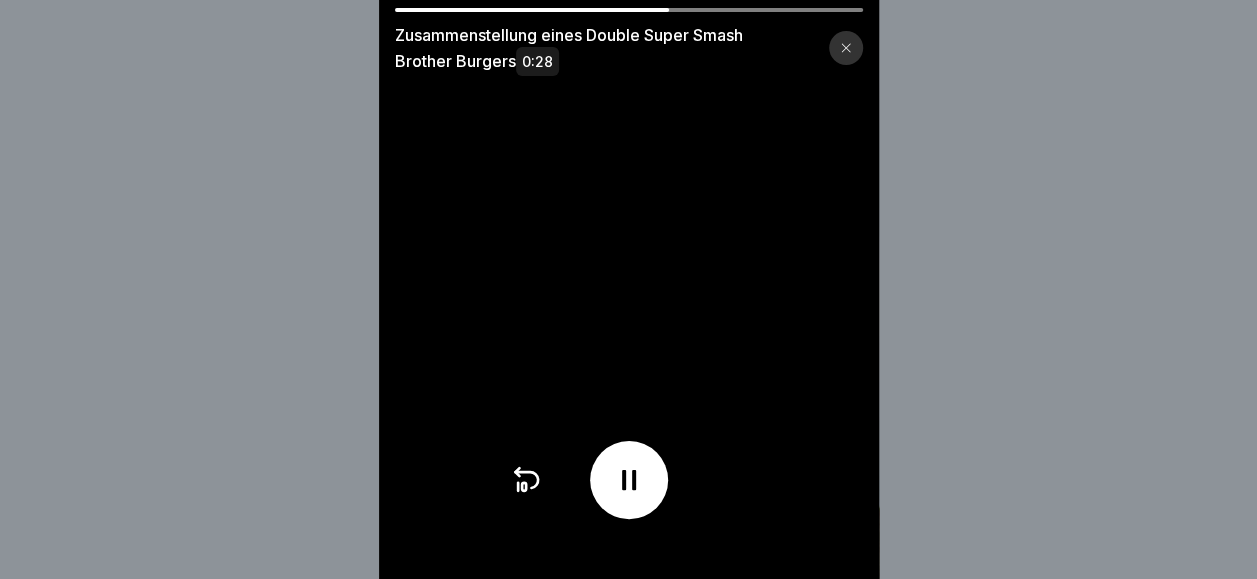click on "Zusammenstellung eines Double Super Smash Brother Burgers 0:28" at bounding box center (629, 48) 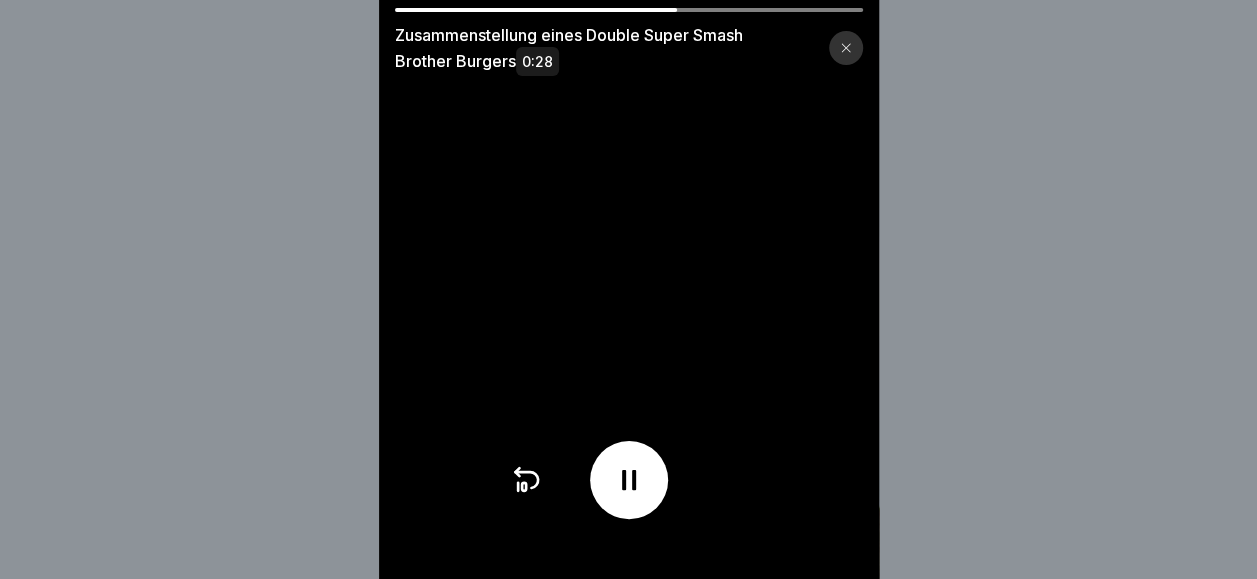 click at bounding box center [846, 48] 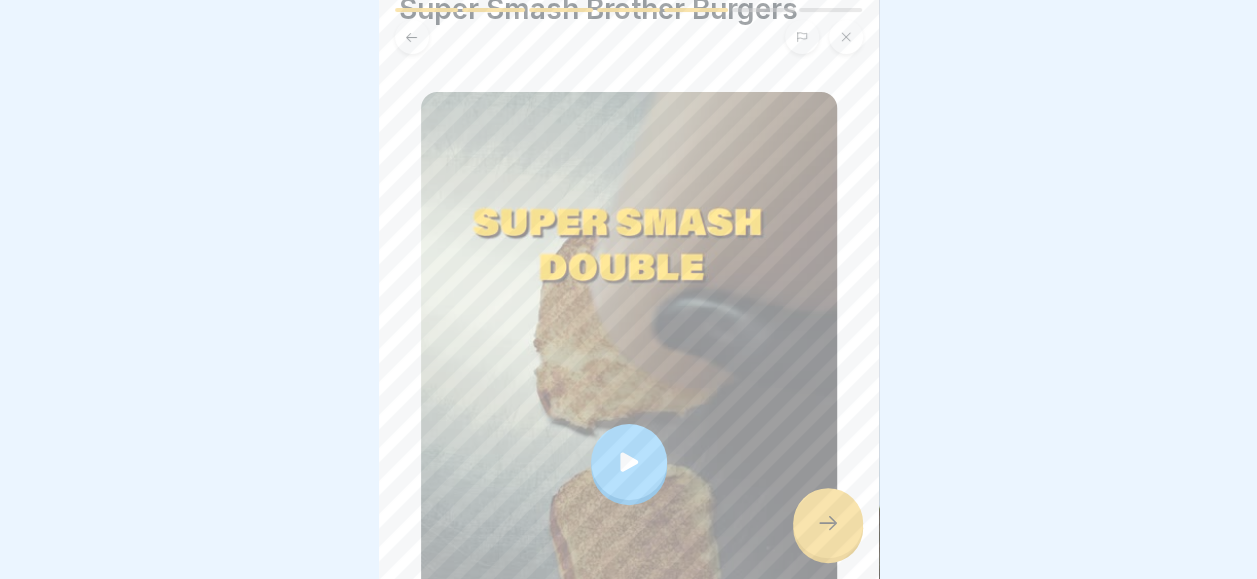 click at bounding box center (828, 523) 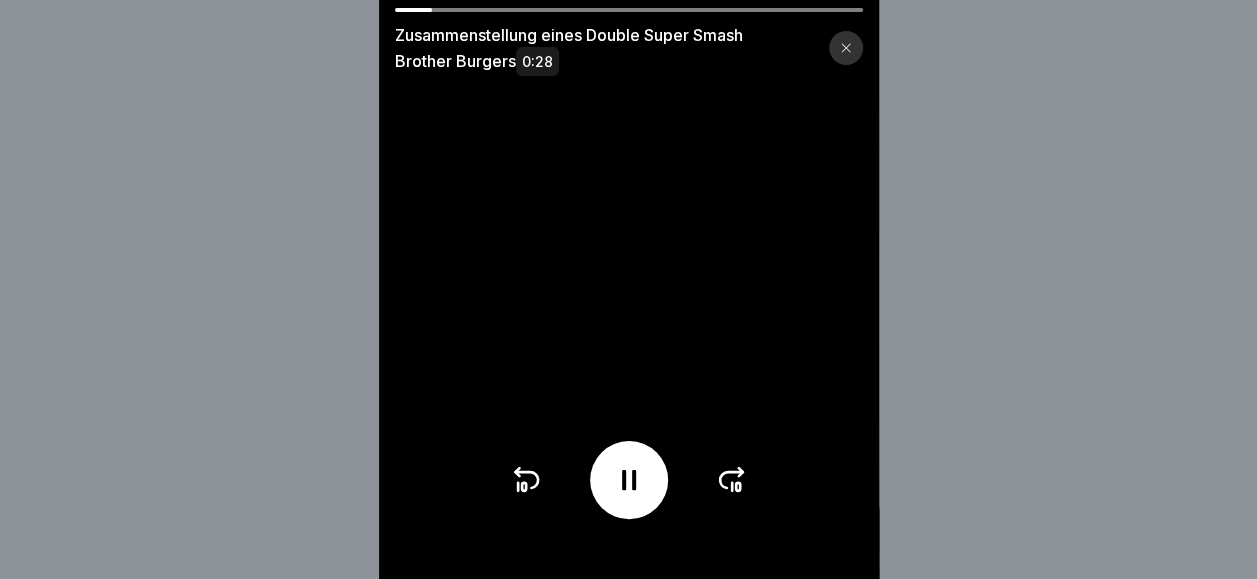 click 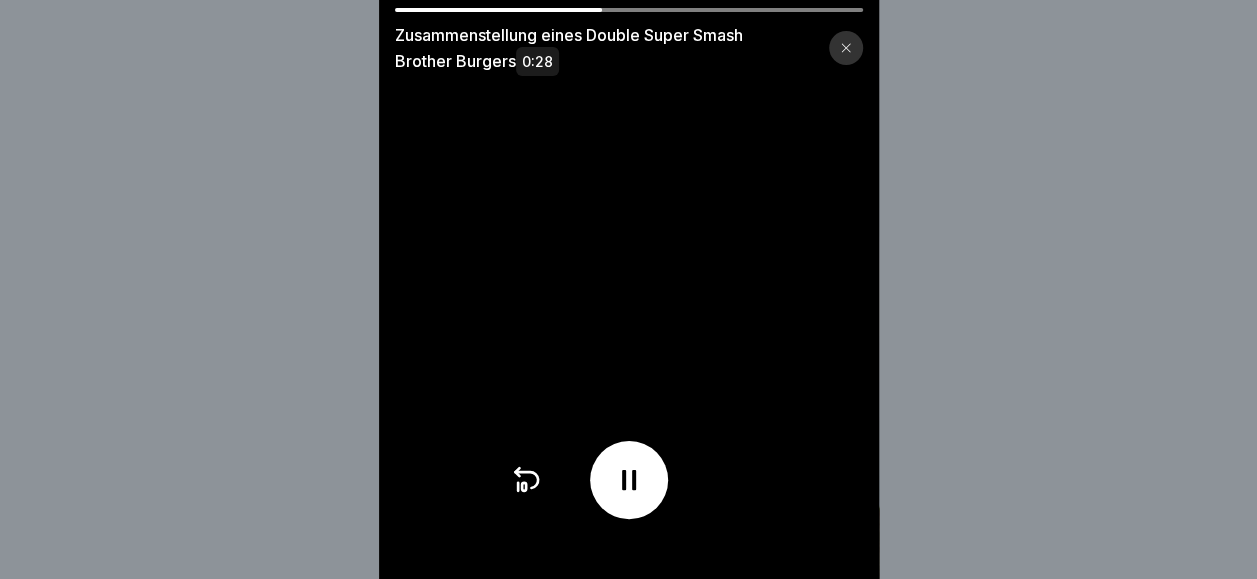 click at bounding box center (629, 480) 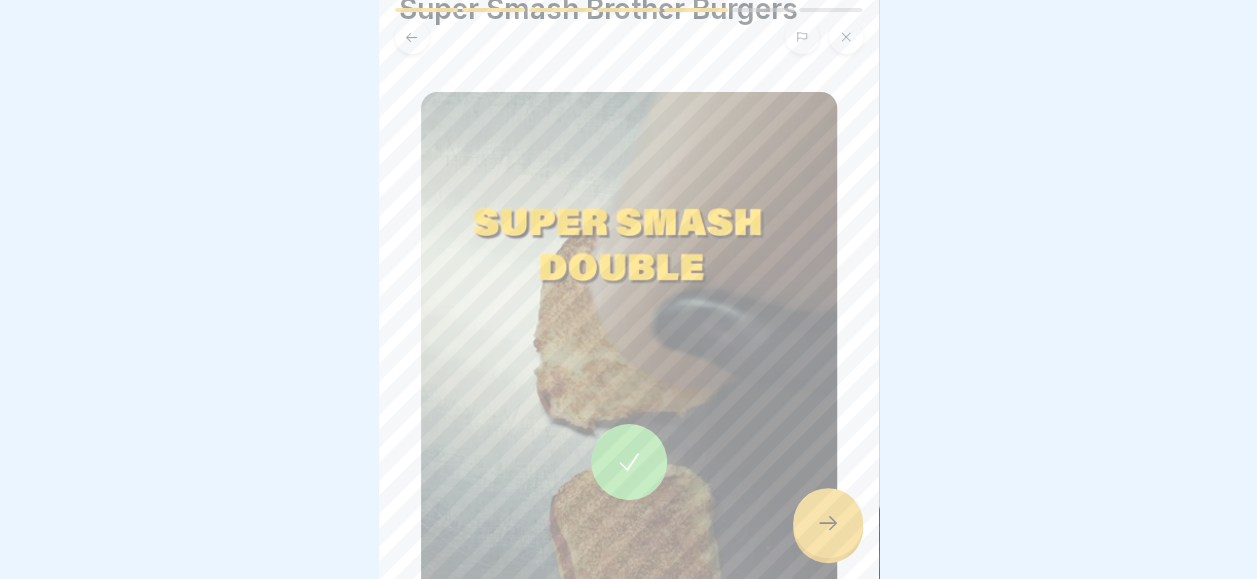 click 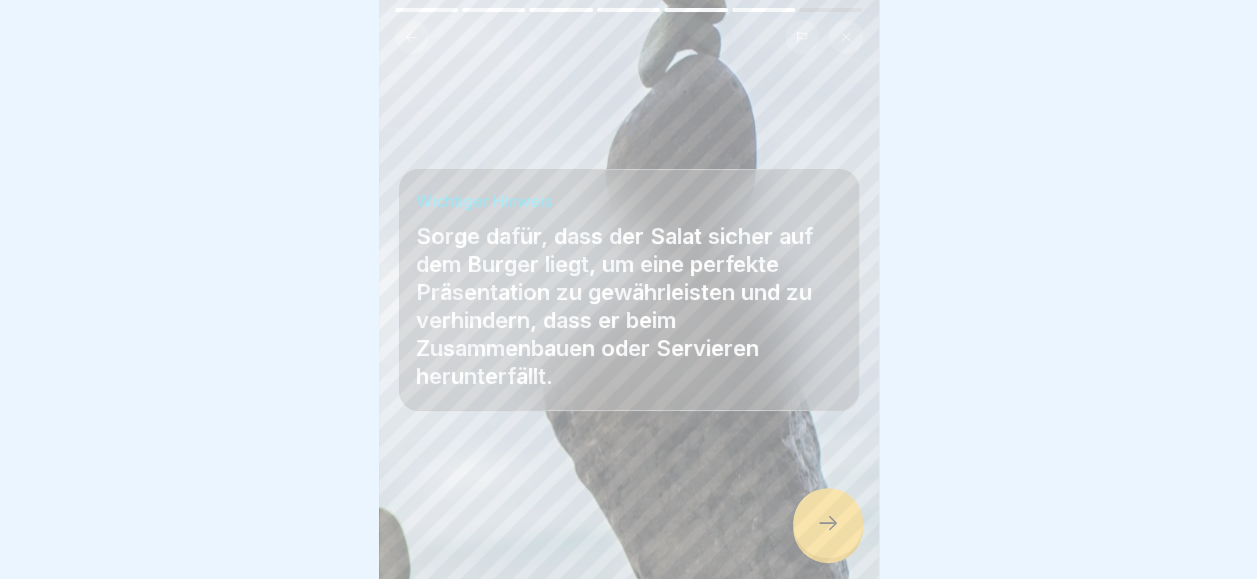 click at bounding box center (828, 523) 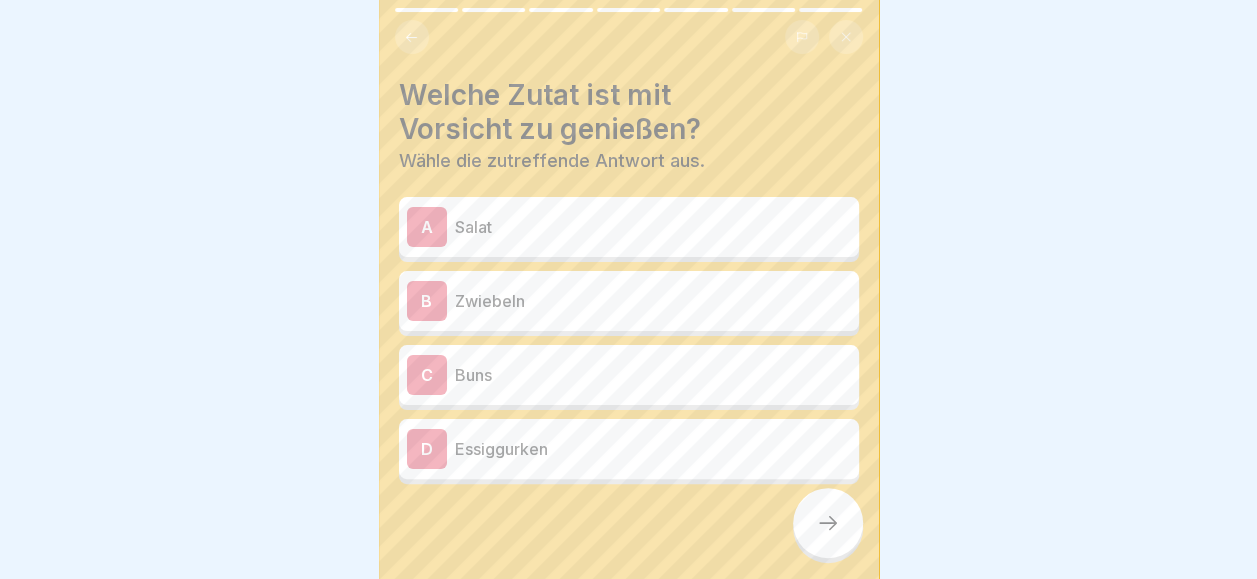 click on "A Salat" at bounding box center (629, 227) 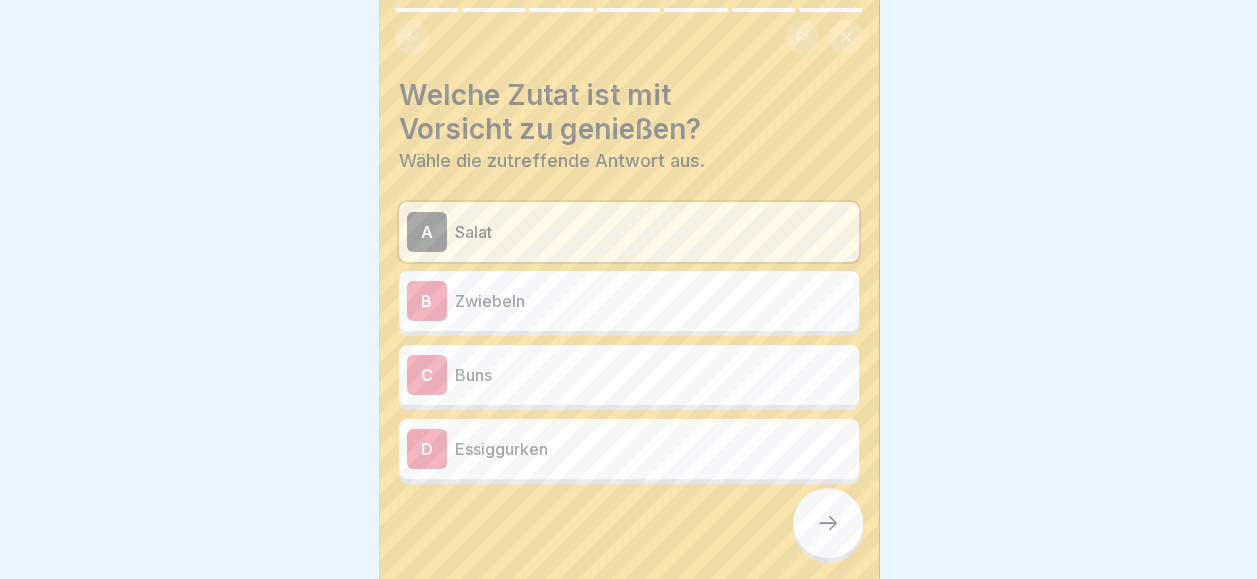 click 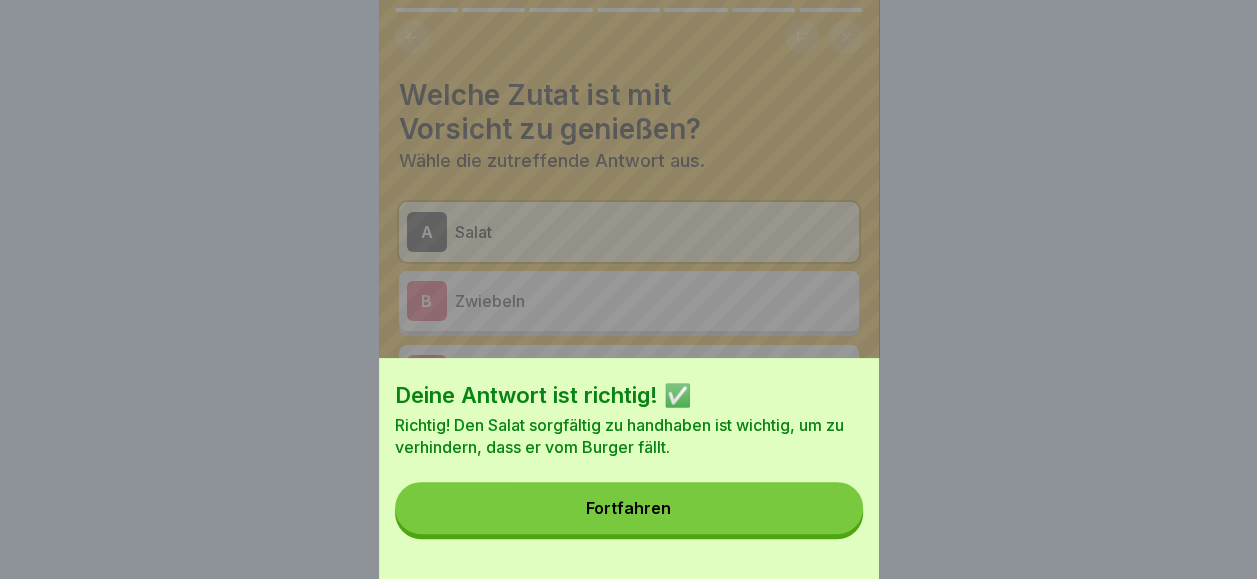 click on "Fortfahren" at bounding box center (629, 508) 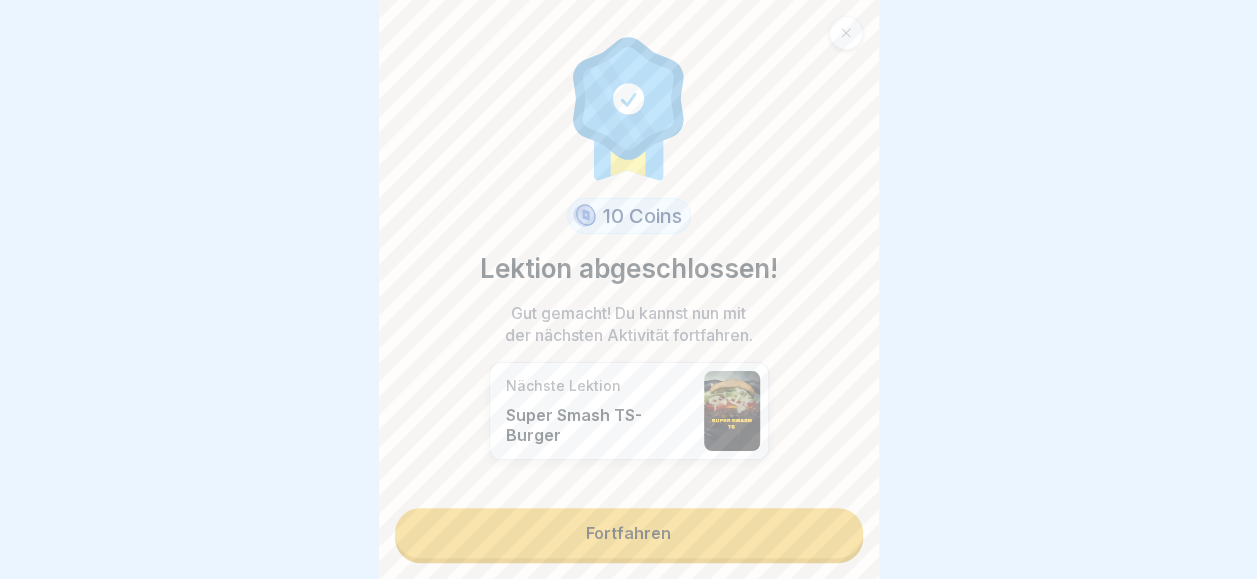 click on "Fortfahren" at bounding box center [629, 533] 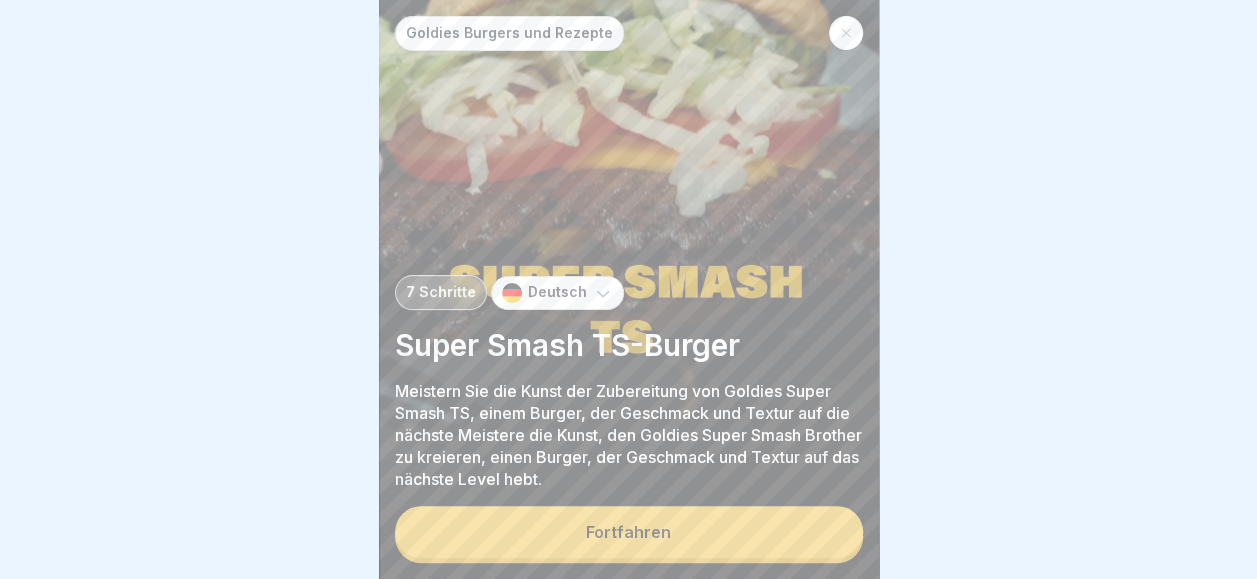 click on "Fortfahren" at bounding box center [629, 532] 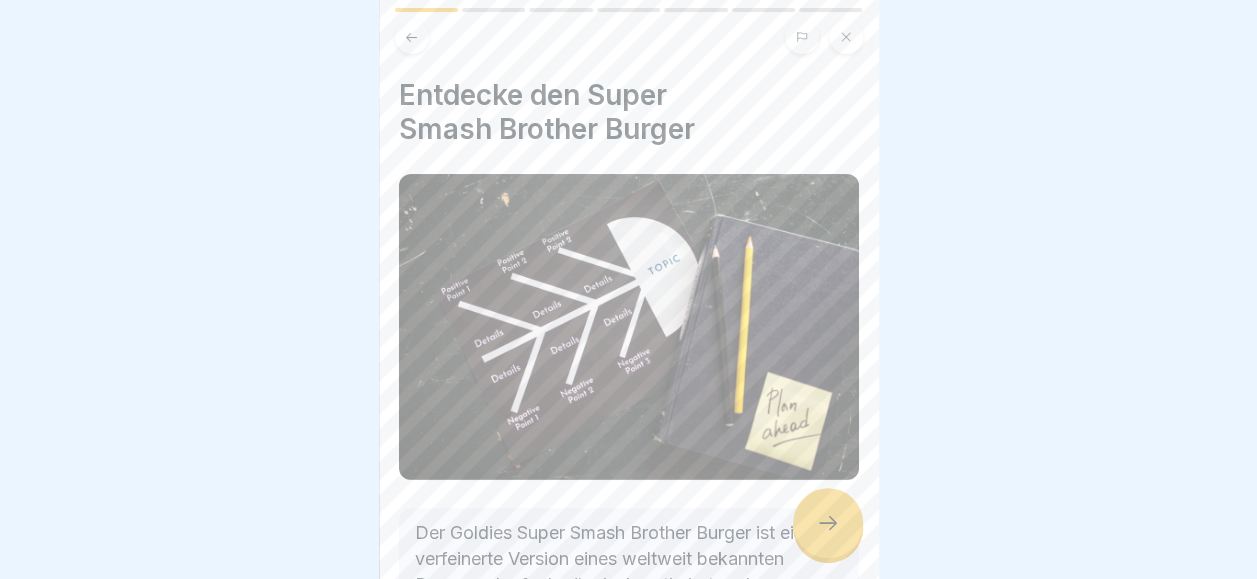 click at bounding box center (828, 523) 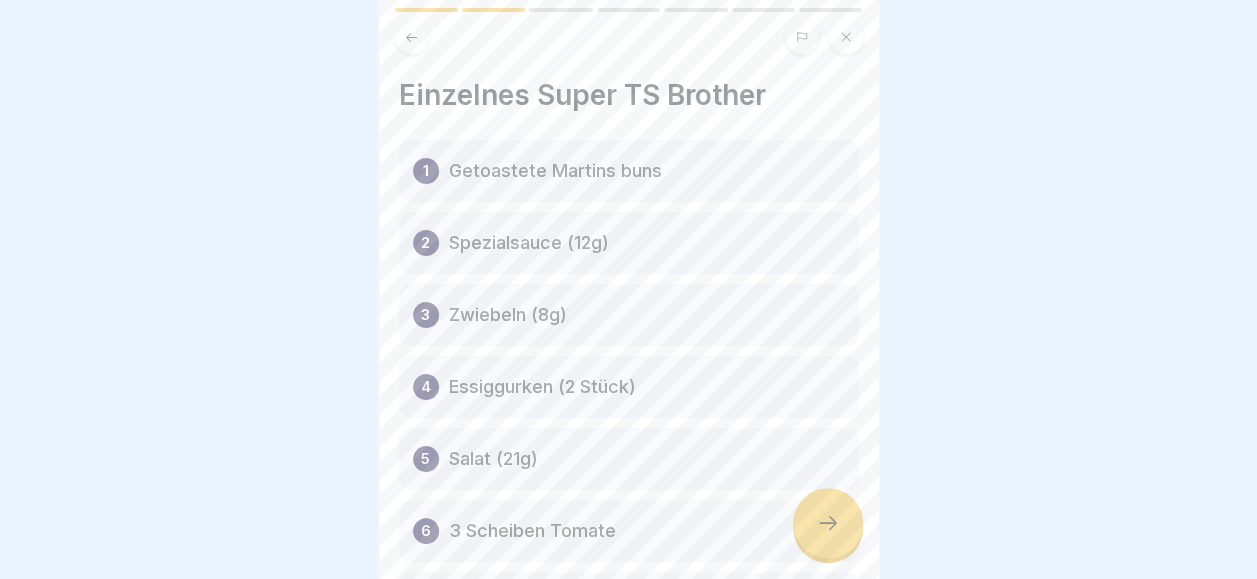 click at bounding box center [828, 523] 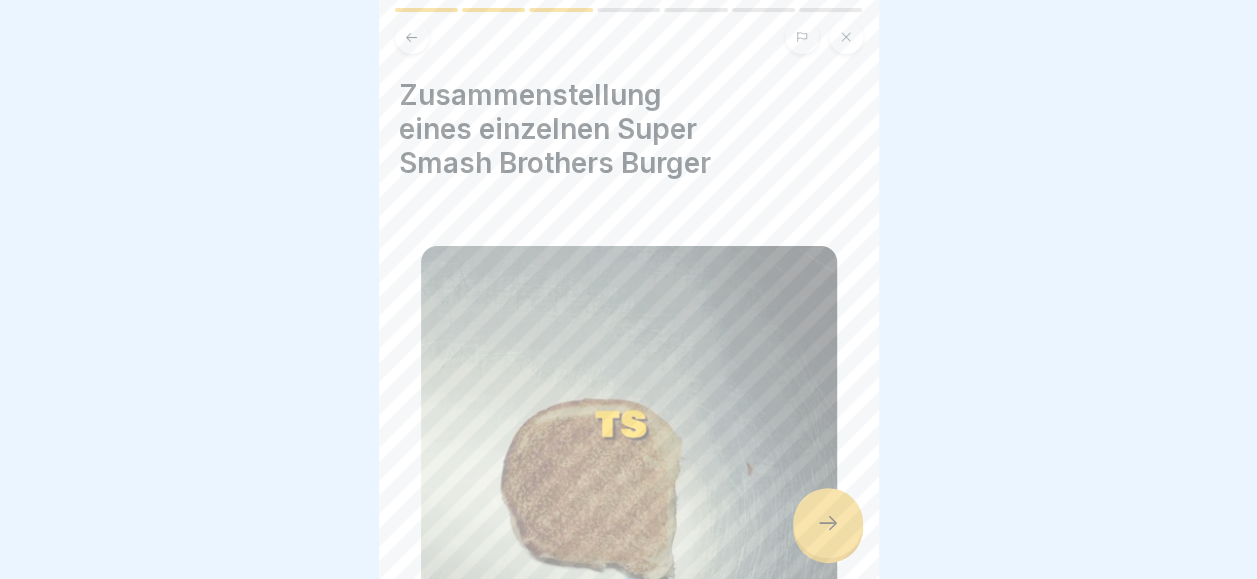 click at bounding box center (828, 523) 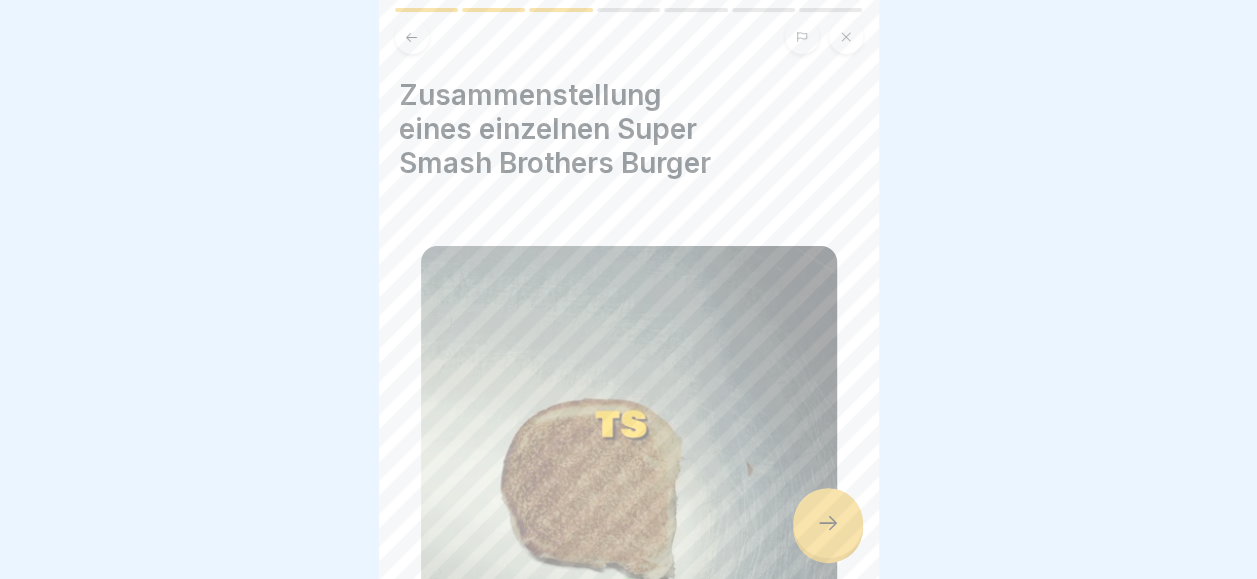 click at bounding box center [828, 523] 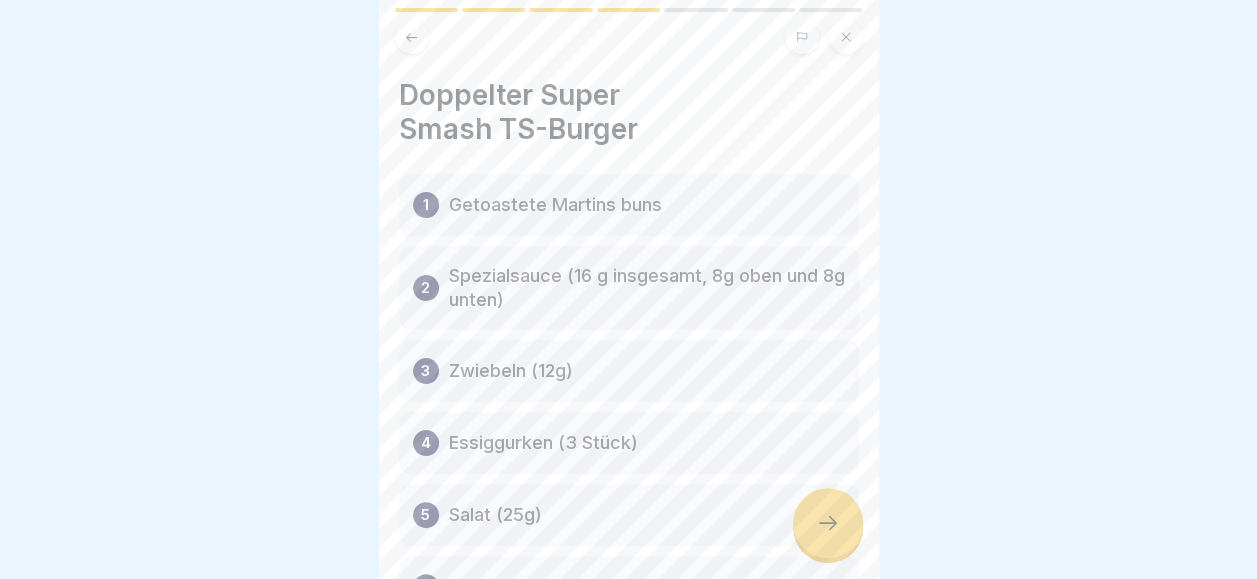 click at bounding box center (828, 523) 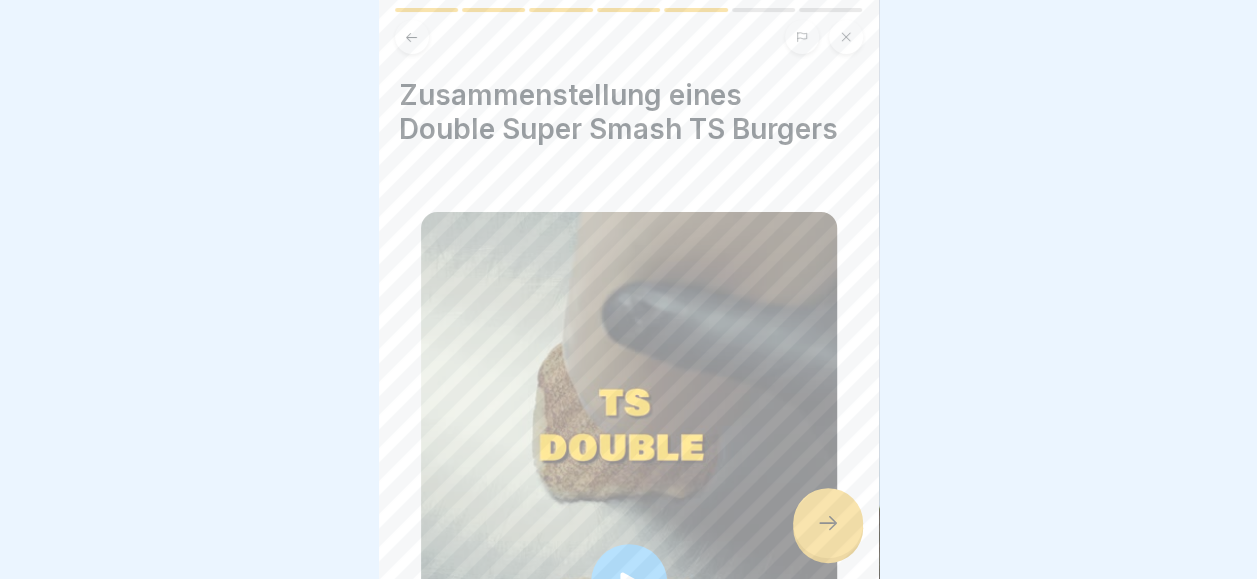 click at bounding box center (828, 523) 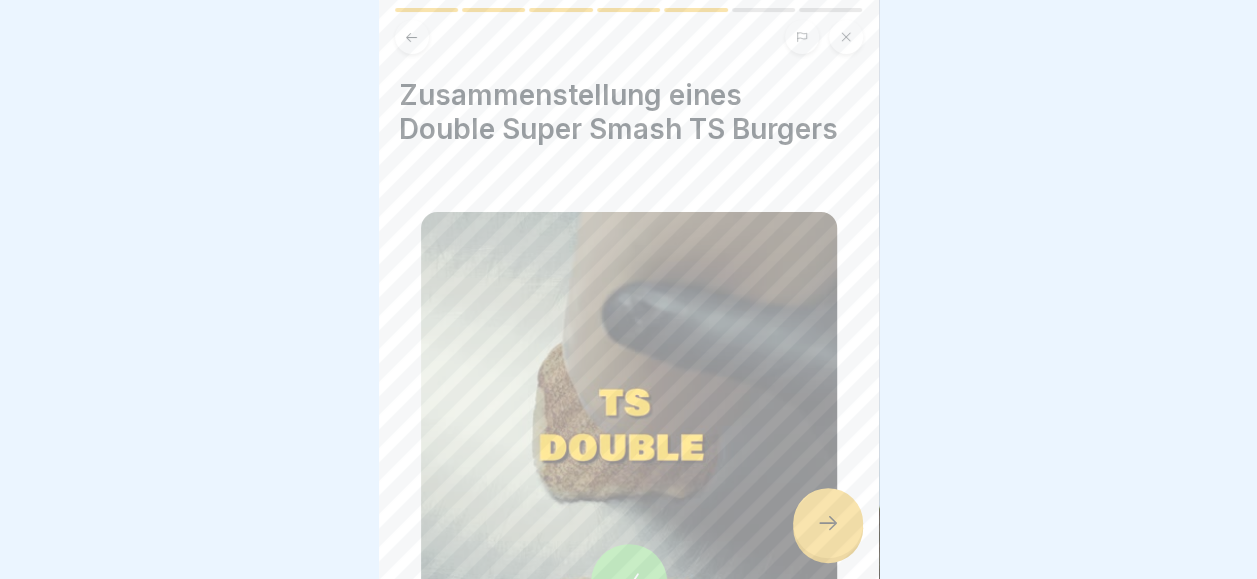click at bounding box center (828, 523) 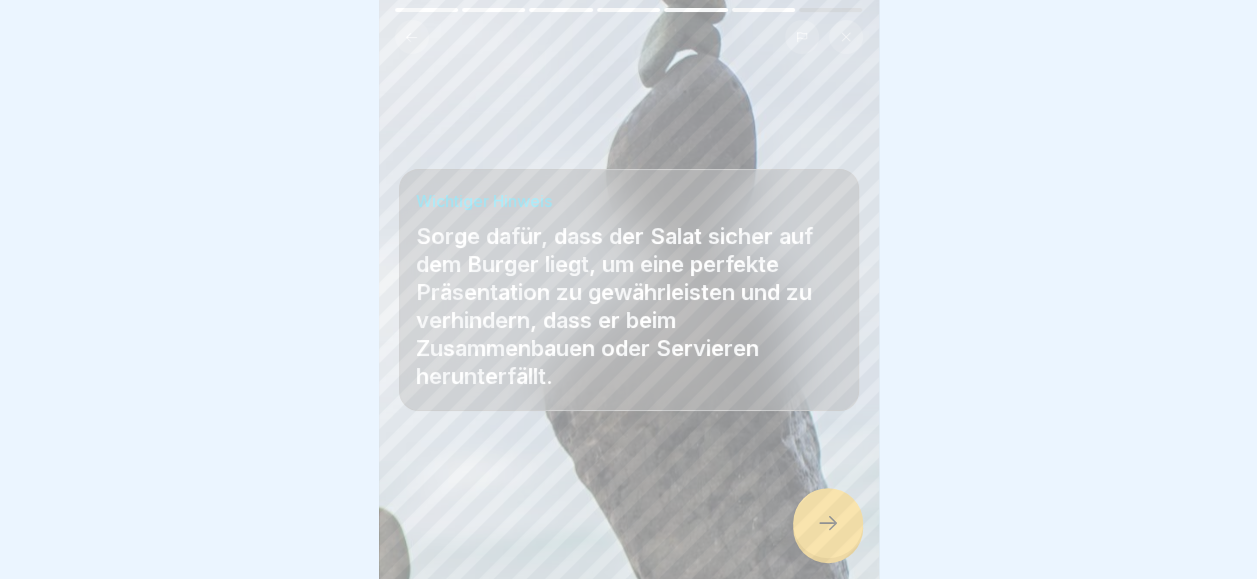 click at bounding box center [828, 523] 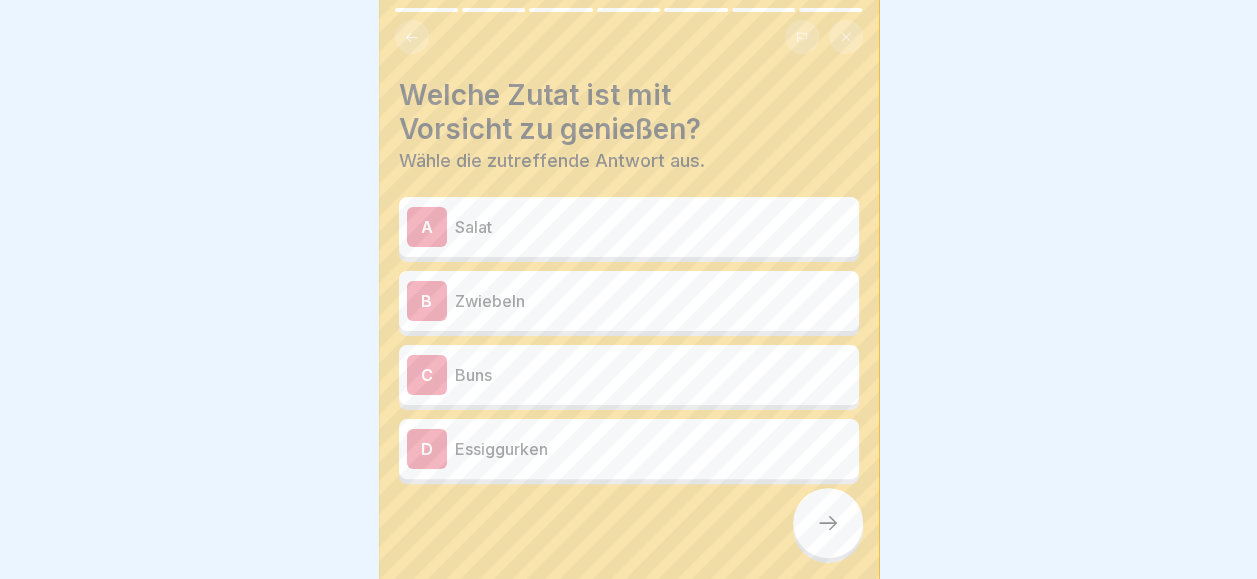 click on "Salat" at bounding box center [653, 227] 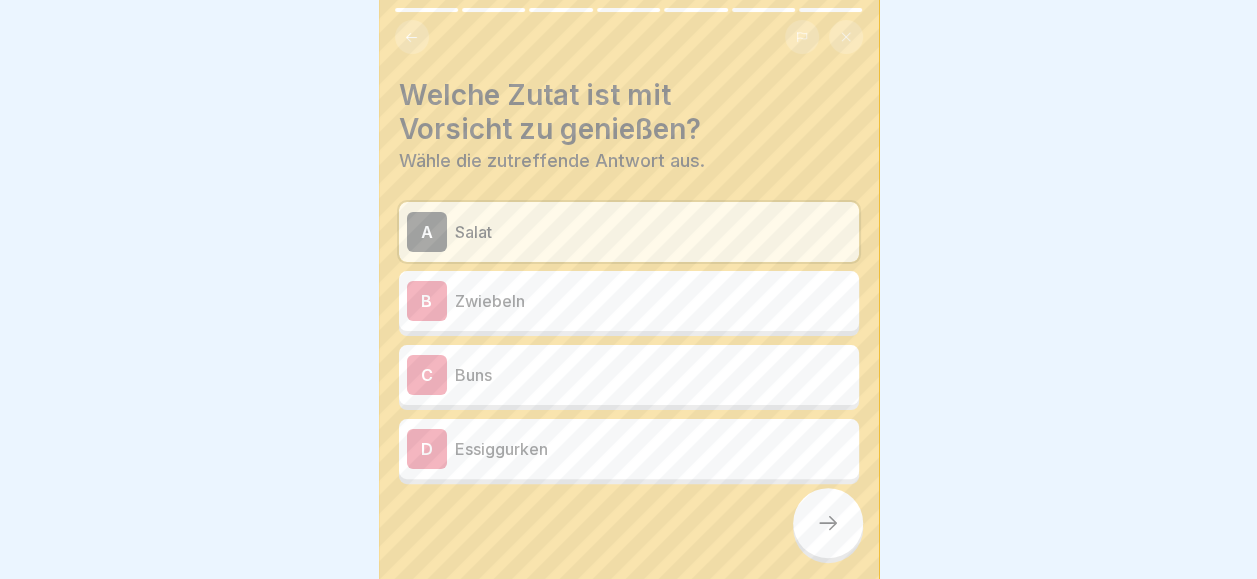 click at bounding box center [828, 523] 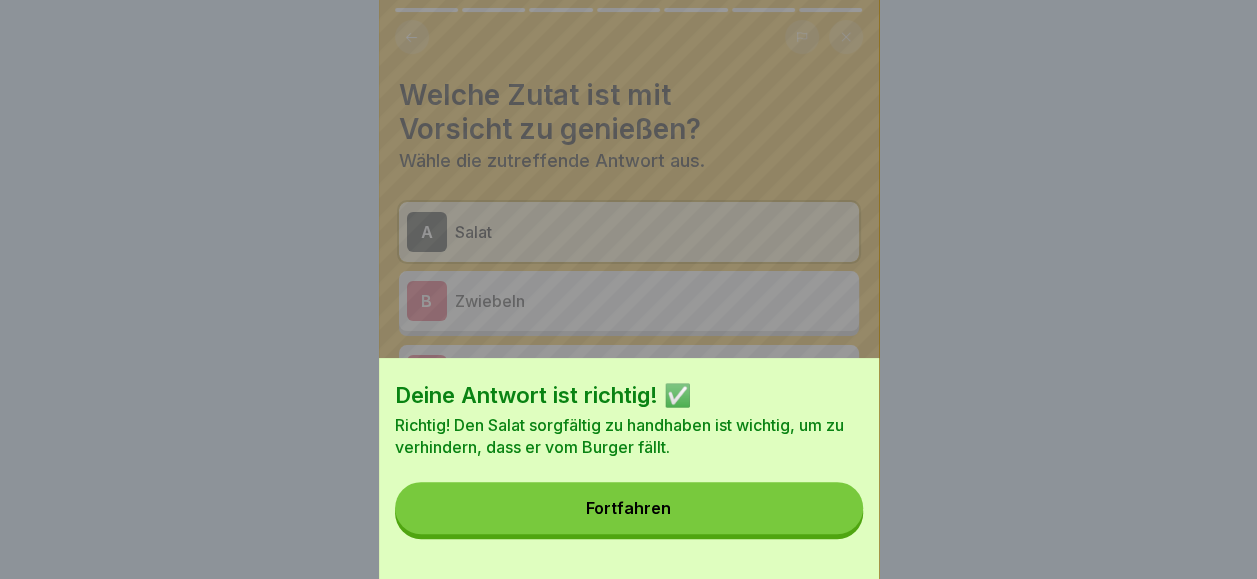 click on "Fortfahren" at bounding box center (629, 508) 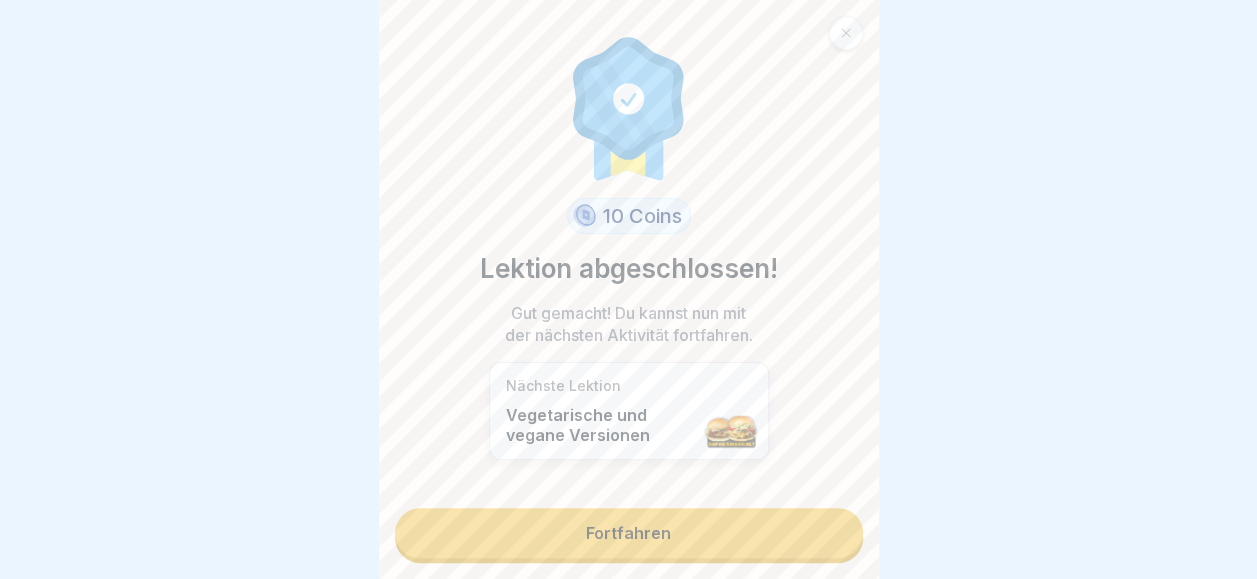 click on "Fortfahren" at bounding box center (629, 533) 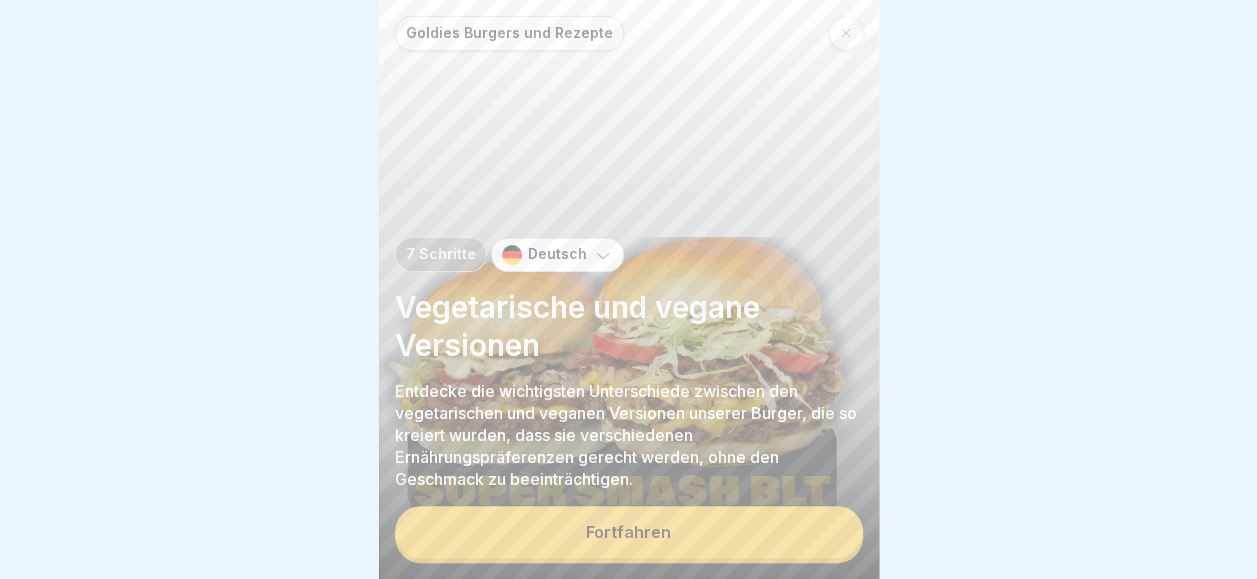 click on "Fortfahren" at bounding box center [629, 532] 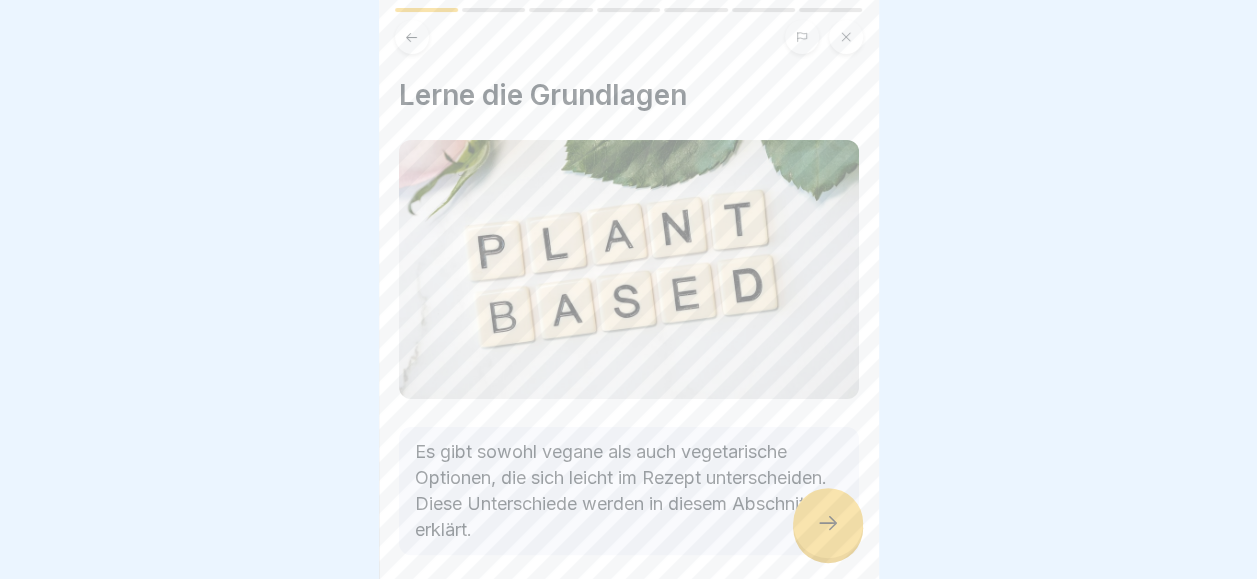 click at bounding box center (828, 523) 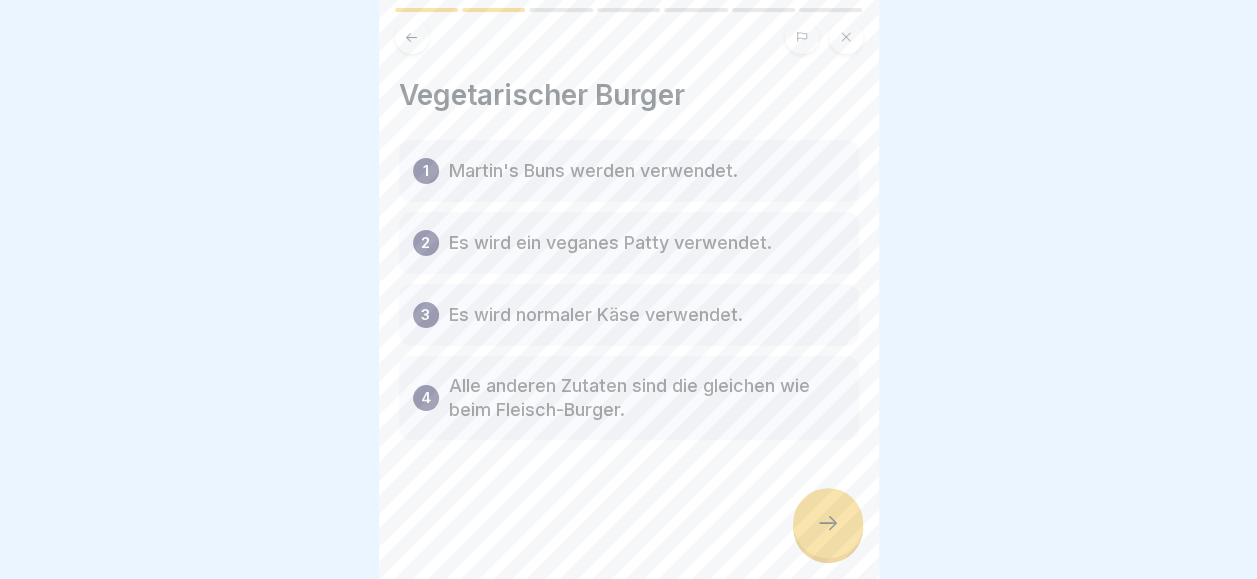 click at bounding box center [828, 523] 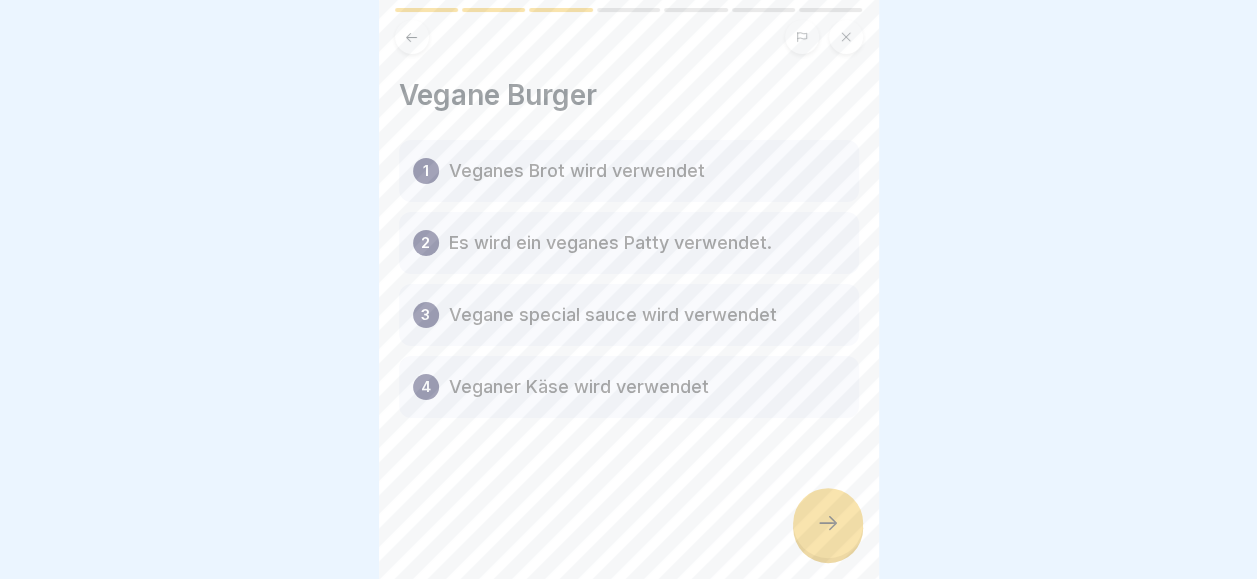 click at bounding box center [828, 523] 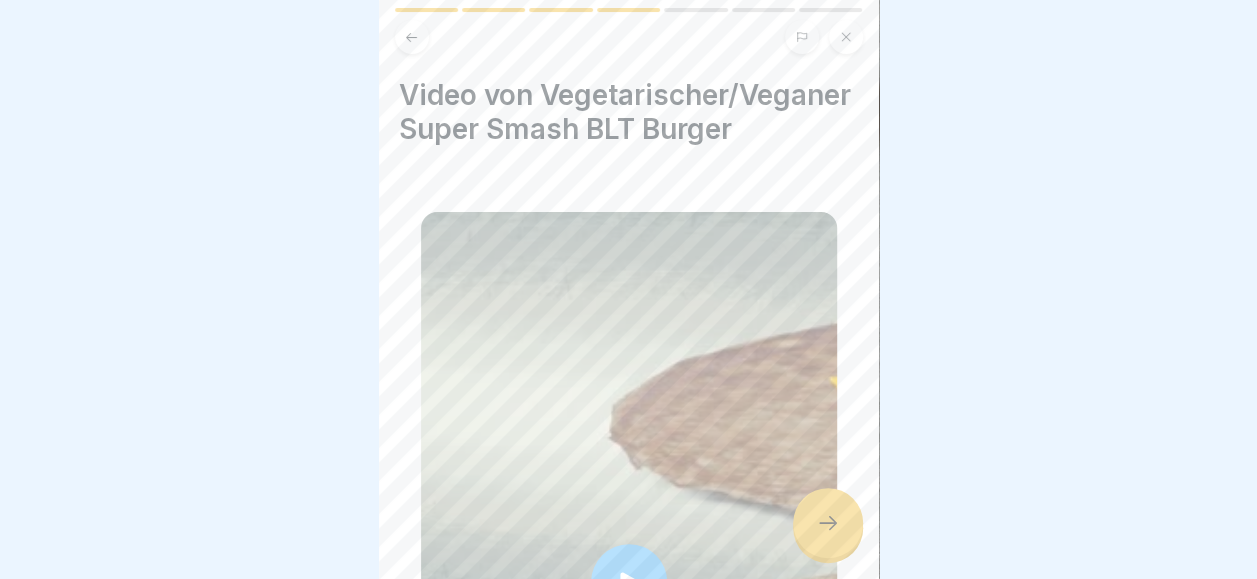 click at bounding box center (828, 523) 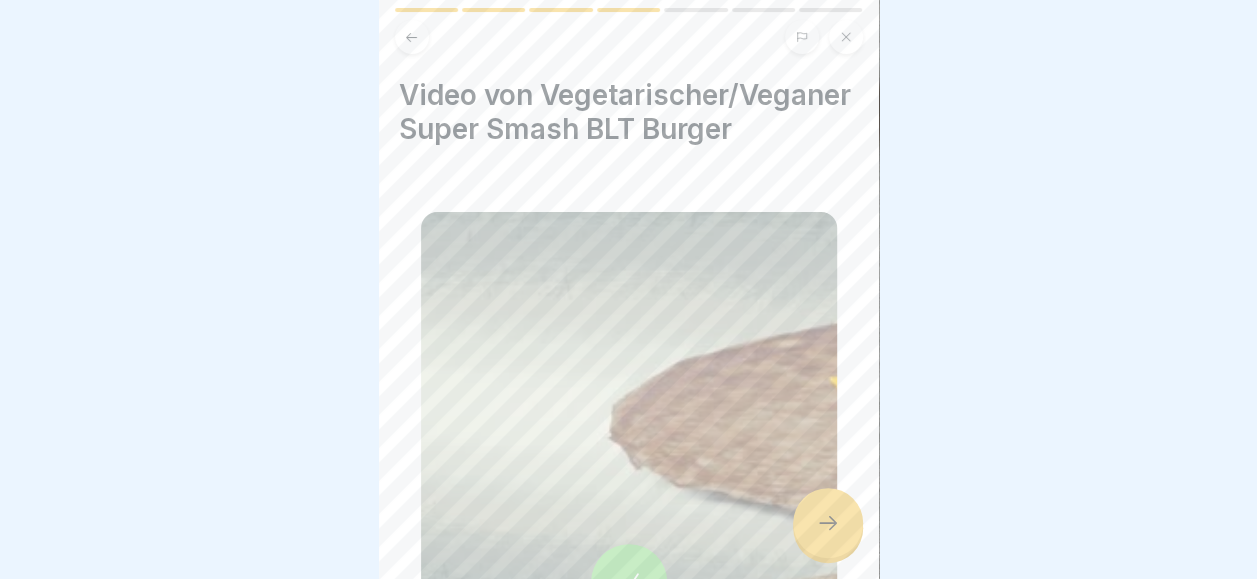 click 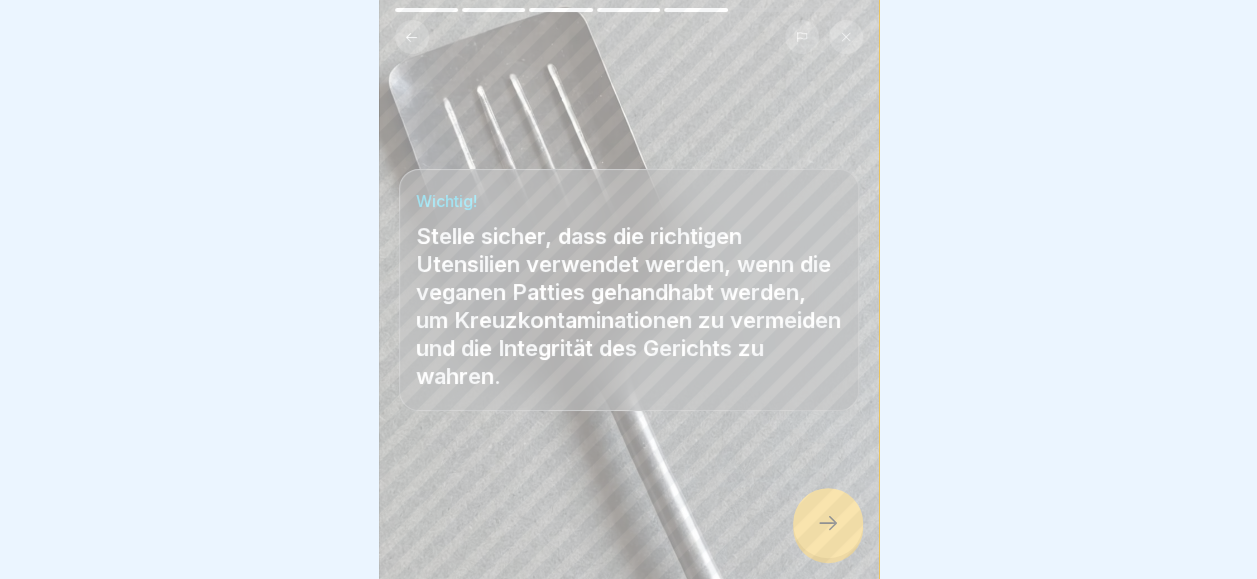 click 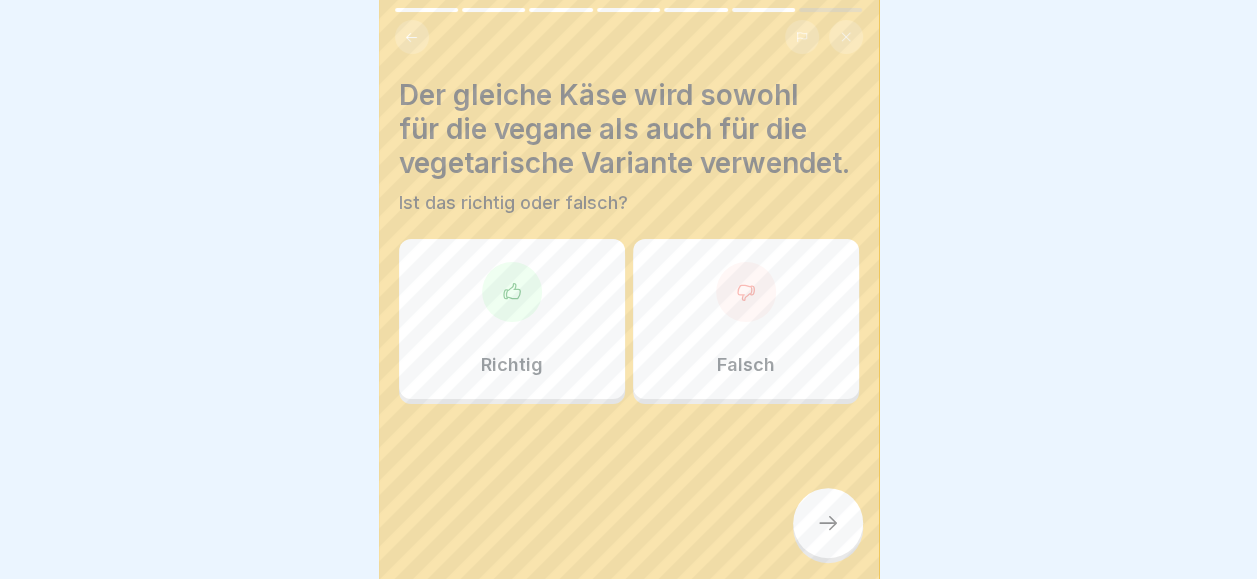 click at bounding box center (746, 292) 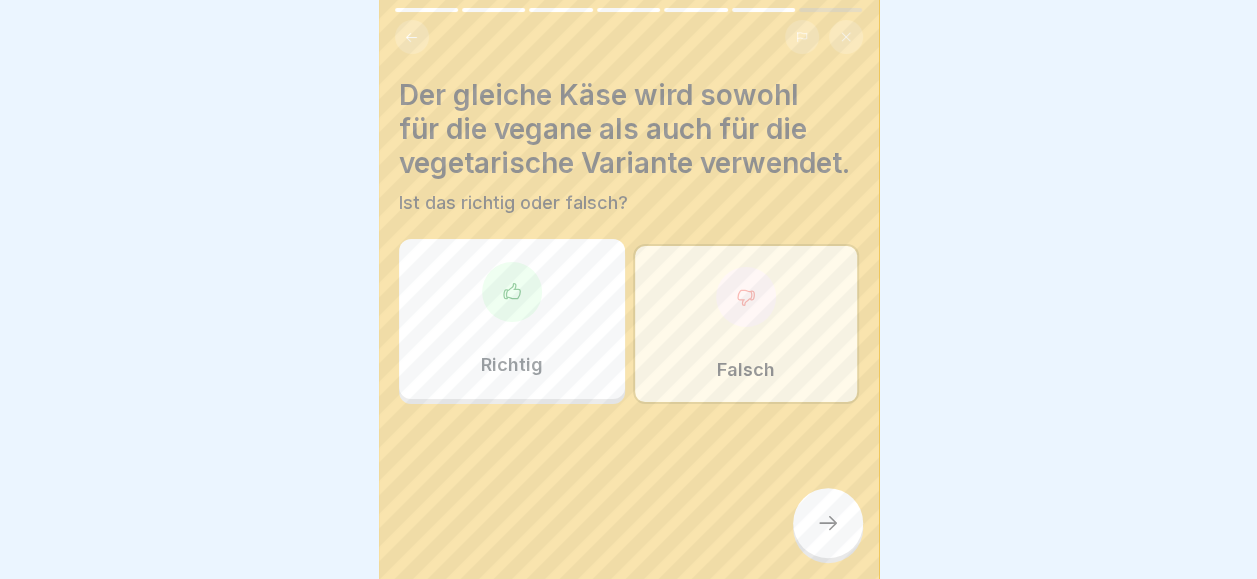click at bounding box center (828, 523) 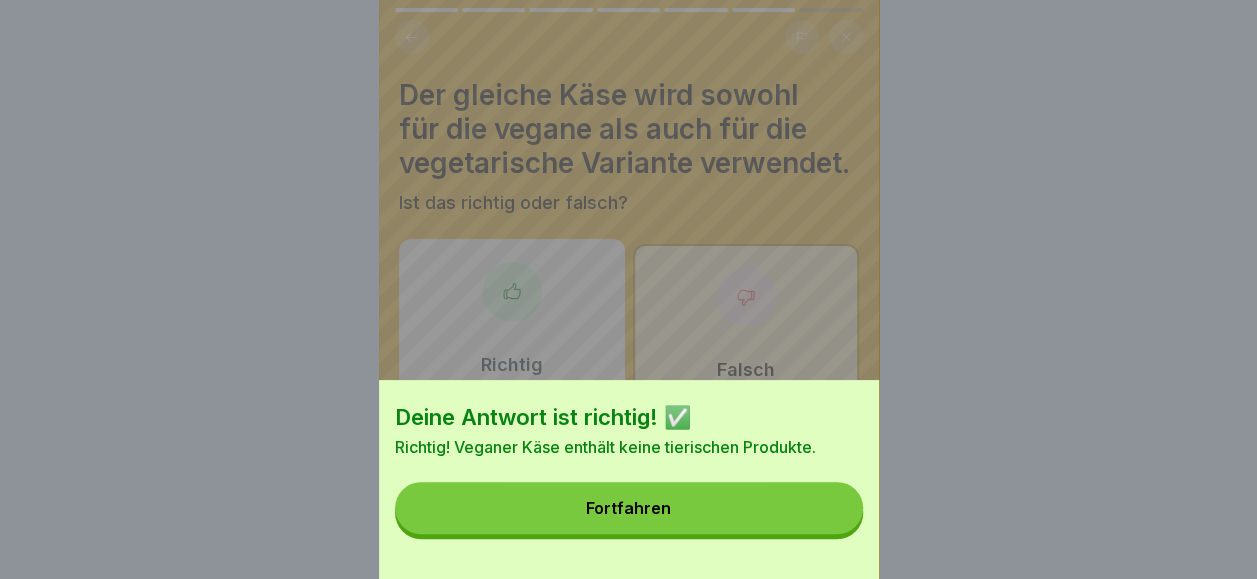click on "Fortfahren" at bounding box center (629, 508) 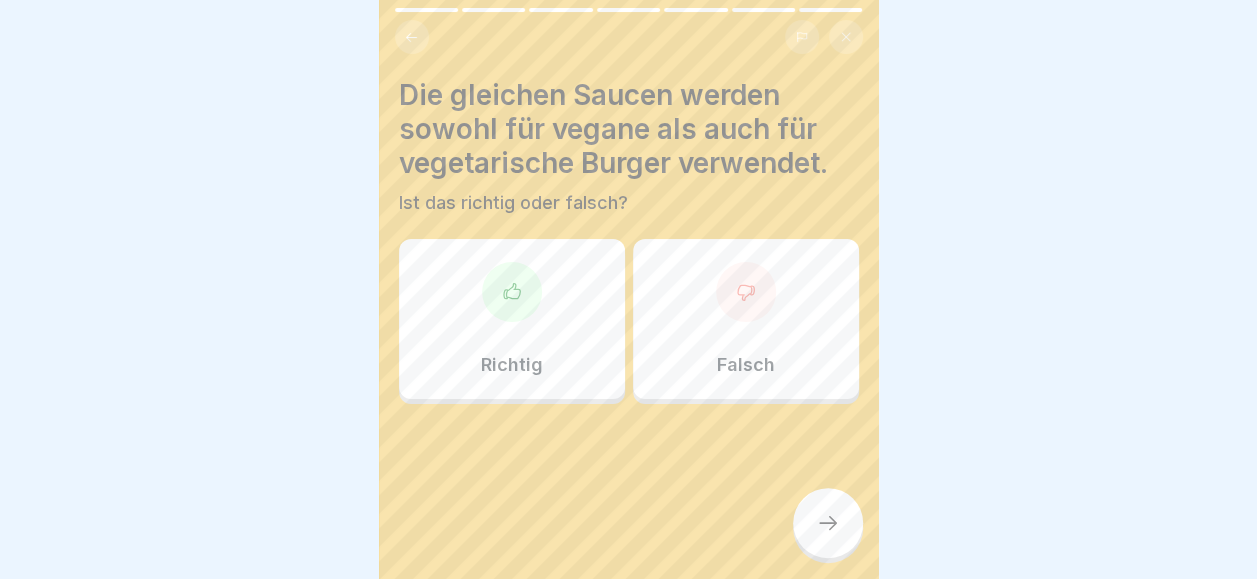 click on "Falsch" at bounding box center (746, 365) 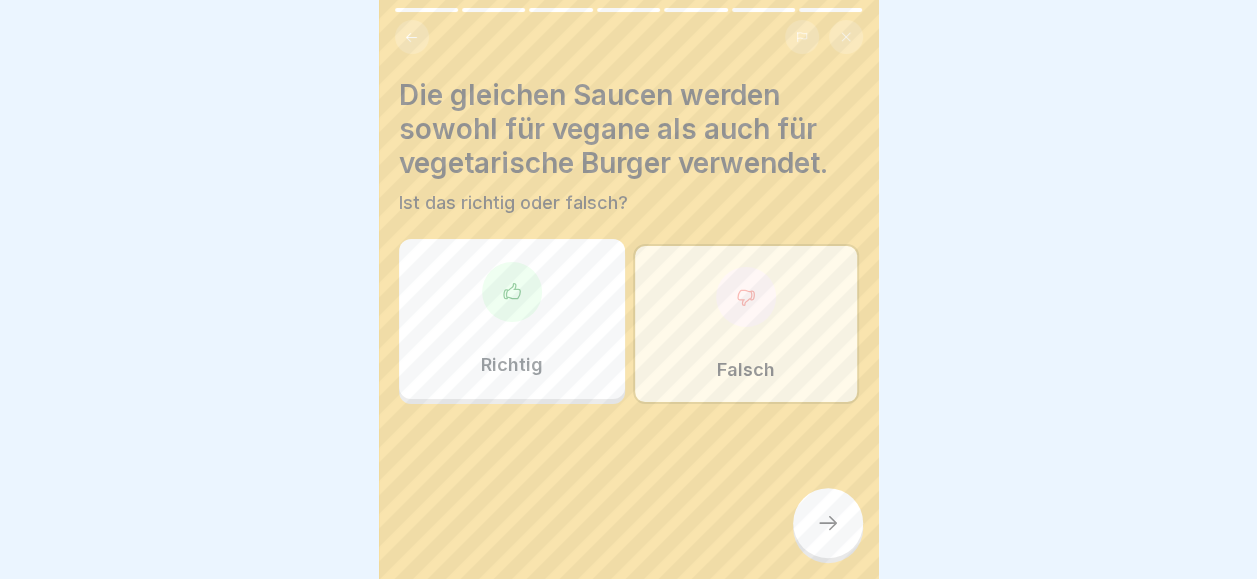 click at bounding box center (629, 464) 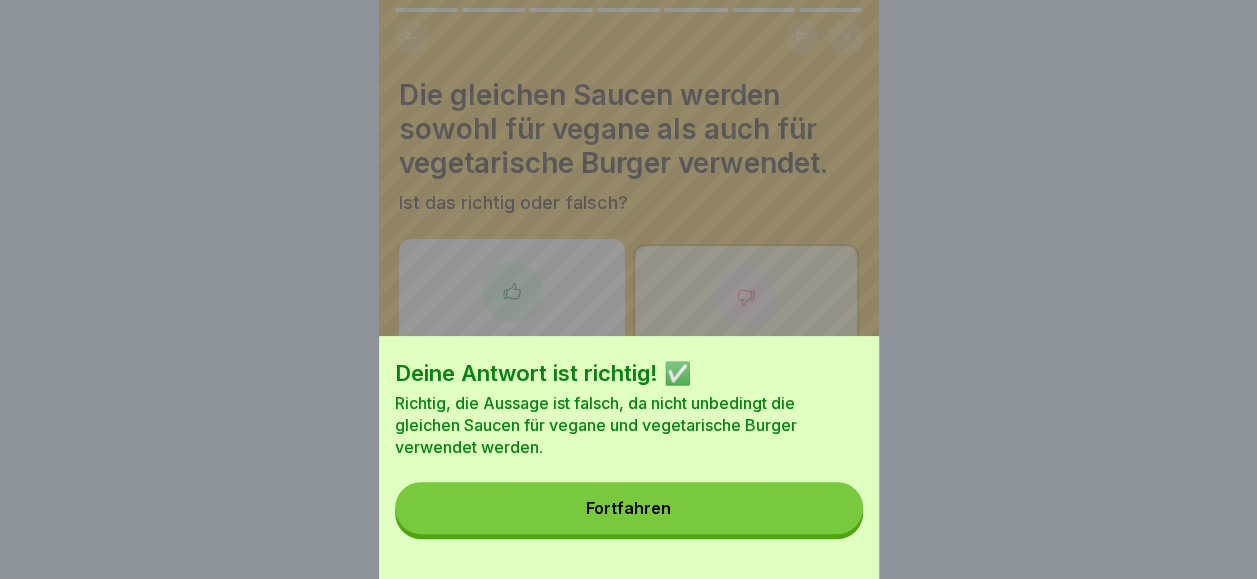 click on "Fortfahren" at bounding box center (629, 508) 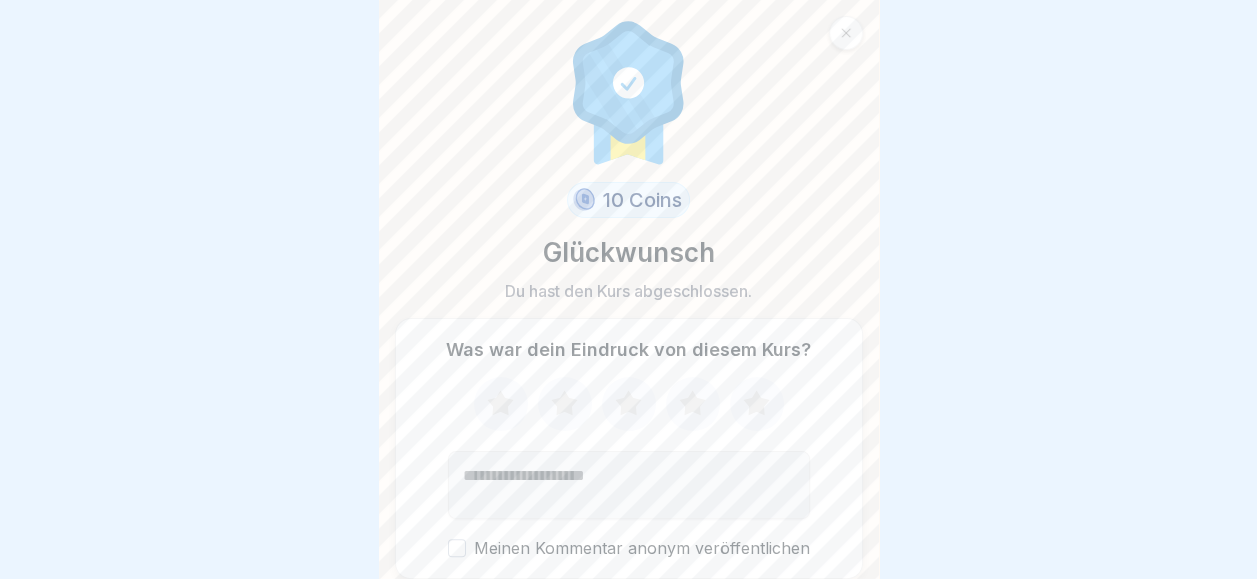 scroll, scrollTop: 72, scrollLeft: 0, axis: vertical 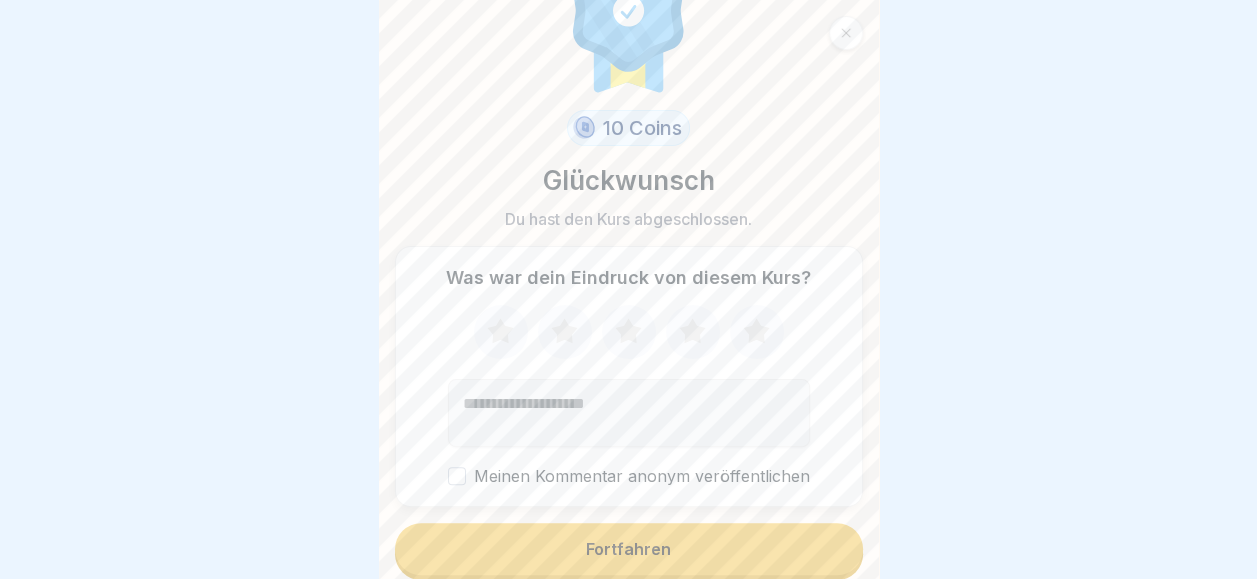 click on "Fortfahren" at bounding box center (629, 549) 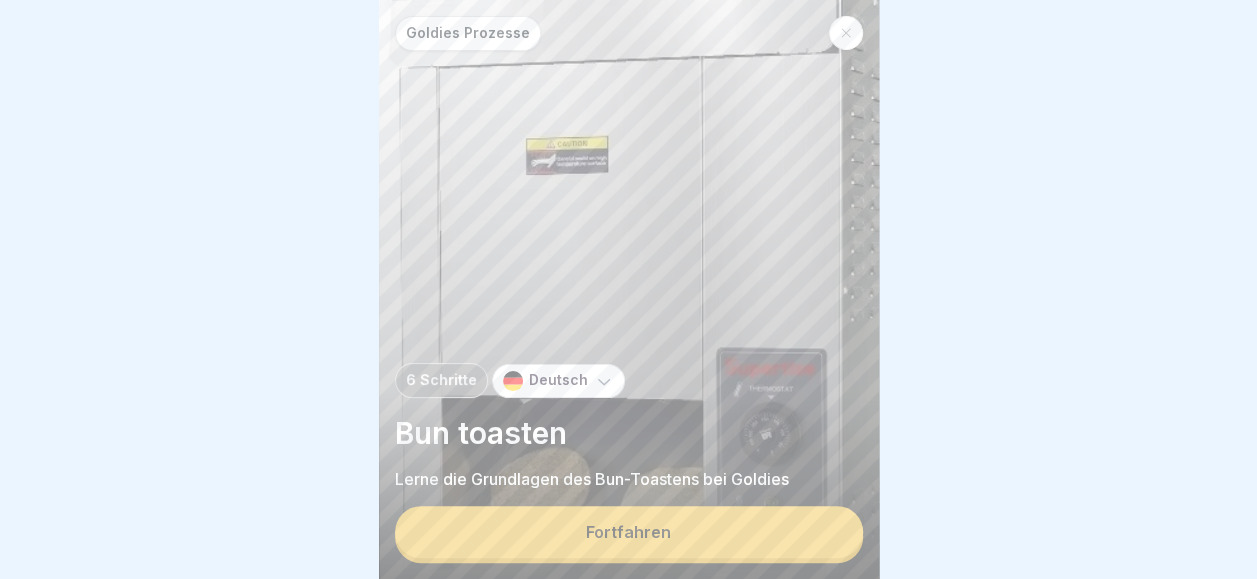 click on "Fortfahren" at bounding box center [628, 532] 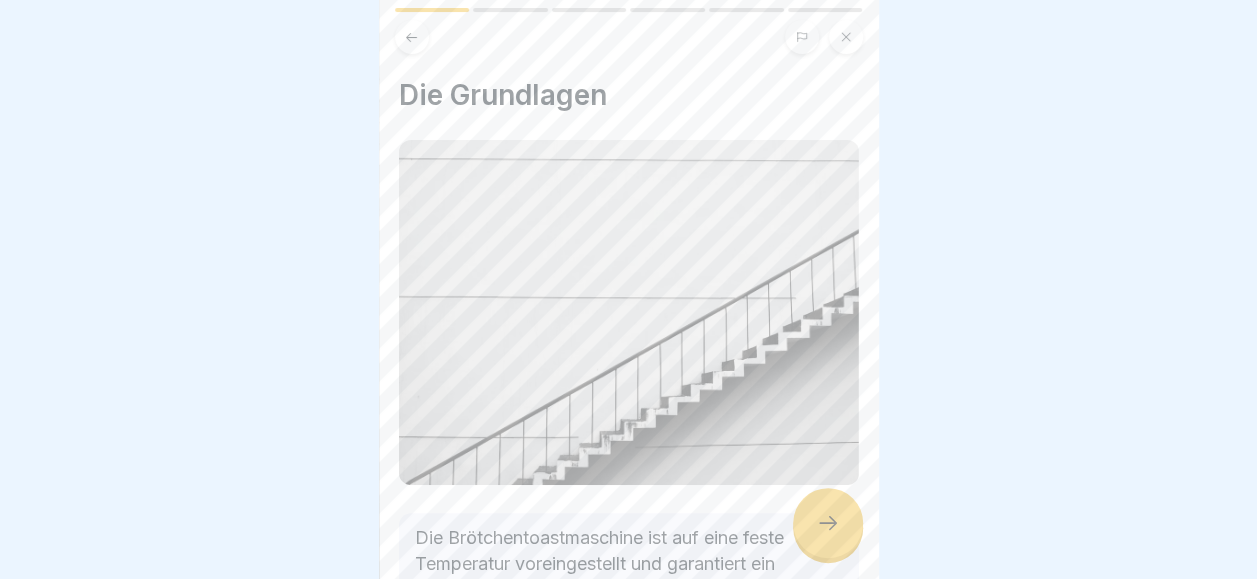 click at bounding box center [828, 523] 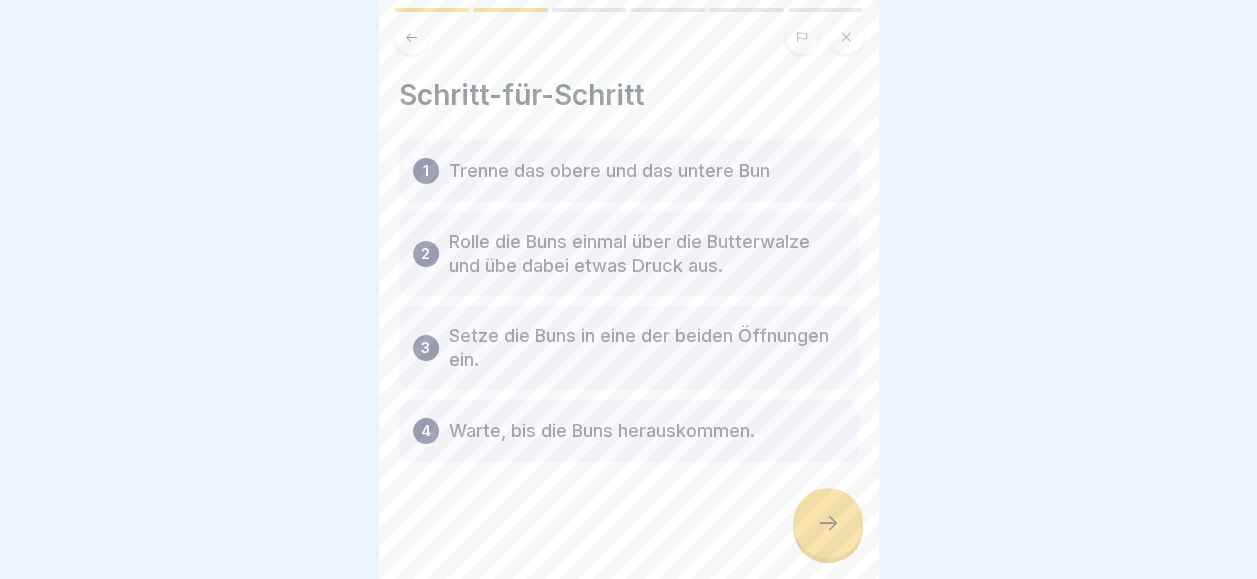 click at bounding box center (828, 523) 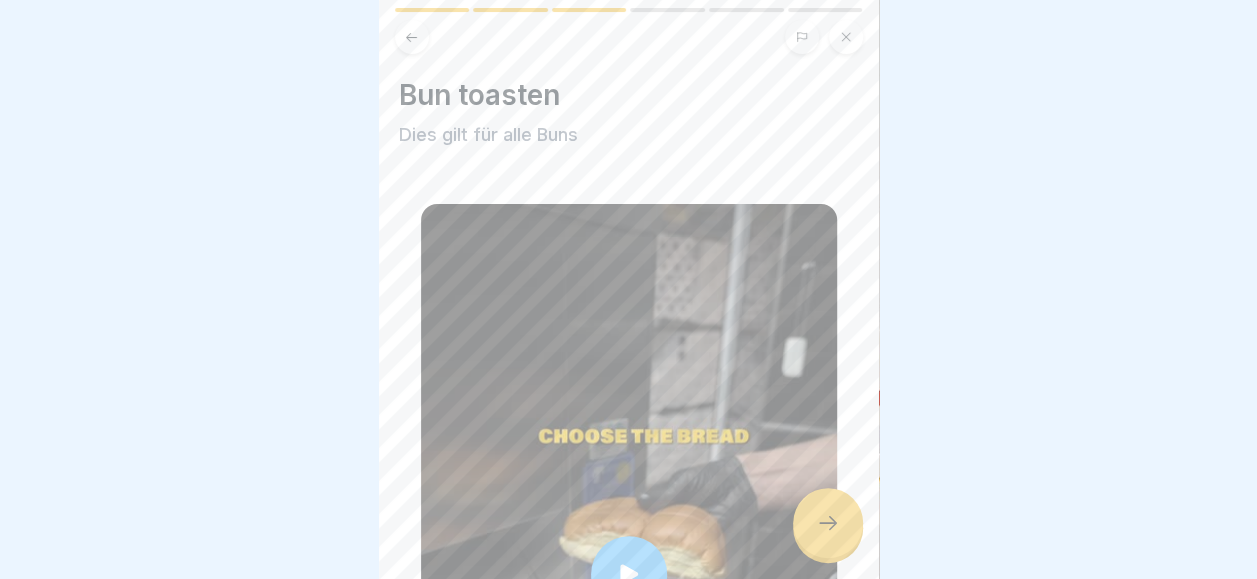 click 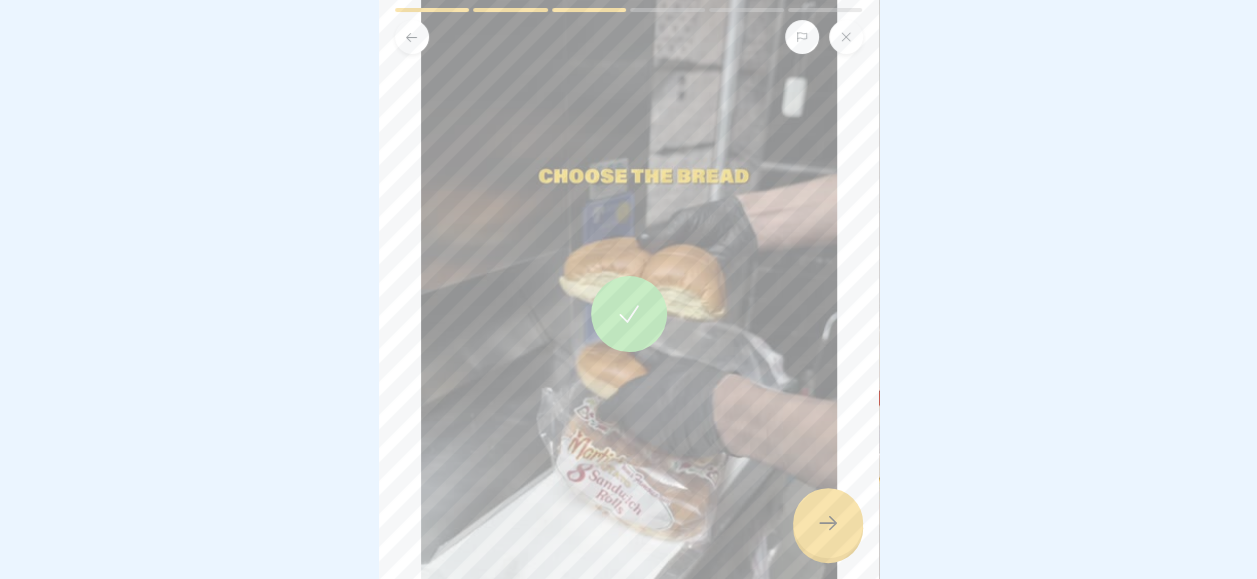 scroll, scrollTop: 263, scrollLeft: 0, axis: vertical 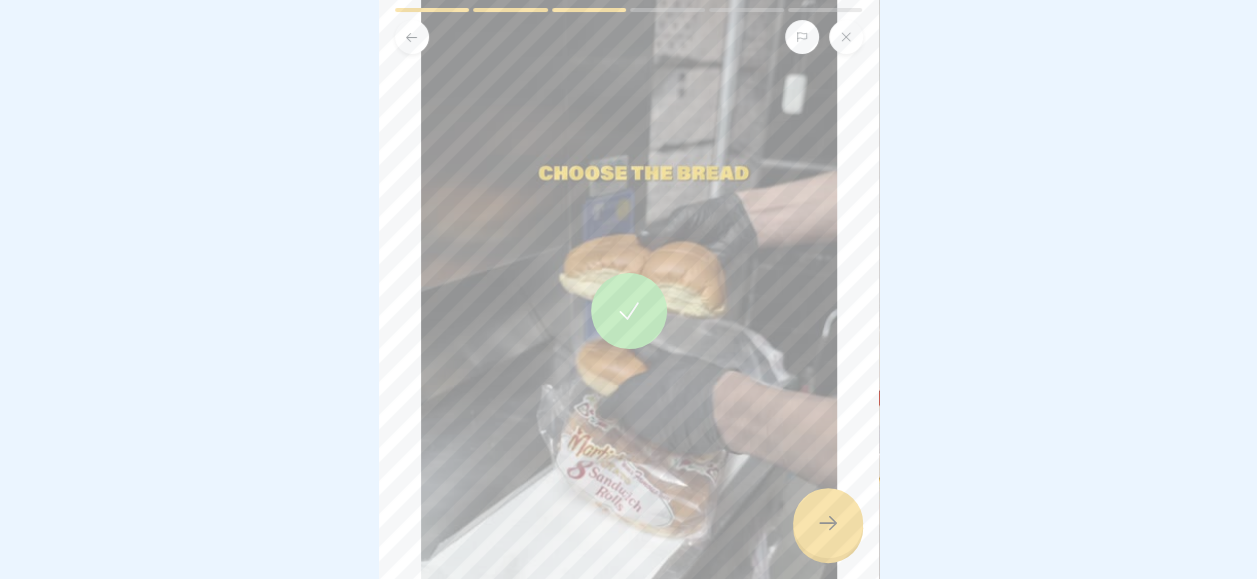 click 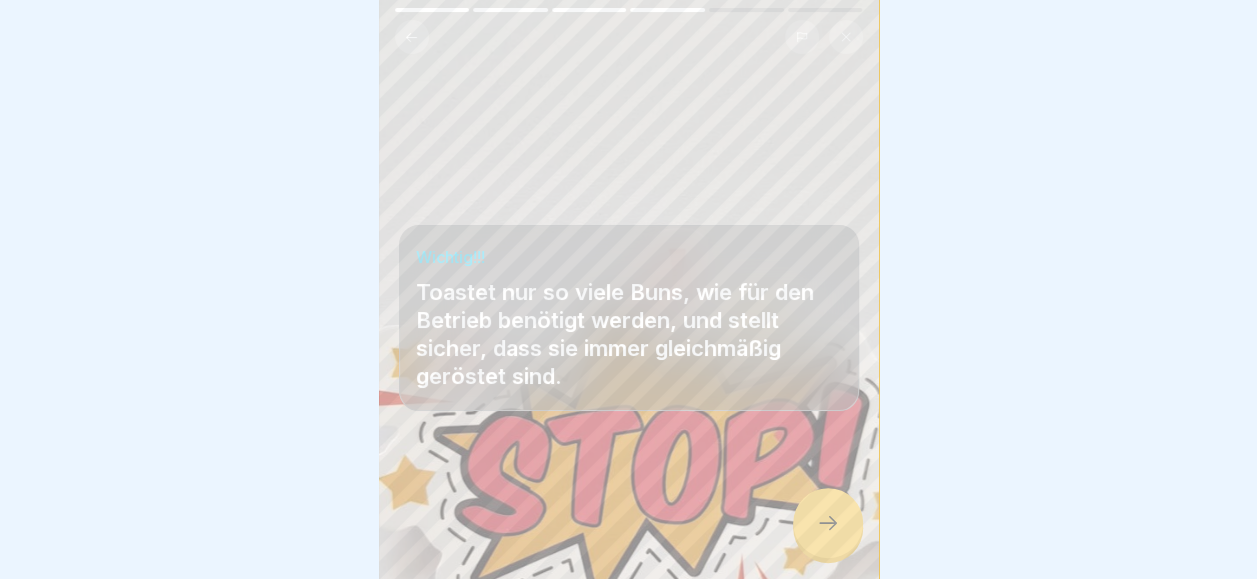 click 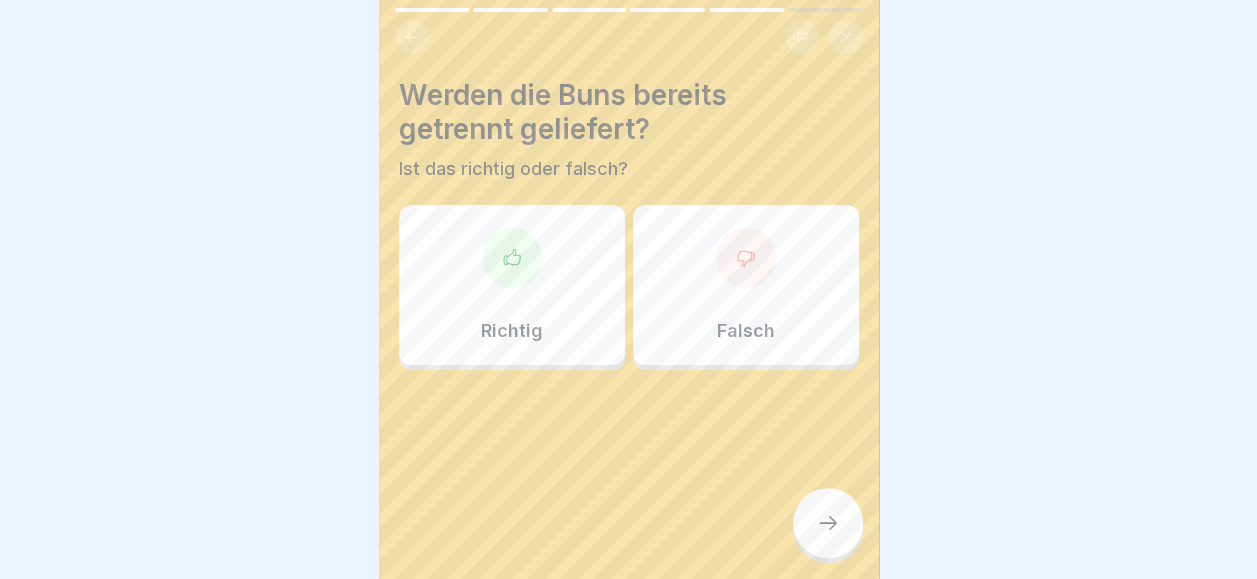 click on "Richtig" at bounding box center (512, 285) 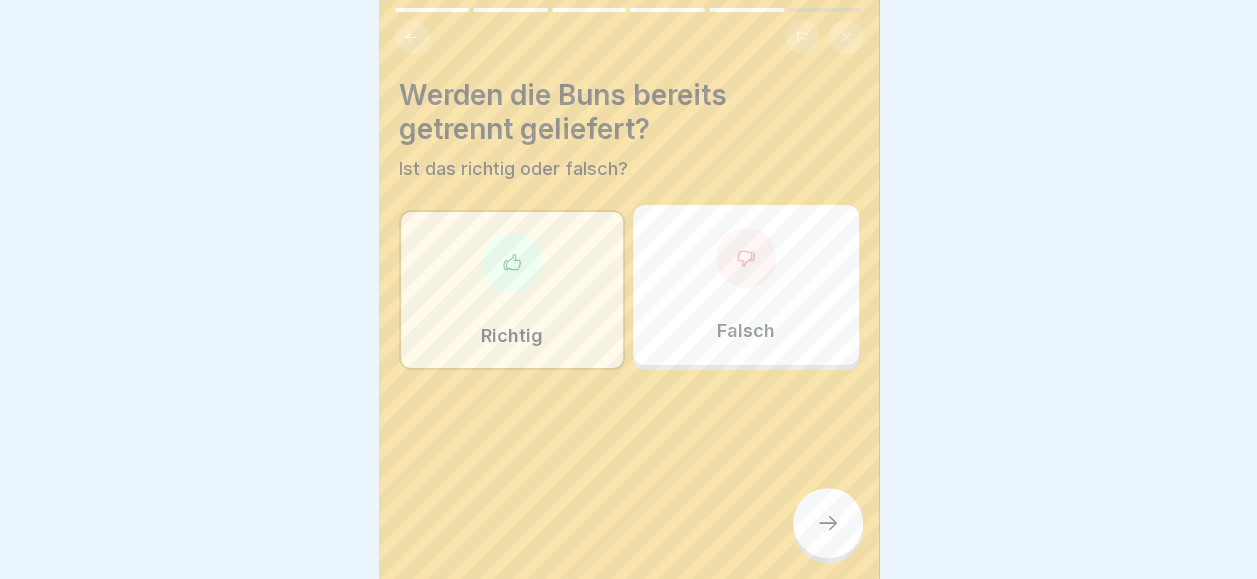 click at bounding box center (828, 523) 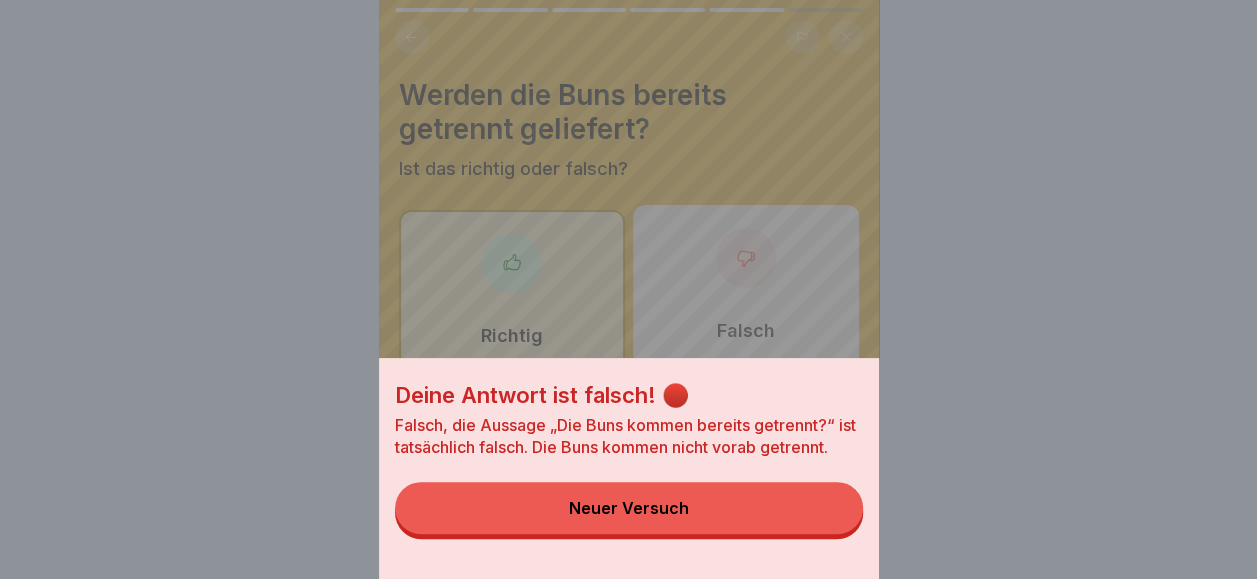 click on "Neuer Versuch" at bounding box center (629, 508) 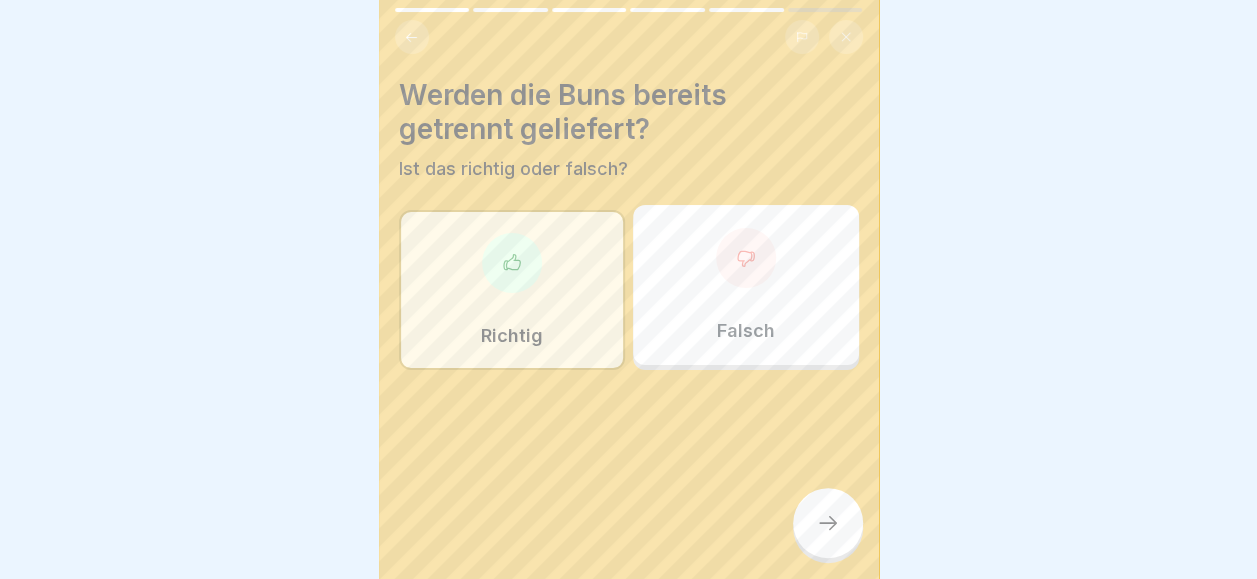 click on "Falsch" at bounding box center (746, 285) 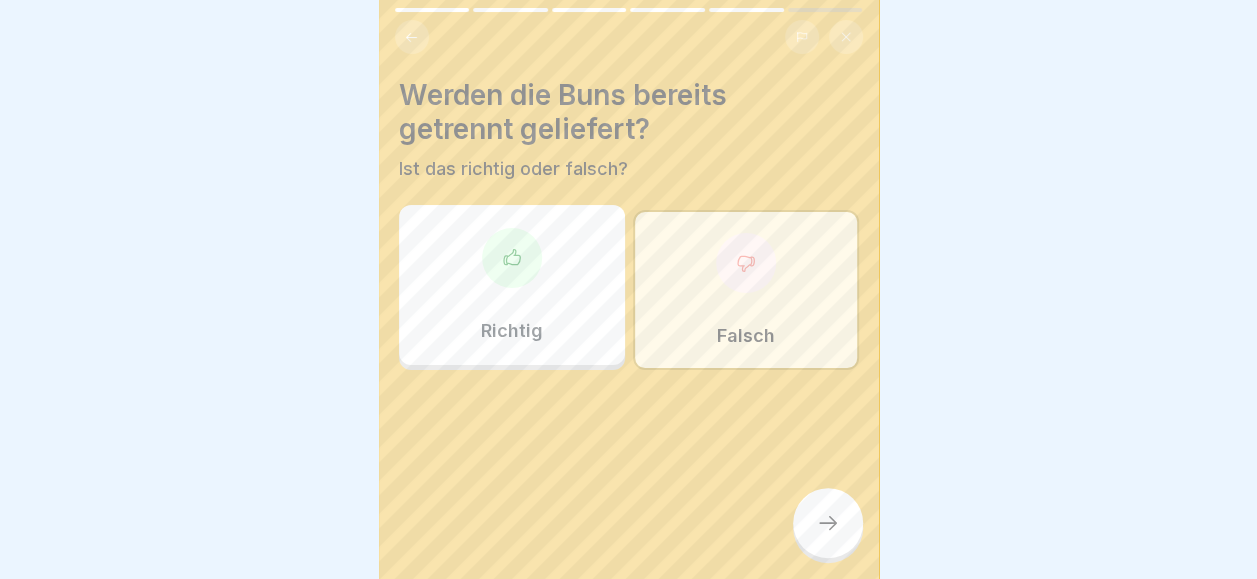 click at bounding box center [828, 523] 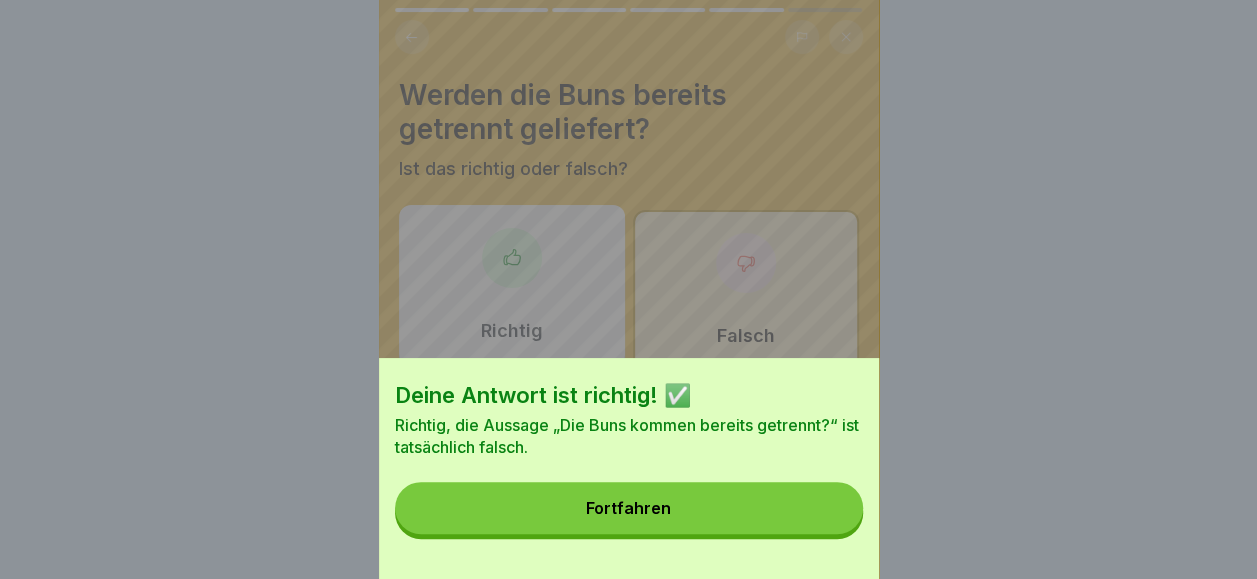 click on "Deine Antwort ist richtig!
✅ Richtig, die Aussage „Die Buns kommen bereits getrennt?“ ist tatsächlich falsch.   Fortfahren" at bounding box center (629, 468) 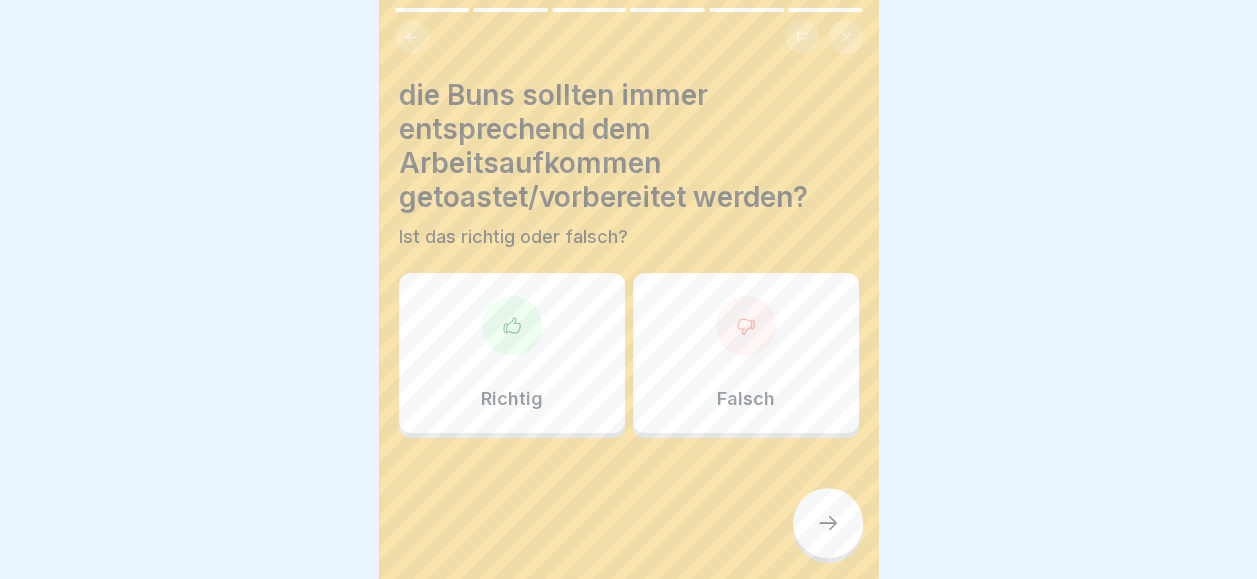 click on "Richtig" at bounding box center (512, 353) 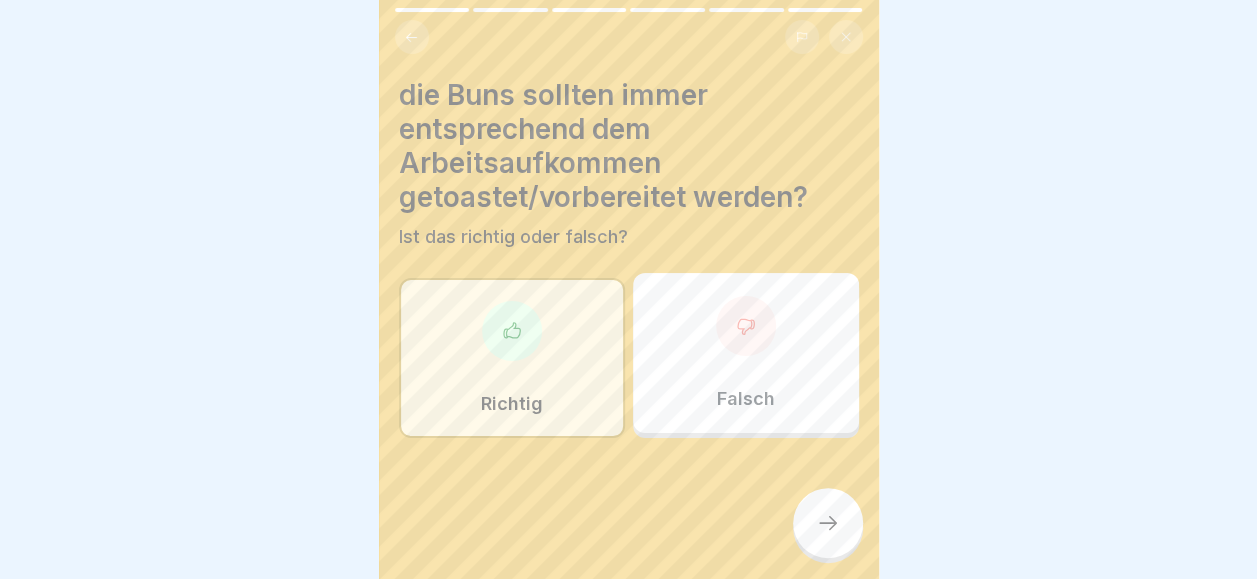 click 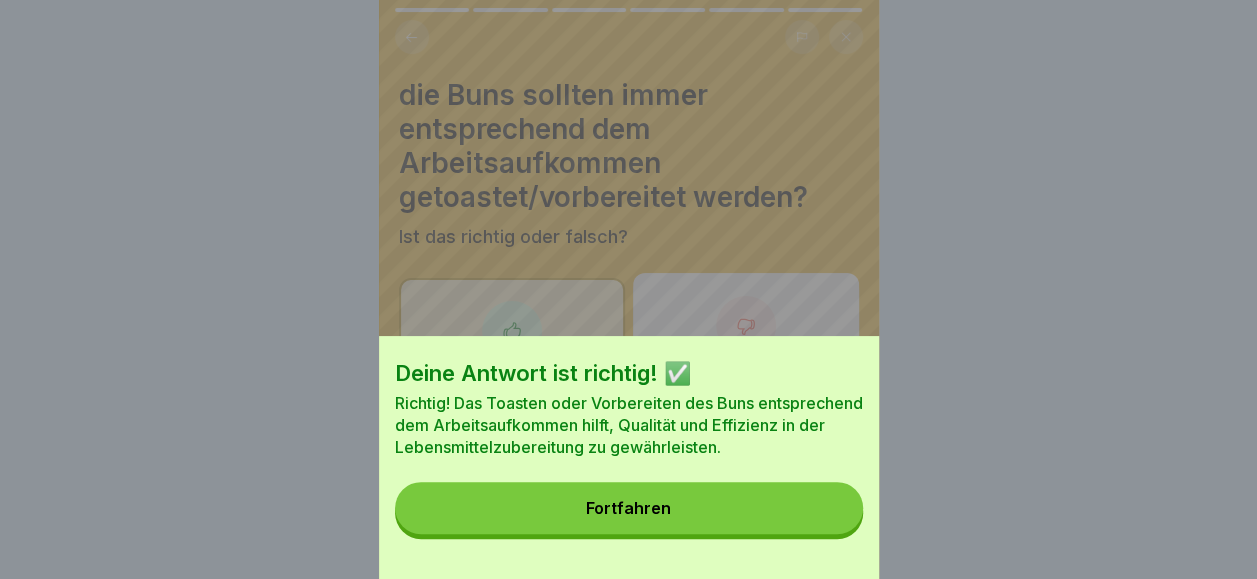 click on "Fortfahren" at bounding box center [629, 508] 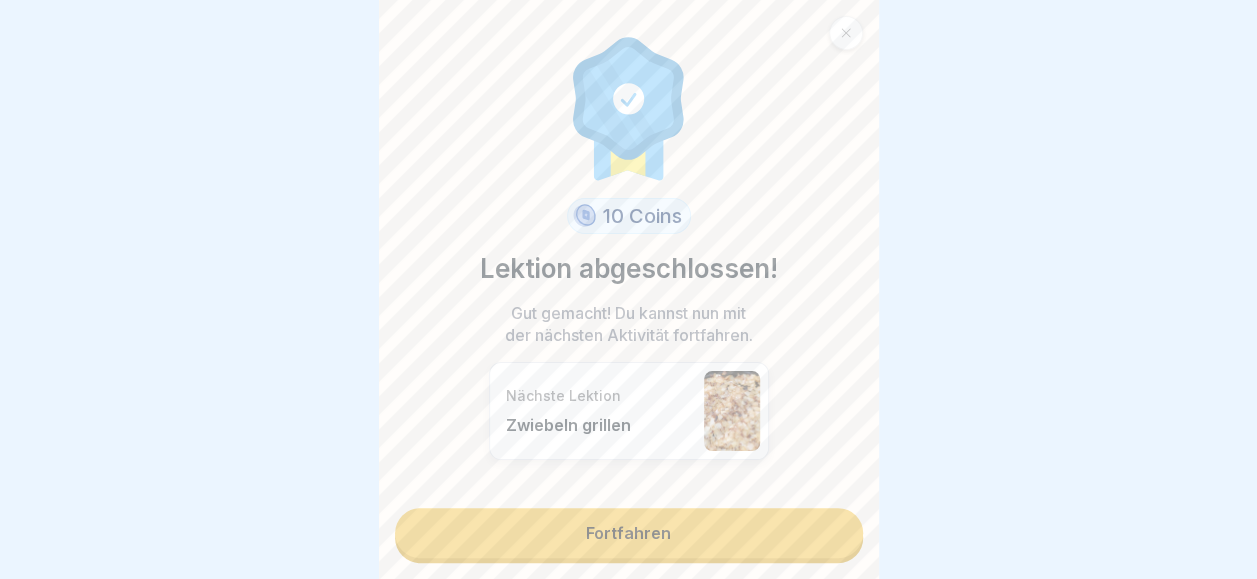 click on "Fortfahren" at bounding box center [629, 533] 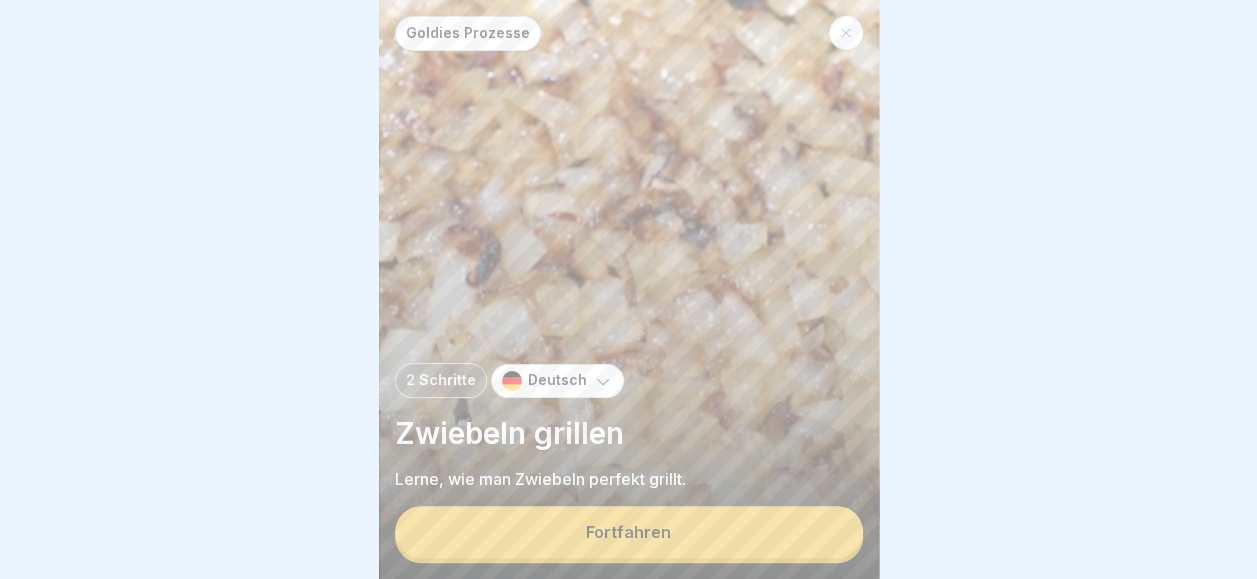 click on "Fortfahren" at bounding box center [629, 532] 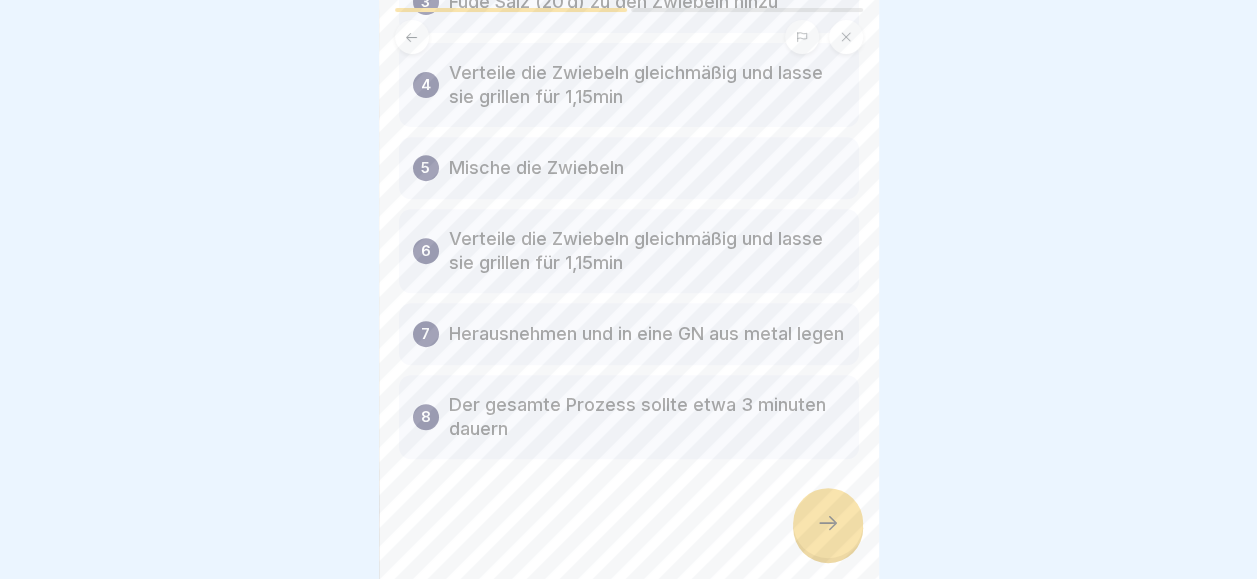 scroll, scrollTop: 357, scrollLeft: 0, axis: vertical 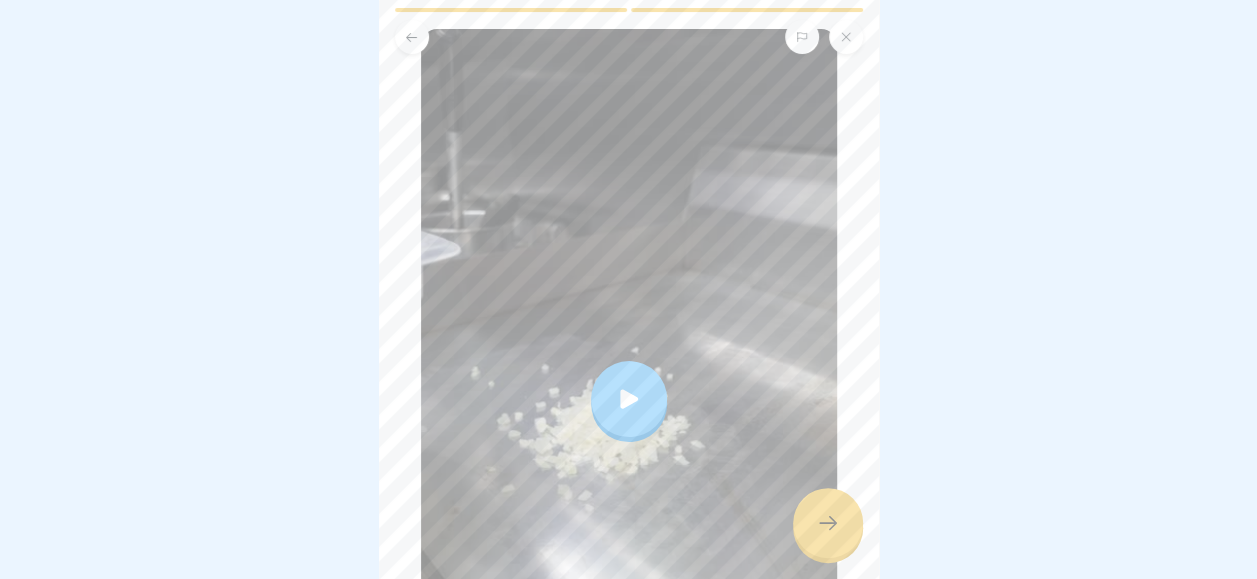 click 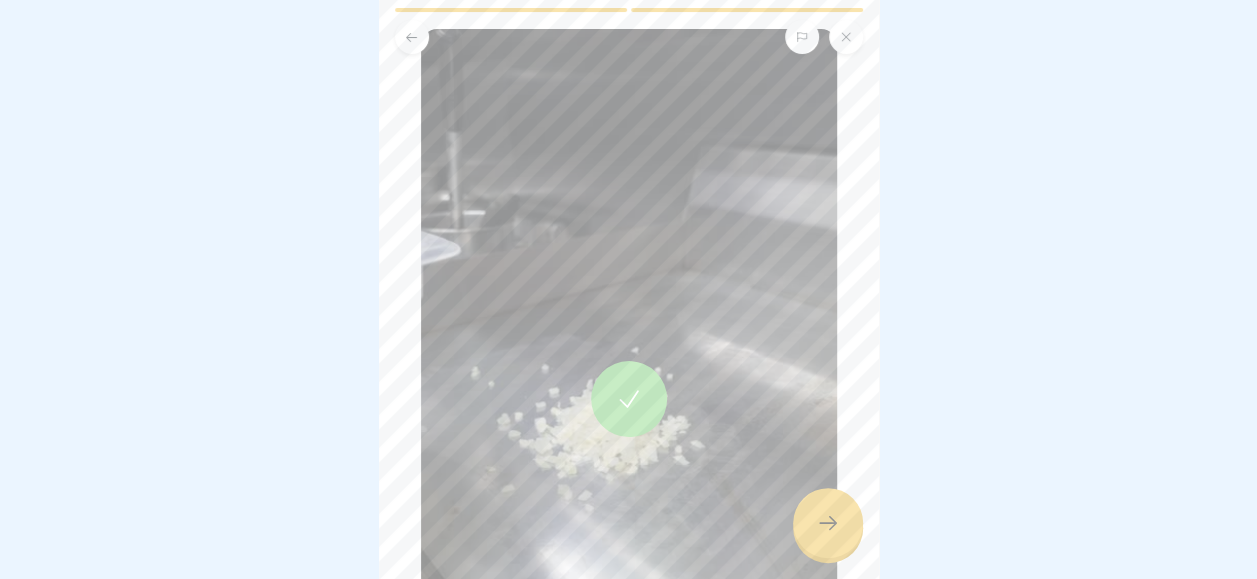 click at bounding box center [828, 523] 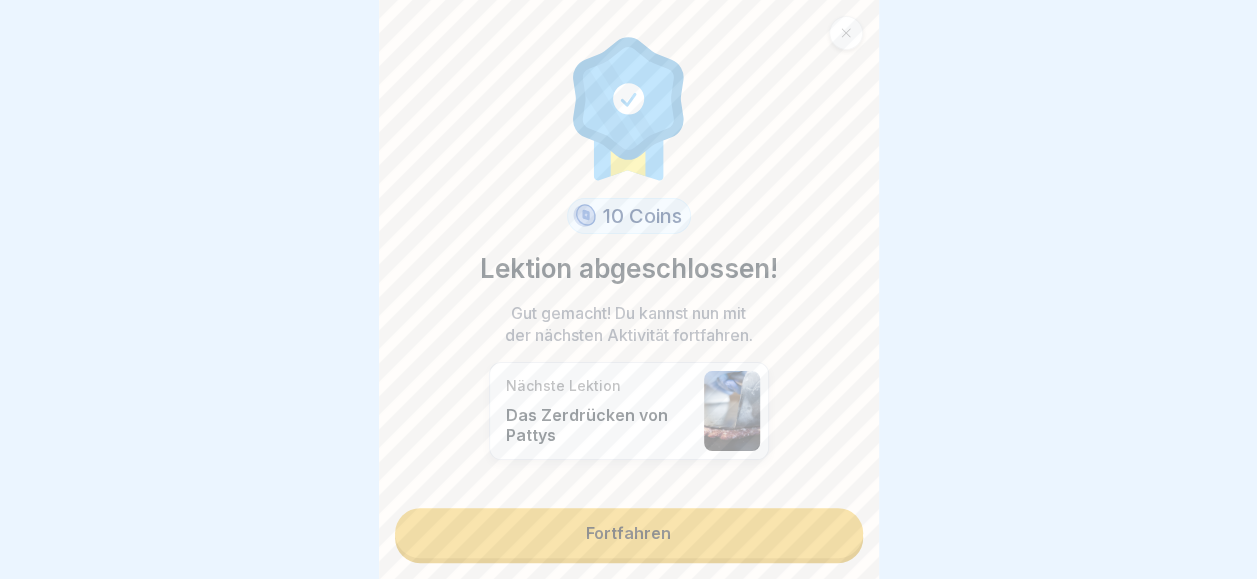 click on "Fortfahren" at bounding box center [629, 533] 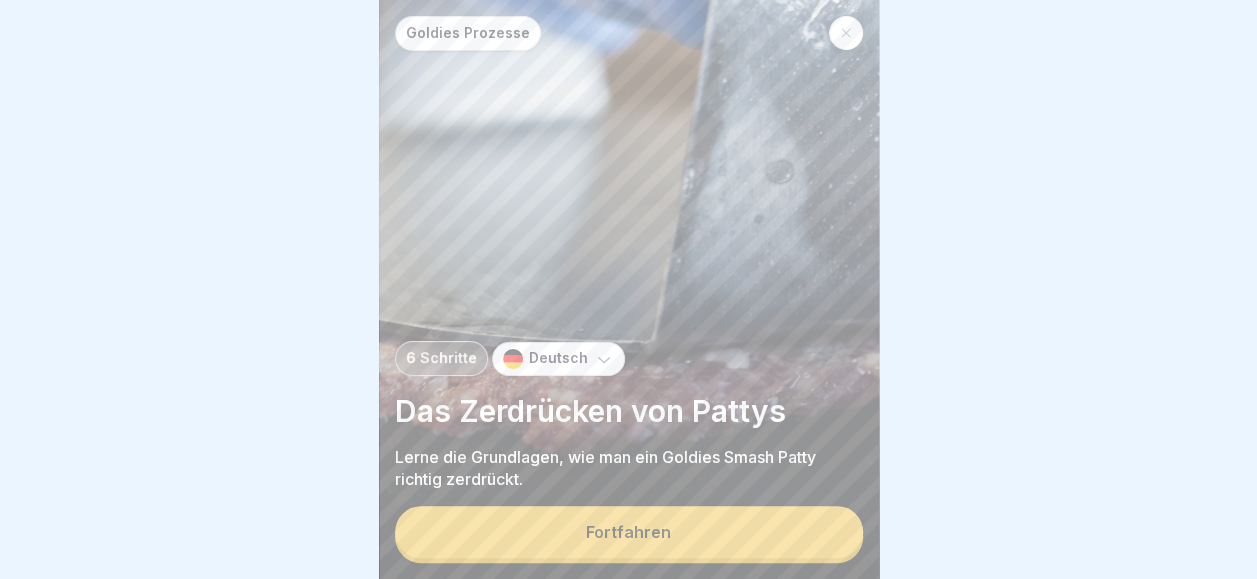 click on "Fortfahren" at bounding box center (629, 532) 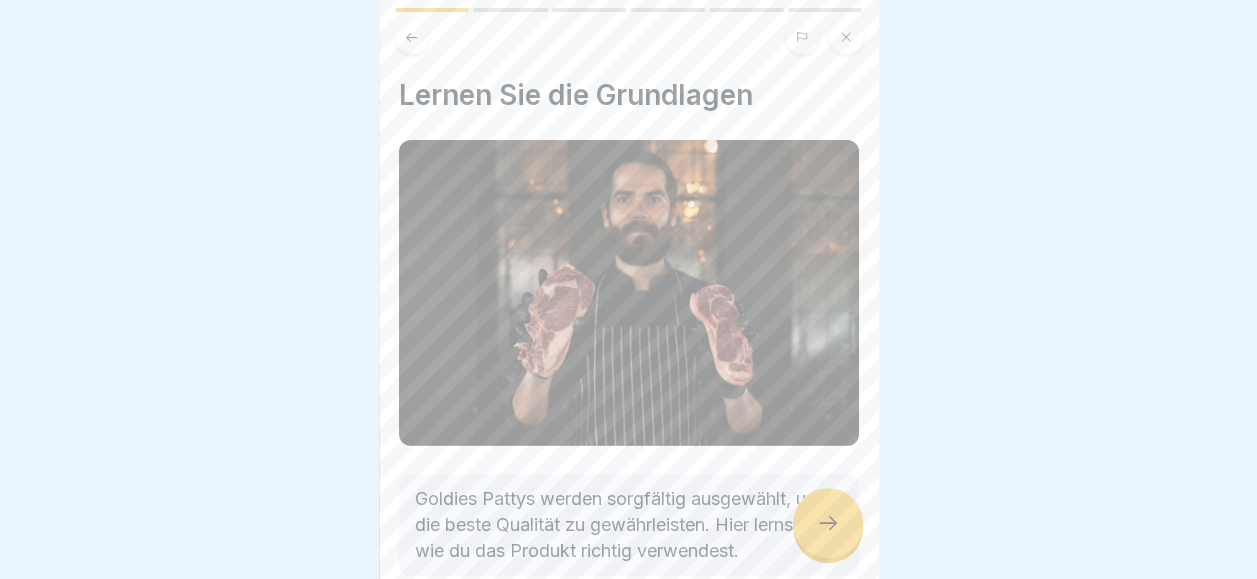 click at bounding box center [828, 523] 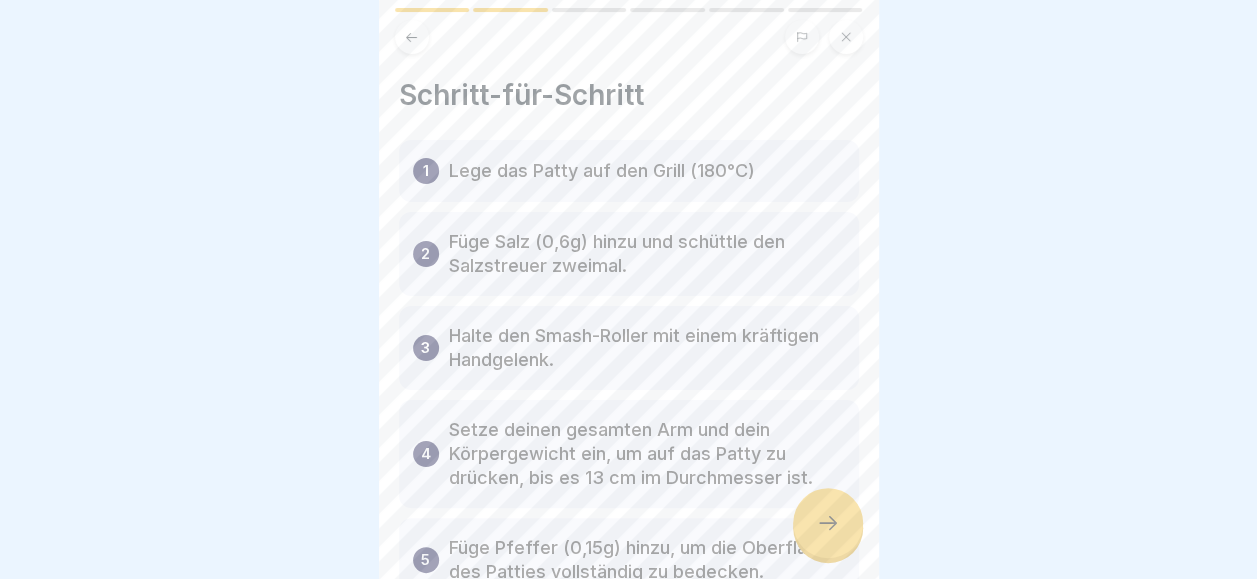 click at bounding box center [828, 523] 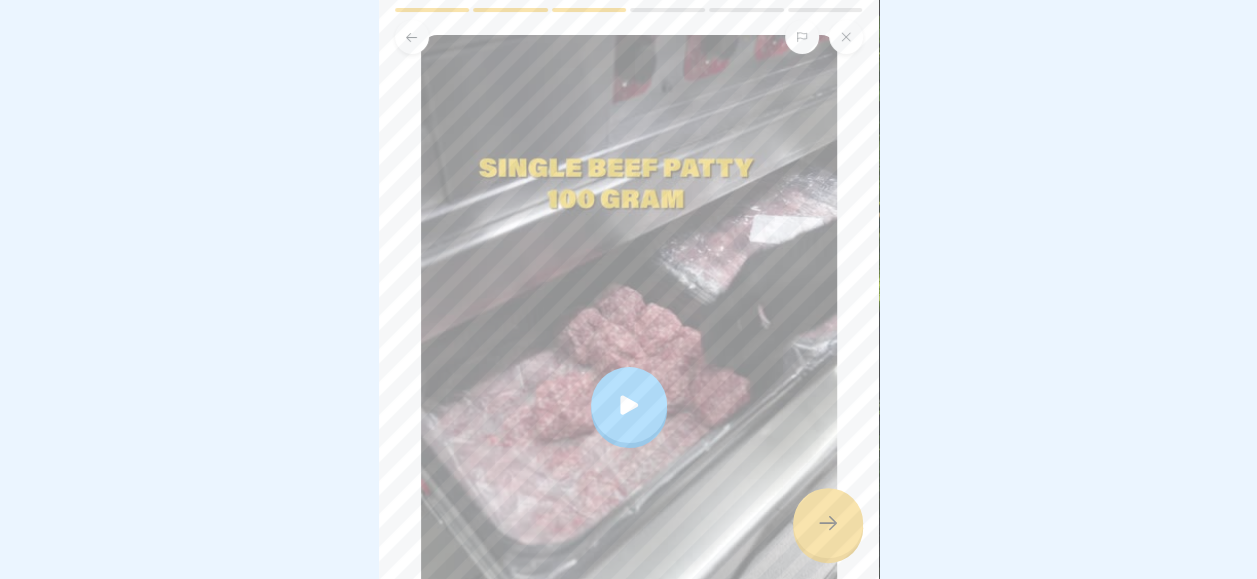 scroll, scrollTop: 144, scrollLeft: 0, axis: vertical 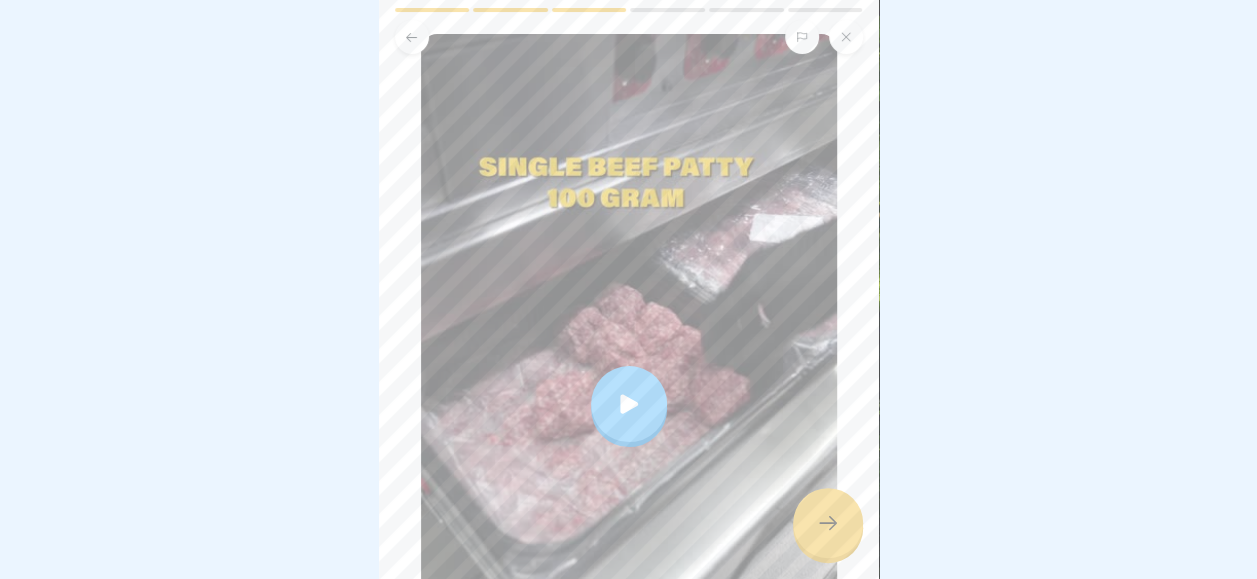 click 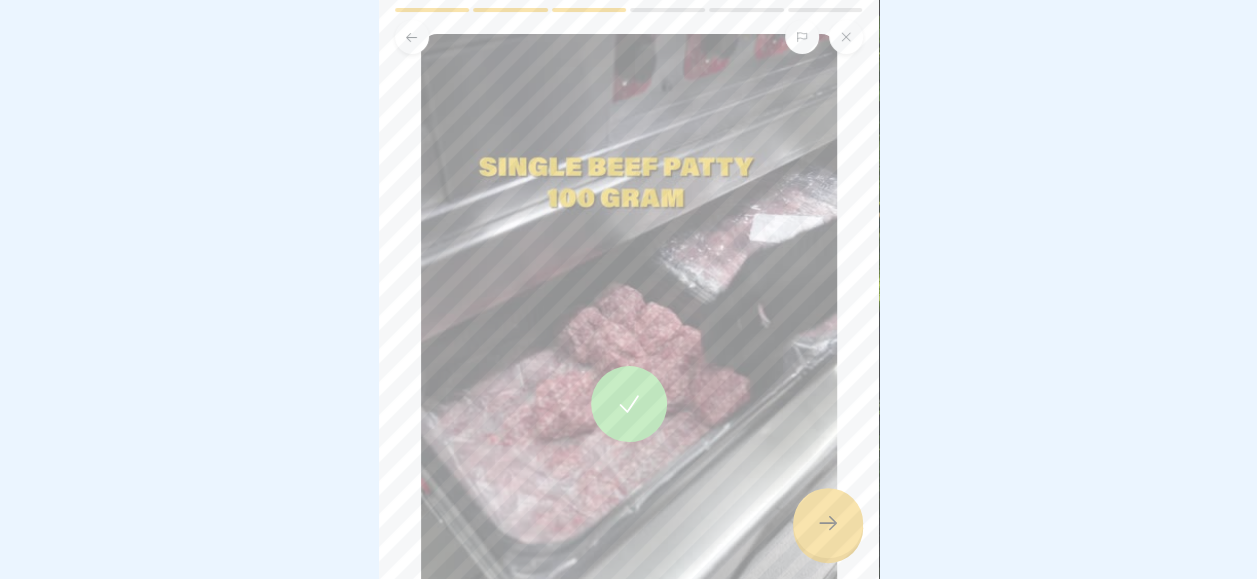 click at bounding box center (828, 523) 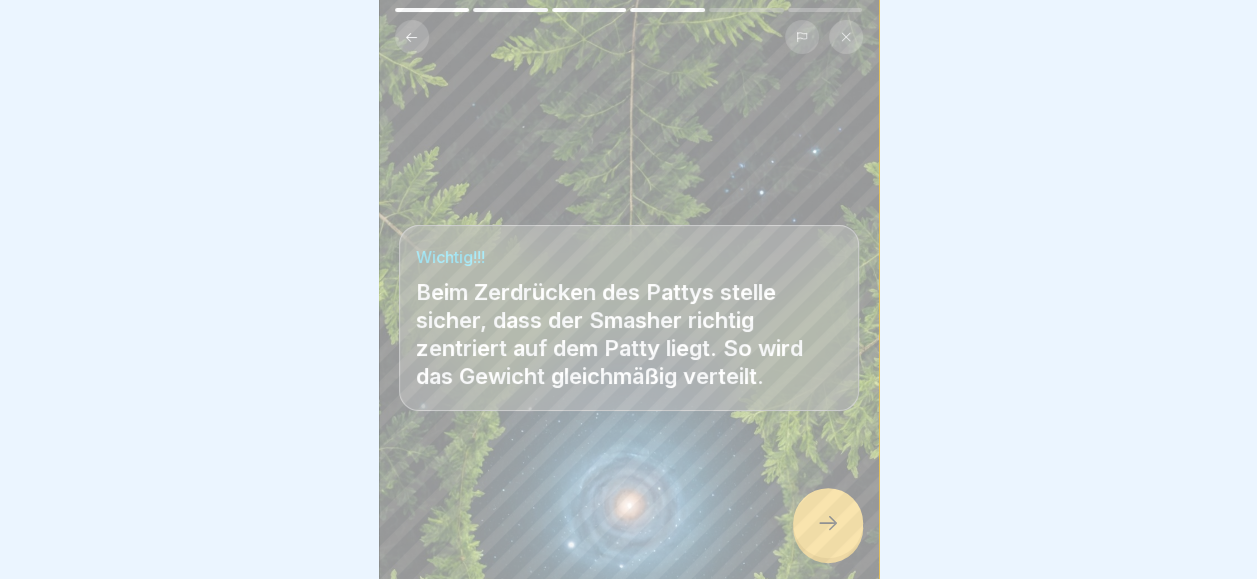 click at bounding box center [828, 523] 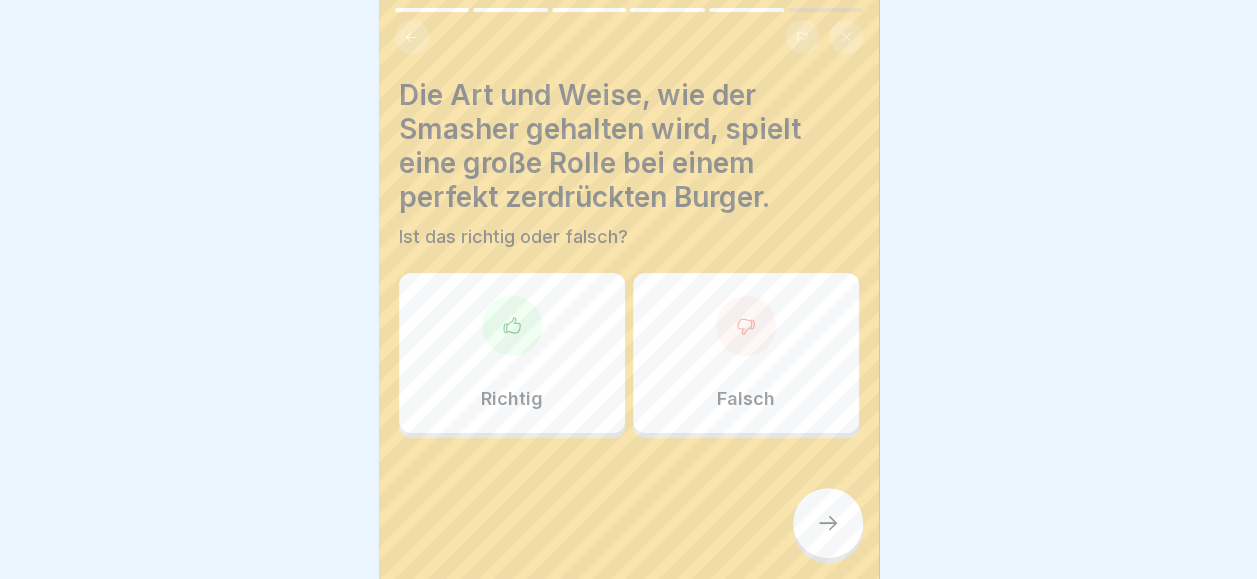 click on "Richtig" at bounding box center (512, 353) 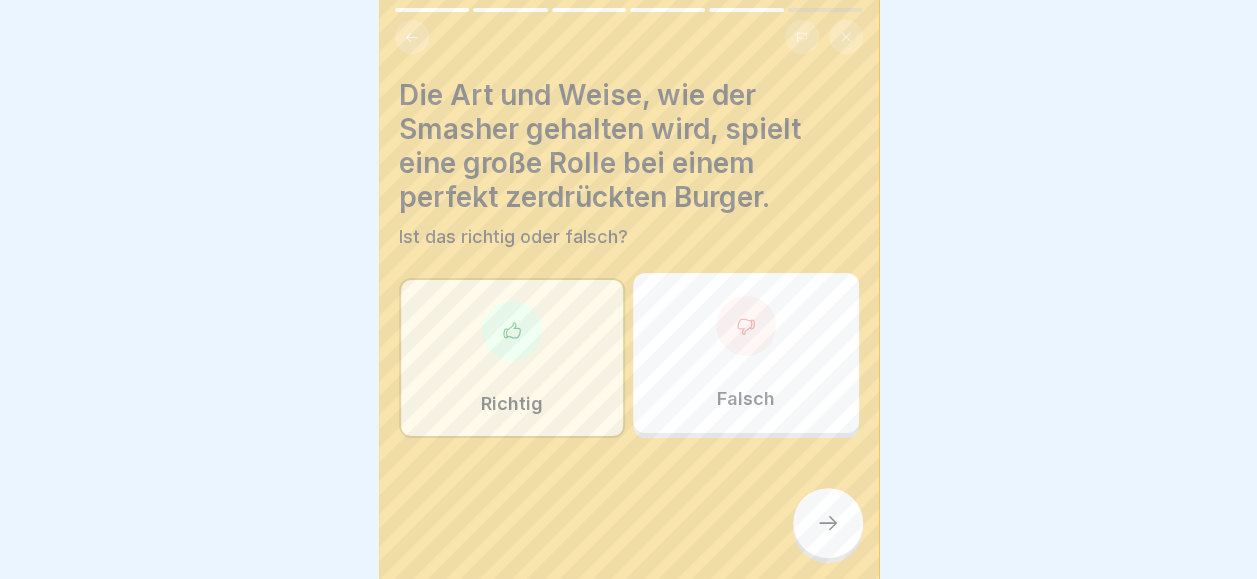click at bounding box center [828, 523] 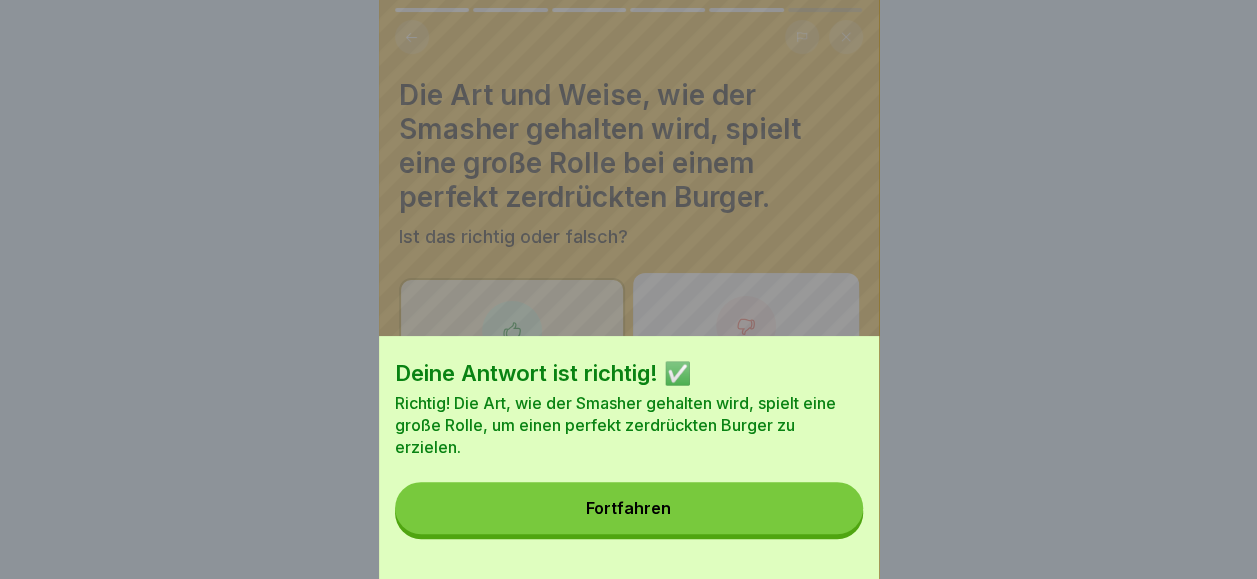 click on "Fortfahren" at bounding box center (629, 508) 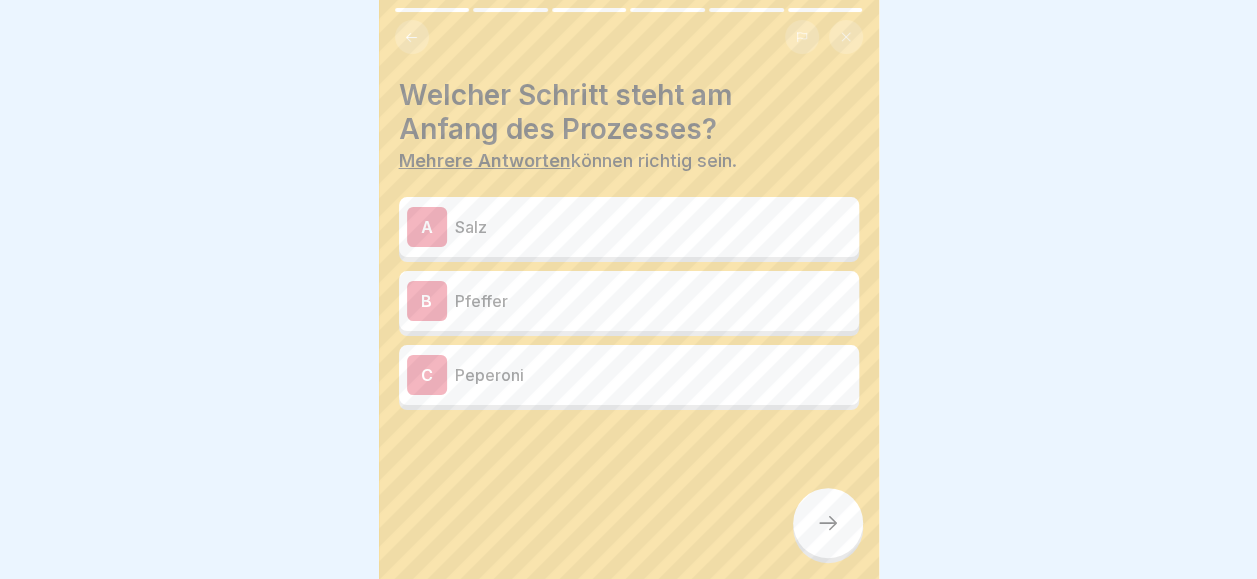 click on "Salz" at bounding box center (653, 227) 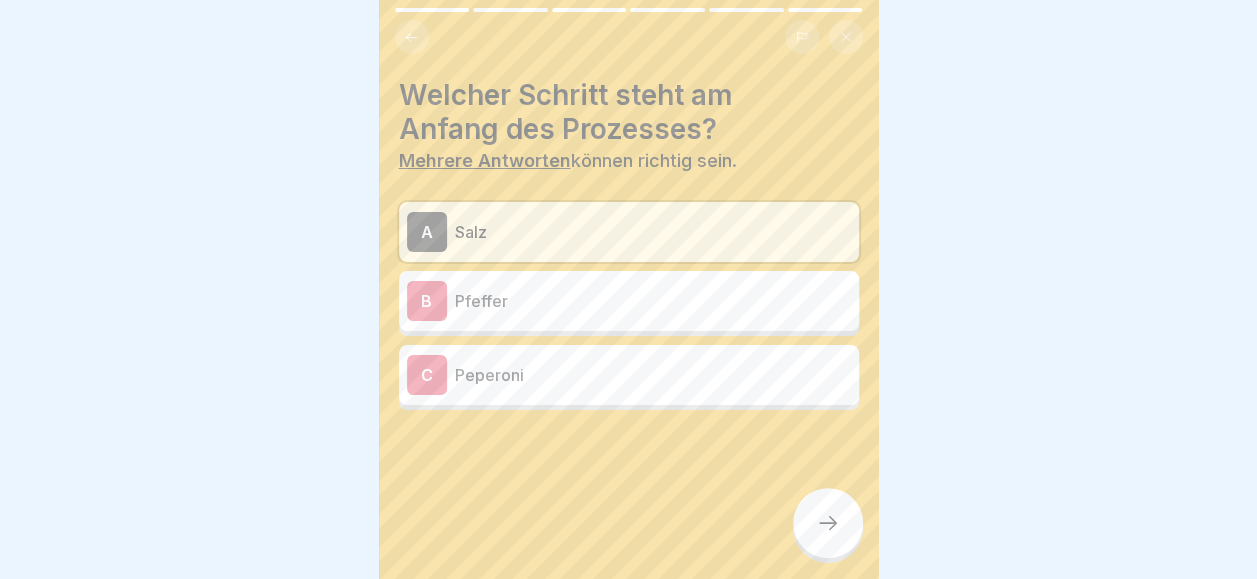 click 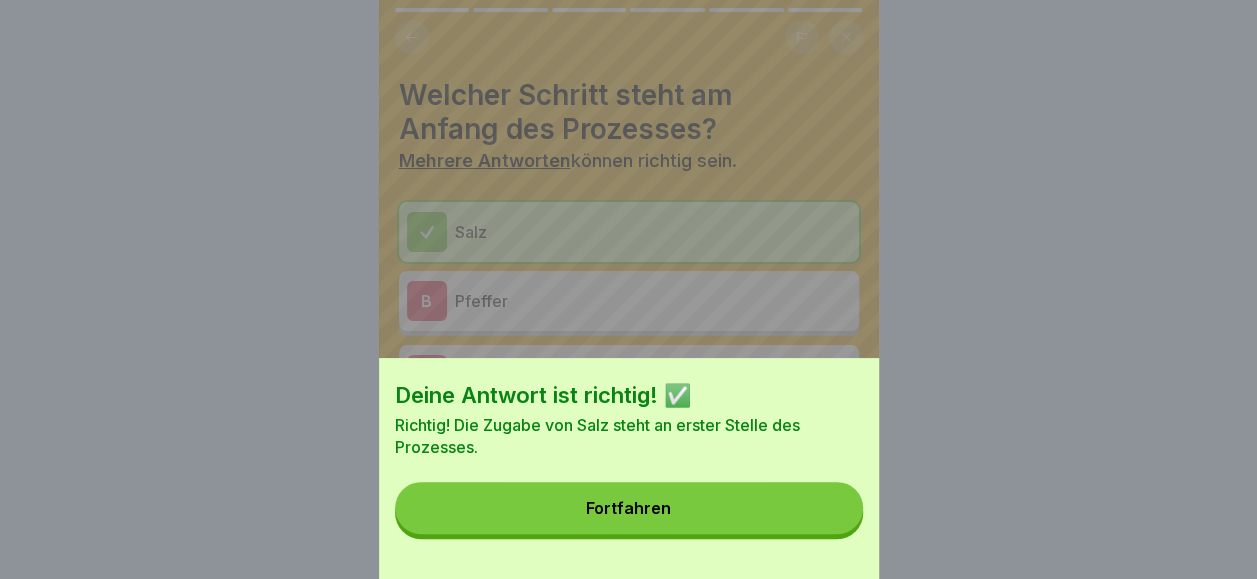 click on "Fortfahren" at bounding box center [629, 508] 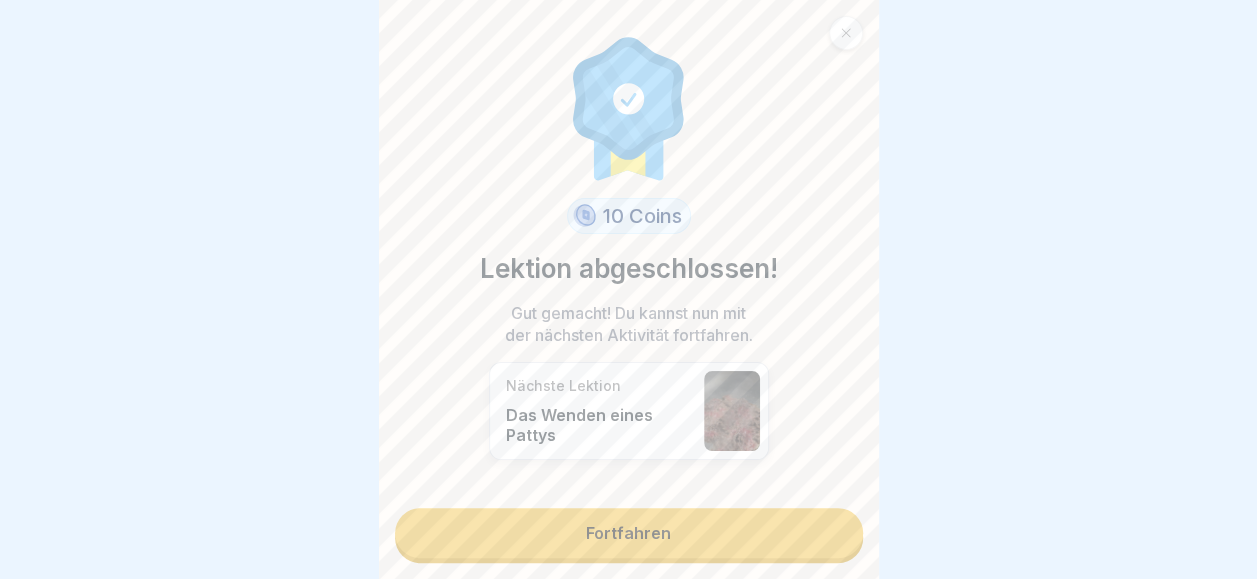 click on "Fortfahren" at bounding box center [629, 533] 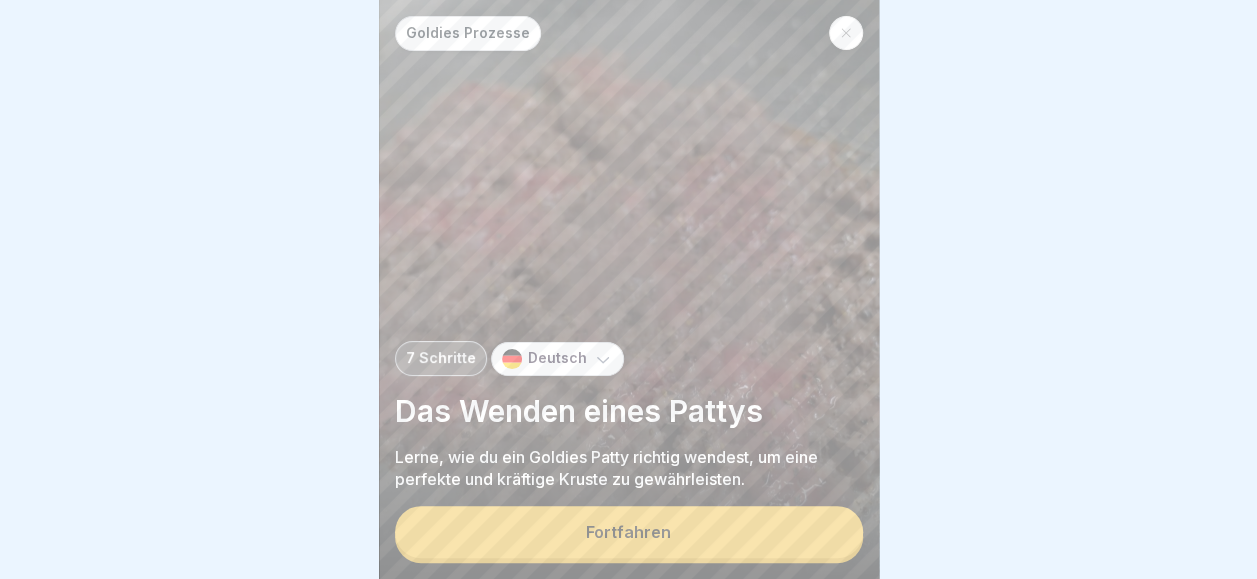 click on "Fortfahren" at bounding box center [629, 532] 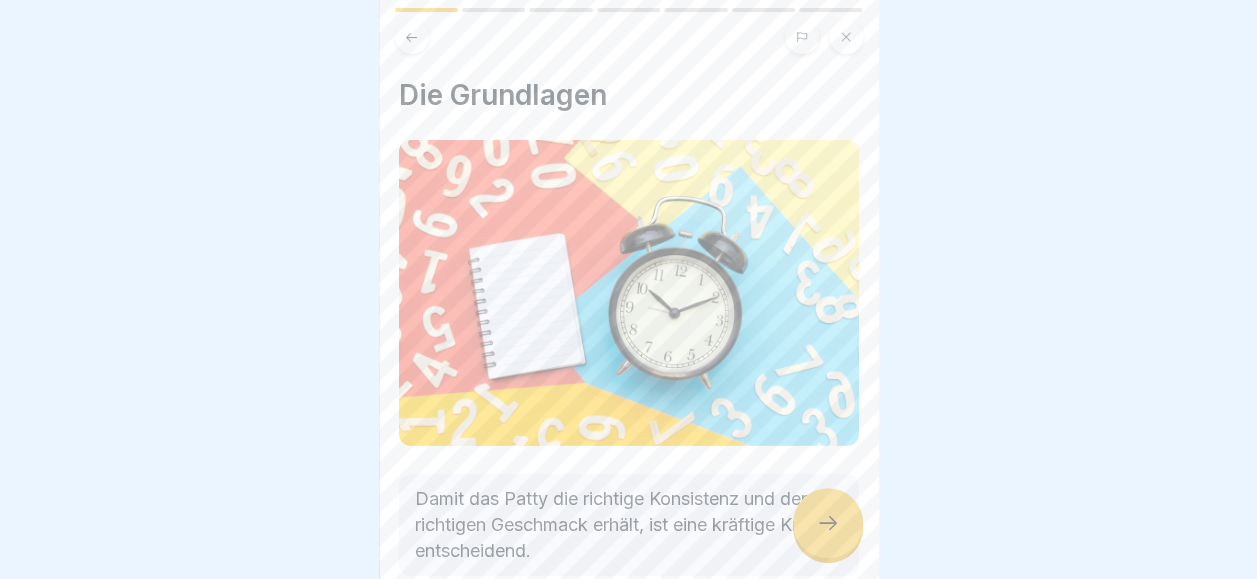 click on "Damit das Patty die richtige Konsistenz und den richtigen Geschmack erhält, ist eine kräftige Kruste entscheidend." at bounding box center (629, 525) 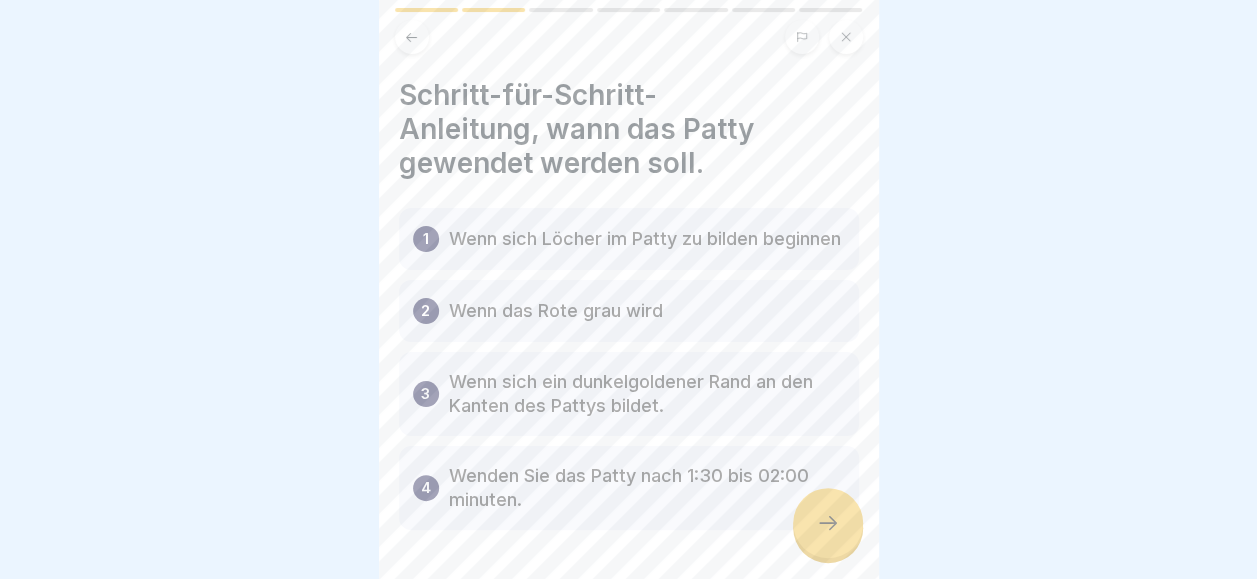 click 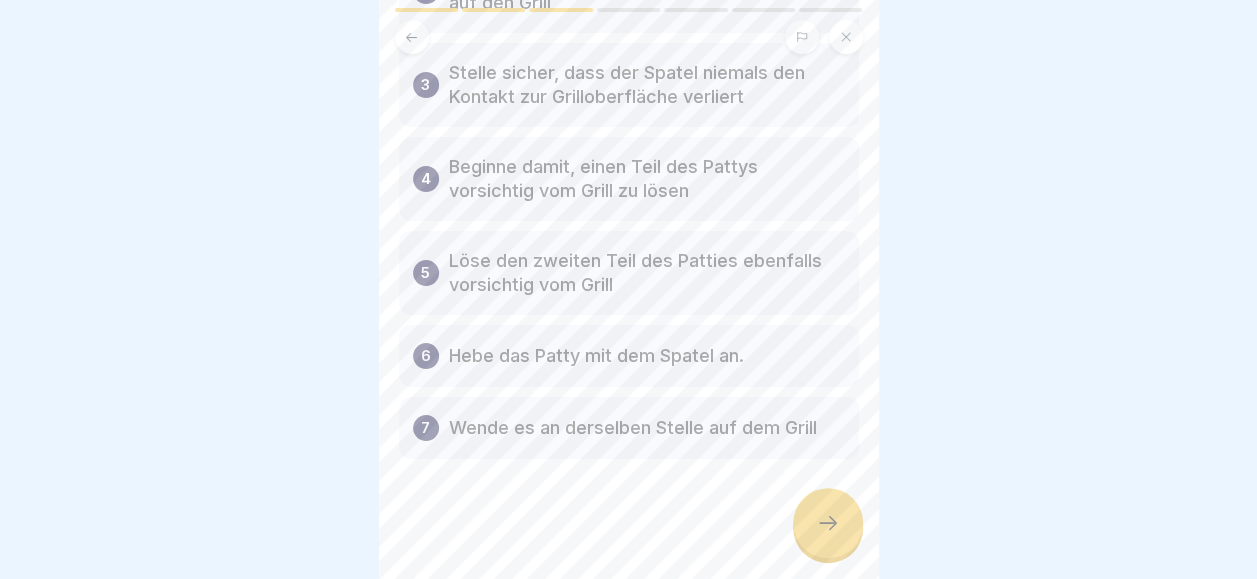 scroll, scrollTop: 0, scrollLeft: 0, axis: both 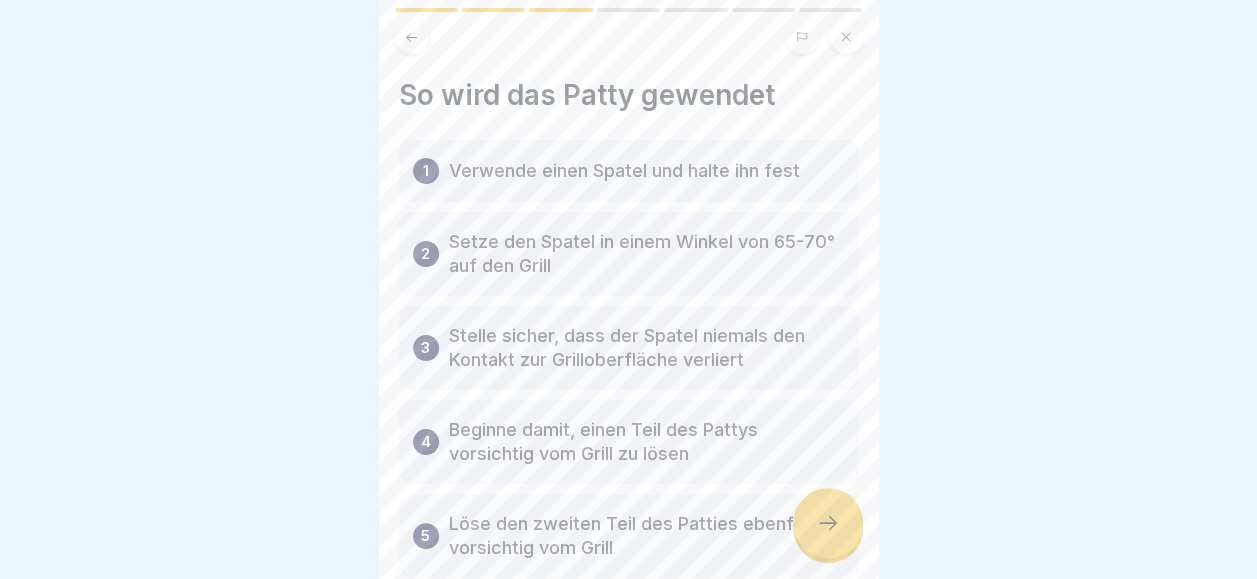 click 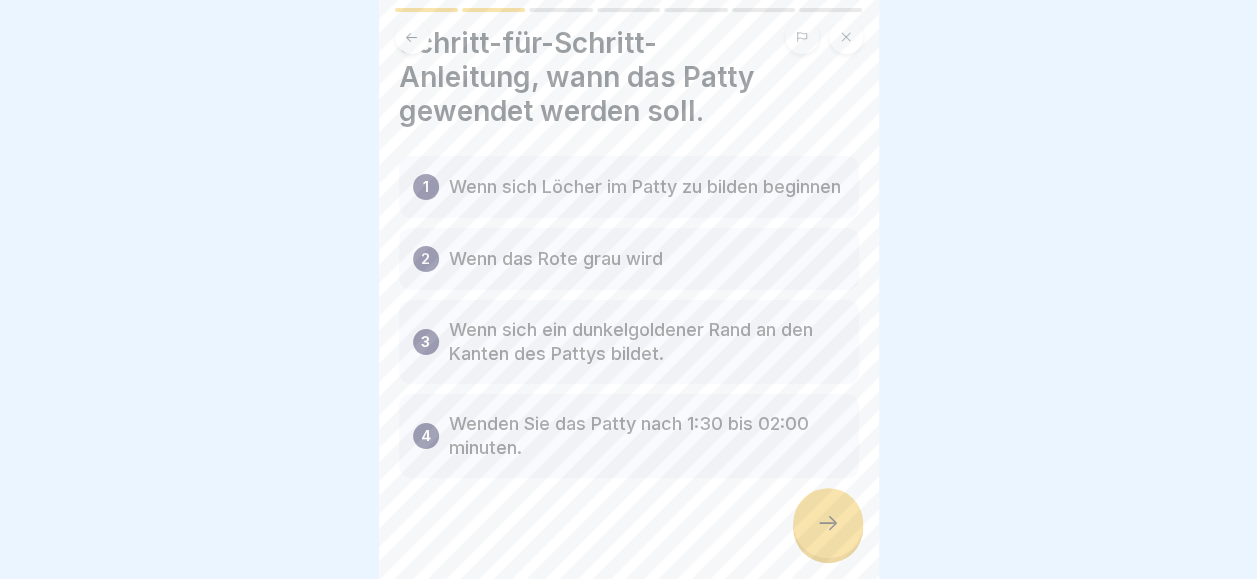 scroll, scrollTop: 93, scrollLeft: 0, axis: vertical 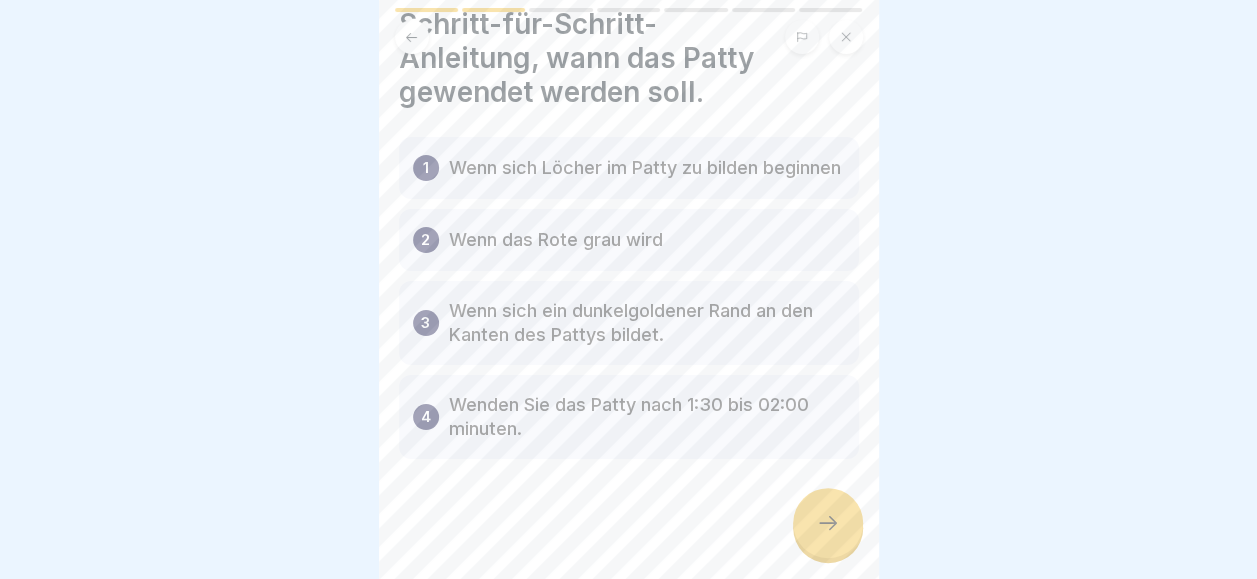 click 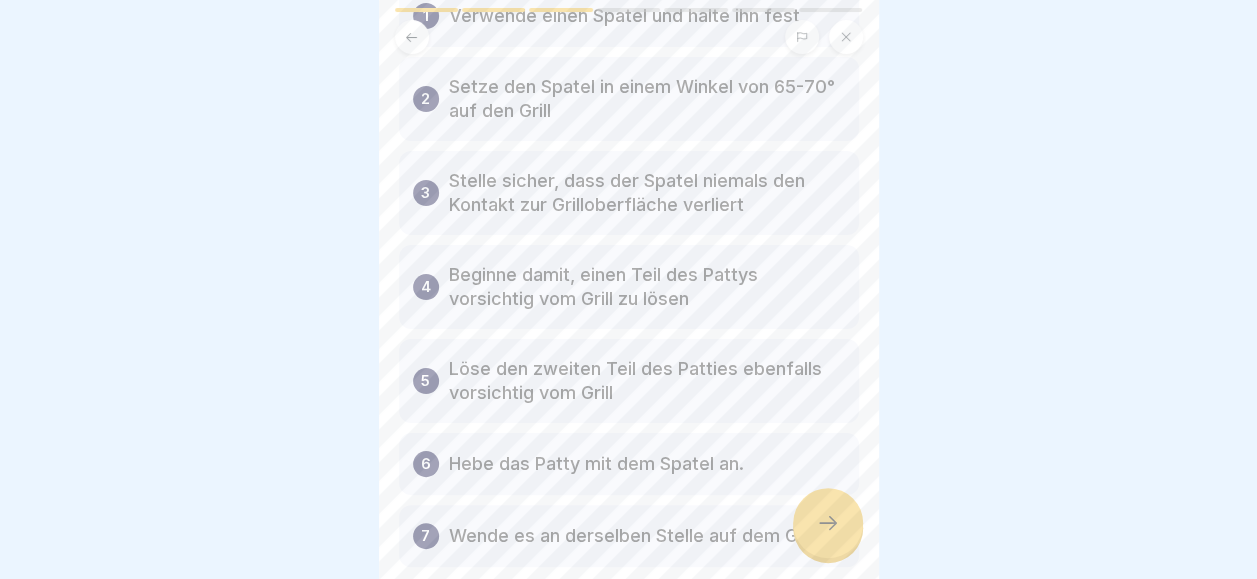 scroll, scrollTop: 158, scrollLeft: 0, axis: vertical 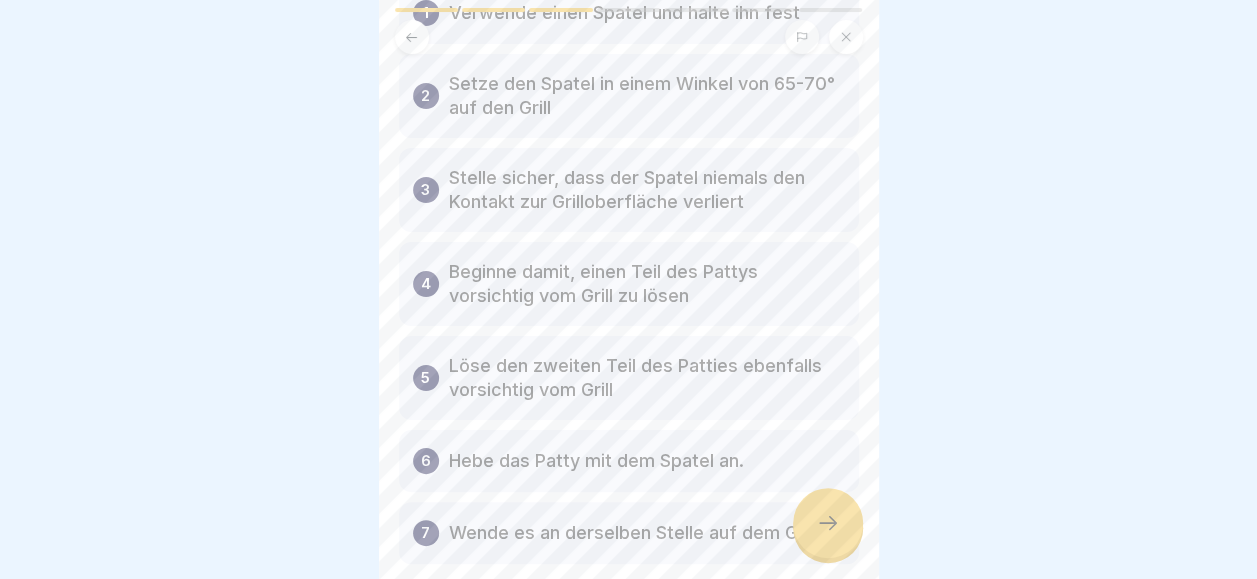 click 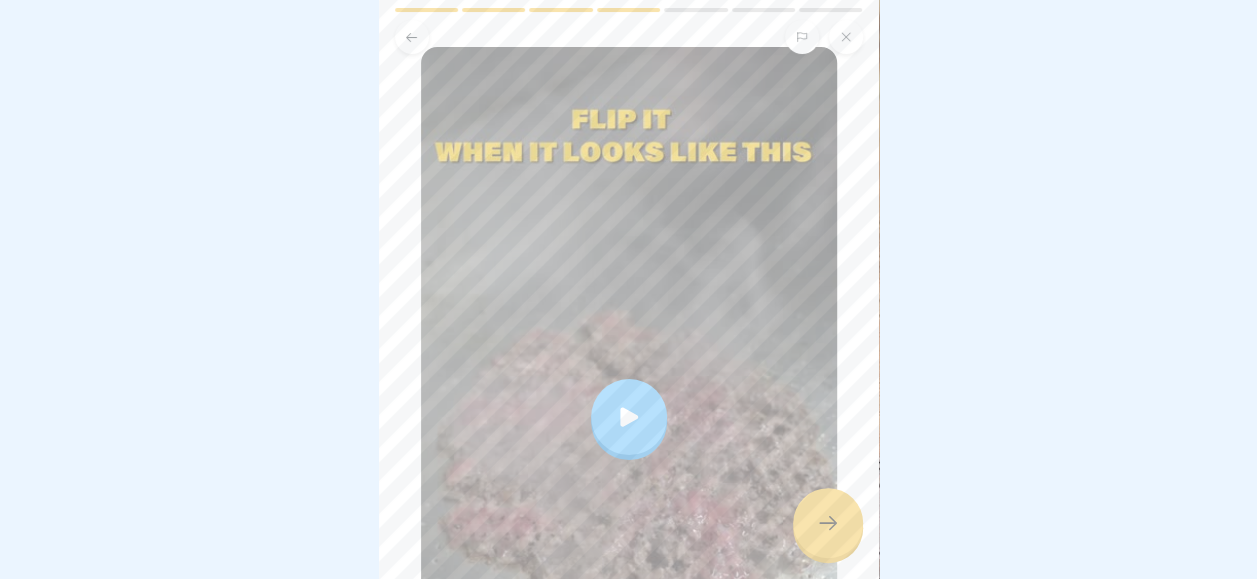 scroll, scrollTop: 171, scrollLeft: 0, axis: vertical 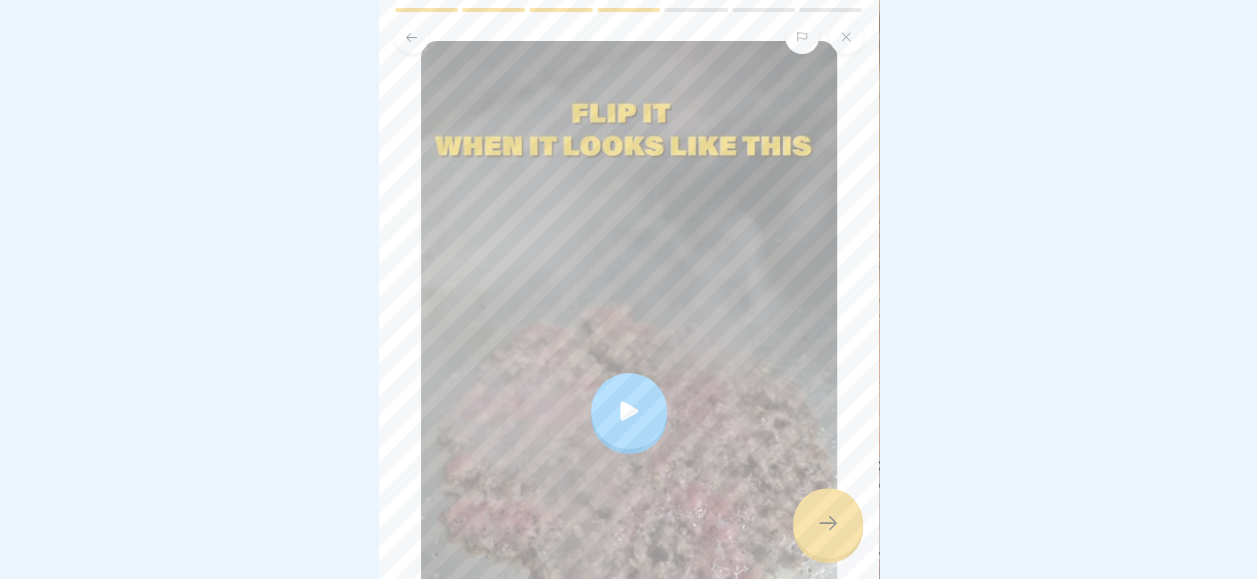 click 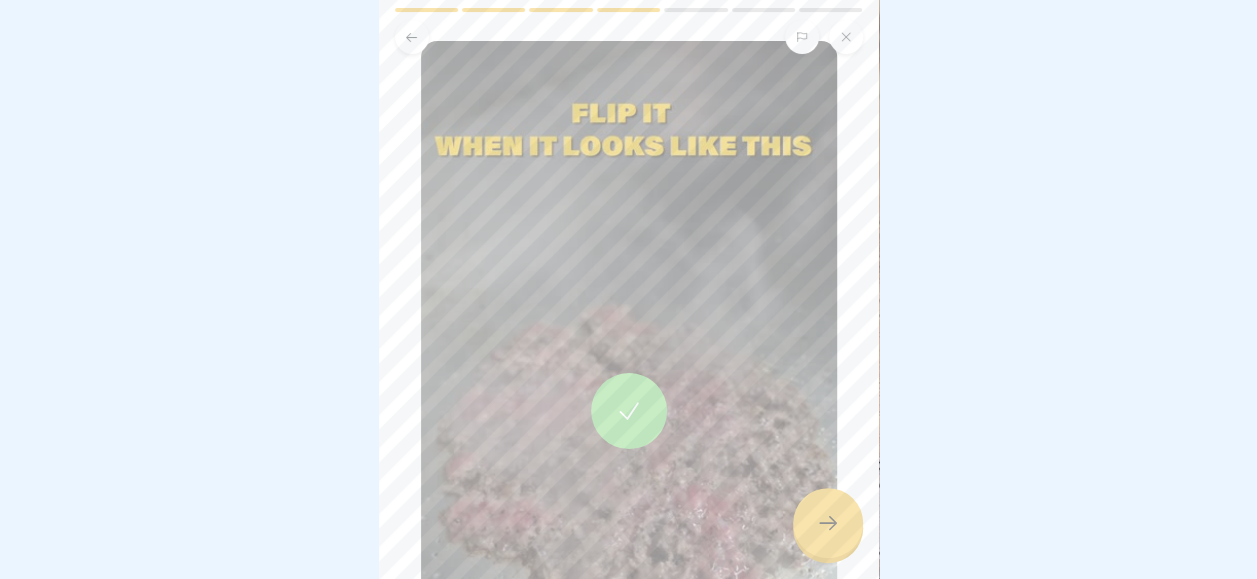 click at bounding box center [828, 523] 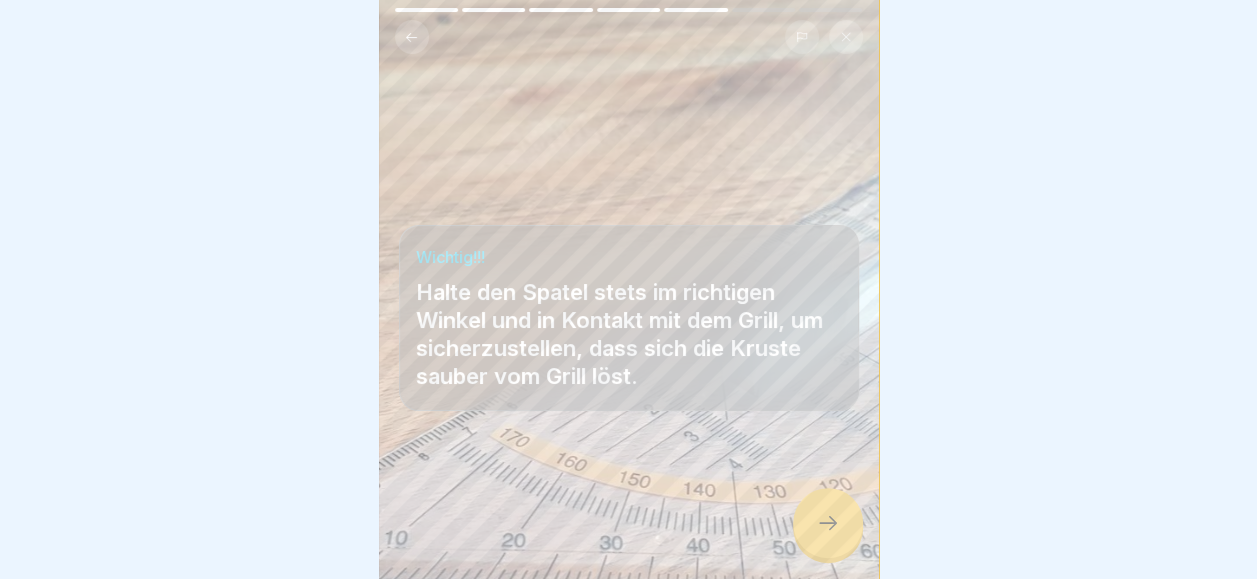 click at bounding box center [828, 523] 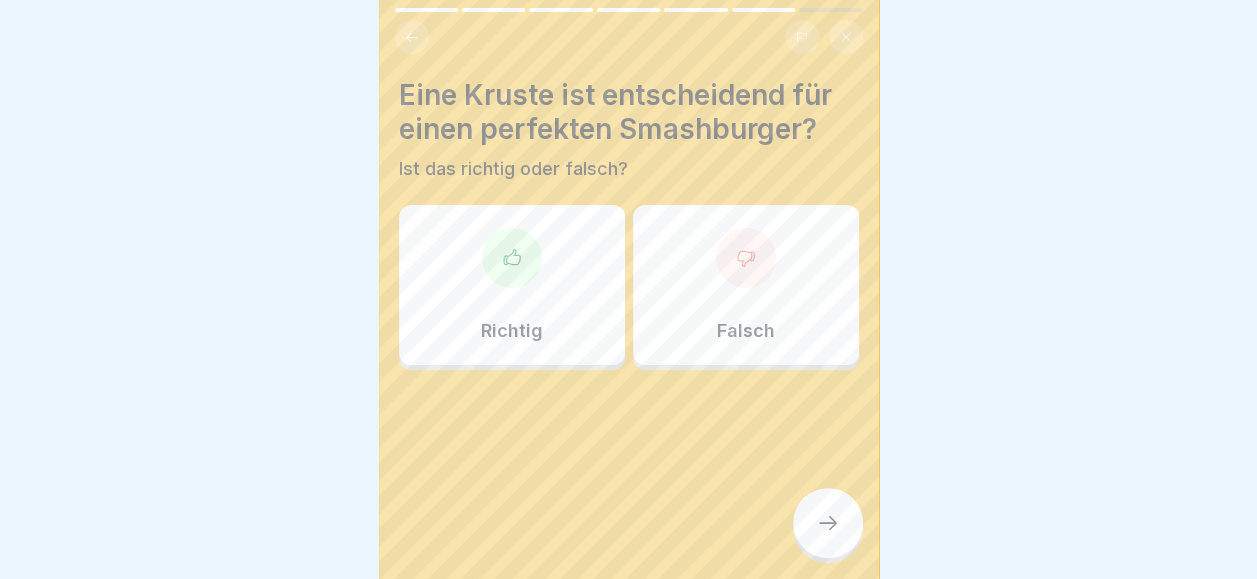 click at bounding box center (512, 258) 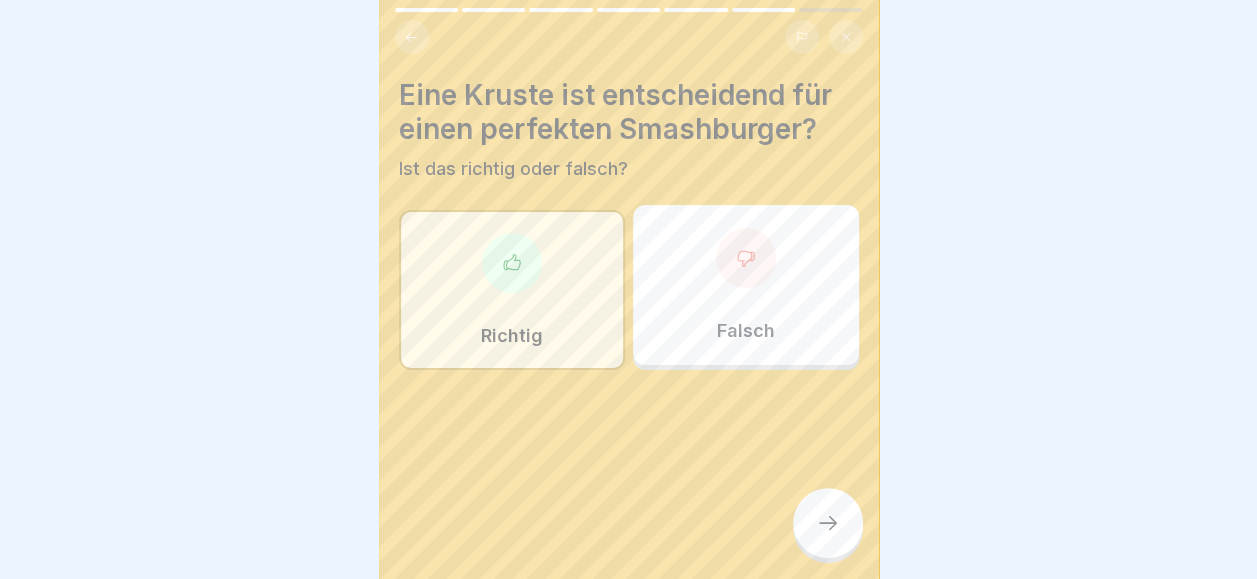 click at bounding box center (828, 523) 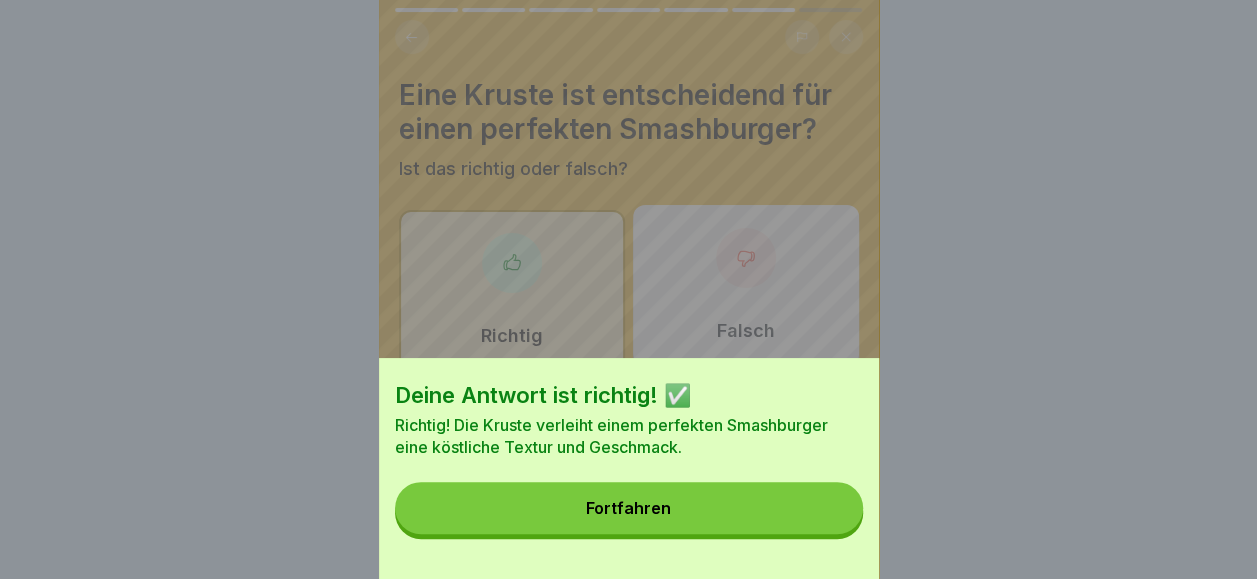 click on "Fortfahren" at bounding box center (629, 508) 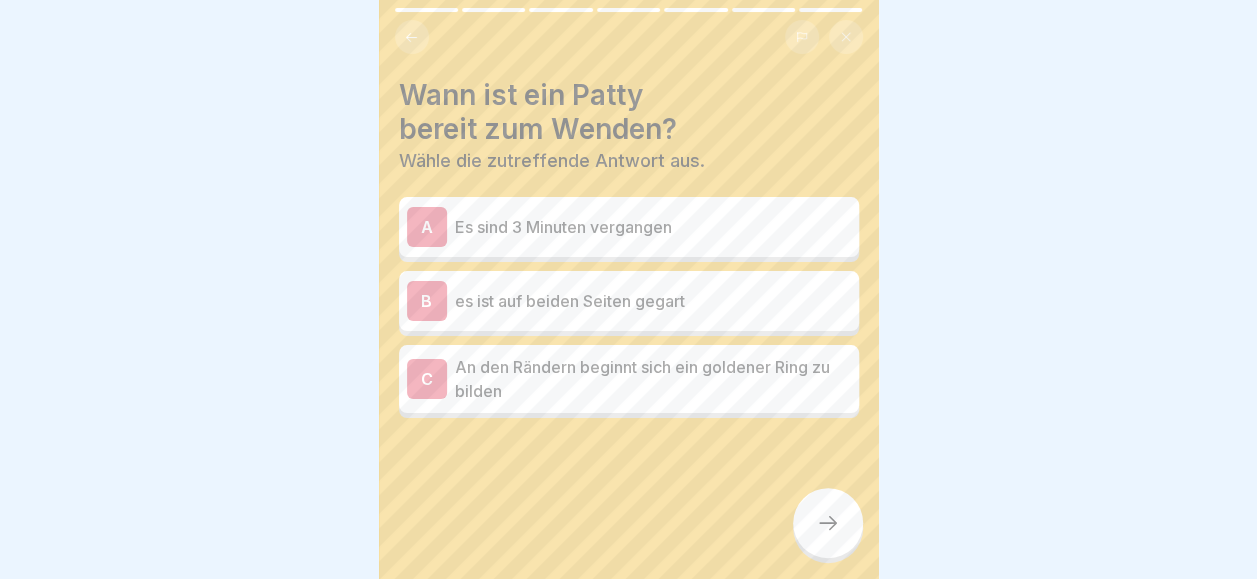 click on "An den Rändern beginnt sich ein goldener Ring zu bilden" at bounding box center (653, 379) 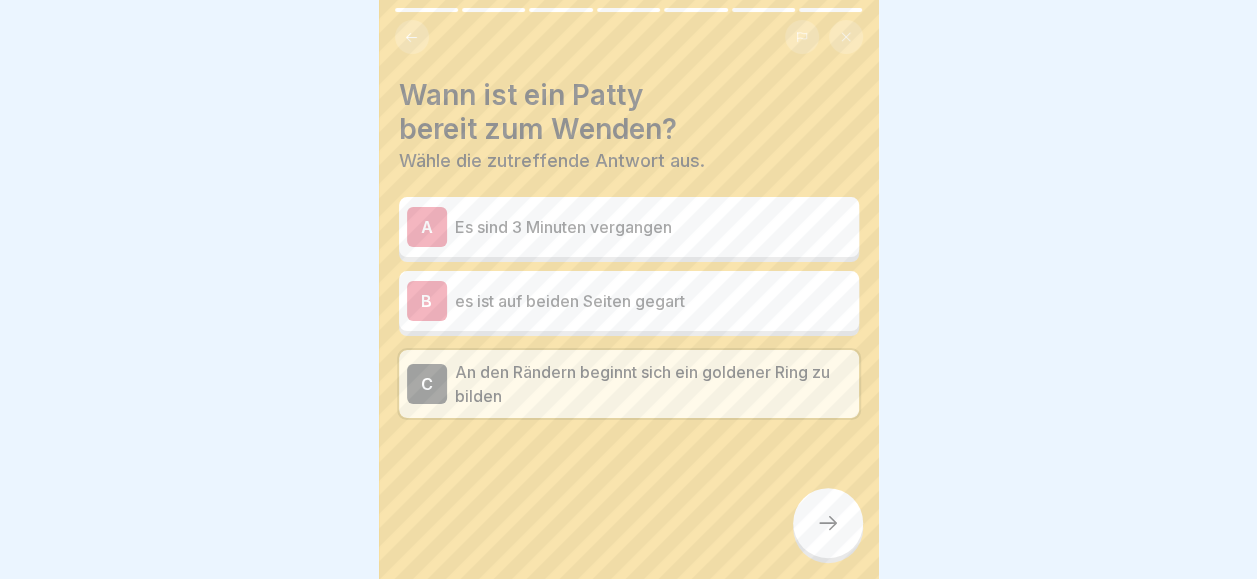 click at bounding box center [828, 523] 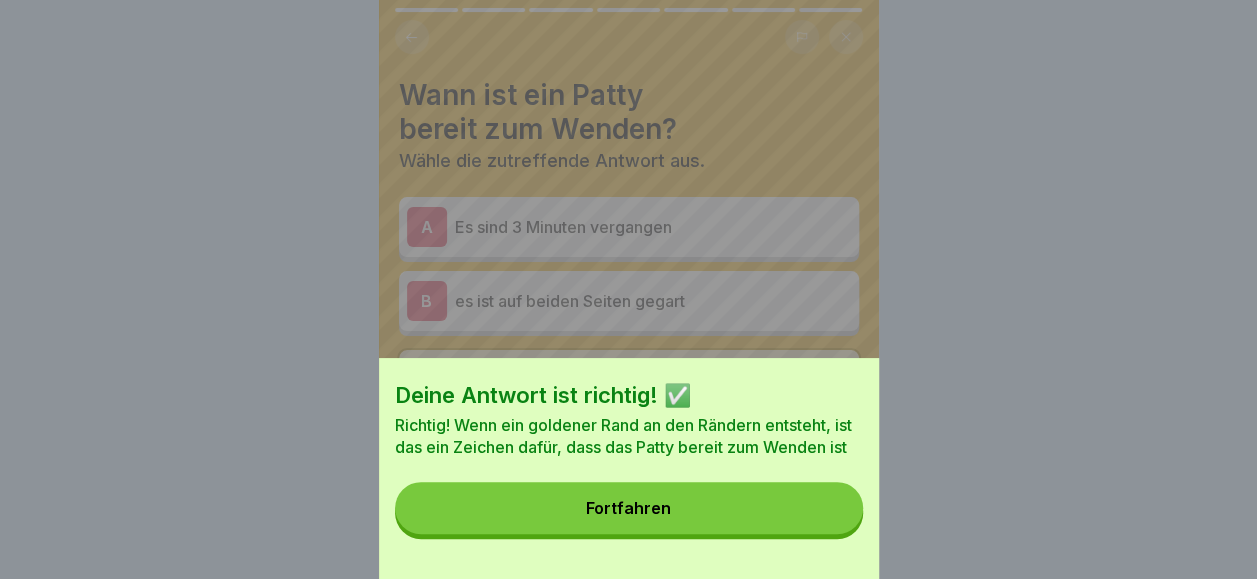 click on "Fortfahren" at bounding box center (629, 508) 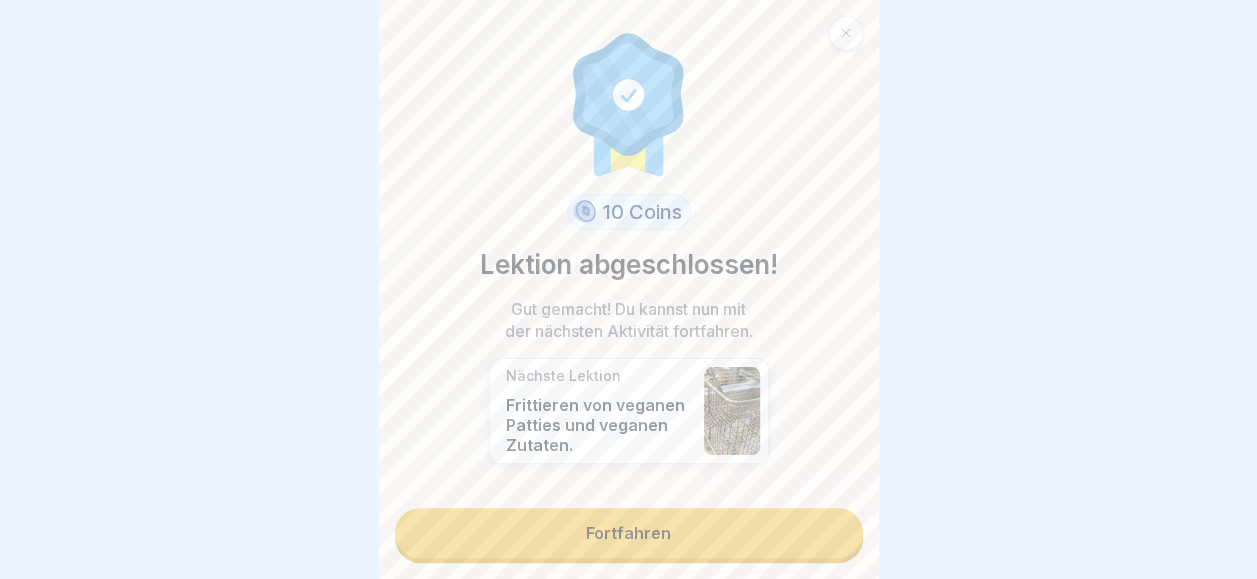click on "Fortfahren" at bounding box center (629, 533) 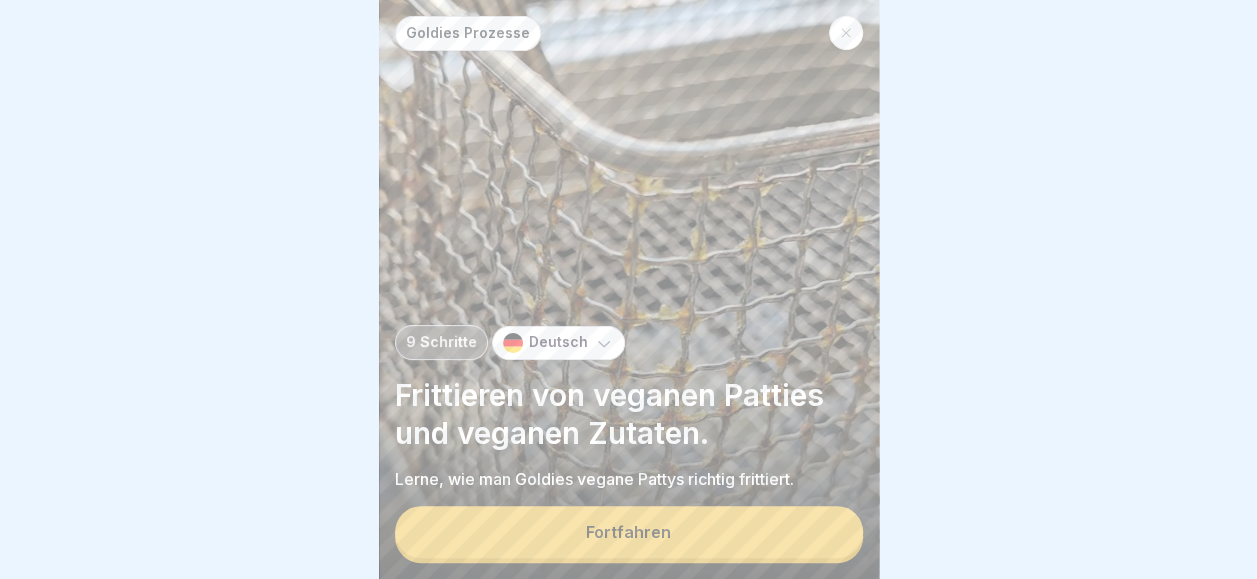 click on "Fortfahren" at bounding box center [629, 532] 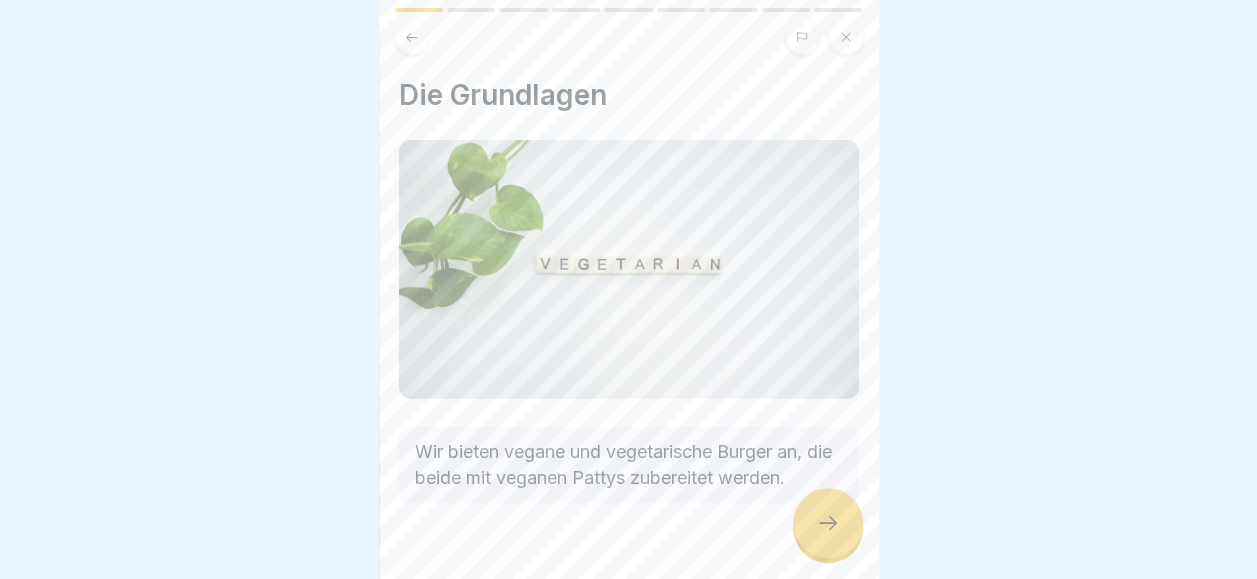 click 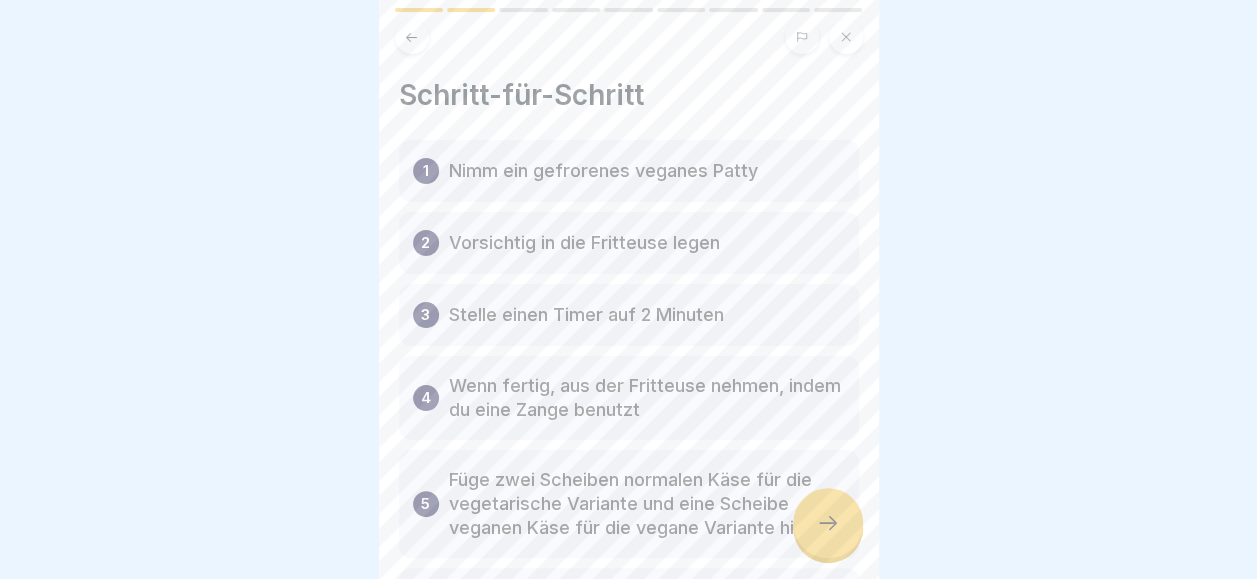 click 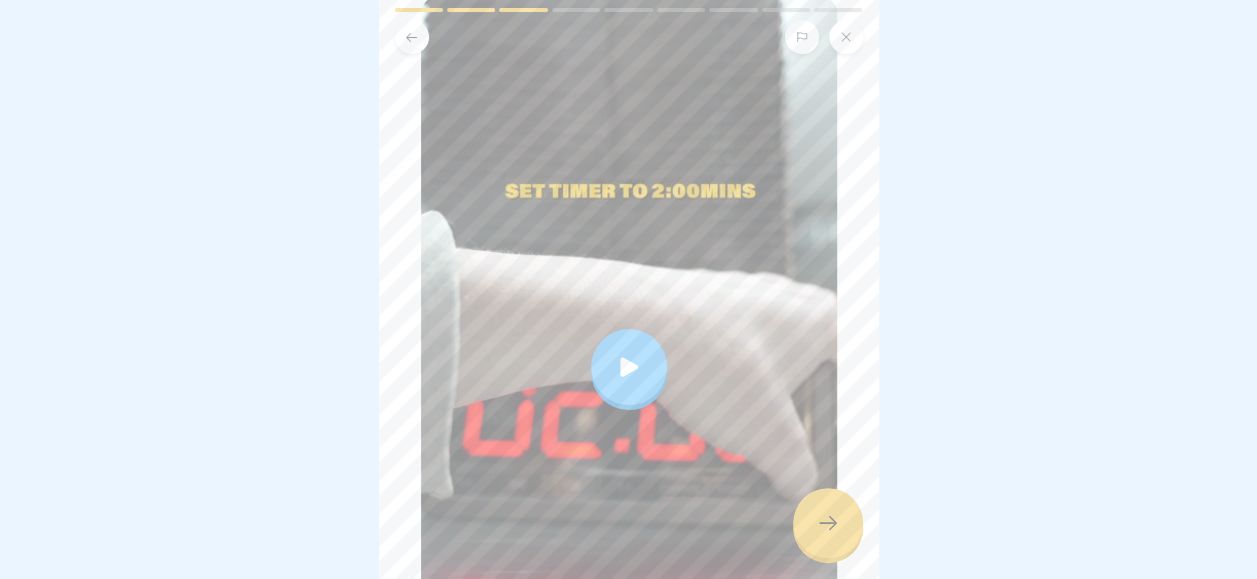 scroll, scrollTop: 189, scrollLeft: 0, axis: vertical 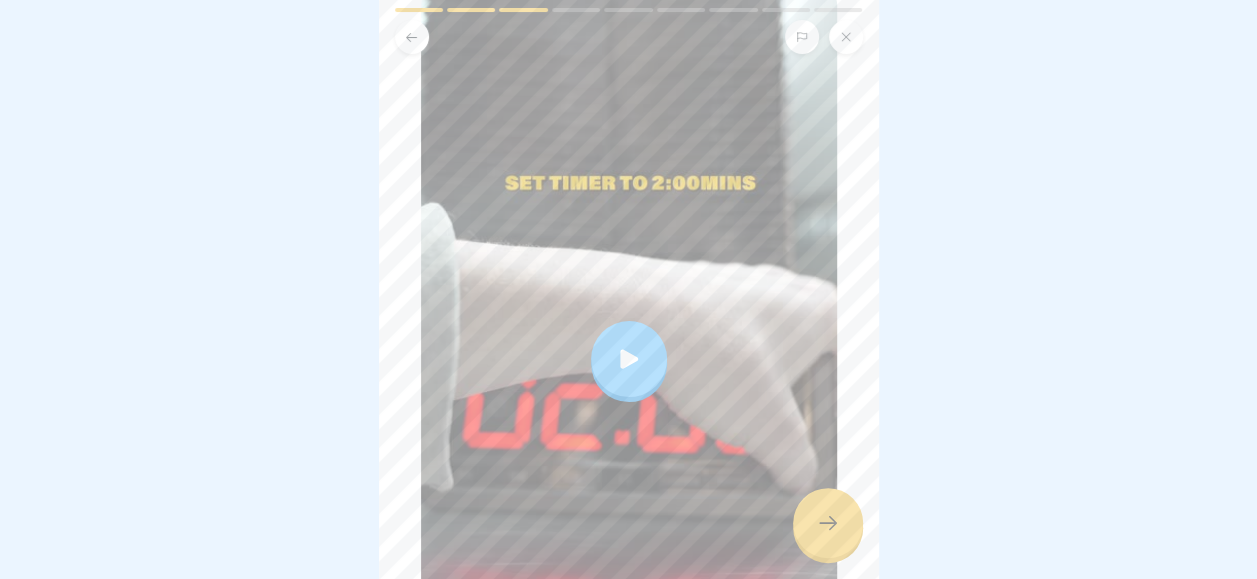 click at bounding box center (629, 359) 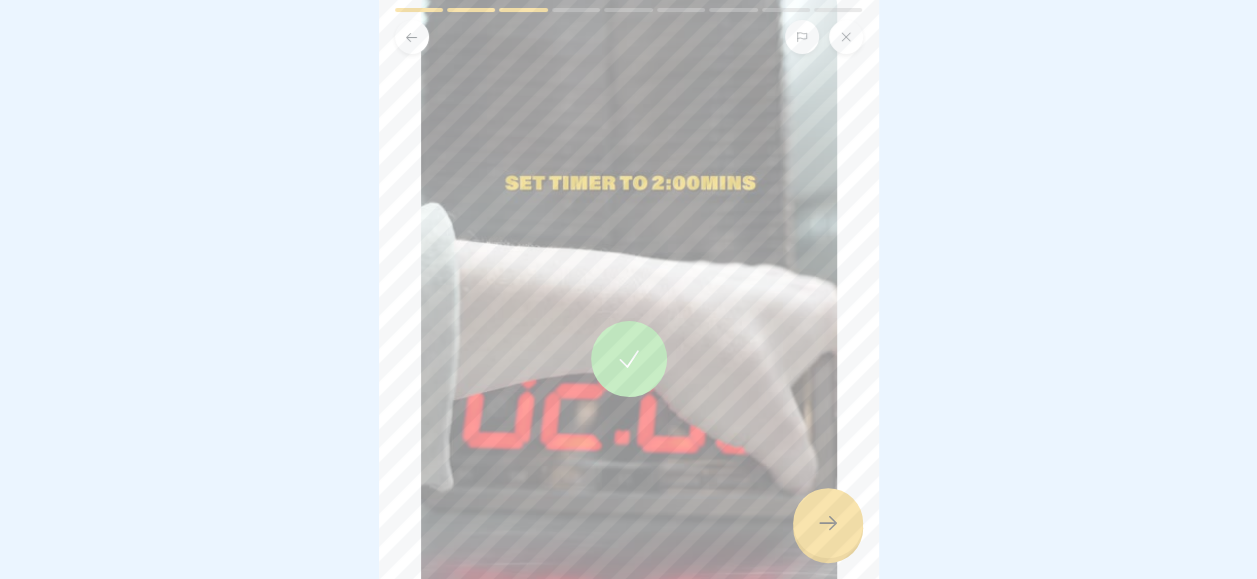 click at bounding box center [828, 523] 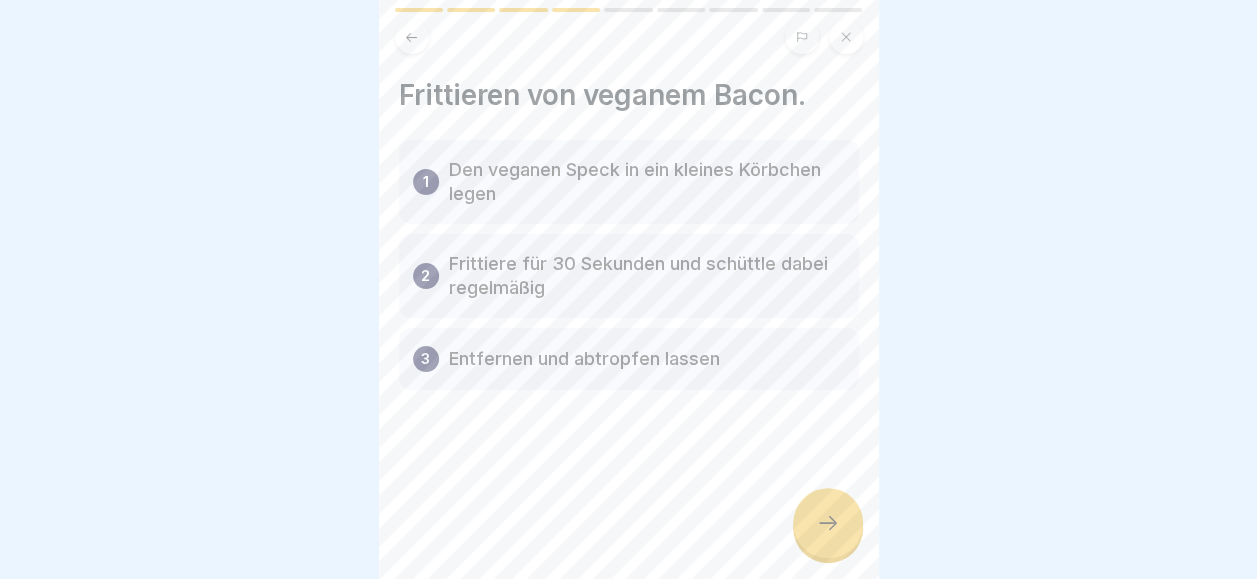 click at bounding box center [828, 523] 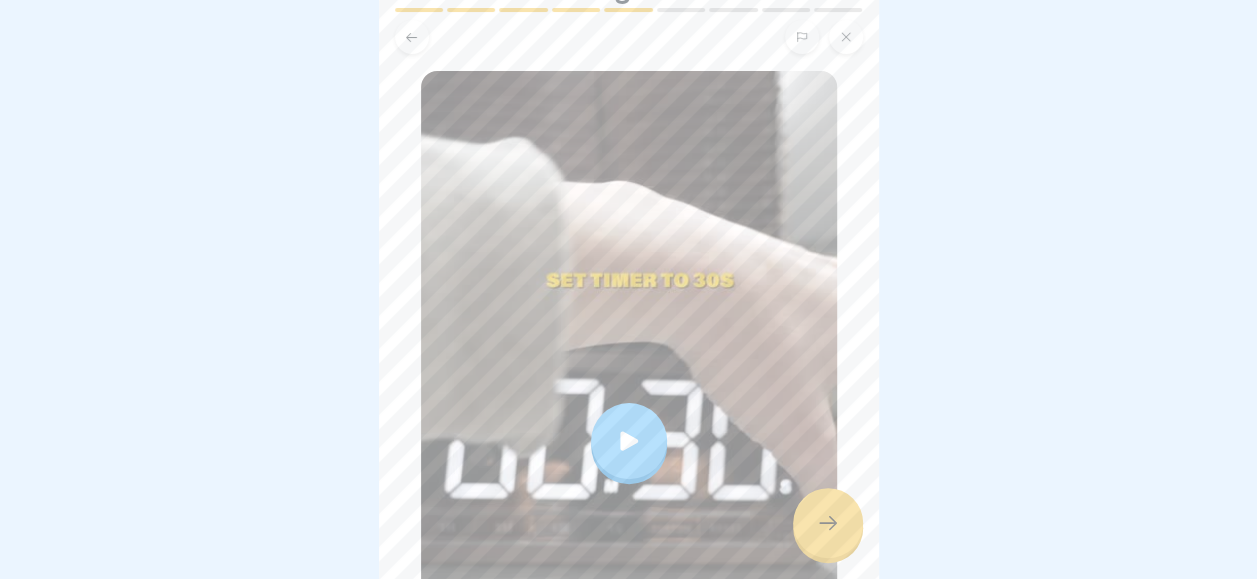 scroll, scrollTop: 117, scrollLeft: 0, axis: vertical 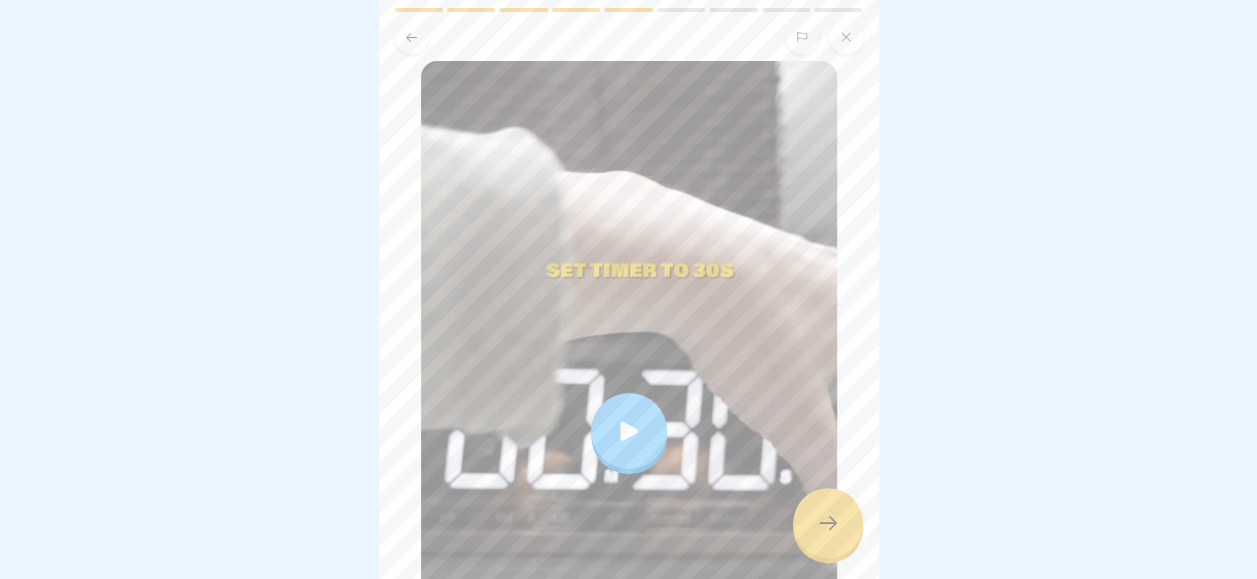 click at bounding box center (629, 431) 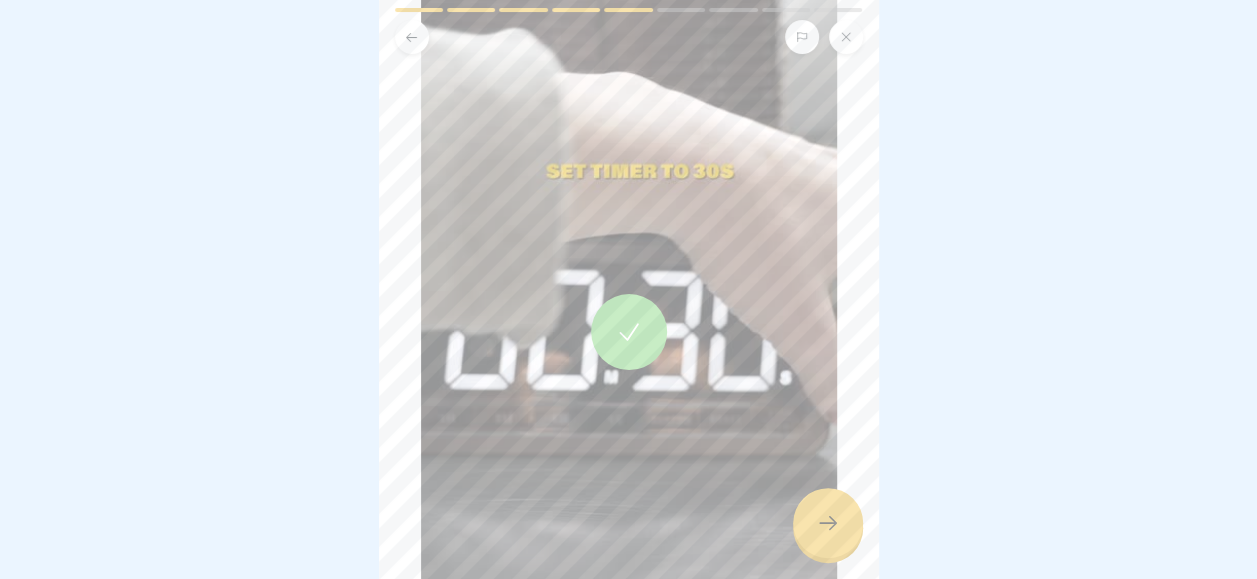 scroll, scrollTop: 221, scrollLeft: 0, axis: vertical 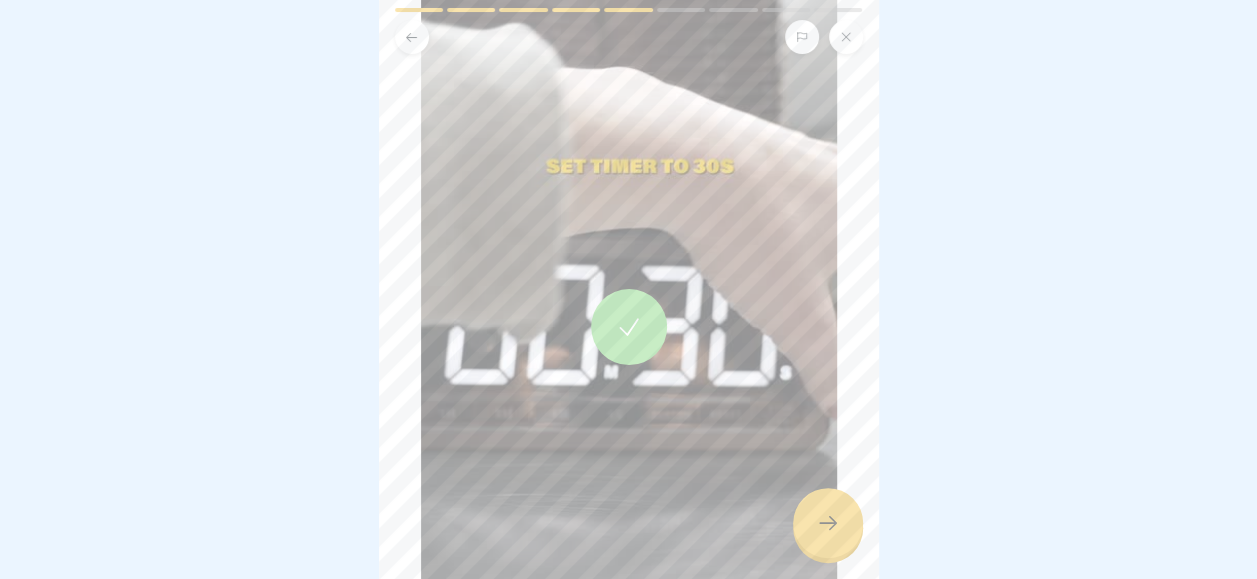 click at bounding box center [828, 523] 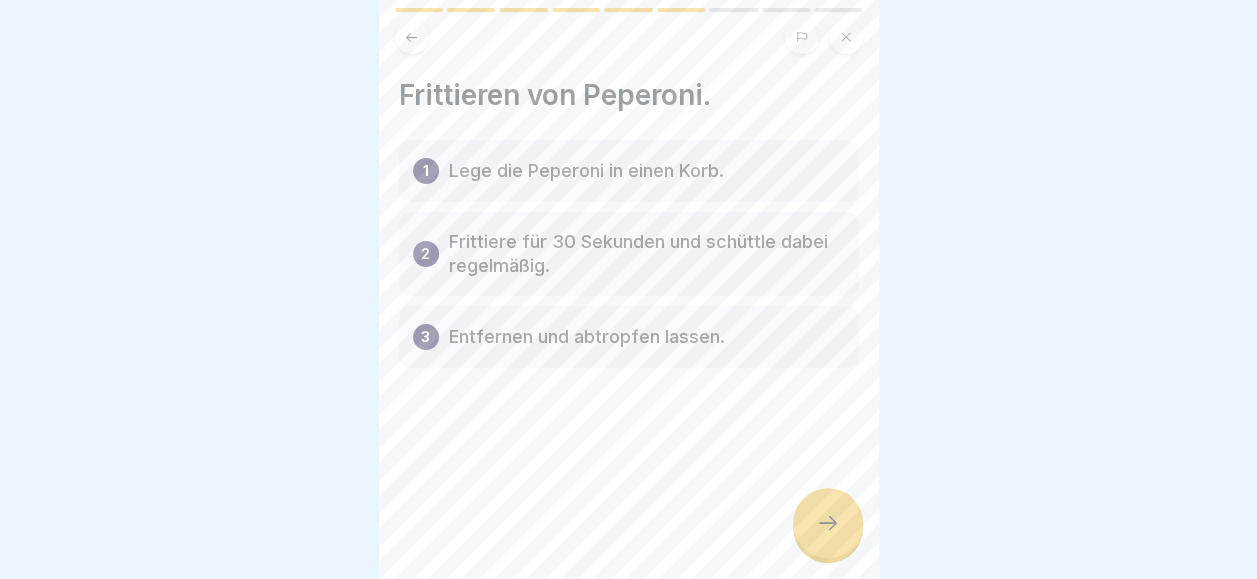 click at bounding box center [828, 523] 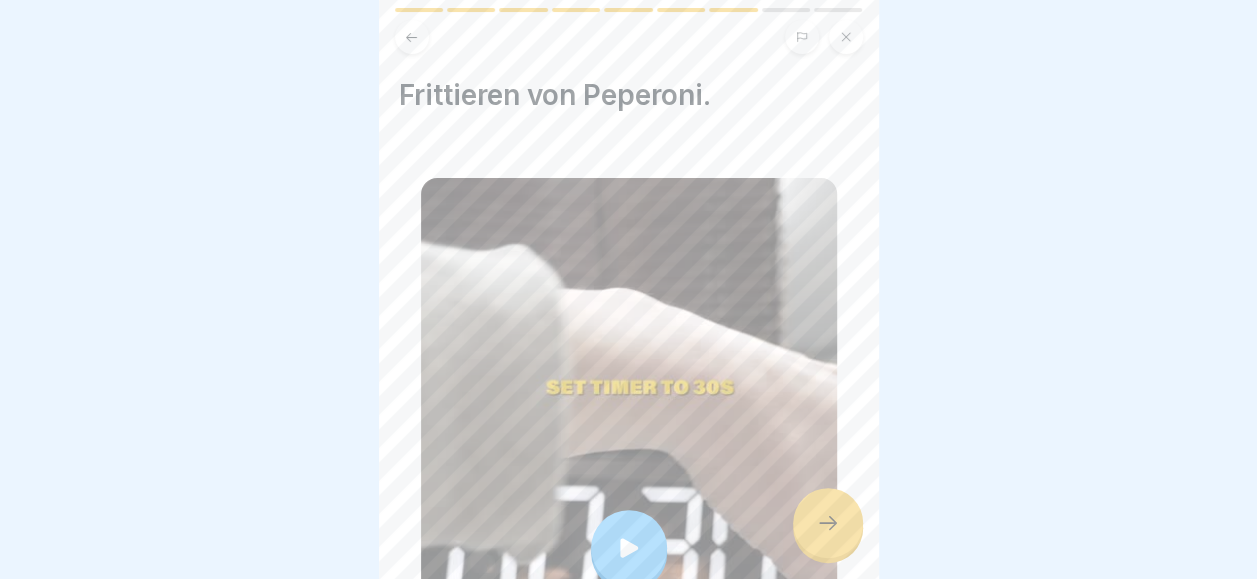click at bounding box center (828, 523) 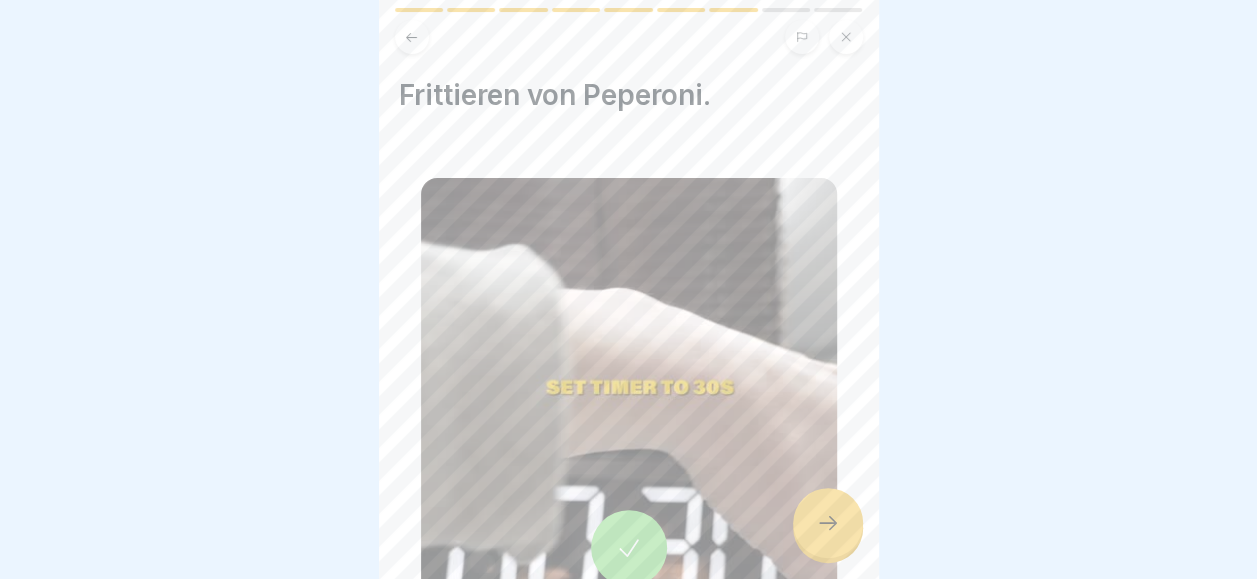 click 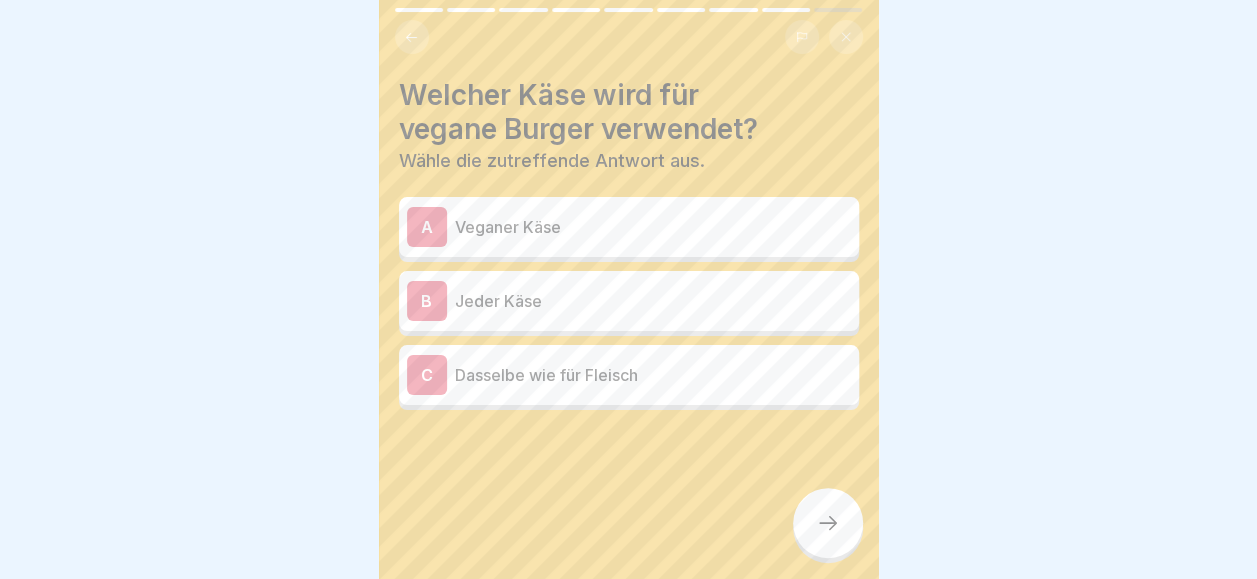 click on "Veganer Käse" at bounding box center [653, 227] 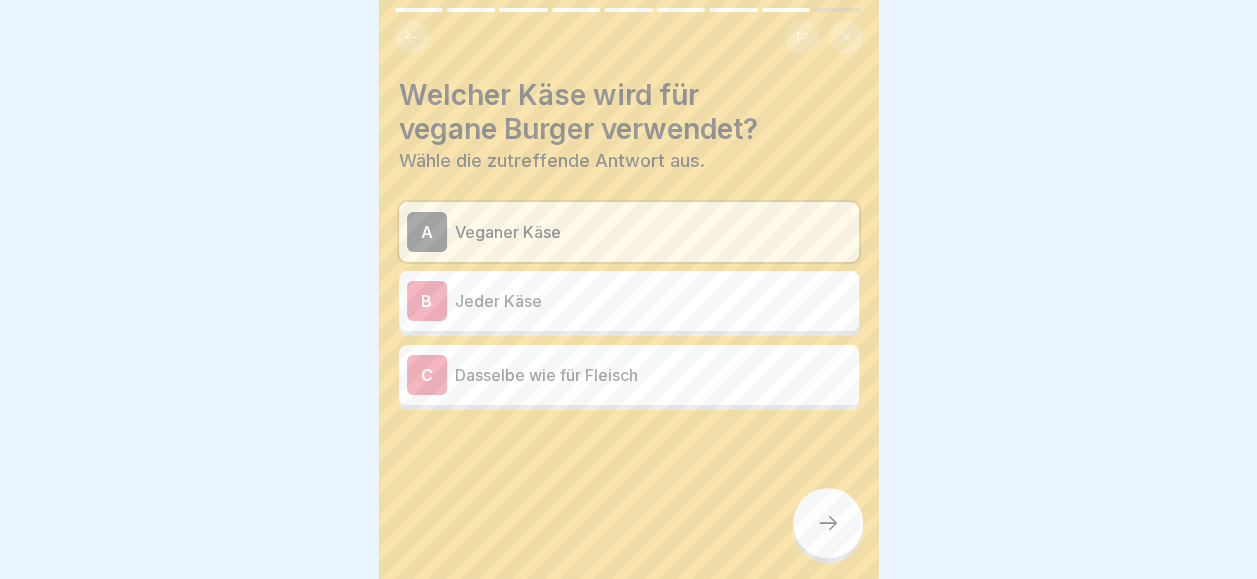 click 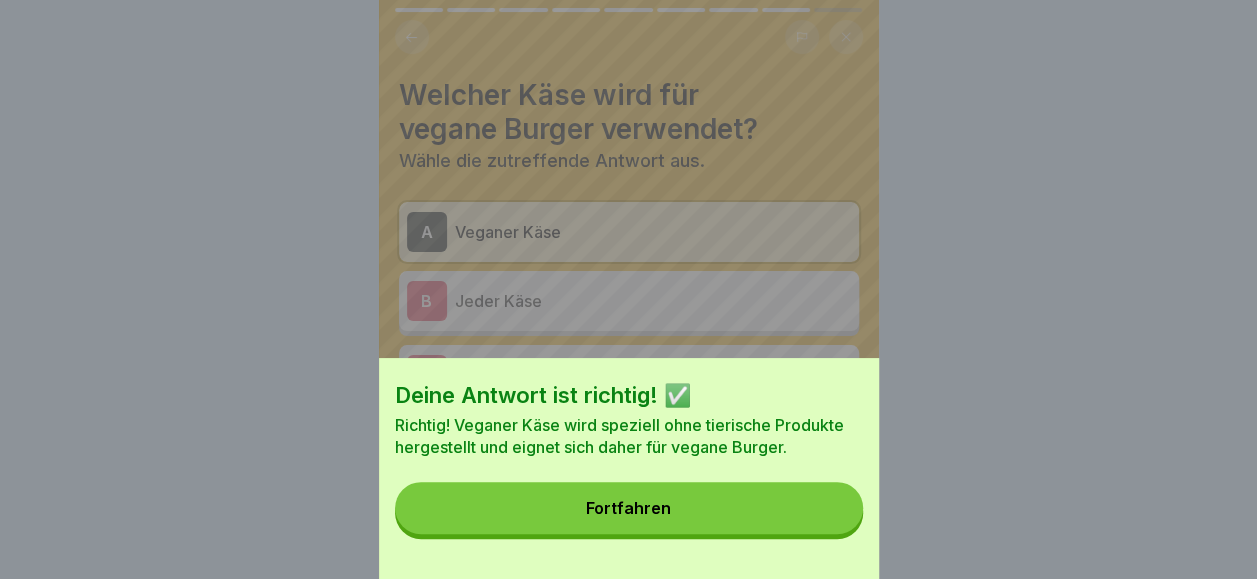 click on "Fortfahren" at bounding box center [629, 508] 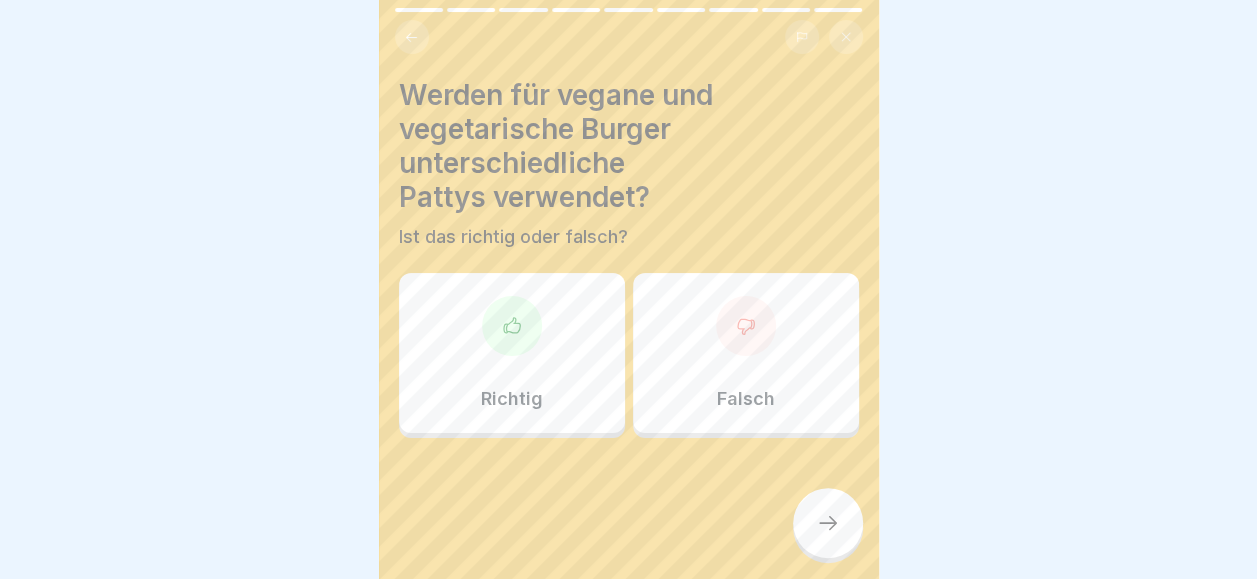 click on "Richtig" at bounding box center (512, 353) 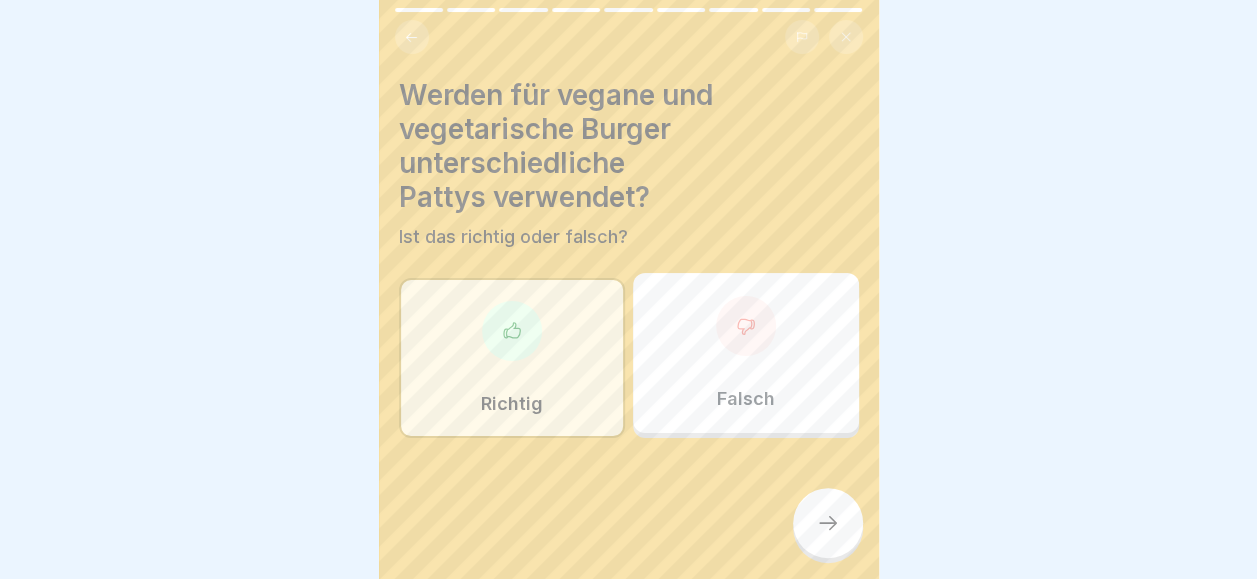 click 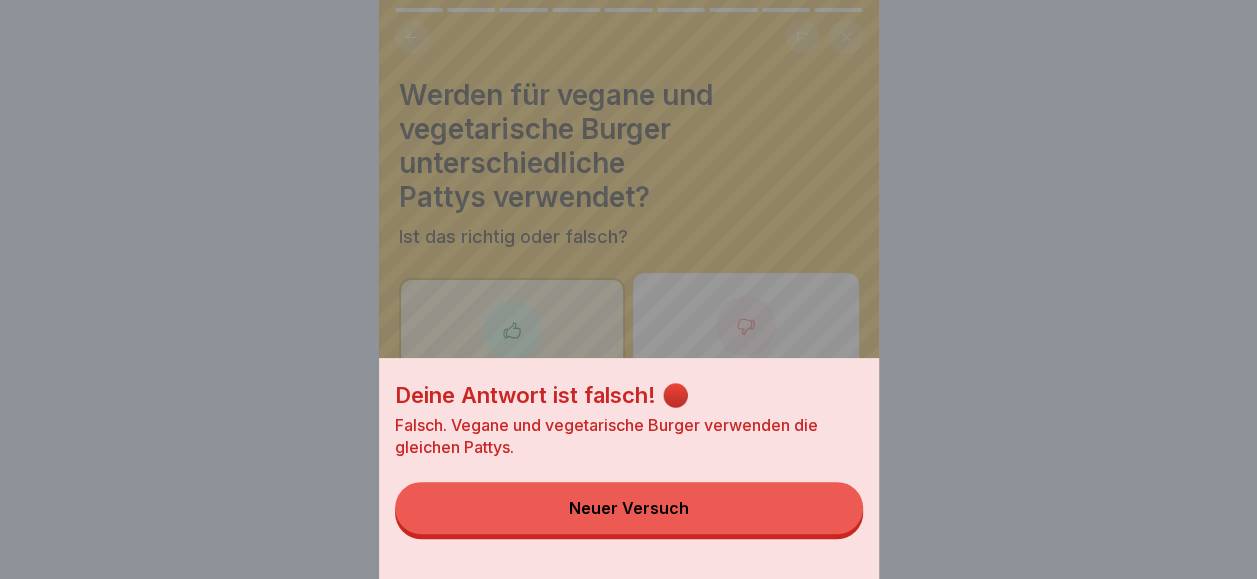 click on "Neuer Versuch" at bounding box center [629, 508] 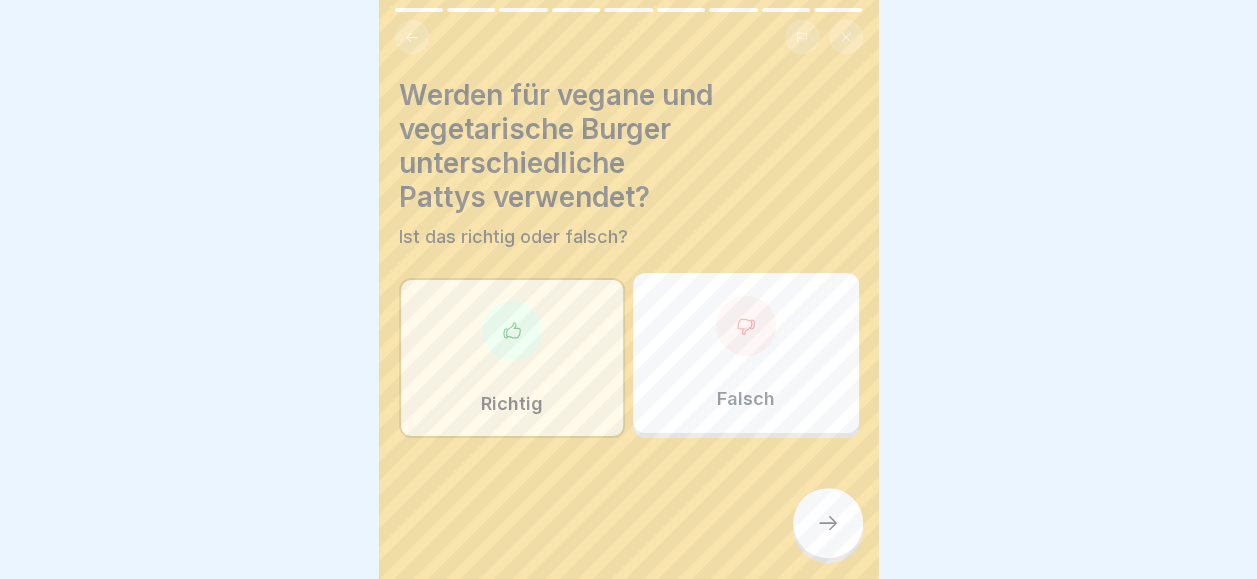 click on "Falsch" at bounding box center [746, 353] 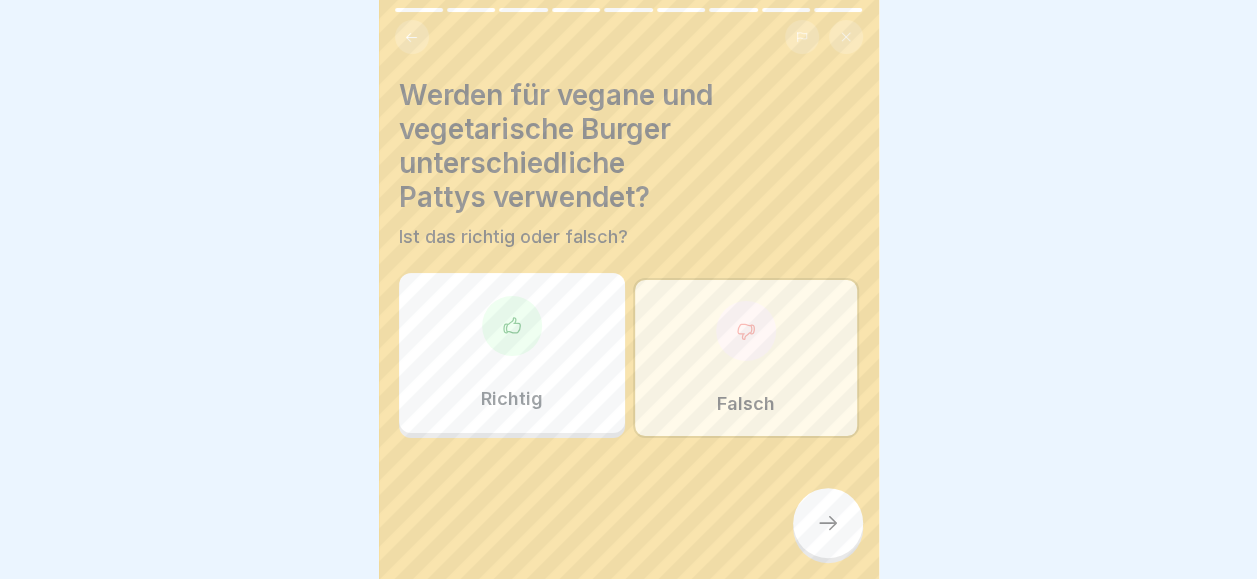 click at bounding box center (828, 523) 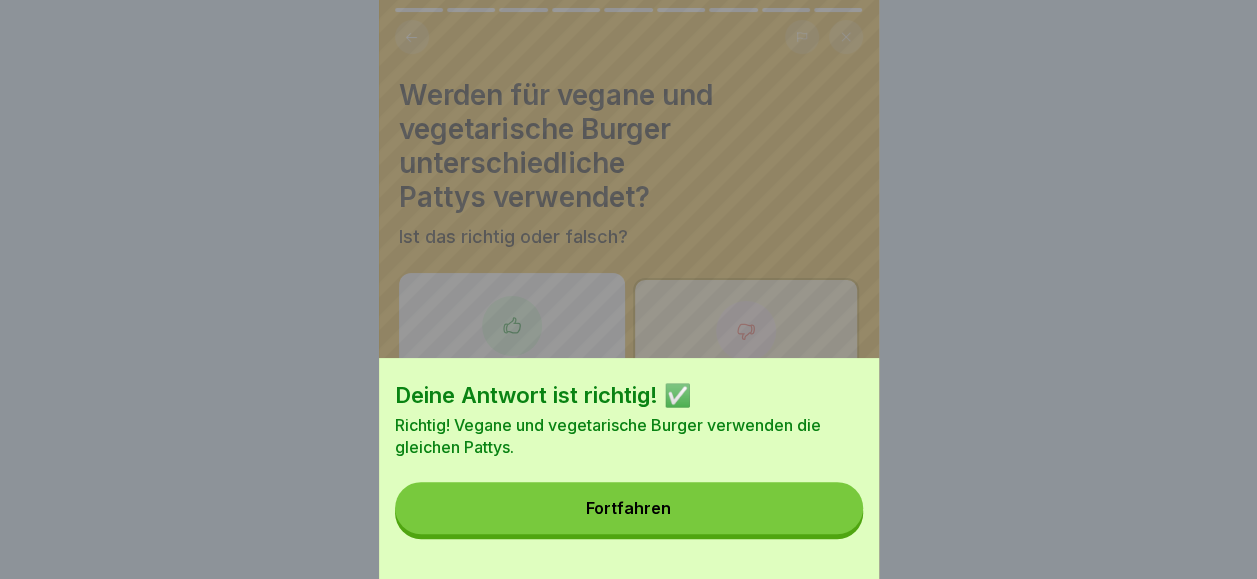 click on "Fortfahren" at bounding box center [629, 508] 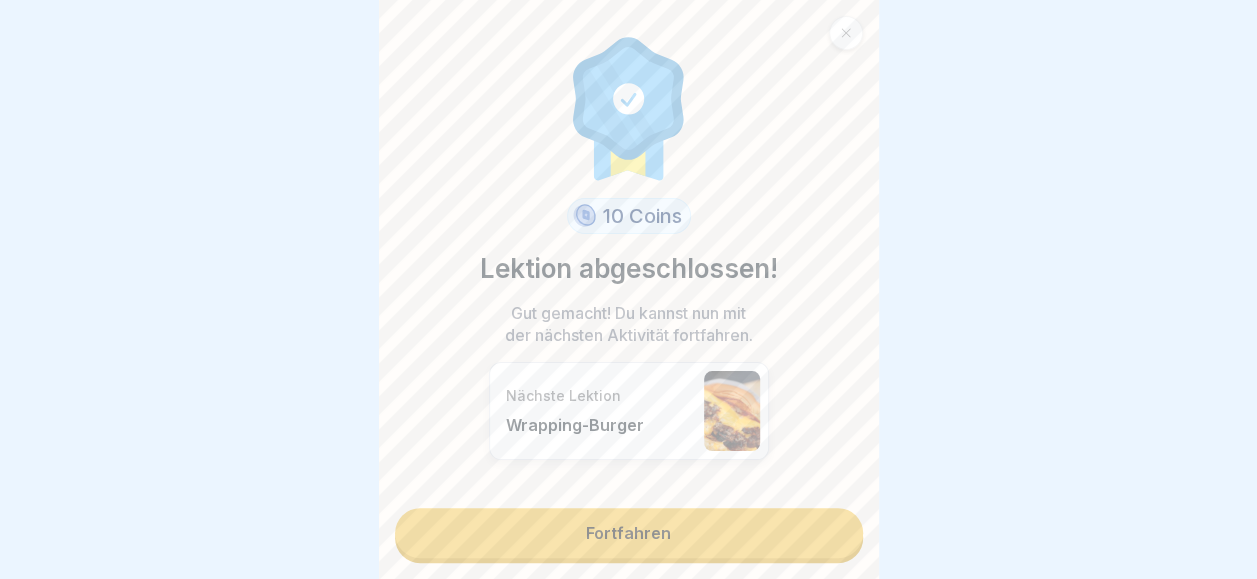 click on "Fortfahren" at bounding box center (629, 533) 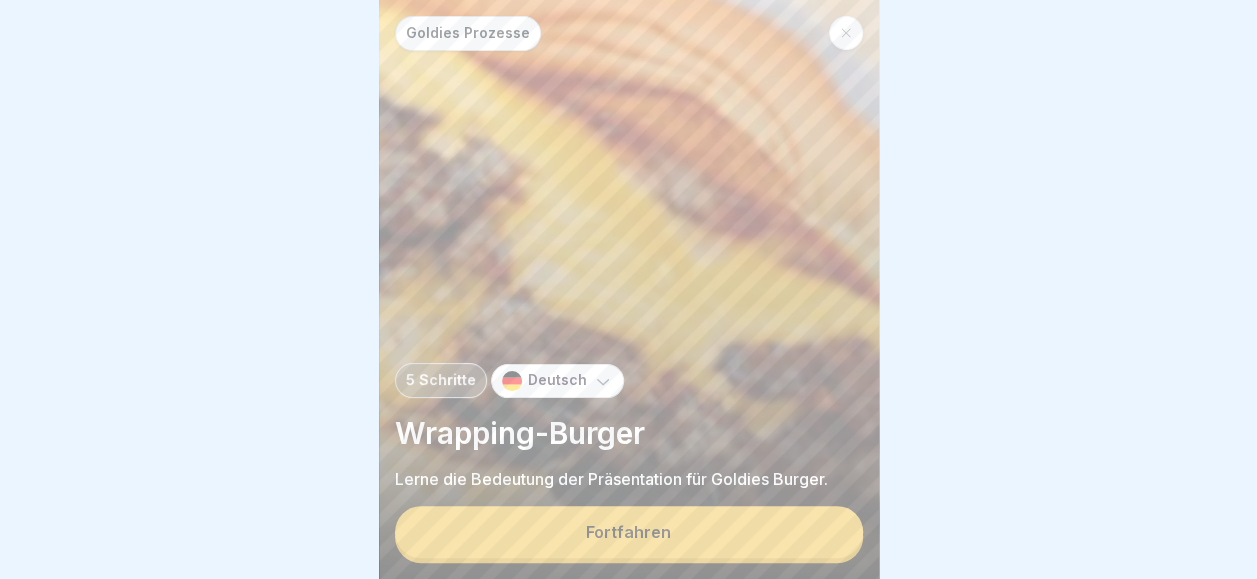 click on "Fortfahren" at bounding box center (629, 532) 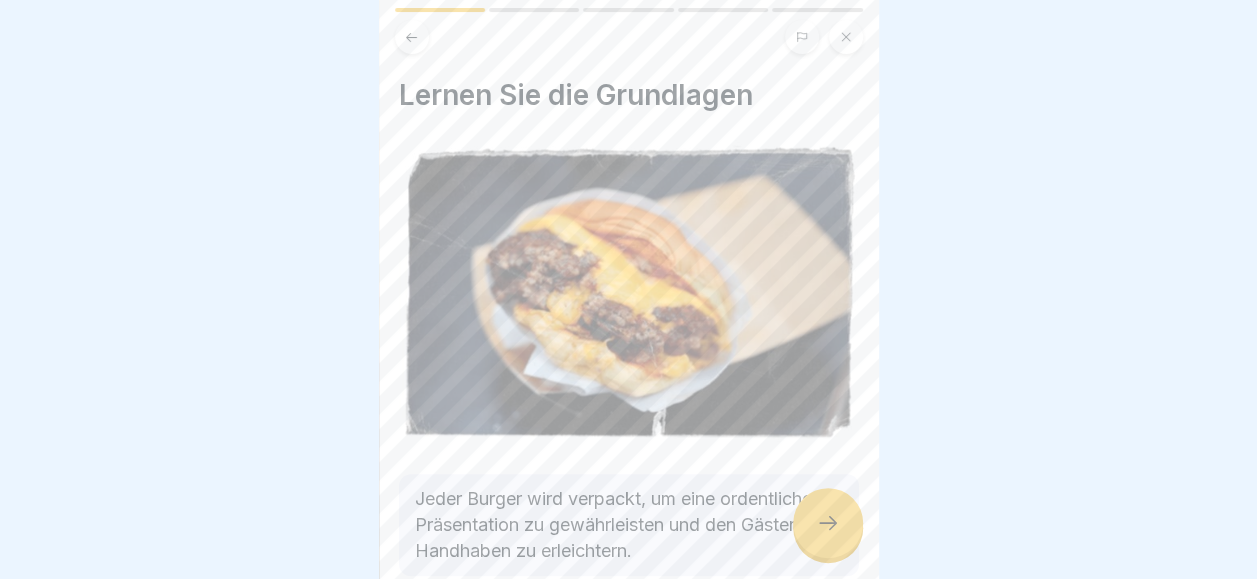 click 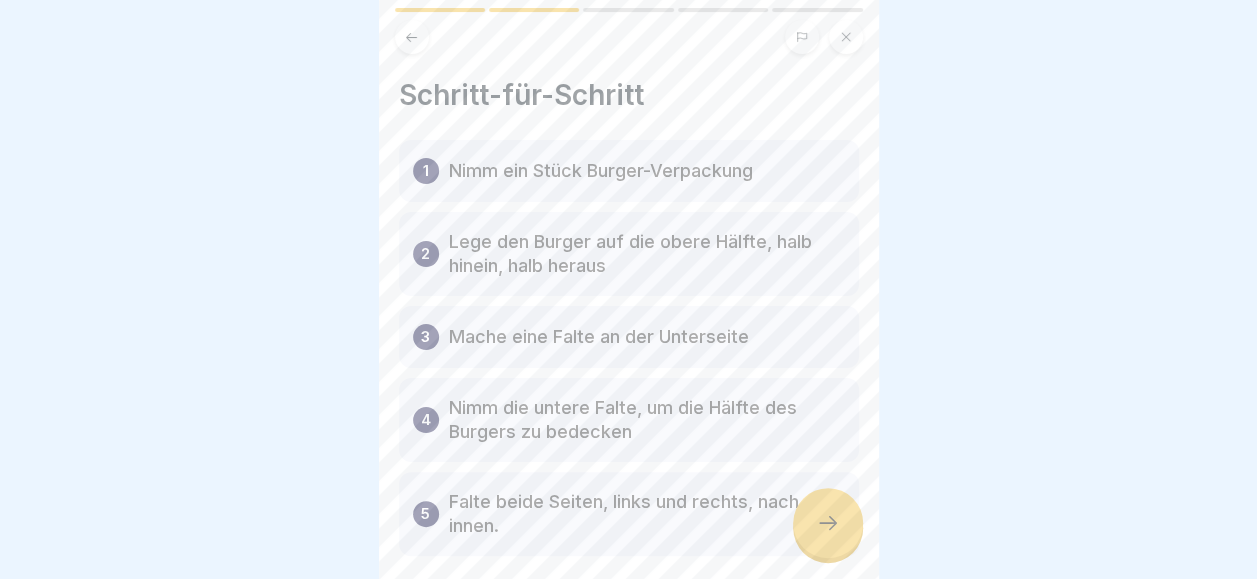 click at bounding box center [828, 523] 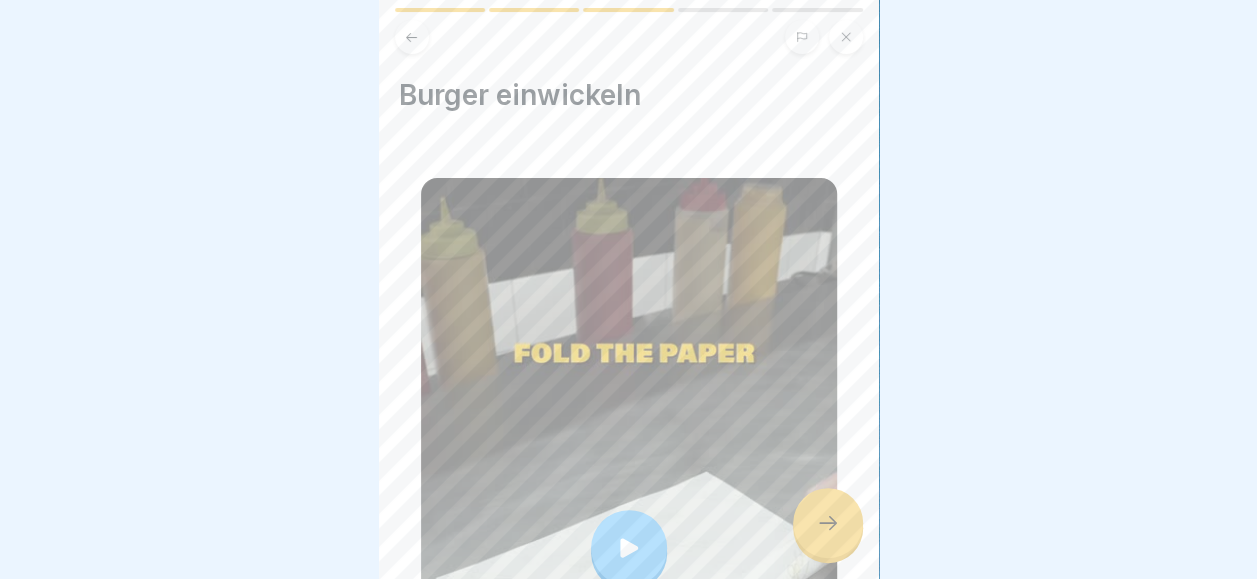 click 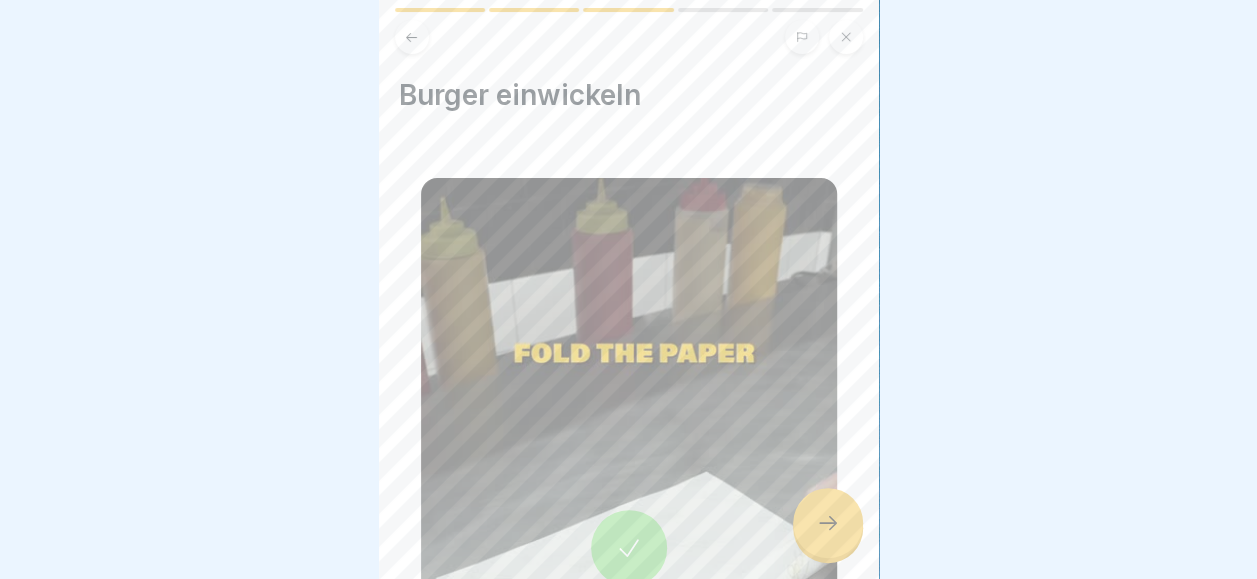 click at bounding box center [828, 523] 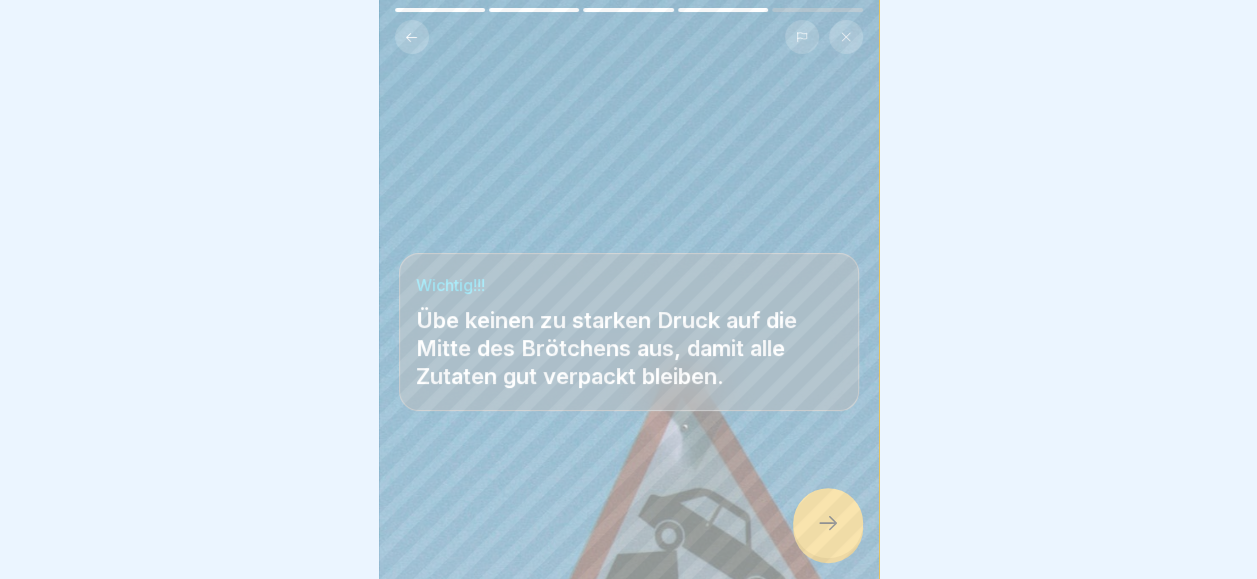 click 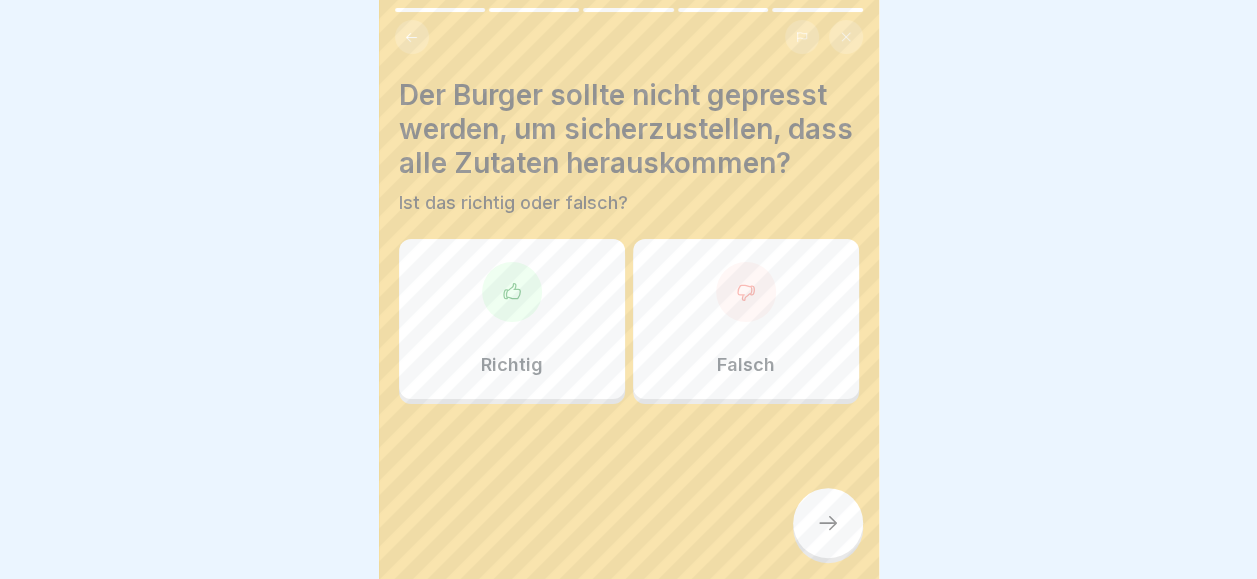click at bounding box center [512, 292] 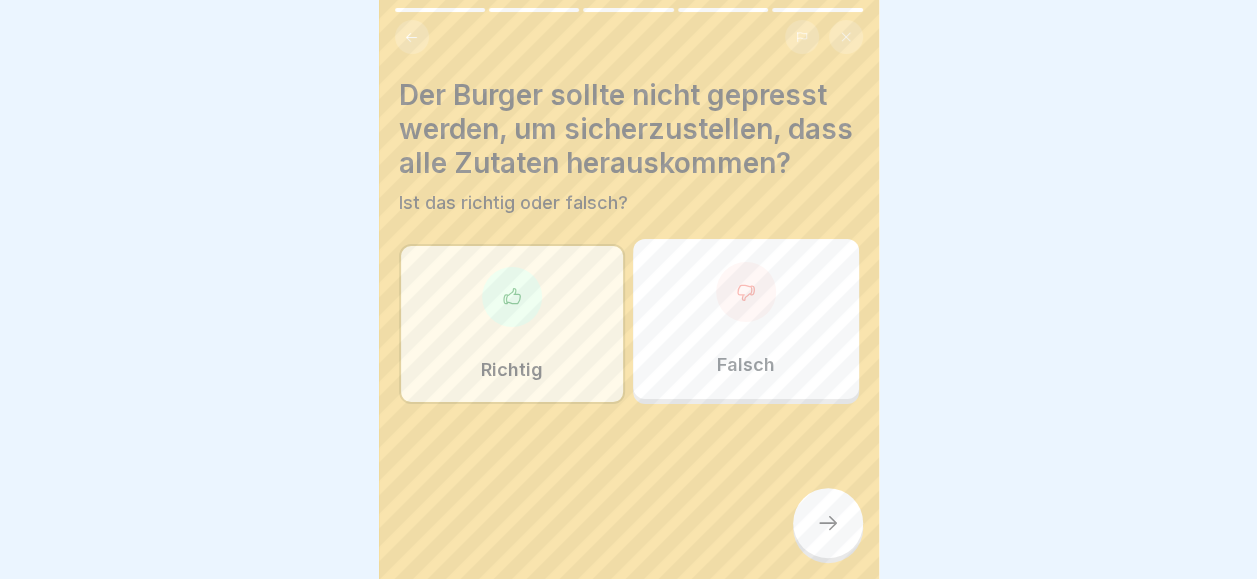 click 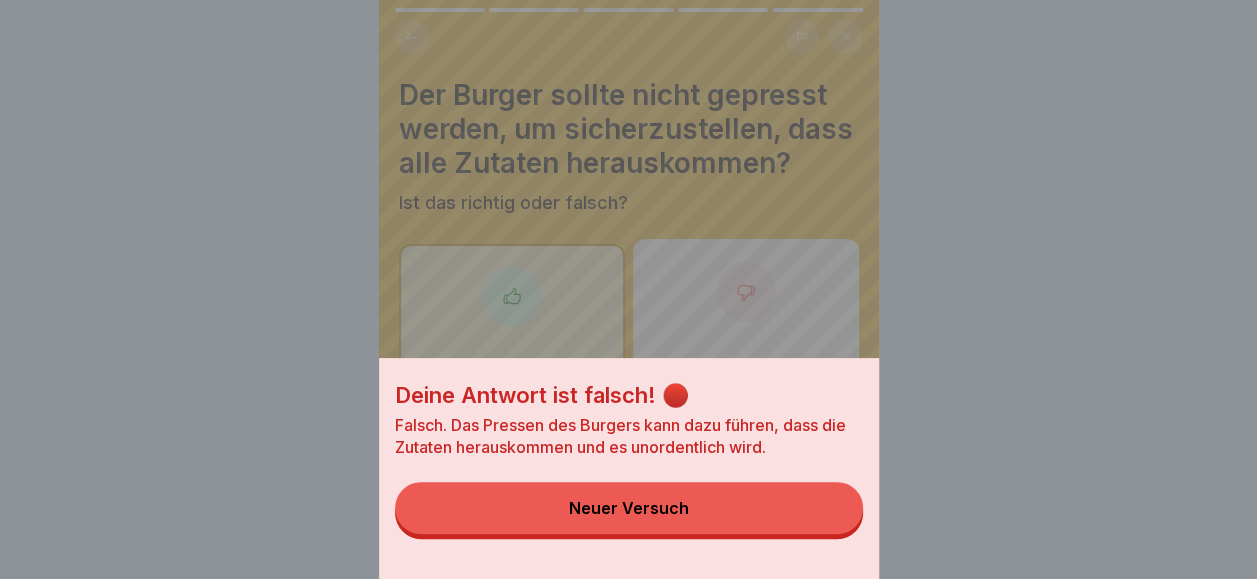 click on "Neuer Versuch" at bounding box center [629, 508] 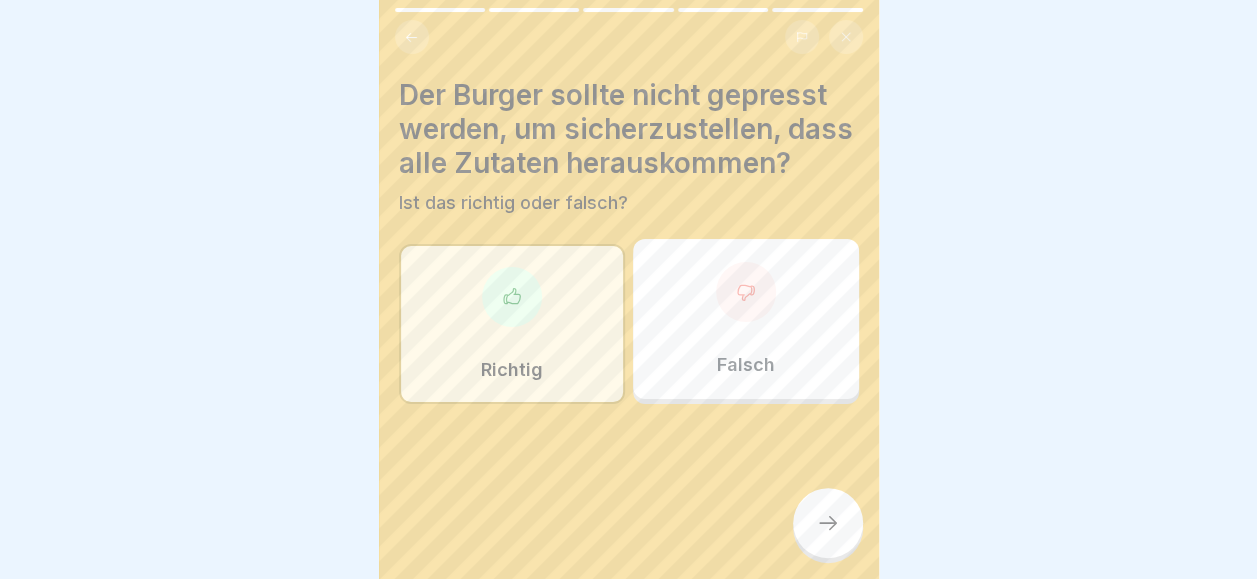 click at bounding box center [629, 464] 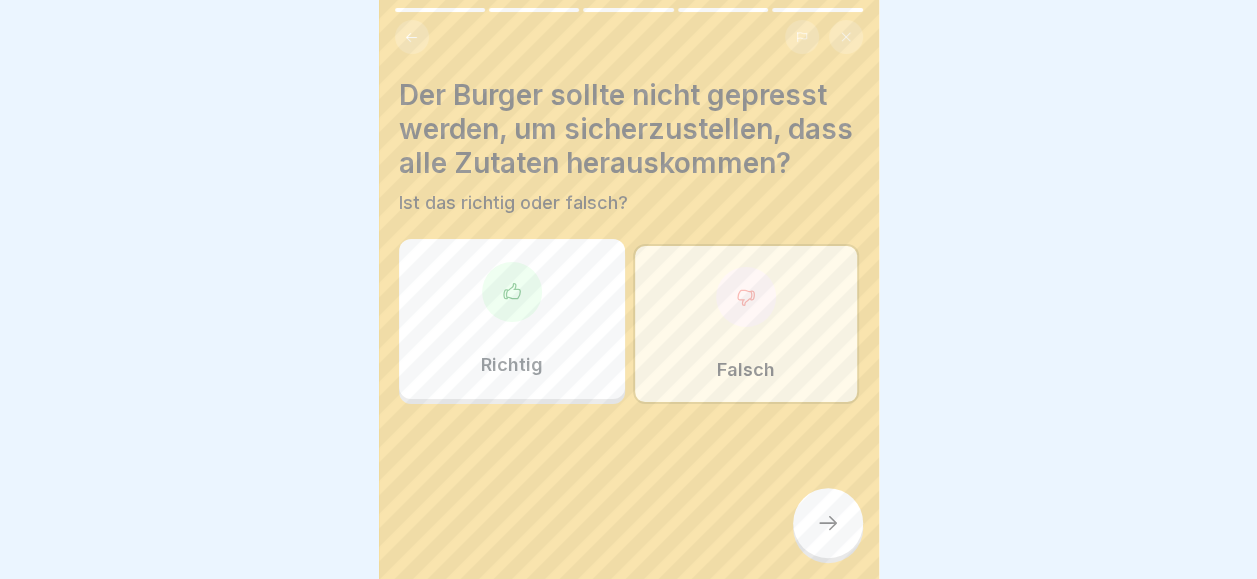 click at bounding box center [828, 523] 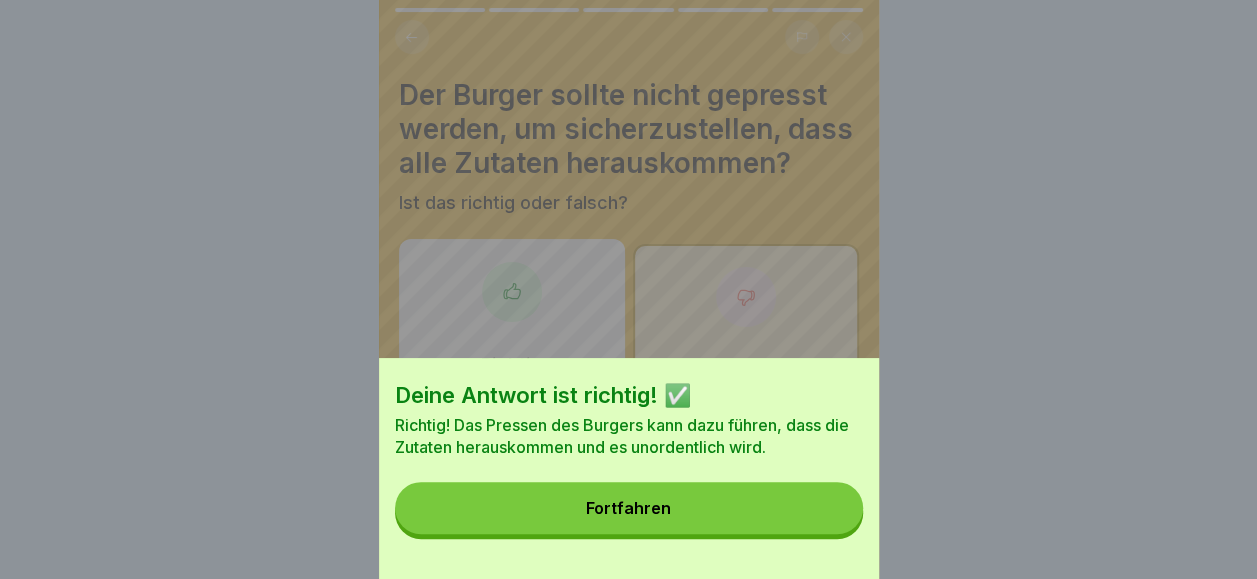 click on "Fortfahren" at bounding box center (629, 508) 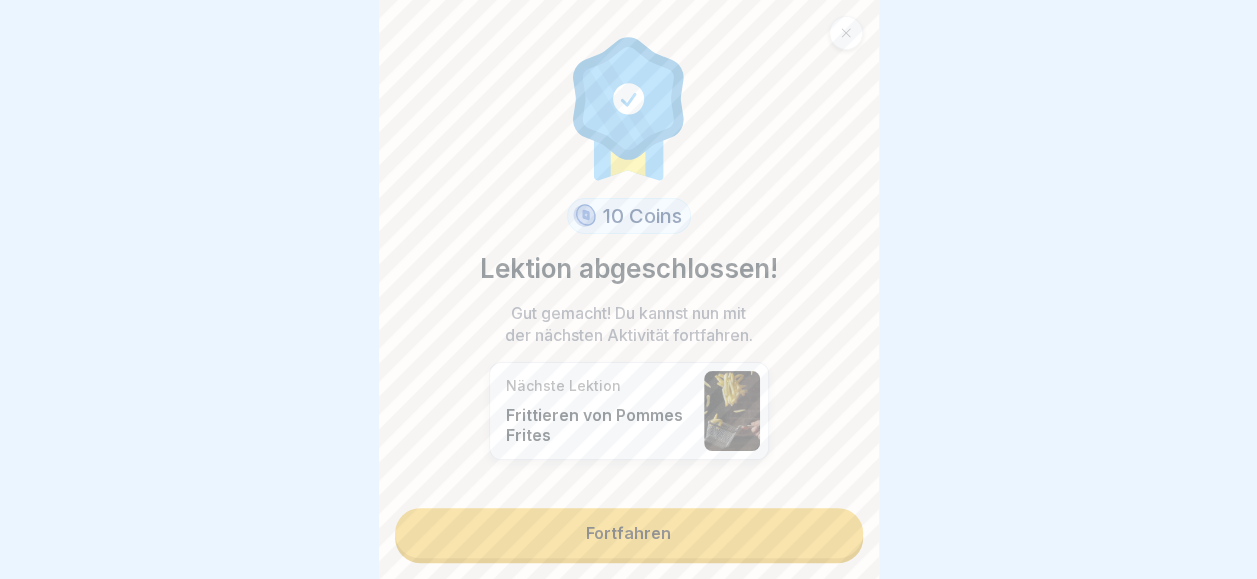 click on "Fortfahren" at bounding box center (629, 533) 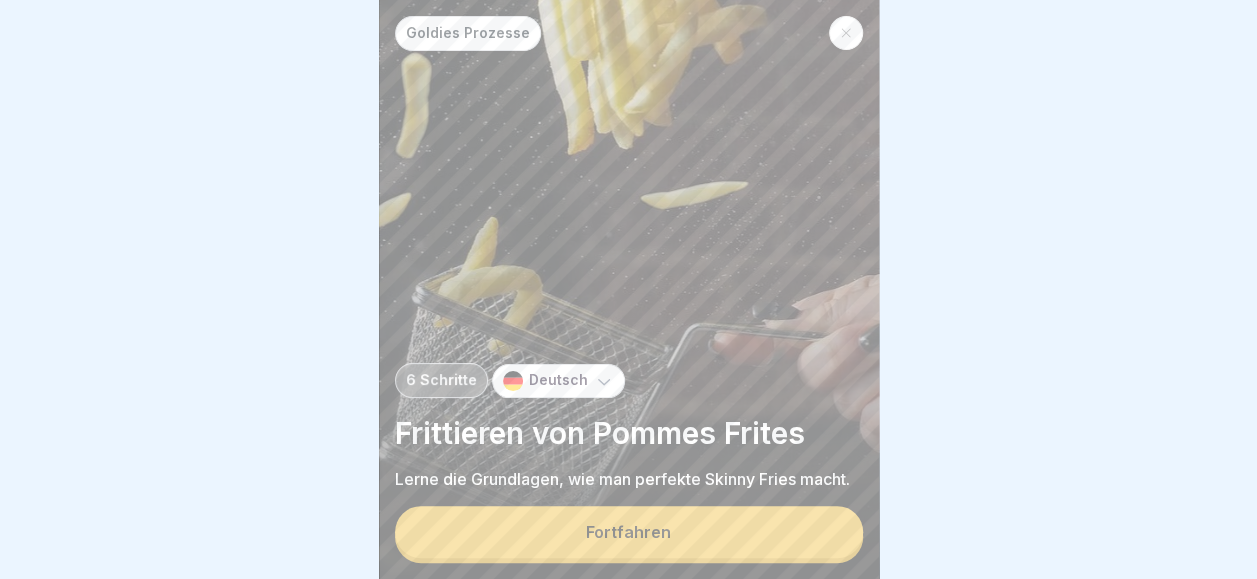 click on "Fortfahren" at bounding box center [629, 532] 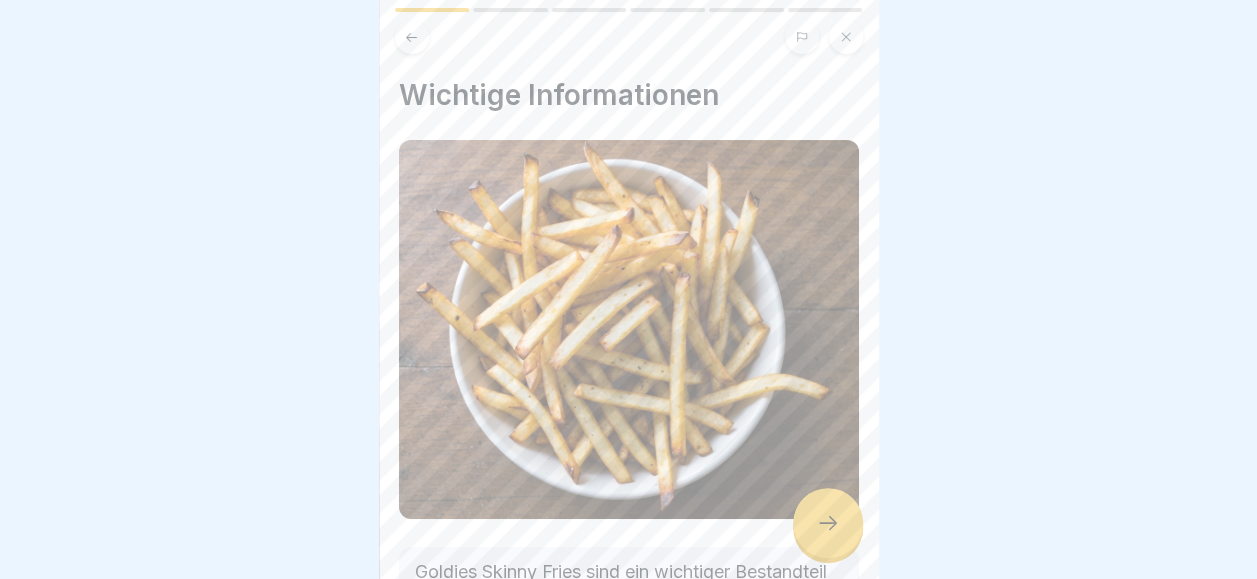 click on "Goldies Skinny Fries sind ein wichtiger Bestandteil des Menüs. Sie kommen tiefgefroren und werden frittiert, bis sie schön knusprig sind." at bounding box center [629, 598] 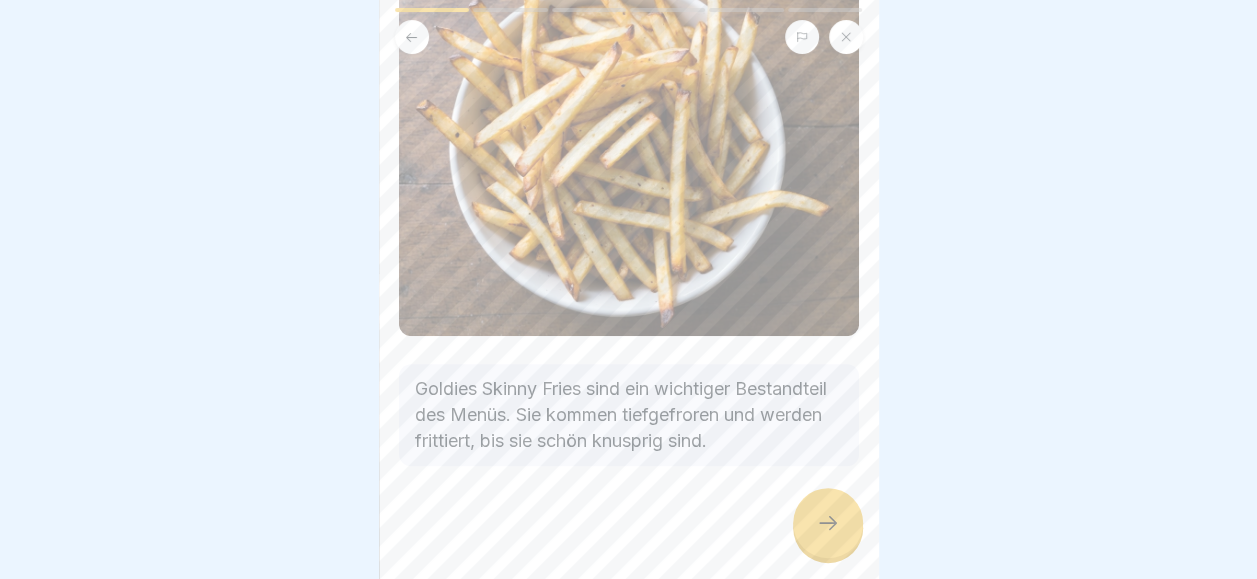 scroll, scrollTop: 208, scrollLeft: 0, axis: vertical 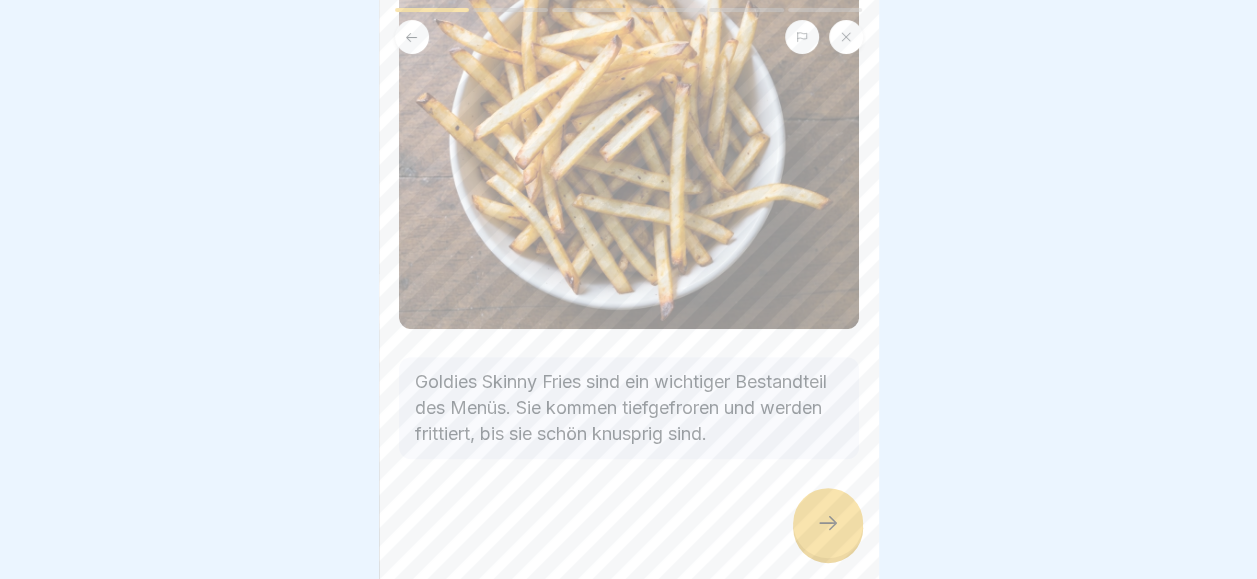 click at bounding box center (828, 523) 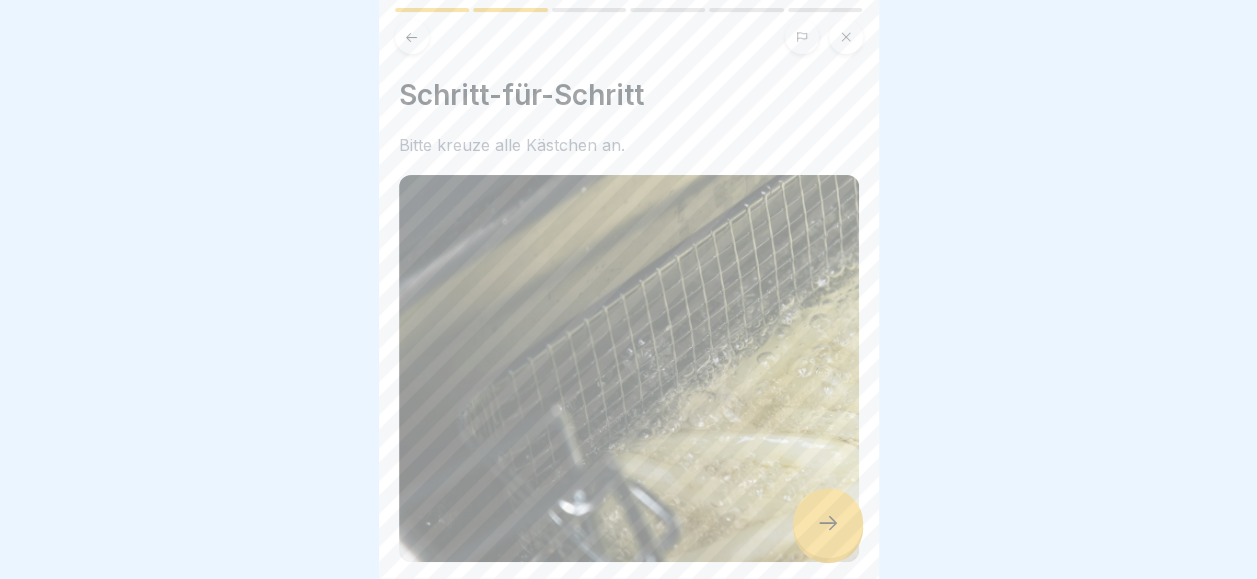 click at bounding box center [828, 523] 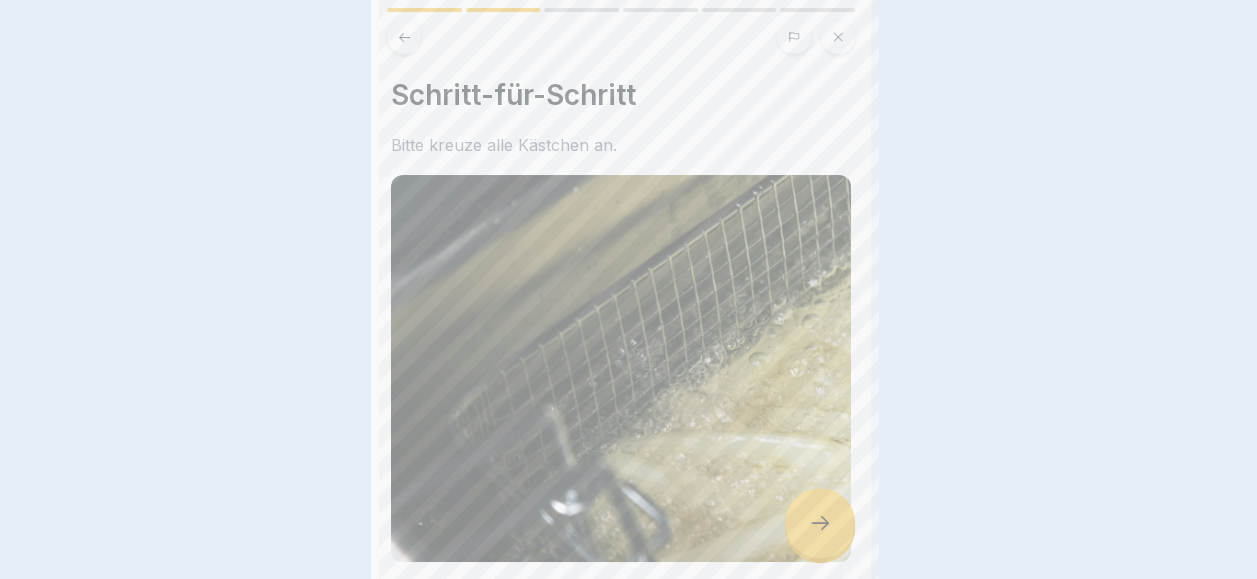 scroll, scrollTop: 0, scrollLeft: 0, axis: both 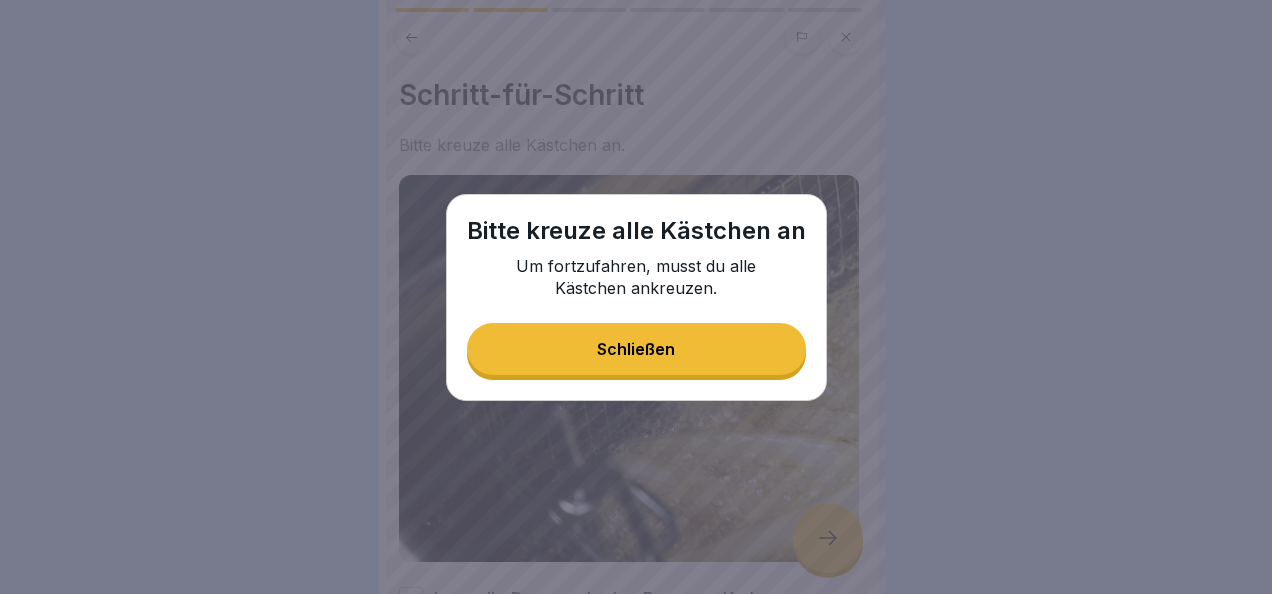 click on "Schließen" at bounding box center [636, 349] 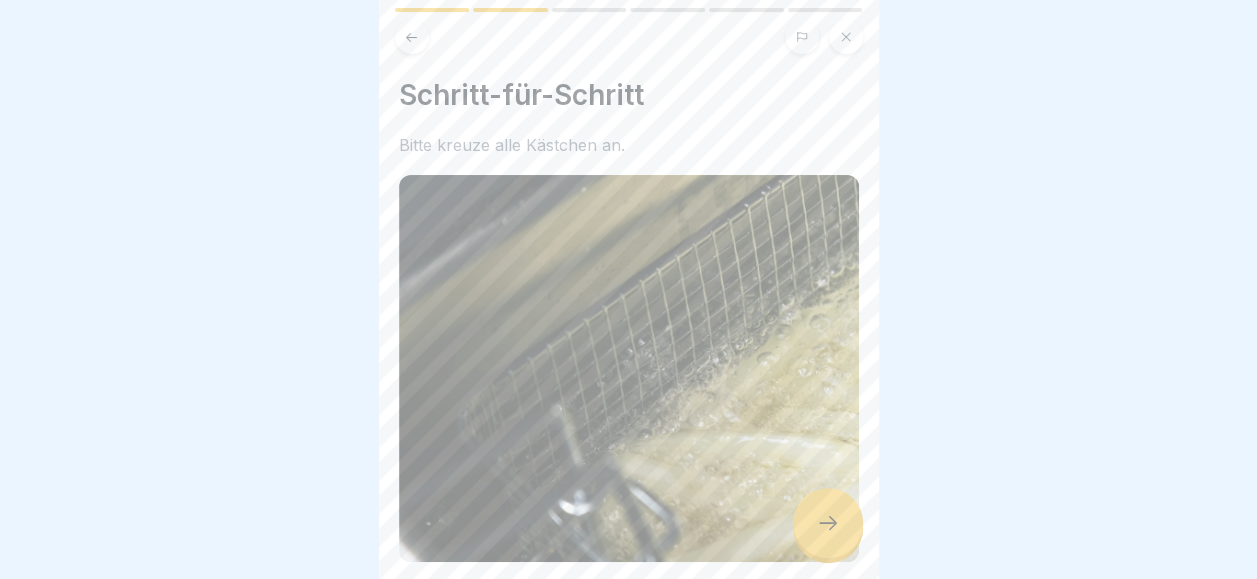scroll, scrollTop: 448, scrollLeft: 0, axis: vertical 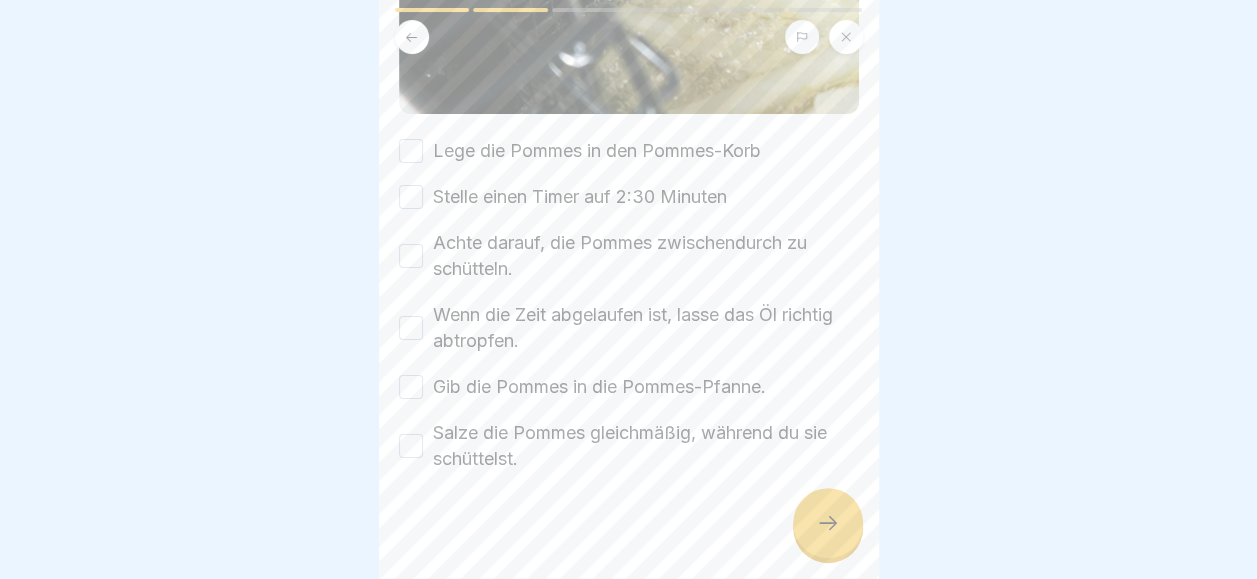click on "Lege die Pommes in den Pommes-Korb" at bounding box center [629, 151] 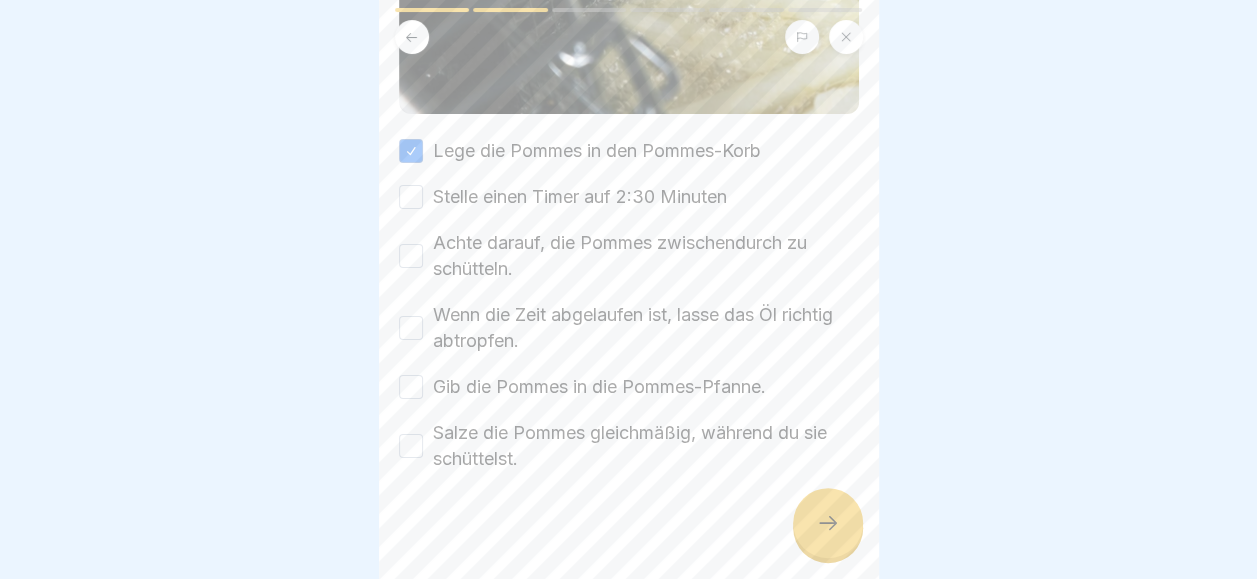 click on "Stelle einen Timer auf 2:30 Minuten" at bounding box center [411, 197] 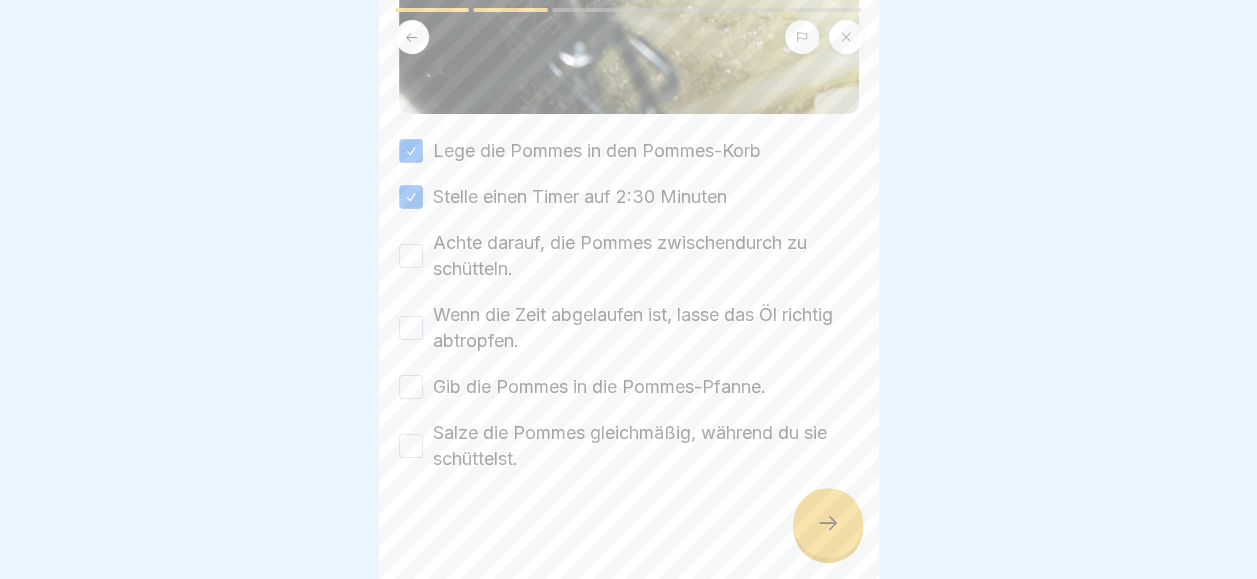click on "Achte darauf, die Pommes zwischendurch zu schütteln." at bounding box center (411, 256) 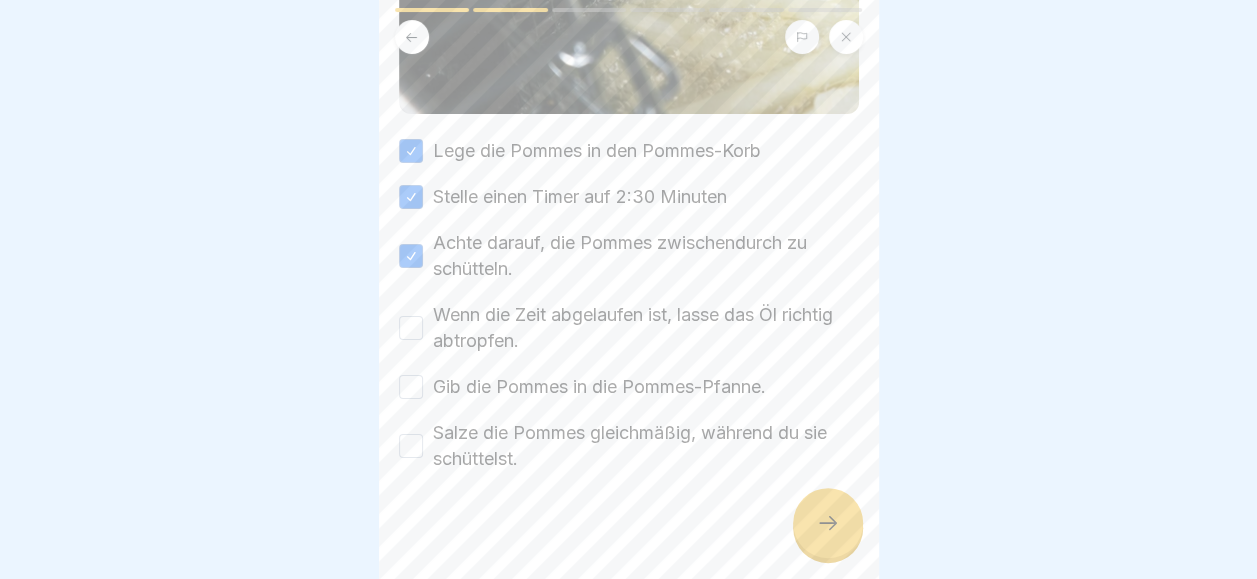 click on "Wenn die Zeit abgelaufen ist, lasse das Öl richtig abtropfen." at bounding box center (411, 328) 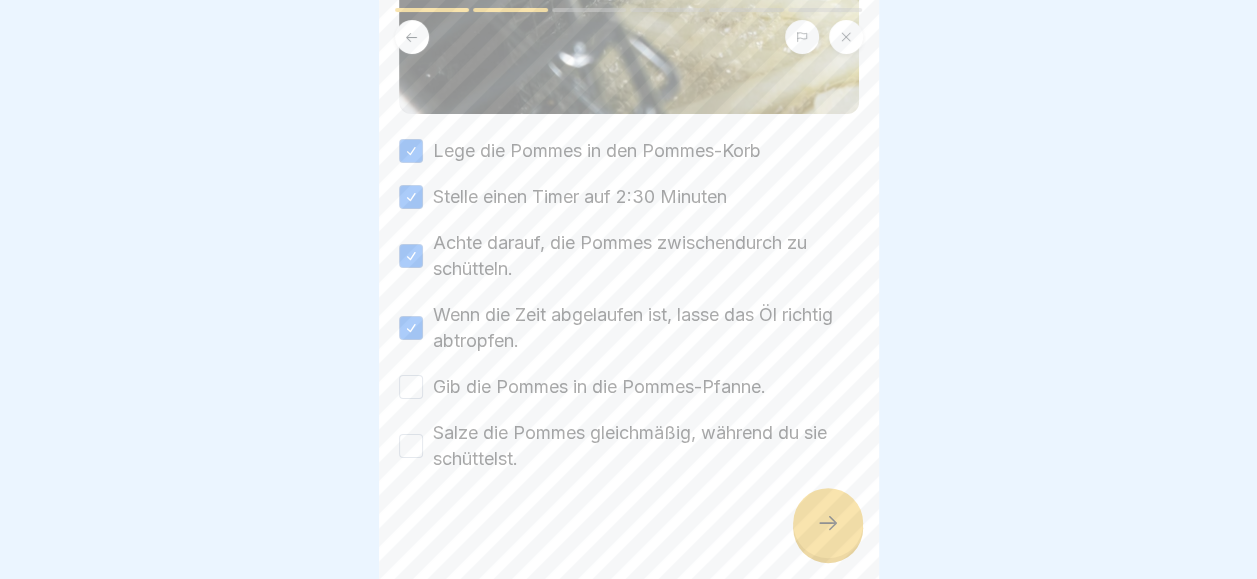 click on "Gib die Pommes in die Pommes-Pfanne." at bounding box center (411, 387) 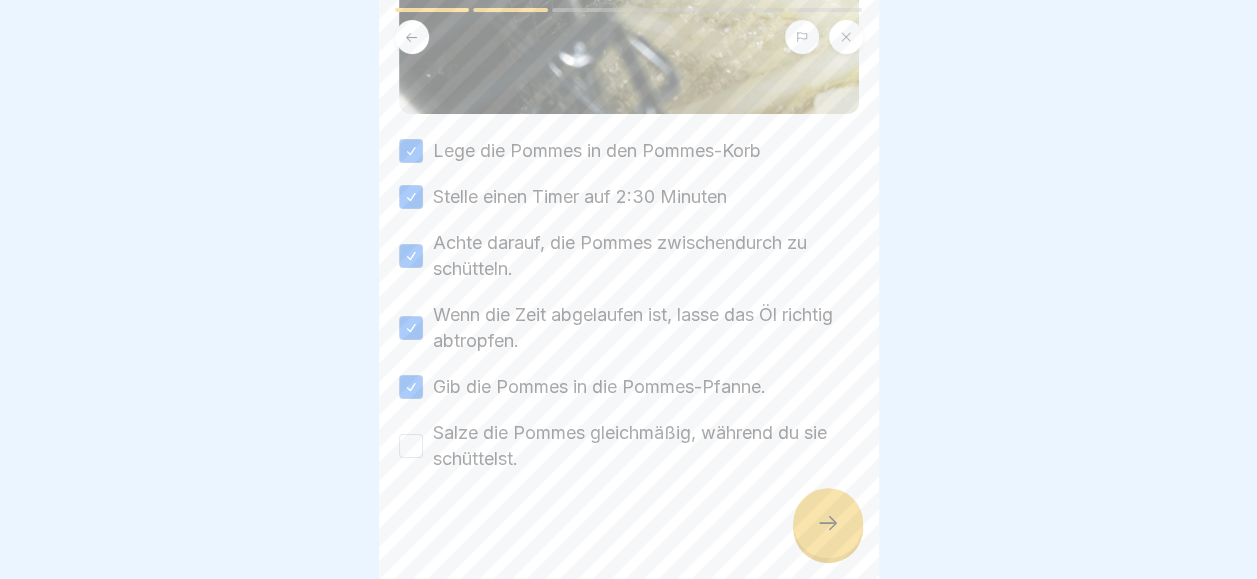 click on "Salze die Pommes gleichmäßig, während du sie schüttelst." at bounding box center [411, 446] 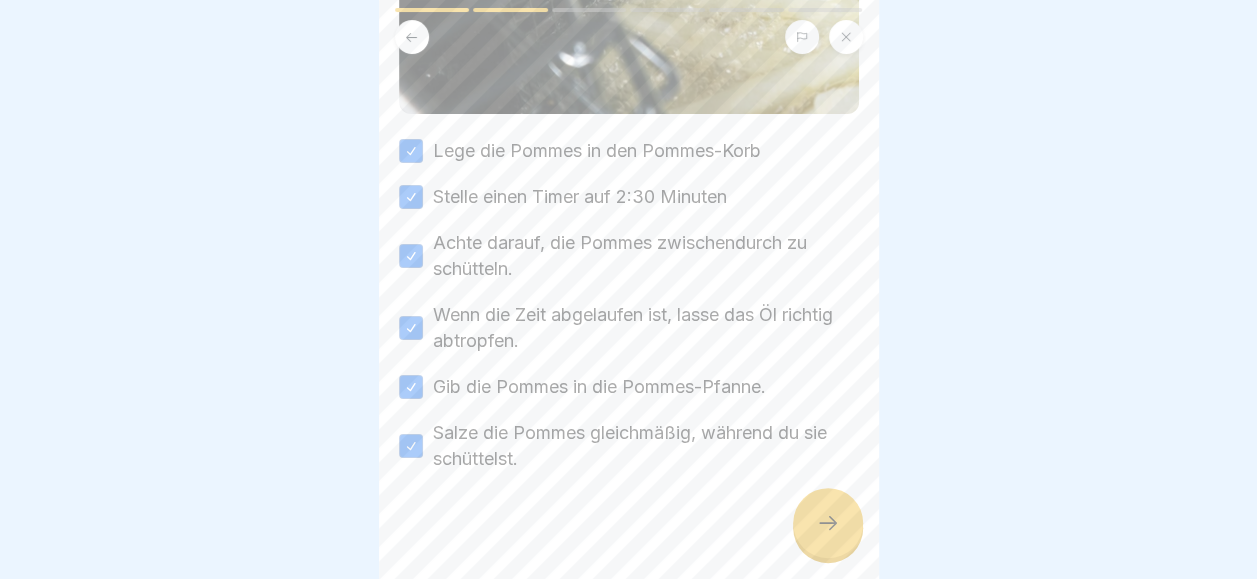 click at bounding box center [828, 523] 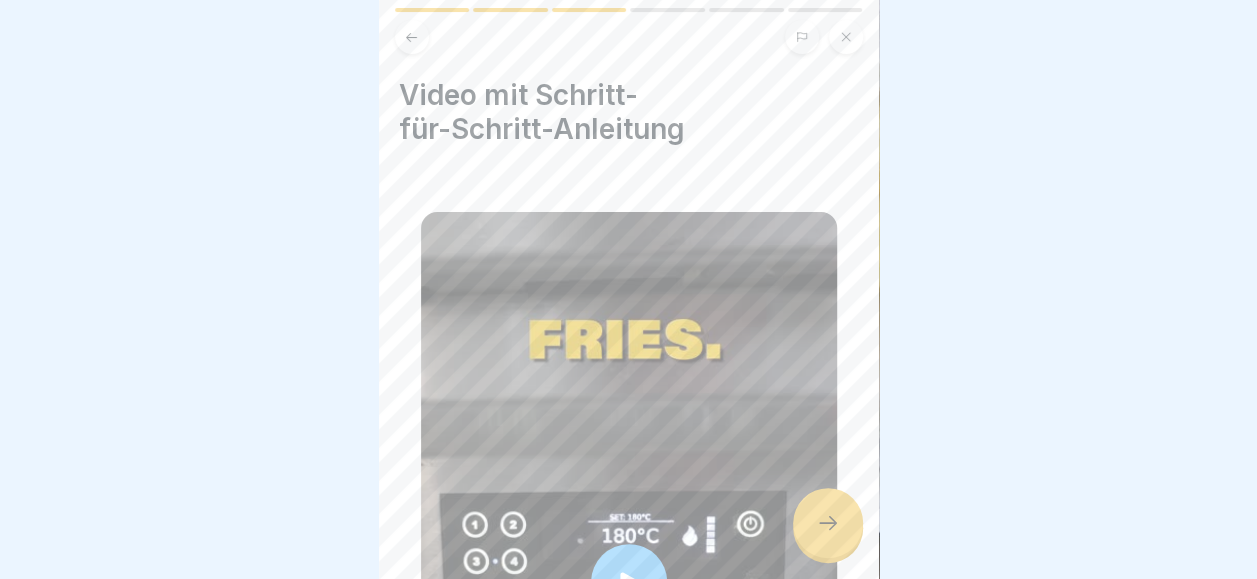 drag, startPoint x: 808, startPoint y: 538, endPoint x: 824, endPoint y: 558, distance: 25.612497 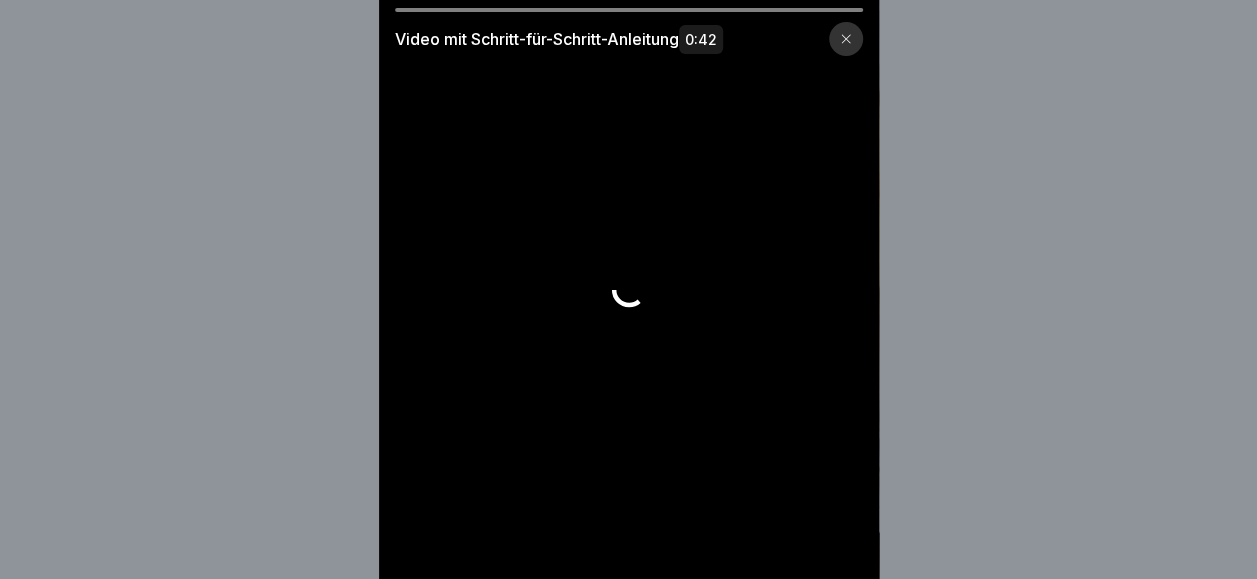 click at bounding box center (629, 289) 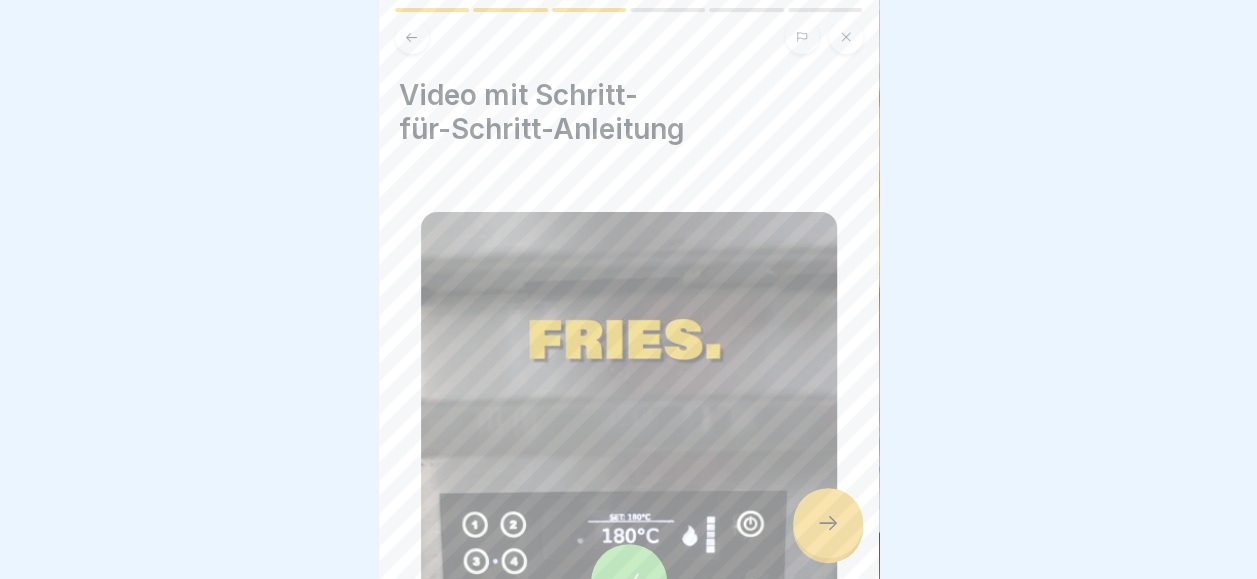 click at bounding box center (828, 523) 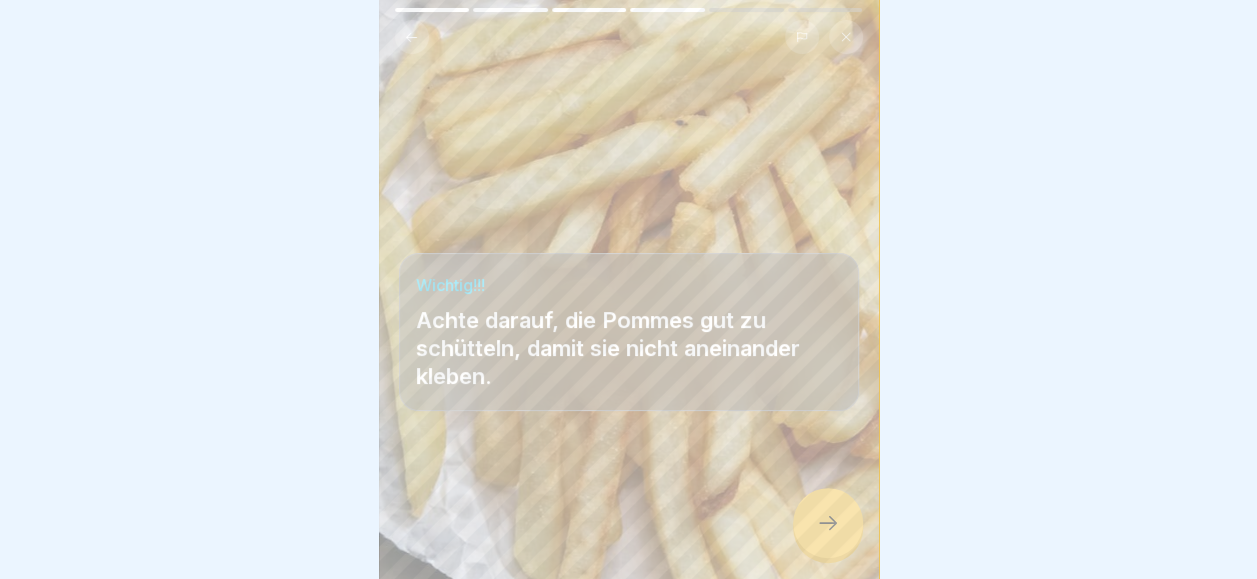 scroll, scrollTop: 15, scrollLeft: 0, axis: vertical 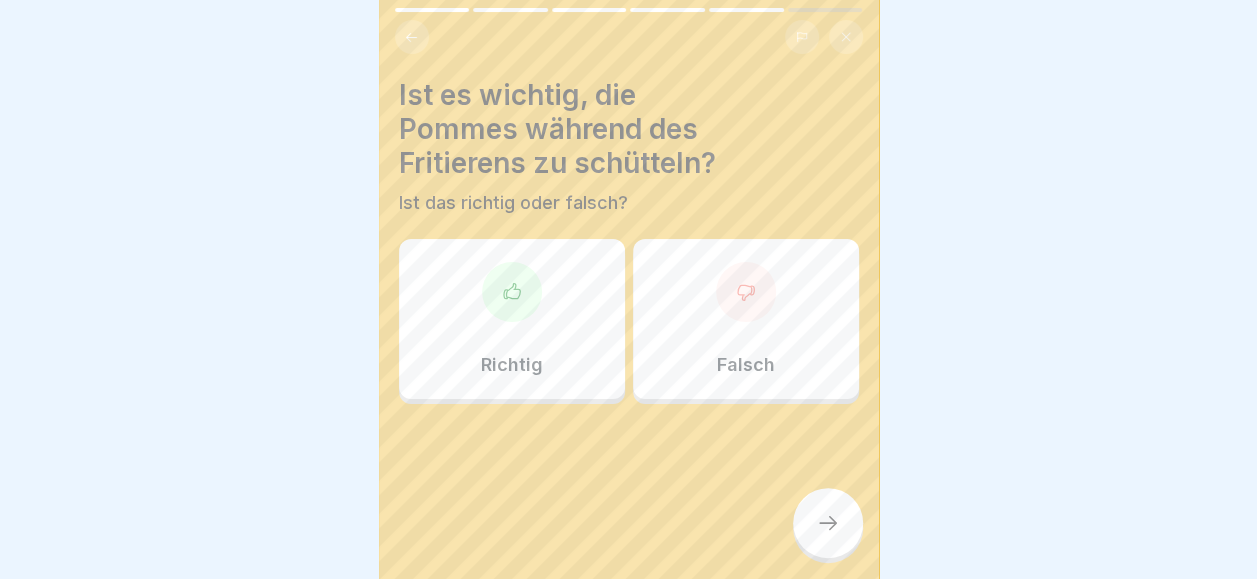 click at bounding box center [512, 292] 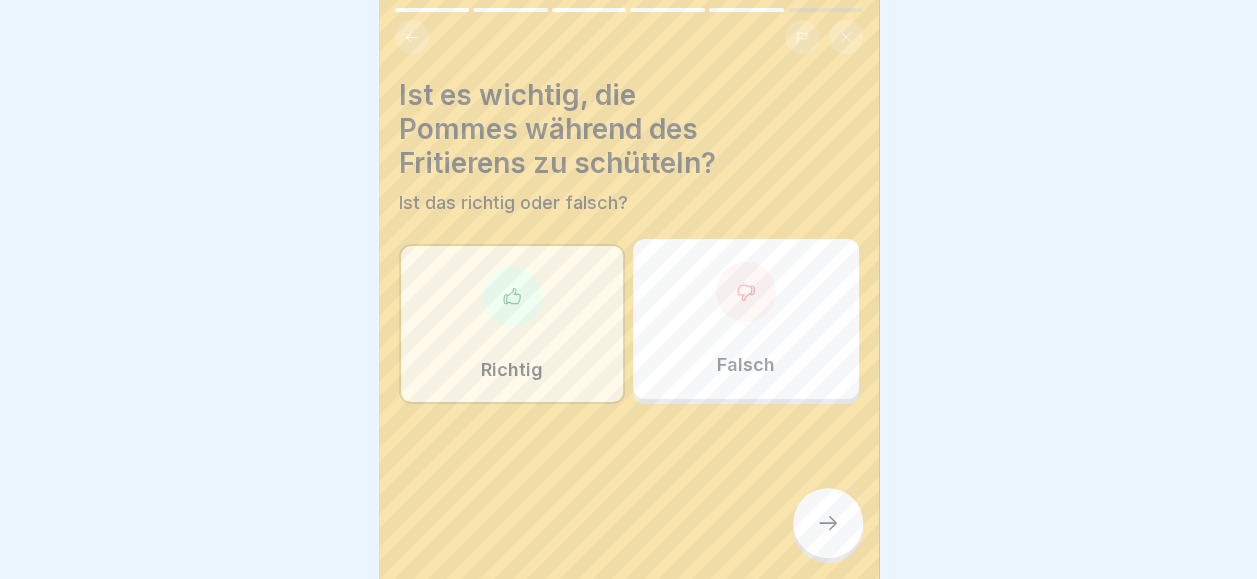 click at bounding box center (828, 523) 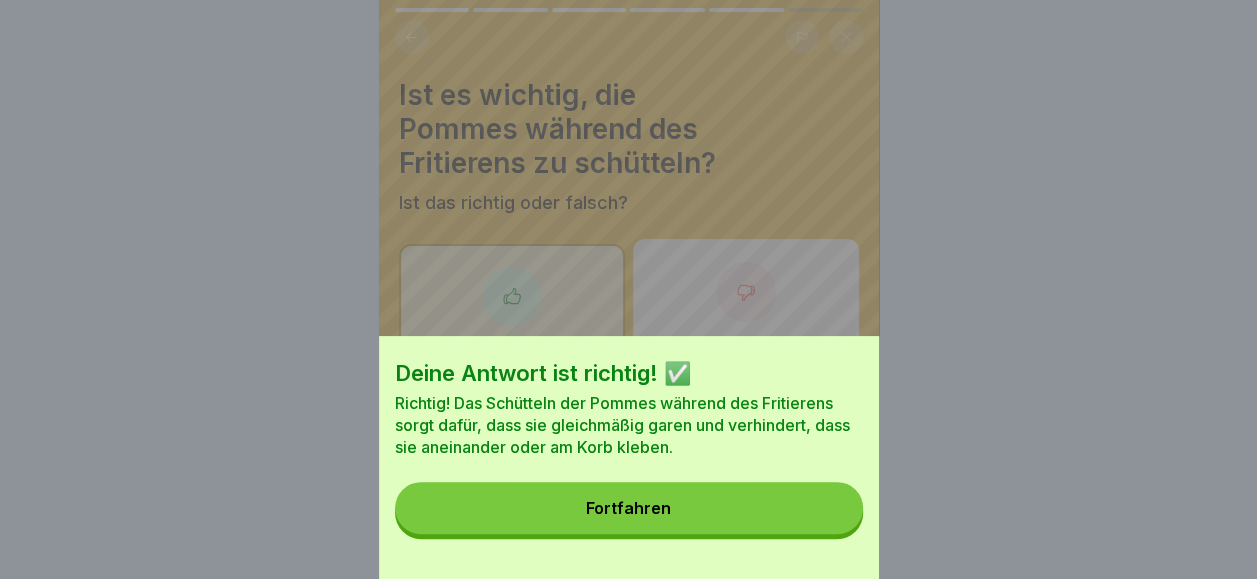 click on "Fortfahren" at bounding box center [629, 508] 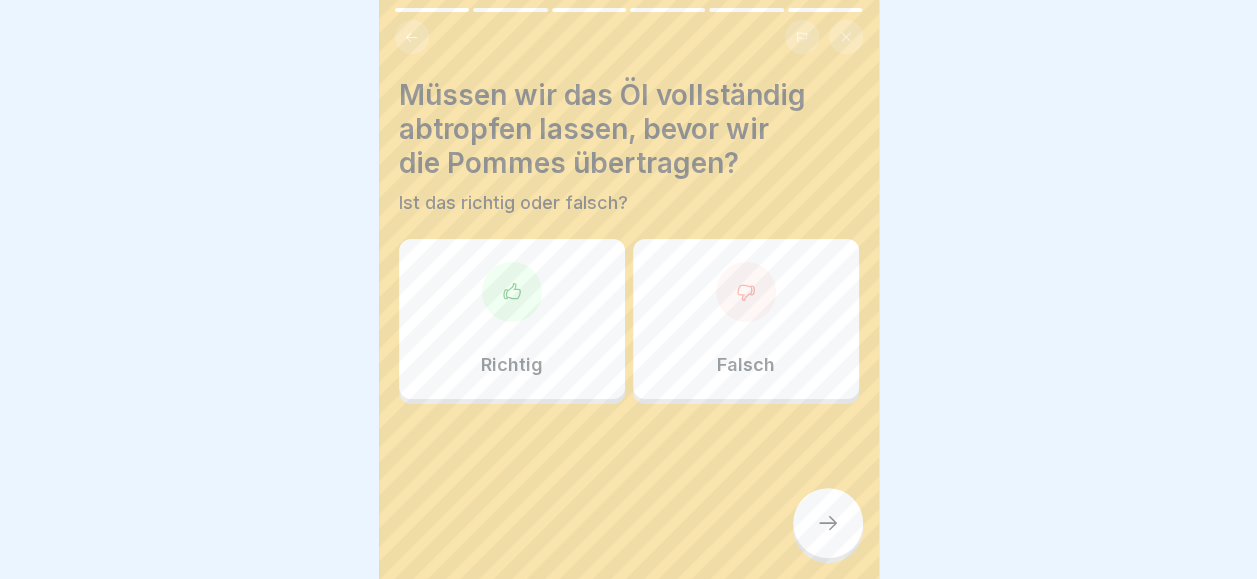 click on "Richtig" at bounding box center (512, 319) 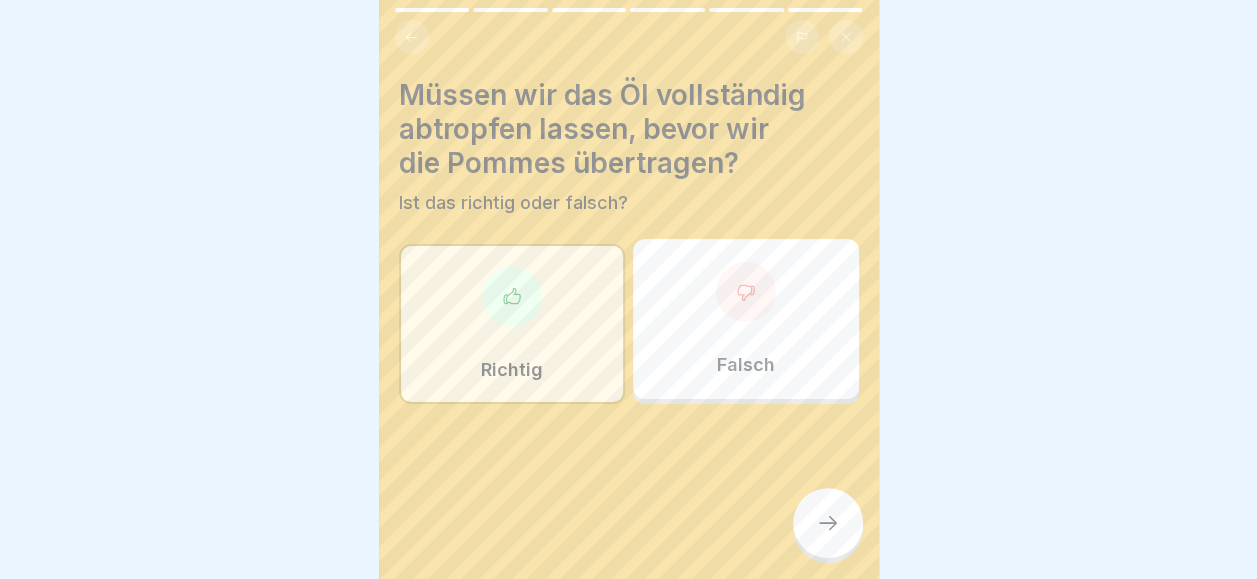 click at bounding box center [629, 464] 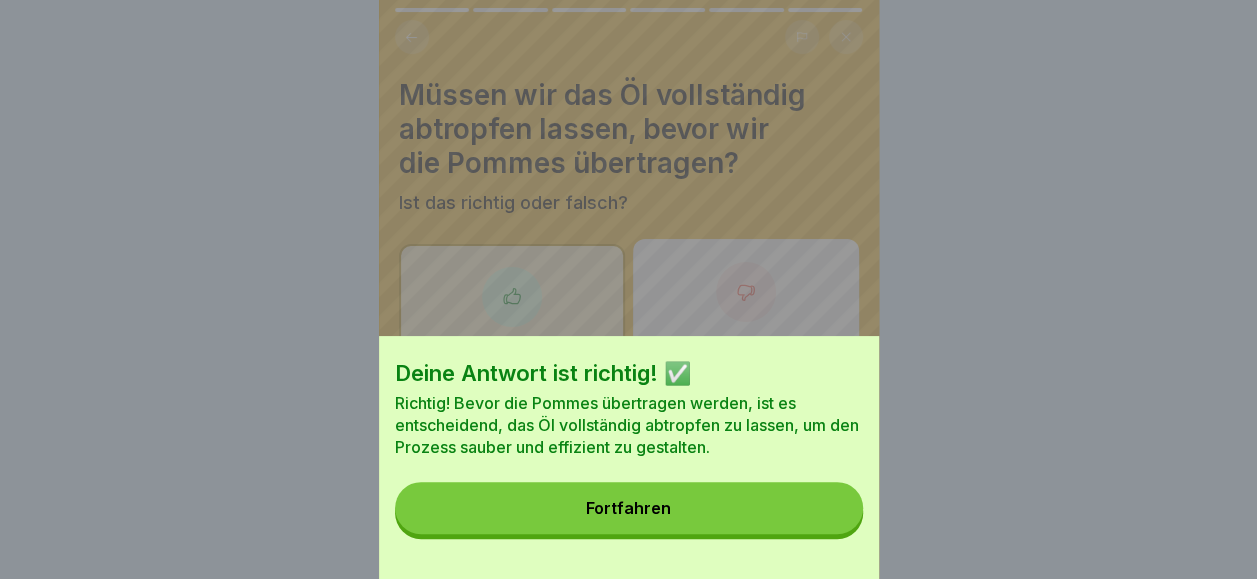 click on "Fortfahren" at bounding box center (629, 508) 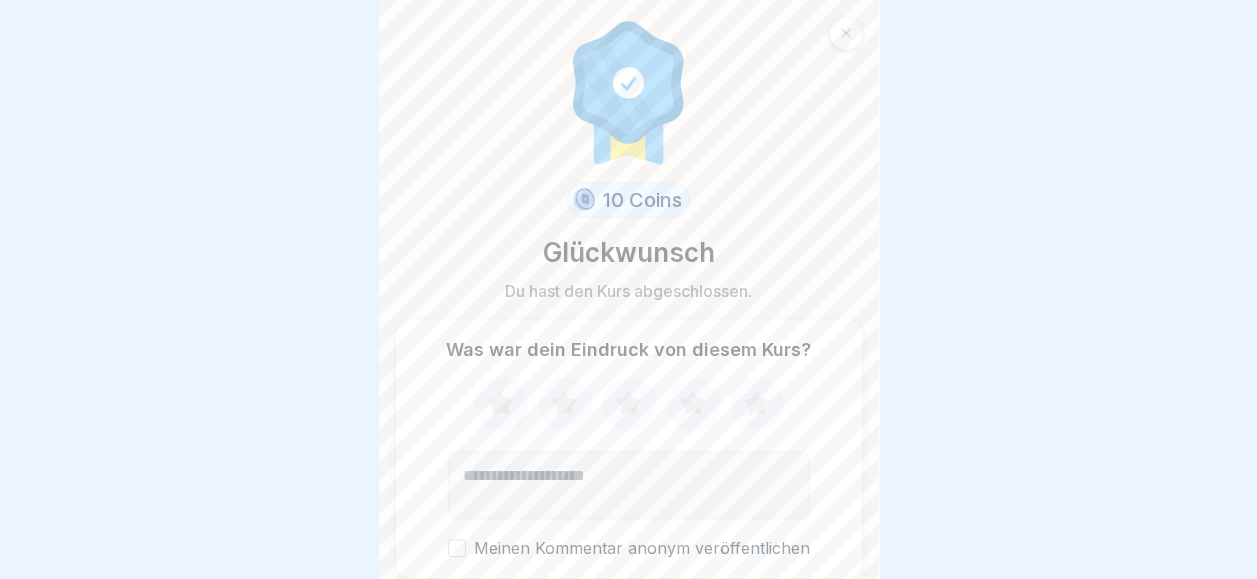 scroll, scrollTop: 72, scrollLeft: 0, axis: vertical 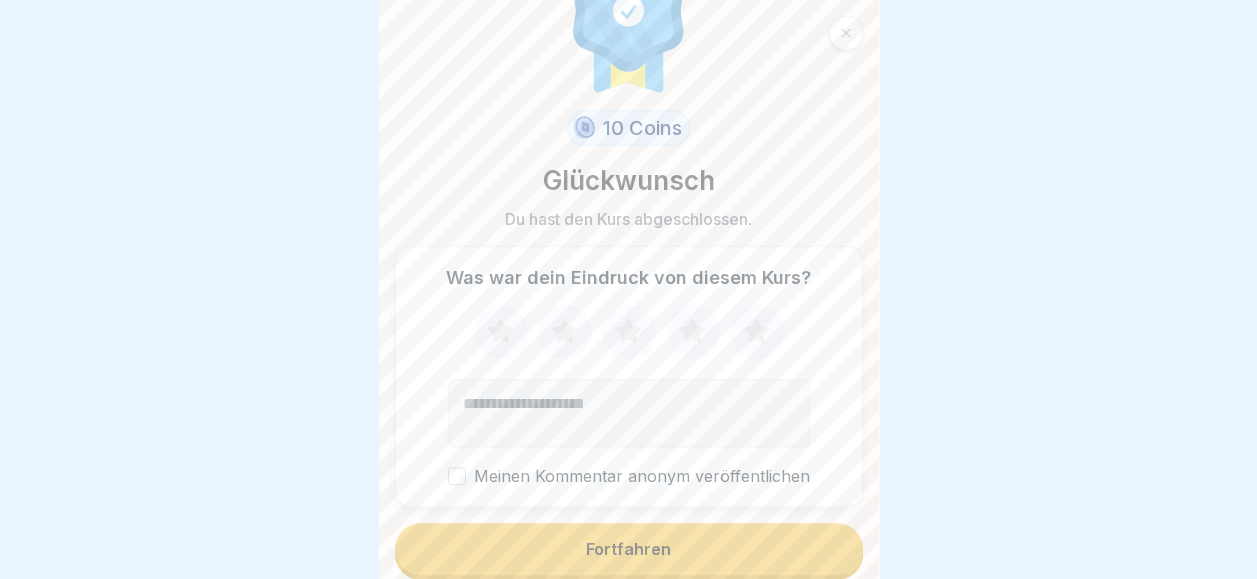 click on "Fortfahren" at bounding box center [629, 549] 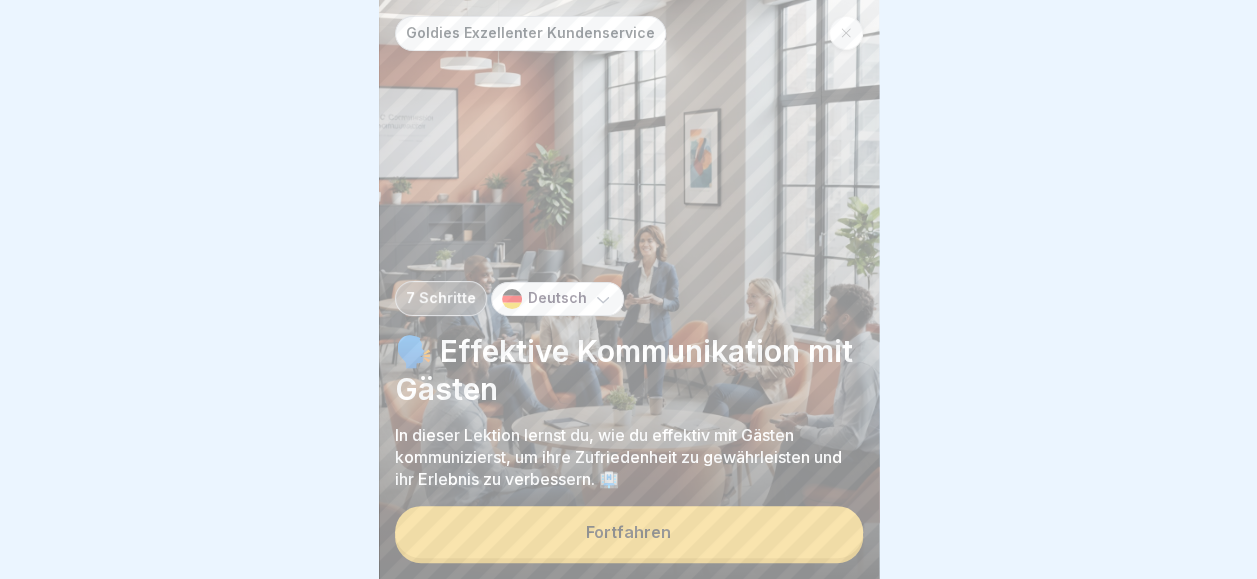click on "Fortfahren" at bounding box center [629, 532] 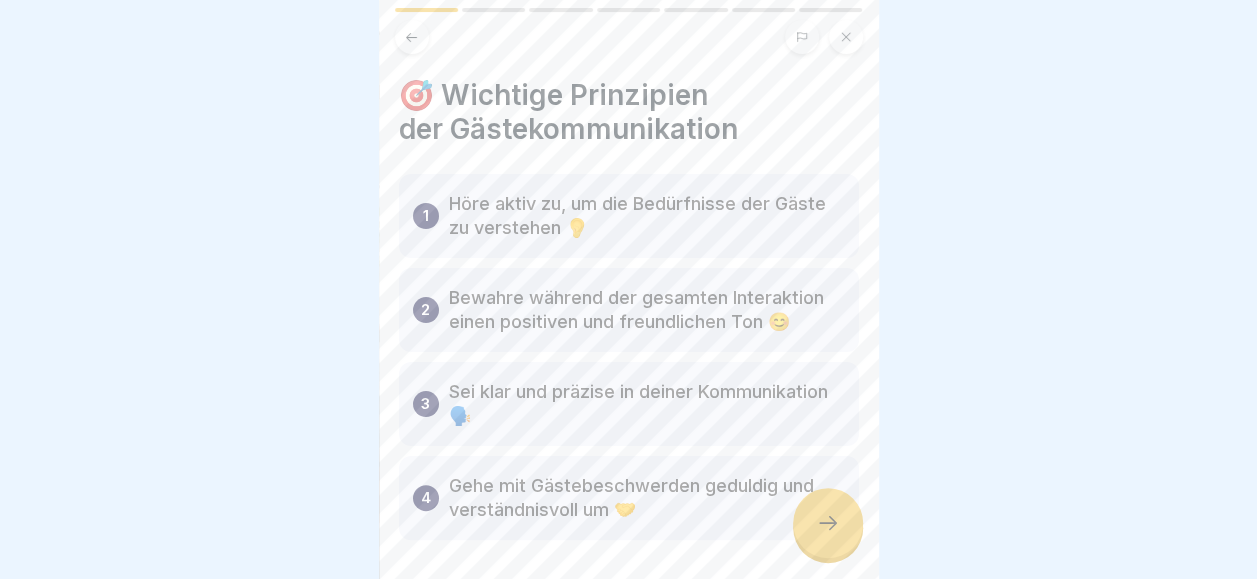 click at bounding box center [828, 523] 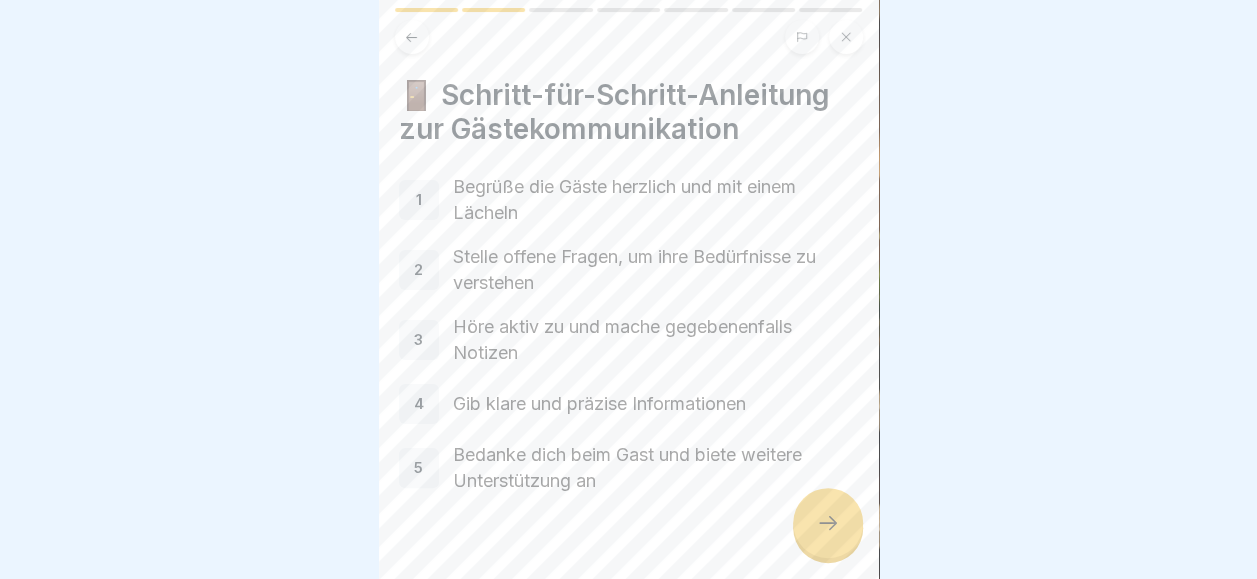 click at bounding box center (828, 523) 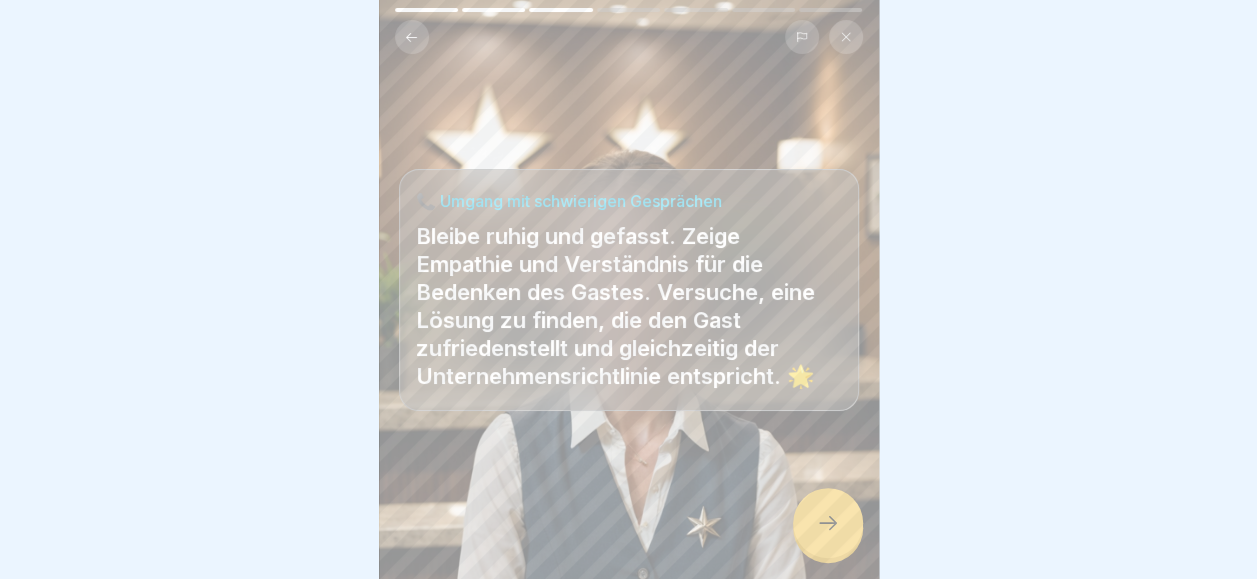 click at bounding box center (828, 523) 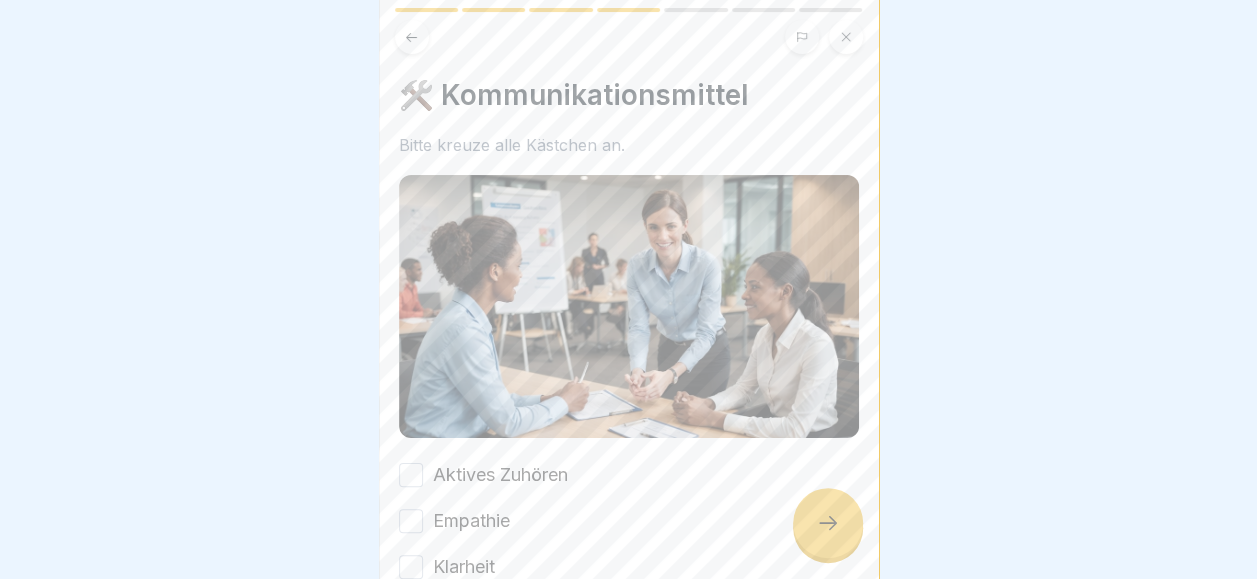 click on "Aktives Zuhören" at bounding box center [411, 475] 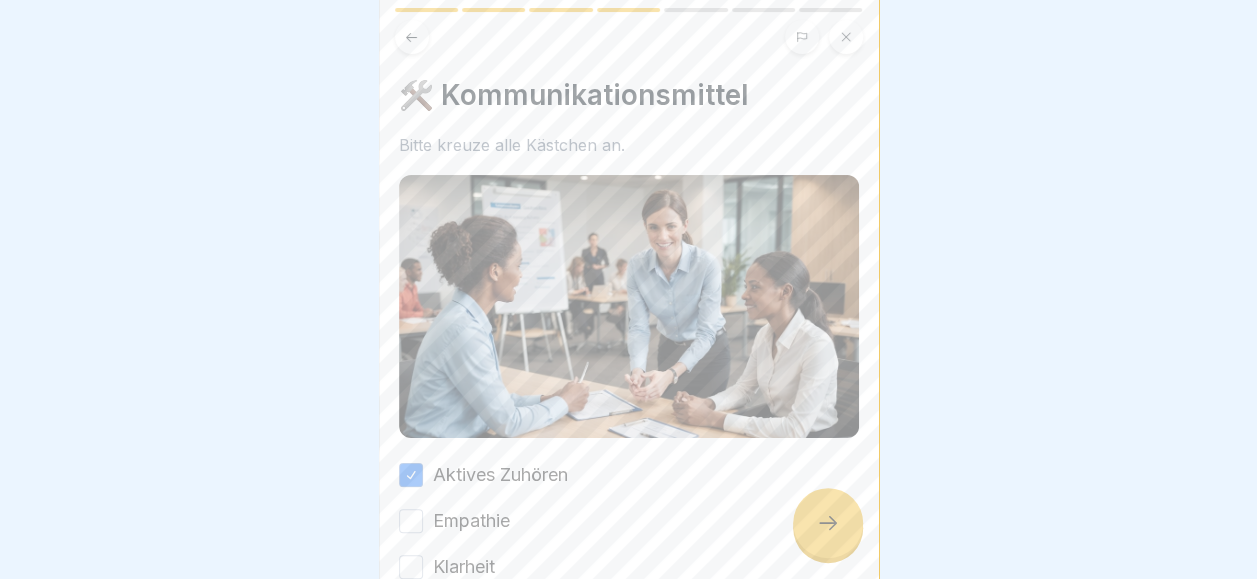 click on "Empathie" at bounding box center [411, 521] 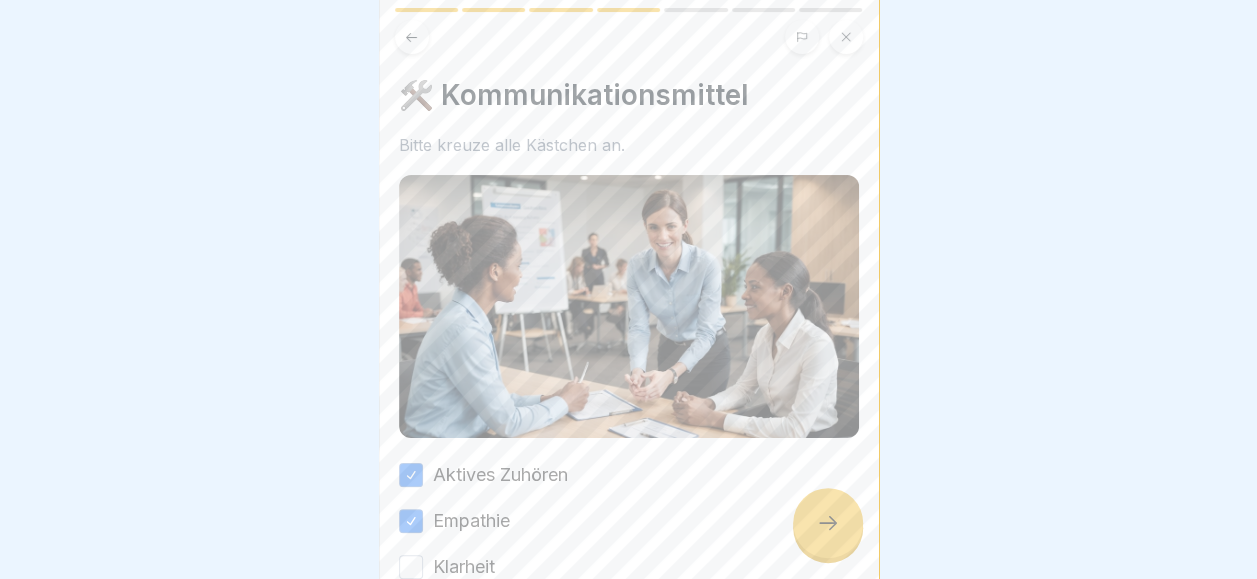 click on "Klarheit" at bounding box center [411, 567] 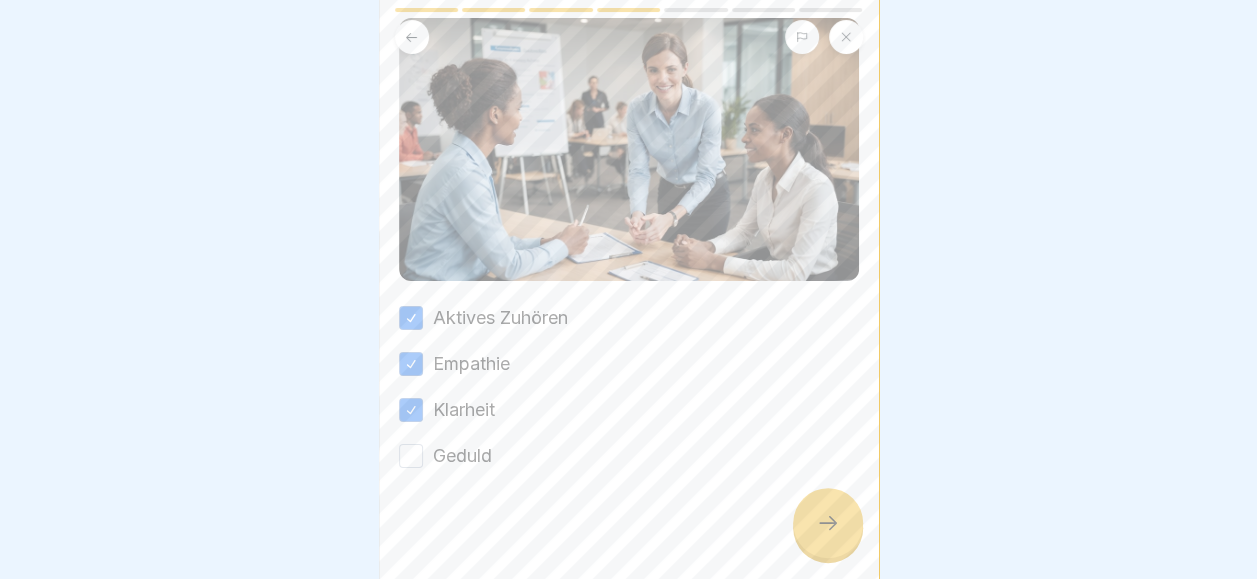 scroll, scrollTop: 158, scrollLeft: 0, axis: vertical 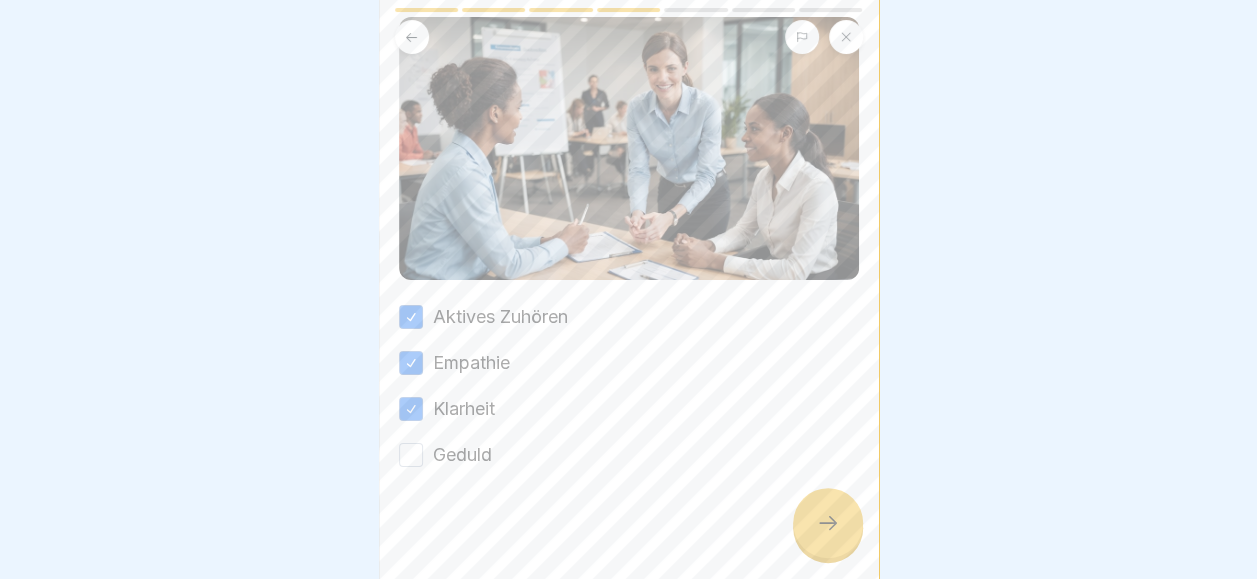 click on "Geduld" at bounding box center [411, 455] 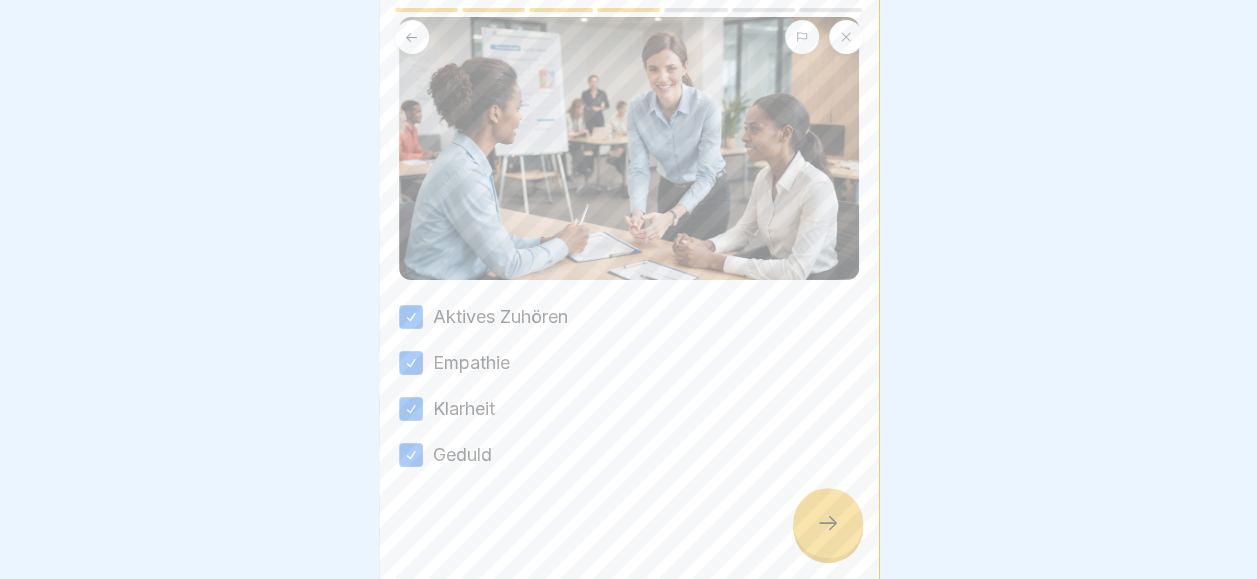 click at bounding box center [828, 523] 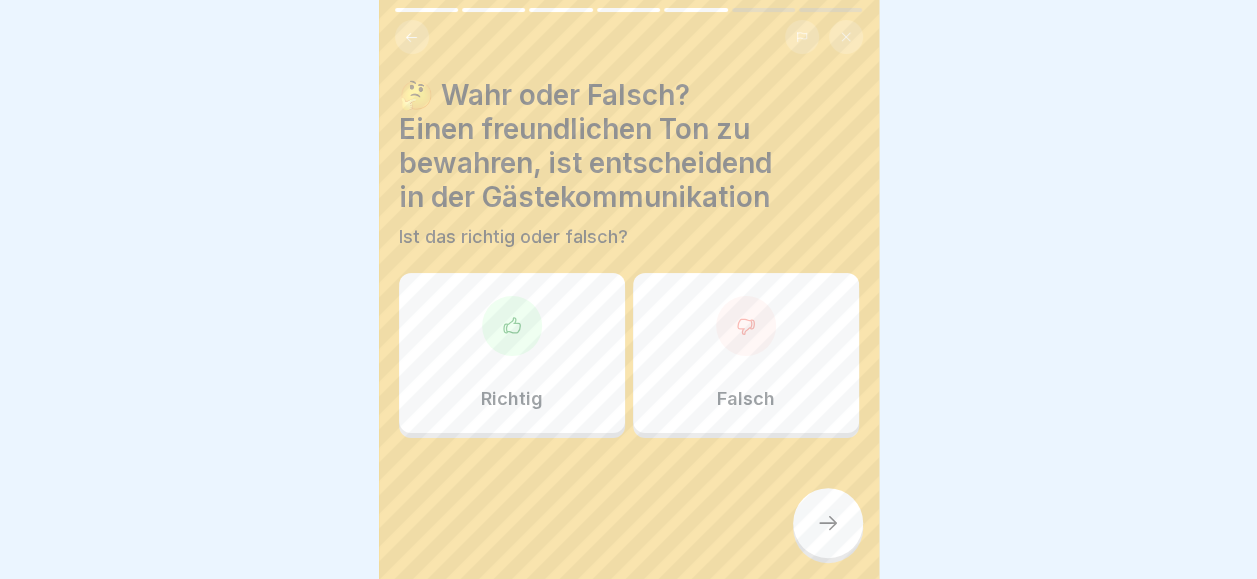 click on "Richtig" at bounding box center (512, 353) 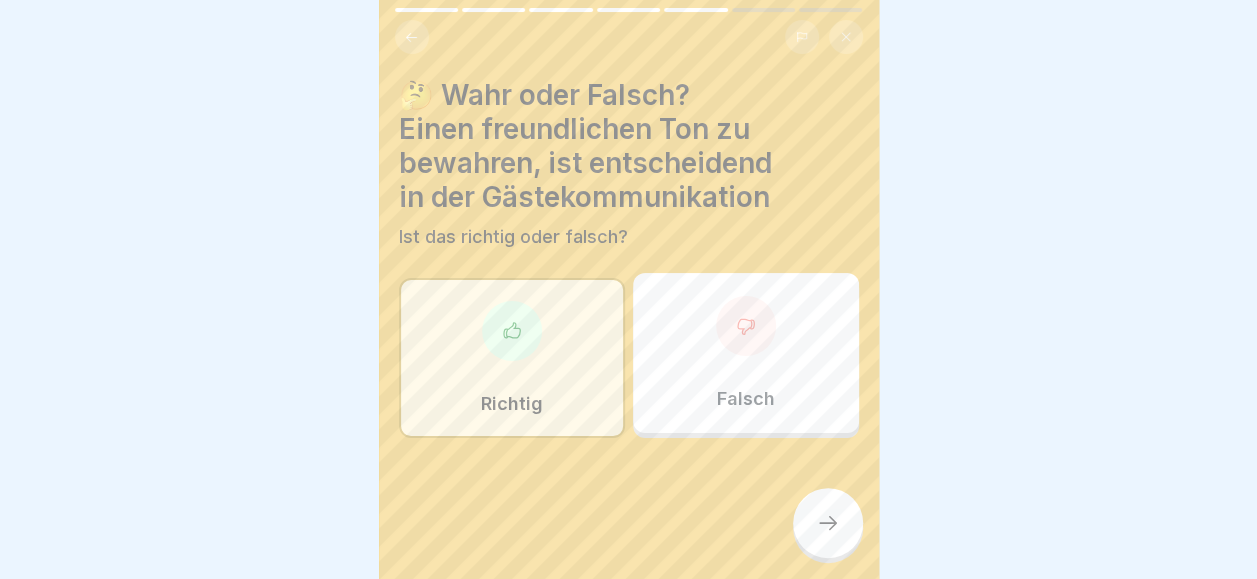 click at bounding box center [828, 523] 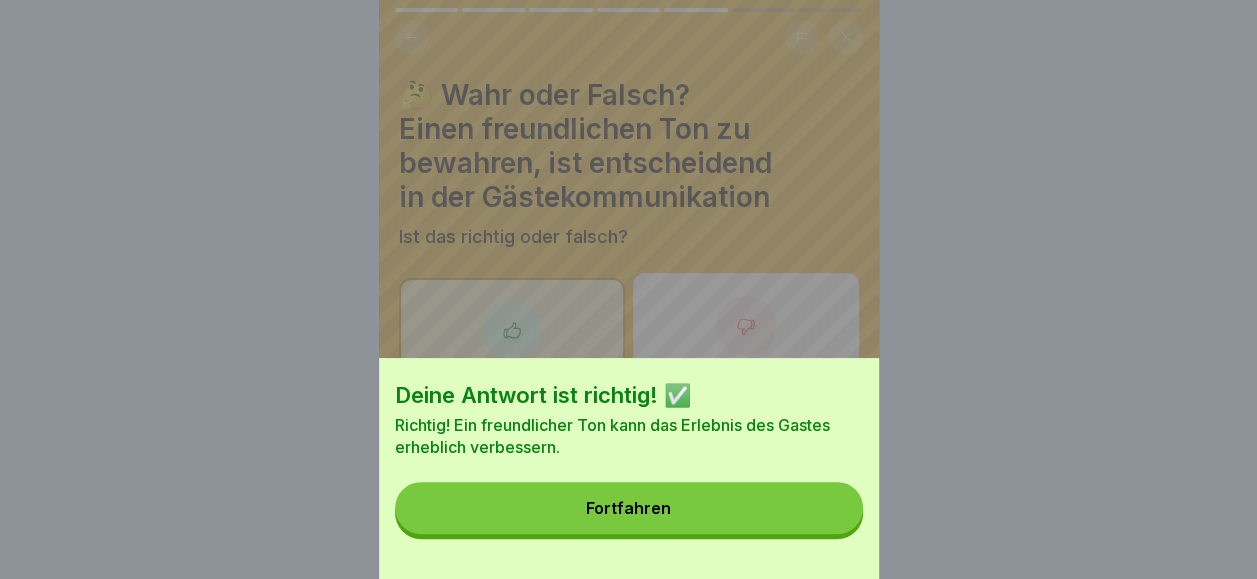 click on "Fortfahren" at bounding box center (629, 508) 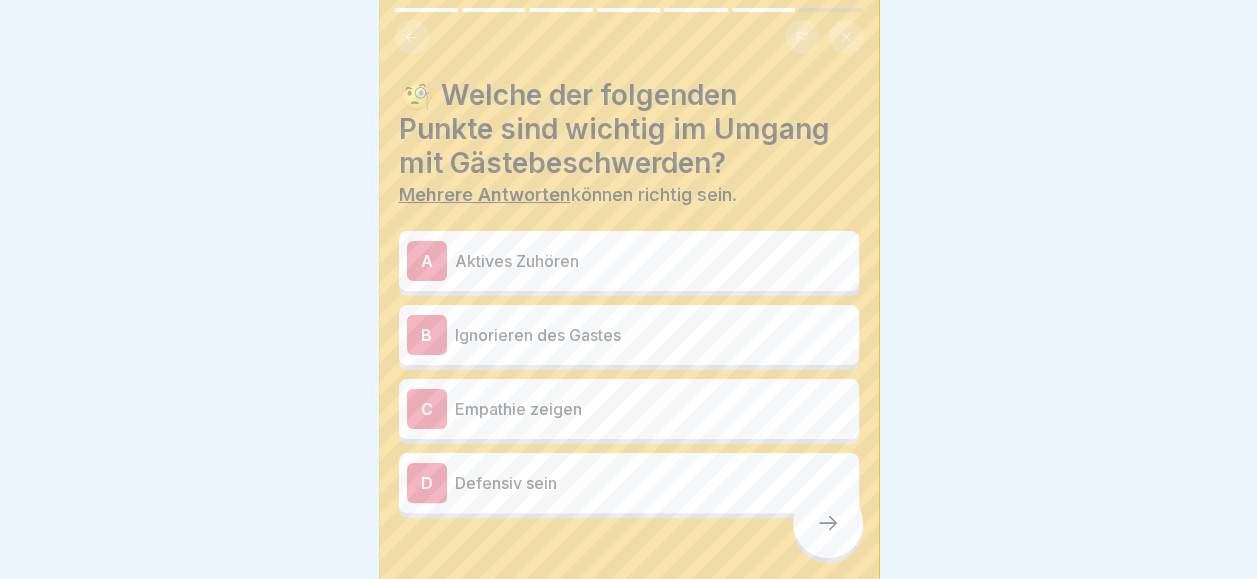 click on "Aktives Zuhören" at bounding box center [653, 261] 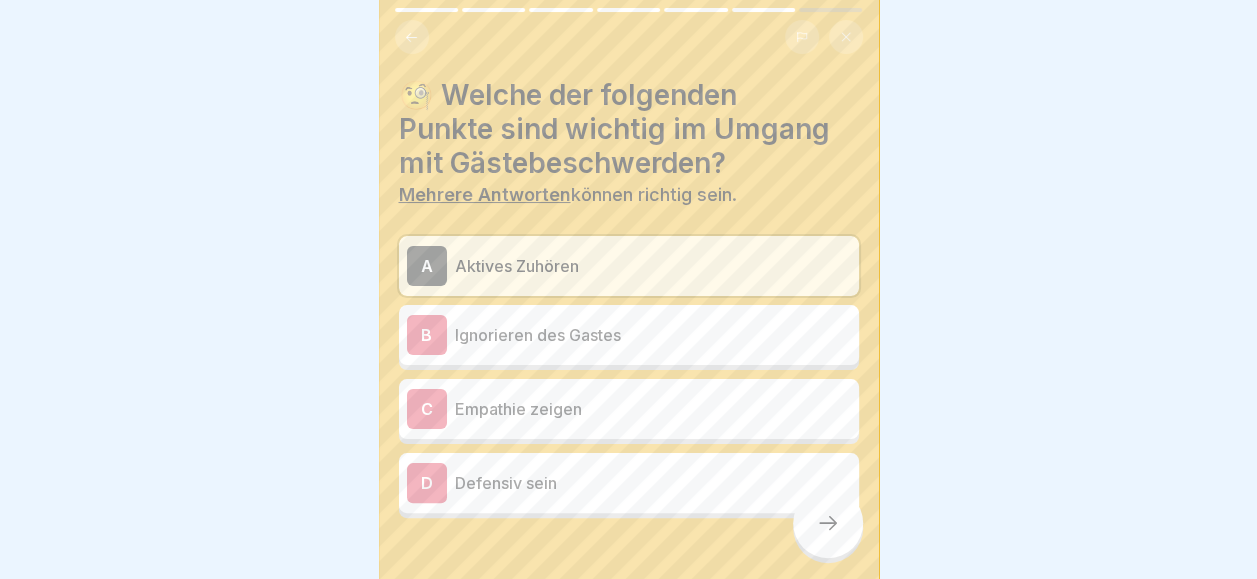 click on "Empathie zeigen" at bounding box center (653, 409) 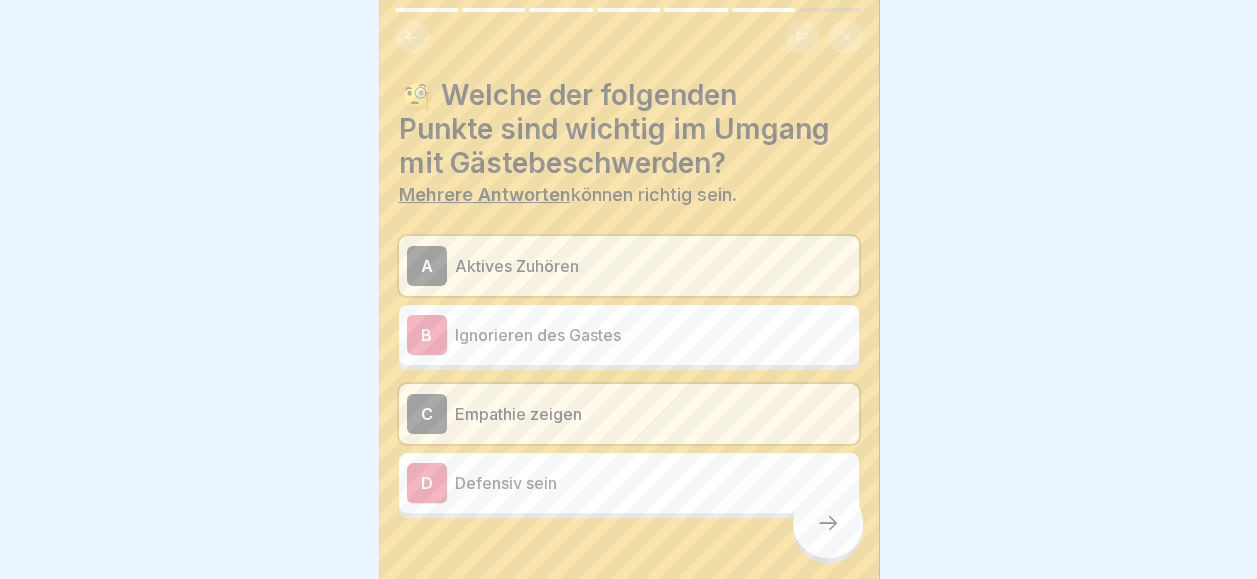 click at bounding box center (828, 523) 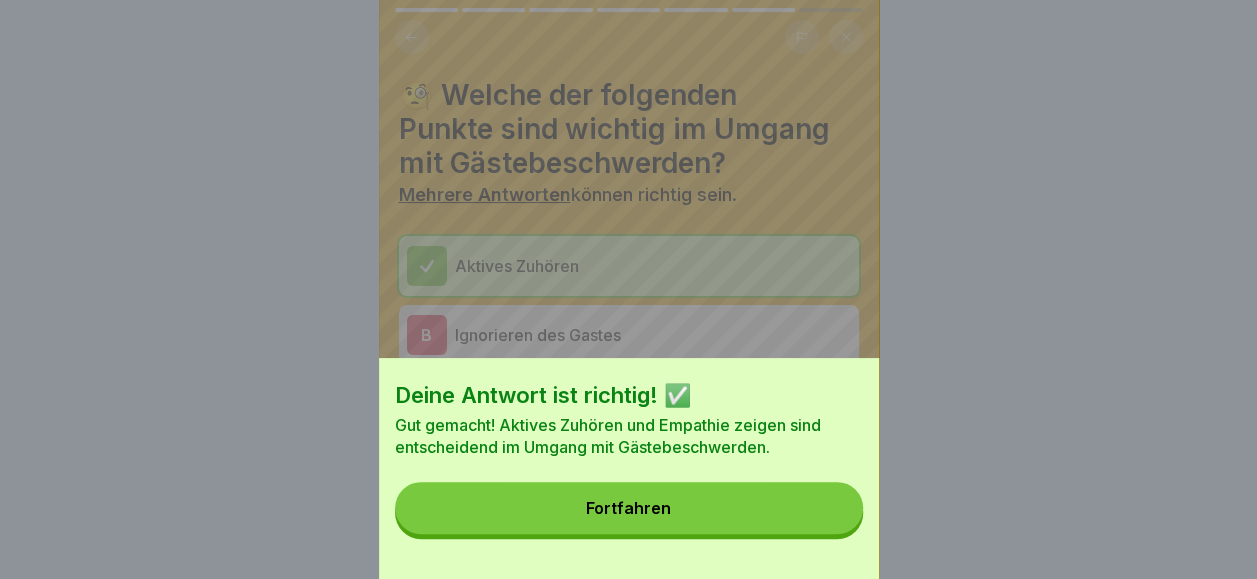 click on "Fortfahren" at bounding box center [629, 508] 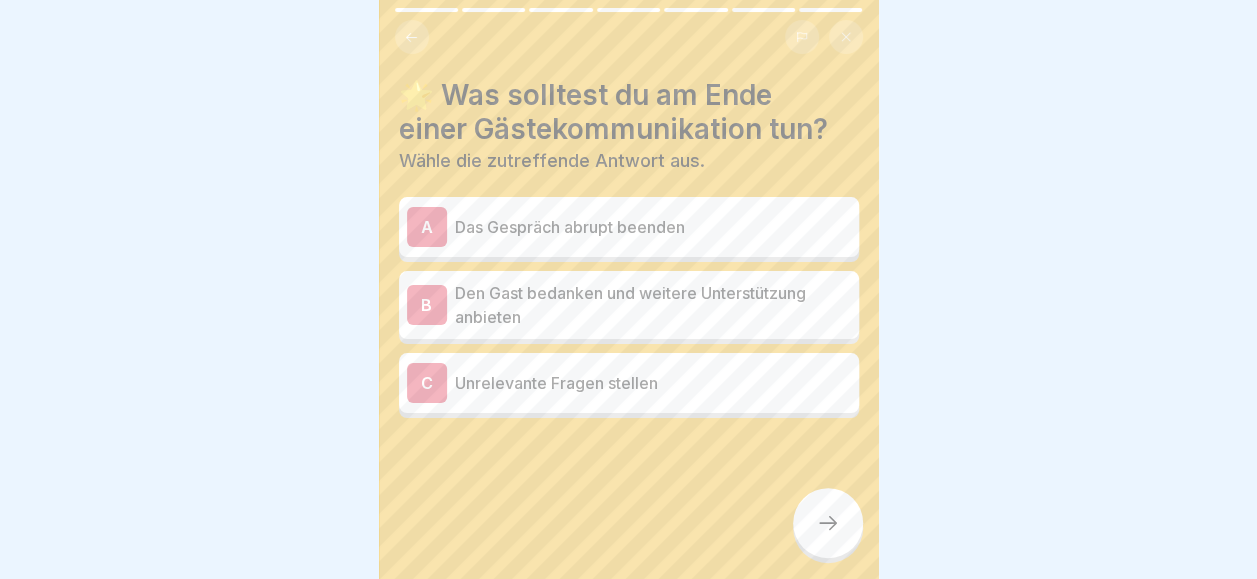 click on "Den Gast bedanken und weitere Unterstützung anbieten" at bounding box center [653, 305] 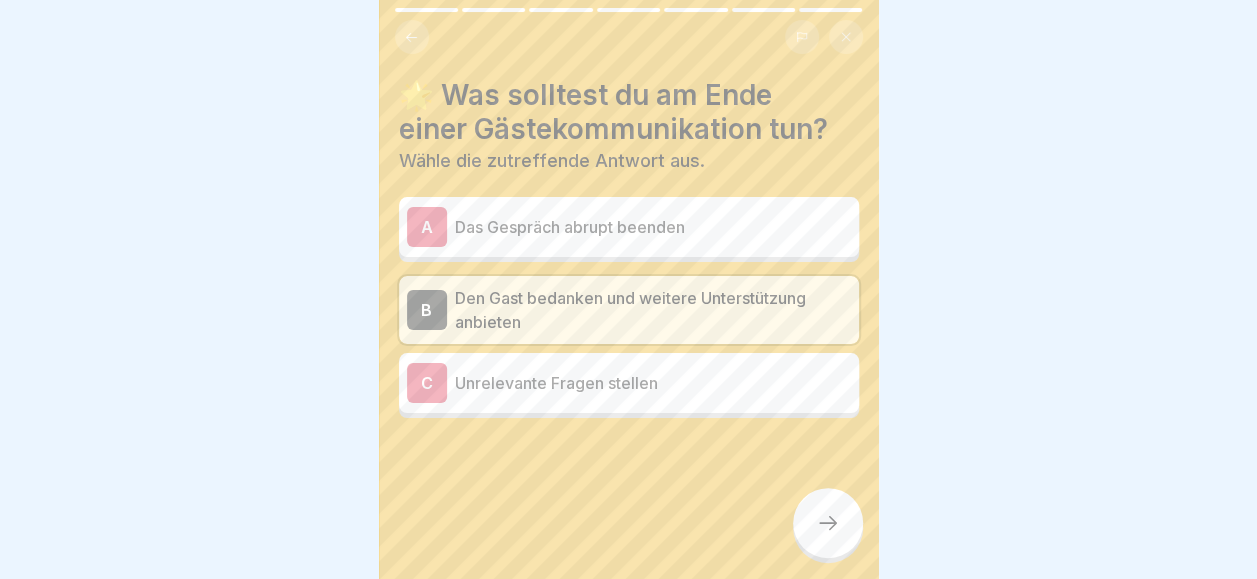 click 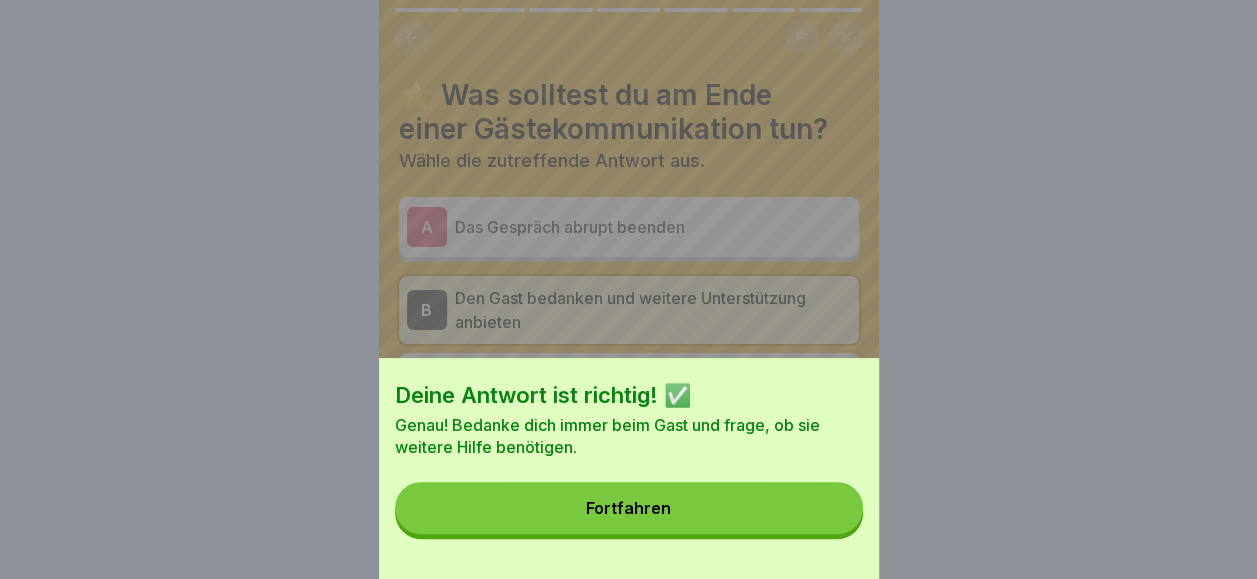 click on "Fortfahren" at bounding box center [629, 508] 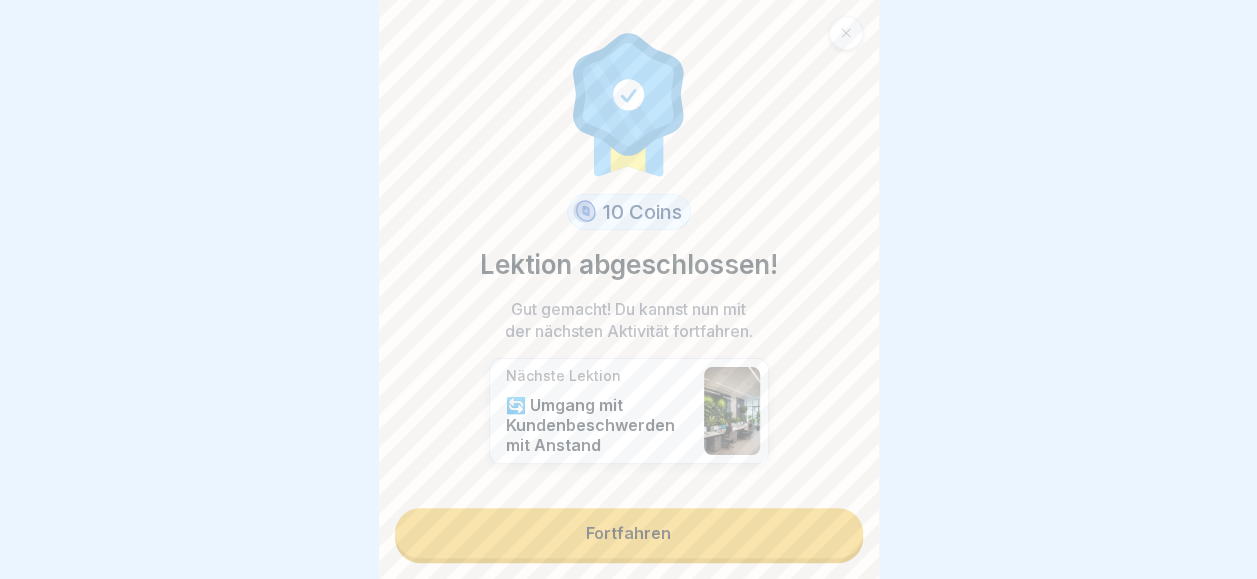 click on "Fortfahren" at bounding box center (629, 533) 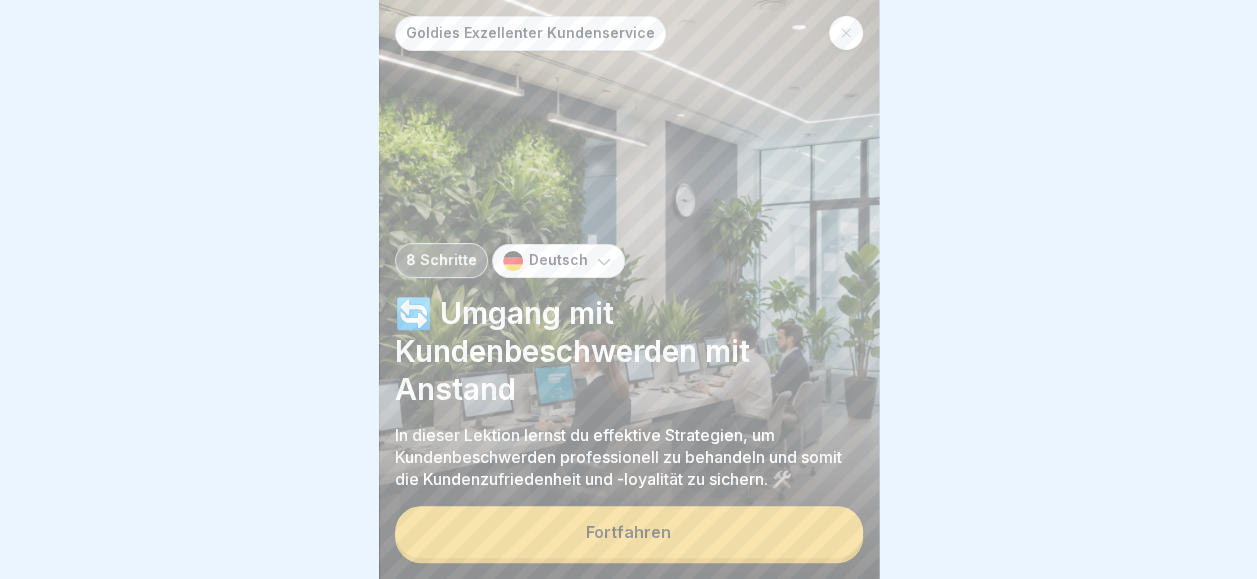 click on "Fortfahren" at bounding box center (629, 532) 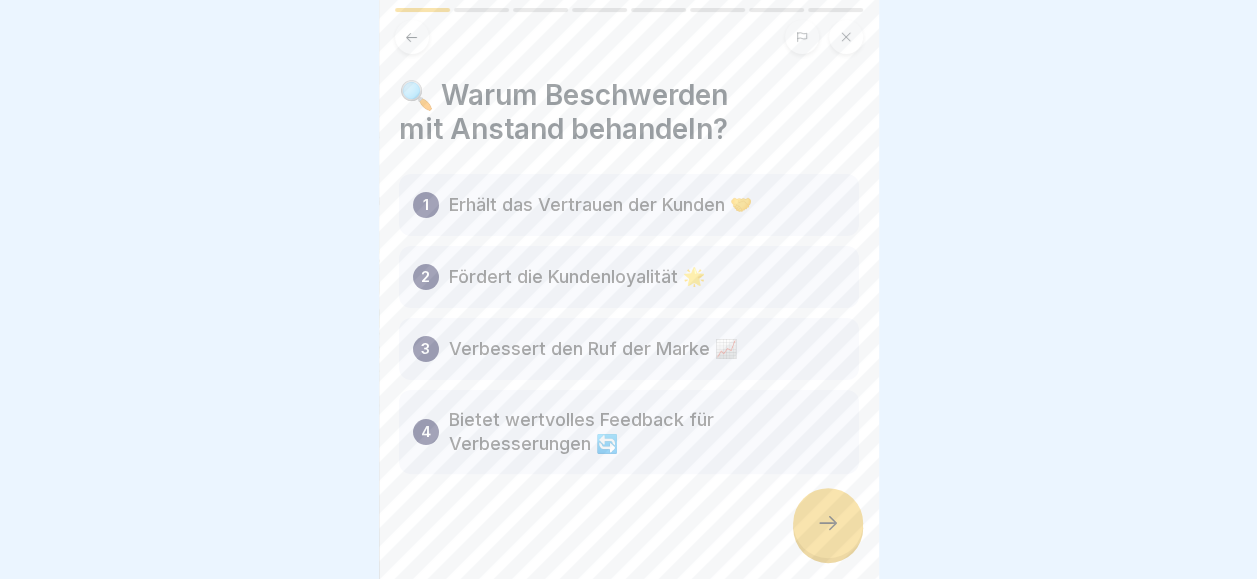 click at bounding box center (629, 534) 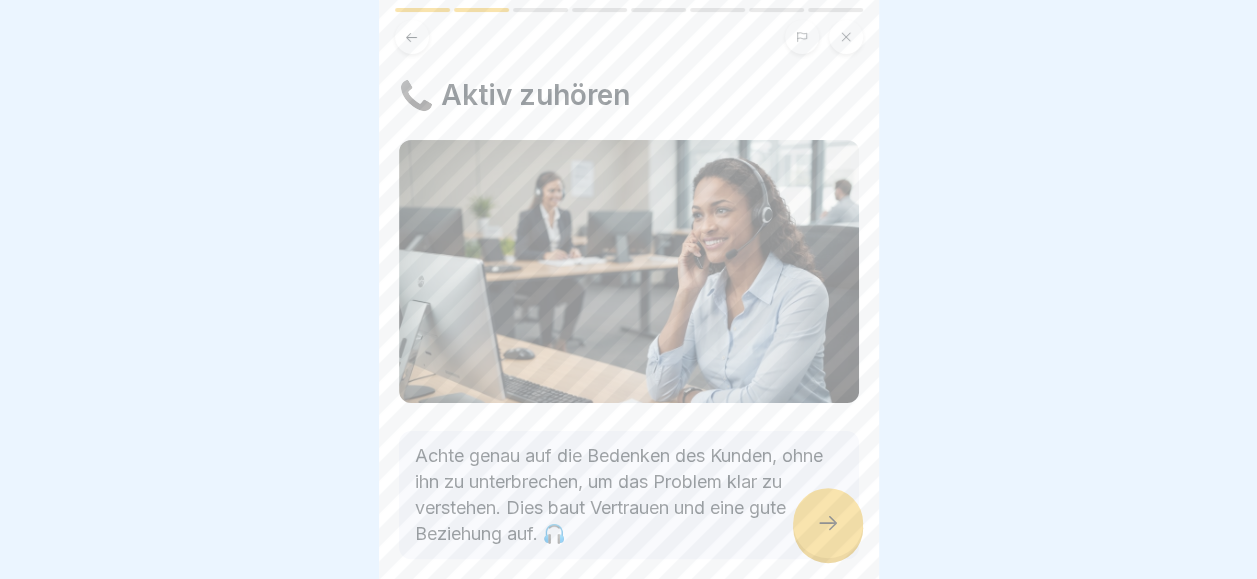 click 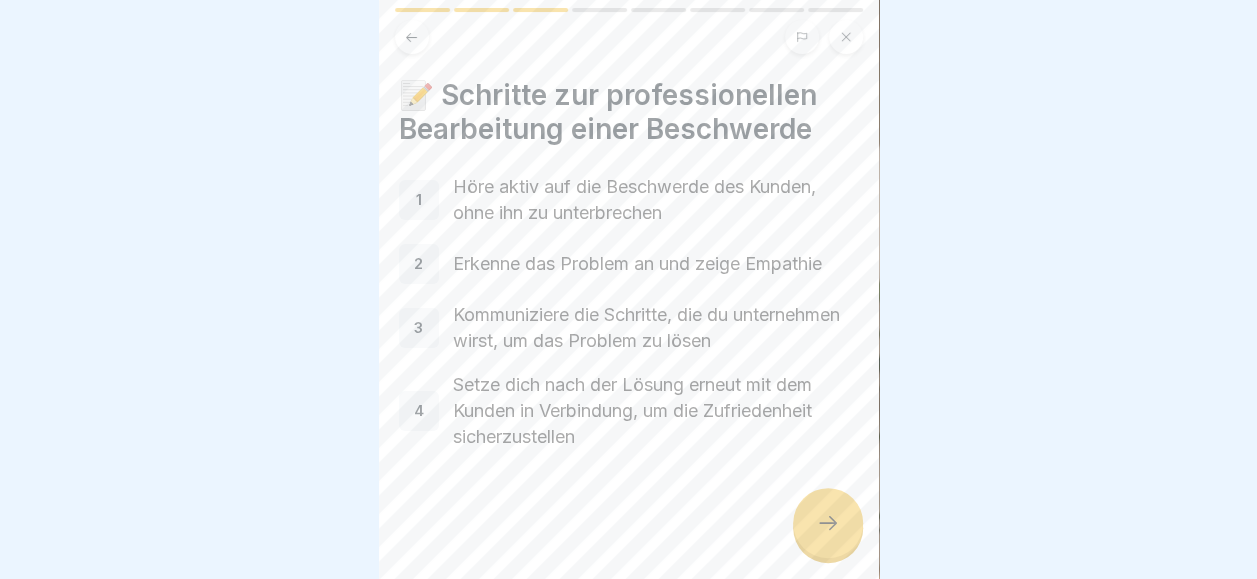 click 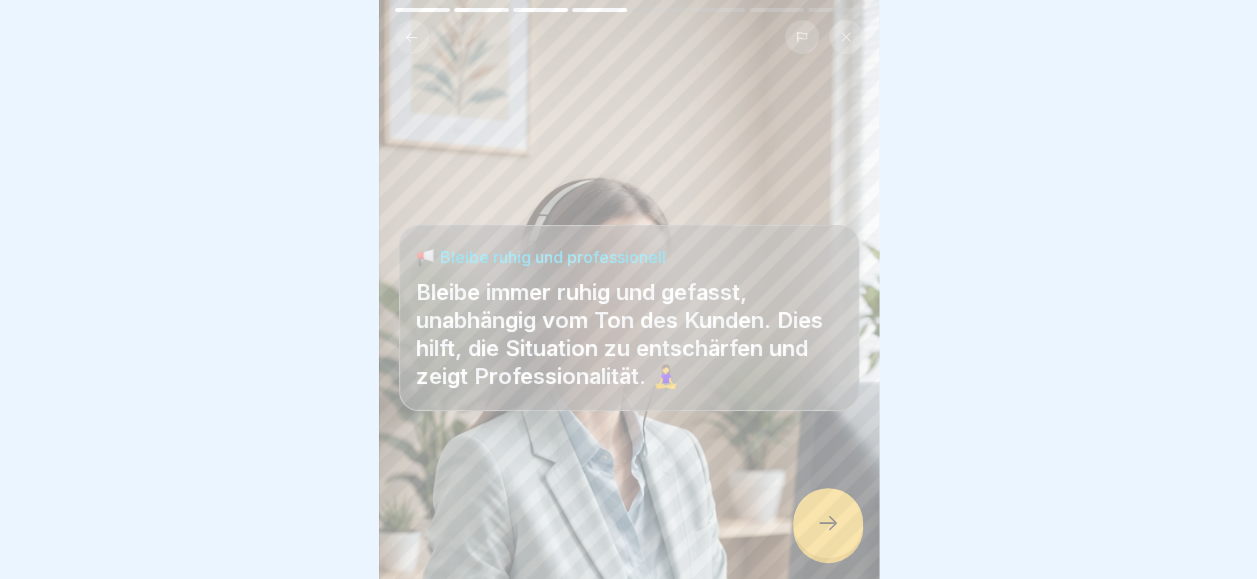 click 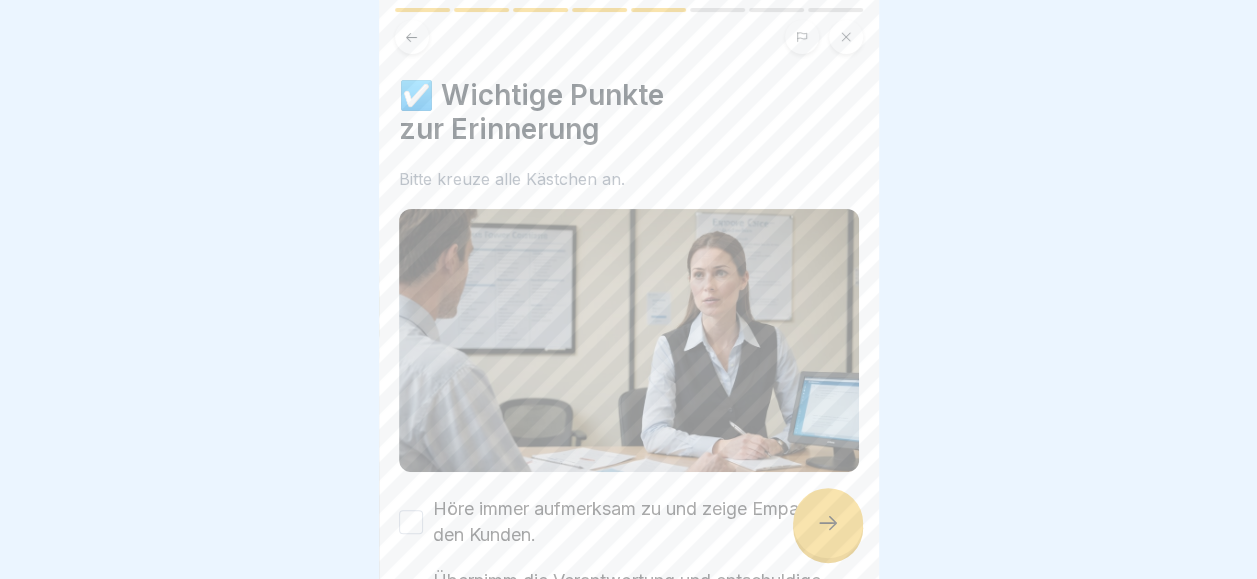 click 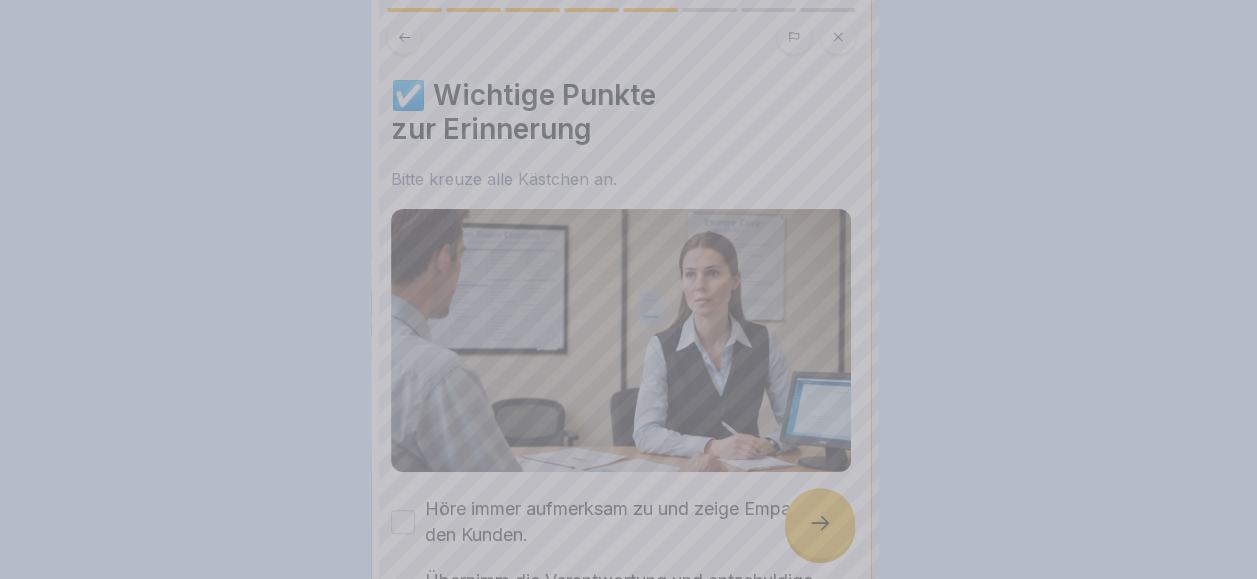 scroll, scrollTop: 0, scrollLeft: 0, axis: both 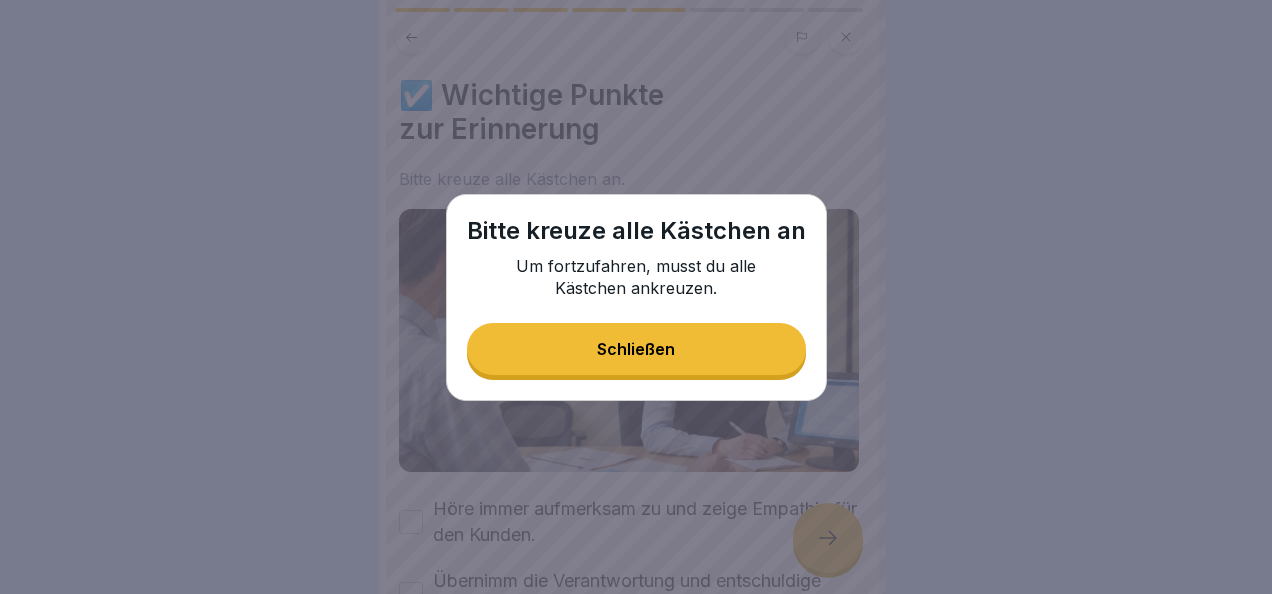click on "Schließen" at bounding box center [636, 349] 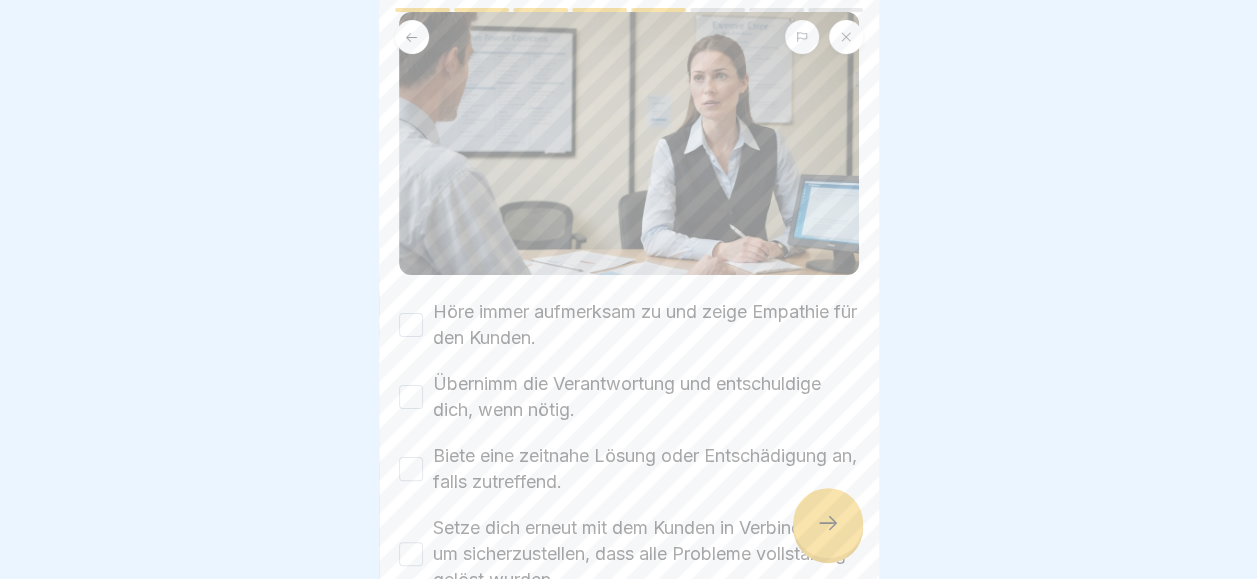 scroll, scrollTop: 198, scrollLeft: 0, axis: vertical 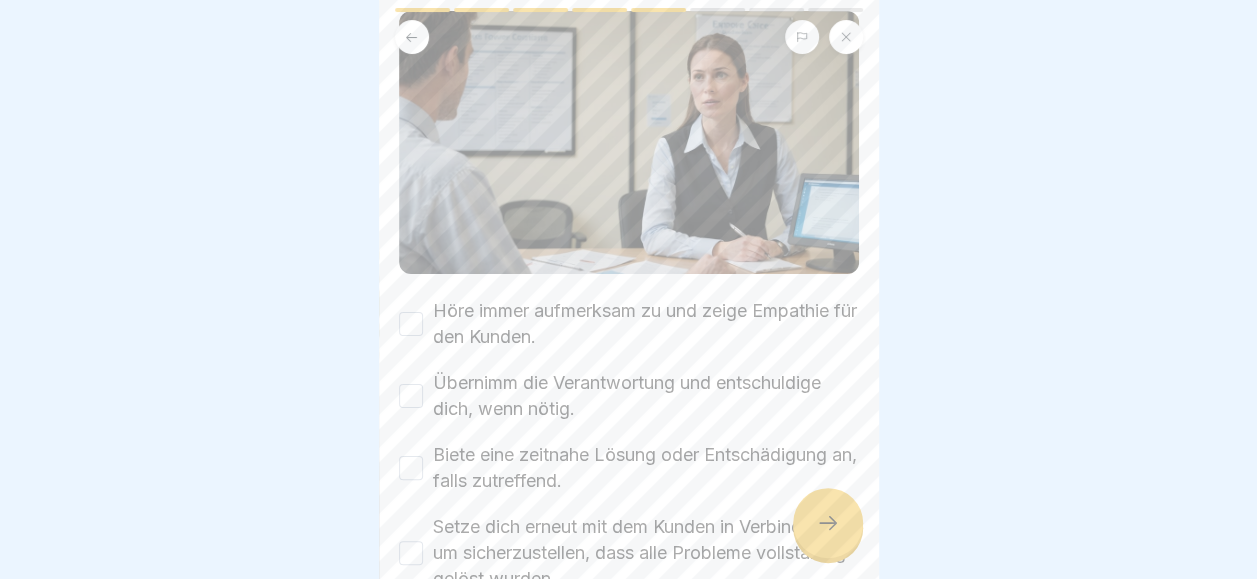 click on "Höre immer aufmerksam zu und zeige Empathie für den Kunden." at bounding box center (411, 324) 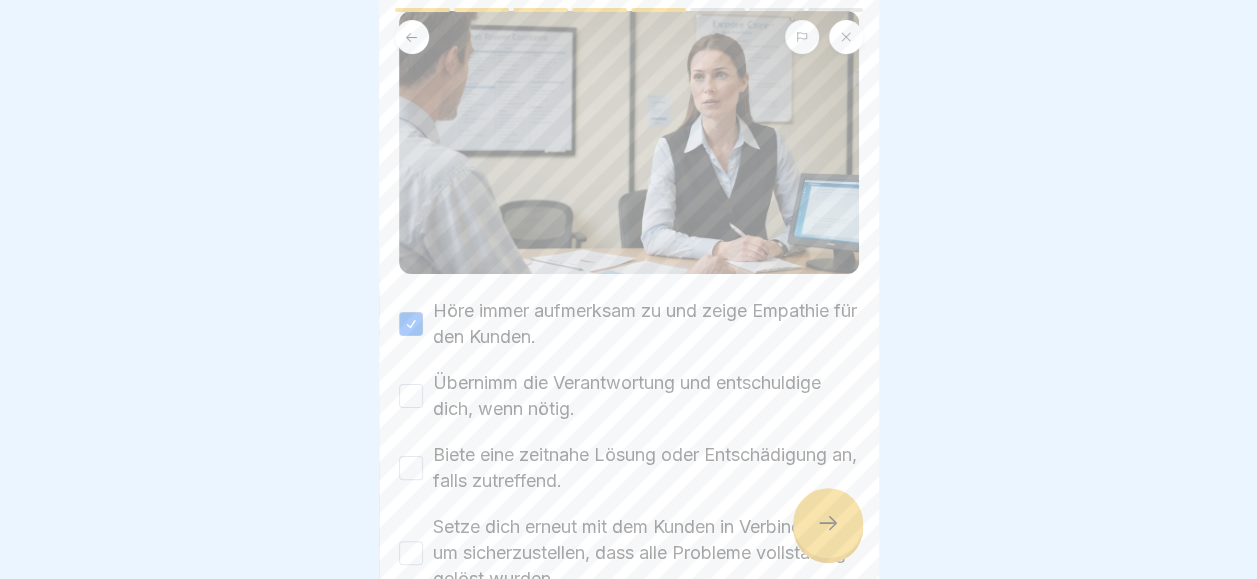 click on "Übernimm die Verantwortung und entschuldige dich, wenn nötig." at bounding box center [411, 396] 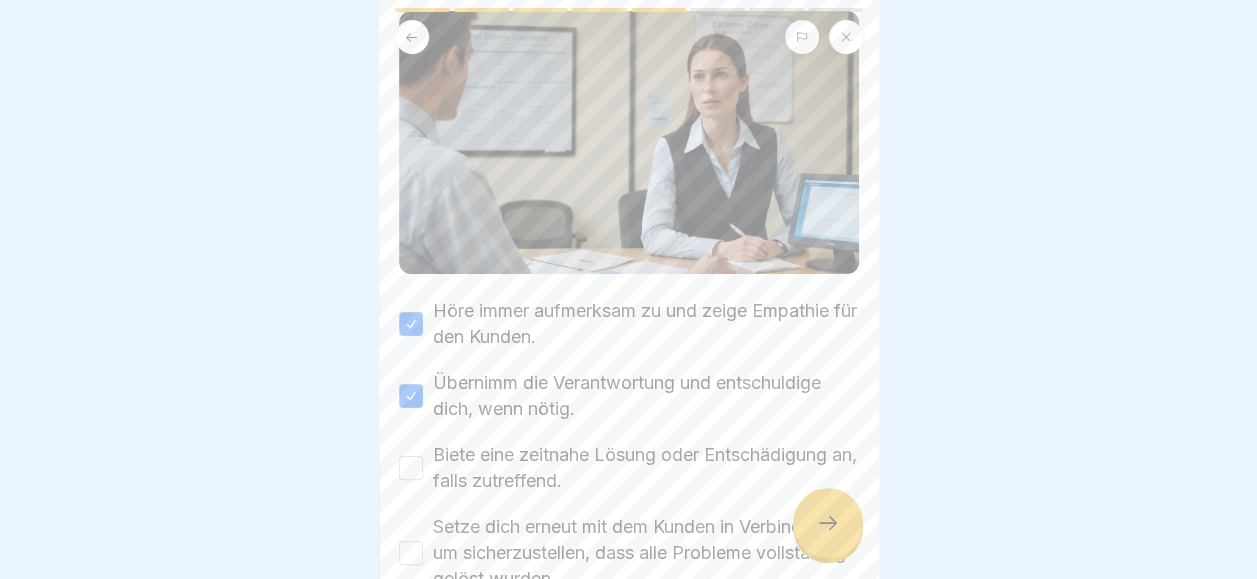 click on "Biete eine zeitnahe Lösung oder Entschädigung an, falls zutreffend." at bounding box center [629, 468] 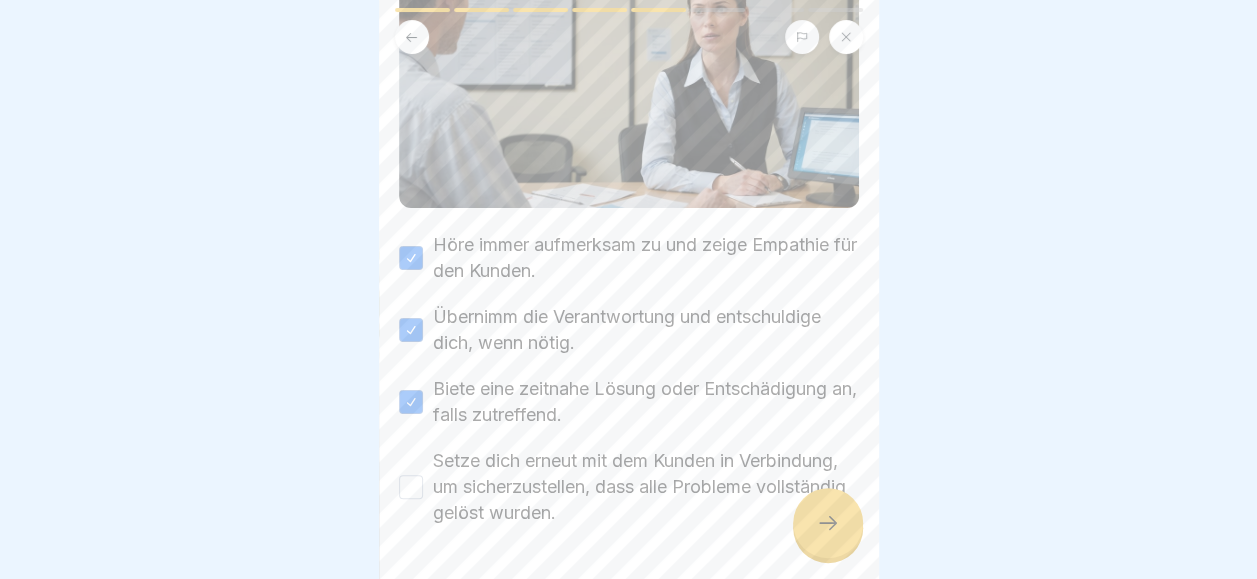 scroll, scrollTop: 322, scrollLeft: 0, axis: vertical 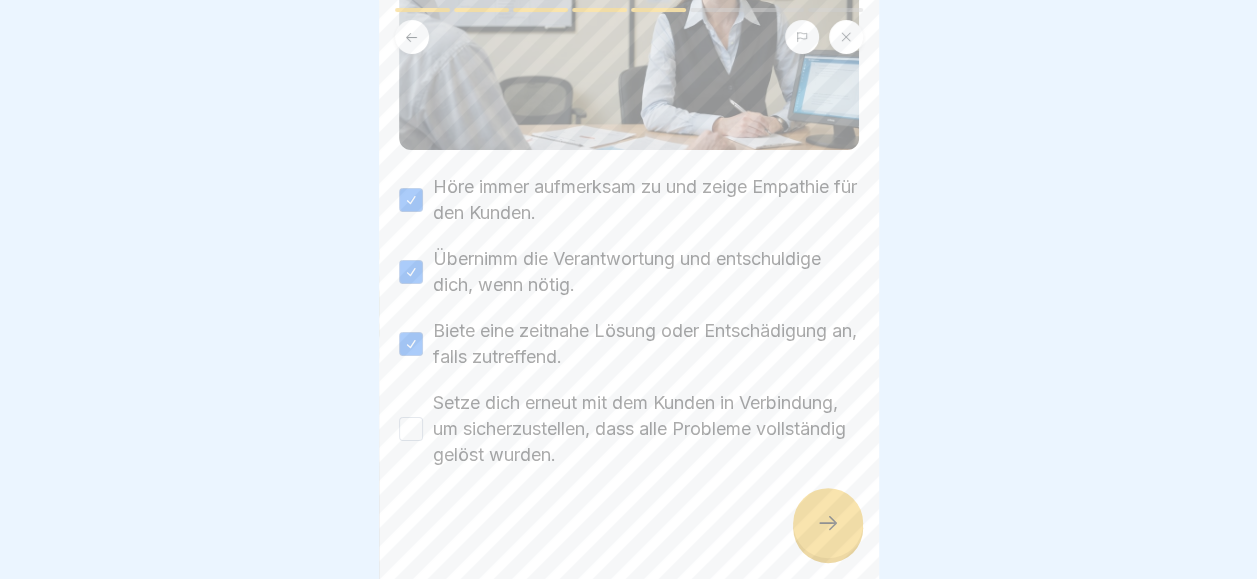 click on "Setze dich erneut mit dem Kunden in Verbindung, um sicherzustellen, dass alle Probleme vollständig gelöst wurden." at bounding box center [629, 429] 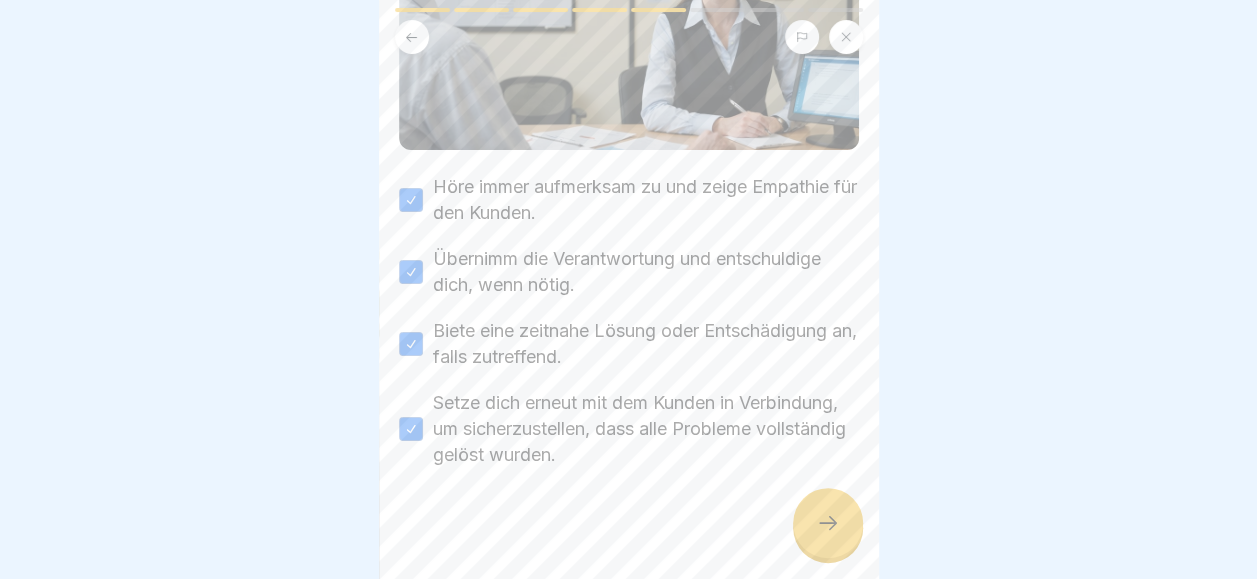 click at bounding box center [828, 523] 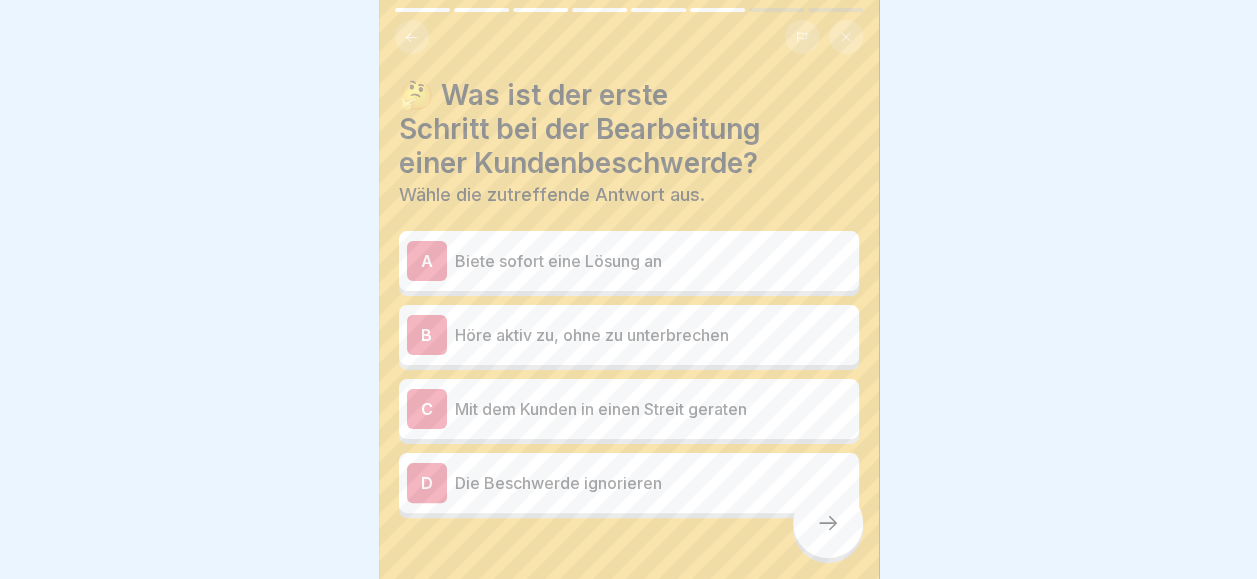 click on "Höre aktiv zu, ohne zu unterbrechen" at bounding box center [653, 335] 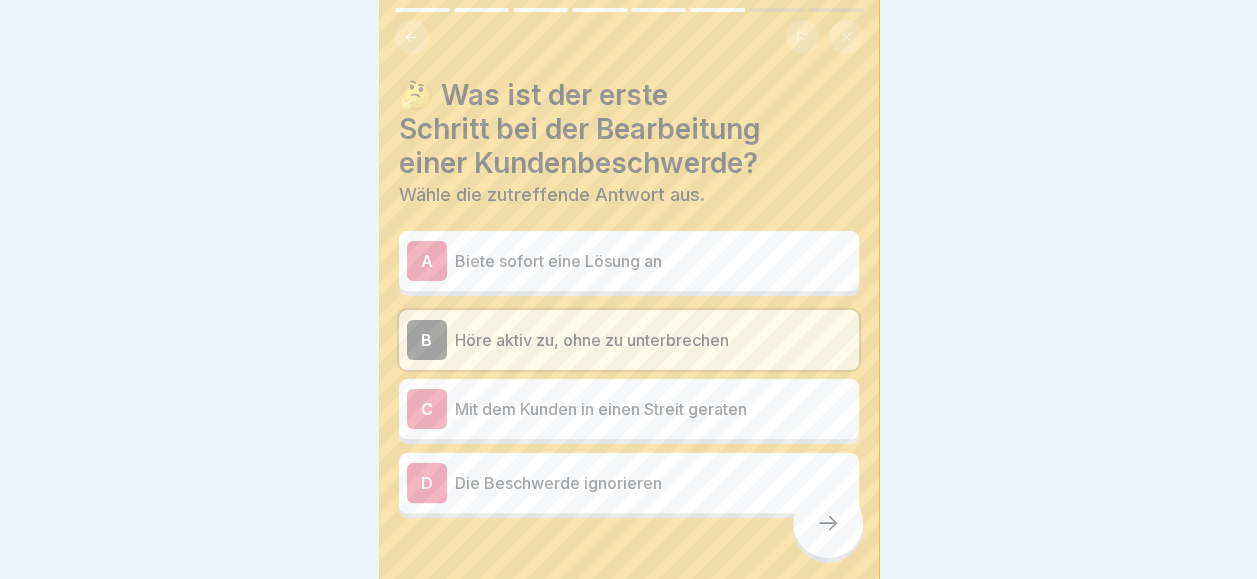 click 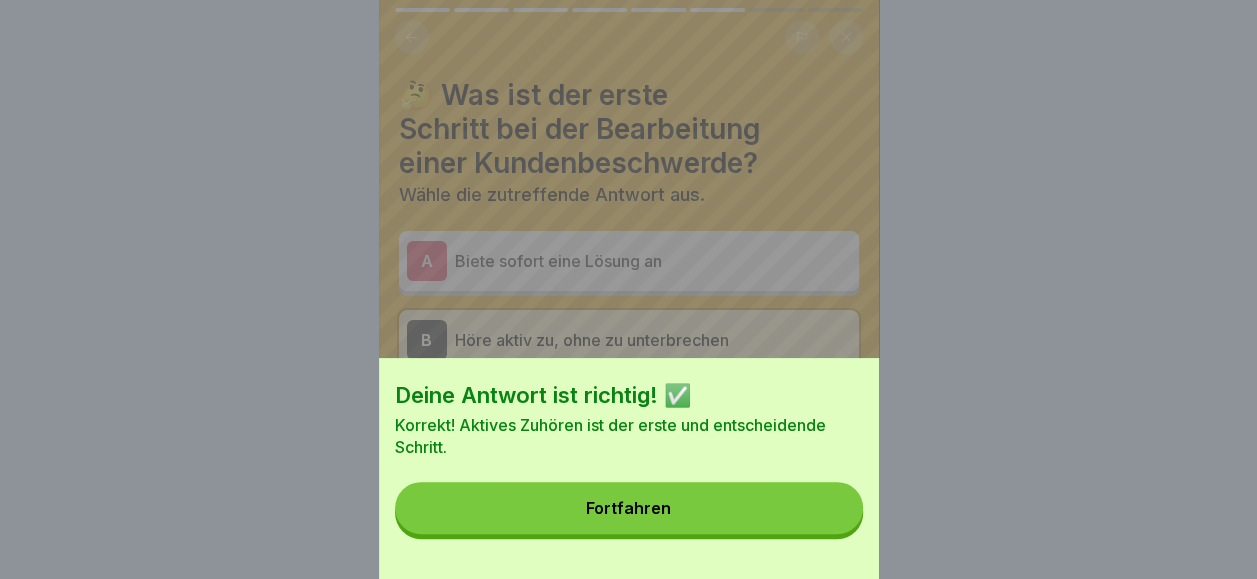 click on "Fortfahren" at bounding box center (629, 508) 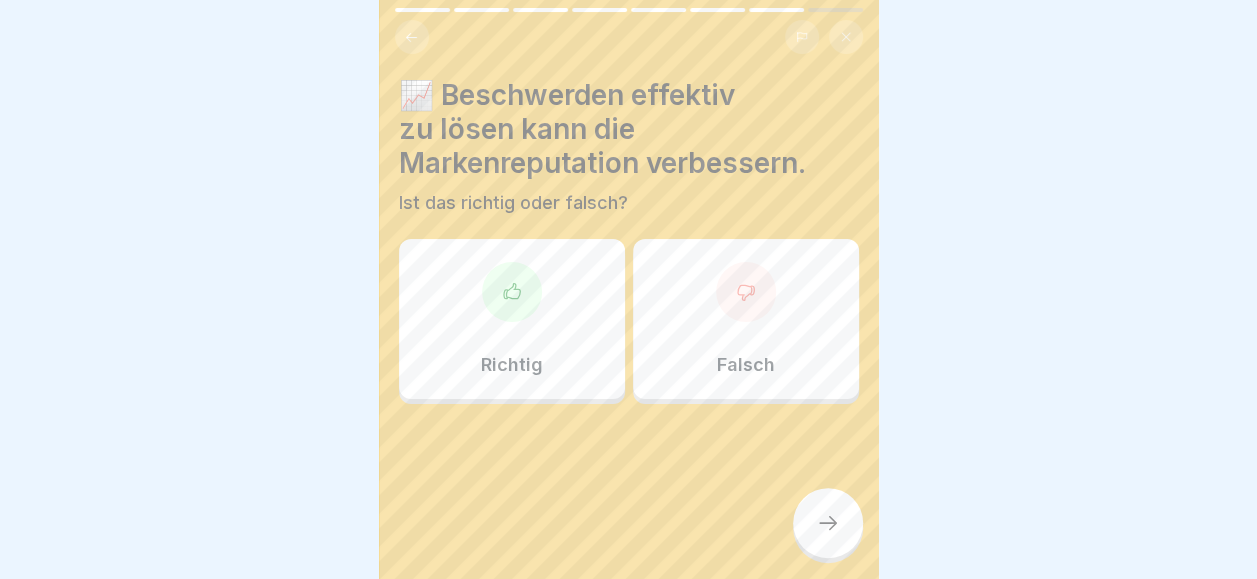click on "Richtig" at bounding box center [512, 319] 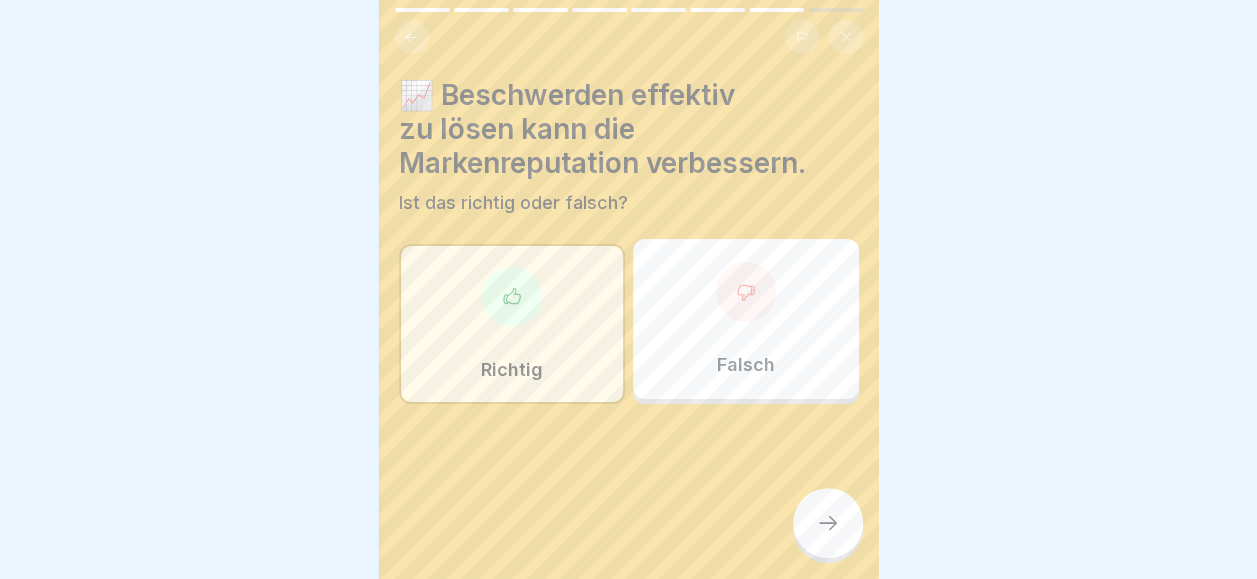 click at bounding box center (828, 523) 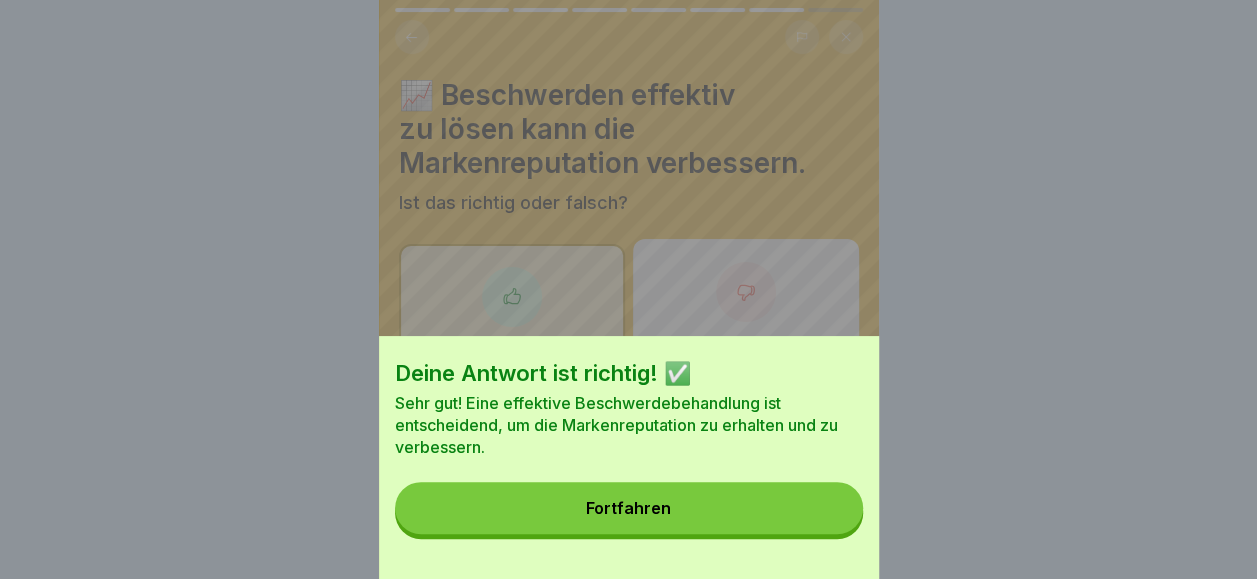 click on "Deine Antwort ist richtig!
✅ Sehr gut! Eine effektive Beschwerdebehandlung ist entscheidend, um die Markenreputation zu erhalten und zu verbessern.   Fortfahren" at bounding box center (629, 457) 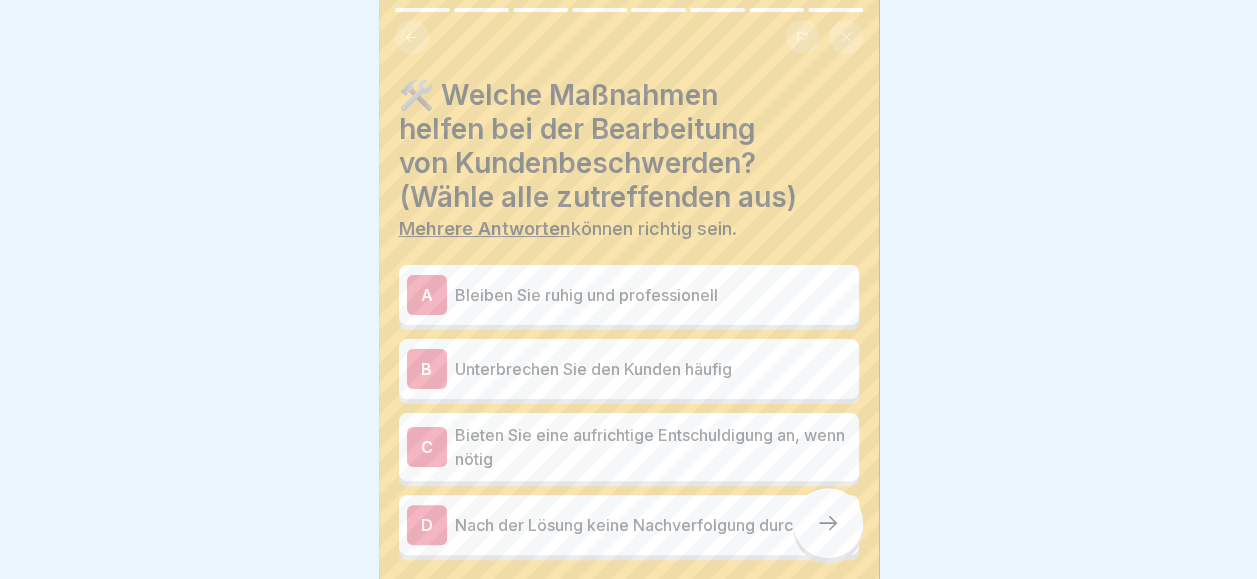 click on "Bleiben Sie ruhig und professionell" at bounding box center (653, 295) 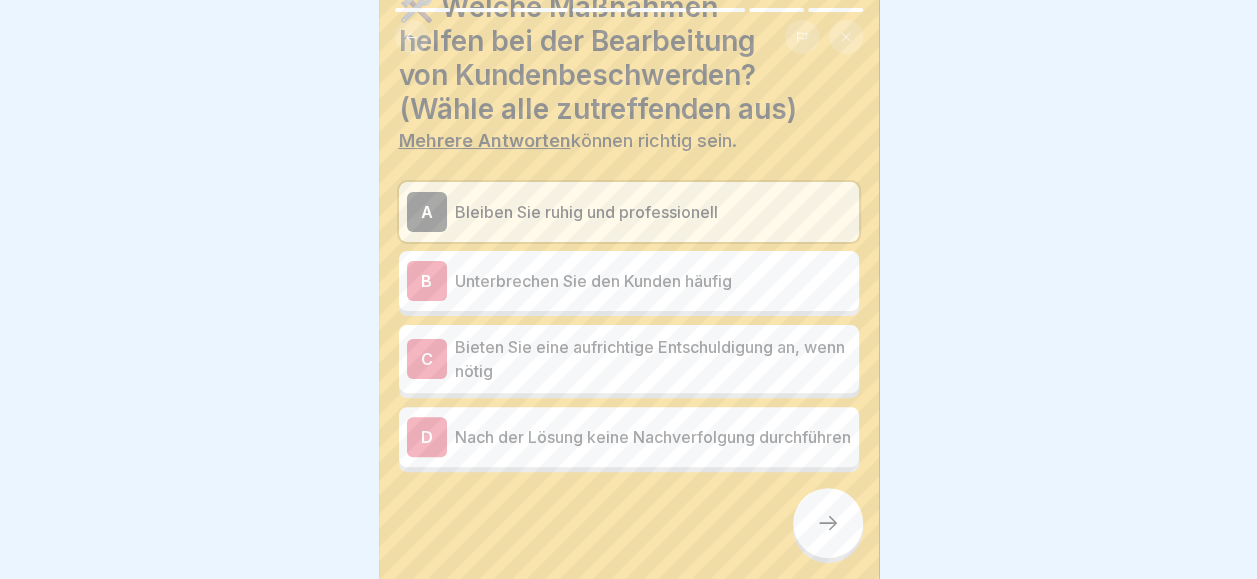 scroll, scrollTop: 90, scrollLeft: 0, axis: vertical 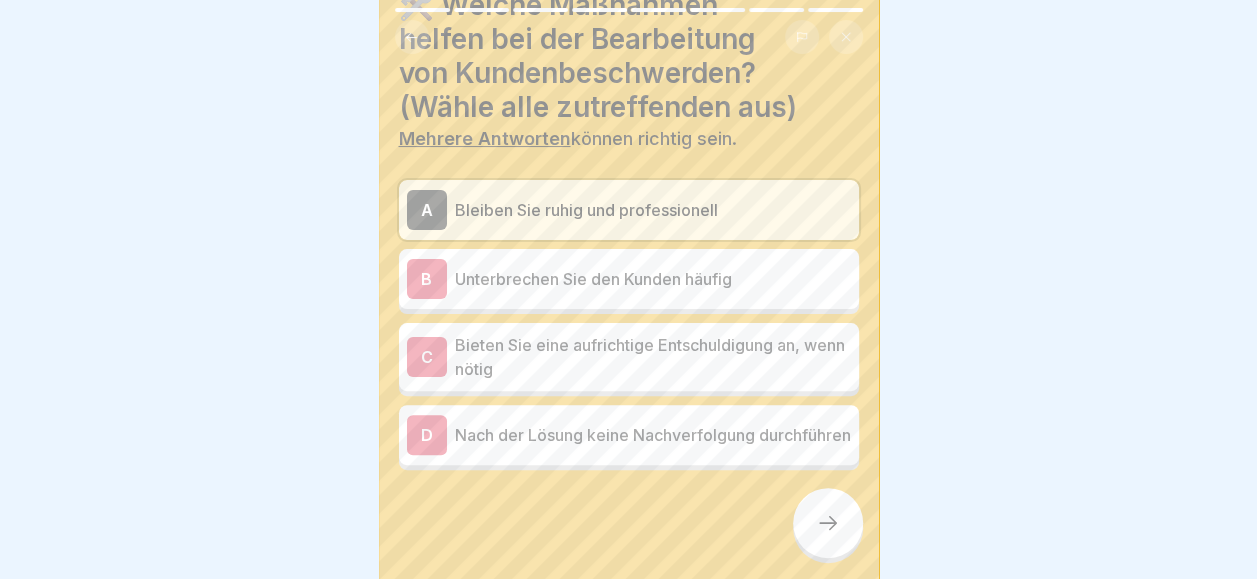 click on "Bieten Sie eine aufrichtige Entschuldigung an, wenn nötig" at bounding box center (653, 357) 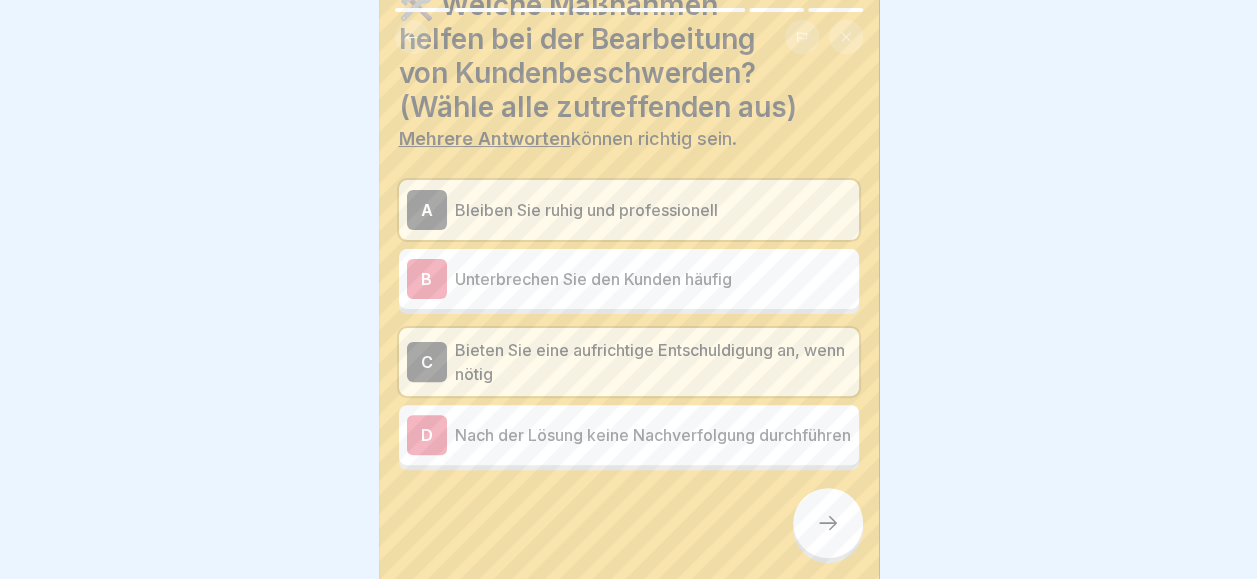 click 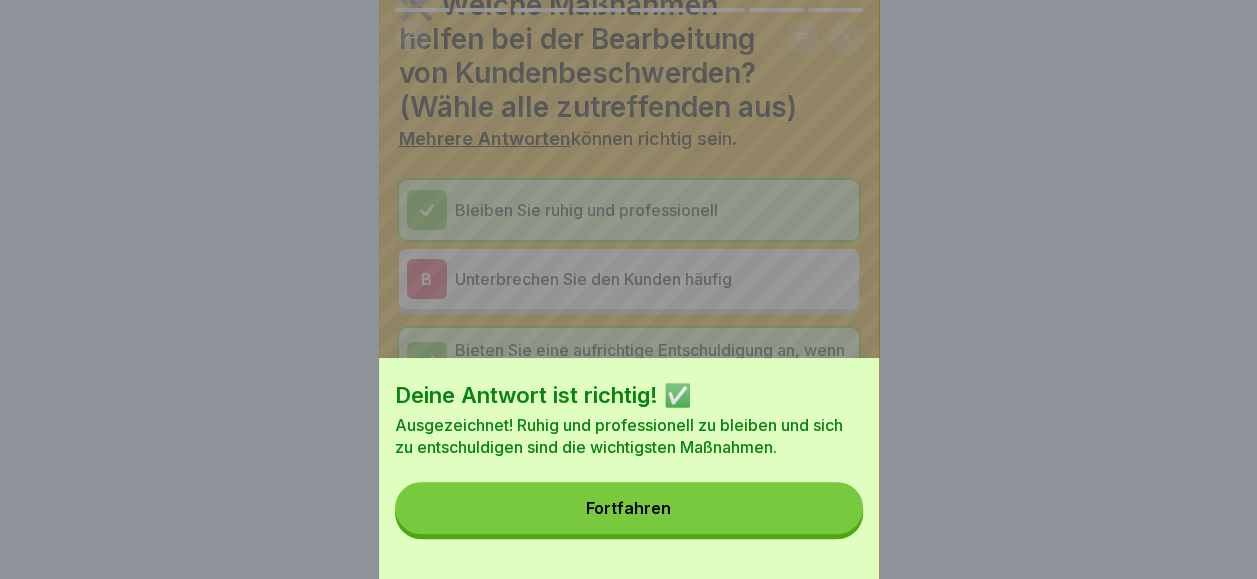 click on "Fortfahren" at bounding box center [629, 508] 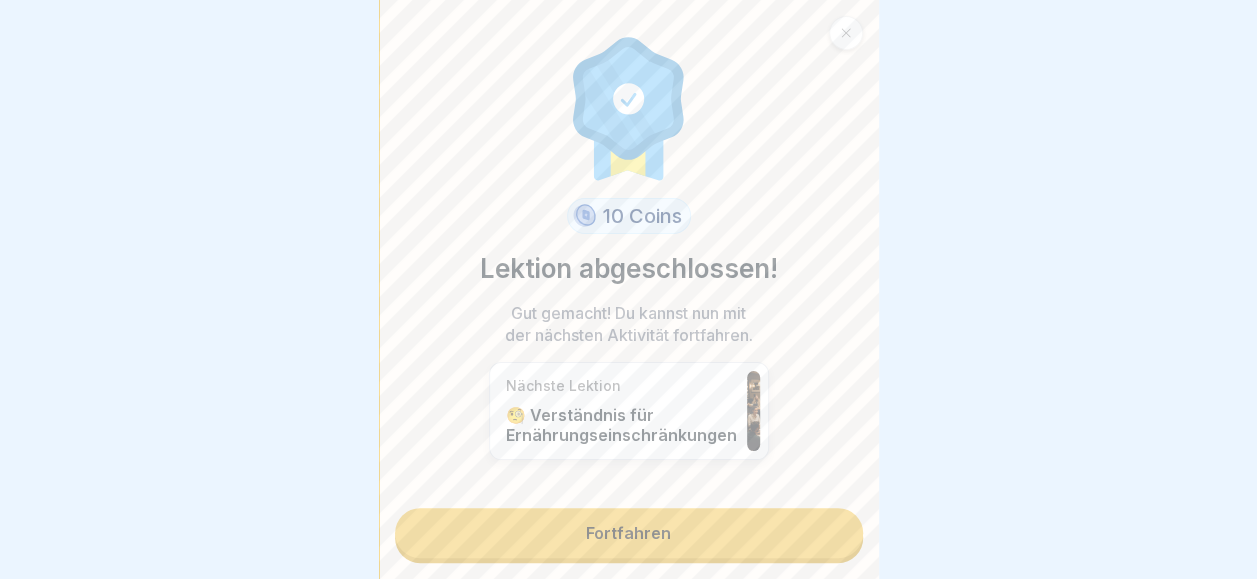 click on "Fortfahren" at bounding box center (629, 533) 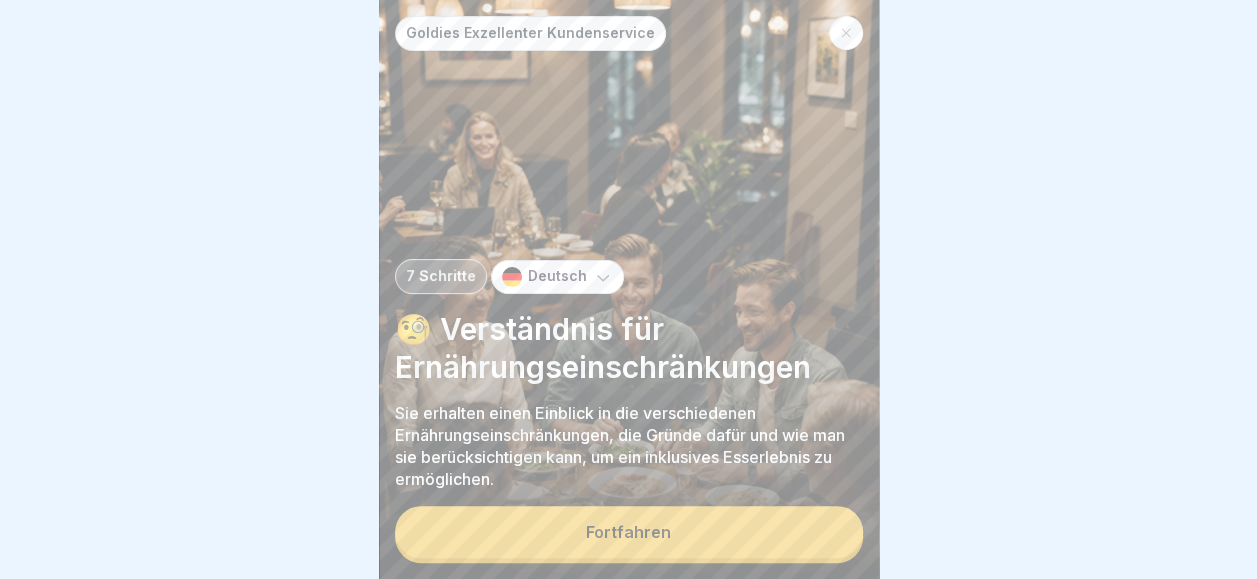 click on "Fortfahren" at bounding box center [629, 532] 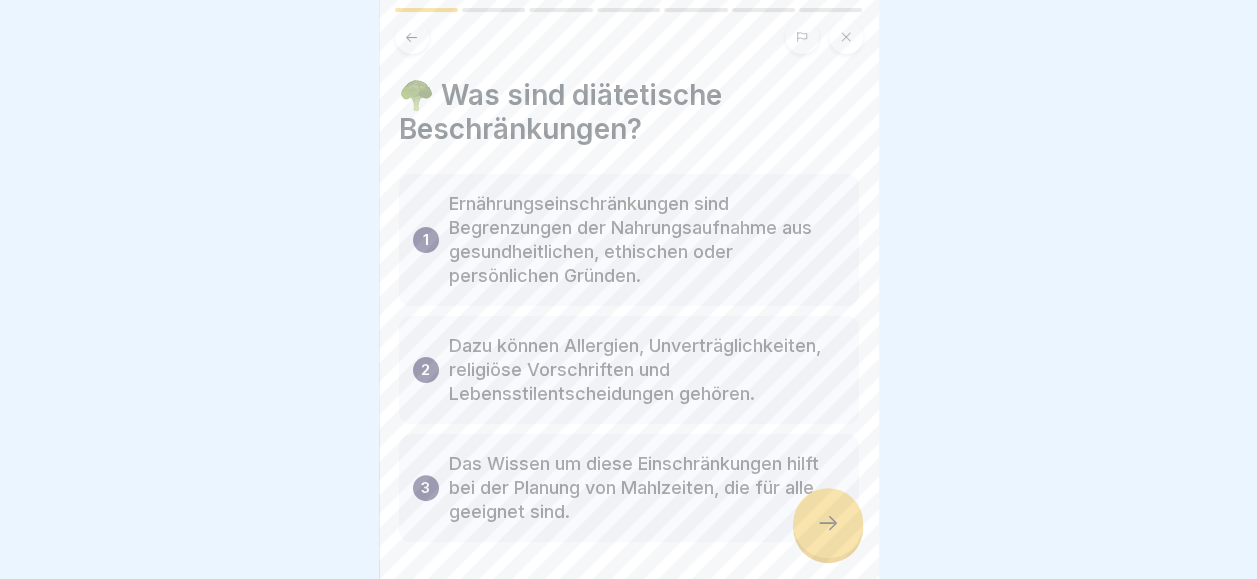 click 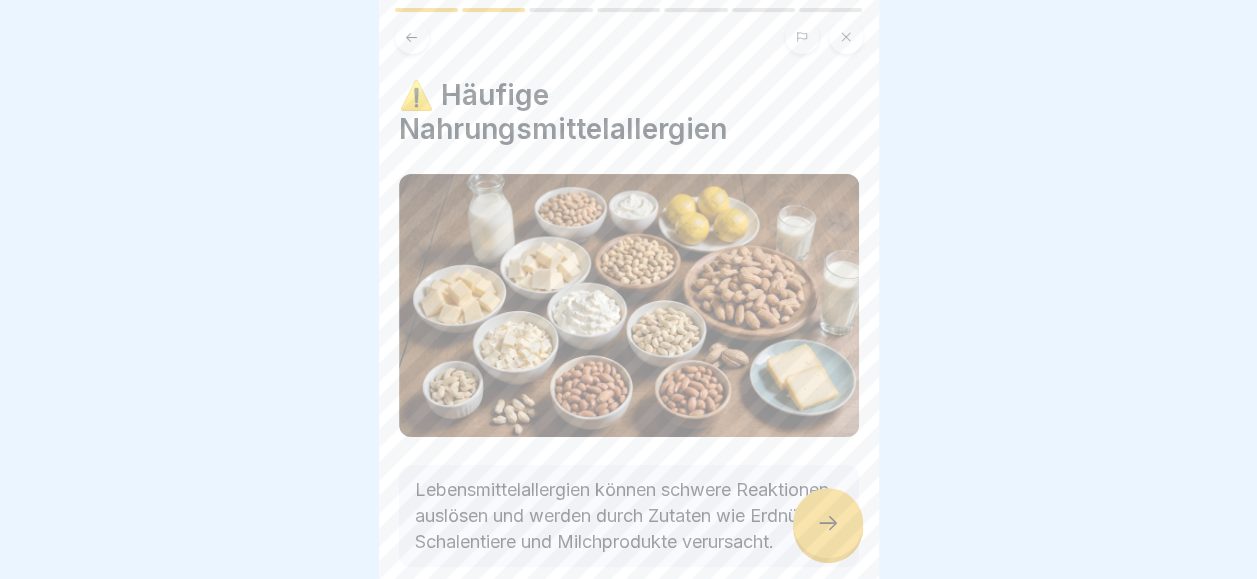 click at bounding box center (828, 523) 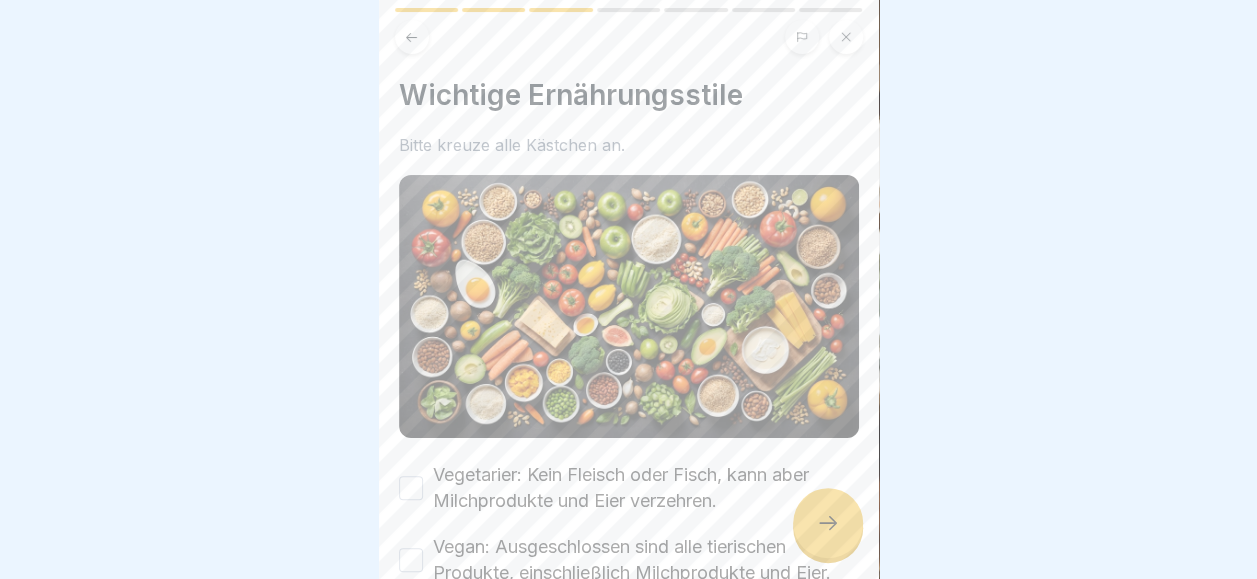 drag, startPoint x: 840, startPoint y: 550, endPoint x: 410, endPoint y: 492, distance: 433.89398 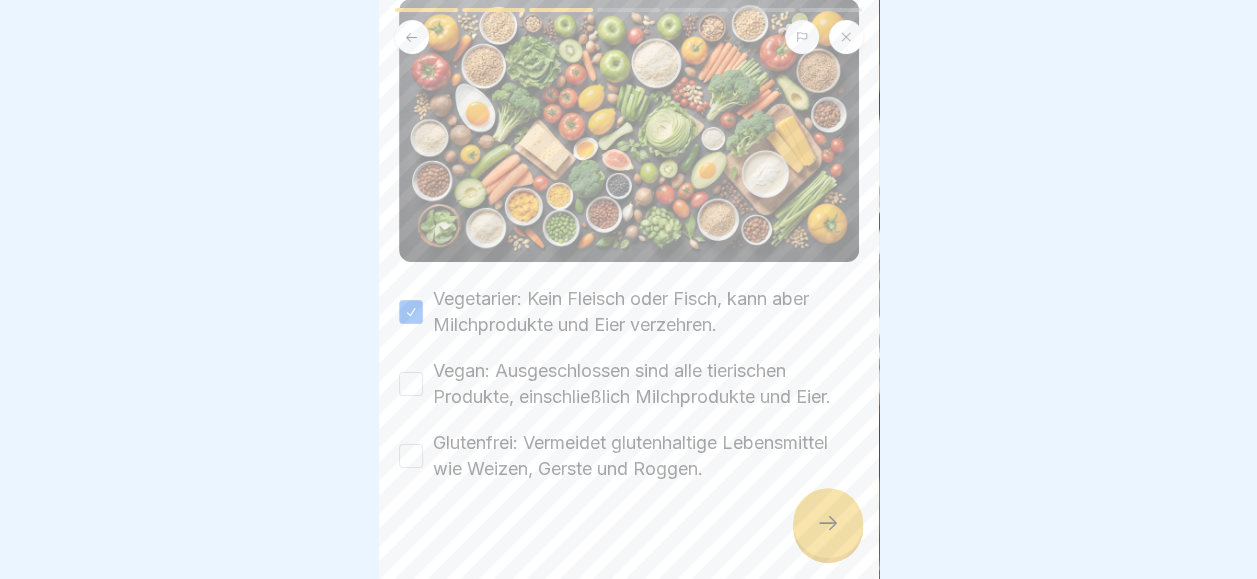 scroll, scrollTop: 179, scrollLeft: 0, axis: vertical 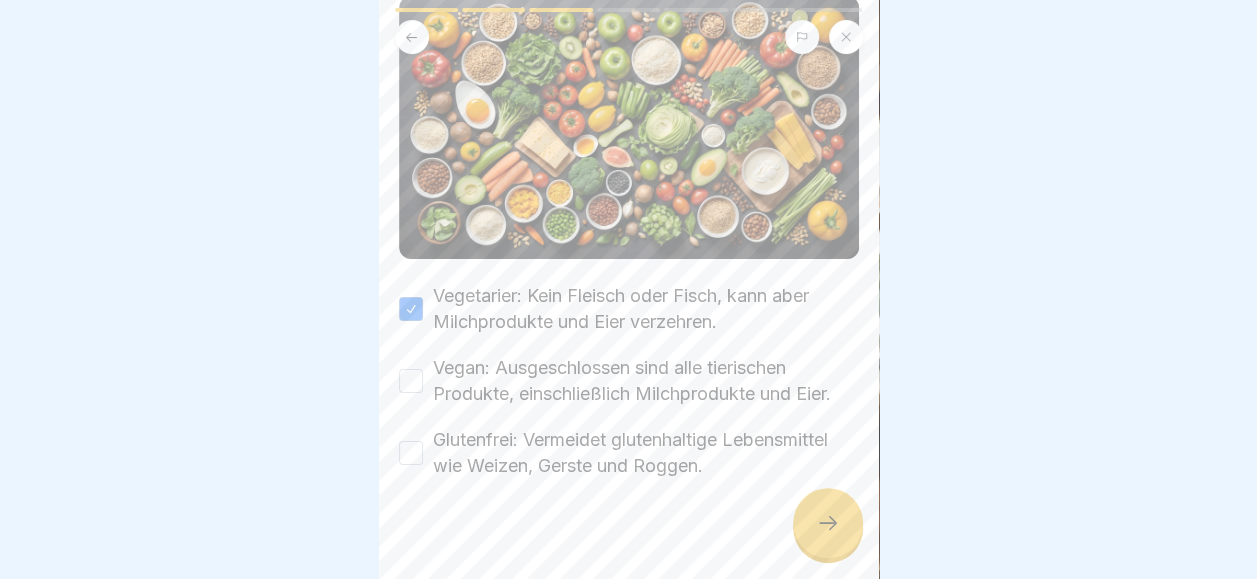 click on "Vegan: Ausgeschlossen sind alle tierischen Produkte, einschließlich Milchprodukte und Eier." at bounding box center (411, 381) 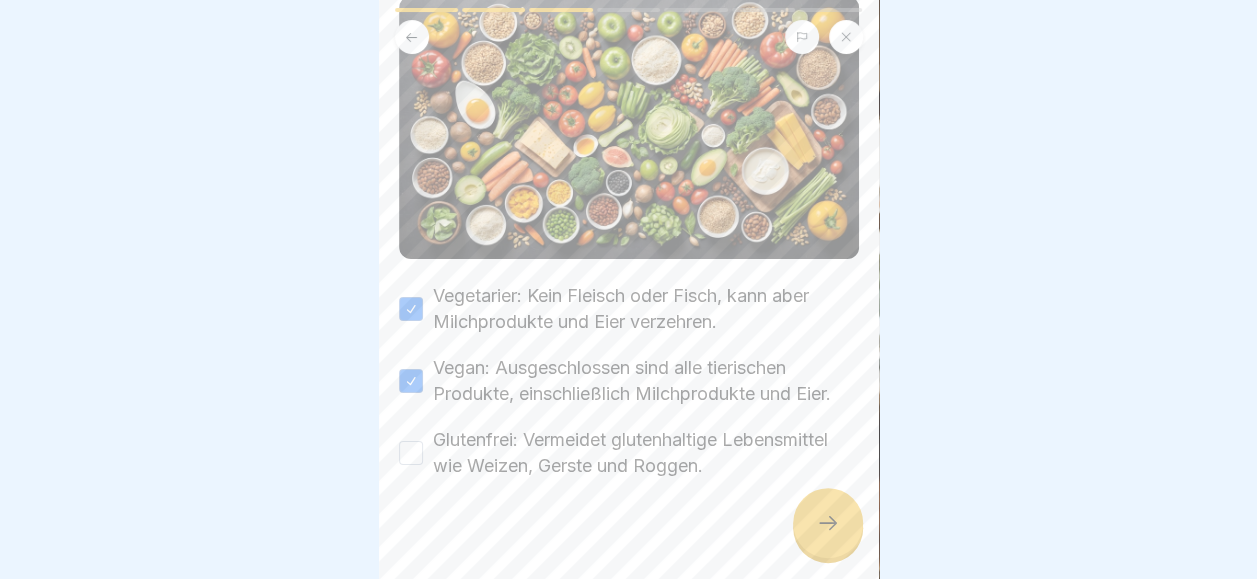 click on "Glutenfrei: Vermeidet glutenhaltige Lebensmittel wie Weizen, Gerste und Roggen." at bounding box center (411, 453) 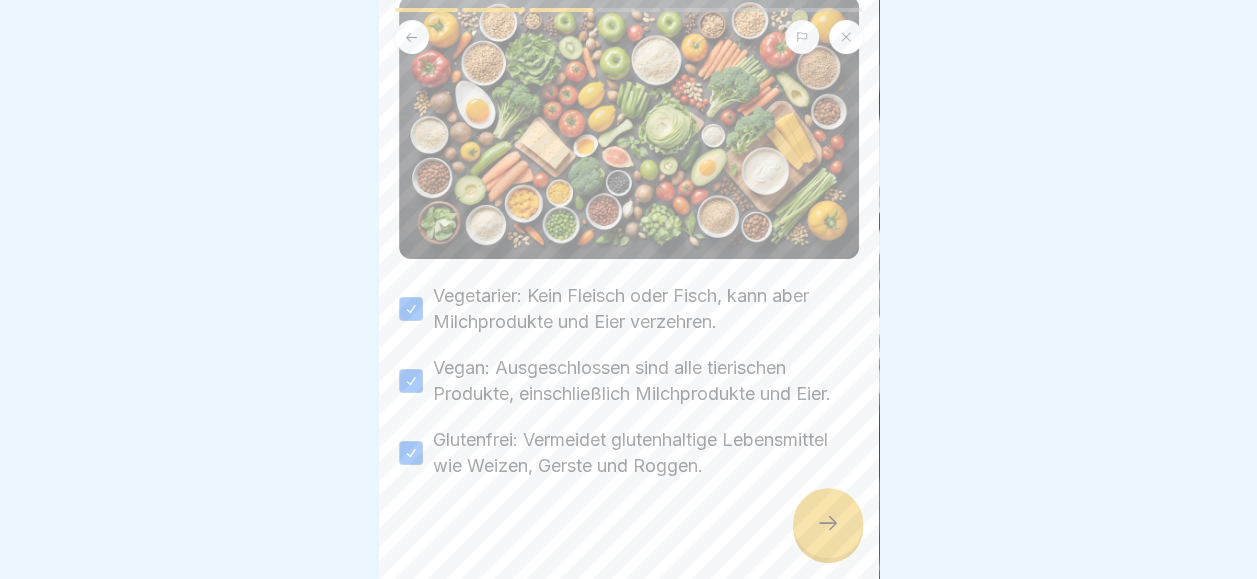 click at bounding box center [828, 523] 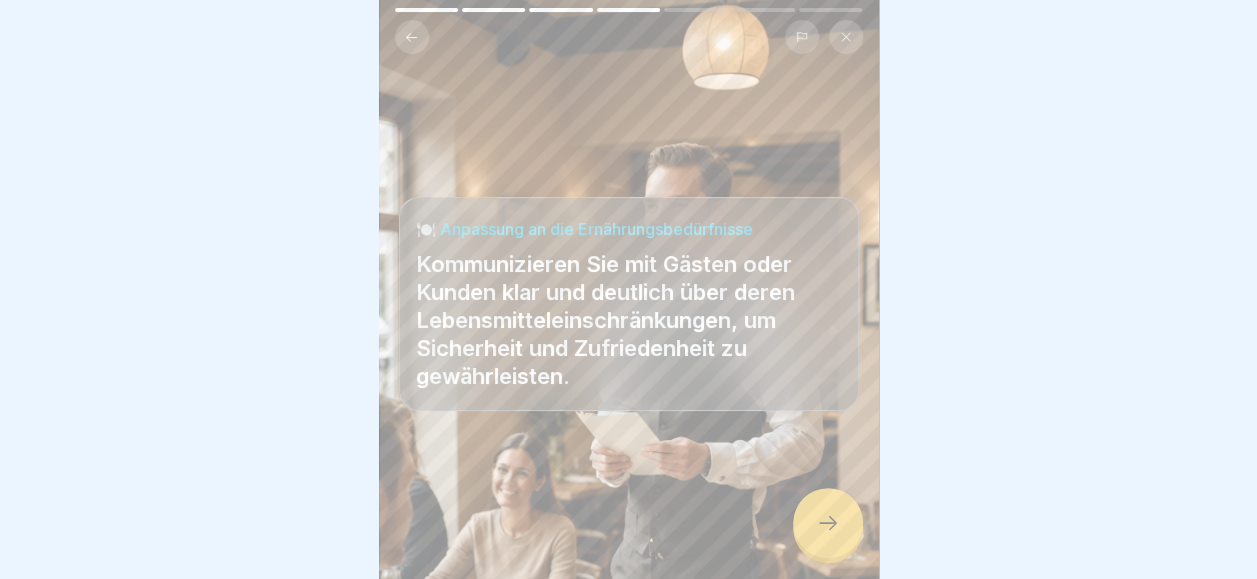 click 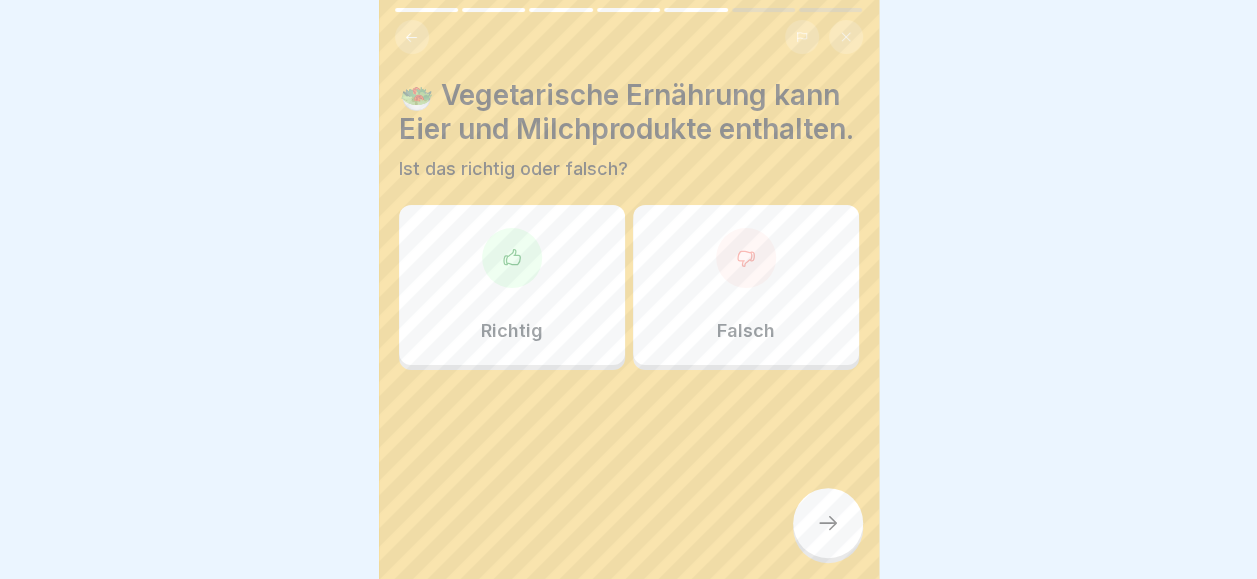 click on "Richtig" at bounding box center [512, 285] 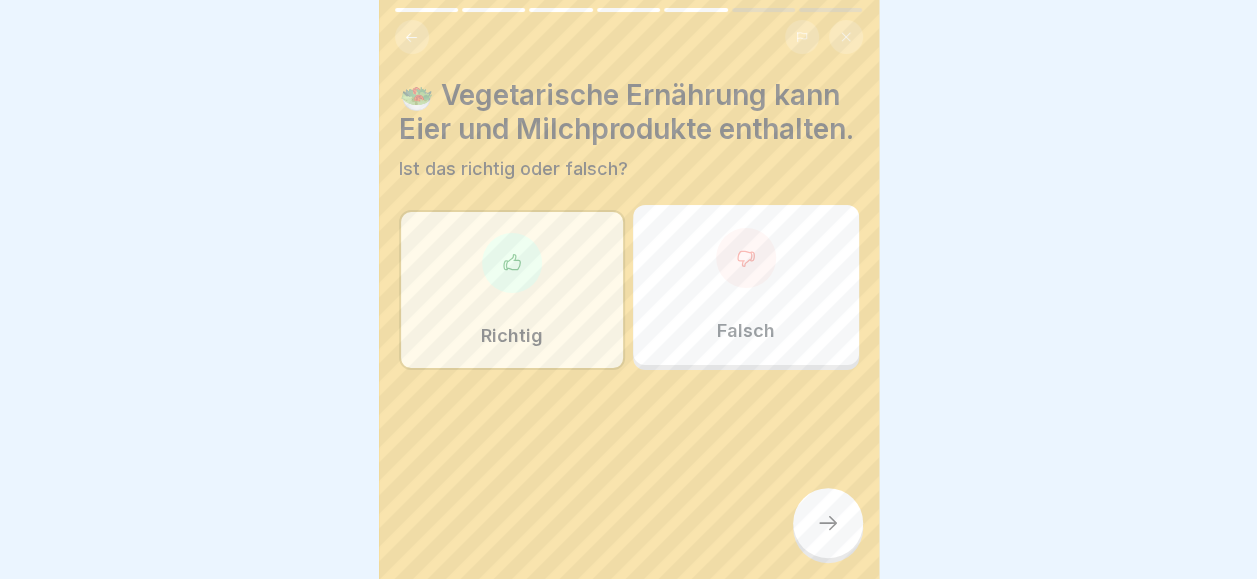 click on "Goldies Exzellenter Kundenservice 7 Schritte Deutsch 🧐 Verständnis für Ernährungseinschränkungen Sie erhalten einen Einblick in die verschiedenen Ernährungseinschränkungen, die Gründe dafür und wie man sie berücksichtigen kann, um ein inklusives Esserlebnis zu ermöglichen. Fortfahren 🥦 Was sind diätetische Beschränkungen? 1 Ernährungseinschränkungen sind Begrenzungen der Nahrungsaufnahme aus gesundheitlichen, ethischen oder persönlichen Gründen. 2 Dazu können Allergien, Unverträglichkeiten, religiöse Vorschriften und Lebensstilentscheidungen gehören. 3 Das Wissen um diese Einschränkungen hilft bei der Planung von Mahlzeiten, die für alle geeignet sind. ⚠️ Häufige Nahrungsmittelallergien Lebensmittelallergien können schwere Reaktionen auslösen und werden durch Zutaten wie Erdnüsse, Schalentiere und Milchprodukte verursacht. Wichtige Ernährungsstile Bitte kreuze alle Kästchen an. Vegetarier: Kein Fleisch oder Fisch, kann aber Milchprodukte und Eier verzehren. Richtig Falsch" at bounding box center (629, 289) 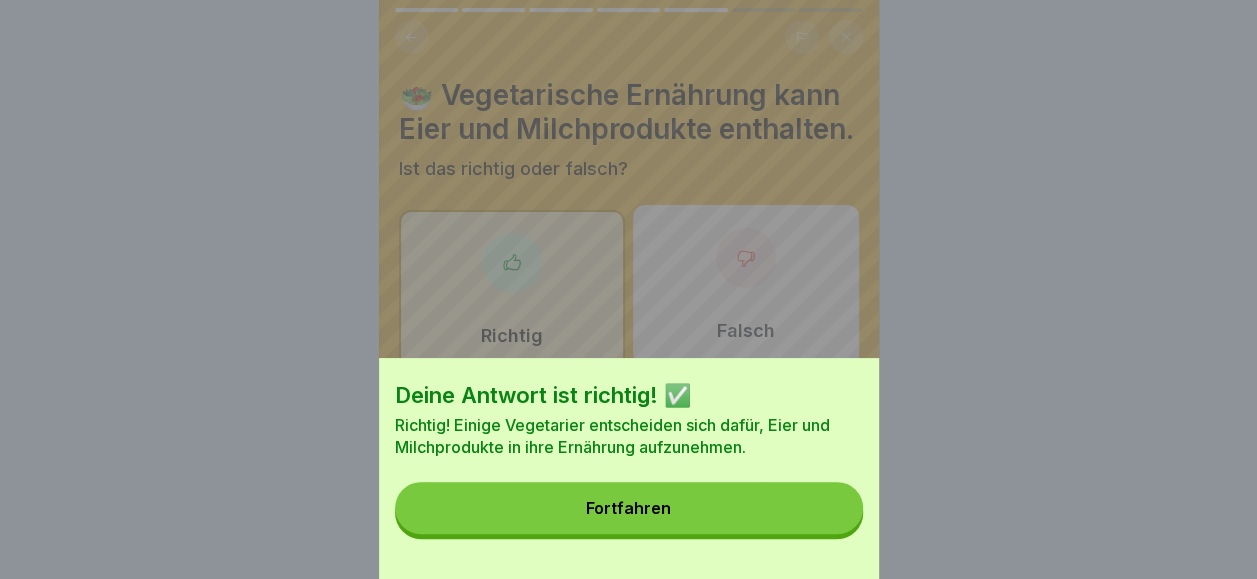 click on "Fortfahren" at bounding box center [629, 508] 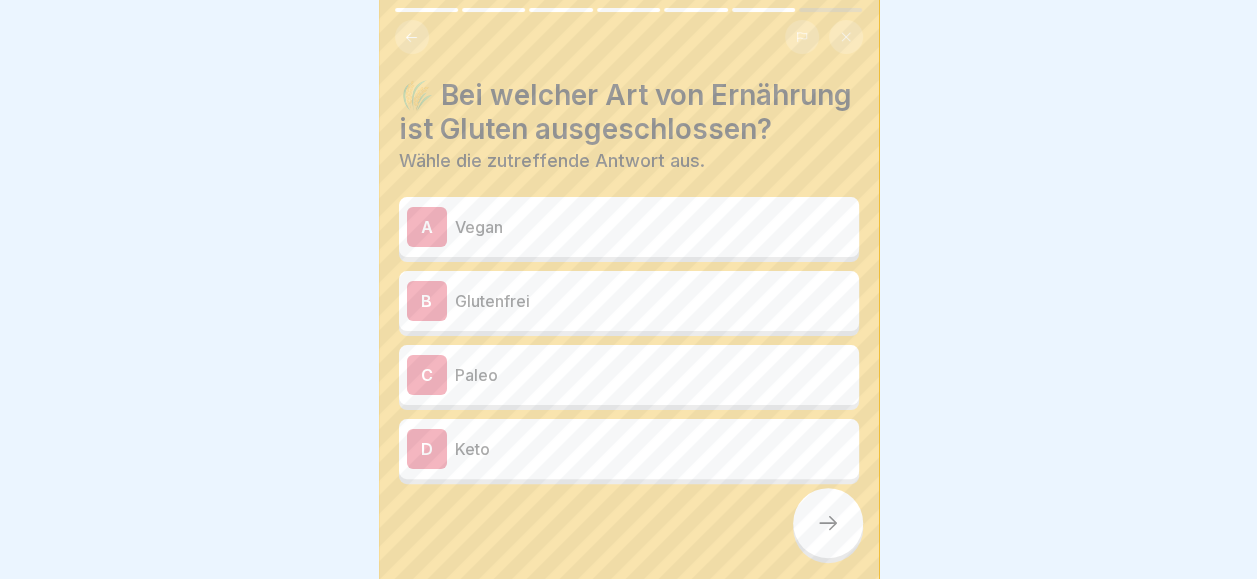 click on "Glutenfrei" at bounding box center [653, 301] 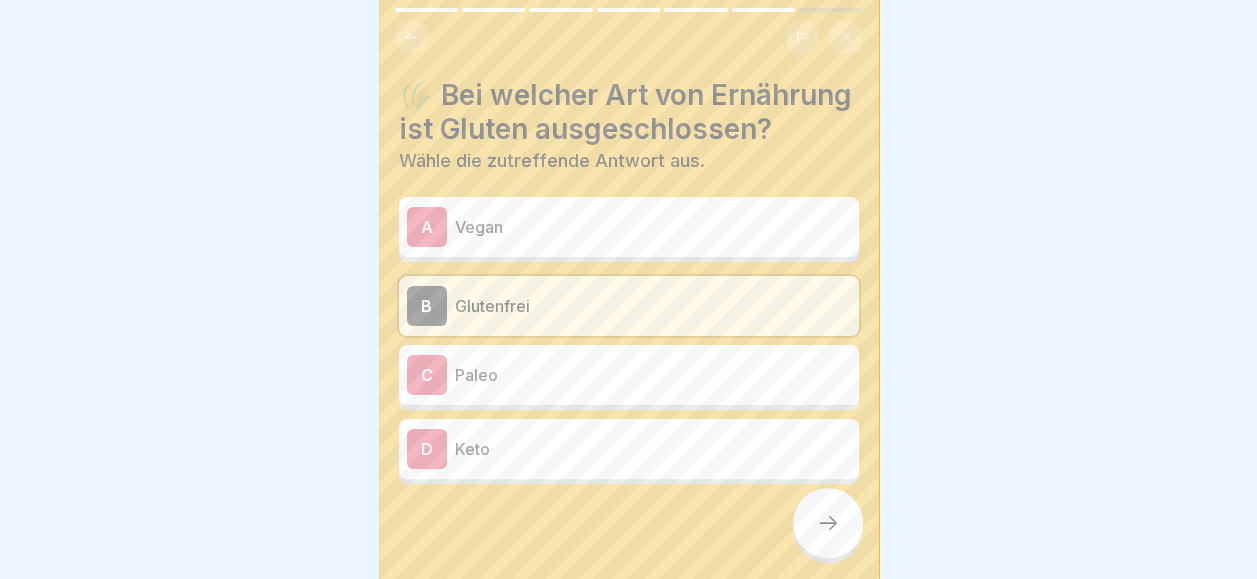 click 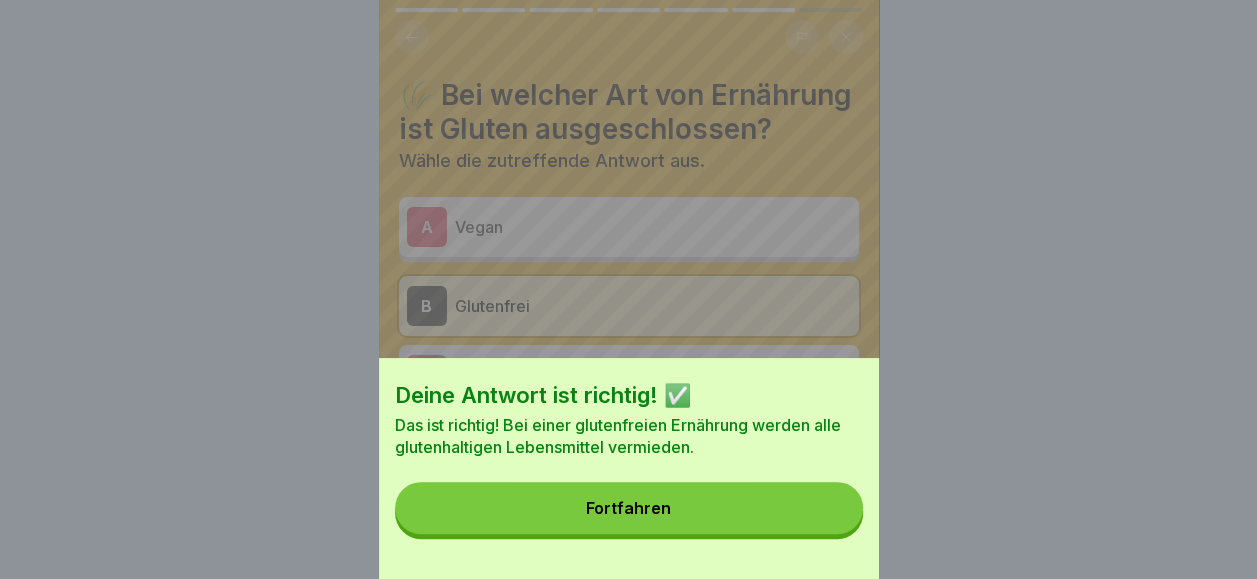 click on "Fortfahren" at bounding box center [629, 508] 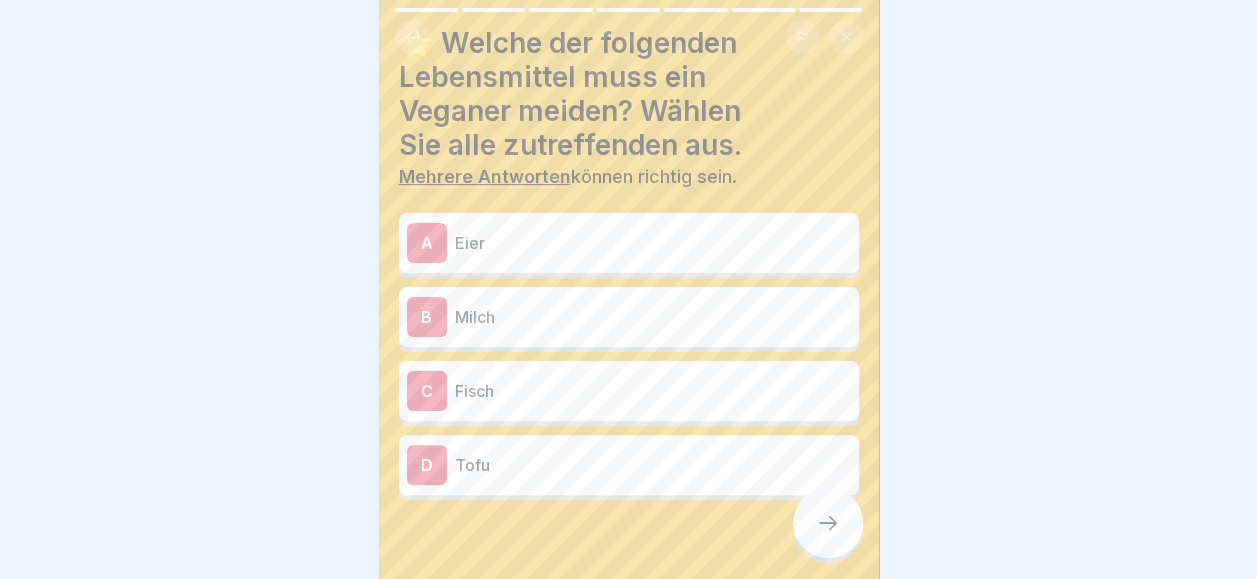 scroll, scrollTop: 53, scrollLeft: 0, axis: vertical 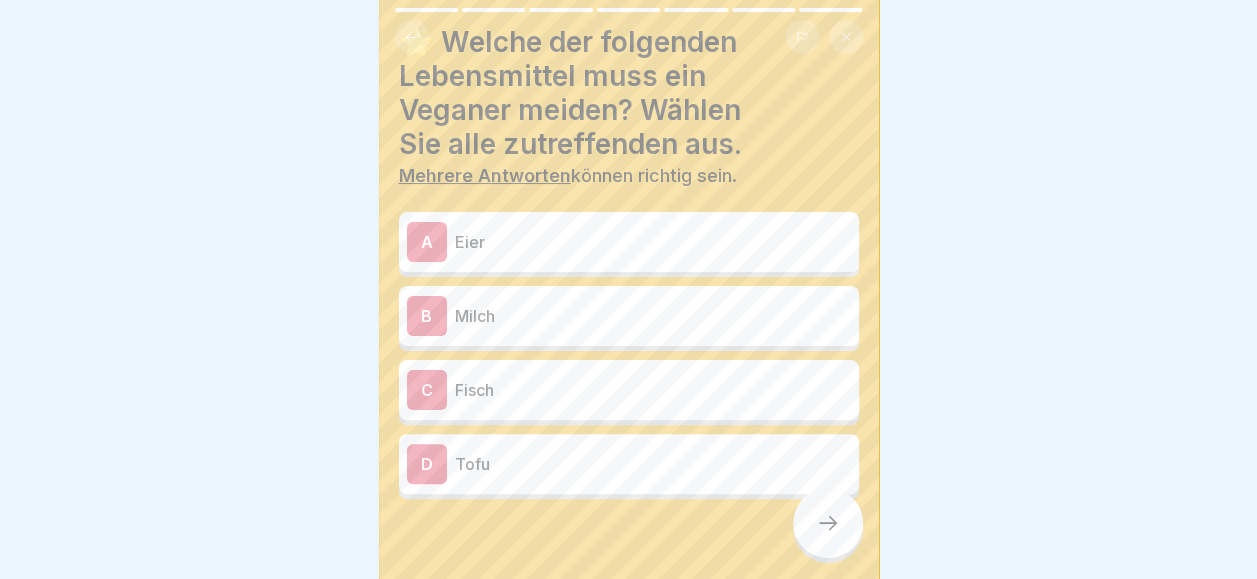 click on "A Eier" at bounding box center (629, 242) 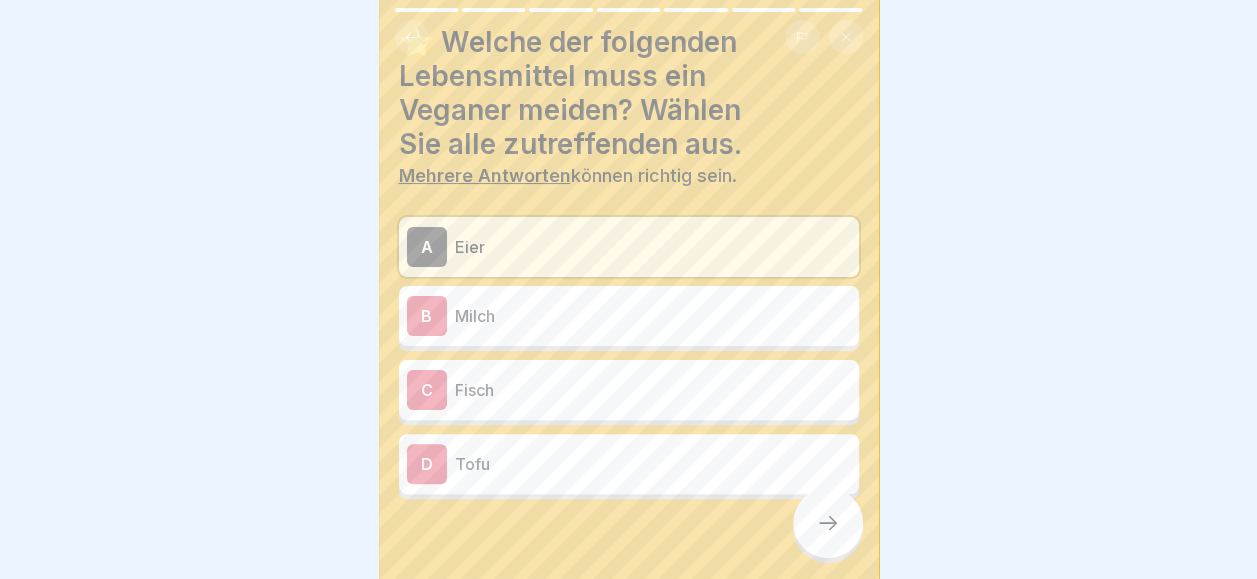 click on "Milch" at bounding box center (653, 316) 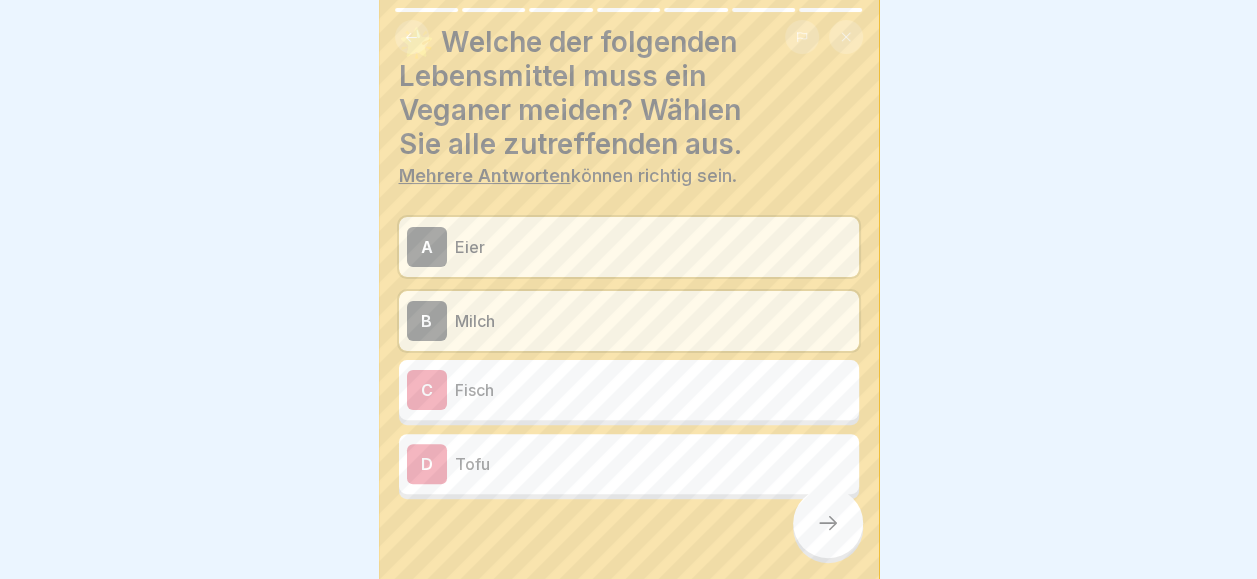 click on "Fisch" at bounding box center (653, 390) 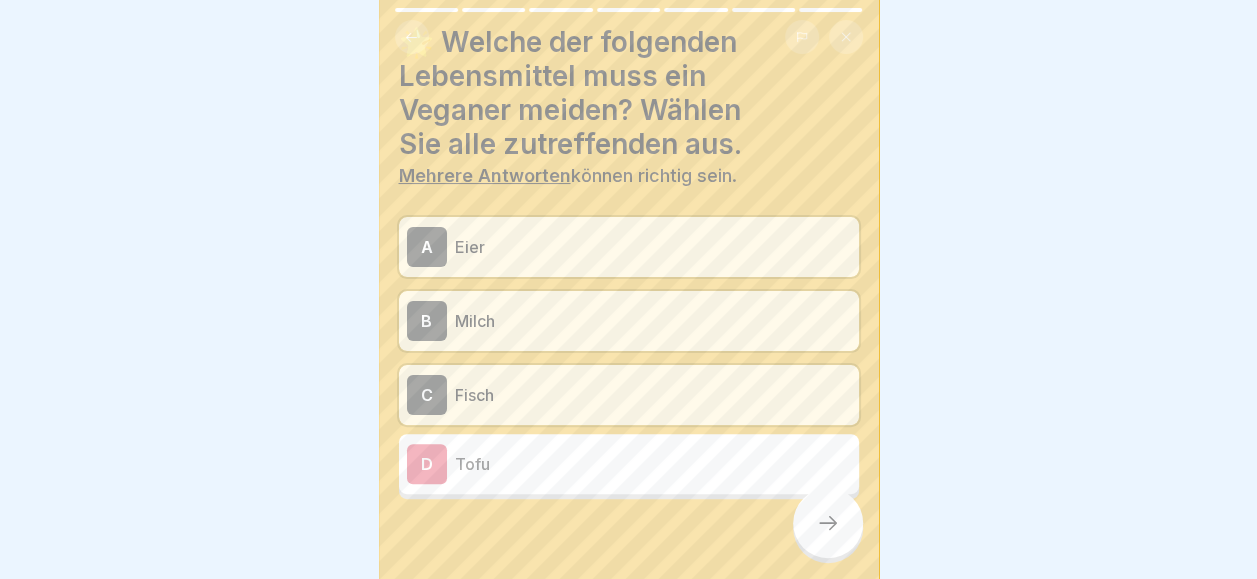 click at bounding box center [828, 523] 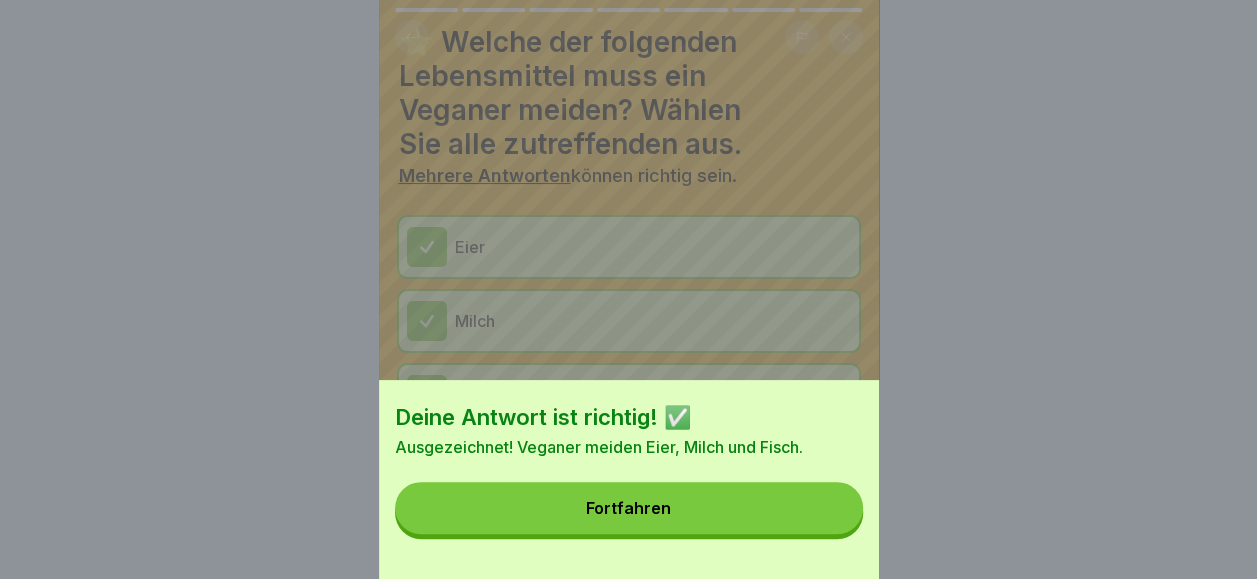 click on "Fortfahren" at bounding box center (629, 508) 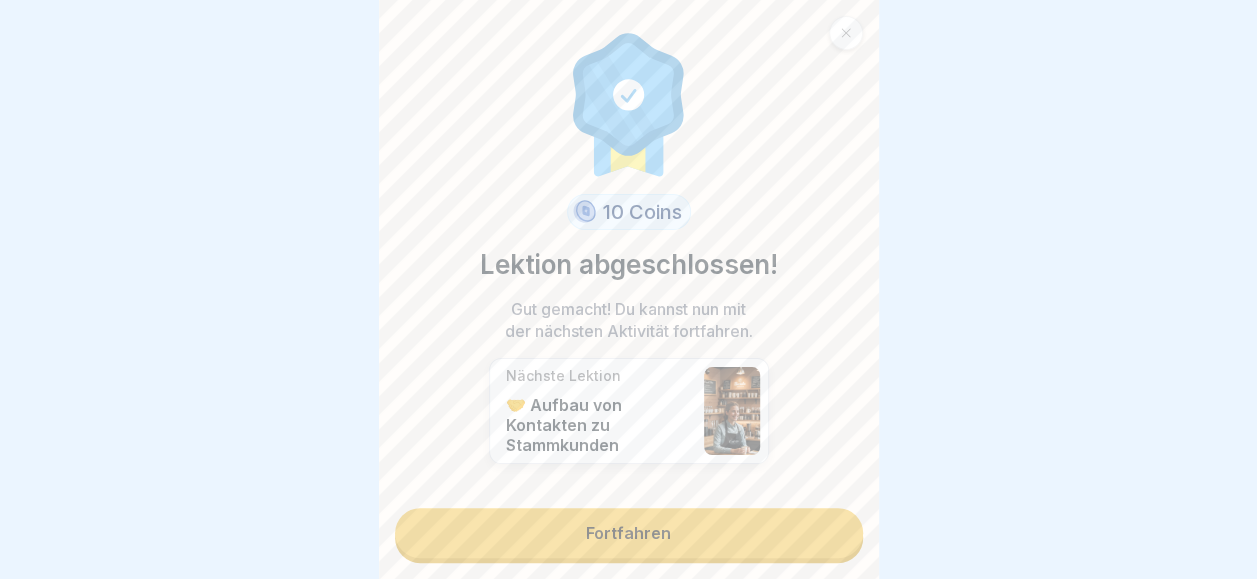 click on "Fortfahren" at bounding box center (629, 533) 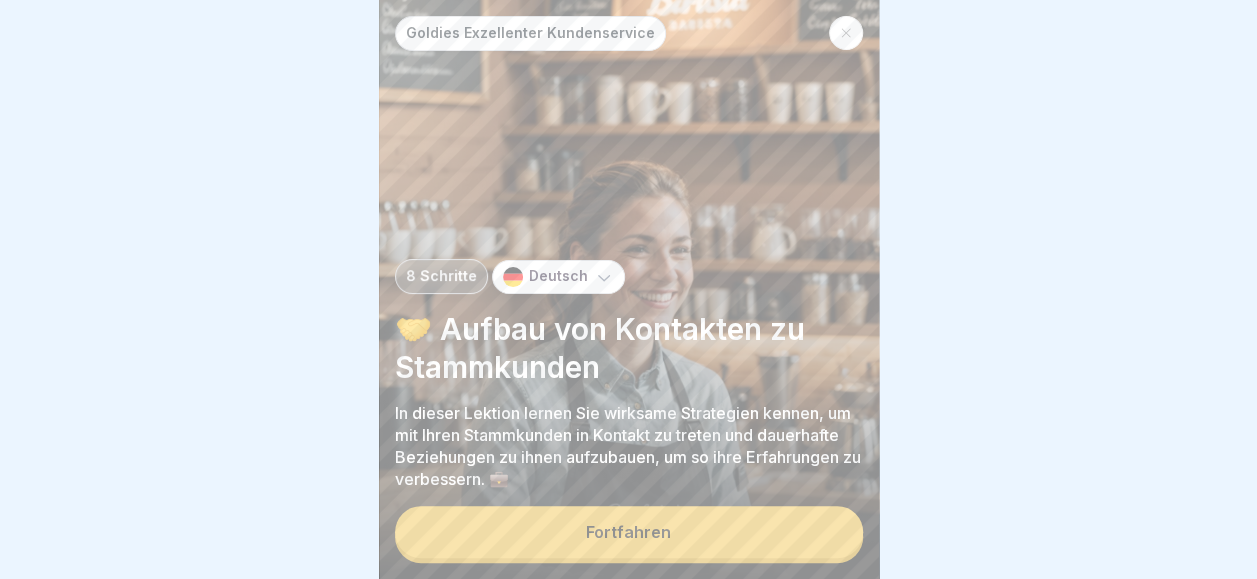 drag, startPoint x: 732, startPoint y: 526, endPoint x: 638, endPoint y: 539, distance: 94.89468 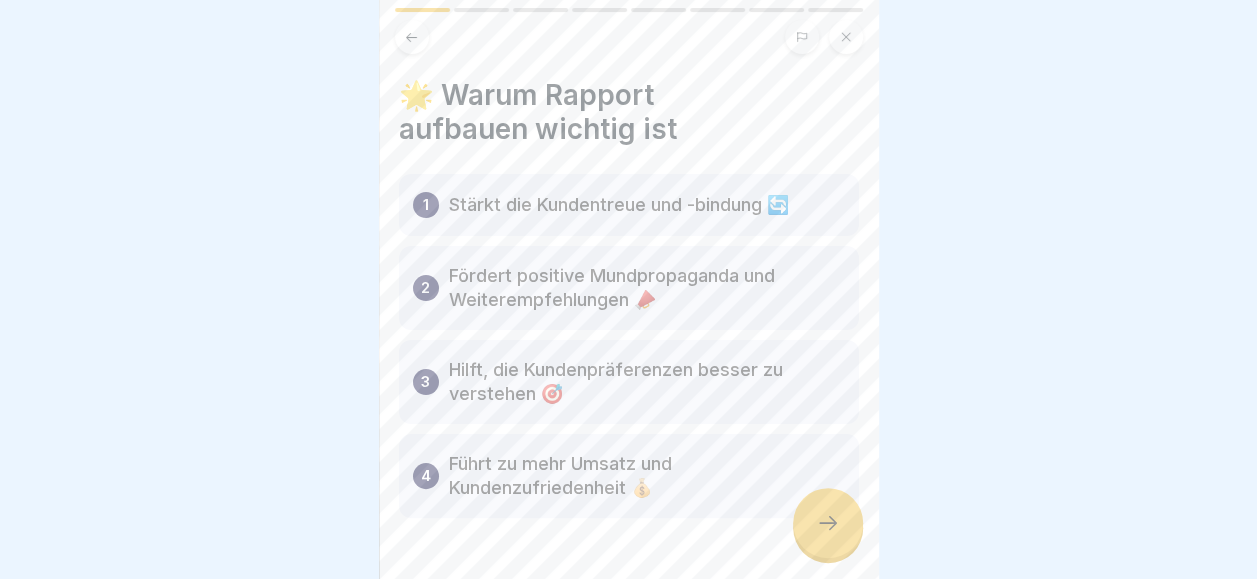 click at bounding box center (828, 523) 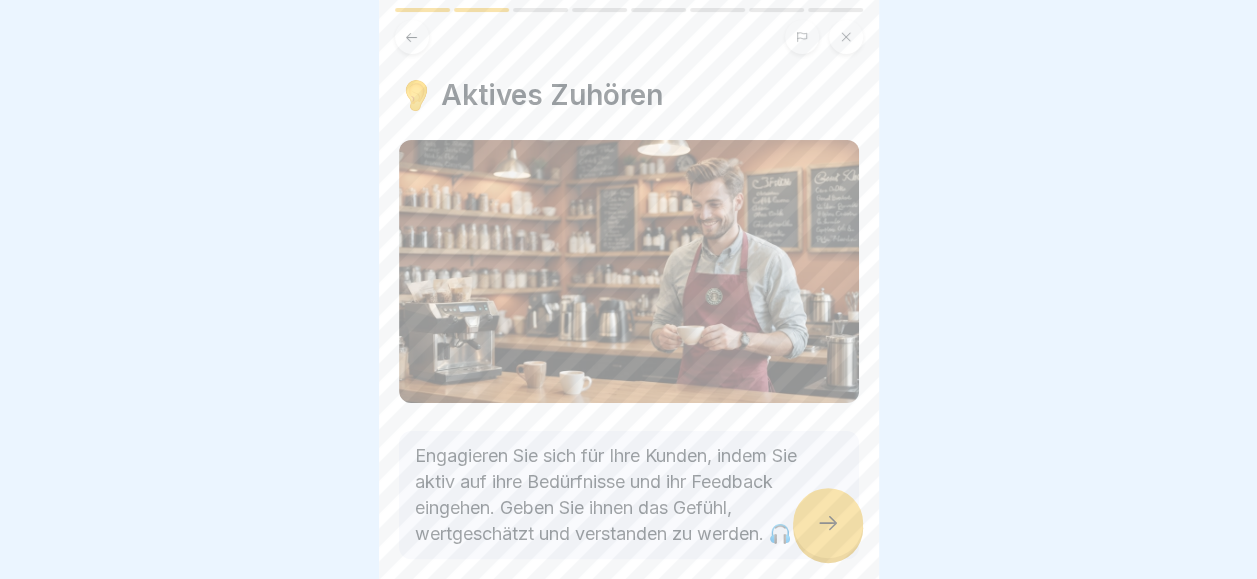 click at bounding box center (828, 523) 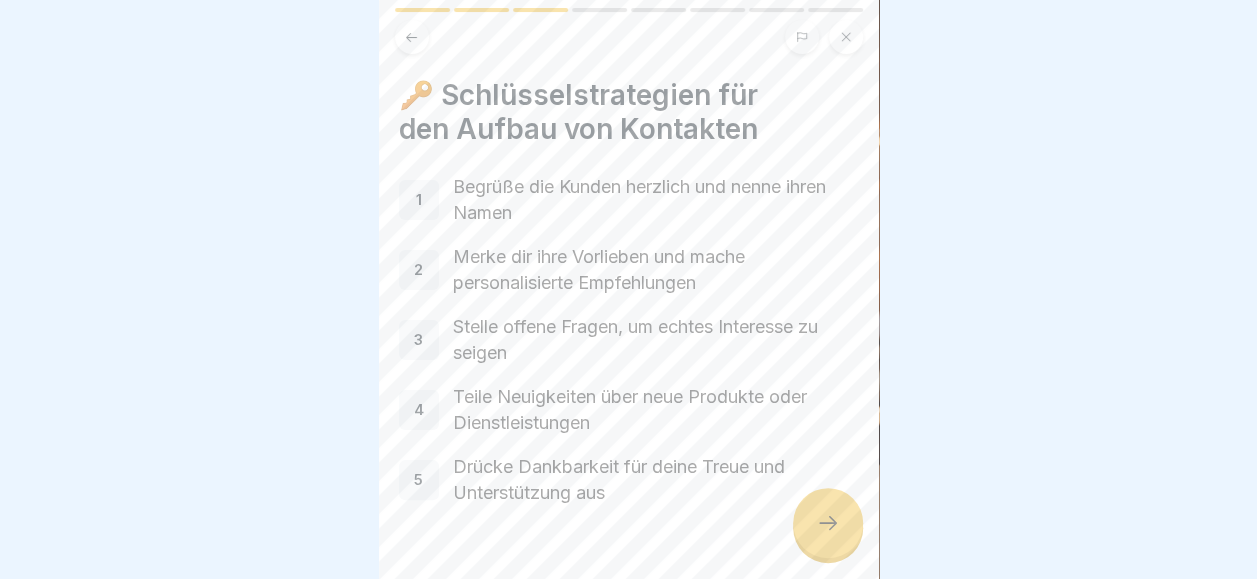 click at bounding box center [412, 37] 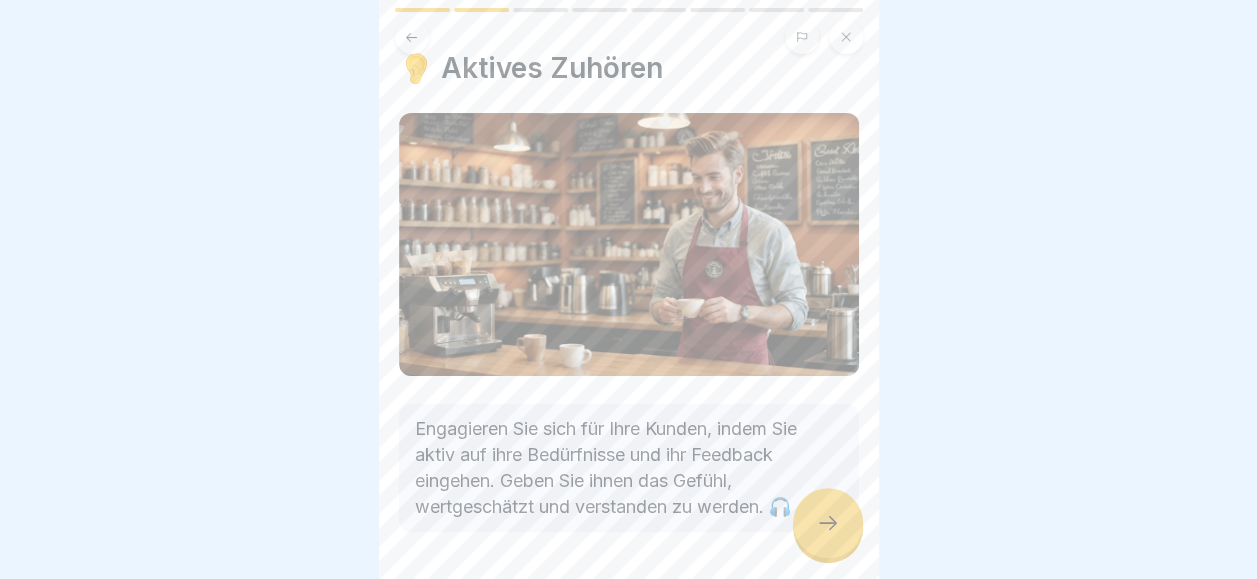 scroll, scrollTop: 34, scrollLeft: 0, axis: vertical 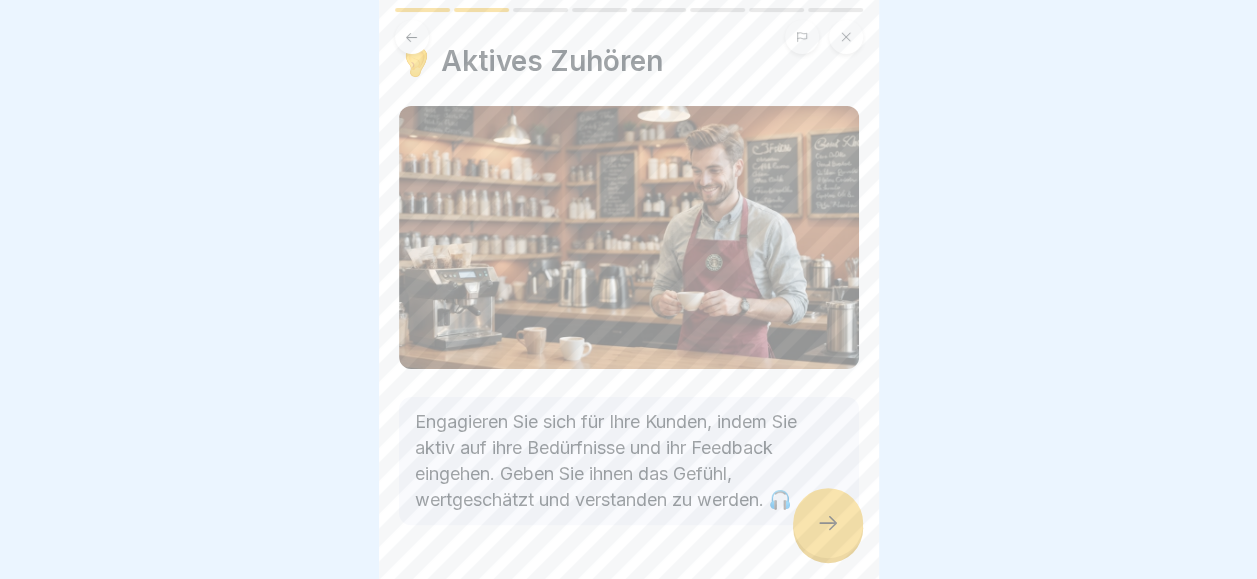 click 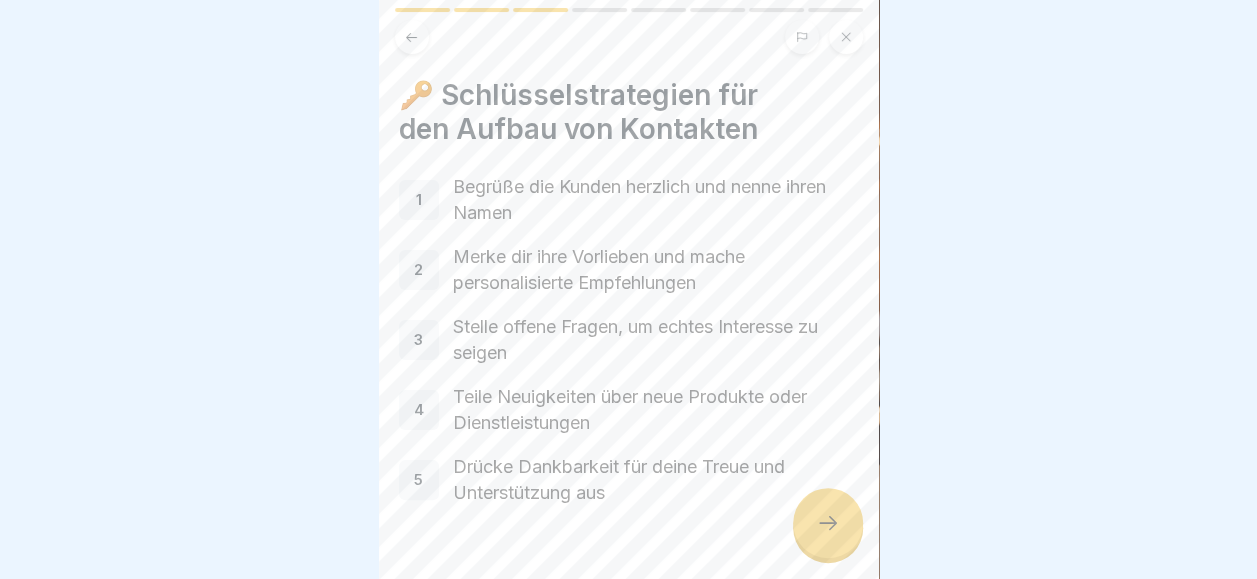 click 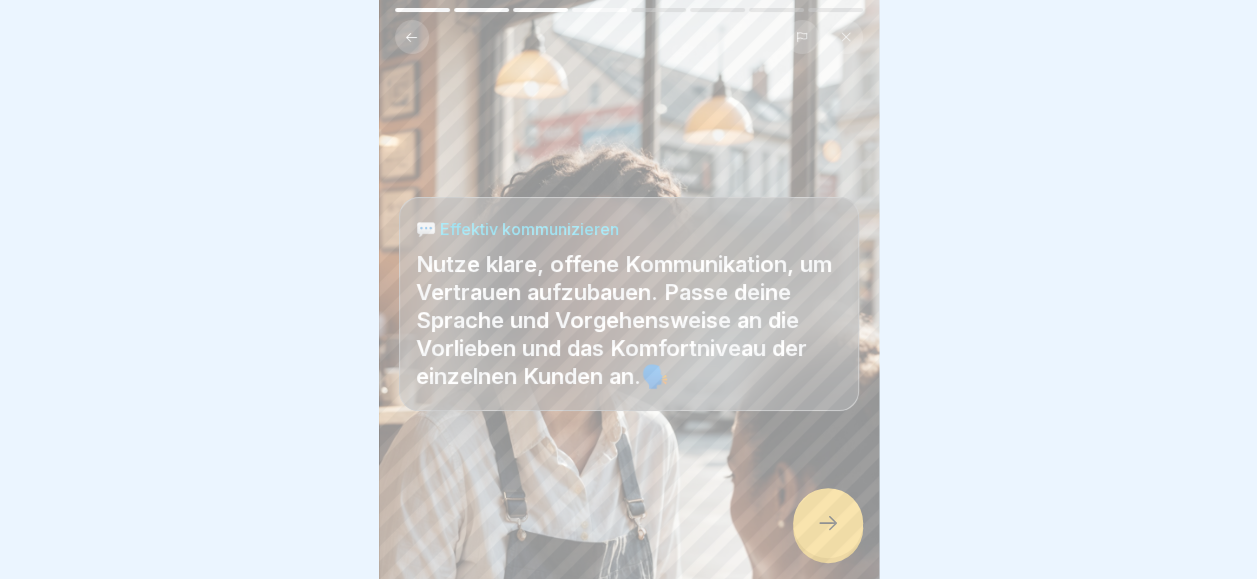 click 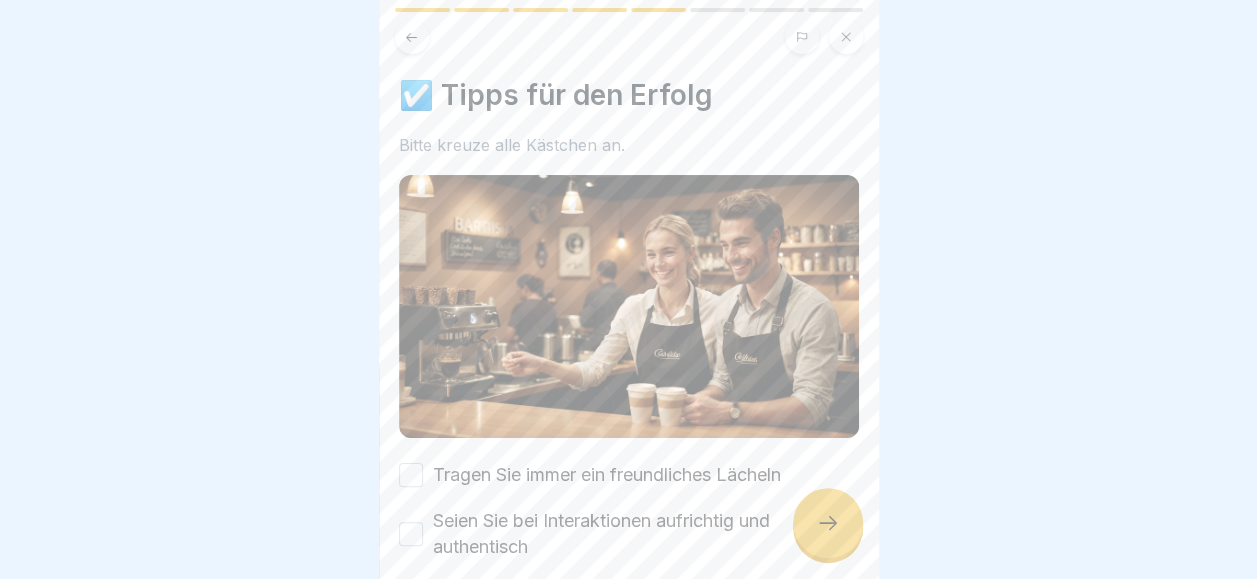 click 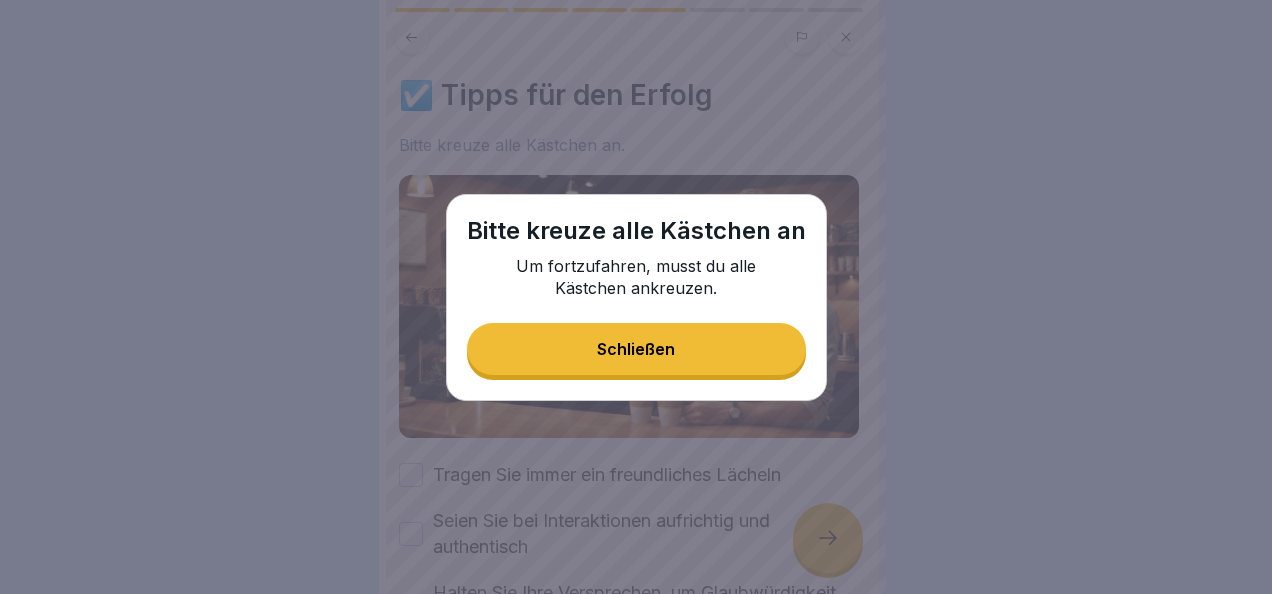 click on "Schließen" at bounding box center [636, 349] 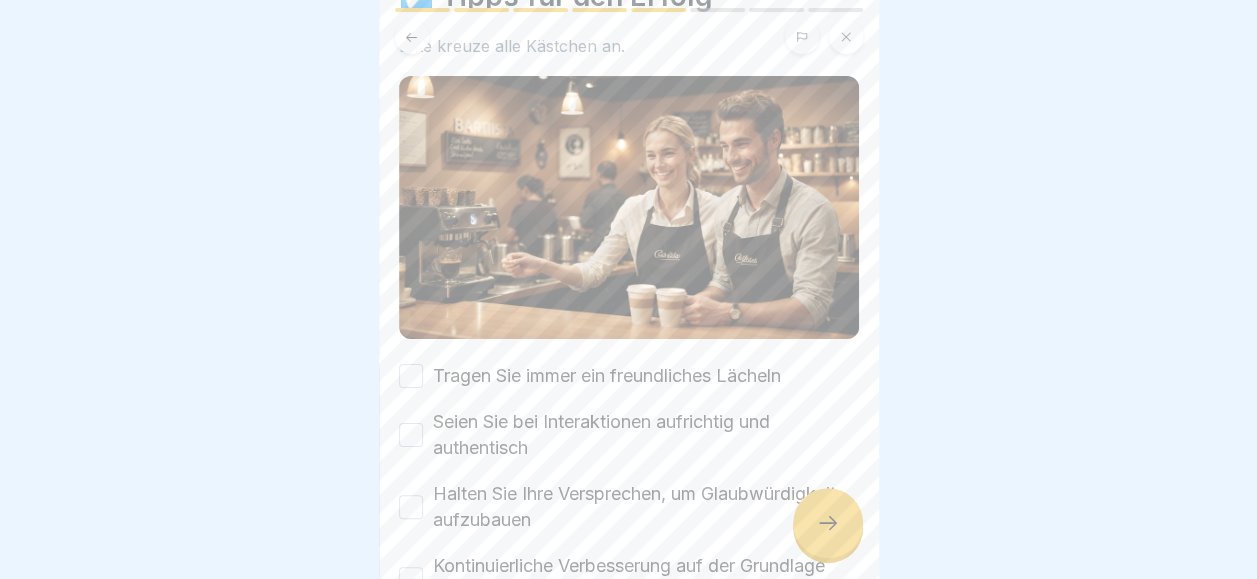 scroll, scrollTop: 100, scrollLeft: 0, axis: vertical 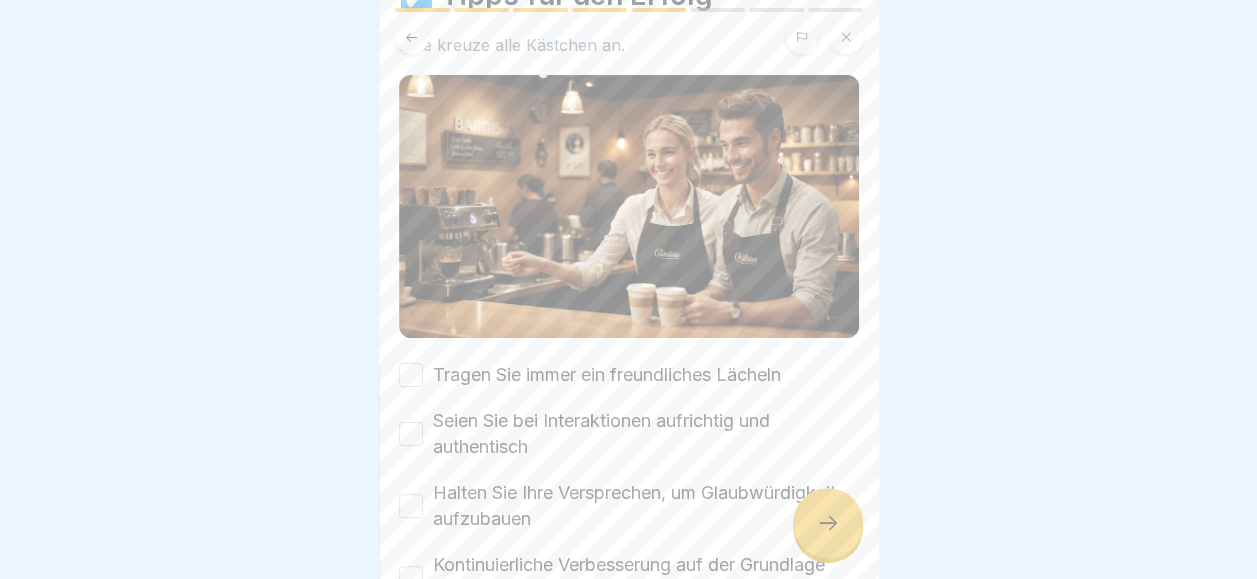 click on "Tragen Sie immer ein freundliches Lächeln" at bounding box center [411, 375] 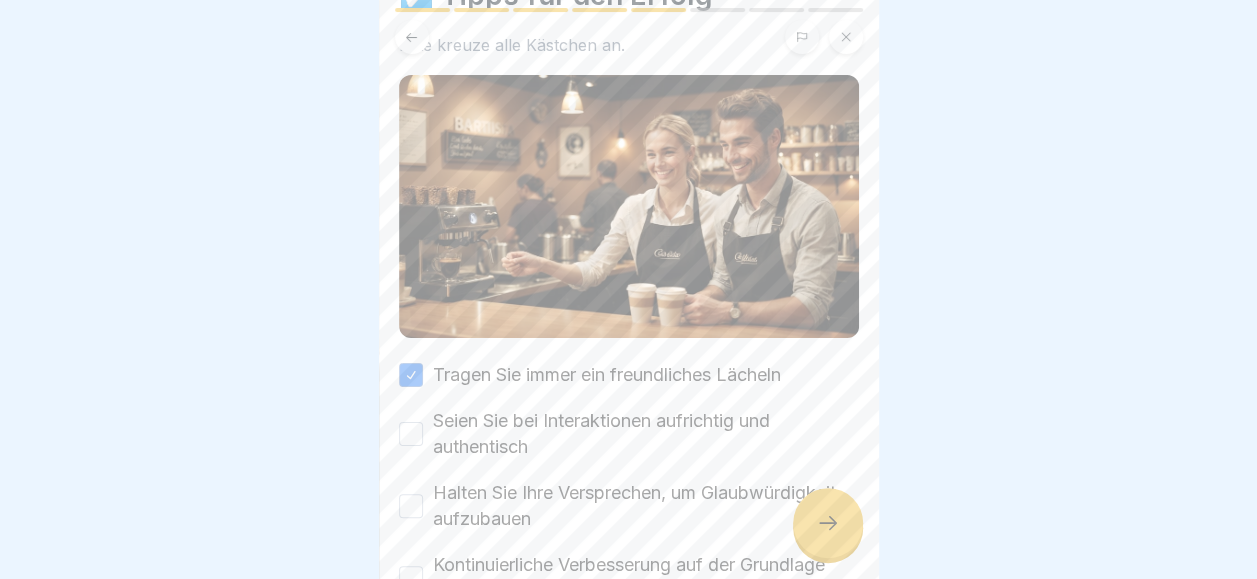 click on "Seien Sie bei Interaktionen aufrichtig und authentisch" at bounding box center [411, 434] 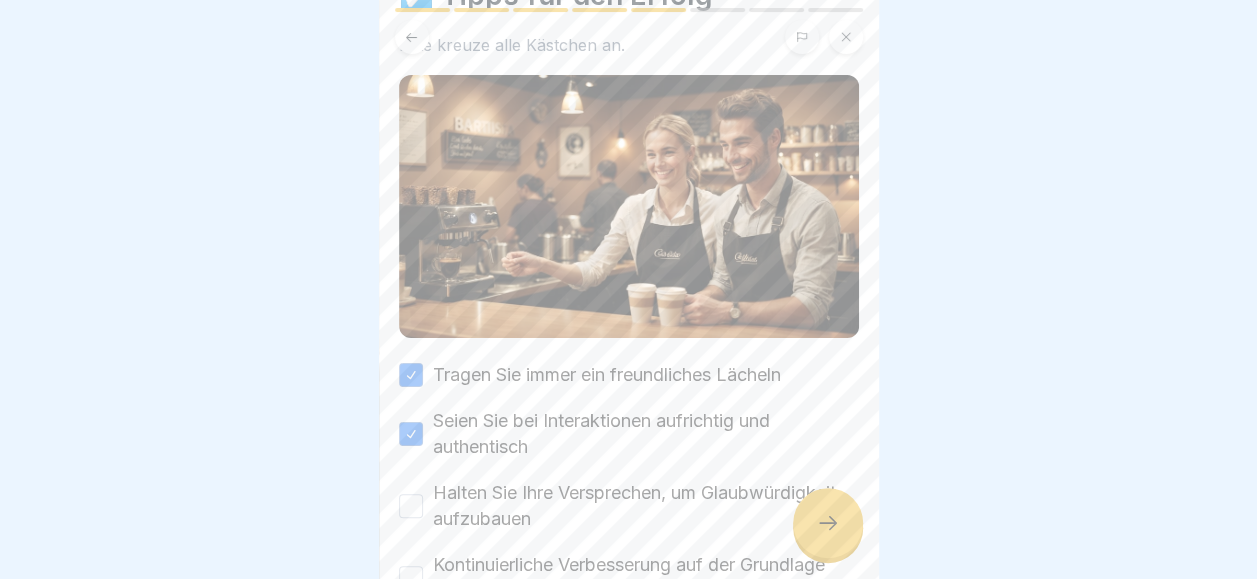 click on "Halten Sie Ihre Versprechen, um Glaubwürdigkeit aufzubauen" at bounding box center (411, 506) 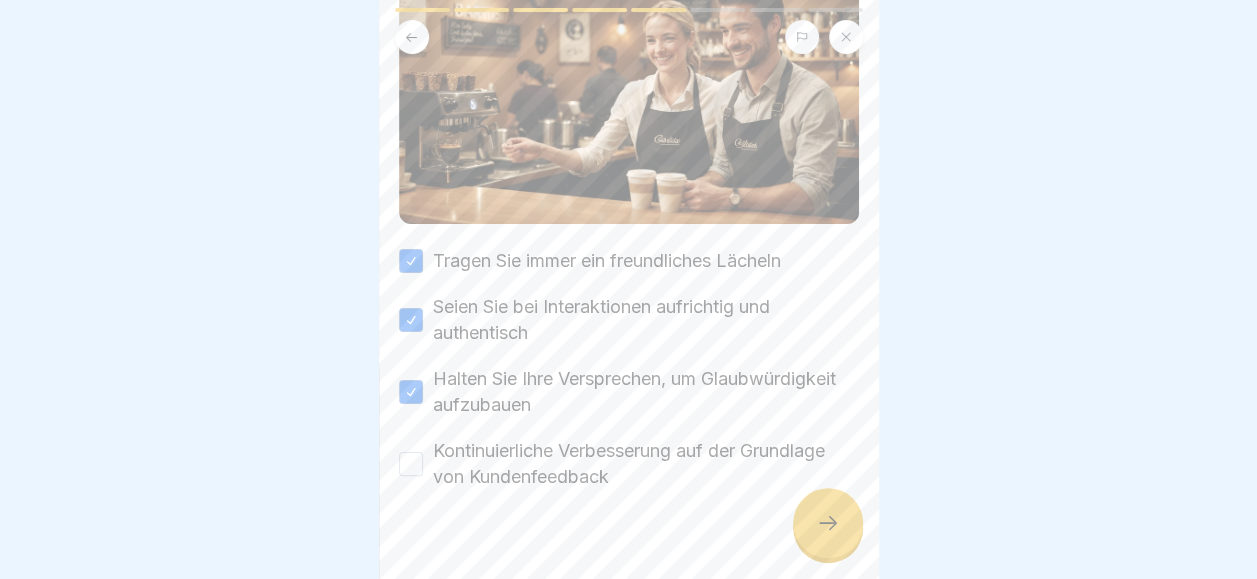 scroll, scrollTop: 236, scrollLeft: 0, axis: vertical 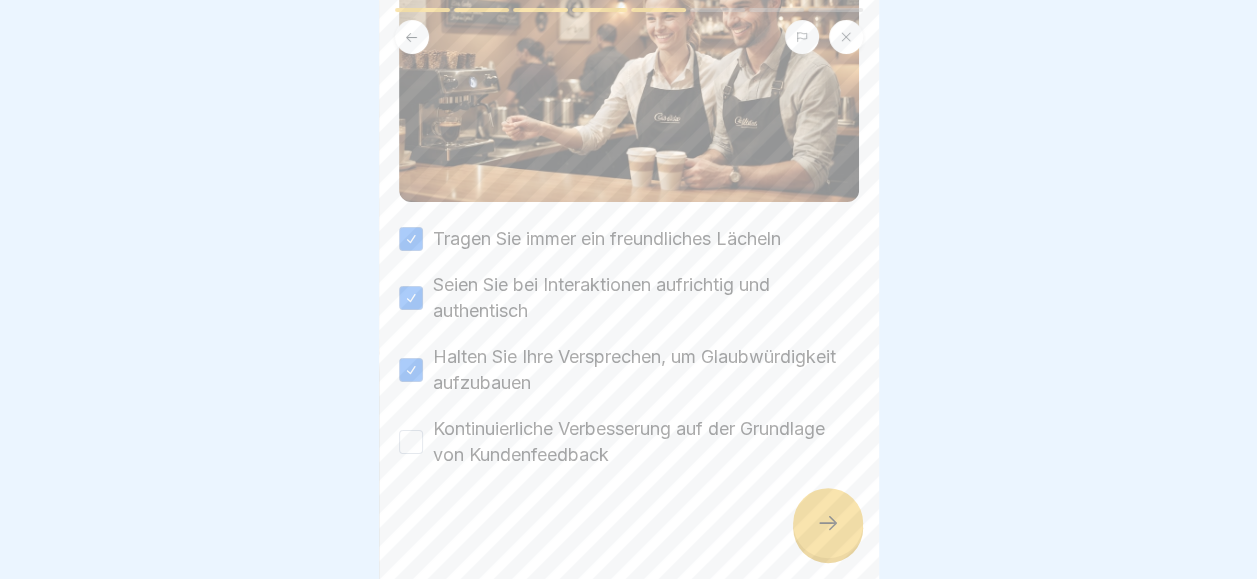 click on "Kontinuierliche Verbesserung auf der Grundlage von Kundenfeedback" at bounding box center (411, 442) 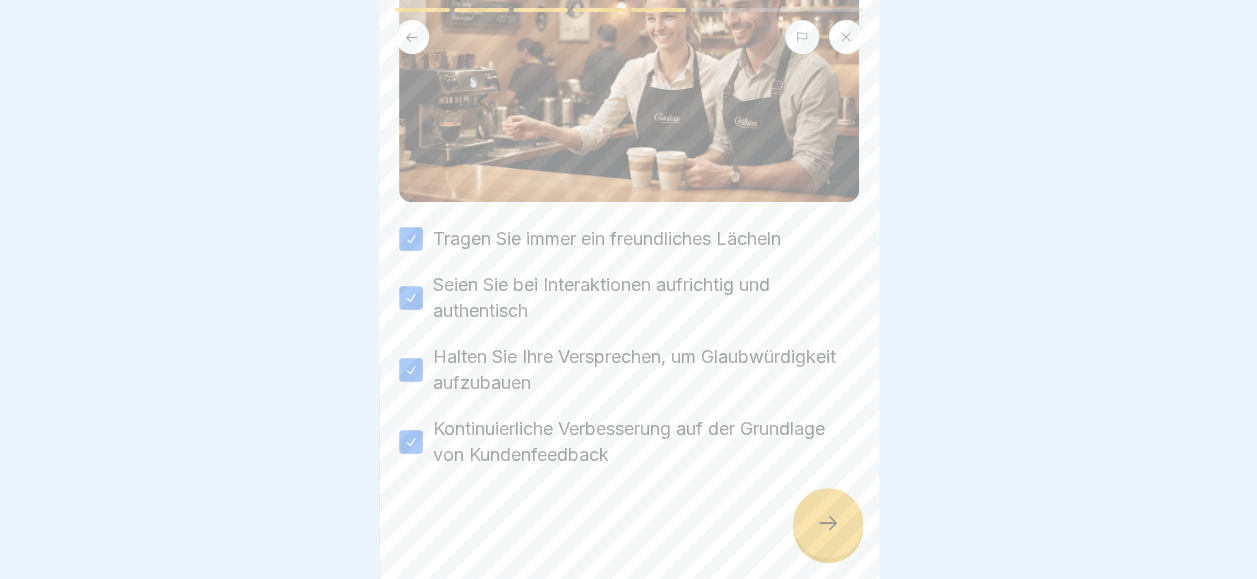 click at bounding box center (828, 523) 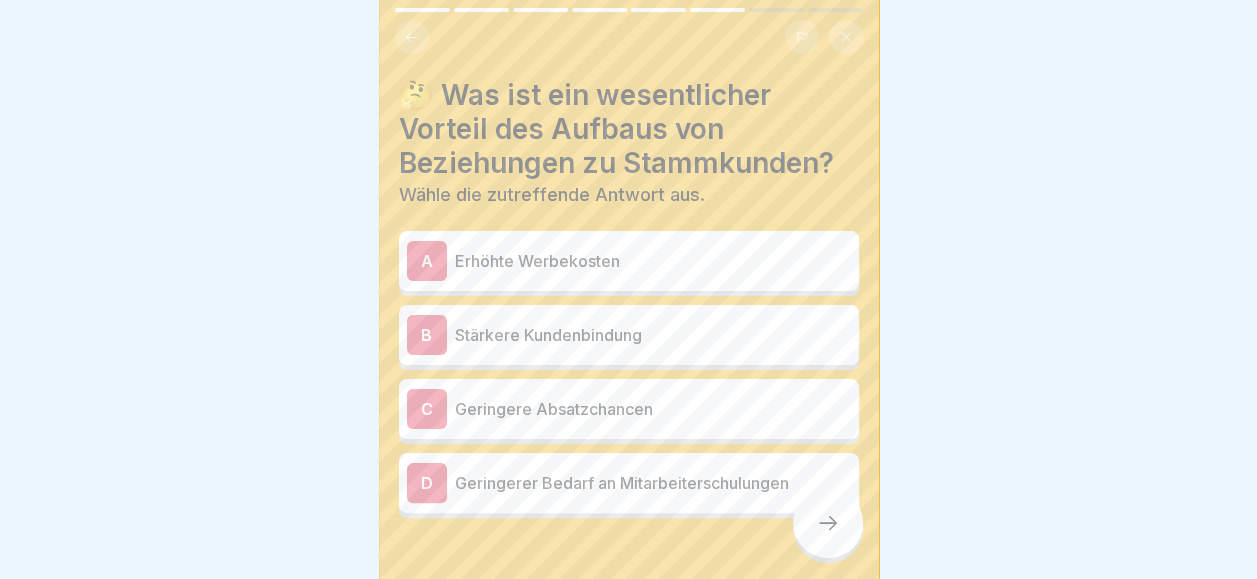 click on "Stärkere Kundenbindung" at bounding box center (653, 335) 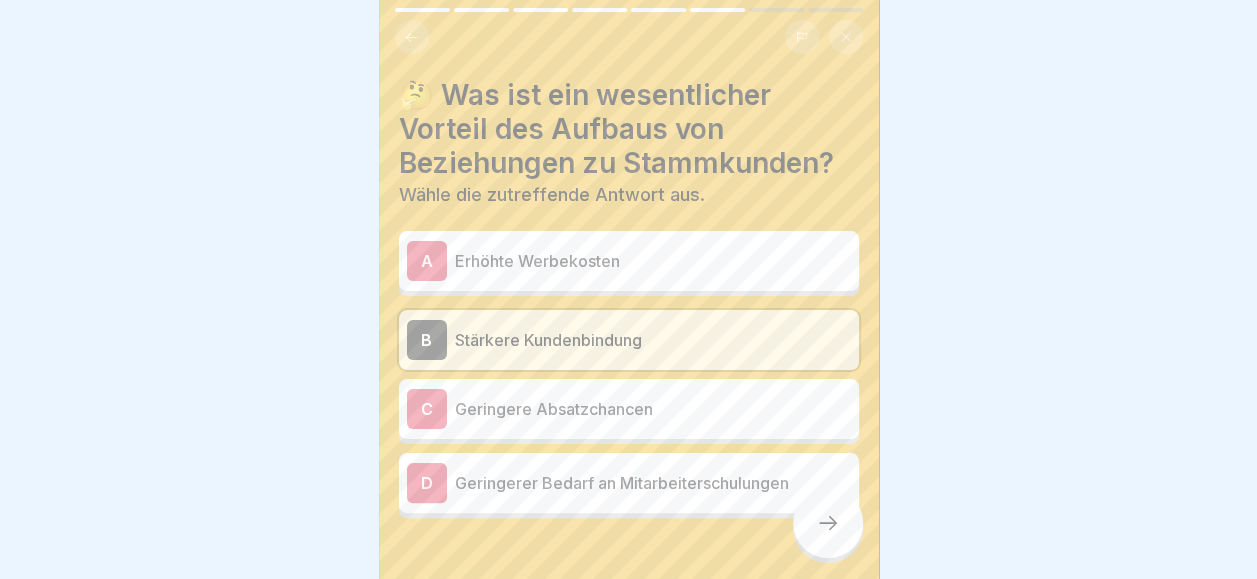 click at bounding box center [828, 523] 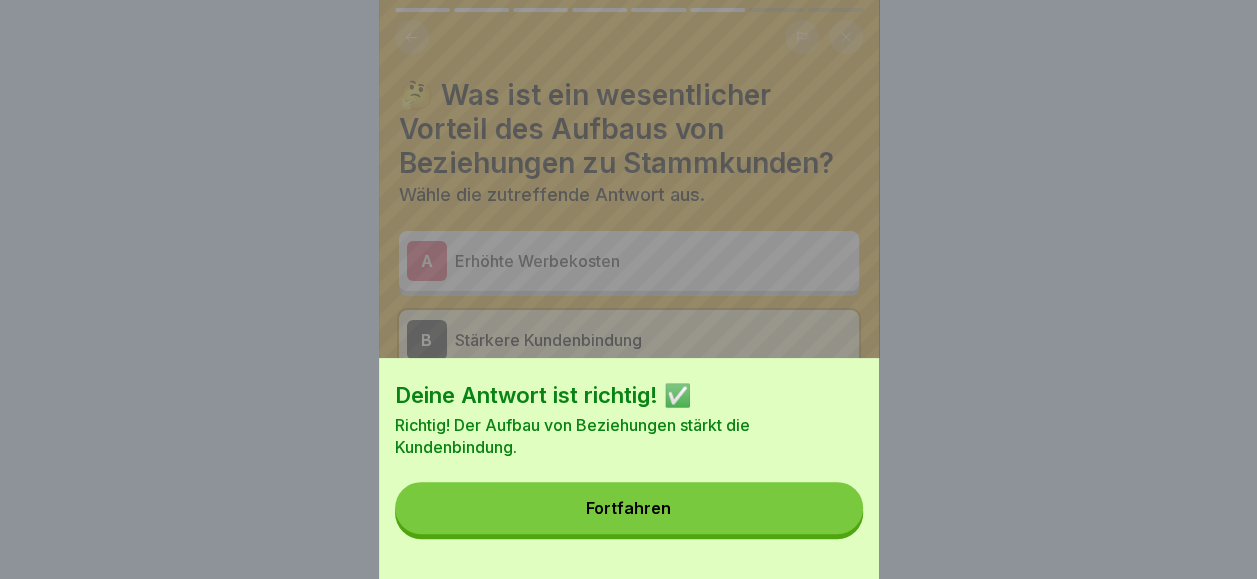 click on "Fortfahren" at bounding box center (629, 508) 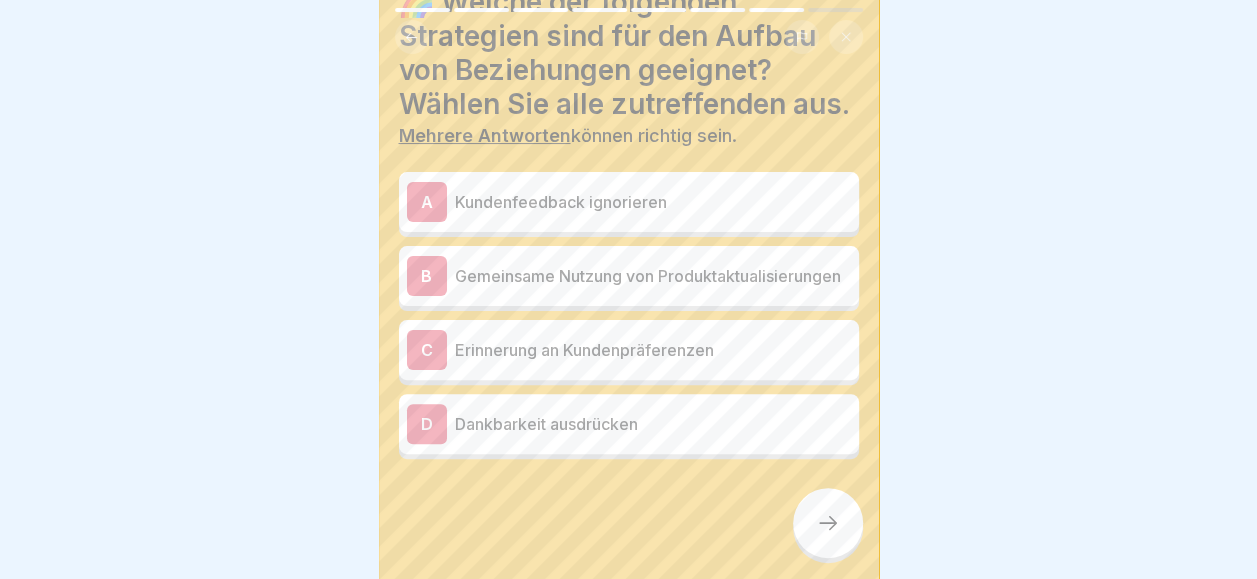 scroll, scrollTop: 134, scrollLeft: 0, axis: vertical 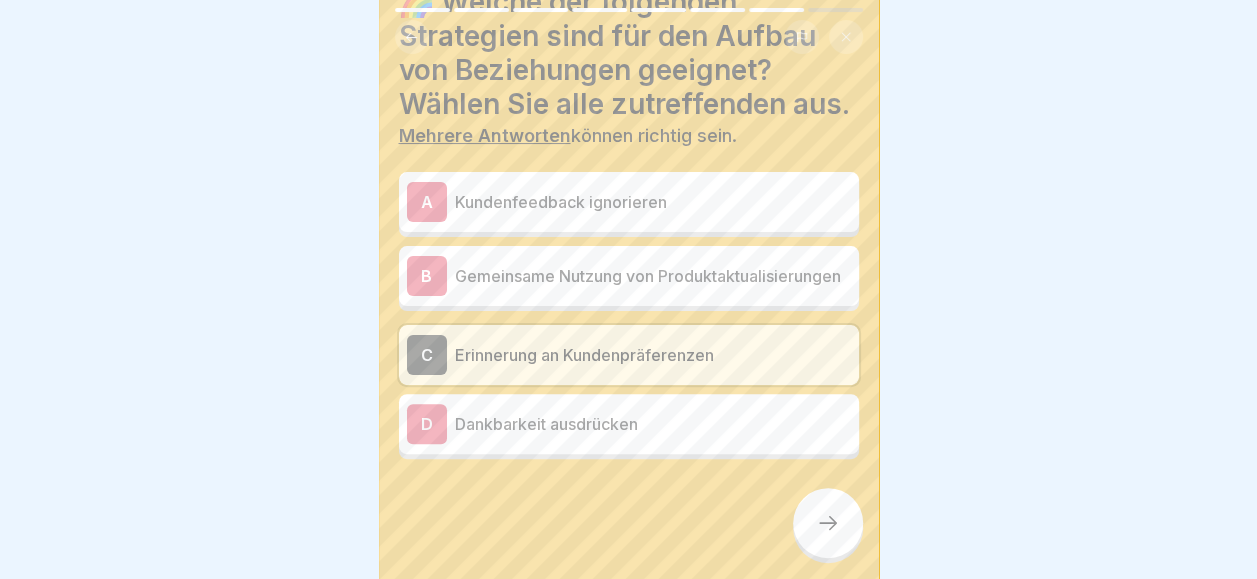 click on "Dankbarkeit ausdrücken" at bounding box center (653, 424) 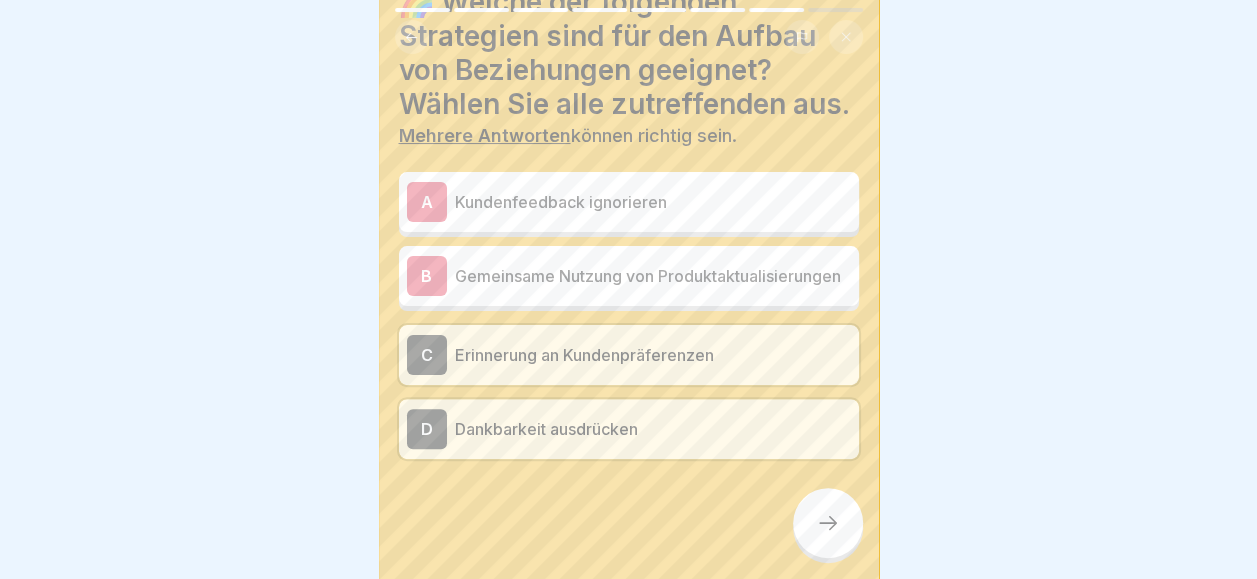 click at bounding box center (828, 523) 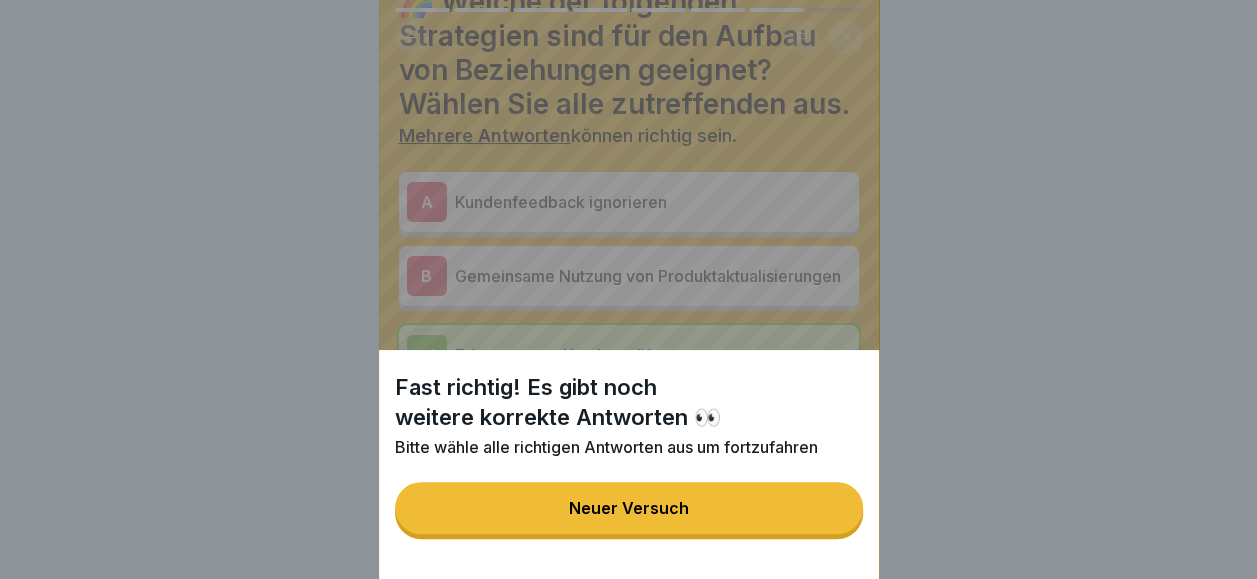 click on "Neuer Versuch" at bounding box center [629, 508] 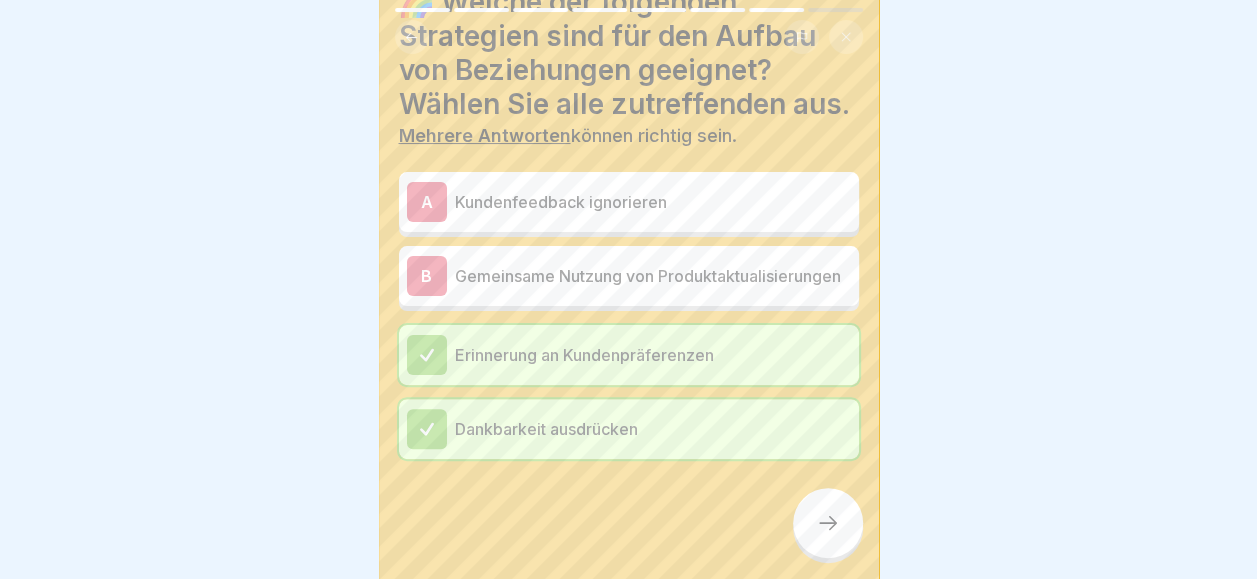 click on "Gemeinsame Nutzung von Produktaktualisierungen" at bounding box center [653, 276] 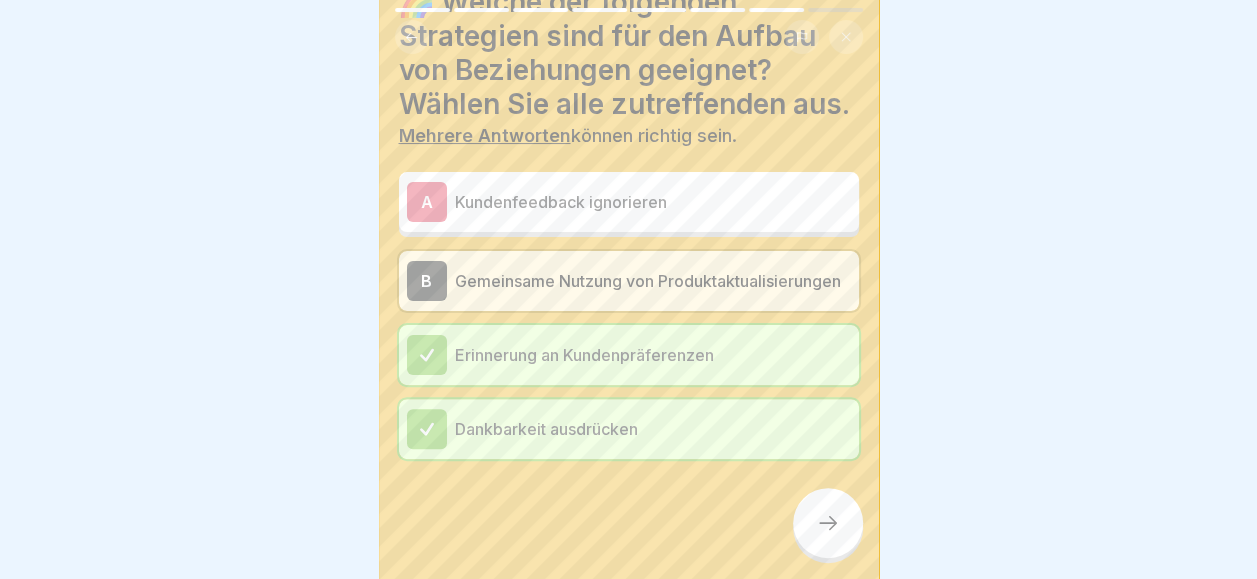 click at bounding box center (828, 523) 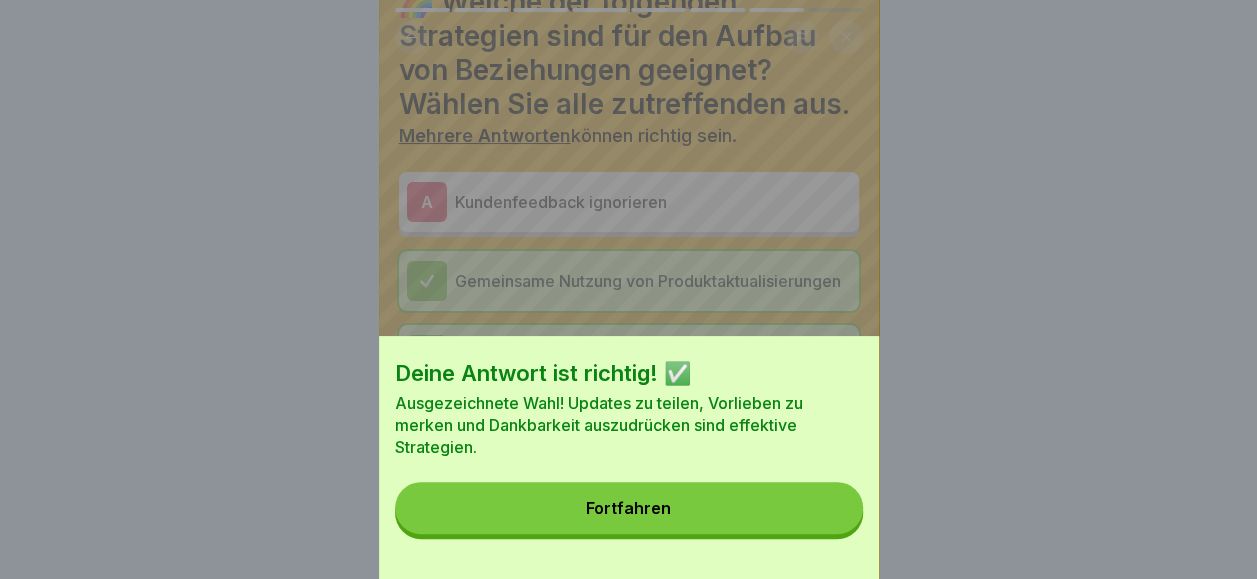 click on "Fortfahren" at bounding box center (629, 508) 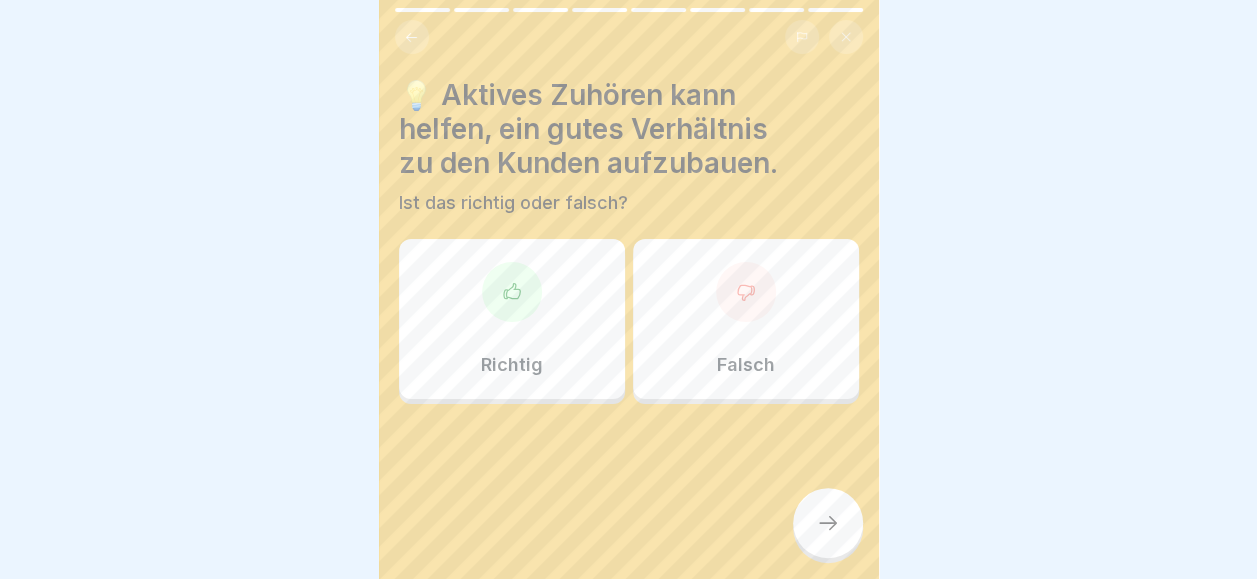 click on "Richtig" at bounding box center (512, 319) 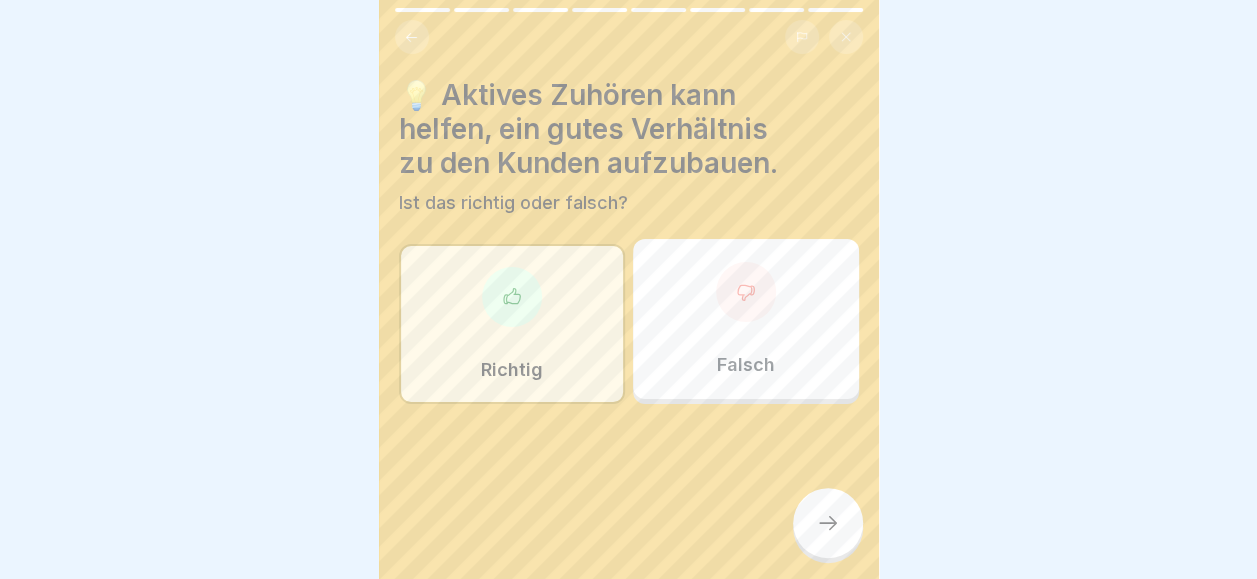 click at bounding box center (629, 464) 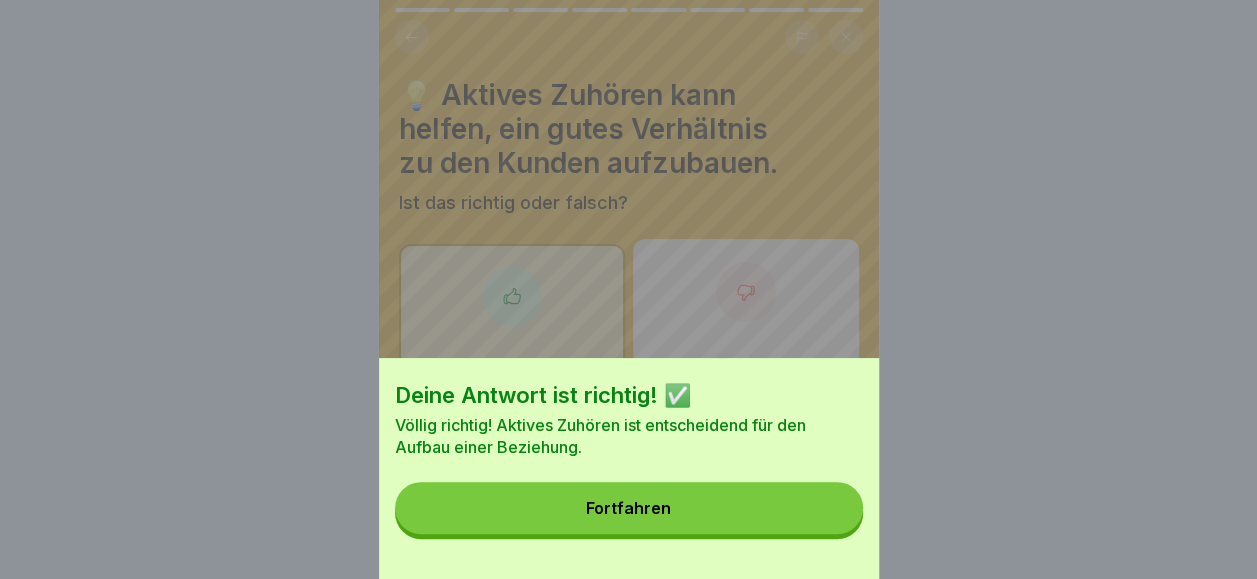click on "Fortfahren" at bounding box center [629, 508] 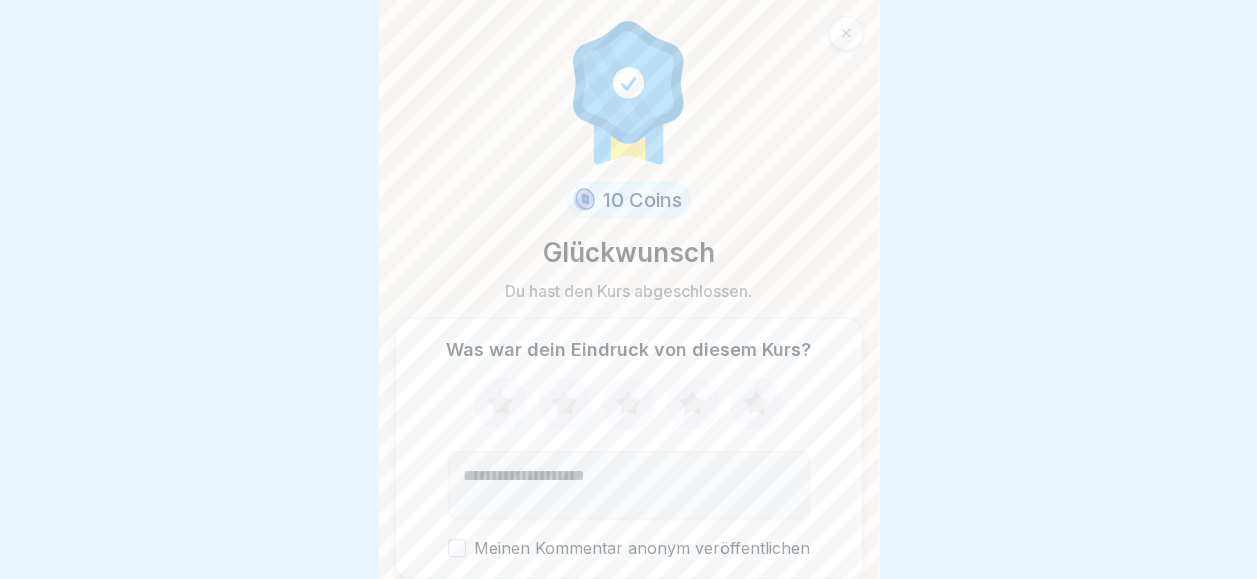 scroll, scrollTop: 72, scrollLeft: 0, axis: vertical 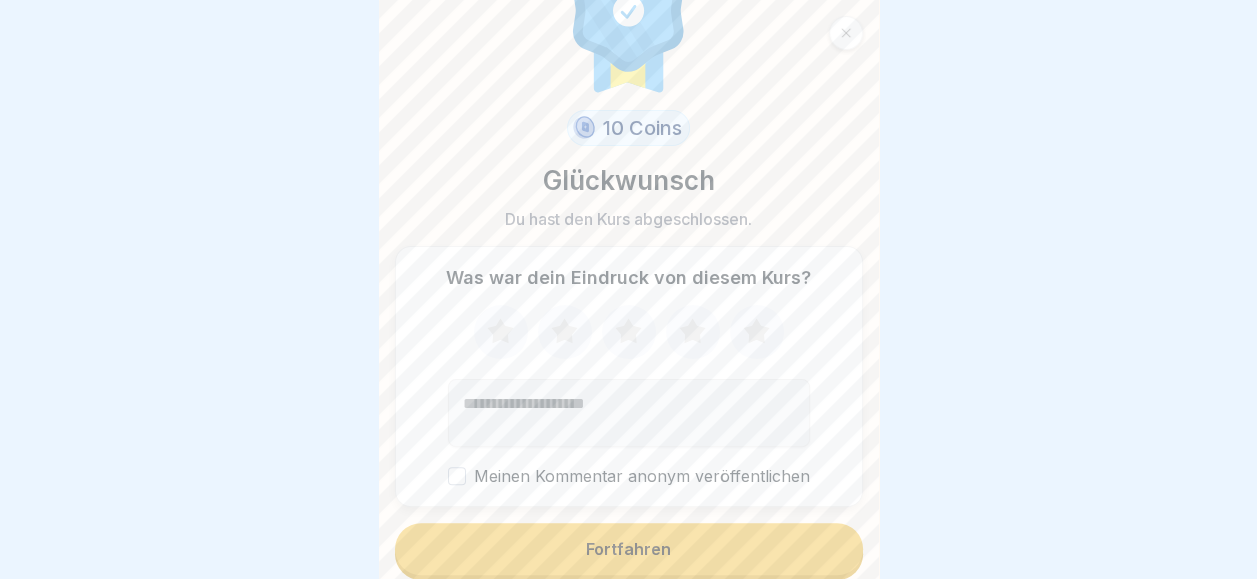 click on "Fortfahren" at bounding box center (629, 549) 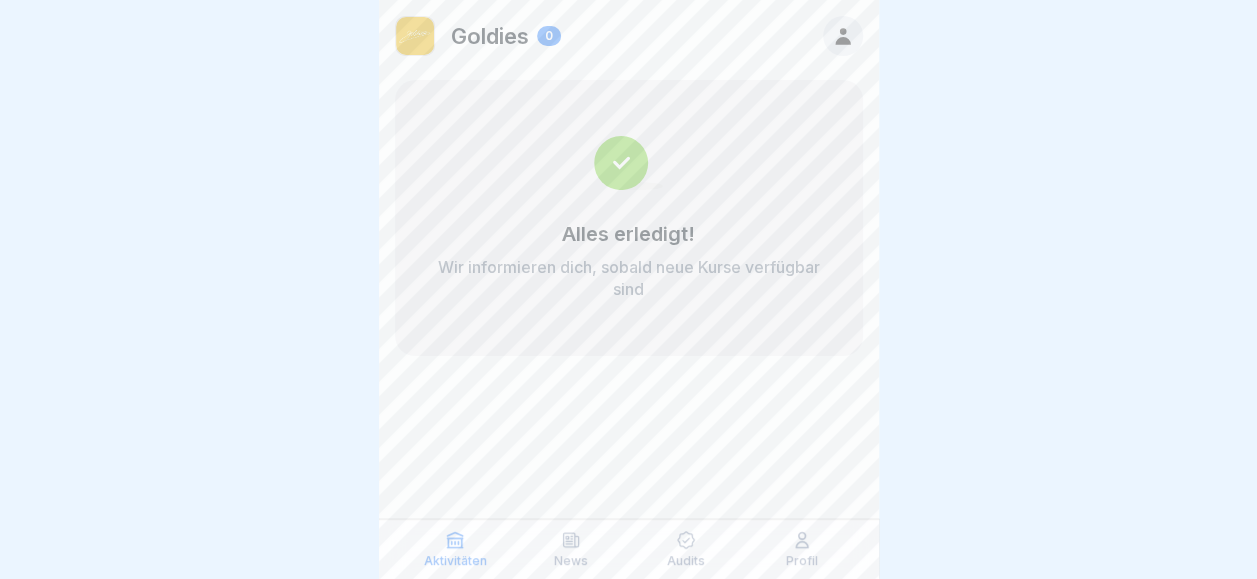 scroll, scrollTop: 0, scrollLeft: 0, axis: both 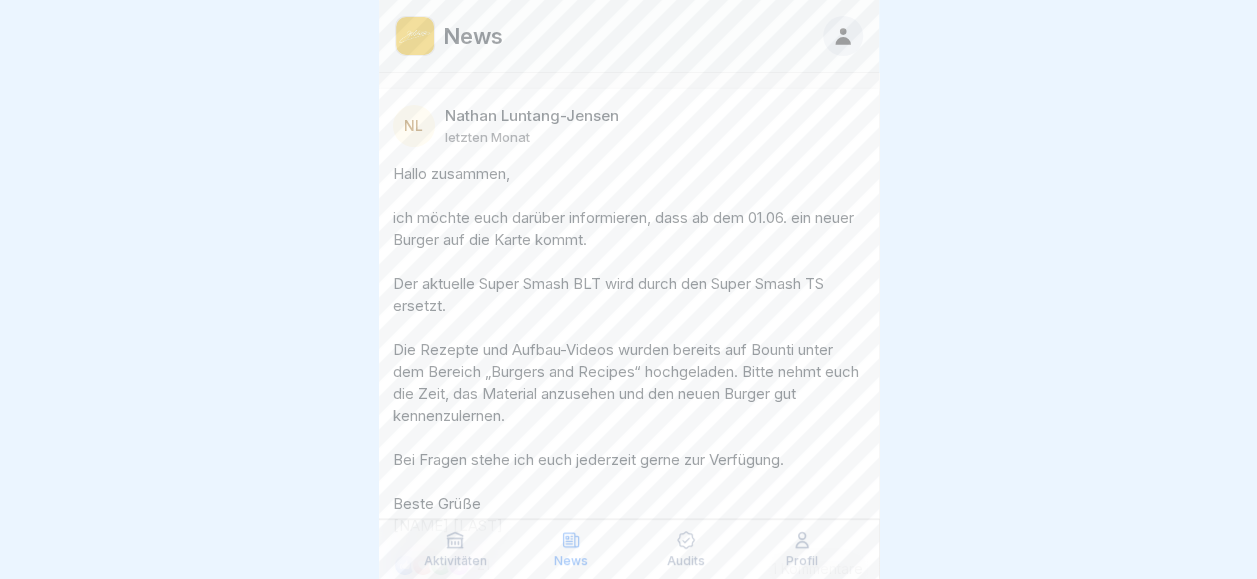 click 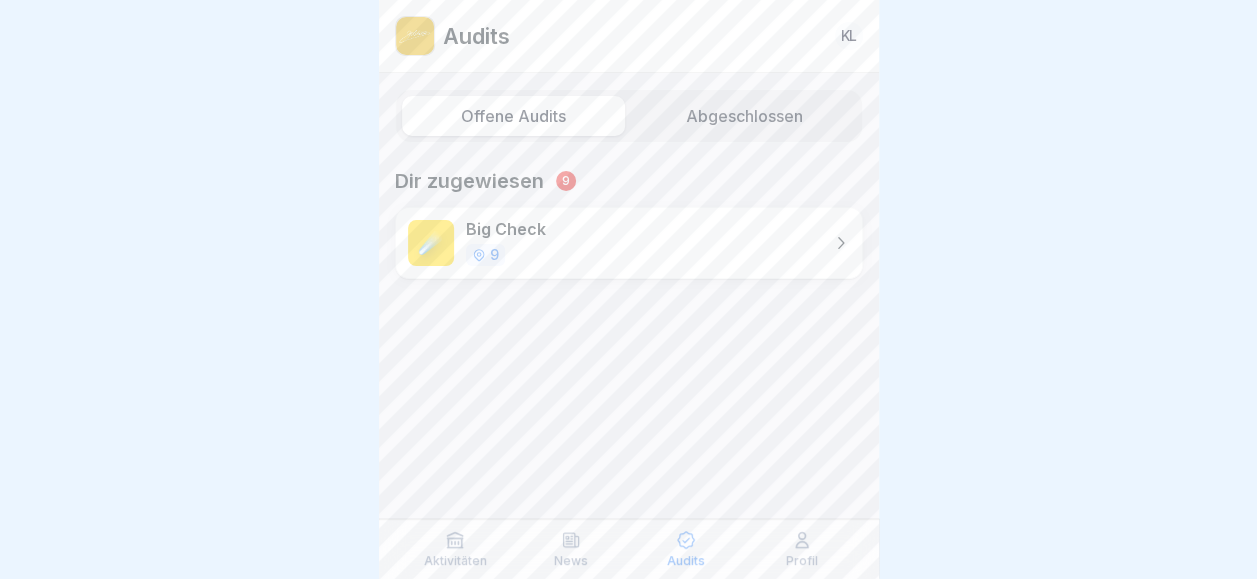 click on "☄️ Big Check   9" at bounding box center [629, 243] 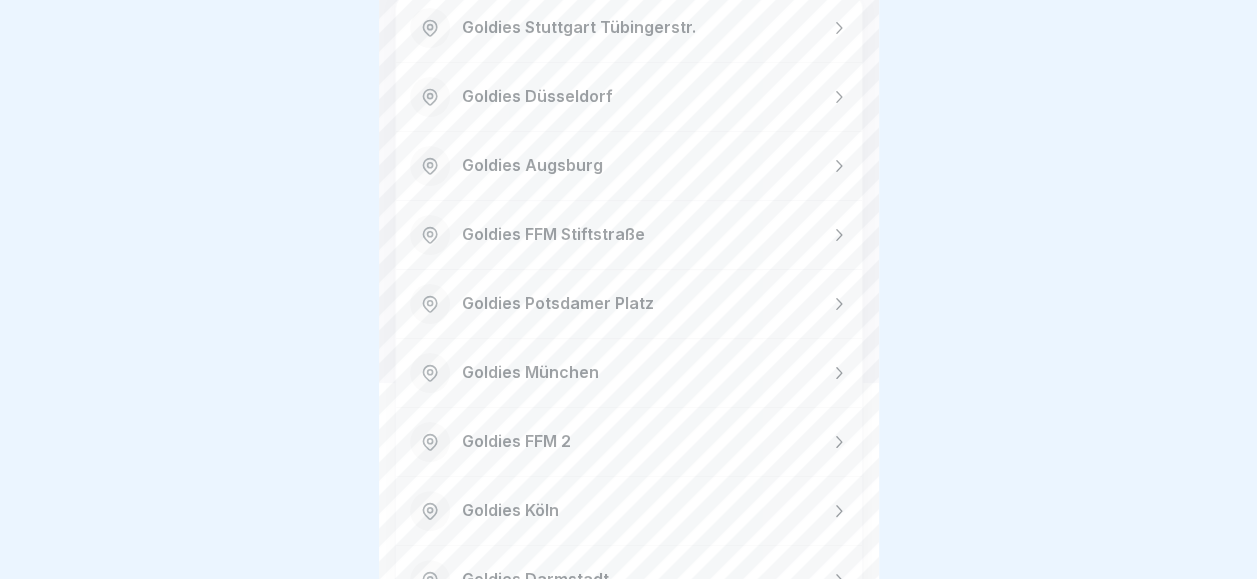 scroll, scrollTop: 213, scrollLeft: 0, axis: vertical 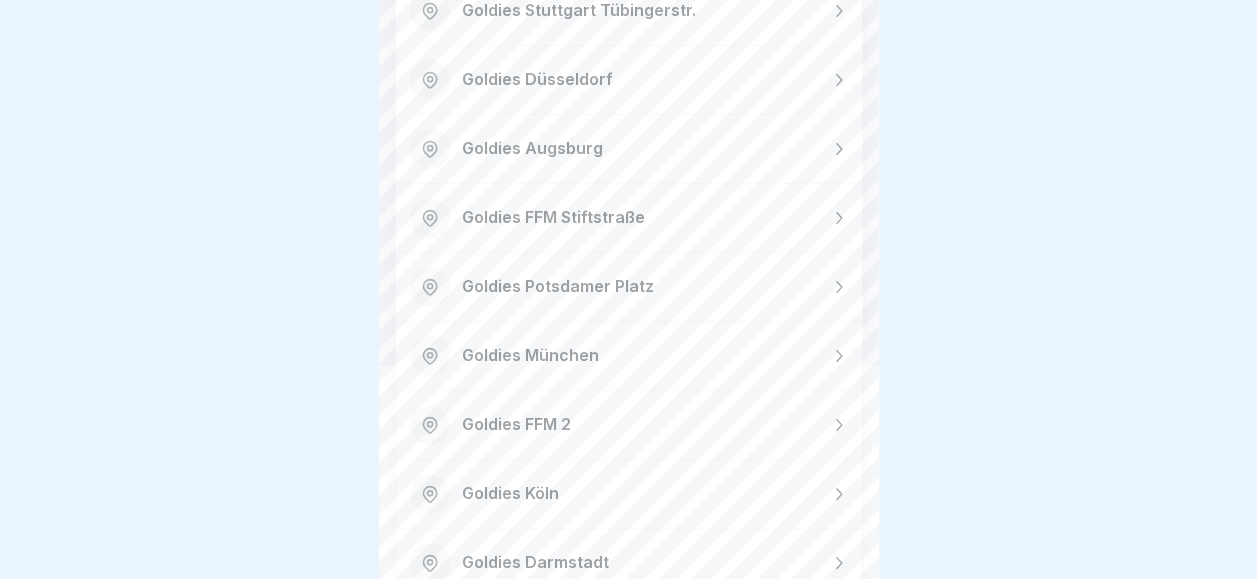 click on "Goldies Potsdamer Platz" at bounding box center (629, 287) 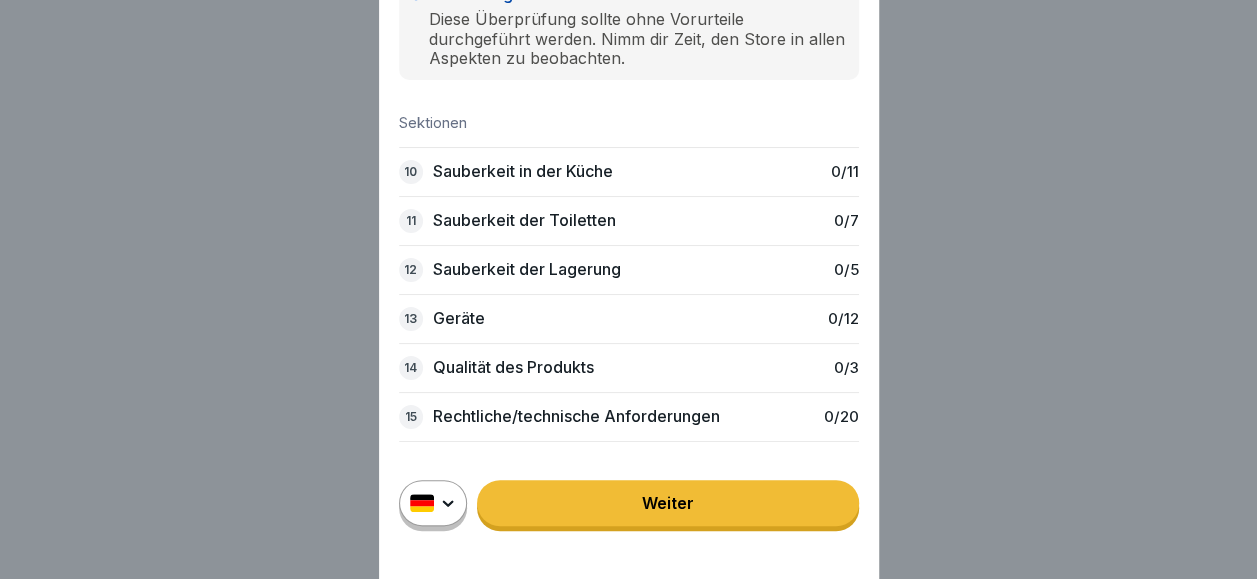 scroll, scrollTop: 0, scrollLeft: 0, axis: both 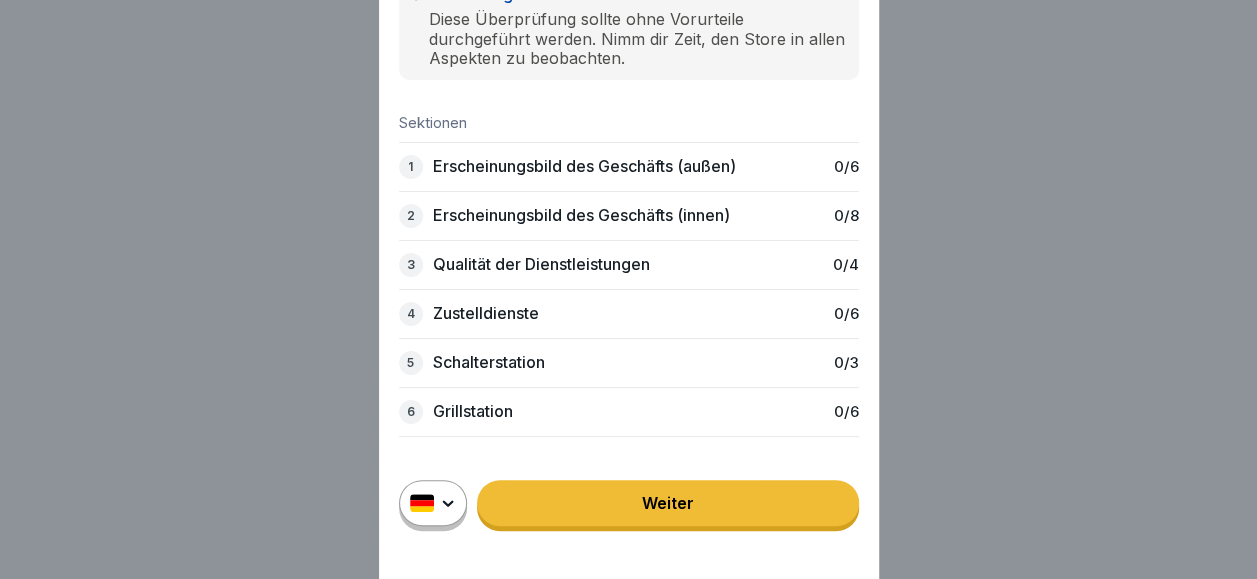 click on "Erscheinungsbild des Geschäfts (außen)" at bounding box center [584, 166] 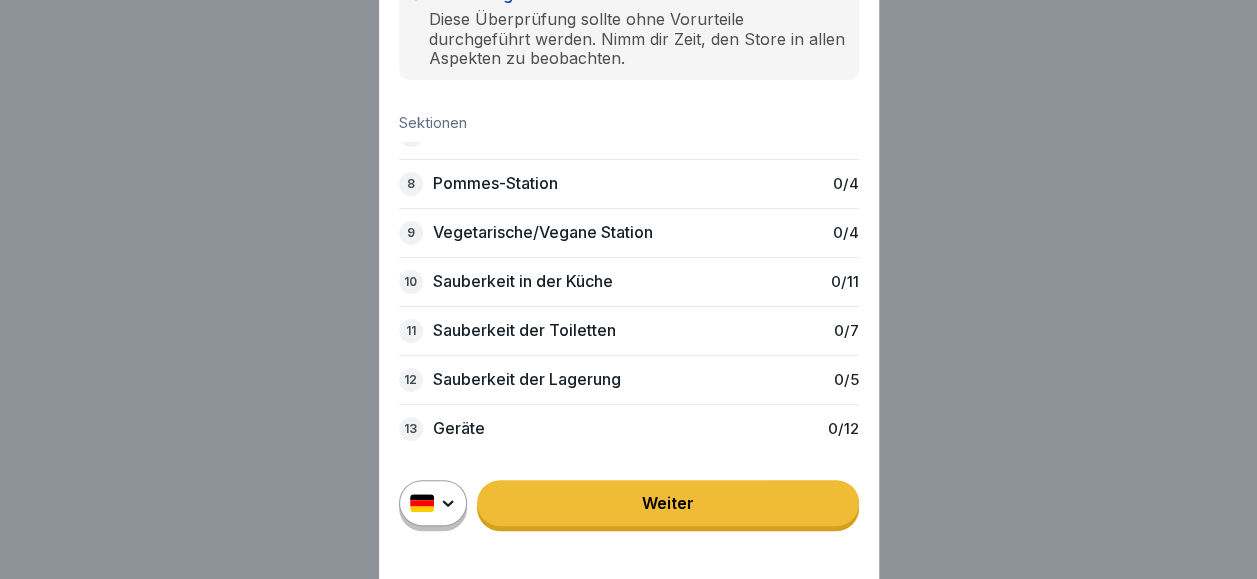 scroll, scrollTop: 446, scrollLeft: 0, axis: vertical 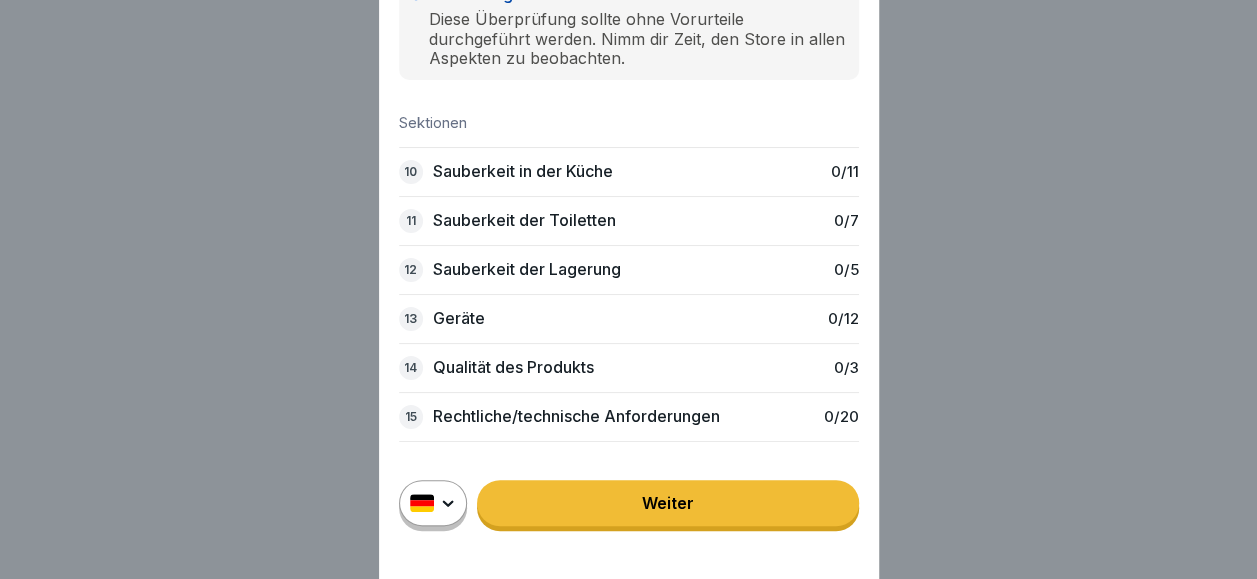click on "Weiter" at bounding box center (668, 503) 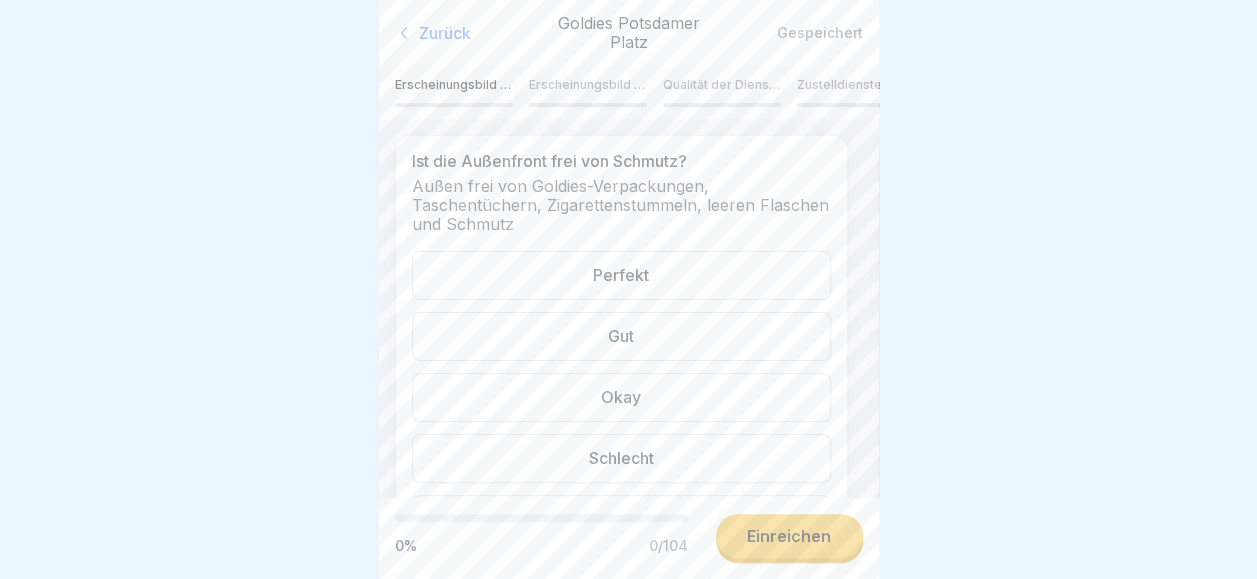 scroll, scrollTop: 0, scrollLeft: 0, axis: both 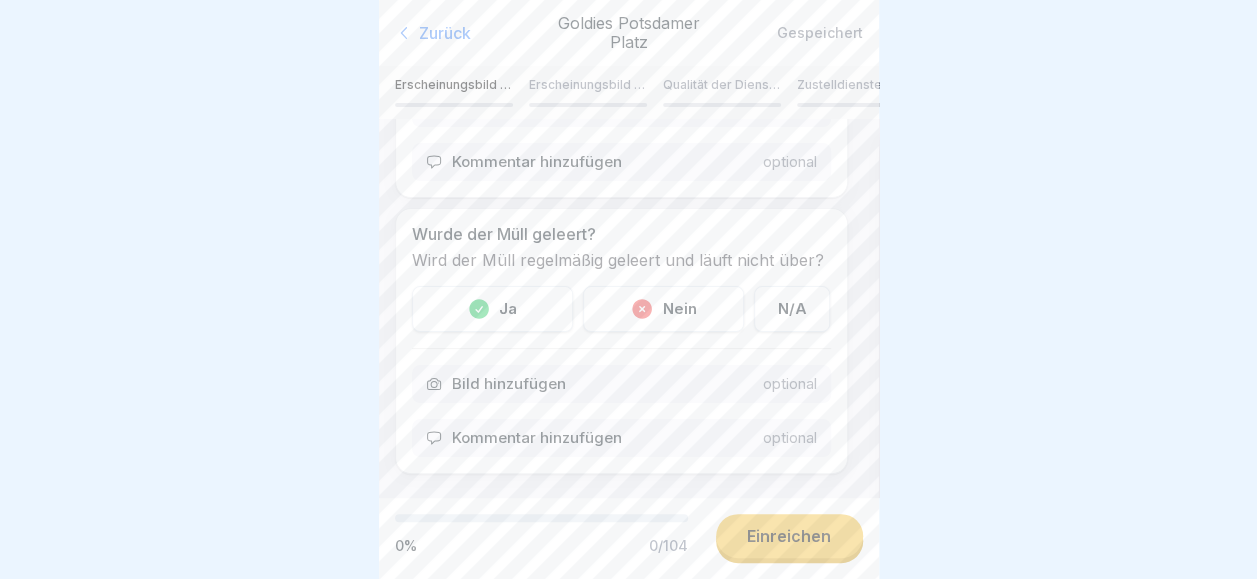 click on "Erscheinungsbild des Geschäfts (innen)" at bounding box center (588, 85) 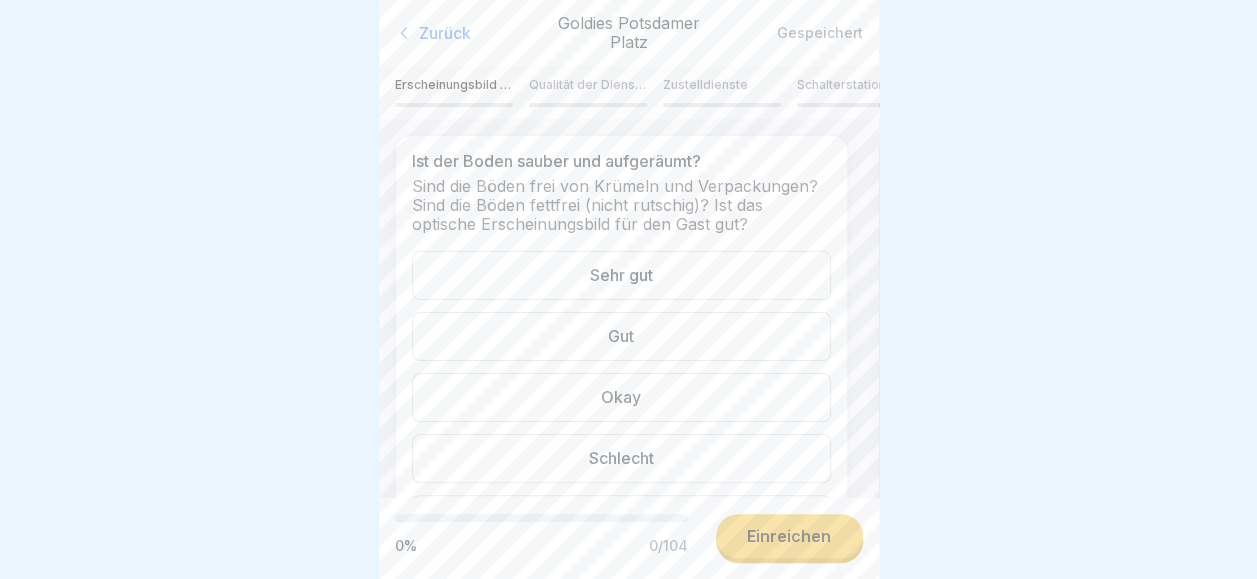 click on "Qualität der Dienstleistungen" at bounding box center (588, 85) 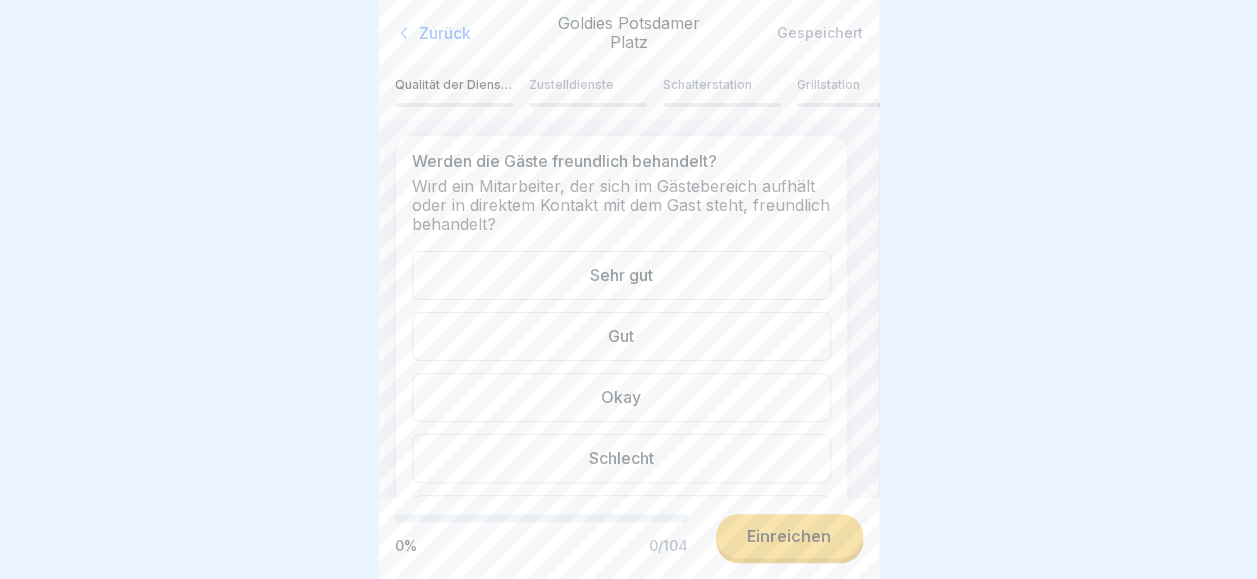 click on "Zustelldienste" at bounding box center (588, 85) 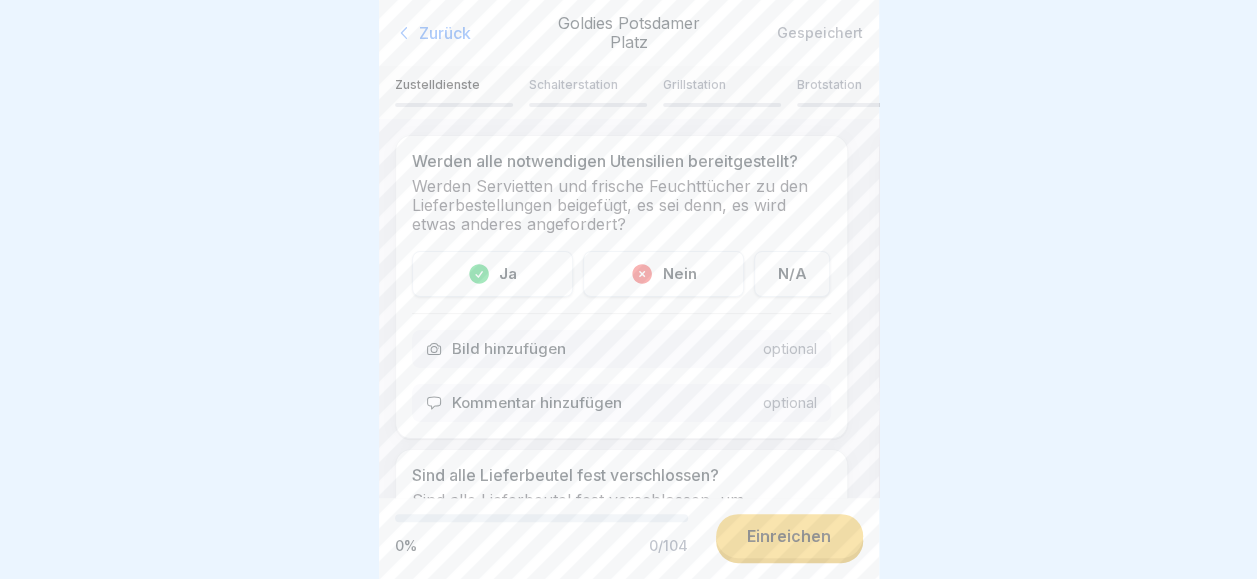click on "Schalterstation" at bounding box center (588, 85) 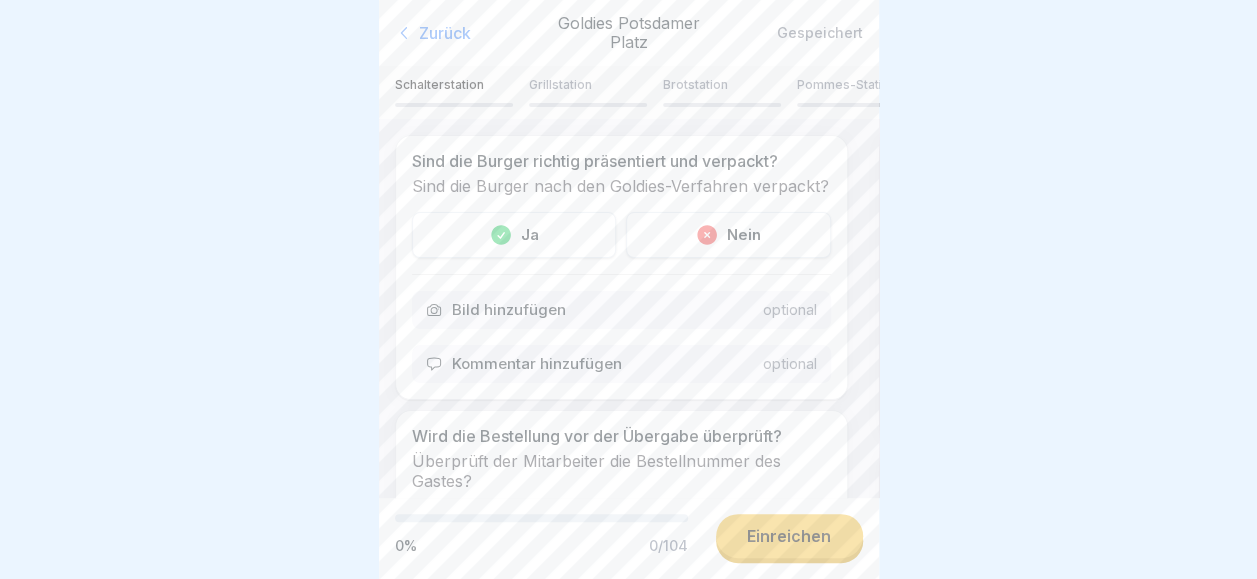 click on "Grillstation" at bounding box center [588, 85] 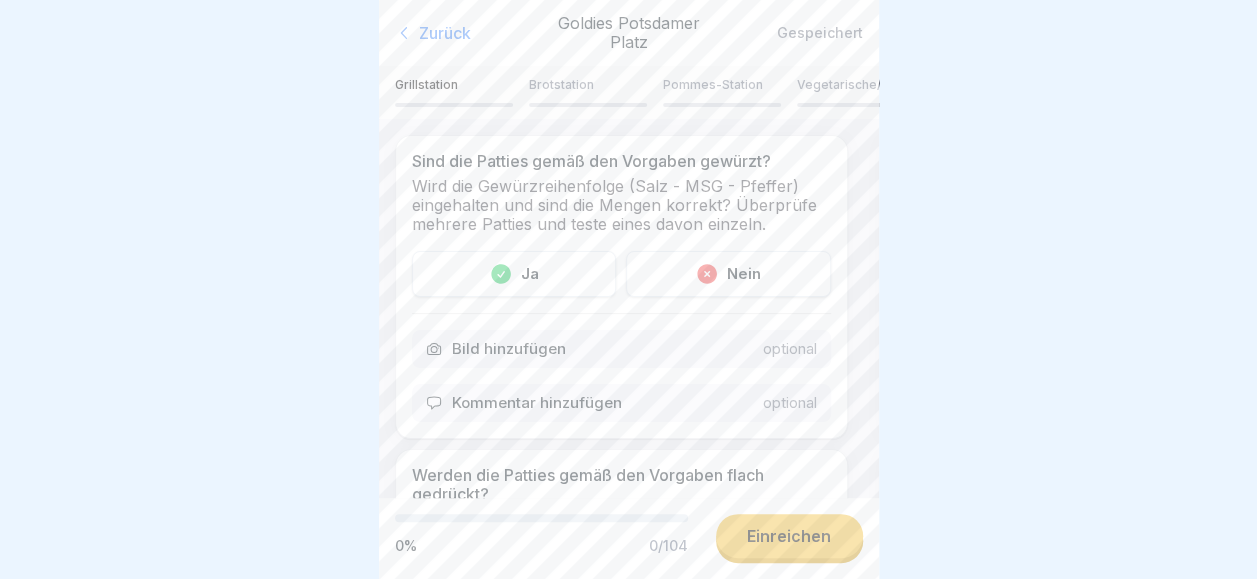 click on "Brotstation" at bounding box center (588, 85) 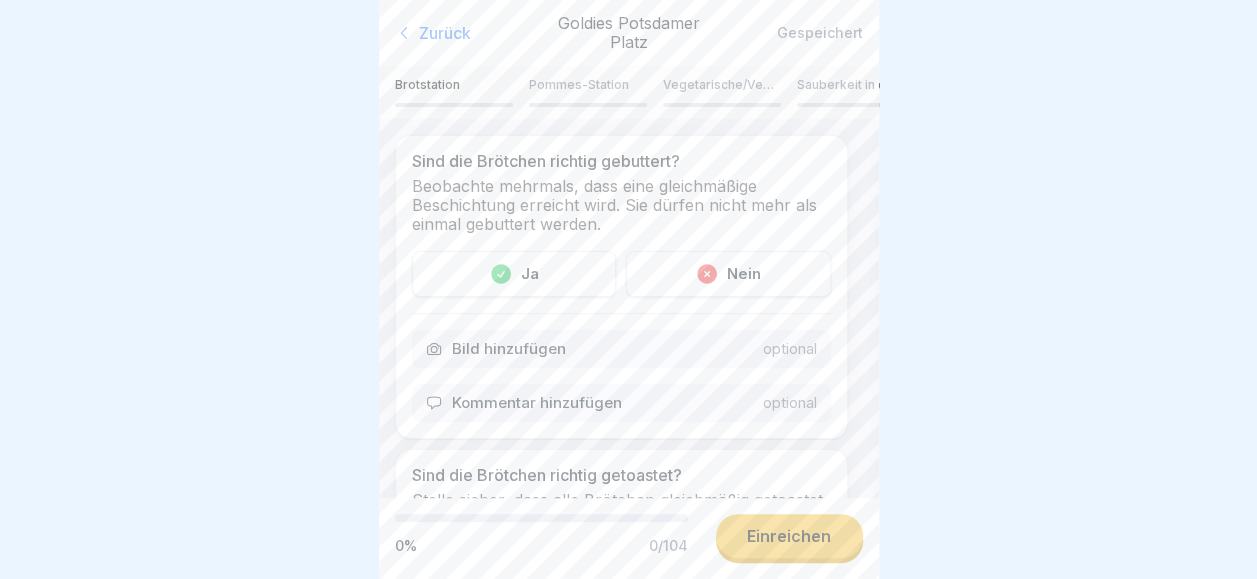 click on "Pommes-Station" at bounding box center [588, 85] 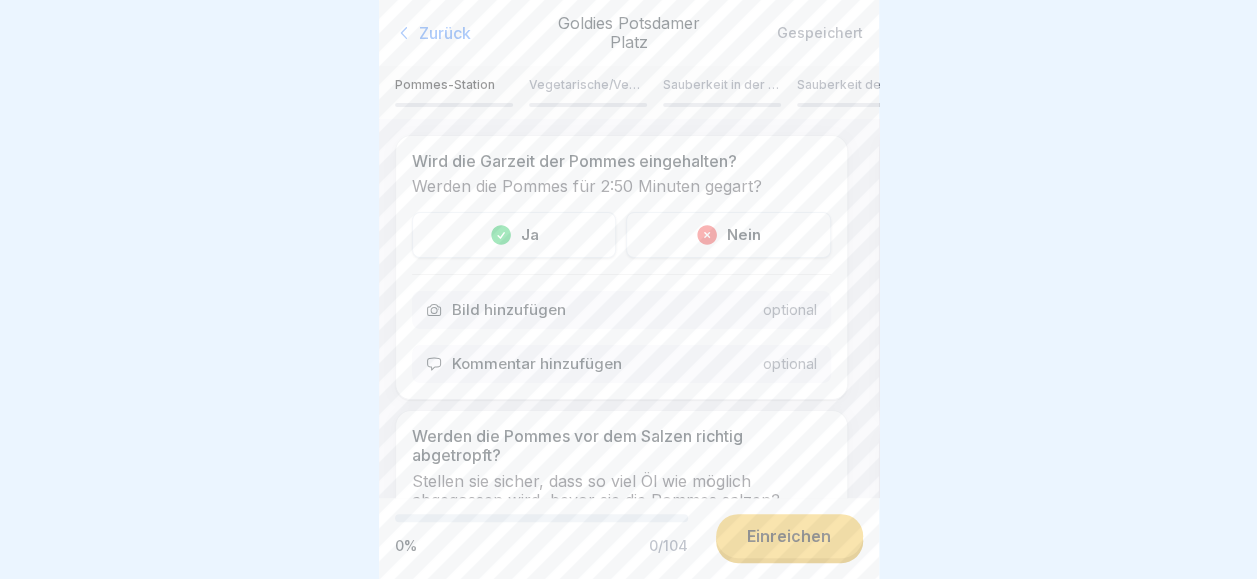 click on "Vegetarische/Vegane Station" at bounding box center (588, 85) 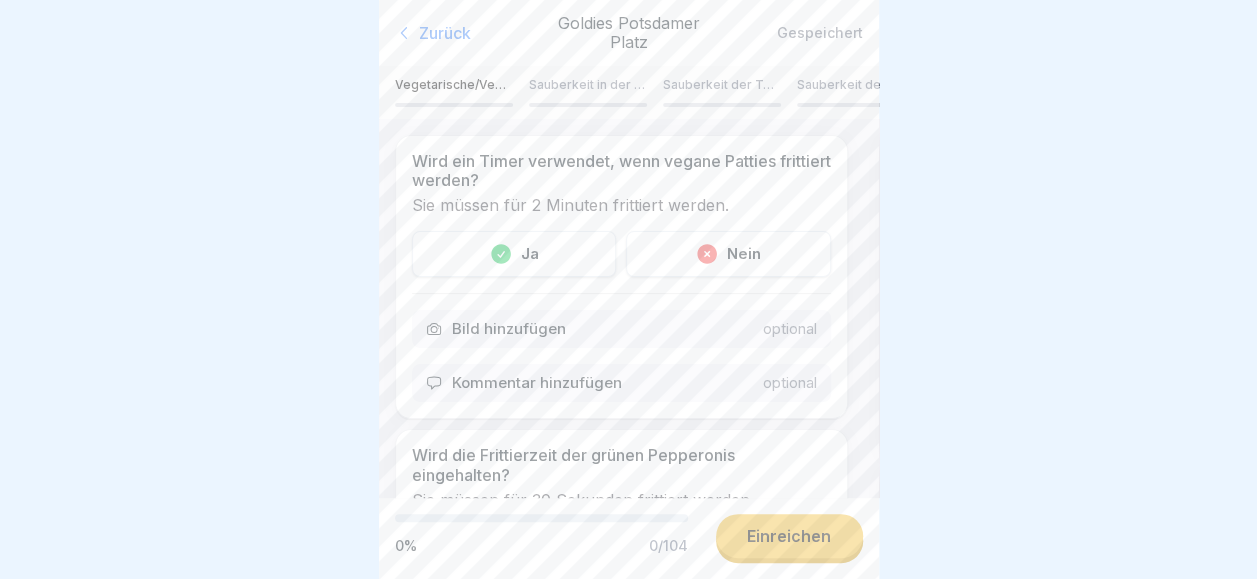 click on "Sauberkeit in der Küche" at bounding box center [588, 85] 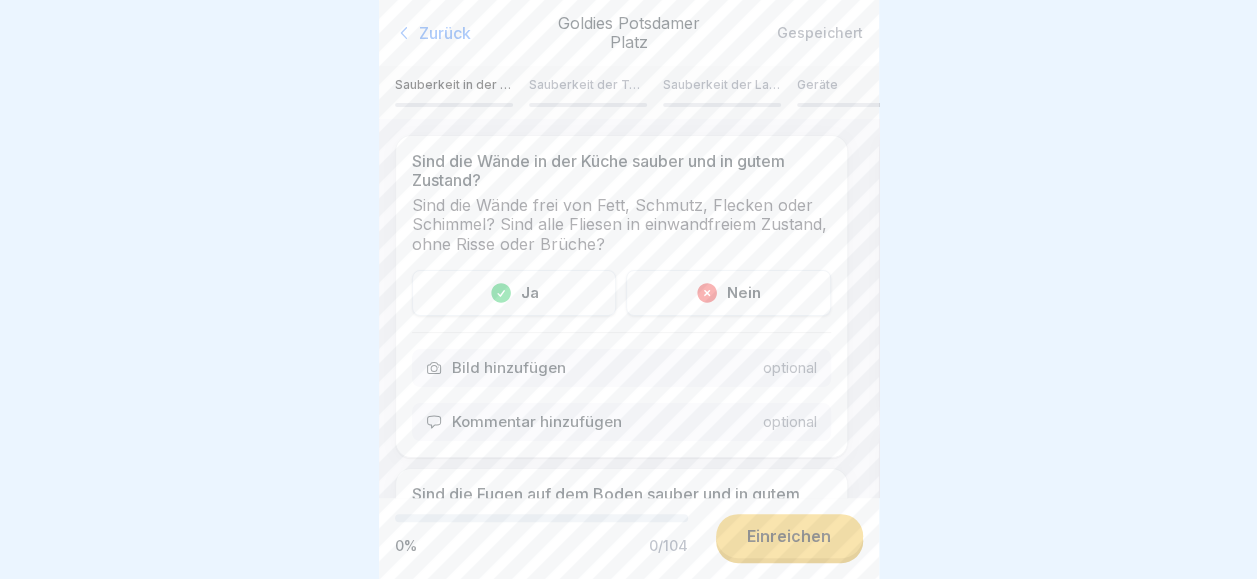 click on "Sauberkeit der Toiletten" at bounding box center [588, 85] 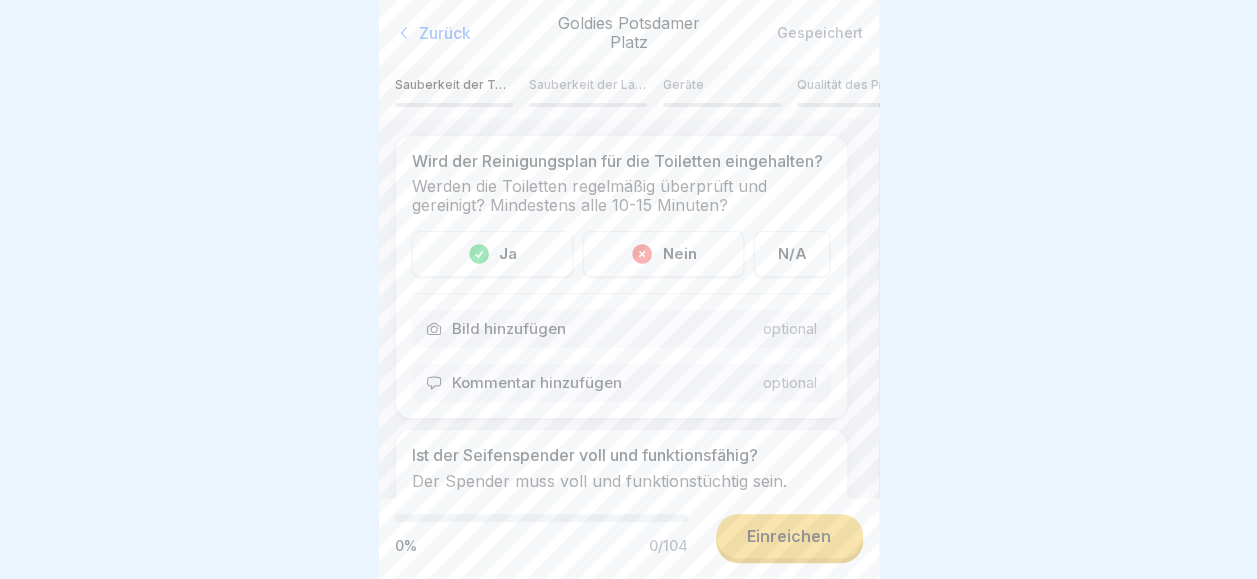 click on "Sauberkeit der Lagerung" at bounding box center [588, 85] 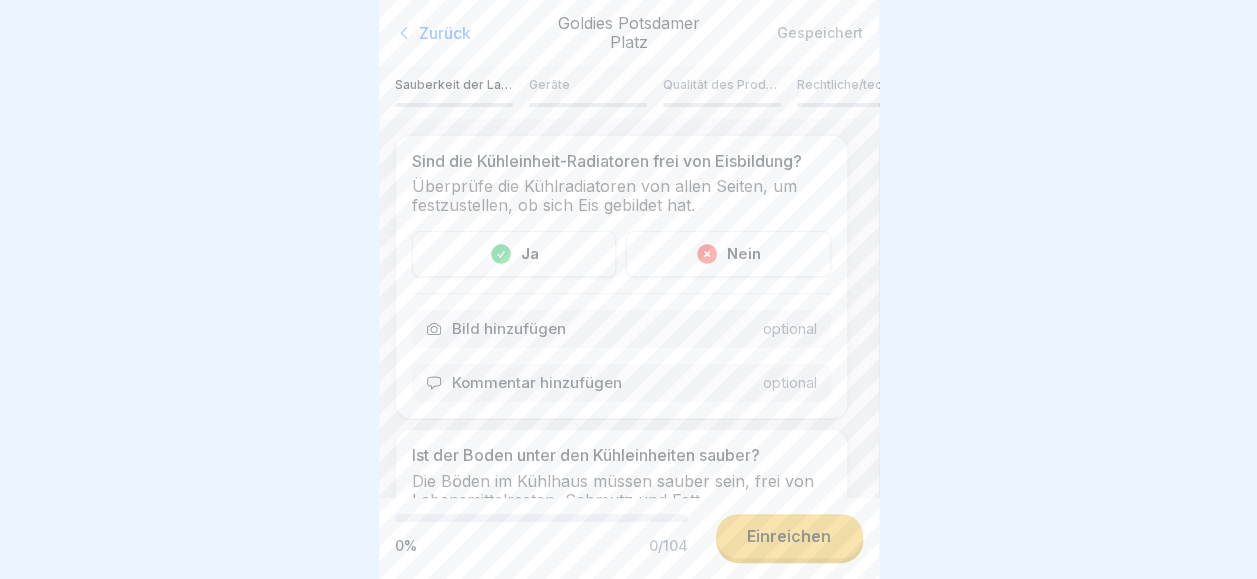 click on "Geräte" at bounding box center [588, 85] 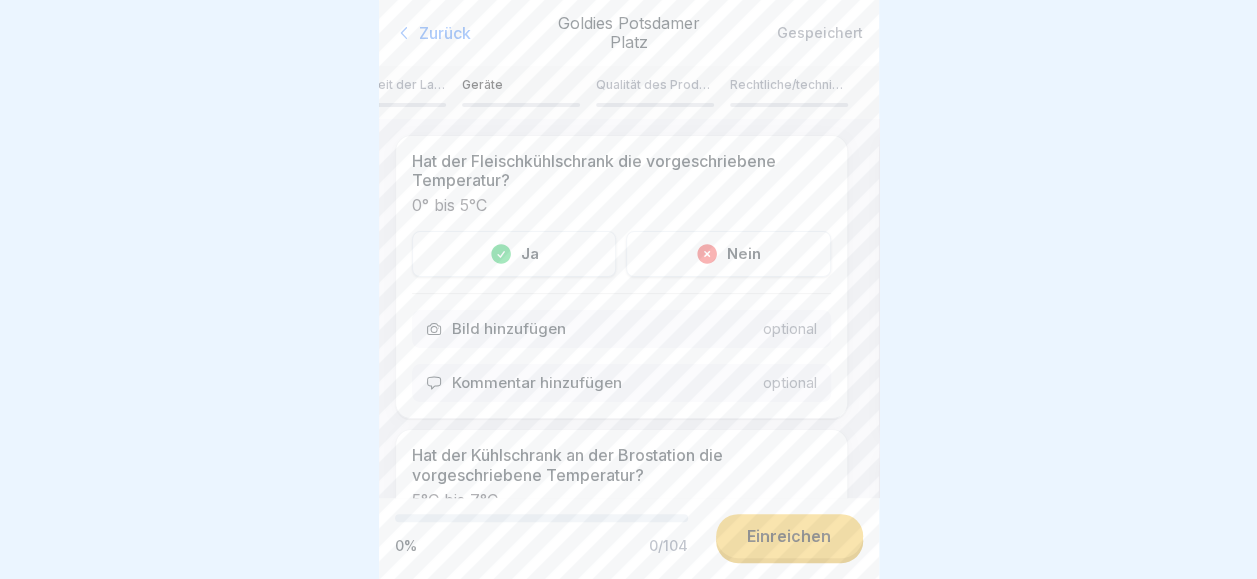 click on "Qualität des Produkts" at bounding box center (655, 85) 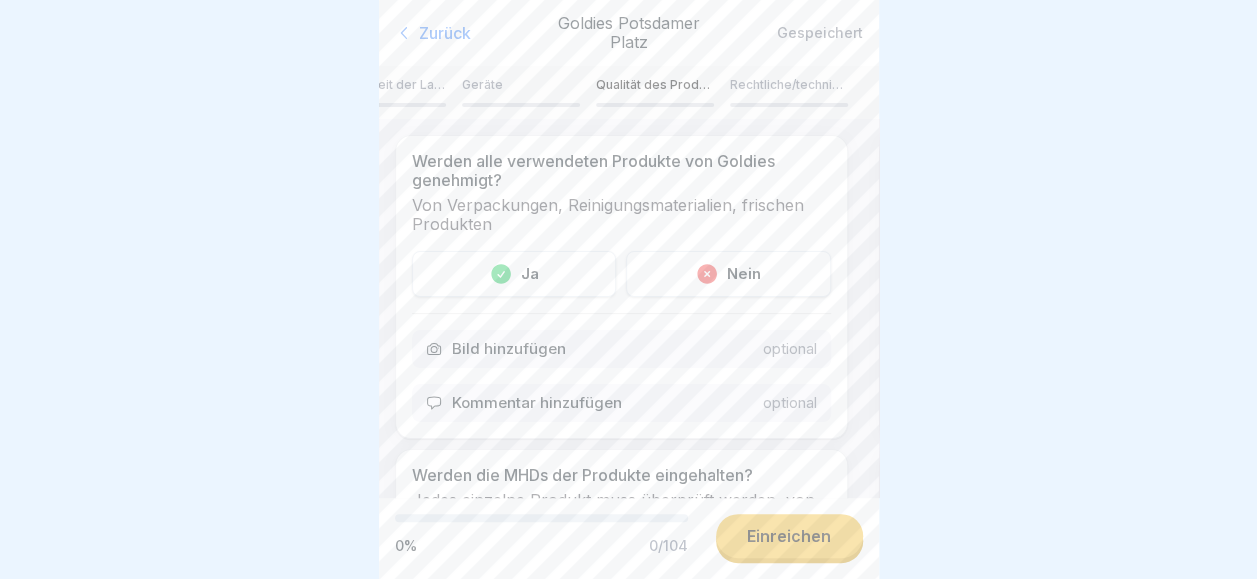 click on "Sauberkeit der Lagerung" at bounding box center (387, 85) 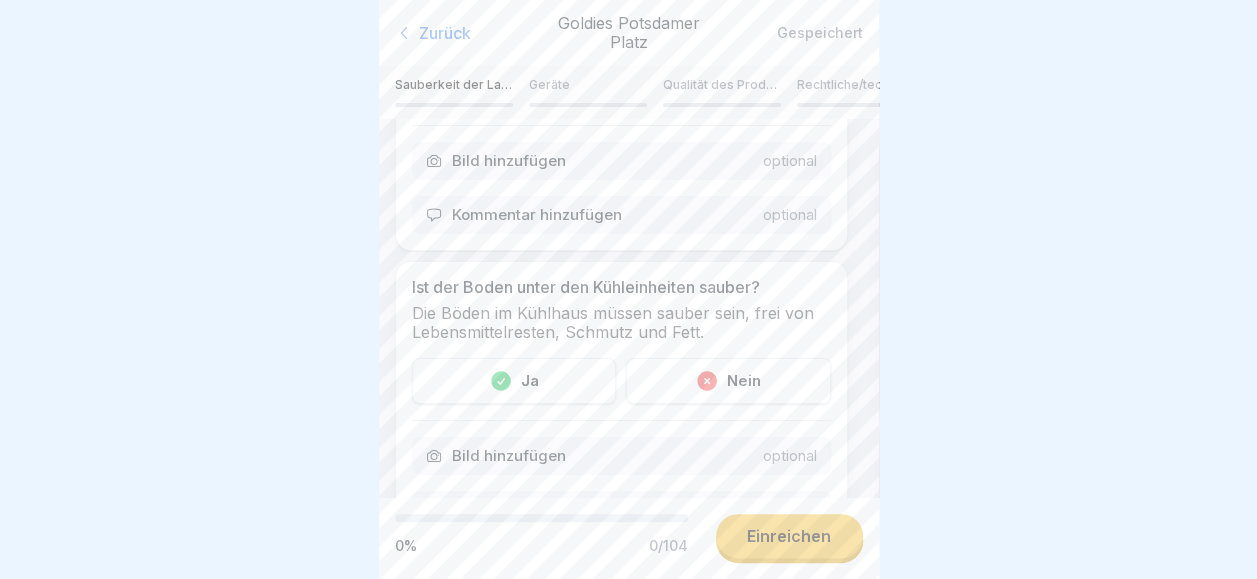 scroll, scrollTop: 0, scrollLeft: 0, axis: both 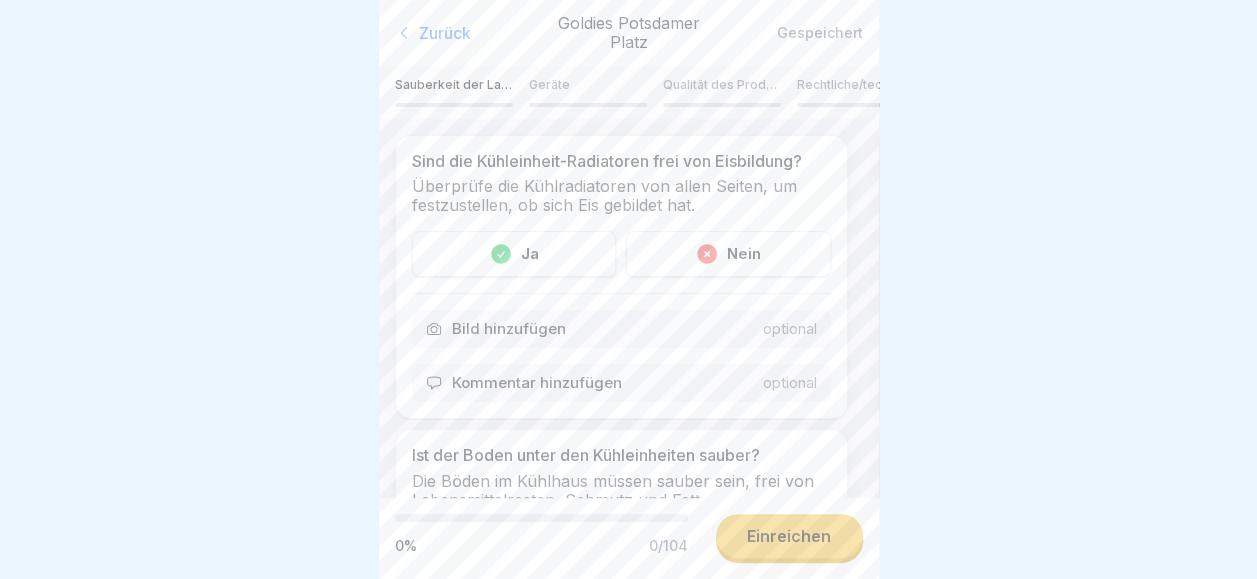click on "Sauberkeit der Lagerung" at bounding box center [454, 85] 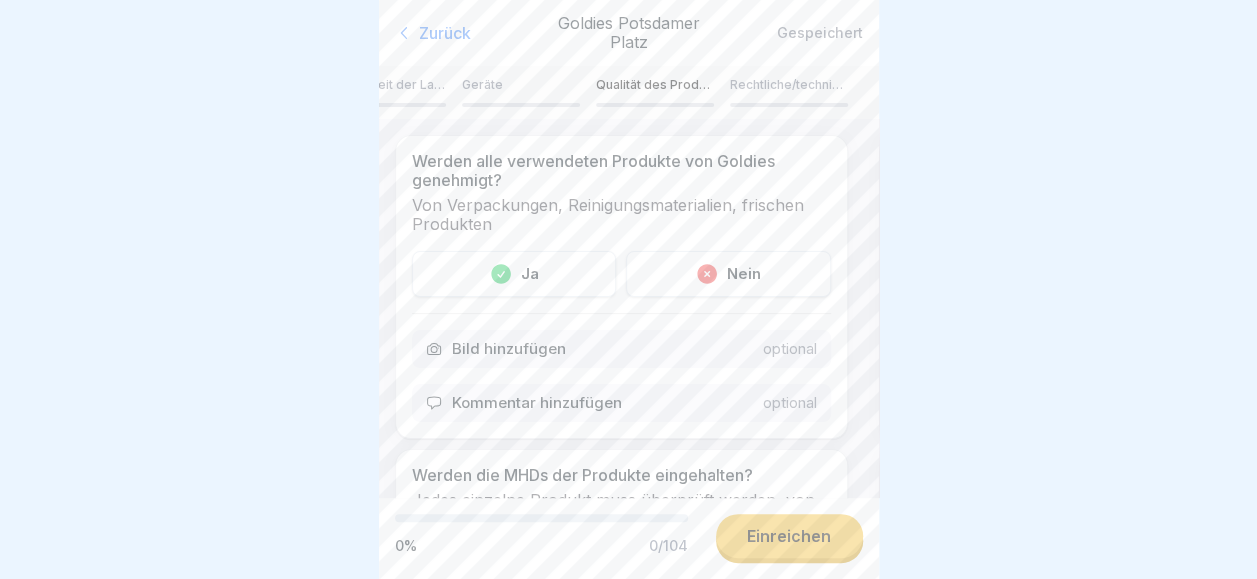 click on "Erscheinungsbild des Geschäfts (außen)    Erscheinungsbild des Geschäfts (innen)   Qualität der Dienstleistungen   Zustelldienste    Schalterstation   Grillstation    Brotstation   Pommes-Station   Vegetarische/Vegane Station   Sauberkeit in der Küche   Sauberkeit der Toiletten   Sauberkeit der Lagerung    Geräte   Qualität des Produkts    Rechtliche/technische Anforderungen" at bounding box center (629, 92) 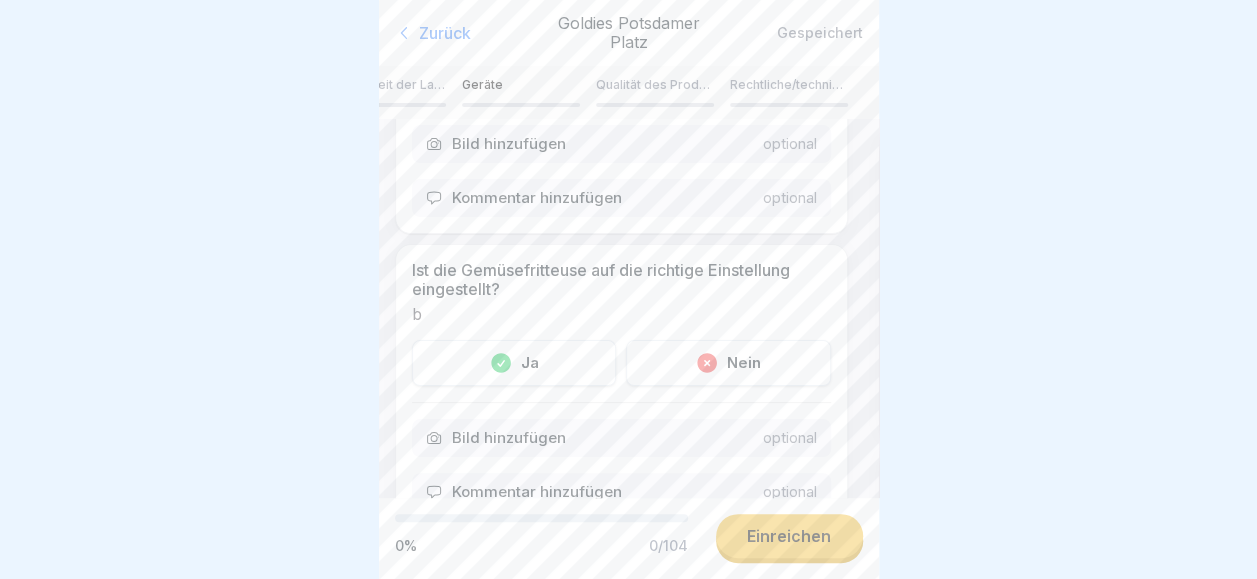 scroll, scrollTop: 3258, scrollLeft: 0, axis: vertical 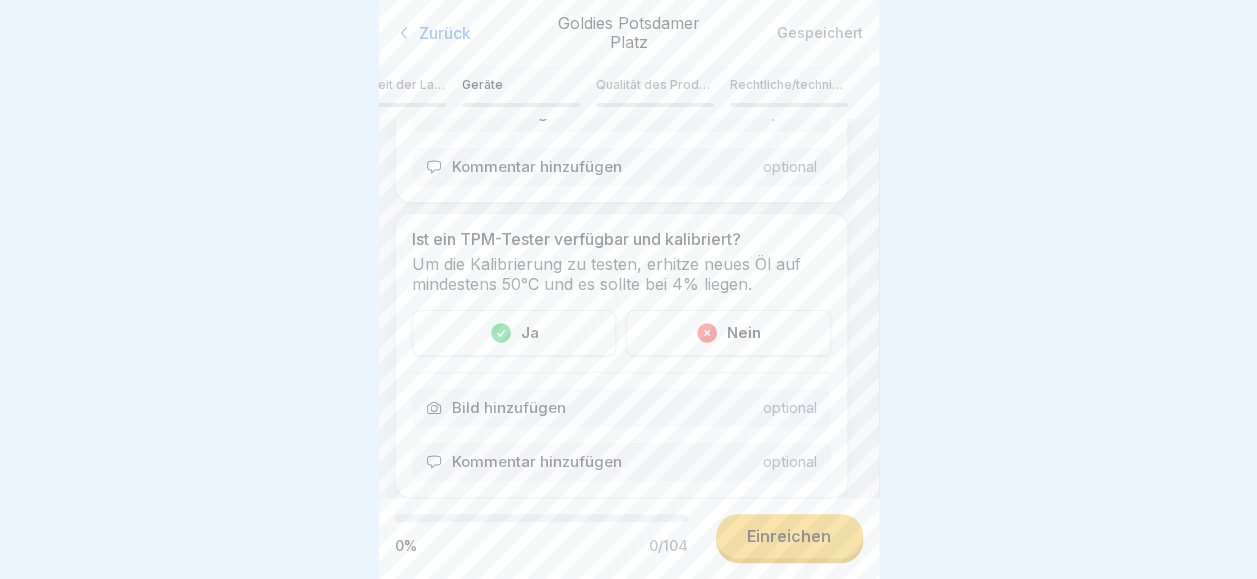 click on "Qualität des Produkts" at bounding box center [655, 85] 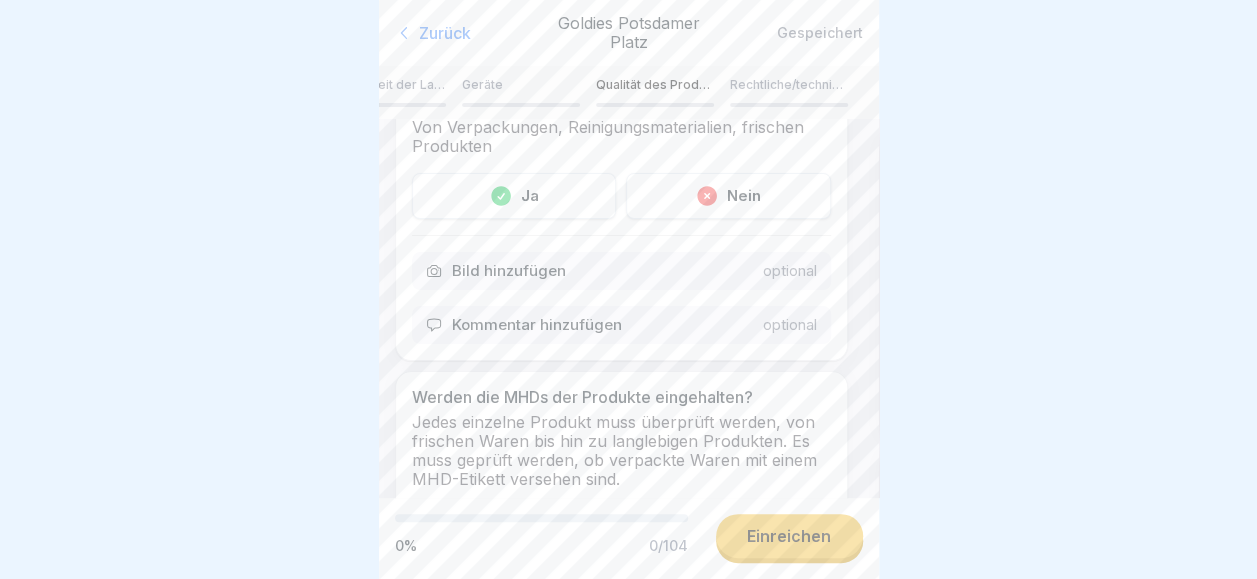 scroll, scrollTop: 0, scrollLeft: 0, axis: both 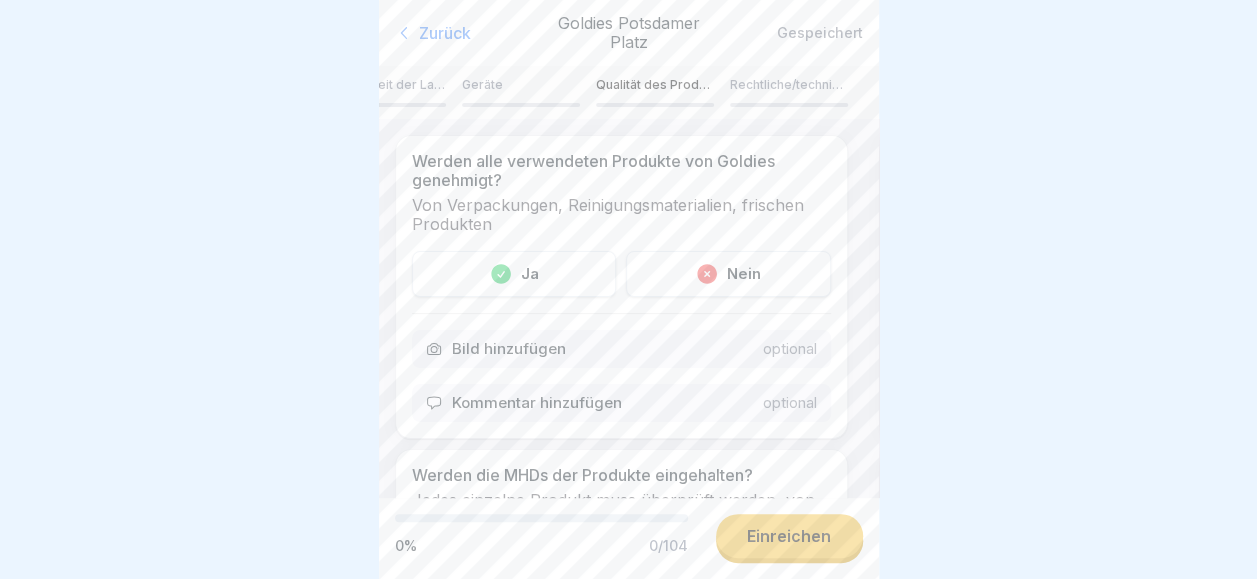 click on "Rechtliche/technische Anforderungen" at bounding box center (789, 92) 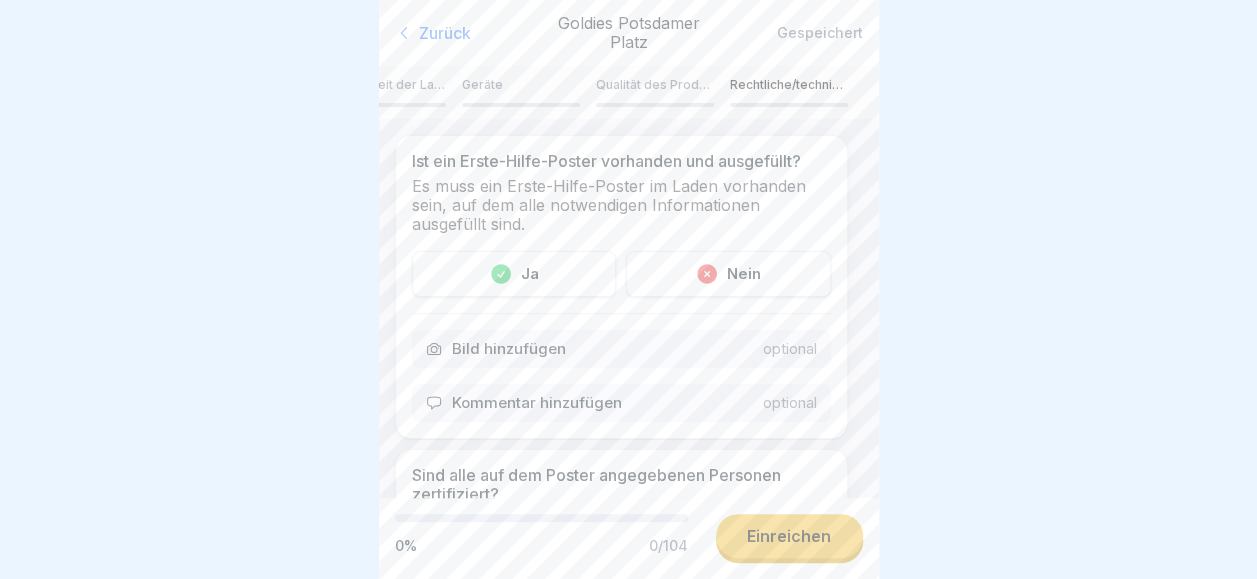 click on "Qualität des Produkts" at bounding box center (655, 85) 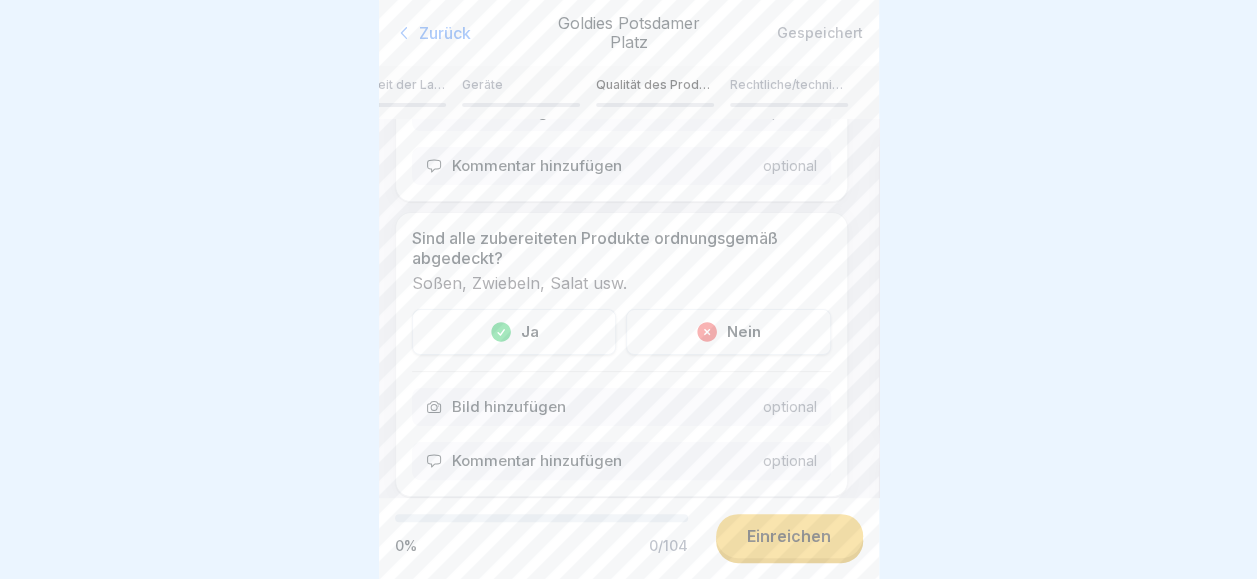 scroll, scrollTop: 602, scrollLeft: 0, axis: vertical 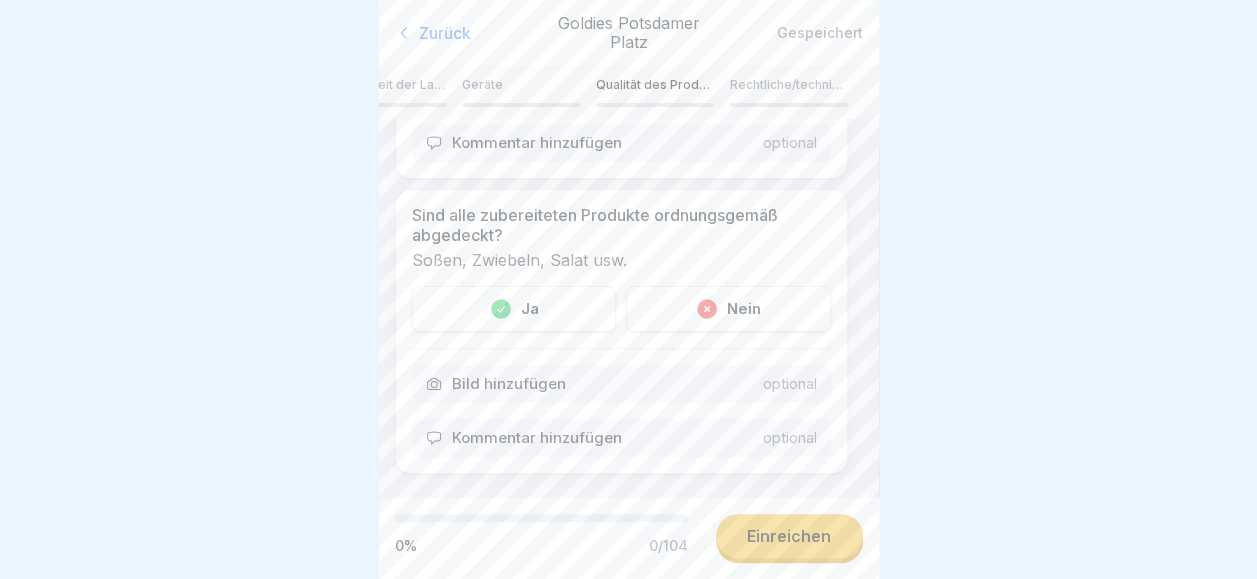 click on "Zurück" at bounding box center (469, 33) 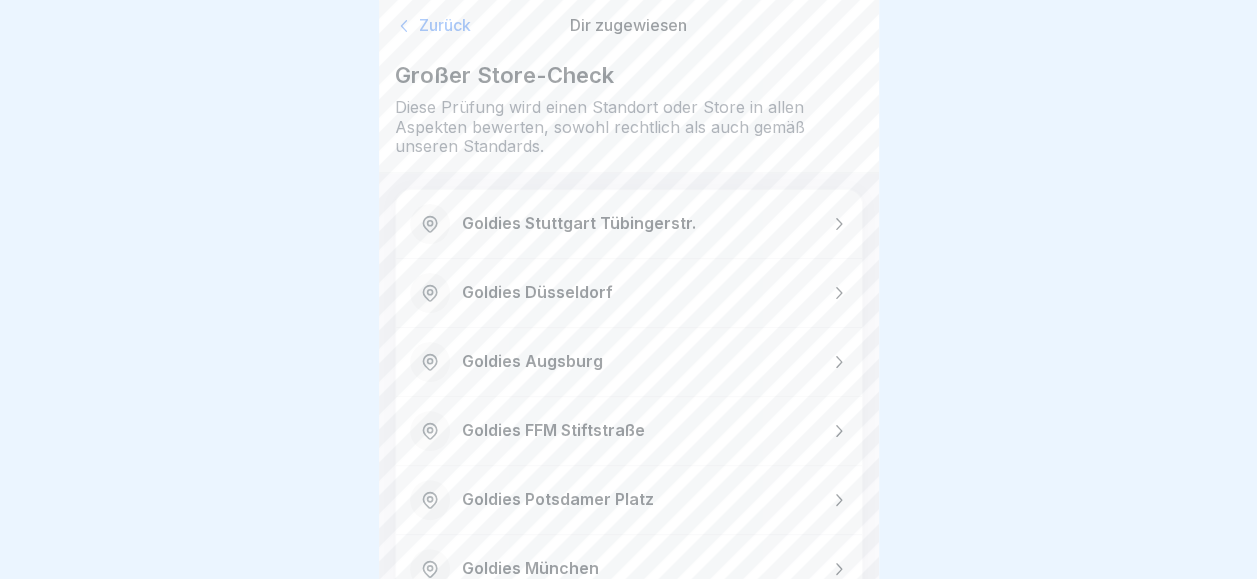 click on "Zurück" at bounding box center [469, 26] 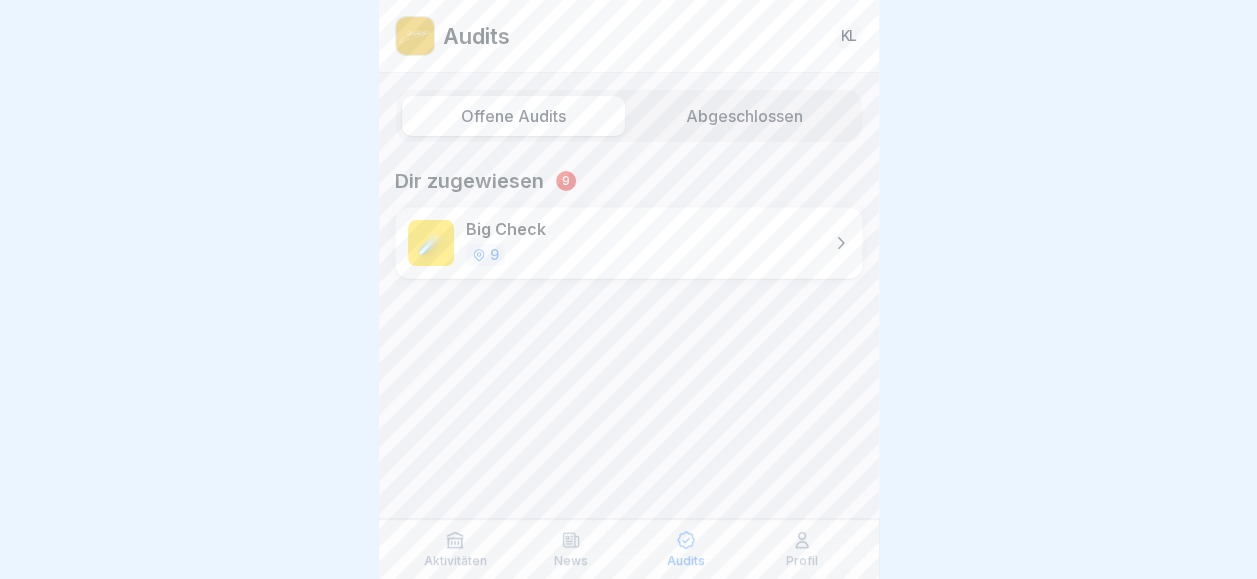 click 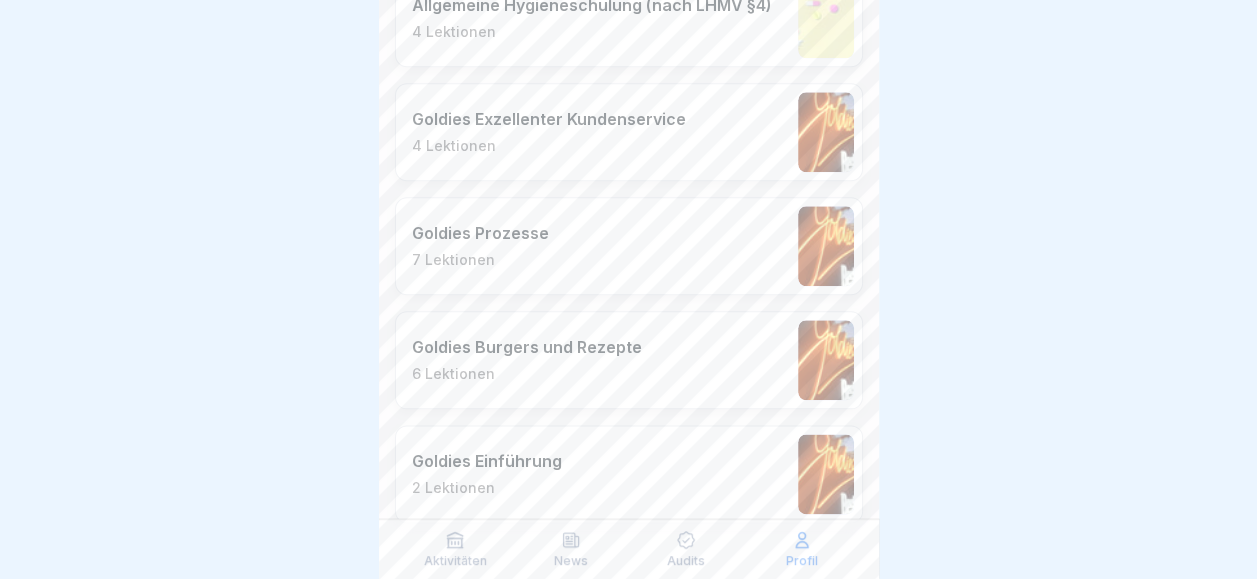 scroll, scrollTop: 1027, scrollLeft: 0, axis: vertical 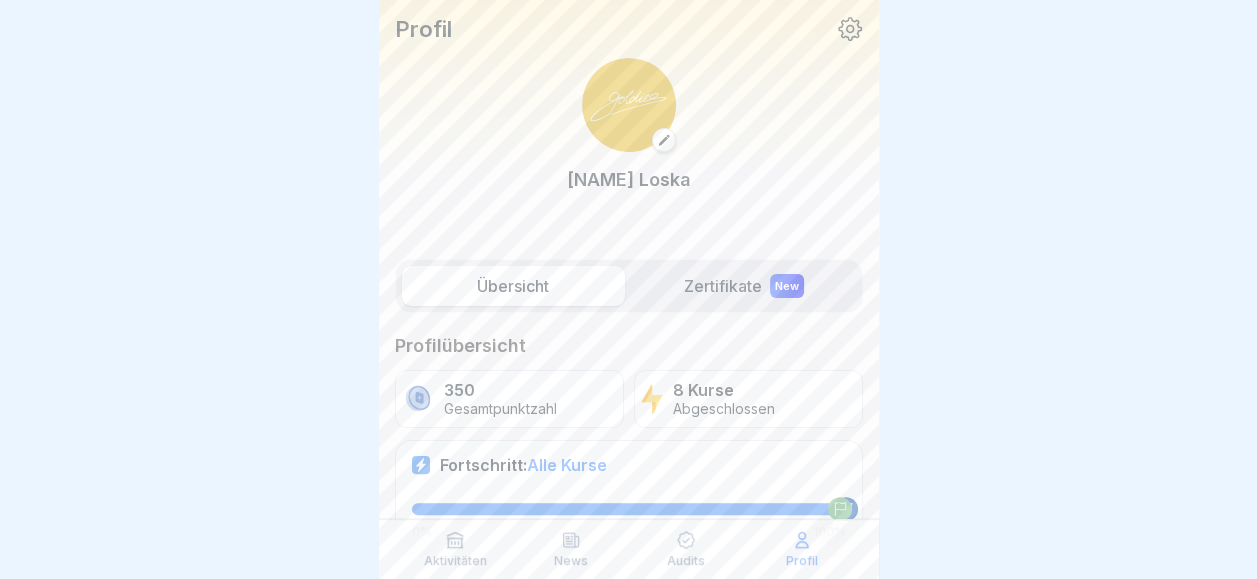 click on "Zertifikate New" at bounding box center [744, 286] 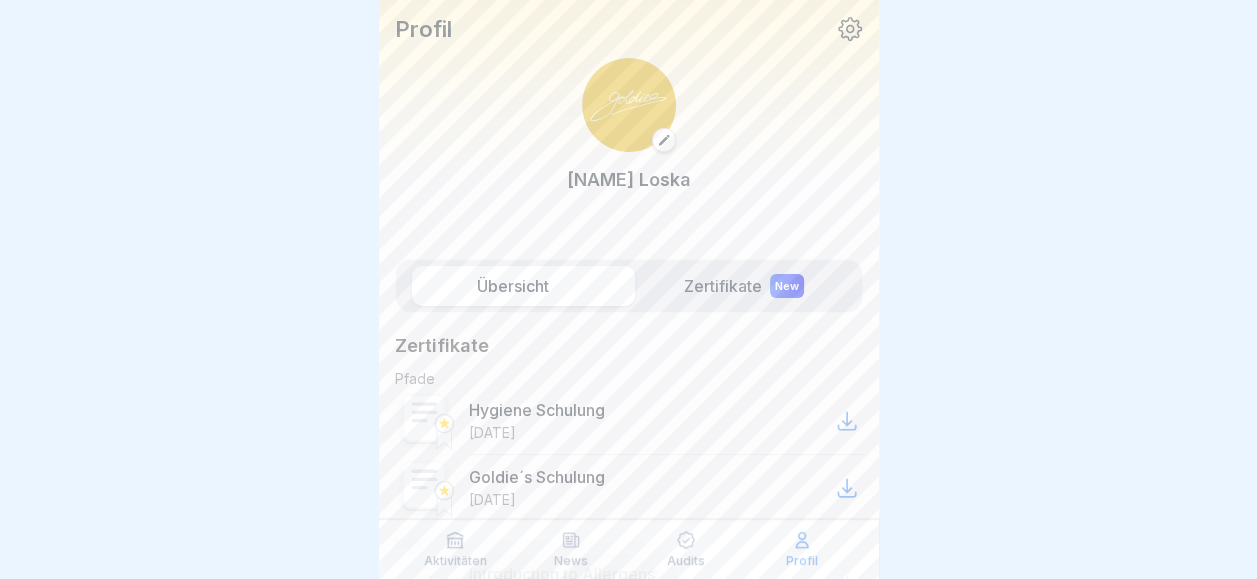 click on "Zertifikate New" at bounding box center (744, 286) 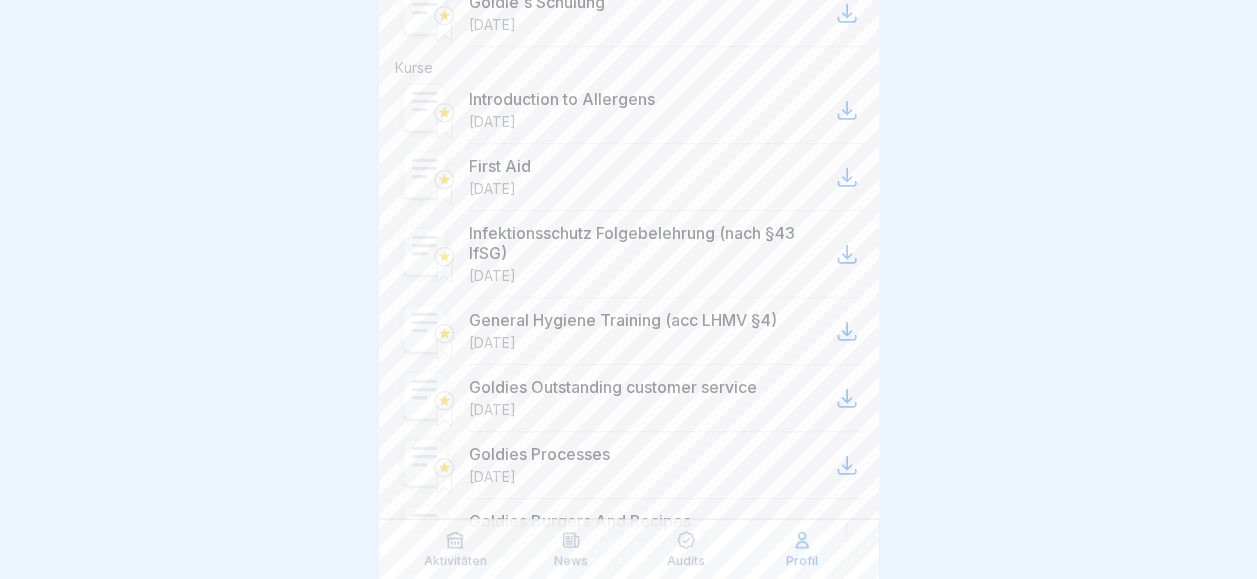 scroll, scrollTop: 626, scrollLeft: 0, axis: vertical 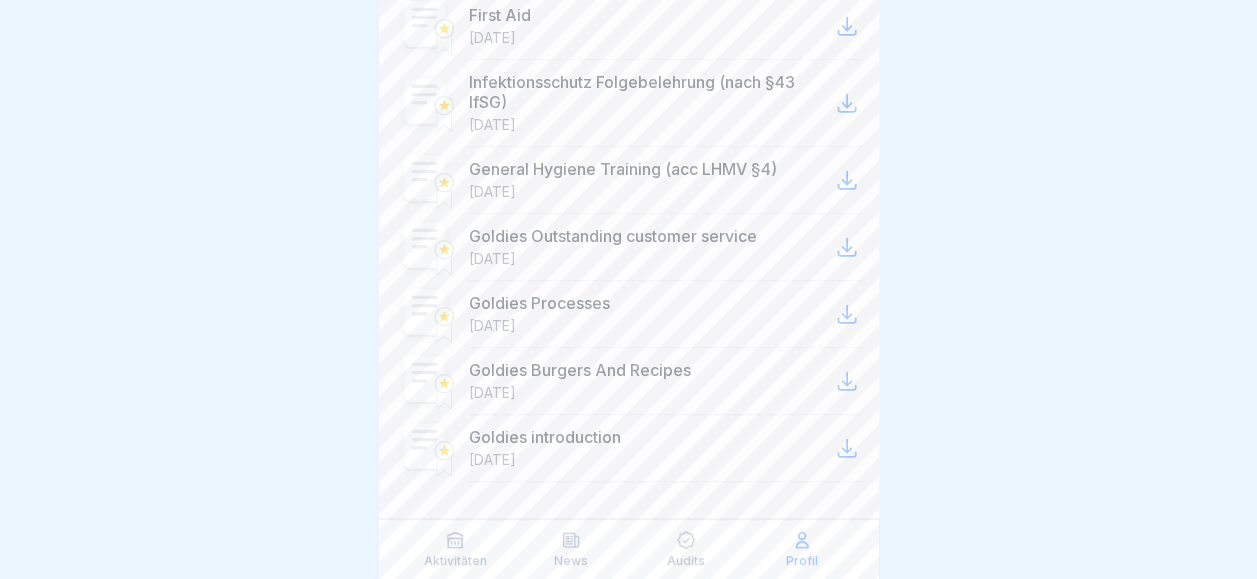 click at bounding box center (847, 381) 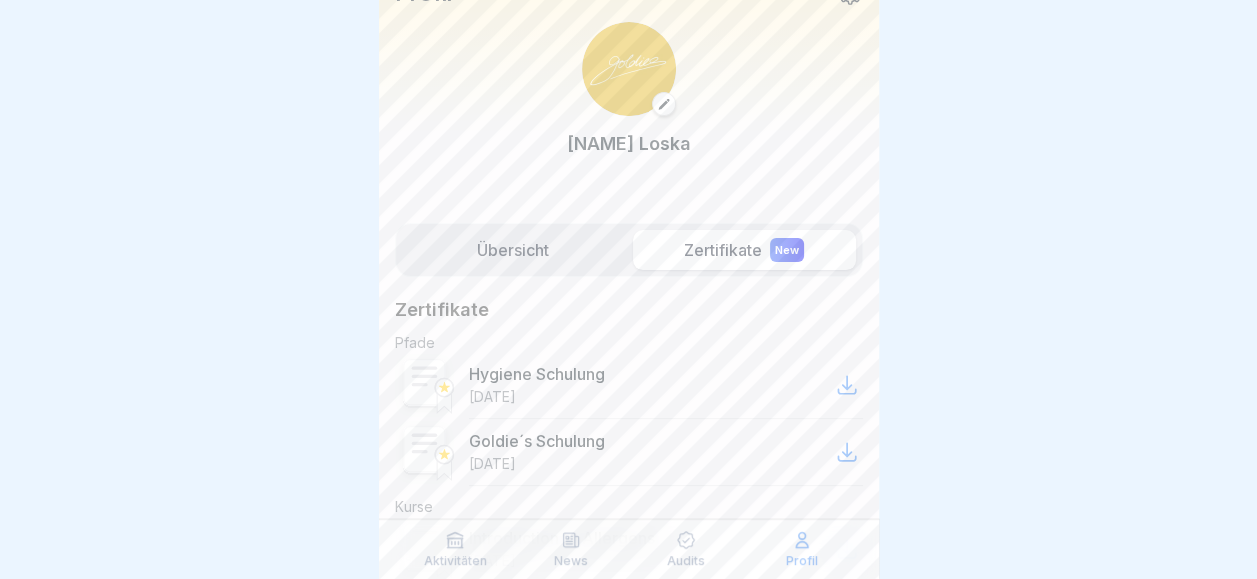 scroll, scrollTop: 0, scrollLeft: 0, axis: both 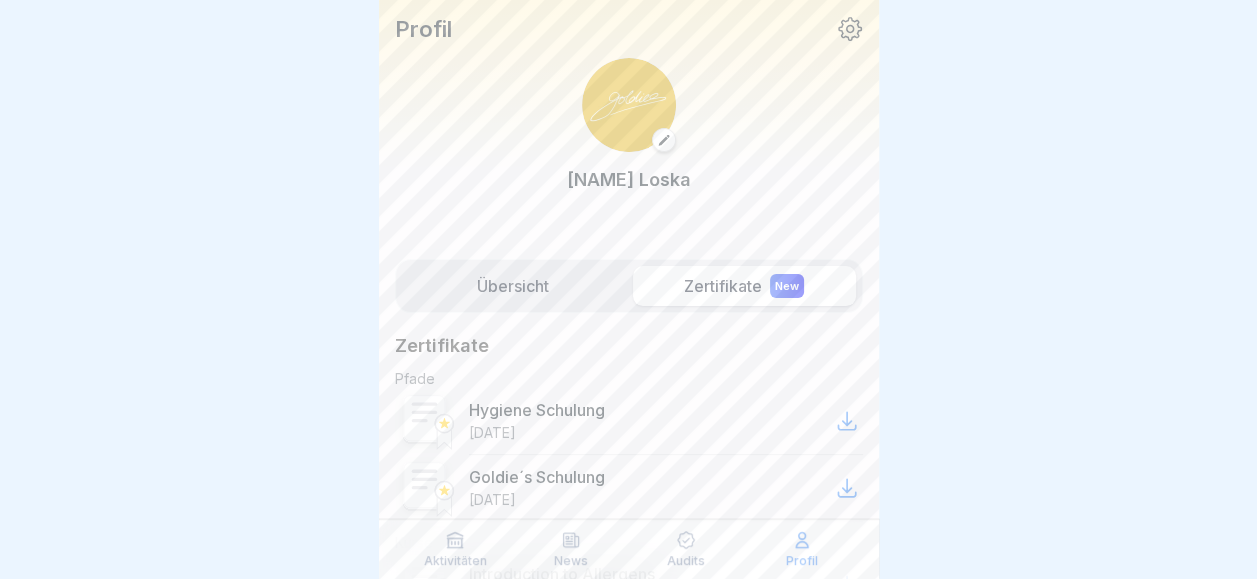 click at bounding box center (629, 105) 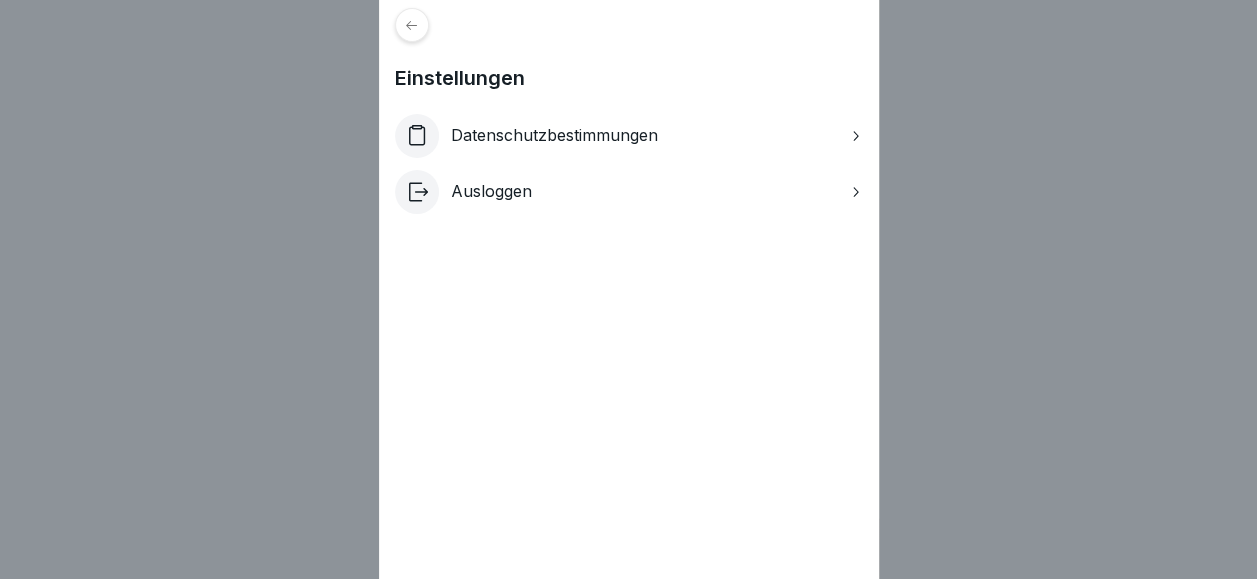 click 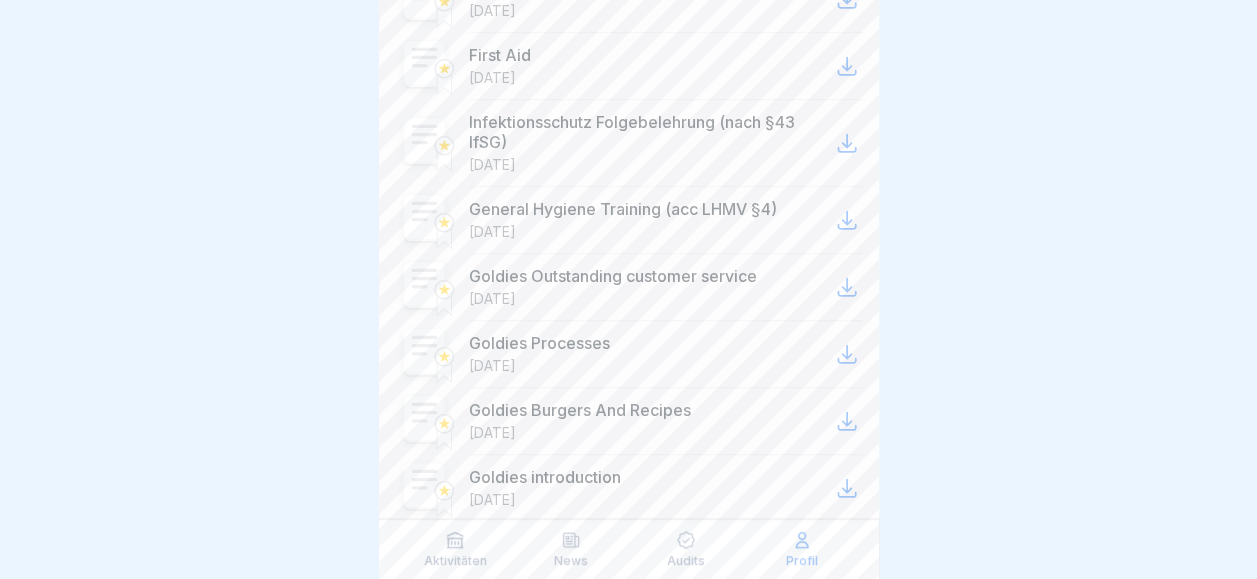 scroll, scrollTop: 626, scrollLeft: 0, axis: vertical 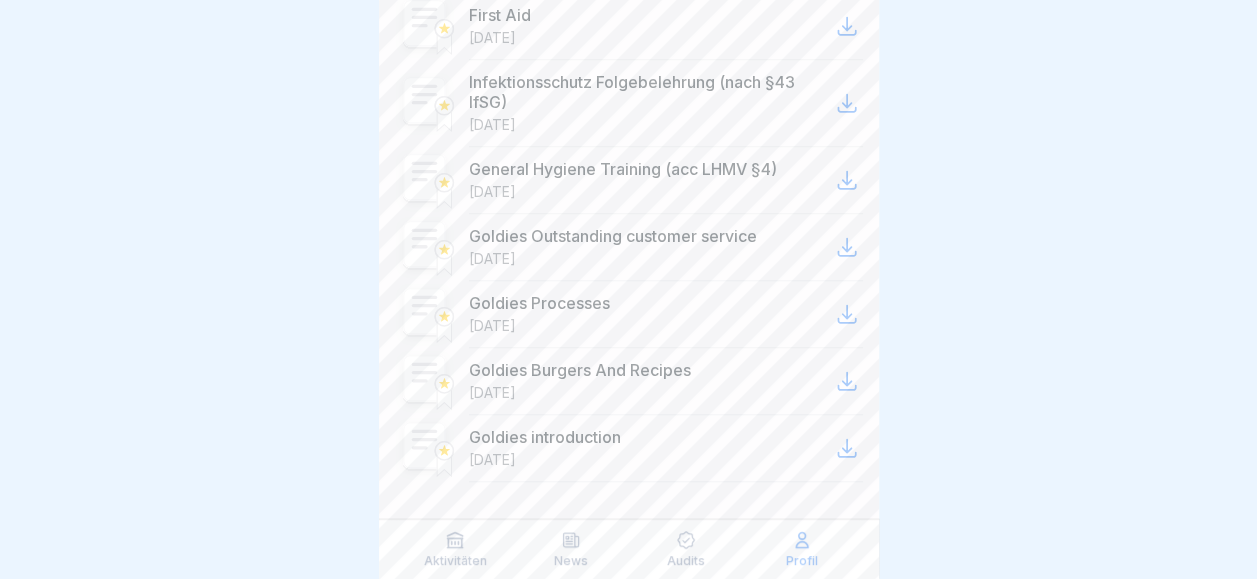 click 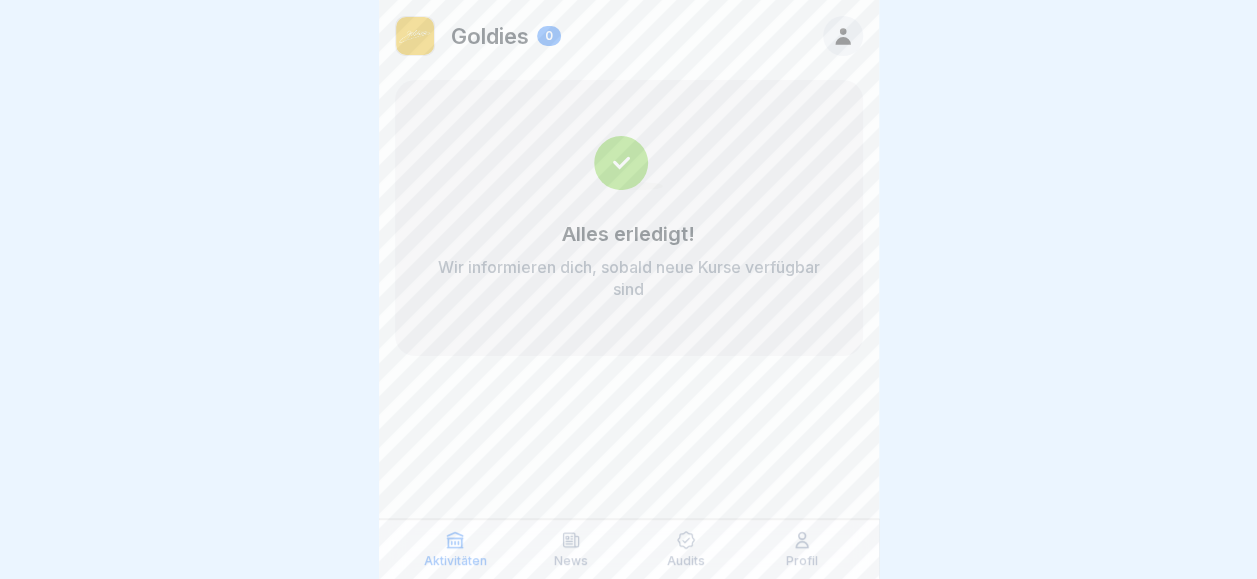 scroll, scrollTop: 0, scrollLeft: 0, axis: both 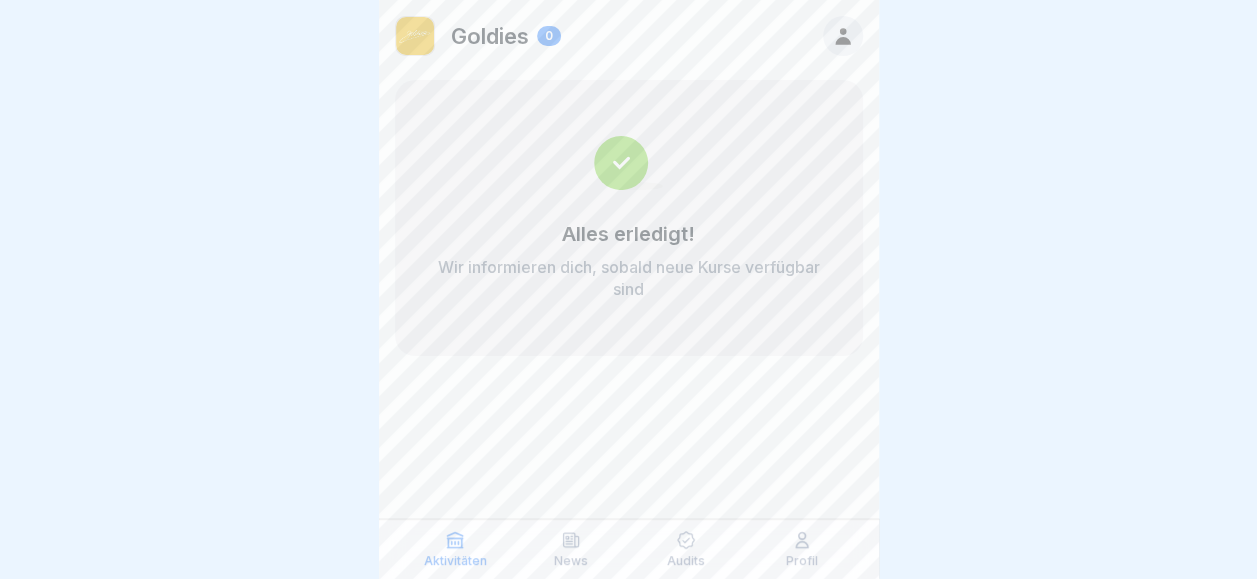 click 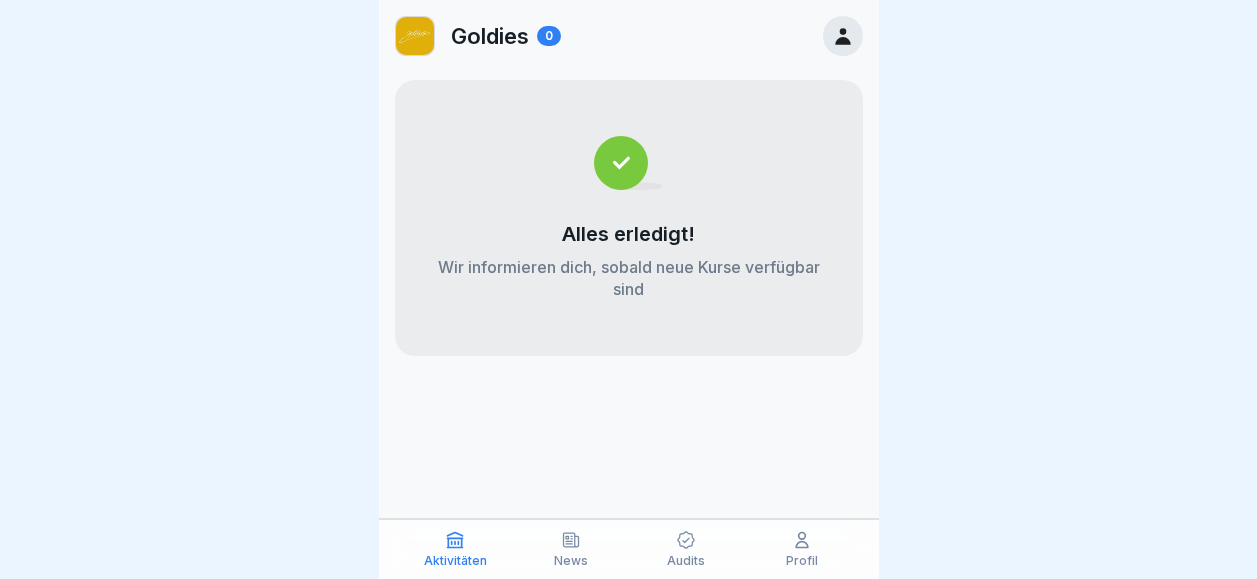 scroll, scrollTop: 15, scrollLeft: 0, axis: vertical 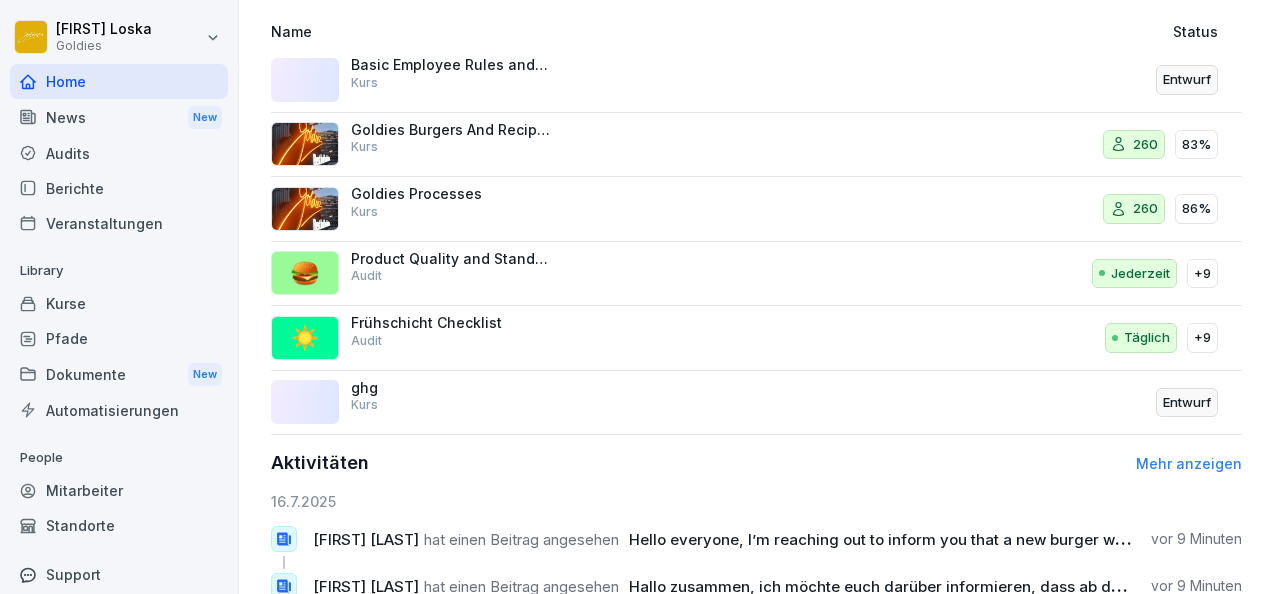 click on "🍔  Product Quality and Standards Checklist  Audit" at bounding box center (578, 274) 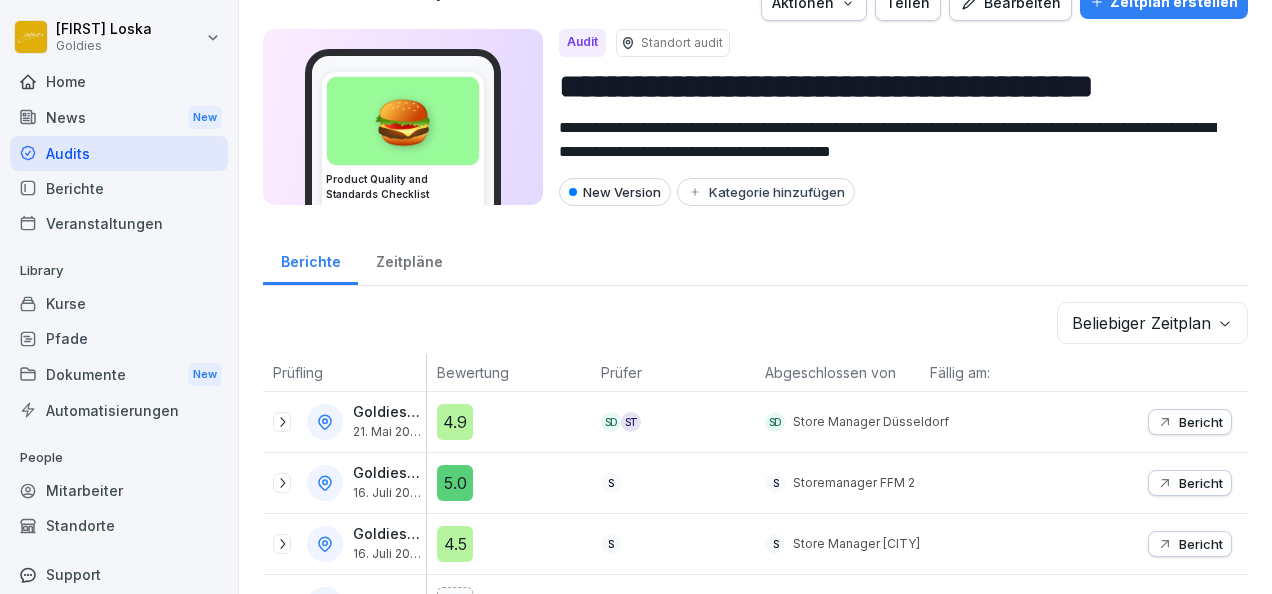 scroll, scrollTop: 33, scrollLeft: 0, axis: vertical 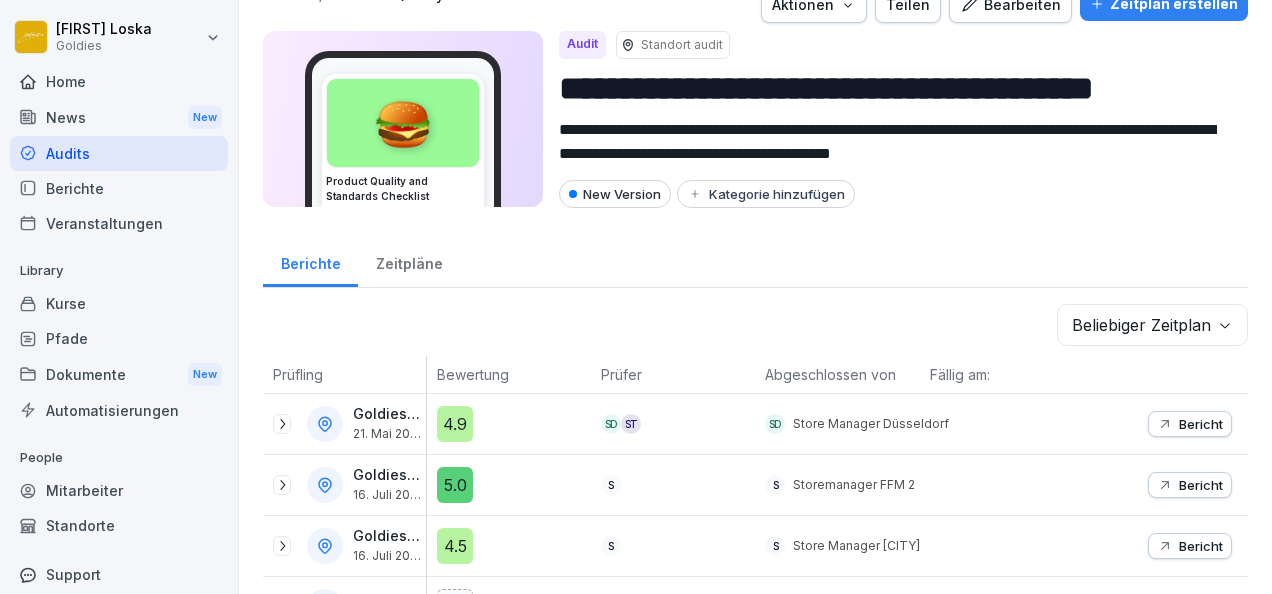 click on "Zeitpläne" at bounding box center [409, 261] 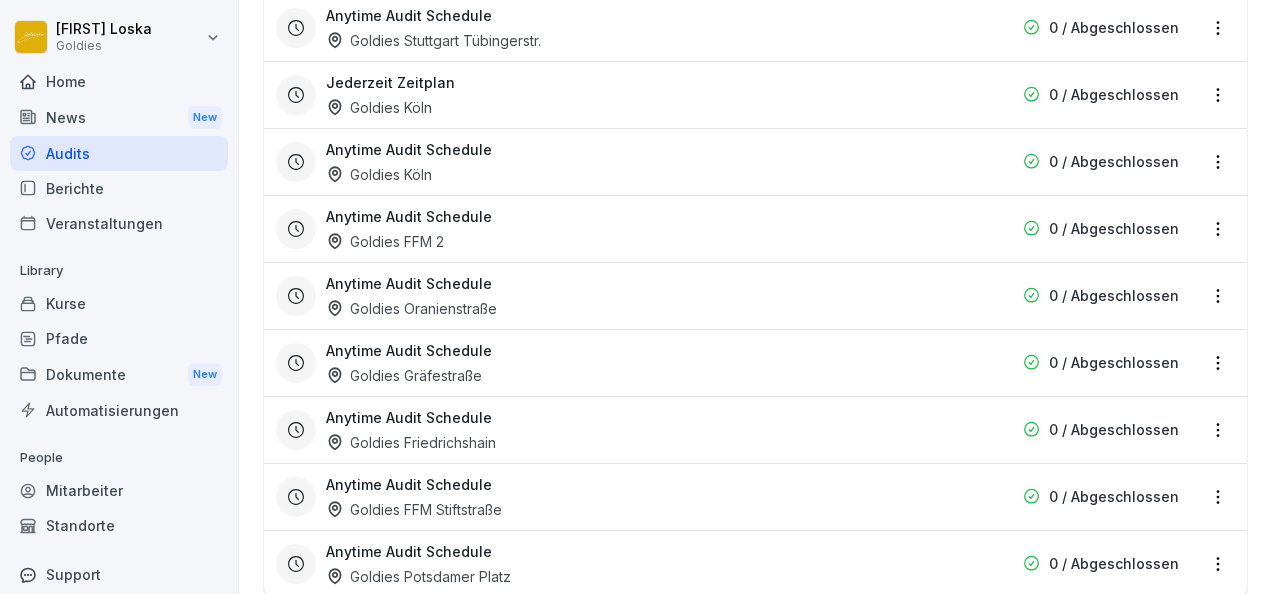 scroll, scrollTop: 534, scrollLeft: 0, axis: vertical 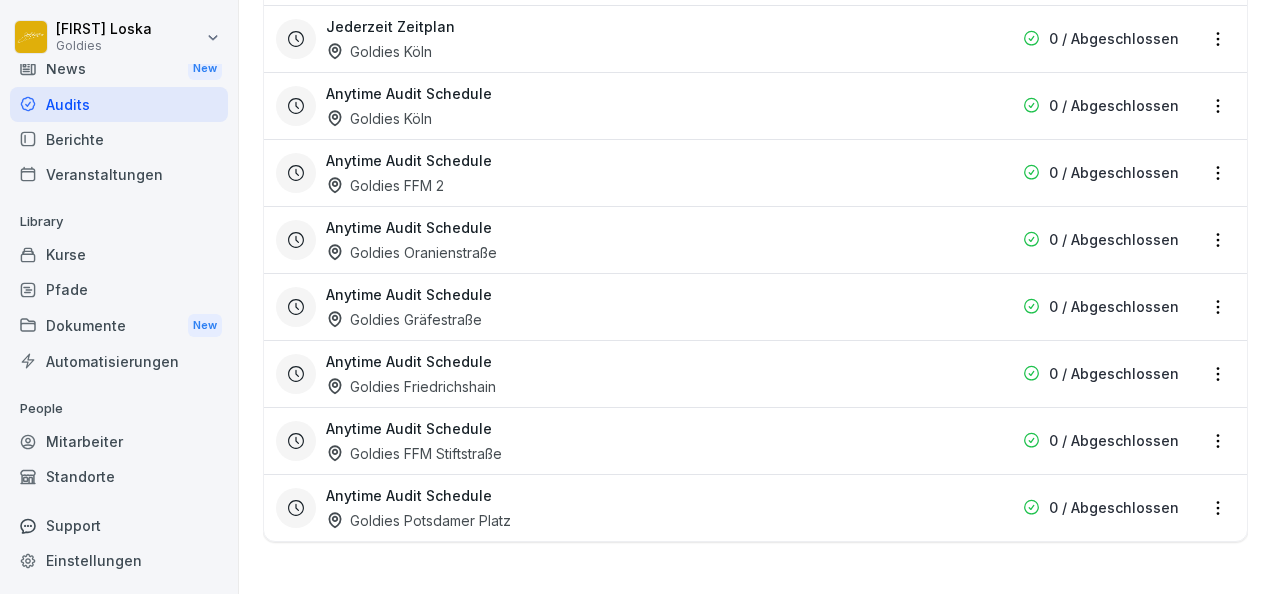 click on "Dokumente New" at bounding box center (119, 325) 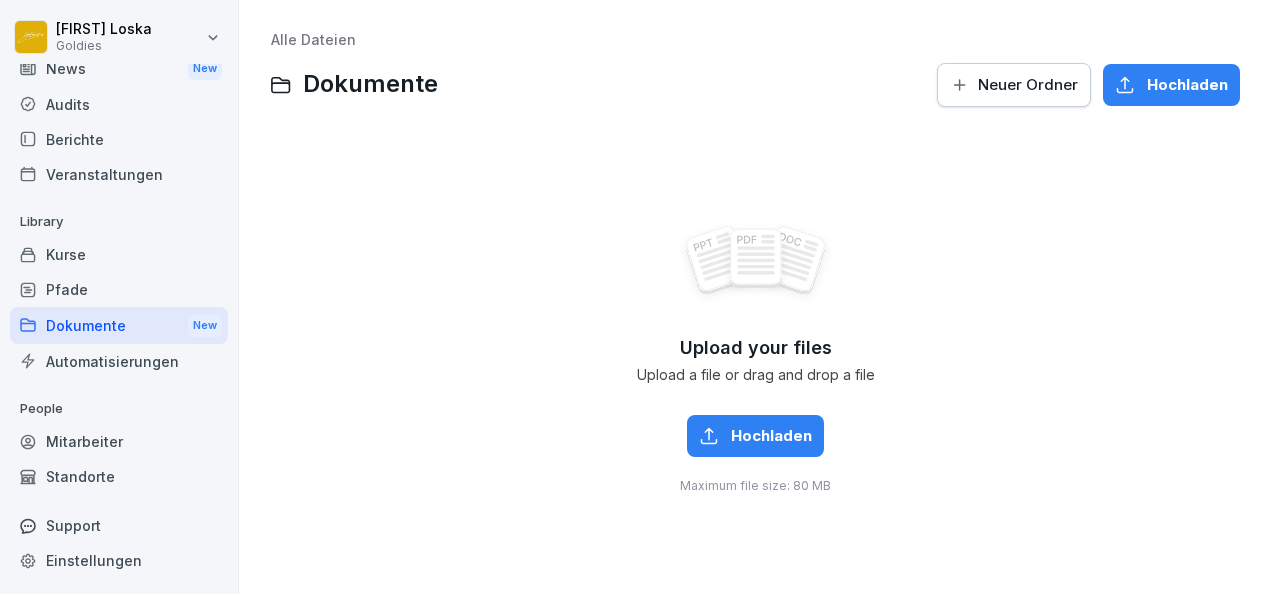 click on "Dokumente New" 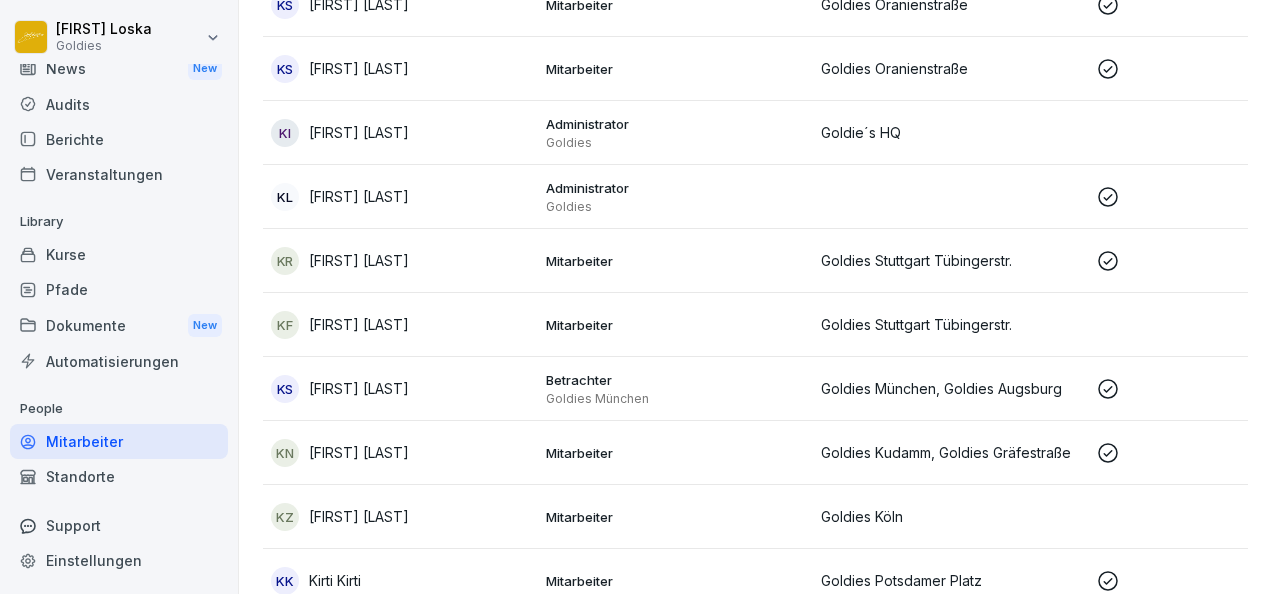 scroll, scrollTop: 7261, scrollLeft: 0, axis: vertical 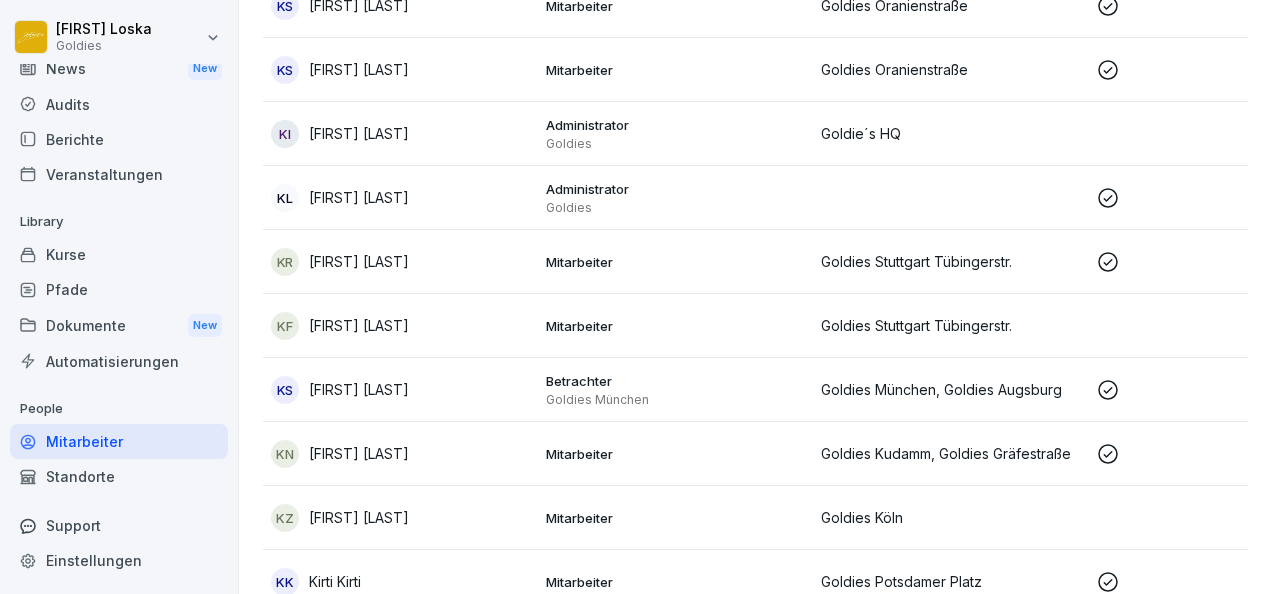 click on "Goldie´s HQ" 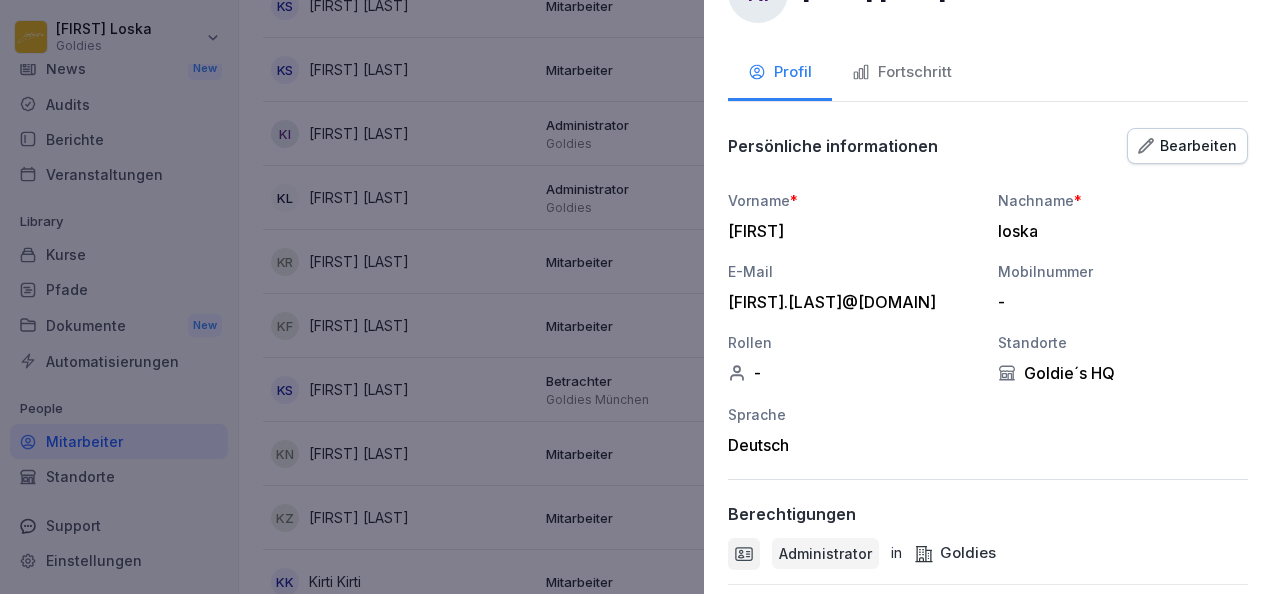 scroll, scrollTop: 67, scrollLeft: 0, axis: vertical 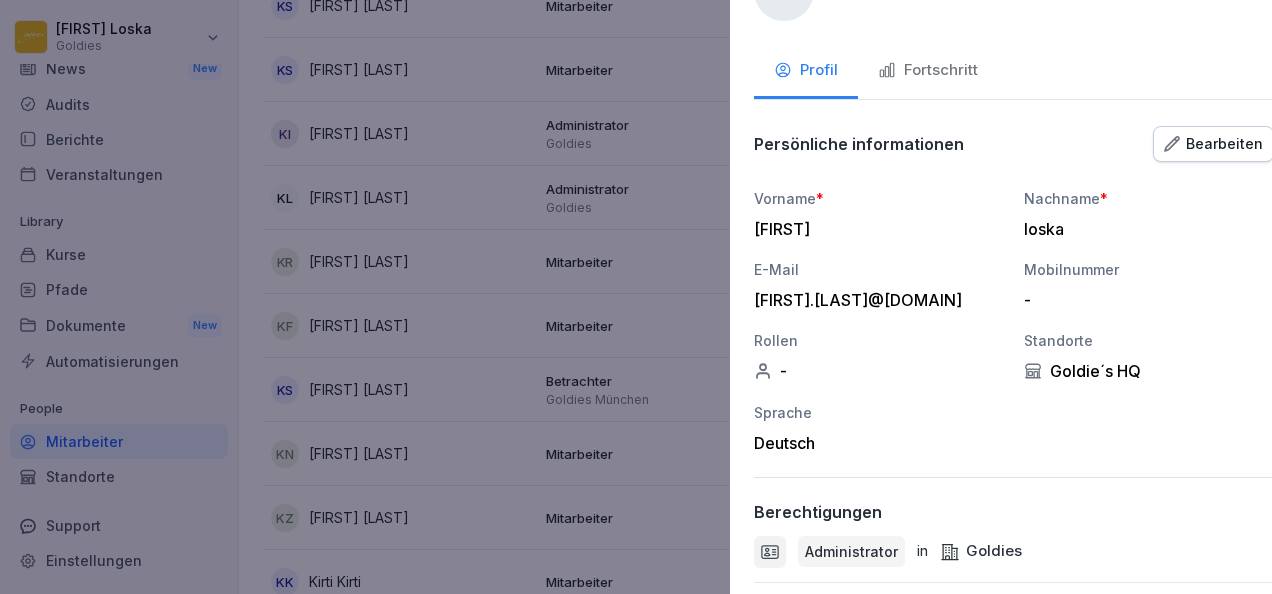 click 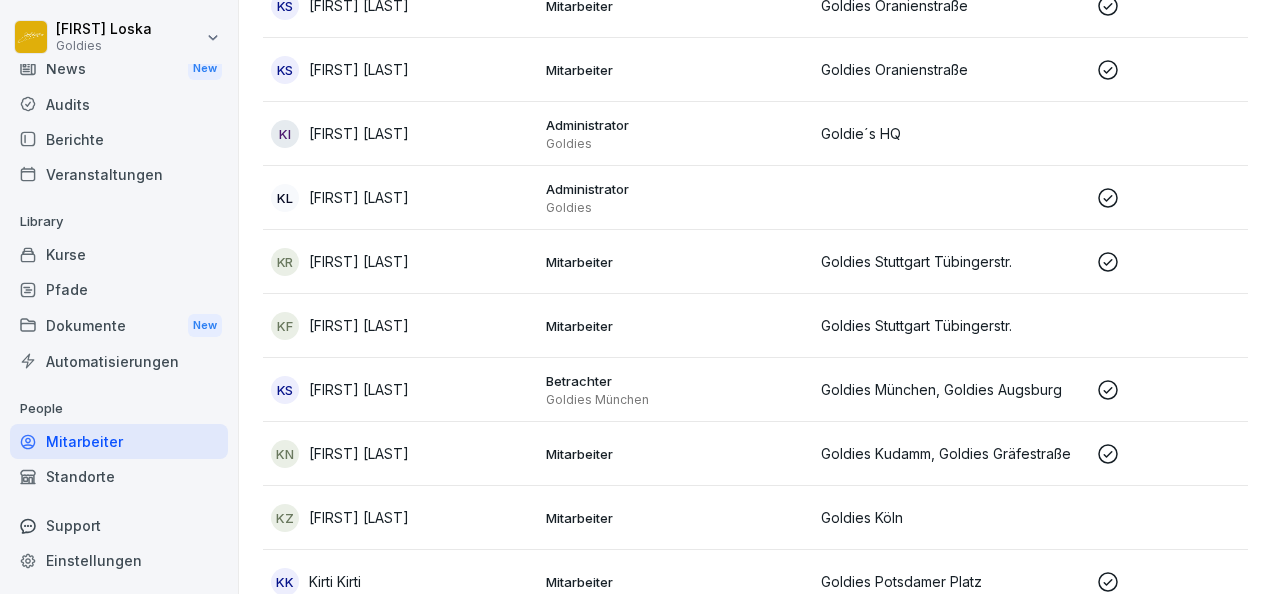 click on "Goldies" 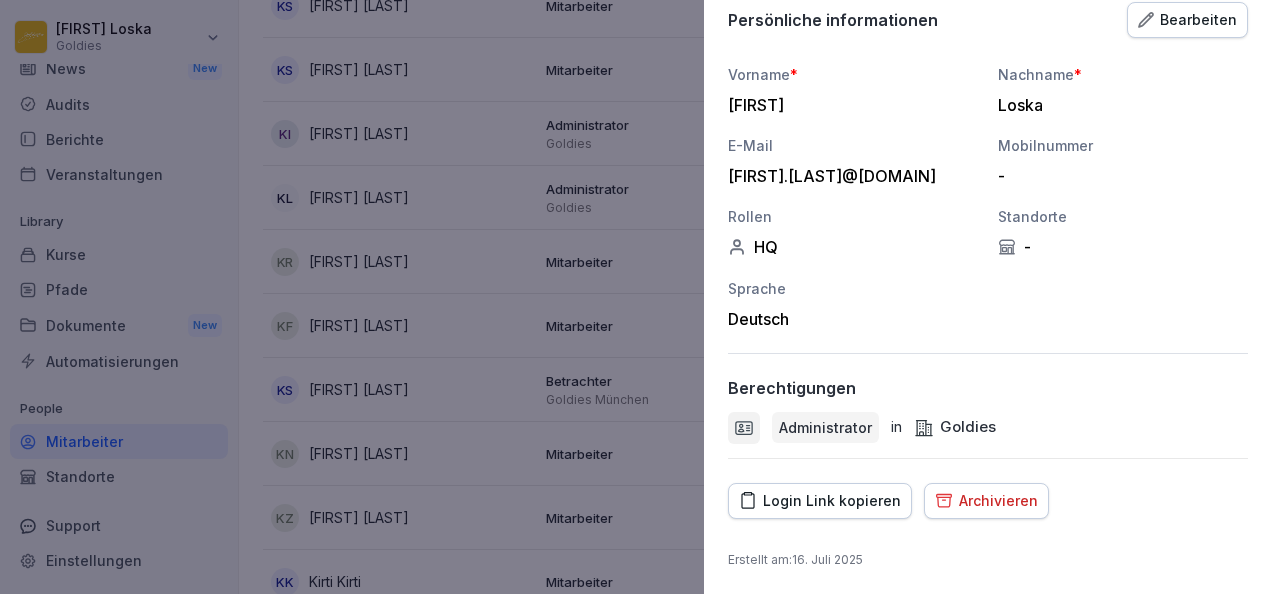 scroll, scrollTop: 0, scrollLeft: 0, axis: both 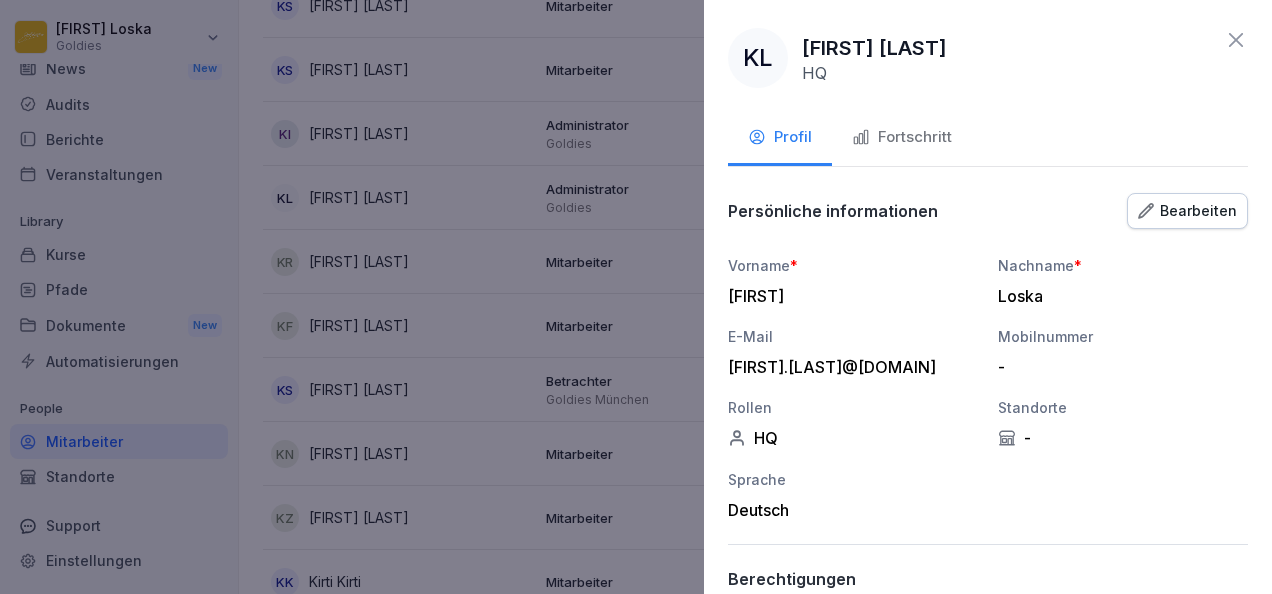 click on "Fortschritt" 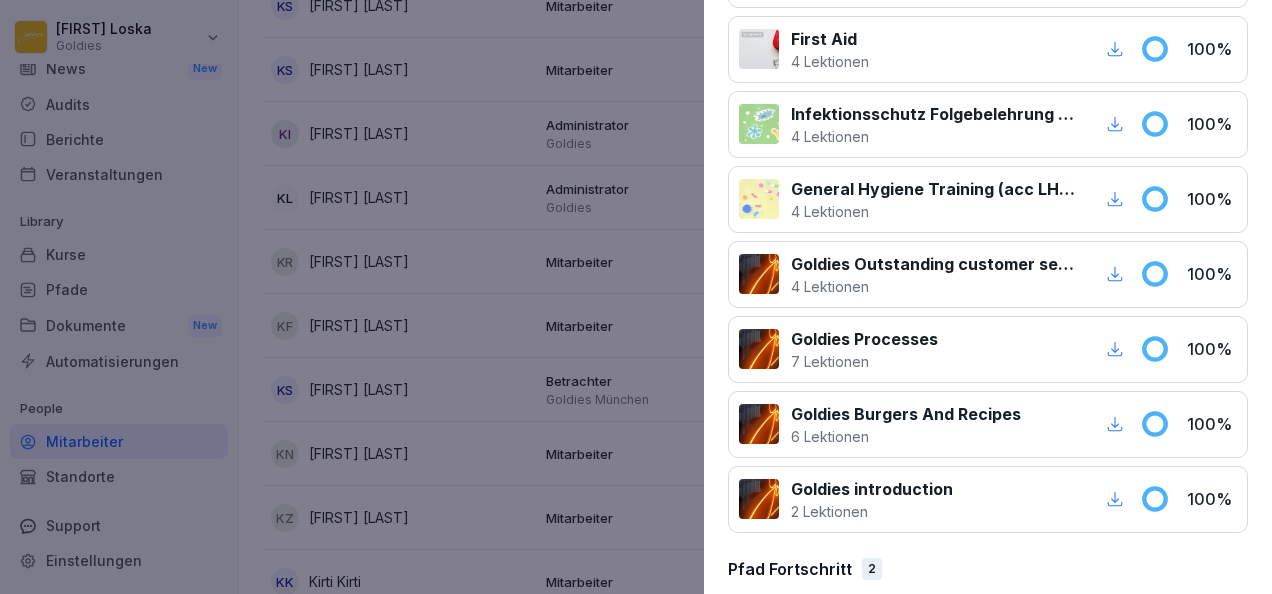 scroll, scrollTop: 0, scrollLeft: 0, axis: both 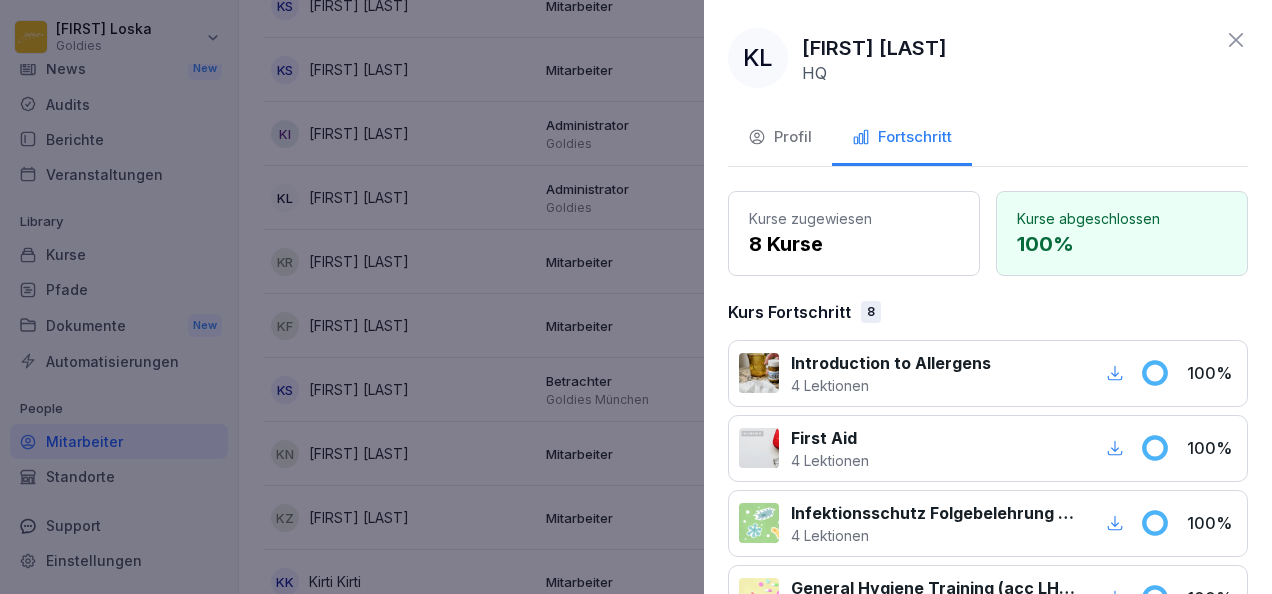 click 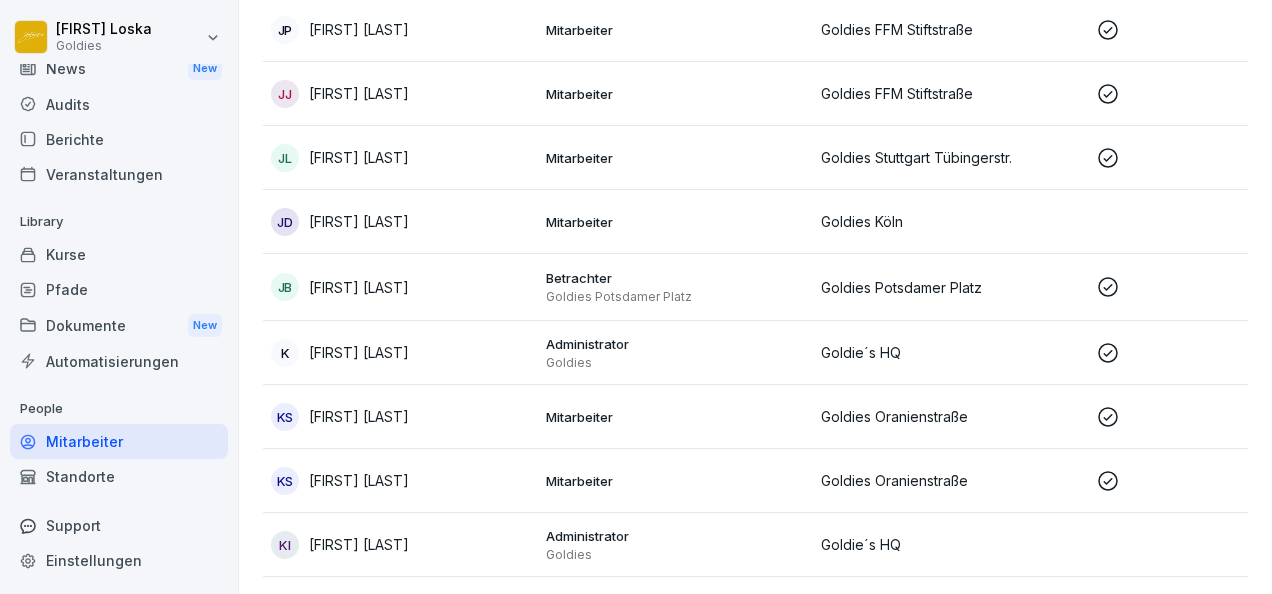 scroll, scrollTop: 7034, scrollLeft: 0, axis: vertical 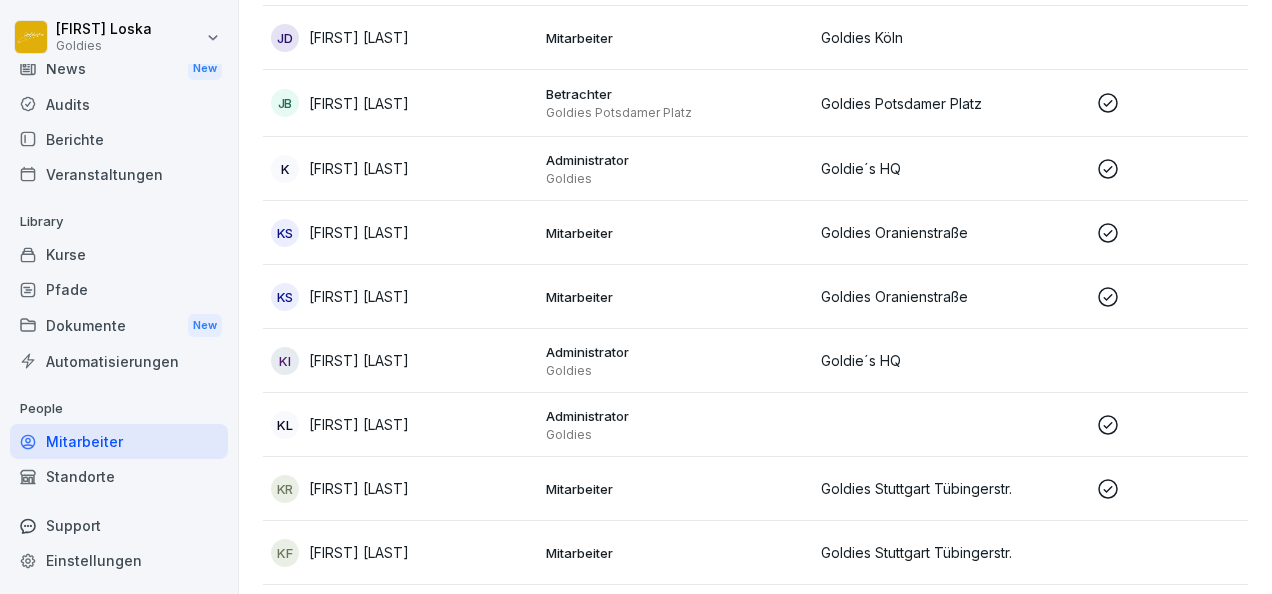 click on "Standorte" 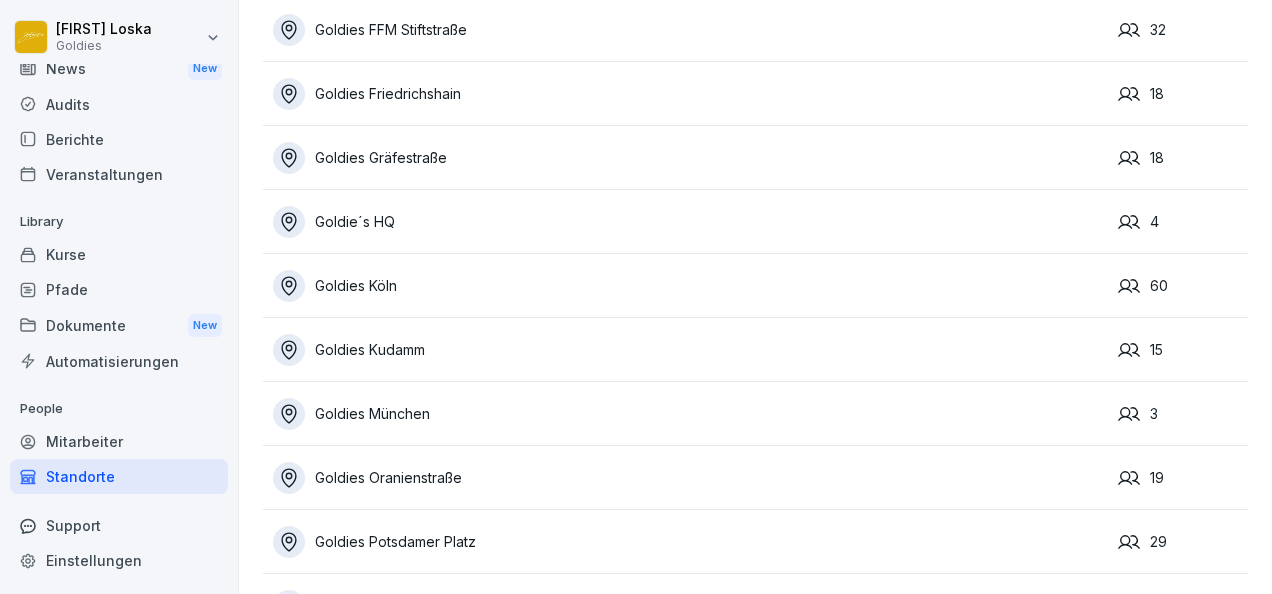 scroll, scrollTop: 437, scrollLeft: 0, axis: vertical 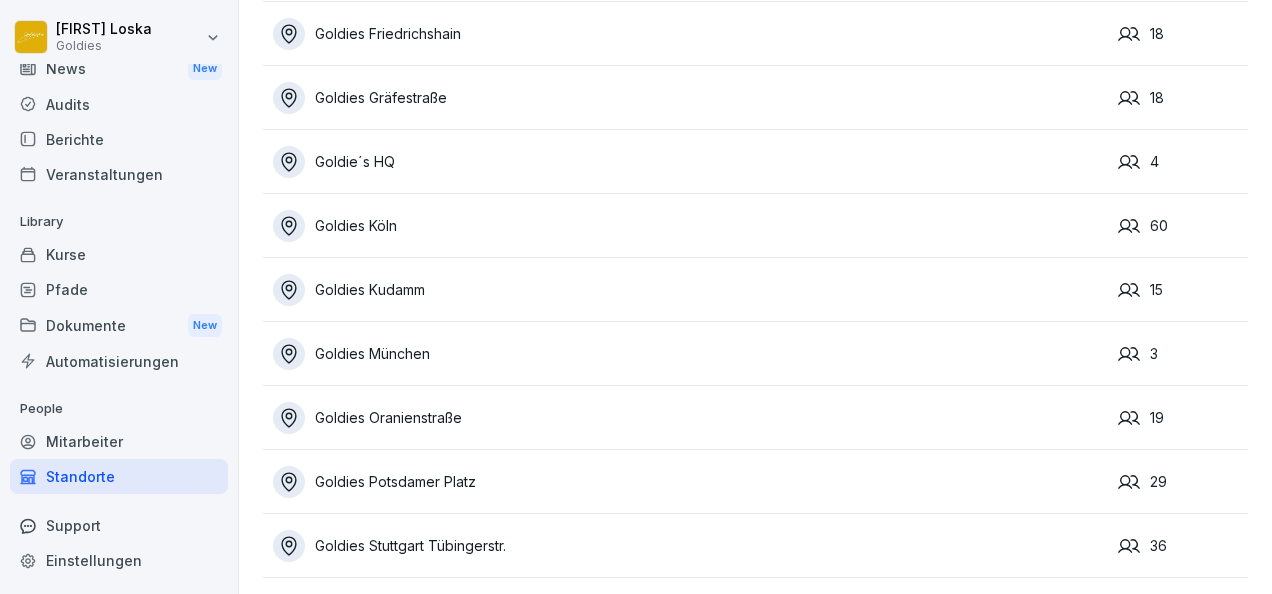 click on "Goldies Potsdamer Platz" 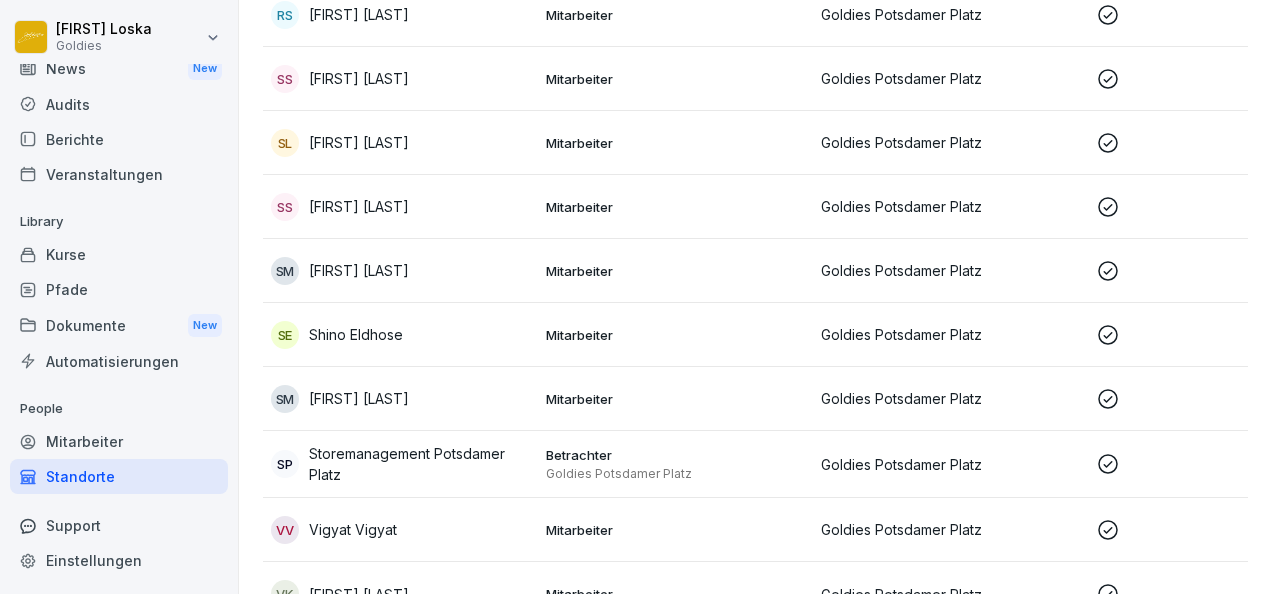 scroll, scrollTop: 1557, scrollLeft: 0, axis: vertical 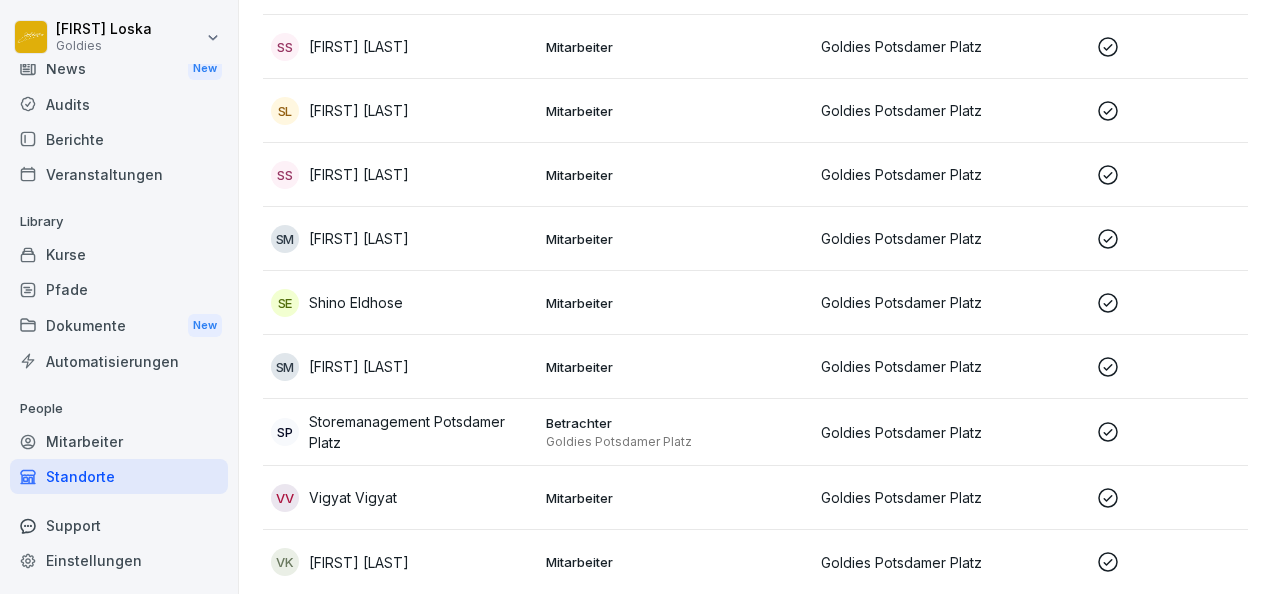 click on "Automatisierungen" 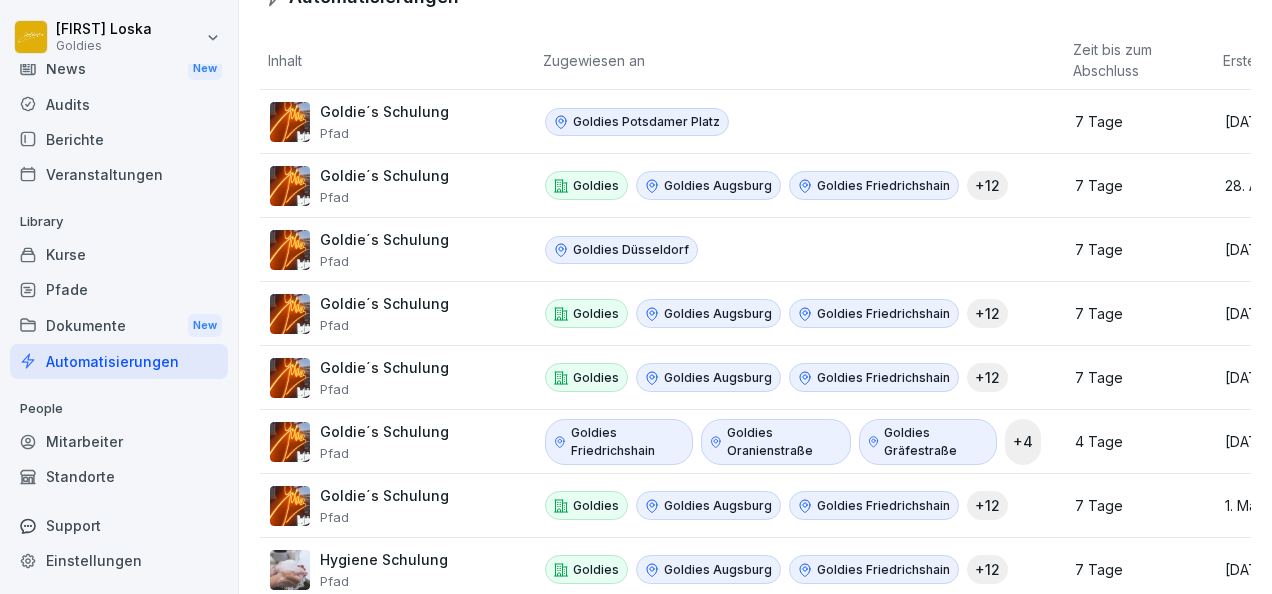 scroll, scrollTop: 0, scrollLeft: 0, axis: both 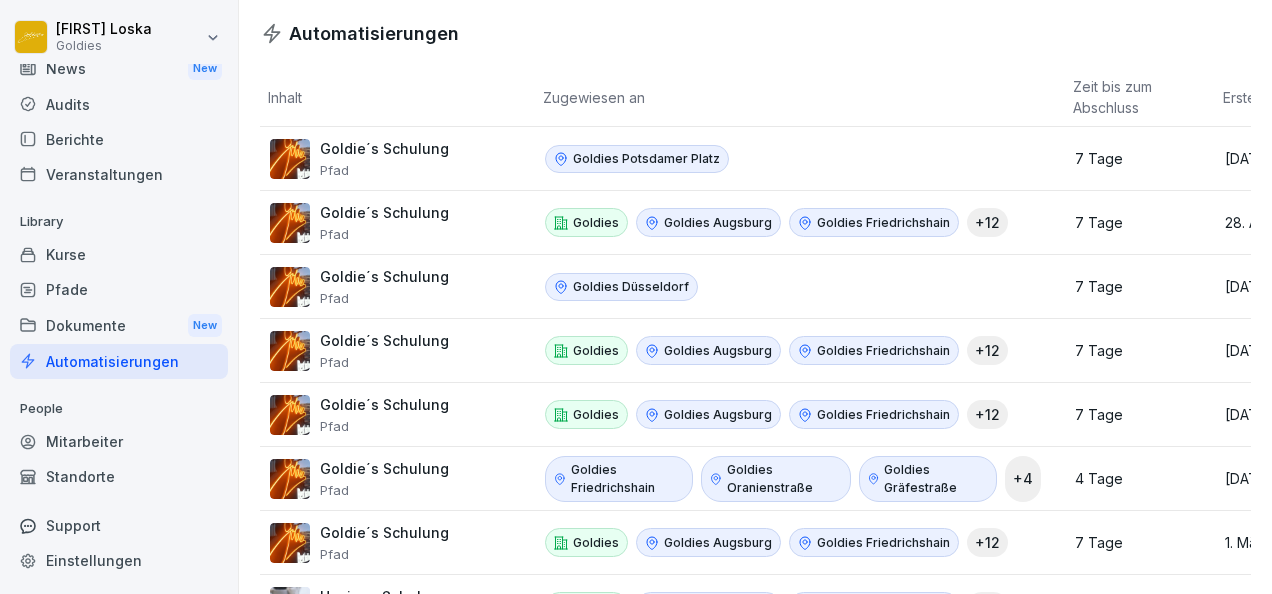 click on "Goldie´s Schulung Pfad" 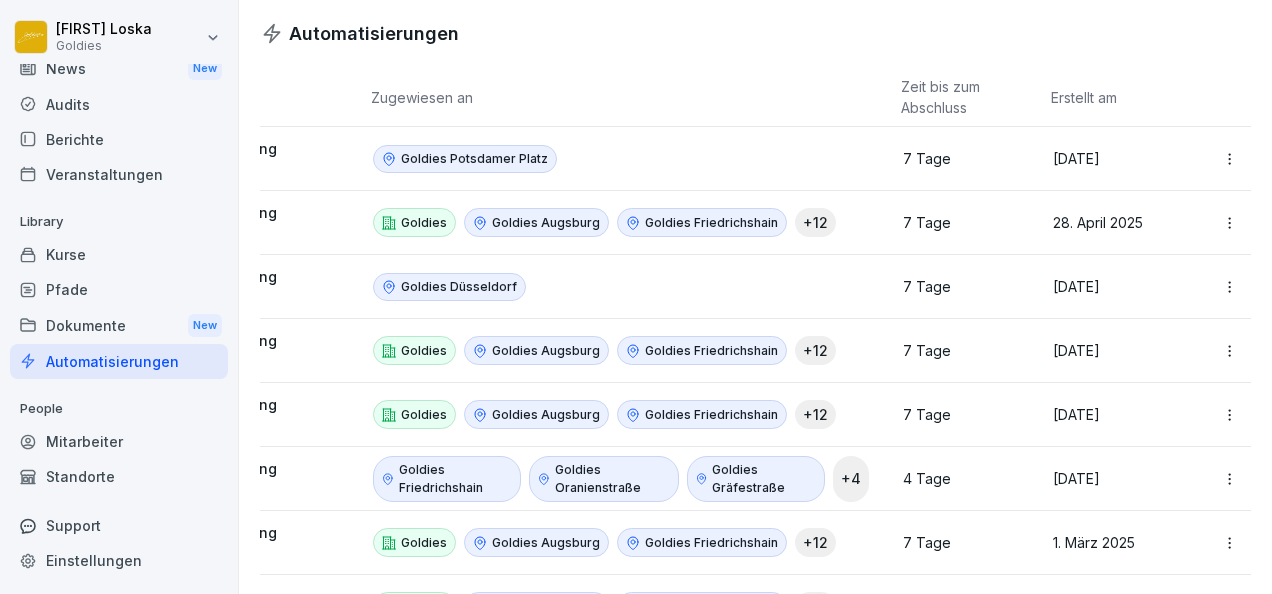 click on "Karolina   Loska Goldies Home News New Audits Berichte Veranstaltungen Library Kurse Pfade Dokumente New Automatisierungen People Mitarbeiter Standorte Support Einstellungen Automatisierungen Inhalt Zugewiesen an Zeit bis zum Abschluss Erstellt am Goldie´s Schulung Pfad Goldies Potsdamer Platz 7 Tage 20. Februar 2025 Goldie´s Schulung Pfad Goldies Goldies Augsburg Goldies Friedrichshain + 12 7 Tage 28. April 2025 Goldie´s Schulung Pfad Goldies Düsseldorf 7 Tage 27. Januar 2025 Goldie´s Schulung Pfad Goldies Goldies Augsburg Goldies Friedrichshain + 12 7 Tage 26. Februar 2025 Goldie´s Schulung Pfad Goldies Goldies Augsburg Goldies Friedrichshain + 12 7 Tage 18. April 2025 Goldie´s Schulung Pfad Goldies Friedrichshain Goldies Oranienstraße Goldies Gräfestraße + 4 4 Tage 7. Januar 2025 Goldie´s Schulung Pfad Goldies Goldies Augsburg Goldies Friedrichshain + 12 7 Tage 1. März 2025 Hygiene Schulung  Pfad Goldies Goldies Augsburg Goldies Friedrichshain + 12 7 Tage 18. April 2025 Hygiene Schulung  Pfad +" 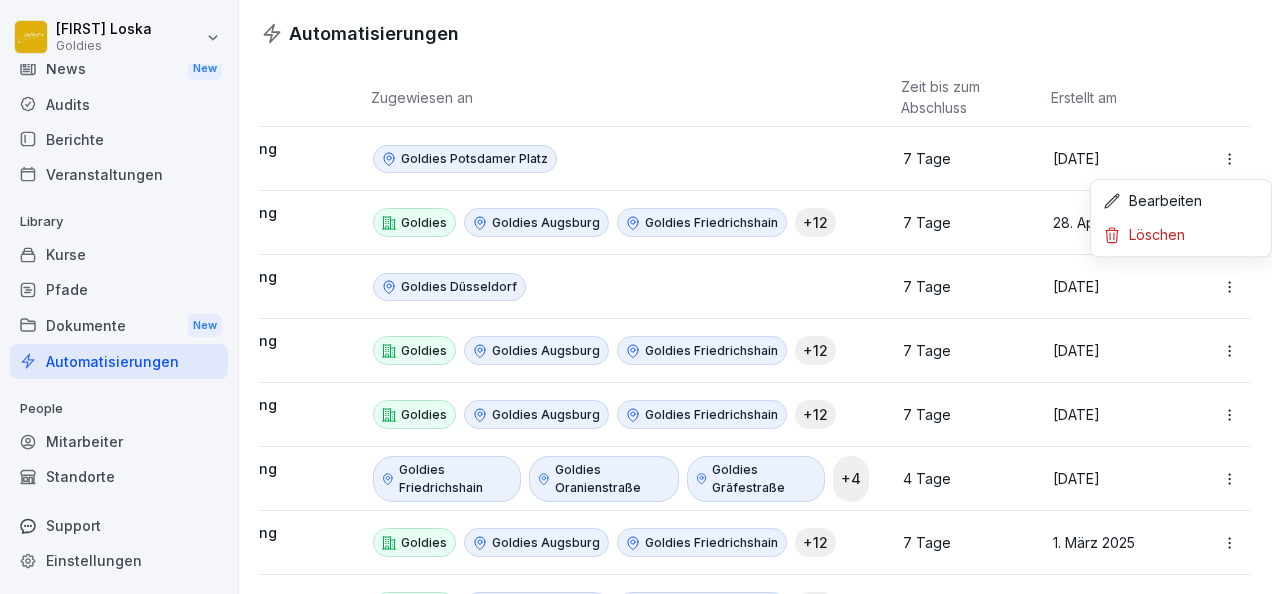 click on "Karolina   Loska Goldies Home News New Audits Berichte Veranstaltungen Library Kurse Pfade Dokumente New Automatisierungen People Mitarbeiter Standorte Support Einstellungen Automatisierungen Inhalt Zugewiesen an Zeit bis zum Abschluss Erstellt am Goldie´s Schulung Pfad Goldies Potsdamer Platz 7 Tage 20. Februar 2025 Goldie´s Schulung Pfad Goldies Goldies Augsburg Goldies Friedrichshain + 12 7 Tage 28. April 2025 Goldie´s Schulung Pfad Goldies Düsseldorf 7 Tage 27. Januar 2025 Goldie´s Schulung Pfad Goldies Goldies Augsburg Goldies Friedrichshain + 12 7 Tage 26. Februar 2025 Goldie´s Schulung Pfad Goldies Goldies Augsburg Goldies Friedrichshain + 12 7 Tage 18. April 2025 Goldie´s Schulung Pfad Goldies Friedrichshain Goldies Oranienstraße Goldies Gräfestraße + 4 4 Tage 7. Januar 2025 Goldie´s Schulung Pfad Goldies Goldies Augsburg Goldies Friedrichshain + 12 7 Tage 1. März 2025 Hygiene Schulung  Pfad Goldies Goldies Augsburg Goldies Friedrichshain + 12 7 Tage 18. April 2025 Hygiene Schulung  Pfad +" 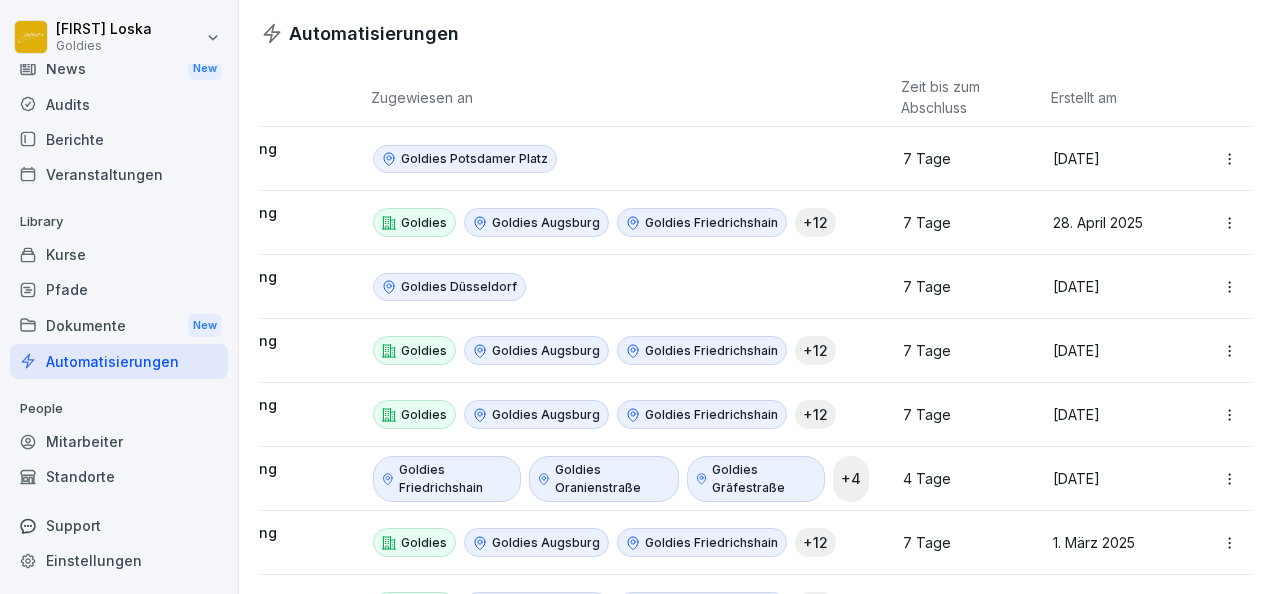 scroll, scrollTop: 0, scrollLeft: 0, axis: both 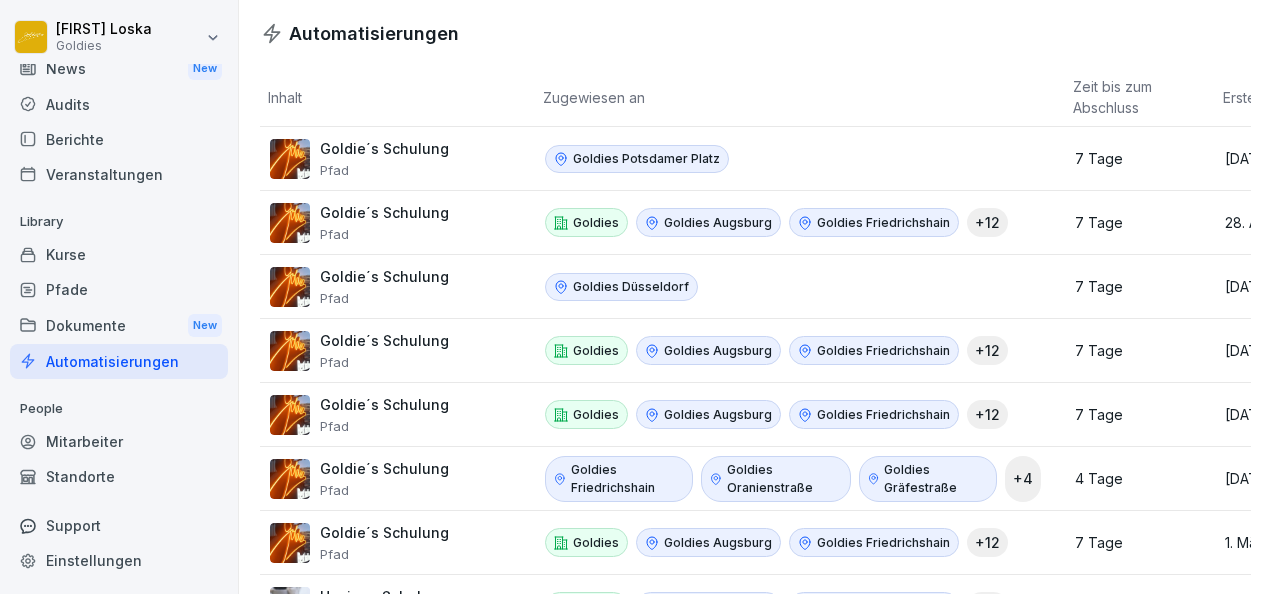 click 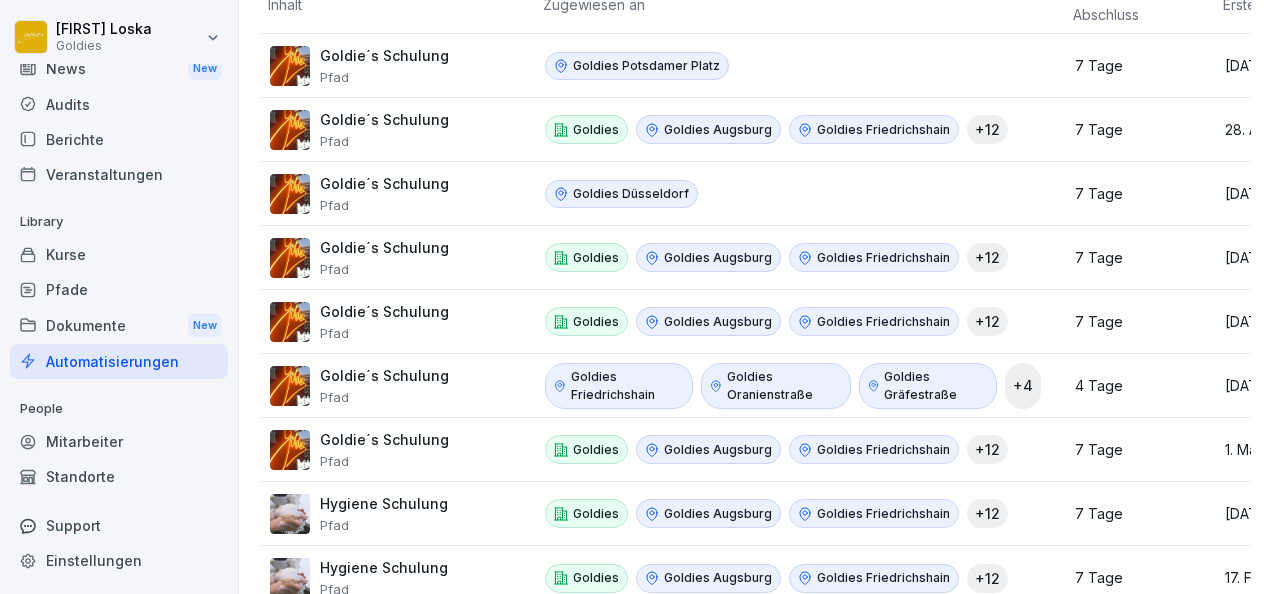 scroll, scrollTop: 94, scrollLeft: 0, axis: vertical 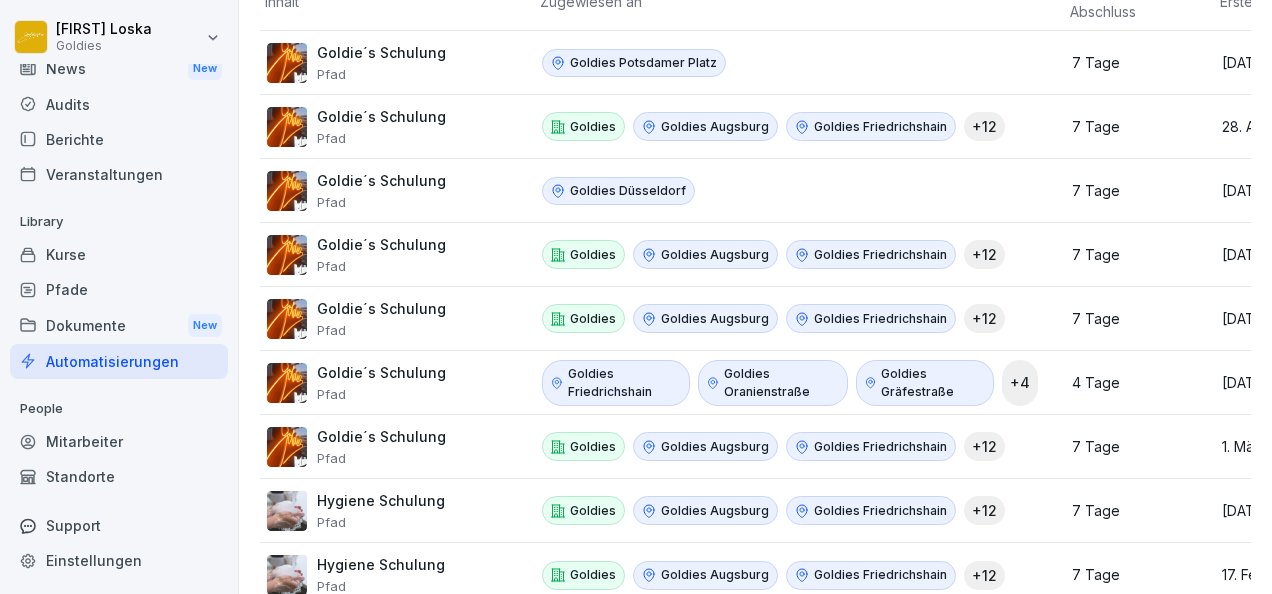 click on "Goldie´s Schulung" 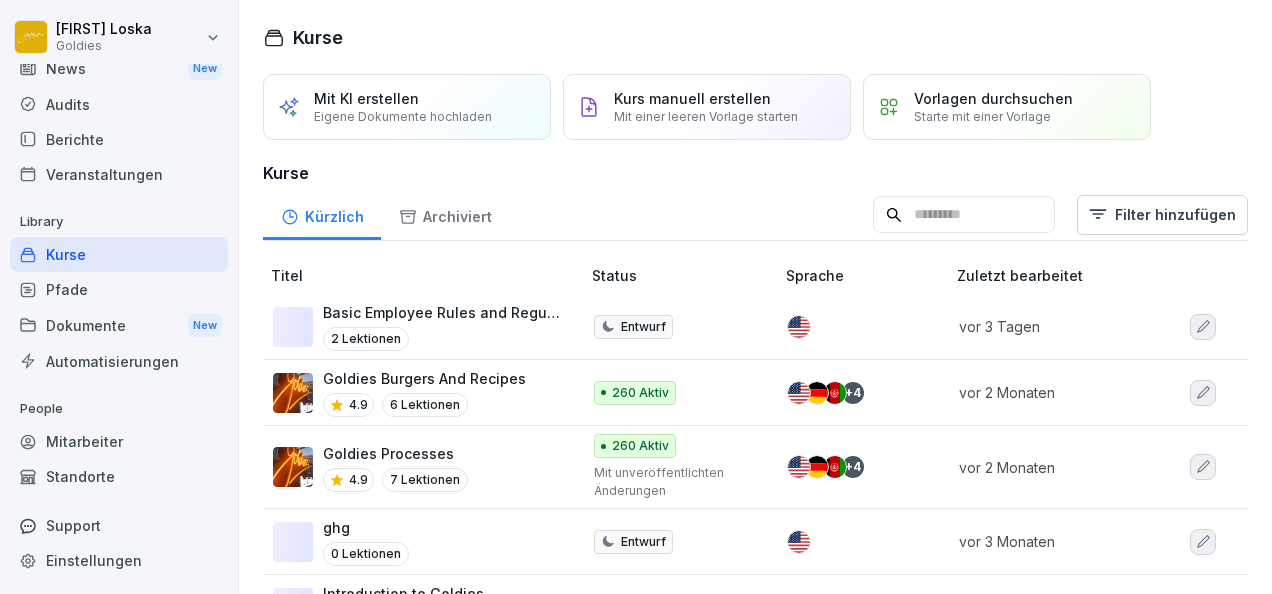 scroll, scrollTop: 48, scrollLeft: 0, axis: vertical 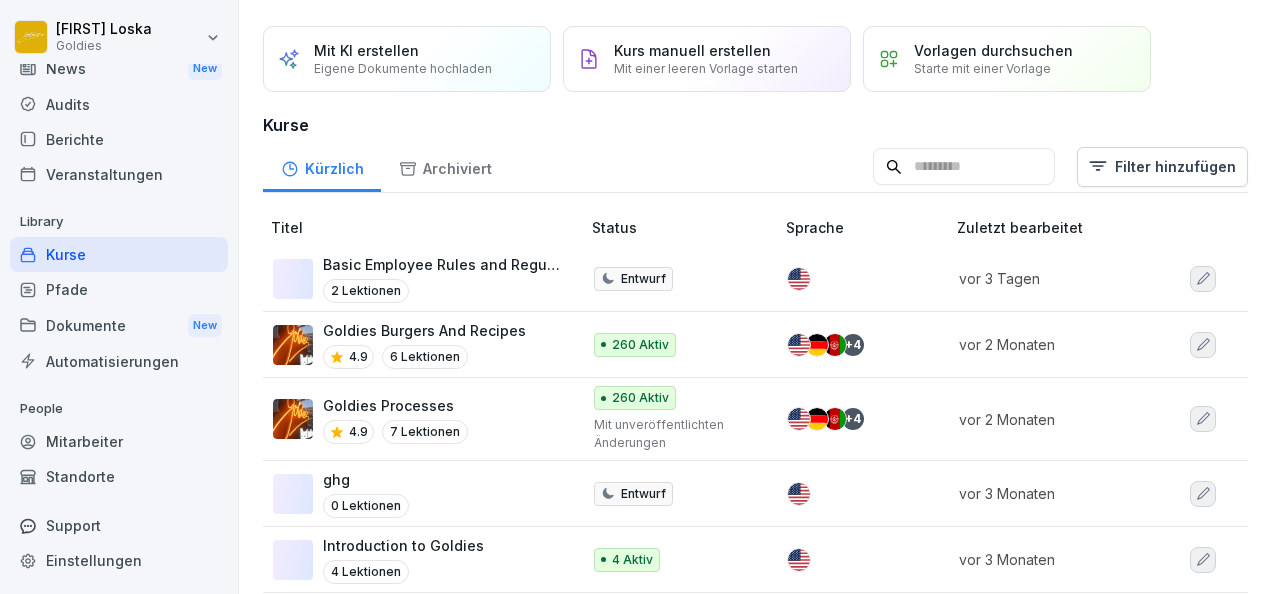 click on "Basic Employee Rules and Regulations" 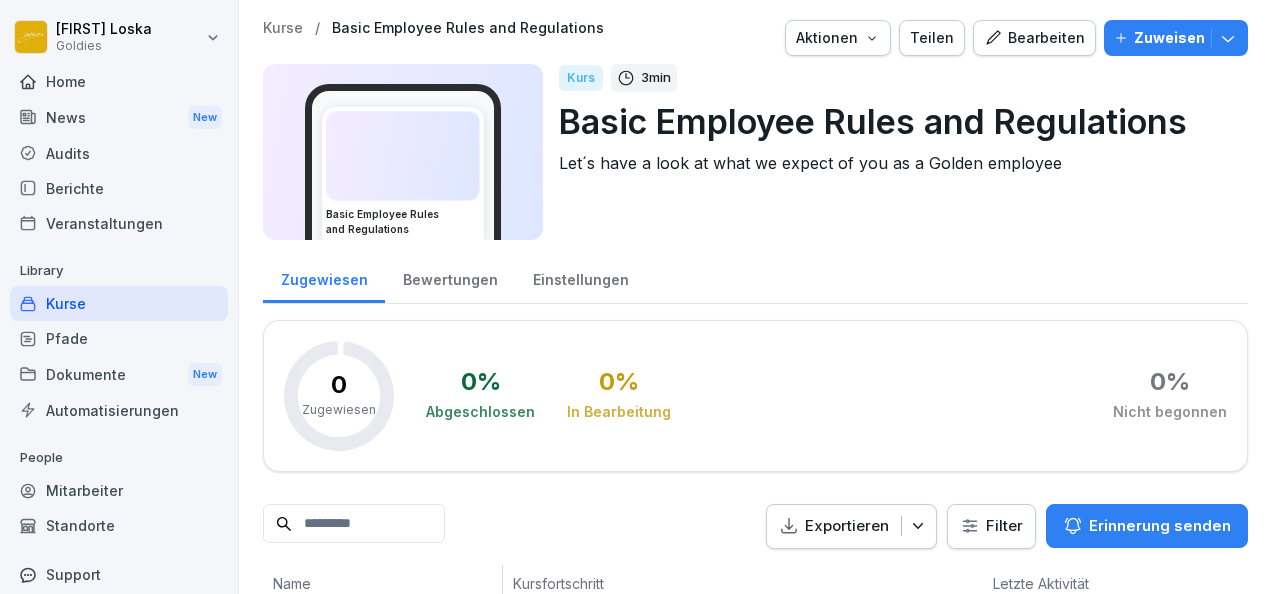 scroll, scrollTop: 0, scrollLeft: 0, axis: both 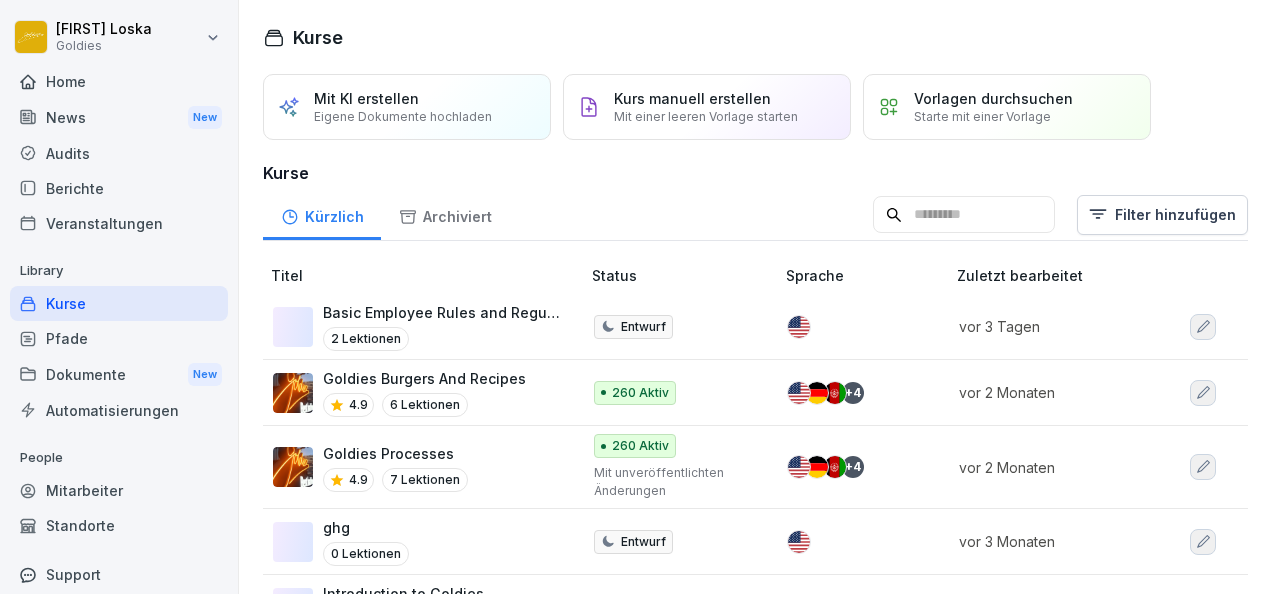 click on "Archiviert" at bounding box center (445, 214) 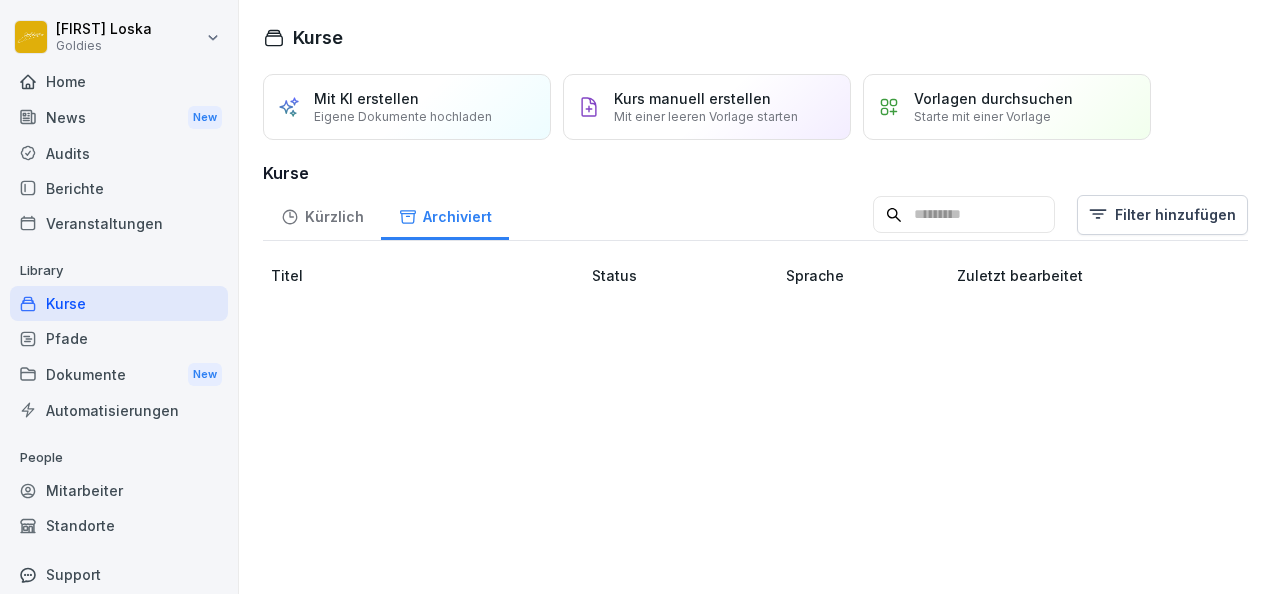 click on "Veranstaltungen" at bounding box center (119, 223) 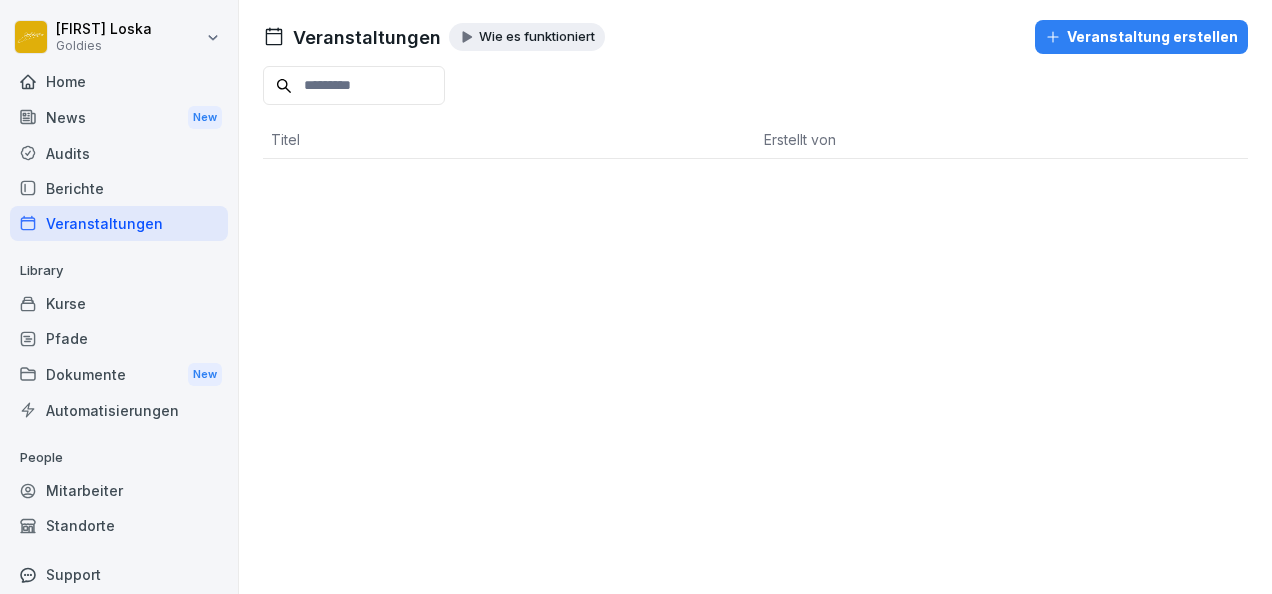 click on "Berichte" at bounding box center (119, 188) 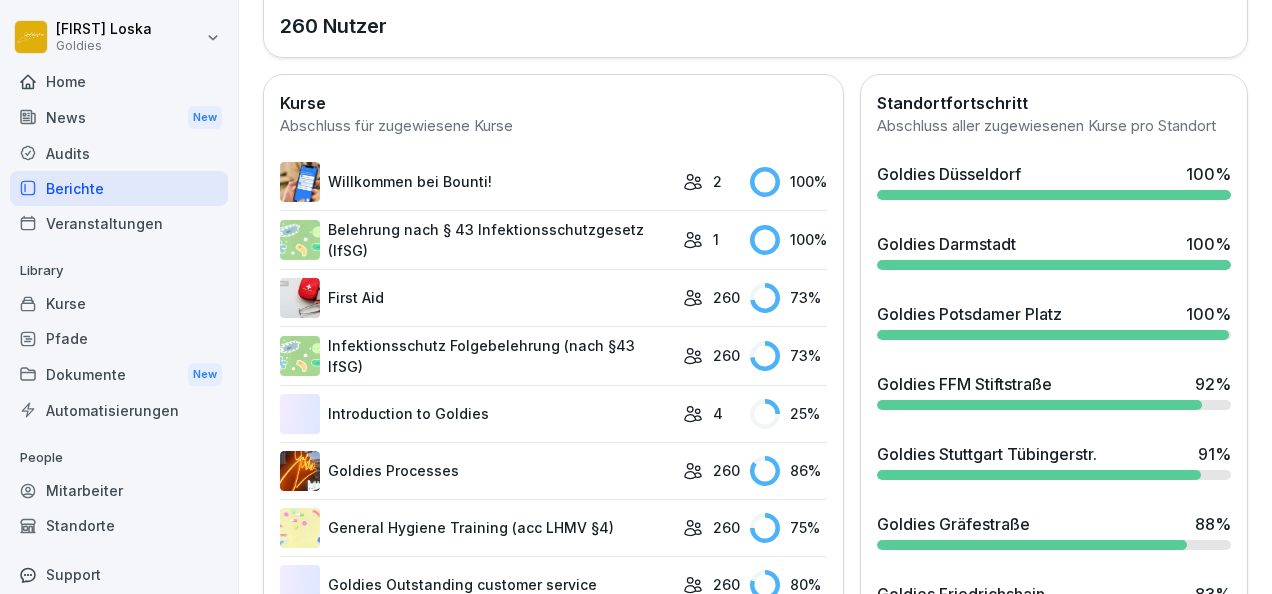 scroll, scrollTop: 692, scrollLeft: 0, axis: vertical 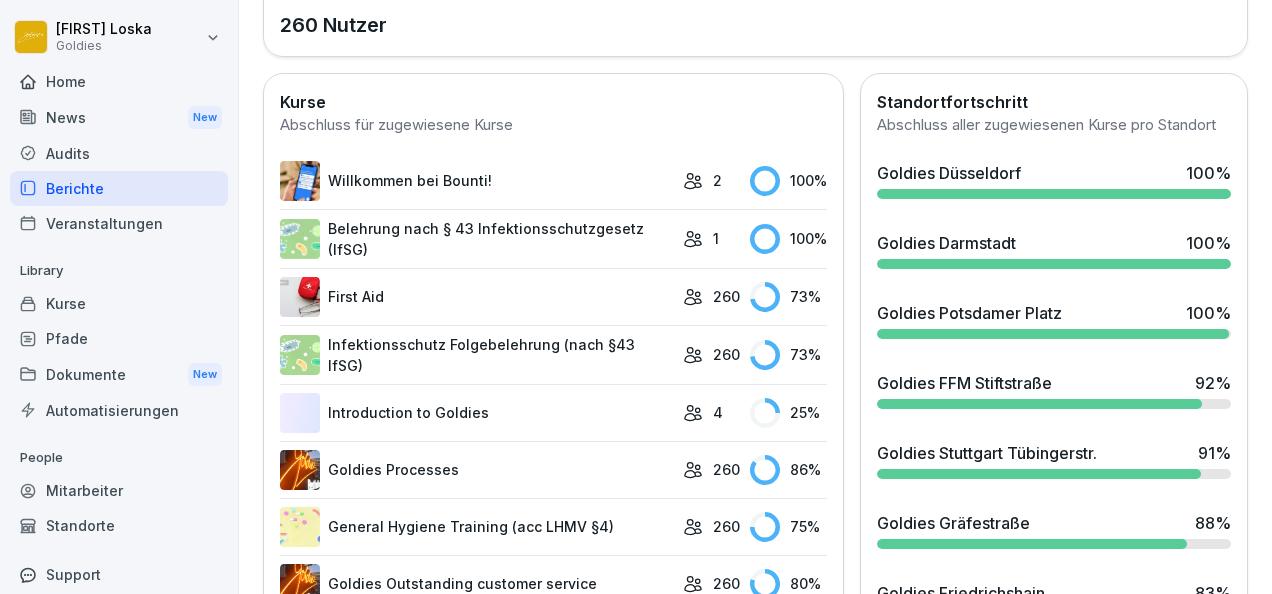 click on "First Aid" at bounding box center [476, 297] 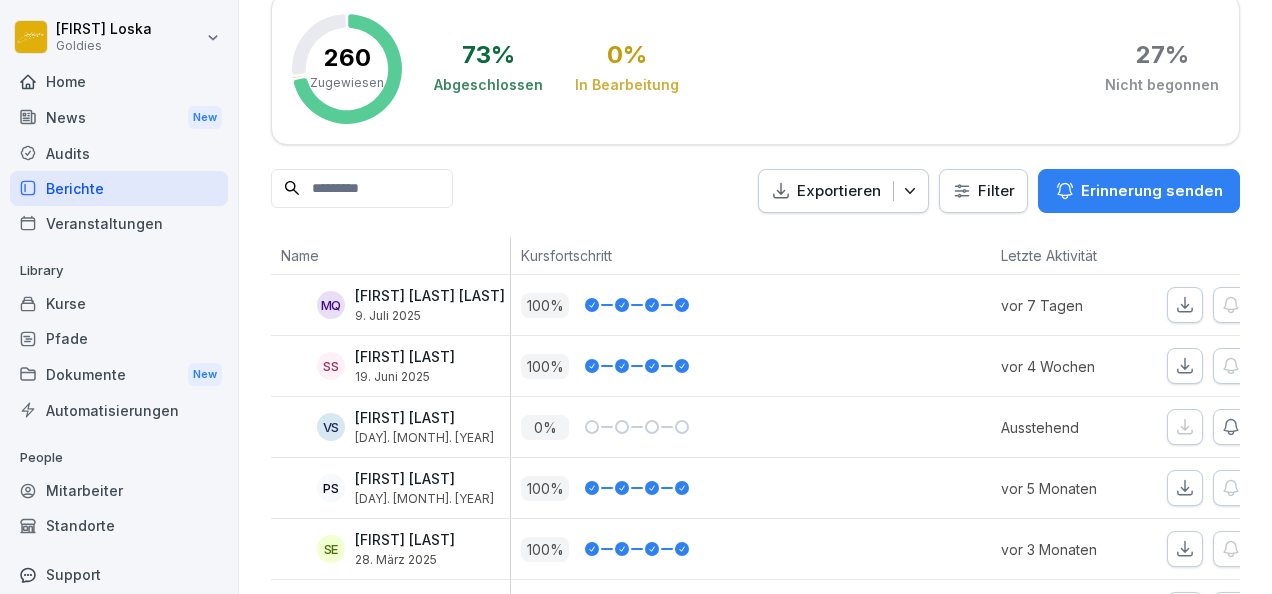 scroll, scrollTop: 112, scrollLeft: 0, axis: vertical 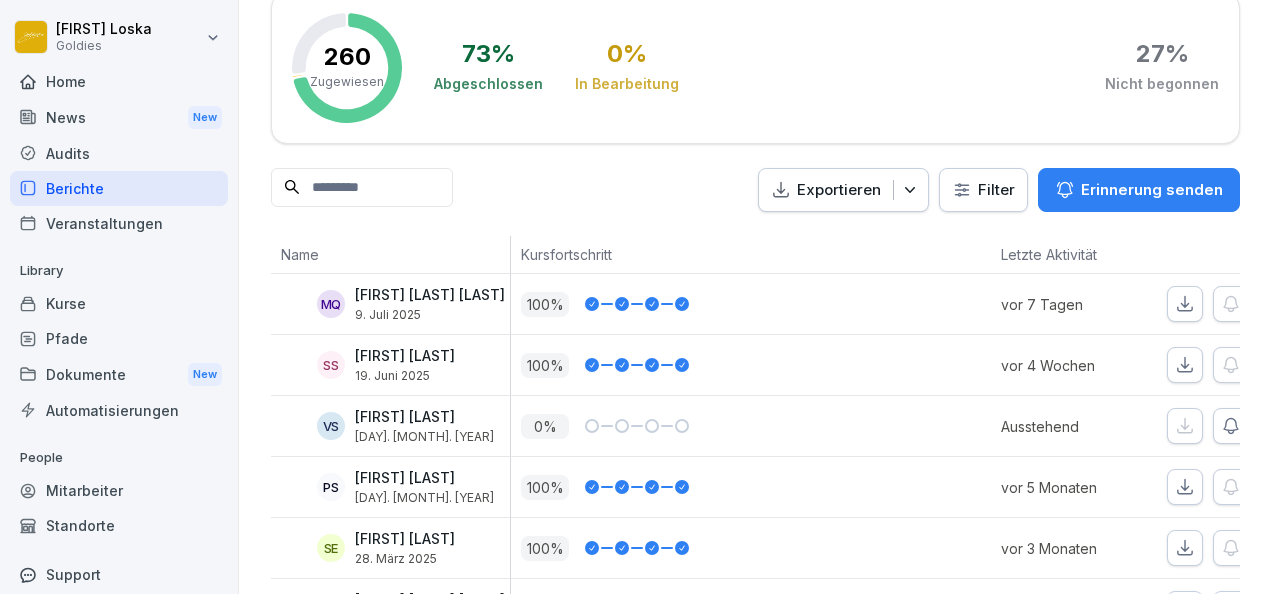 click on "[FIRST] [LAST]" at bounding box center (424, 417) 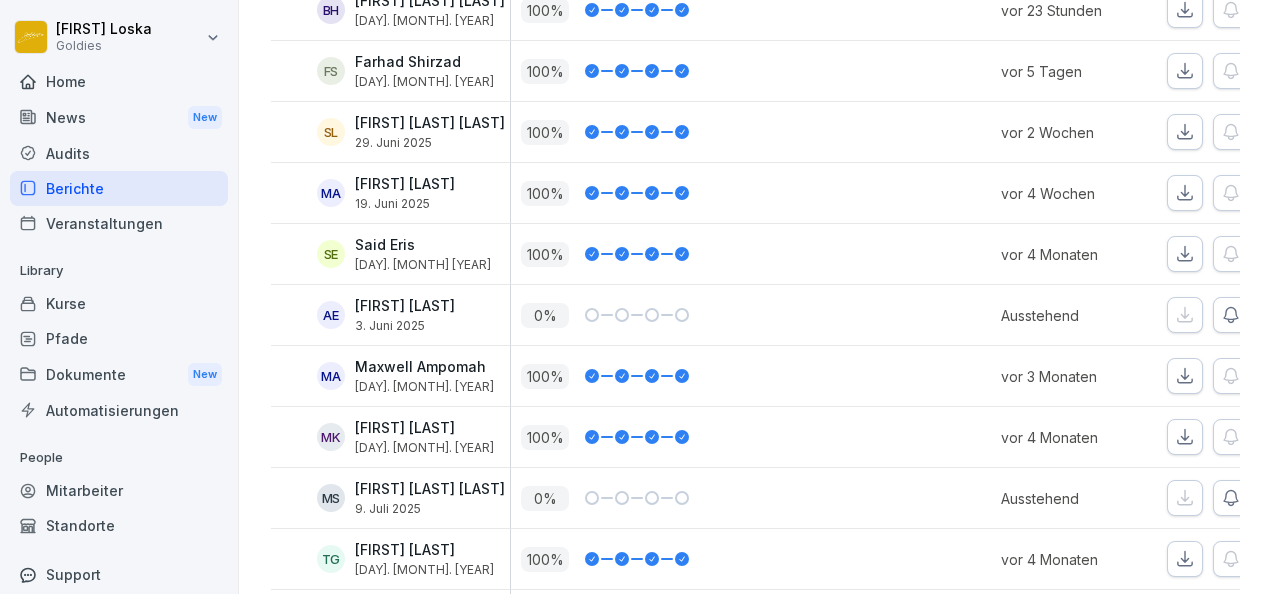 scroll, scrollTop: 714, scrollLeft: 0, axis: vertical 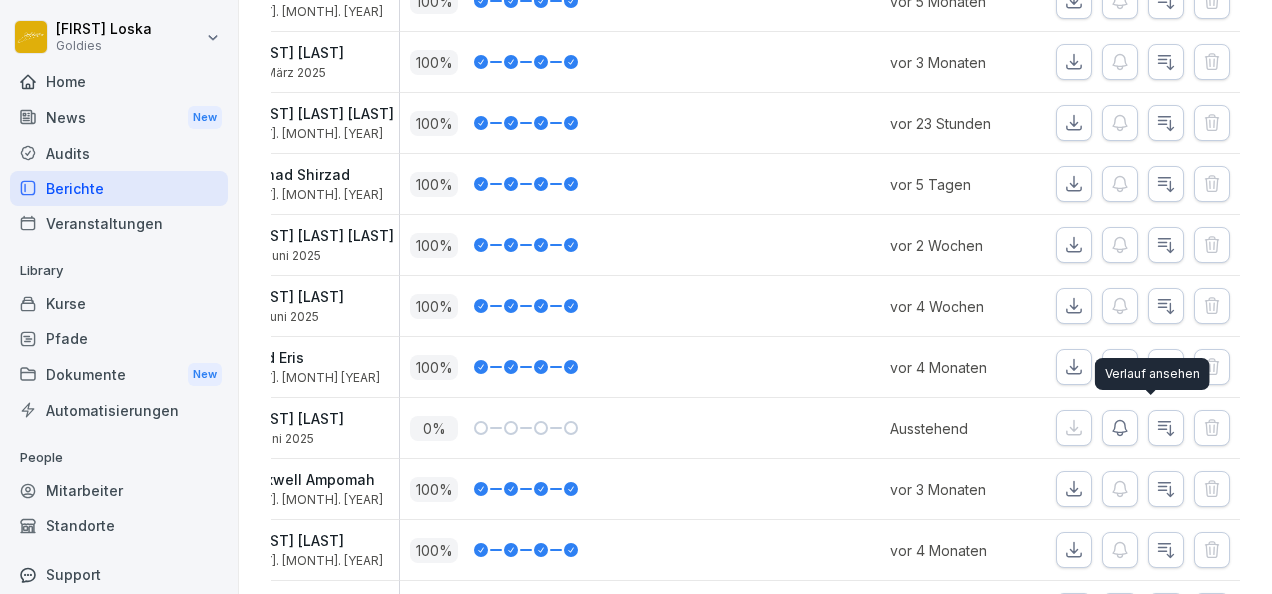 click at bounding box center (1166, 428) 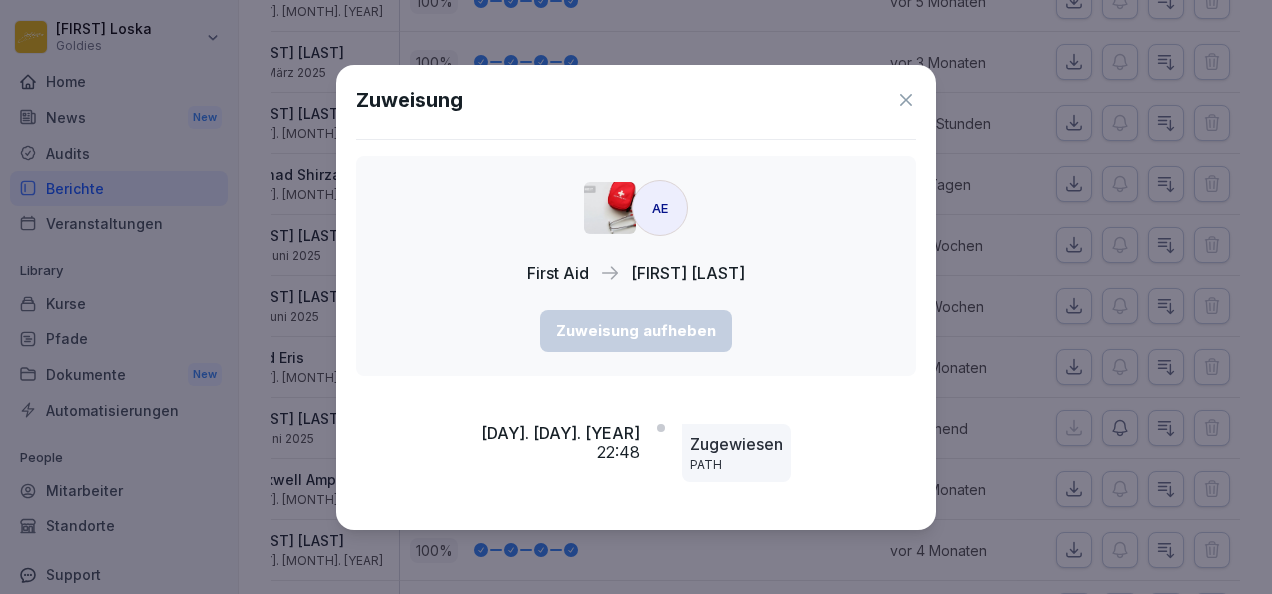 click 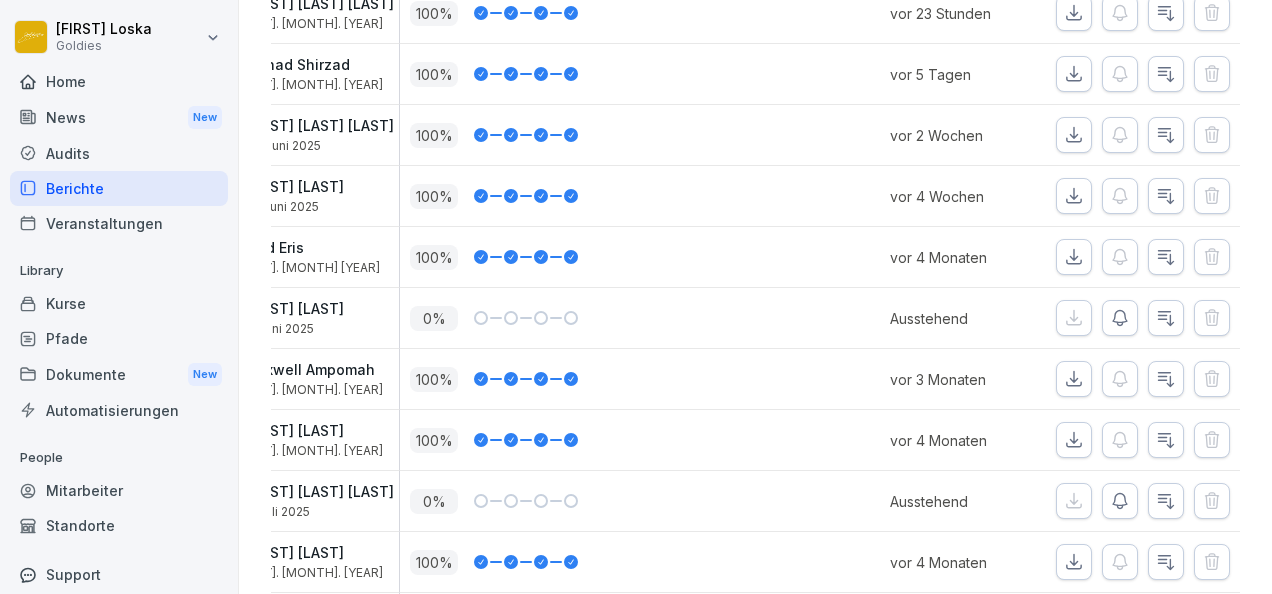 scroll, scrollTop: 718, scrollLeft: 0, axis: vertical 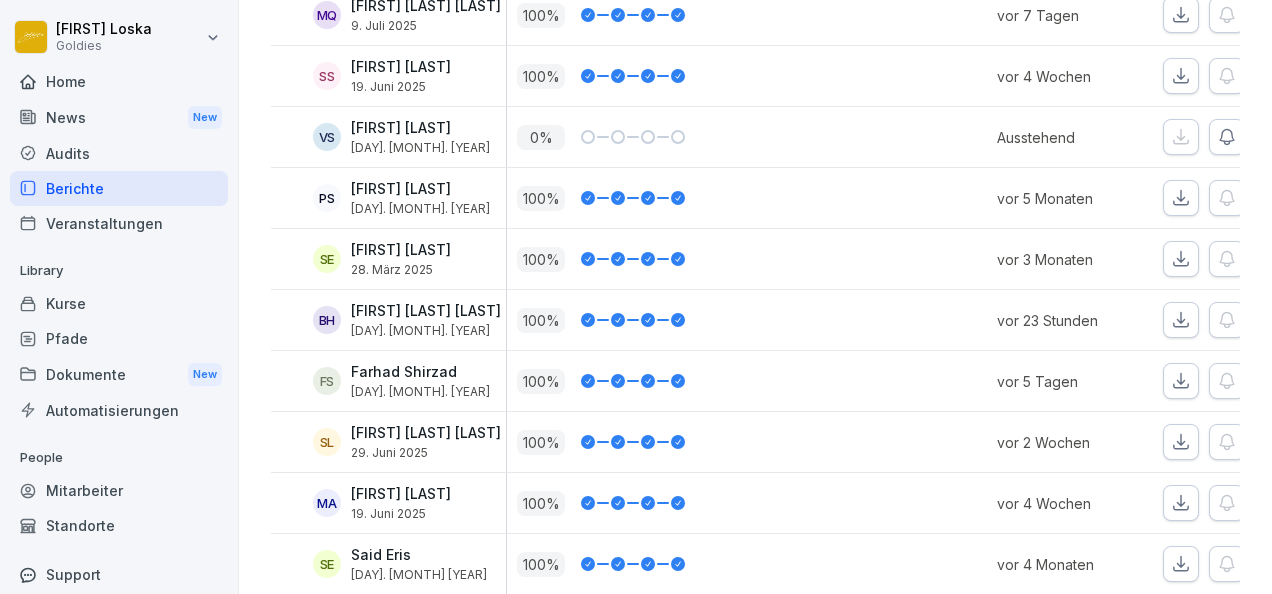 click on "[FIRST] [LAST]" at bounding box center (420, 128) 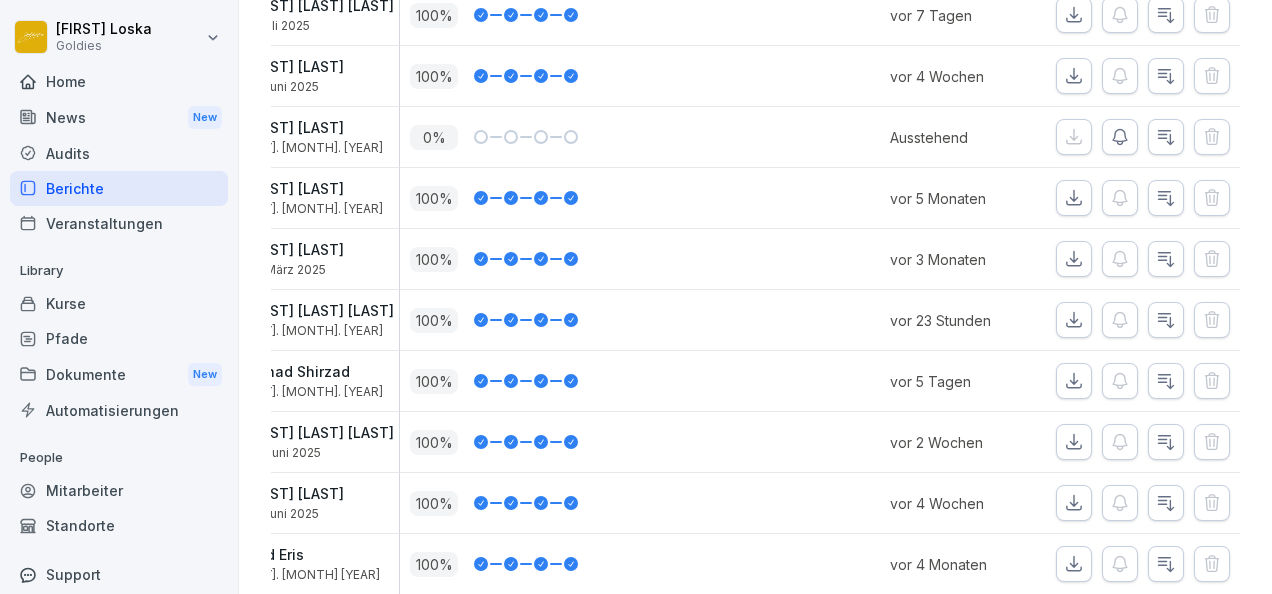 click 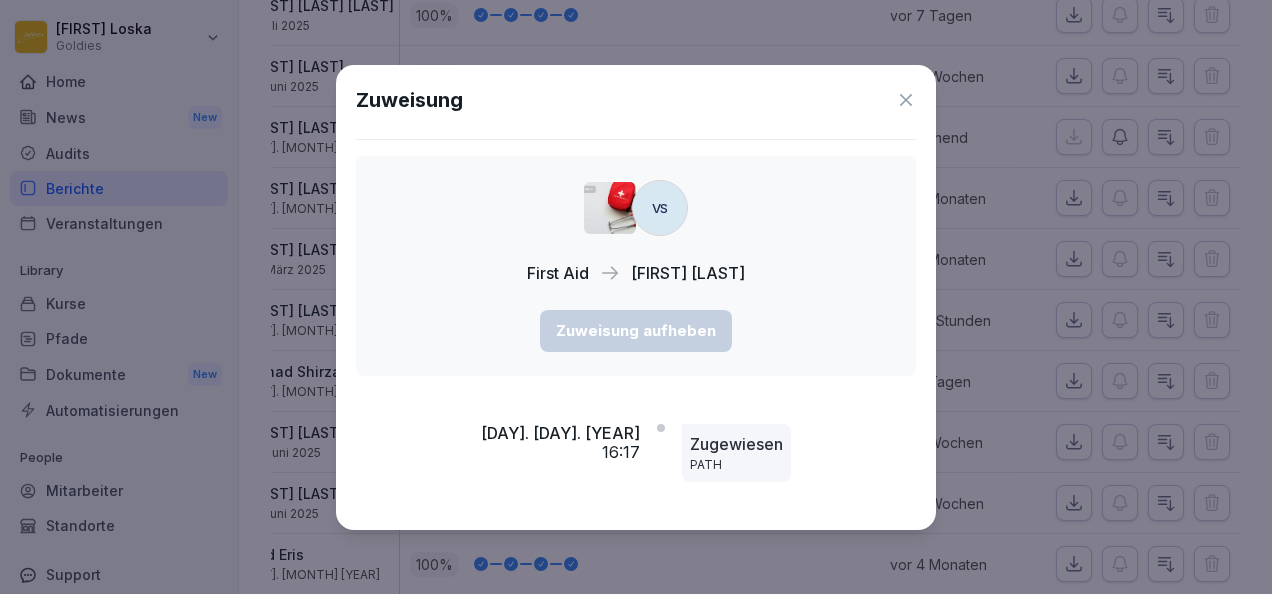 click 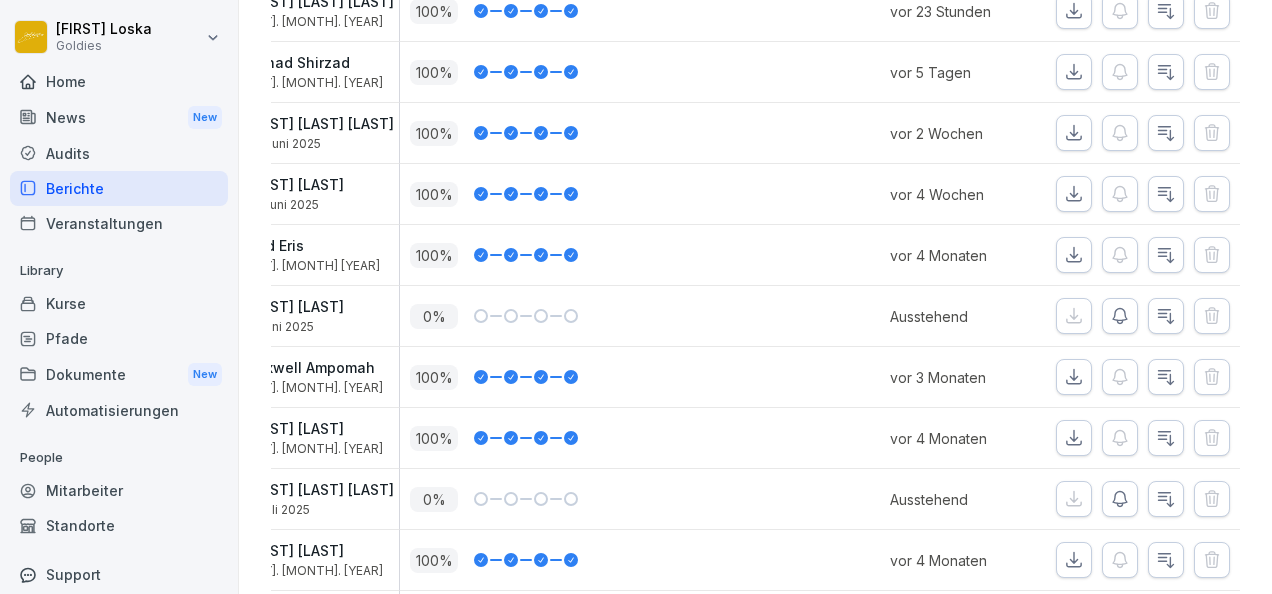 scroll, scrollTop: 737, scrollLeft: 0, axis: vertical 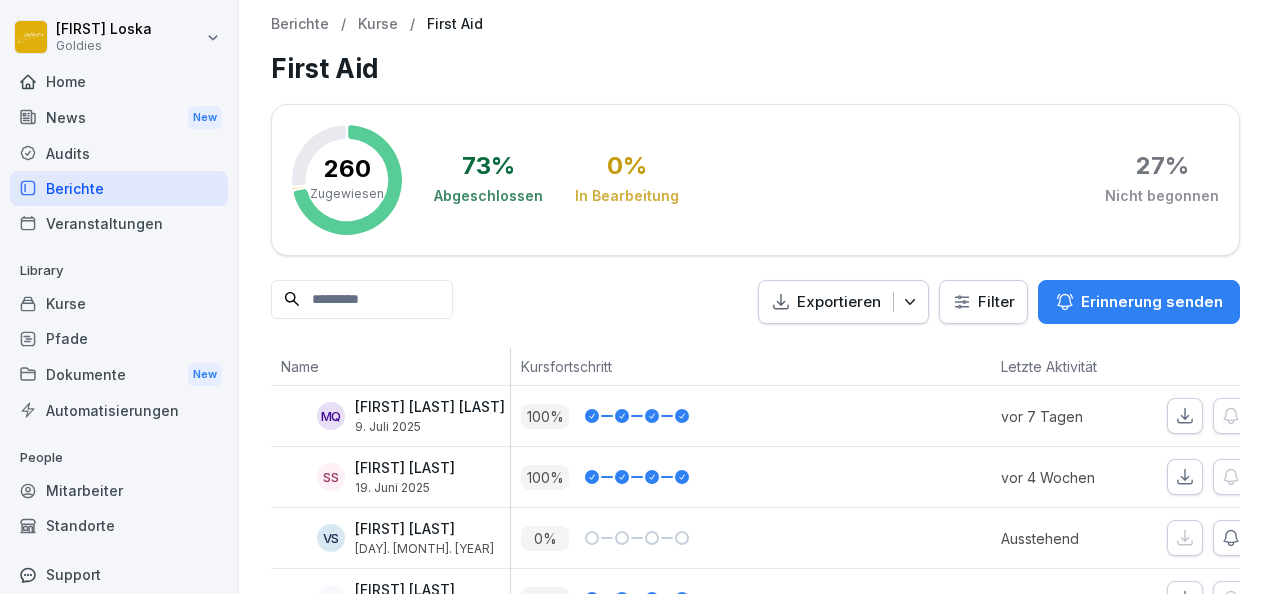 click on "Karolina [LAST] Goldies Home News New Audits Berichte Veranstaltungen Library Kurse Pfade Dokumente New Automatisierungen People Mitarbeiter Standorte Support Einstellungen Berichte / Kurse / First Aid First Aid 260 Zugewiesen 73 % Abgeschlossen 0 % In Bearbeitung 27 % Nicht begonnen Exportieren Filter Erinnerung senden Name Kursfortschritt Letzte Aktivität MQ Mohammad Sami Hassan Qureshi [DAY]. [MONTH] [YEAR] 100 % vor 7 Tagen SS Sarbjit Singh [DAY]. [MONTH] [YEAR] 100 % vor 4 Wochen VS Vahid Seidli [DAY]. [MONTH] [YEAR] 0 % Ausstehend PS Preeti Sharma [DAY]. [MONTH] [YEAR] 100 % vor 5 Monaten SE Safi Ezharuddin [DAY]. [MONTH] [YEAR] 100 % vor 3 Monaten BH Bahaduri Shir Hussain [DAY]. [MONTH] [YEAR] 100 % vor 23 Stunden FS Farhad Shirzad [DAY]. [MONTH] [YEAR] 100 % vor 5 Tagen SL Sandrea Marina Lobo [DAY]. [MONTH] [YEAR] 100 % vor 2 Wochen MA Mario Aleo [DAY]. [MONTH] [YEAR] 100 % vor 4 Wochen SE Said Eris [DAY]. [MONTH] [YEAR] 100 % vor 4 Monaten AE Adam El-Zleetni [DAY]. [MONTH] [YEAR] 0 % Ausstehend MA Maxwell Ampomah [DAY]. [MONTH] [YEAR] 100 % vor 3 Monaten MK Mirwais Khan [DAY]. [MONTH] [YEAR] 100 %" at bounding box center (636, 297) 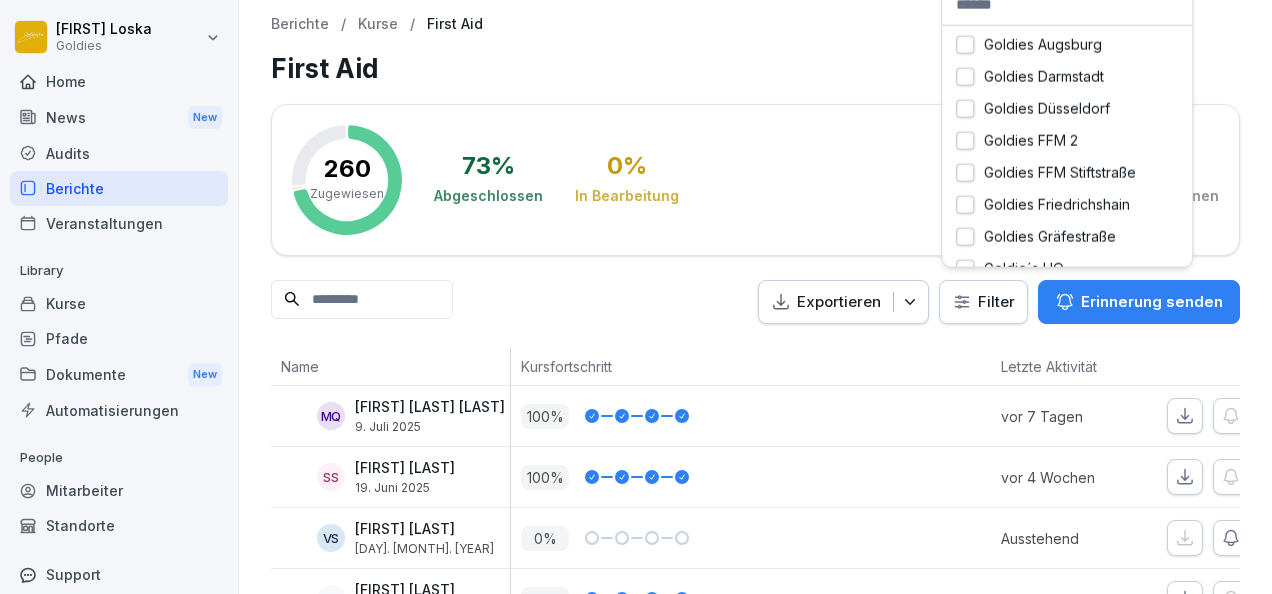 click on "Karolina [LAST] Goldies Home News New Audits Berichte Veranstaltungen Library Kurse Pfade Dokumente New Automatisierungen People Mitarbeiter Standorte Support Einstellungen Berichte / Kurse / First Aid First Aid 260 Zugewiesen 73 % Abgeschlossen 0 % In Bearbeitung 27 % Nicht begonnen Exportieren Filter Erinnerung senden Name Kursfortschritt Letzte Aktivität MQ Mohammad Sami Hassan Qureshi [DAY]. [MONTH] [YEAR] 100 % vor 7 Tagen SS Sarbjit Singh [DAY]. [MONTH] [YEAR] 100 % vor 4 Wochen VS Vahid Seidli [DAY]. [MONTH] [YEAR] 0 % Ausstehend PS Preeti Sharma [DAY]. [MONTH] [YEAR] 100 % vor 5 Monaten SE Safi Ezharuddin [DAY]. [MONTH] [YEAR] 100 % vor 3 Monaten BH Bahaduri Shir Hussain [DAY]. [MONTH] [YEAR] 100 % vor 23 Stunden FS Farhad Shirzad [DAY]. [MONTH] [YEAR] 100 % vor 5 Tagen SL Sandrea Marina Lobo [DAY]. [MONTH] [YEAR] 100 % vor 2 Wochen MA Mario Aleo [DAY]. [MONTH] [YEAR] 100 % vor 4 Wochen SE Said Eris [DAY]. [MONTH] [YEAR] 100 % vor 4 Monaten AE Adam El-Zleetni [DAY]. [MONTH] [YEAR] 0 % Ausstehend MA Maxwell Ampomah [DAY]. [MONTH] [YEAR] 100 % vor 3 Monaten MK Mirwais Khan [DAY]. [MONTH] [YEAR] 100 %" at bounding box center [636, 297] 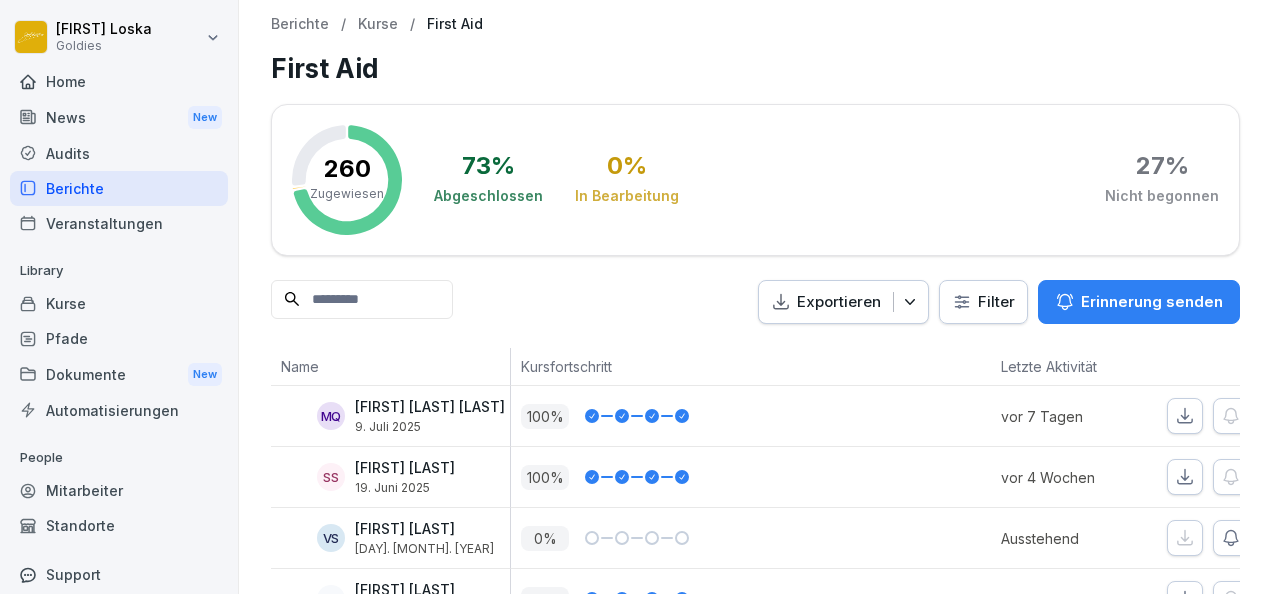 click on "Kursfortschritt" at bounding box center (661, 367) 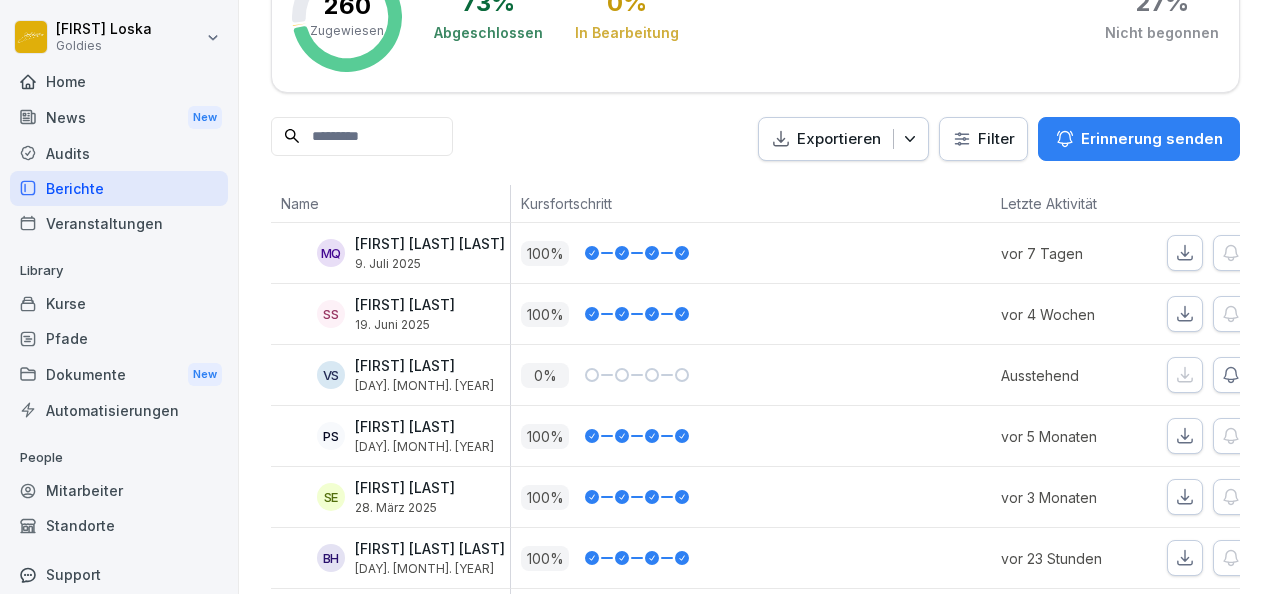 scroll, scrollTop: 164, scrollLeft: 0, axis: vertical 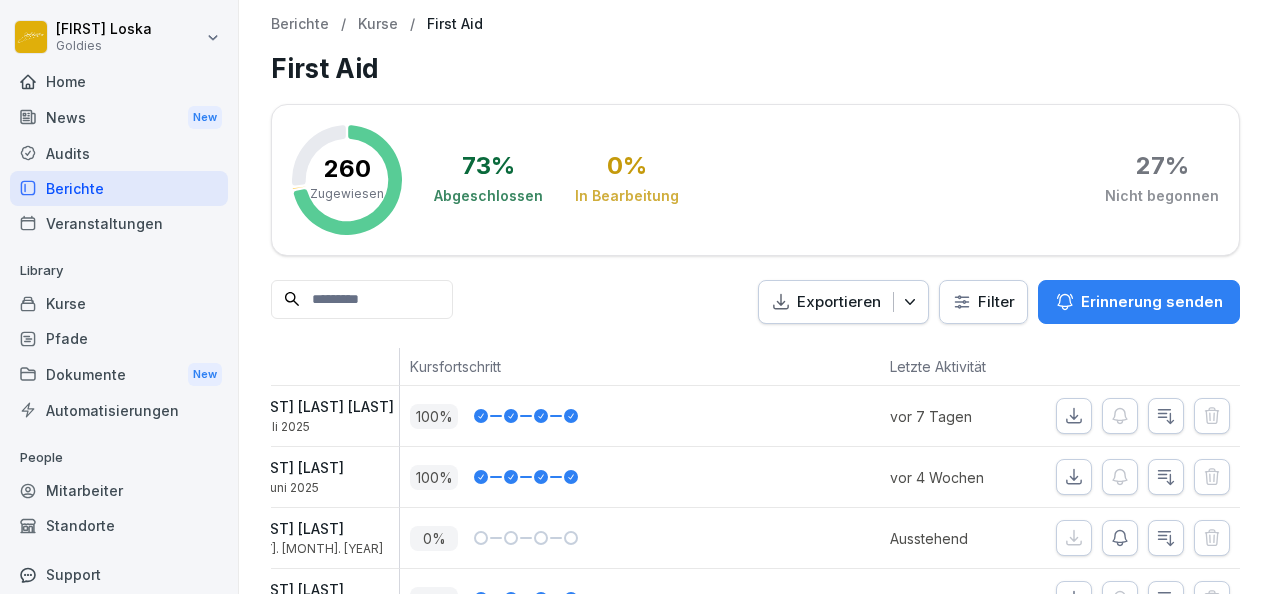 click on "Kurse" at bounding box center [378, 24] 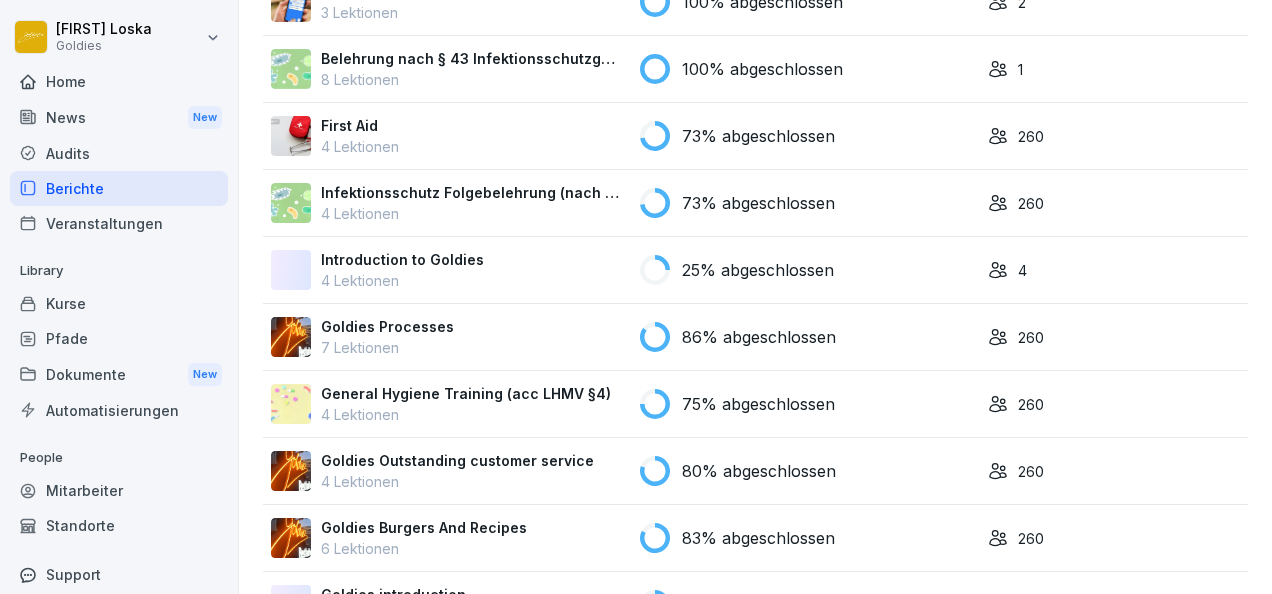 scroll, scrollTop: 294, scrollLeft: 0, axis: vertical 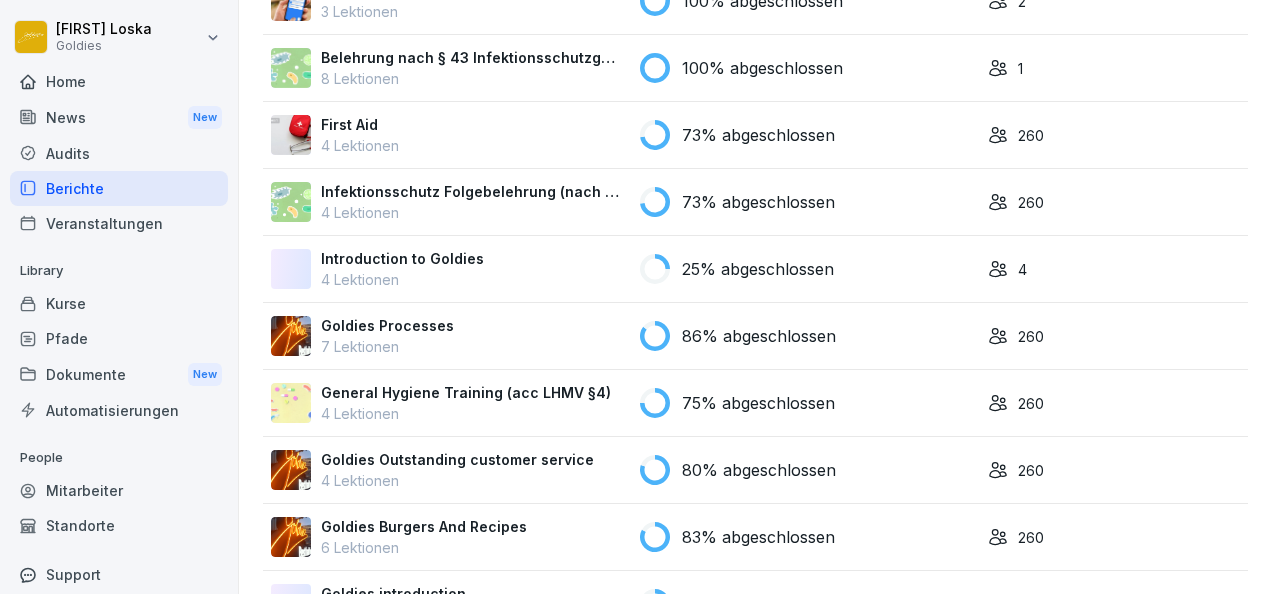click on "Introduction to Goldies" at bounding box center (402, 258) 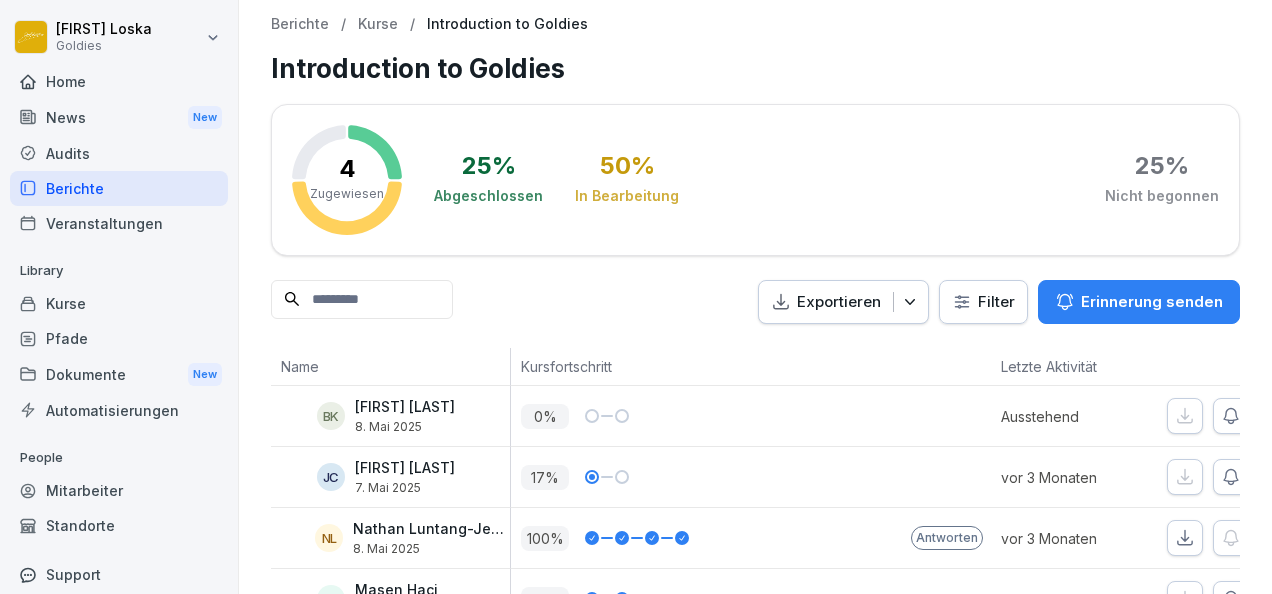 scroll, scrollTop: 0, scrollLeft: 0, axis: both 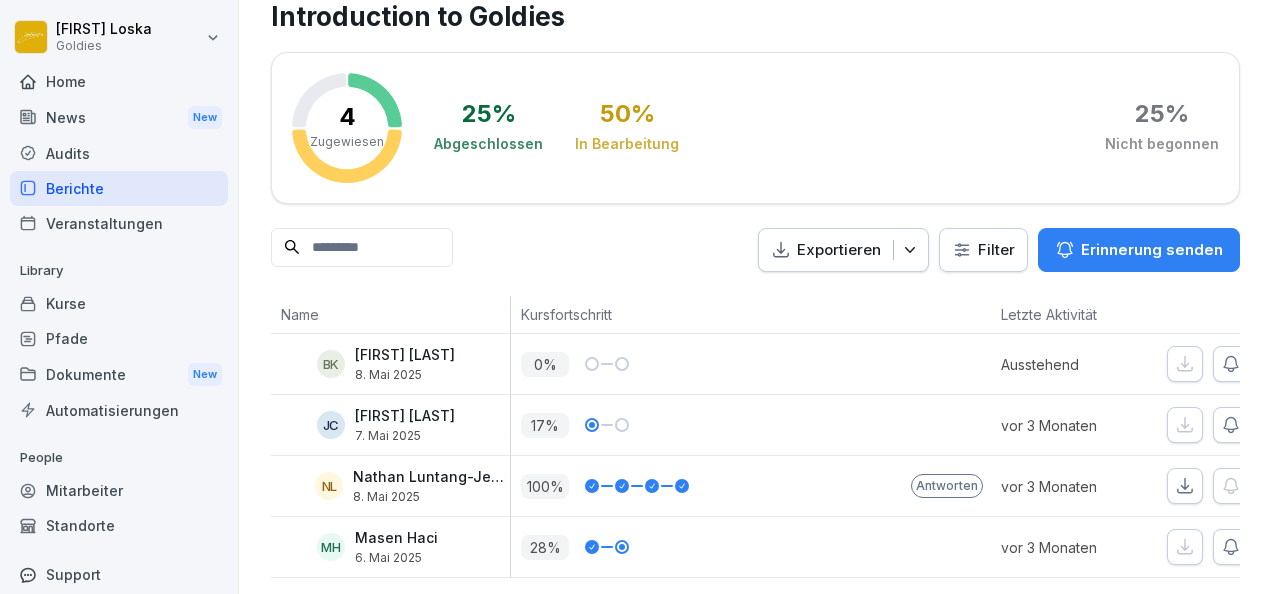 click on "Home" at bounding box center (119, 81) 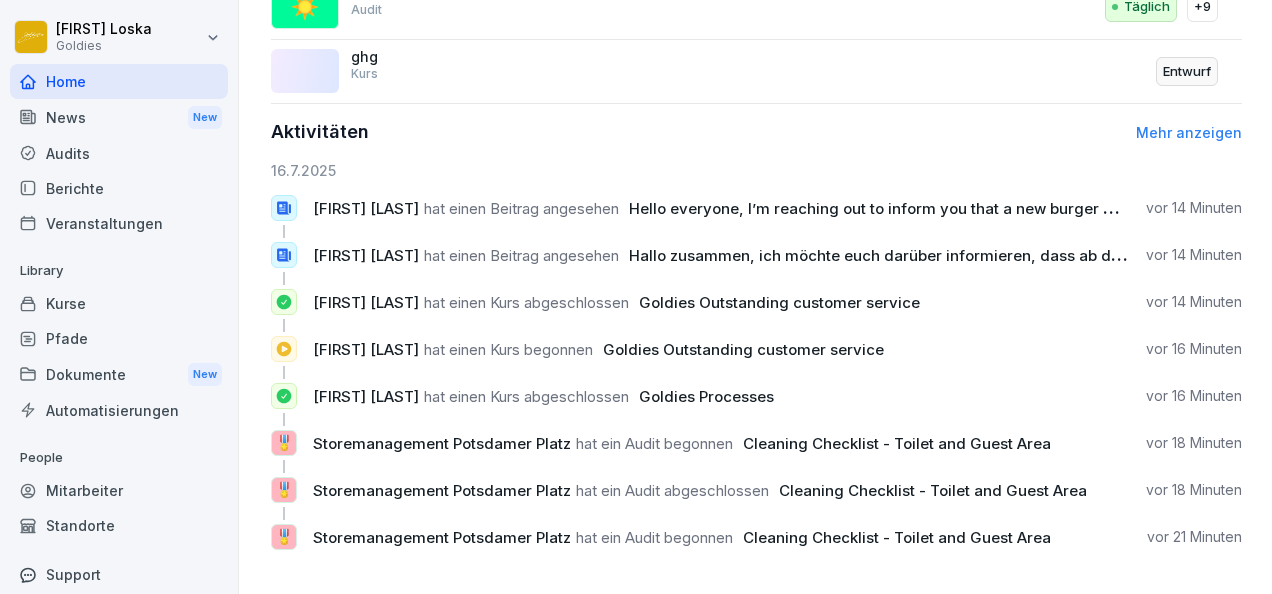 scroll, scrollTop: 1102, scrollLeft: 0, axis: vertical 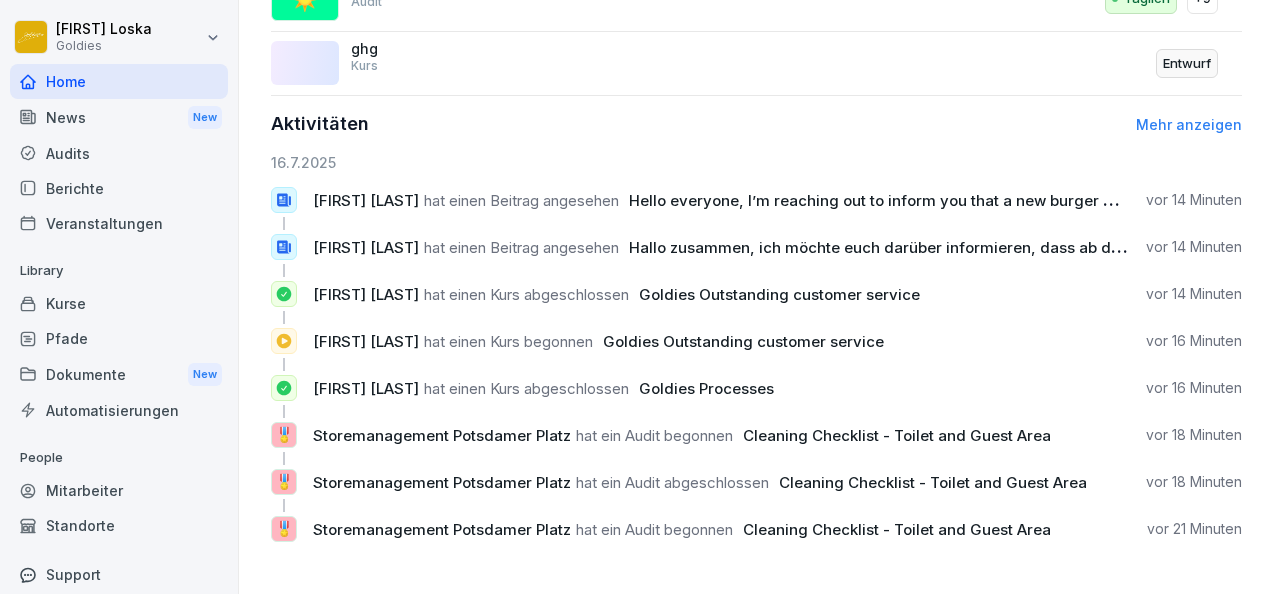 click on "ghg Kurs" at bounding box center [578, 64] 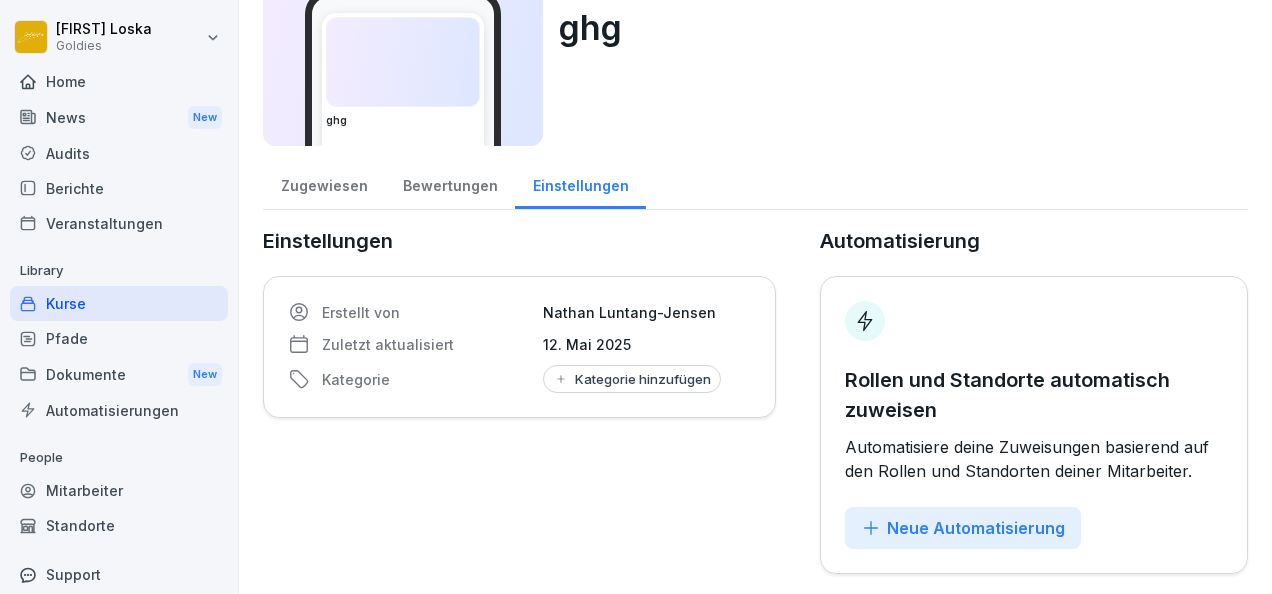 scroll, scrollTop: 0, scrollLeft: 0, axis: both 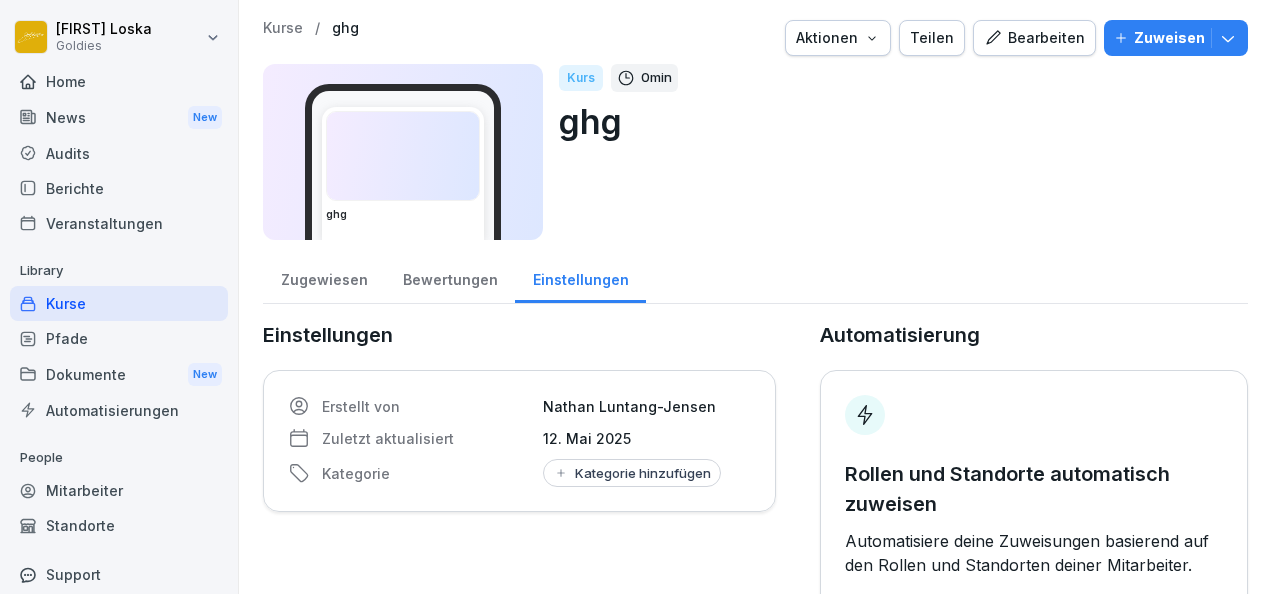 click on "Einstellungen Erstellt von [FIRST] [LAST] Zuletzt aktualisiert [DATE] Kategorie Kategorie hinzufügen Automatisierung Rollen und Standorte automatisch zuweisen Automatisiere deine Zuweisungen basierend auf den Rollen und Standorten deiner Mitarbeiter. Neue Automatisierung" at bounding box center (755, 494) 